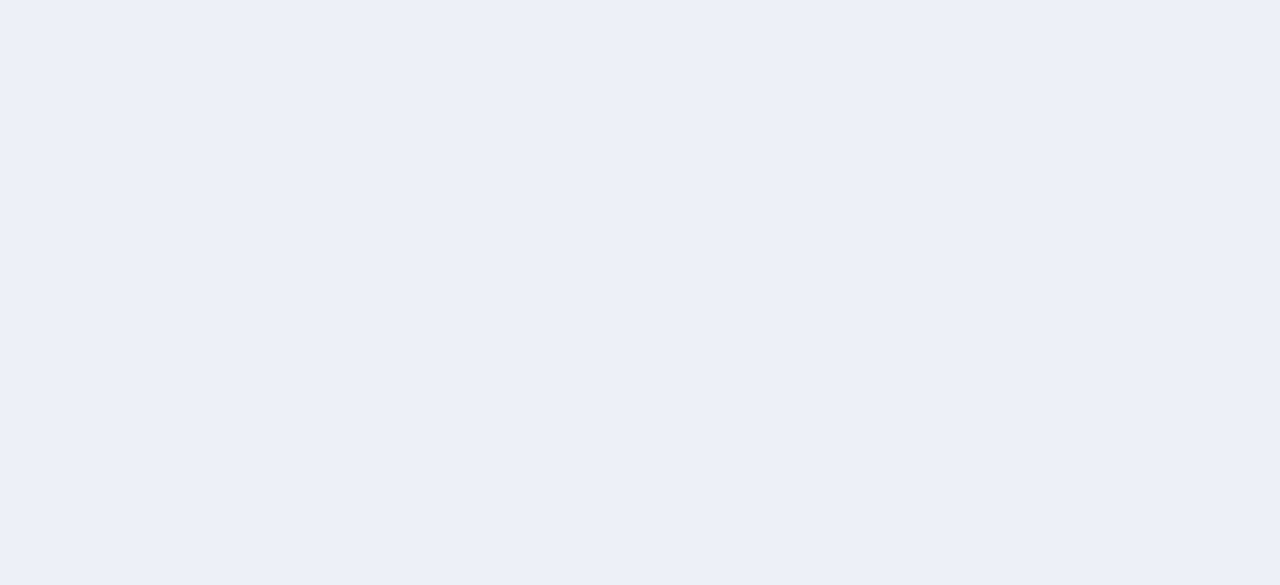 scroll, scrollTop: 0, scrollLeft: 0, axis: both 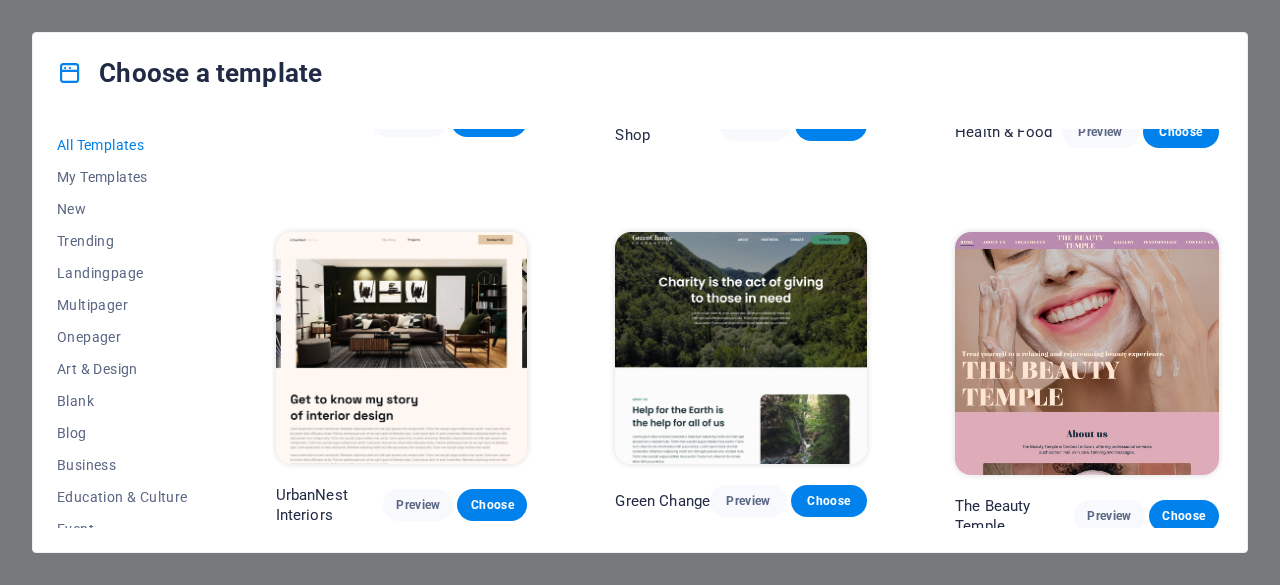 click at bounding box center (402, 348) 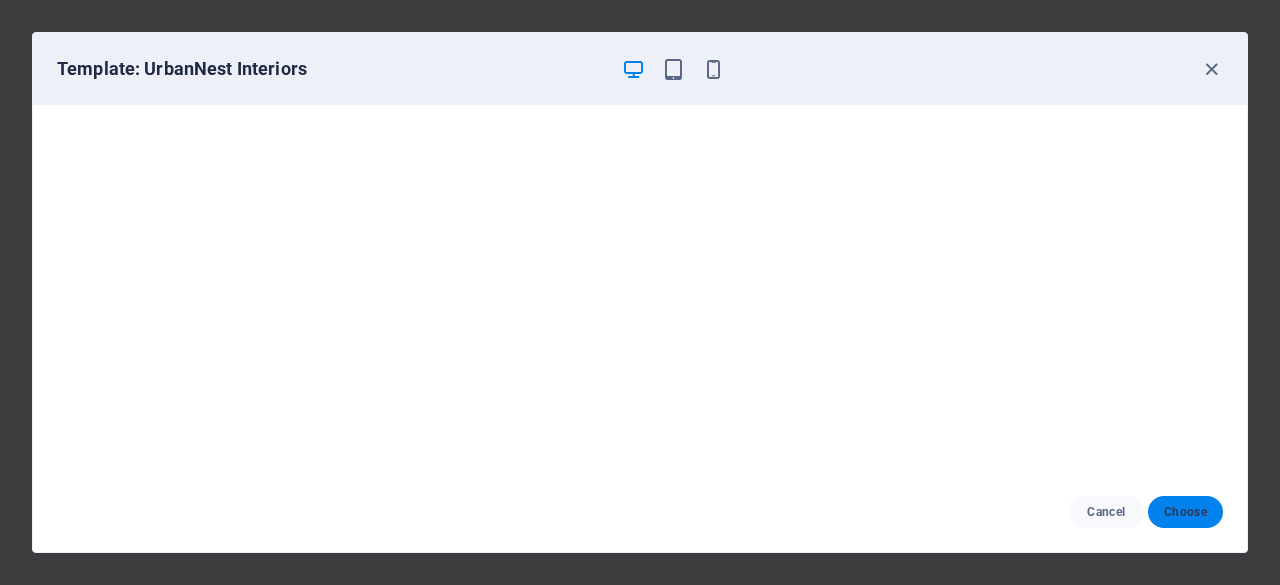 click on "Choose" at bounding box center [1185, 512] 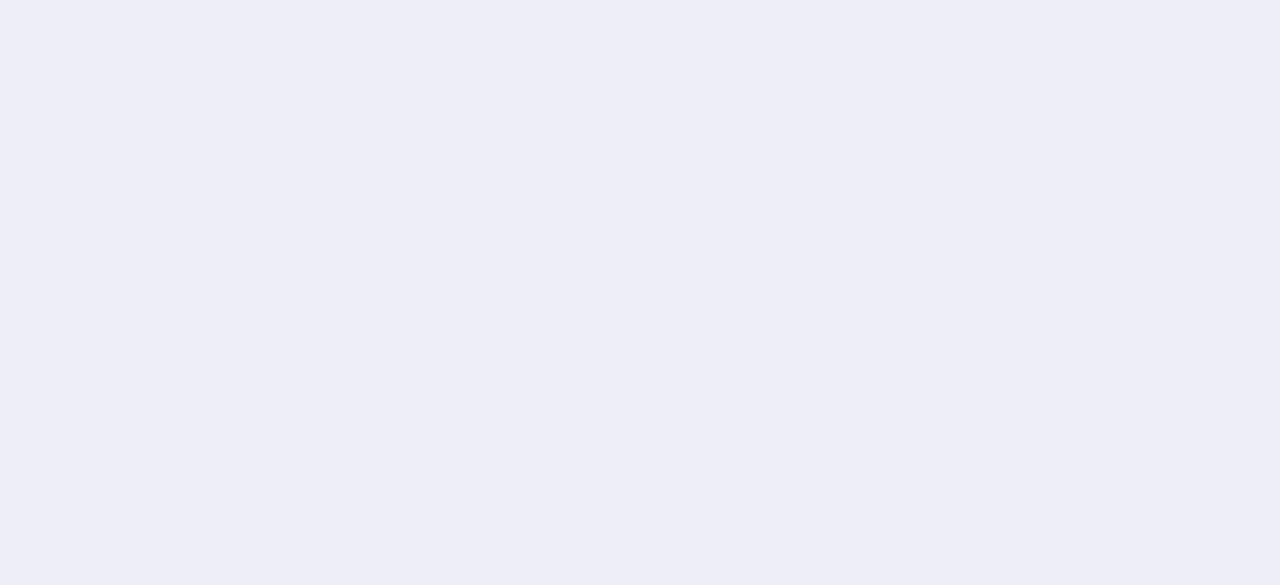scroll, scrollTop: 0, scrollLeft: 0, axis: both 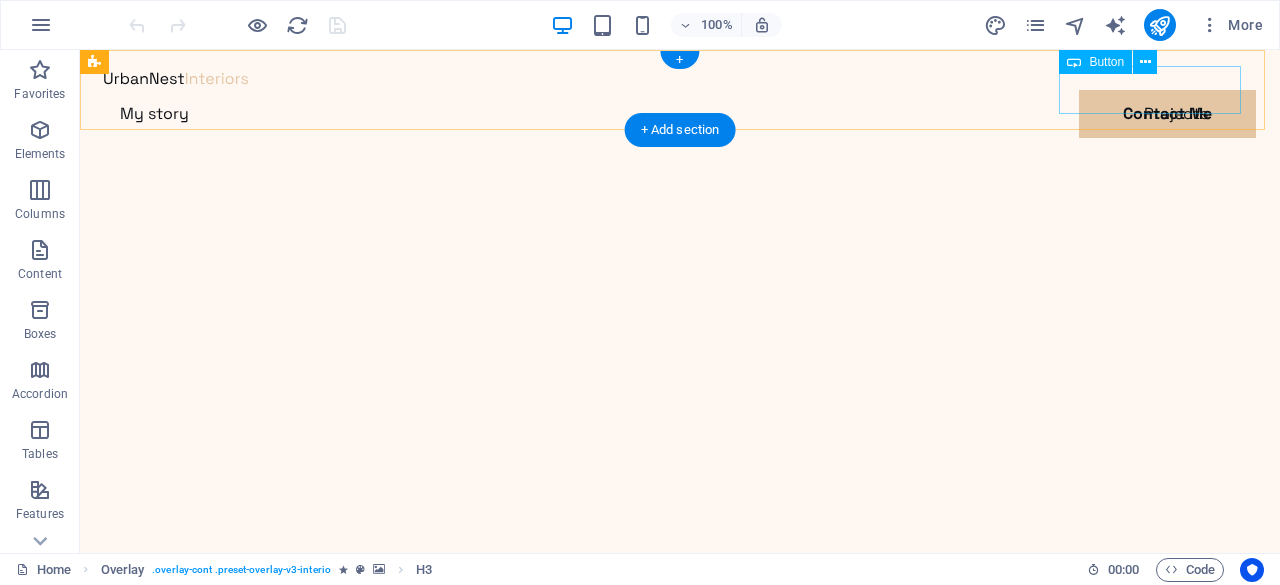 click on "Contact Me" at bounding box center (680, 162) 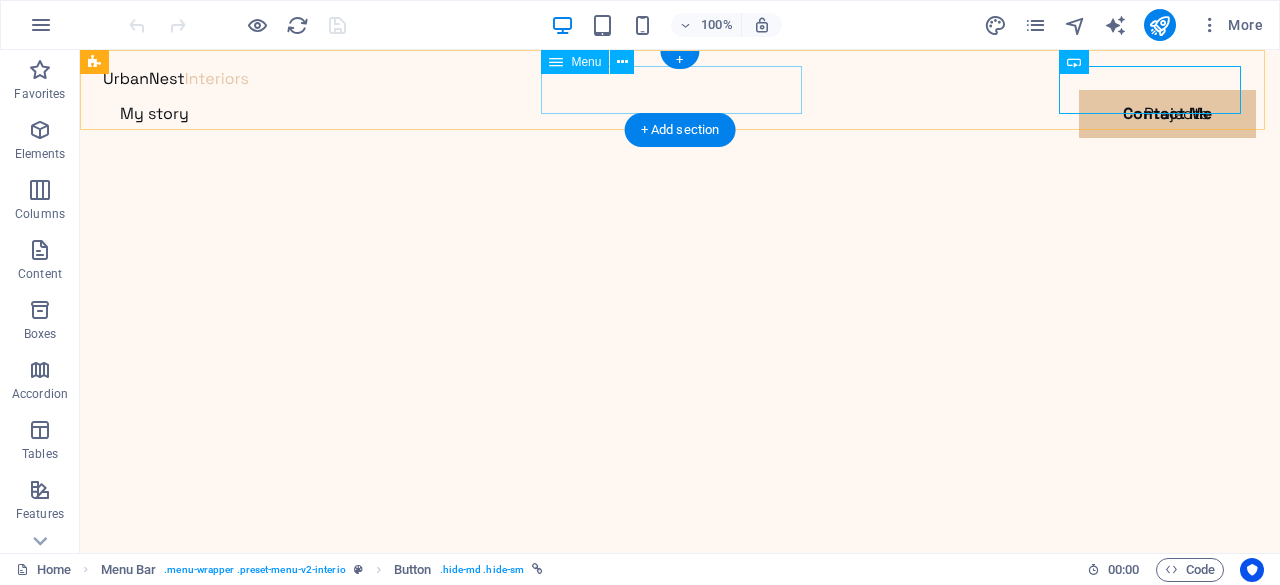 click on "My story Projects Contact Me" at bounding box center (680, 114) 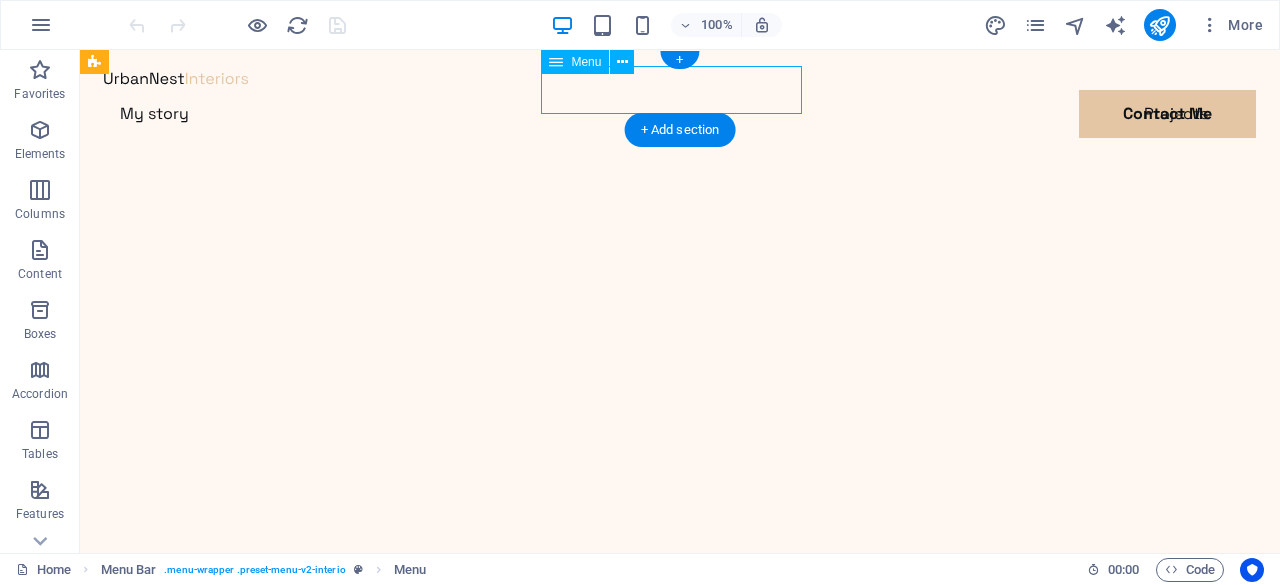 click on "My story Projects Contact Me" at bounding box center (680, 114) 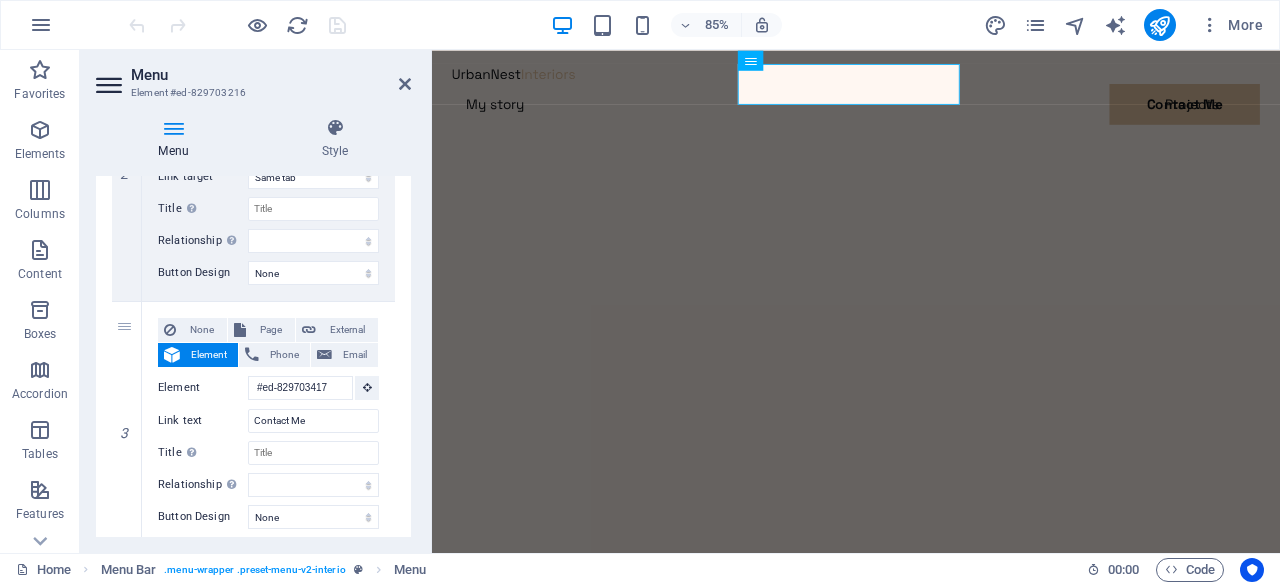 scroll, scrollTop: 612, scrollLeft: 0, axis: vertical 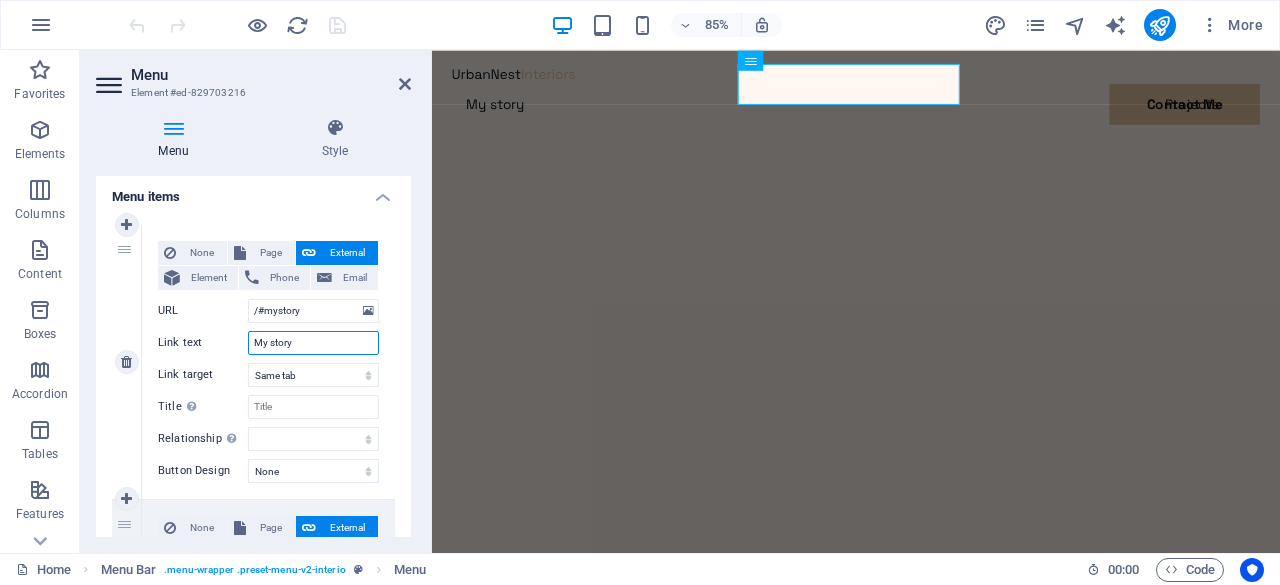 click on "My story" at bounding box center [313, 343] 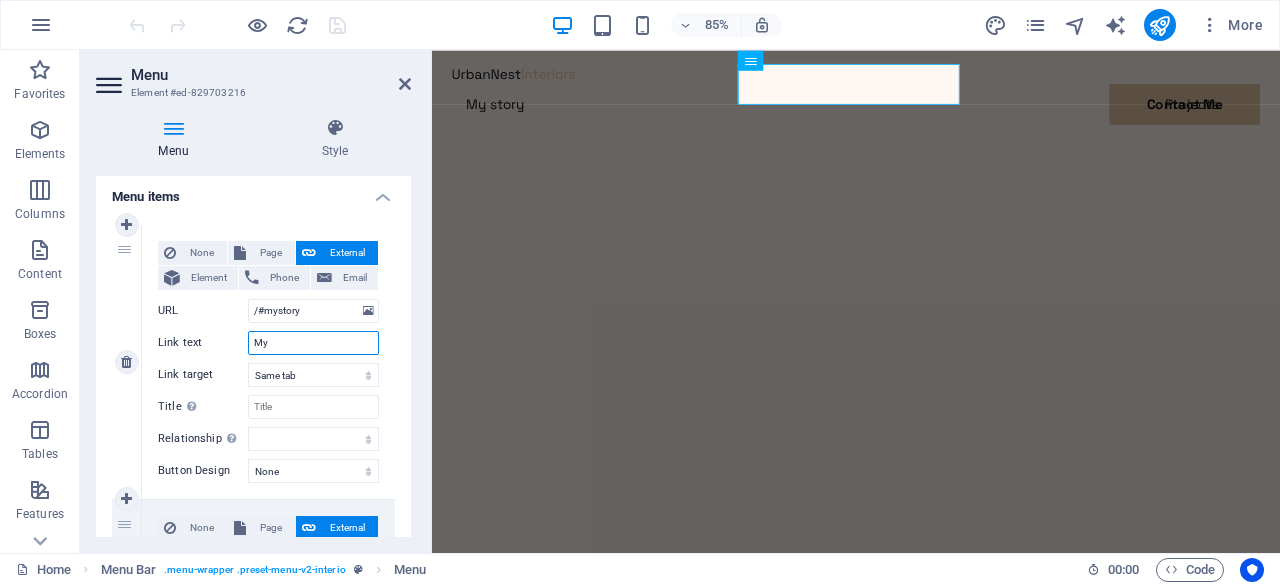 type on "M" 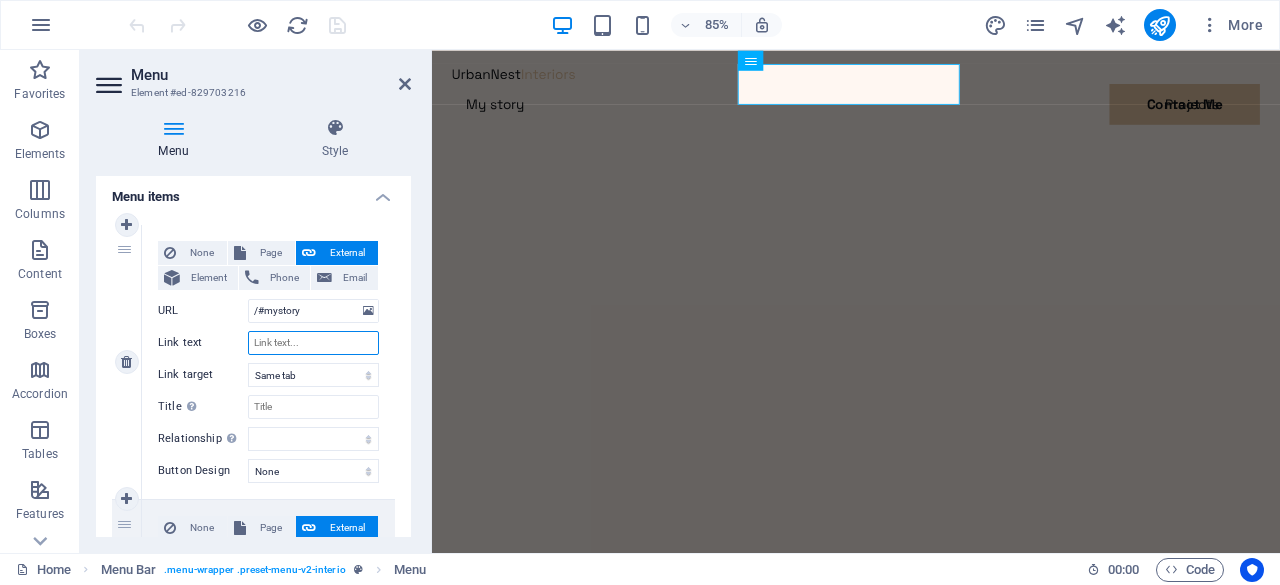 type on "H" 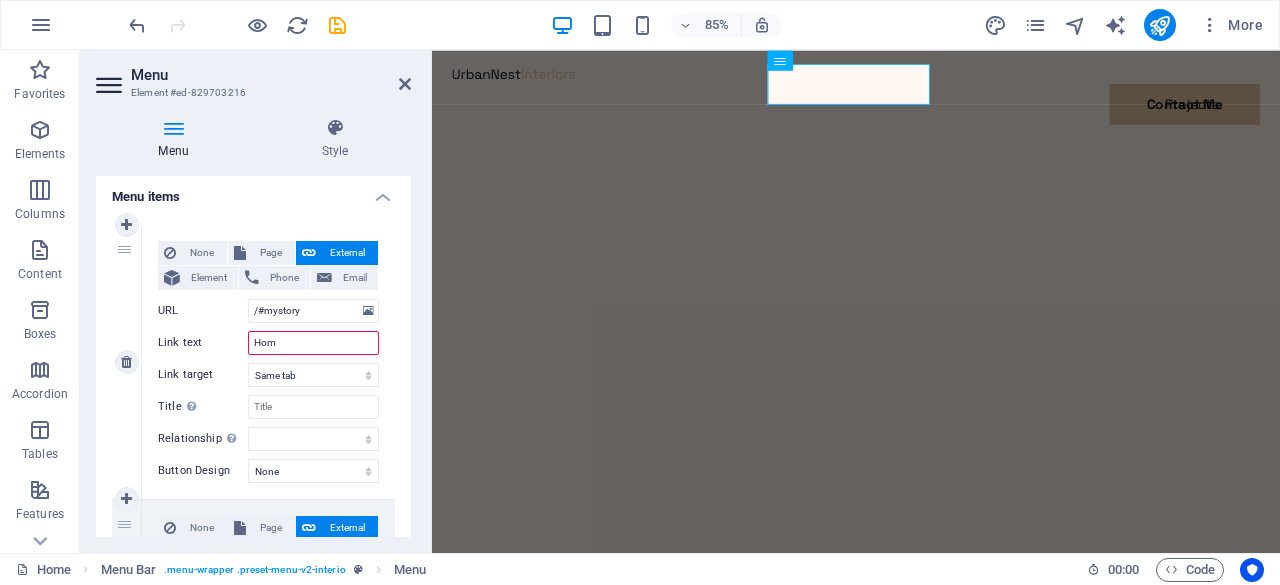 type on "Home" 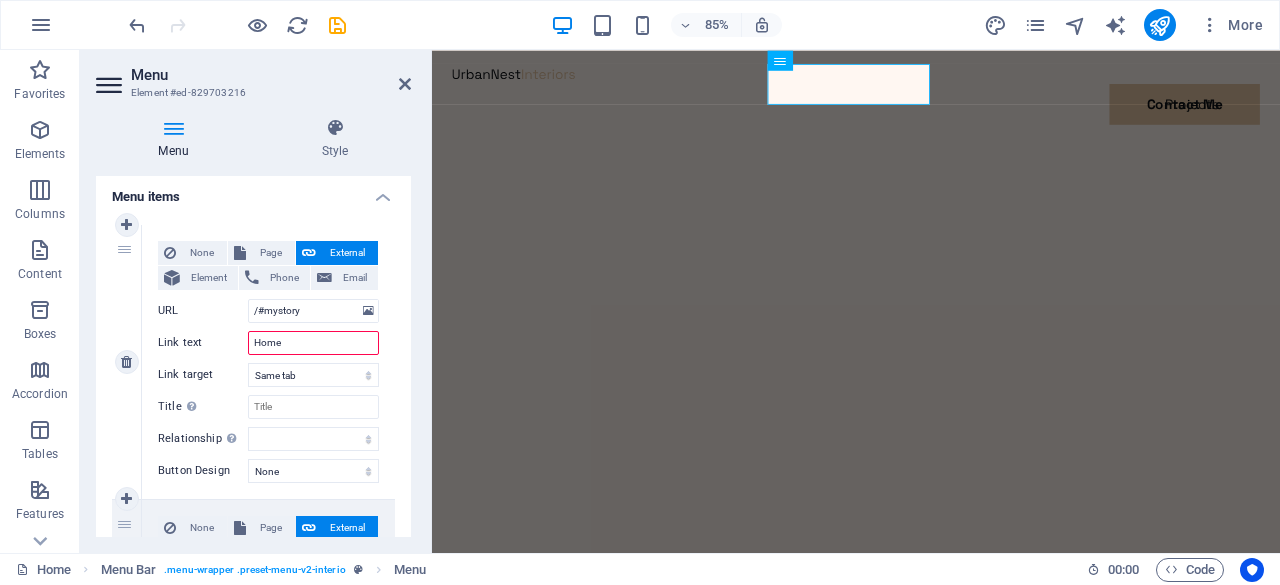select 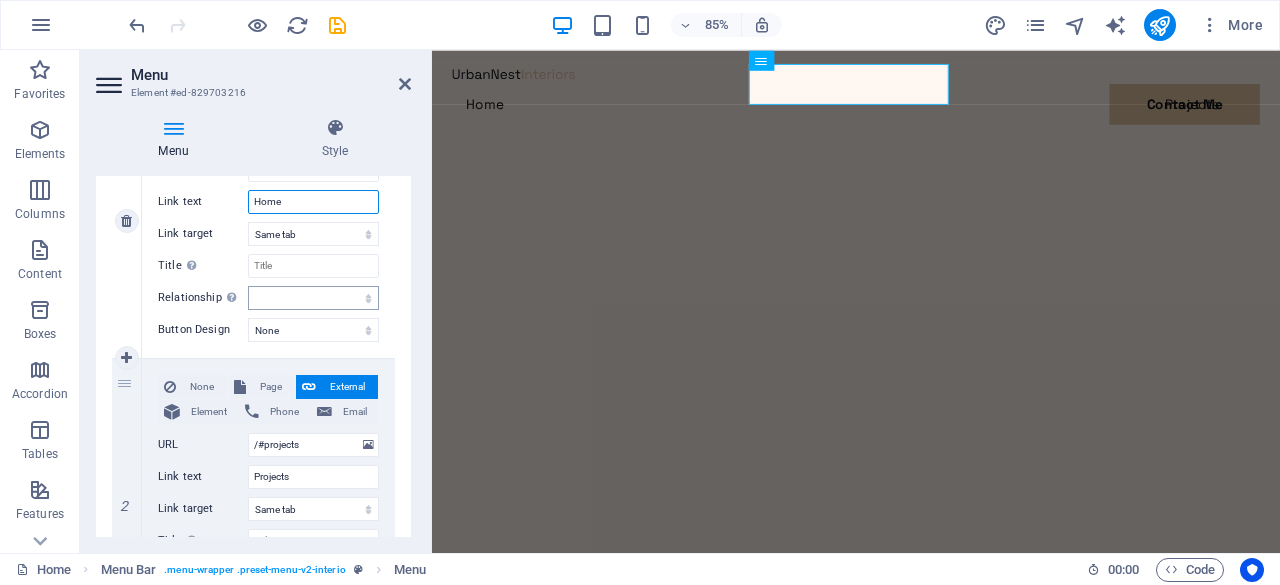 scroll, scrollTop: 292, scrollLeft: 0, axis: vertical 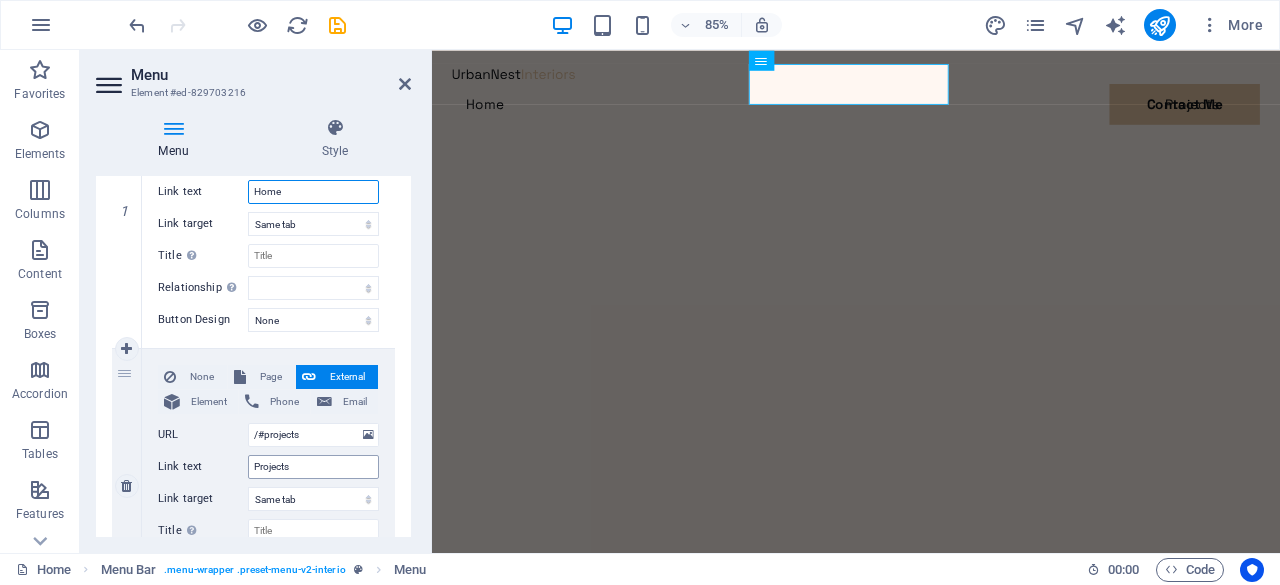 type on "Home" 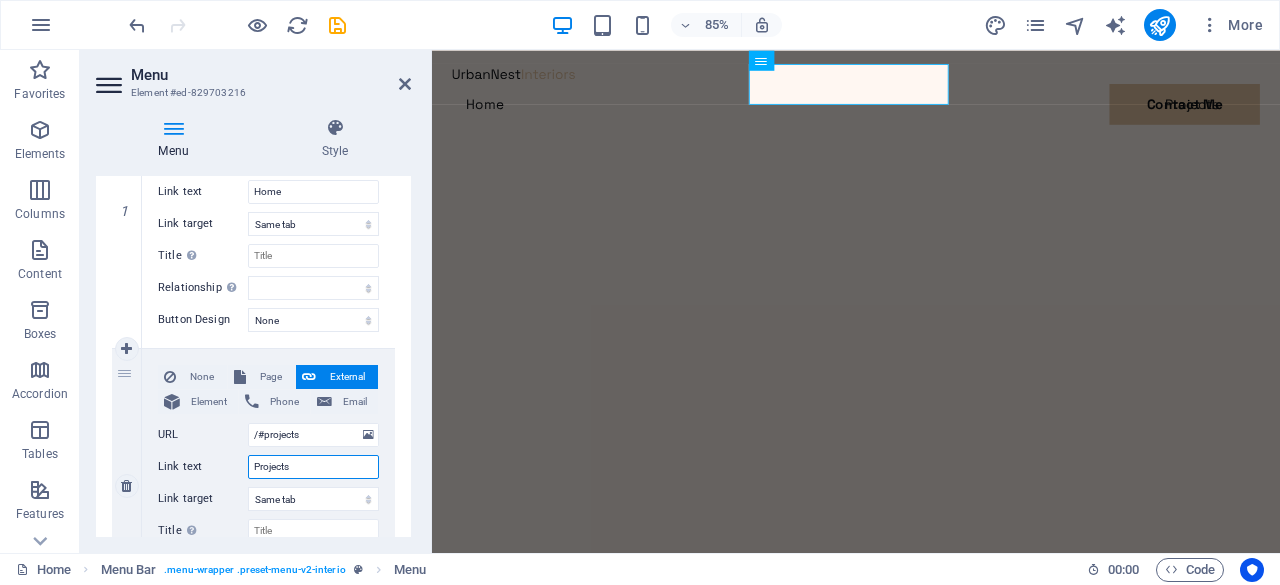 click on "Projects" at bounding box center [313, 467] 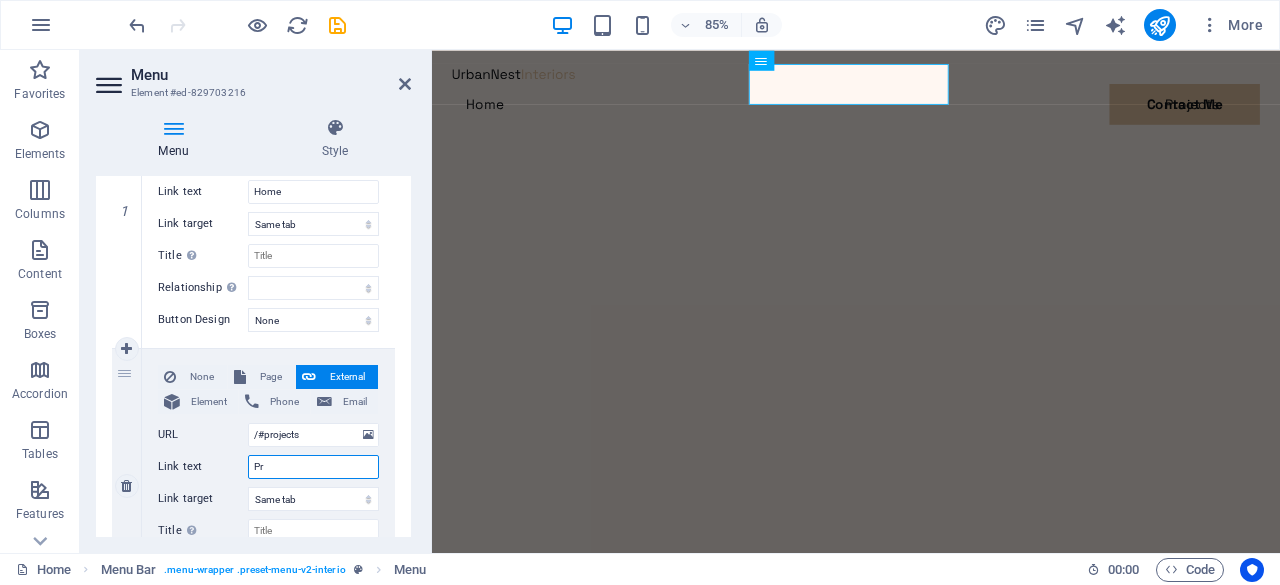 type on "P" 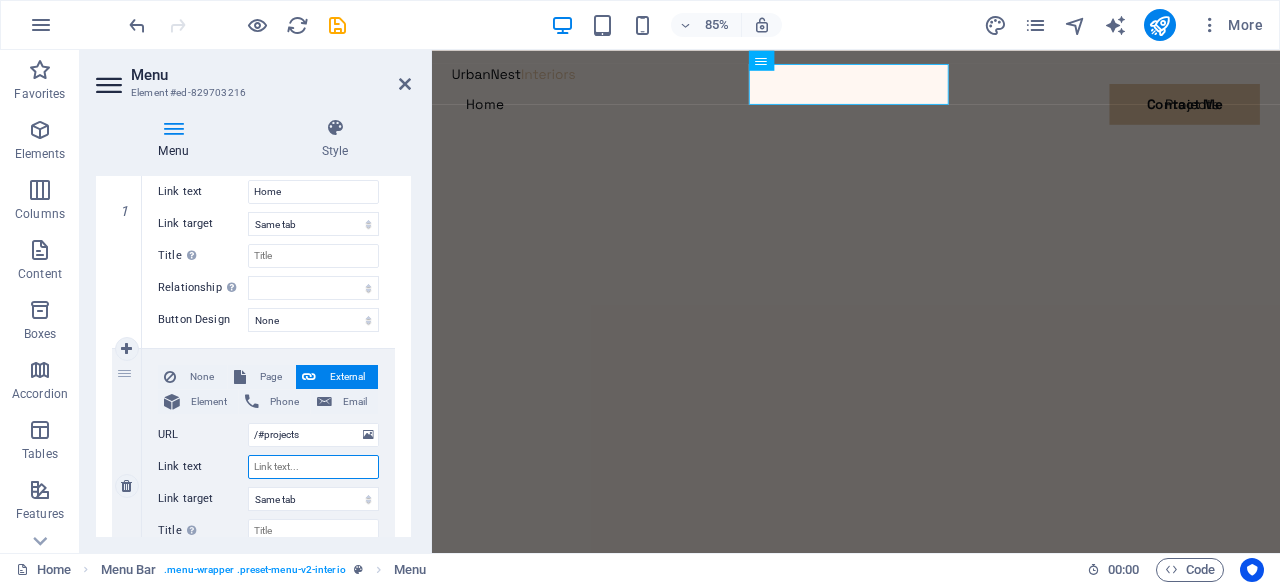 type on "M" 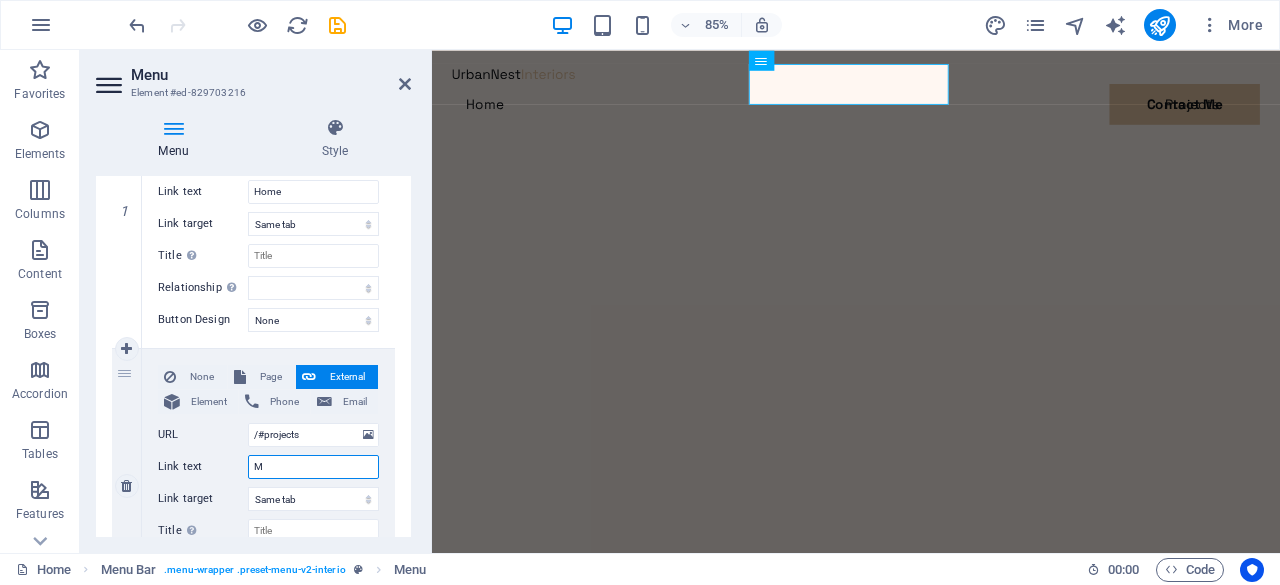 select 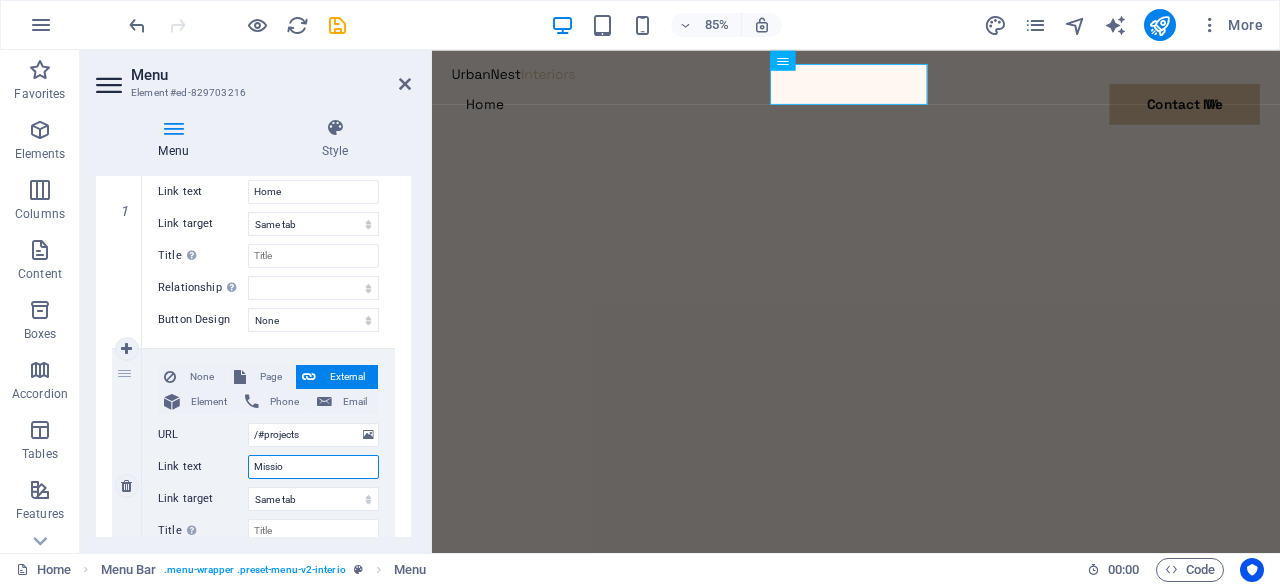 type on "Mission" 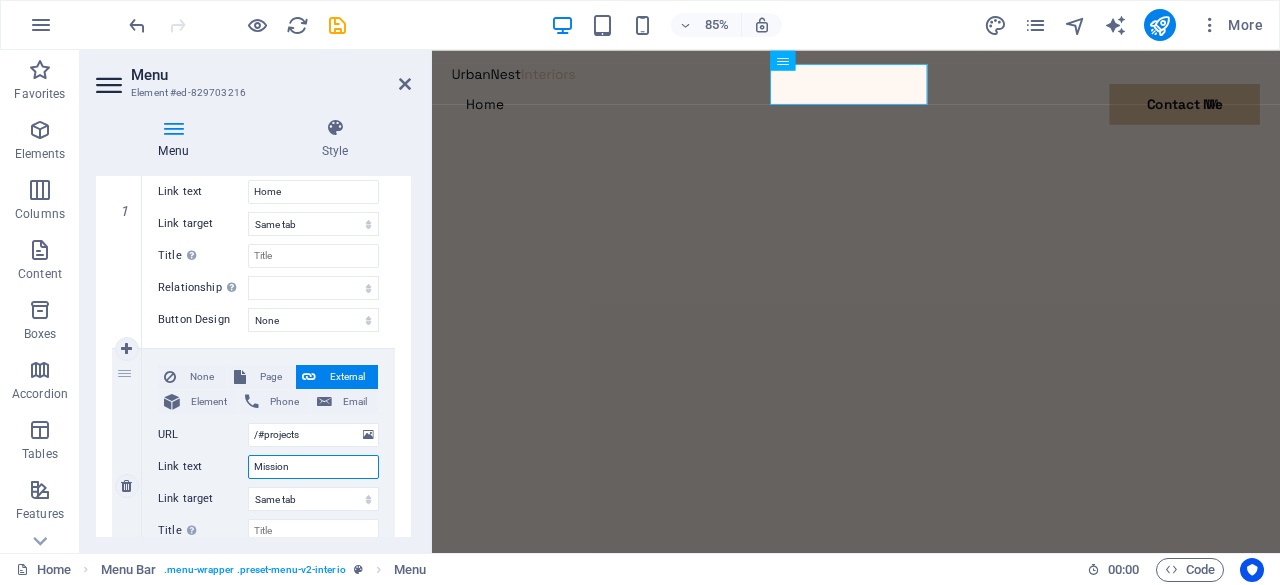 select 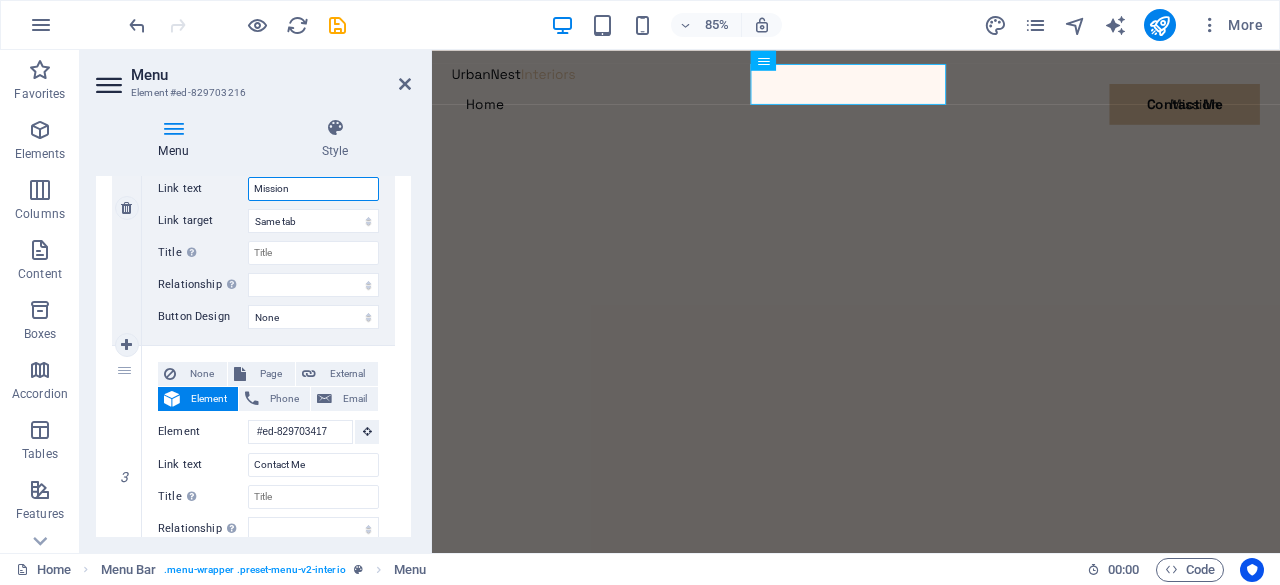 scroll, scrollTop: 626, scrollLeft: 0, axis: vertical 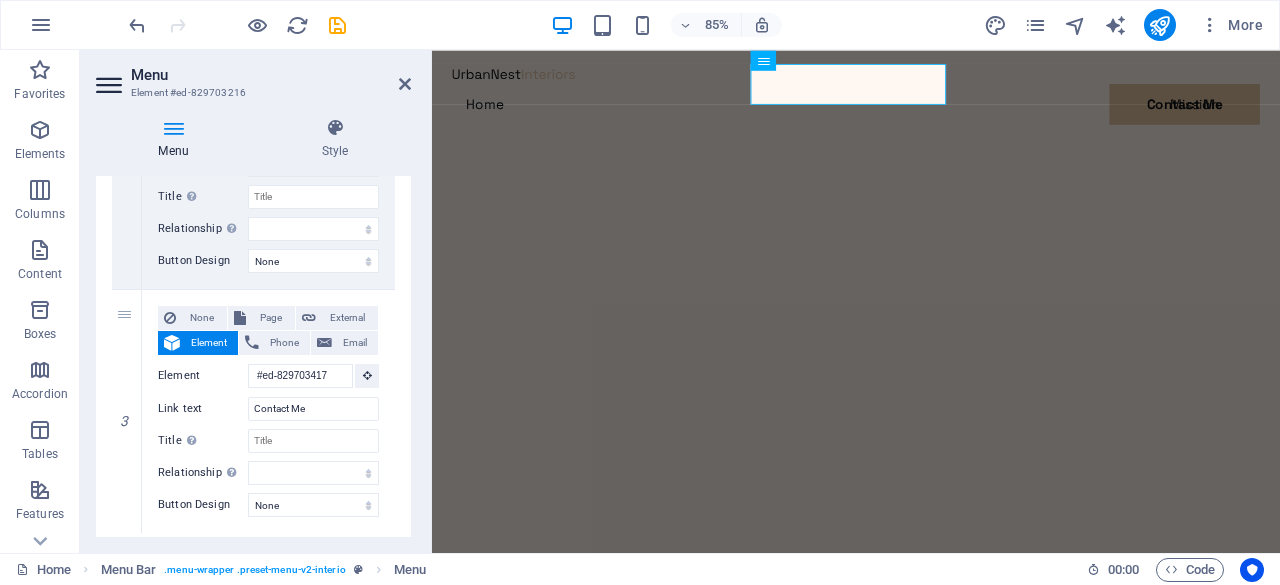type on "Mission" 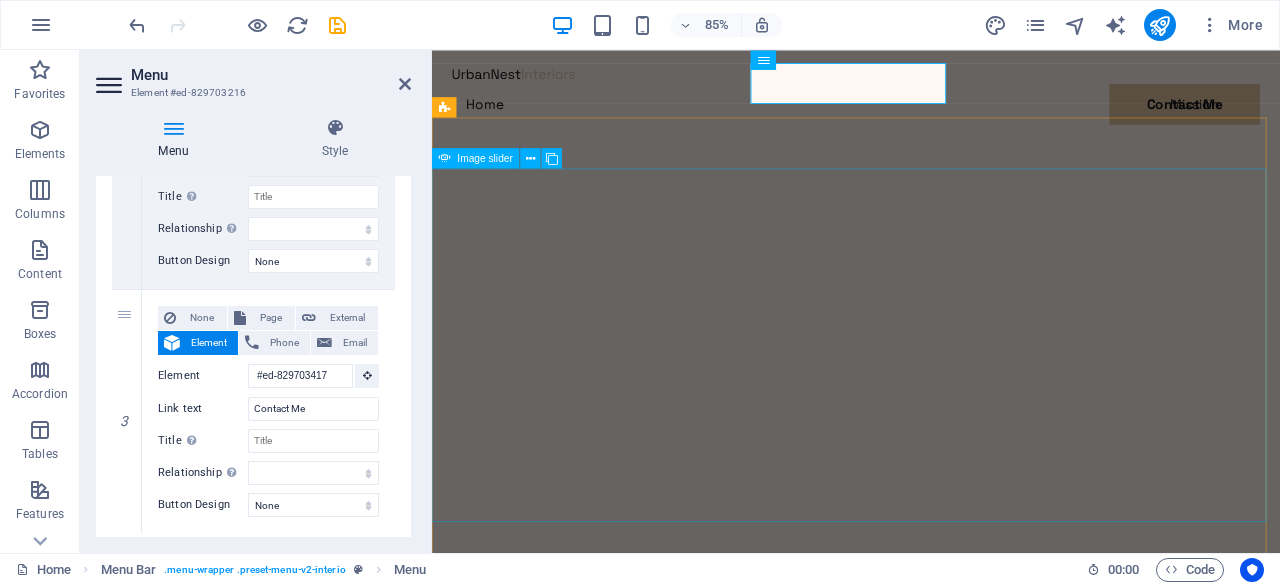 scroll, scrollTop: 0, scrollLeft: 0, axis: both 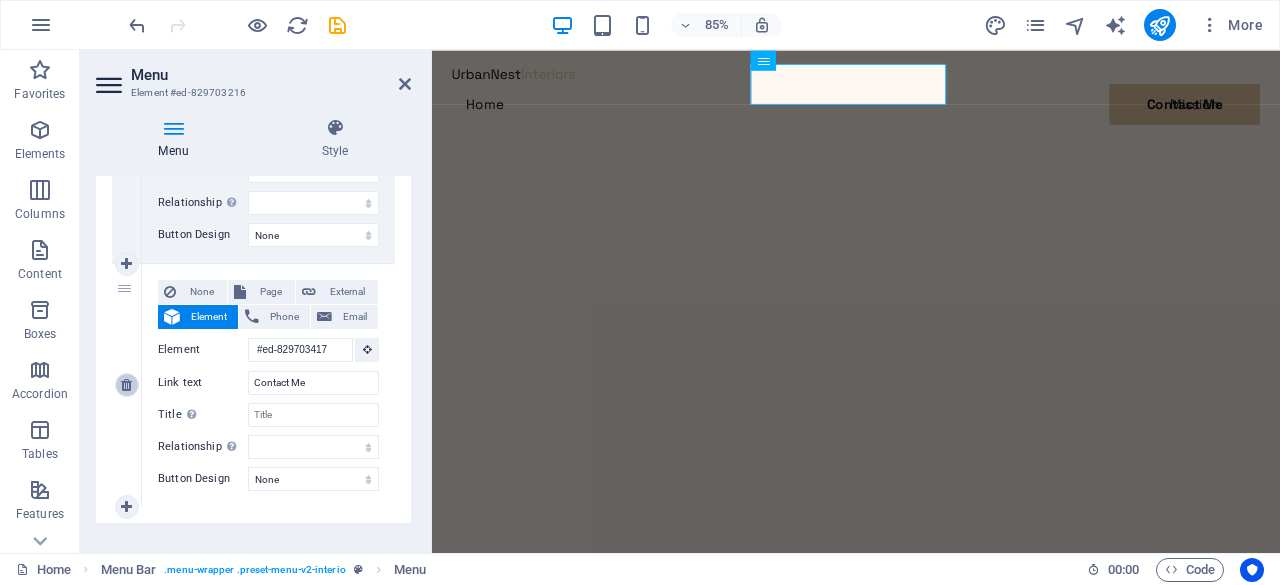 click at bounding box center [127, 385] 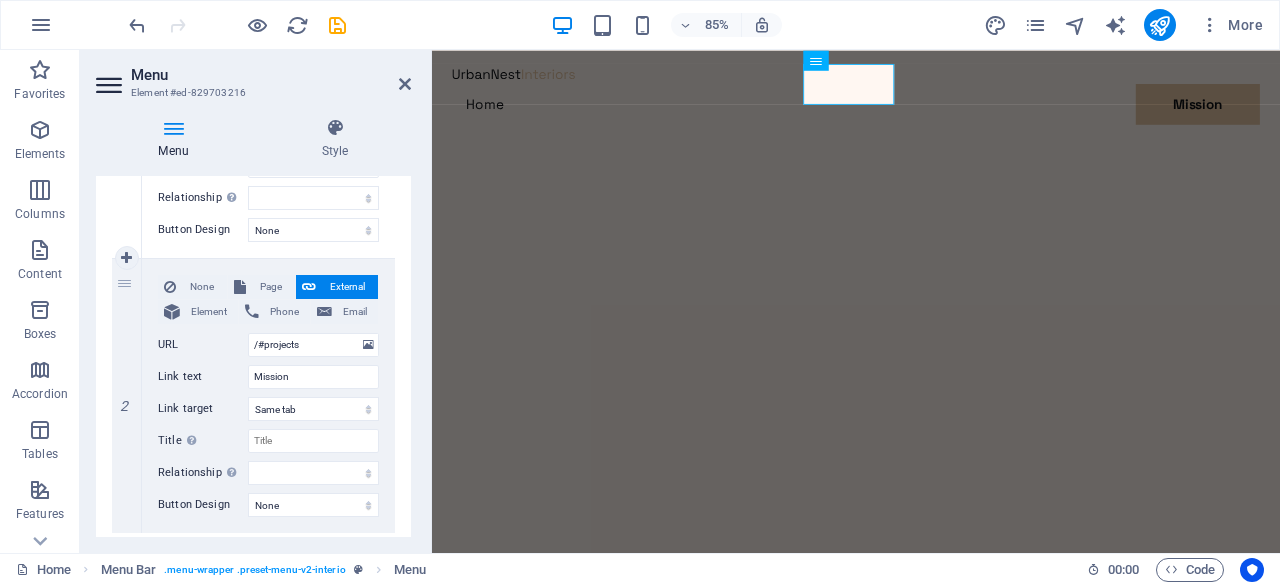 scroll, scrollTop: 388, scrollLeft: 0, axis: vertical 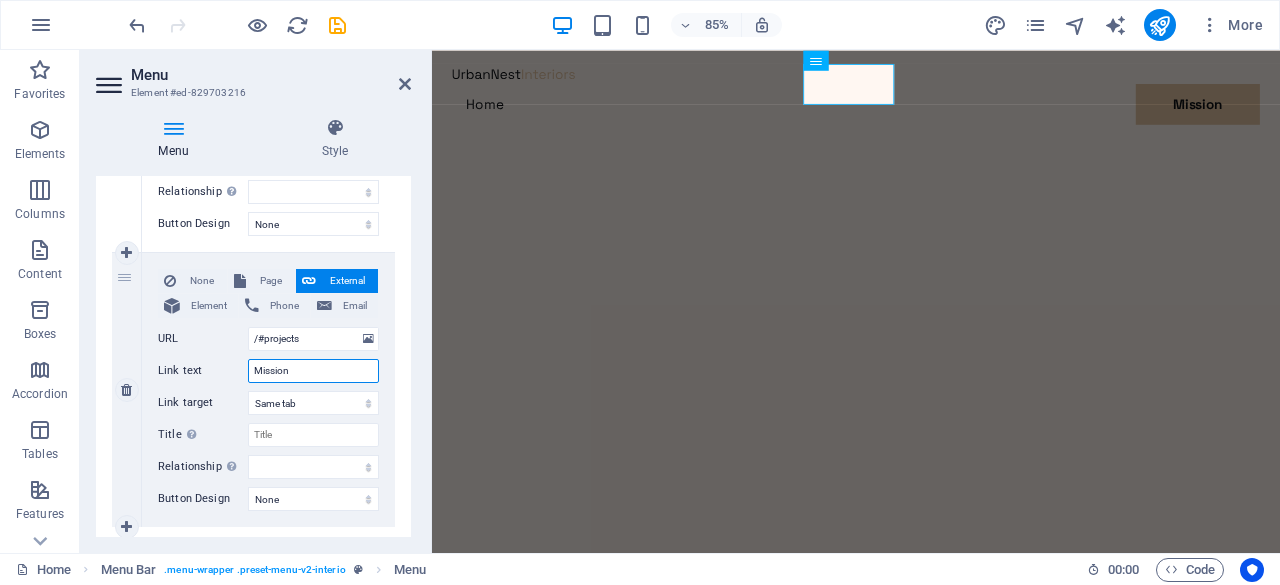 click on "Mission" at bounding box center (313, 371) 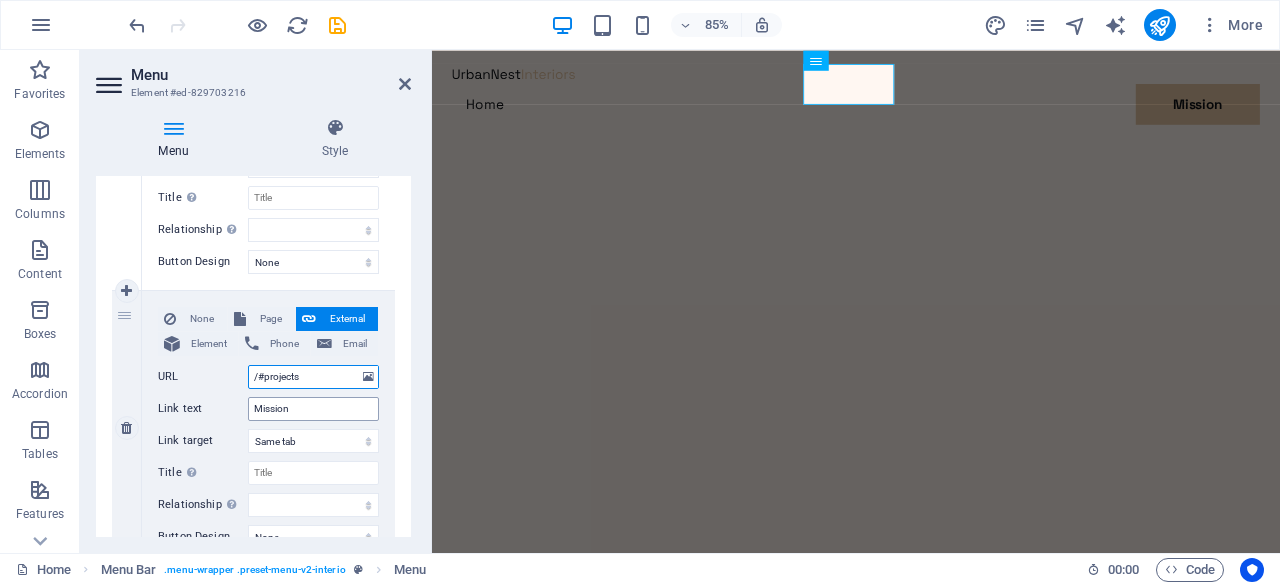 click on "/#projects" at bounding box center [313, 377] 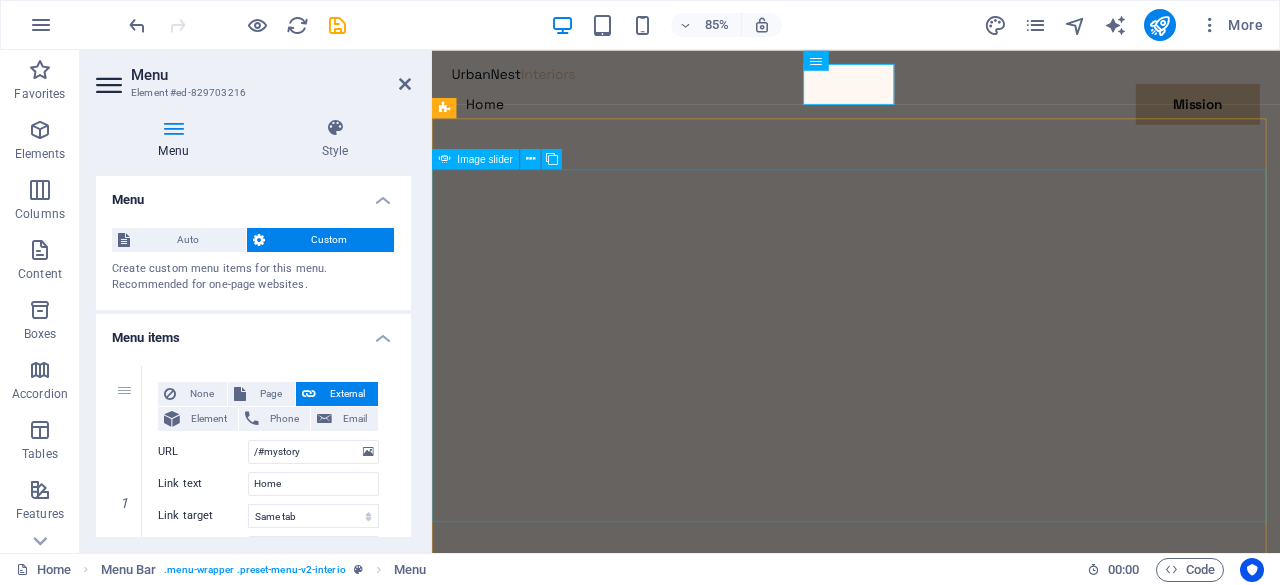click at bounding box center [-1728, 2067] 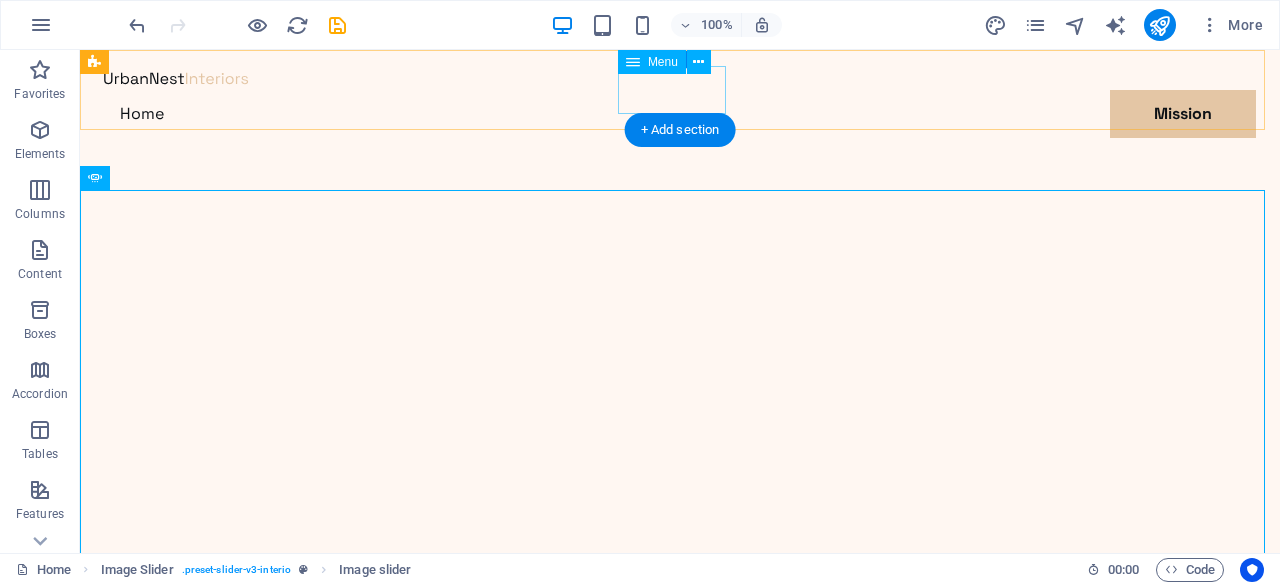 click on "Home Mission" at bounding box center [680, 114] 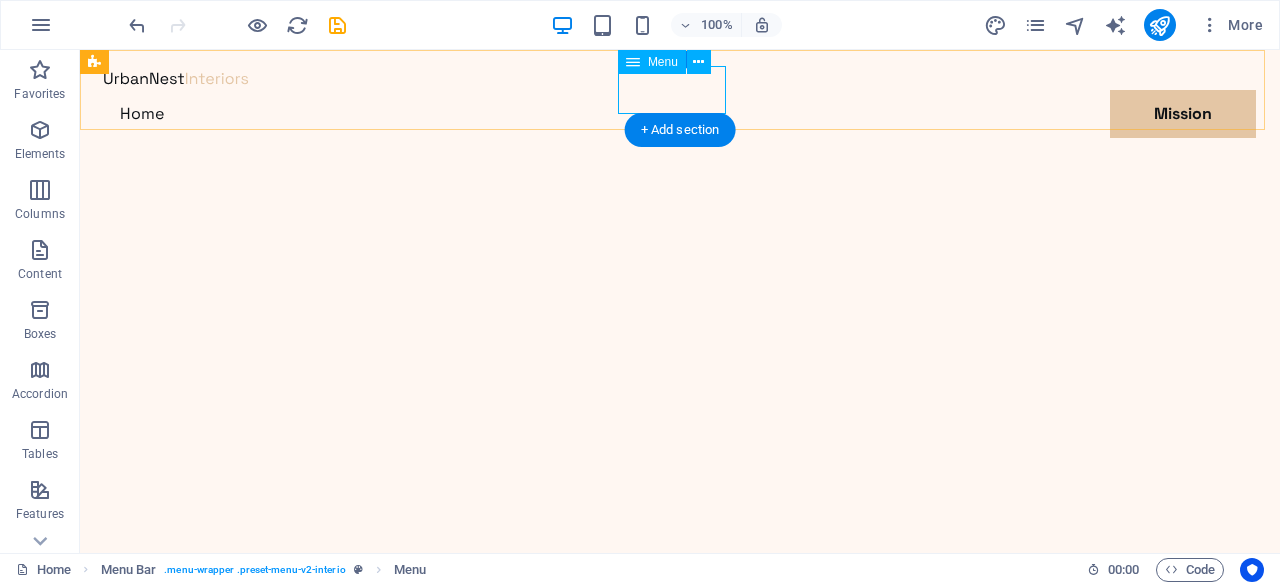 click on "Home Mission" at bounding box center (680, 114) 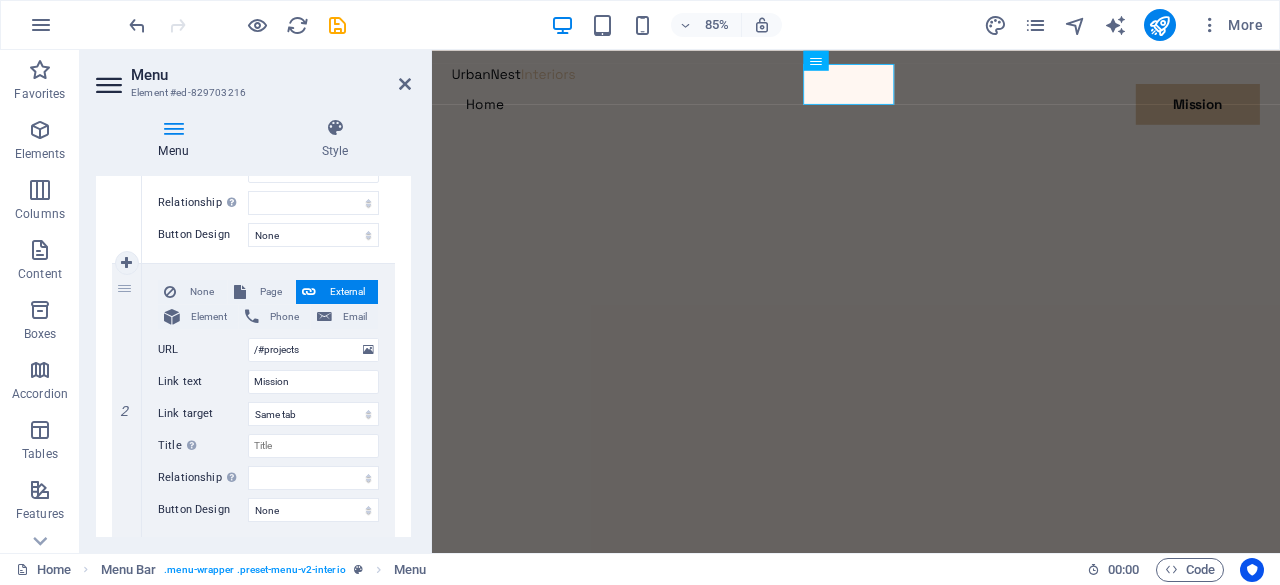 scroll, scrollTop: 378, scrollLeft: 0, axis: vertical 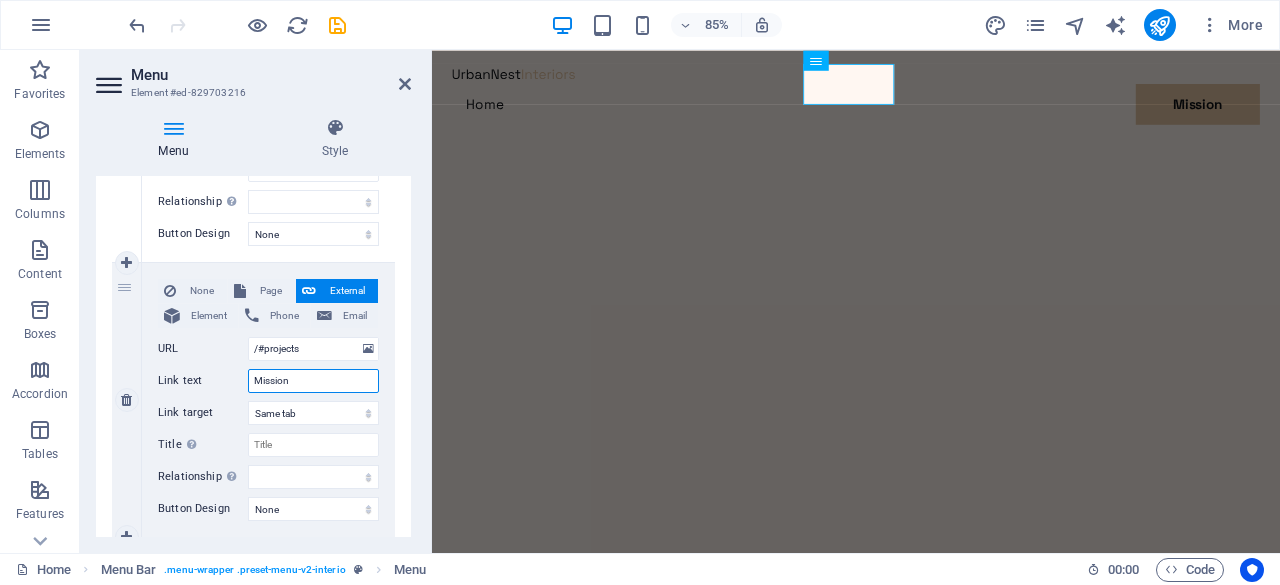 click on "Mission" at bounding box center [313, 381] 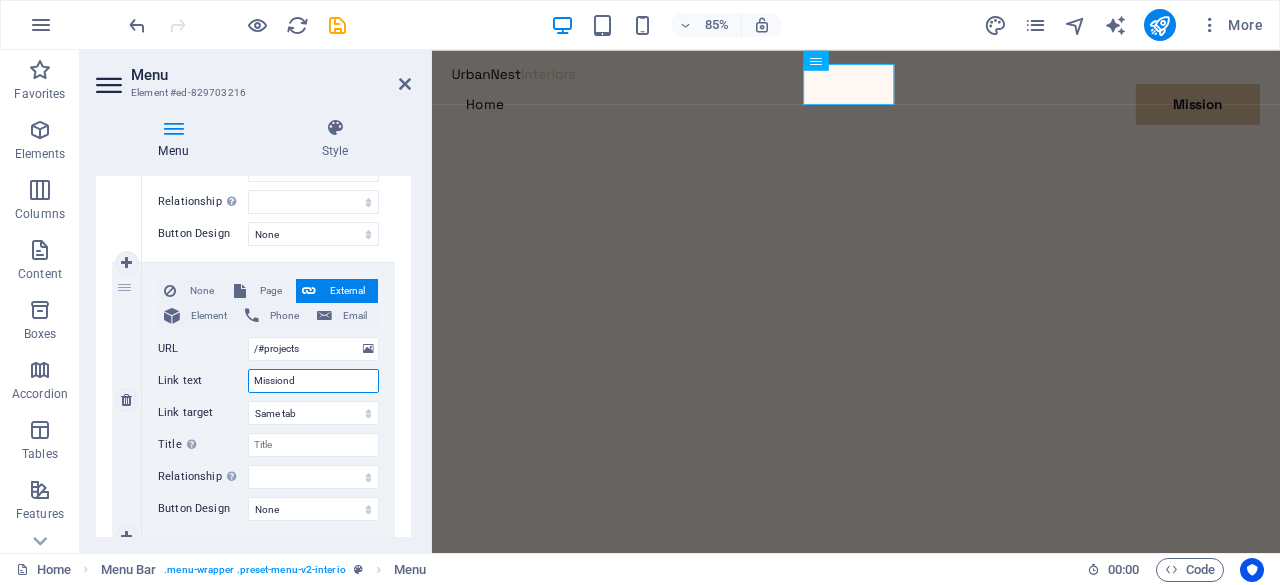 type on "Missiondd" 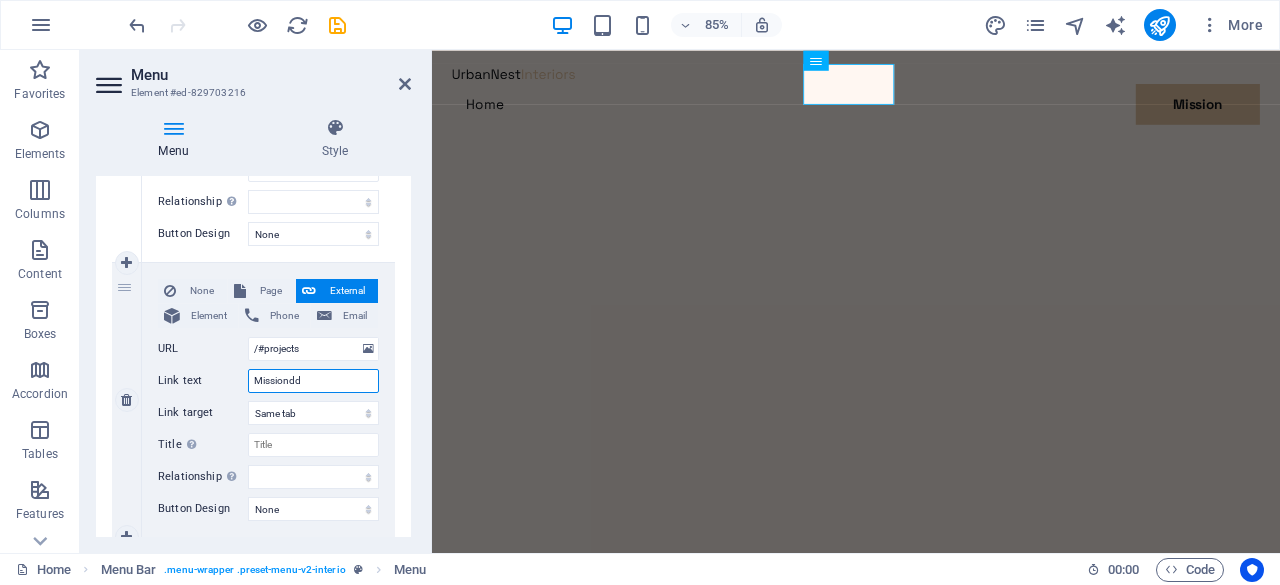select 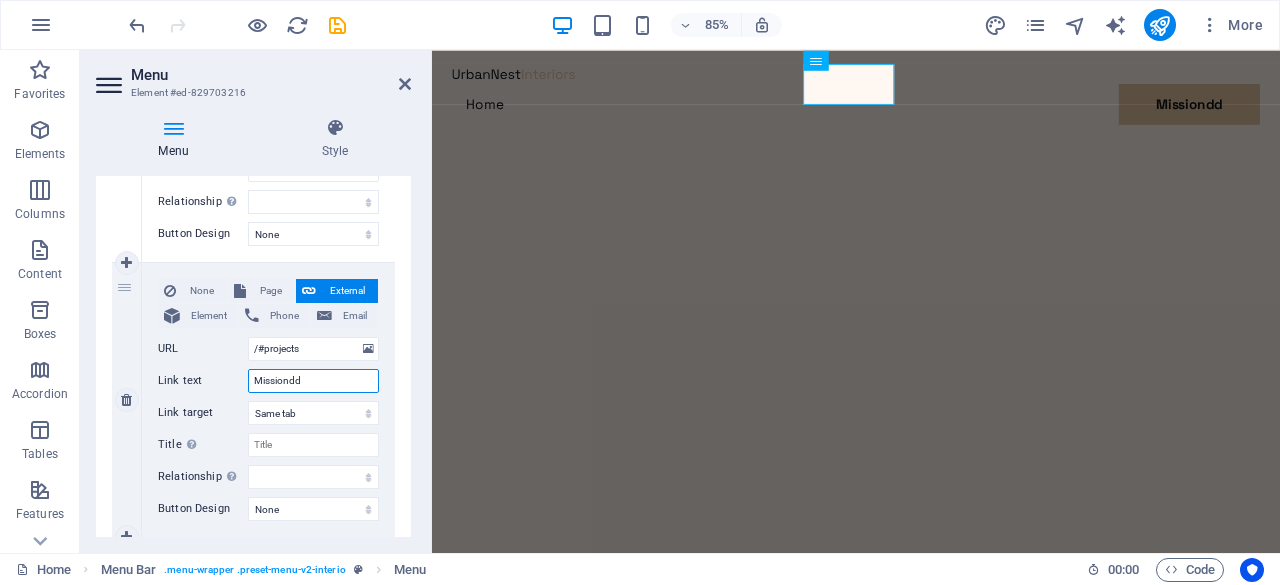 type on "Missiond" 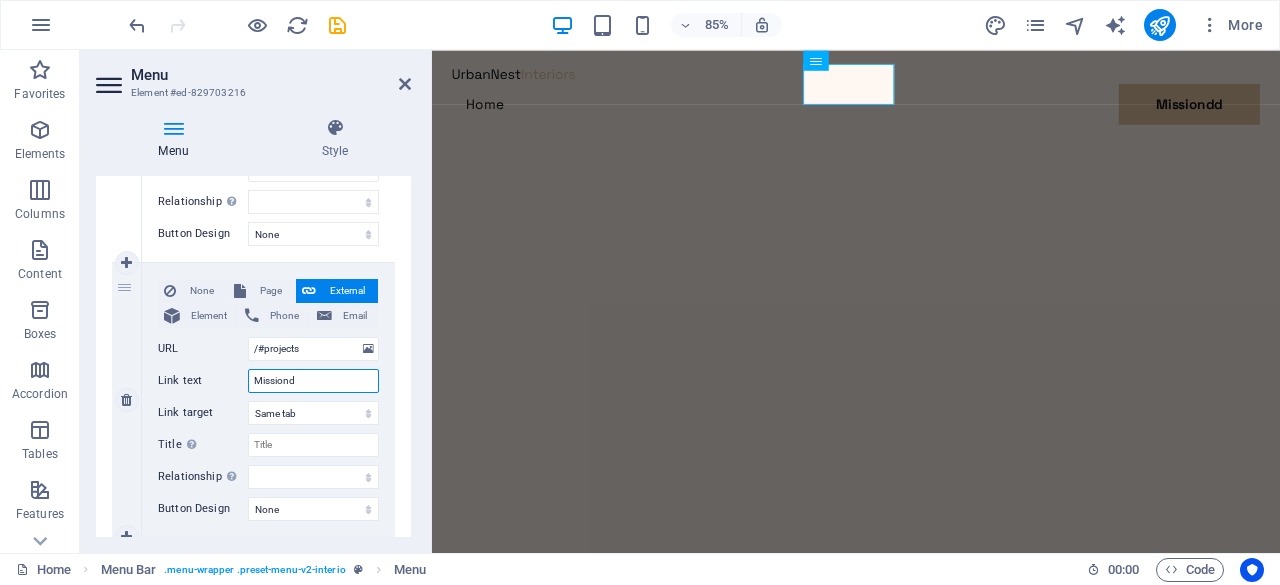 select 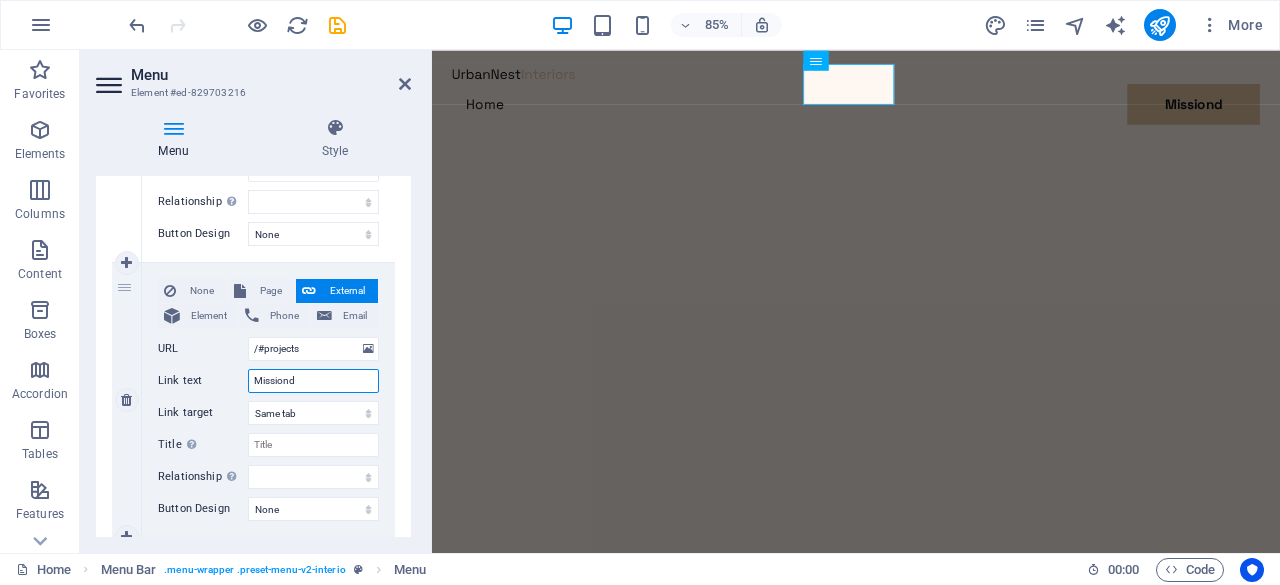 type on "Mission" 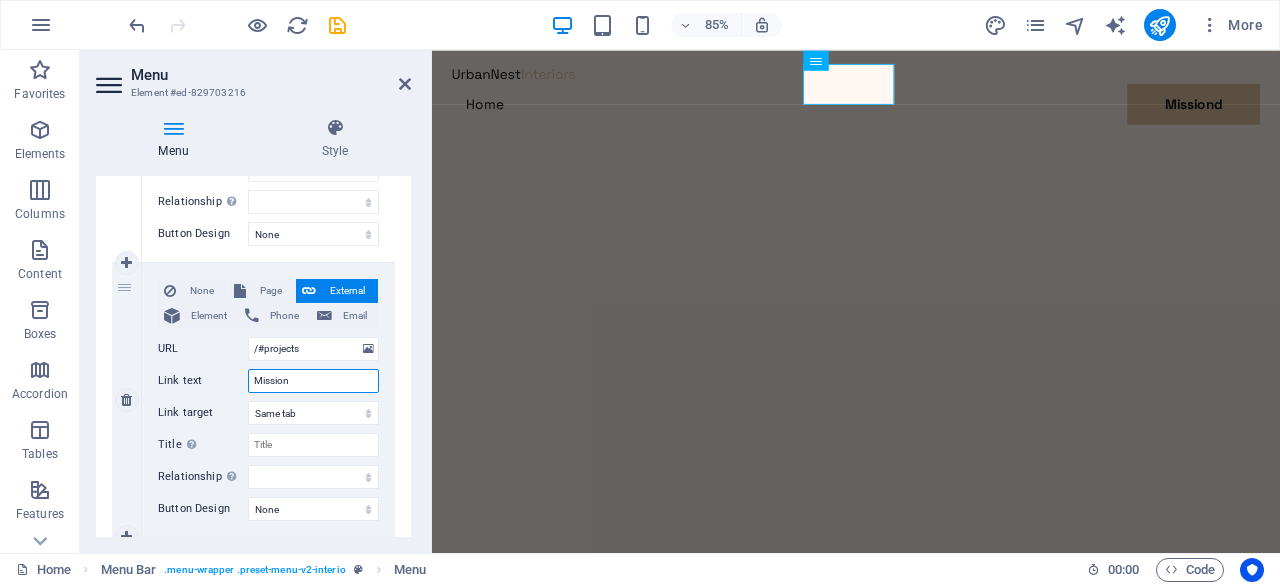 select 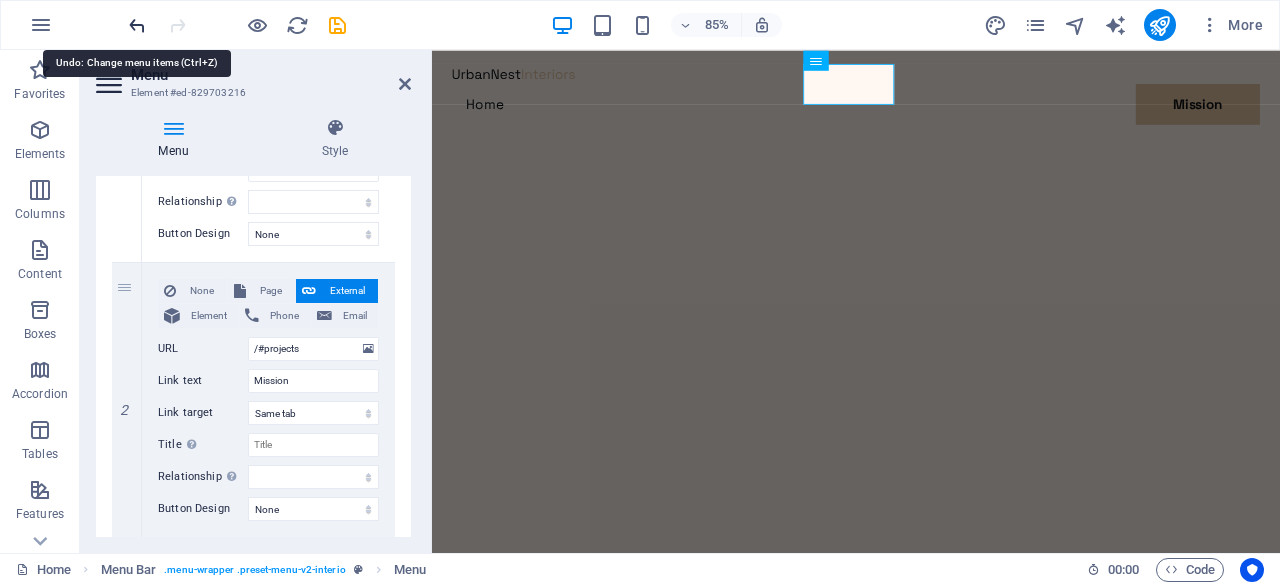 click at bounding box center [137, 25] 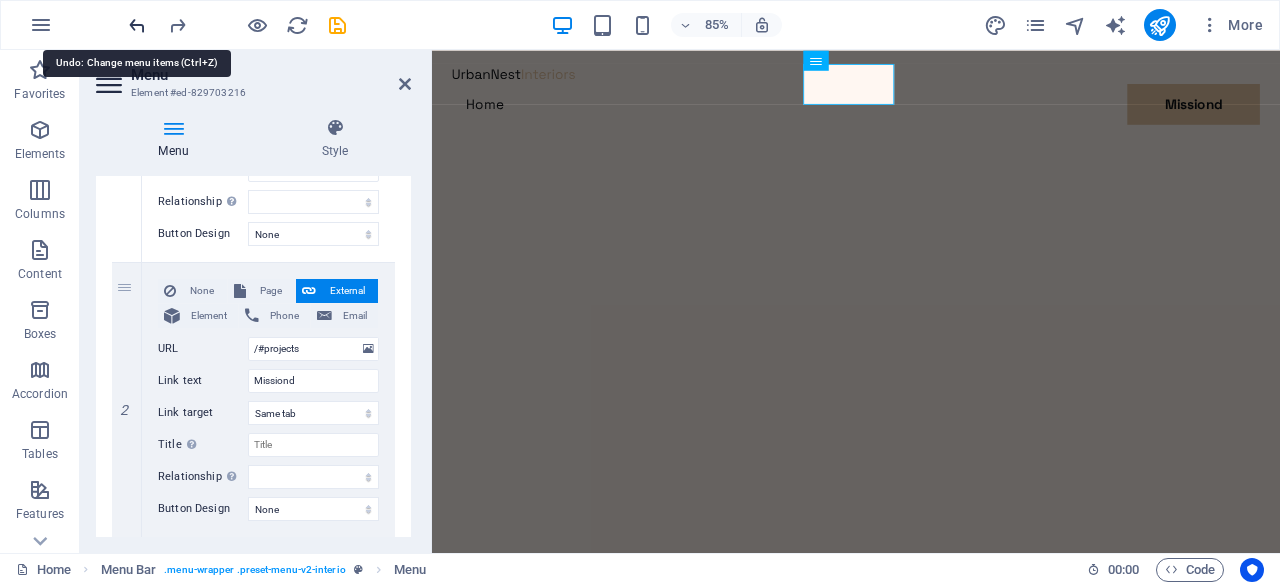 click at bounding box center (137, 25) 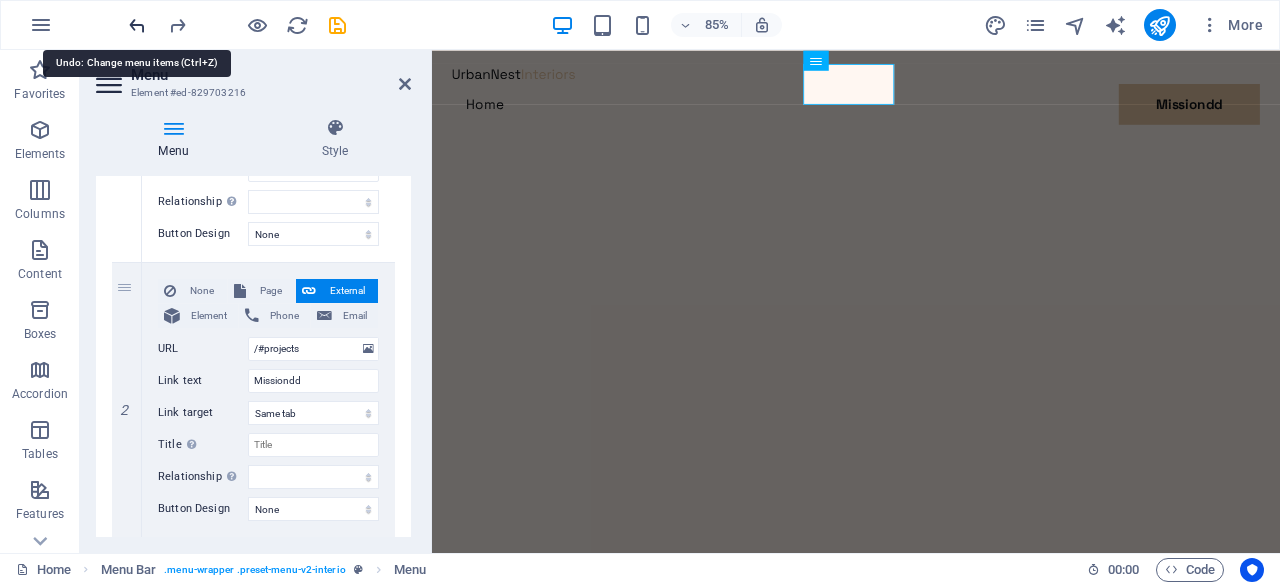click at bounding box center (137, 25) 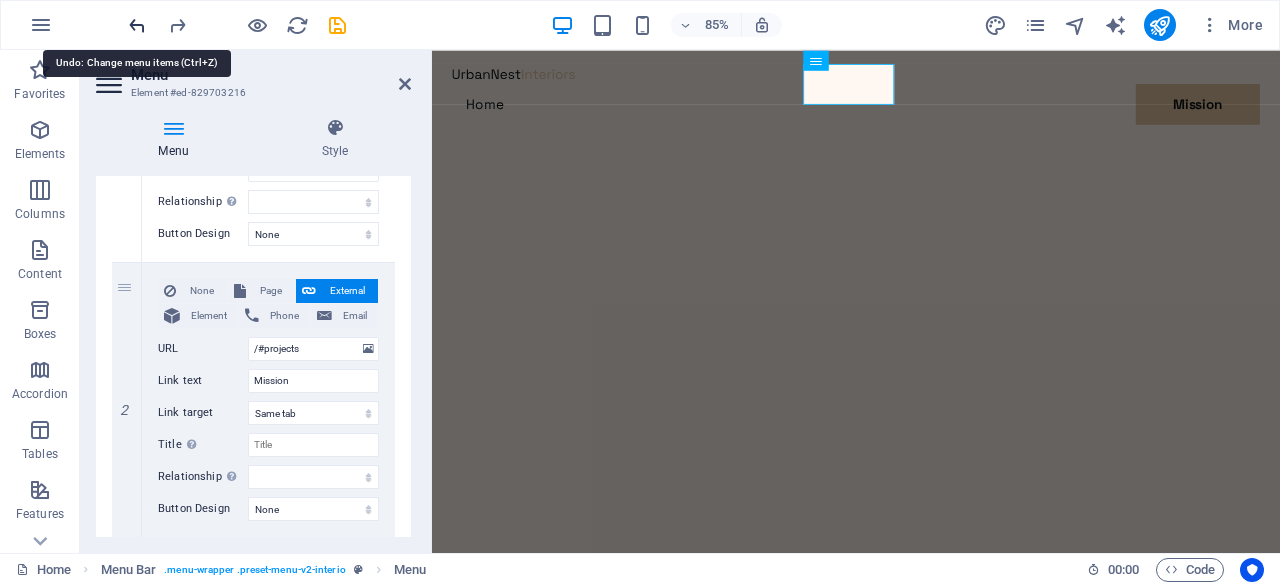 click at bounding box center [137, 25] 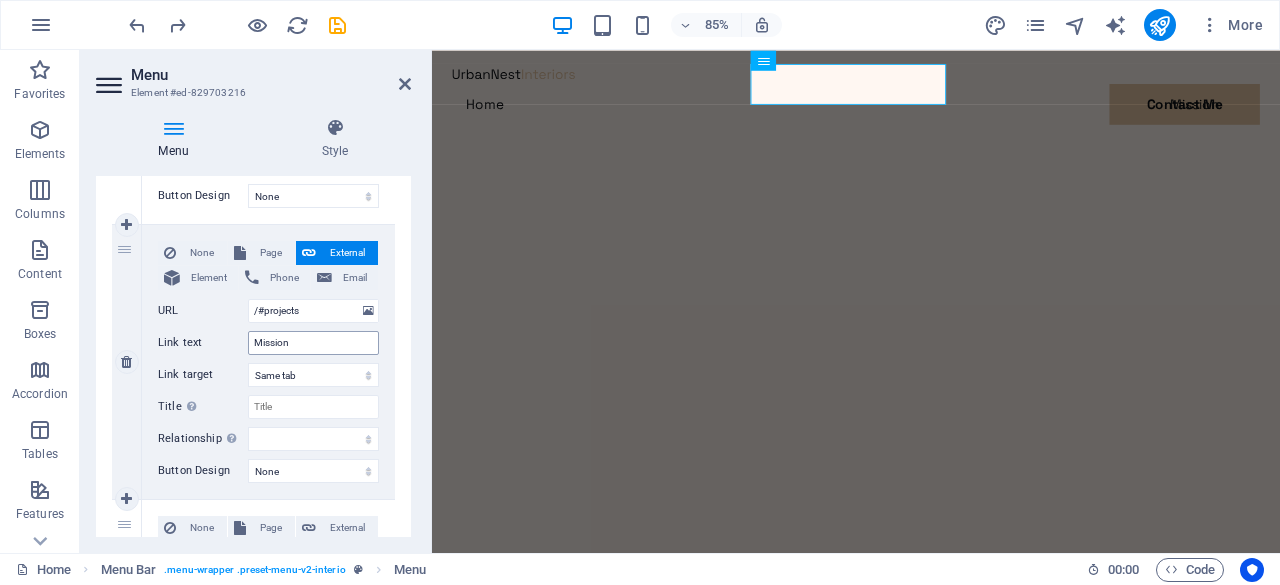scroll, scrollTop: 445, scrollLeft: 0, axis: vertical 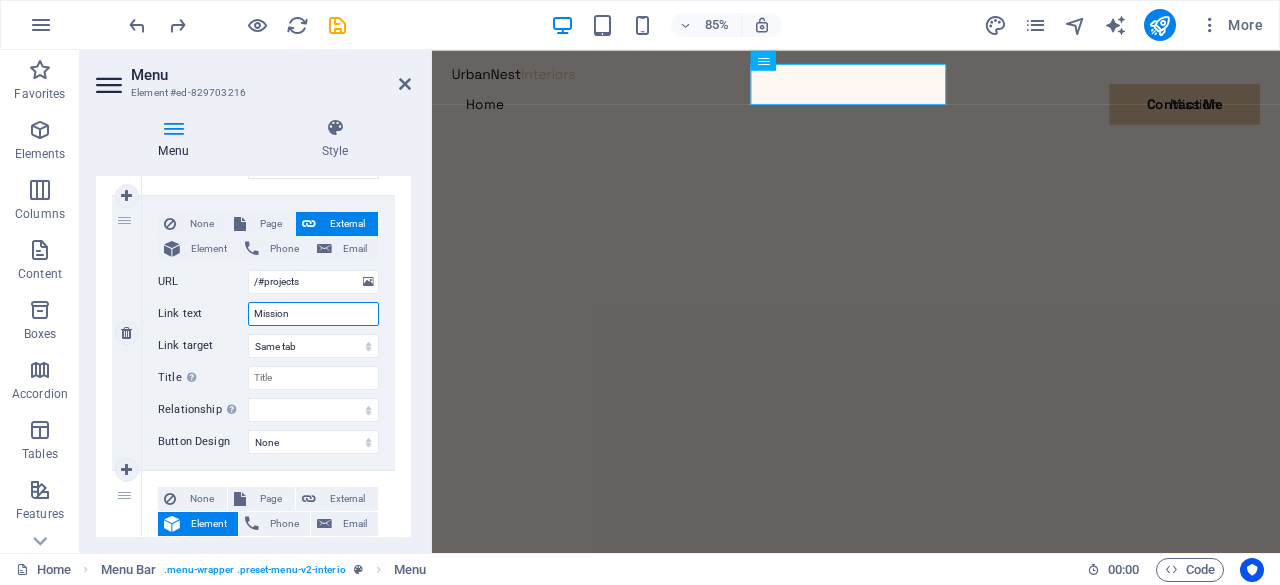 type on "Missiond" 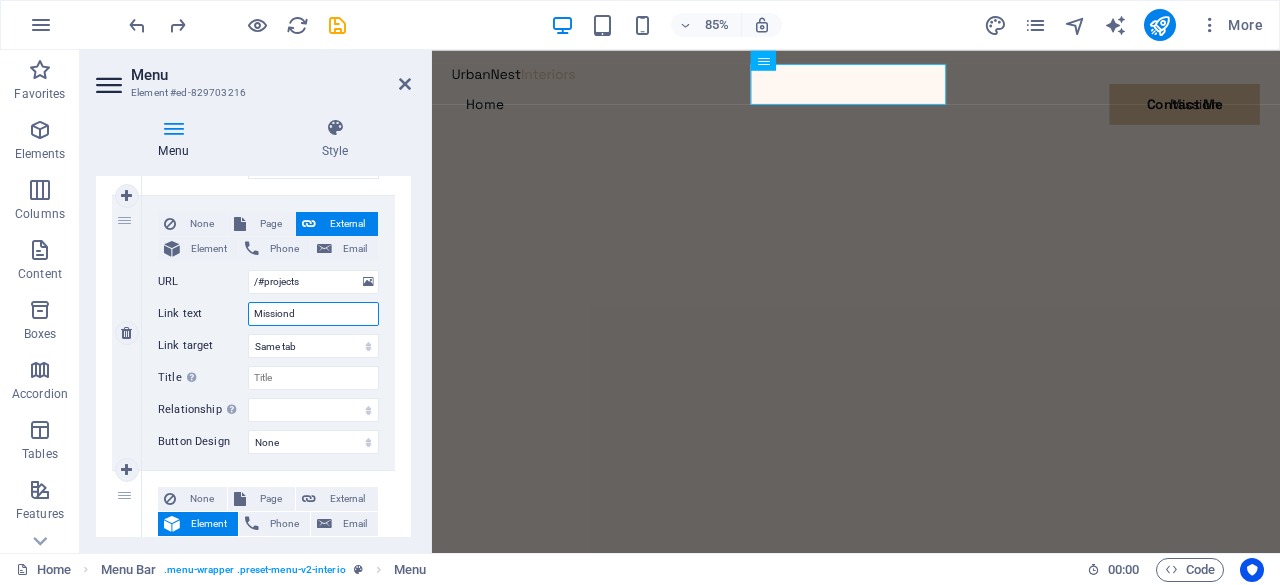 click on "Missiond" at bounding box center (313, 314) 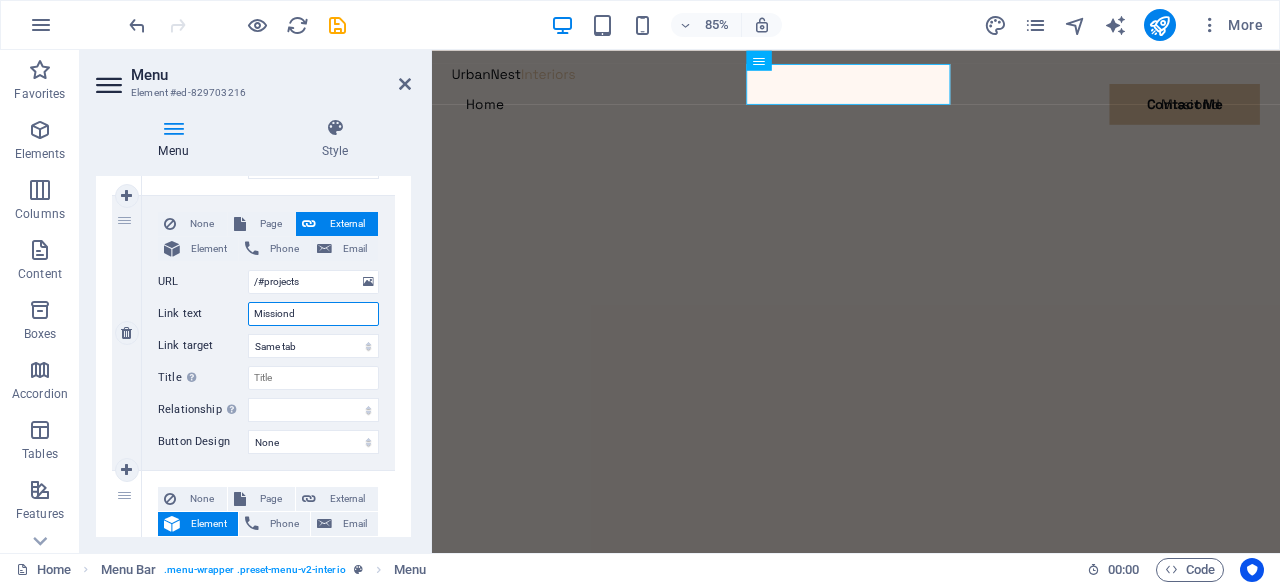 type on "Mission" 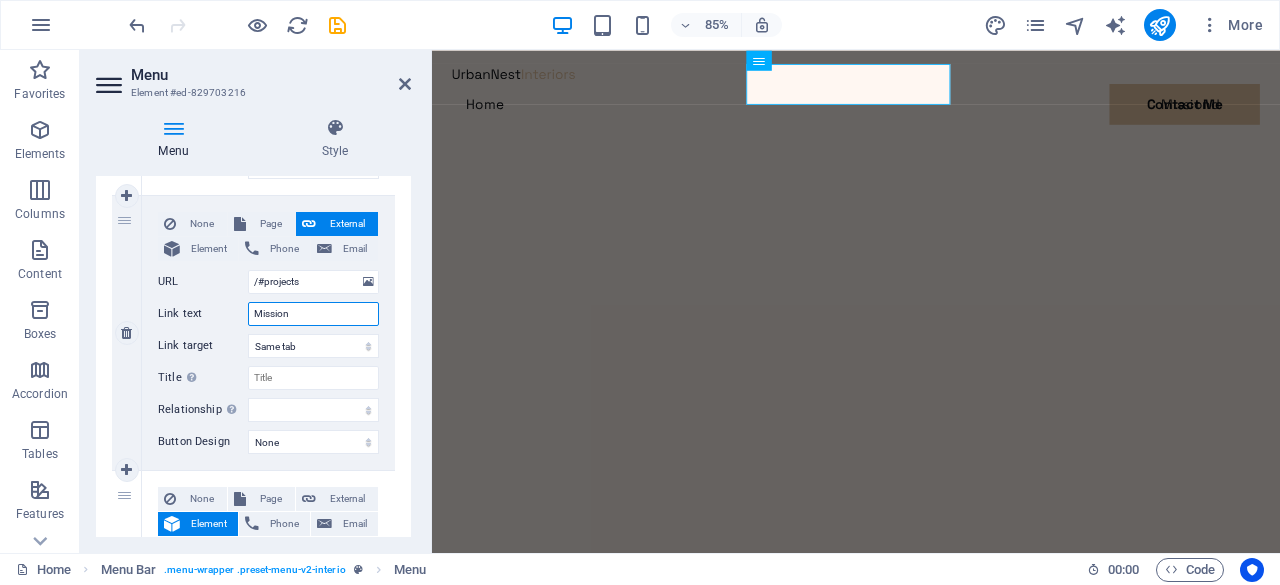 select 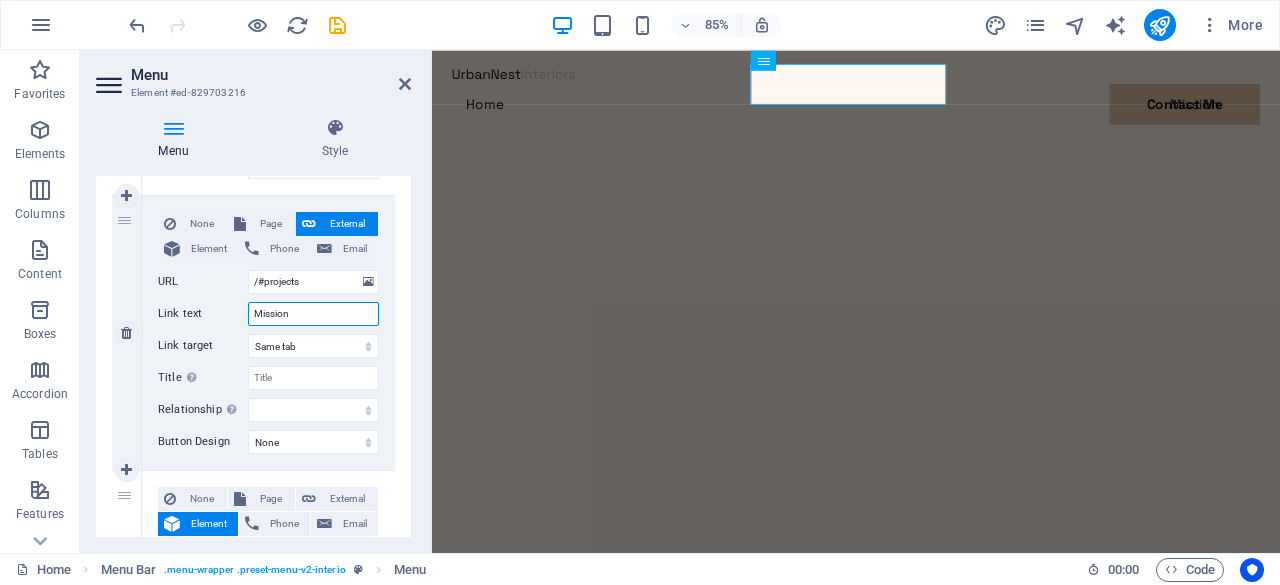 scroll, scrollTop: 624, scrollLeft: 0, axis: vertical 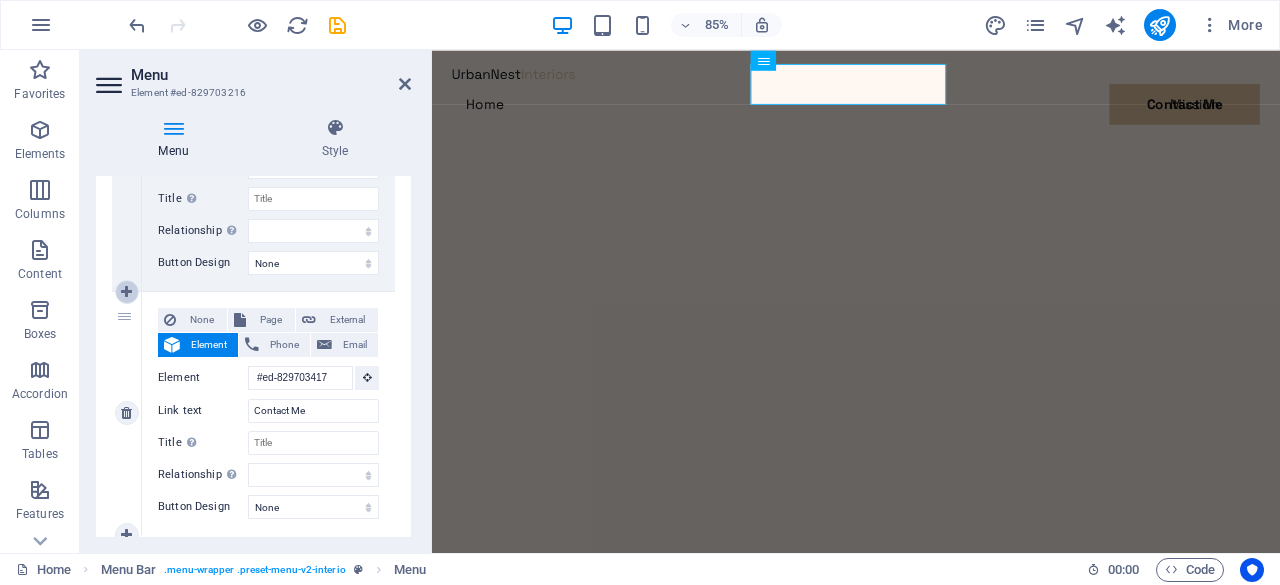 click at bounding box center [126, 292] 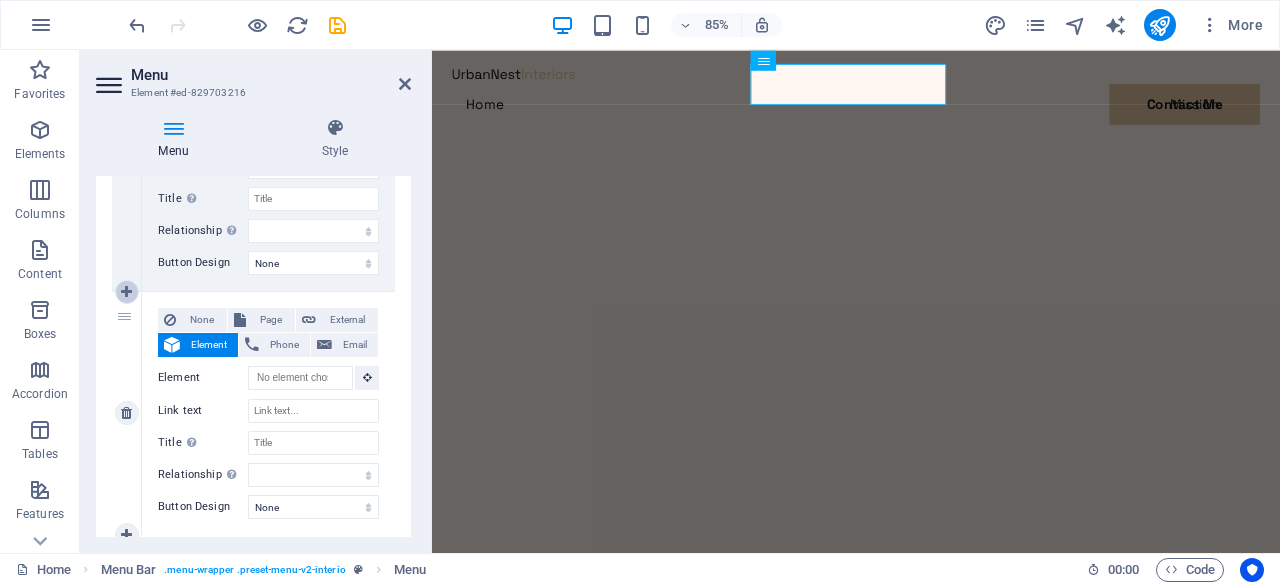 select 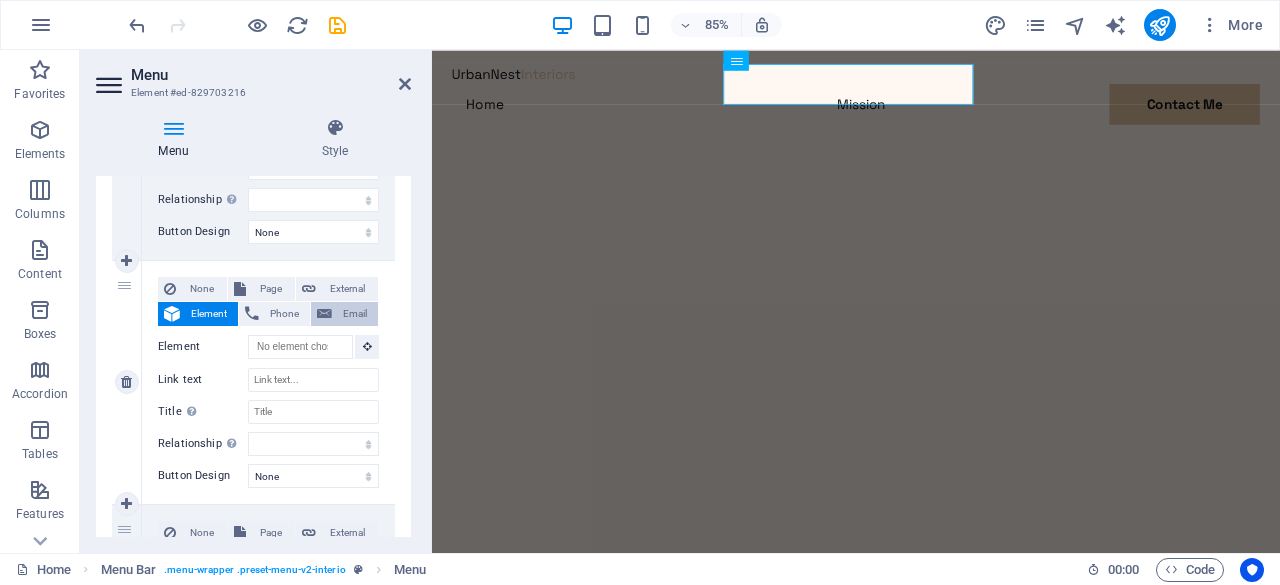 scroll, scrollTop: 669, scrollLeft: 0, axis: vertical 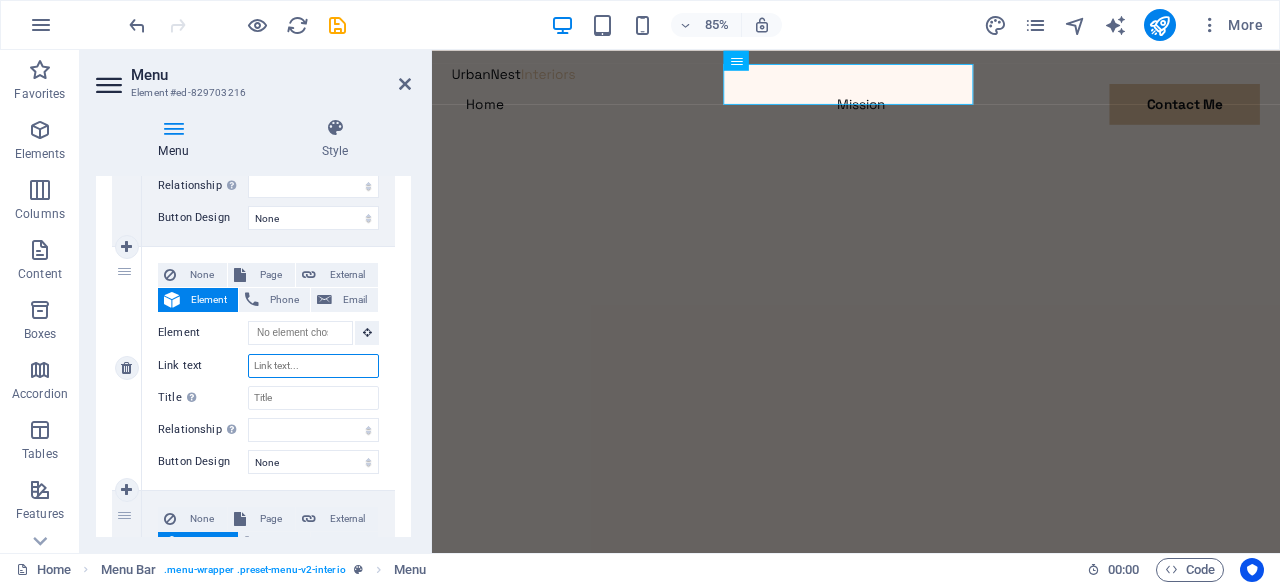click on "Link text" at bounding box center (313, 366) 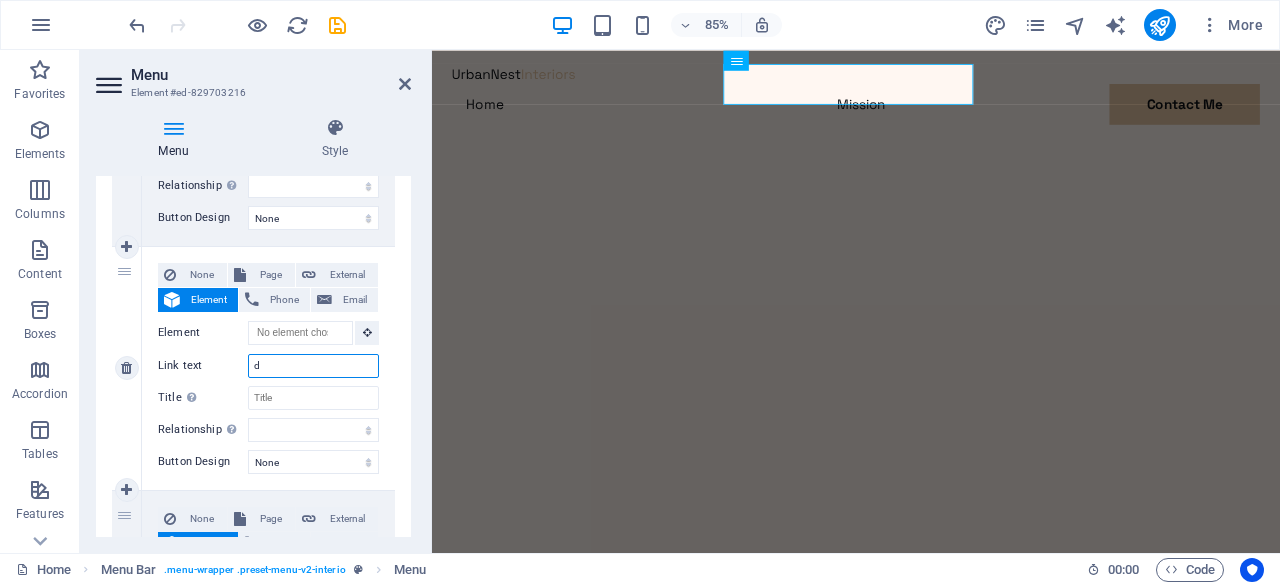 select 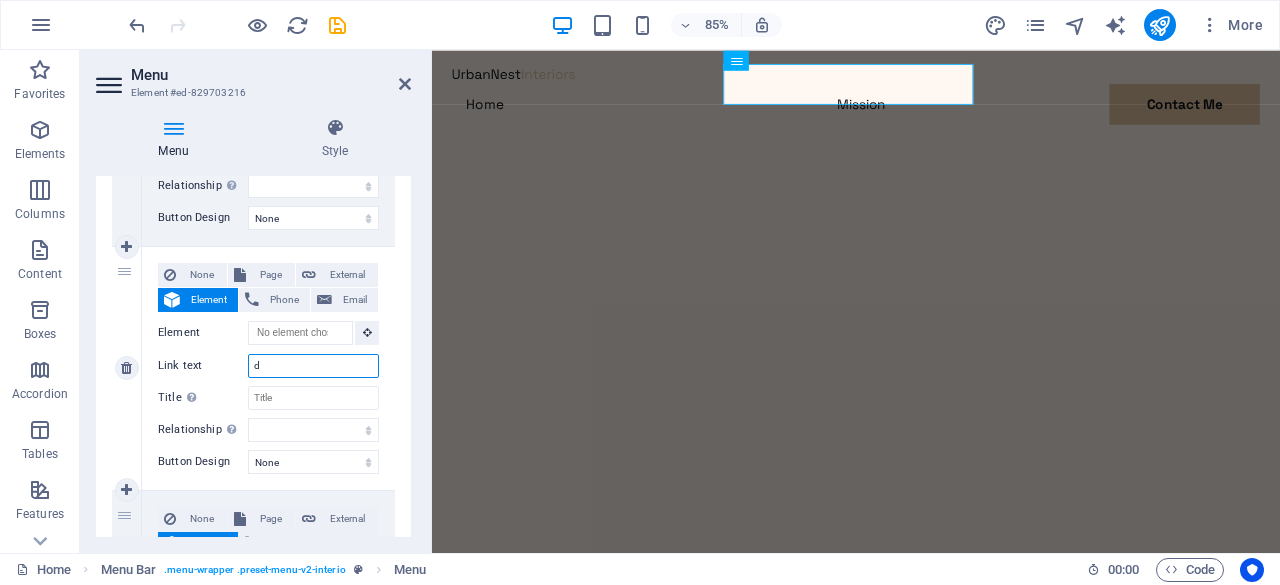 select 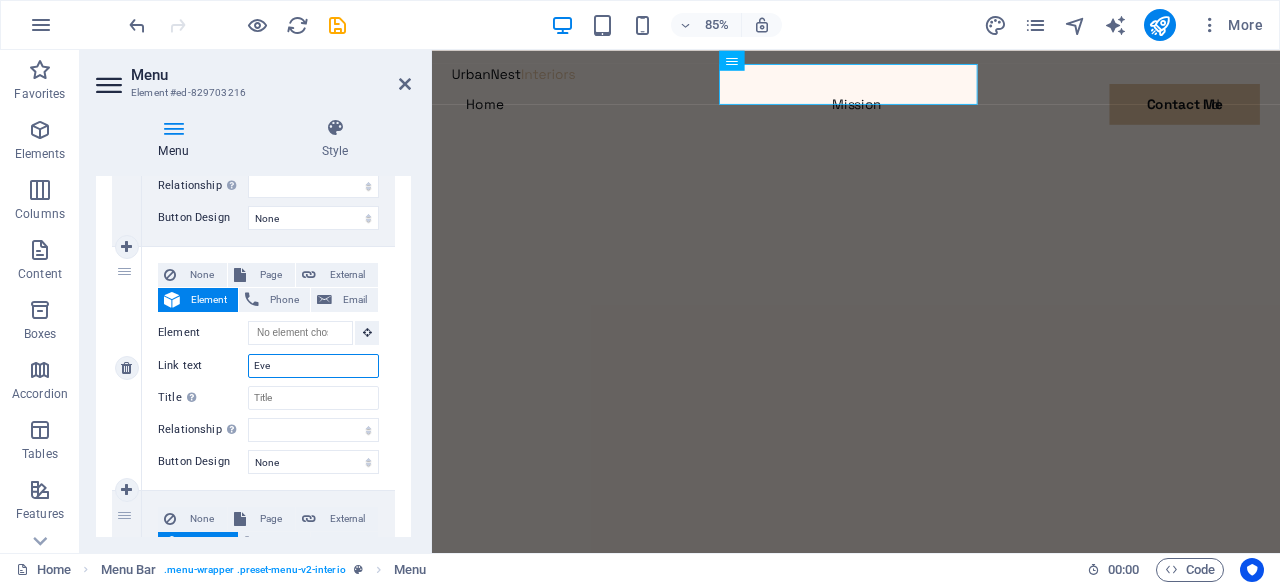 type on "Even" 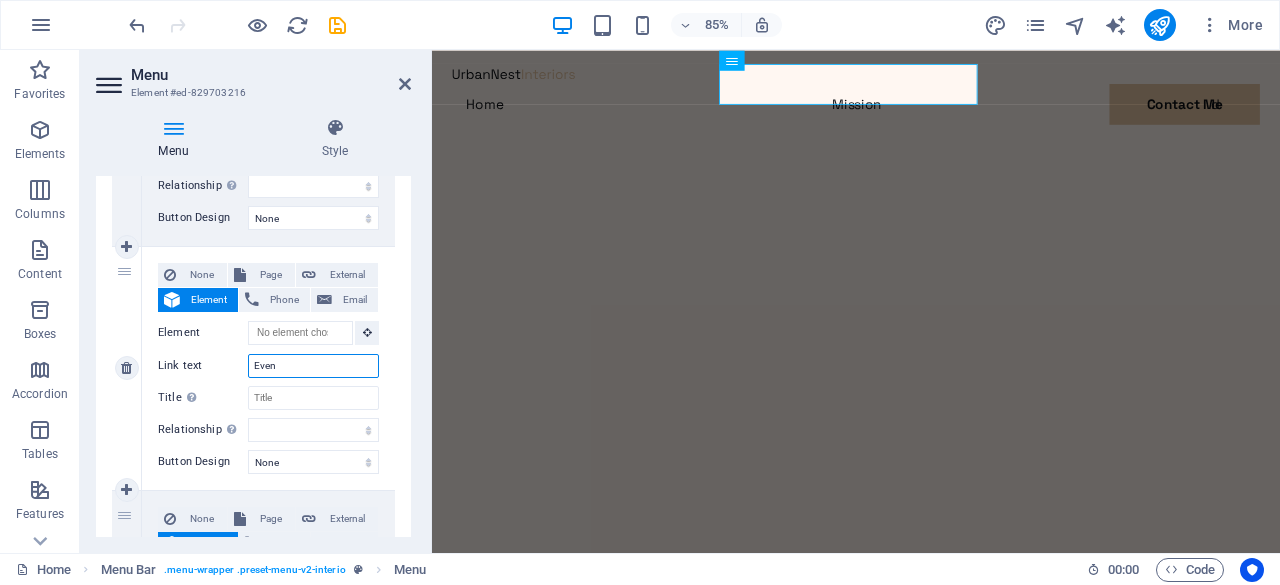 select 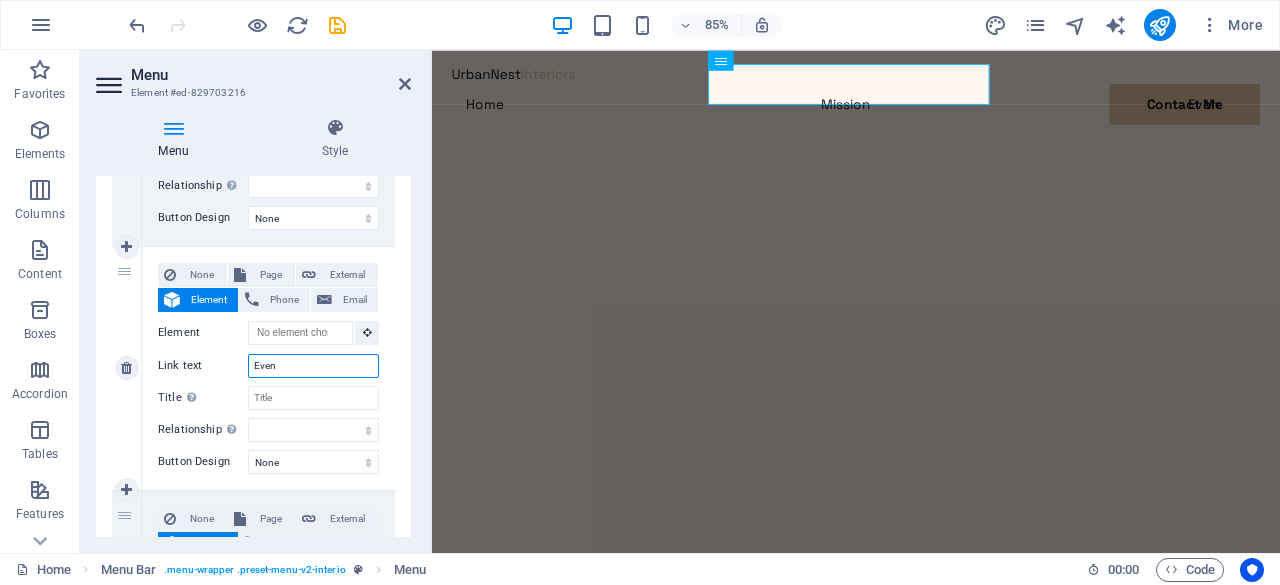 type on "Eve" 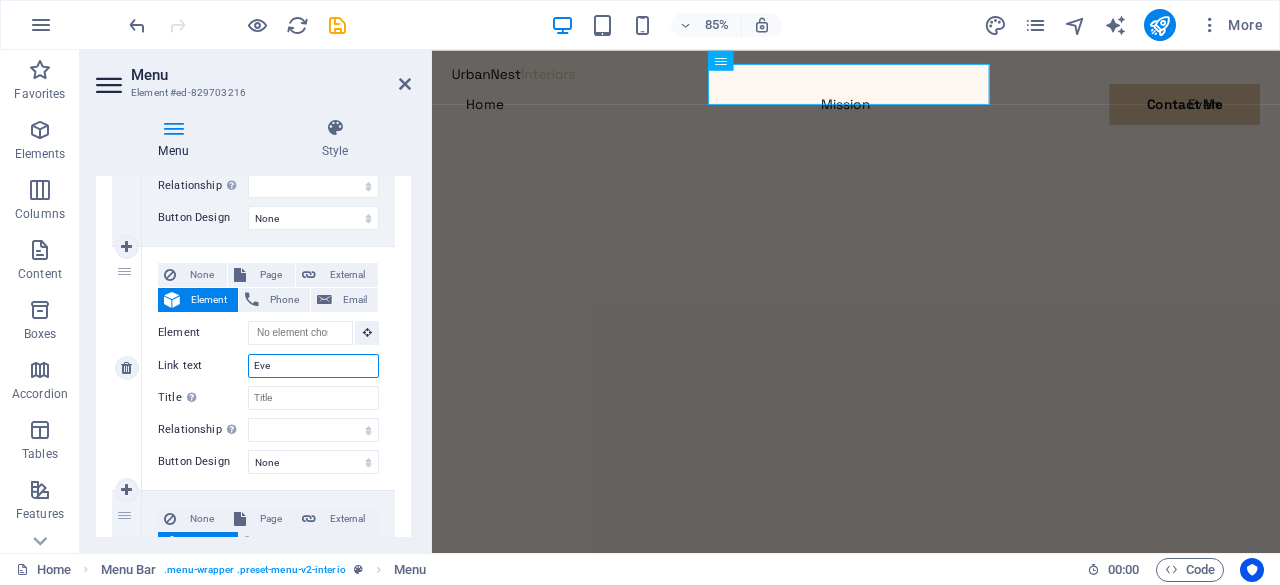 select 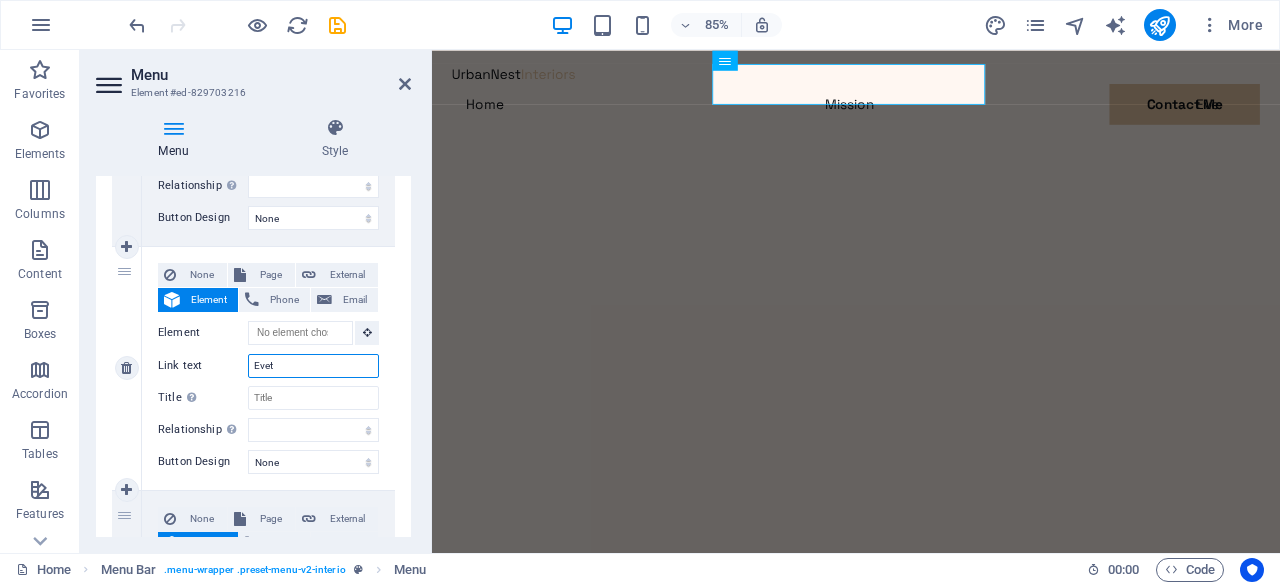 type on "Evets" 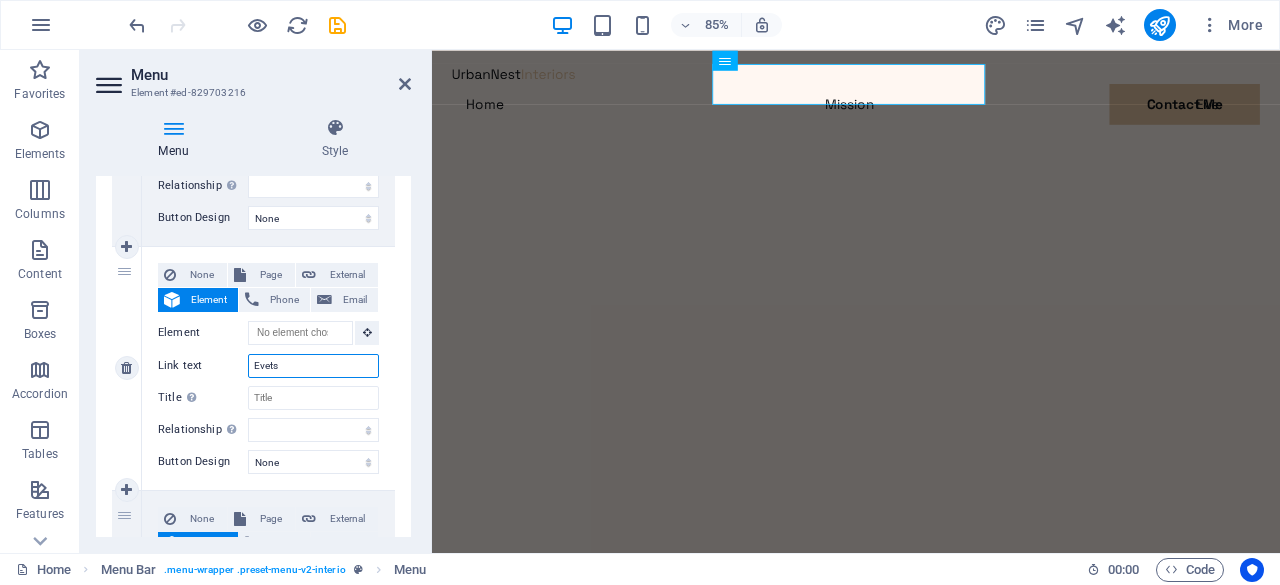 select 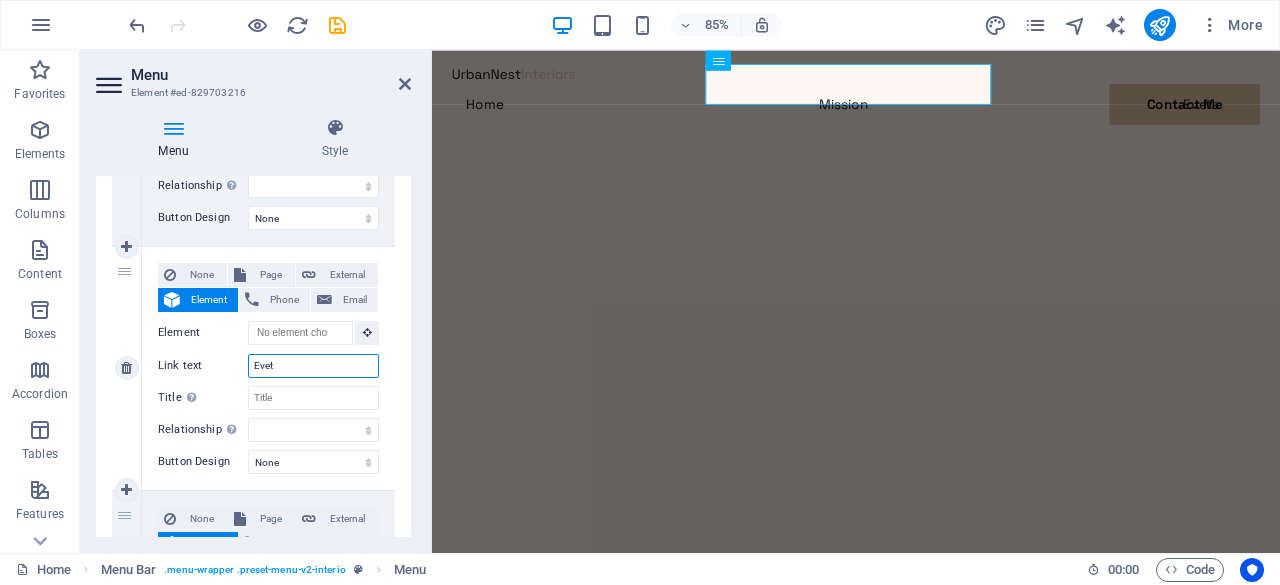 type on "Eve" 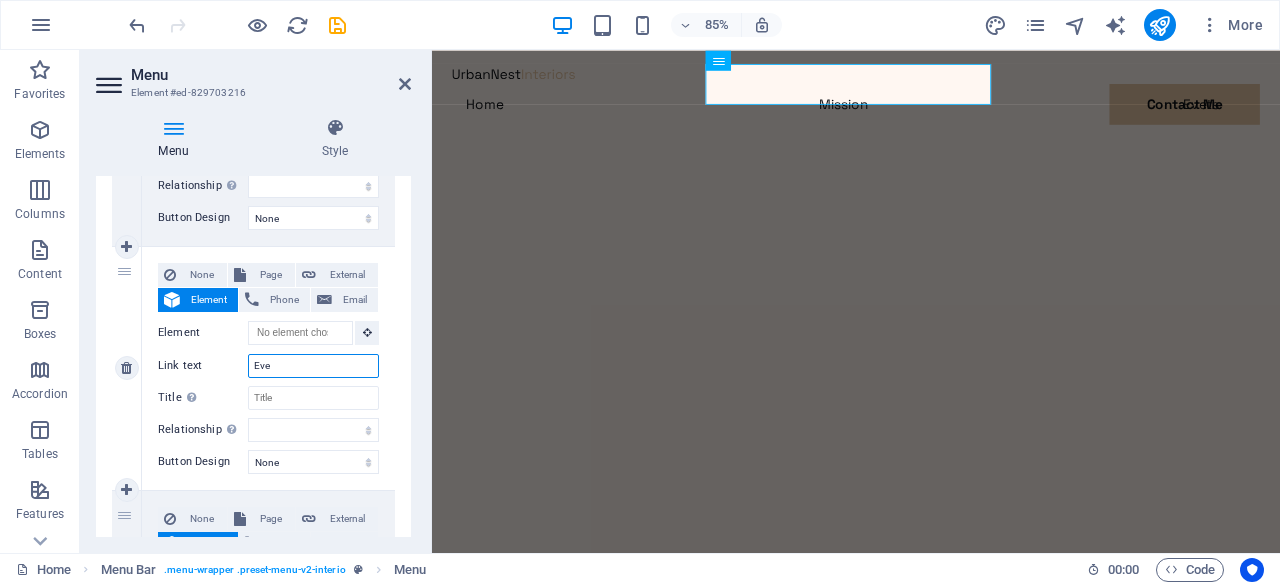 select 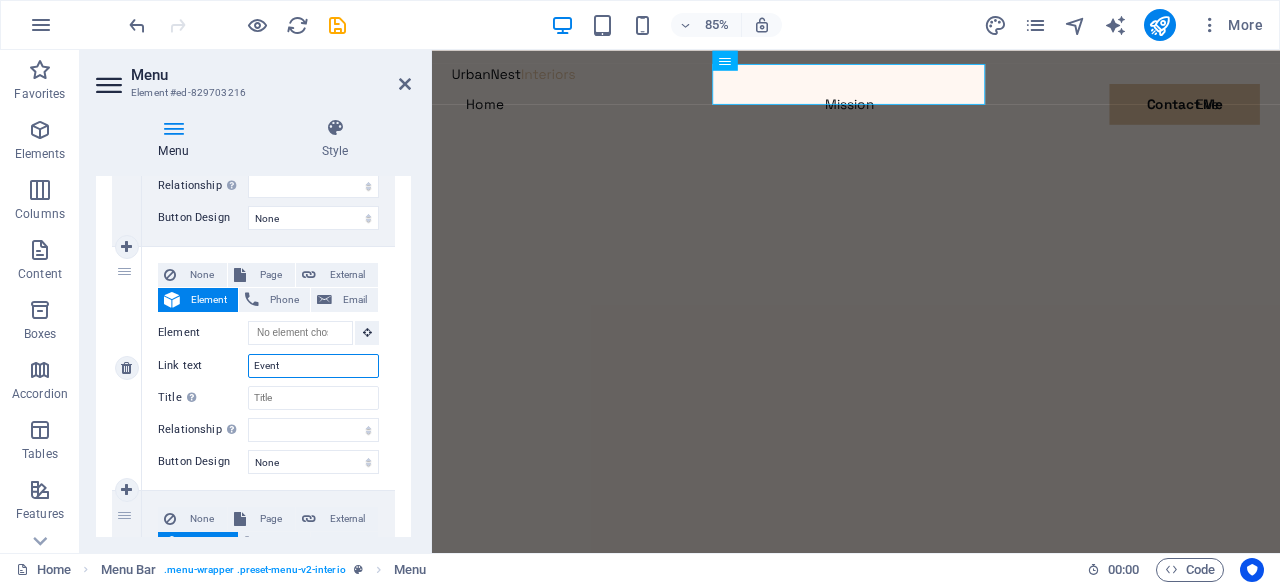 type on "Events" 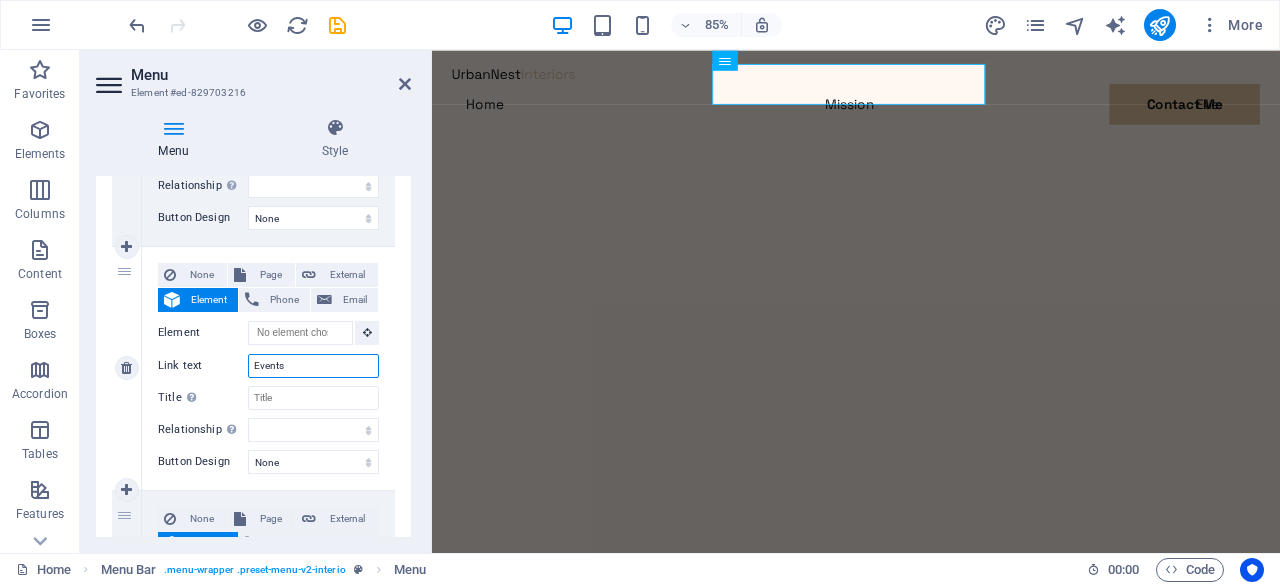 select 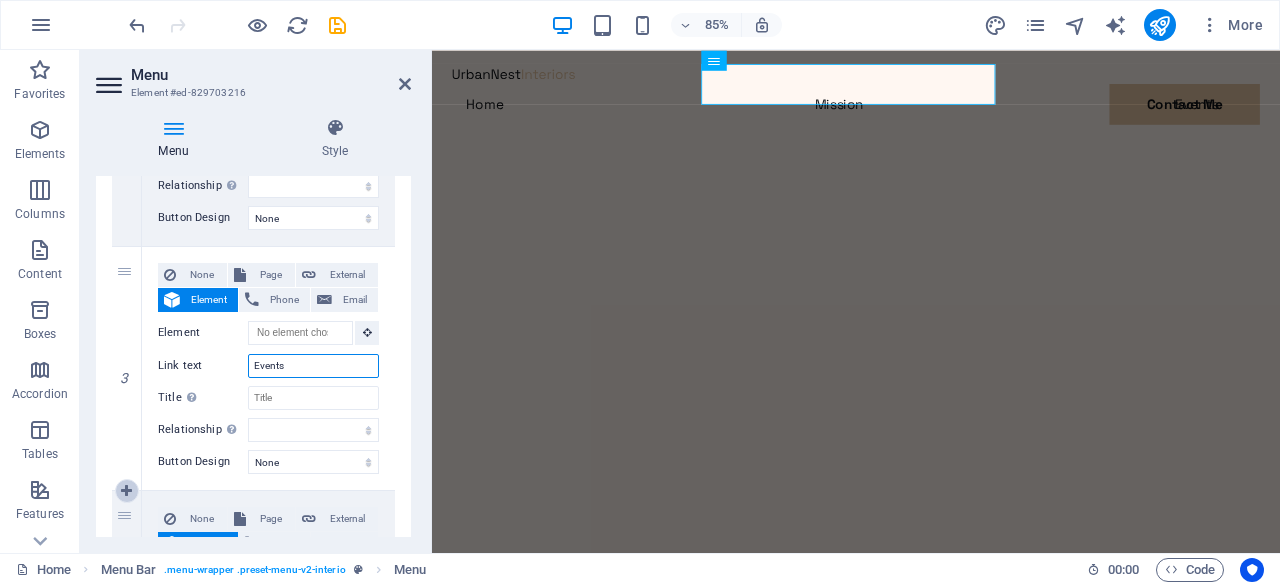 type on "Events" 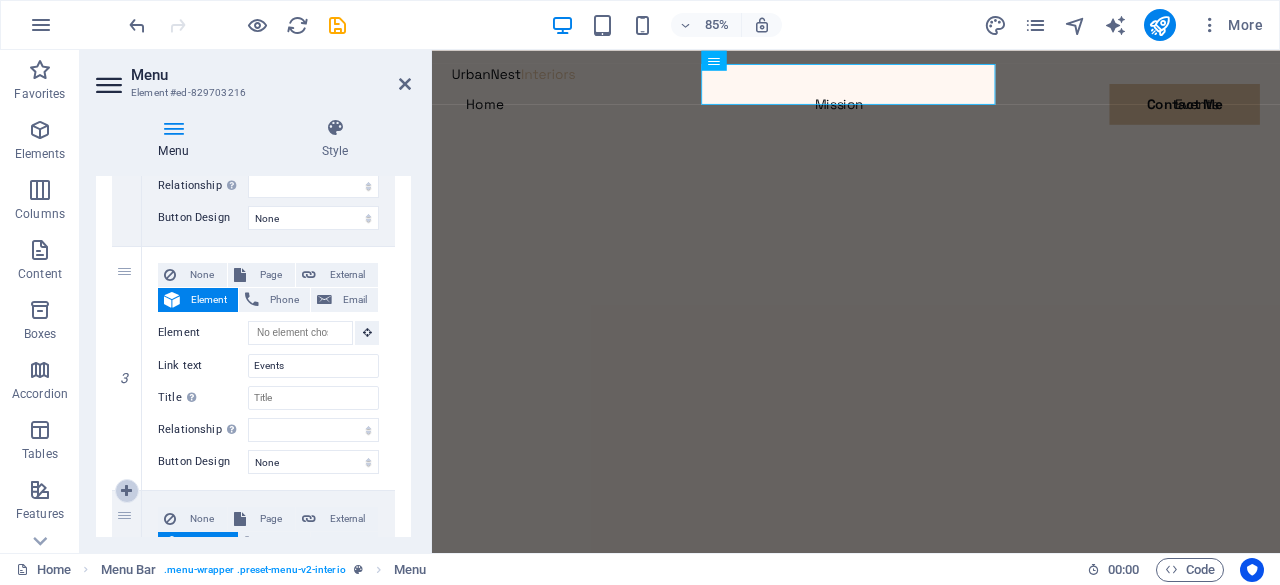 click at bounding box center [126, 491] 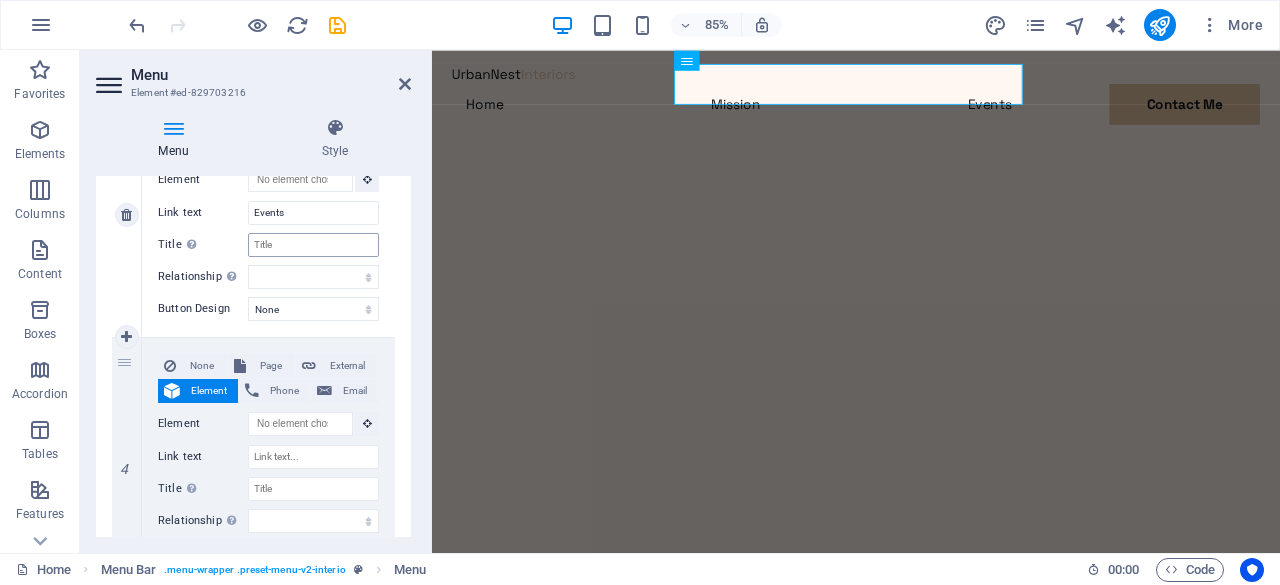 scroll, scrollTop: 824, scrollLeft: 0, axis: vertical 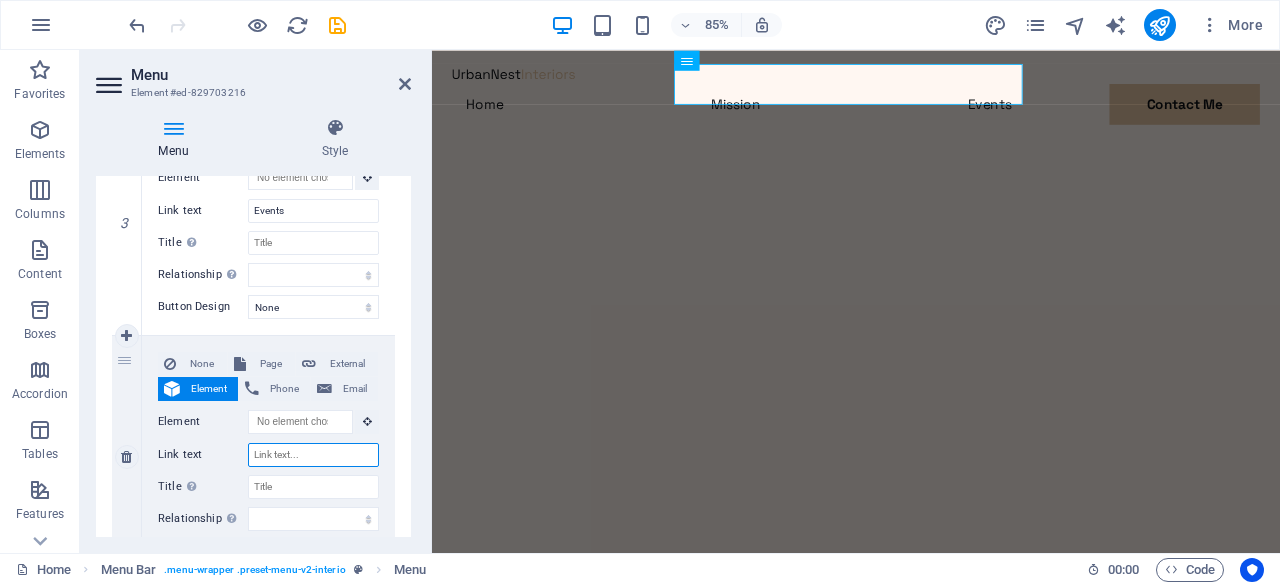 click on "Link text" at bounding box center [313, 455] 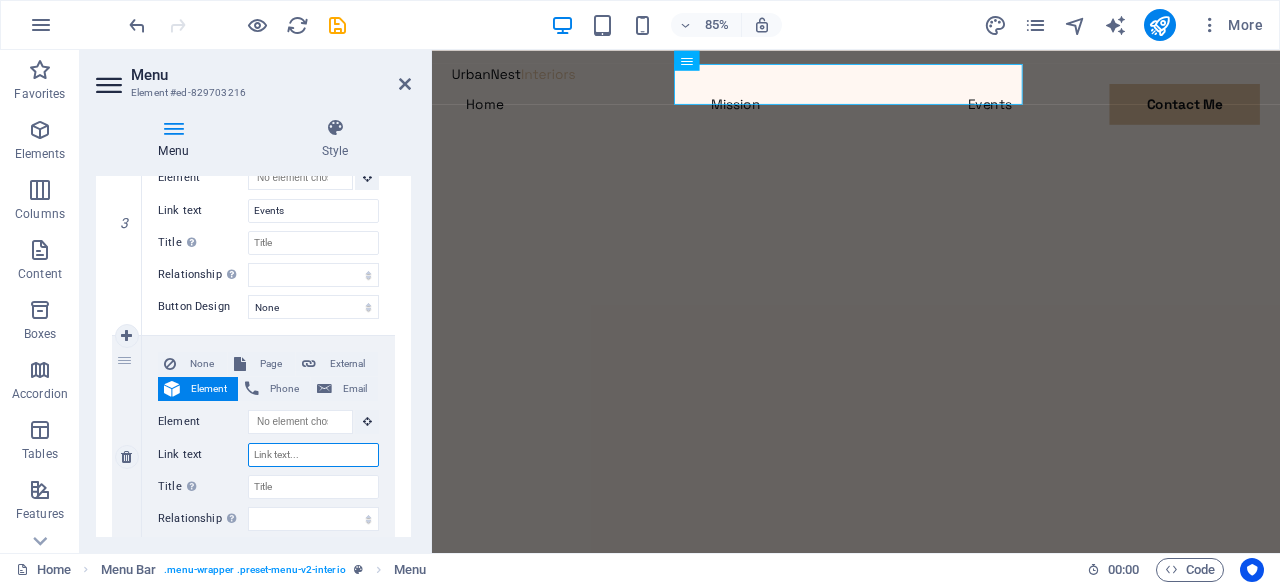type on "C" 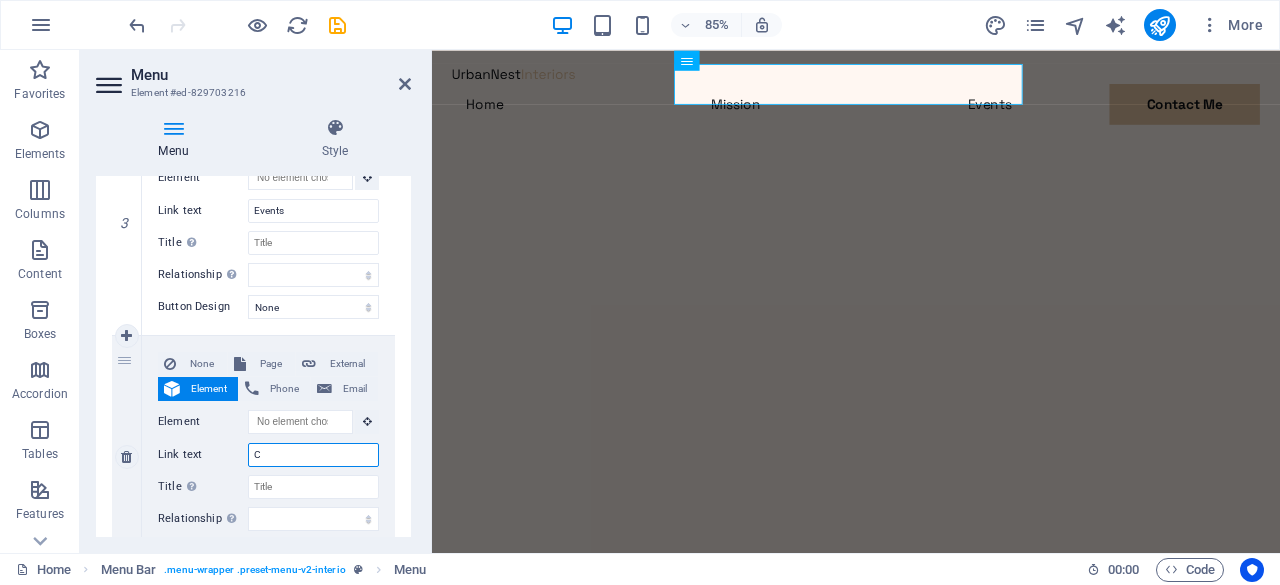 select 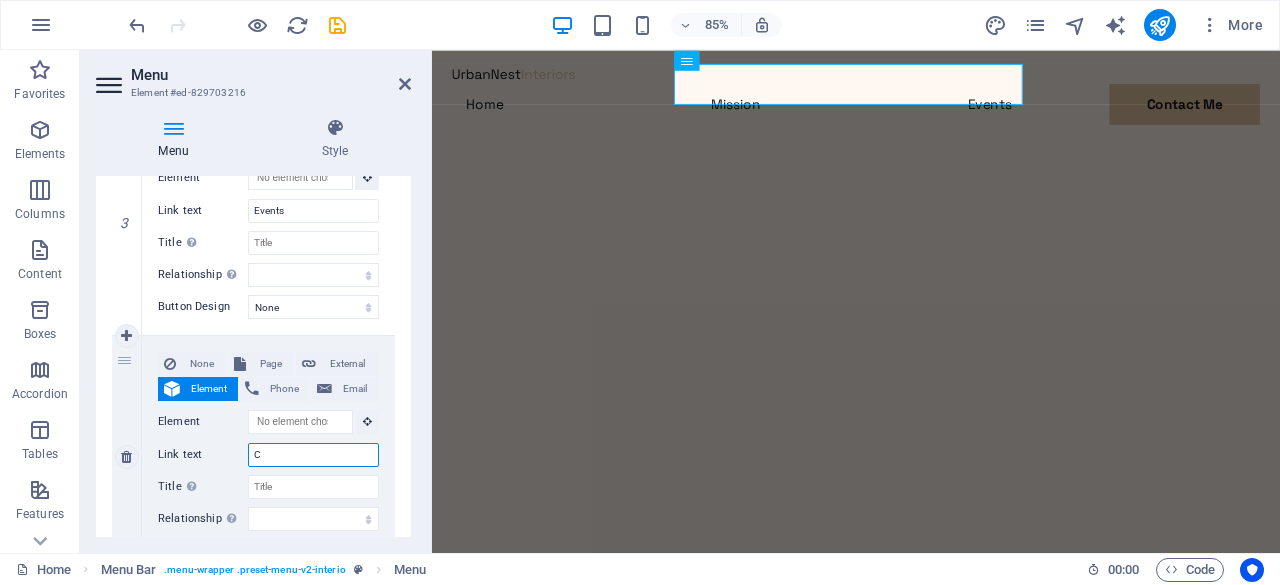 select 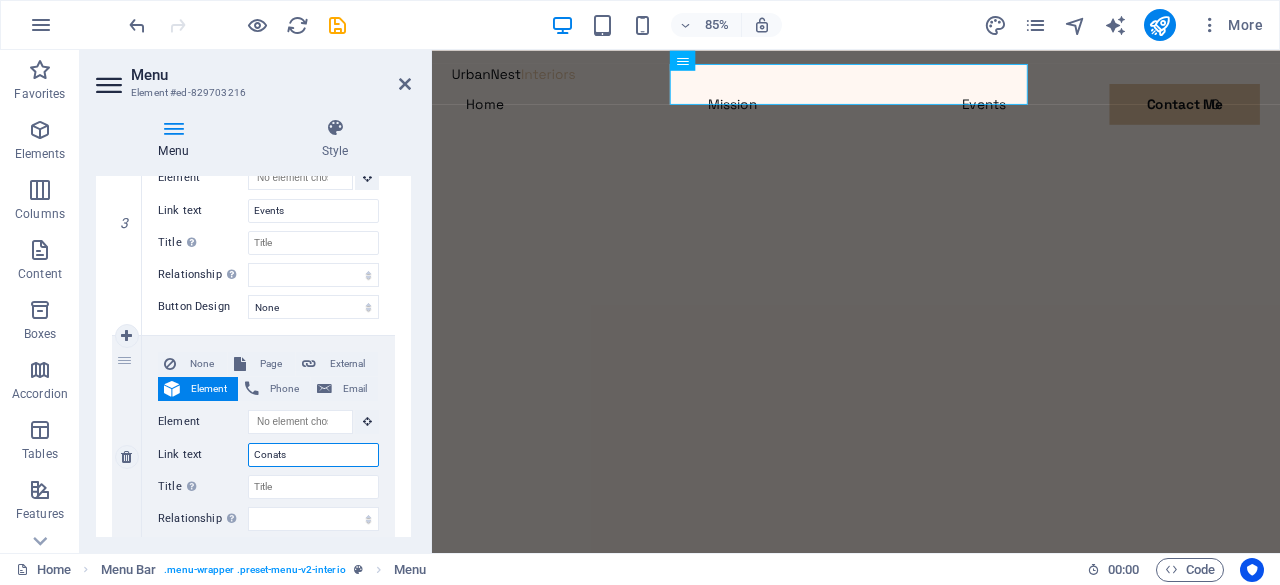type on "Conats" 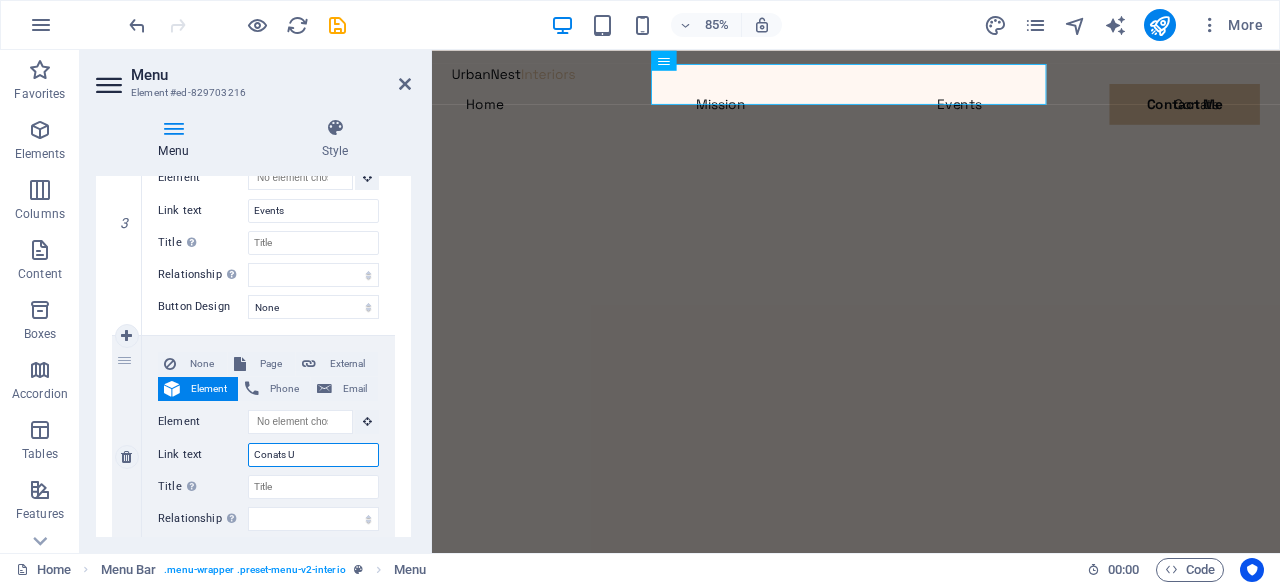 type on "Conats Us" 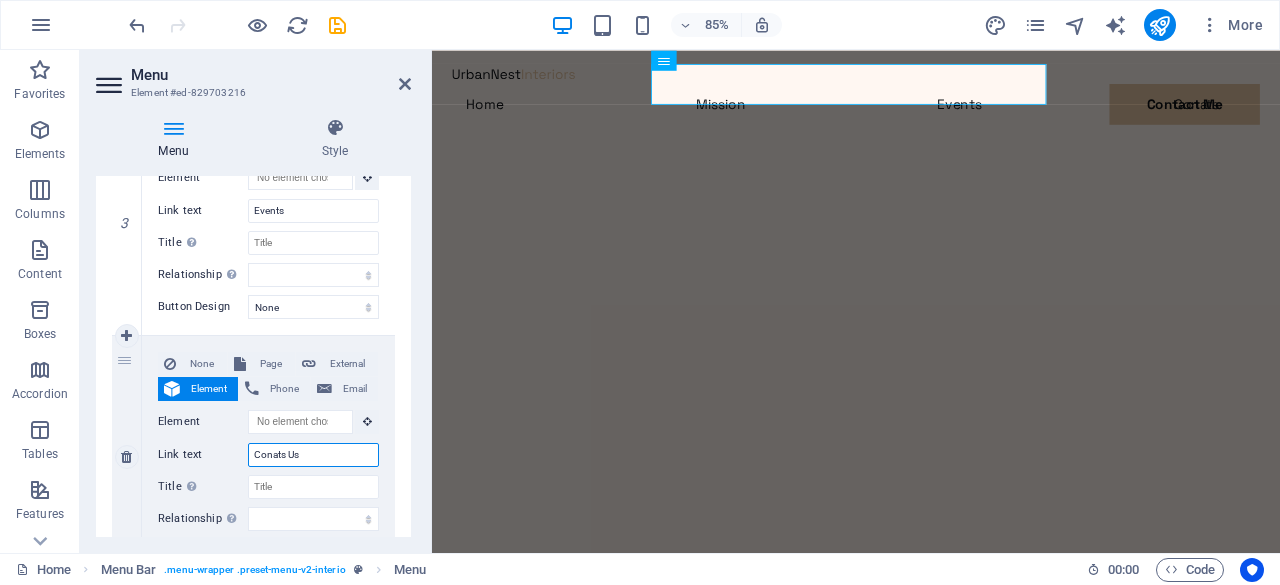 select 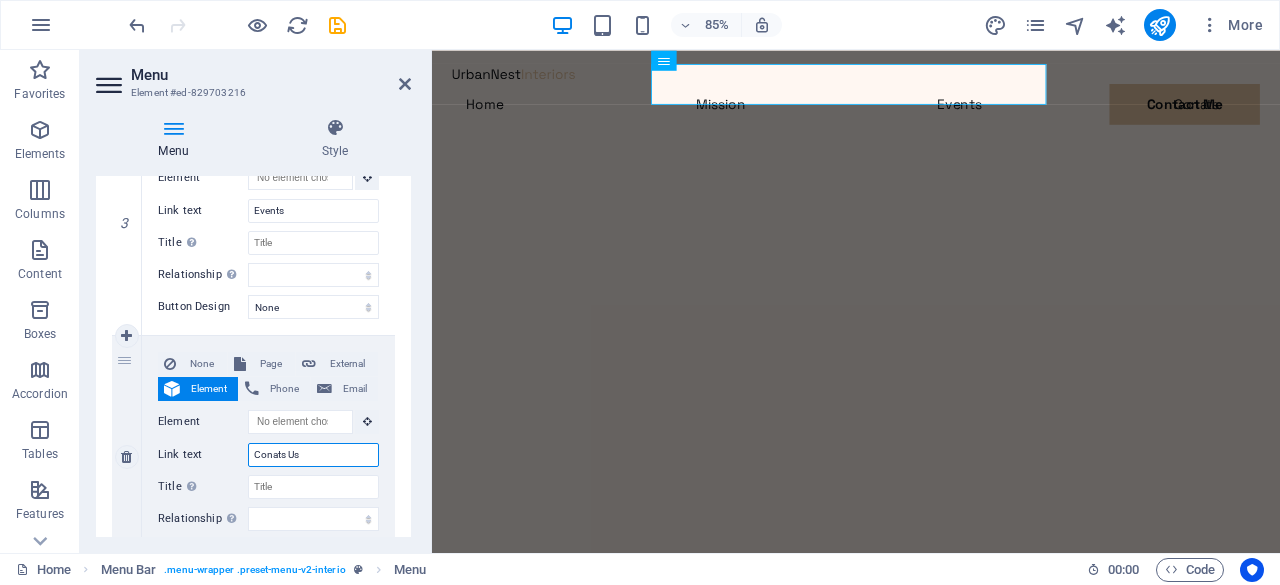 select 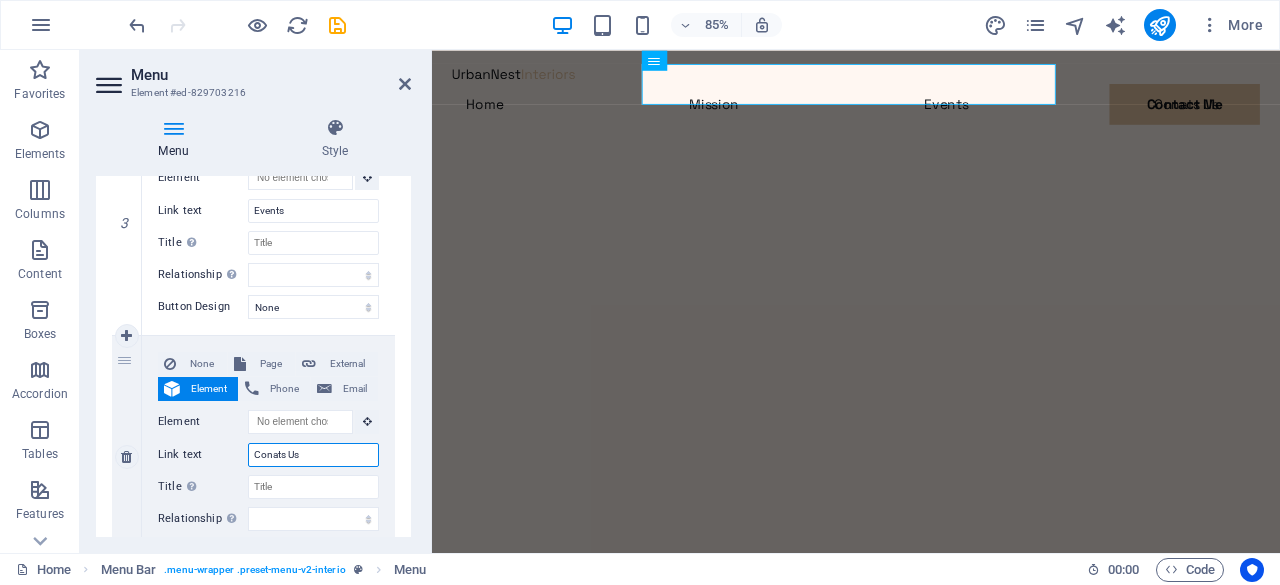 click on "Conats Us" at bounding box center (313, 455) 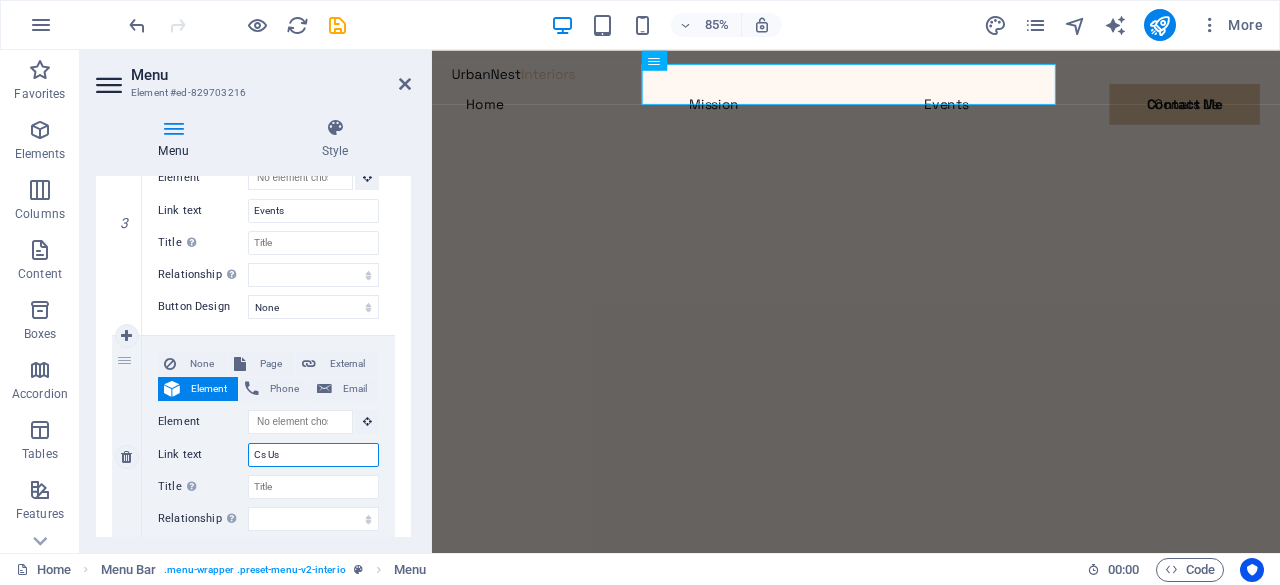 type on "Cos Us" 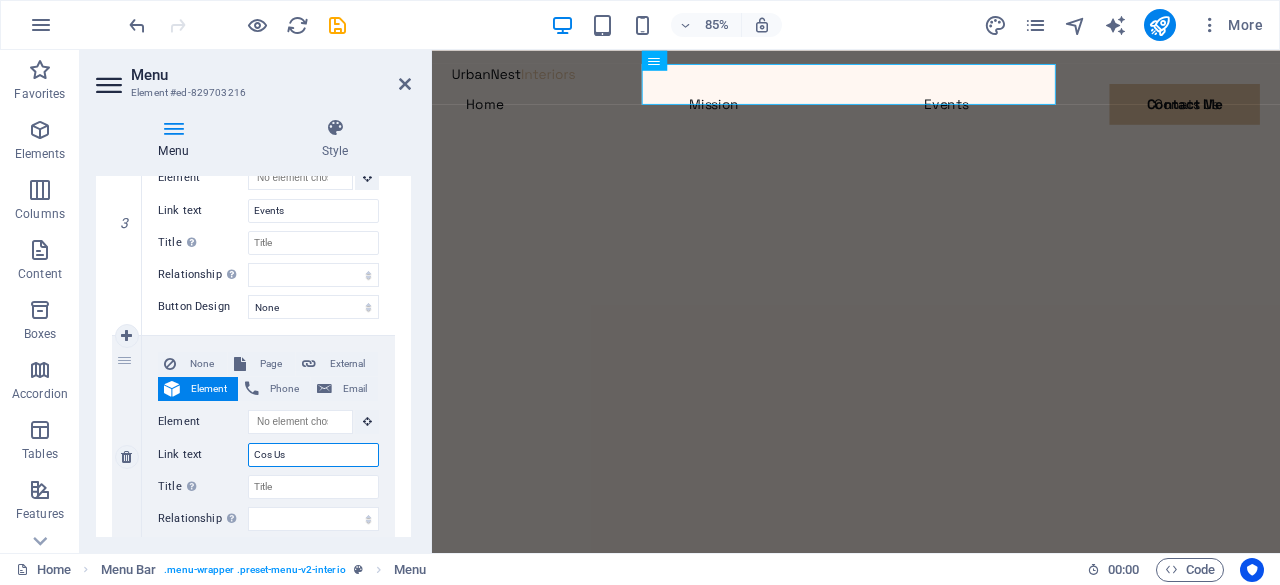 select 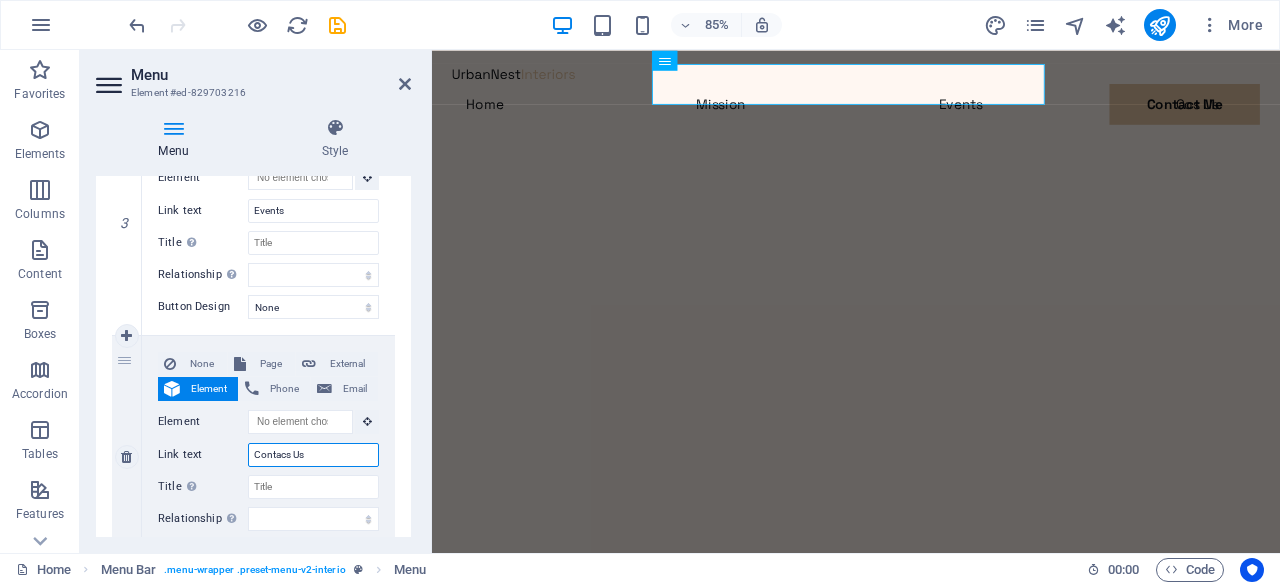 type on "Contacts Us" 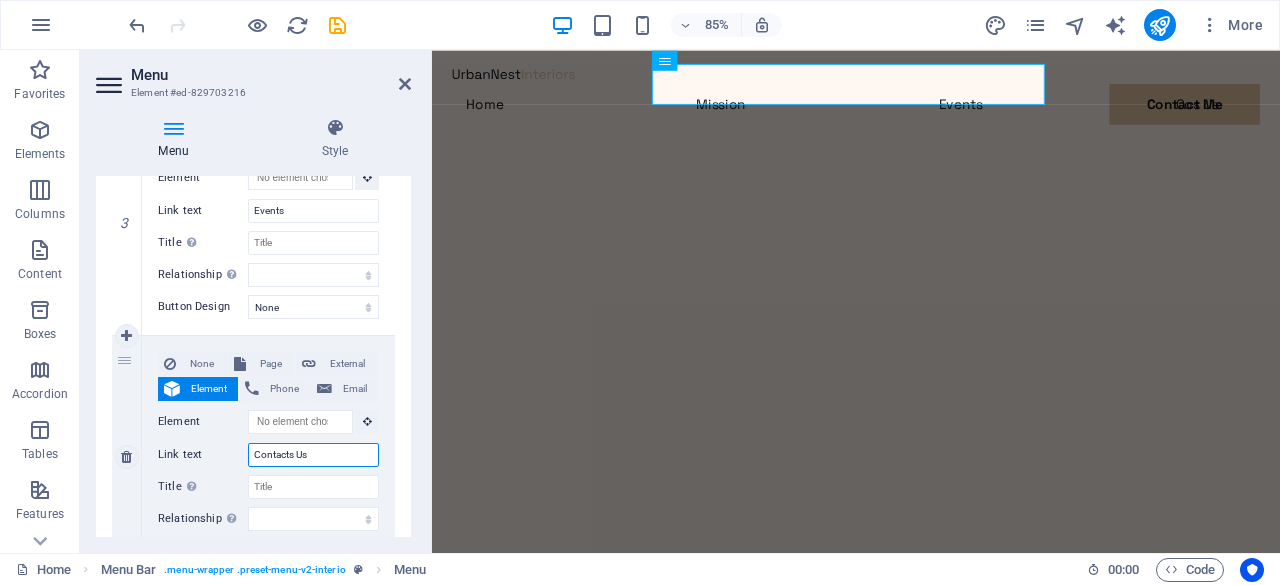 select 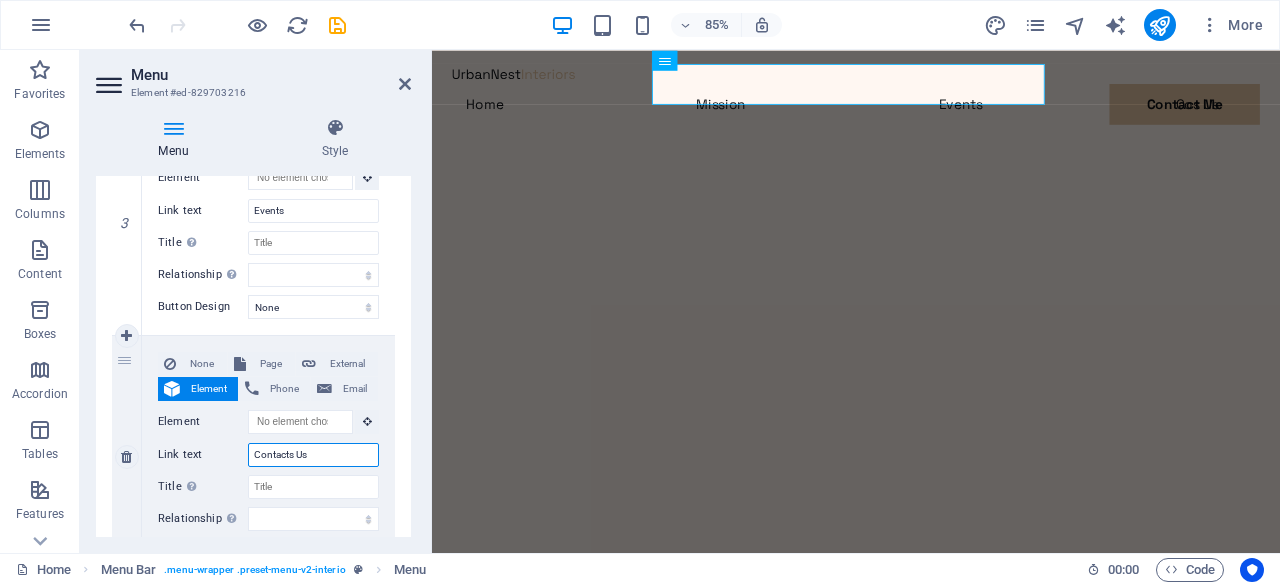 select 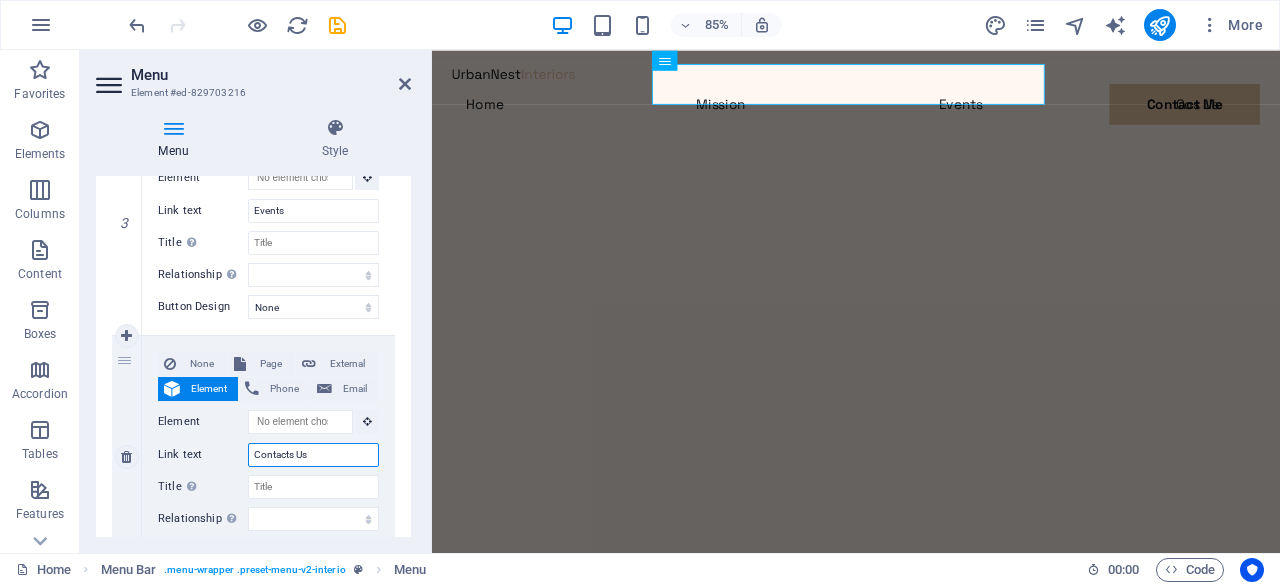 select 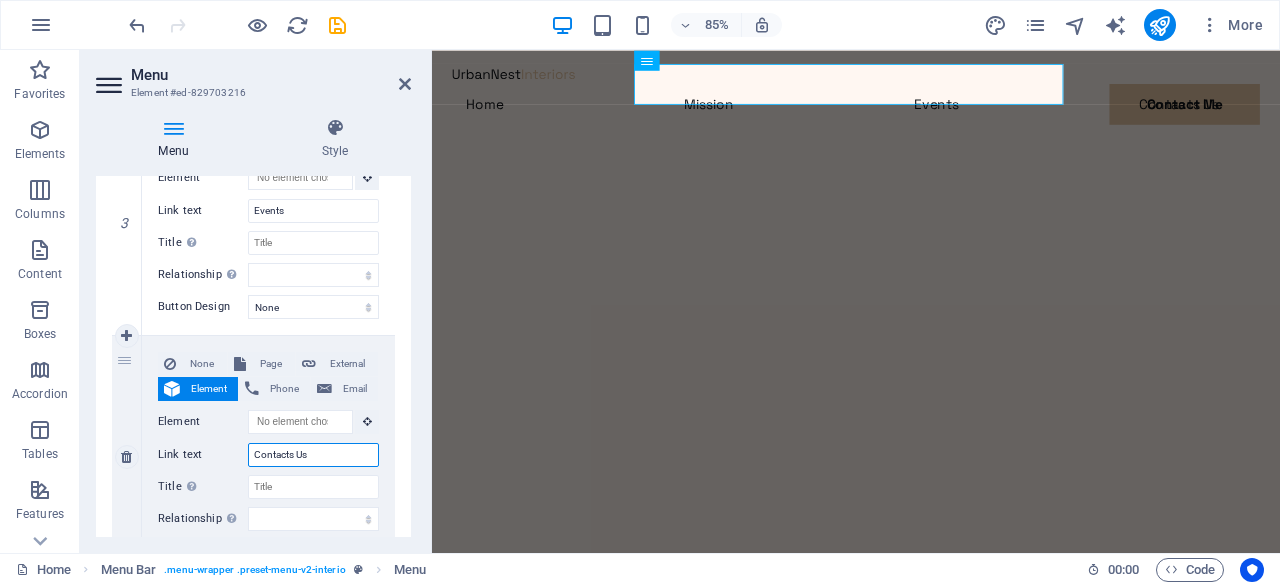 type on "Contact Us" 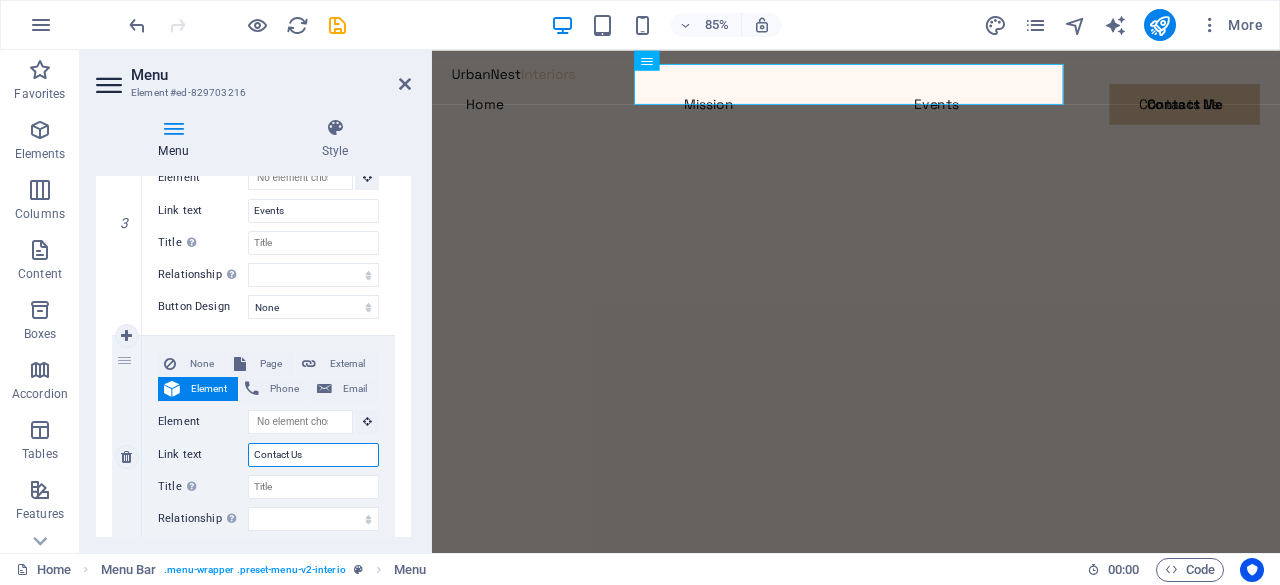 select 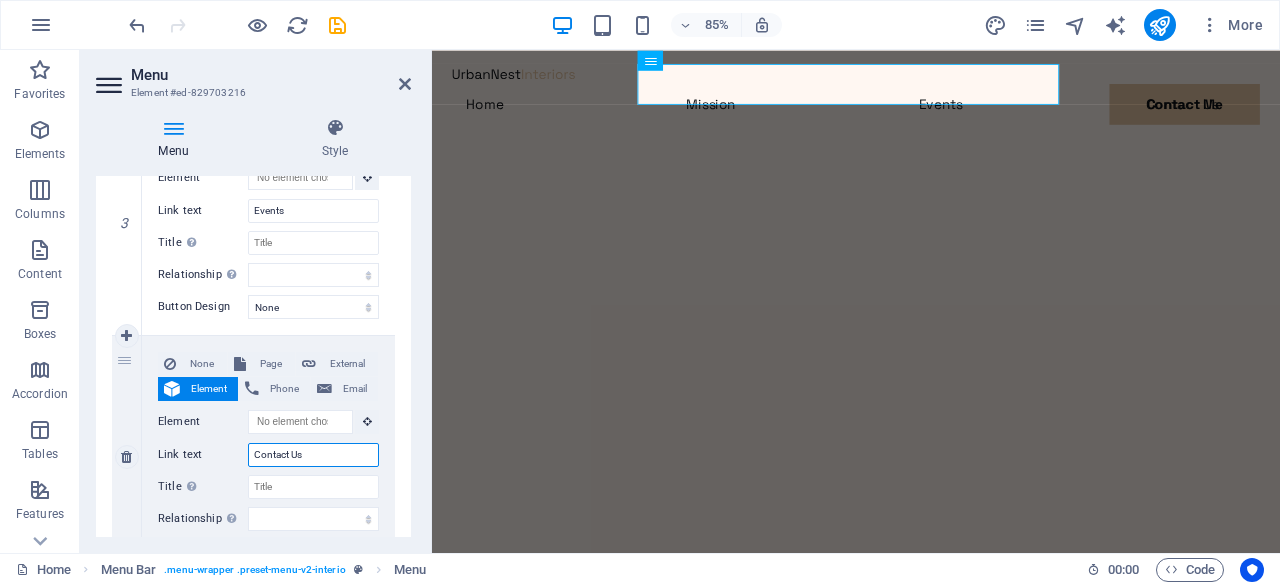 scroll, scrollTop: 1022, scrollLeft: 0, axis: vertical 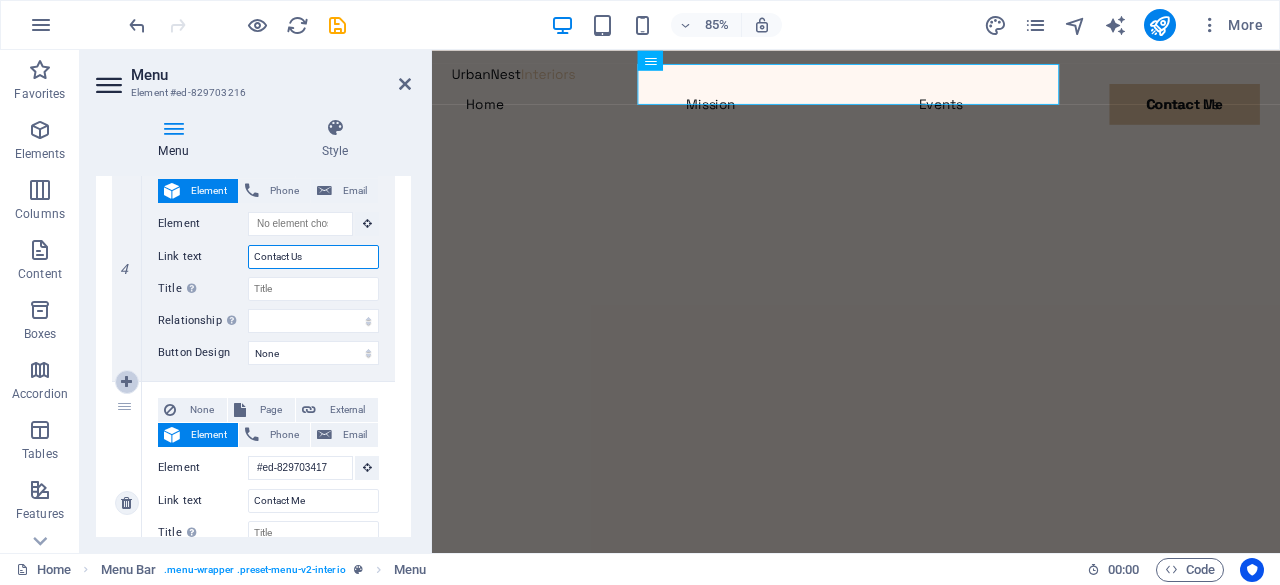 type on "Contact Us" 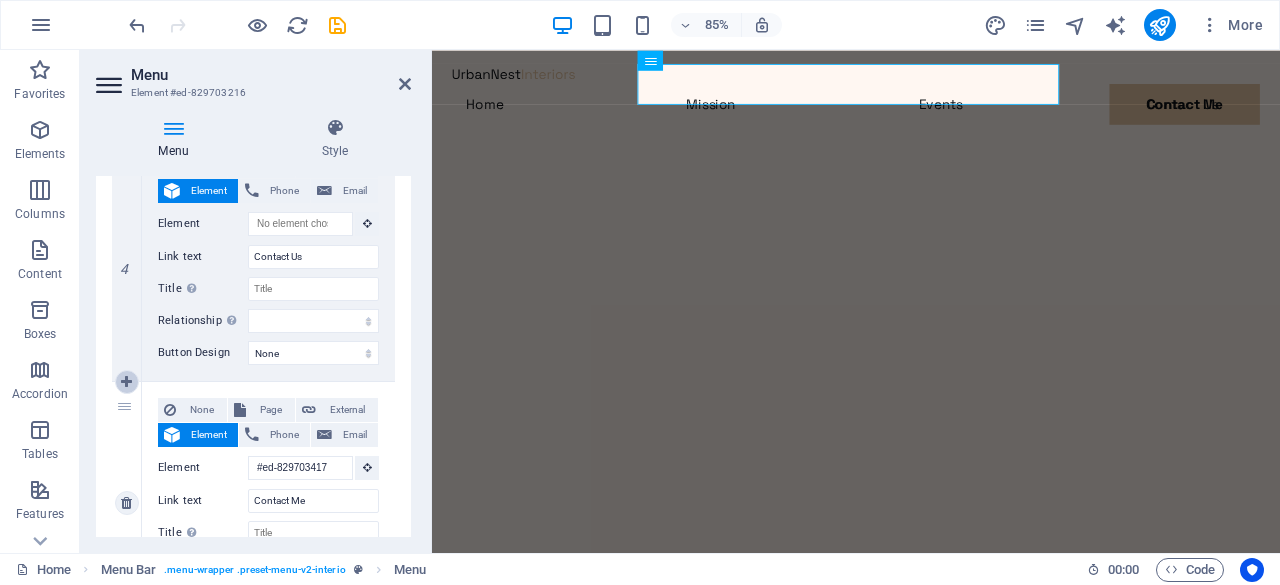 click at bounding box center (126, 382) 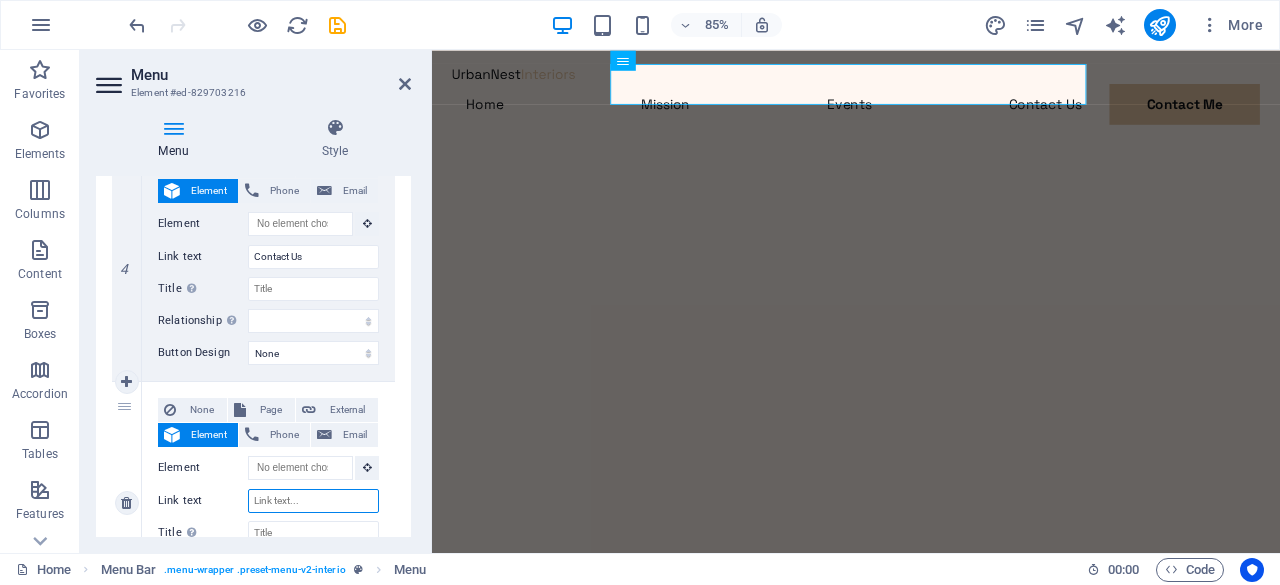 click on "Link text" at bounding box center [313, 501] 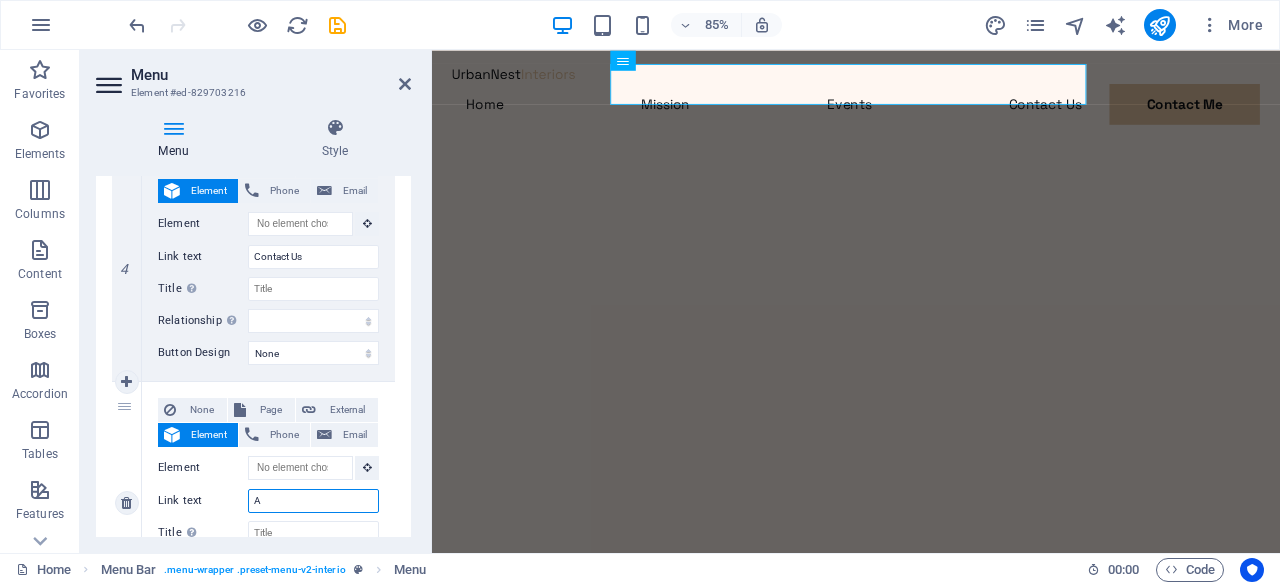 select 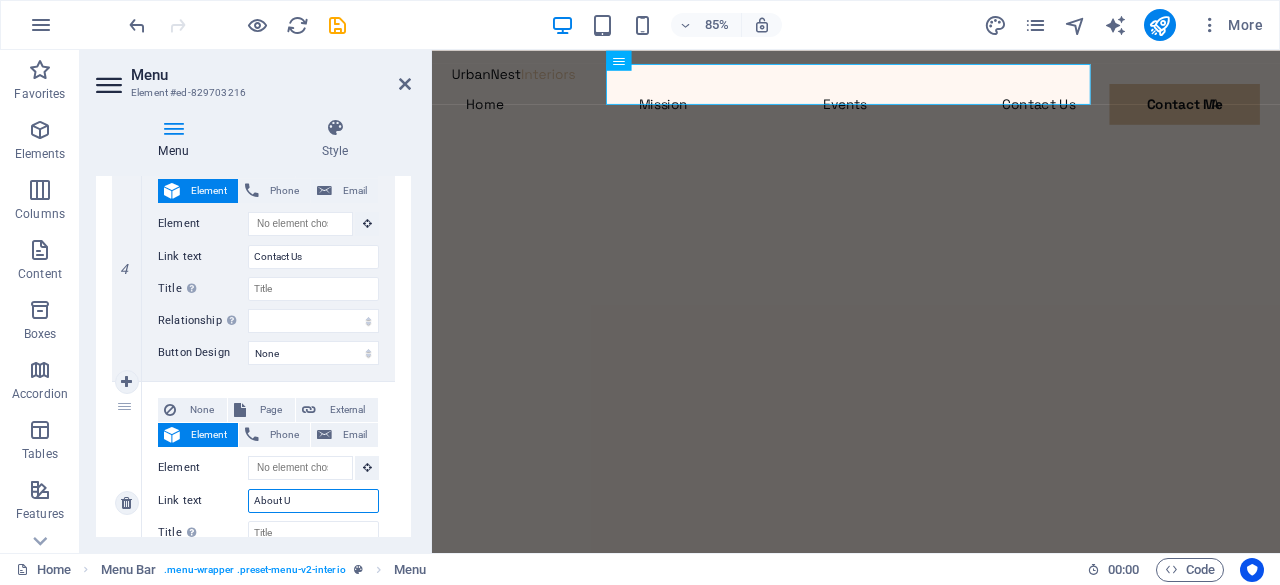 type on "About Us" 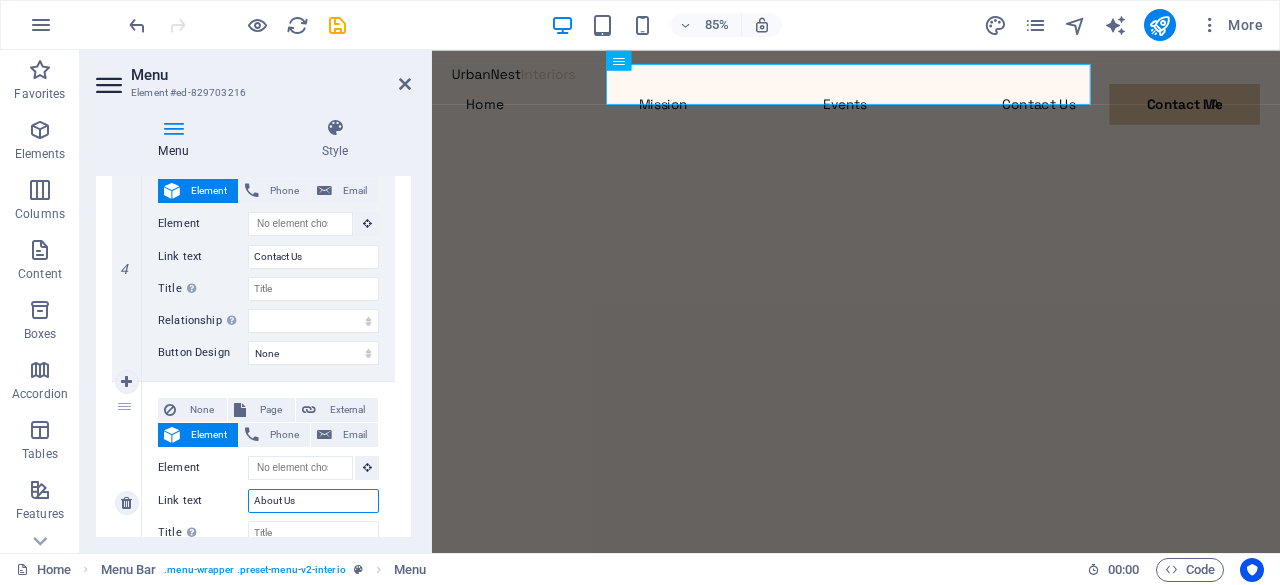 select 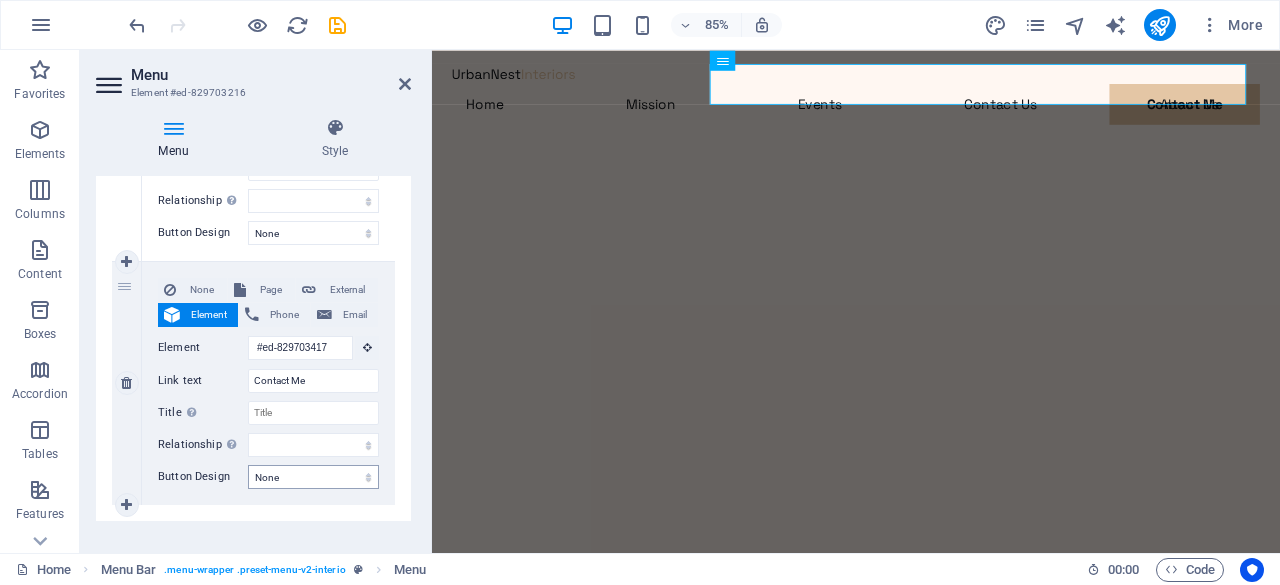 scroll, scrollTop: 1385, scrollLeft: 0, axis: vertical 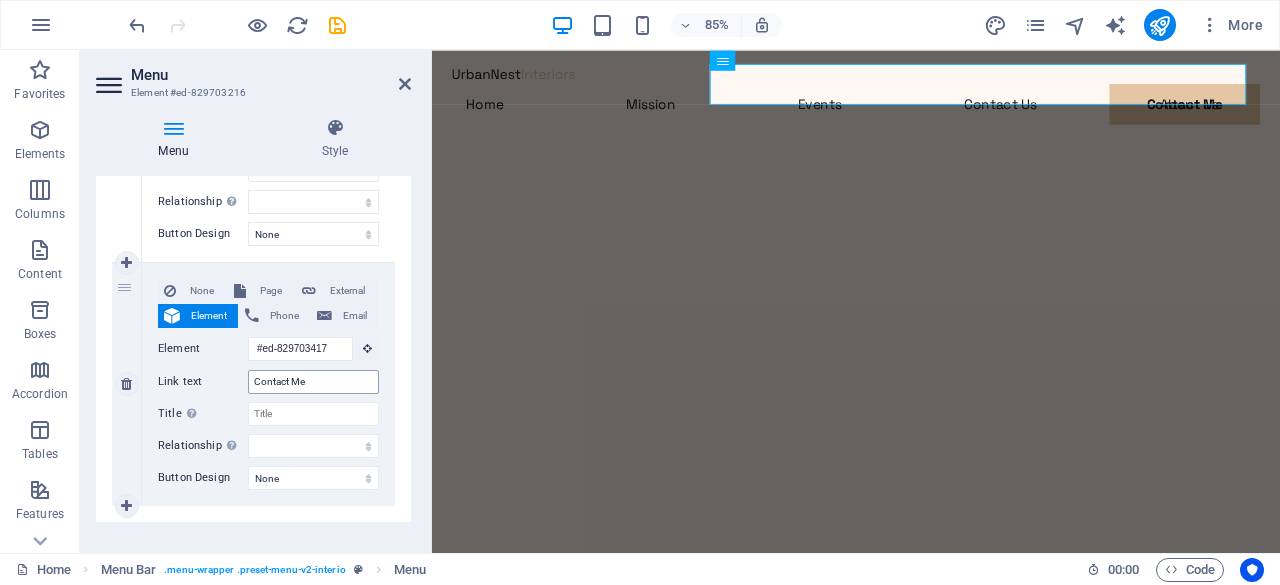 type on "About Us" 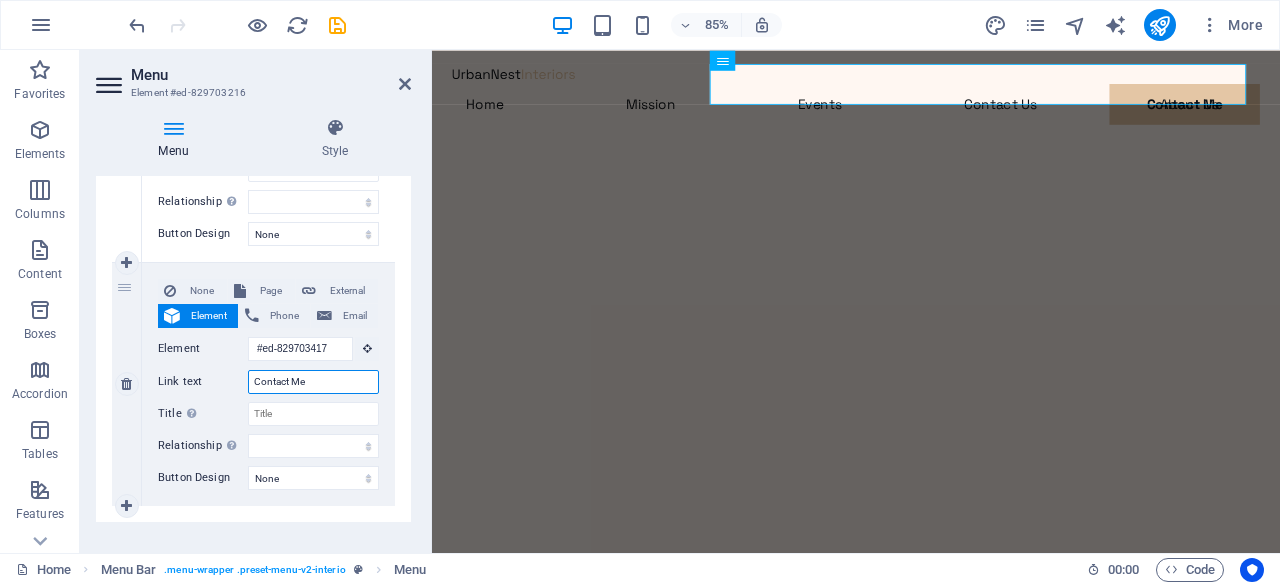 drag, startPoint x: 313, startPoint y: 375, endPoint x: 167, endPoint y: 409, distance: 149.90663 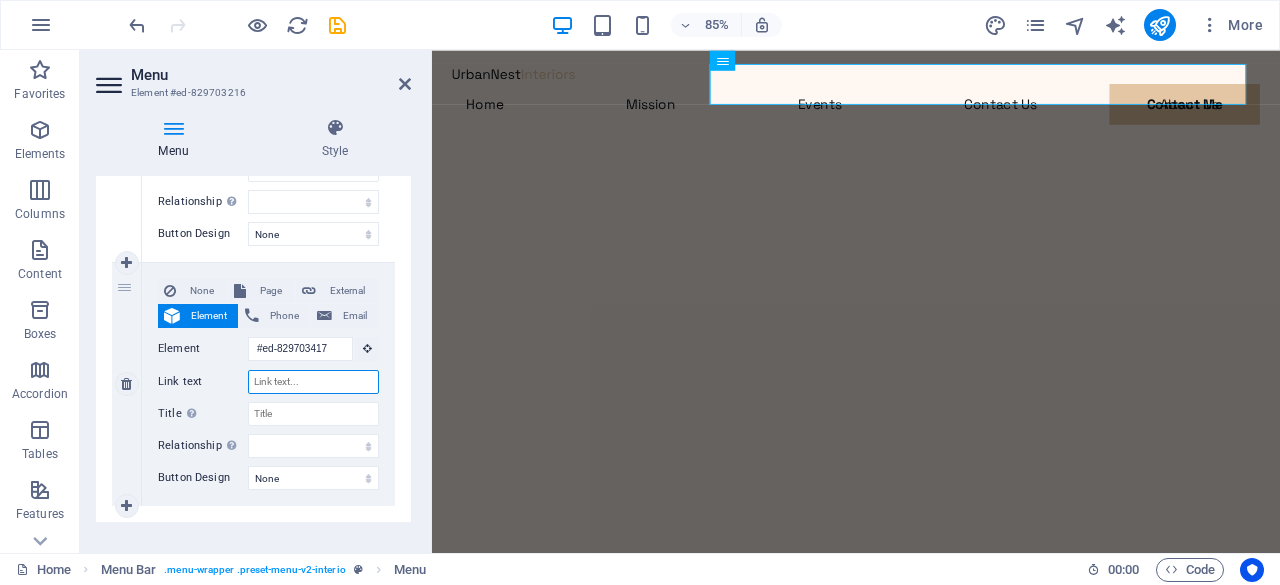 select 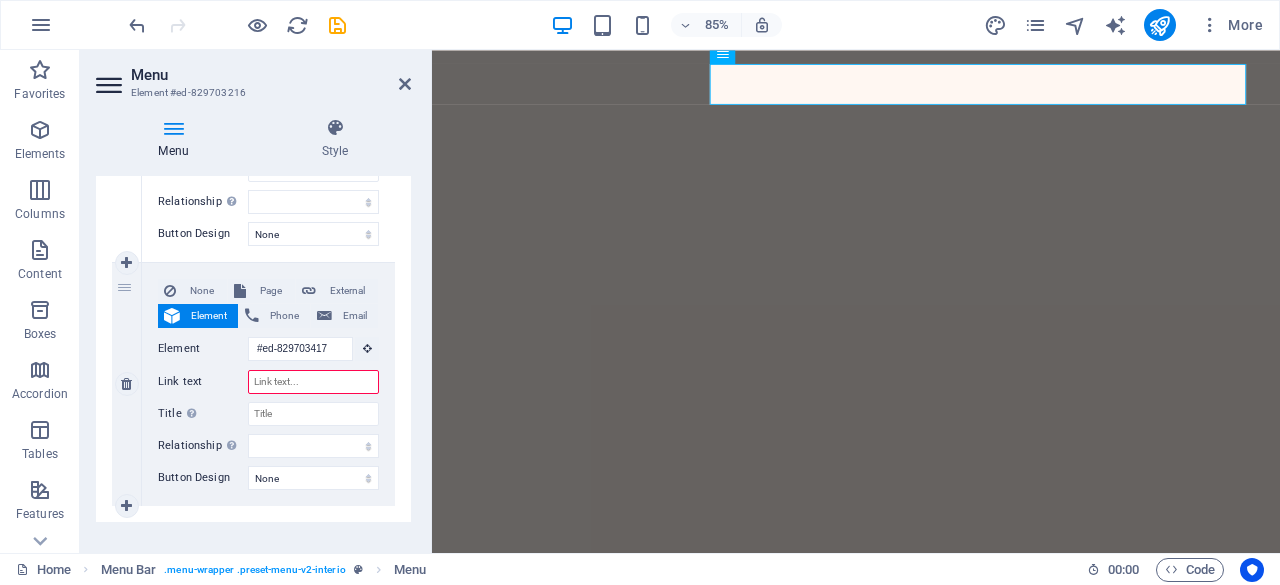 scroll, scrollTop: 0, scrollLeft: 0, axis: both 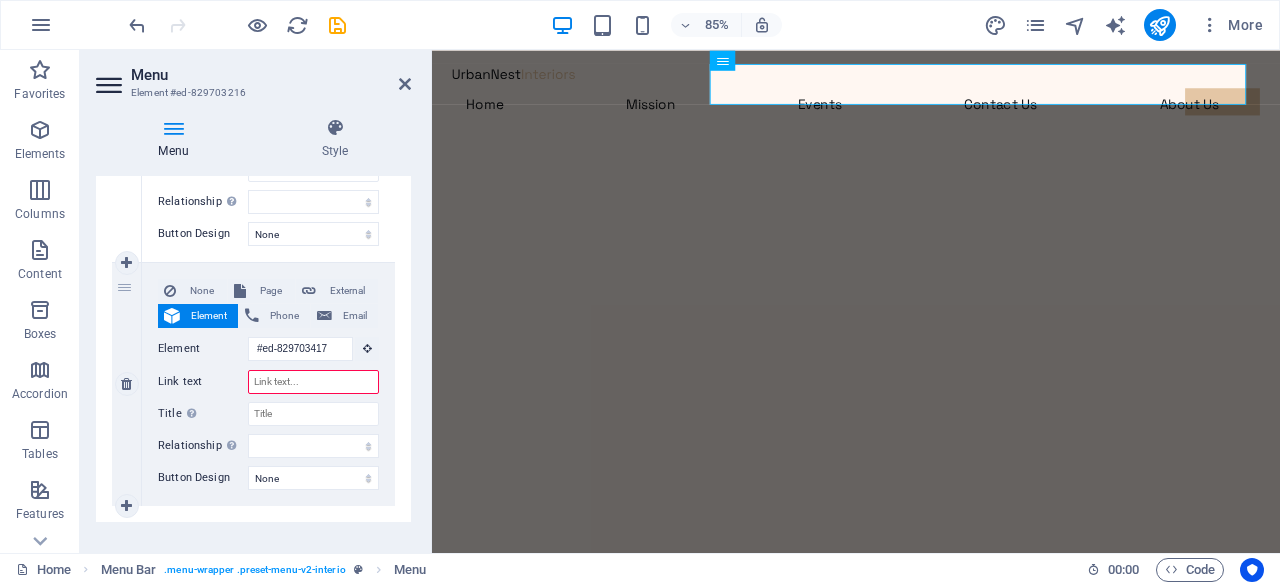 type 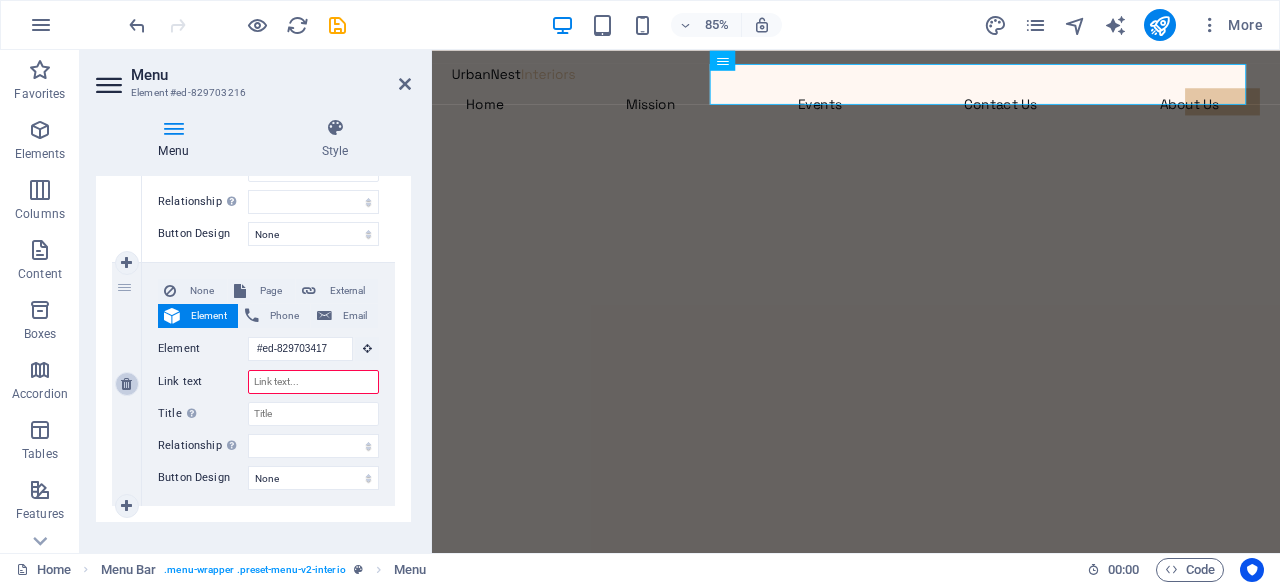 click at bounding box center (126, 384) 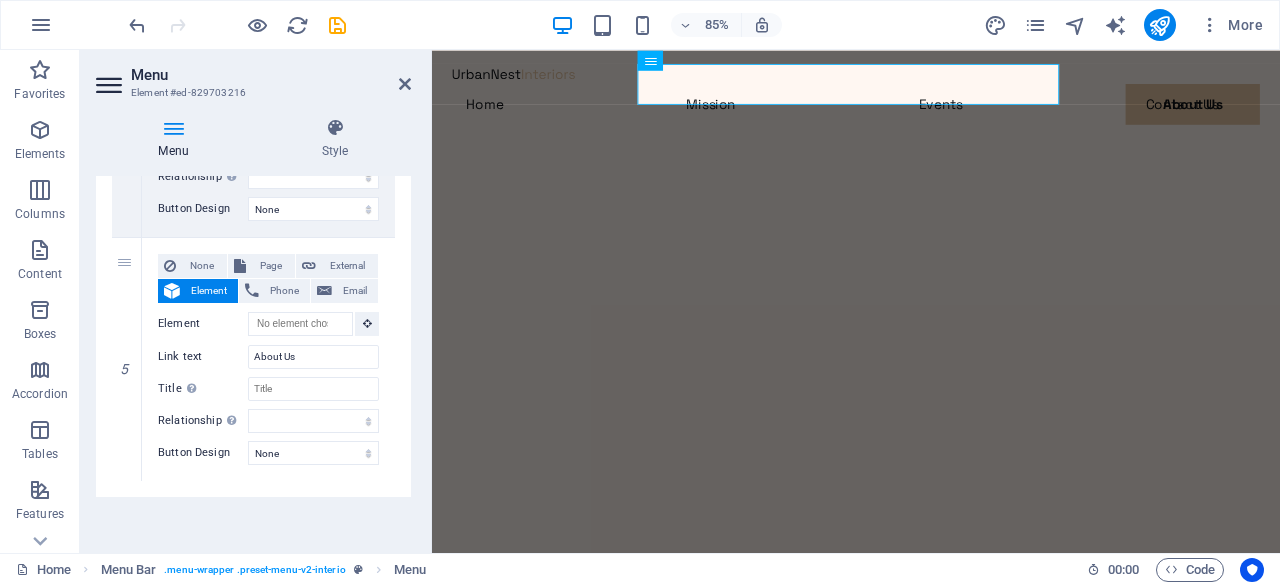 scroll, scrollTop: 1164, scrollLeft: 0, axis: vertical 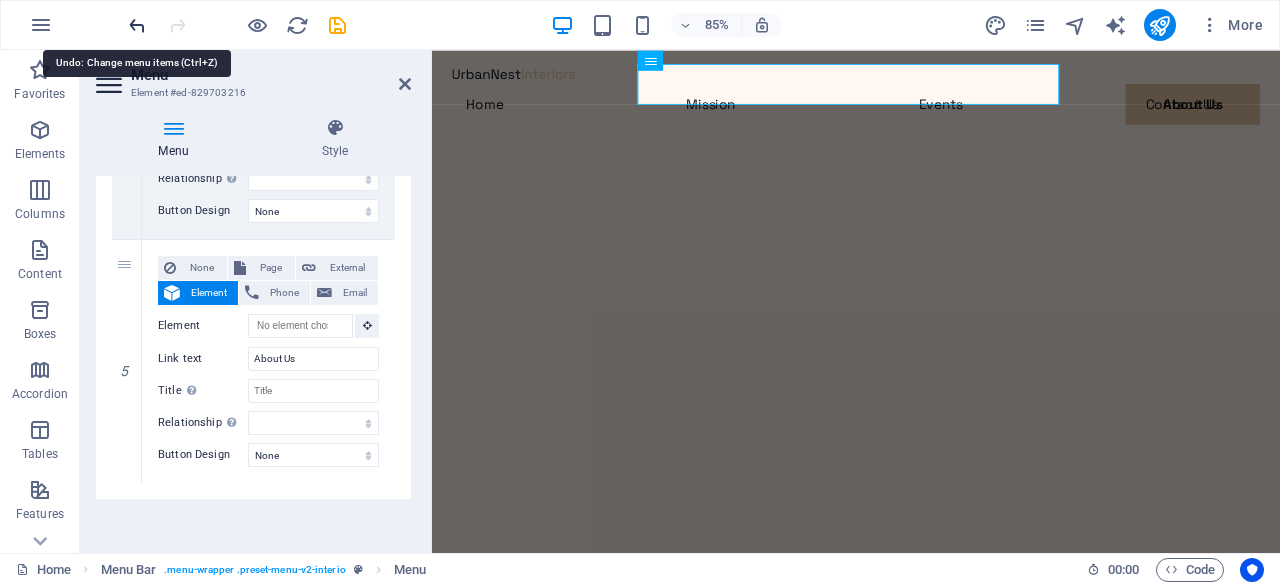 click at bounding box center [137, 25] 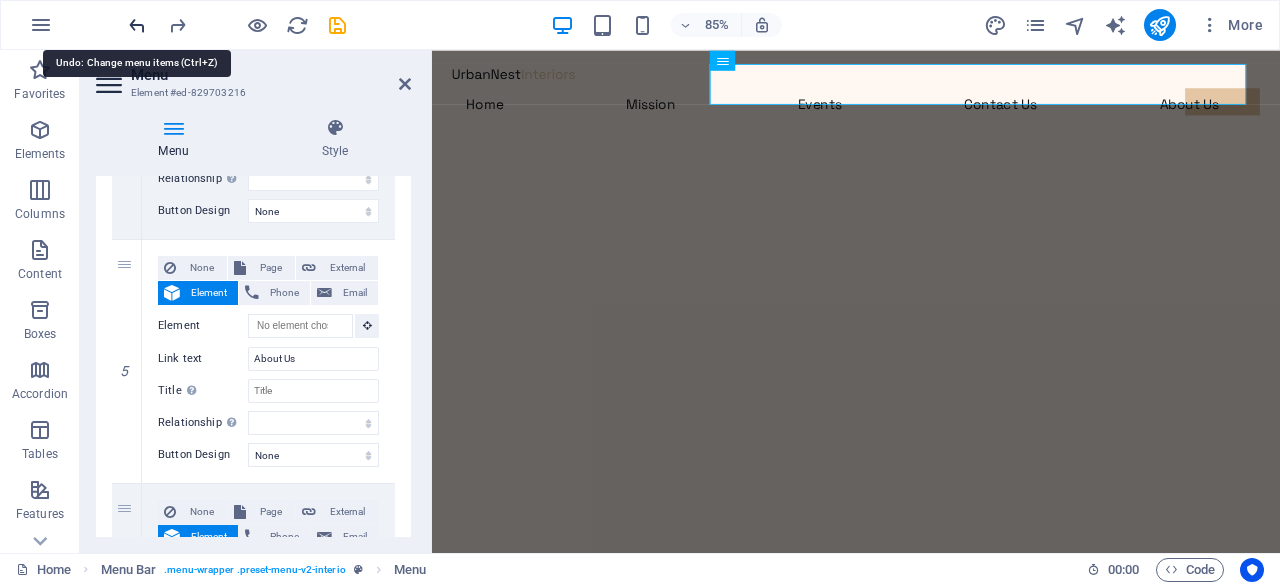 scroll, scrollTop: 1385, scrollLeft: 0, axis: vertical 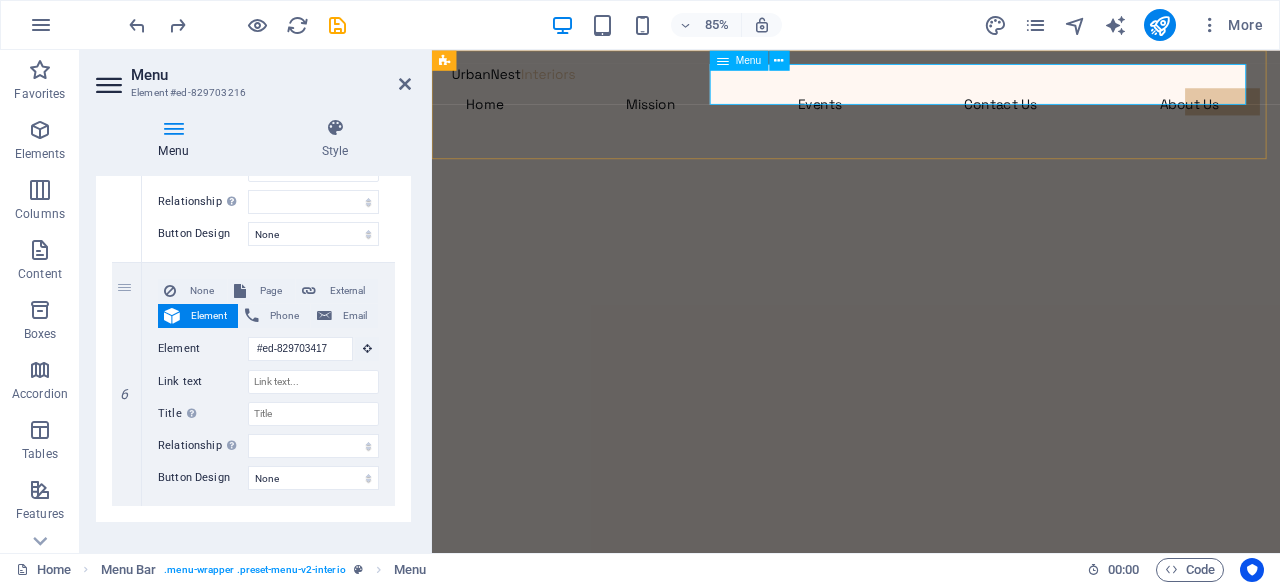 click on "Home Mission Events Contact Us About Us" at bounding box center [931, 114] 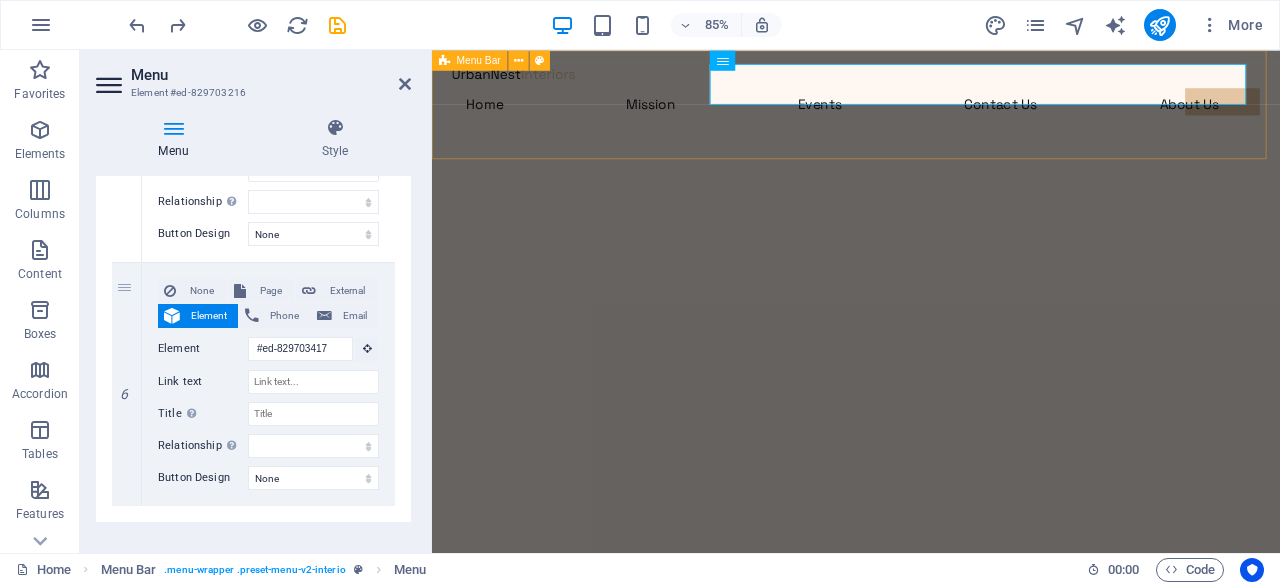 click on "Home Mission Events Contact Us About Us Contact Me" at bounding box center (931, 126) 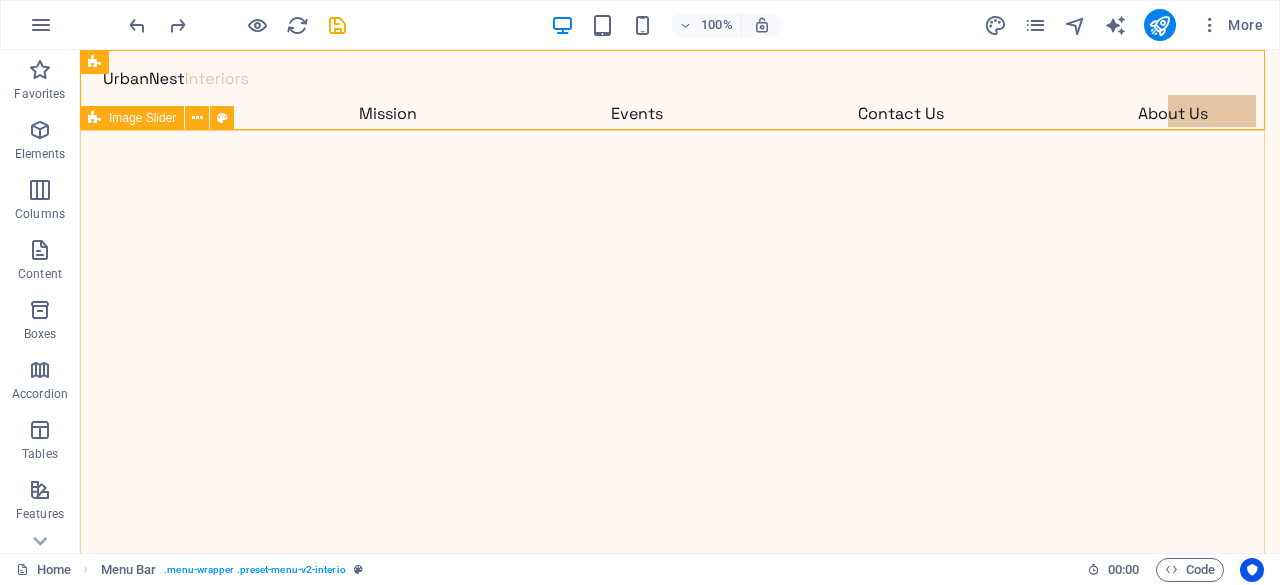 click at bounding box center [680, 2432] 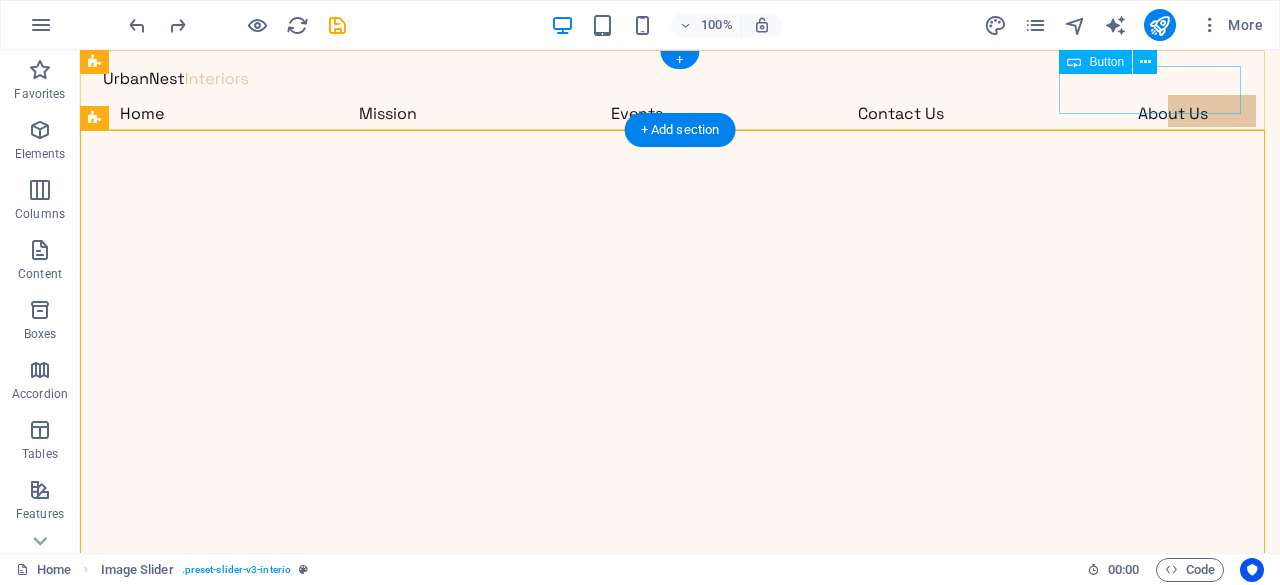 click on "Contact Me" at bounding box center (680, 162) 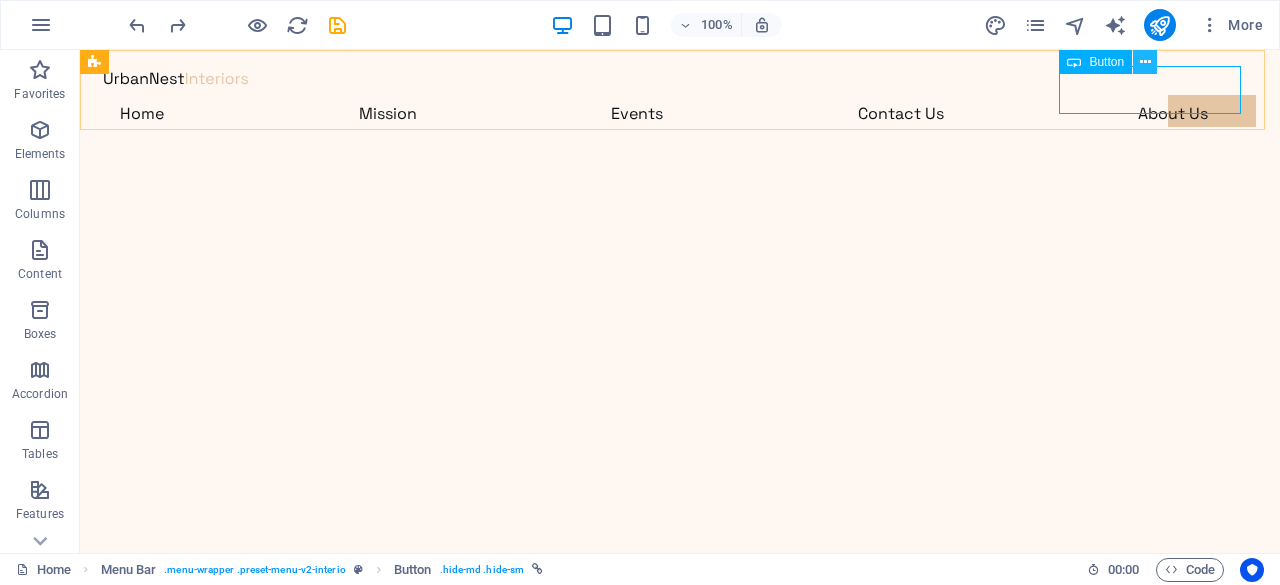 click at bounding box center (1145, 62) 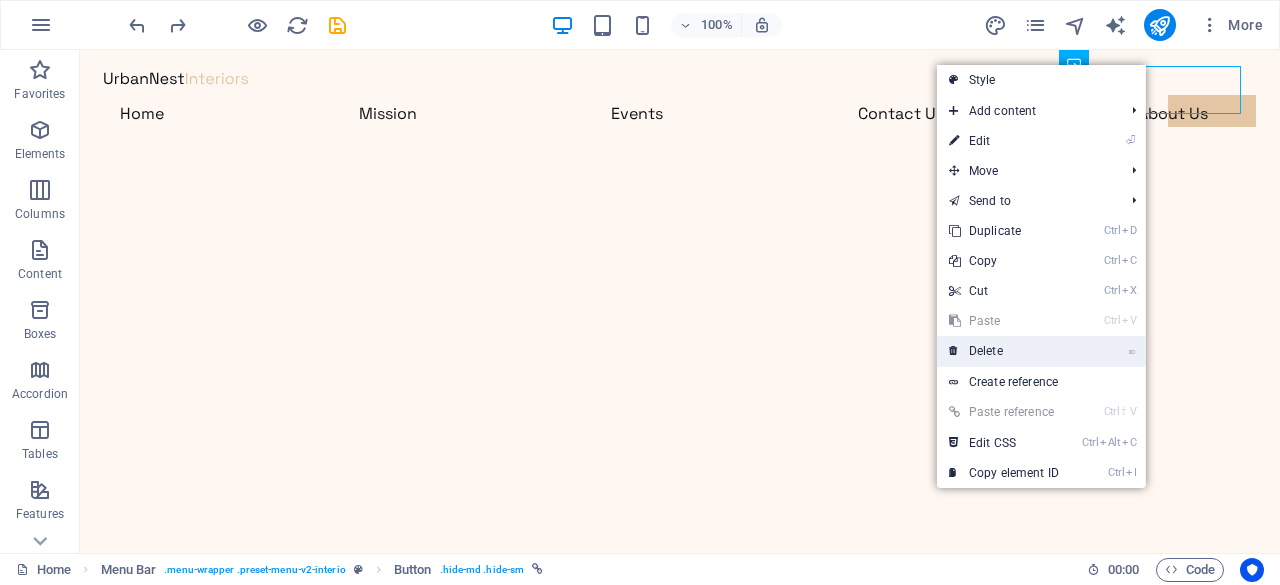 click on "⌦  Delete" at bounding box center (1004, 351) 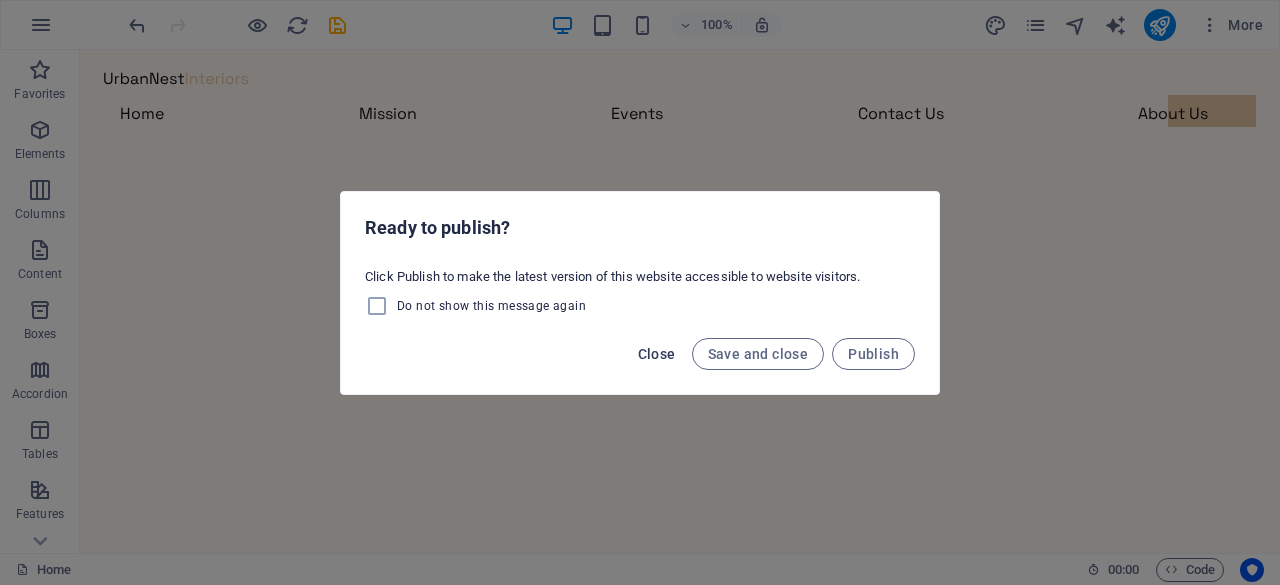 click on "Close" at bounding box center [657, 354] 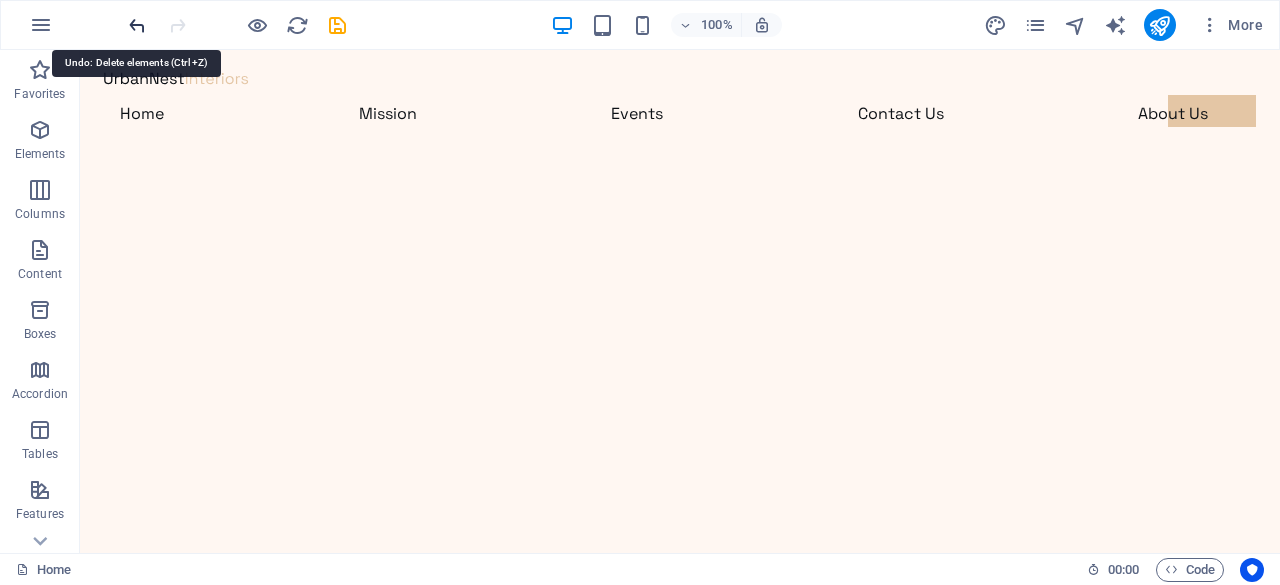 click at bounding box center (137, 25) 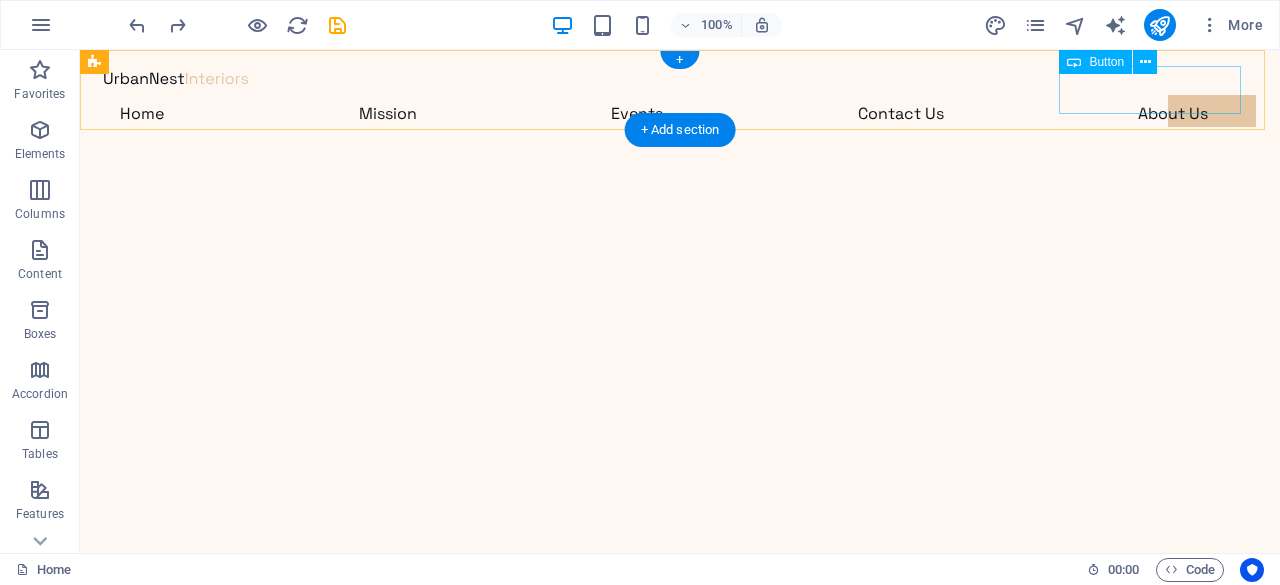 click on "Contact Me" at bounding box center (680, 162) 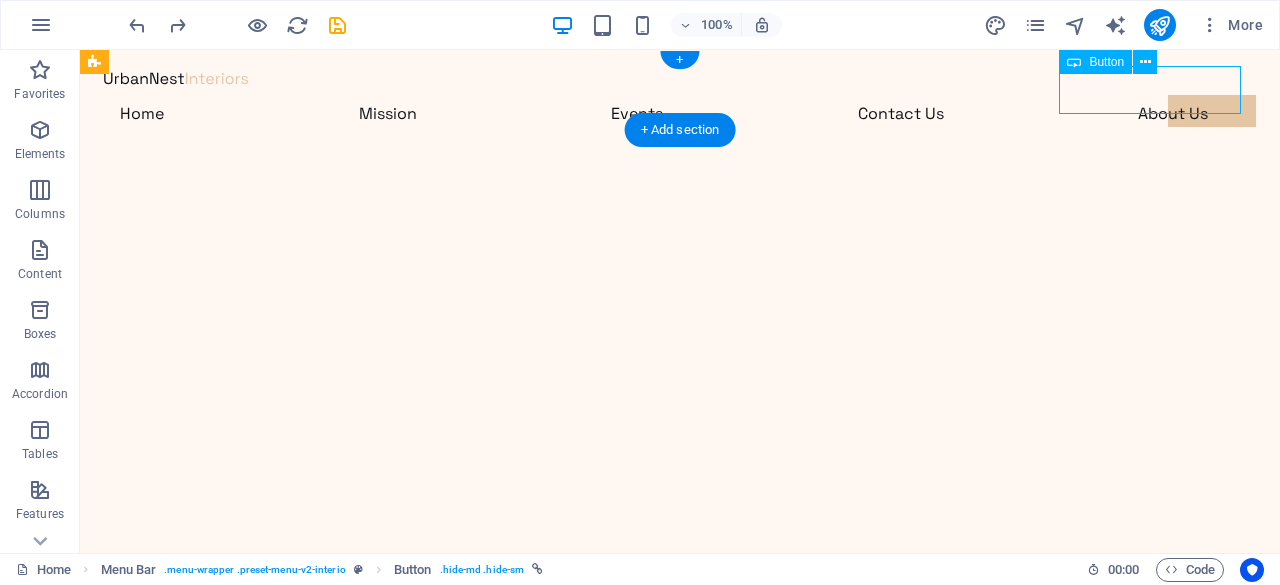 click on "Contact Me" at bounding box center (680, 162) 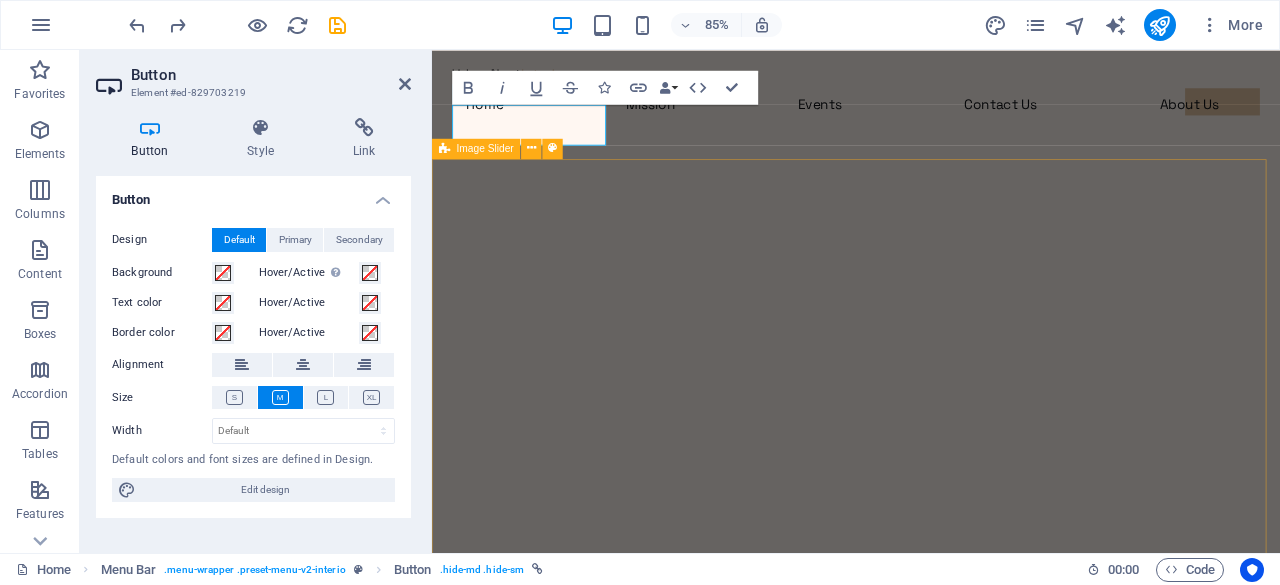 click at bounding box center (931, 2066) 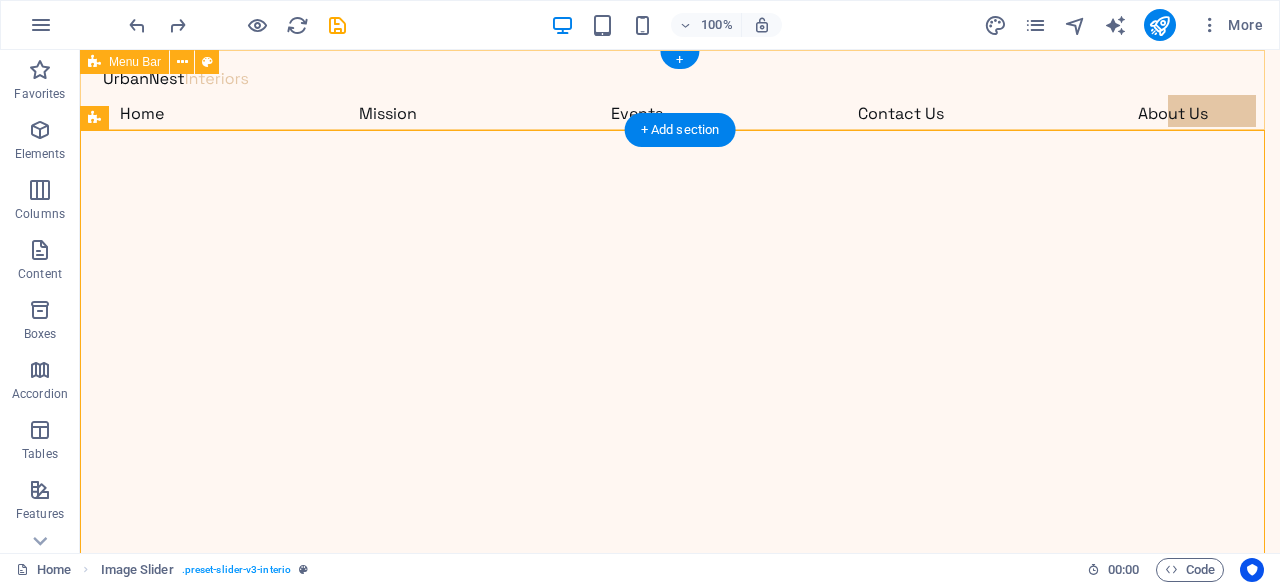 click on "Home Mission Events Contact Us About Us Contact Me" at bounding box center [680, 126] 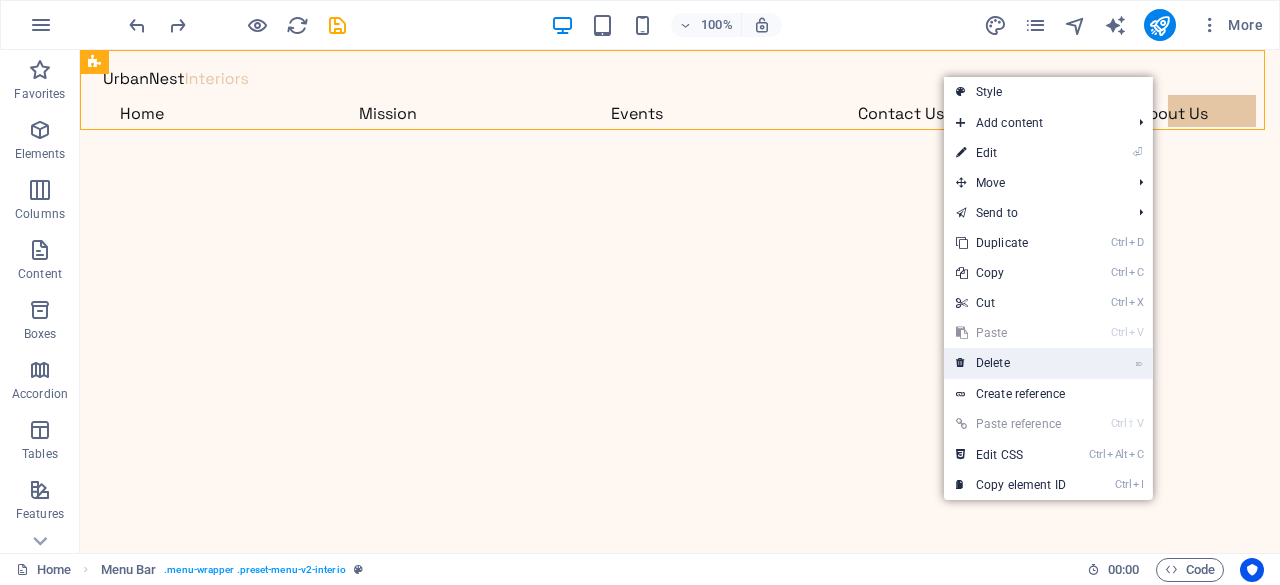 click on "⌦  Delete" at bounding box center [1011, 363] 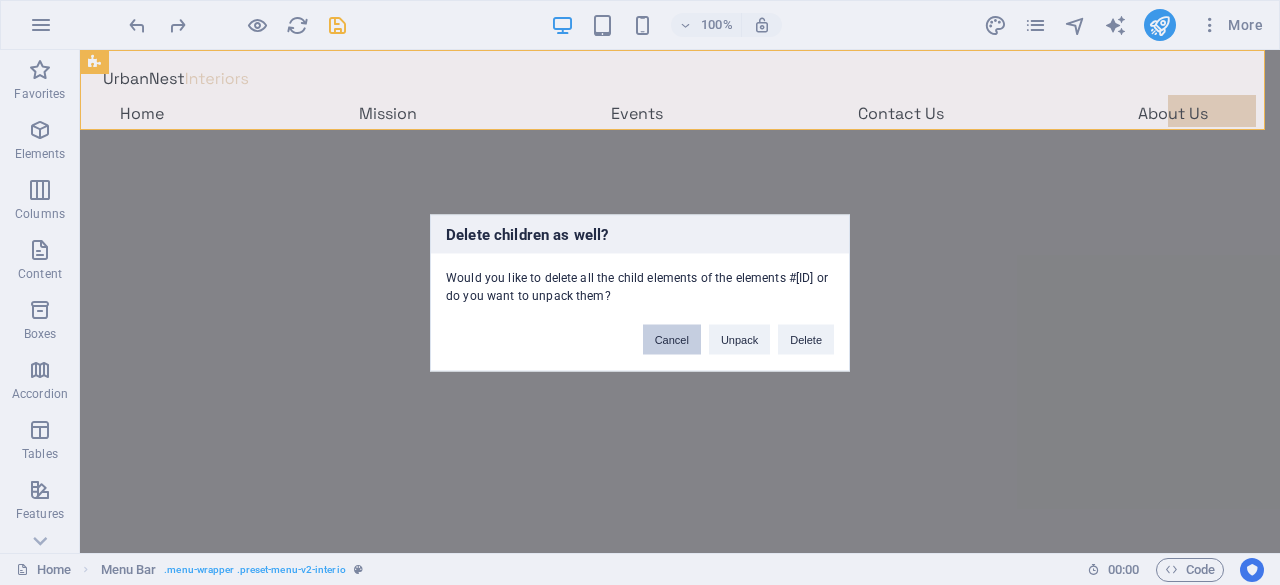 click on "Cancel" at bounding box center (672, 339) 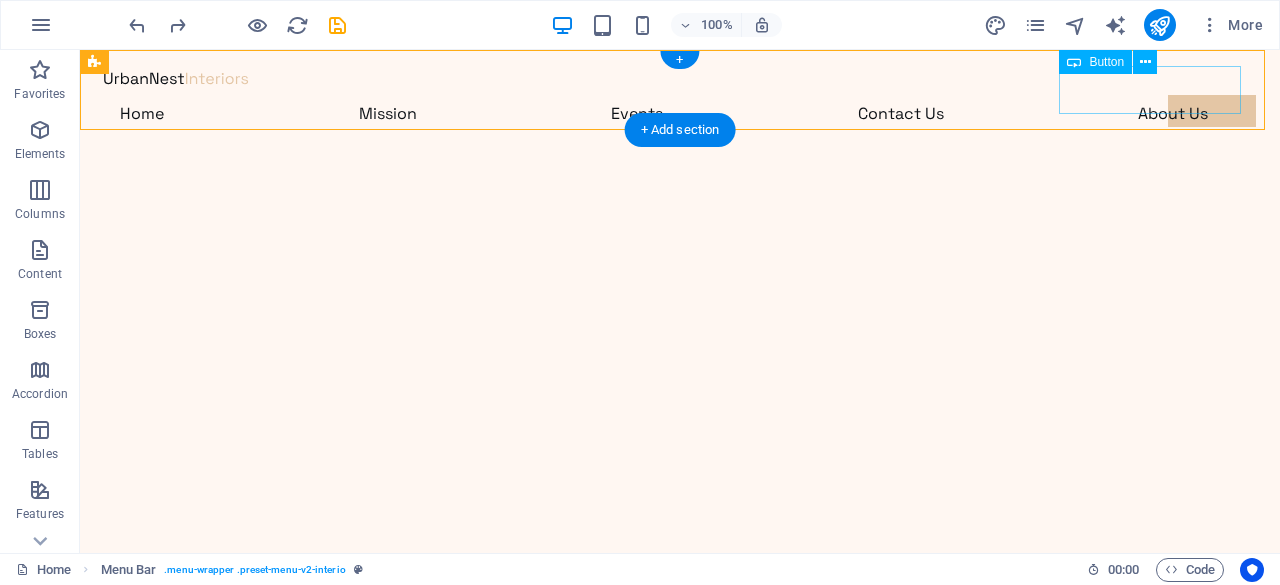 click on "Contact Me" at bounding box center [680, 162] 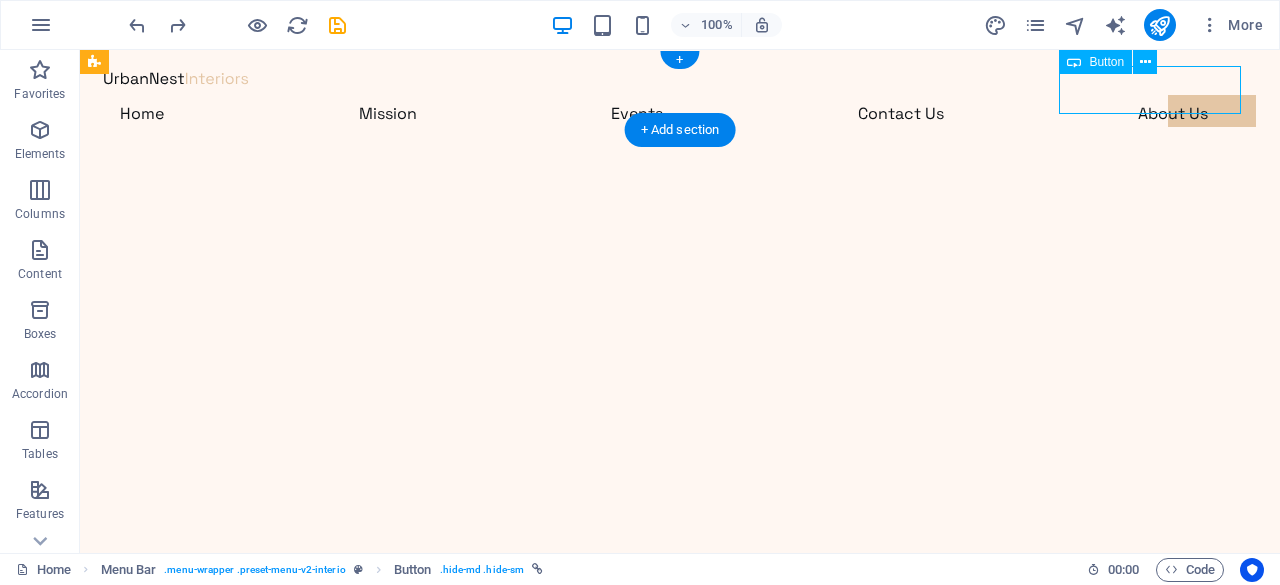 click on "Contact Me" at bounding box center (680, 162) 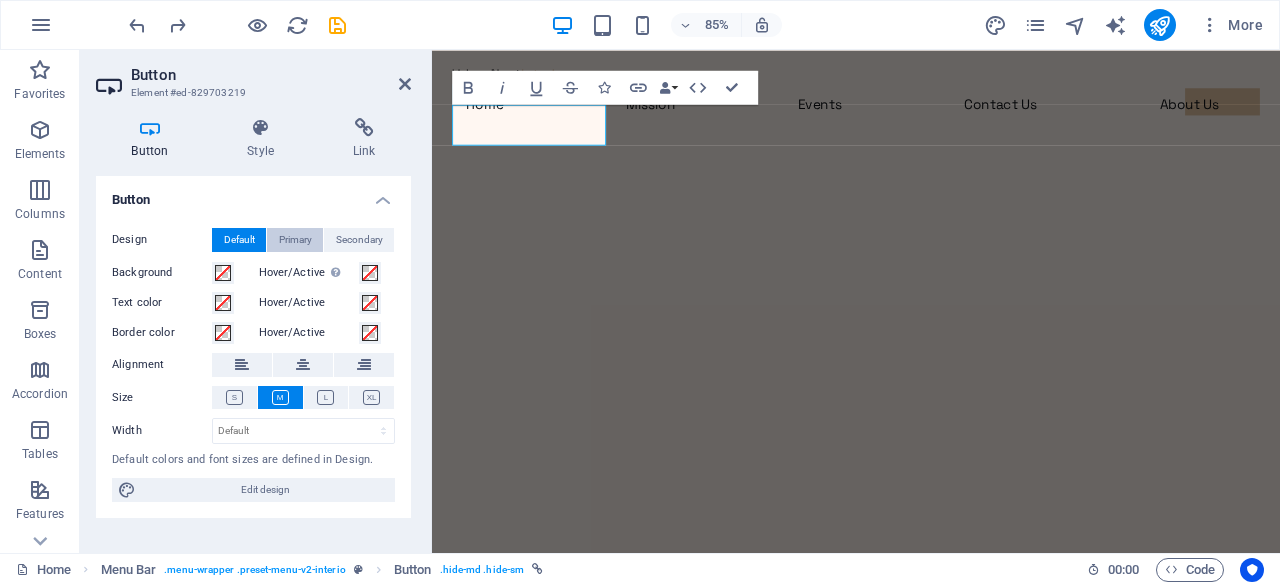 click on "Primary" at bounding box center [295, 240] 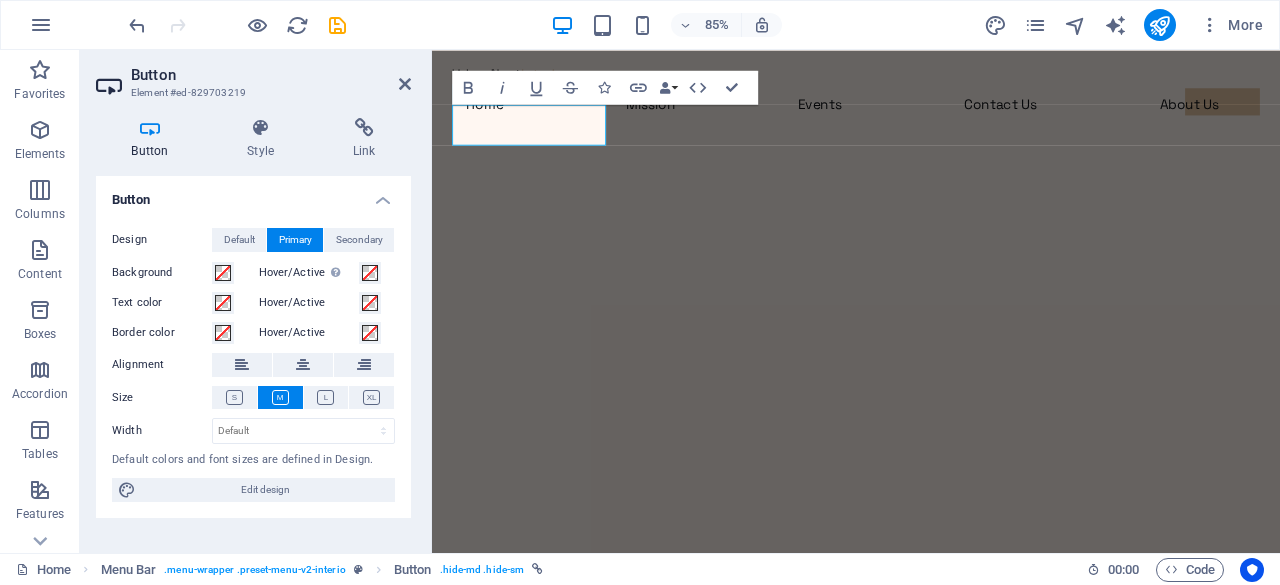 click on "Design Default Primary Secondary Background Hover/Active Switch to preview mode to test the active/hover state Text color Hover/Active Border color Hover/Active Alignment Size Width Default px rem % em vh vw Default colors and font sizes are defined in Design. Edit design" at bounding box center (253, 365) 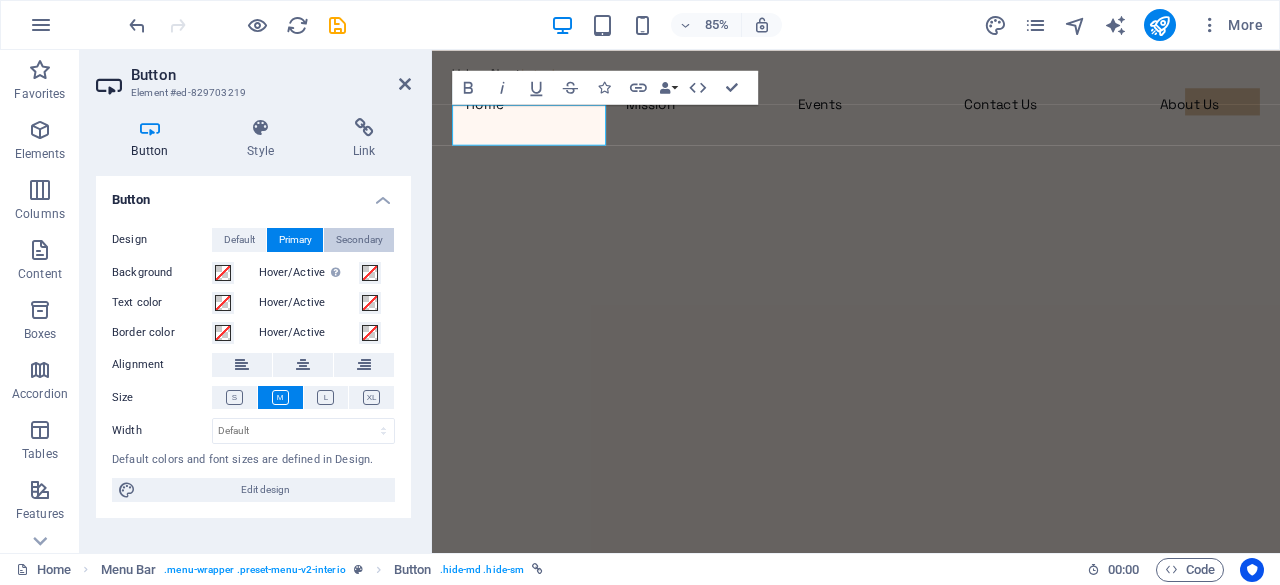 click on "Secondary" at bounding box center [359, 240] 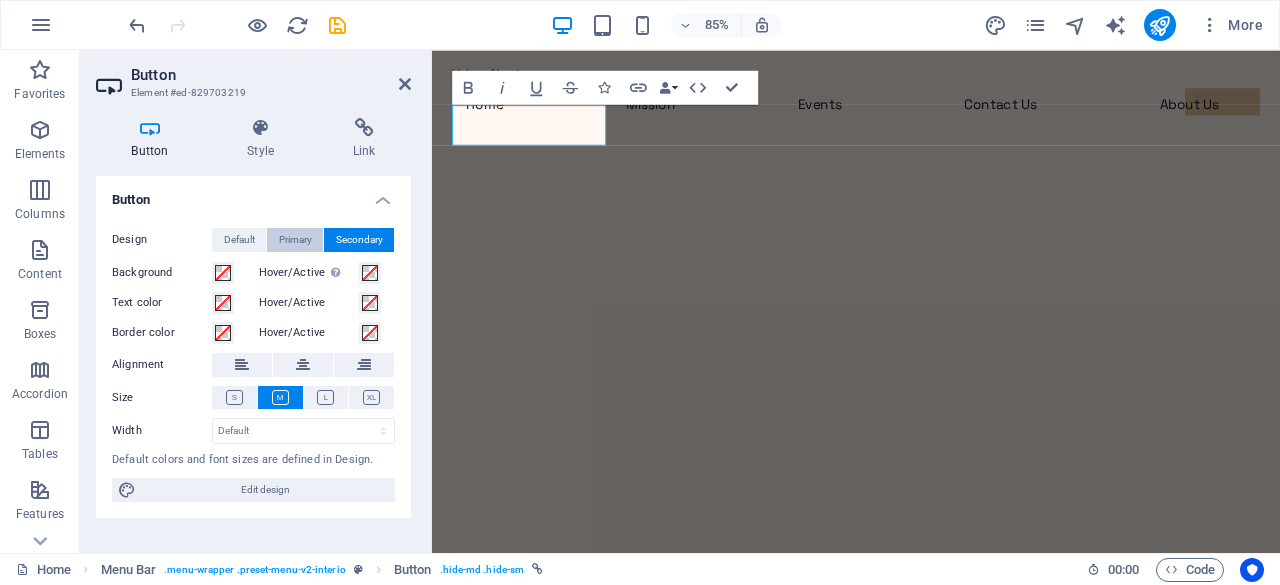 click on "Primary" at bounding box center [295, 240] 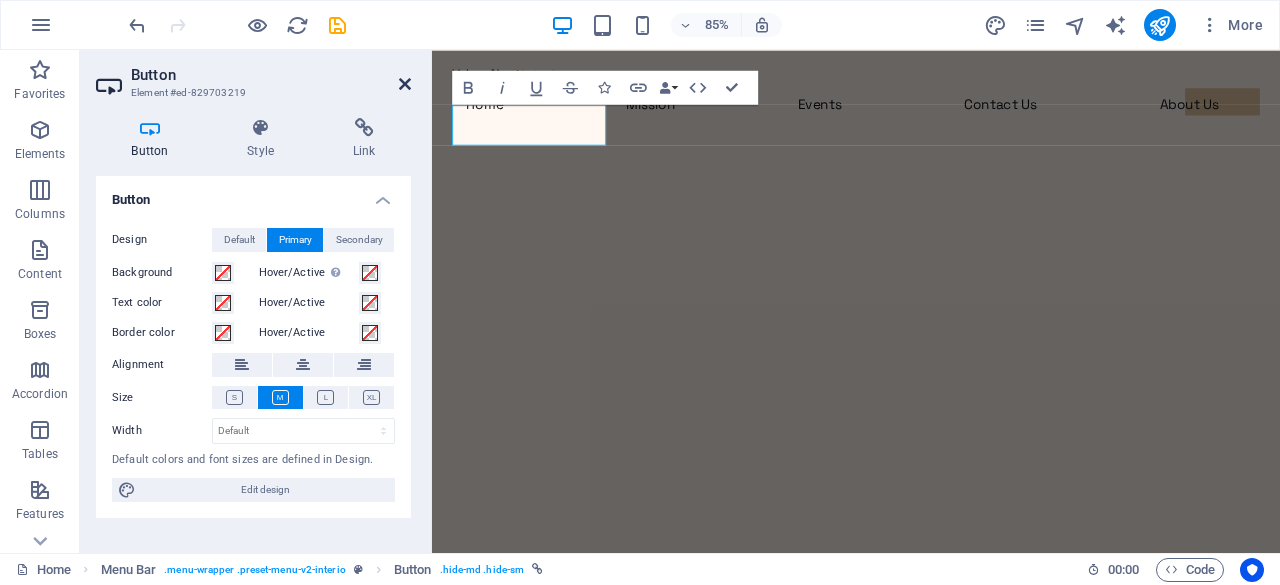 click at bounding box center [405, 84] 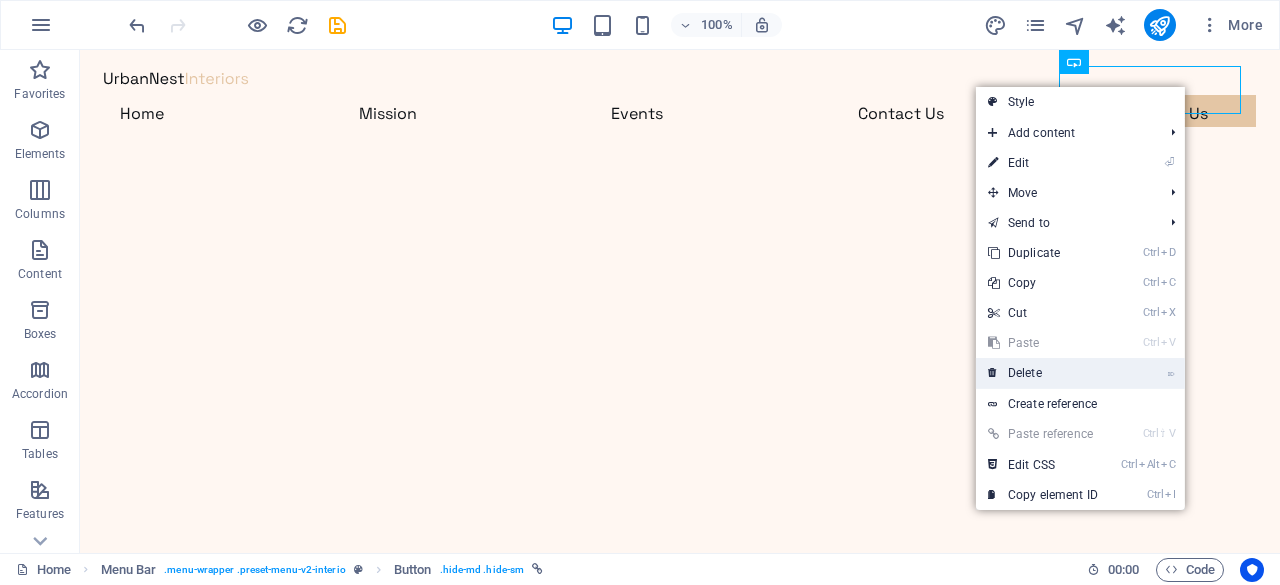 click on "⌦  Delete" at bounding box center (1043, 373) 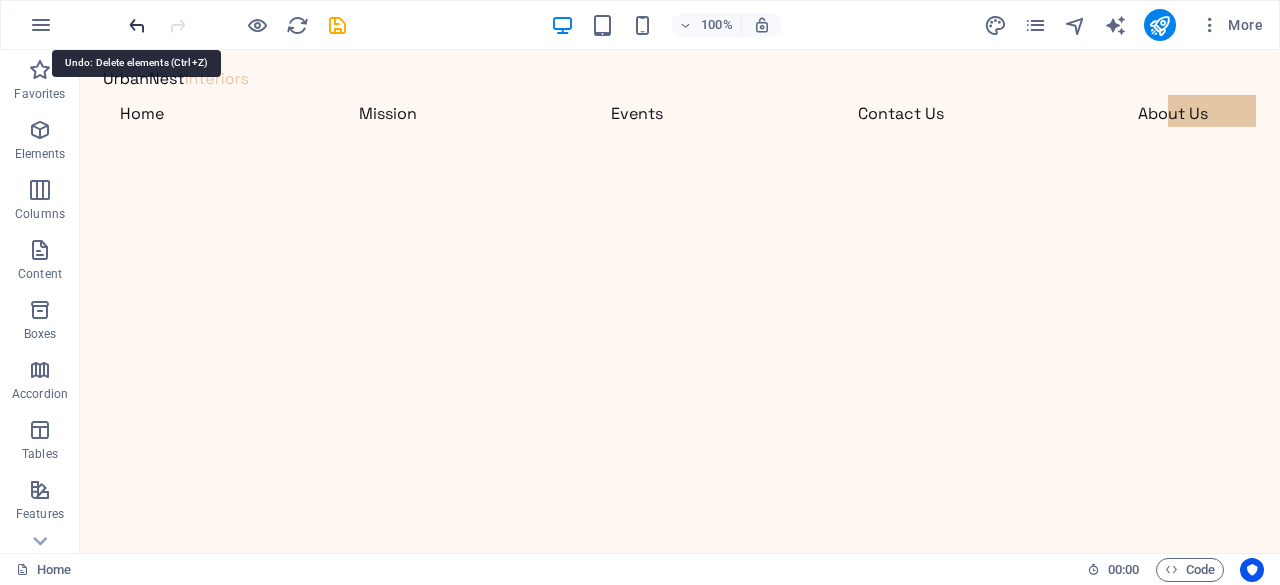 click at bounding box center (137, 25) 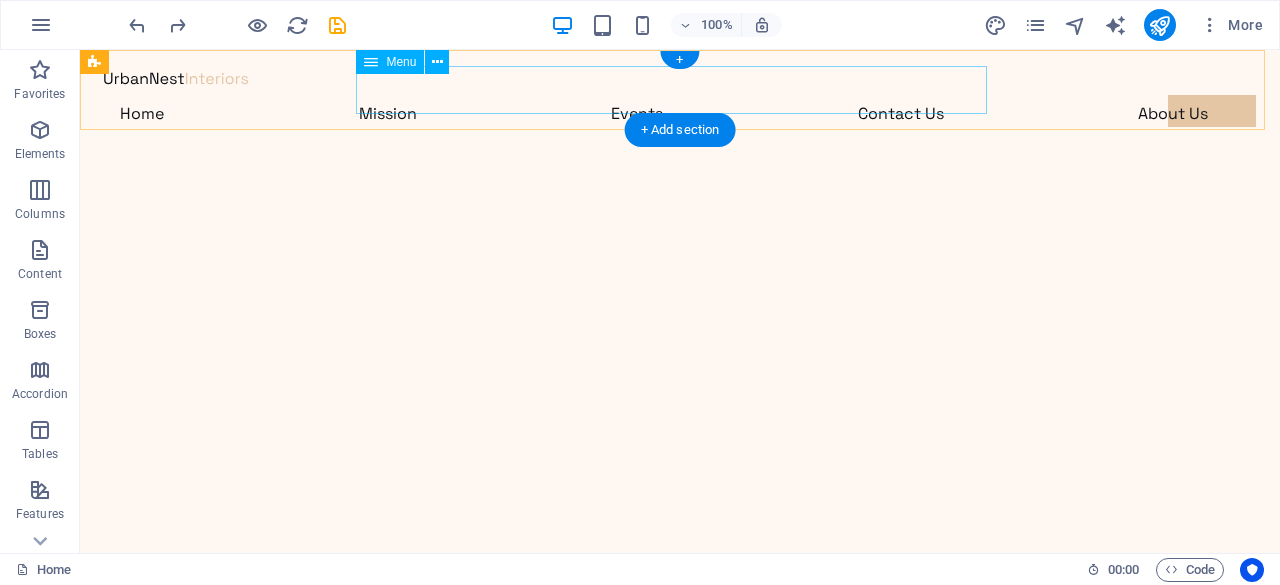 click on "Home Mission Events Contact Us About Us" at bounding box center [680, 114] 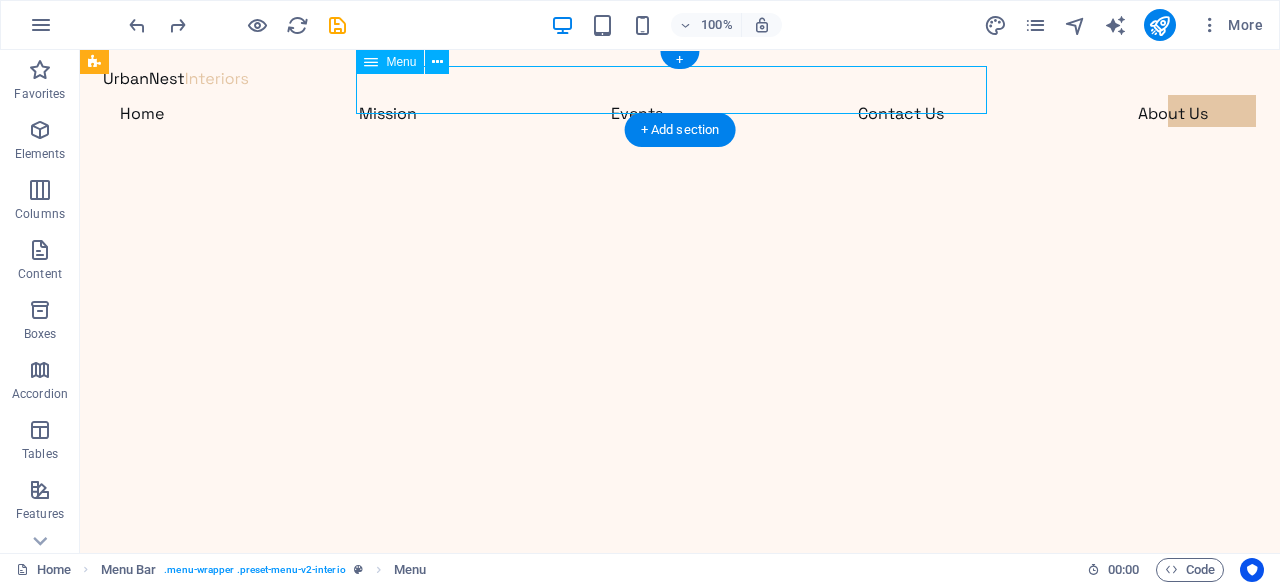 click on "Home Mission Events Contact Us About Us" at bounding box center [680, 114] 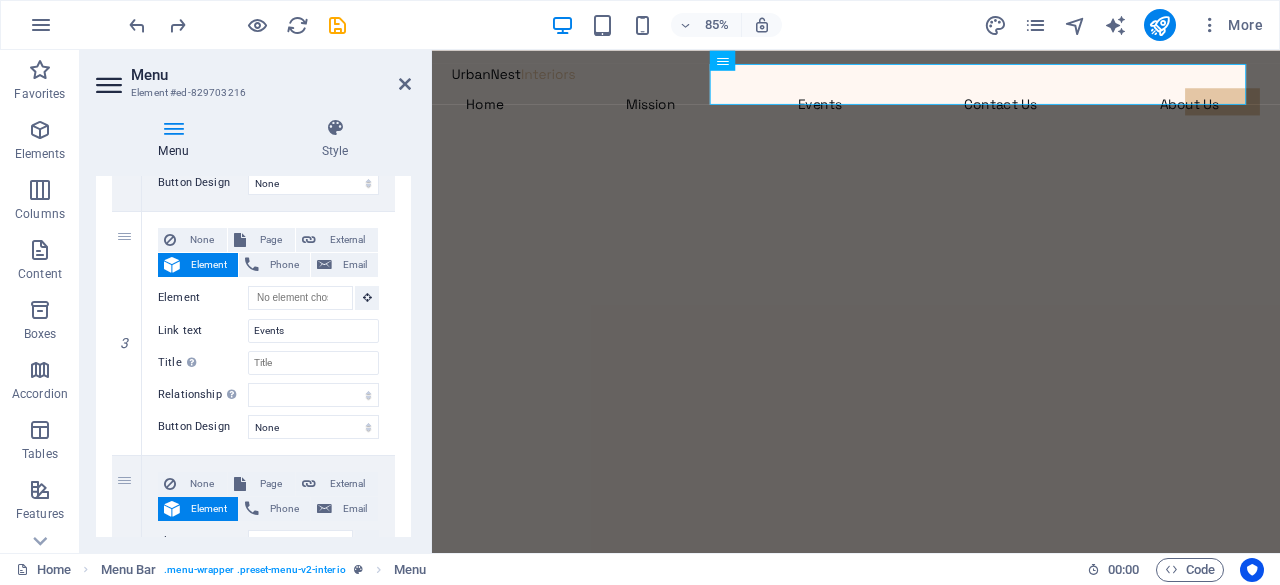 scroll, scrollTop: 1408, scrollLeft: 0, axis: vertical 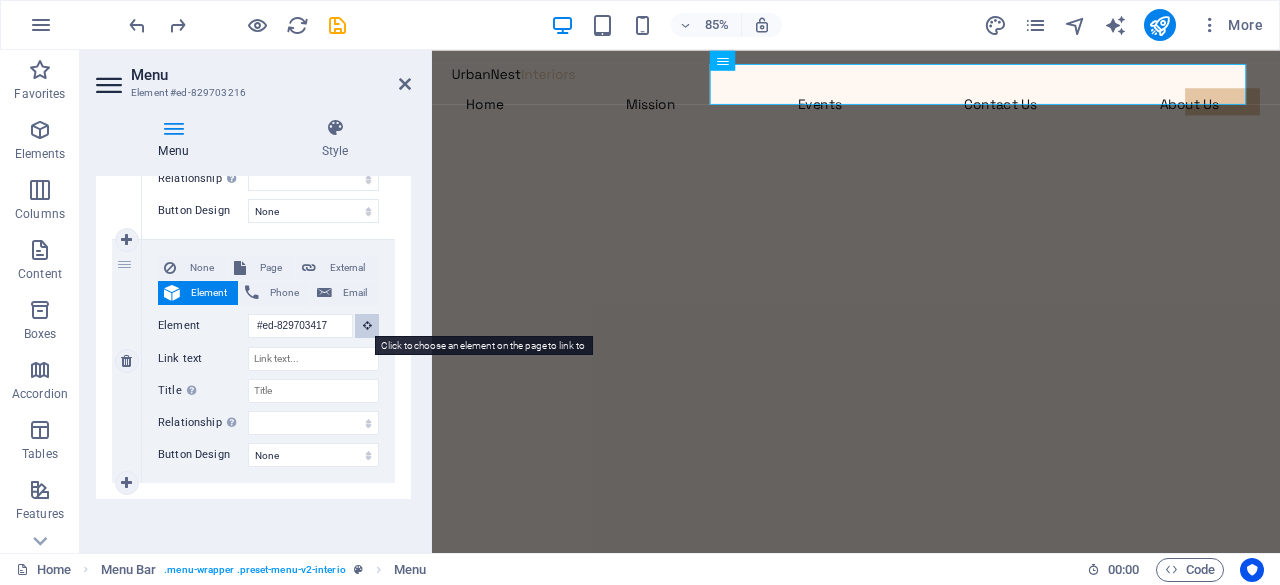 click at bounding box center (367, 325) 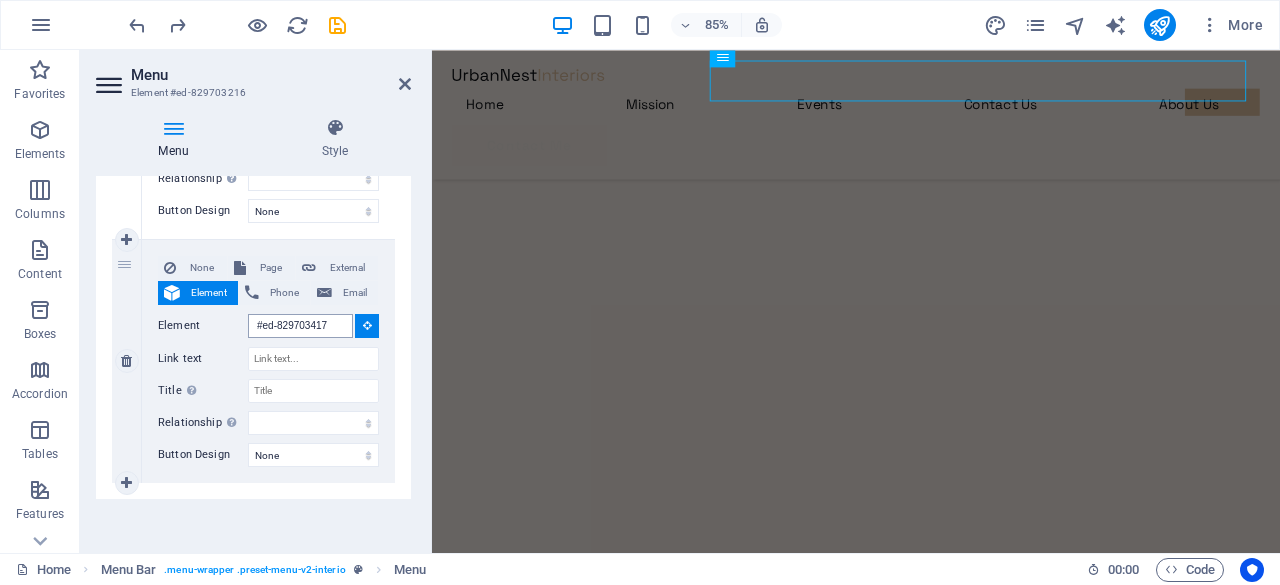 scroll, scrollTop: 706, scrollLeft: 0, axis: vertical 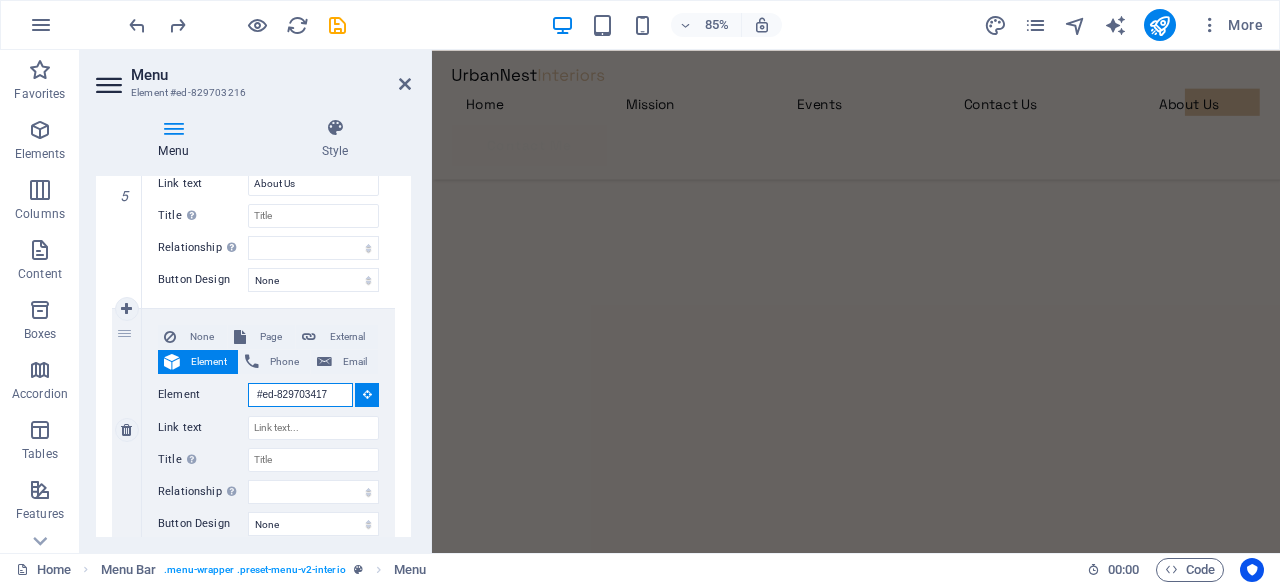 drag, startPoint x: 336, startPoint y: 384, endPoint x: 179, endPoint y: 402, distance: 158.02847 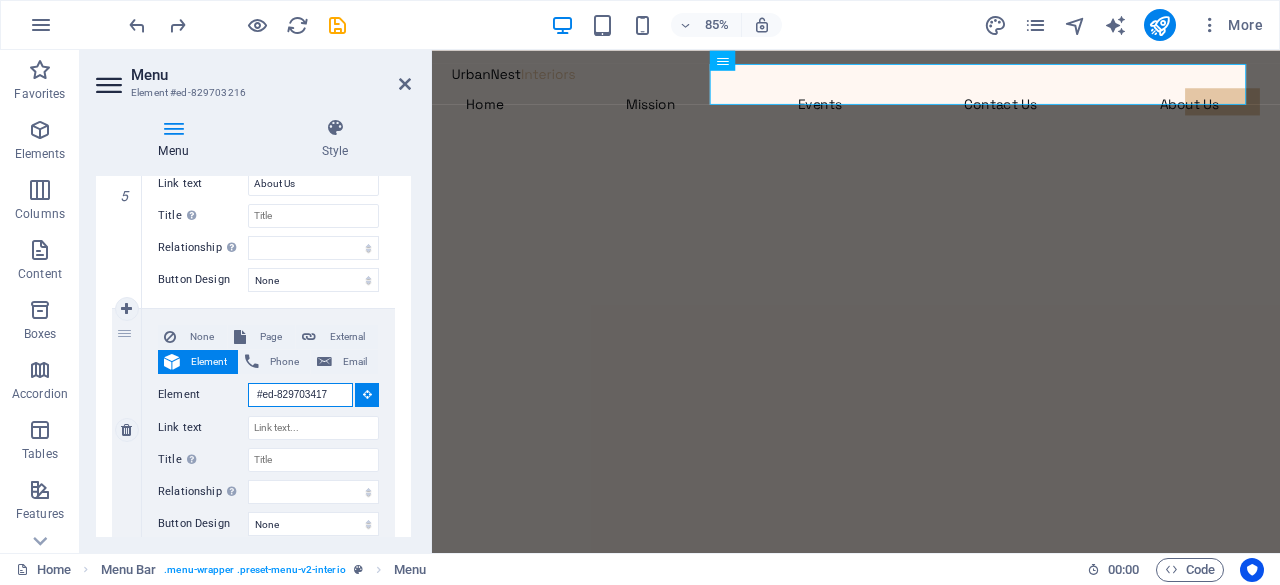 type 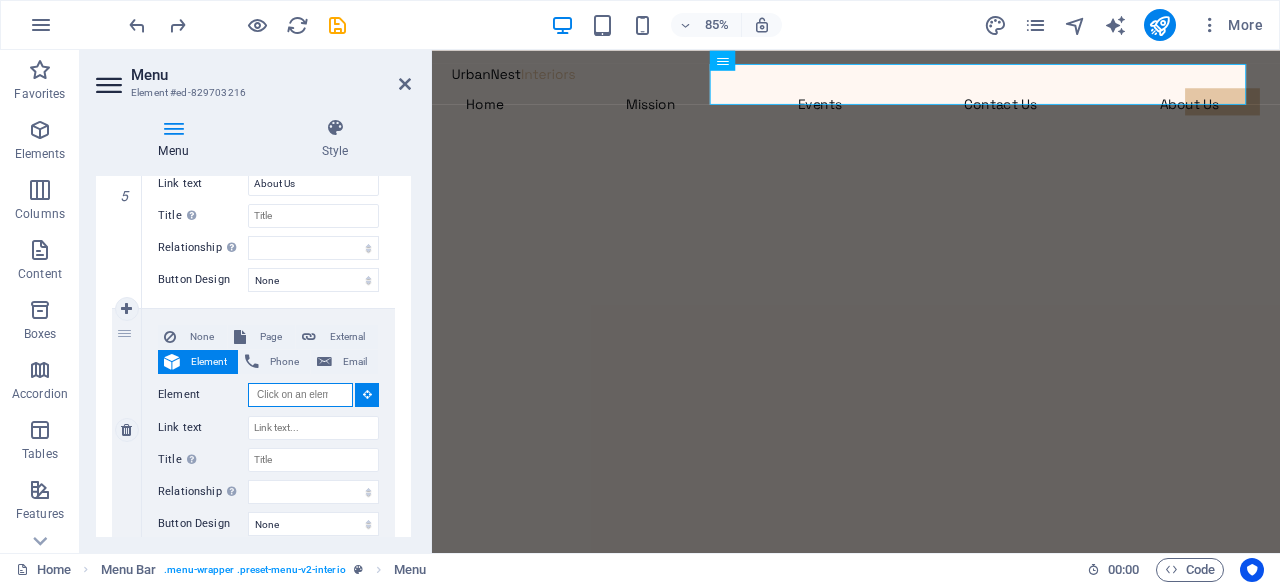 select 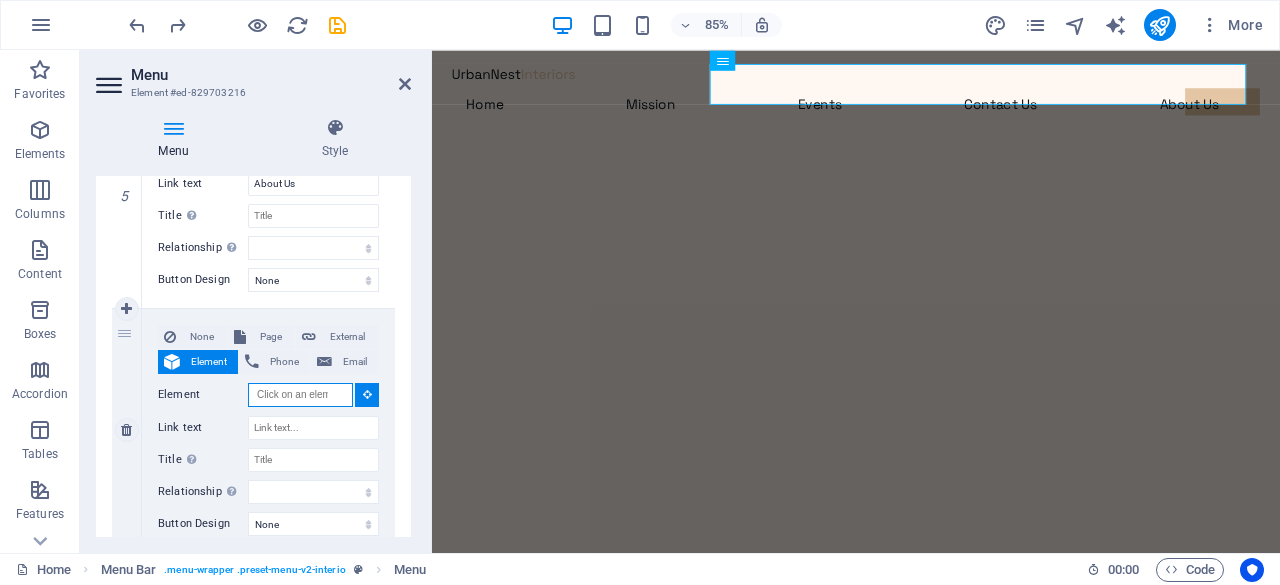 select 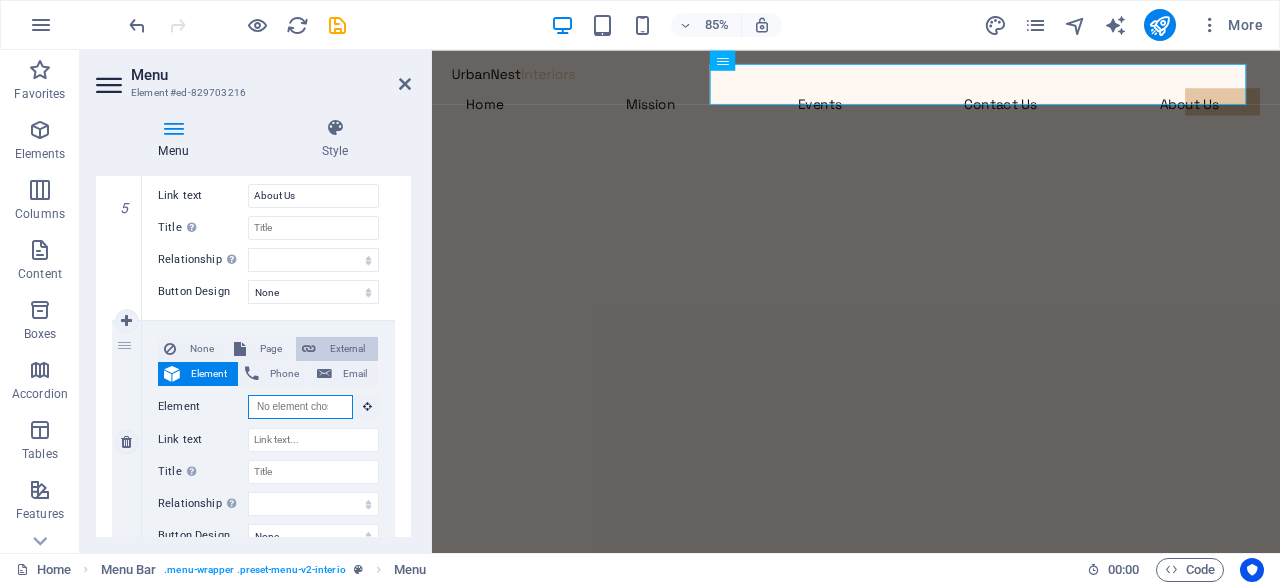 scroll, scrollTop: 1408, scrollLeft: 0, axis: vertical 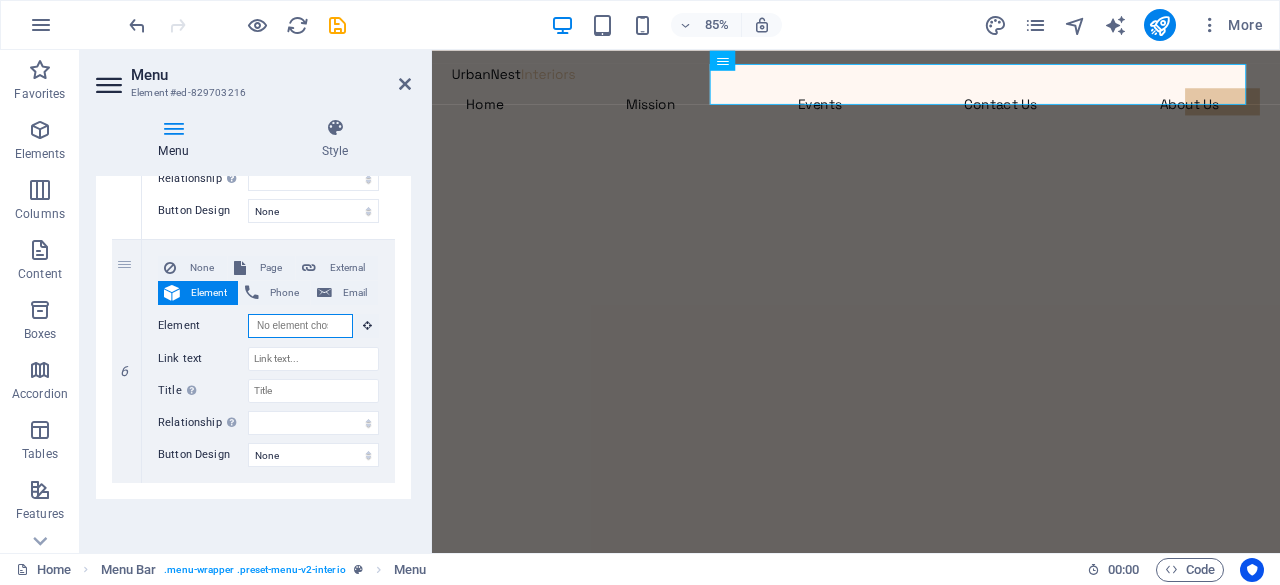 type 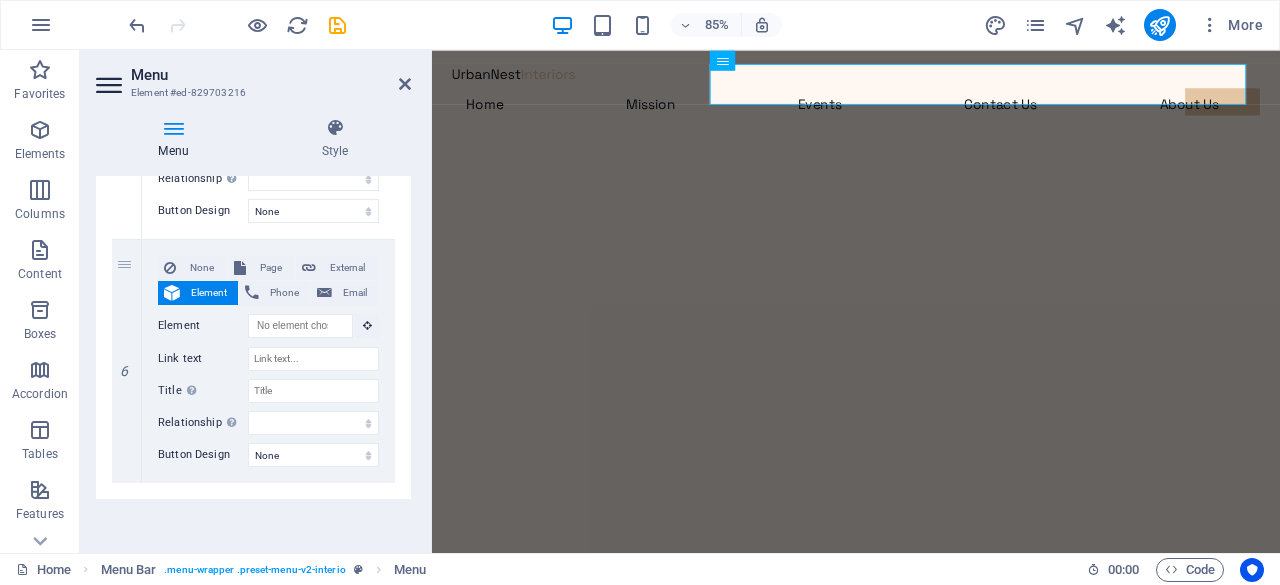 click on "1 None Page External Element Phone Email Page Home Privacy Legal Notice Subpage Element
URL /#mystory Phone Email Link text Home Link target New tab Same tab Overlay Title Additional link description, should not be the same as the link text. The title is most often shown as a tooltip text when the mouse moves over the element. Leave empty if uncertain. Relationship Sets the  relationship of this link to the link target . For example, the value "nofollow" instructs search engines not to follow the link. Can be left empty. alternate author bookmark external help license next nofollow noreferrer noopener prev search tag Button Design None Default Primary Secondary 2 None Page External Element Phone Email Page Home Privacy Legal Notice Subpage Element
URL /#projects Phone Email Link text Mission Link target New tab Same tab Overlay Title Relationship Sets the  relationship of this link to the link target alternate author bookmark external help license next nofollow" at bounding box center [253, -280] 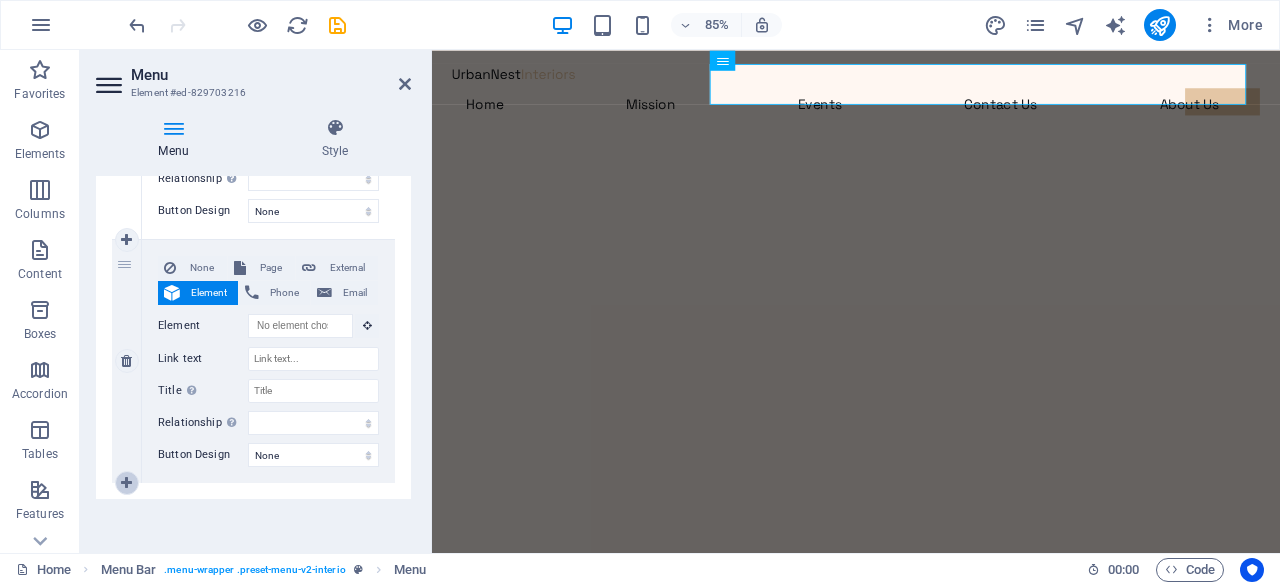 click at bounding box center (126, 483) 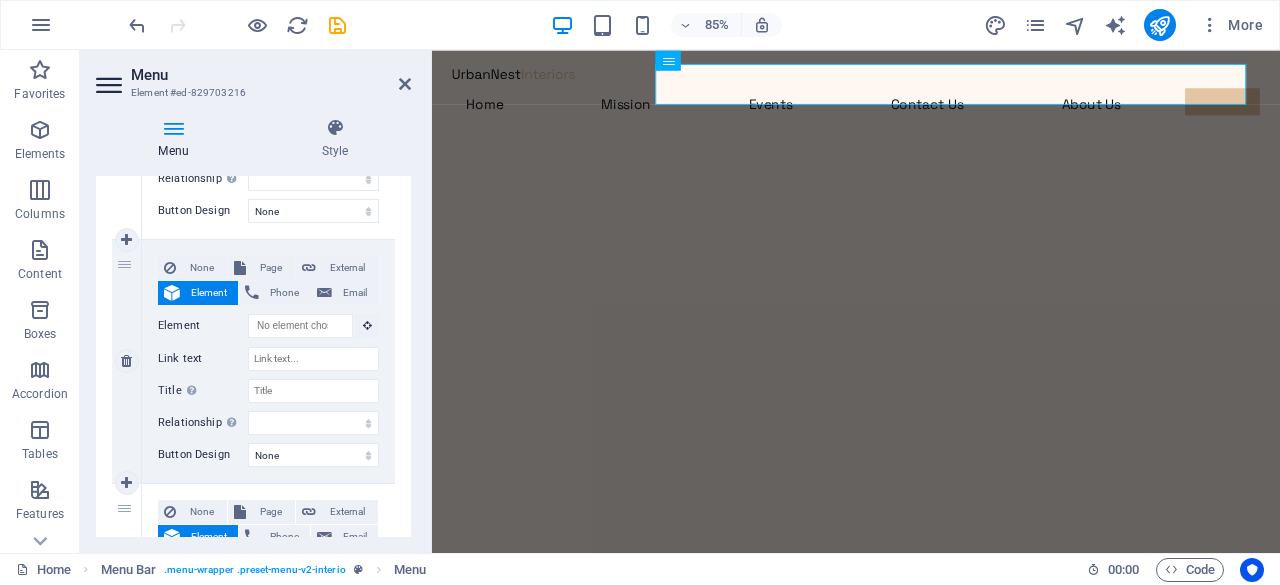 scroll, scrollTop: 1646, scrollLeft: 0, axis: vertical 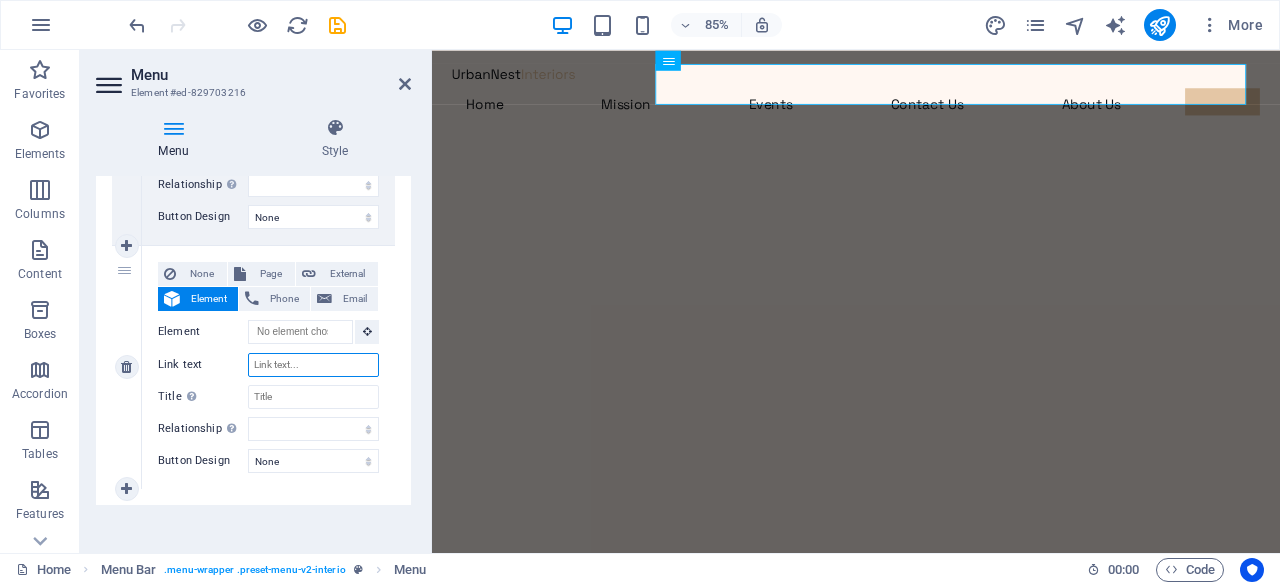 click on "Link text" at bounding box center (313, 365) 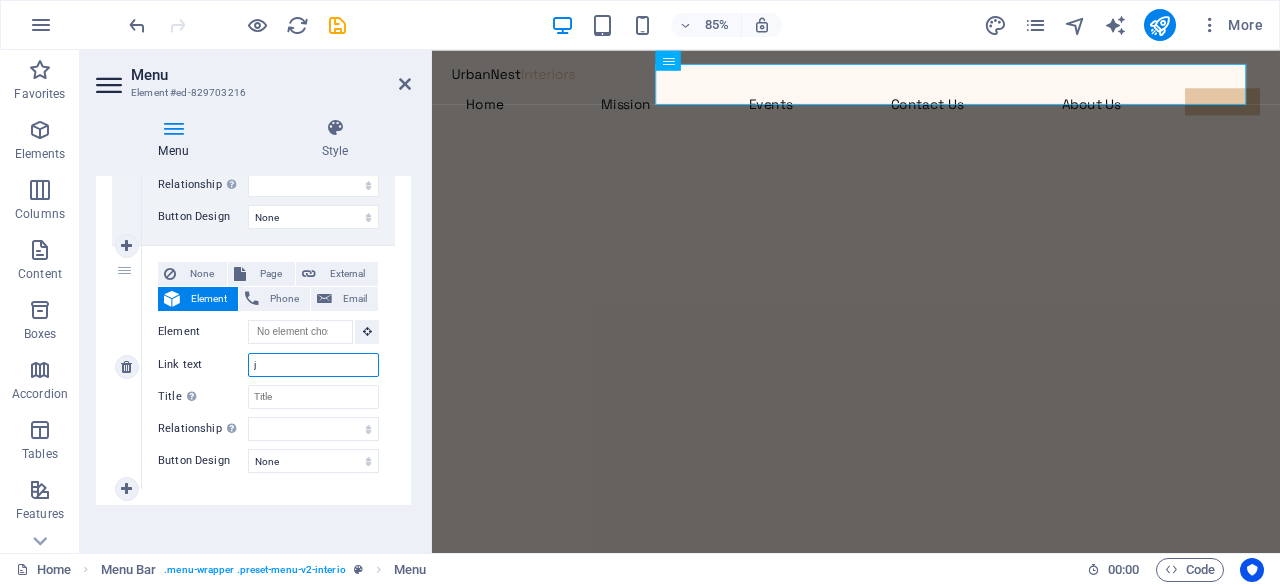 type on "jh" 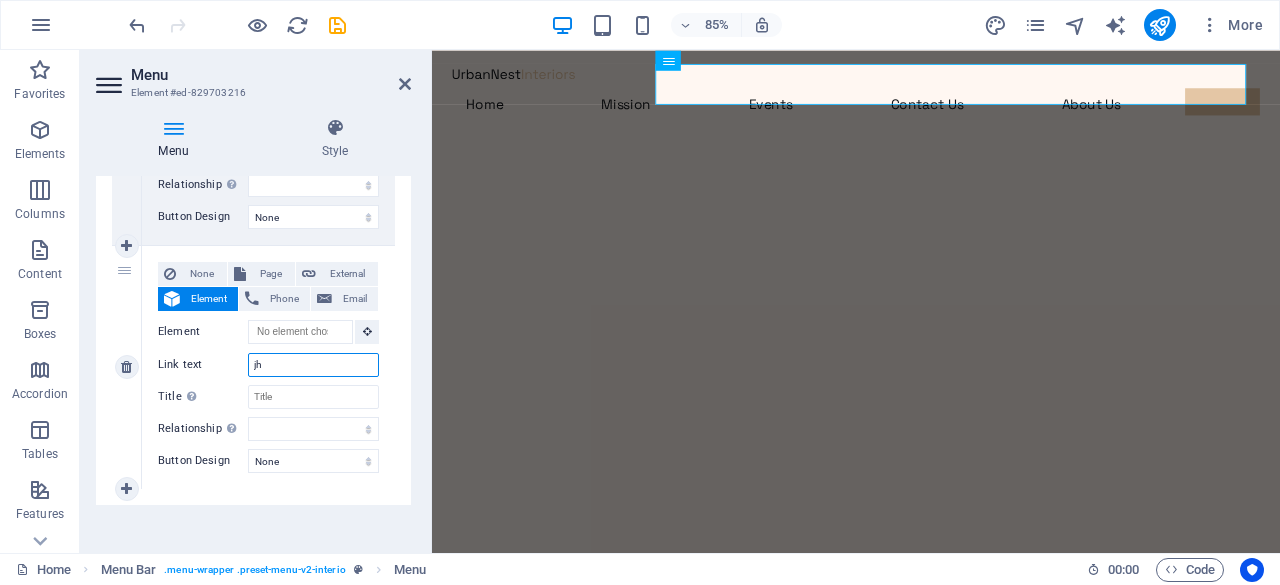 select 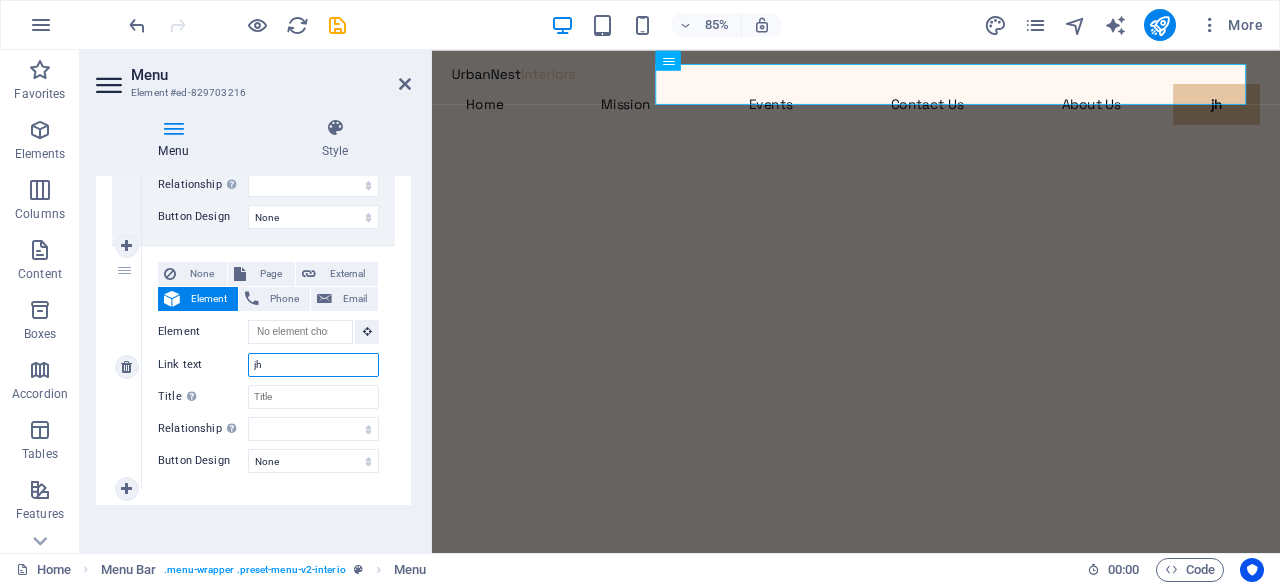 type on "j" 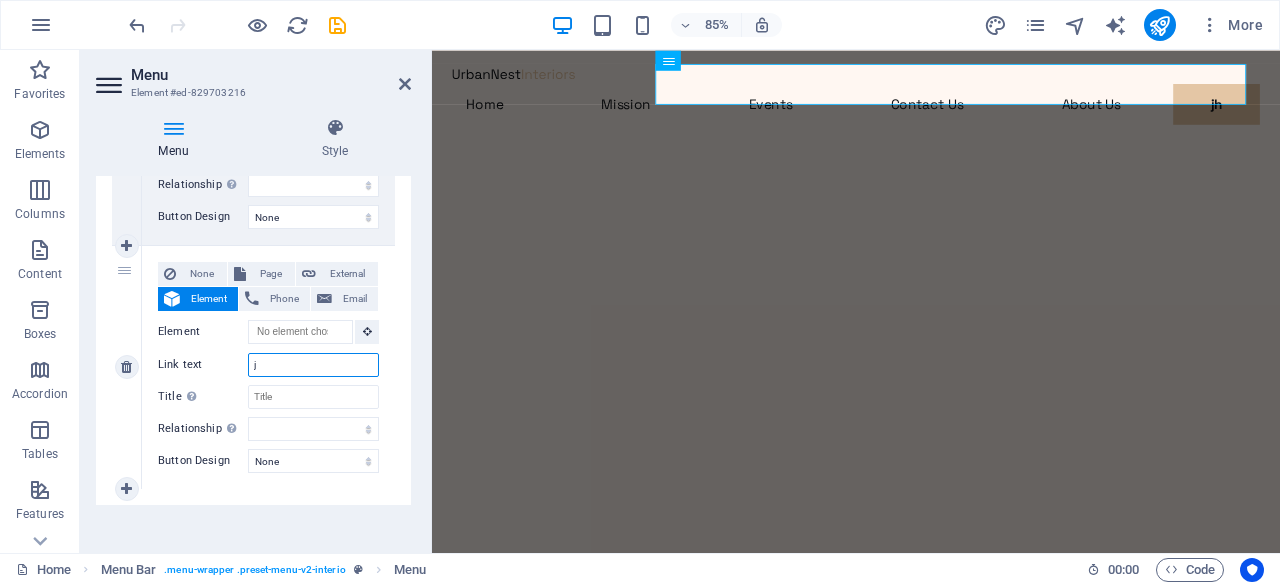 select 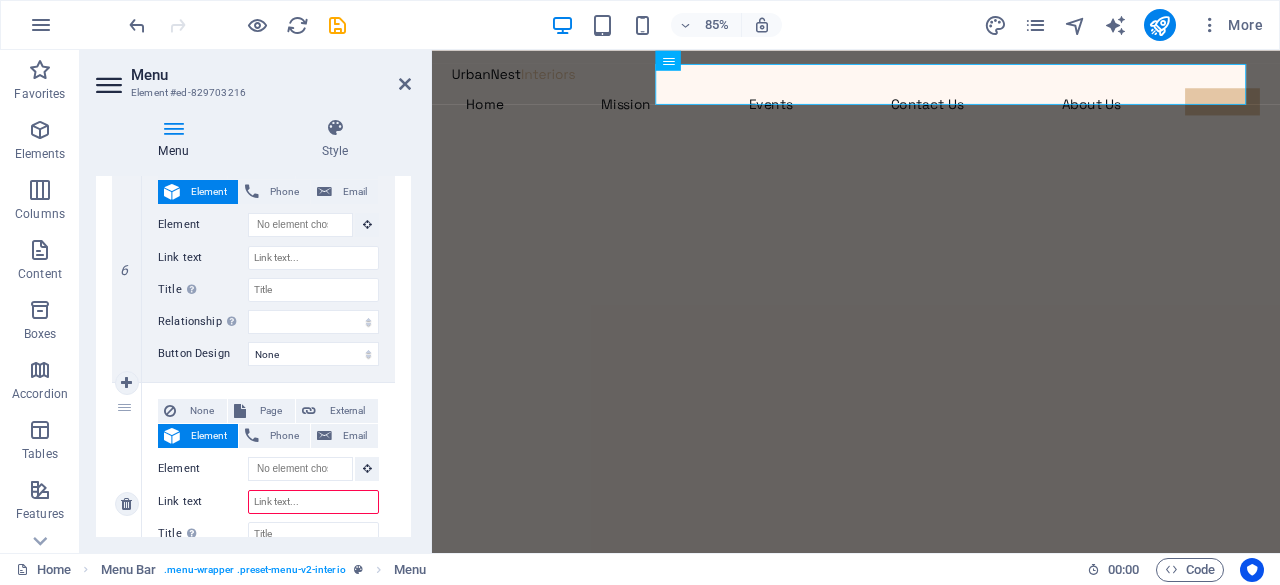 scroll, scrollTop: 1490, scrollLeft: 0, axis: vertical 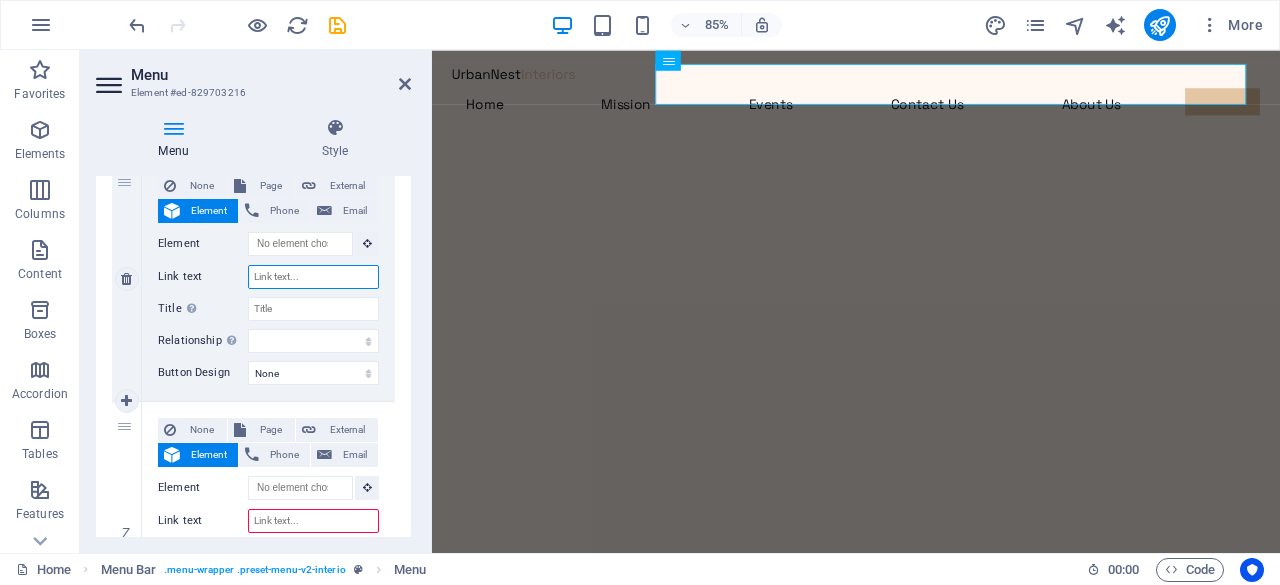 click on "Link text" at bounding box center [313, 277] 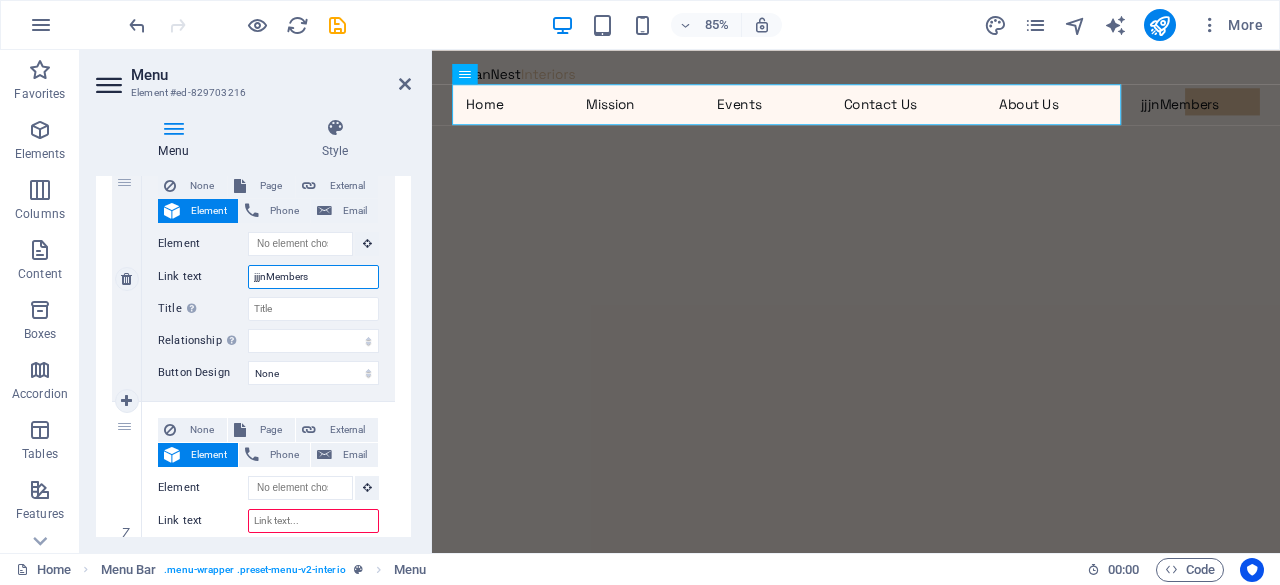 drag, startPoint x: 265, startPoint y: 276, endPoint x: 223, endPoint y: 279, distance: 42.107006 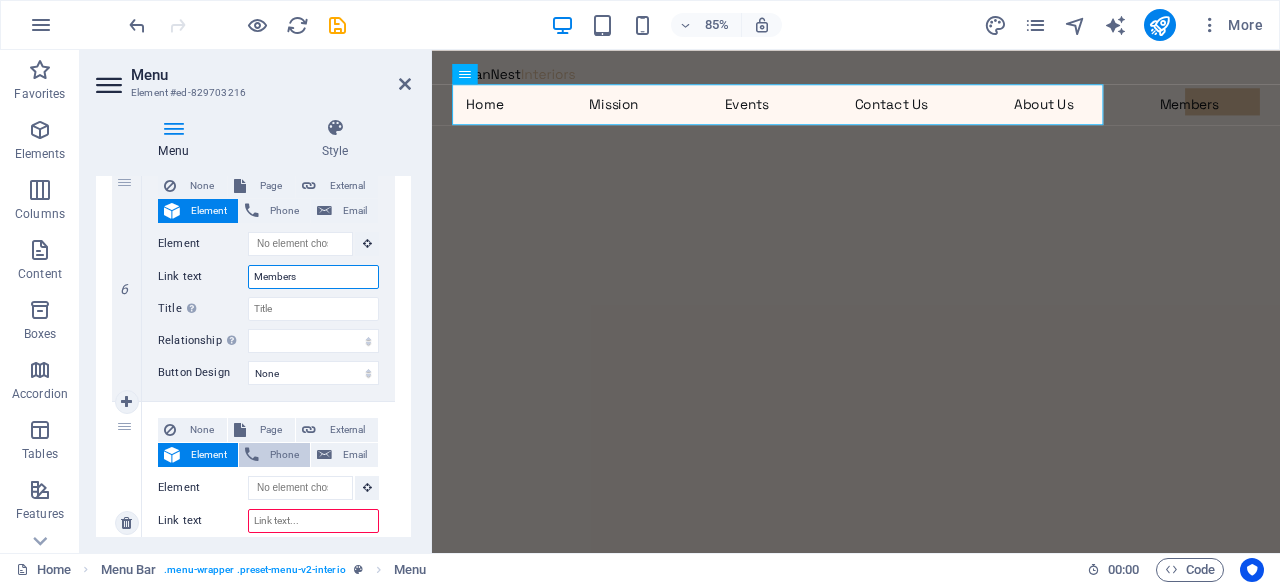 scroll, scrollTop: 1651, scrollLeft: 0, axis: vertical 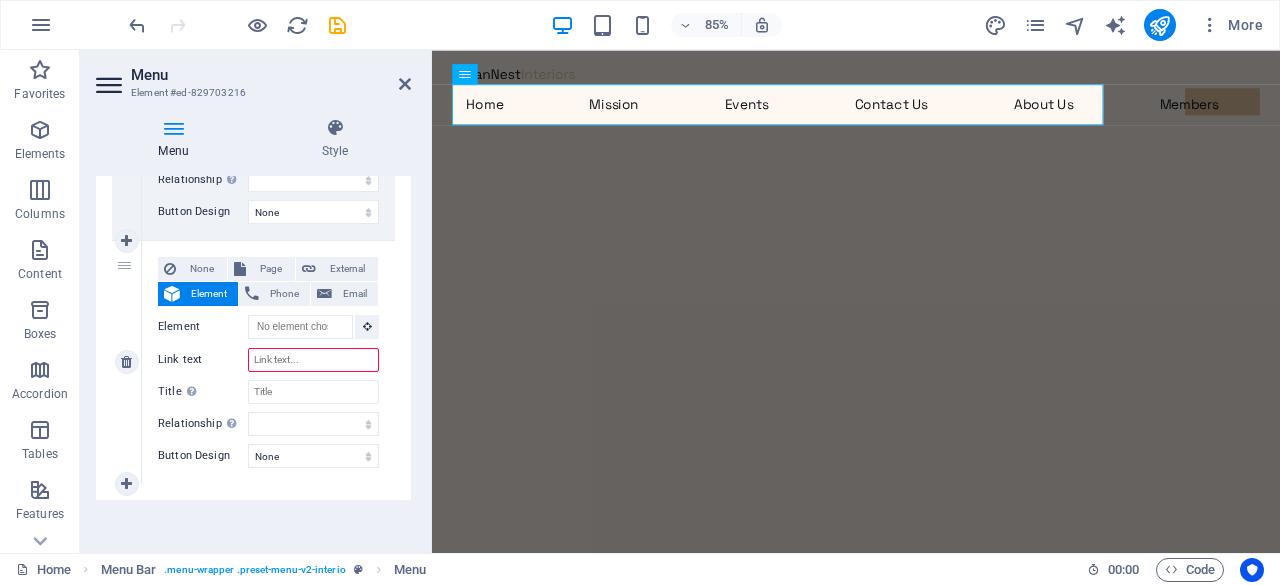 click on "7" at bounding box center (127, 362) 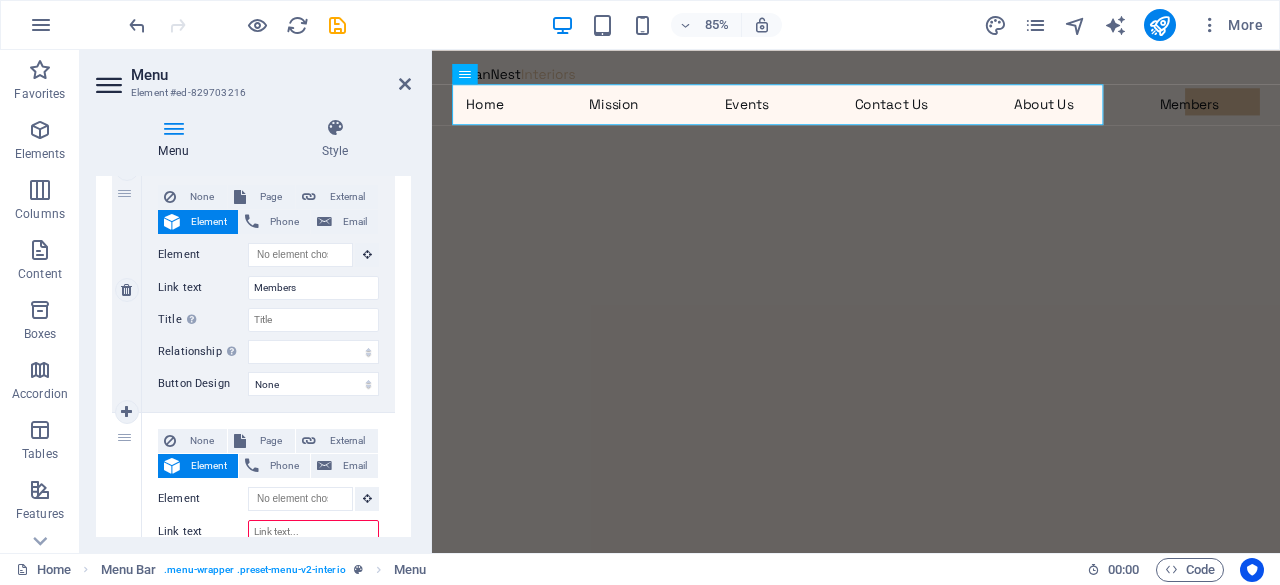 scroll, scrollTop: 1475, scrollLeft: 0, axis: vertical 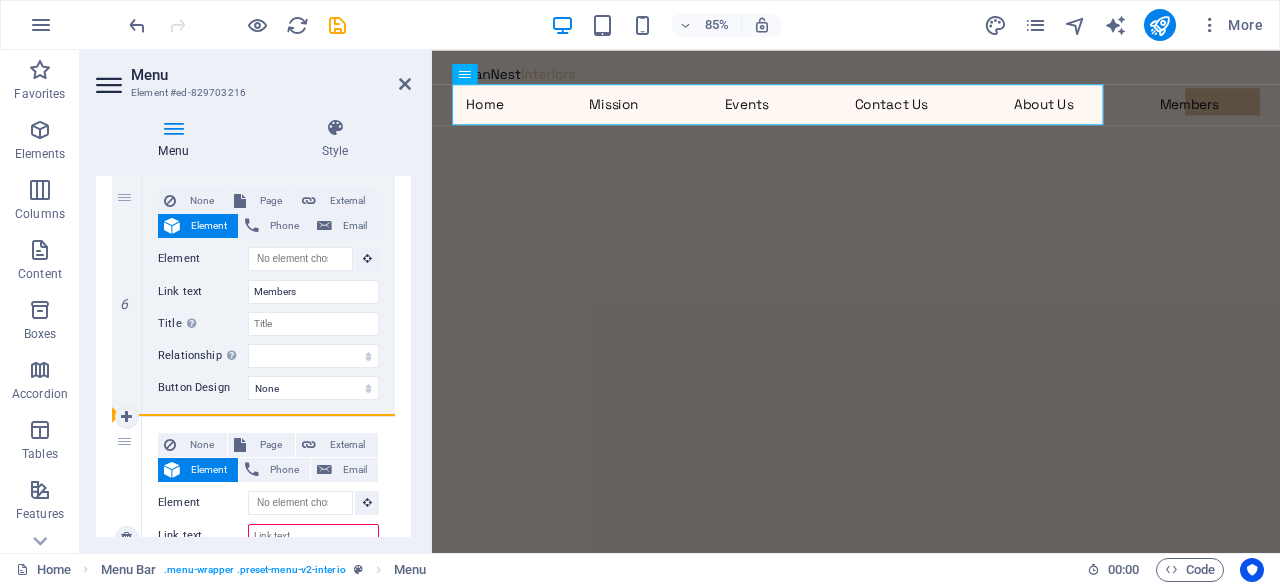 drag, startPoint x: 126, startPoint y: 229, endPoint x: 127, endPoint y: 499, distance: 270.00186 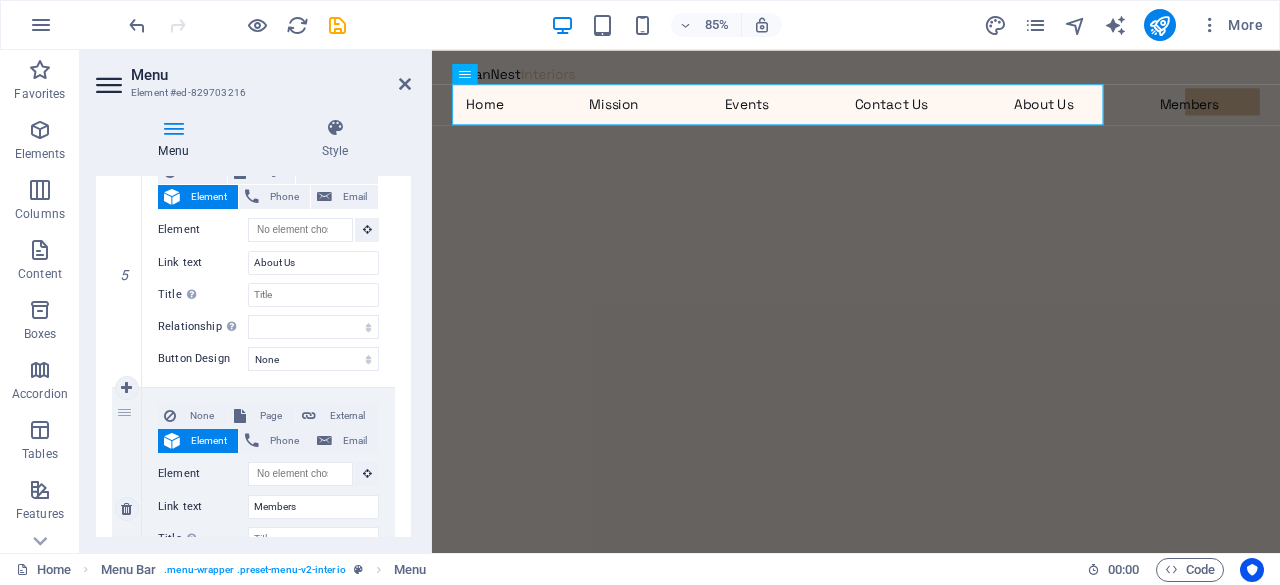 scroll, scrollTop: 1204, scrollLeft: 0, axis: vertical 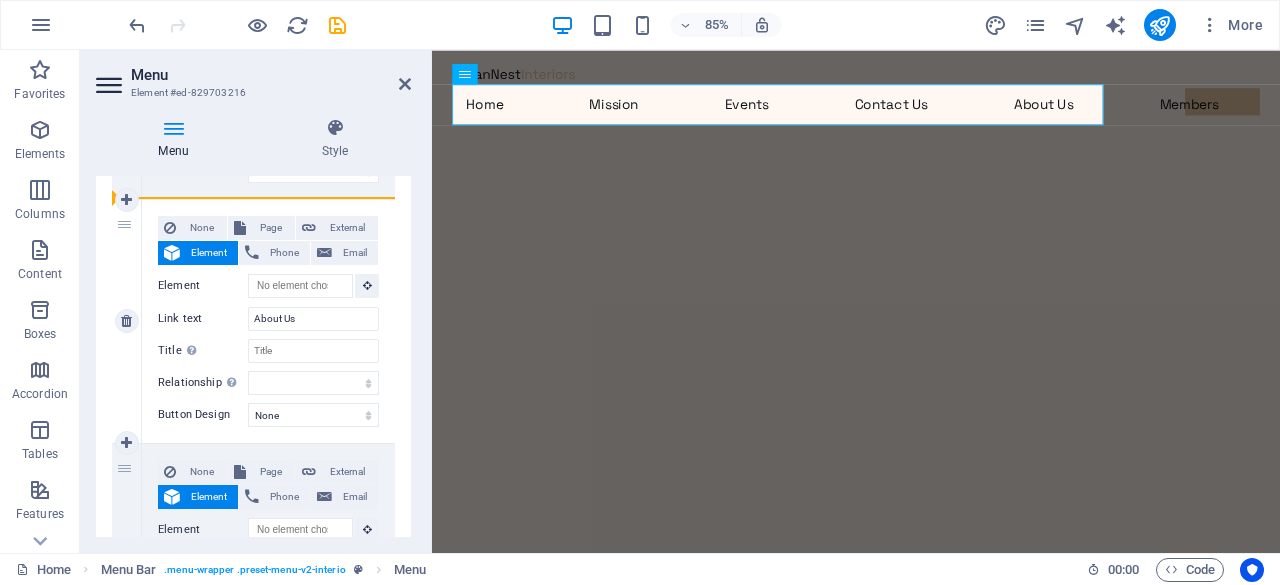 drag, startPoint x: 128, startPoint y: 481, endPoint x: 145, endPoint y: 255, distance: 226.63847 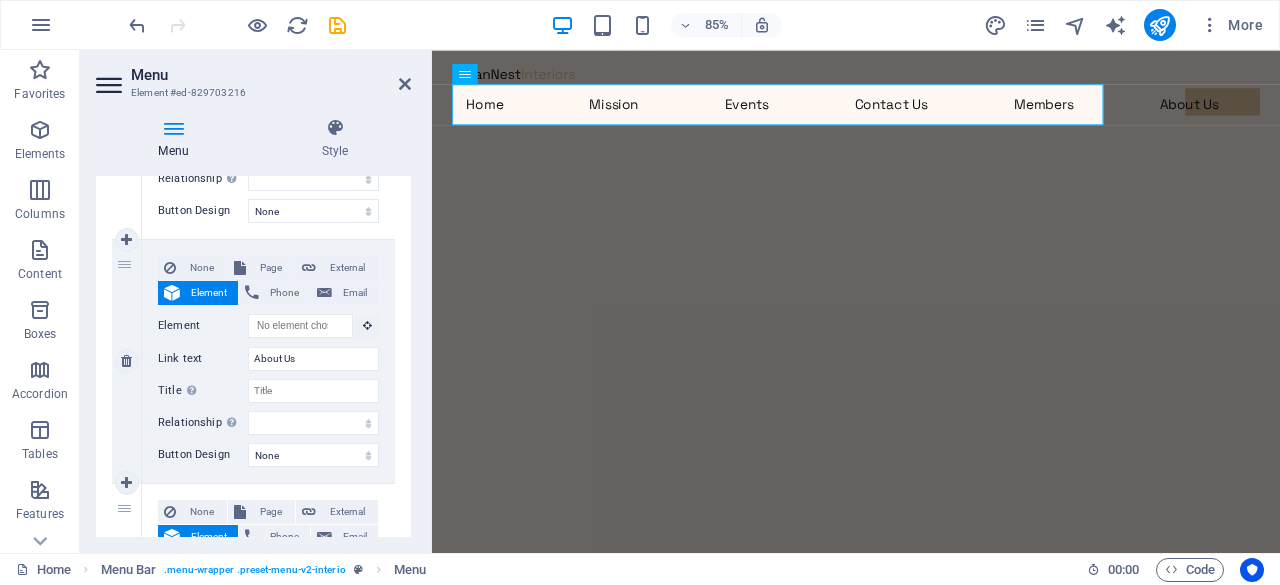 scroll, scrollTop: 1409, scrollLeft: 0, axis: vertical 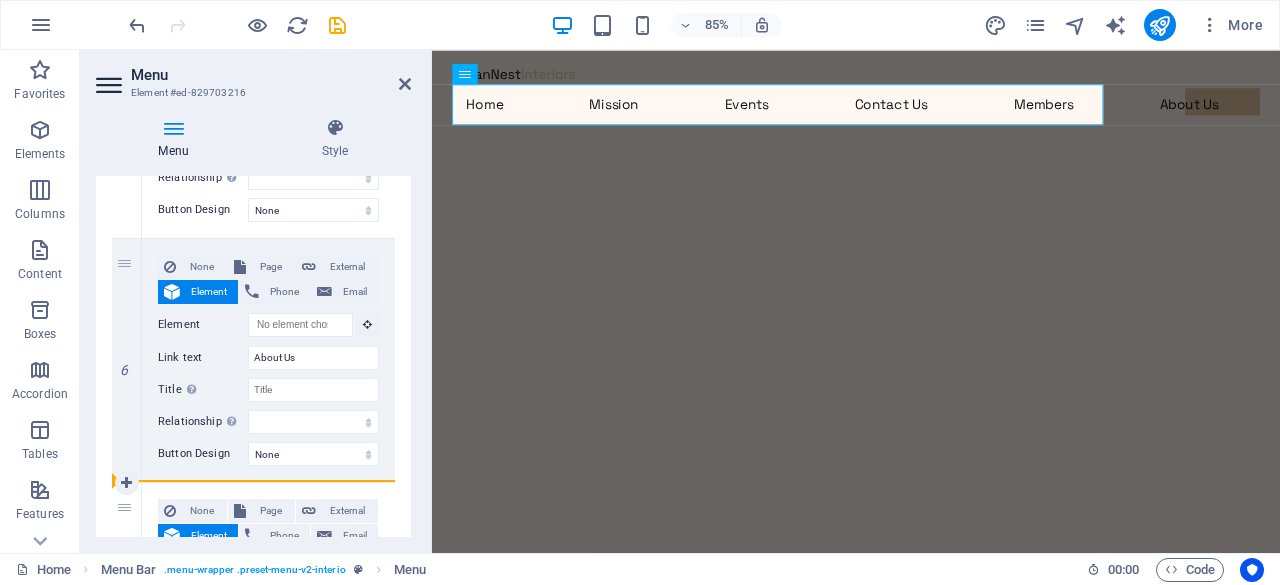 drag, startPoint x: 132, startPoint y: 393, endPoint x: 152, endPoint y: 505, distance: 113.7717 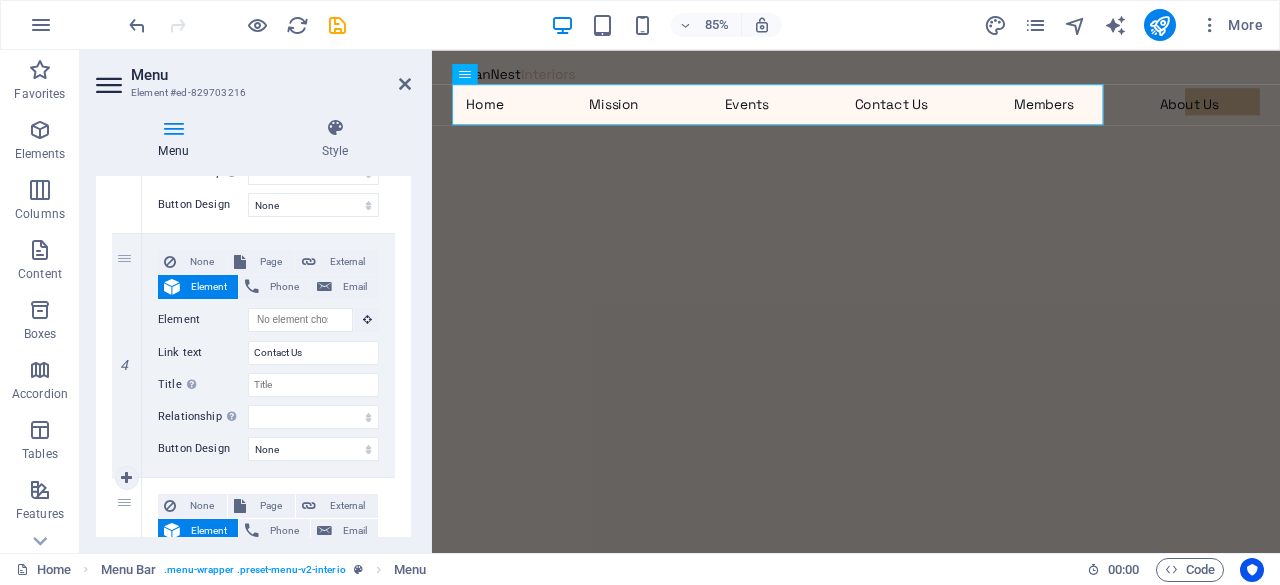 scroll, scrollTop: 1046, scrollLeft: 0, axis: vertical 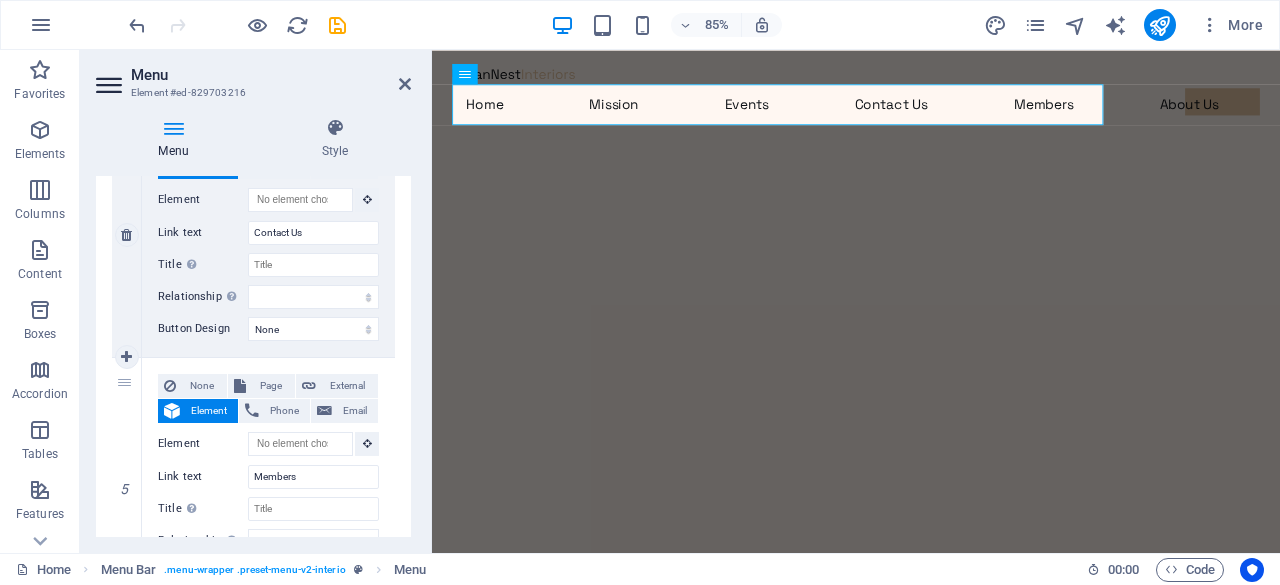 drag, startPoint x: 122, startPoint y: 455, endPoint x: 191, endPoint y: 191, distance: 272.8681 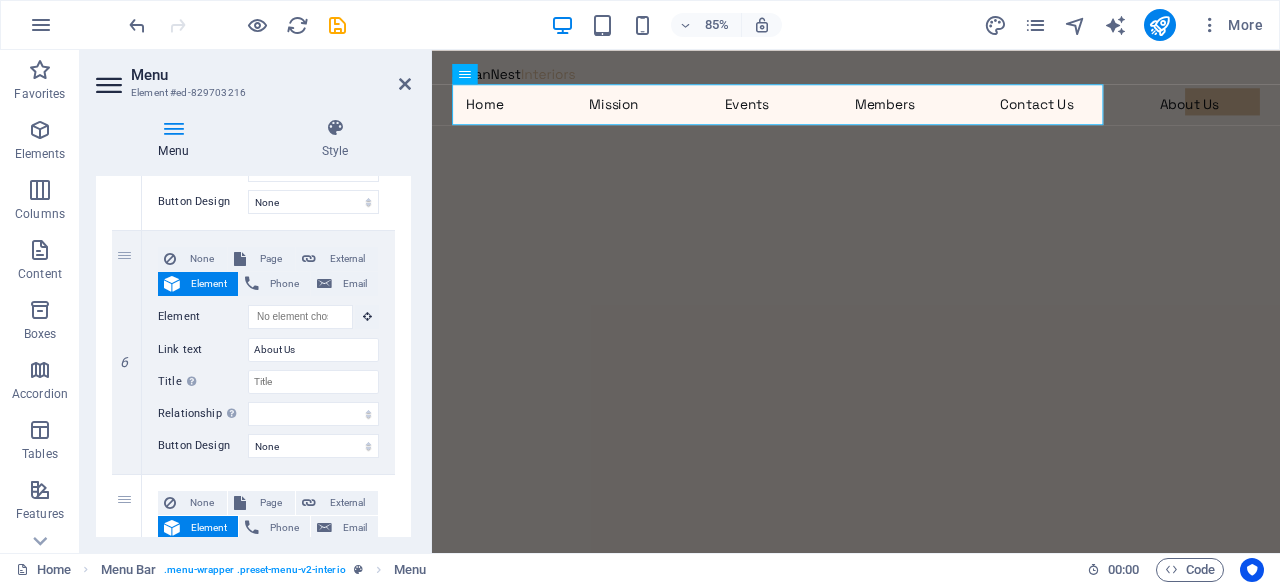 scroll, scrollTop: 1429, scrollLeft: 0, axis: vertical 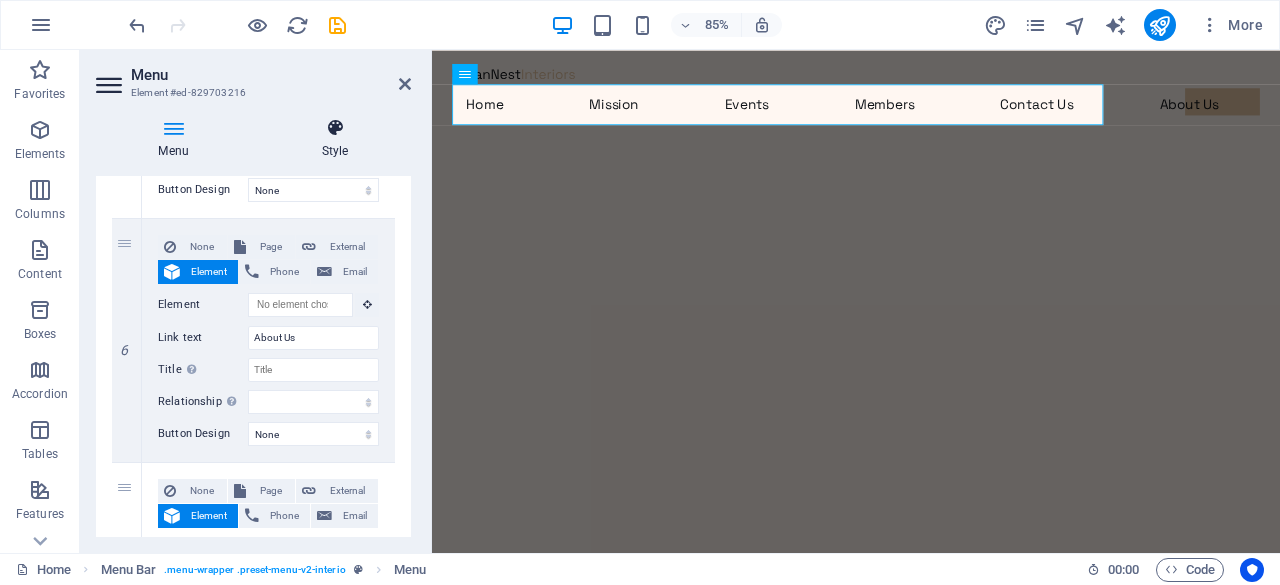 click at bounding box center (335, 128) 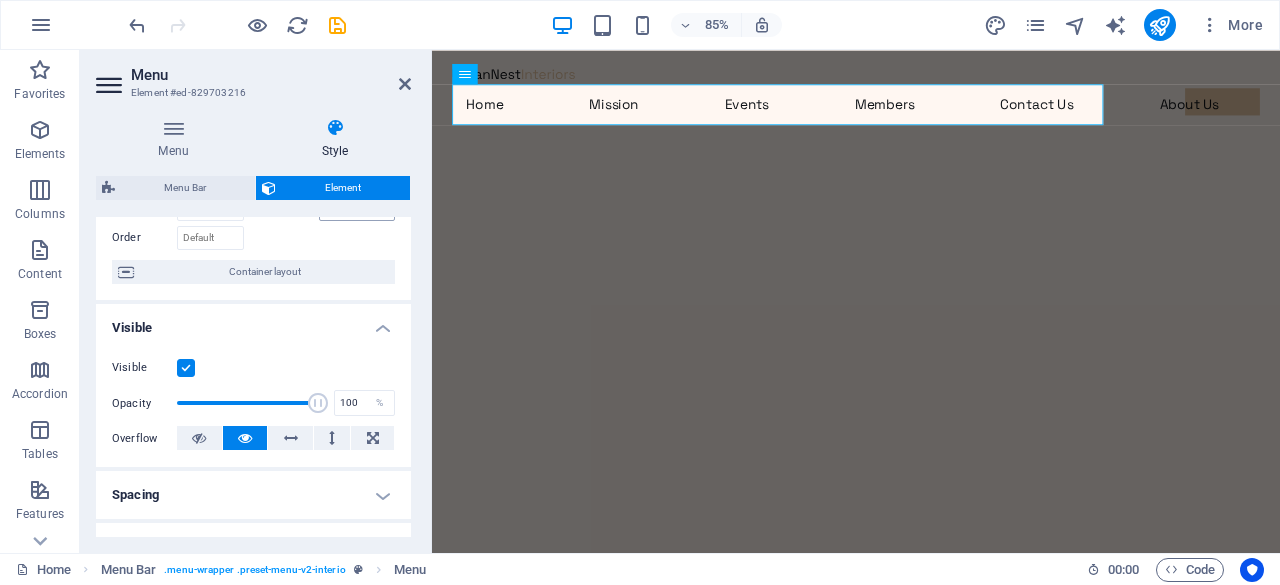 scroll, scrollTop: 128, scrollLeft: 0, axis: vertical 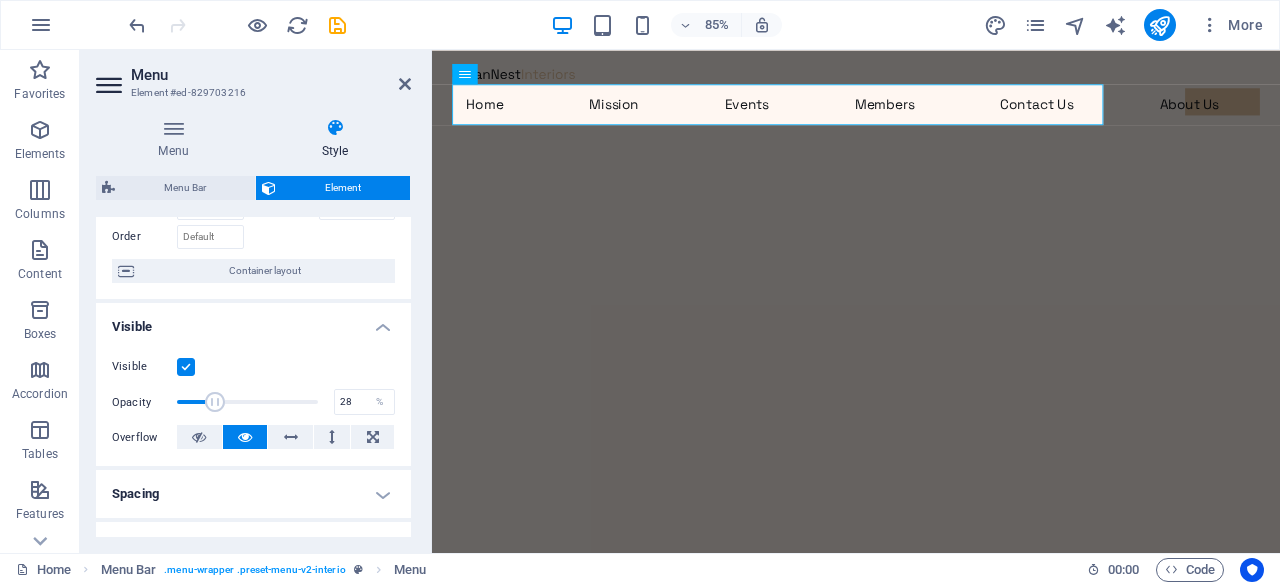 drag, startPoint x: 308, startPoint y: 405, endPoint x: 214, endPoint y: 402, distance: 94.04786 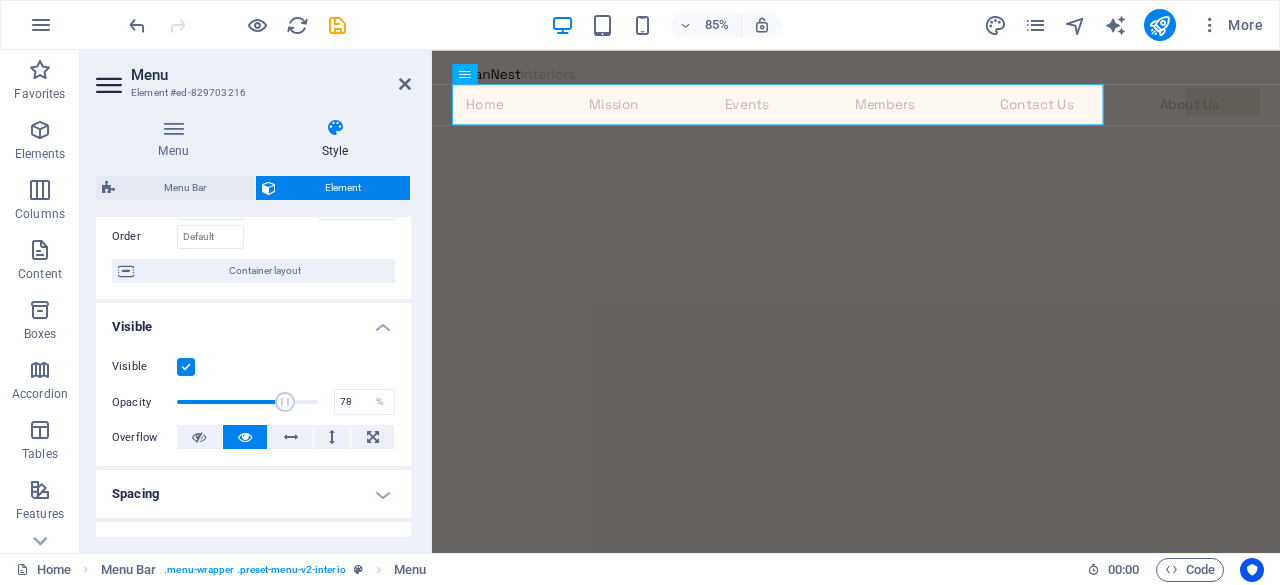 drag, startPoint x: 214, startPoint y: 402, endPoint x: 284, endPoint y: 392, distance: 70.71068 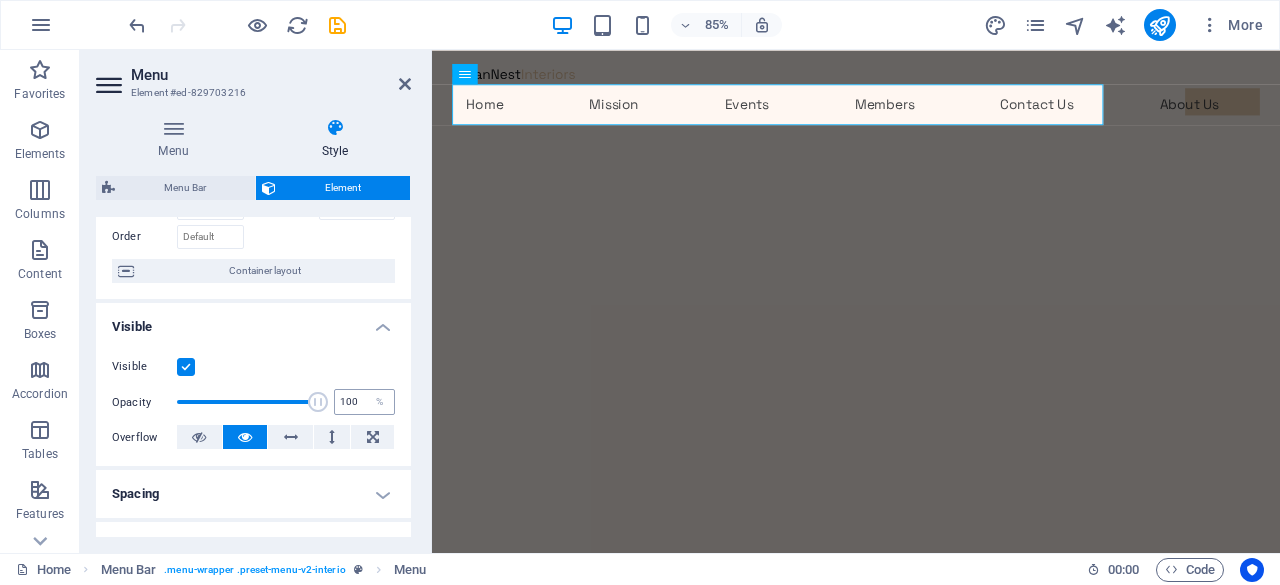 drag, startPoint x: 284, startPoint y: 392, endPoint x: 360, endPoint y: 389, distance: 76.05919 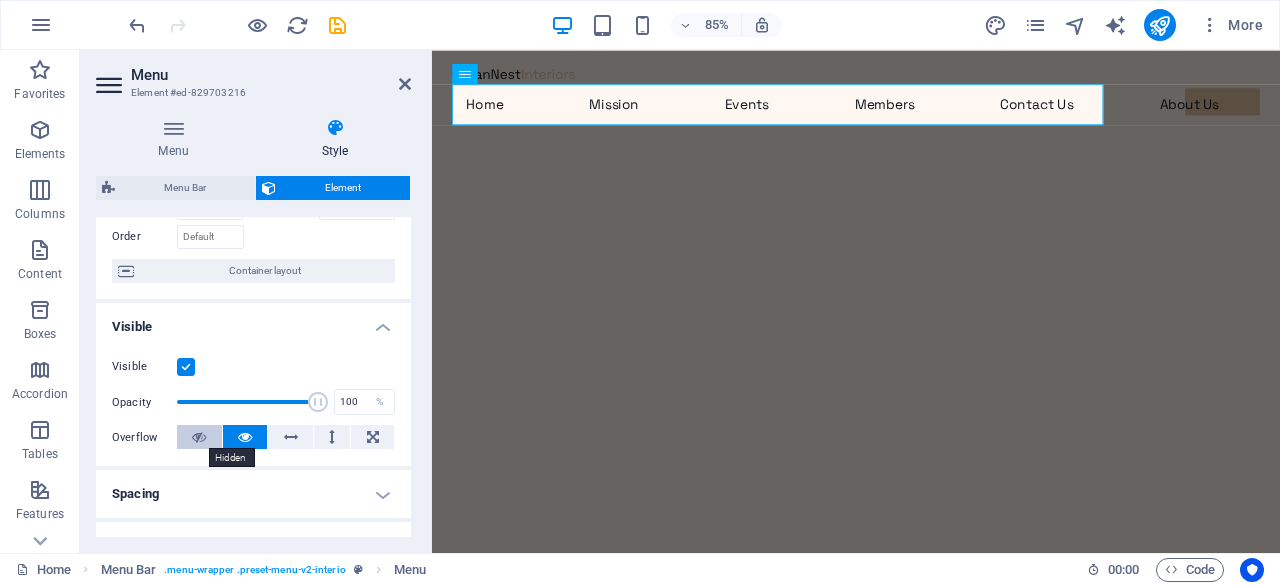 click at bounding box center [199, 437] 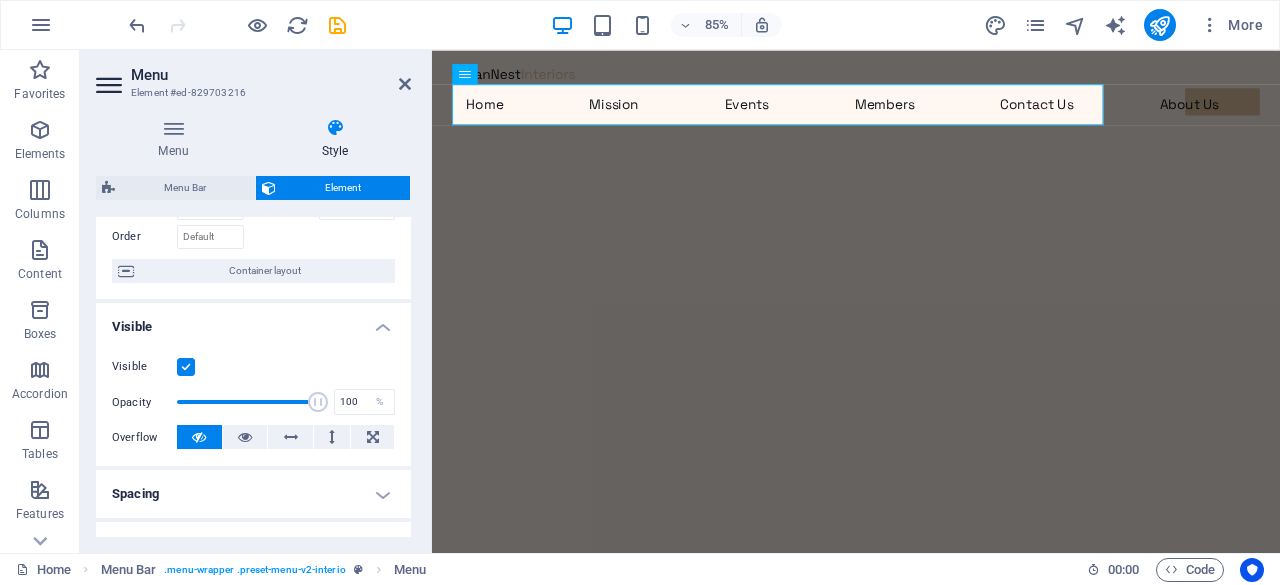 click at bounding box center (199, 437) 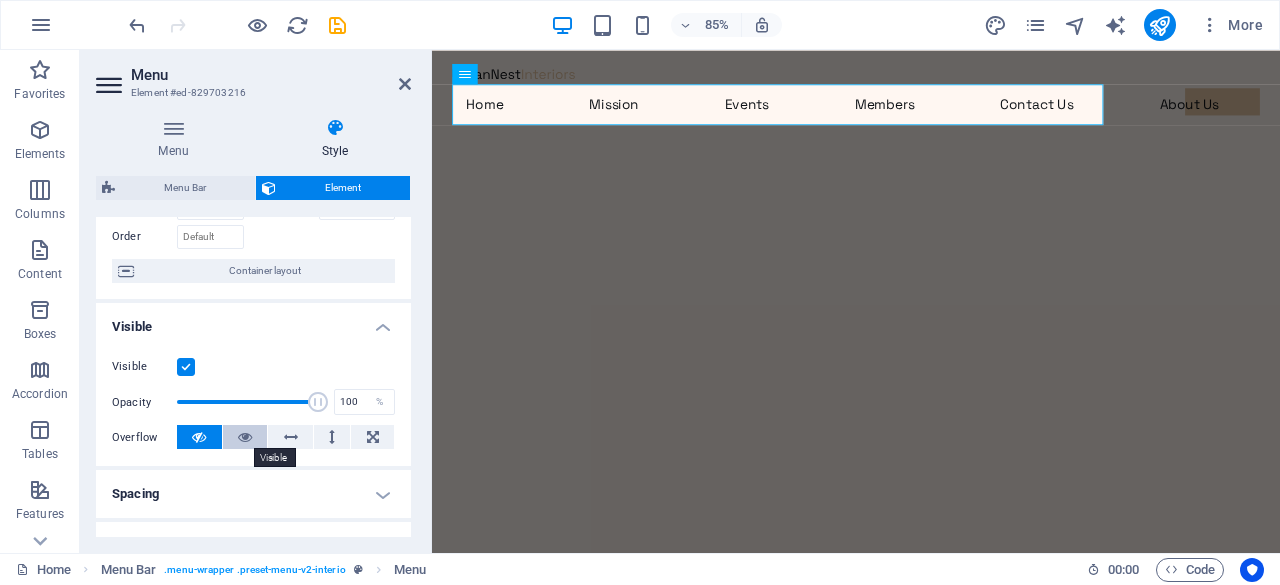 click at bounding box center (245, 437) 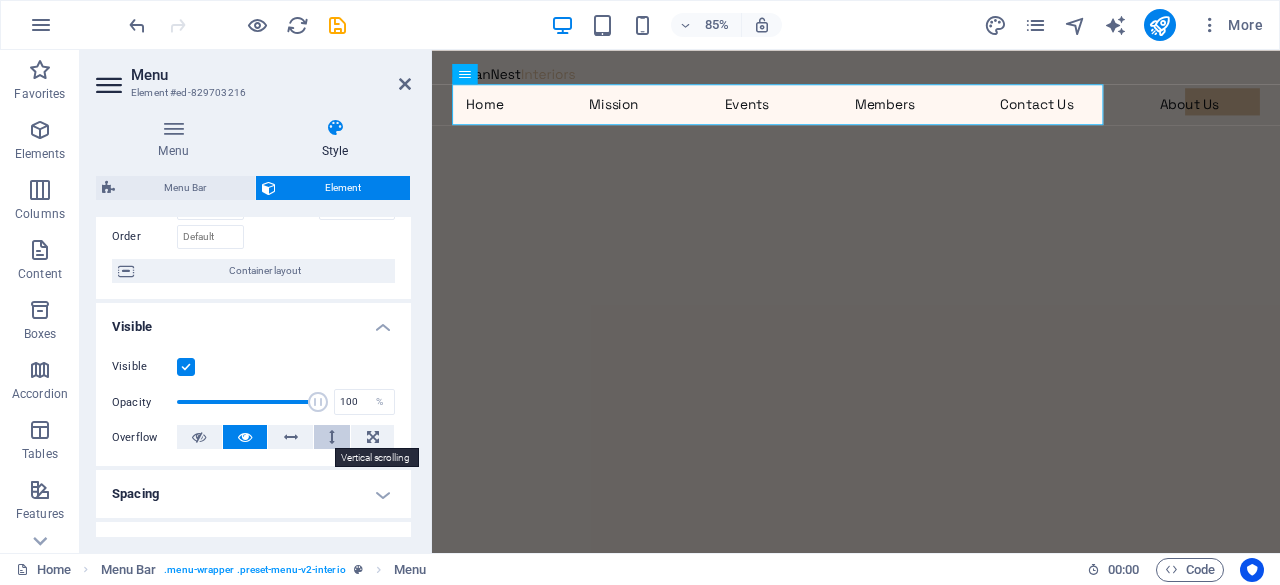 click at bounding box center (332, 437) 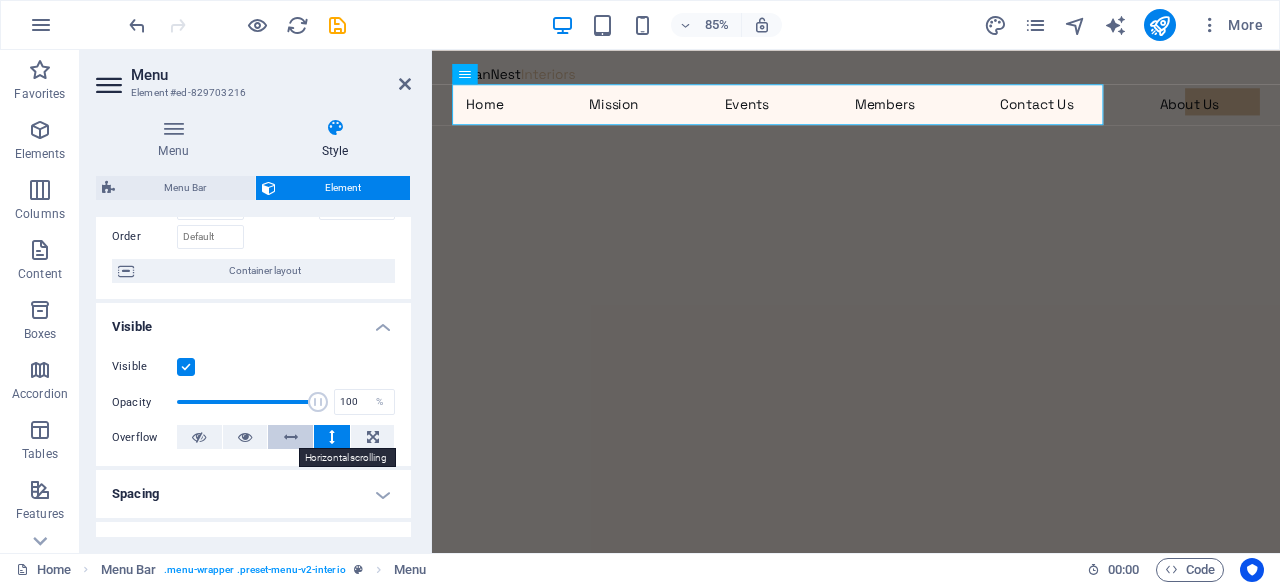 click at bounding box center (291, 437) 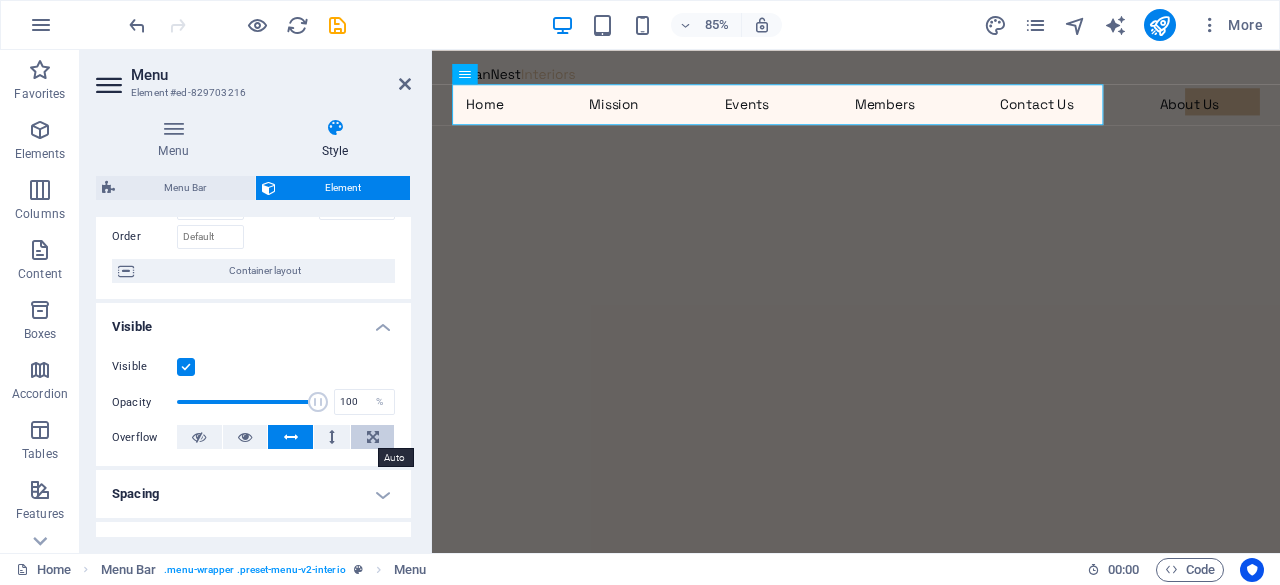 click at bounding box center (373, 437) 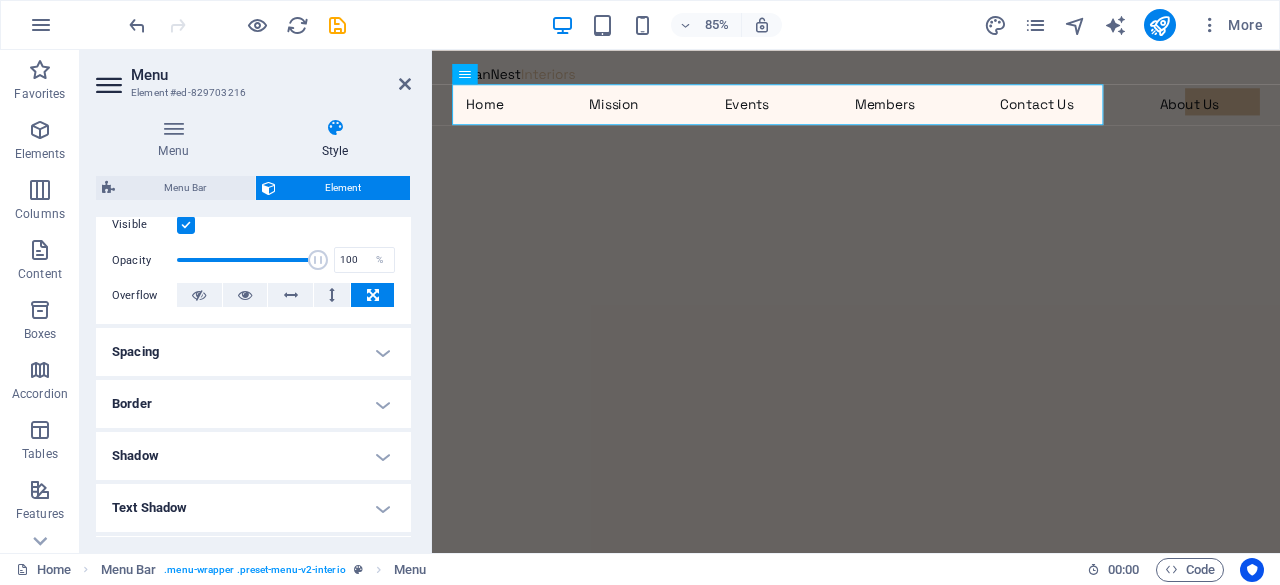 scroll, scrollTop: 272, scrollLeft: 0, axis: vertical 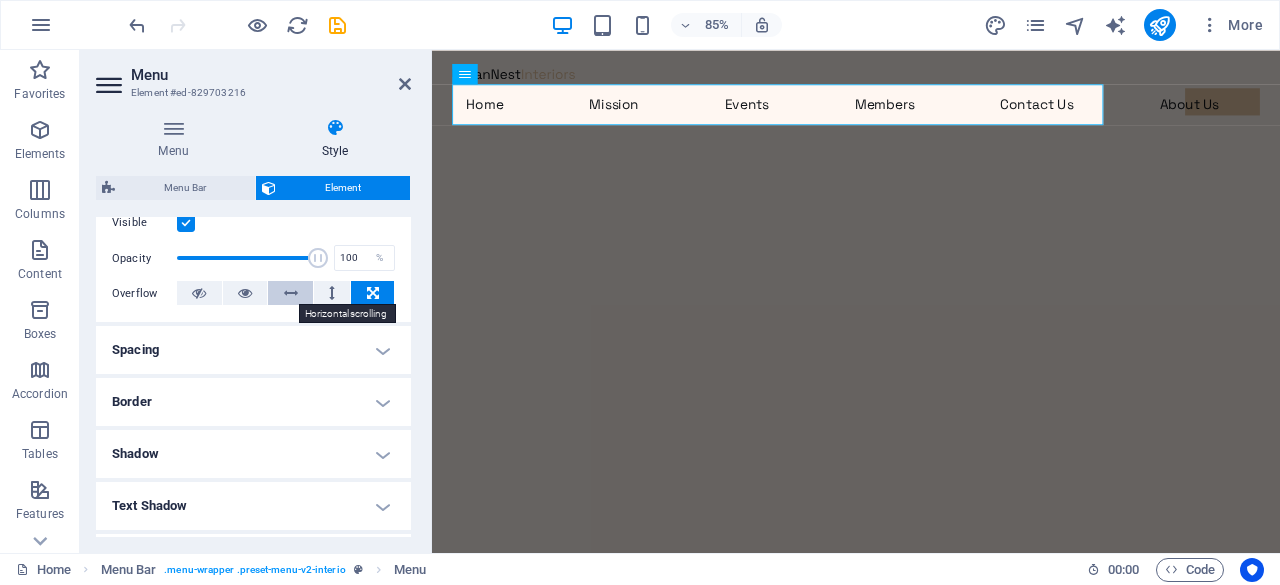 click at bounding box center (291, 293) 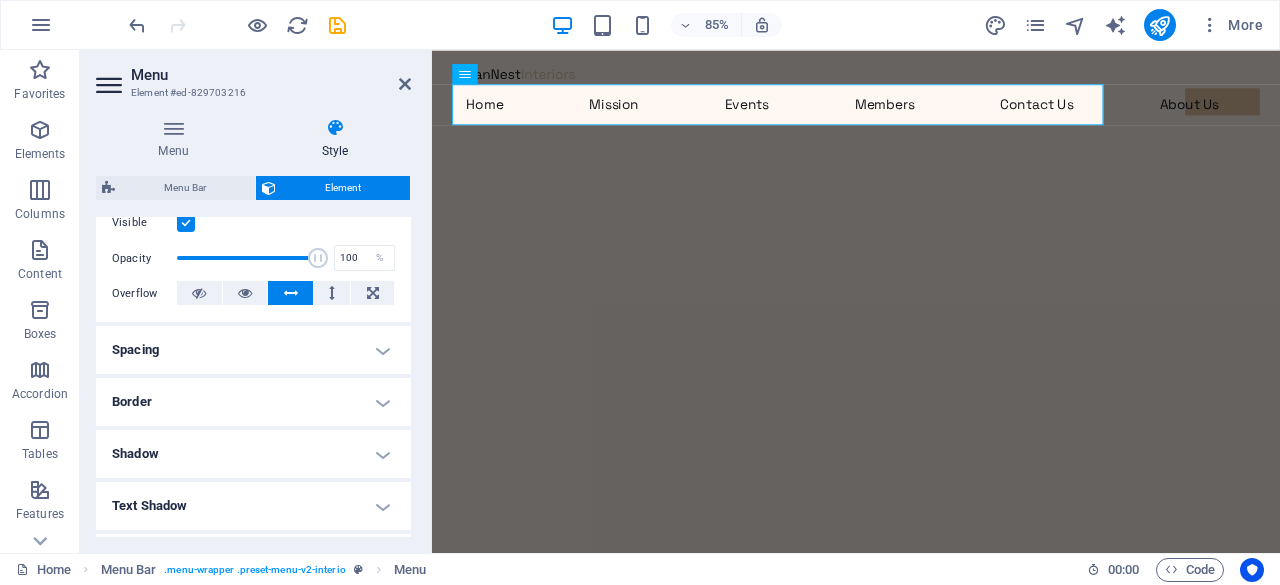 click on "Spacing" at bounding box center (253, 350) 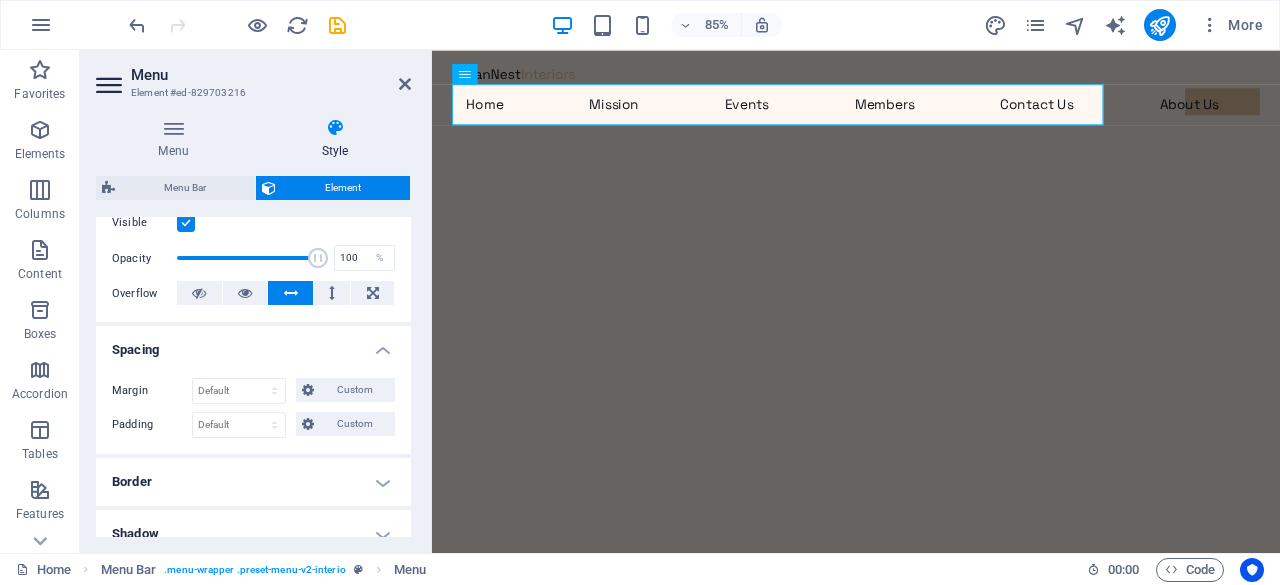 click on "Spacing" at bounding box center (253, 344) 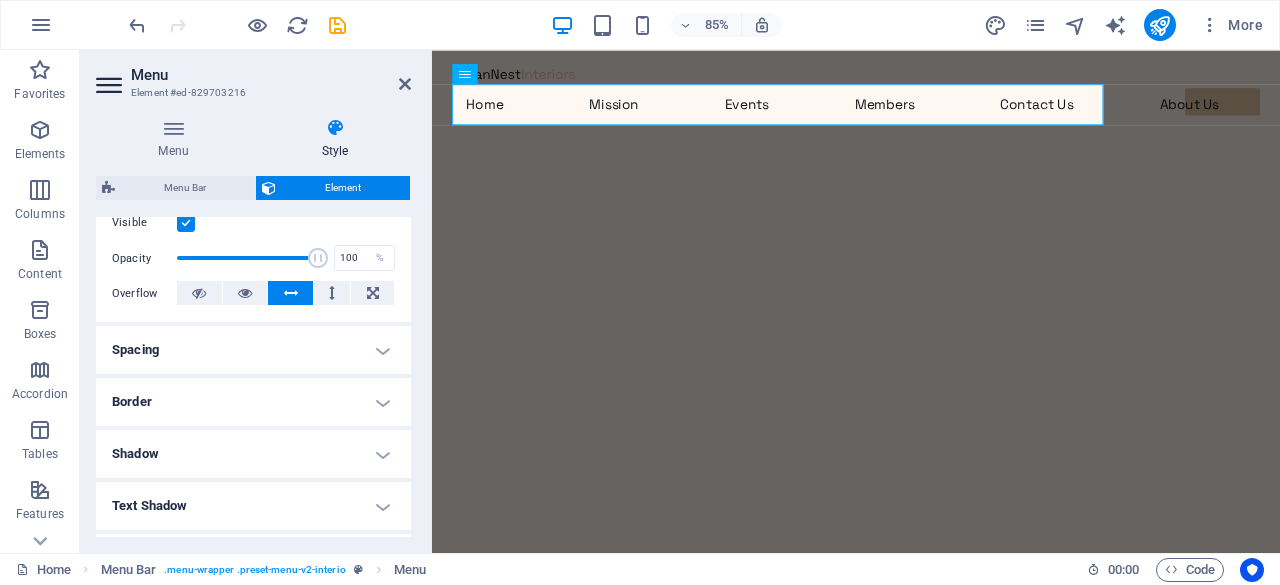 click on "Border" at bounding box center [253, 402] 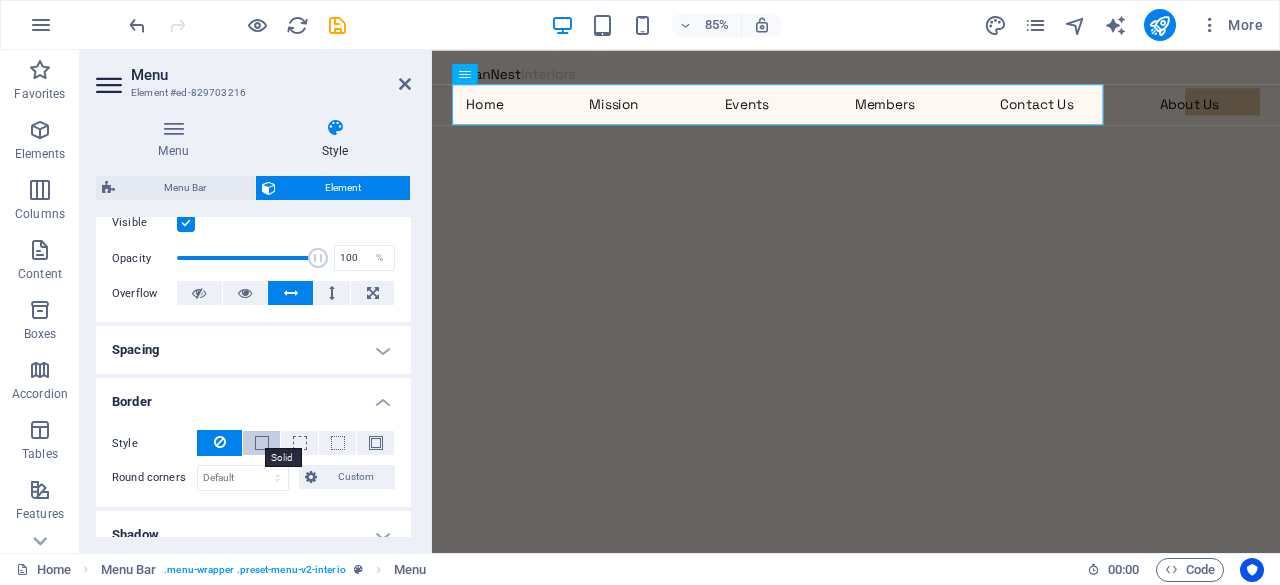 click at bounding box center (262, 443) 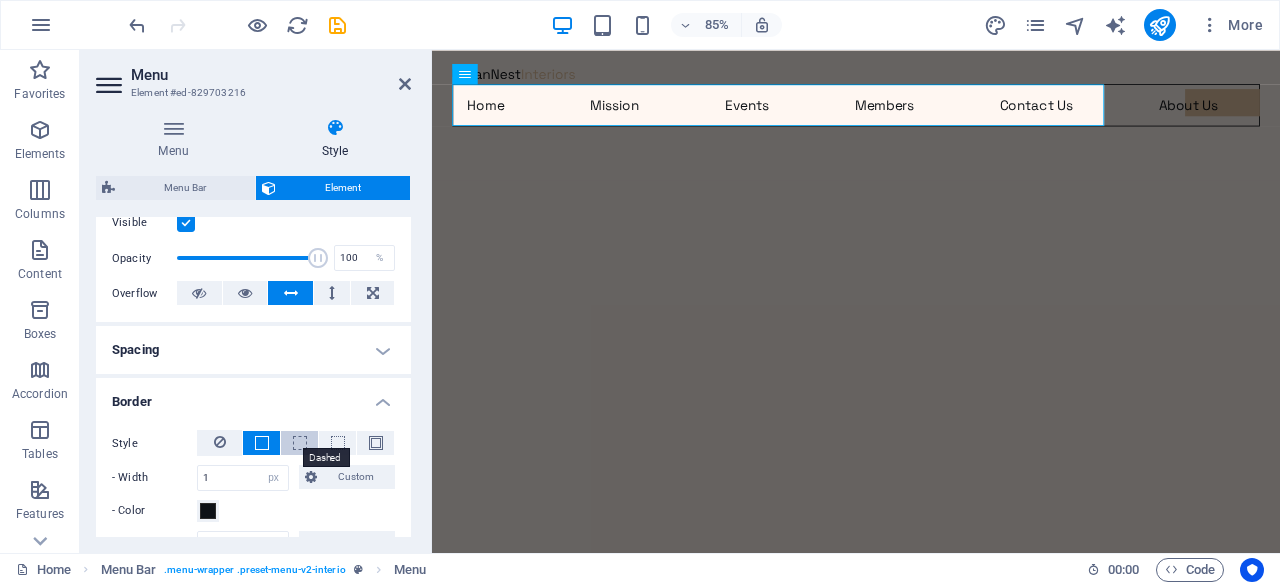 click at bounding box center (300, 443) 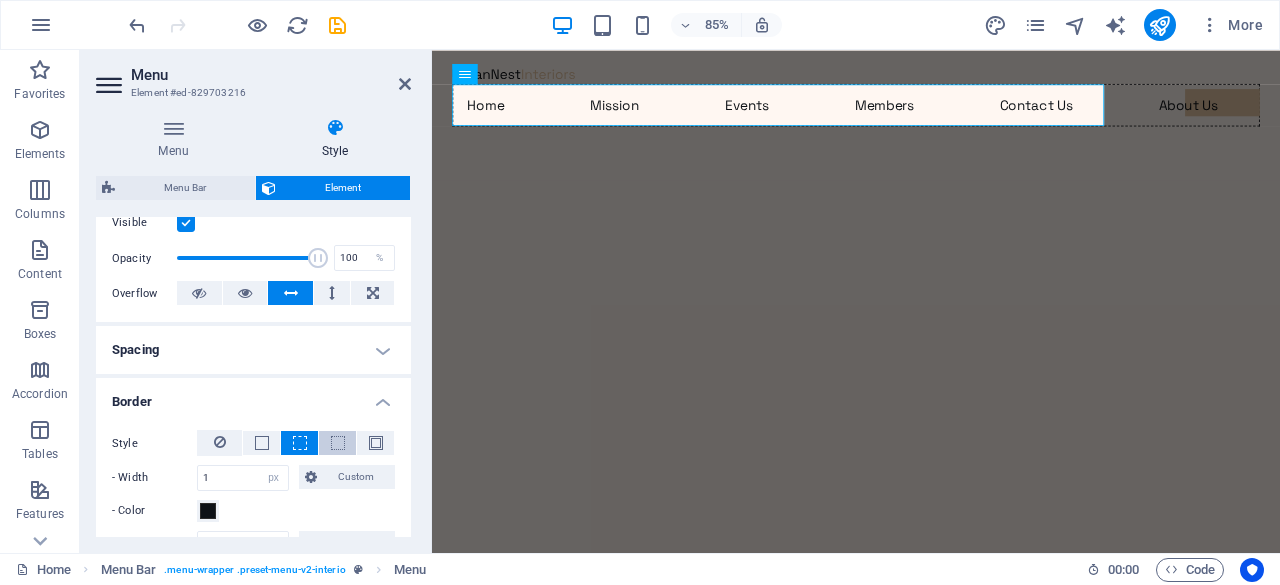 click at bounding box center (337, 443) 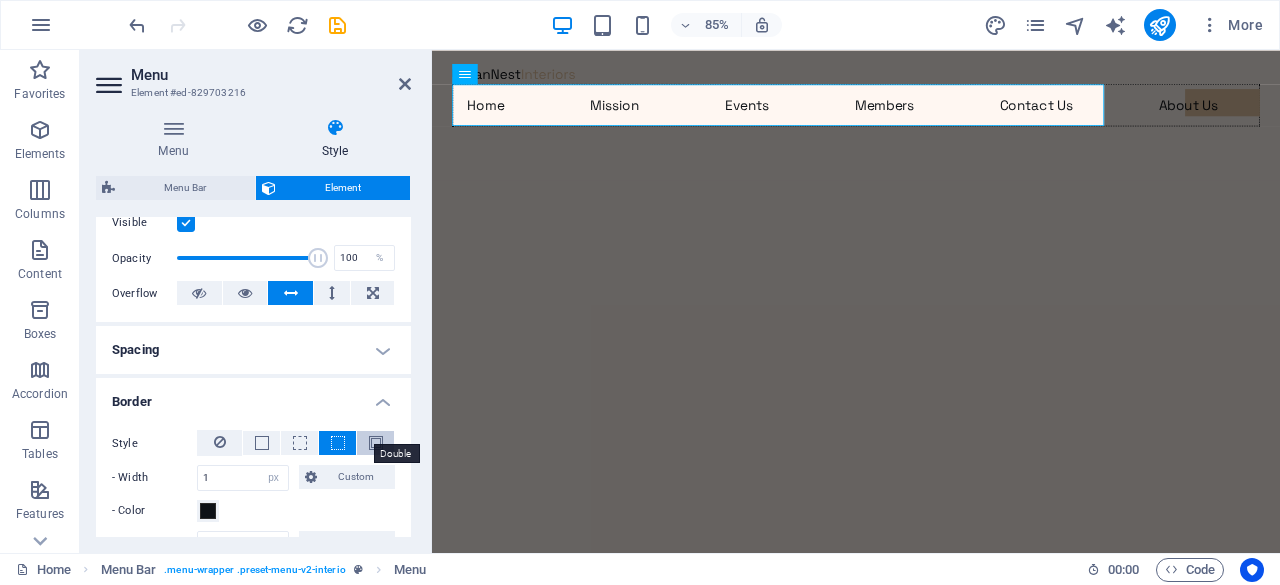 click at bounding box center [376, 443] 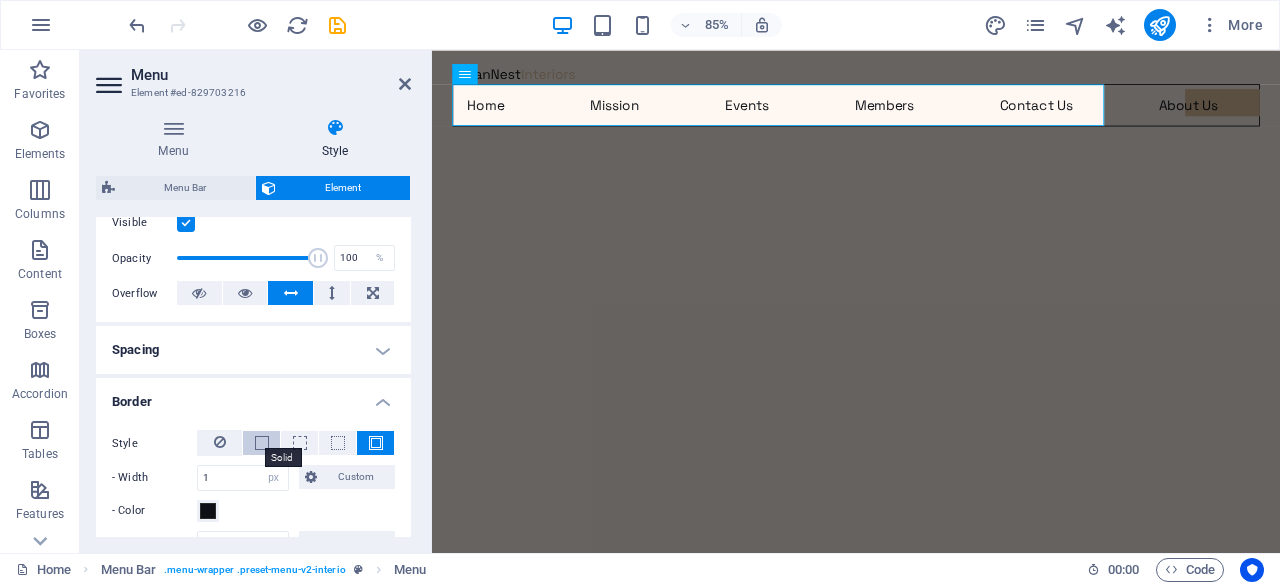 click at bounding box center (262, 443) 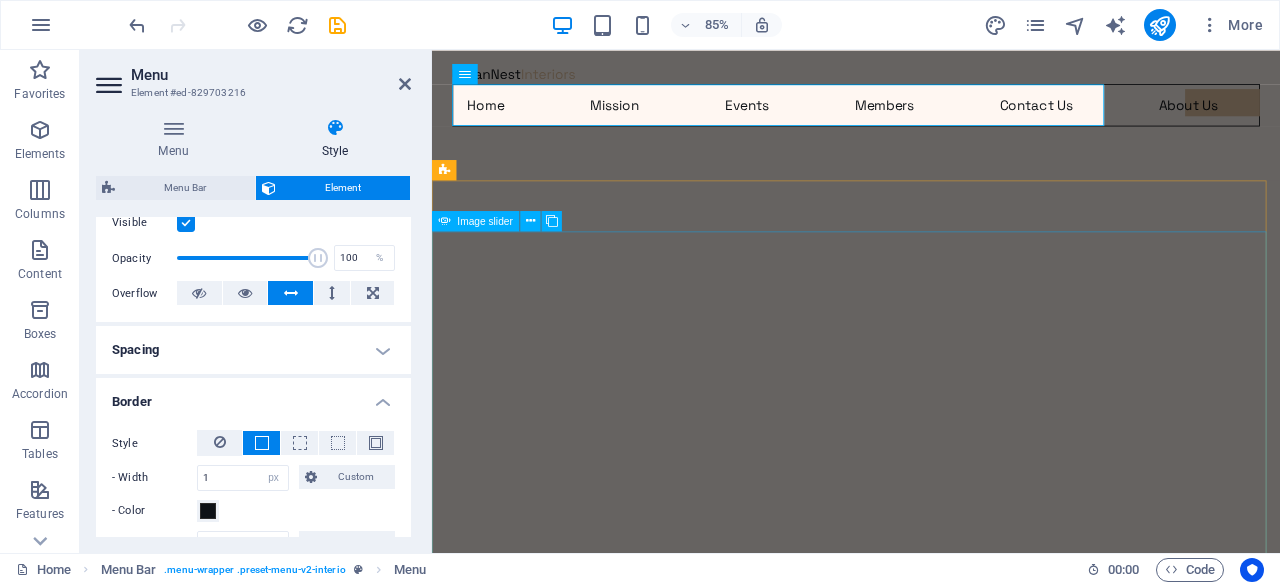 click at bounding box center (-2612, 2585) 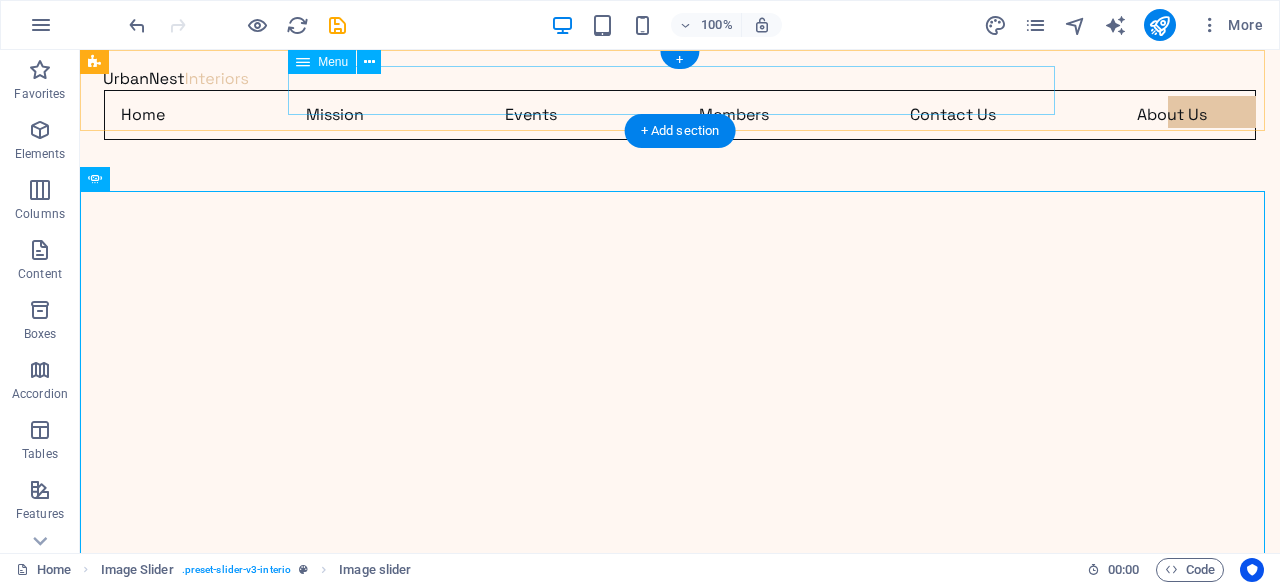 click on "Home Mission Events Members Contact Us About Us" at bounding box center [680, 115] 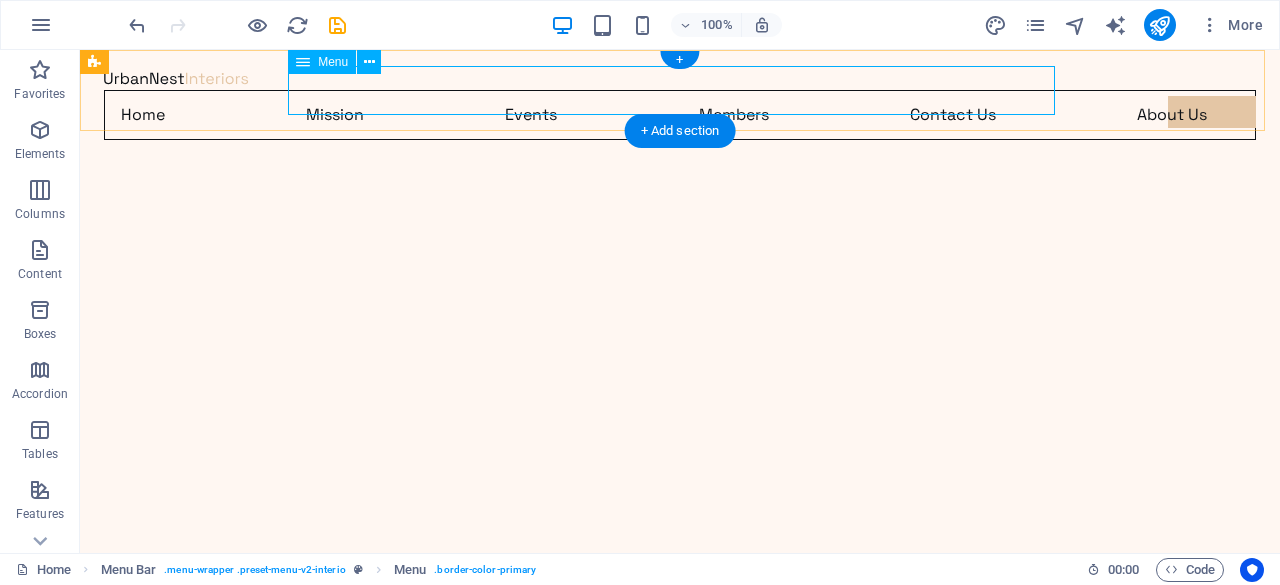 click on "Home Mission Events Members Contact Us About Us" at bounding box center (680, 115) 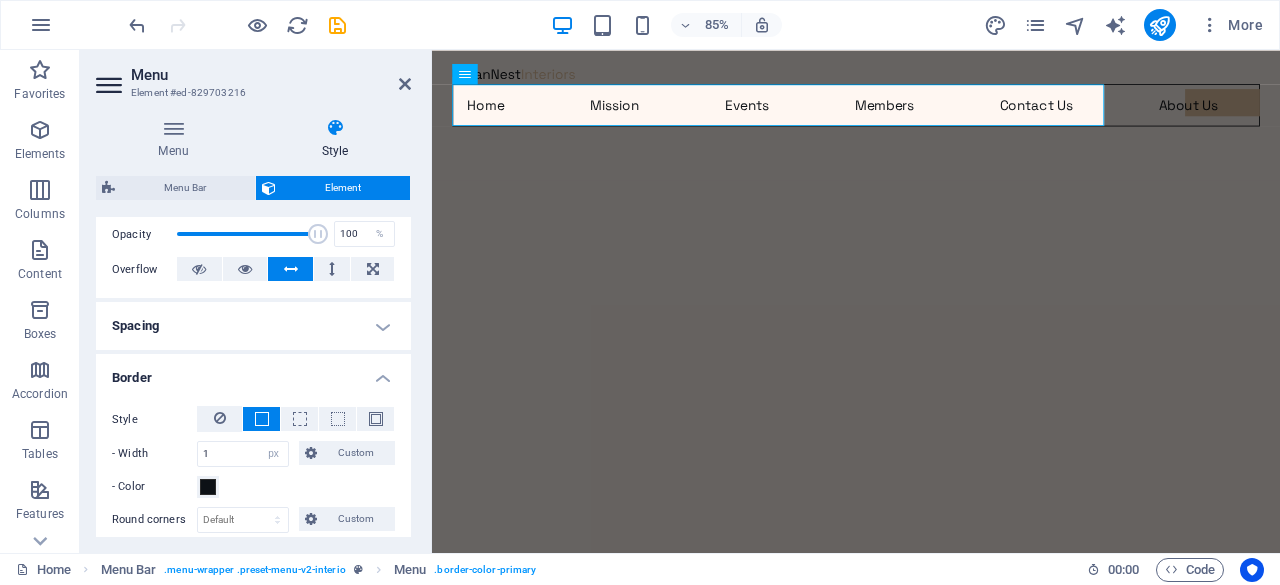 scroll, scrollTop: 295, scrollLeft: 0, axis: vertical 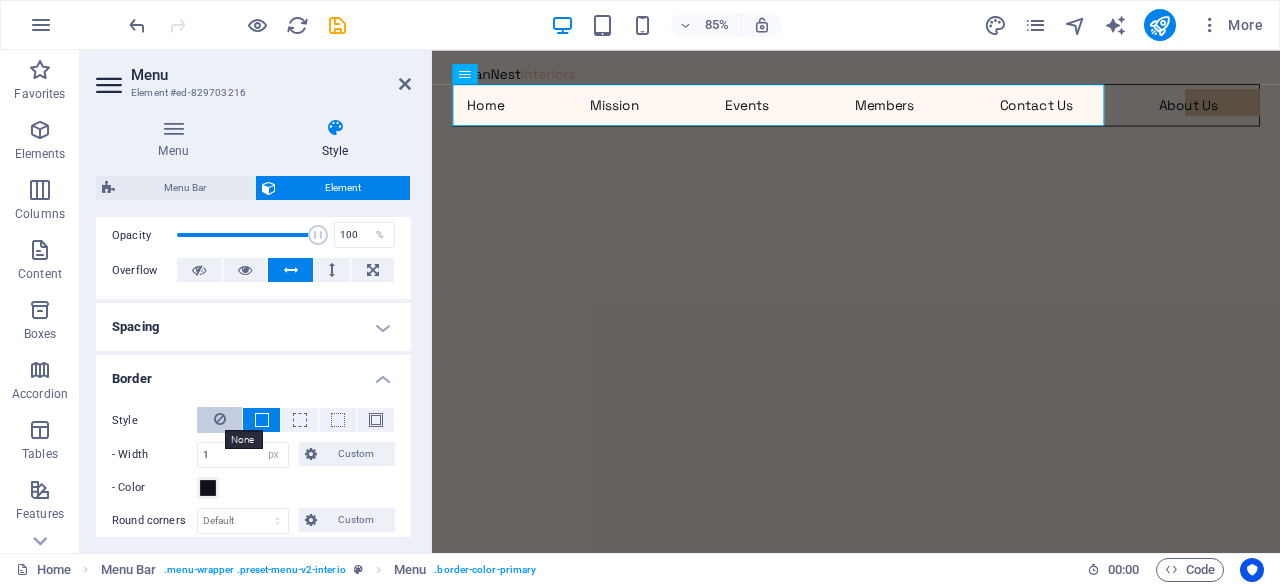 click at bounding box center (220, 419) 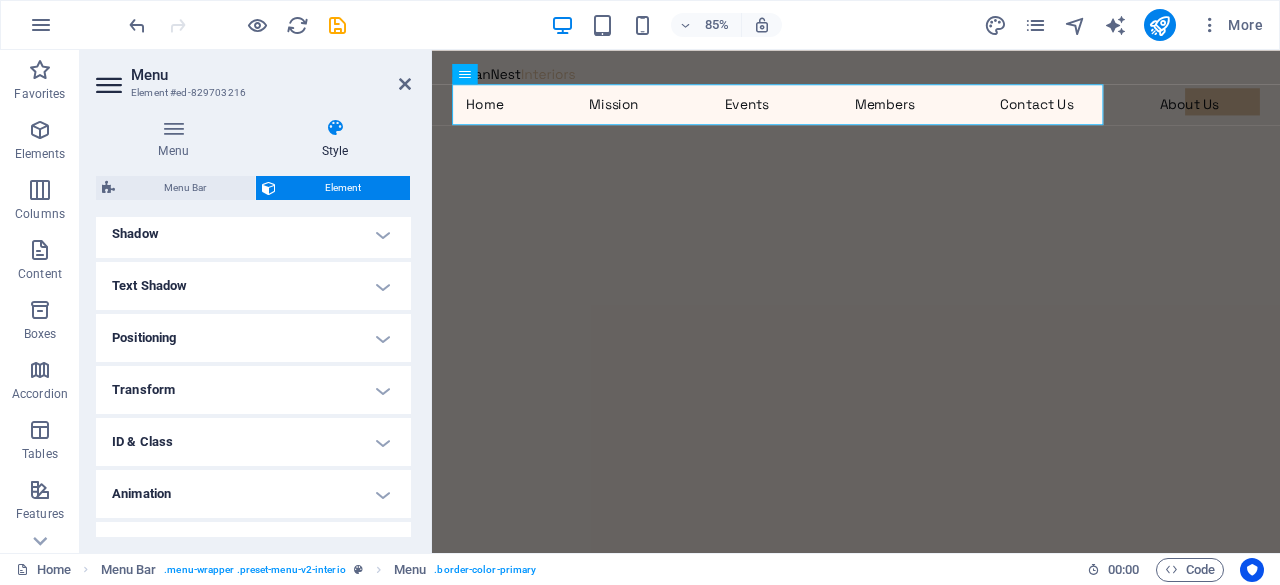 scroll, scrollTop: 577, scrollLeft: 0, axis: vertical 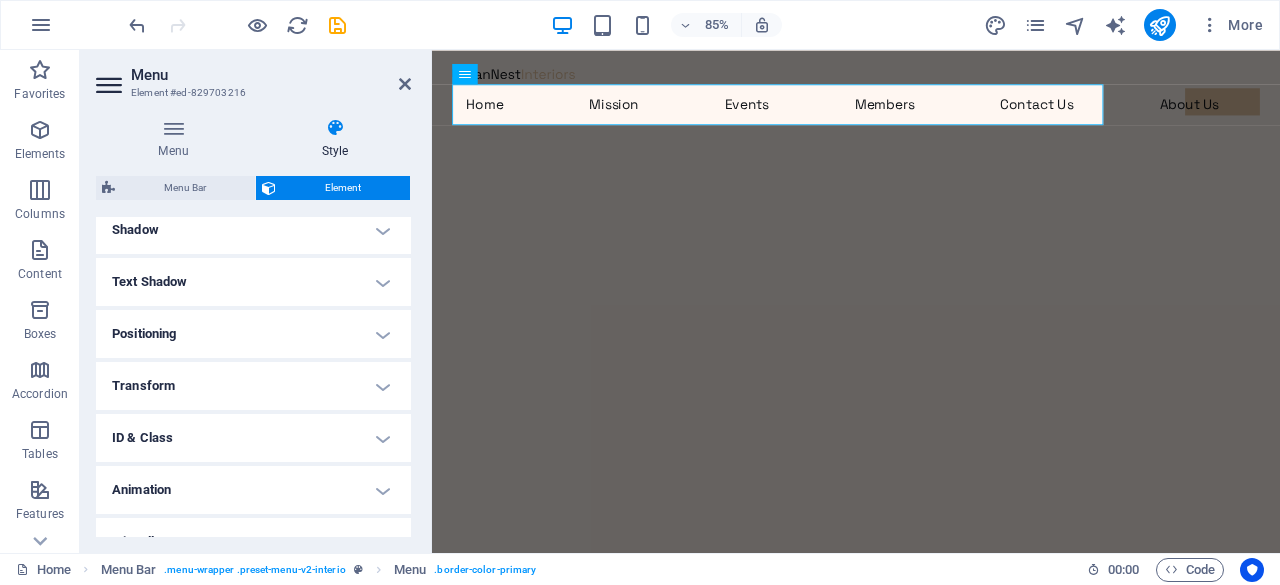 click on "Transform" at bounding box center [253, 386] 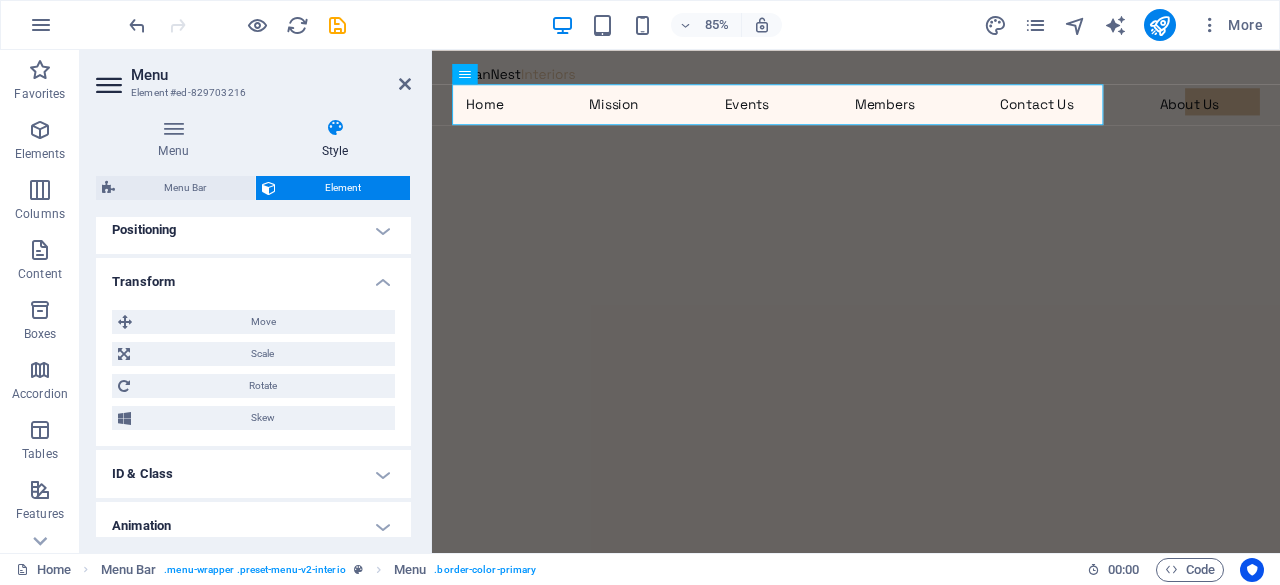 scroll, scrollTop: 698, scrollLeft: 0, axis: vertical 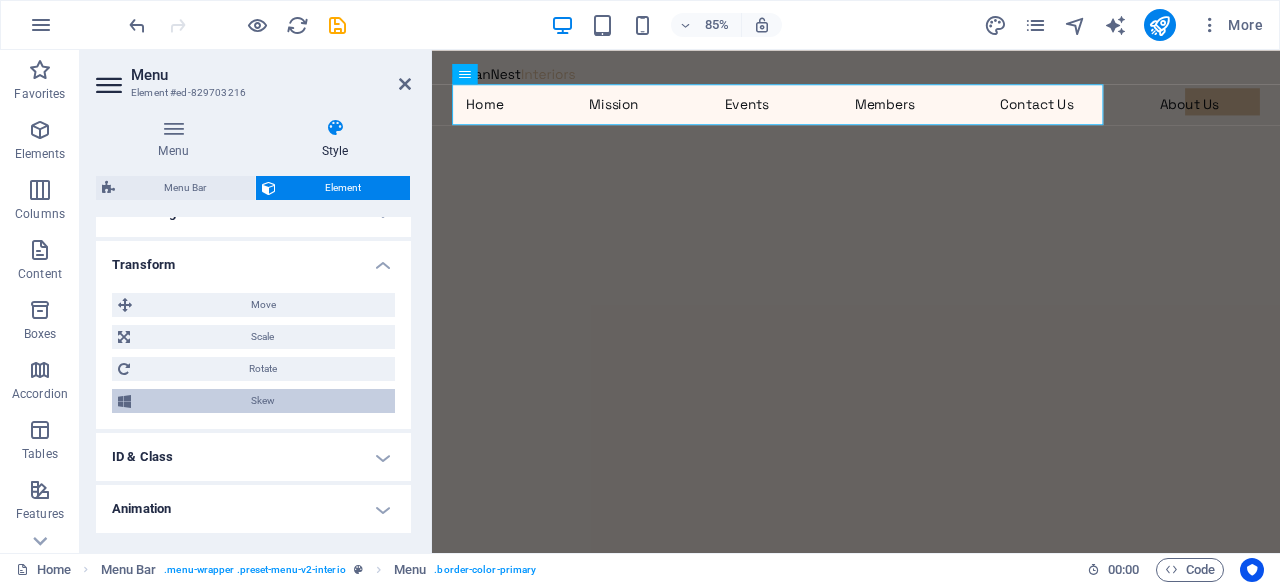 click on "Skew" at bounding box center [263, 401] 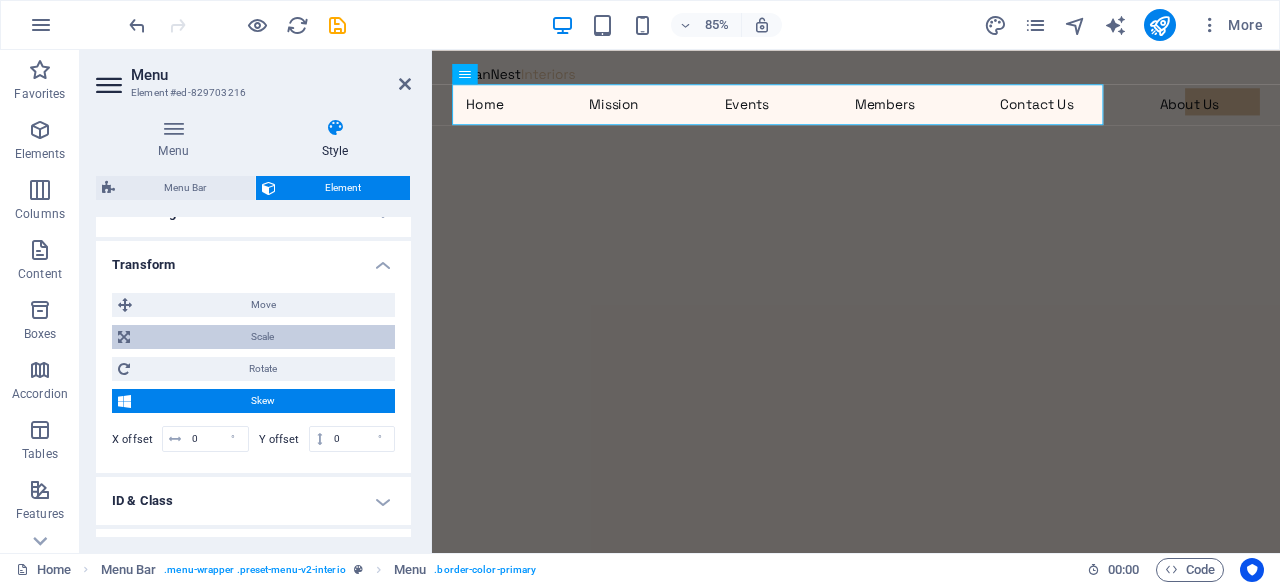 click on "Scale" at bounding box center [262, 337] 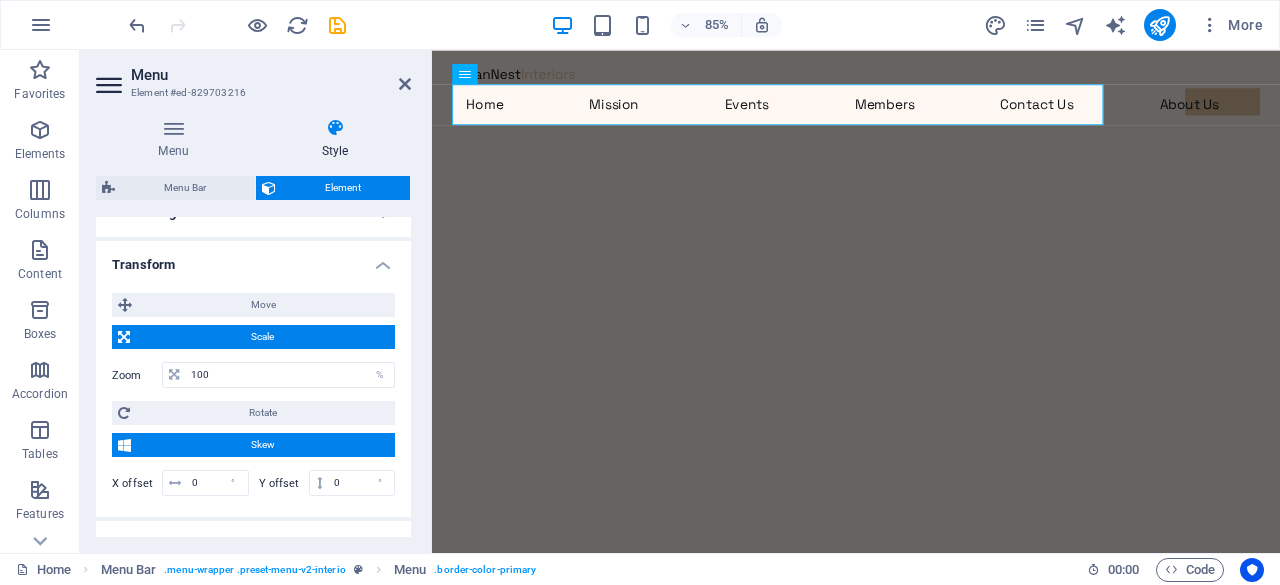 click on "Transform" at bounding box center [253, 259] 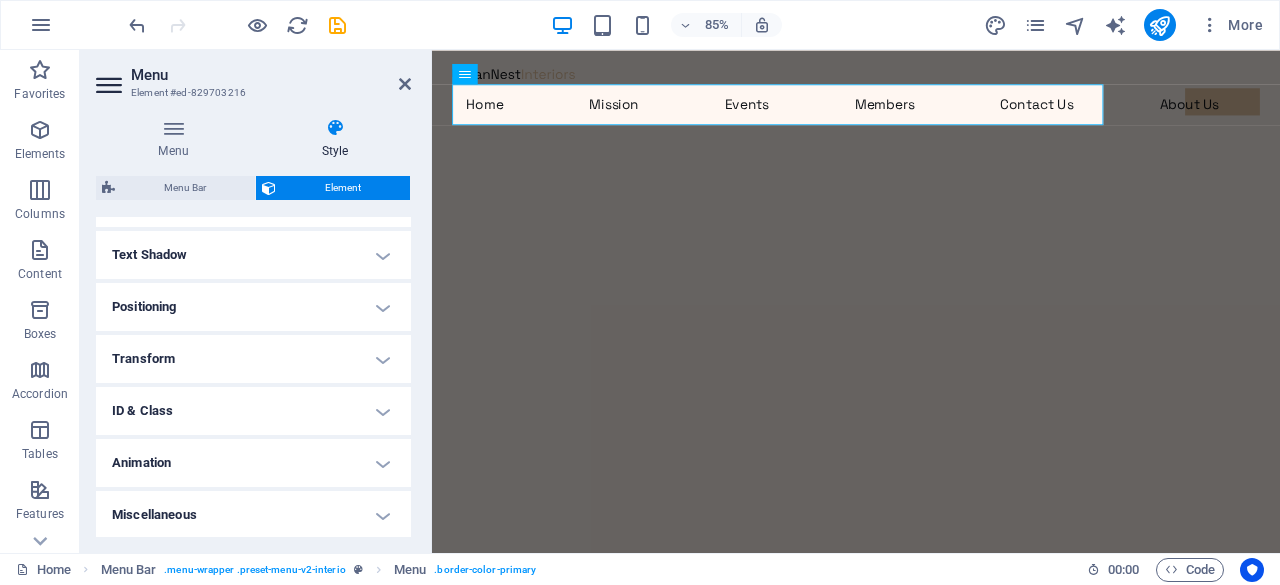 click on "Transform" at bounding box center [253, 359] 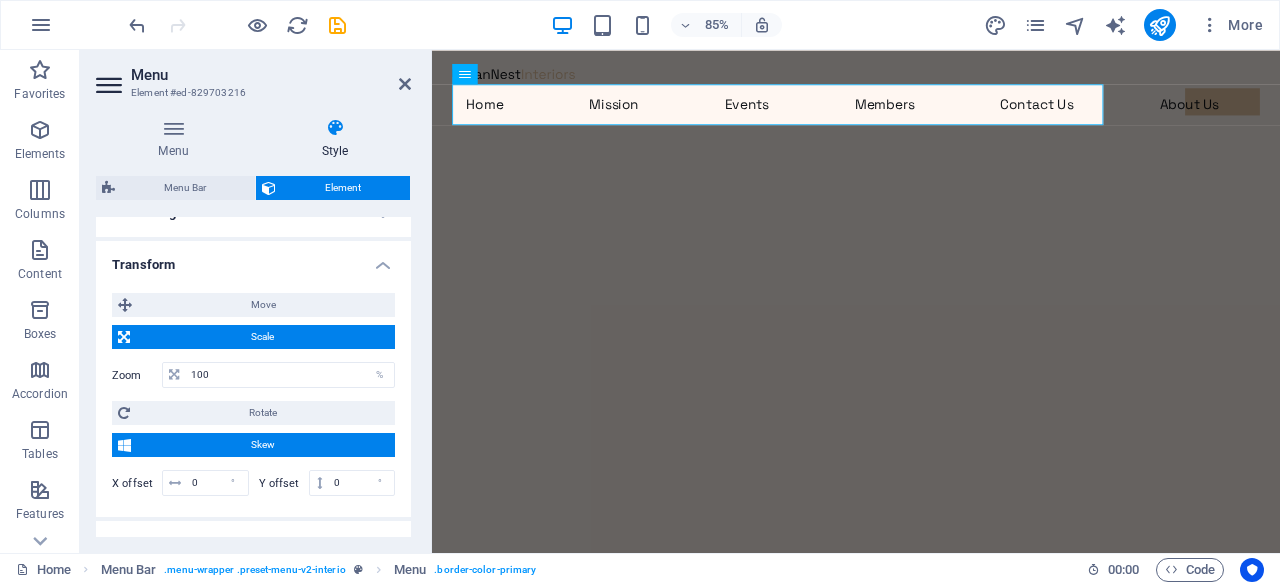 click on "Scale" at bounding box center [262, 337] 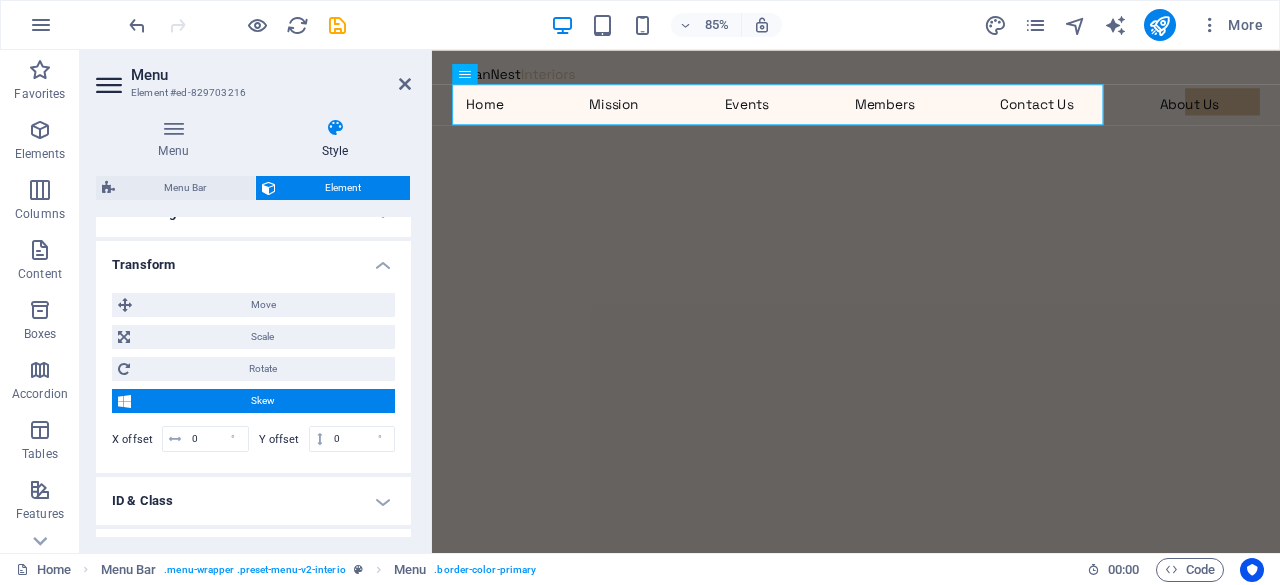 click on "Skew" at bounding box center (263, 401) 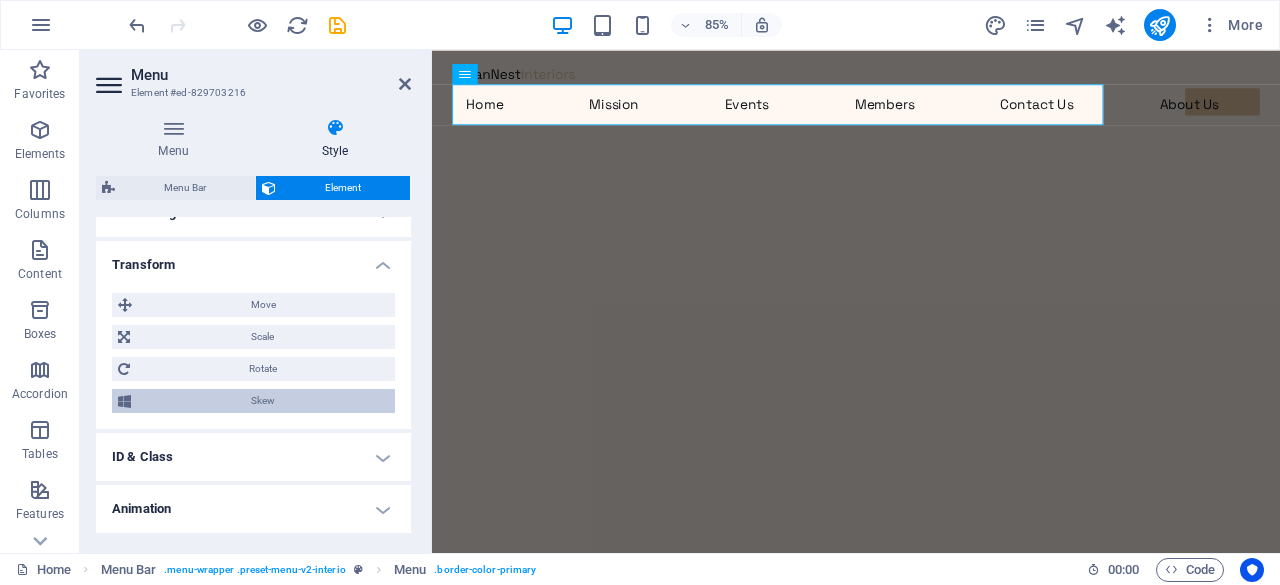 scroll, scrollTop: 744, scrollLeft: 0, axis: vertical 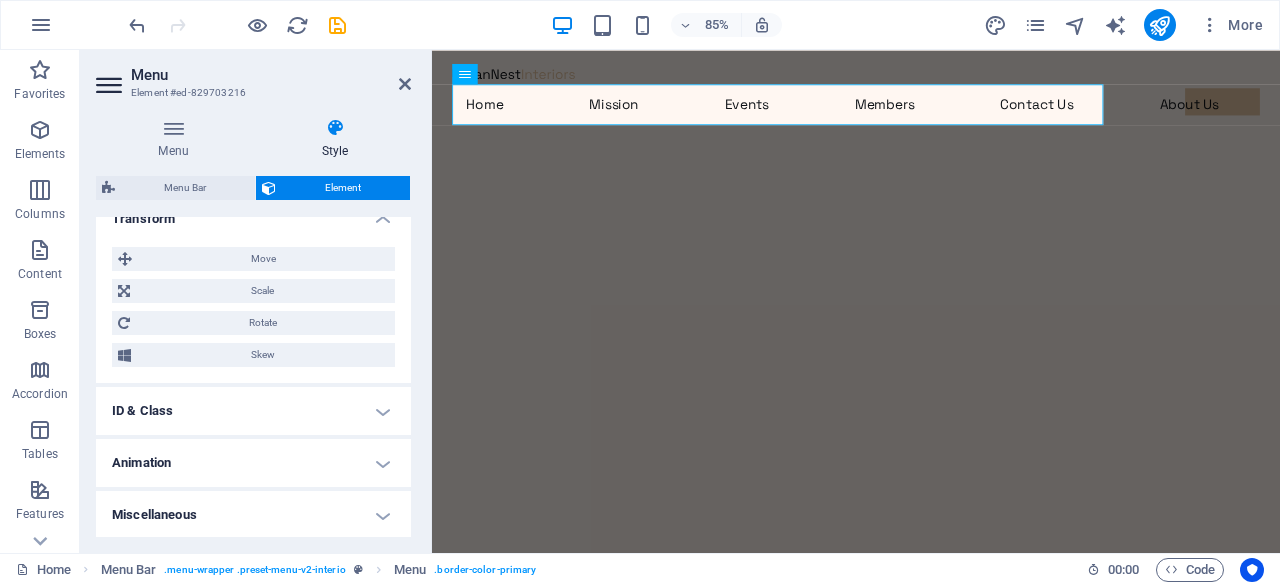 click on "Animation" at bounding box center (253, 463) 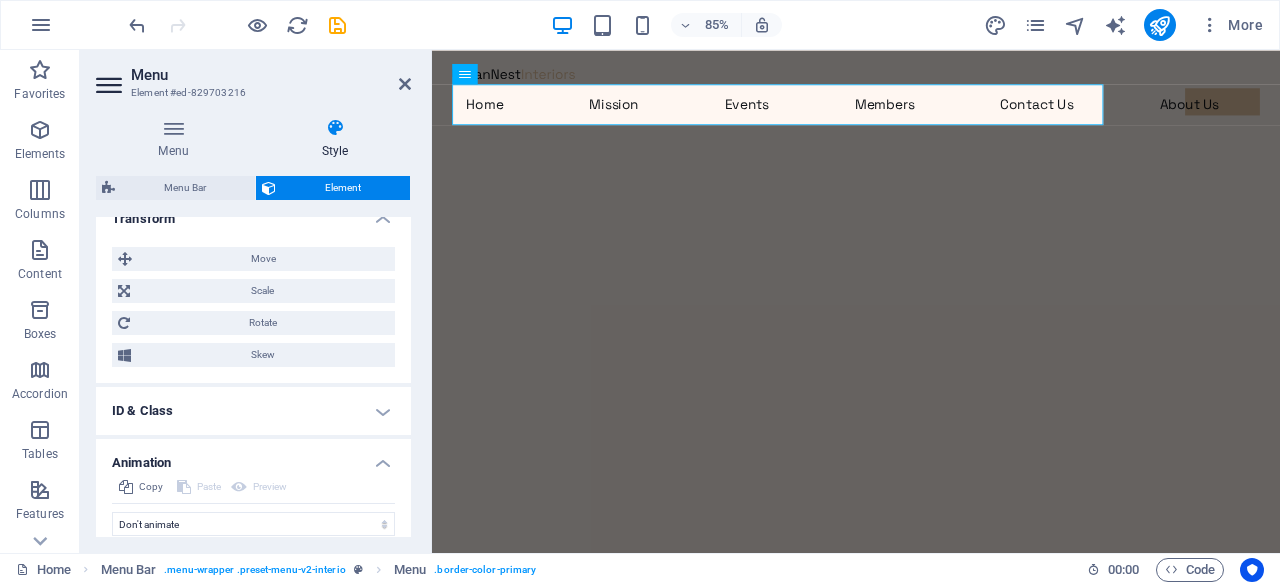 scroll, scrollTop: 808, scrollLeft: 0, axis: vertical 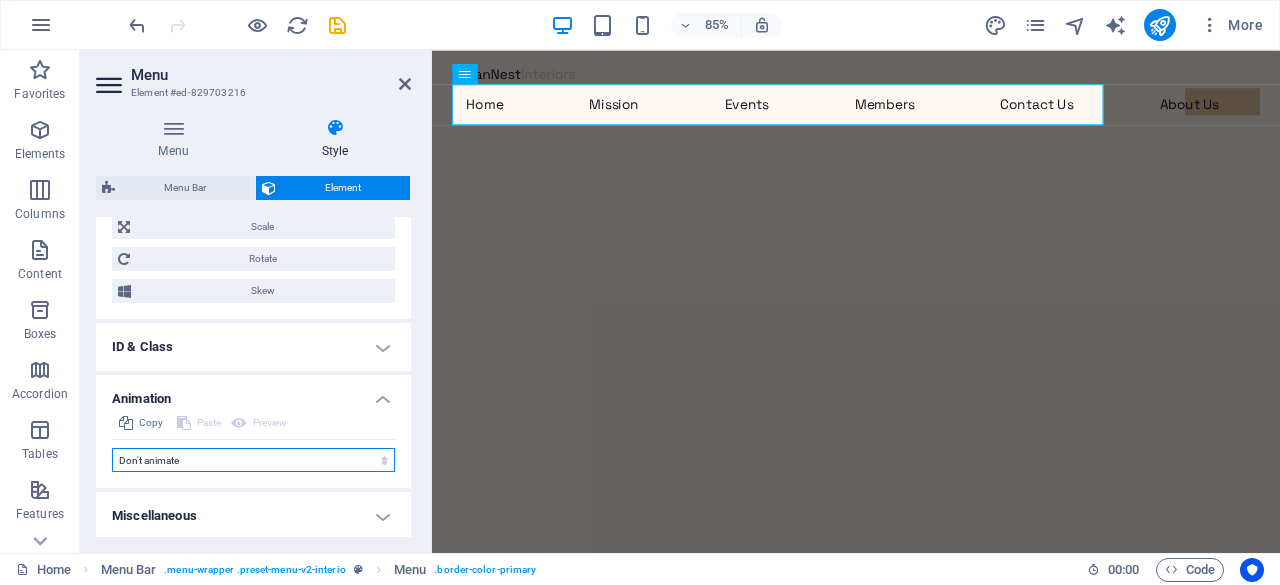 click on "Don't animate Show / Hide Slide up/down Zoom in/out Slide left to right Slide right to left Slide top to bottom Slide bottom to top Pulse Blink Open as overlay" at bounding box center (253, 460) 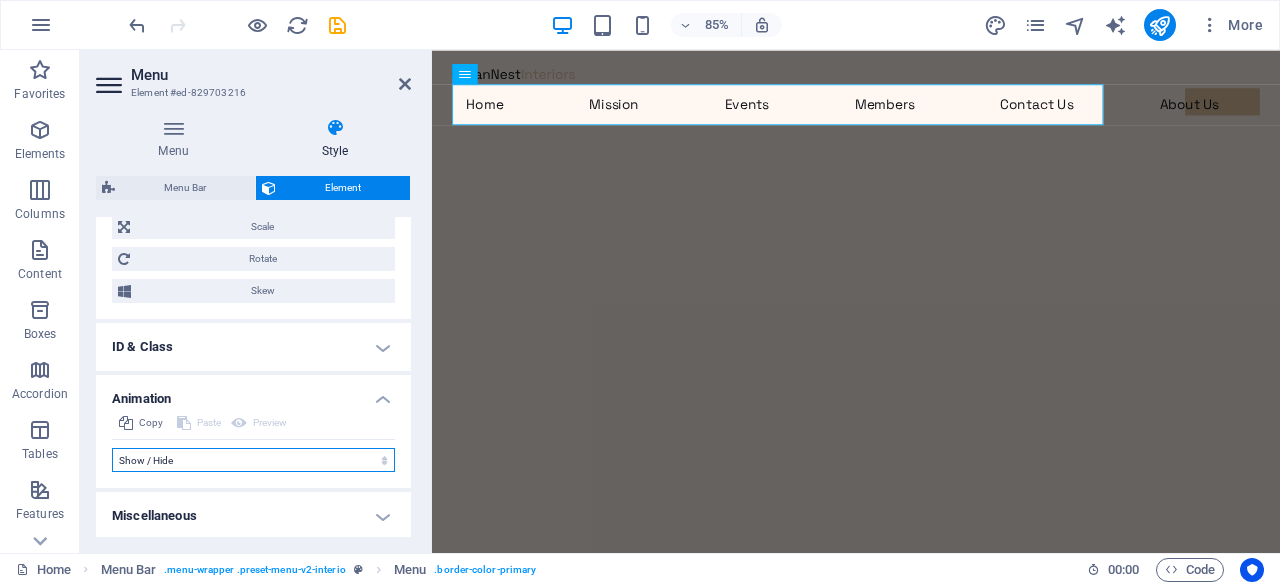click on "Don't animate Show / Hide Slide up/down Zoom in/out Slide left to right Slide right to left Slide top to bottom Slide bottom to top Pulse Blink Open as overlay" at bounding box center [253, 460] 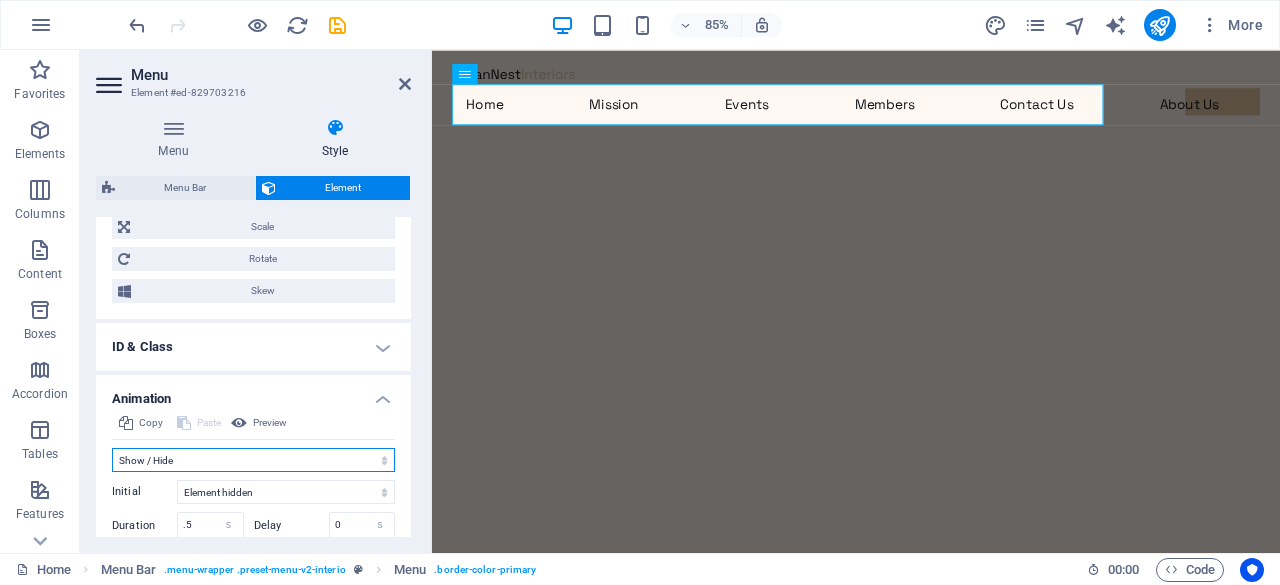click on "Don't animate Show / Hide Slide up/down Zoom in/out Slide left to right Slide right to left Slide top to bottom Slide bottom to top Pulse Blink Open as overlay" at bounding box center [253, 460] 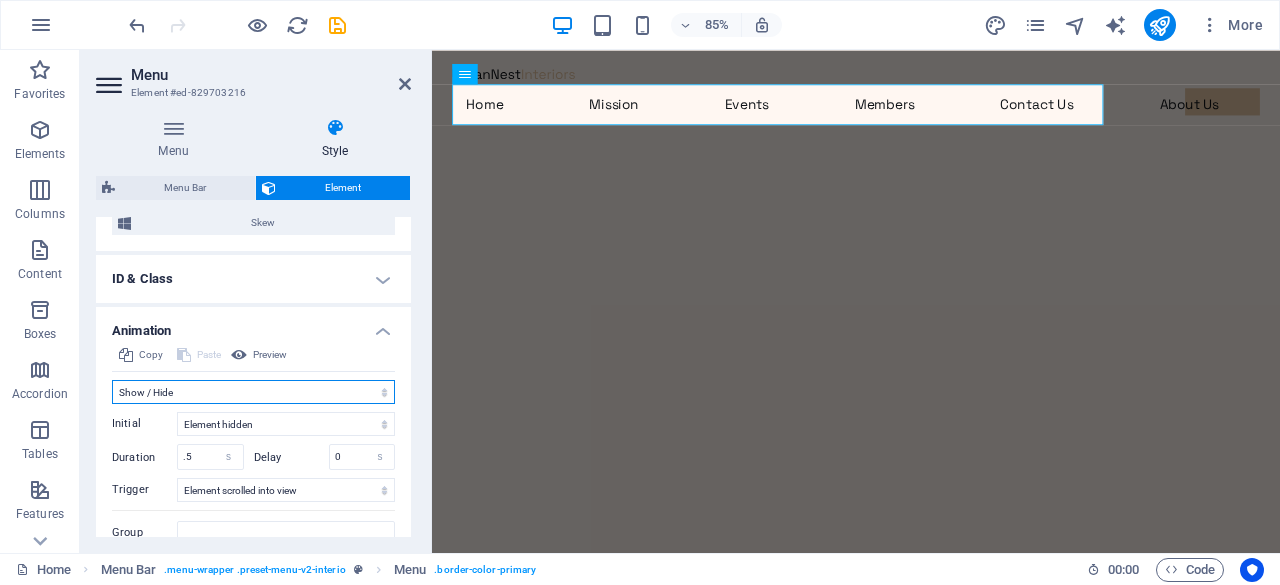 click on "Don't animate Show / Hide Slide up/down Zoom in/out Slide left to right Slide right to left Slide top to bottom Slide bottom to top Pulse Blink Open as overlay" at bounding box center (253, 392) 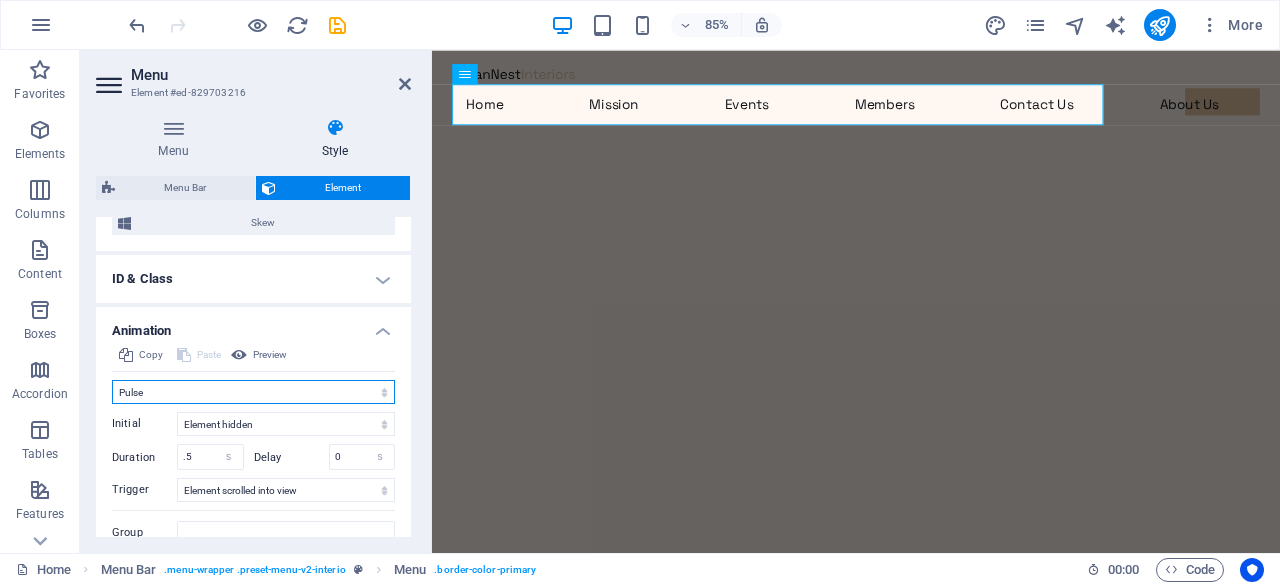click on "Don't animate Show / Hide Slide up/down Zoom in/out Slide left to right Slide right to left Slide top to bottom Slide bottom to top Pulse Blink Open as overlay" at bounding box center [253, 392] 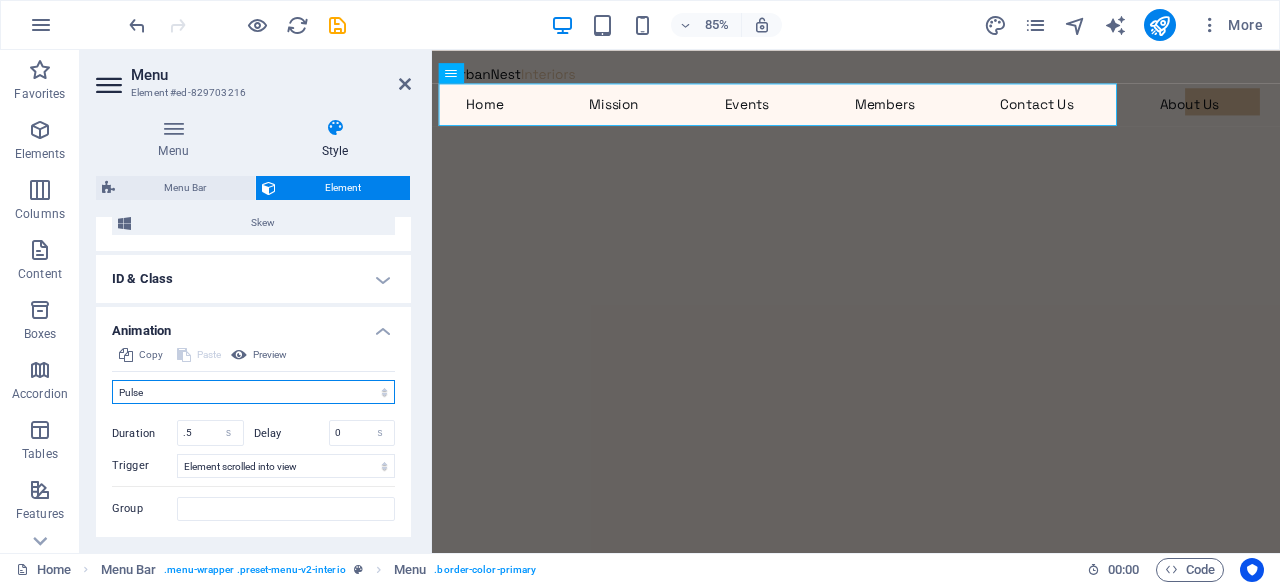 click on "Don't animate Show / Hide Slide up/down Zoom in/out Slide left to right Slide right to left Slide top to bottom Slide bottom to top Pulse Blink Open as overlay" at bounding box center (253, 392) 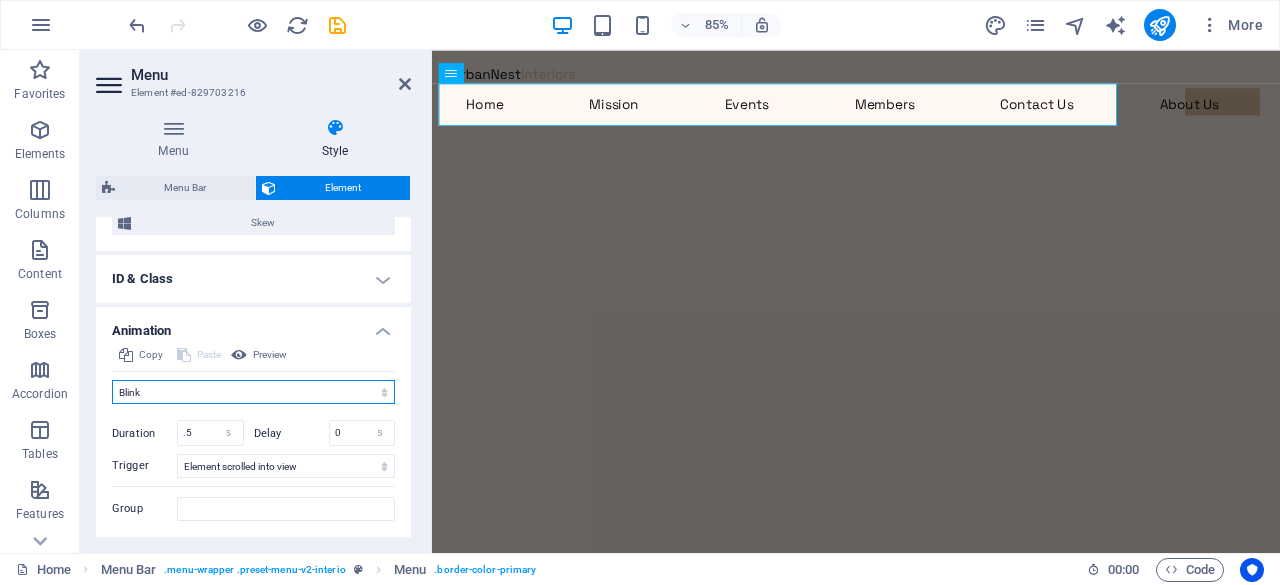click on "Don't animate Show / Hide Slide up/down Zoom in/out Slide left to right Slide right to left Slide top to bottom Slide bottom to top Pulse Blink Open as overlay" at bounding box center [253, 392] 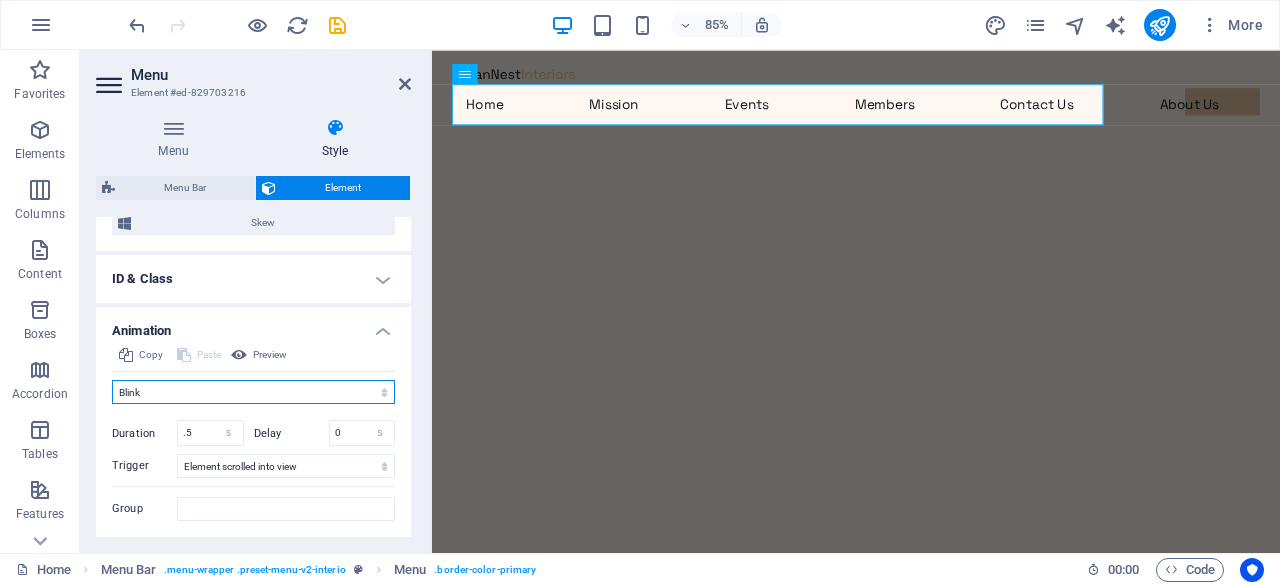 click on "Don't animate Show / Hide Slide up/down Zoom in/out Slide left to right Slide right to left Slide top to bottom Slide bottom to top Pulse Blink Open as overlay" at bounding box center [253, 392] 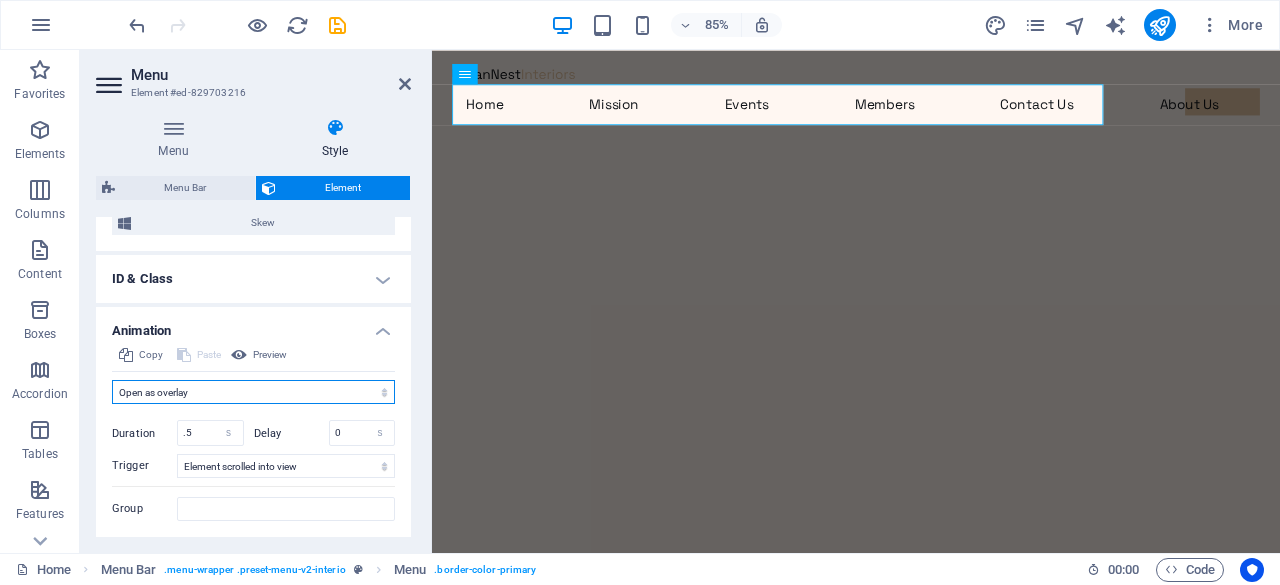 click on "Don't animate Show / Hide Slide up/down Zoom in/out Slide left to right Slide right to left Slide top to bottom Slide bottom to top Pulse Blink Open as overlay" at bounding box center (253, 392) 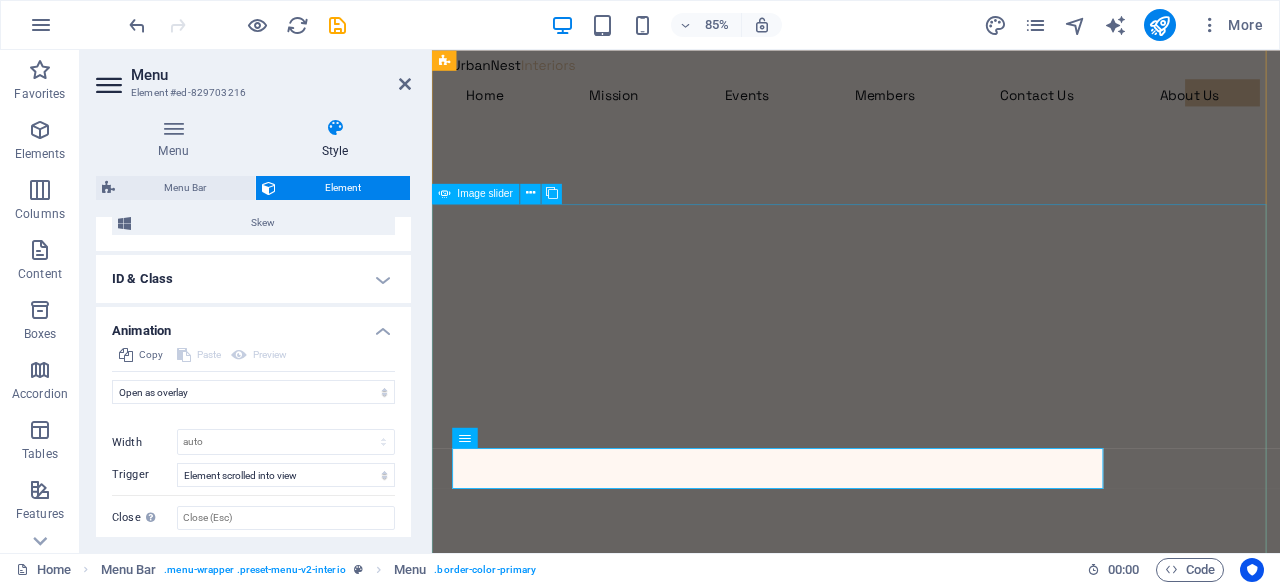 scroll, scrollTop: 0, scrollLeft: 0, axis: both 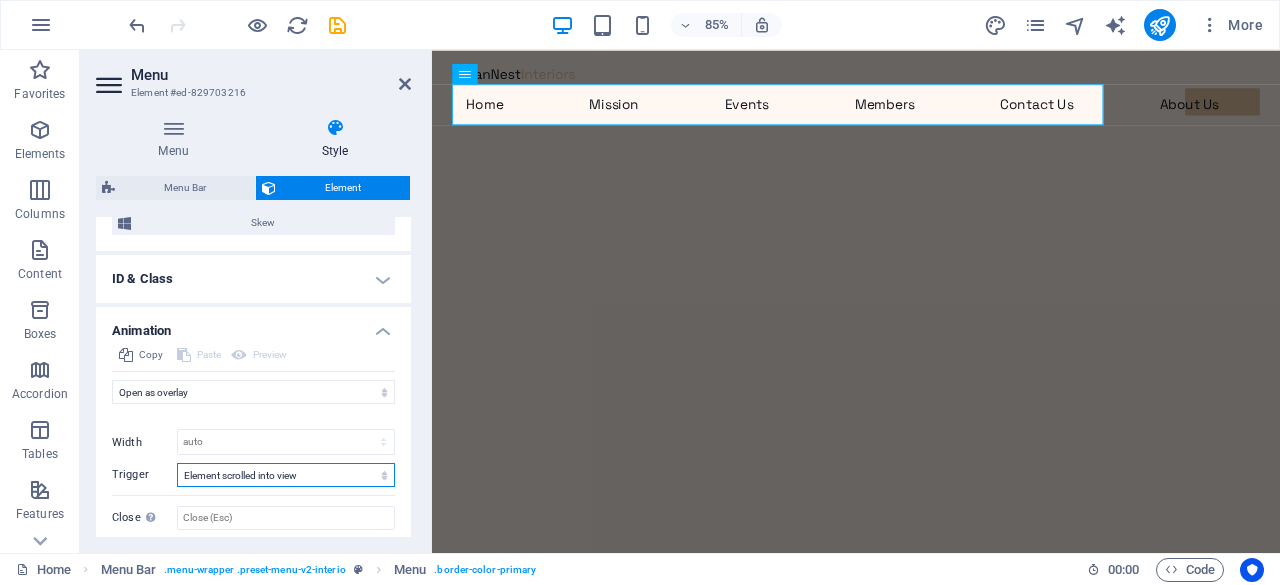 click on "No automatic trigger On page load Element scrolled into view" at bounding box center (286, 475) 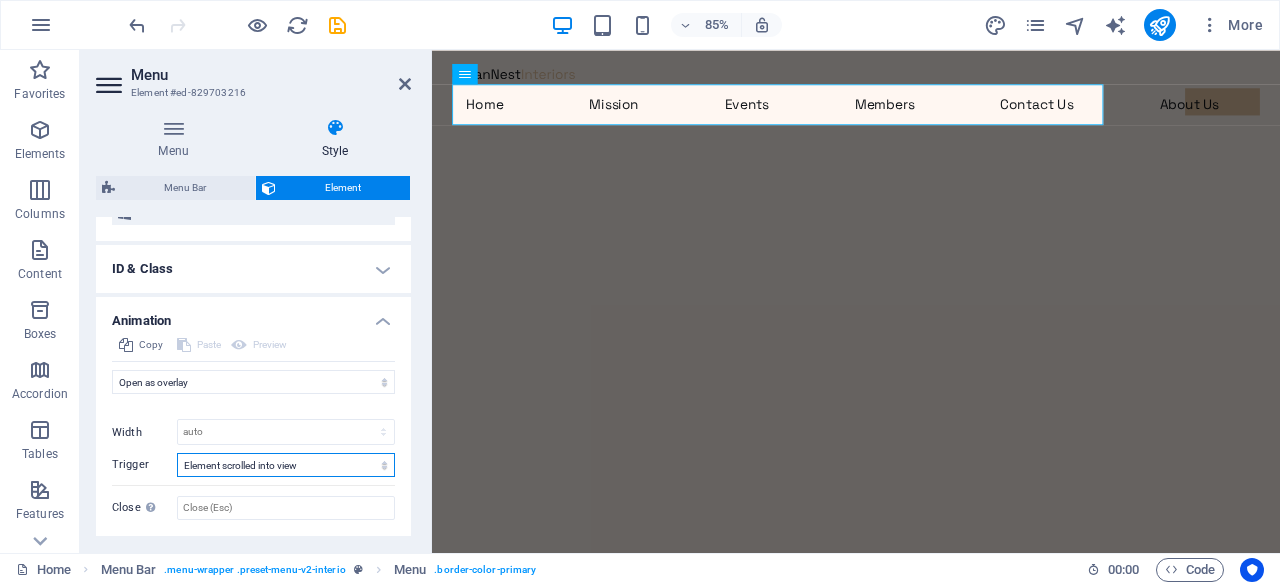 scroll, scrollTop: 934, scrollLeft: 0, axis: vertical 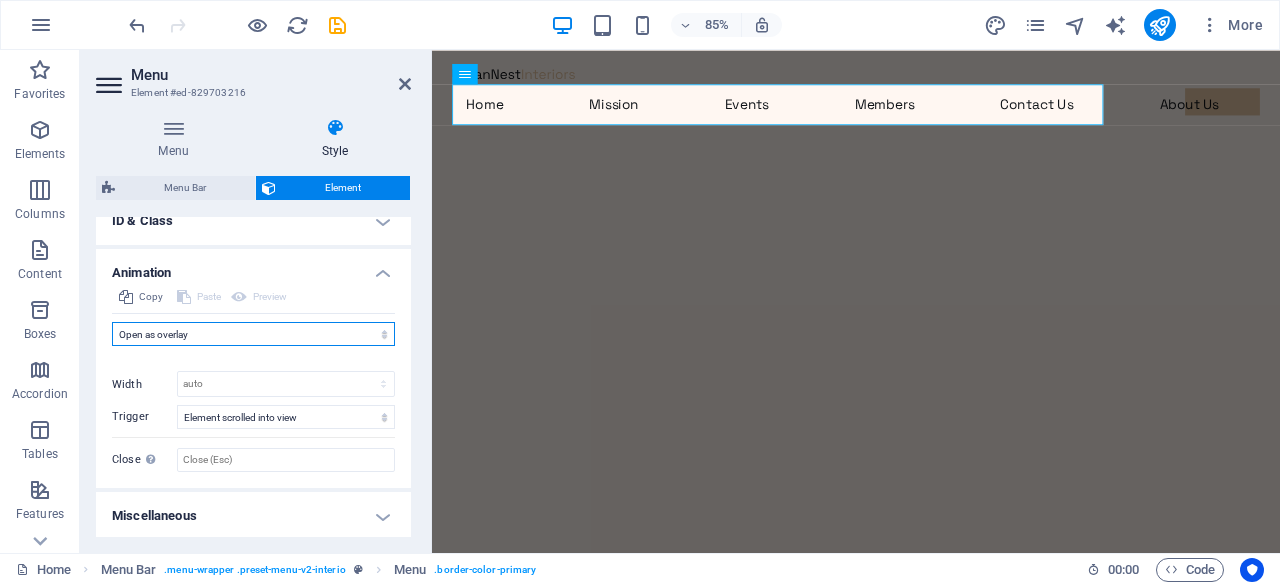 click on "Don't animate Show / Hide Slide up/down Zoom in/out Slide left to right Slide right to left Slide top to bottom Slide bottom to top Pulse Blink Open as overlay" at bounding box center (253, 334) 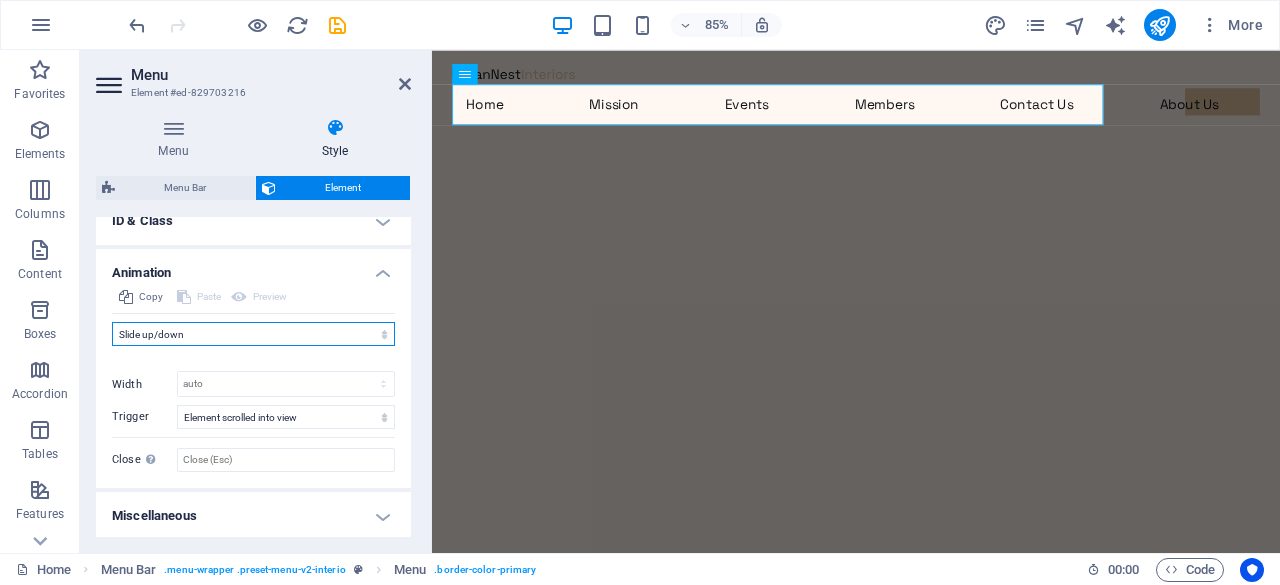 click on "Don't animate Show / Hide Slide up/down Zoom in/out Slide left to right Slide right to left Slide top to bottom Slide bottom to top Pulse Blink Open as overlay" at bounding box center (253, 334) 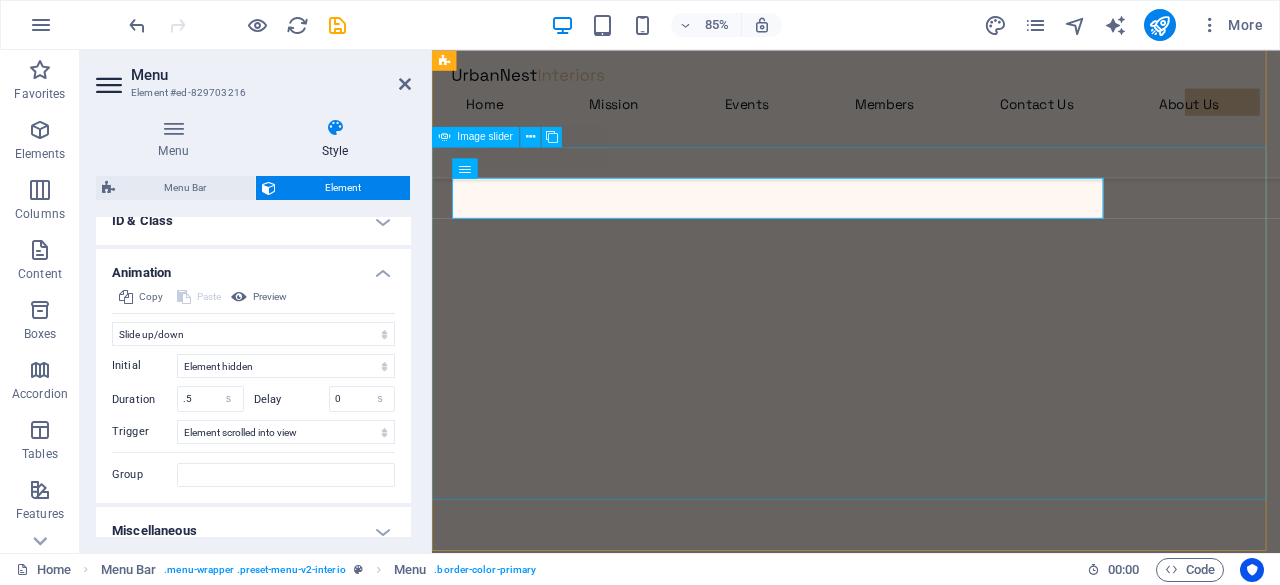 scroll, scrollTop: 0, scrollLeft: 0, axis: both 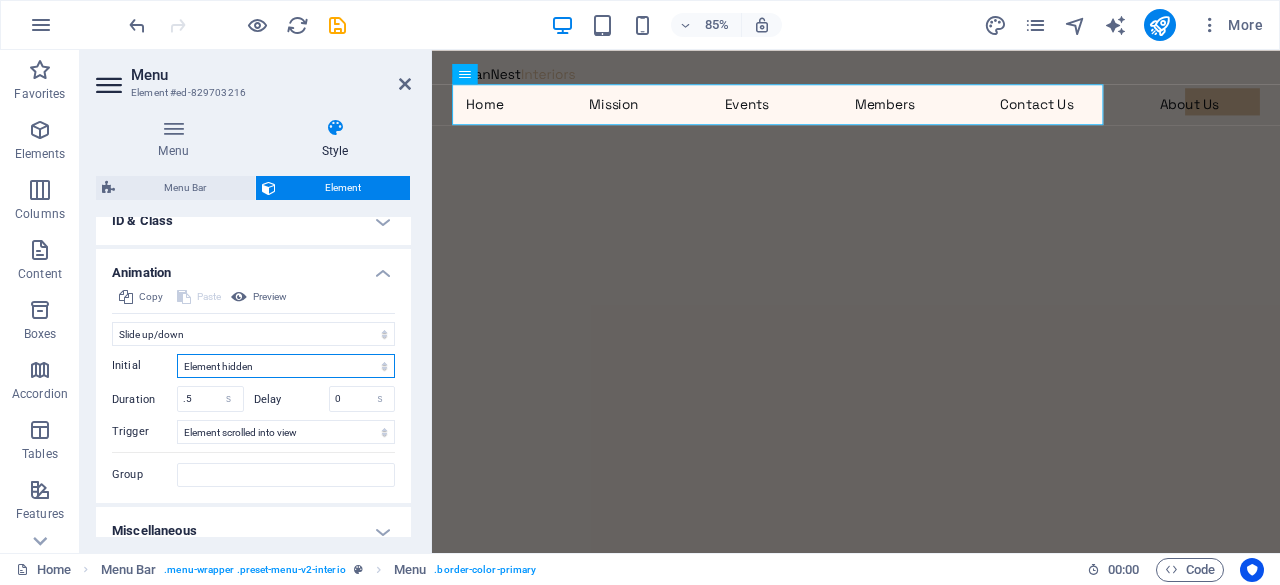 click on "Element hidden Element shown" at bounding box center (286, 366) 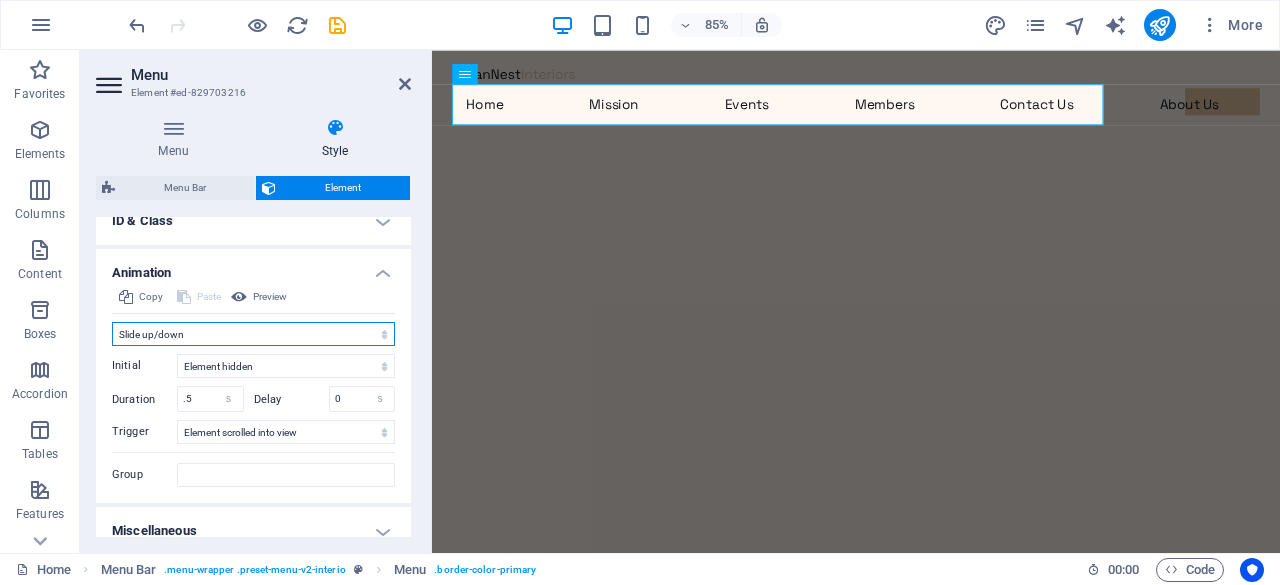 click on "Don't animate Show / Hide Slide up/down Zoom in/out Slide left to right Slide right to left Slide top to bottom Slide bottom to top Pulse Blink Open as overlay" at bounding box center [253, 334] 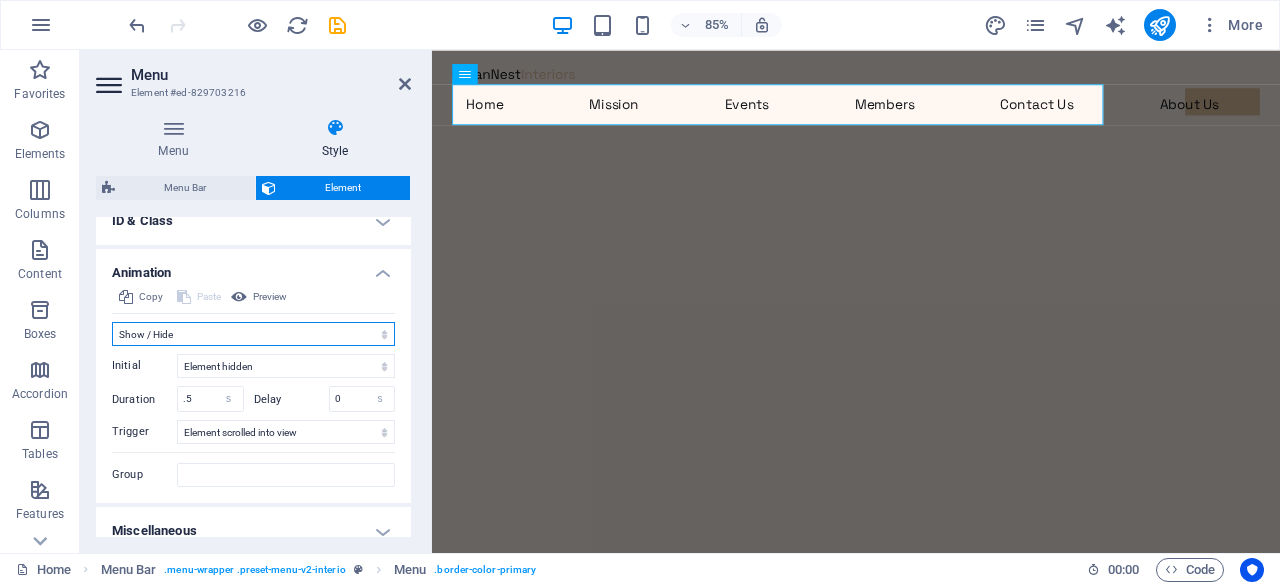 click on "Don't animate Show / Hide Slide up/down Zoom in/out Slide left to right Slide right to left Slide top to bottom Slide bottom to top Pulse Blink Open as overlay" at bounding box center (253, 334) 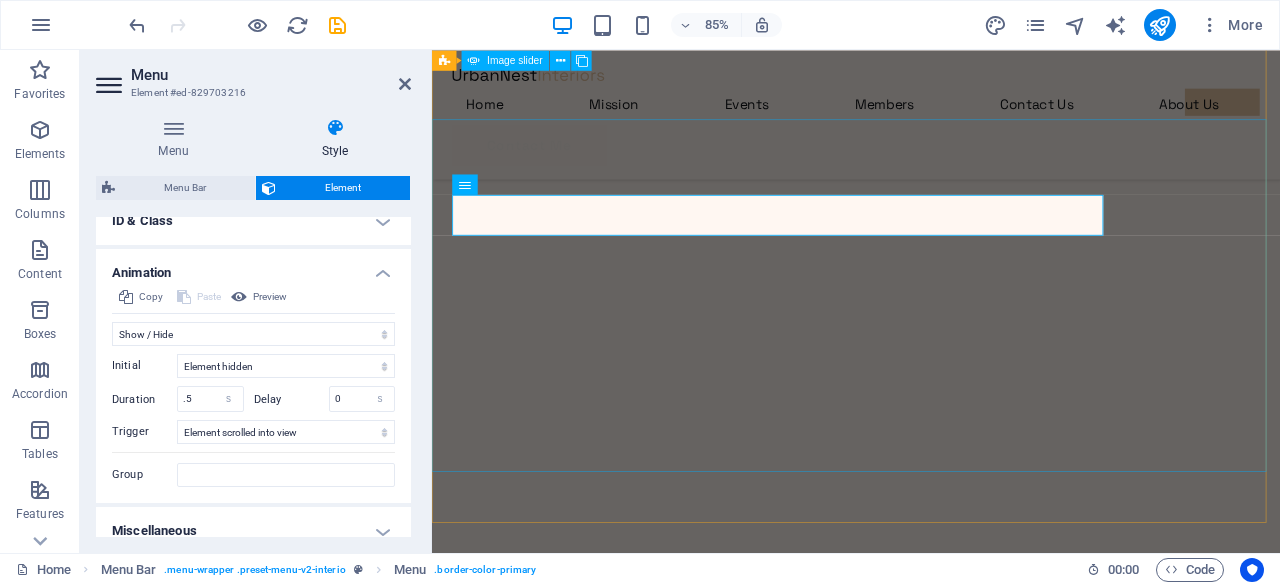 scroll, scrollTop: 0, scrollLeft: 0, axis: both 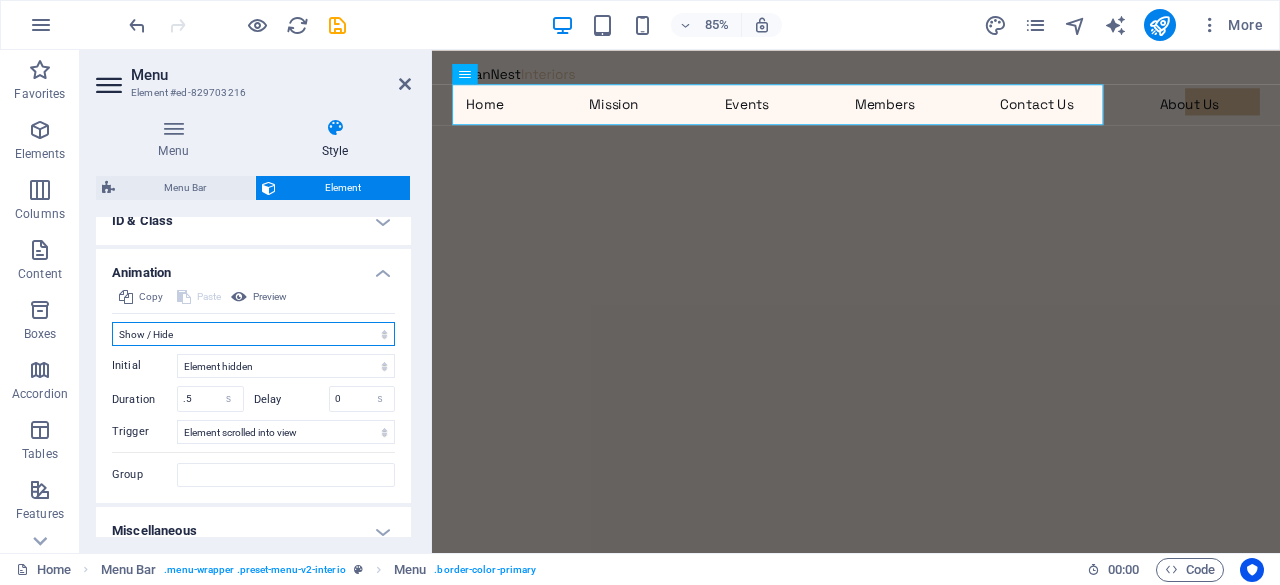 click on "Don't animate Show / Hide Slide up/down Zoom in/out Slide left to right Slide right to left Slide top to bottom Slide bottom to top Pulse Blink Open as overlay" at bounding box center (253, 334) 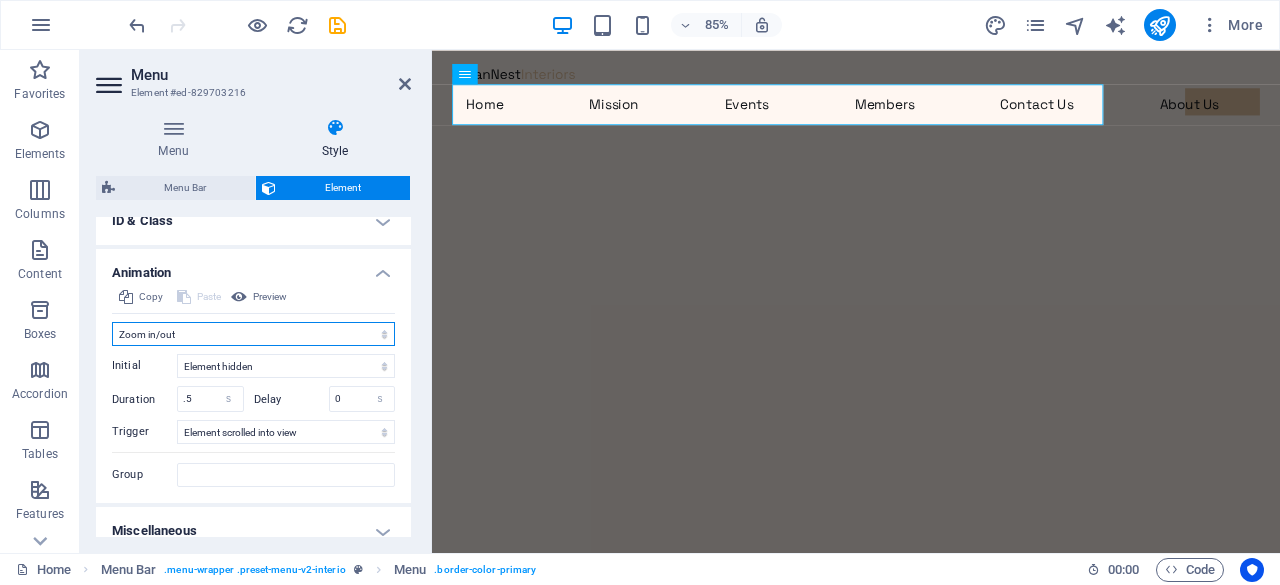 click on "Don't animate Show / Hide Slide up/down Zoom in/out Slide left to right Slide right to left Slide top to bottom Slide bottom to top Pulse Blink Open as overlay" at bounding box center (253, 334) 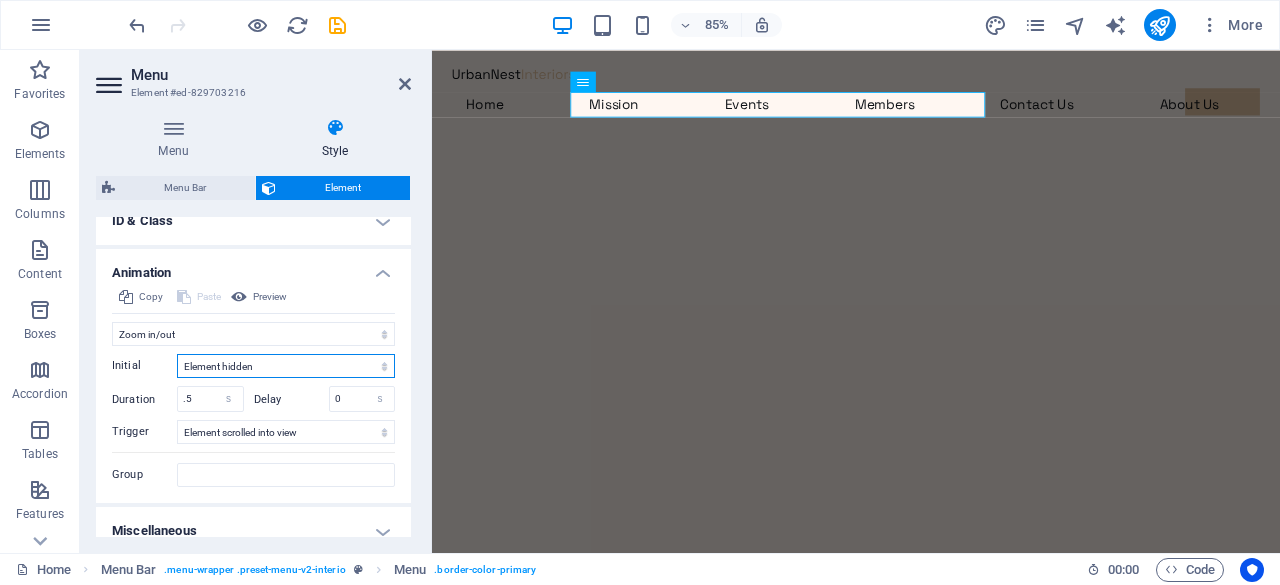 click on "Element hidden Element shown" at bounding box center [286, 366] 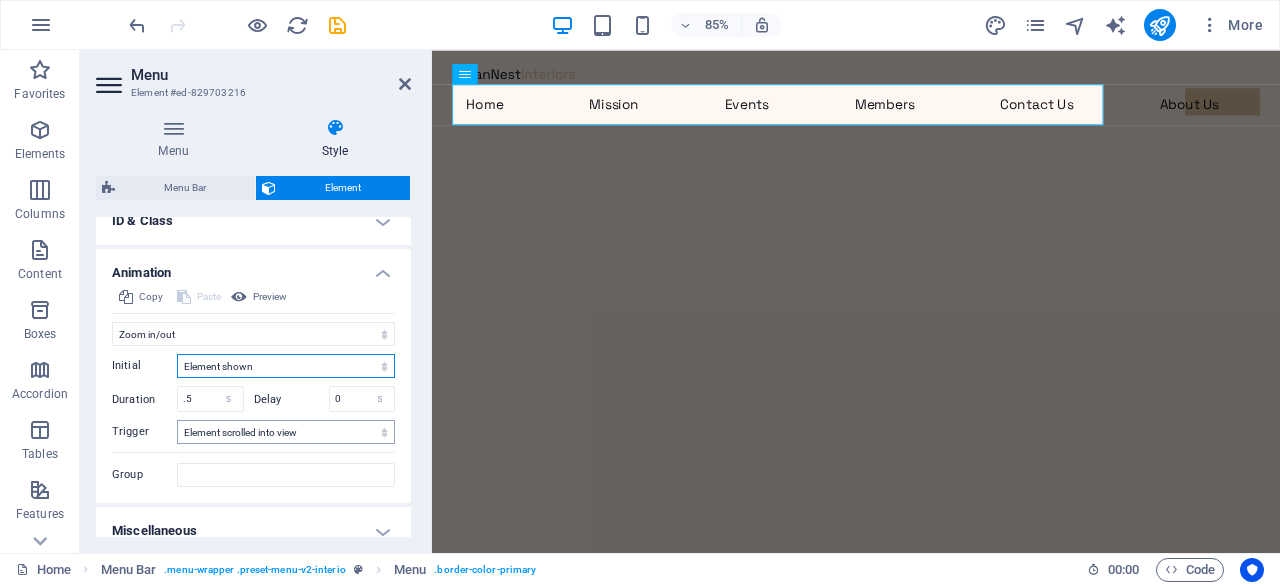 click on "Element hidden Element shown" at bounding box center [286, 366] 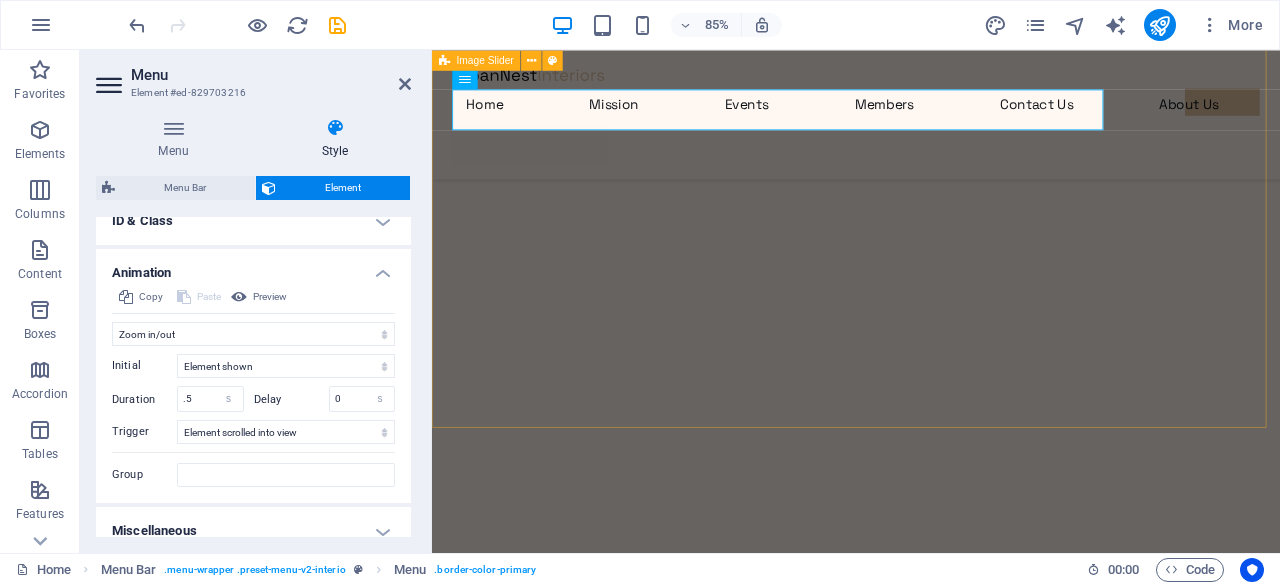 scroll, scrollTop: 0, scrollLeft: 0, axis: both 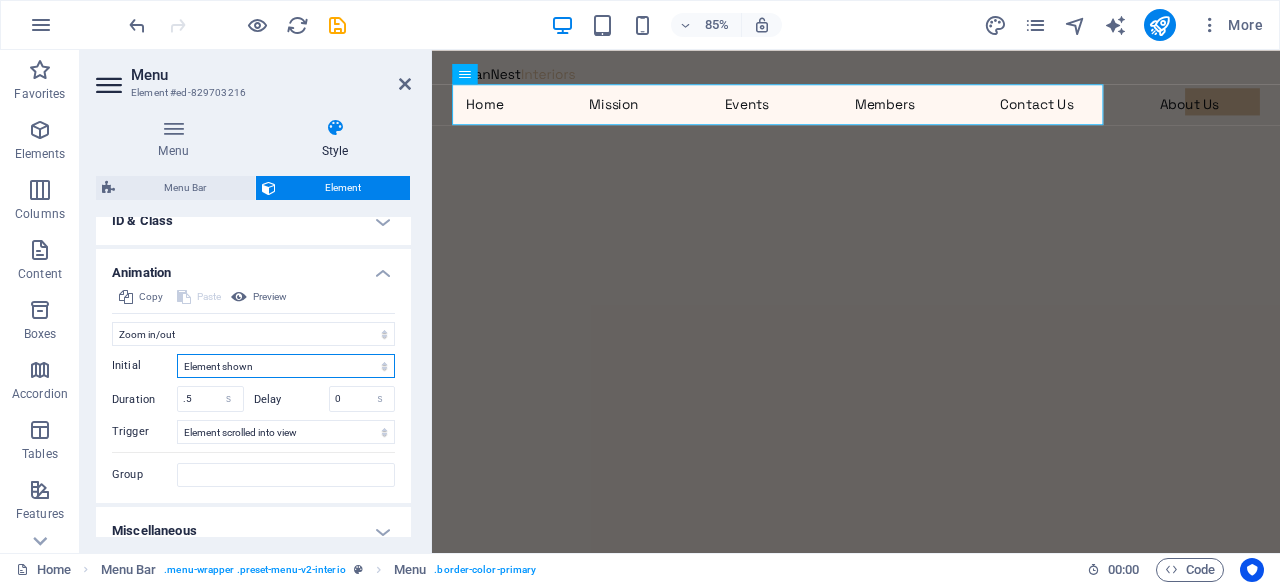 click on "Element hidden Element shown" at bounding box center [286, 366] 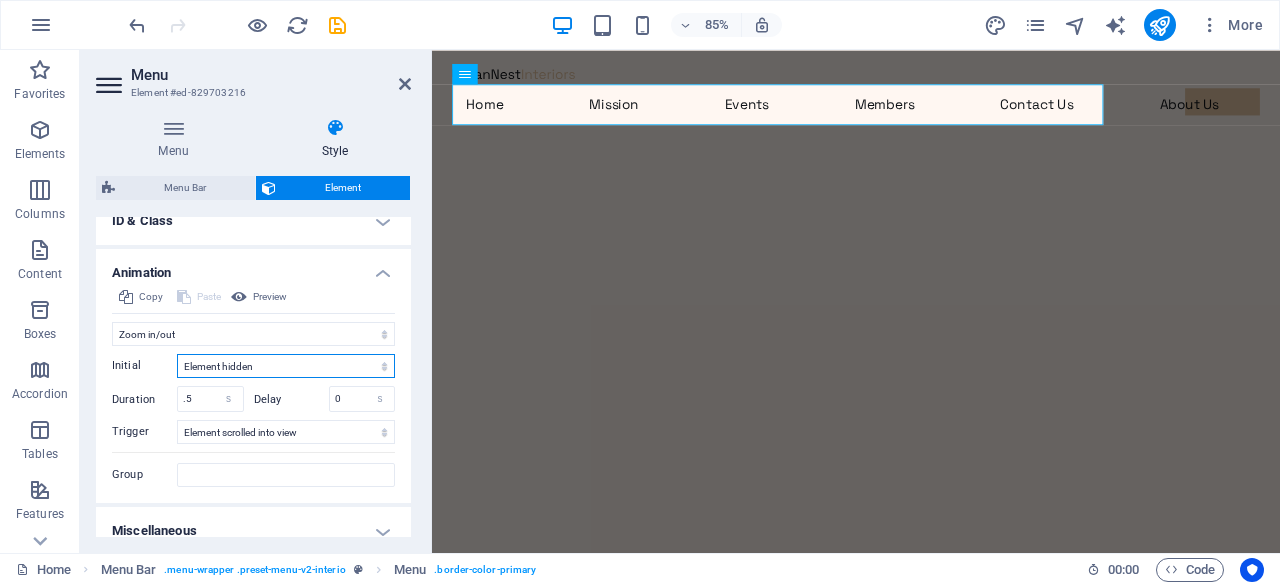 click on "Element hidden Element shown" at bounding box center [286, 366] 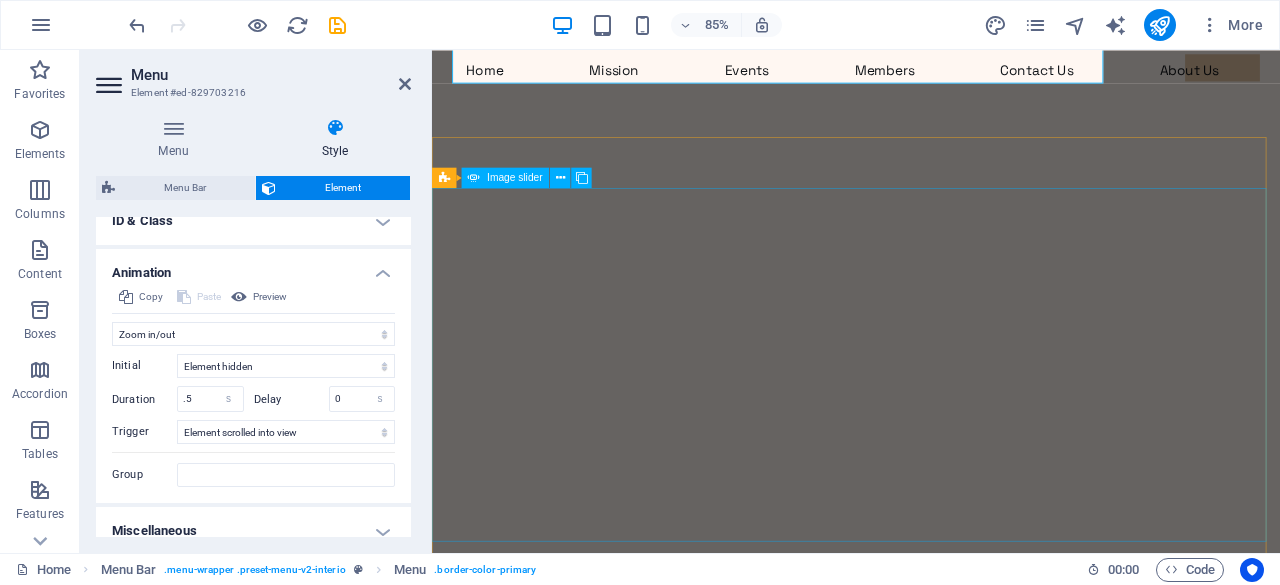 scroll, scrollTop: 0, scrollLeft: 0, axis: both 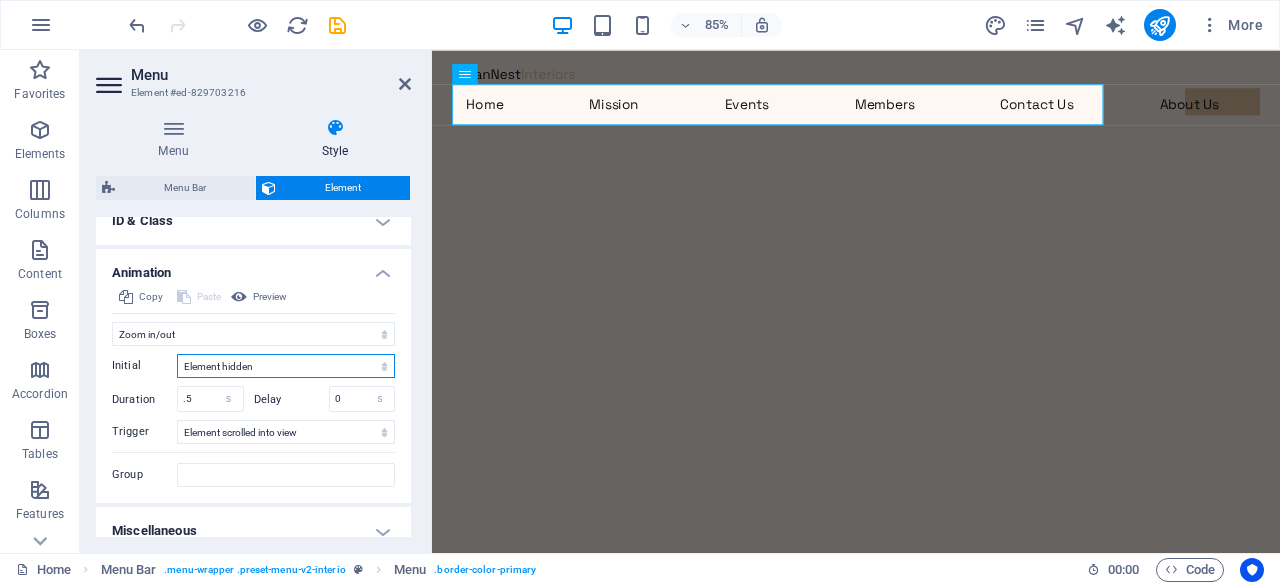click on "Element hidden Element shown" at bounding box center (286, 366) 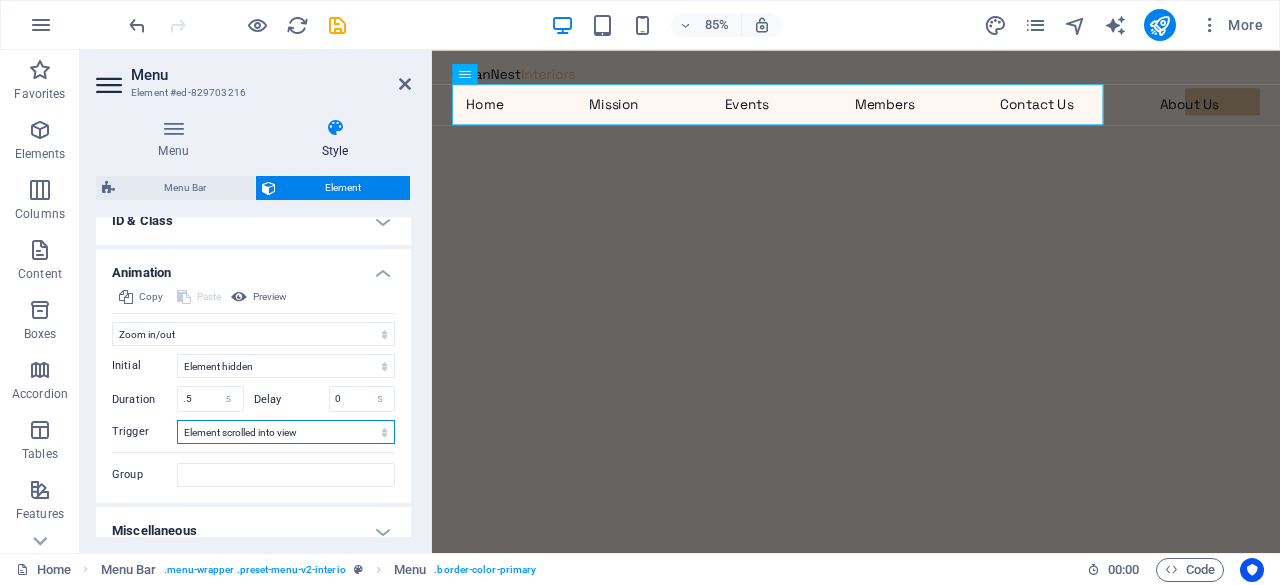 click on "No automatic trigger On page load Element scrolled into view" at bounding box center (286, 432) 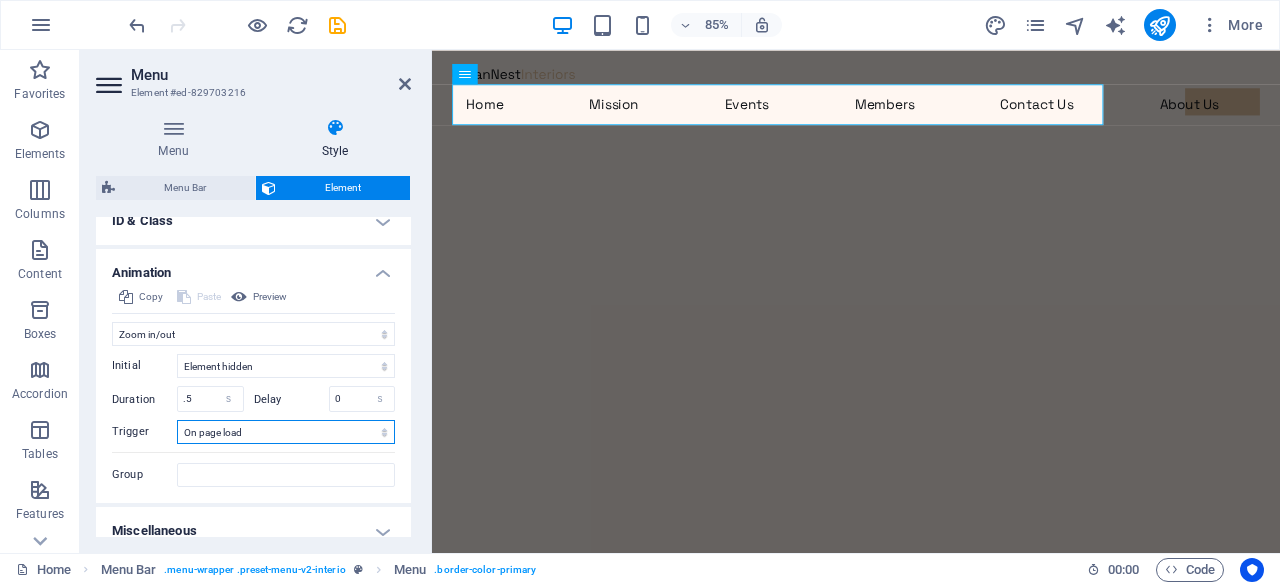 click on "No automatic trigger On page load Element scrolled into view" at bounding box center (286, 432) 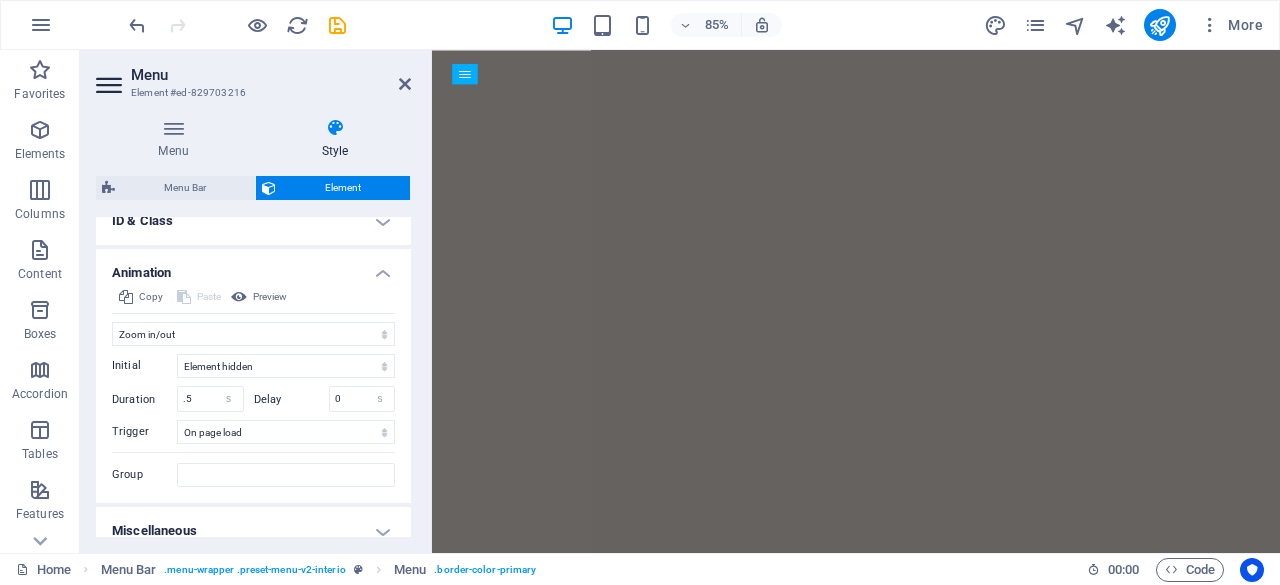 scroll, scrollTop: 0, scrollLeft: 0, axis: both 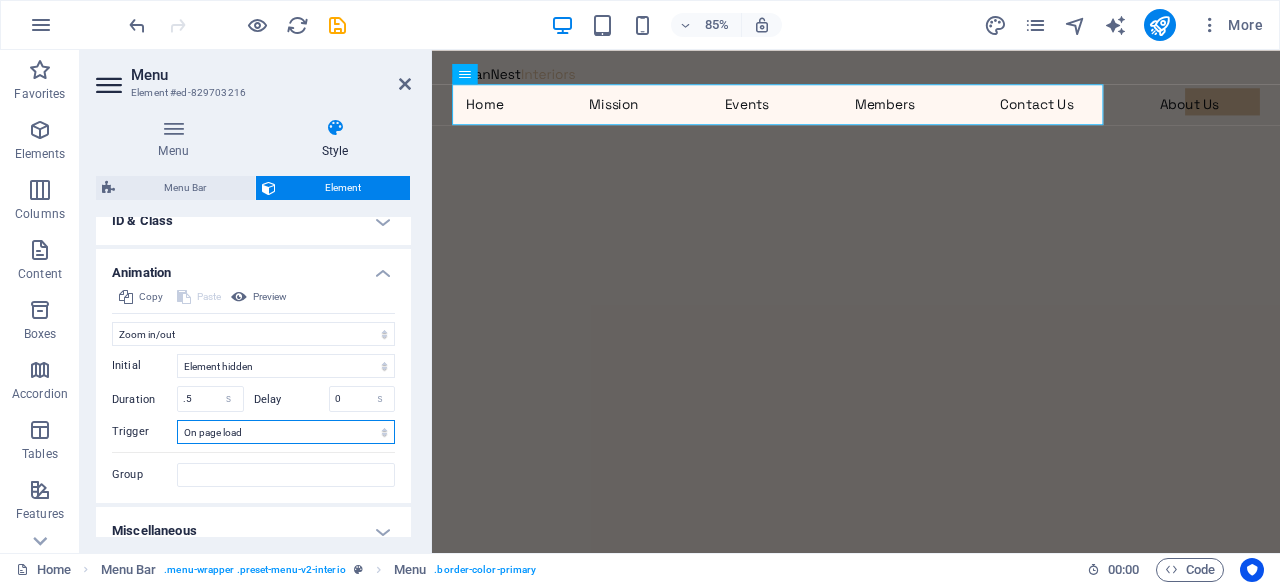 click on "No automatic trigger On page load Element scrolled into view" at bounding box center (286, 432) 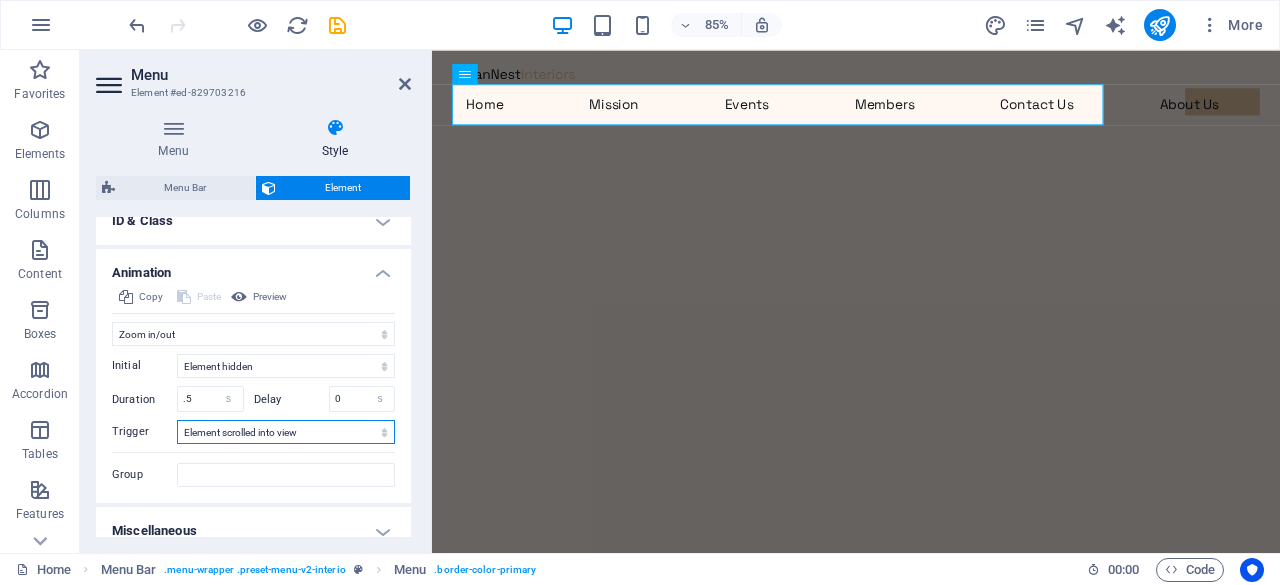 click on "No automatic trigger On page load Element scrolled into view" at bounding box center [286, 432] 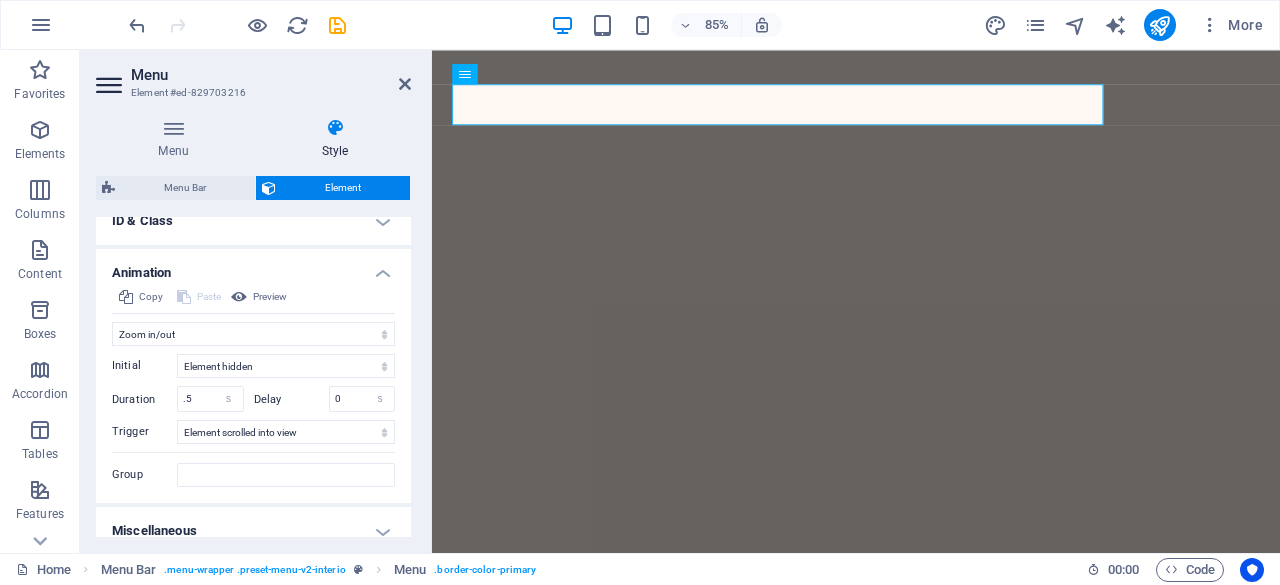 scroll, scrollTop: 0, scrollLeft: 0, axis: both 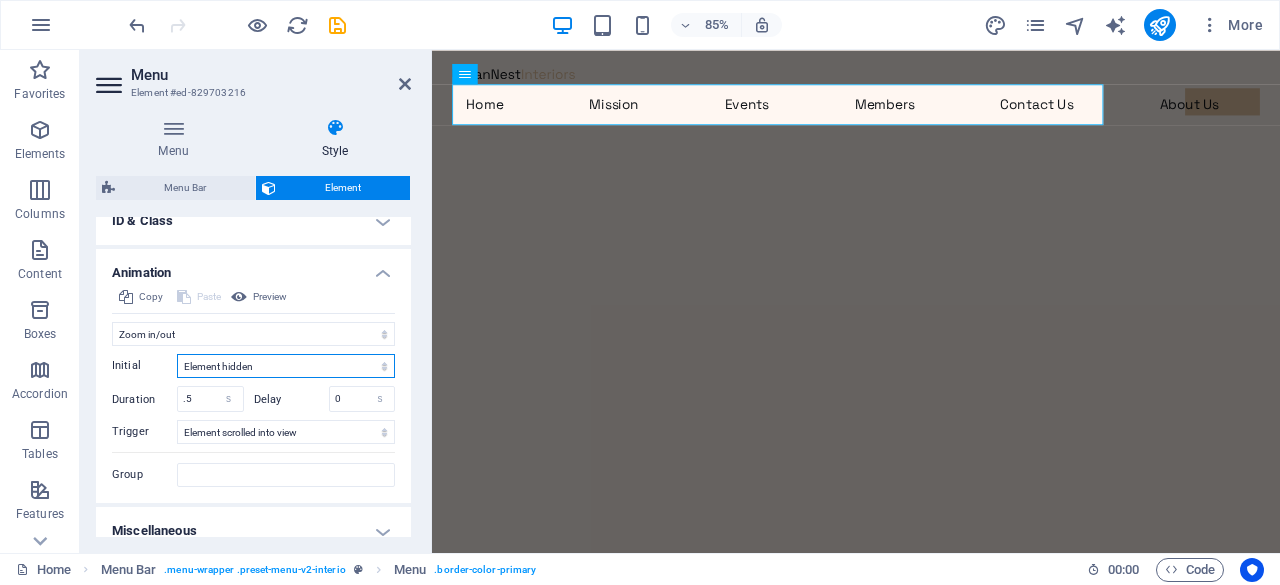 click on "Element hidden Element shown" at bounding box center (286, 366) 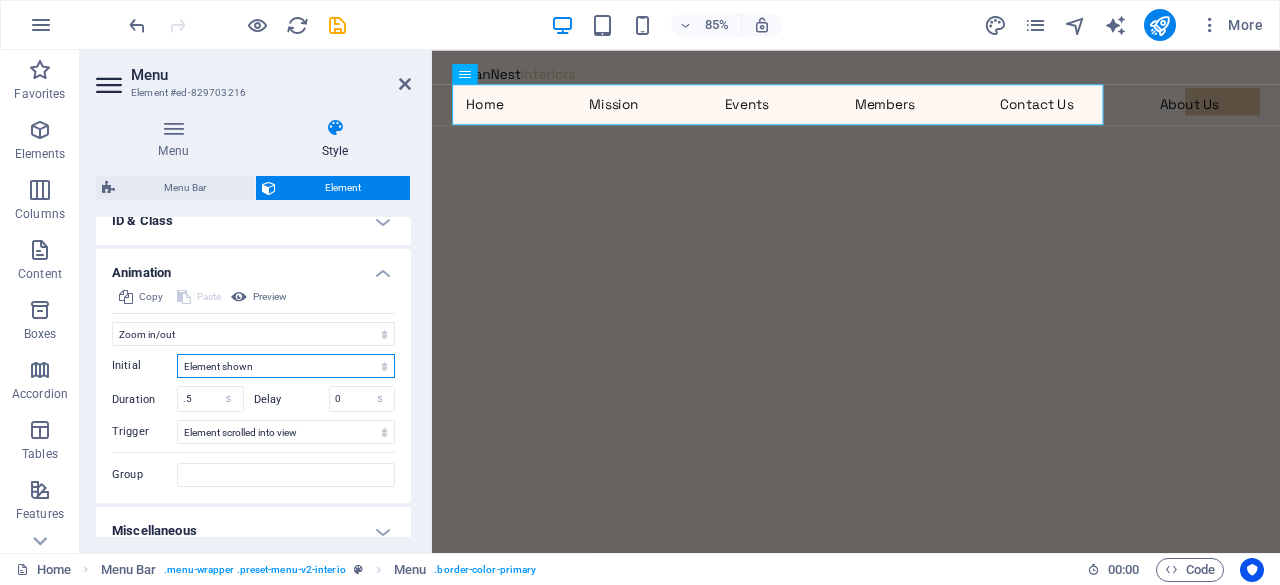 click on "Element hidden Element shown" at bounding box center [286, 366] 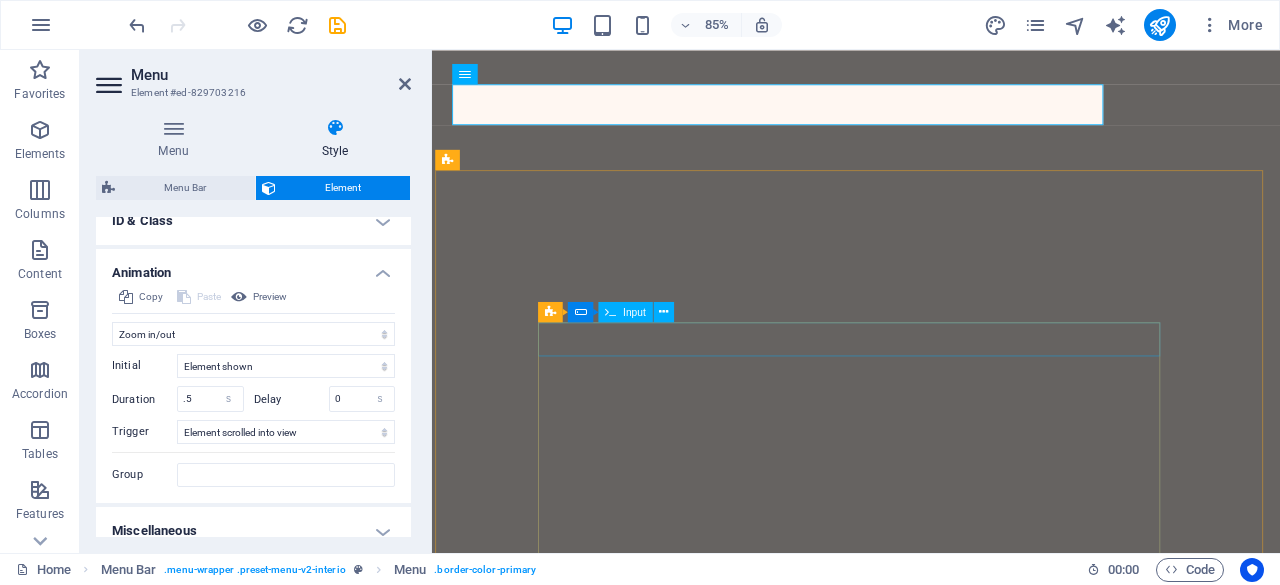 scroll, scrollTop: 0, scrollLeft: 0, axis: both 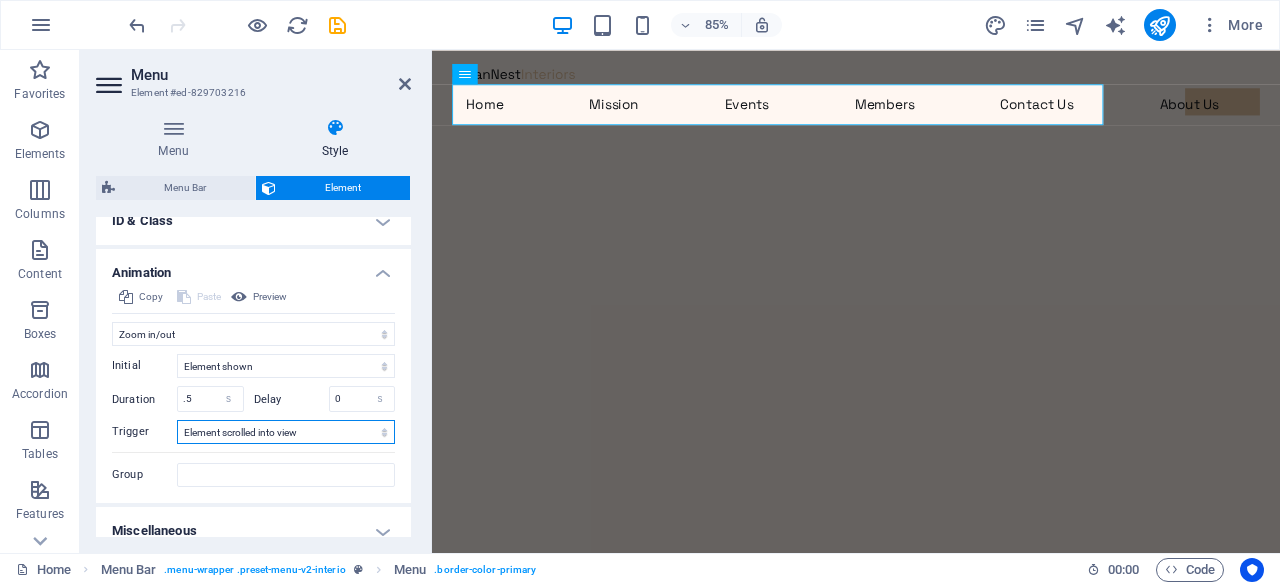 click on "No automatic trigger On page load Element scrolled into view" at bounding box center [286, 432] 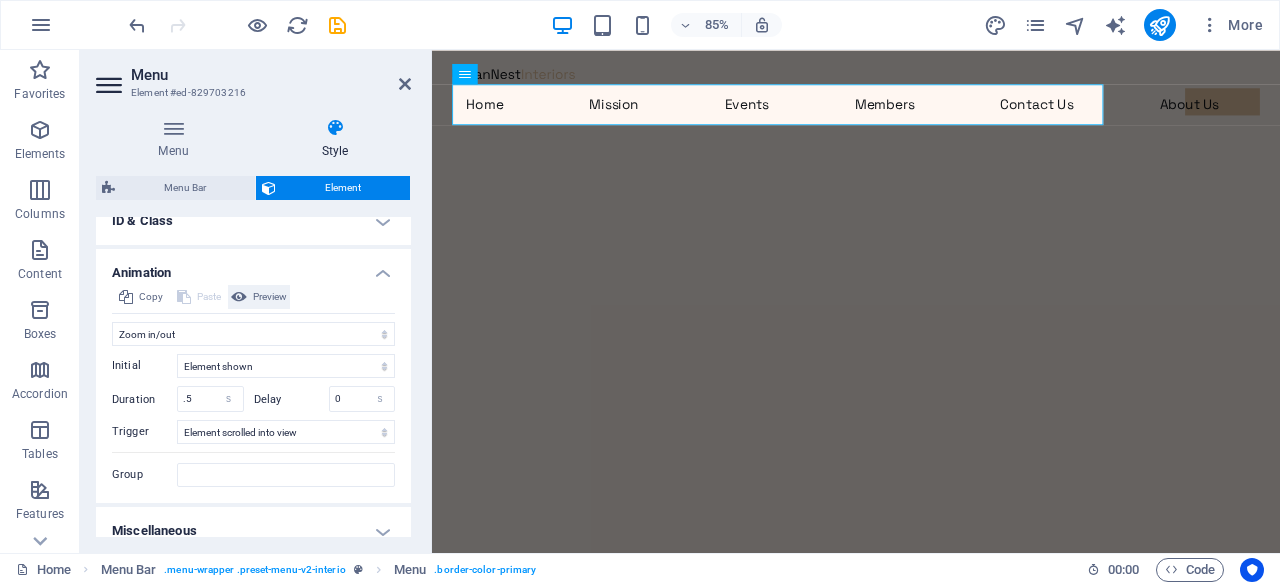 click on "Preview" at bounding box center [270, 297] 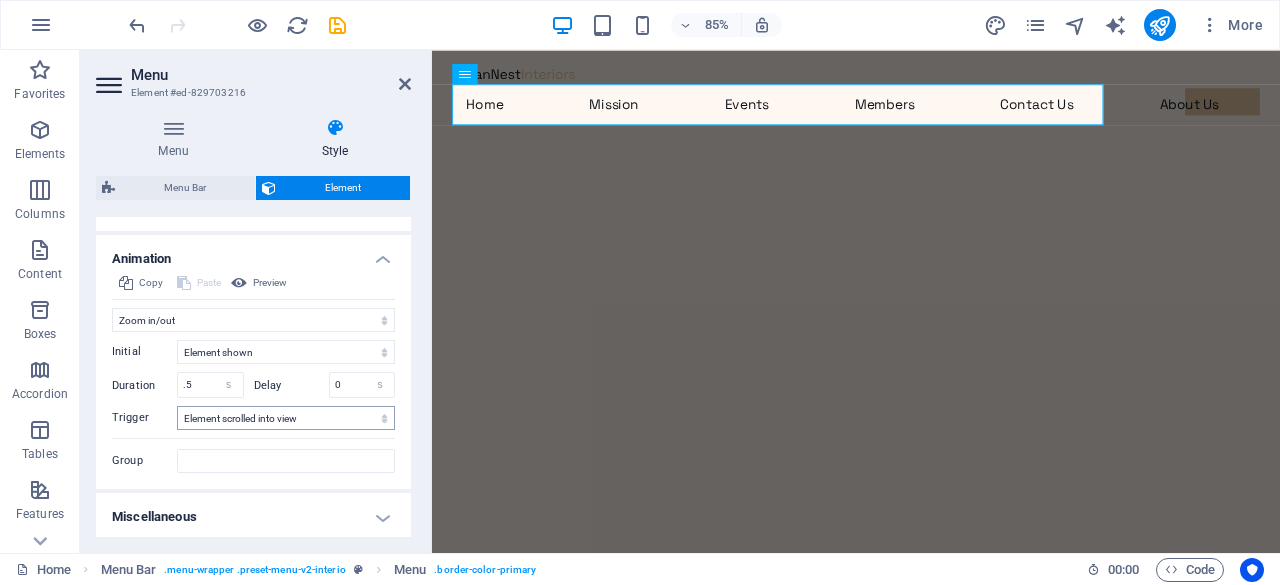 scroll, scrollTop: 948, scrollLeft: 0, axis: vertical 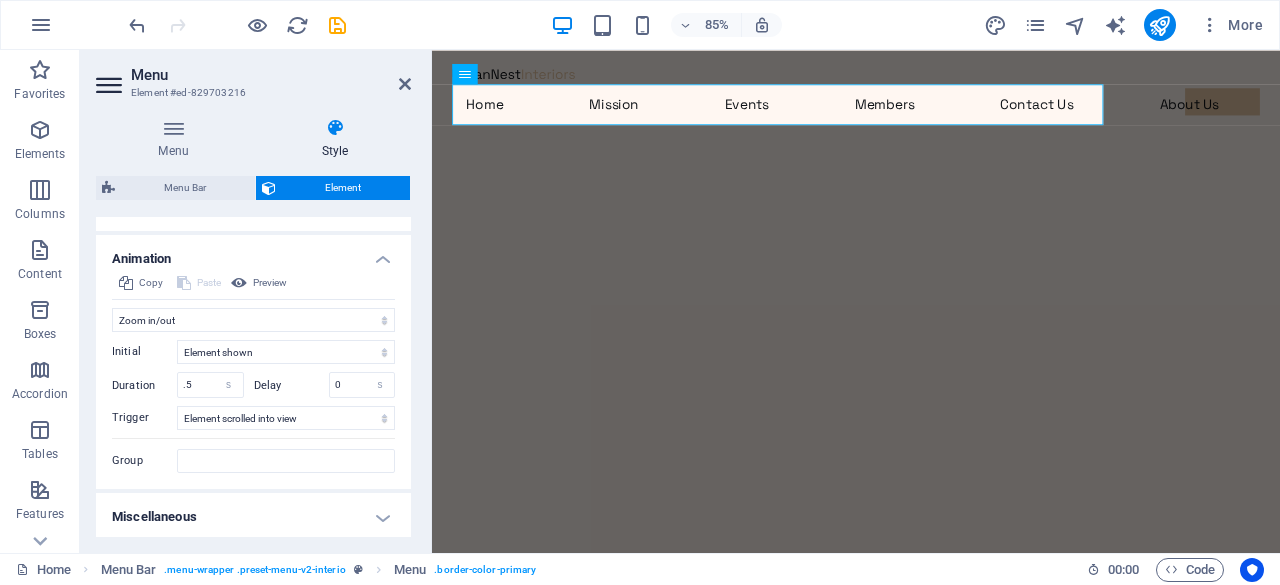 click on "Miscellaneous" at bounding box center (253, 517) 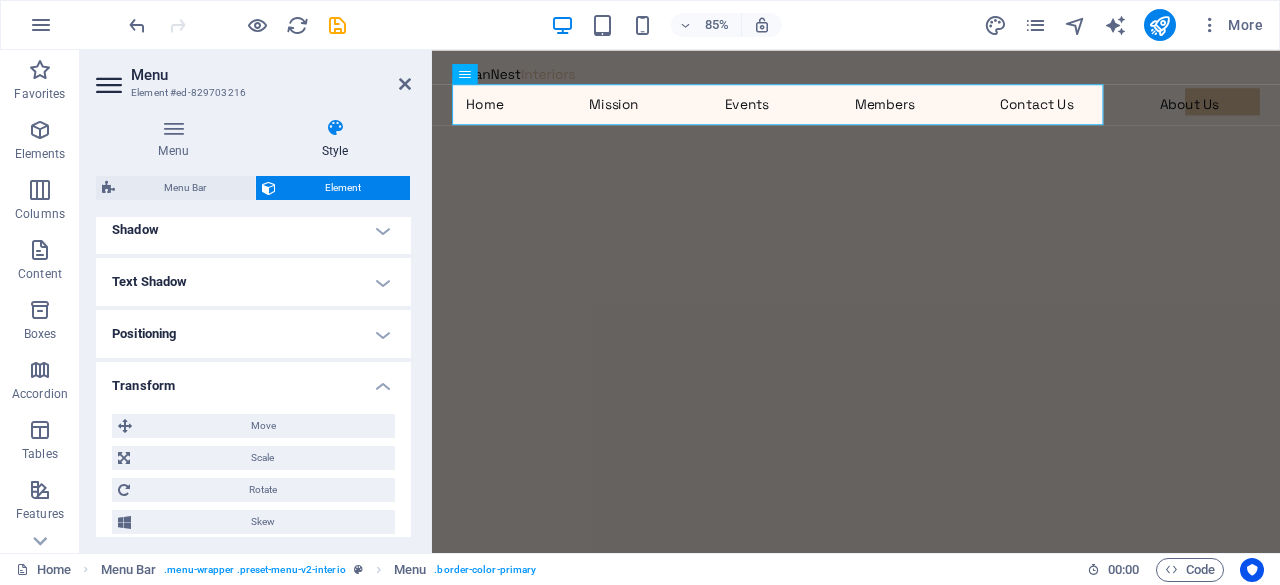 scroll, scrollTop: 576, scrollLeft: 0, axis: vertical 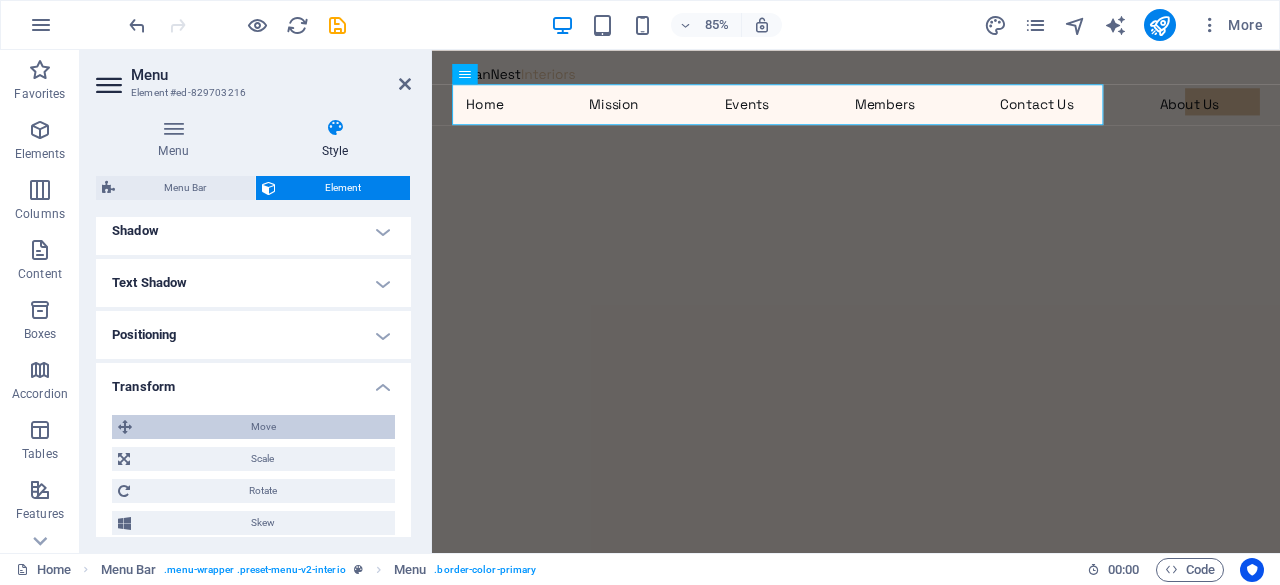 click on "Move" at bounding box center (263, 427) 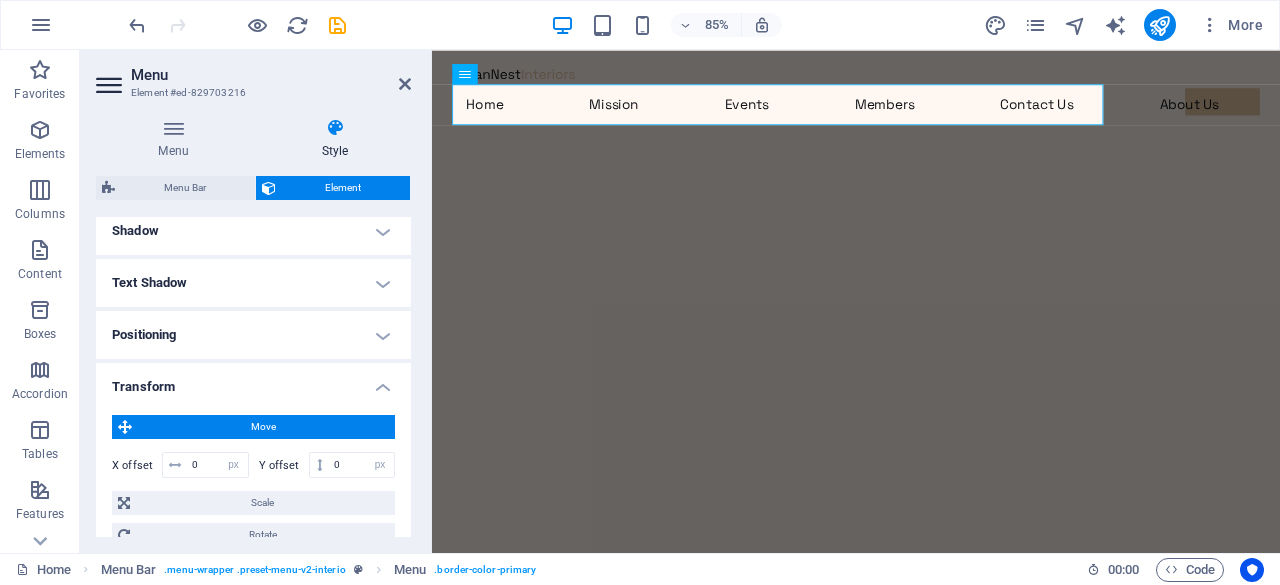 click on "Move" at bounding box center (263, 427) 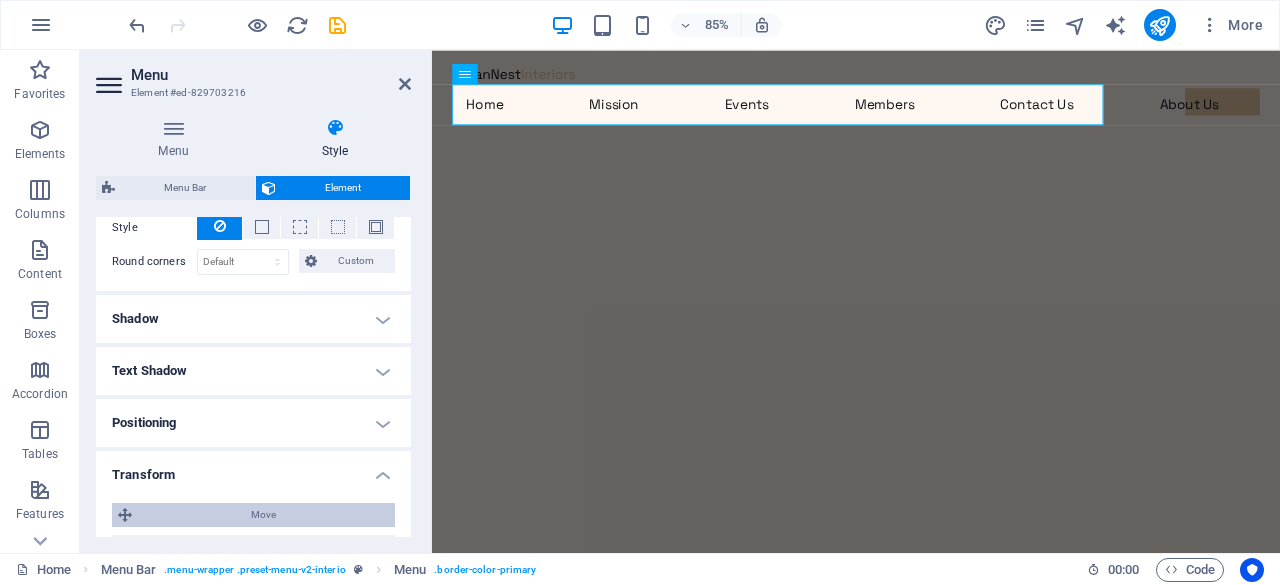 scroll, scrollTop: 474, scrollLeft: 0, axis: vertical 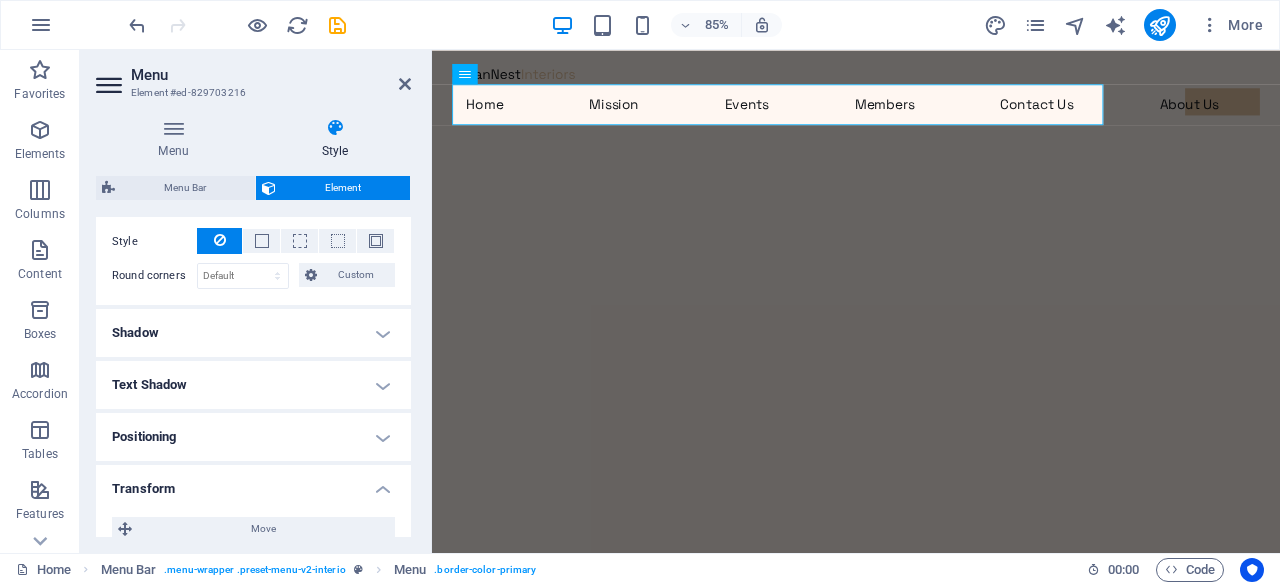 click on "Text Shadow" at bounding box center [253, 385] 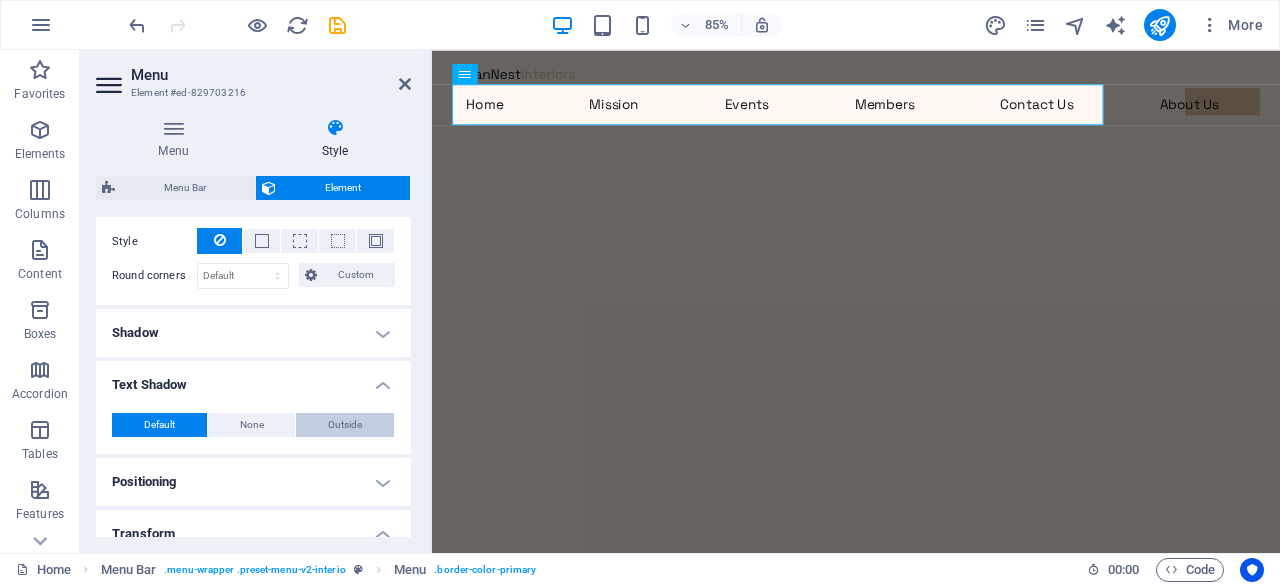 click on "Outside" at bounding box center (345, 425) 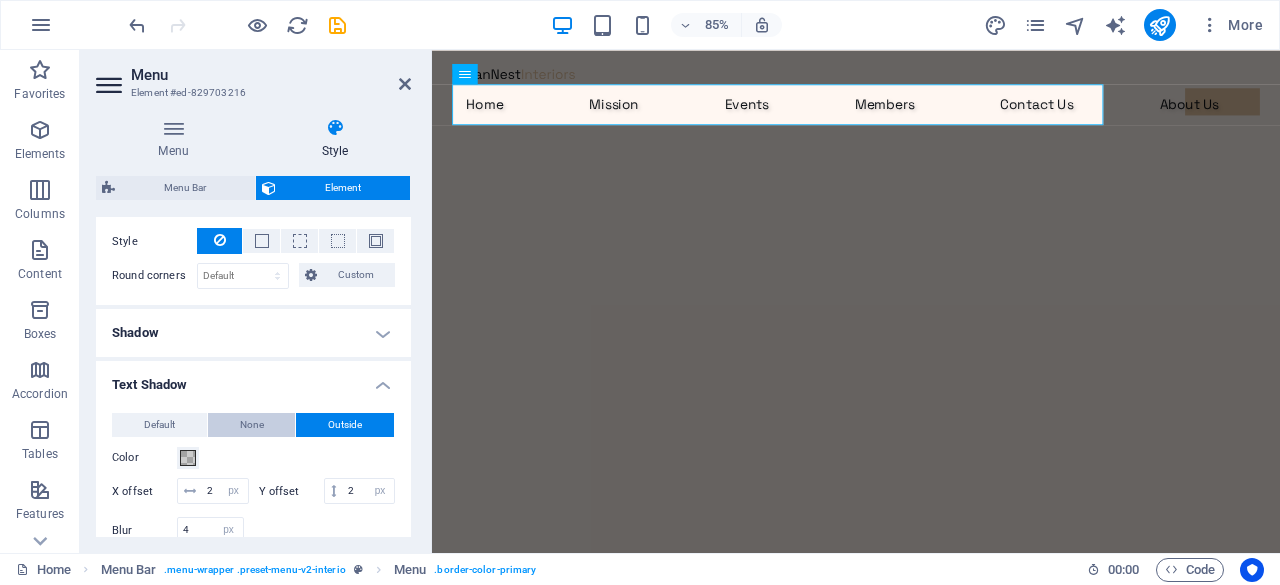 click on "None" at bounding box center [252, 425] 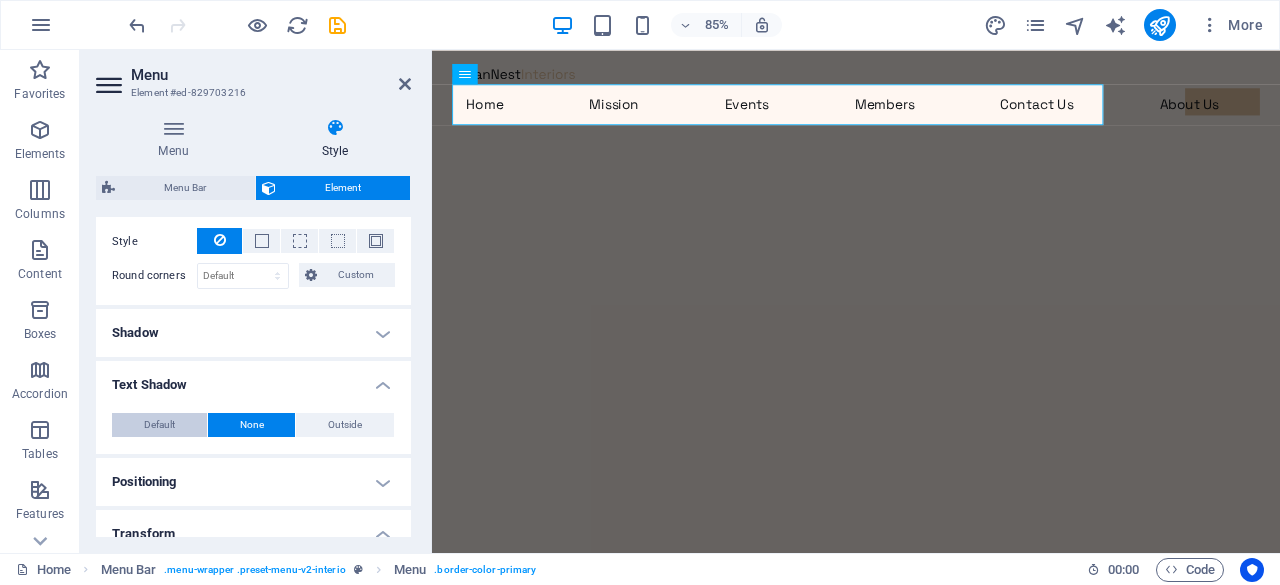 click on "Default" at bounding box center (159, 425) 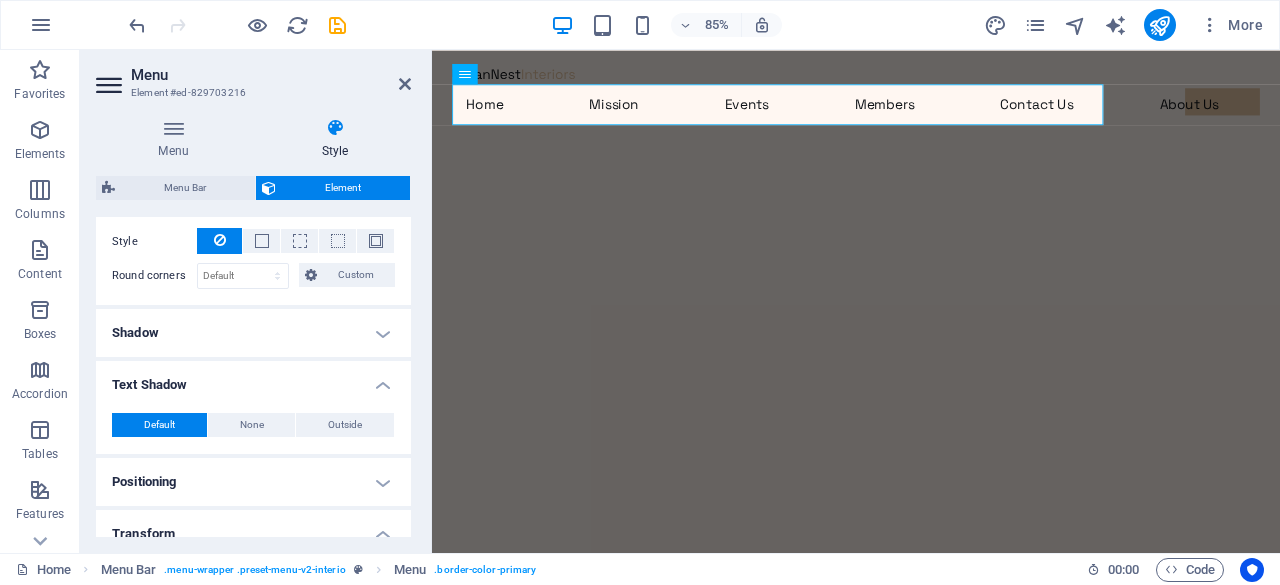 click on "Shadow" at bounding box center (253, 333) 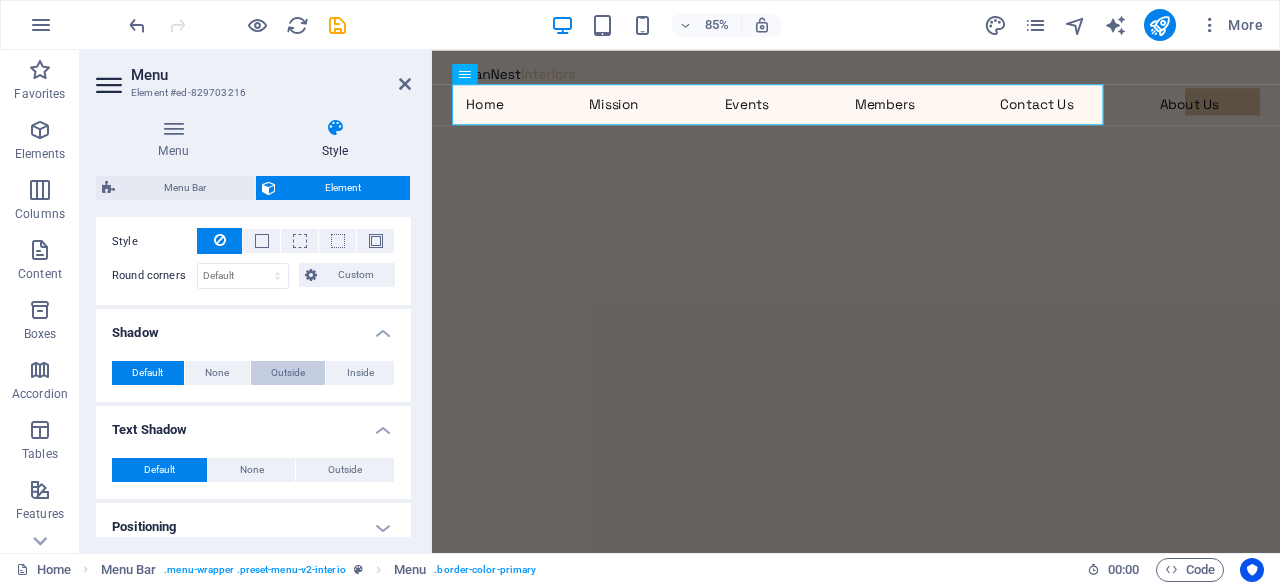 click on "Outside" at bounding box center (288, 373) 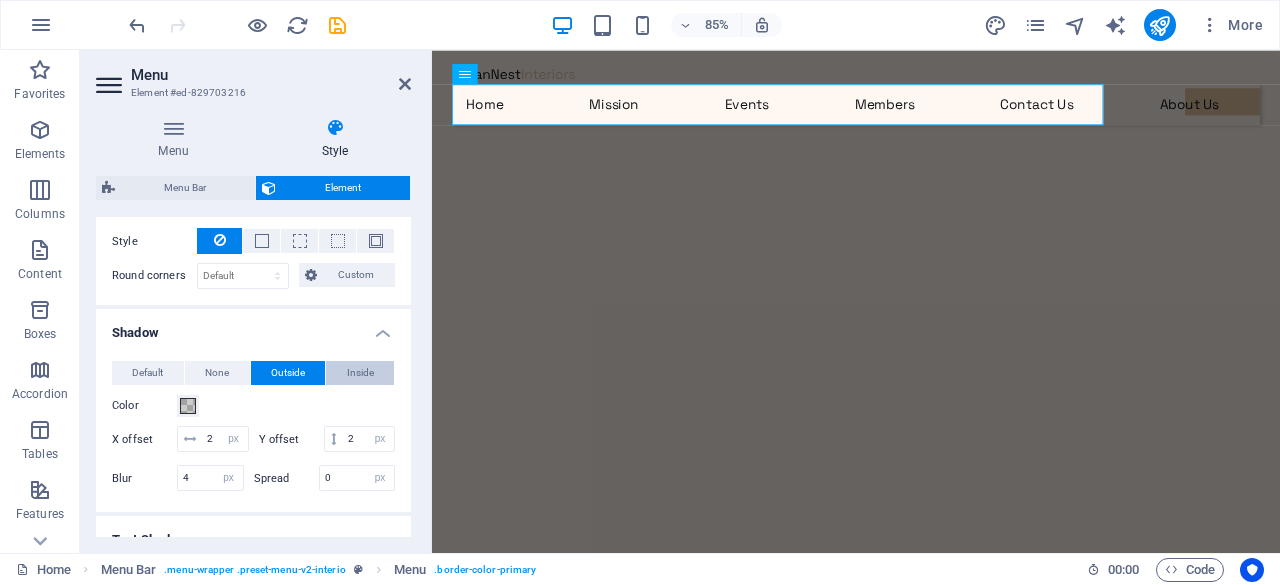 click on "Inside" at bounding box center [360, 373] 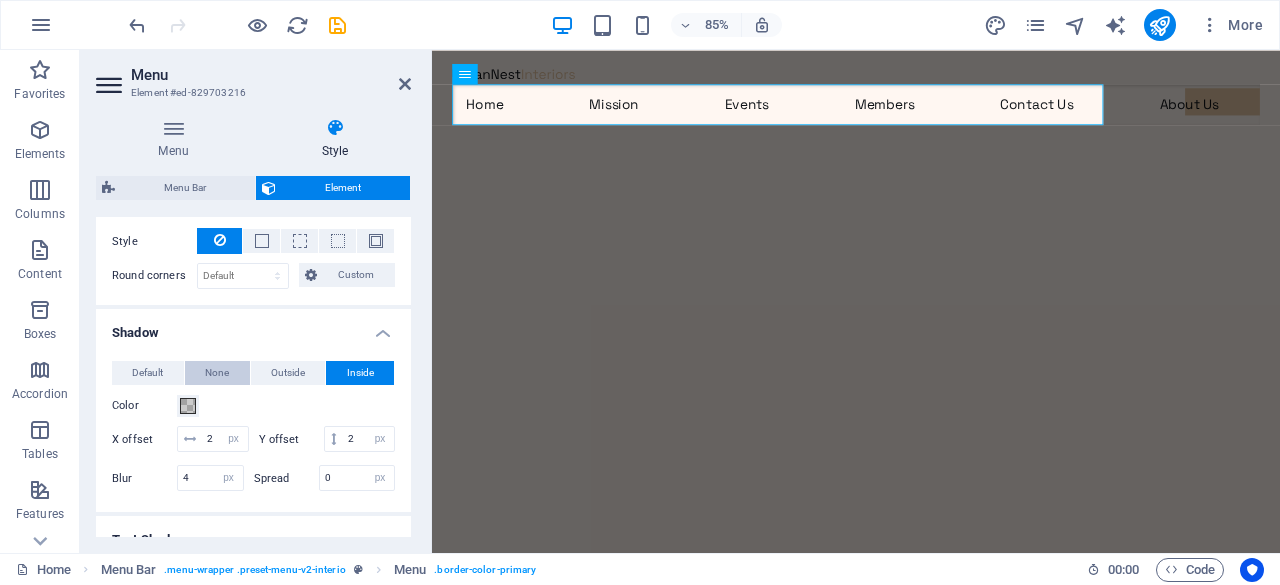 click on "None" at bounding box center [217, 373] 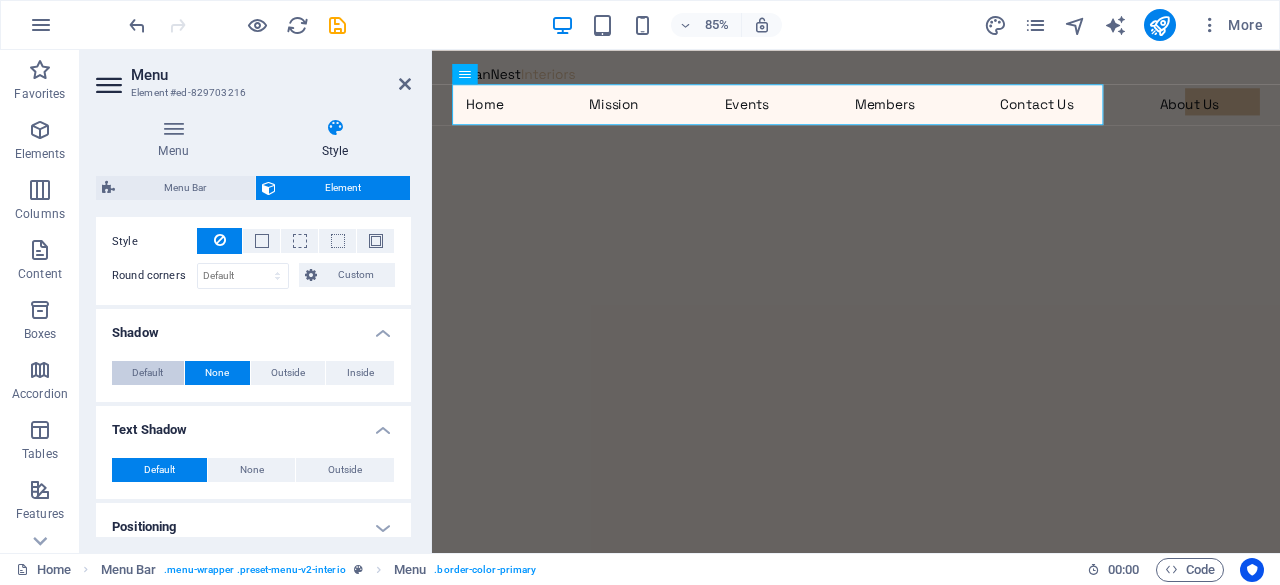 click on "Default" at bounding box center [147, 373] 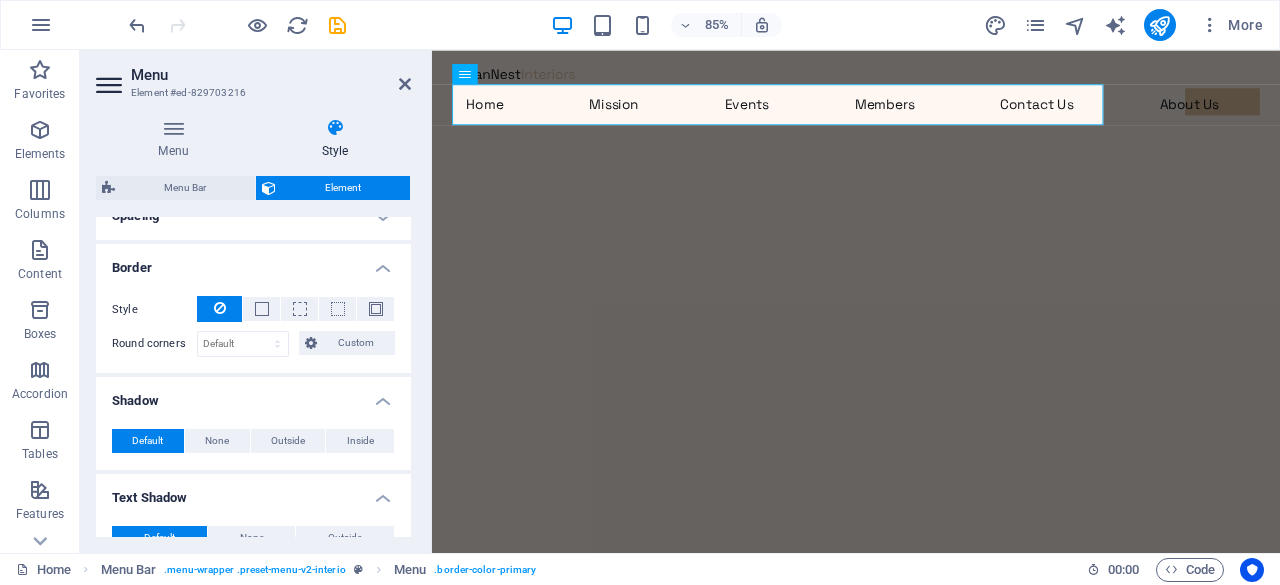 scroll, scrollTop: 403, scrollLeft: 0, axis: vertical 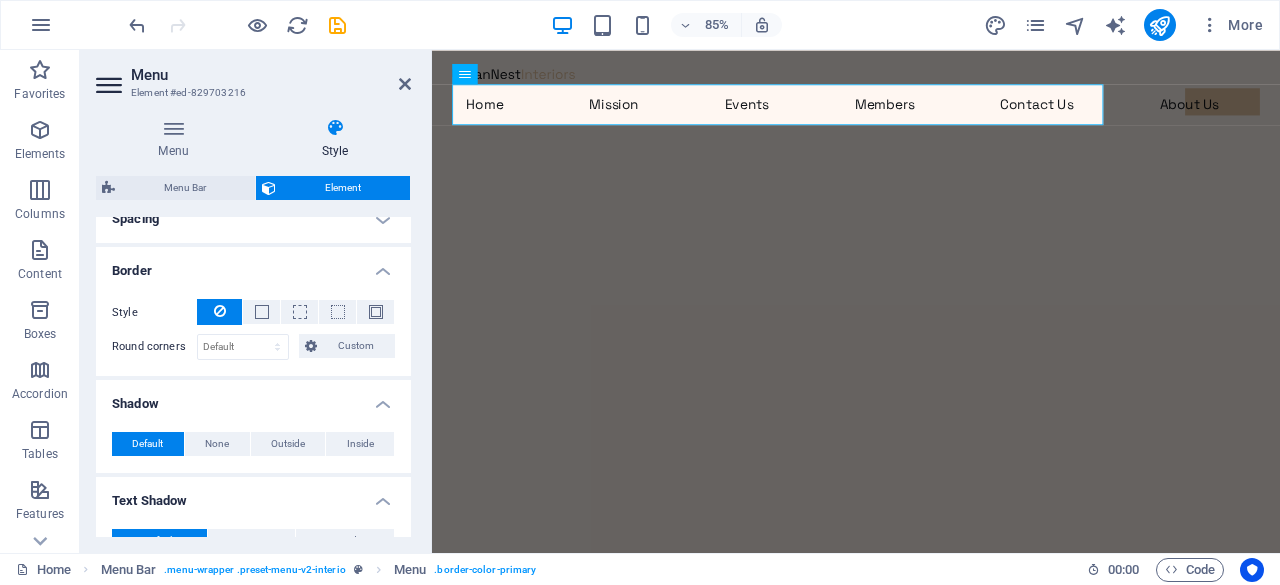 click on "Menu Element #ed-829703216" at bounding box center (253, 76) 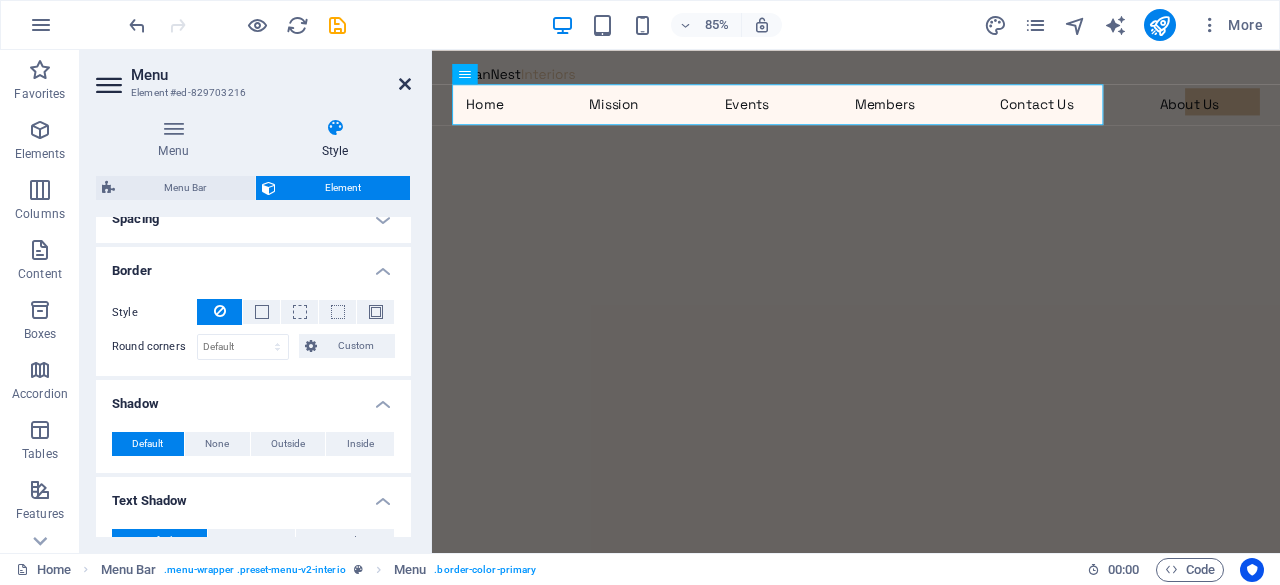 click at bounding box center (405, 84) 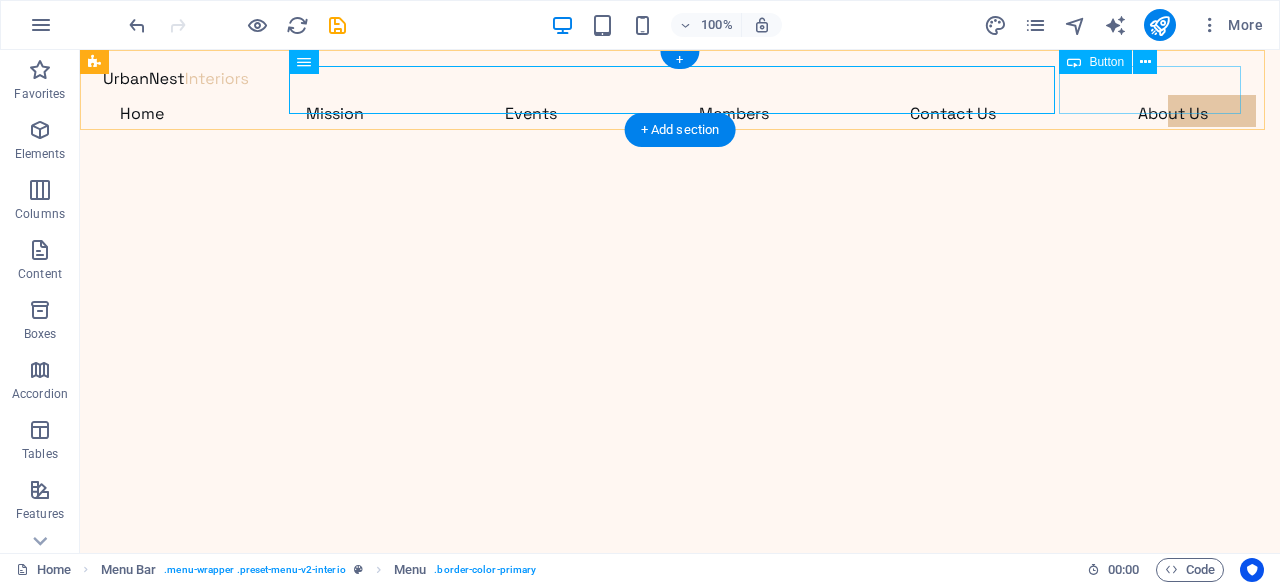 click on "Contact Me" at bounding box center (680, 162) 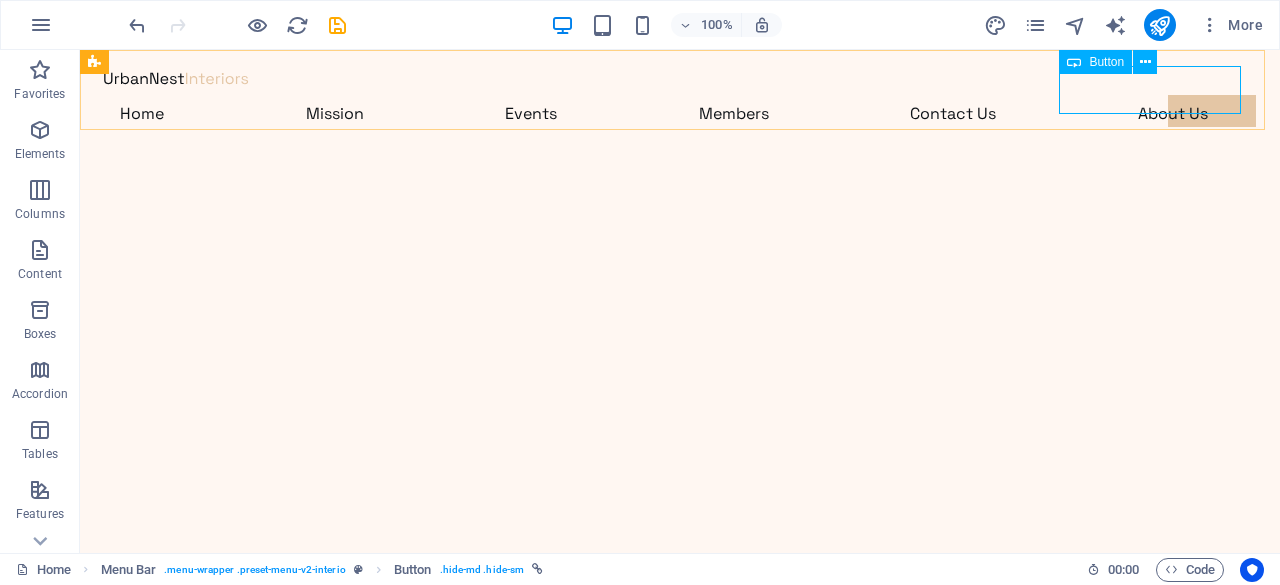 click at bounding box center (1074, 62) 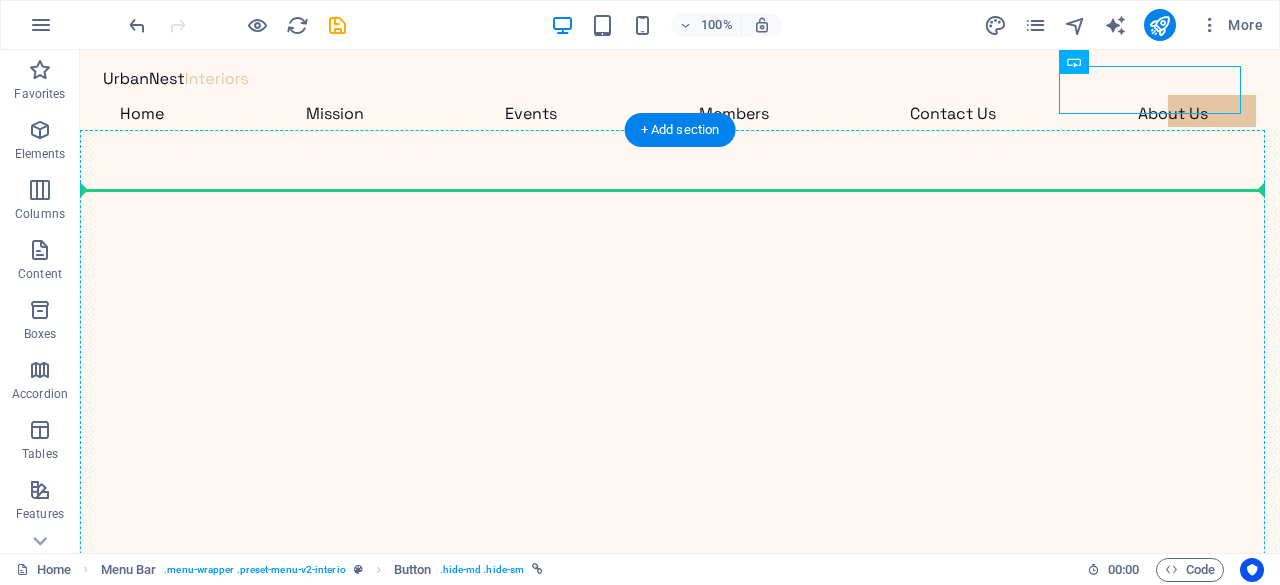 drag, startPoint x: 1153, startPoint y: 117, endPoint x: 1134, endPoint y: 191, distance: 76.40026 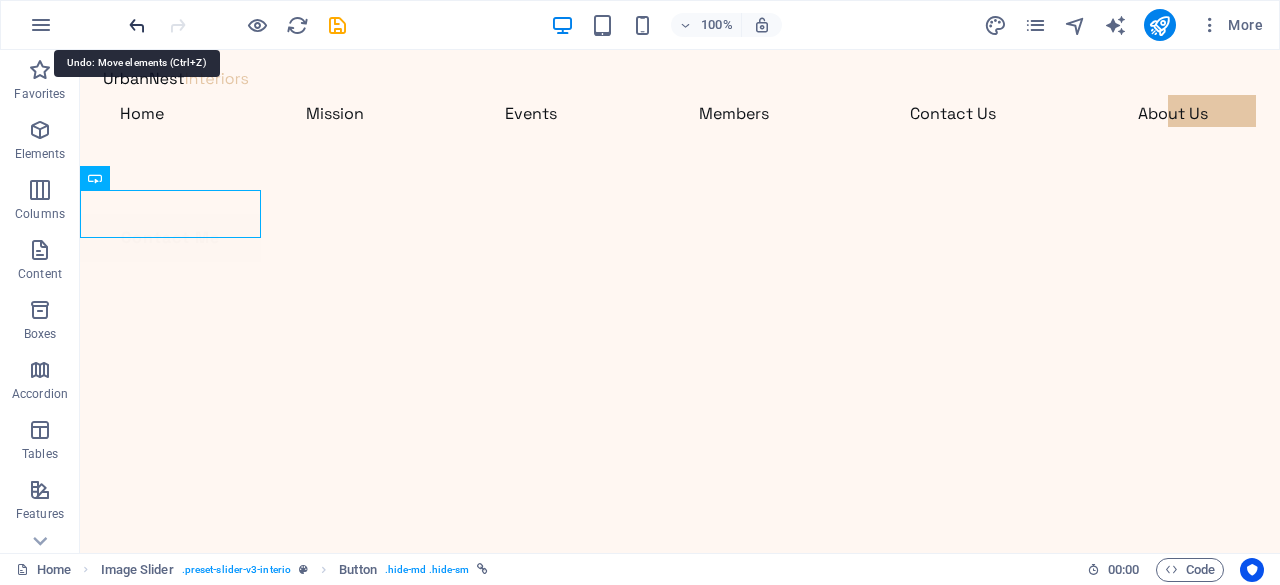 click at bounding box center (137, 25) 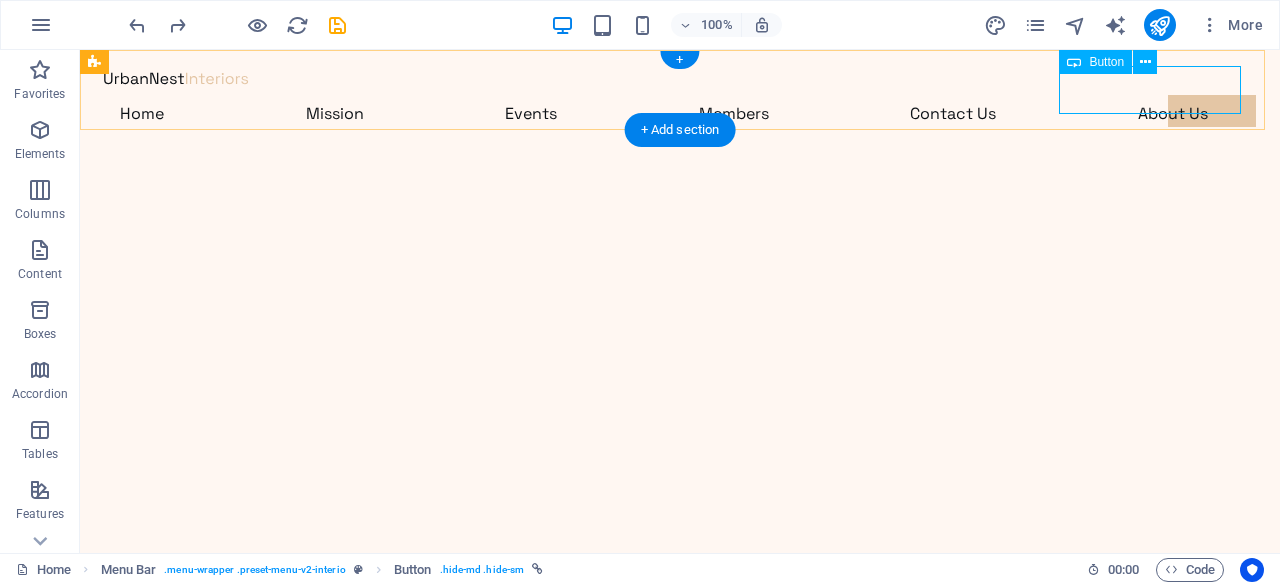 click on "Contact Me" at bounding box center [680, 162] 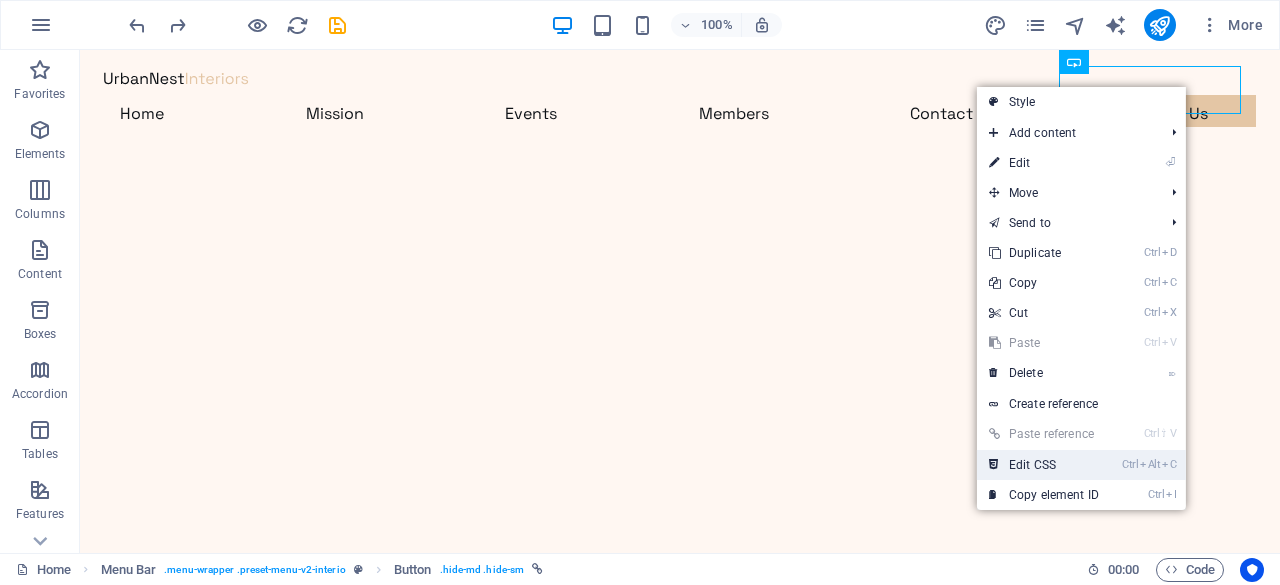 click on "Ctrl Alt C  Edit CSS" at bounding box center [1044, 465] 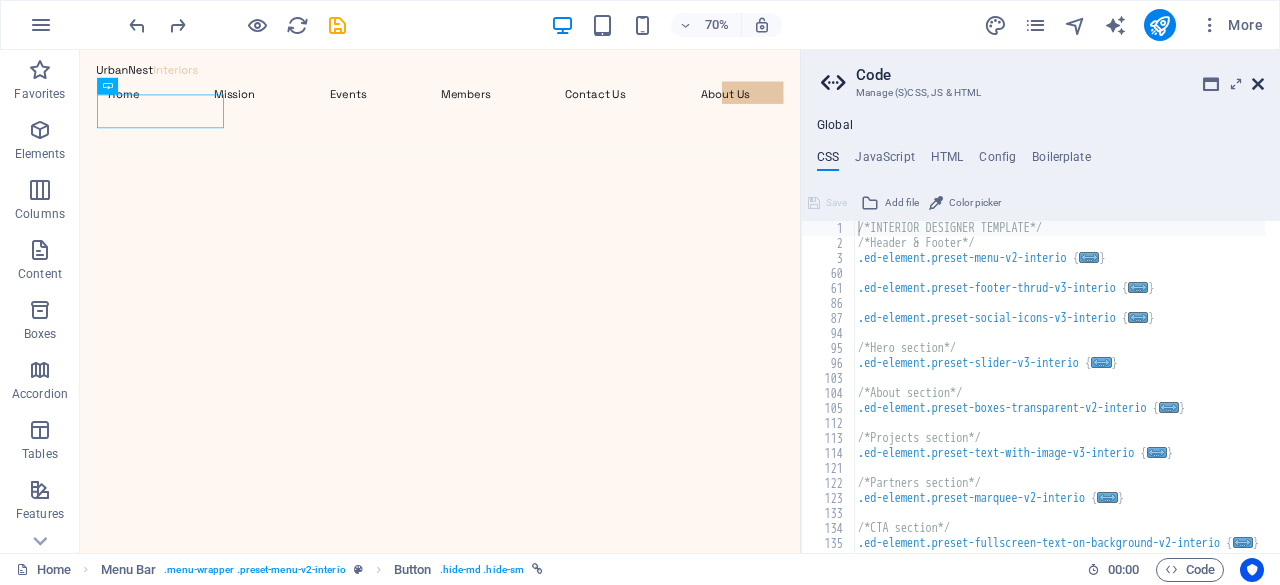 click at bounding box center [1258, 84] 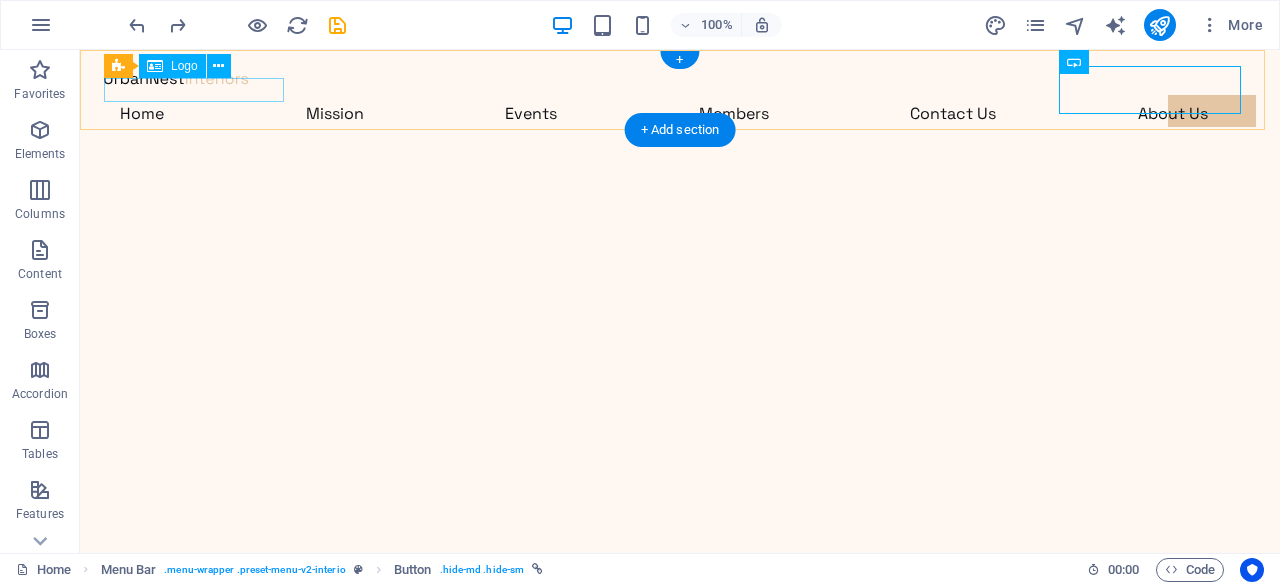 click at bounding box center [680, 78] 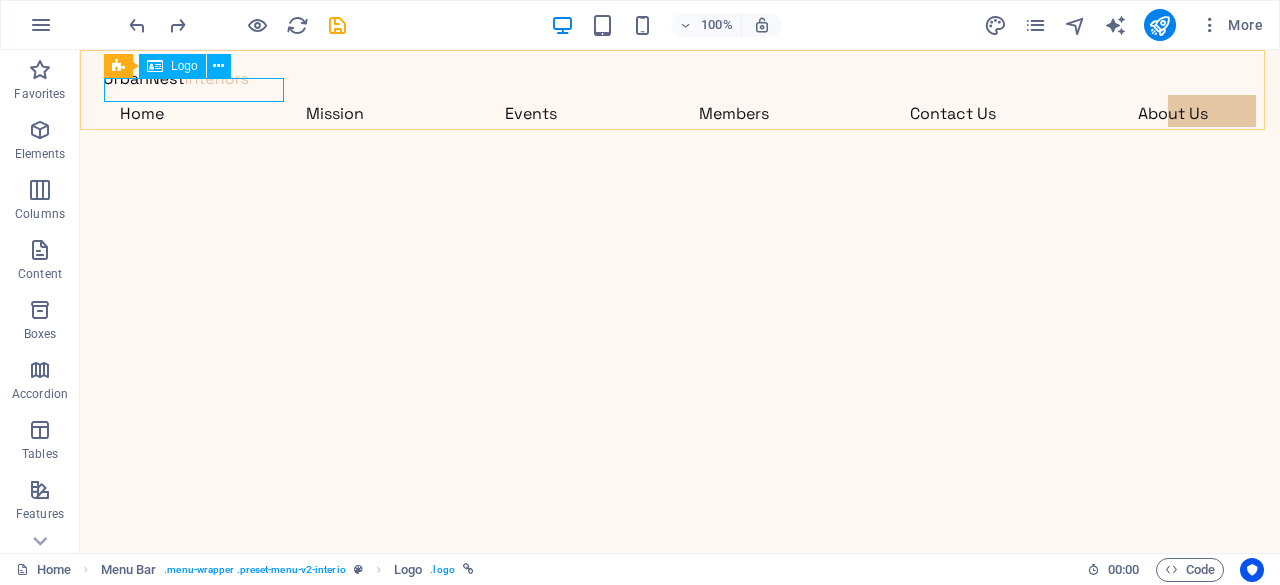 click on "Logo" at bounding box center [184, 66] 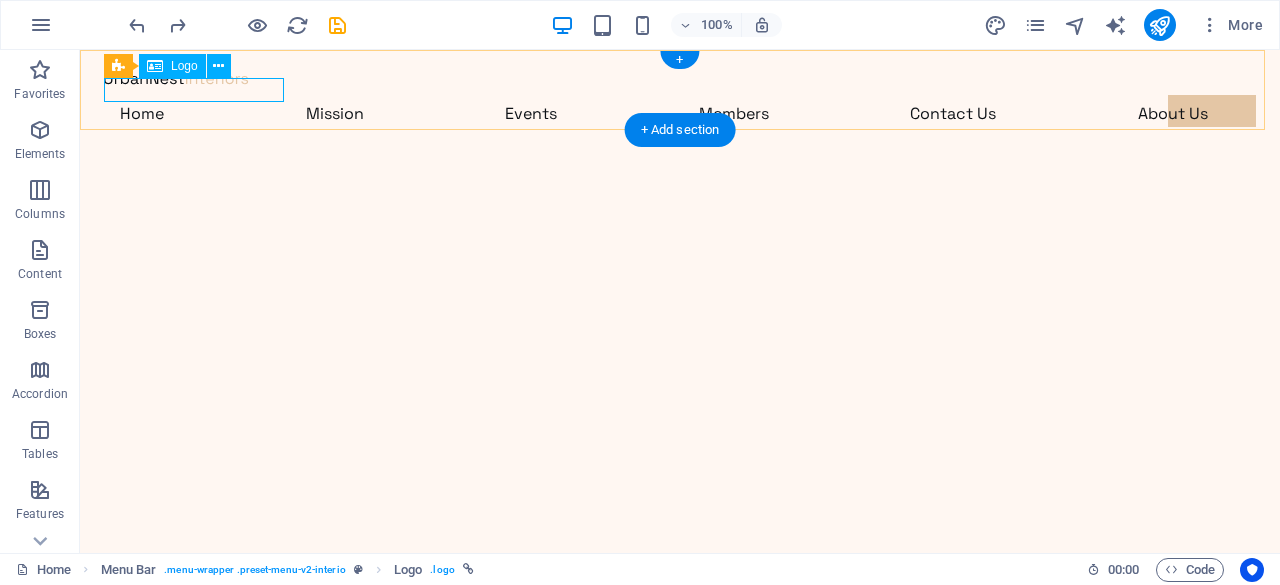 click at bounding box center [680, 78] 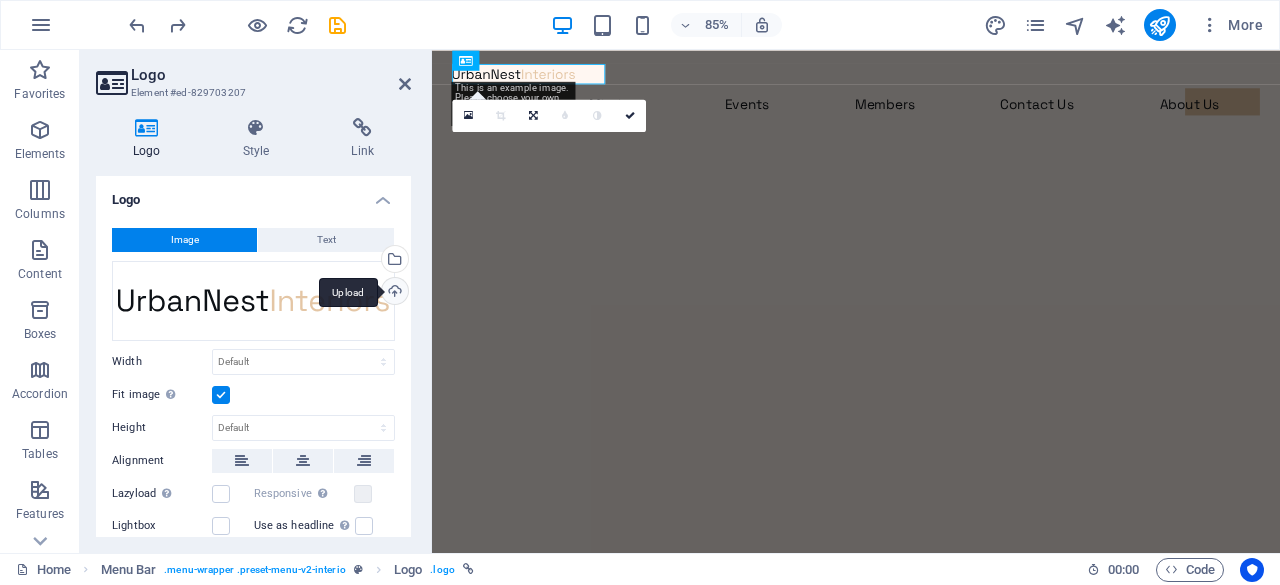 click on "Upload" at bounding box center (393, 293) 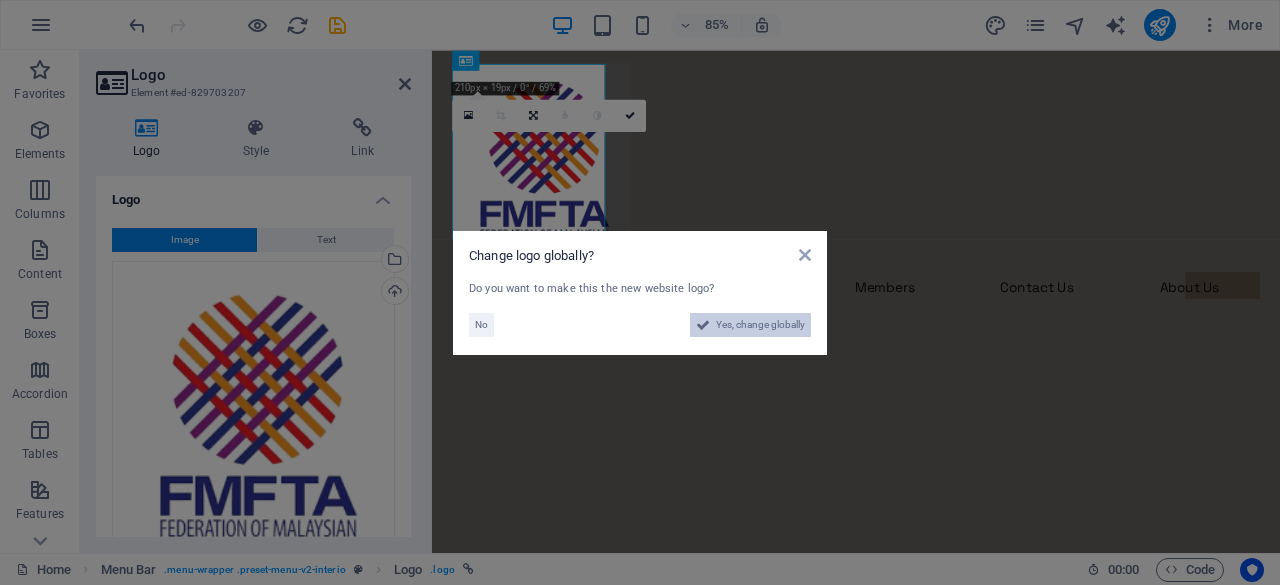 click on "Yes, change globally" at bounding box center (760, 325) 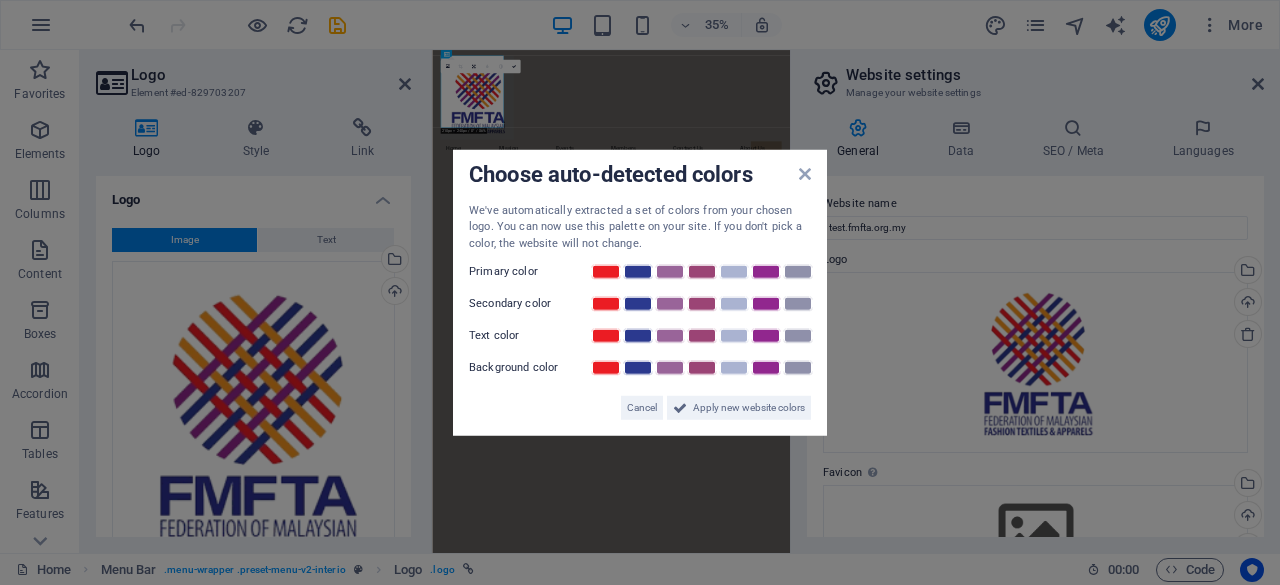 click on "Choose auto-detected colors" at bounding box center [640, 175] 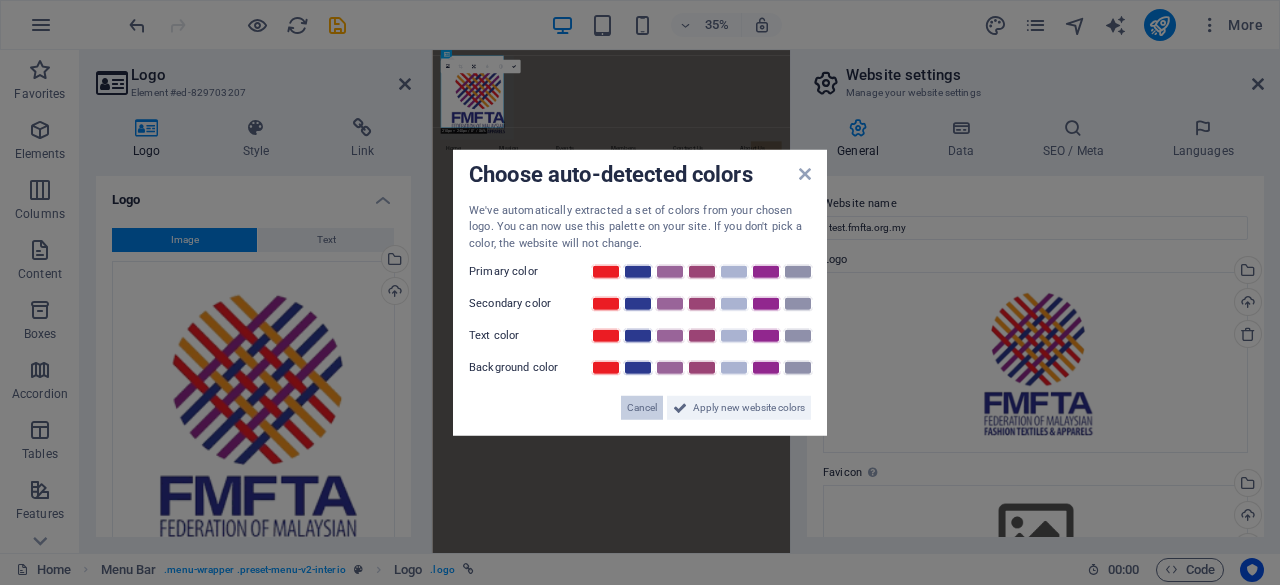 click on "Cancel" at bounding box center (642, 408) 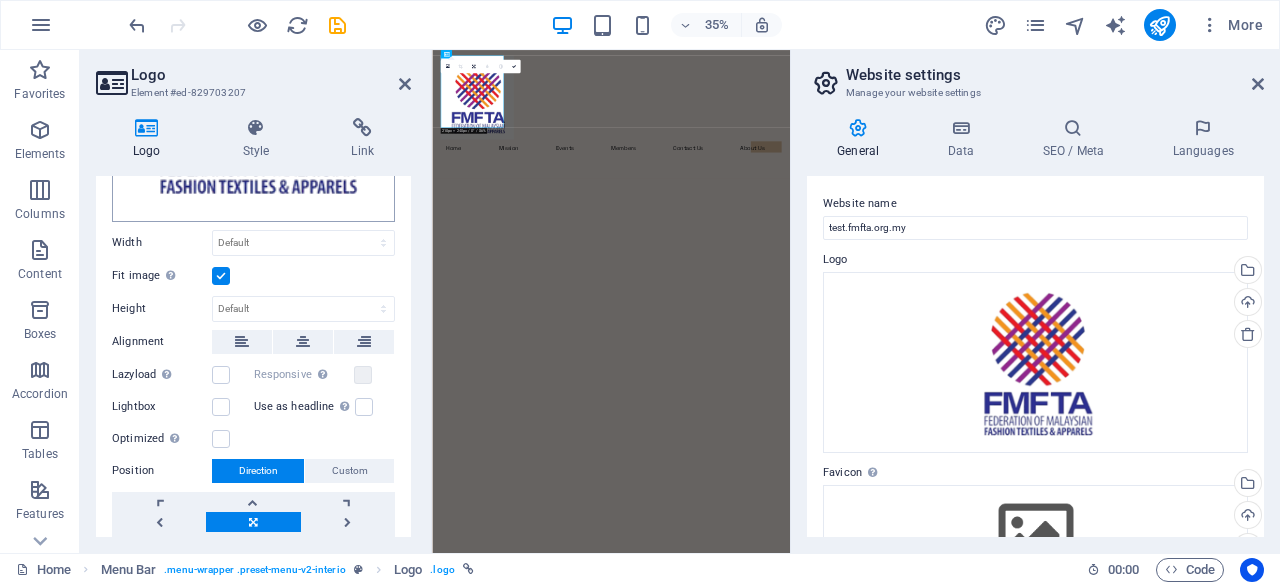scroll, scrollTop: 367, scrollLeft: 0, axis: vertical 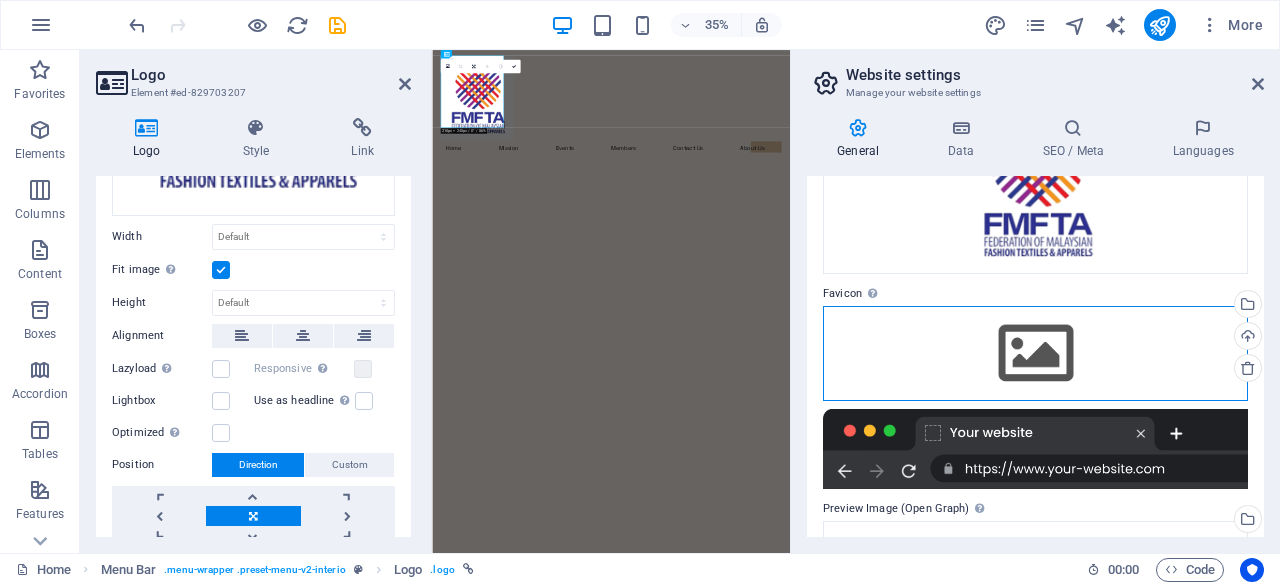 drag, startPoint x: 1010, startPoint y: 370, endPoint x: 1069, endPoint y: 339, distance: 66.64833 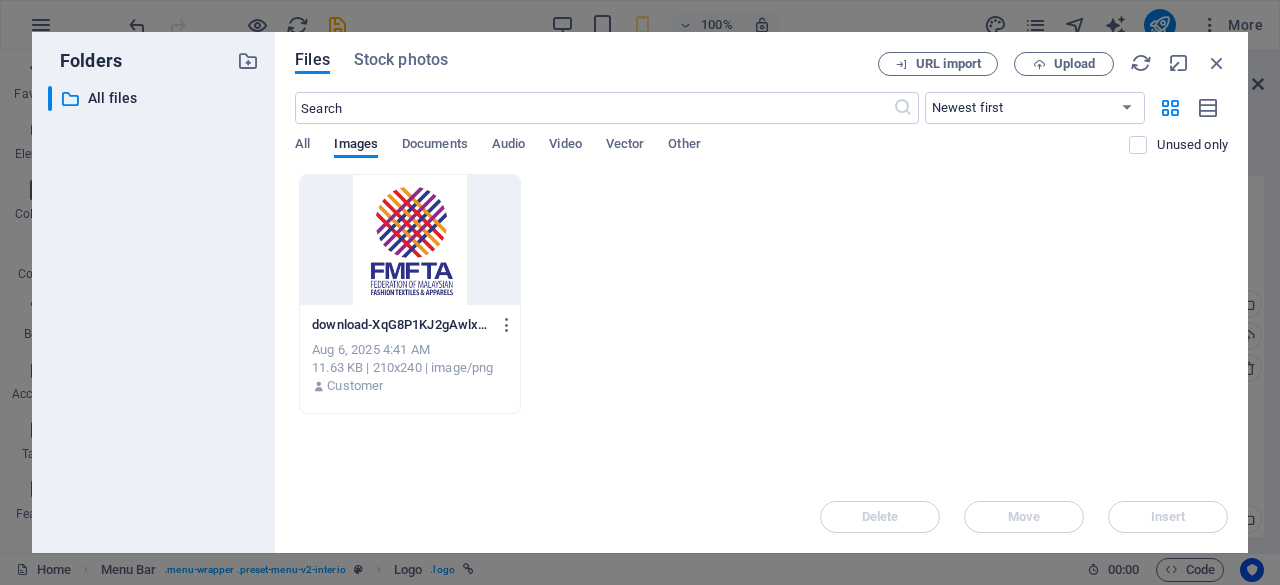 click at bounding box center [410, 240] 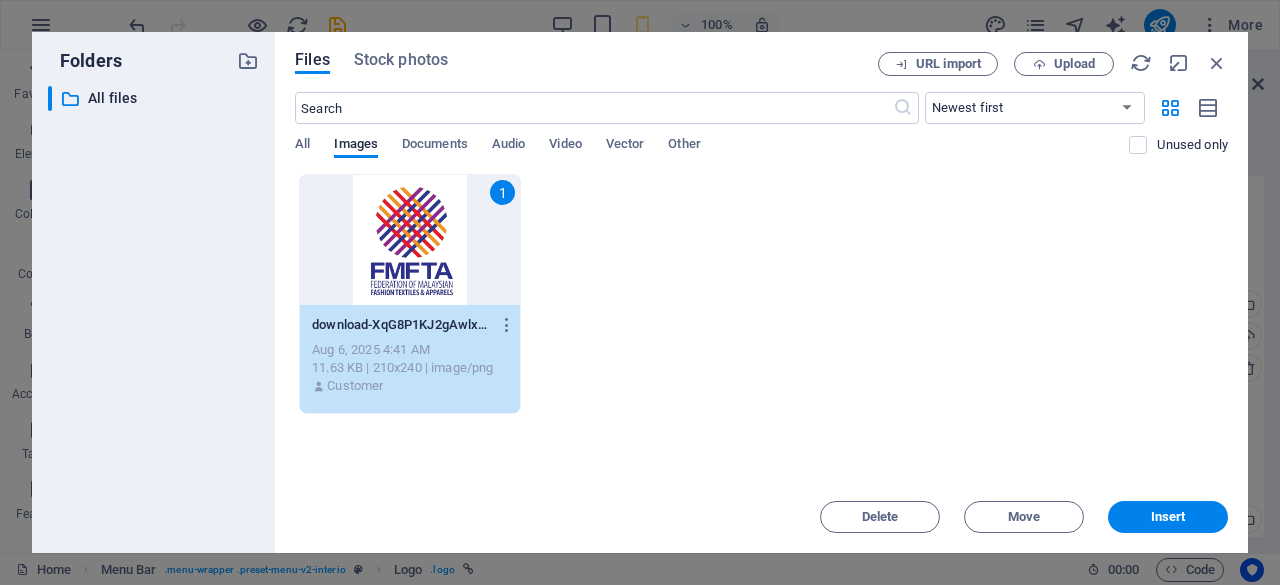 click on "1" at bounding box center [410, 240] 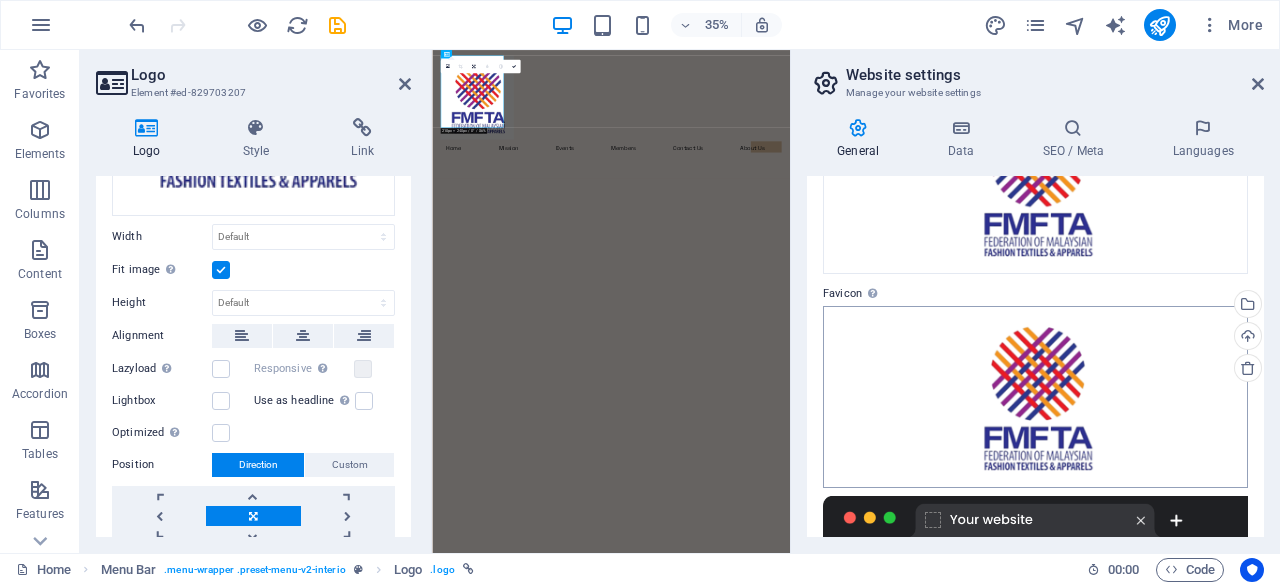scroll, scrollTop: 494, scrollLeft: 0, axis: vertical 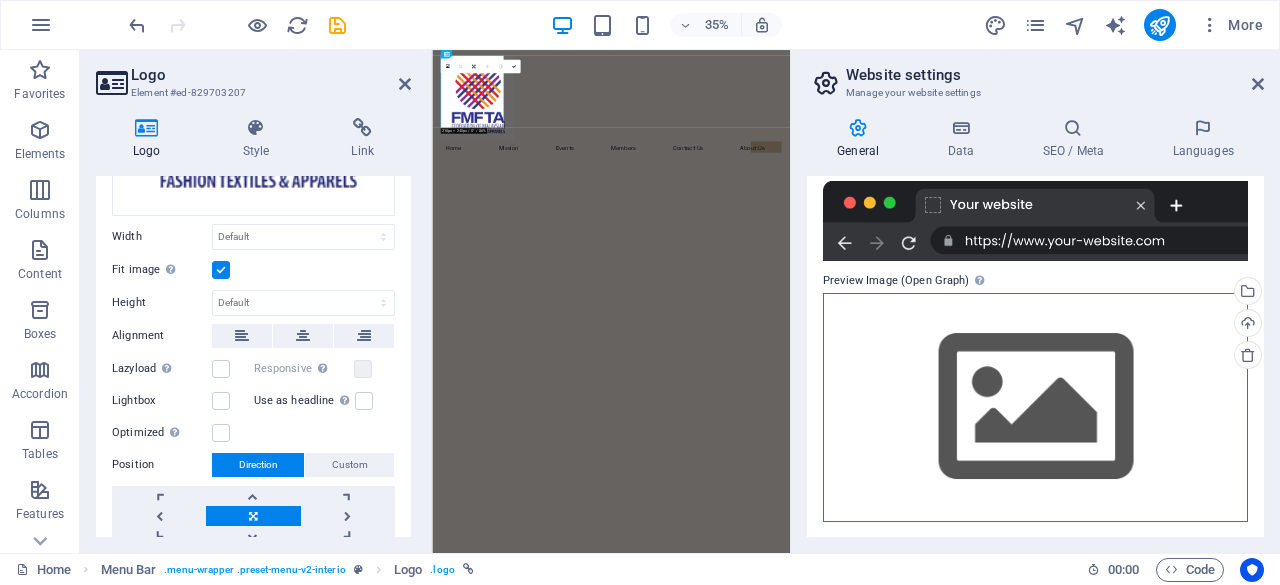 click on "Drag files here, click to choose files or select files from Files or our free stock photos & videos" at bounding box center [1035, 407] 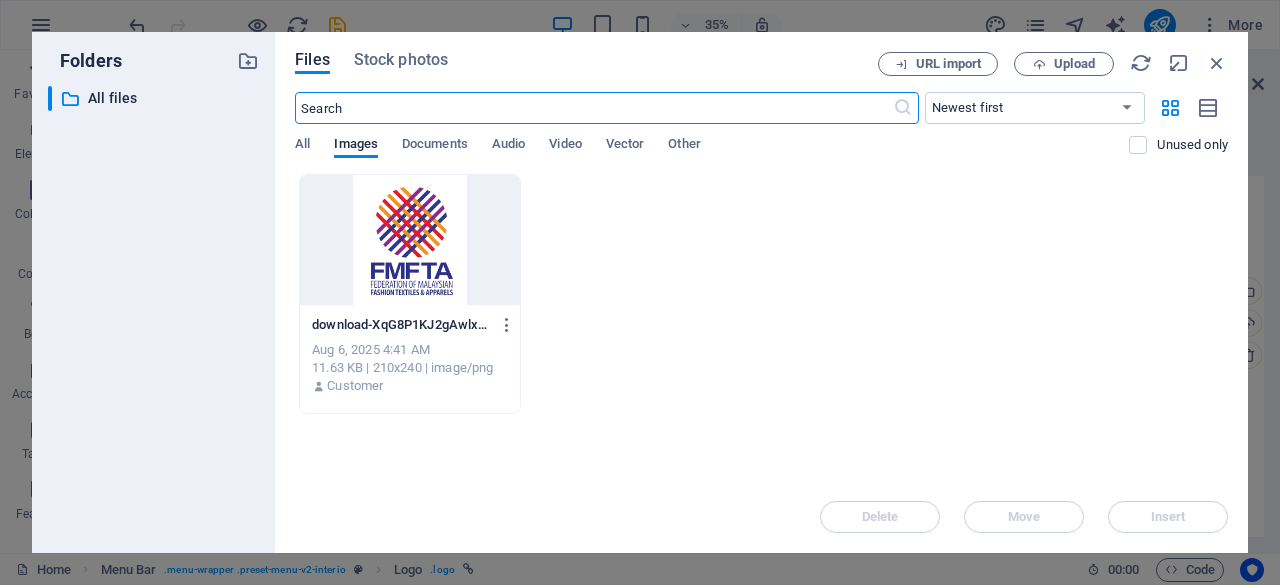 click on "test.fmfta.org.my Home Favorites Elements Columns Content Boxes Accordion Tables Features Images Slider Header Footer Forms Marketing Collections Logo Element #ed-829703207 Logo Style Link Logo Image Text Drag files here, click to choose files or select files from Files or our free stock photos & videos Select files from the file manager, stock photos, or upload file(s) Upload Width Default auto px rem % em vh vw Fit image Automatically fit image to a fixed width and height Height Default auto px Alignment Lazyload Loading images after the page loads improves page speed. Responsive Automatically load retina image and smartphone optimized sizes. Lightbox Use as headline The image will be wrapped in an H1 headline tag. Useful for giving alternative text the weight of an H1 headline, e.g. for the logo. Leave unchecked if uncertain. Optimized Images are compressed to improve page speed. Position Direction Custom X offset 50 px rem % %" at bounding box center [640, 292] 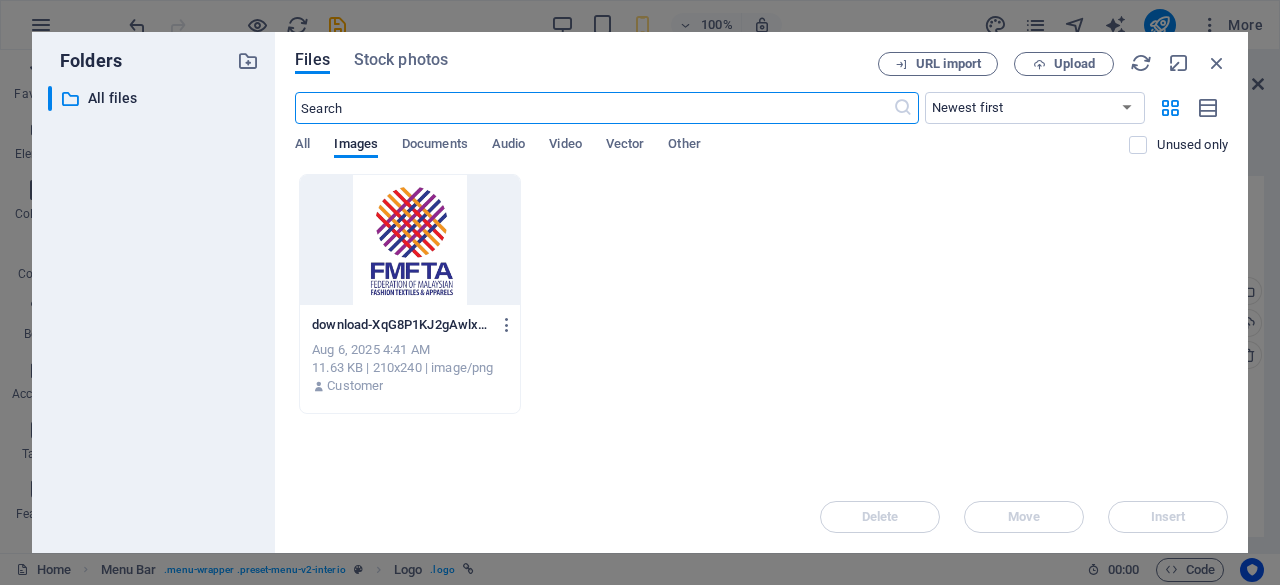 click at bounding box center [410, 240] 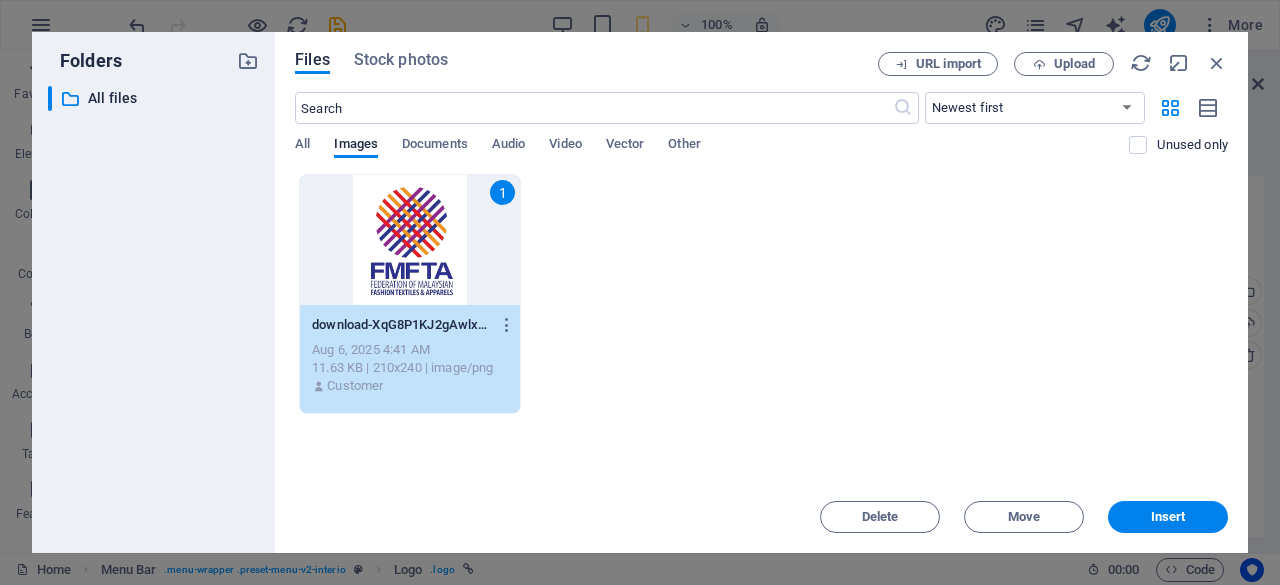 click on "1" at bounding box center [410, 240] 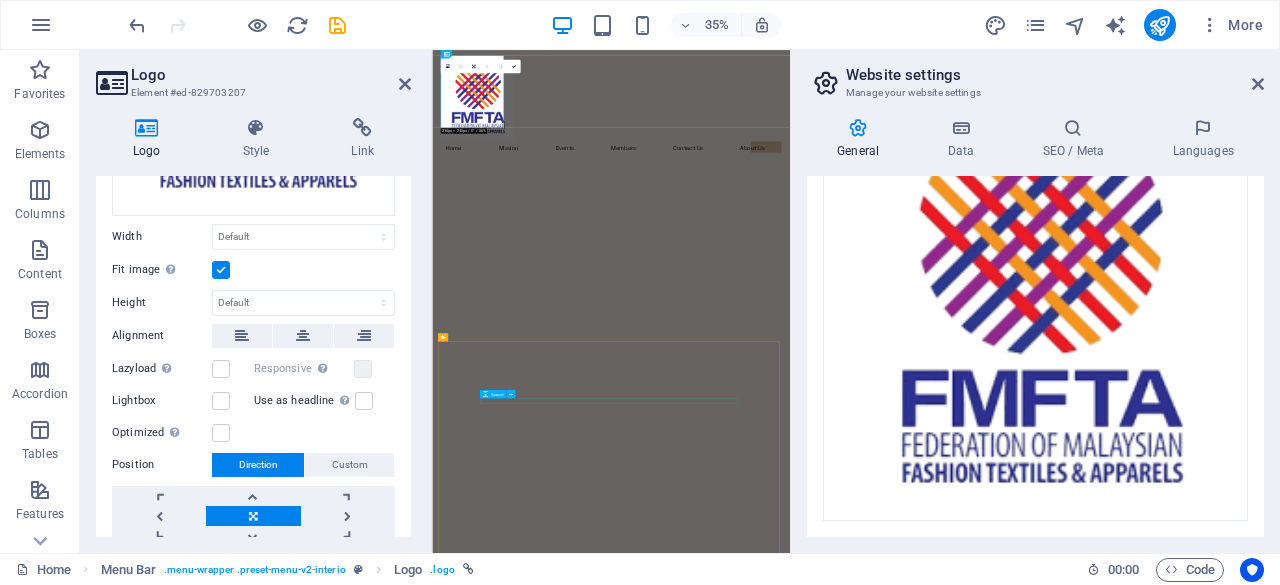 scroll, scrollTop: 698, scrollLeft: 0, axis: vertical 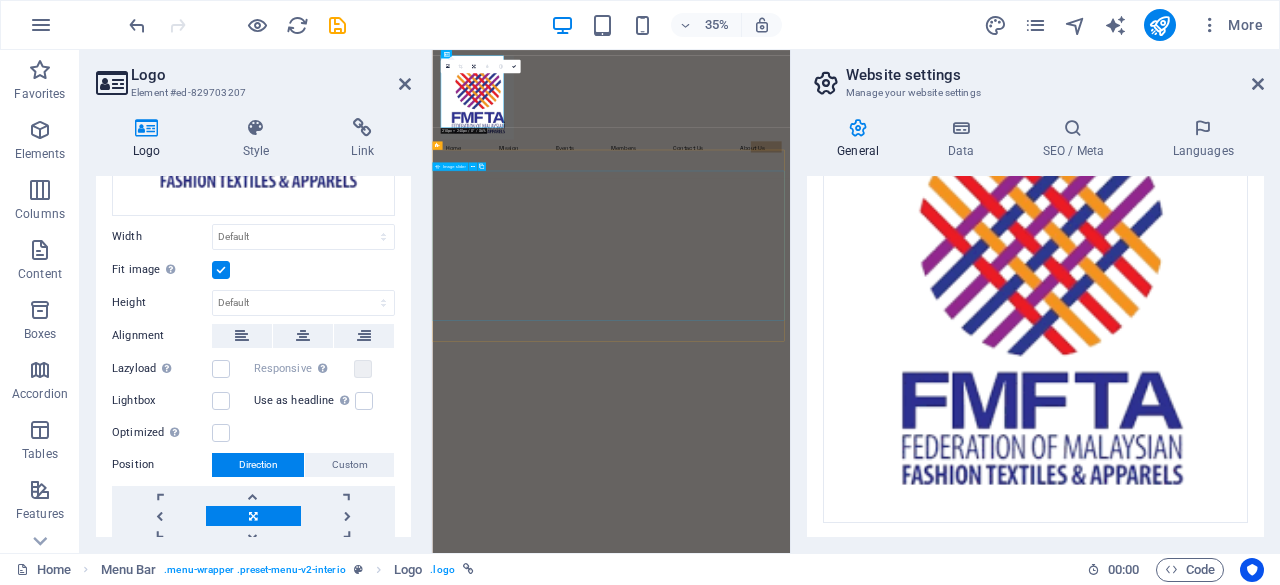 click at bounding box center [-878, 1799] 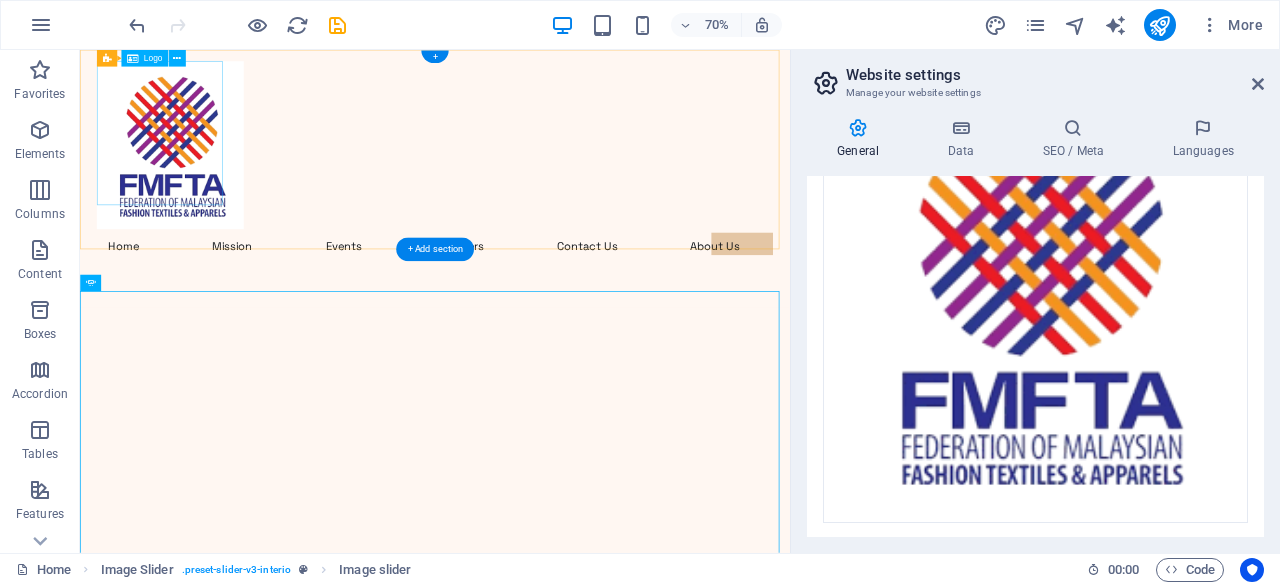 click at bounding box center [587, 186] 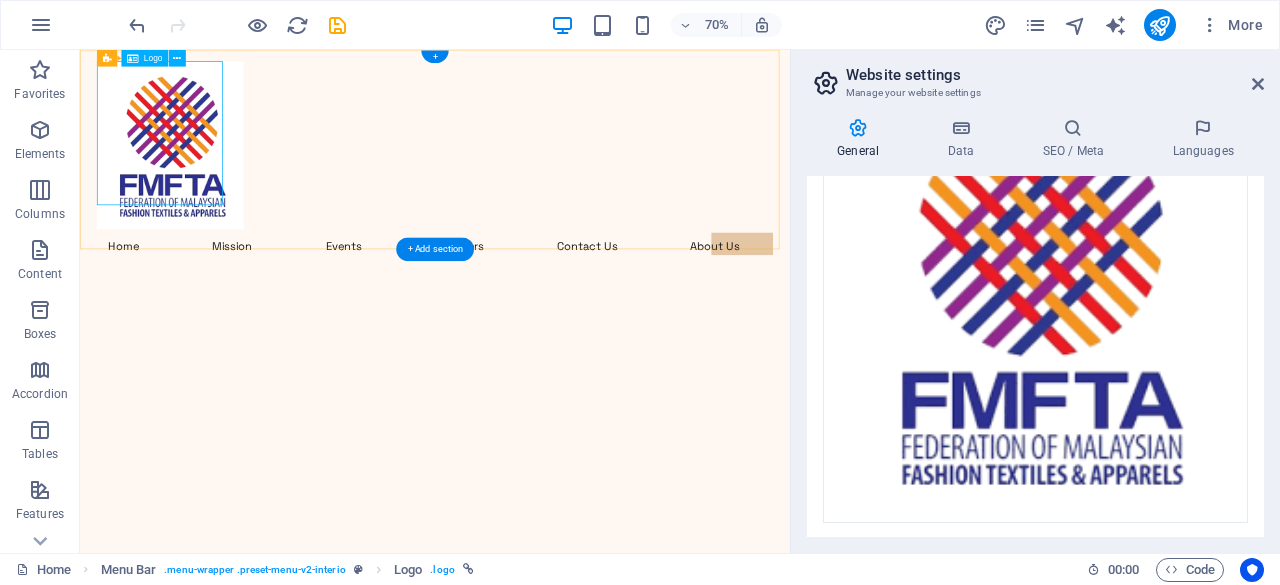 click at bounding box center (587, 186) 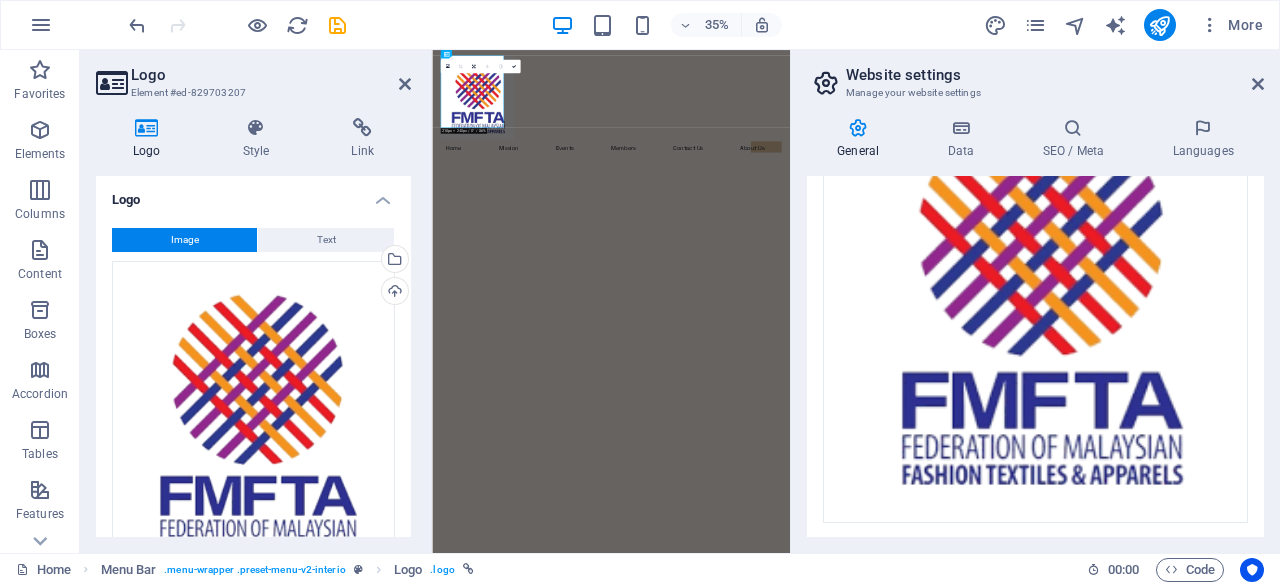 scroll, scrollTop: 433, scrollLeft: 0, axis: vertical 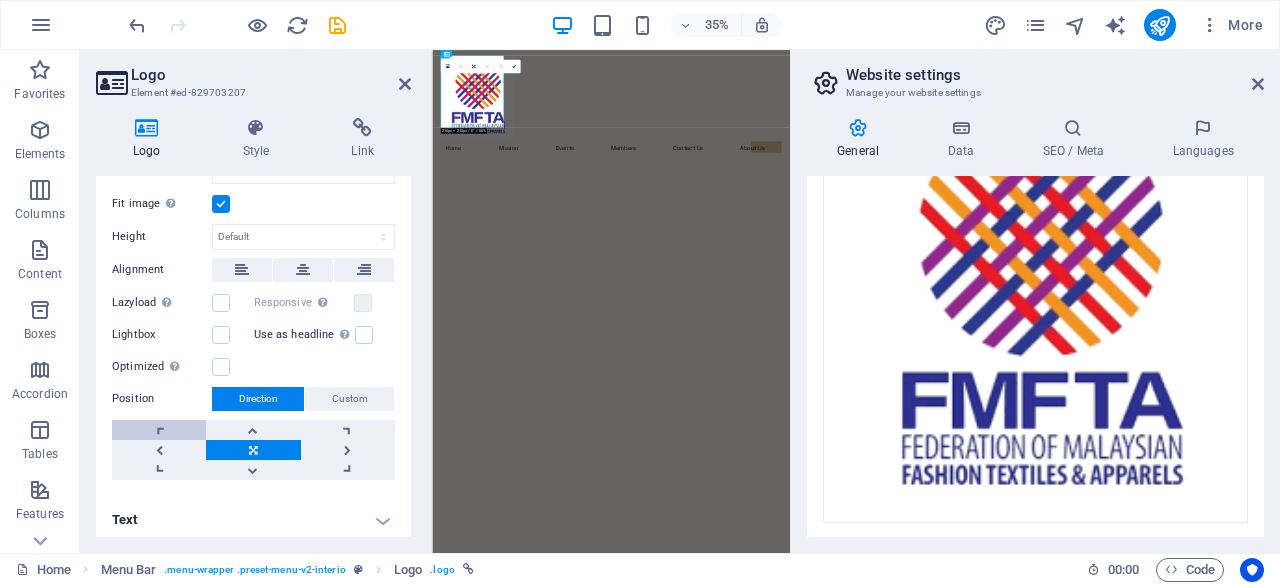 click at bounding box center [159, 430] 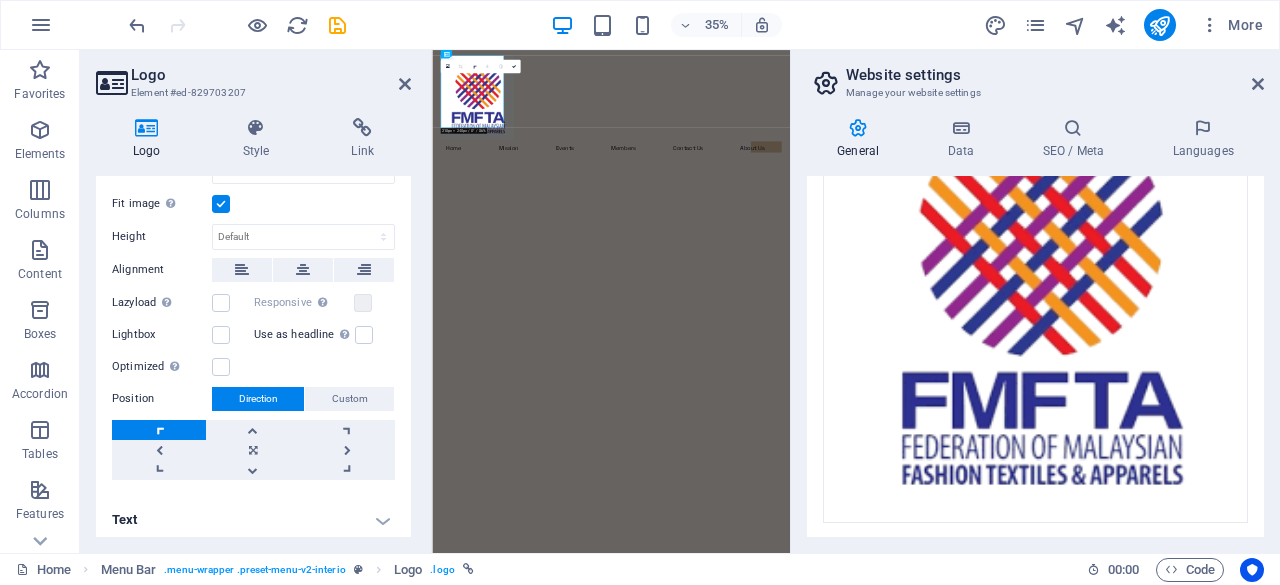 click at bounding box center (159, 430) 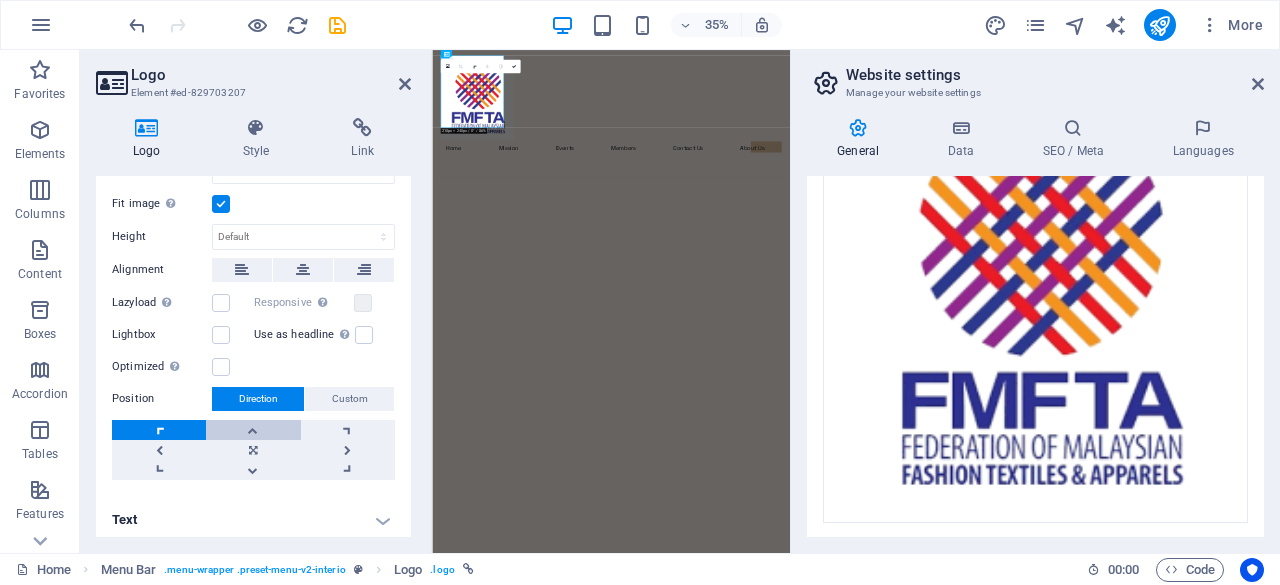 click at bounding box center [253, 430] 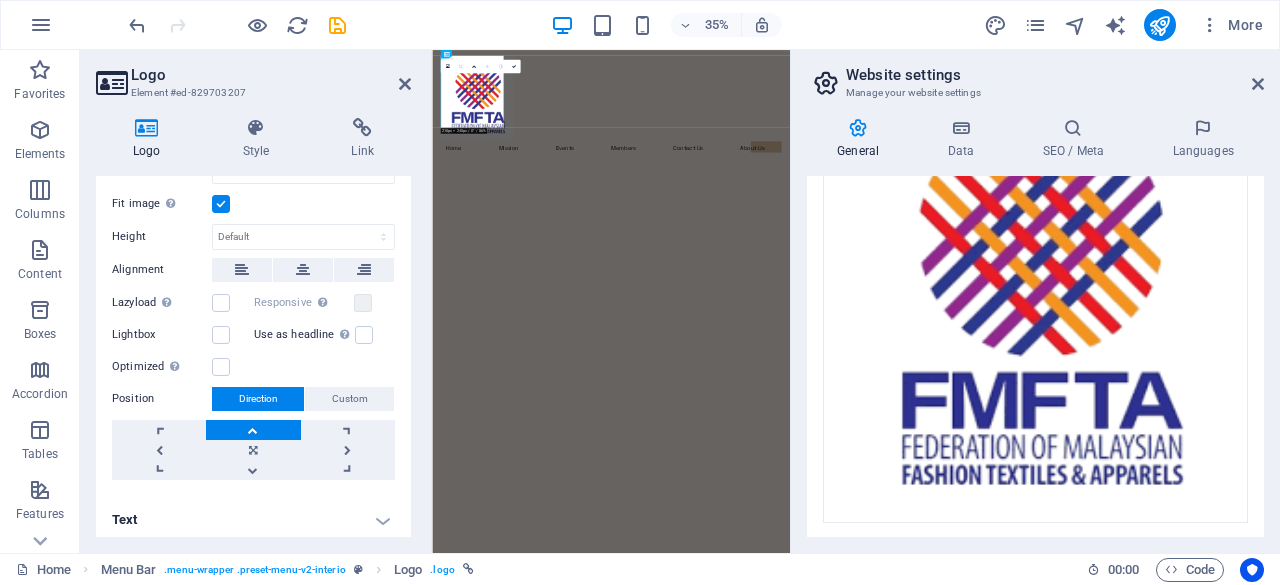 click at bounding box center (253, 430) 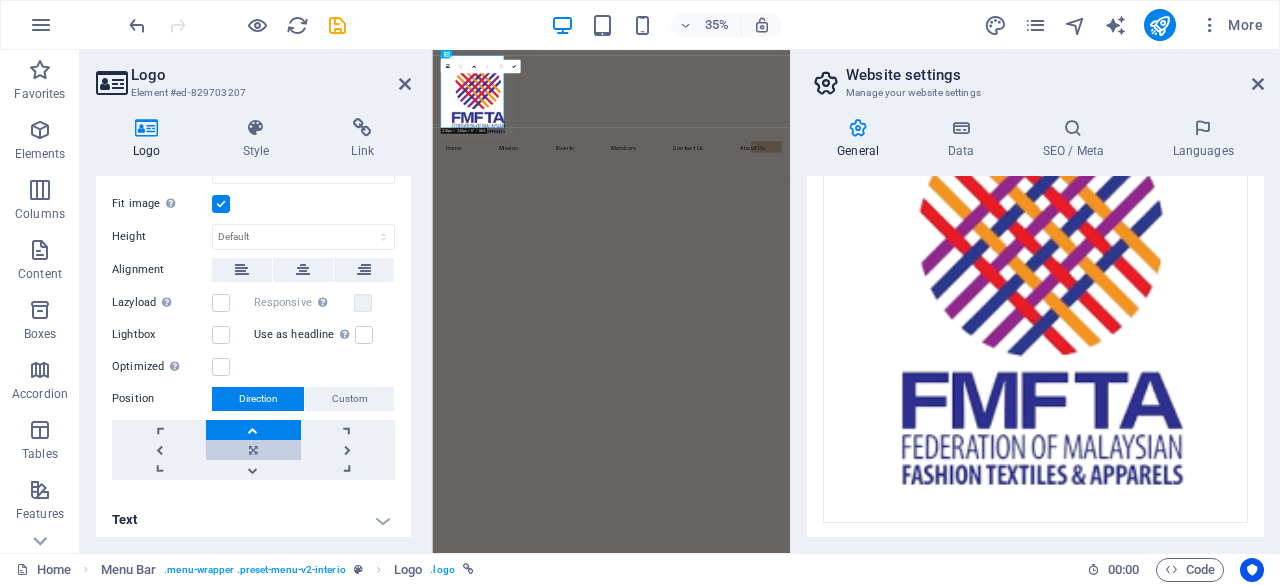 click at bounding box center (253, 450) 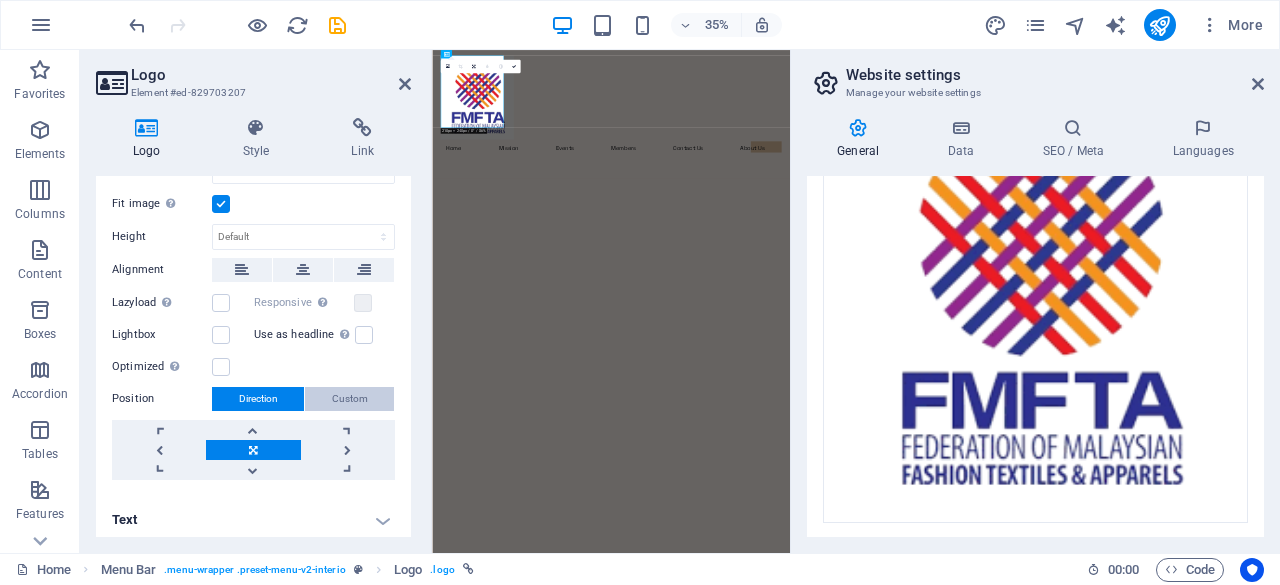 click on "Custom" at bounding box center (350, 399) 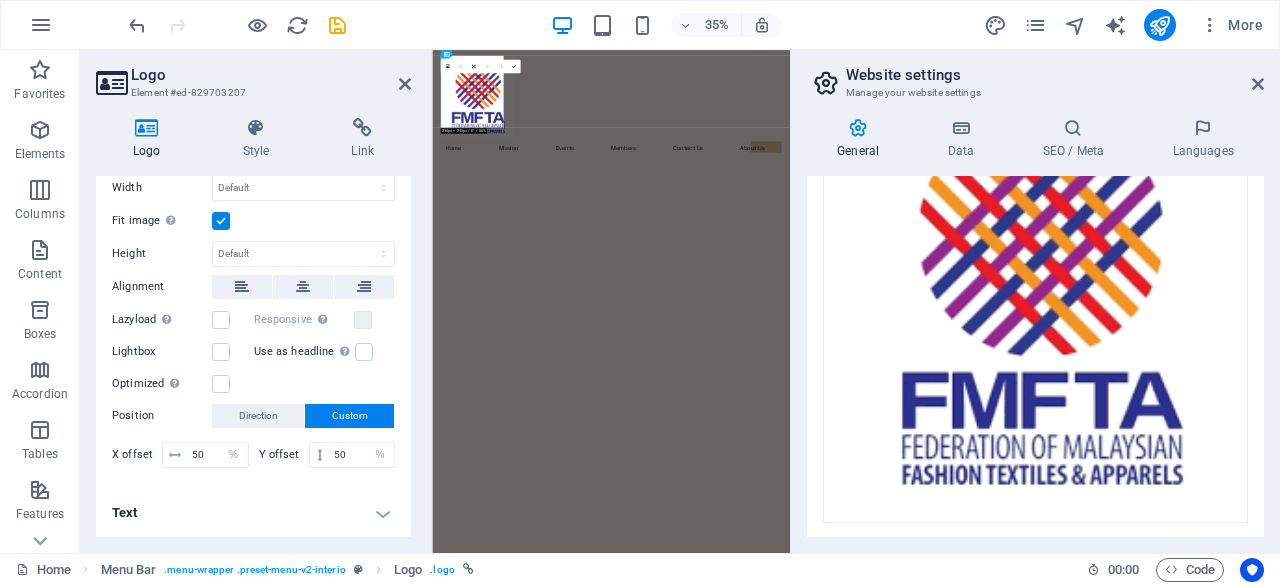 scroll, scrollTop: 408, scrollLeft: 0, axis: vertical 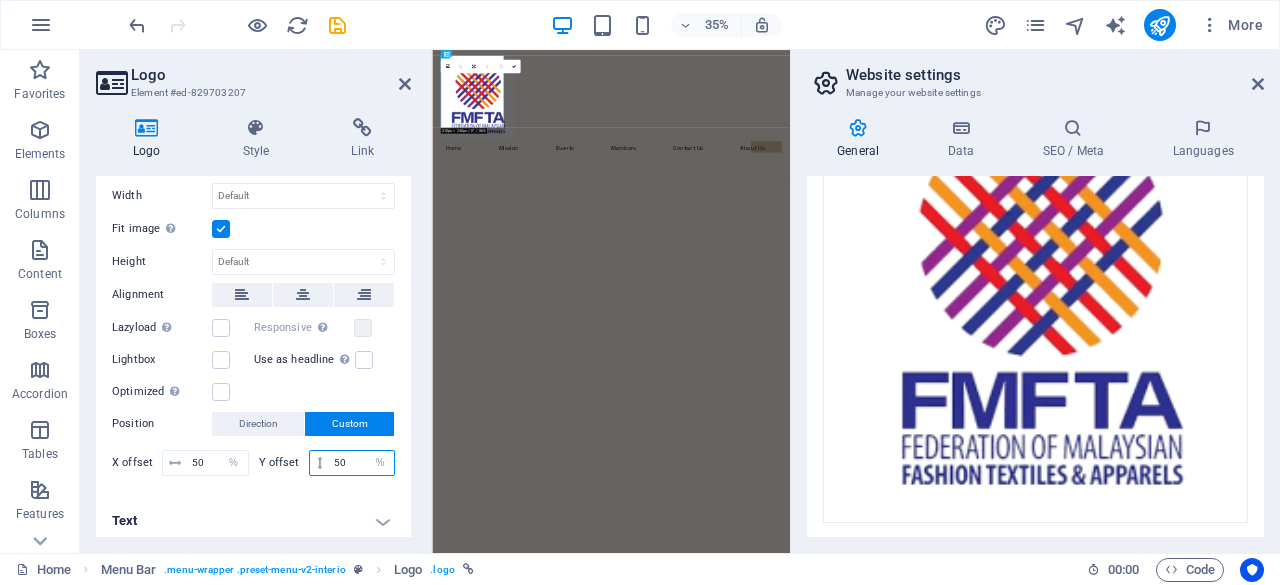 click on "50" at bounding box center (361, 463) 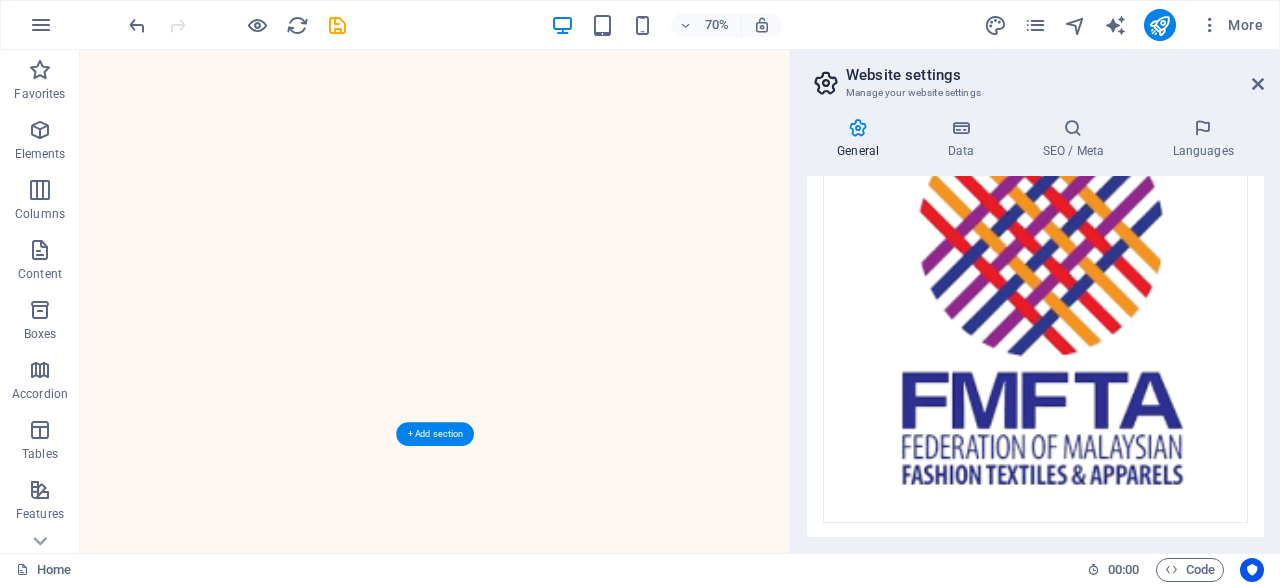 scroll, scrollTop: 0, scrollLeft: 0, axis: both 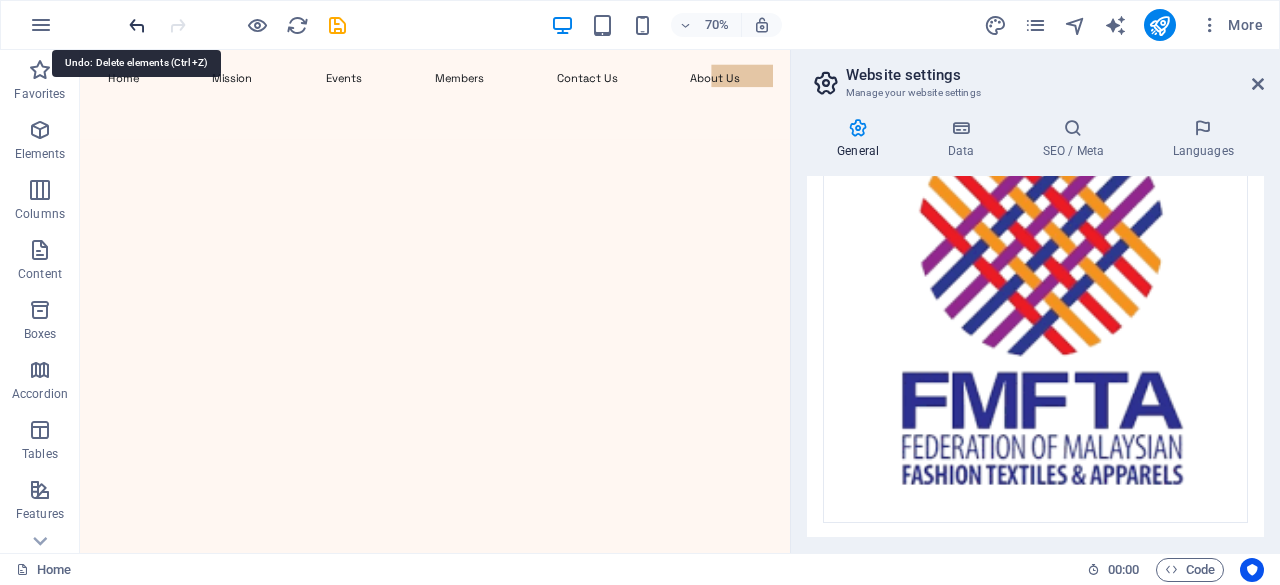 click at bounding box center [137, 25] 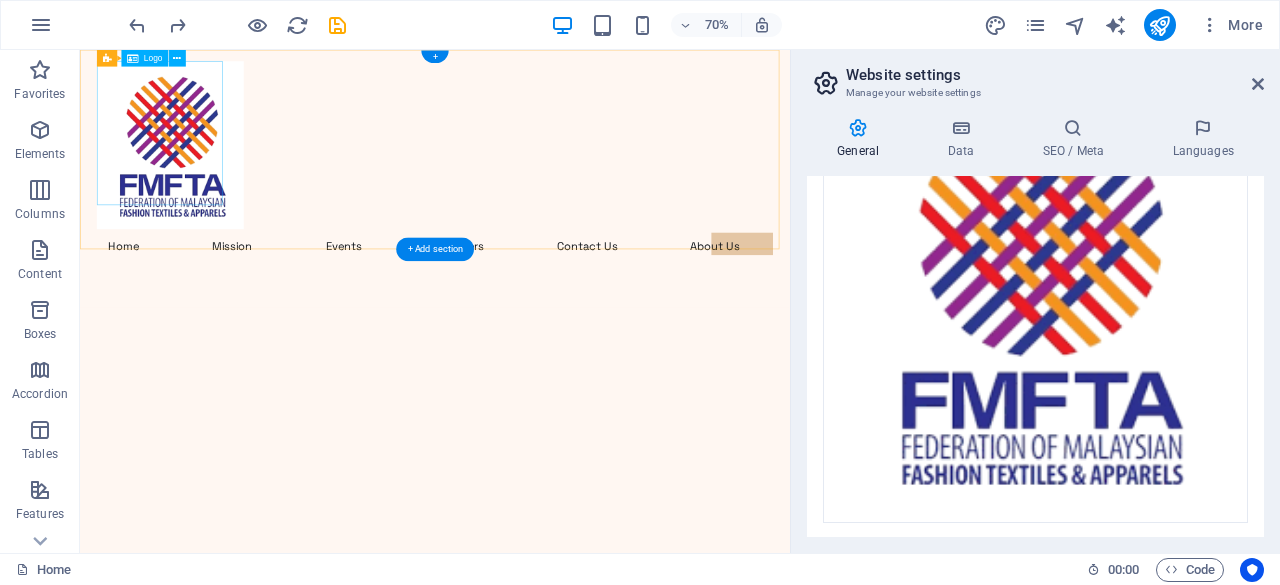 click at bounding box center [587, 186] 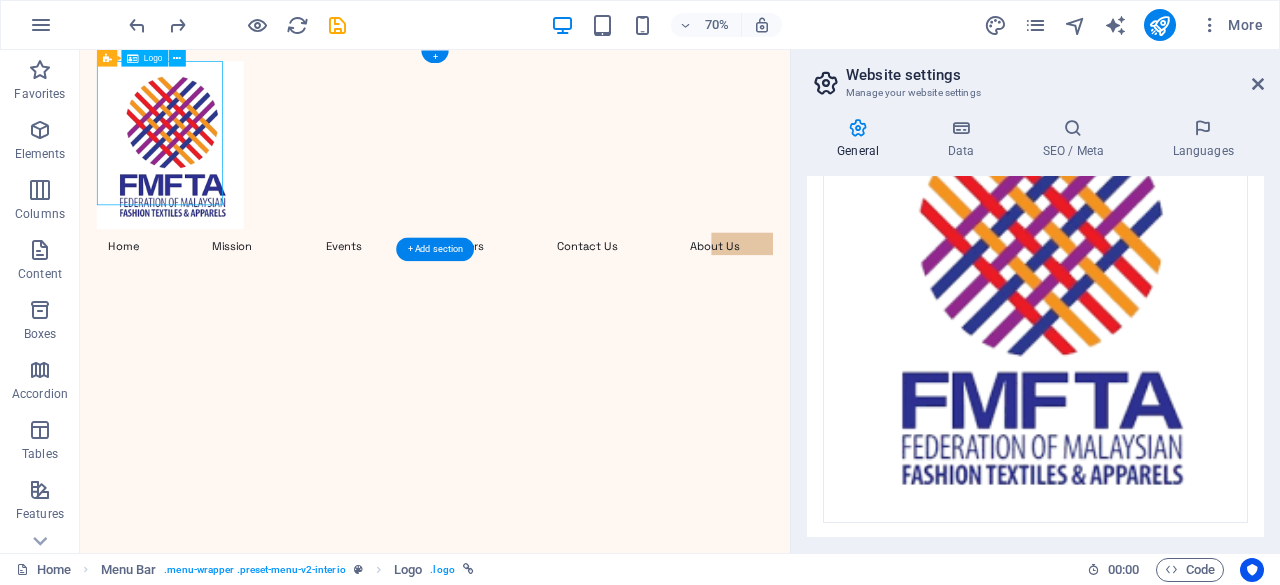 click at bounding box center [587, 186] 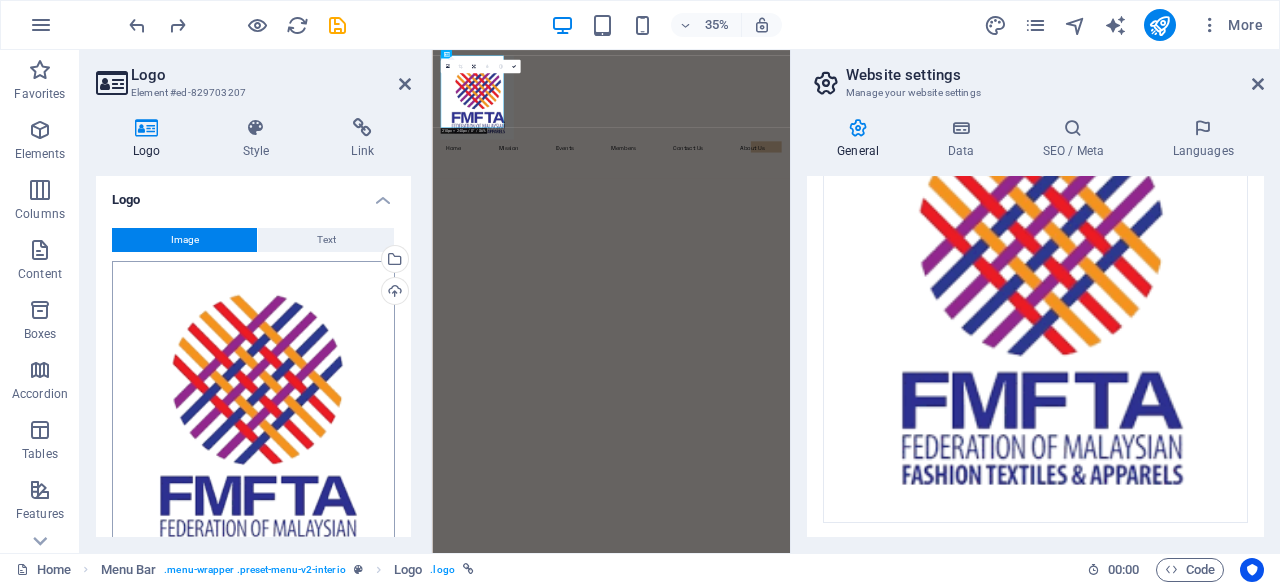 scroll, scrollTop: 408, scrollLeft: 0, axis: vertical 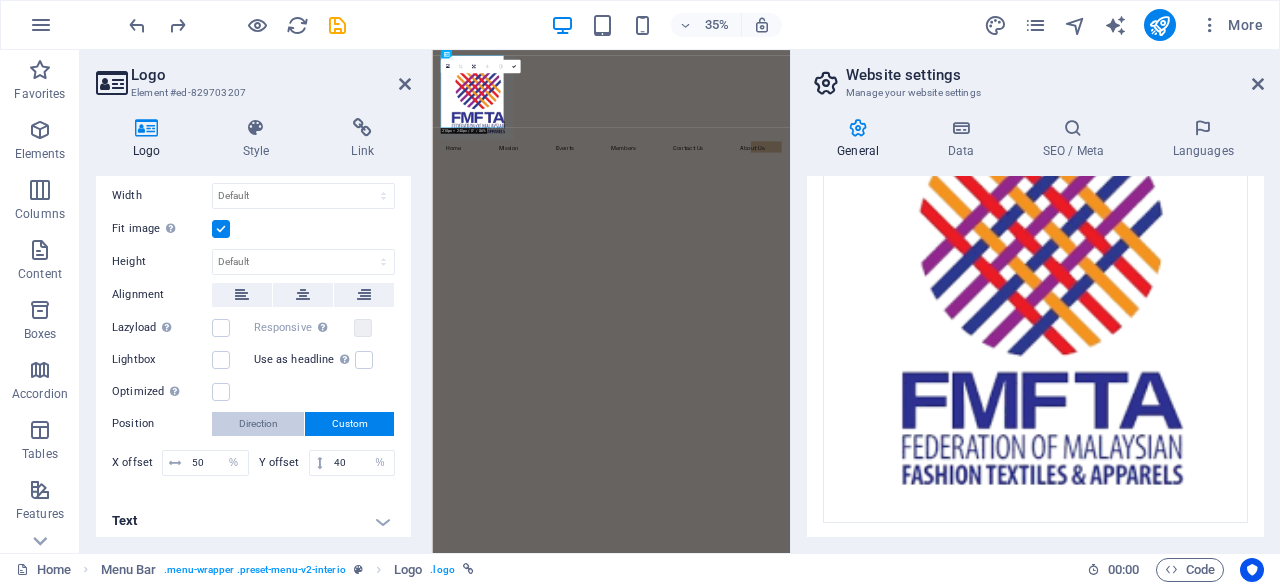click on "Direction" at bounding box center [258, 424] 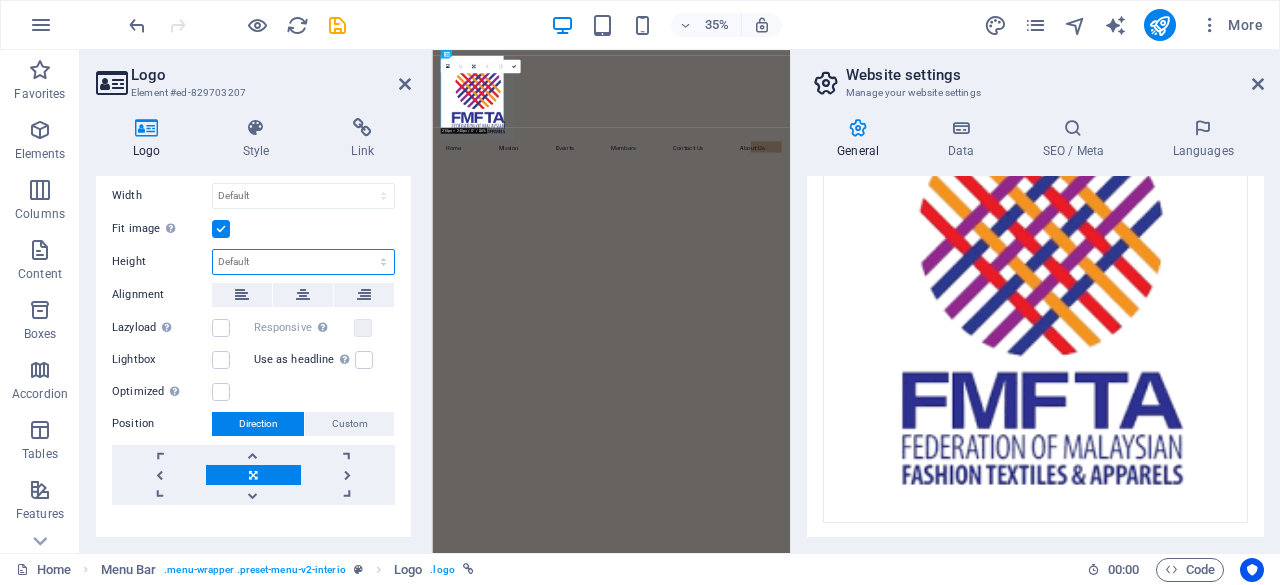 click on "Default auto px" at bounding box center (303, 262) 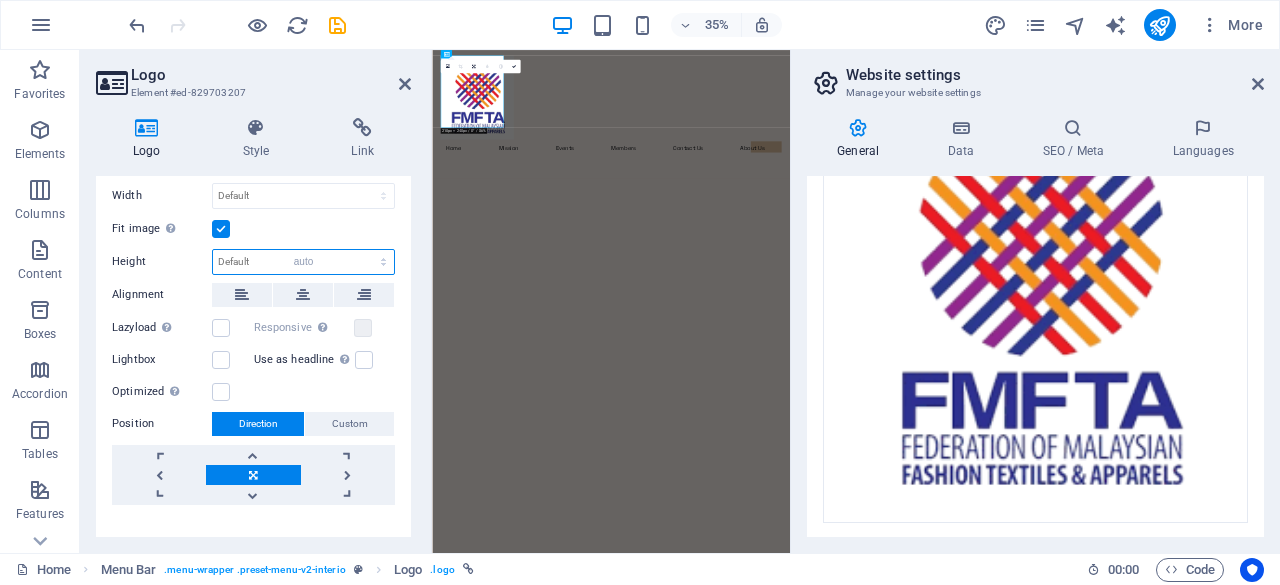click on "Default auto px" at bounding box center (303, 262) 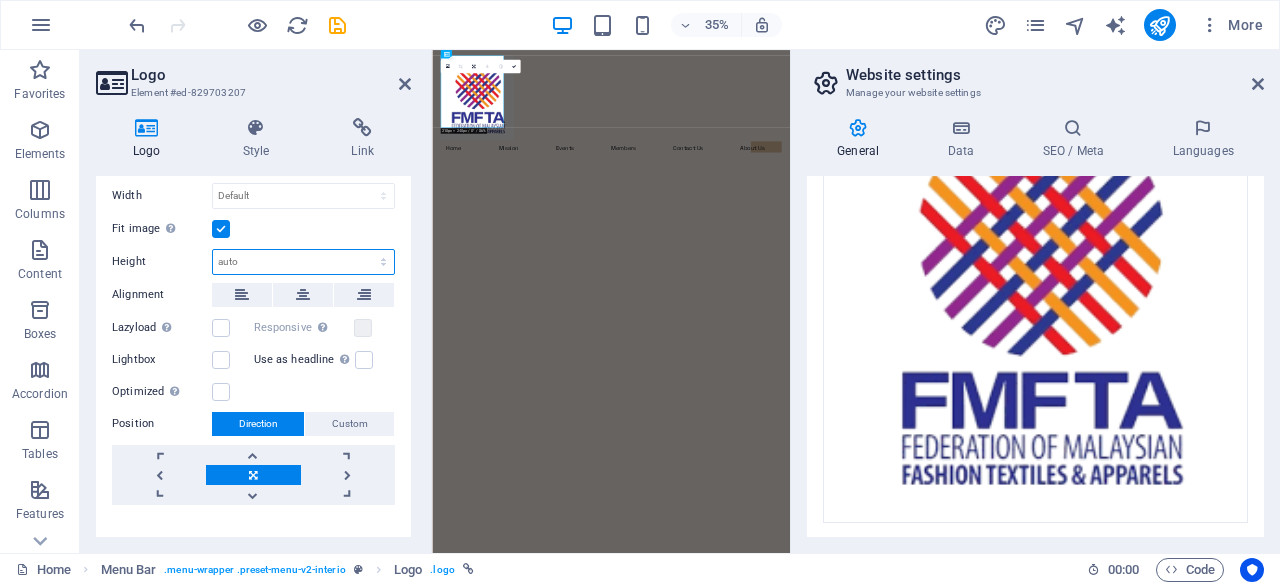click on "Default auto px" at bounding box center [303, 262] 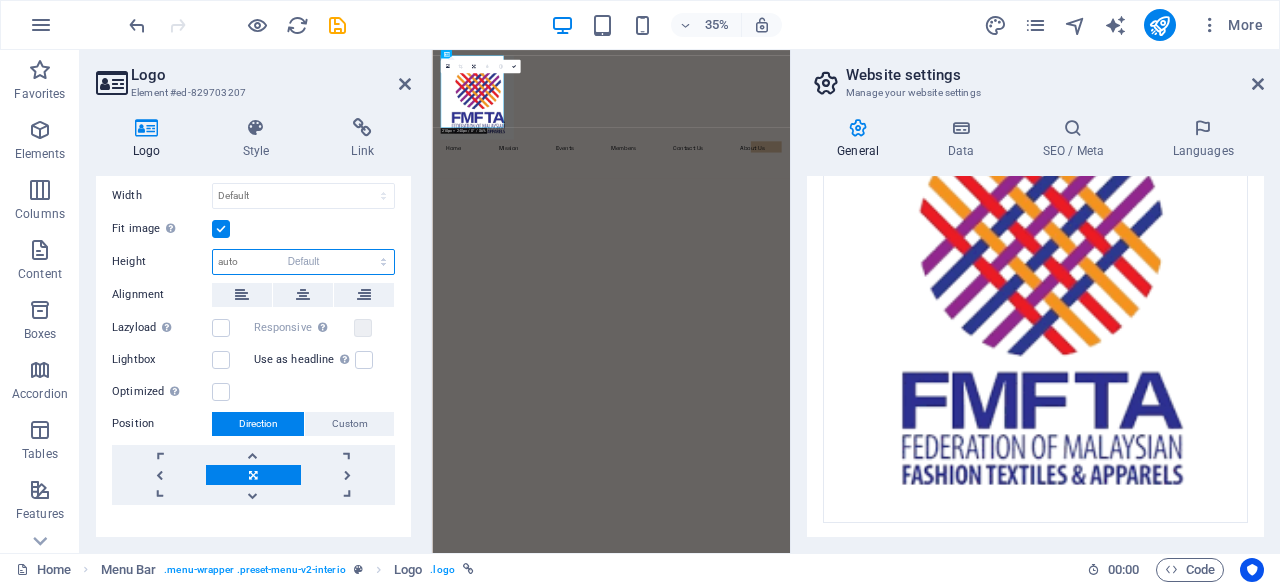 click on "Default auto px" at bounding box center [303, 262] 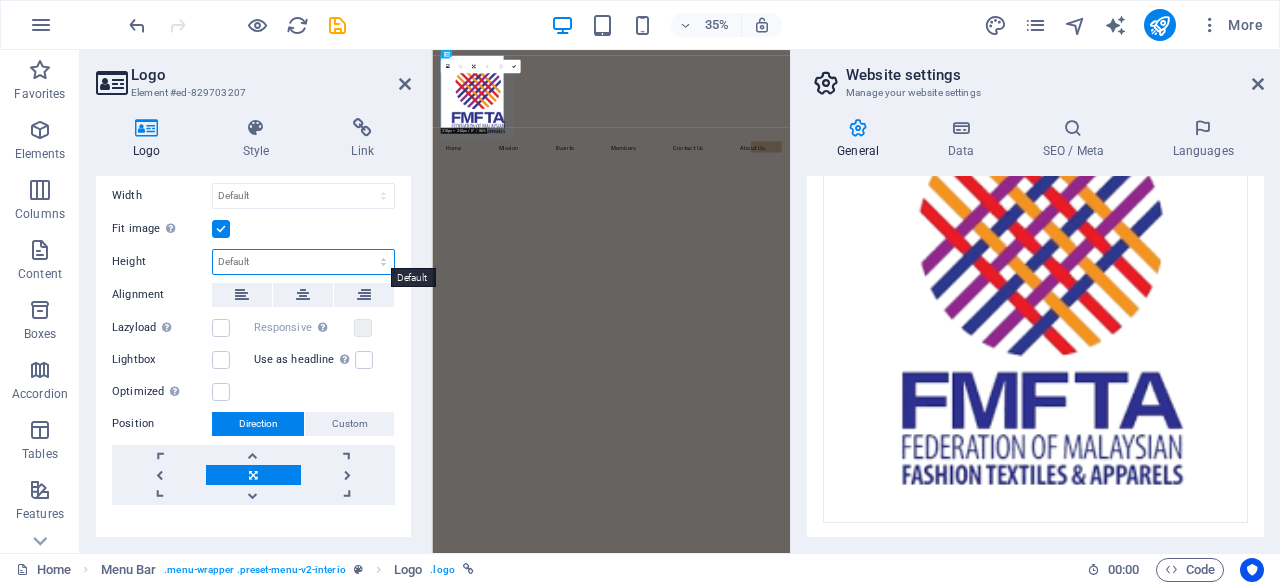 click on "Default auto px" at bounding box center (303, 262) 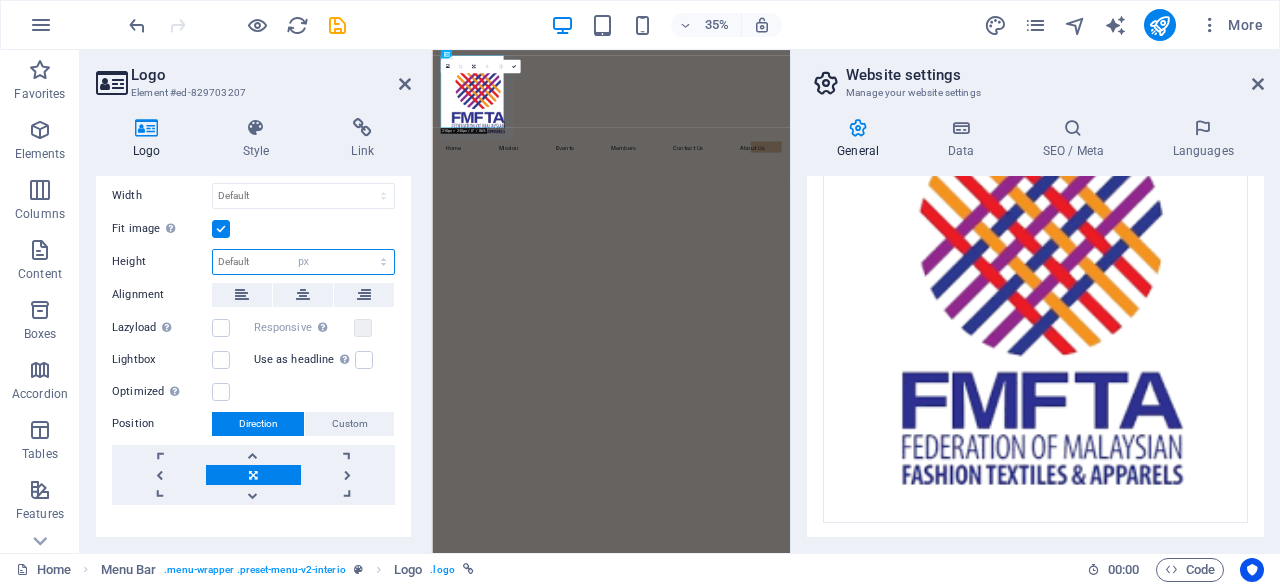 click on "Default auto px" at bounding box center [303, 262] 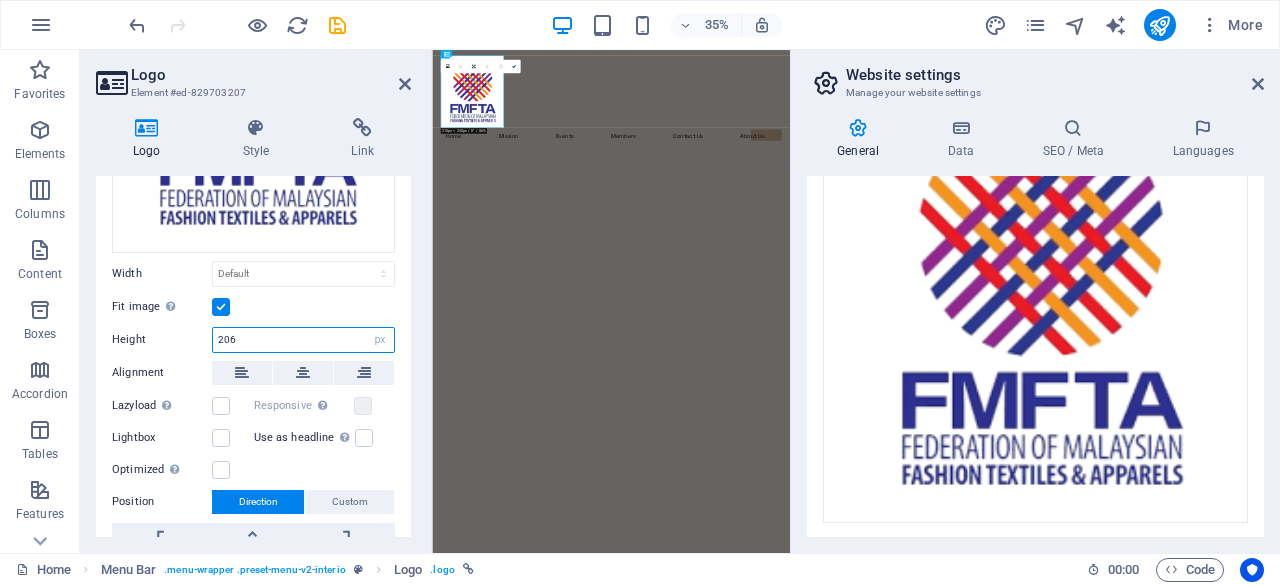 scroll, scrollTop: 314, scrollLeft: 0, axis: vertical 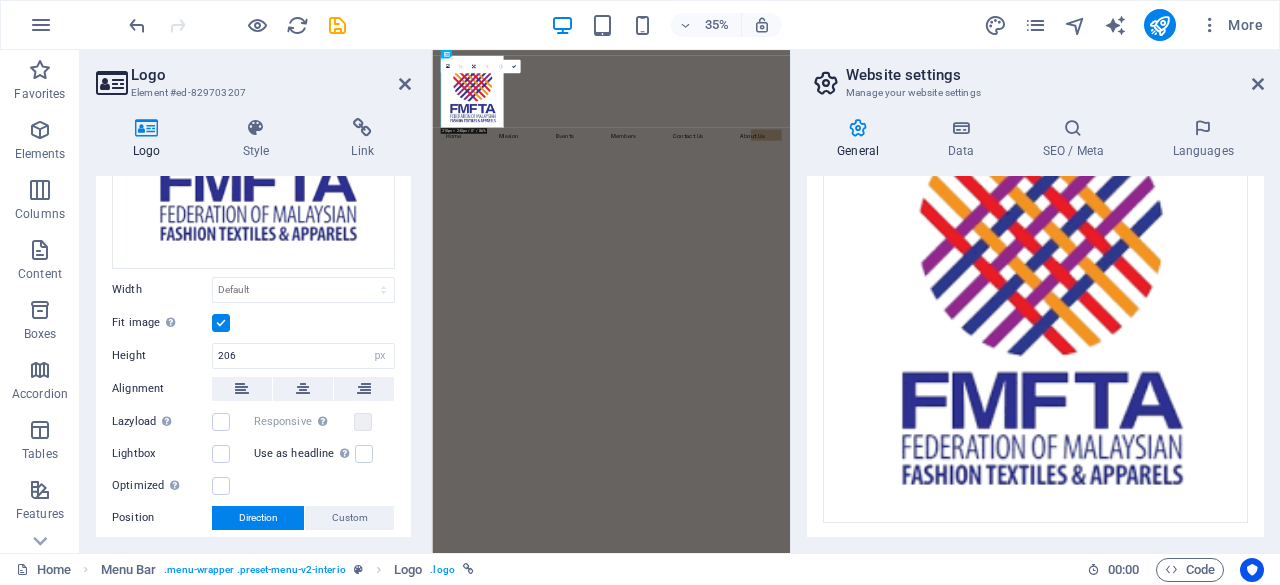 click at bounding box center (221, 323) 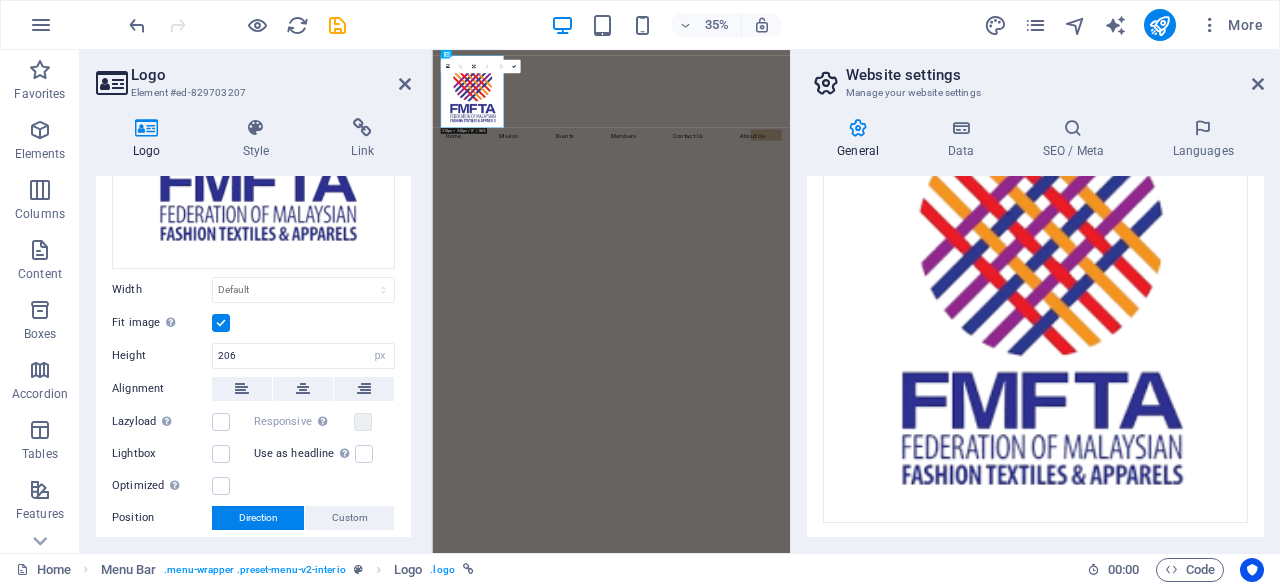 click on "Fit image Automatically fit image to a fixed width and height" at bounding box center (0, 0) 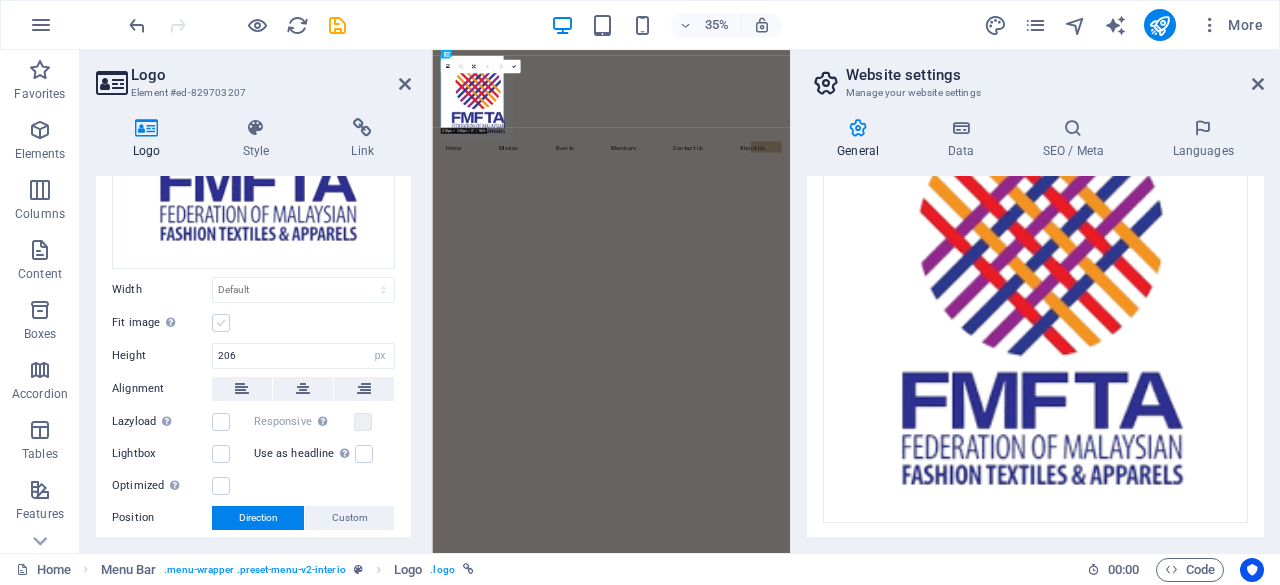 scroll, scrollTop: 299, scrollLeft: 0, axis: vertical 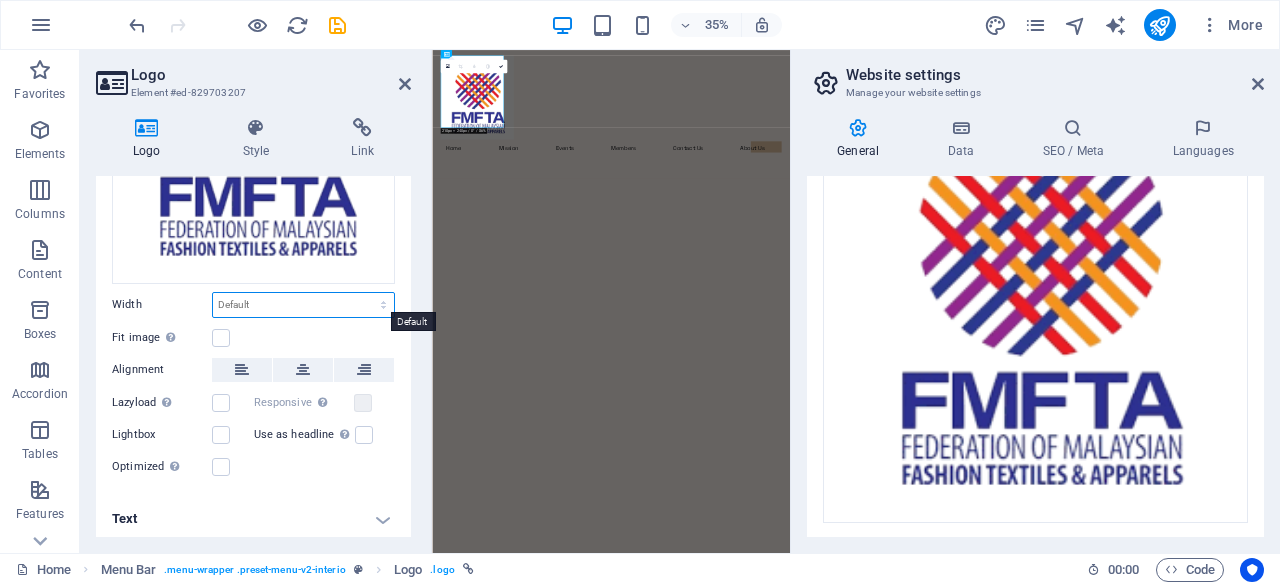click on "Default auto px rem % em vh vw" at bounding box center [303, 305] 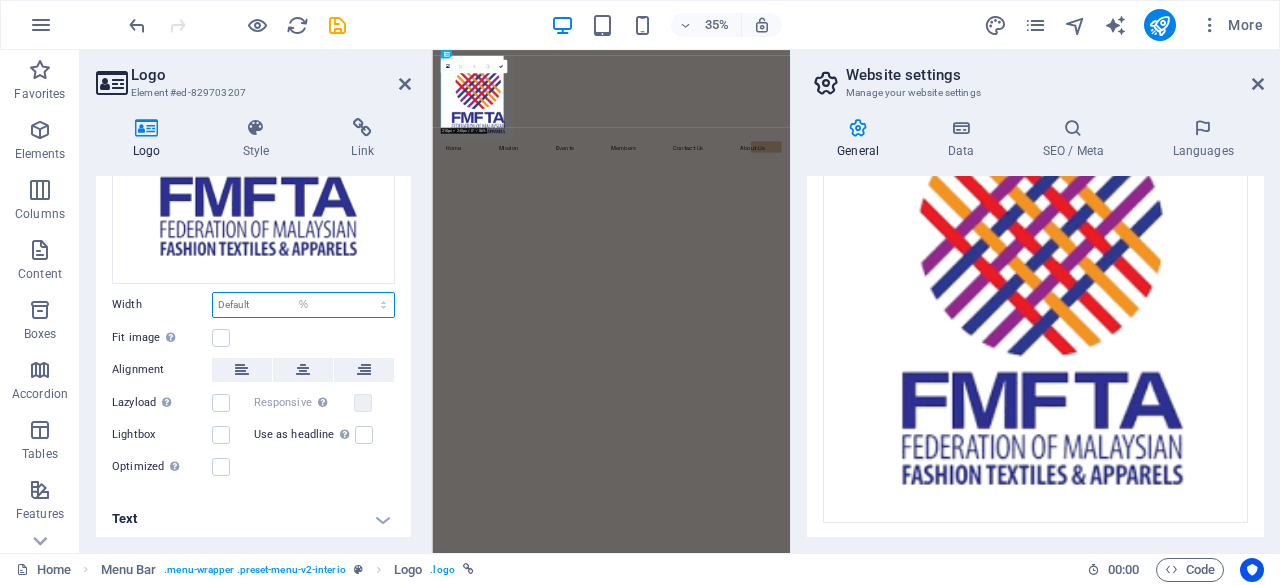 click on "Default auto px rem % em vh vw" at bounding box center [303, 305] 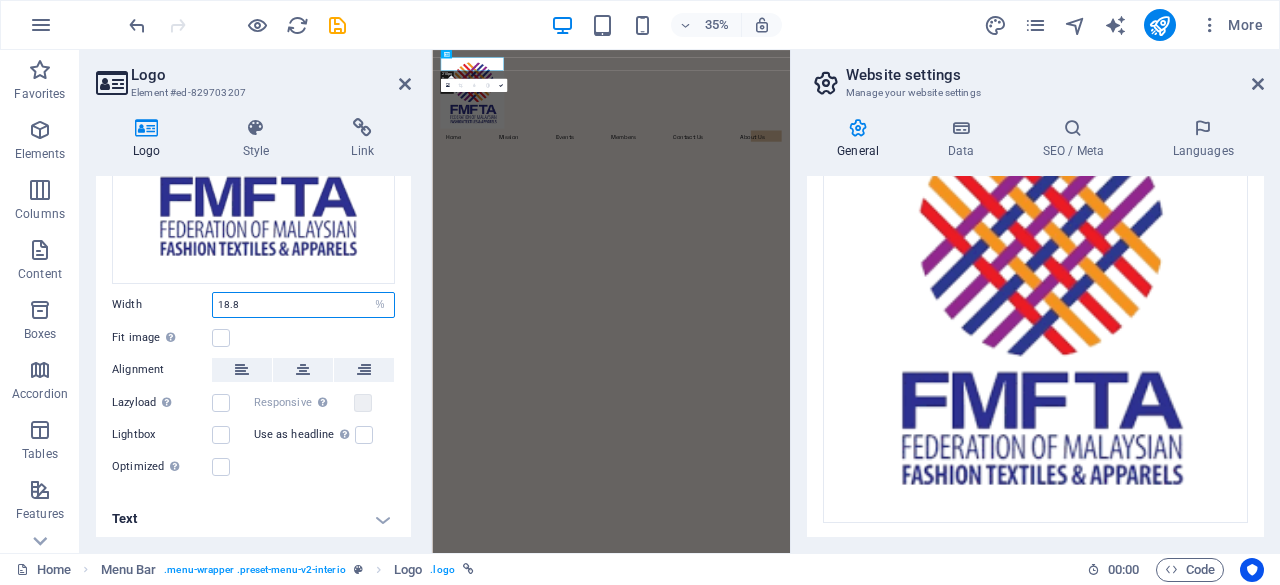 click on "18.8" at bounding box center [303, 305] 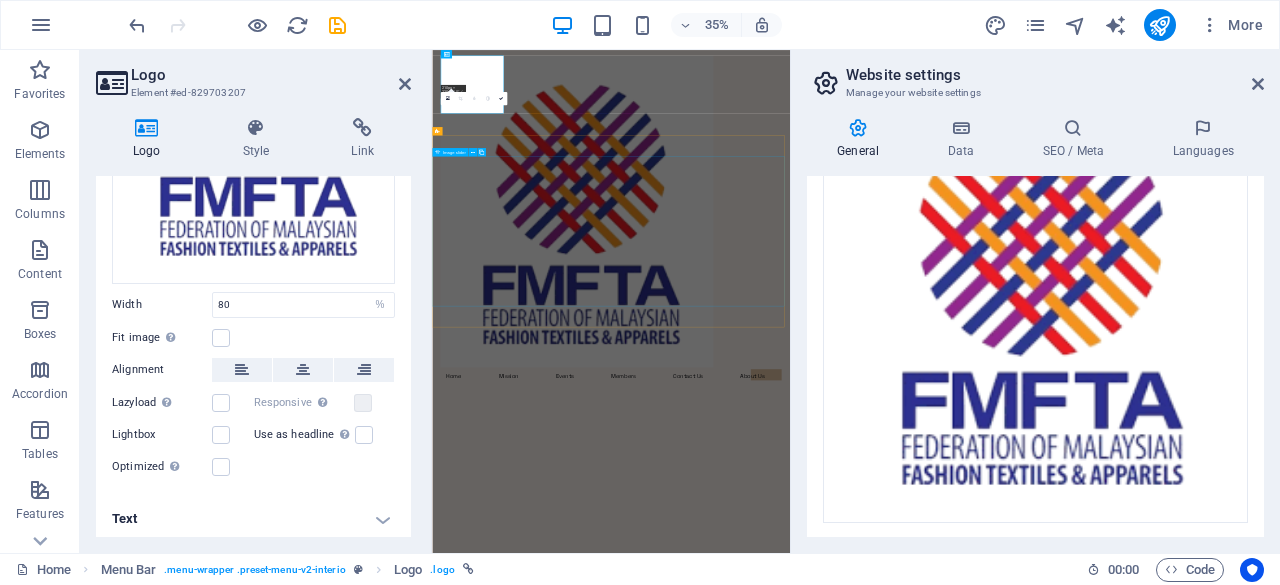 click at bounding box center (-878, 2451) 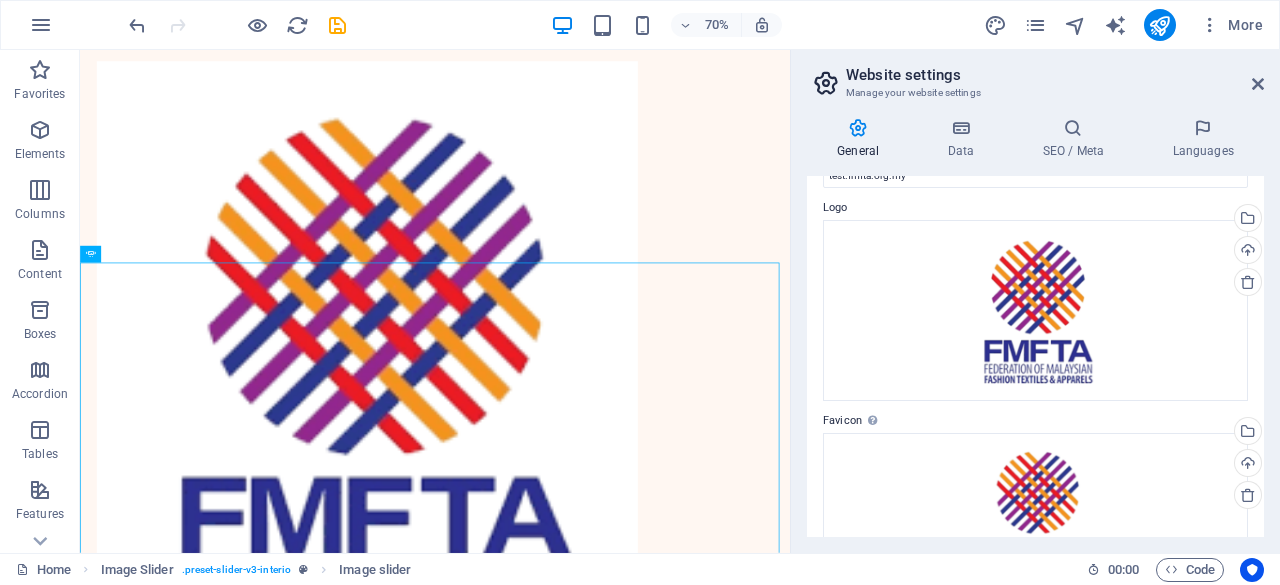 scroll, scrollTop: 0, scrollLeft: 0, axis: both 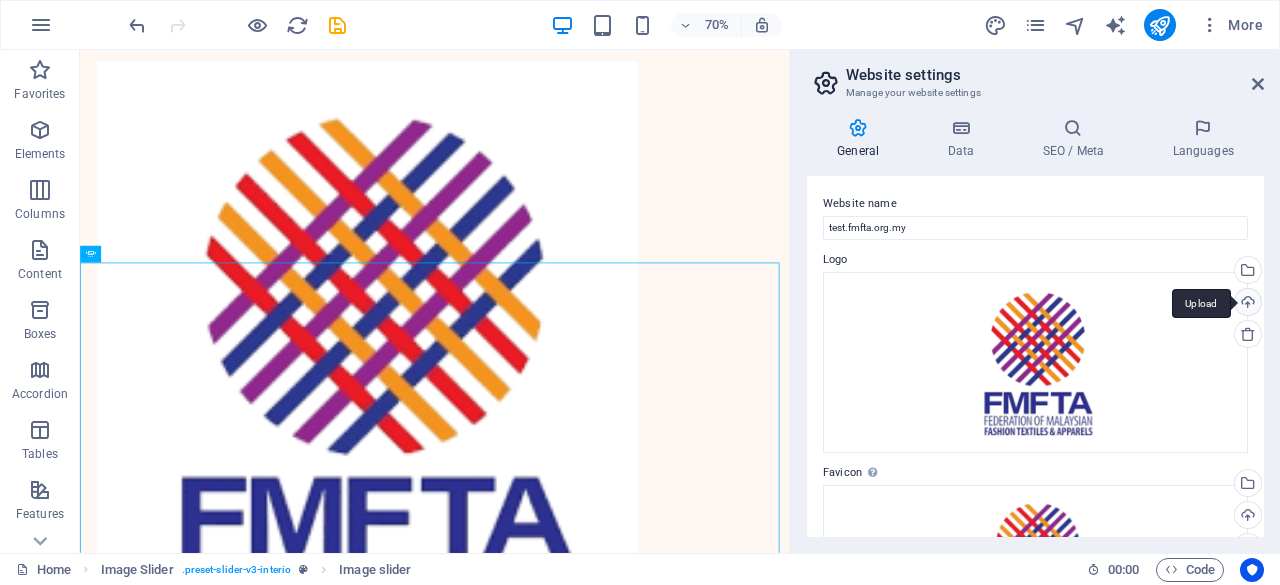 click on "Upload" at bounding box center [1246, 304] 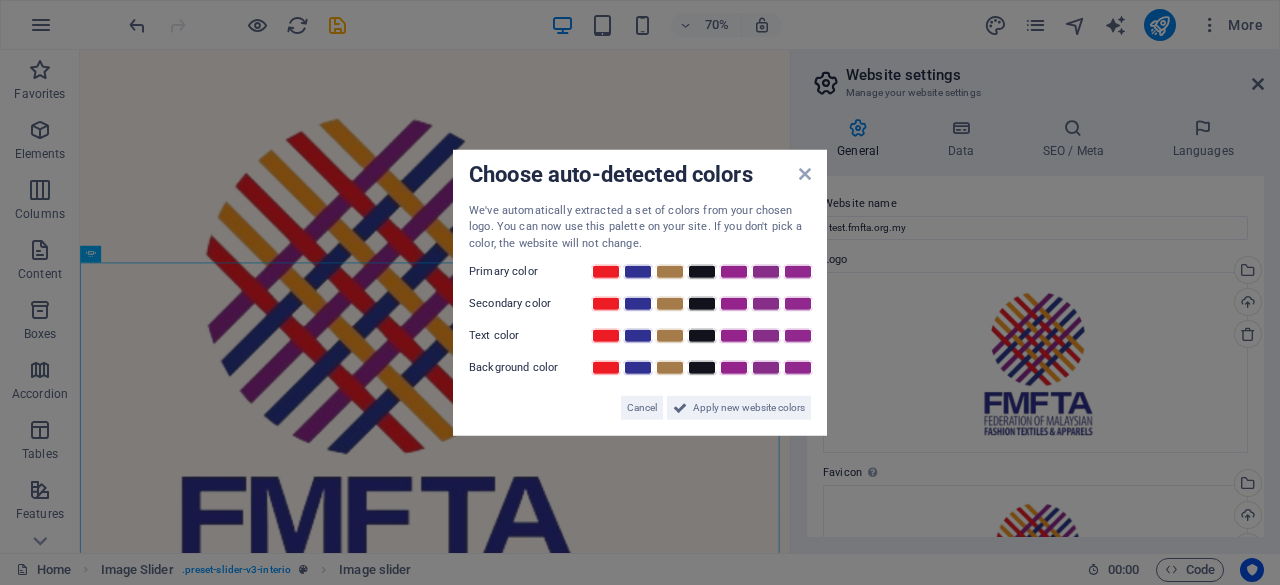 click on "Choose auto-detected colors We've automatically extracted a set of colors from your chosen logo. You can now use this palette on your site. If you don't pick a color, the website will not change.  Primary color Secondary color Text color Background color Cancel Apply new website colors" at bounding box center (640, 292) 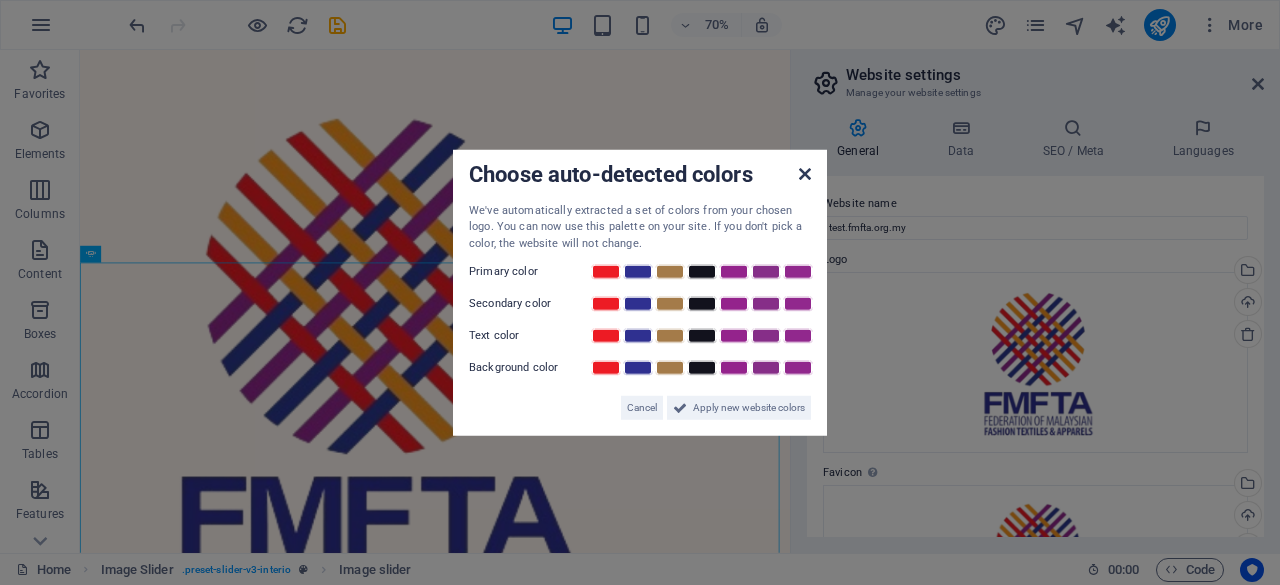 click at bounding box center (805, 173) 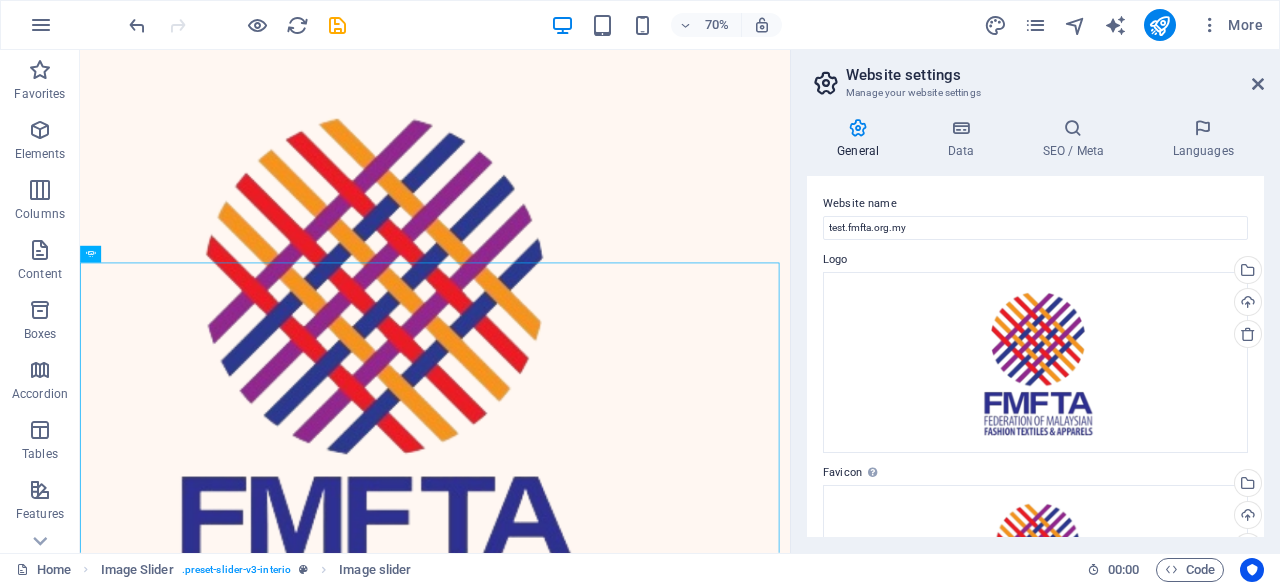 click on "Website settings Manage your website settings  General  Data  SEO / Meta  Languages Website name test.fmfta.org.my Logo Drag files here, click to choose files or select files from Files or our free stock photos & videos Select files from the file manager, stock photos, or upload file(s) Upload Favicon Set the favicon of your website here. A favicon is a small icon shown in the browser tab next to your website title. It helps visitors identify your website. Drag files here, click to choose files or select files from Files or our free stock photos & videos Select files from the file manager, stock photos, or upload file(s) Upload Preview Image (Open Graph) This image will be shown when the website is shared on social networks Drag files here, click to choose files or select files from Files or our free stock photos & videos Select files from the file manager, stock photos, or upload file(s) Upload Contact data for this website. This can be used everywhere on the website and will update automatically. Company AI" at bounding box center [1035, 301] 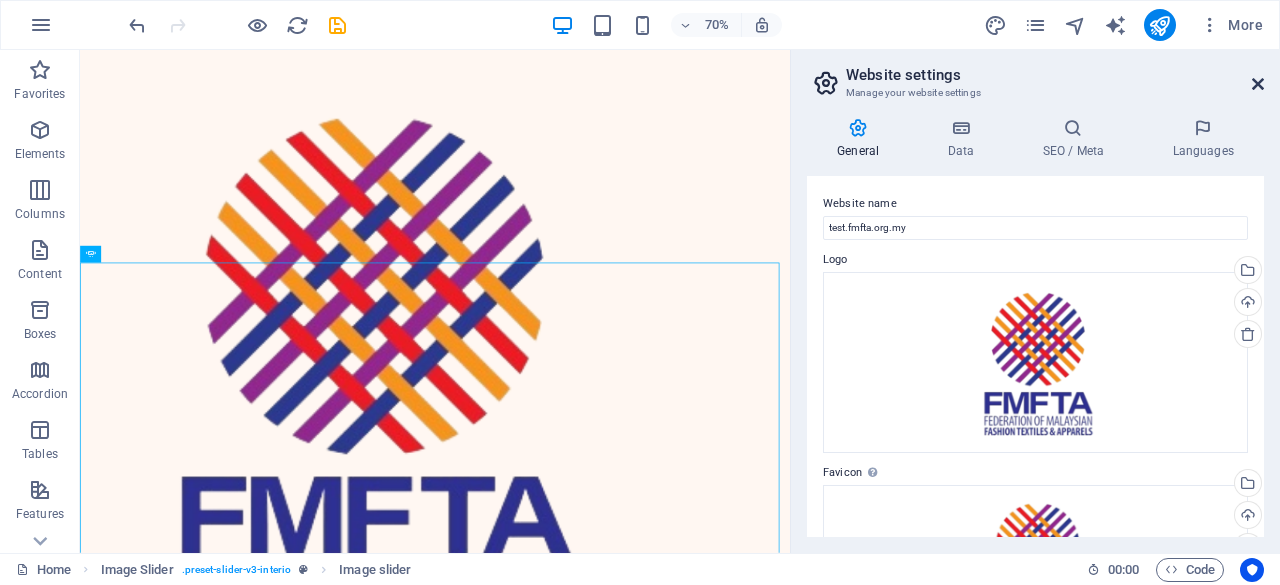 click on "Website settings Manage your website settings  General  Data  SEO / Meta  Languages Website name test.fmfta.org.my Logo Drag files here, click to choose files or select files from Files or our free stock photos & videos Select files from the file manager, stock photos, or upload file(s) Upload Favicon Set the favicon of your website here. A favicon is a small icon shown in the browser tab next to your website title. It helps visitors identify your website. Drag files here, click to choose files or select files from Files or our free stock photos & videos Select files from the file manager, stock photos, or upload file(s) Upload Preview Image (Open Graph) This image will be shown when the website is shared on social networks Drag files here, click to choose files or select files from Files or our free stock photos & videos Select files from the file manager, stock photos, or upload file(s) Upload Contact data for this website. This can be used everywhere on the website and will update automatically. Company AI" at bounding box center (1035, 301) 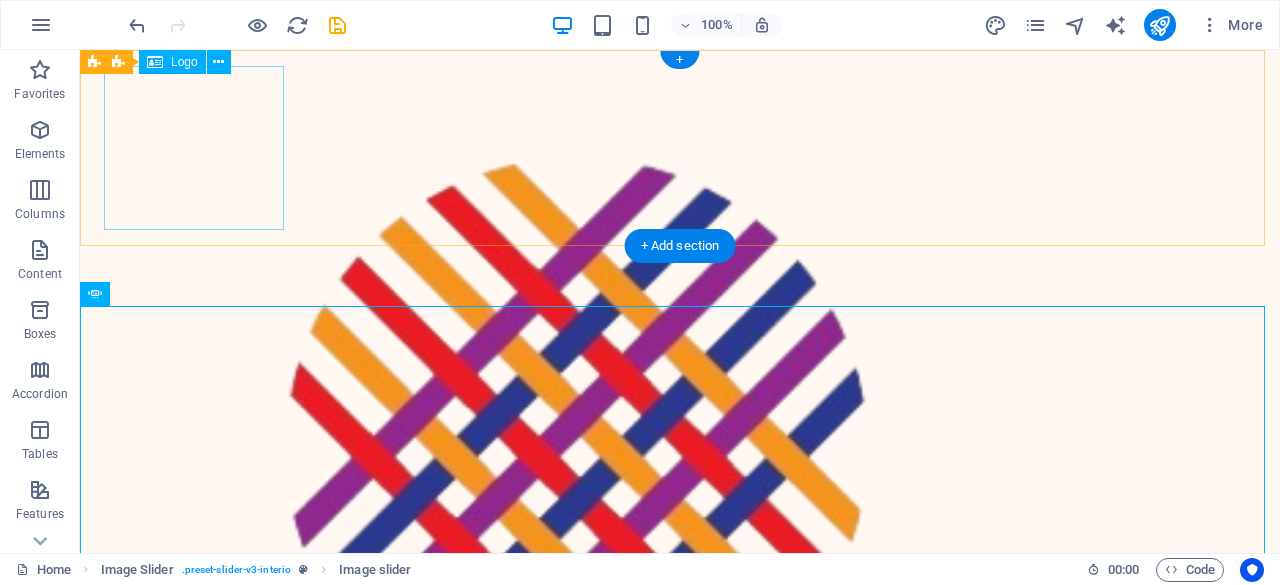 click at bounding box center [680, 592] 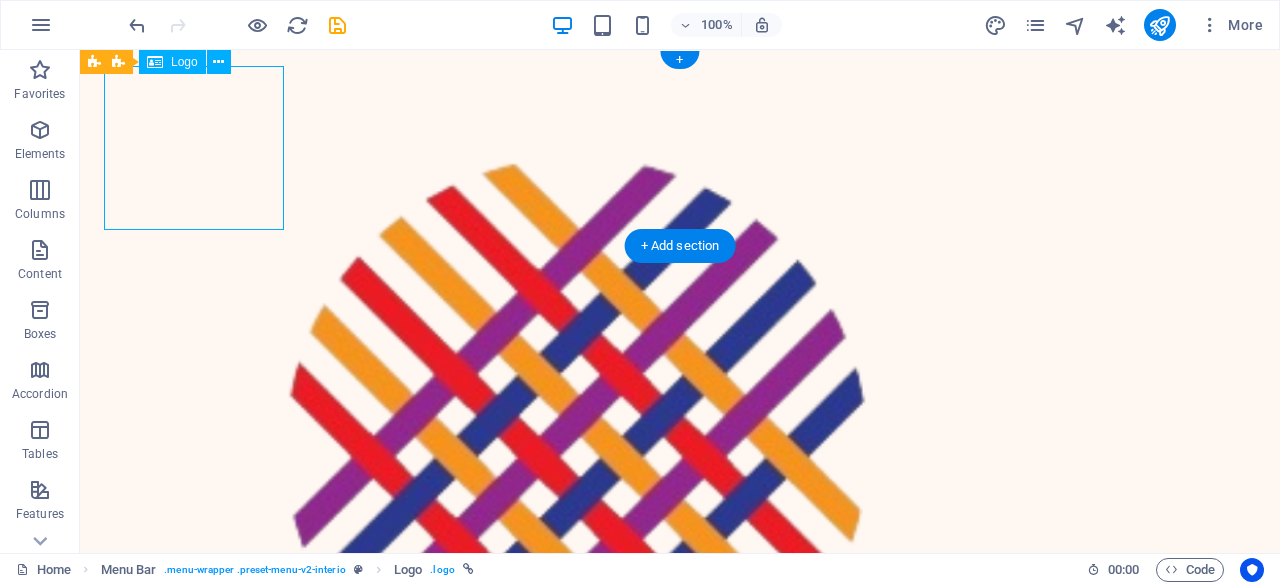 click at bounding box center [680, 592] 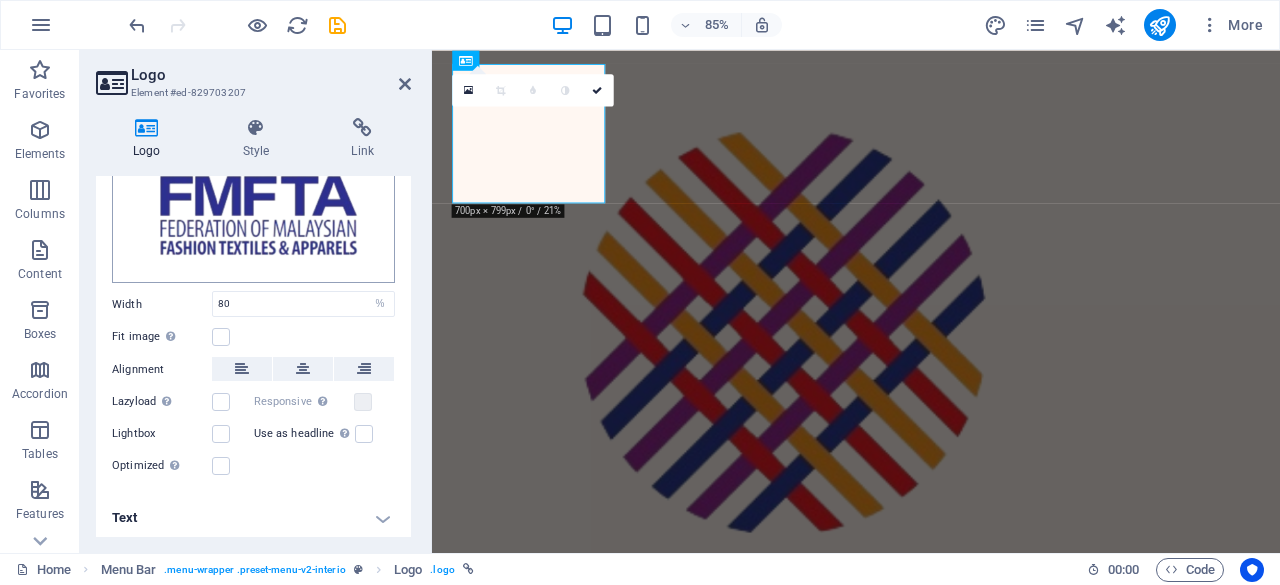 scroll, scrollTop: 298, scrollLeft: 0, axis: vertical 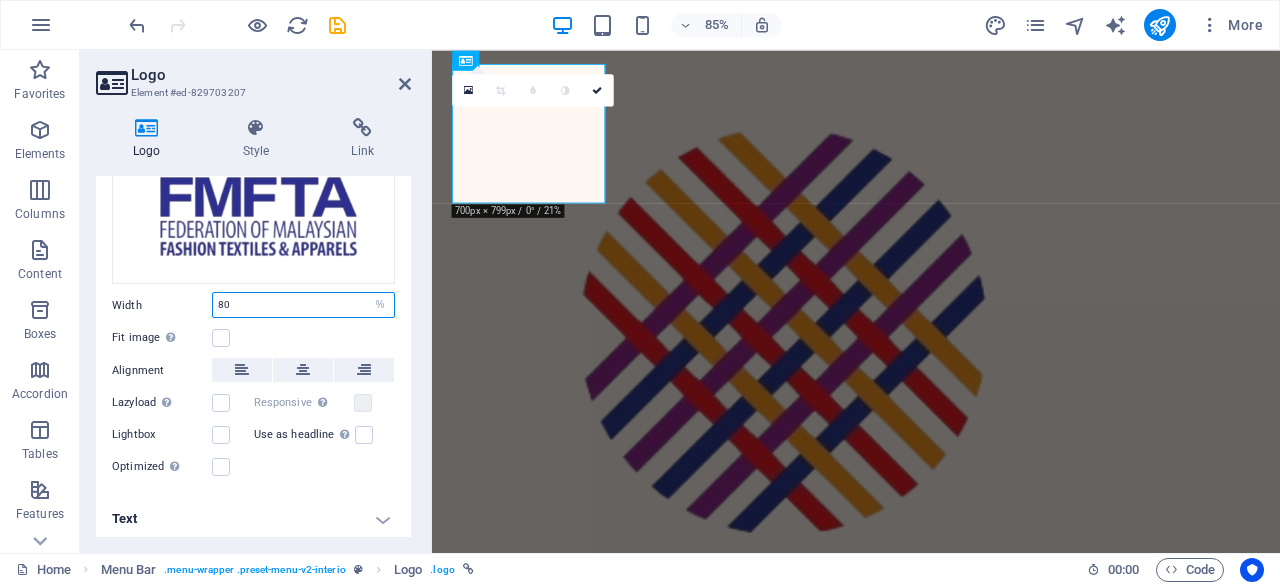 click on "80" at bounding box center [303, 305] 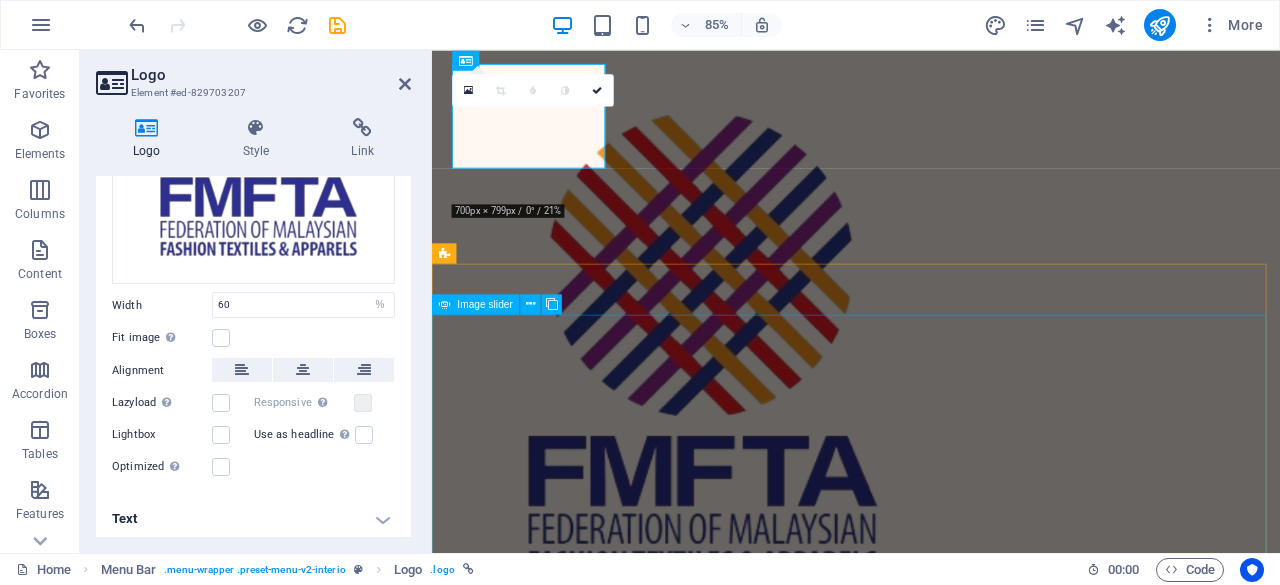 click at bounding box center (-1728, 2694) 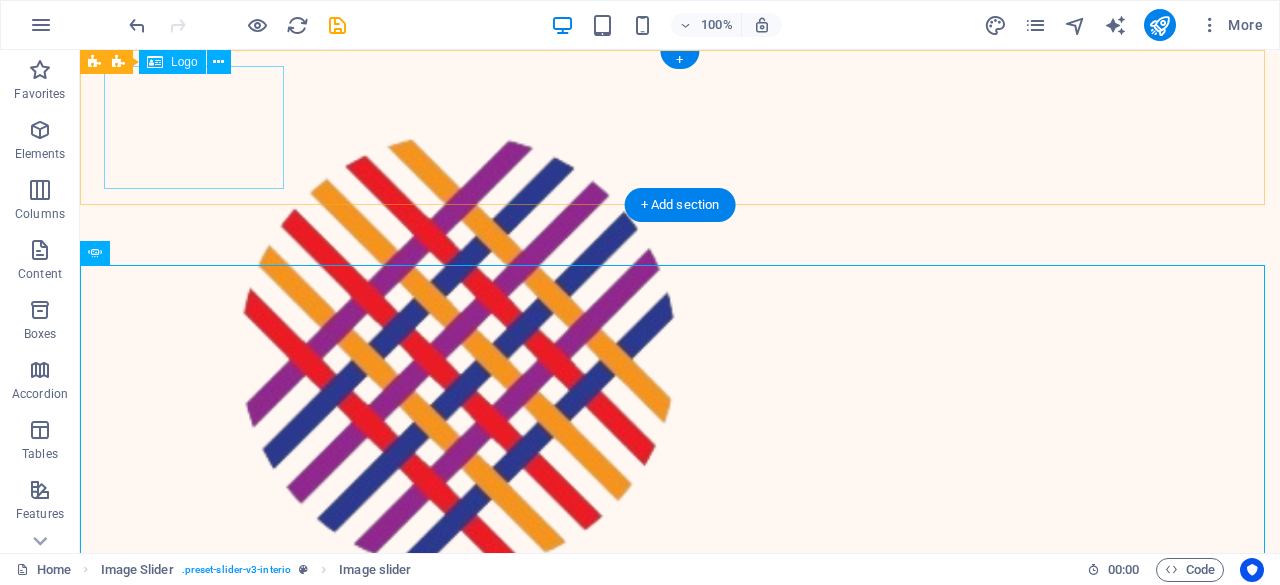 click at bounding box center [680, 460] 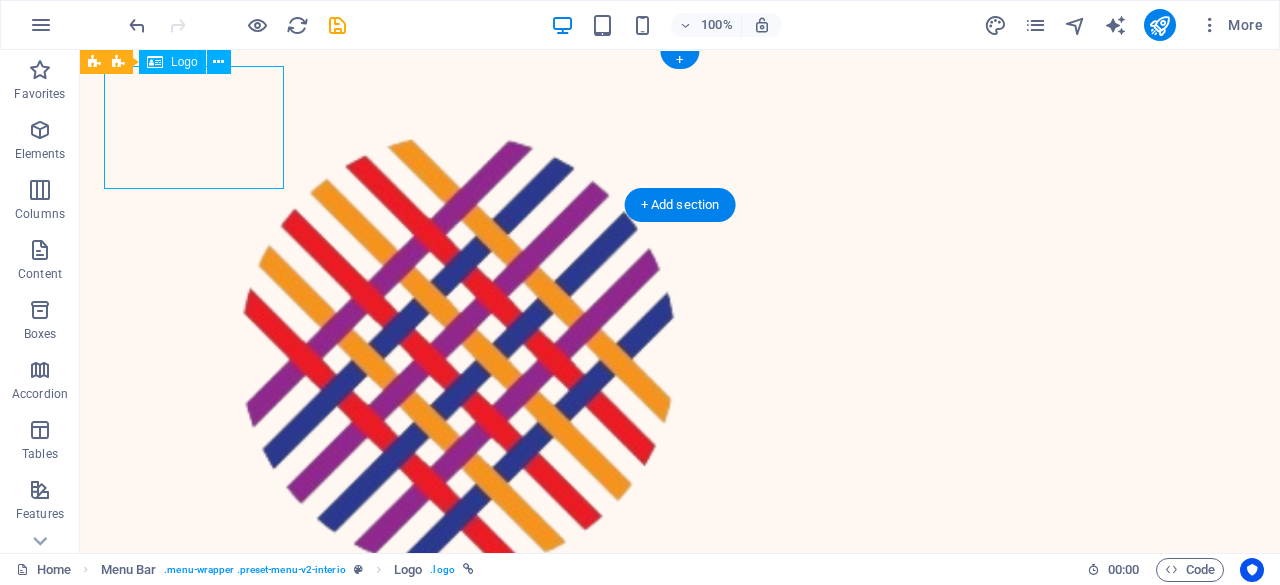 click at bounding box center [680, 460] 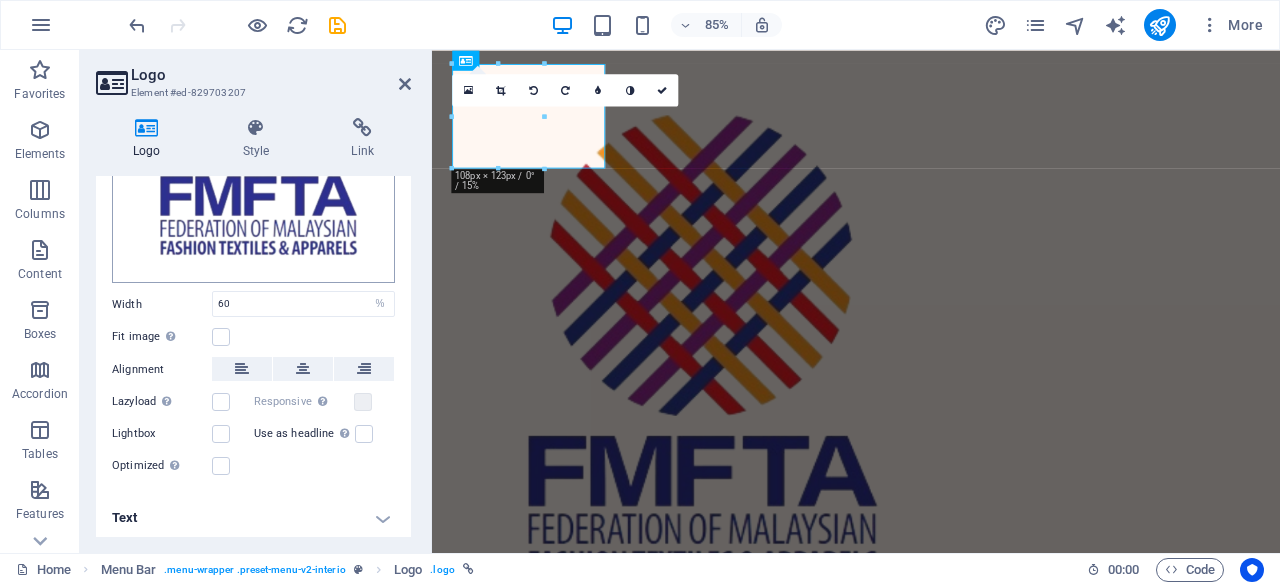 scroll, scrollTop: 298, scrollLeft: 0, axis: vertical 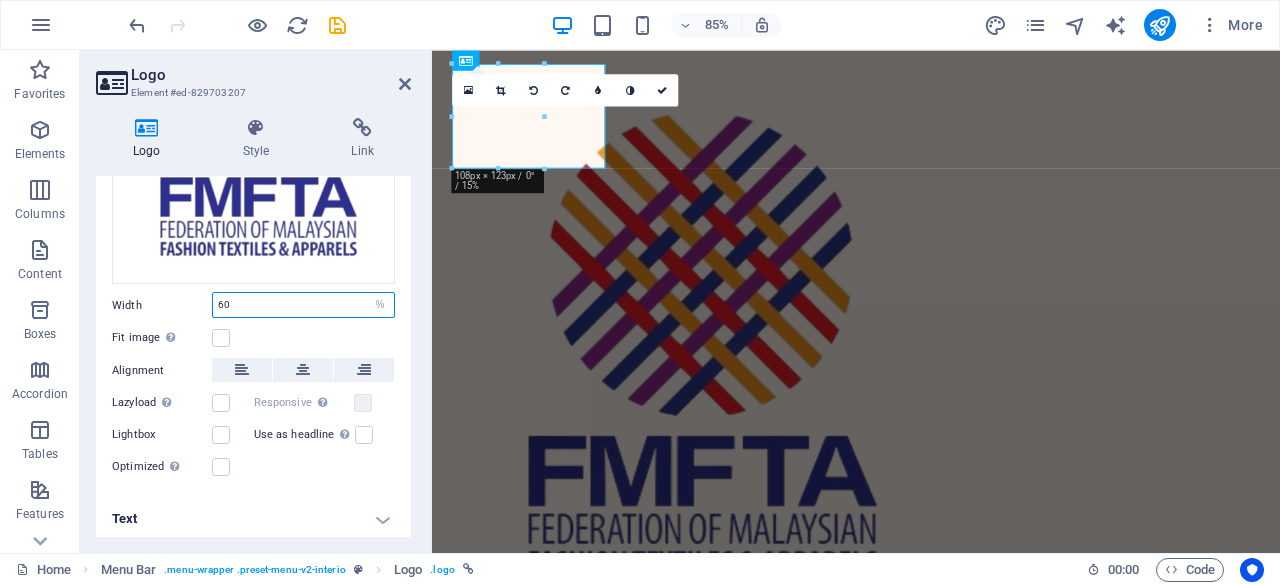 click on "60" at bounding box center (303, 305) 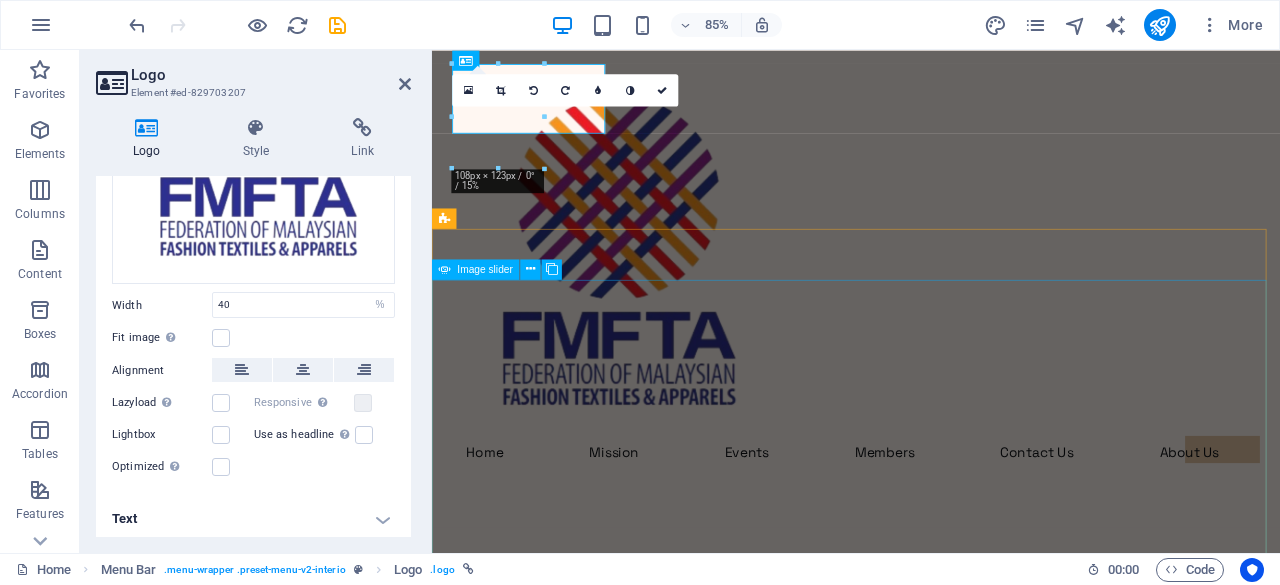 click at bounding box center (-2612, 2993) 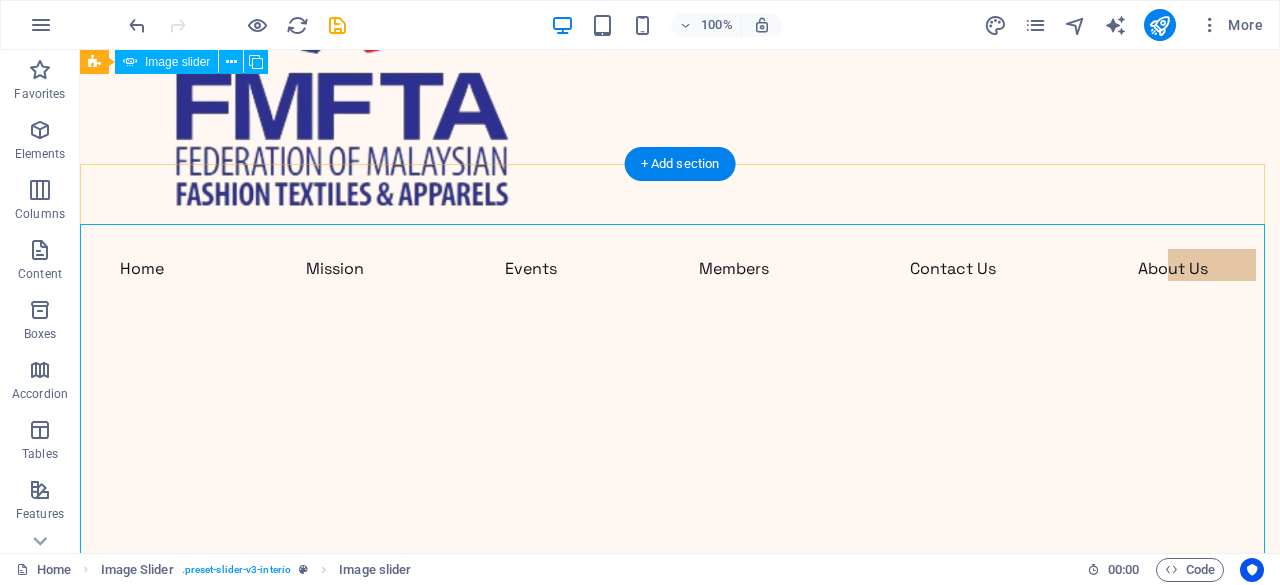 scroll, scrollTop: 0, scrollLeft: 0, axis: both 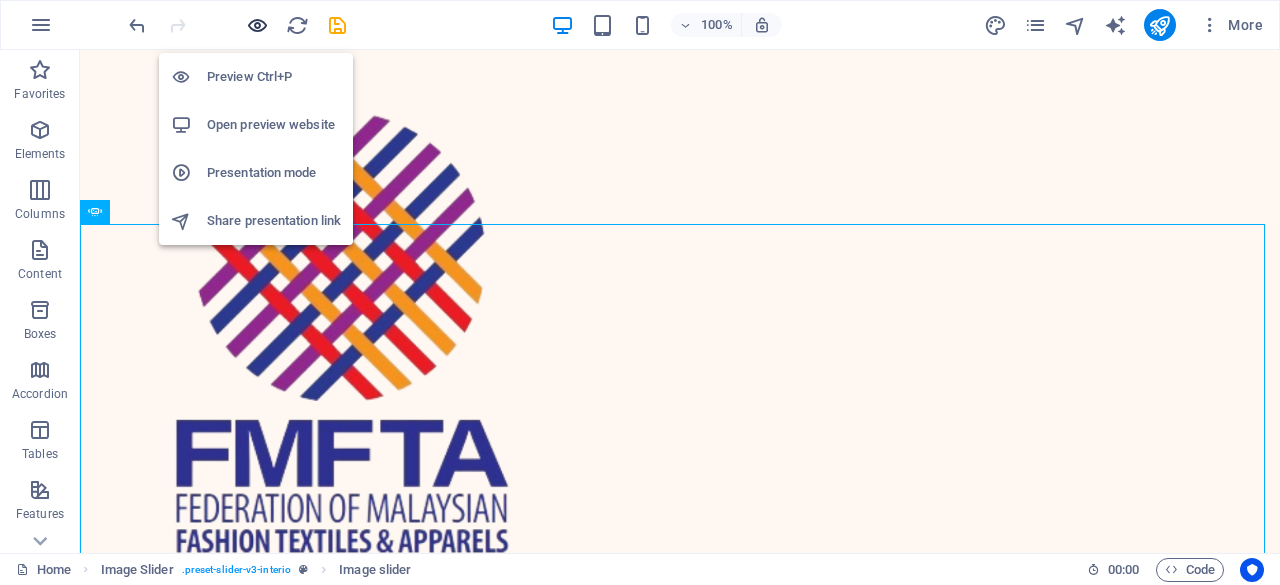 click at bounding box center [257, 25] 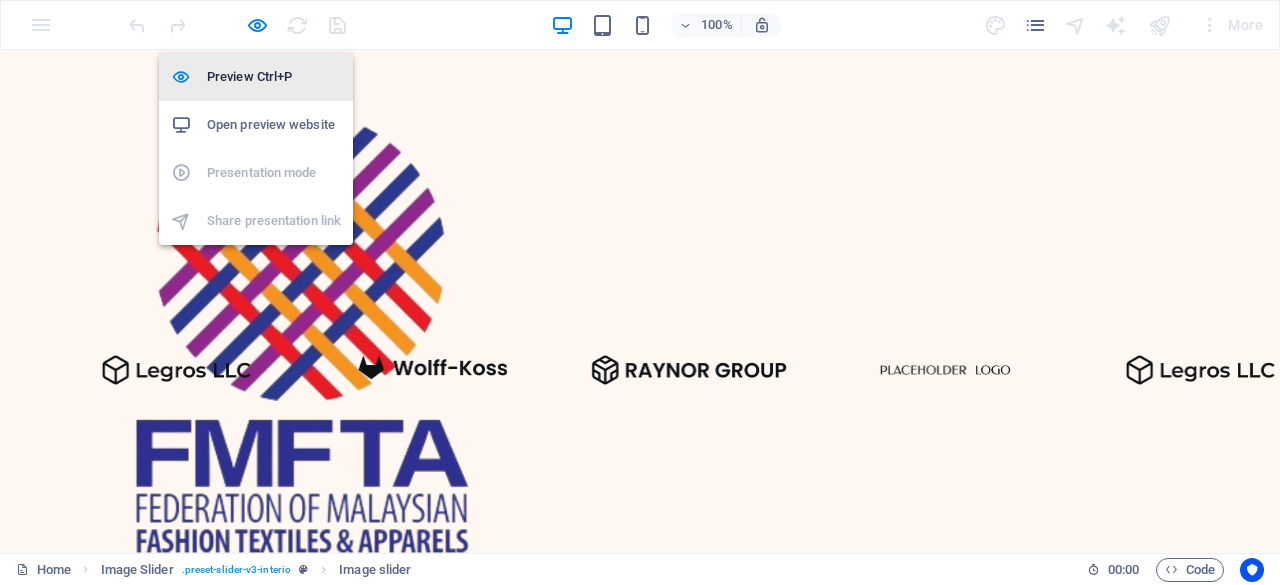 click on "Preview Ctrl+P" at bounding box center [274, 77] 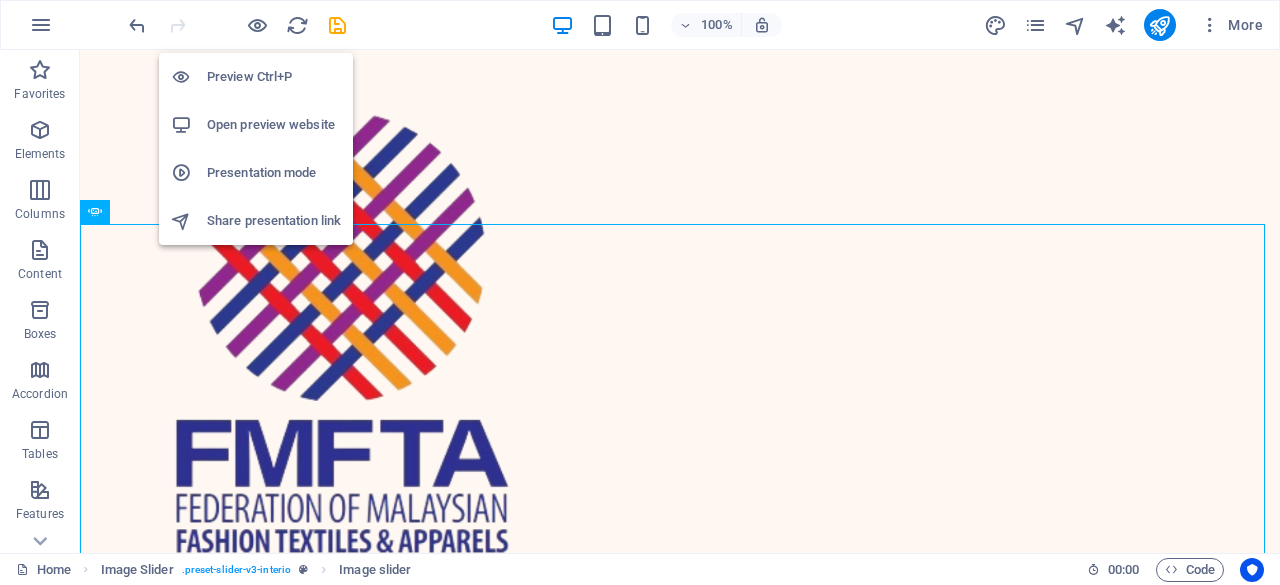 click on "Open preview website" at bounding box center (274, 125) 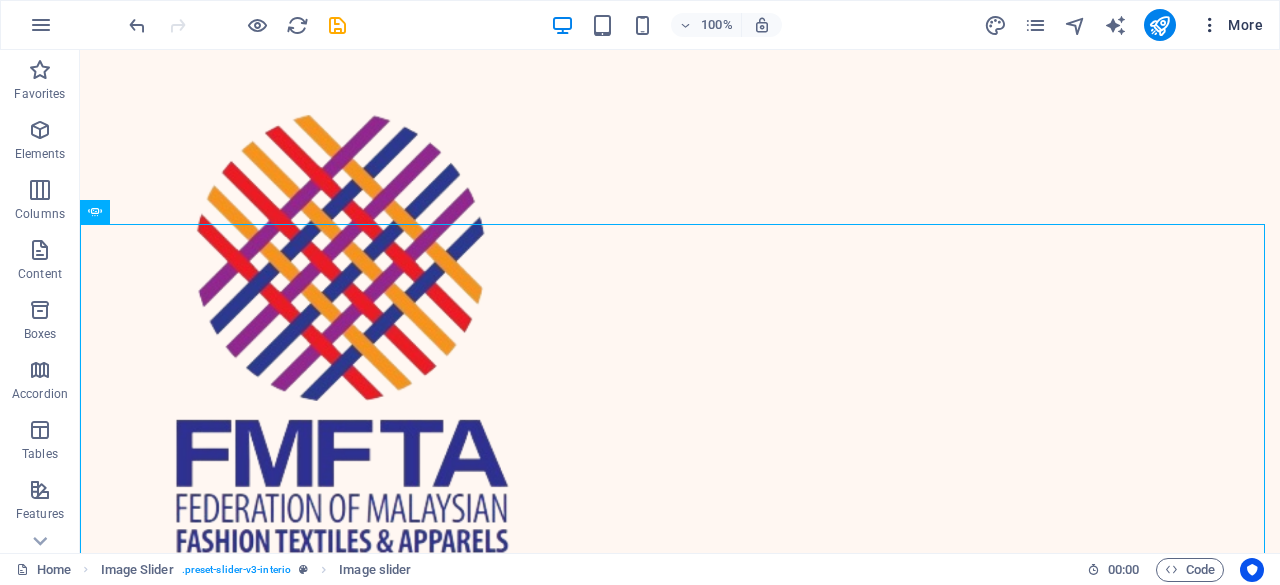 click on "More" at bounding box center (1231, 25) 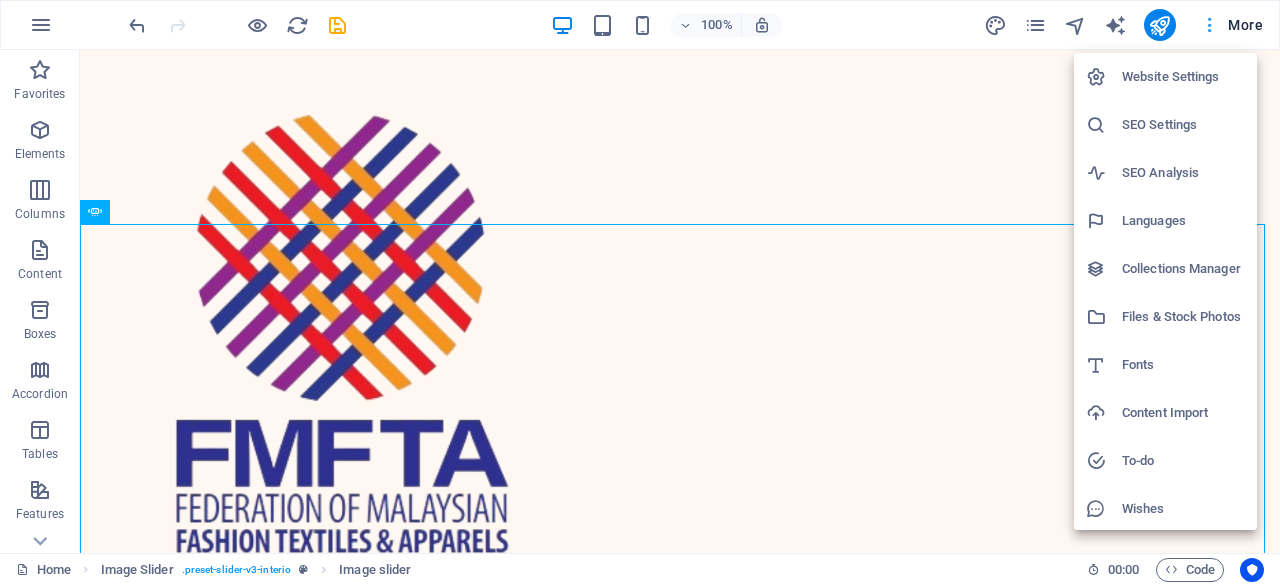 click at bounding box center [640, 292] 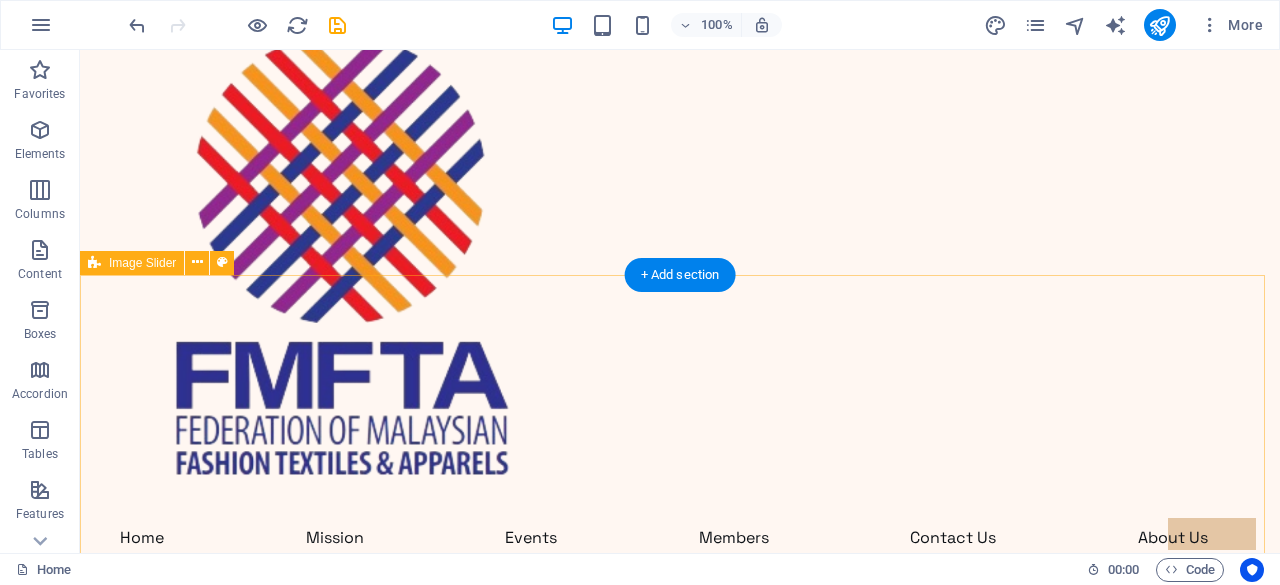 scroll, scrollTop: 0, scrollLeft: 0, axis: both 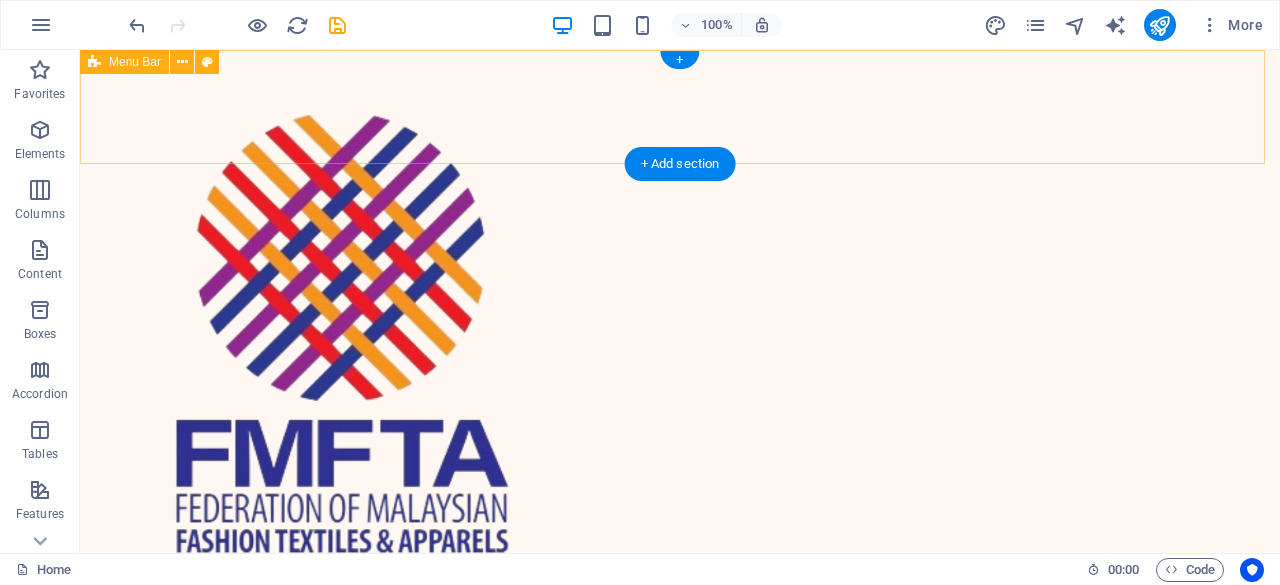 click on "Home Mission Events Members Contact Us About Us Contact Me" at bounding box center [680, 377] 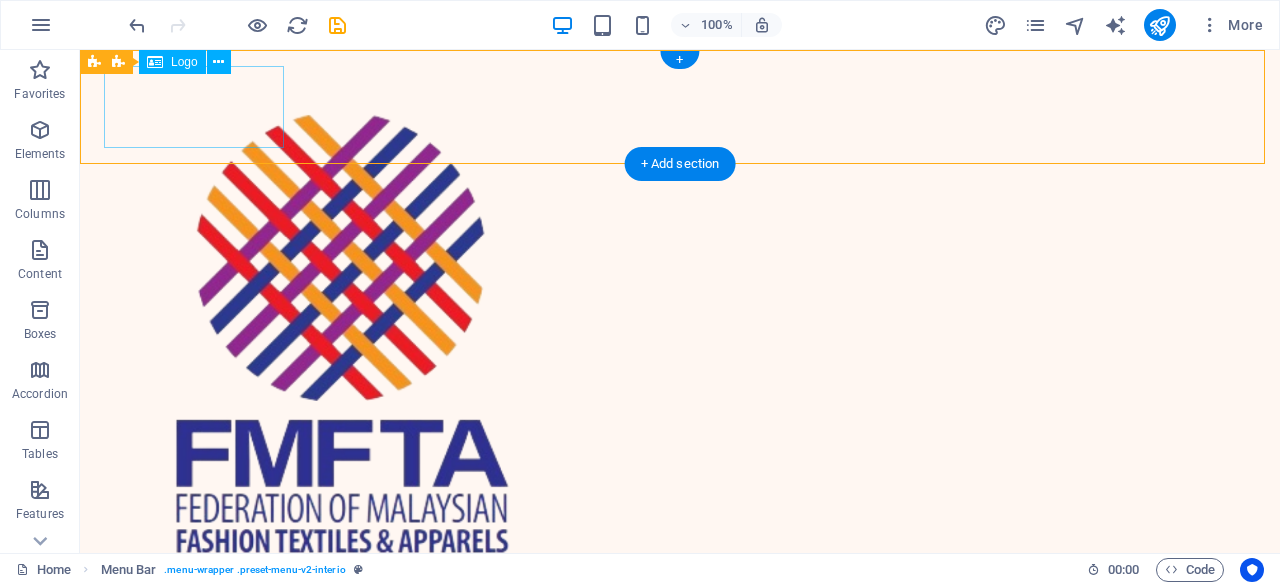 click at bounding box center [680, 329] 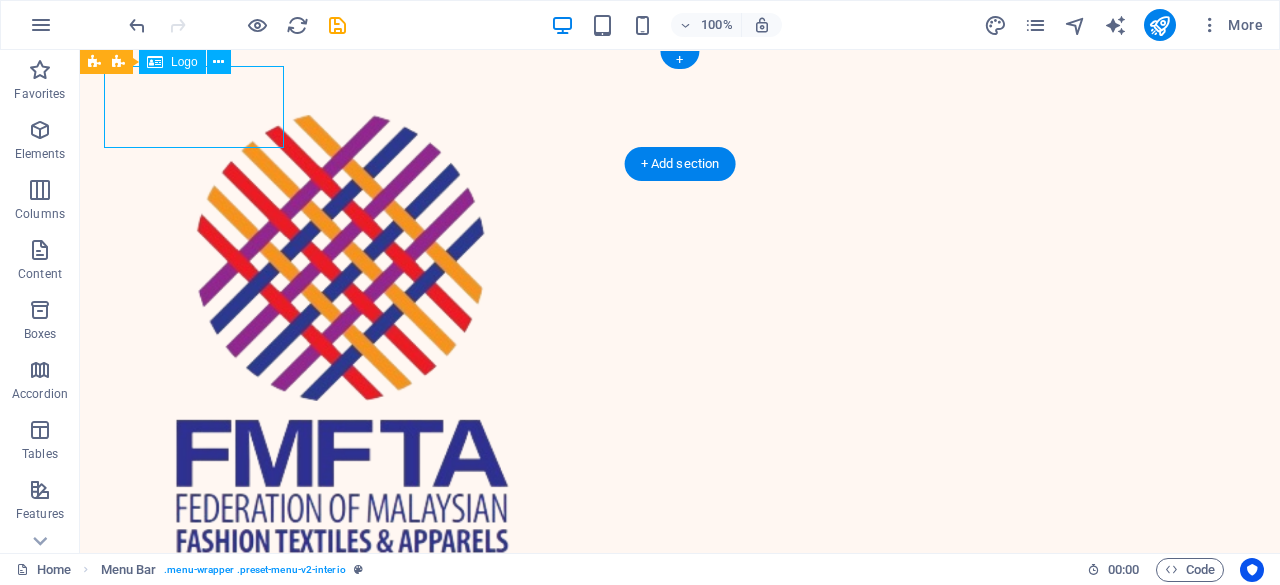 click at bounding box center (680, 329) 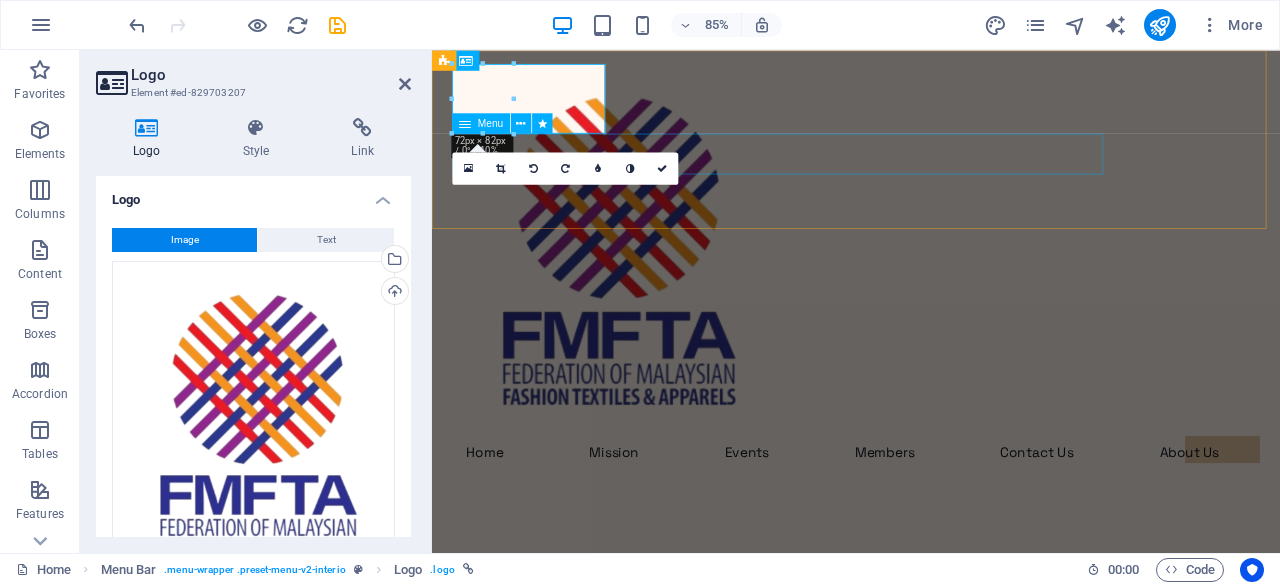 click on "Home Mission Events Members Contact Us About Us" at bounding box center (931, 524) 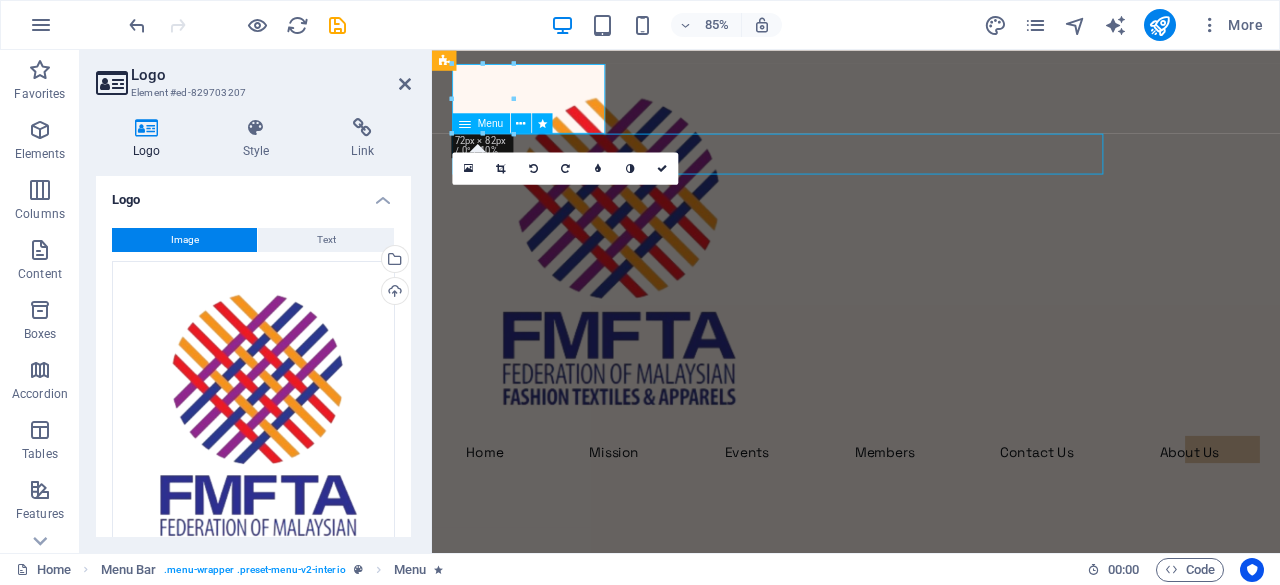 click on "Home Mission Events Members Contact Us About Us" at bounding box center [931, 524] 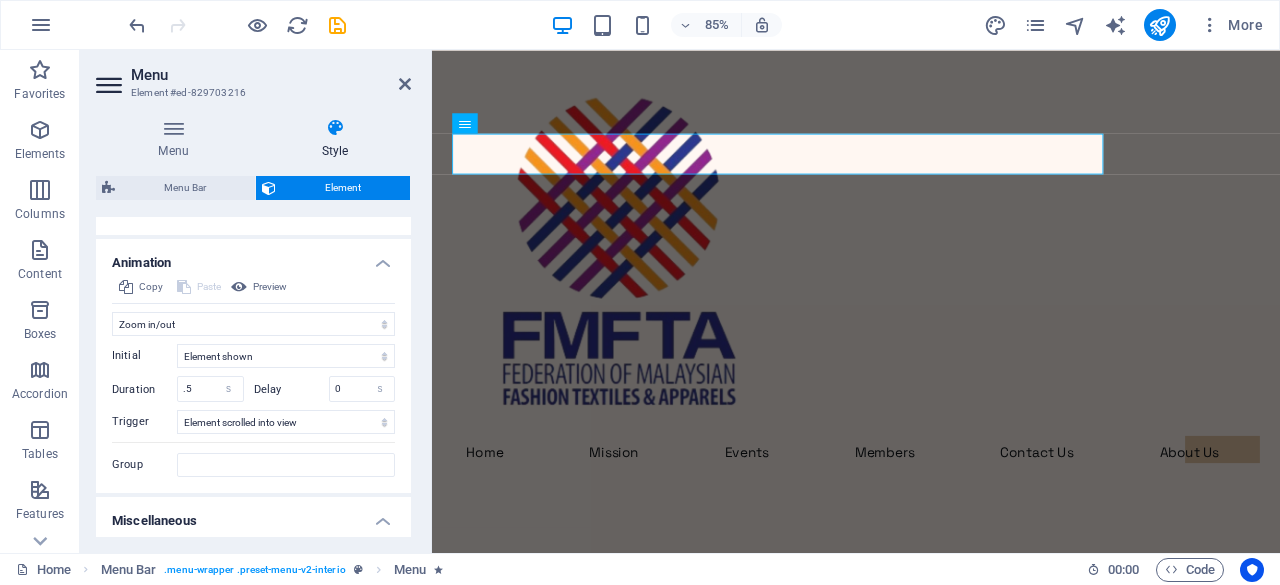 scroll, scrollTop: 1036, scrollLeft: 0, axis: vertical 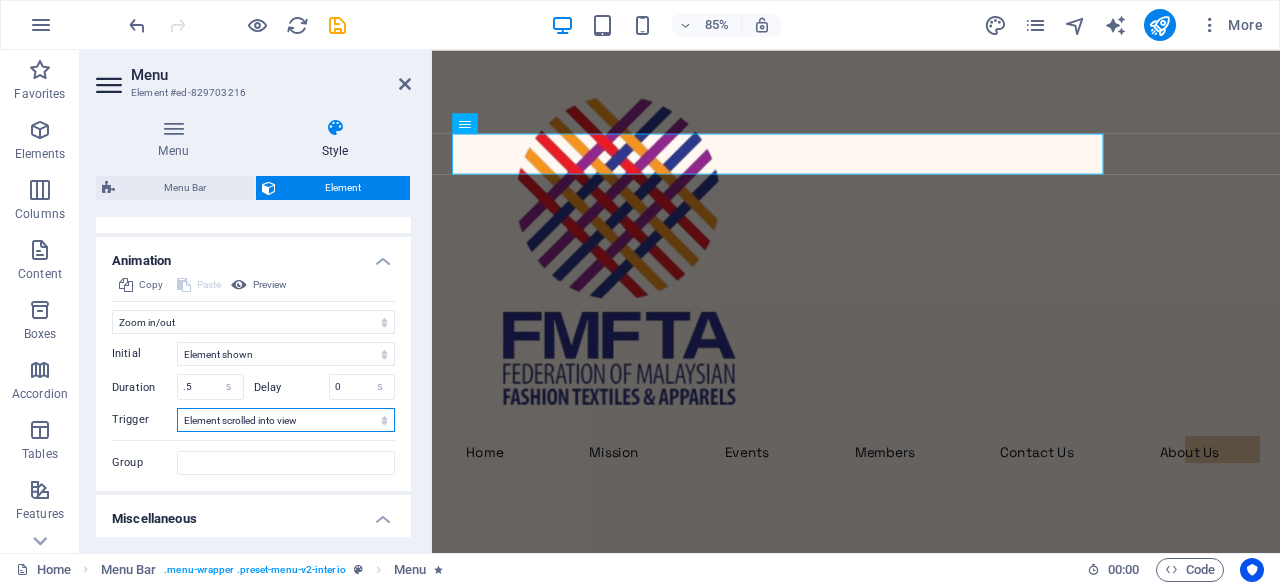 click on "No automatic trigger On page load Element scrolled into view" at bounding box center (286, 420) 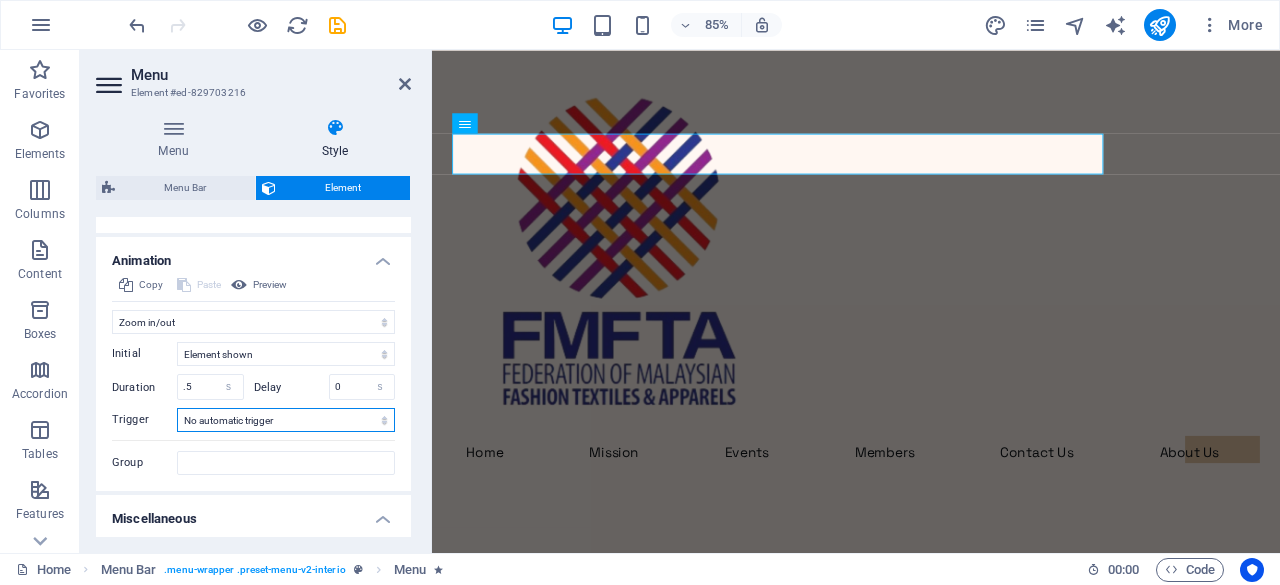 click on "No automatic trigger On page load Element scrolled into view" at bounding box center (286, 420) 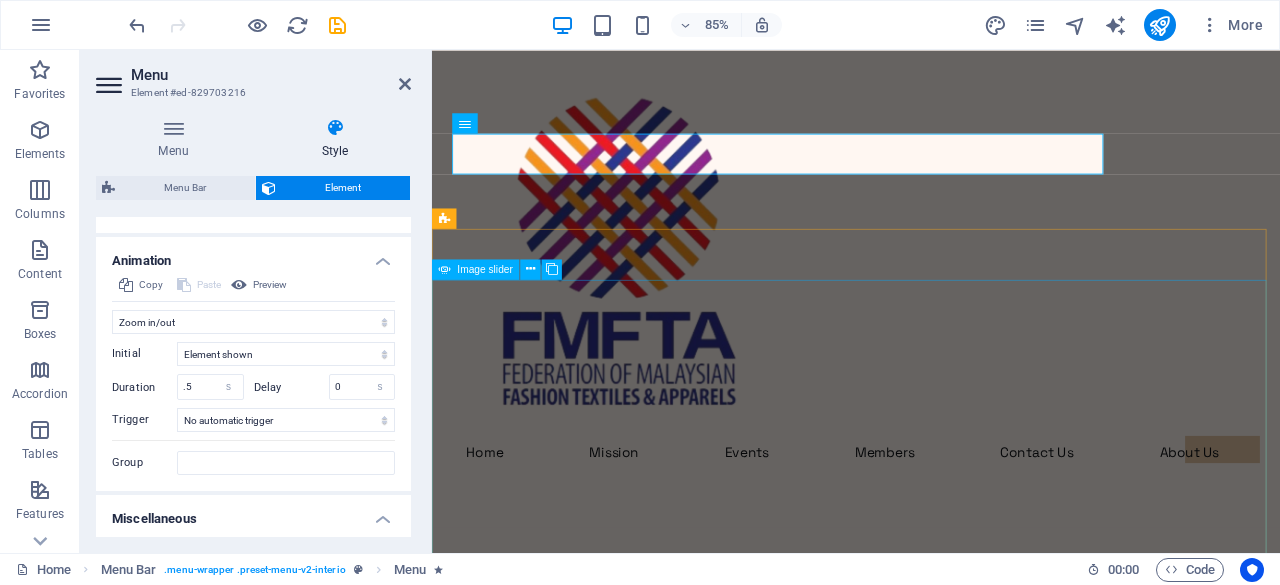 click at bounding box center [-1728, 2477] 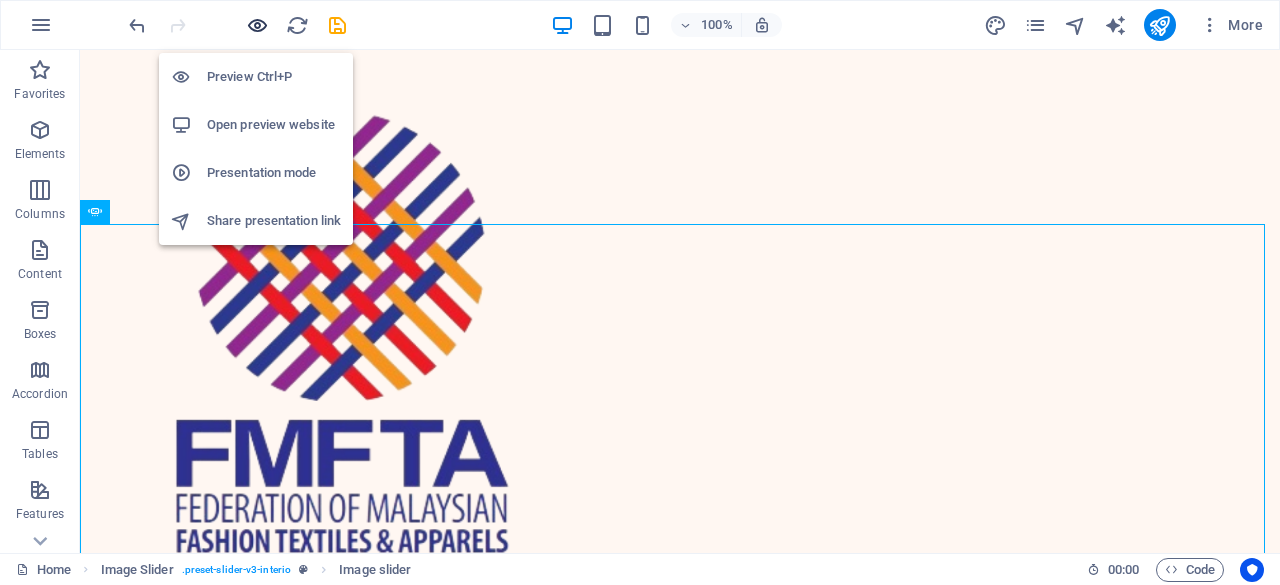 click at bounding box center (257, 25) 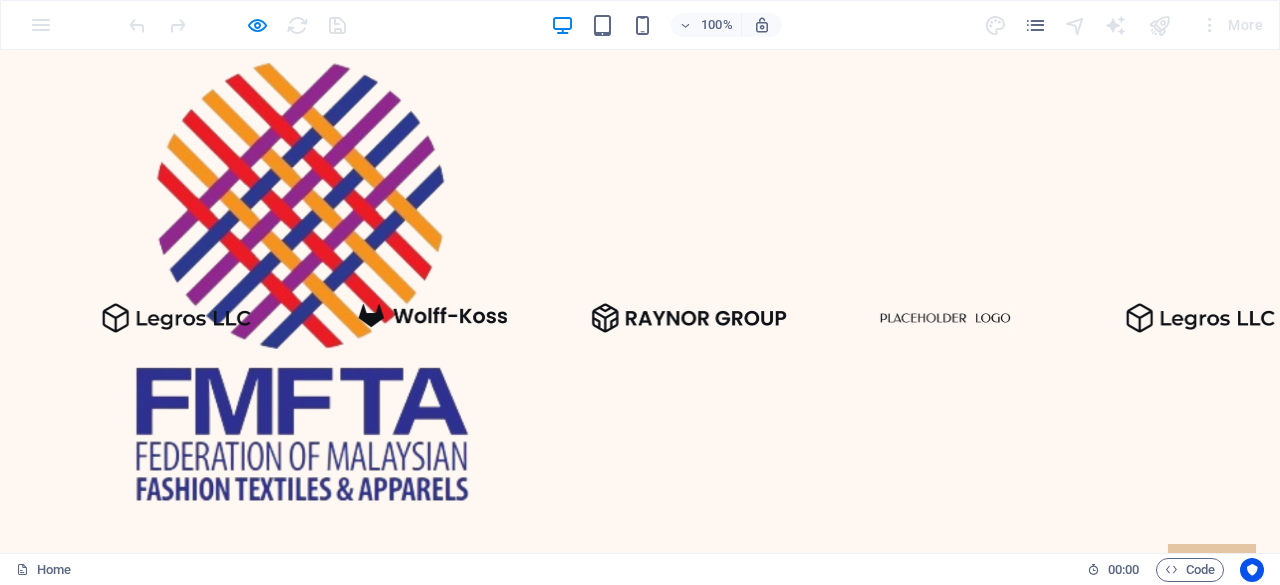 scroll, scrollTop: 0, scrollLeft: 0, axis: both 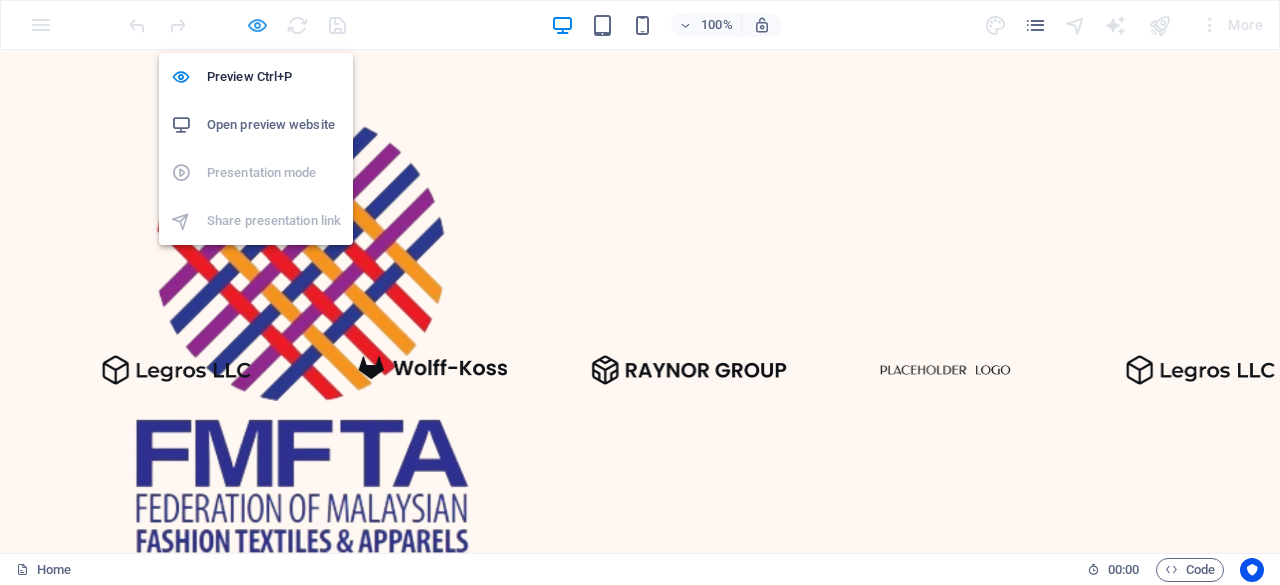 click at bounding box center (257, 25) 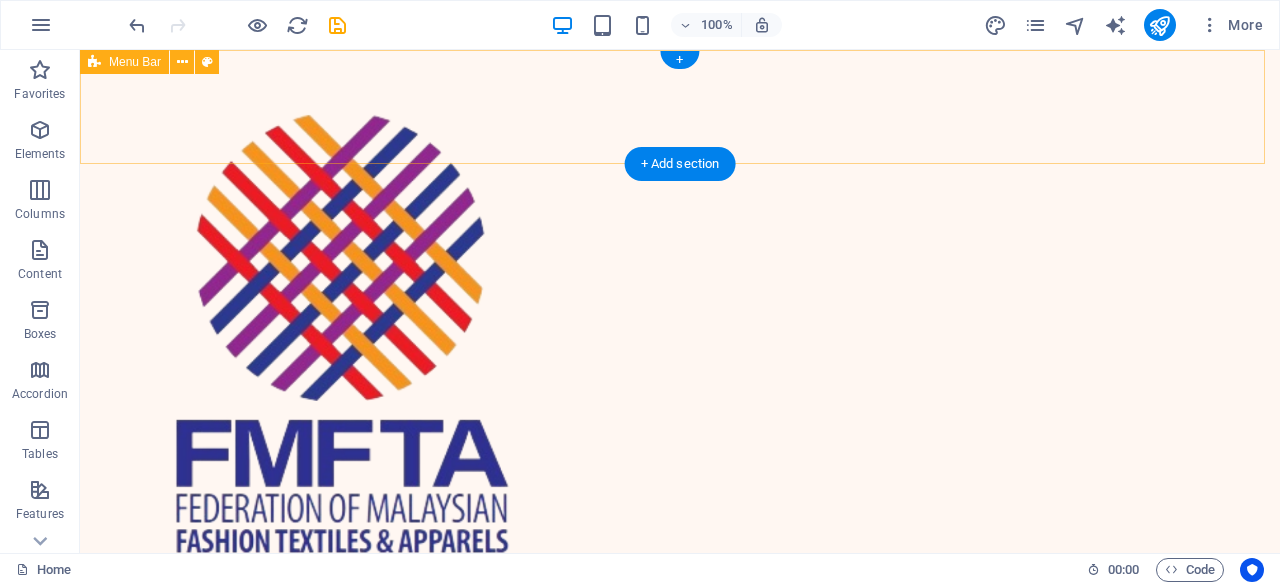 click on "Home Mission Events Members Contact Us About Us Contact Me" at bounding box center [680, 377] 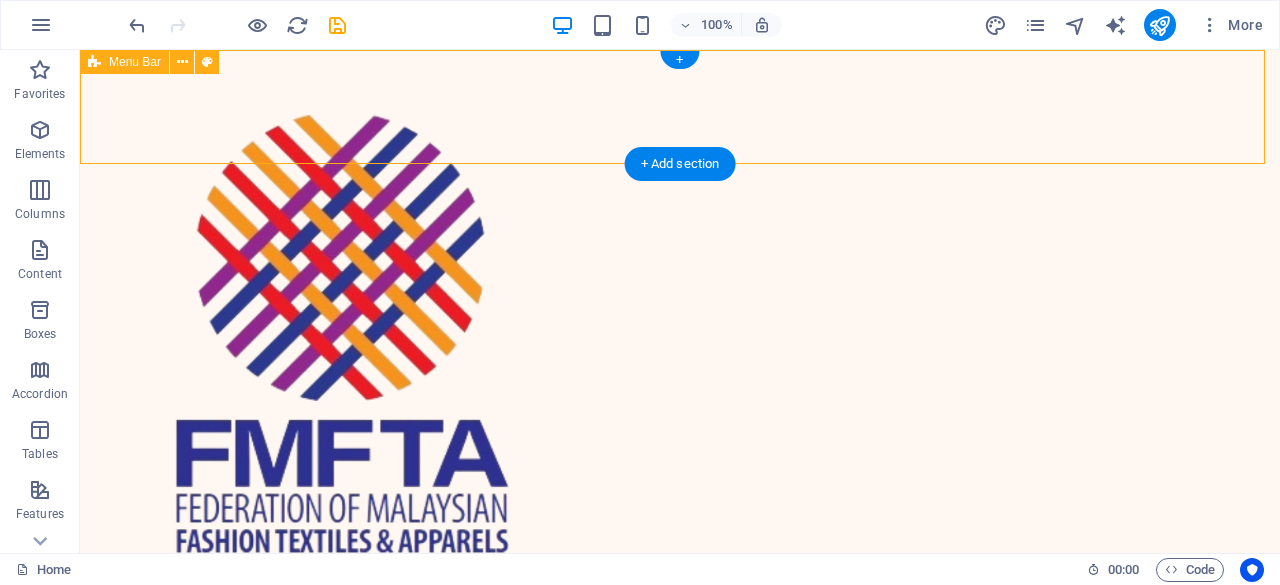 click on "Home Mission Events Members Contact Us About Us Contact Me" at bounding box center (680, 377) 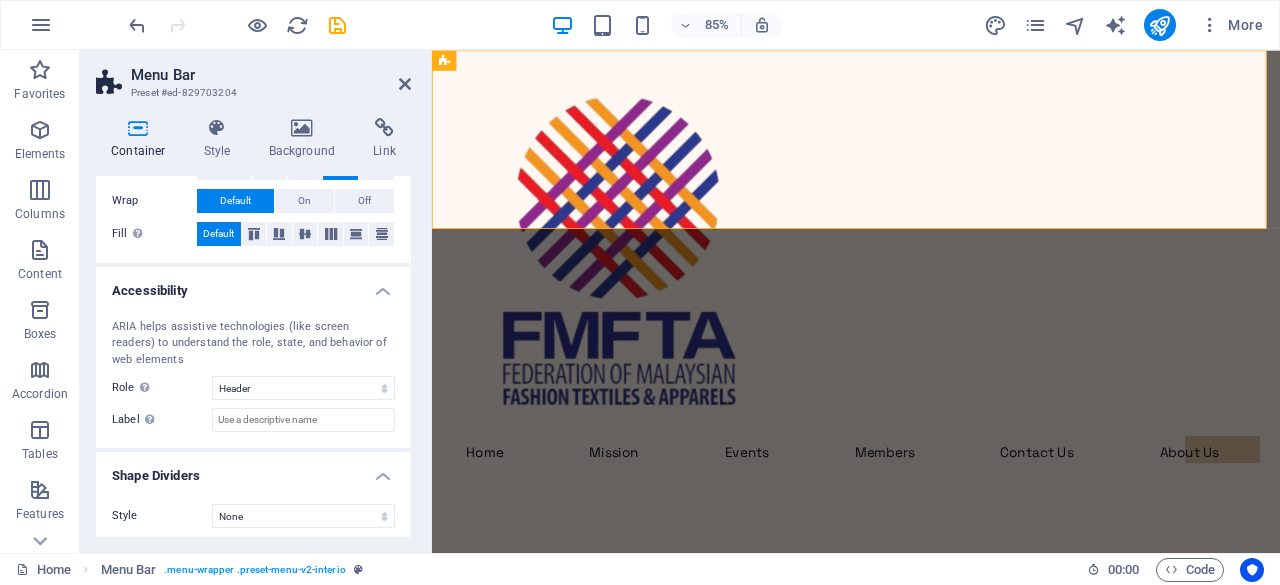scroll, scrollTop: 412, scrollLeft: 0, axis: vertical 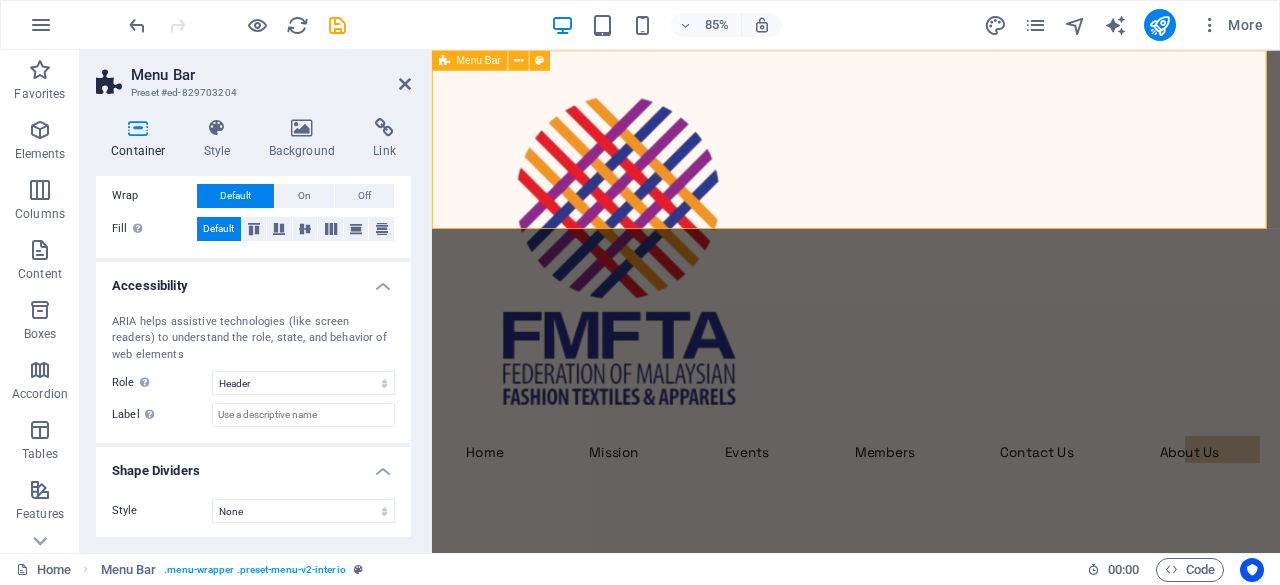 click on "Home Mission Events Members Contact Us About Us Contact Me" at bounding box center (931, 331) 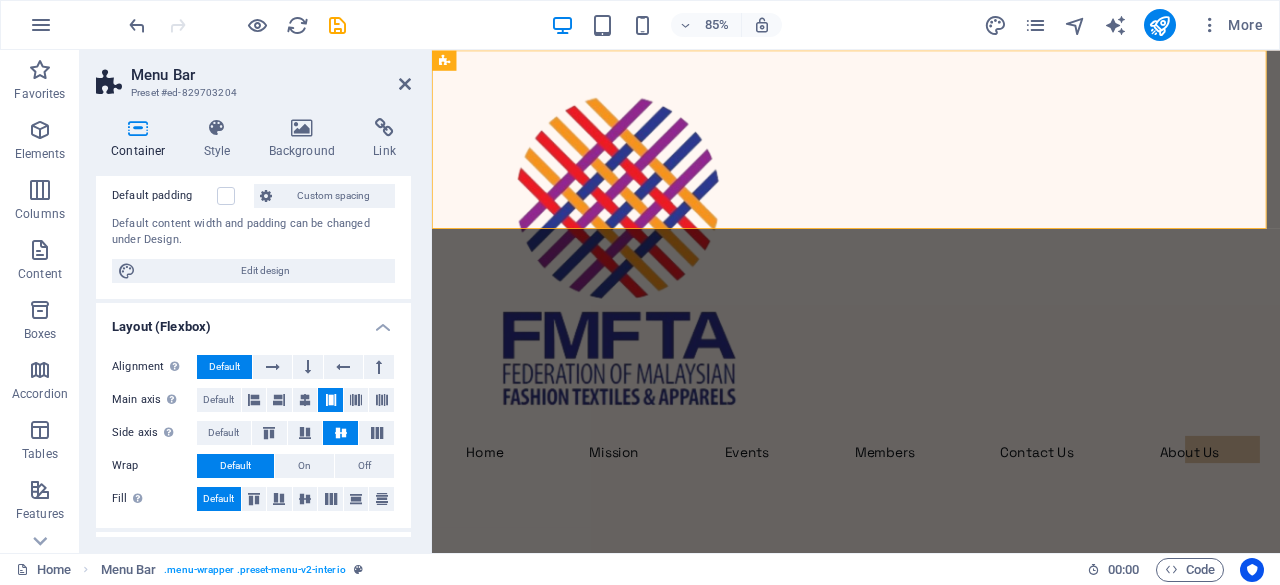 scroll, scrollTop: 0, scrollLeft: 0, axis: both 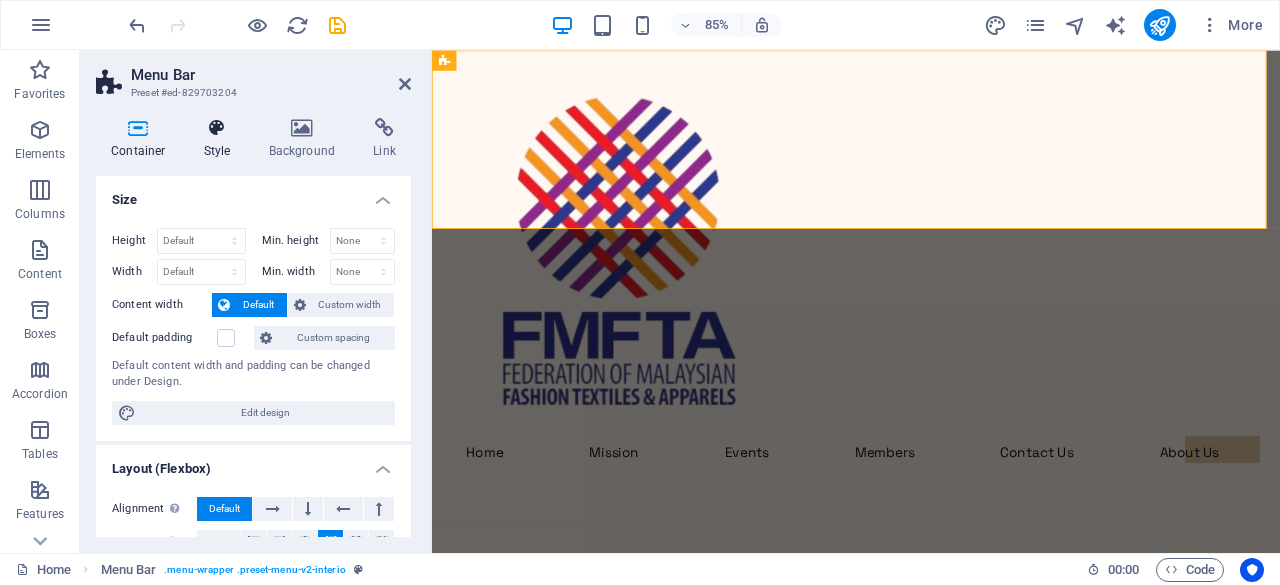 click at bounding box center (217, 128) 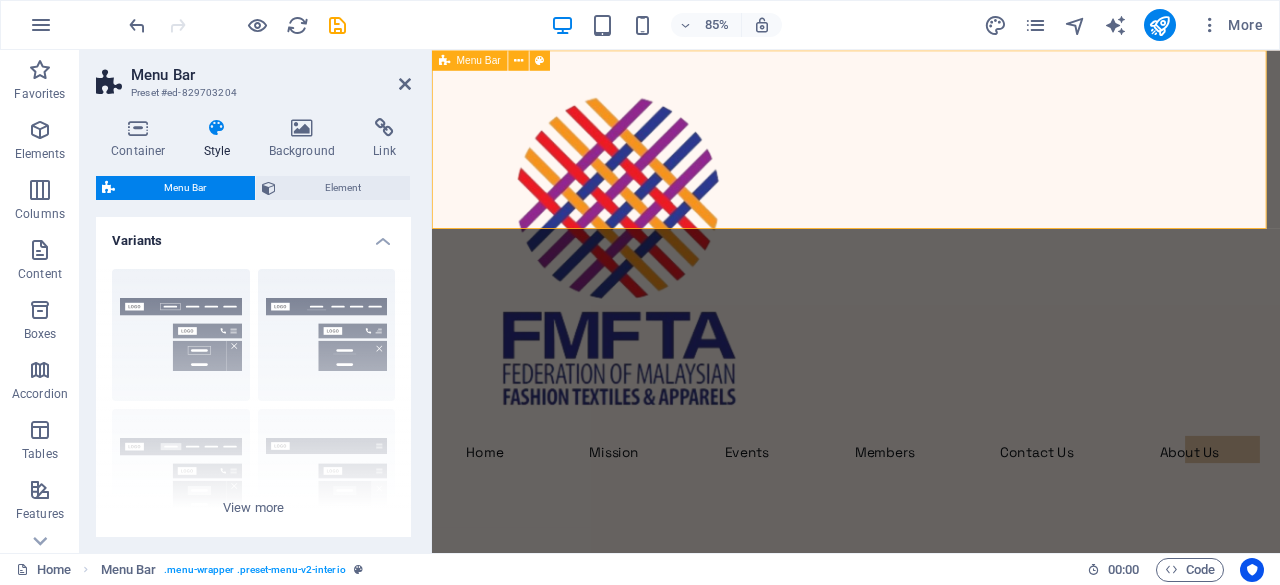 click on "Home Mission Events Members Contact Us About Us Contact Me" at bounding box center [931, 331] 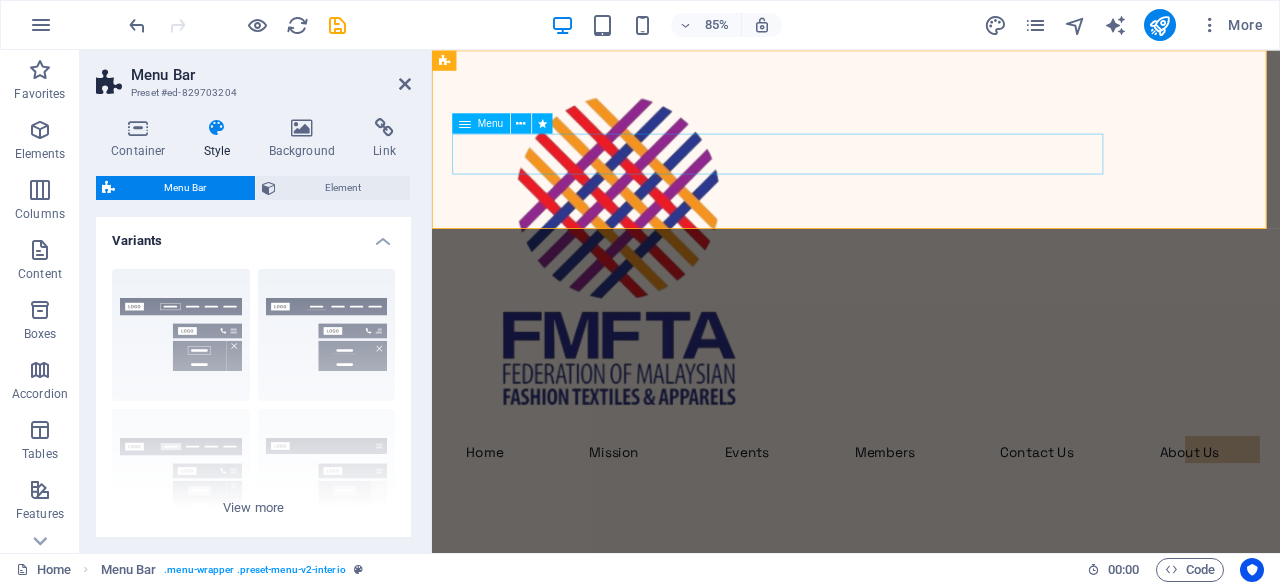 click on "Home Mission Events Members Contact Us About Us" at bounding box center (931, 524) 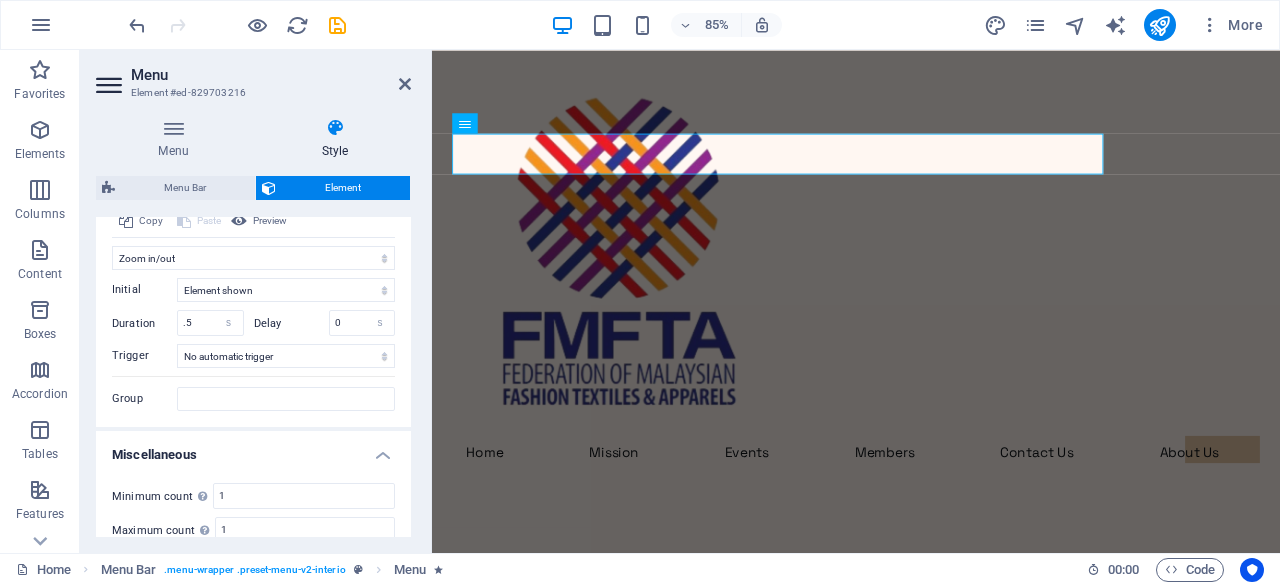 scroll, scrollTop: 1153, scrollLeft: 0, axis: vertical 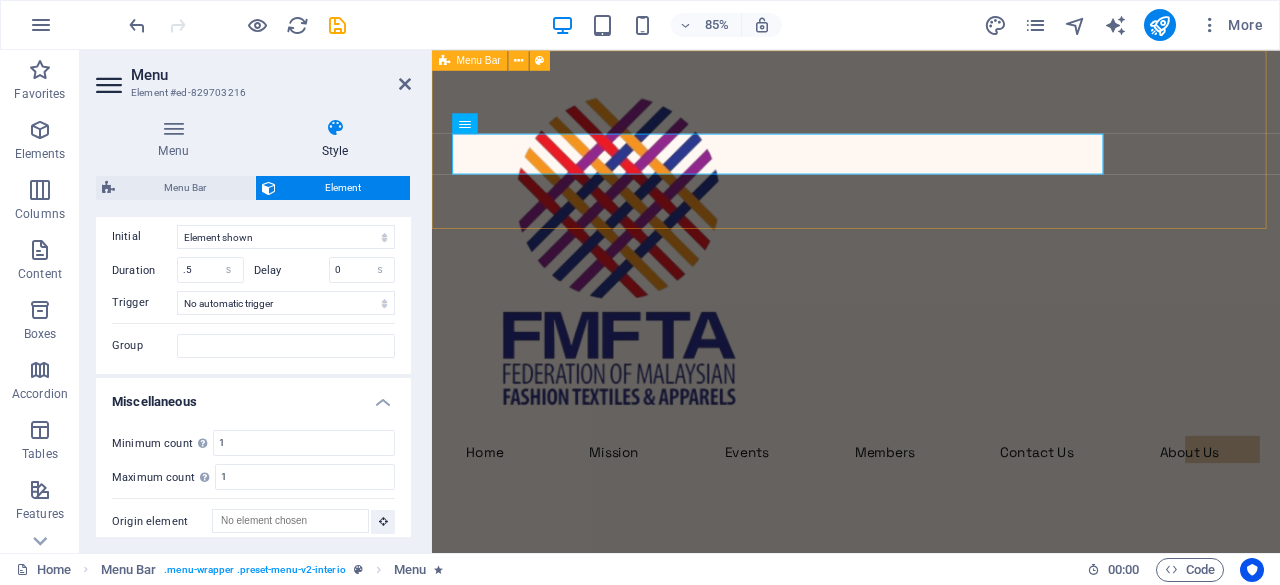 click on "Home Mission Events Members Contact Us About Us Contact Me" at bounding box center (931, 331) 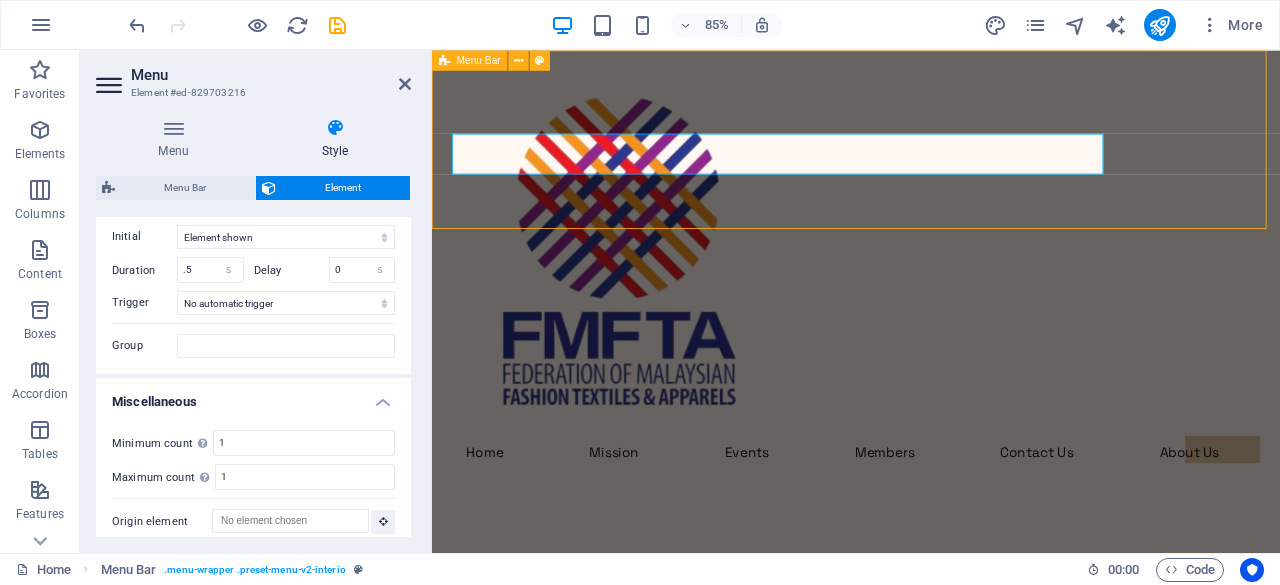 click on "Home Mission Events Members Contact Us About Us Contact Me" at bounding box center (931, 331) 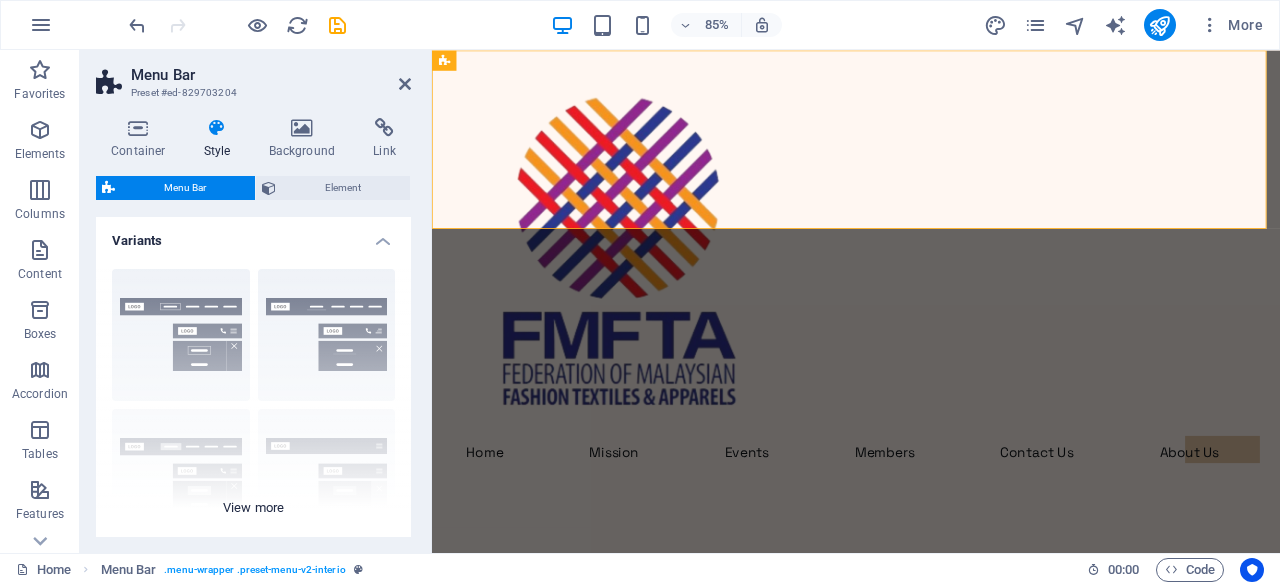 scroll, scrollTop: 609, scrollLeft: 0, axis: vertical 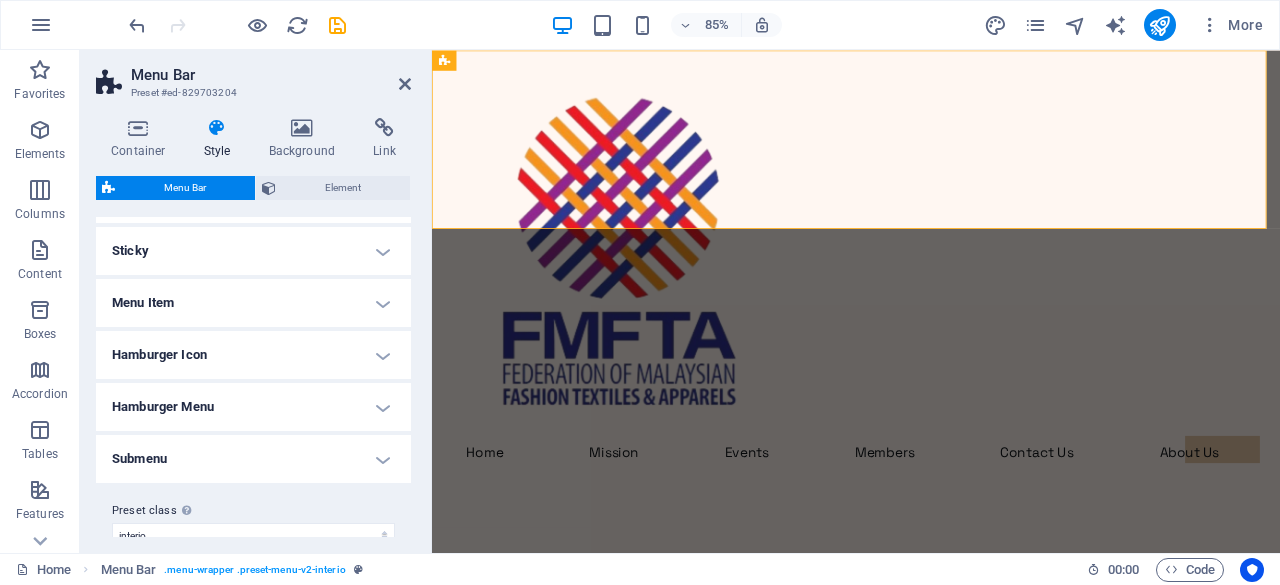 click on "Hamburger Menu" at bounding box center (253, 407) 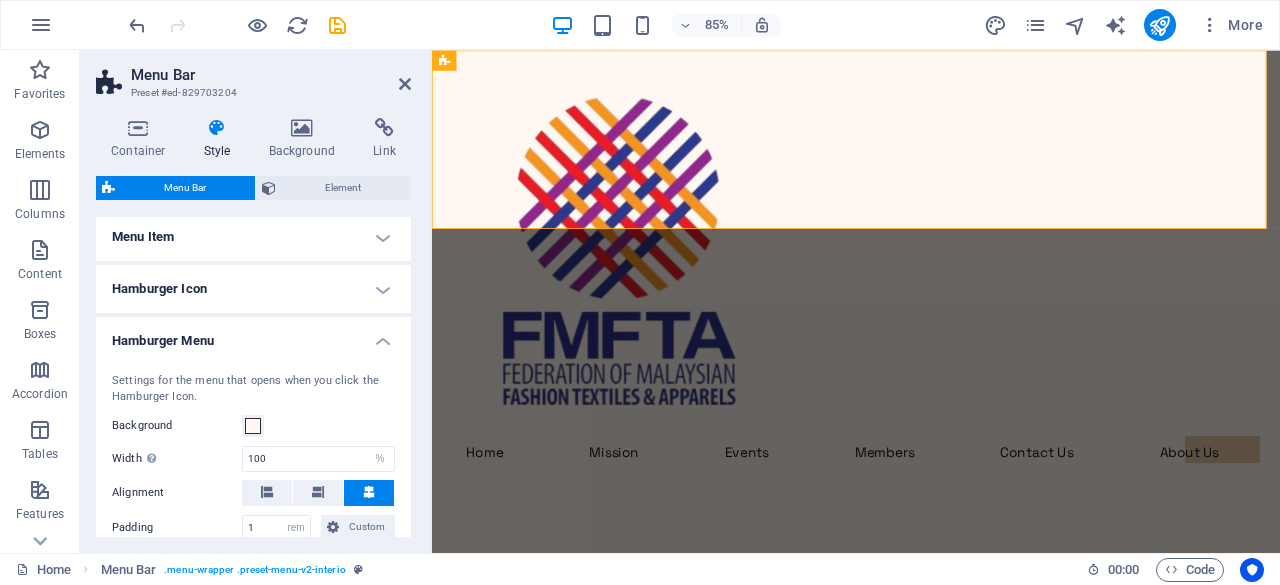 scroll, scrollTop: 557, scrollLeft: 0, axis: vertical 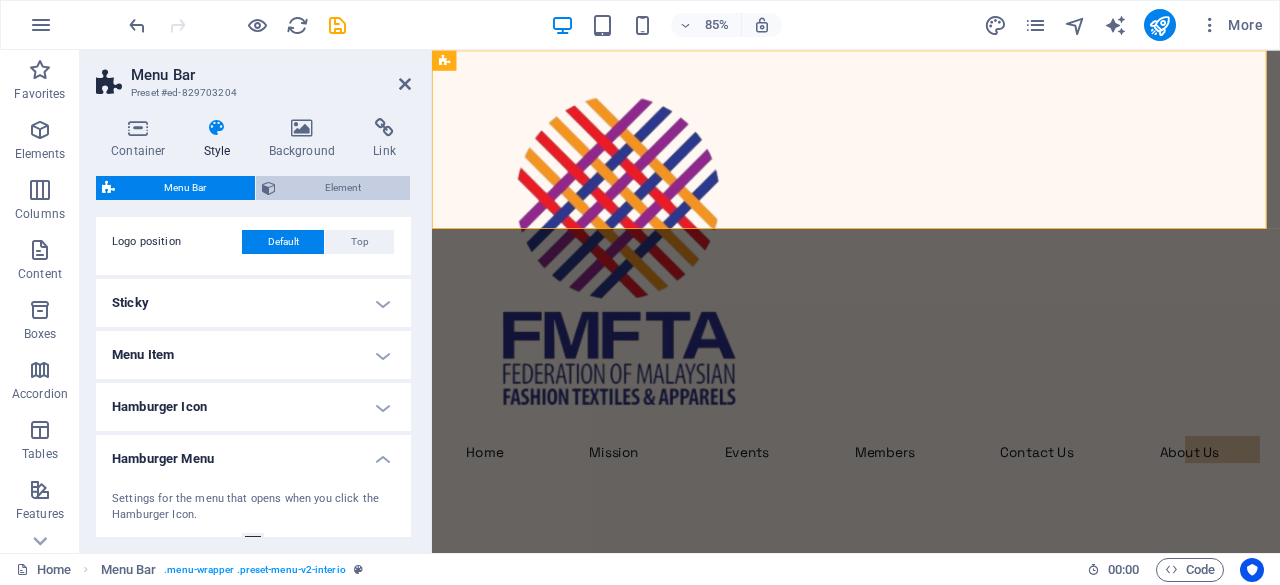 click on "Element" at bounding box center (343, 188) 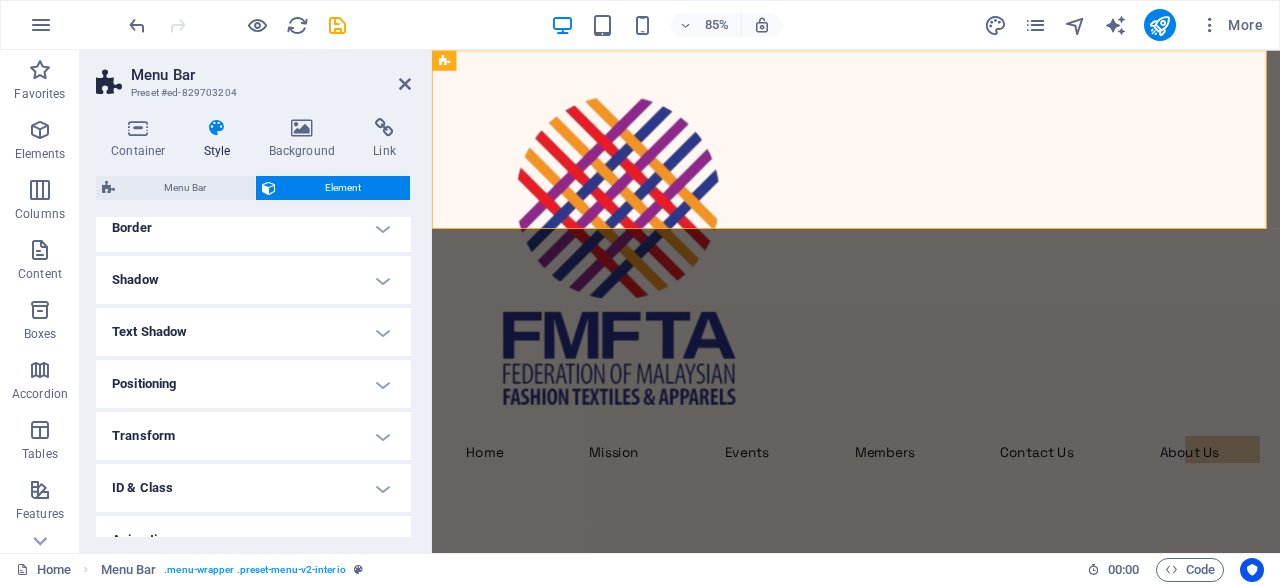 scroll, scrollTop: 310, scrollLeft: 0, axis: vertical 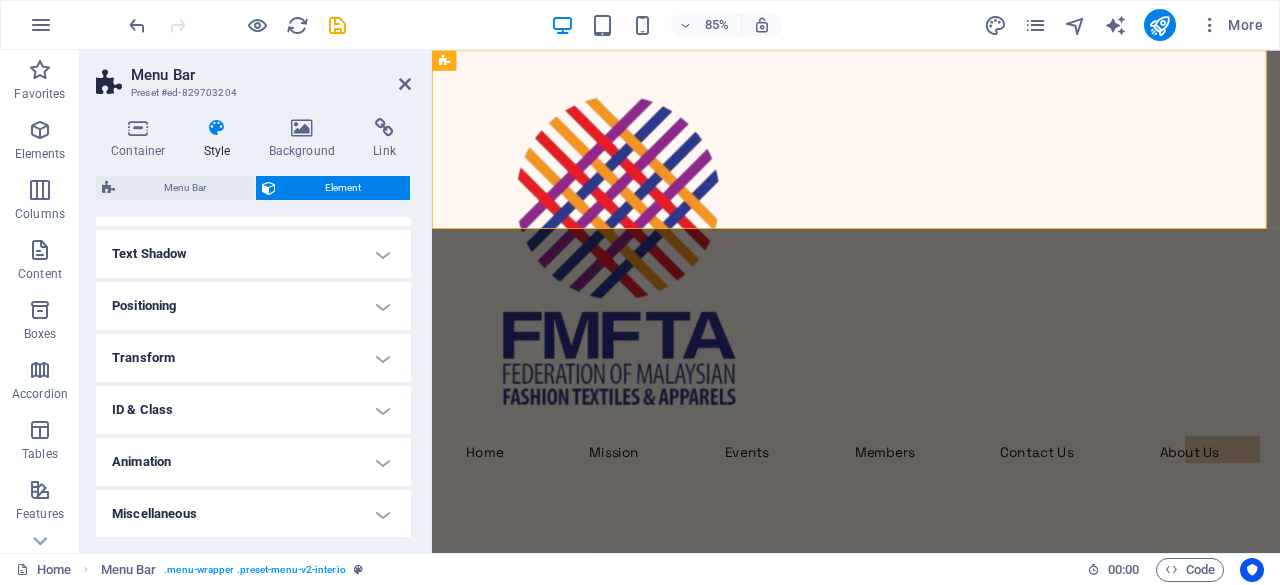 click on "Animation" at bounding box center (253, 462) 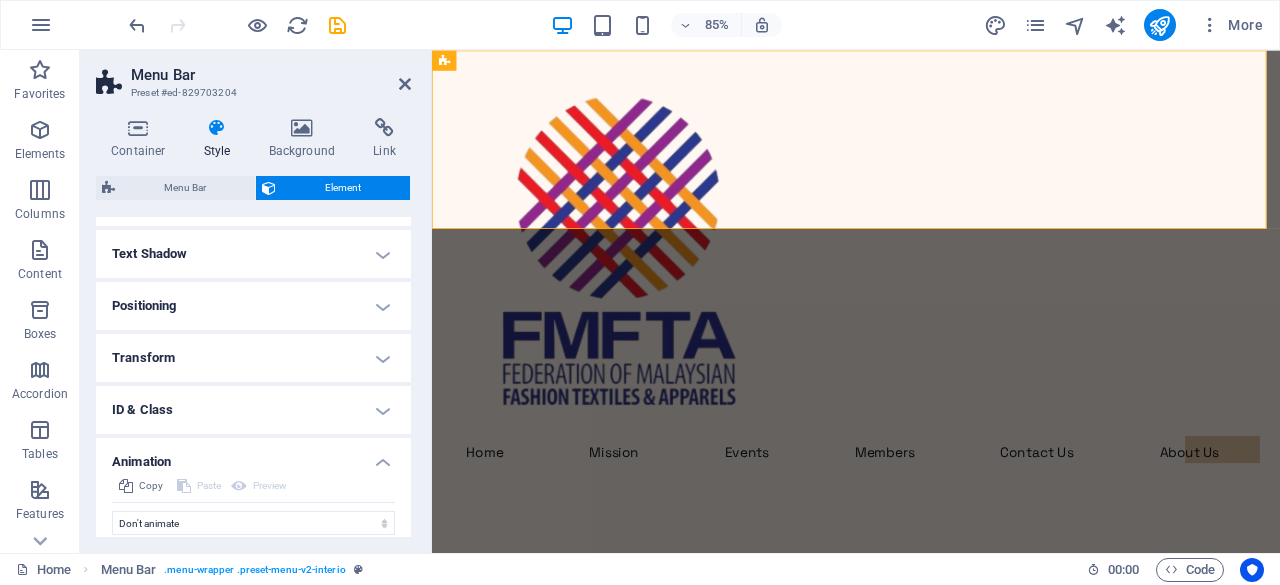 scroll, scrollTop: 374, scrollLeft: 0, axis: vertical 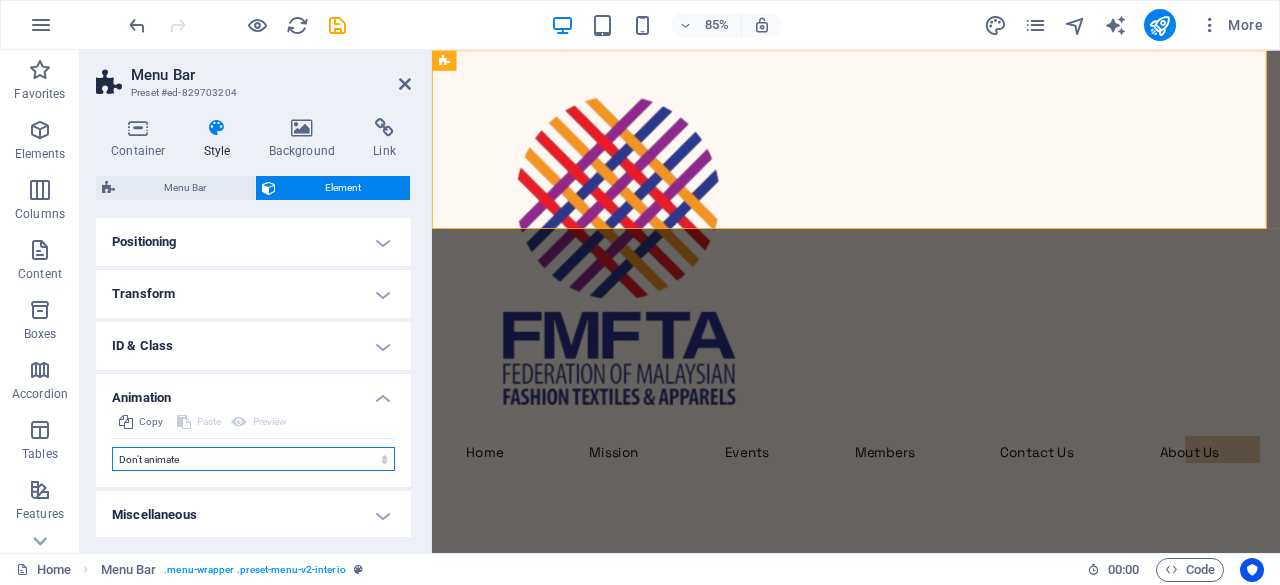 click on "Don't animate Show / Hide Slide up/down Zoom in/out Slide left to right Slide right to left Slide top to bottom Slide bottom to top Pulse Blink Open as overlay" at bounding box center [253, 459] 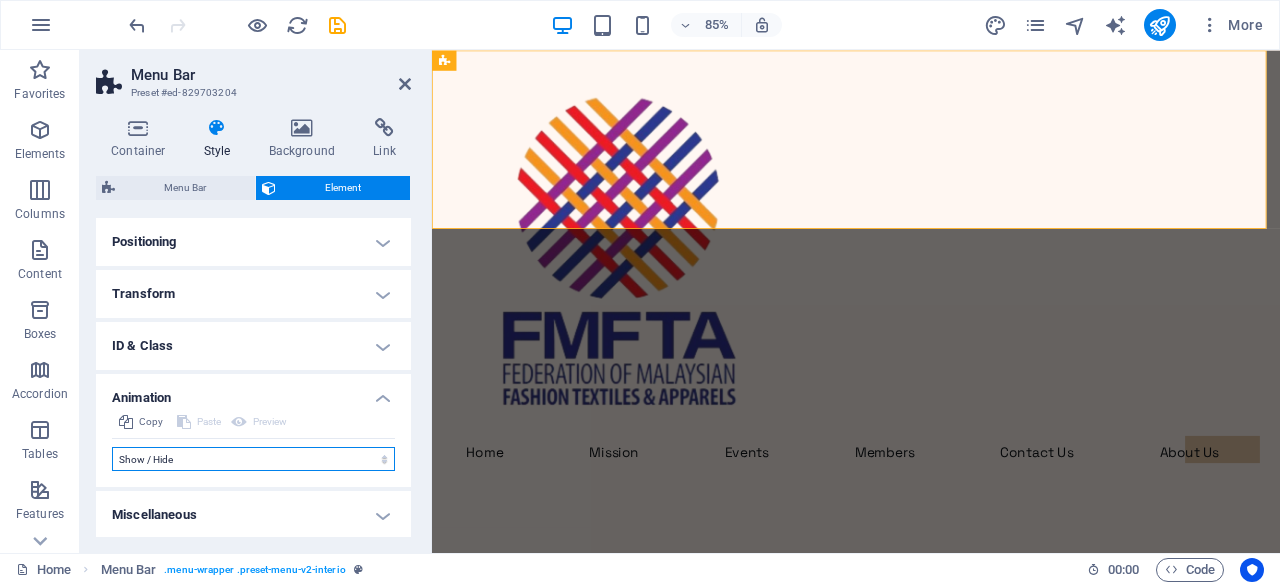 click on "Don't animate Show / Hide Slide up/down Zoom in/out Slide left to right Slide right to left Slide top to bottom Slide bottom to top Pulse Blink Open as overlay" at bounding box center (253, 459) 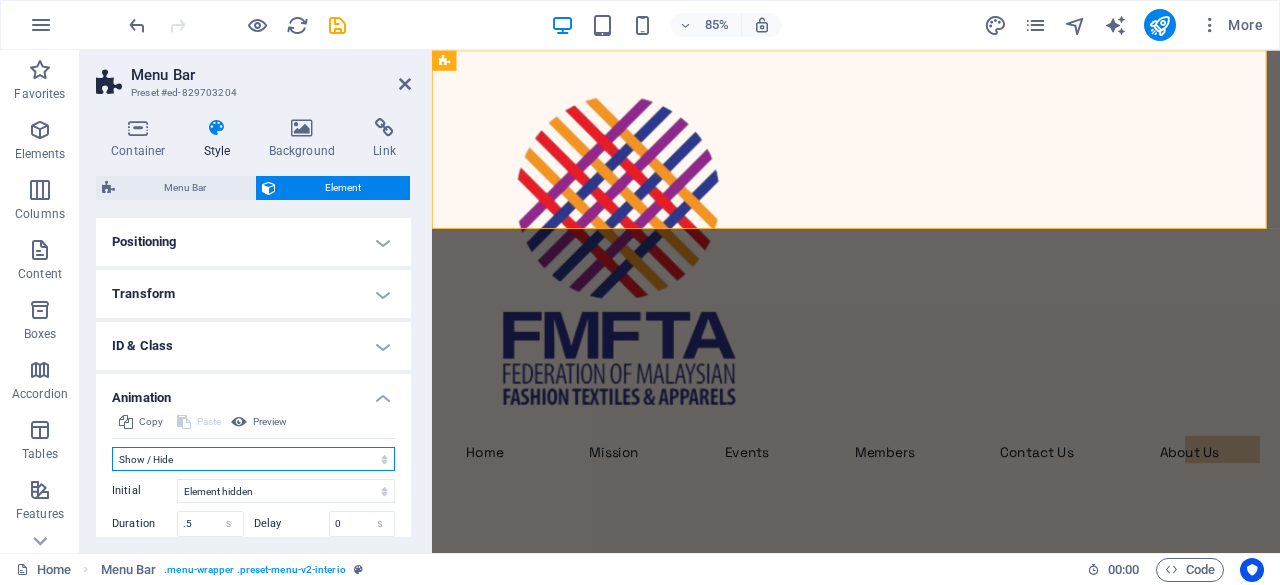 click on "Don't animate Show / Hide Slide up/down Zoom in/out Slide left to right Slide right to left Slide top to bottom Slide bottom to top Pulse Blink Open as overlay" at bounding box center (253, 459) 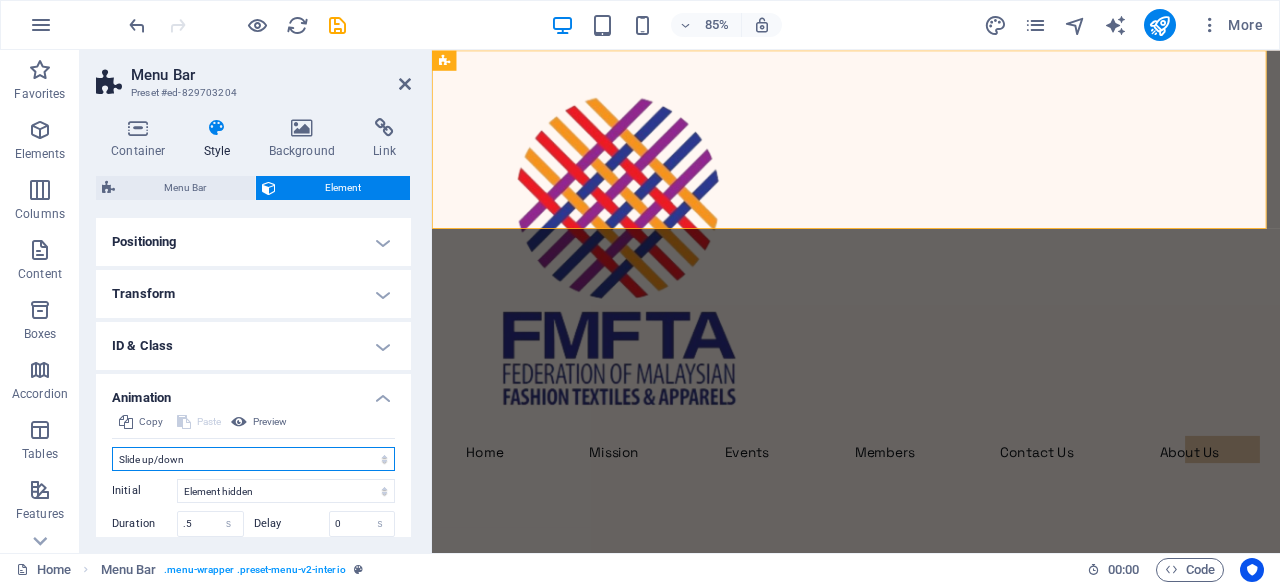 click on "Don't animate Show / Hide Slide up/down Zoom in/out Slide left to right Slide right to left Slide top to bottom Slide bottom to top Pulse Blink Open as overlay" at bounding box center [253, 459] 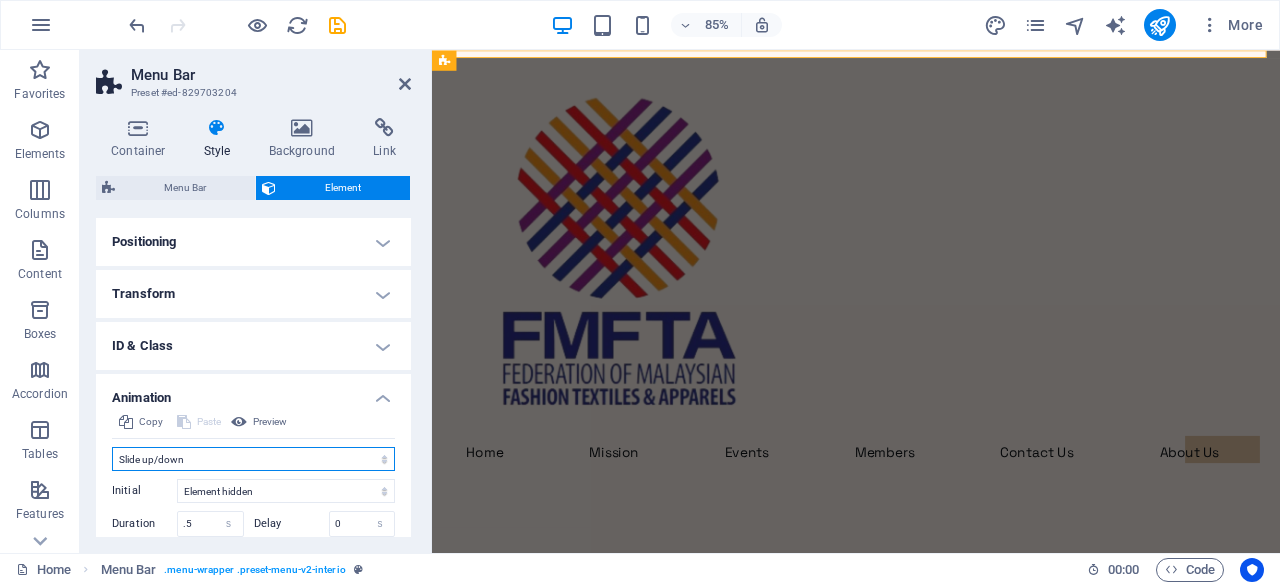 click on "Don't animate Show / Hide Slide up/down Zoom in/out Slide left to right Slide right to left Slide top to bottom Slide bottom to top Pulse Blink Open as overlay" at bounding box center [253, 459] 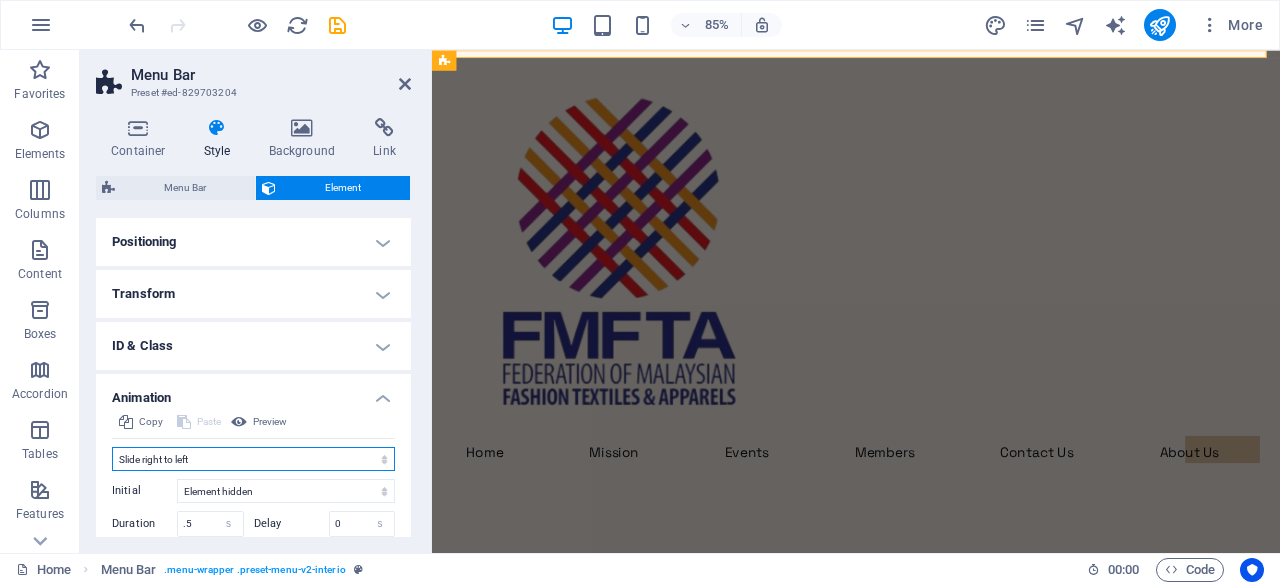 click on "Don't animate Show / Hide Slide up/down Zoom in/out Slide left to right Slide right to left Slide top to bottom Slide bottom to top Pulse Blink Open as overlay" at bounding box center [253, 459] 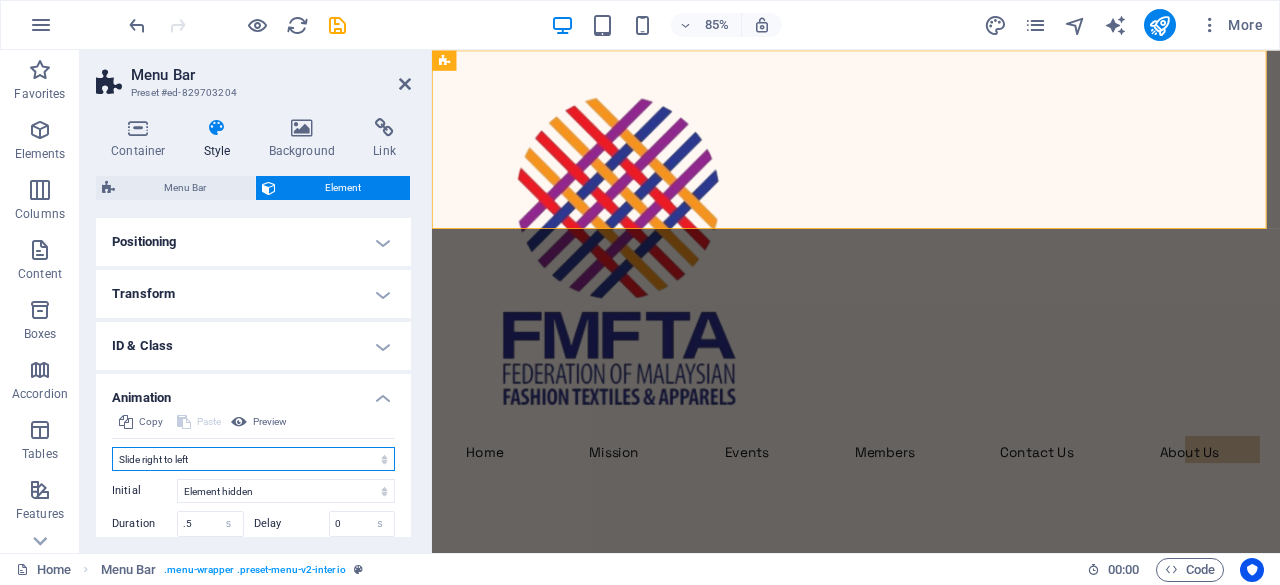 click on "Don't animate Show / Hide Slide up/down Zoom in/out Slide left to right Slide right to left Slide top to bottom Slide bottom to top Pulse Blink Open as overlay" at bounding box center (253, 459) 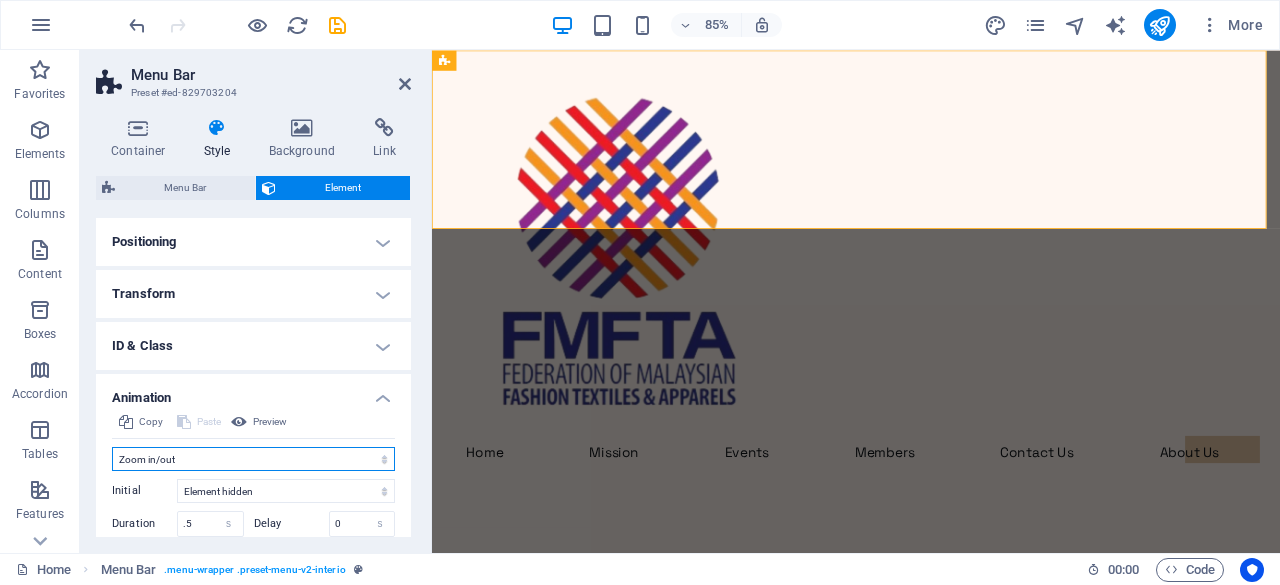 click on "Don't animate Show / Hide Slide up/down Zoom in/out Slide left to right Slide right to left Slide top to bottom Slide bottom to top Pulse Blink Open as overlay" at bounding box center [253, 459] 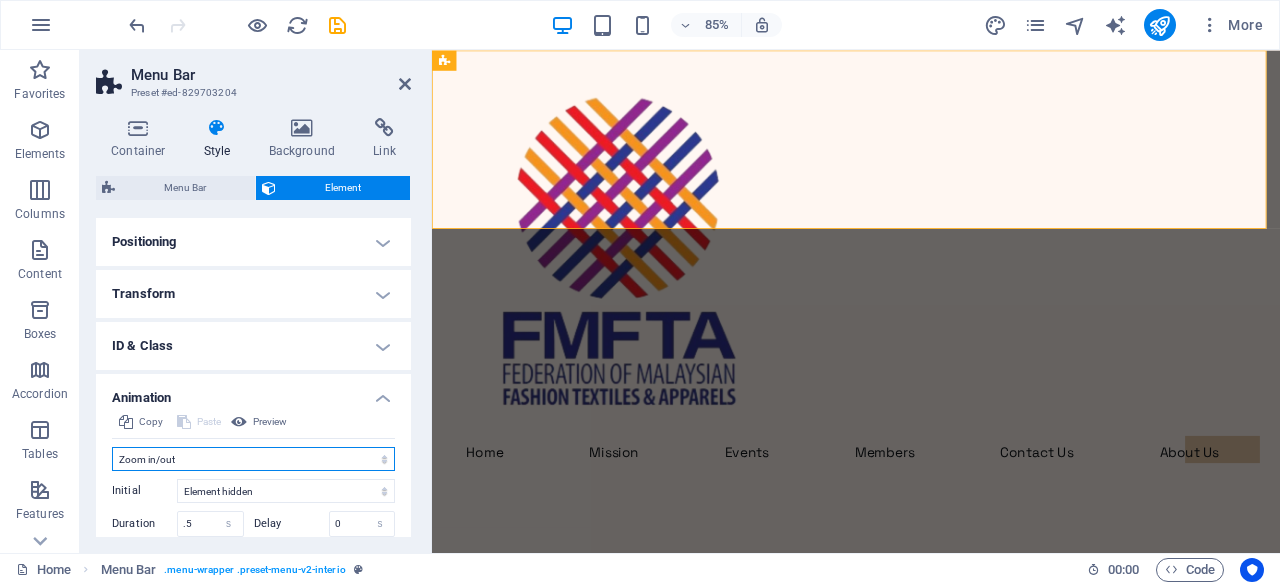 click on "Don't animate Show / Hide Slide up/down Zoom in/out Slide left to right Slide right to left Slide top to bottom Slide bottom to top Pulse Blink Open as overlay" at bounding box center (253, 459) 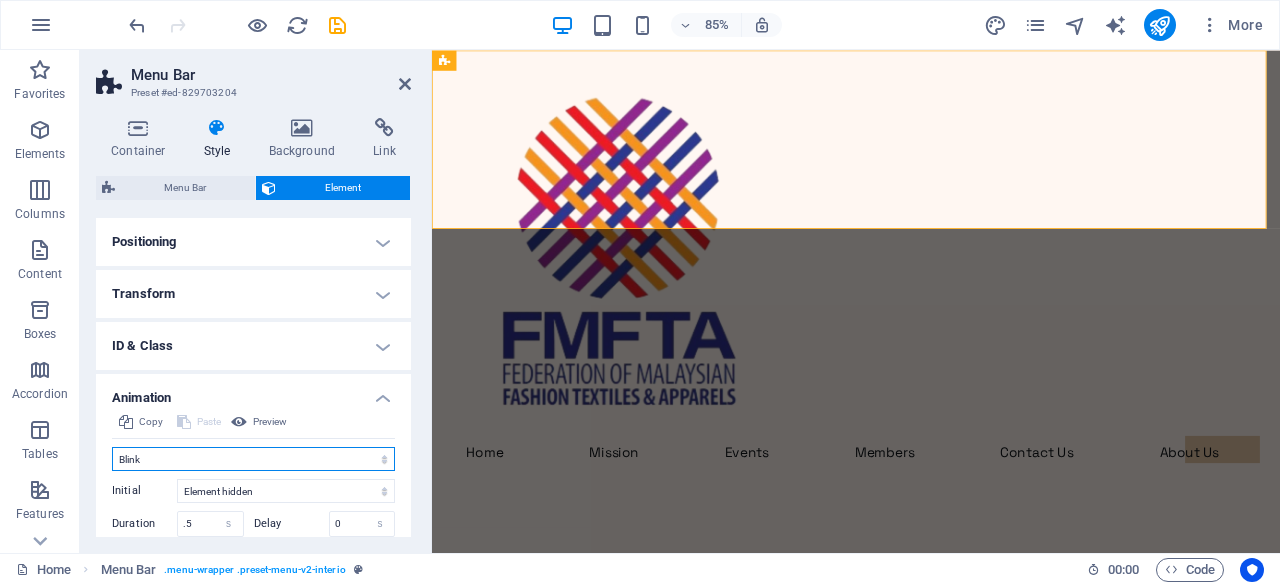 click on "Don't animate Show / Hide Slide up/down Zoom in/out Slide left to right Slide right to left Slide top to bottom Slide bottom to top Pulse Blink Open as overlay" at bounding box center [253, 459] 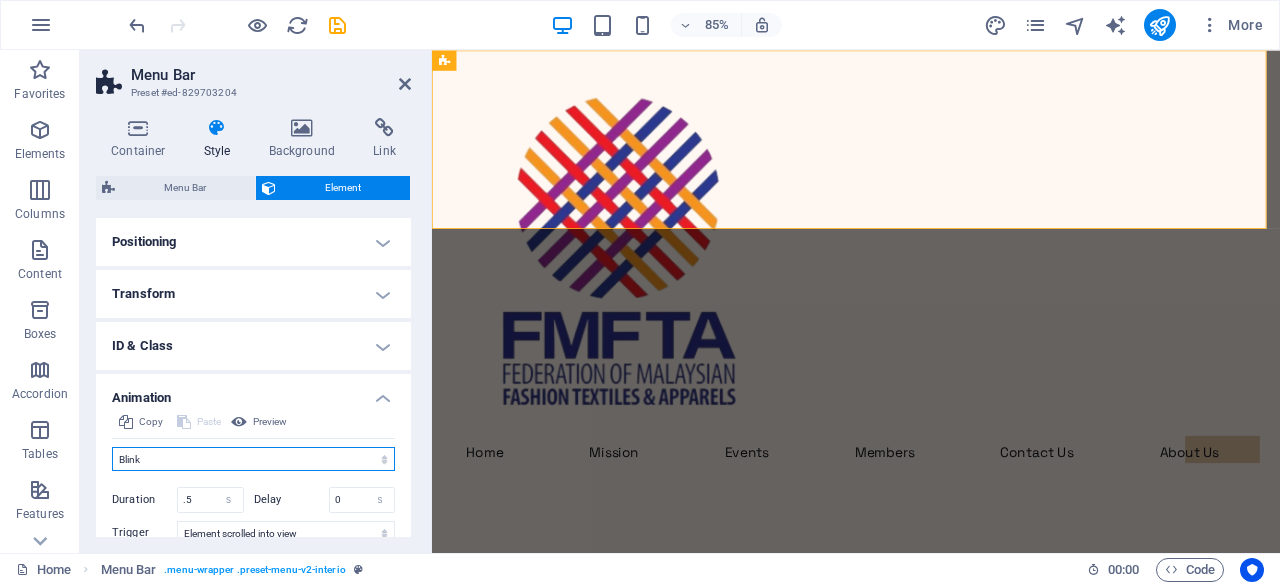 click on "Don't animate Show / Hide Slide up/down Zoom in/out Slide left to right Slide right to left Slide top to bottom Slide bottom to top Pulse Blink Open as overlay" at bounding box center [253, 459] 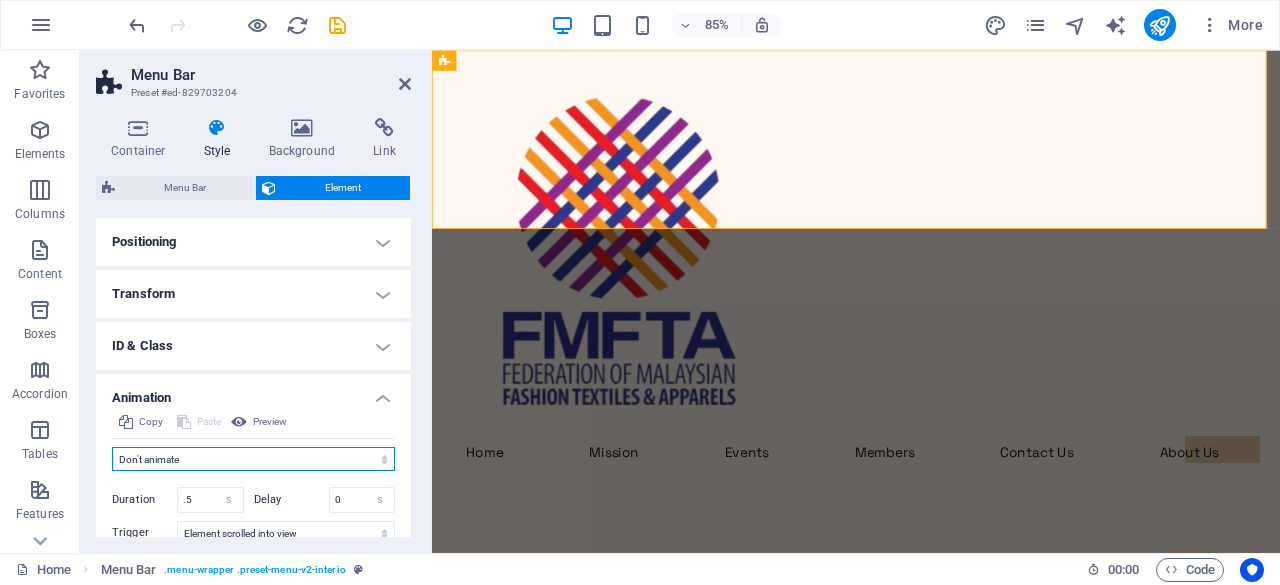 click on "Don't animate Show / Hide Slide up/down Zoom in/out Slide left to right Slide right to left Slide top to bottom Slide bottom to top Pulse Blink Open as overlay" at bounding box center [253, 459] 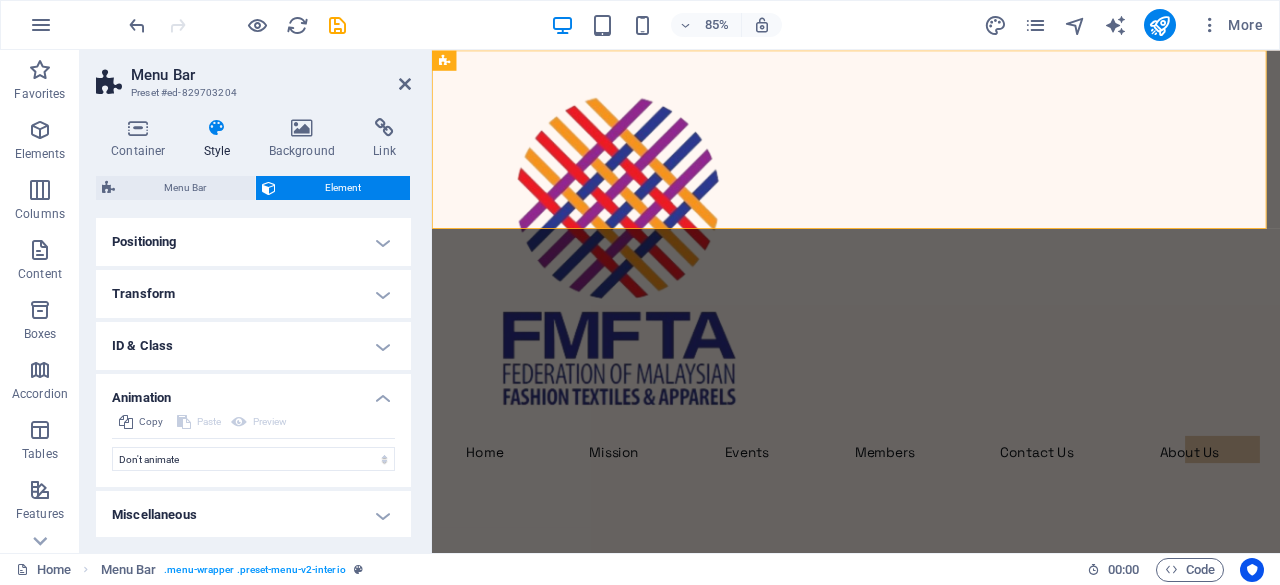 click on "Transform" at bounding box center (253, 294) 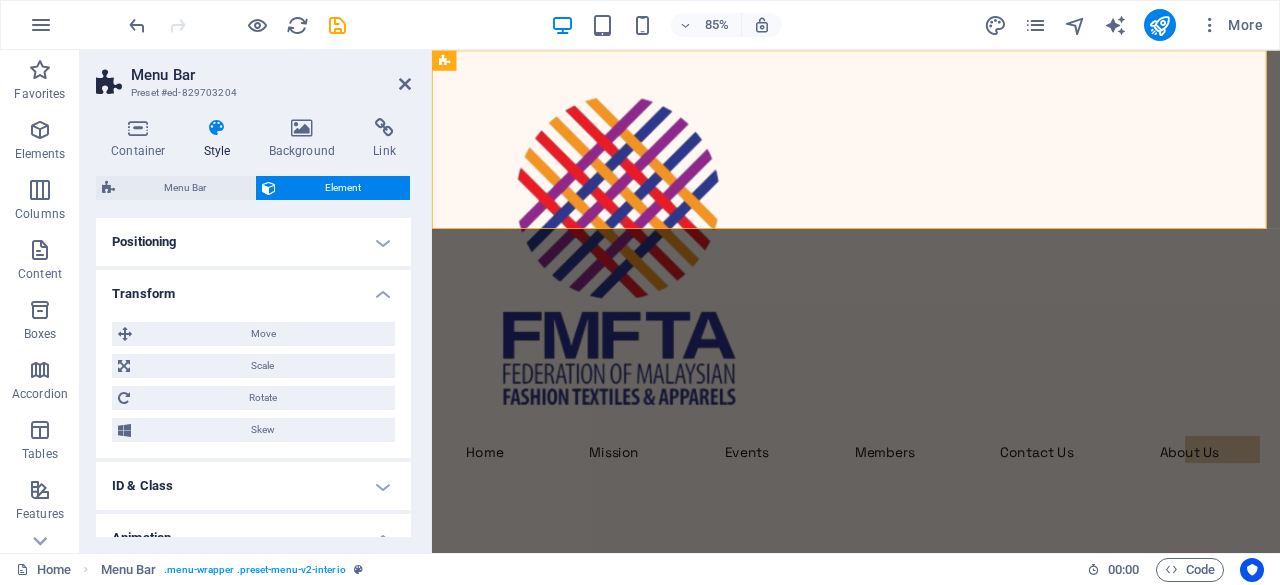 scroll, scrollTop: 514, scrollLeft: 0, axis: vertical 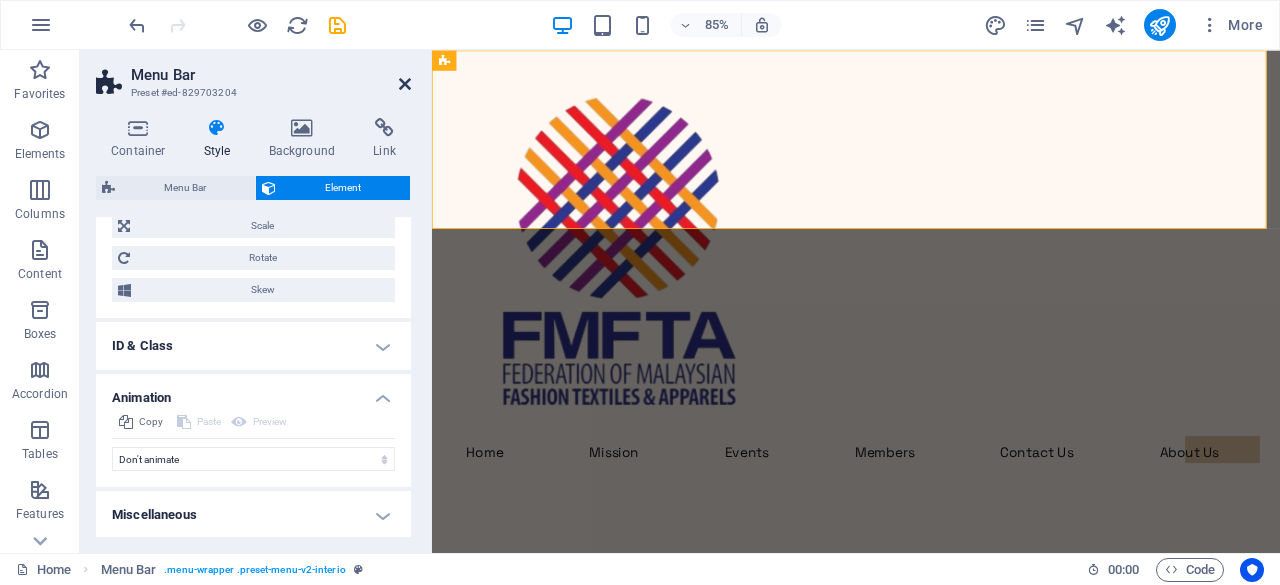 click at bounding box center (405, 84) 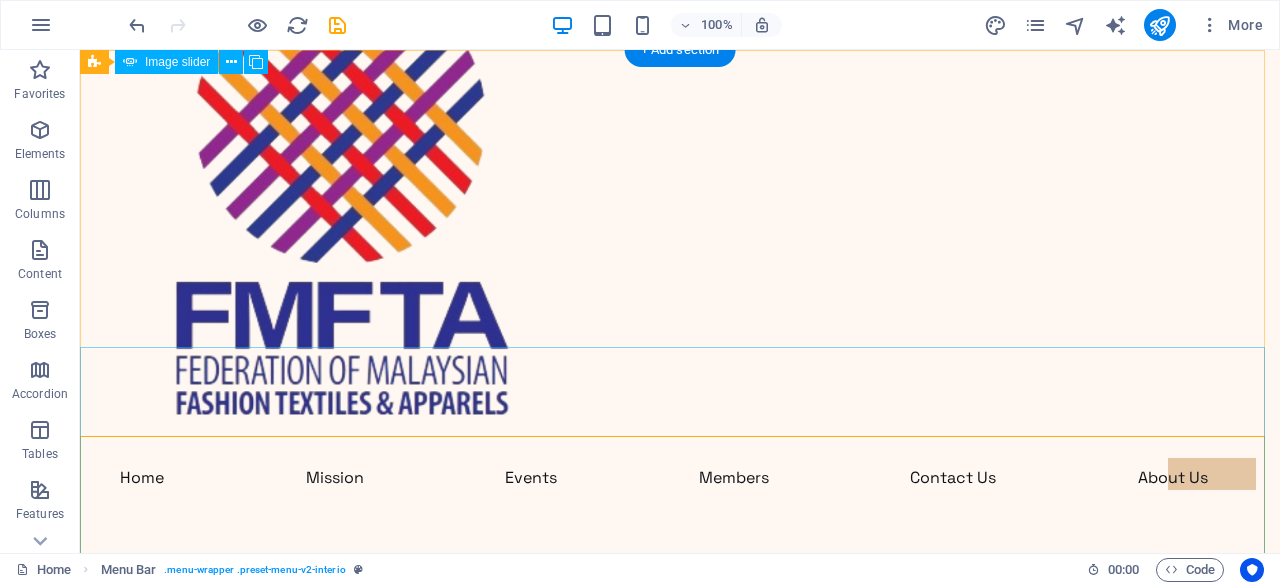 scroll, scrollTop: 0, scrollLeft: 0, axis: both 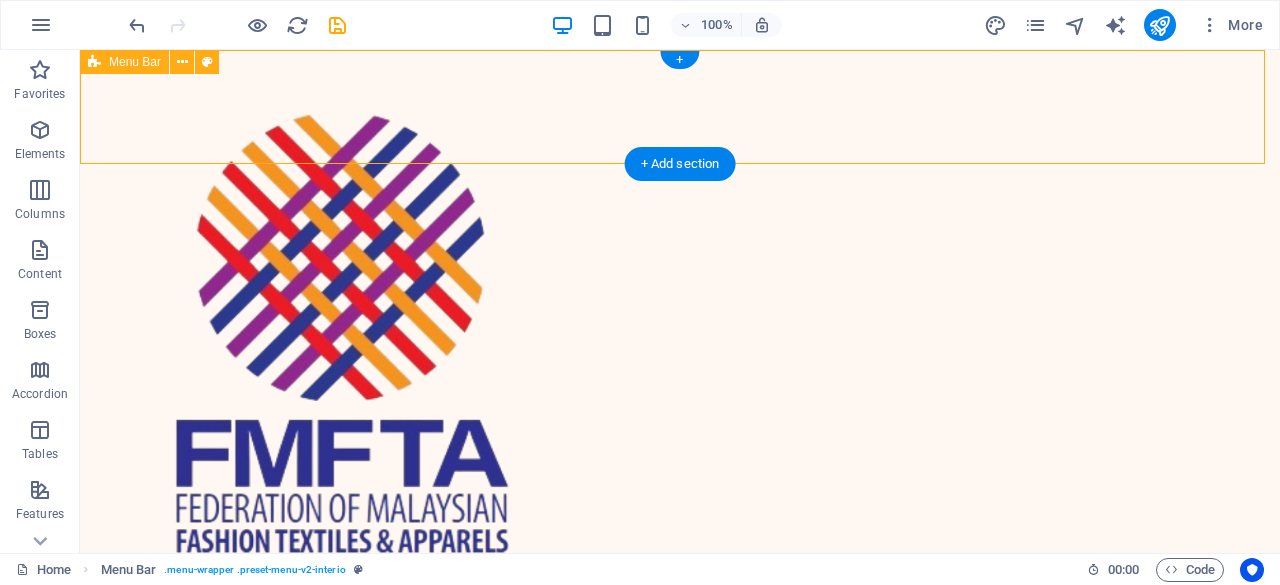 click on "Home Mission Events Members Contact Us About Us Contact Me" at bounding box center [680, 377] 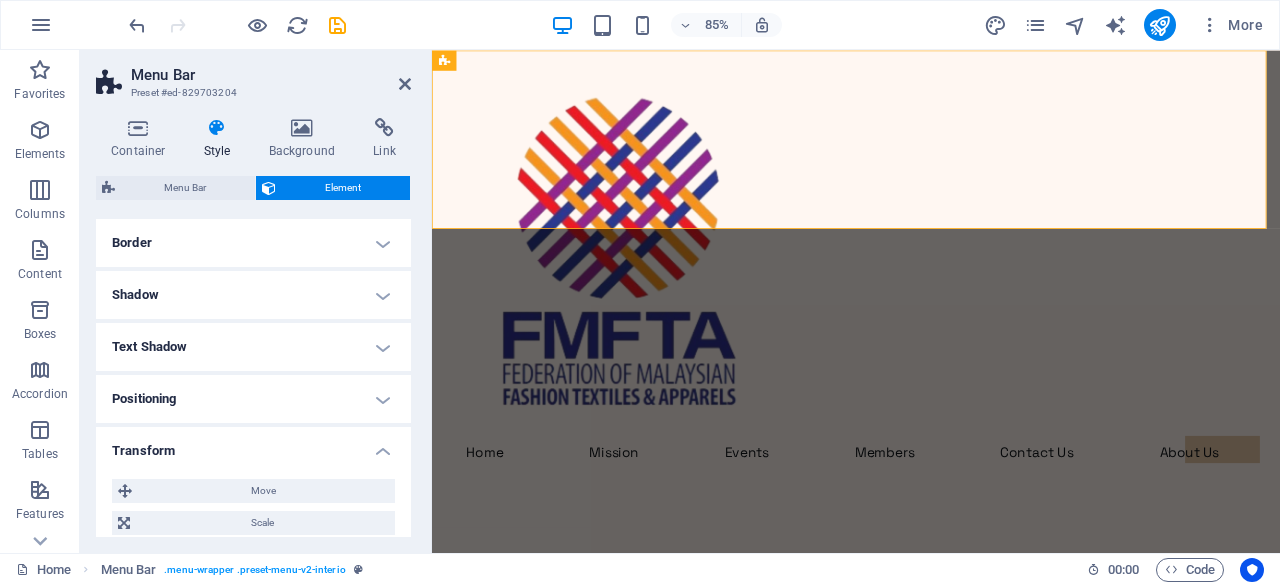 scroll, scrollTop: 218, scrollLeft: 0, axis: vertical 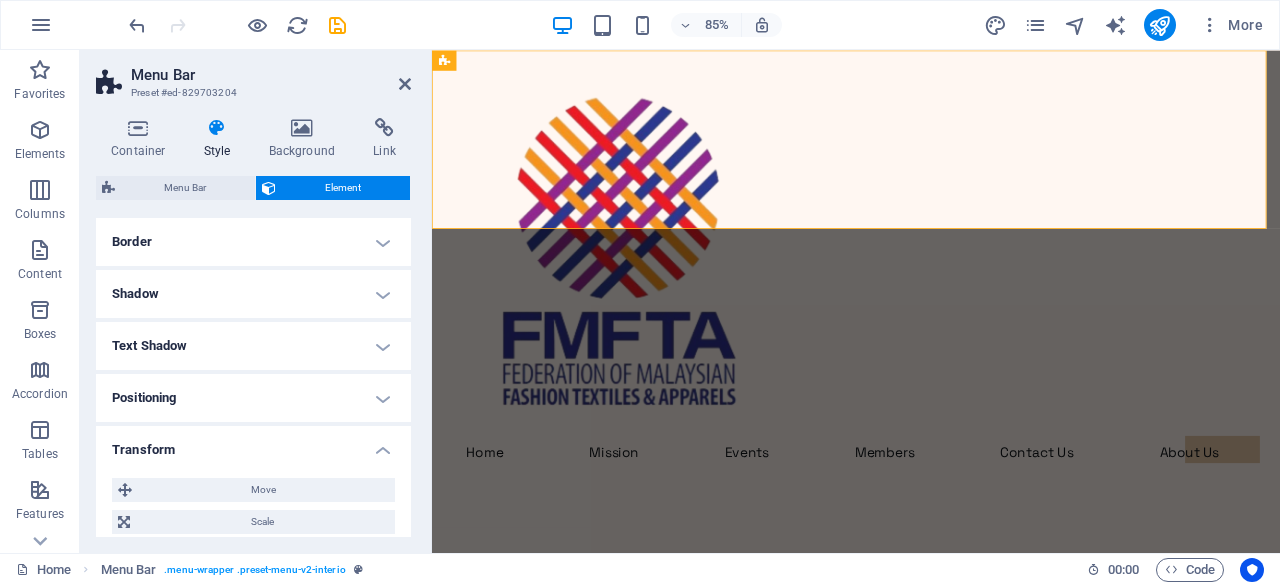 click on "Border" at bounding box center [253, 242] 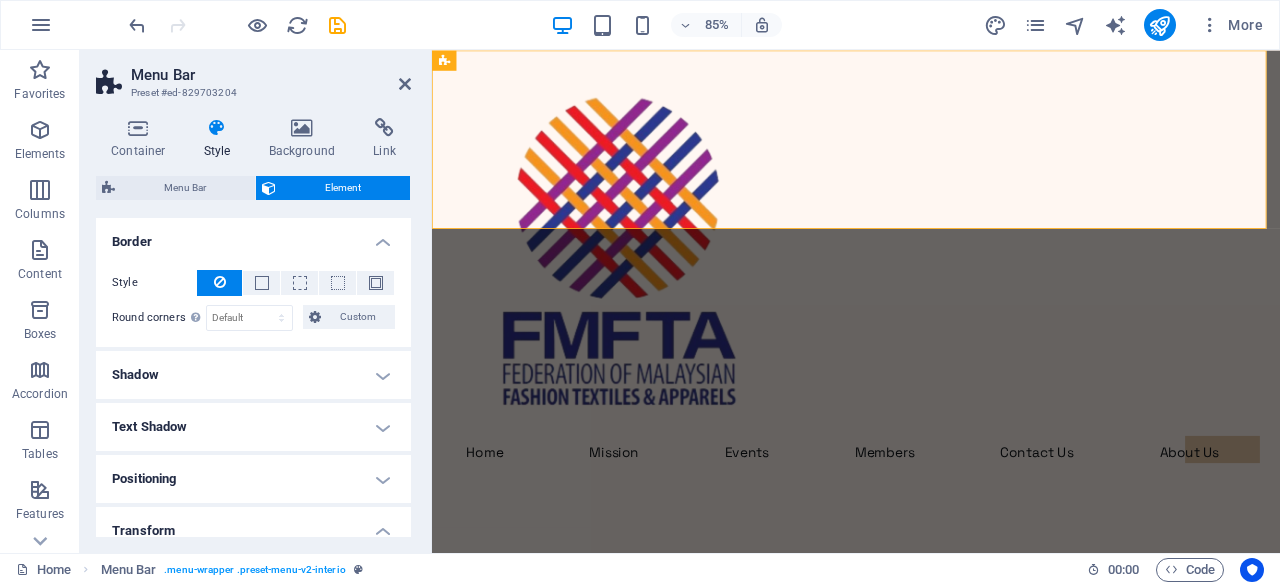 click on "Border" at bounding box center (253, 236) 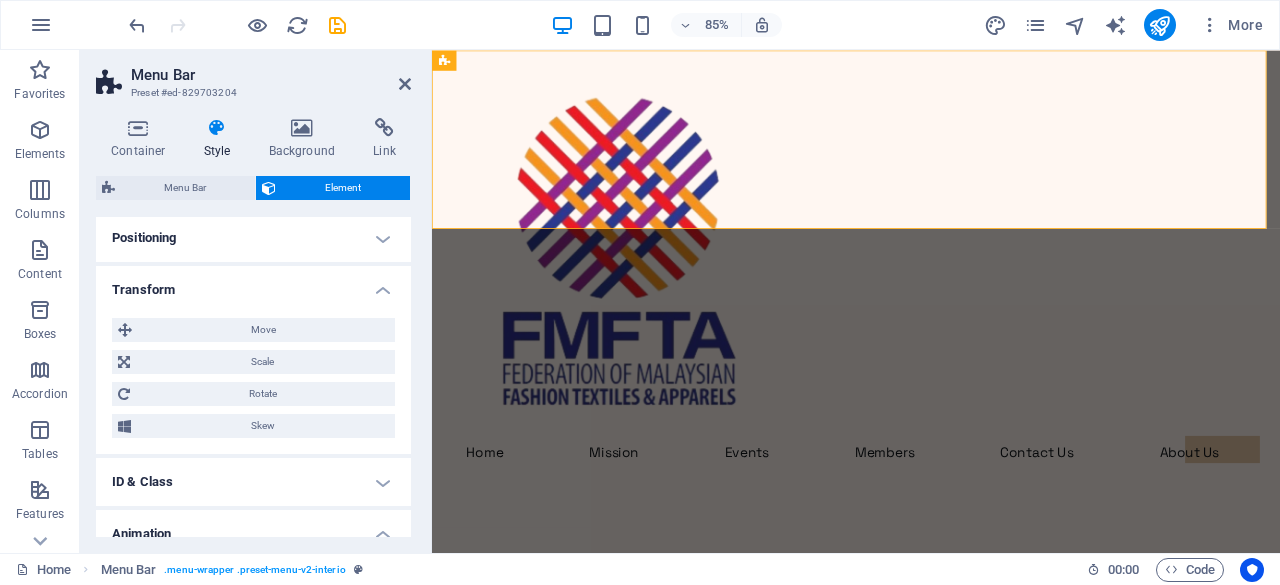 scroll, scrollTop: 514, scrollLeft: 0, axis: vertical 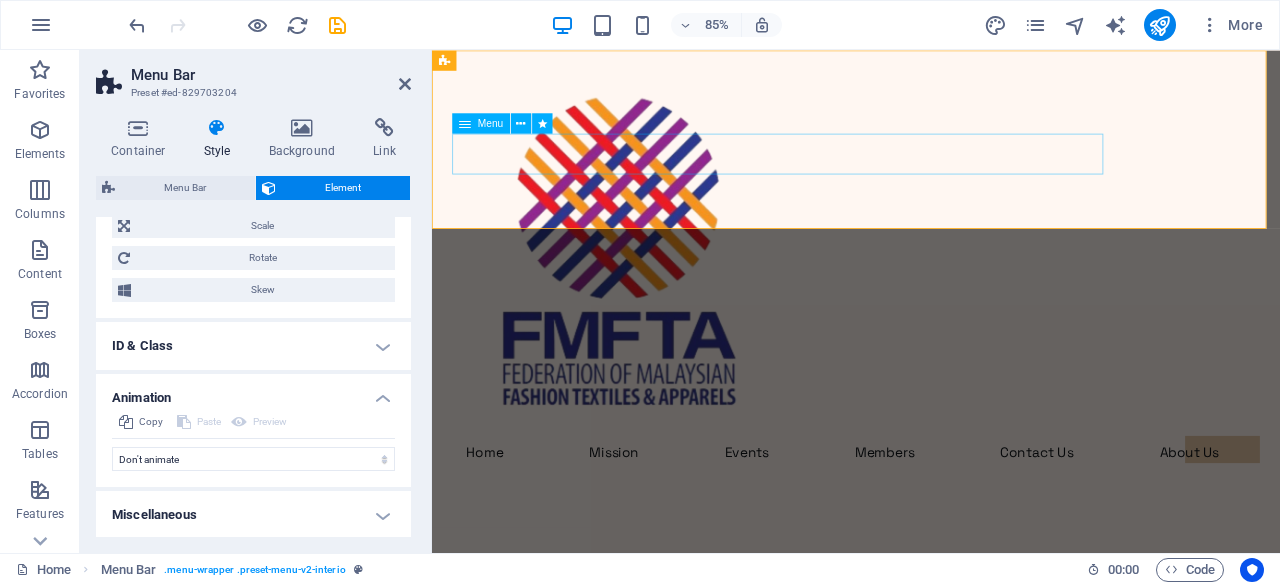 click on "Home Mission Events Members Contact Us About Us" at bounding box center (931, 524) 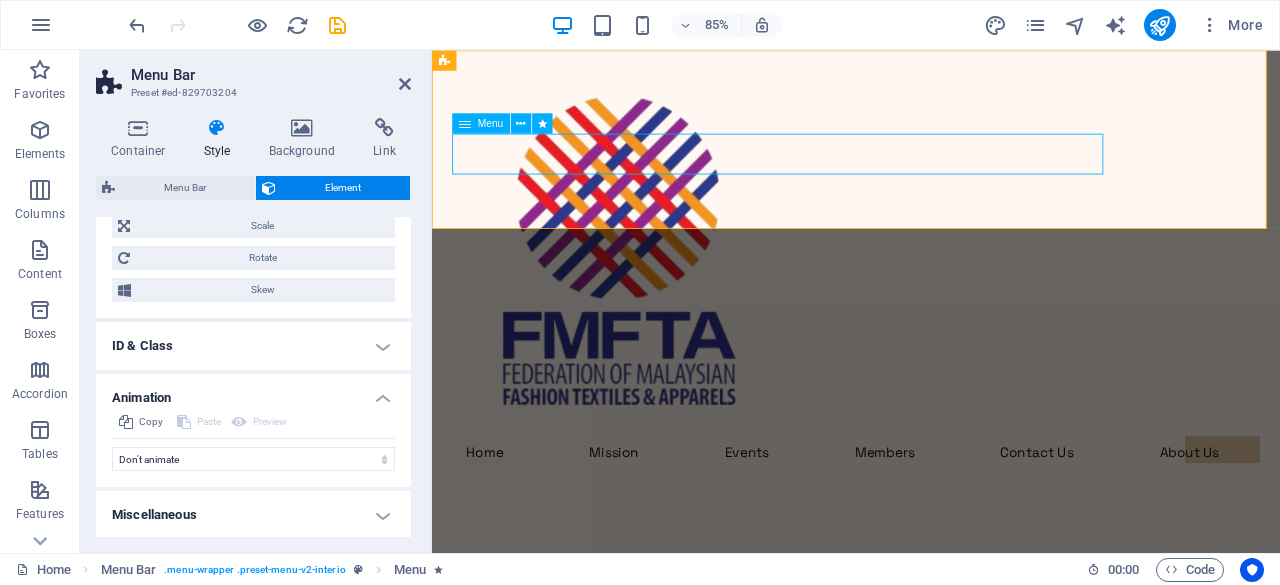 click on "Home Mission Events Members Contact Us About Us" at bounding box center (931, 524) 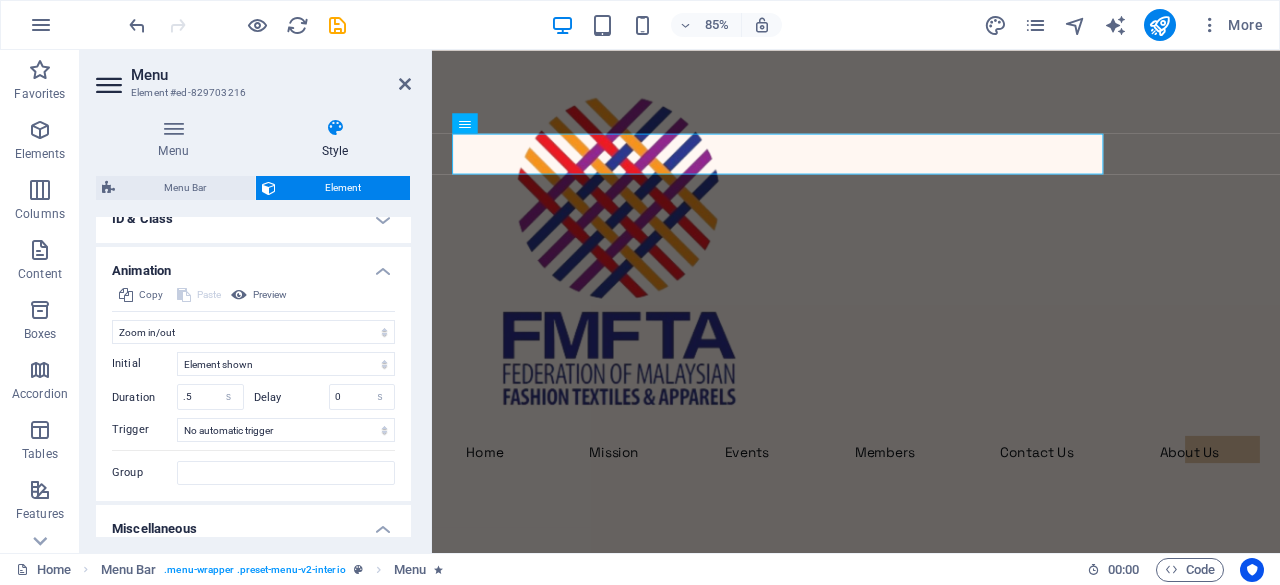 scroll, scrollTop: 1028, scrollLeft: 0, axis: vertical 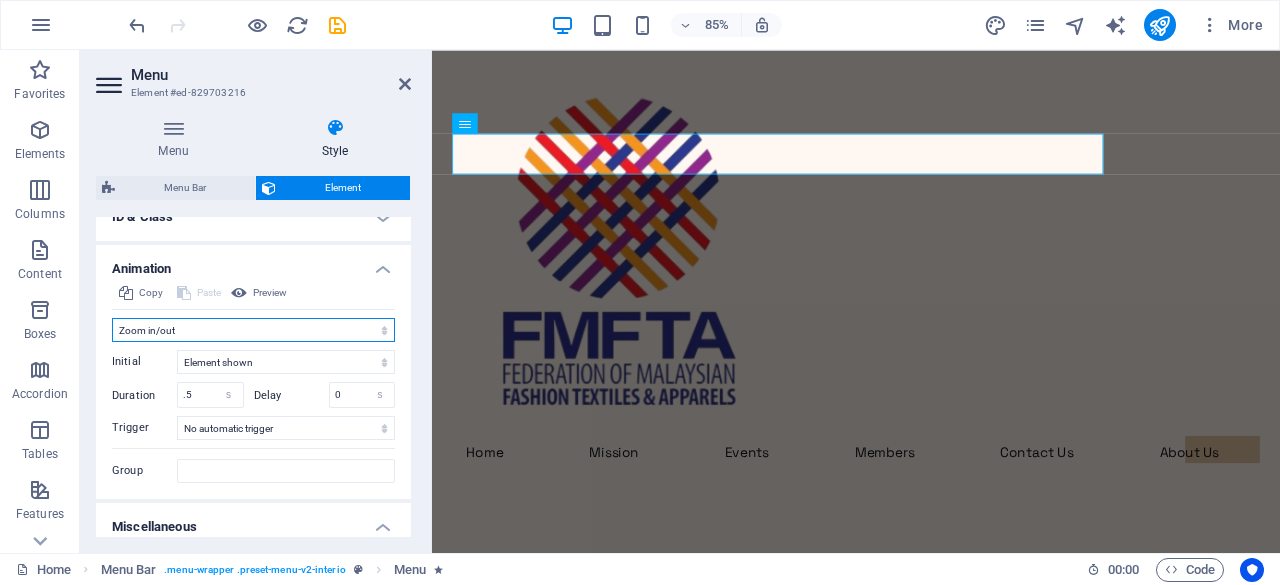 click on "Don't animate Show / Hide Slide up/down Zoom in/out Slide left to right Slide right to left Slide top to bottom Slide bottom to top Pulse Blink Open as overlay" at bounding box center [253, 330] 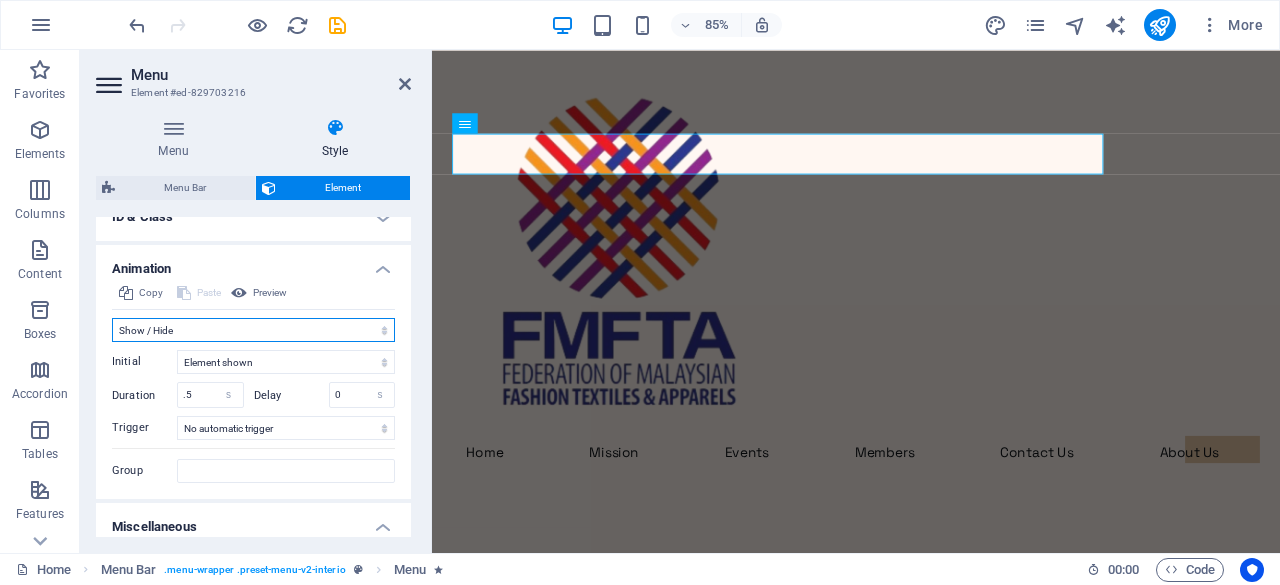 click on "Don't animate Show / Hide Slide up/down Zoom in/out Slide left to right Slide right to left Slide top to bottom Slide bottom to top Pulse Blink Open as overlay" at bounding box center [253, 330] 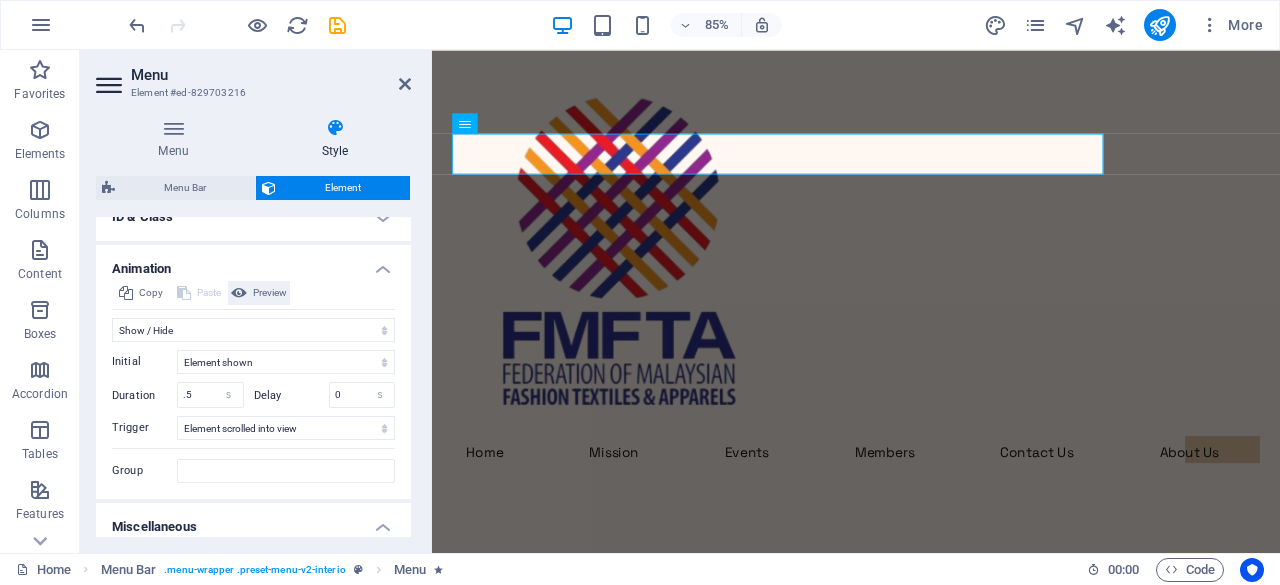 click on "Preview" at bounding box center (270, 293) 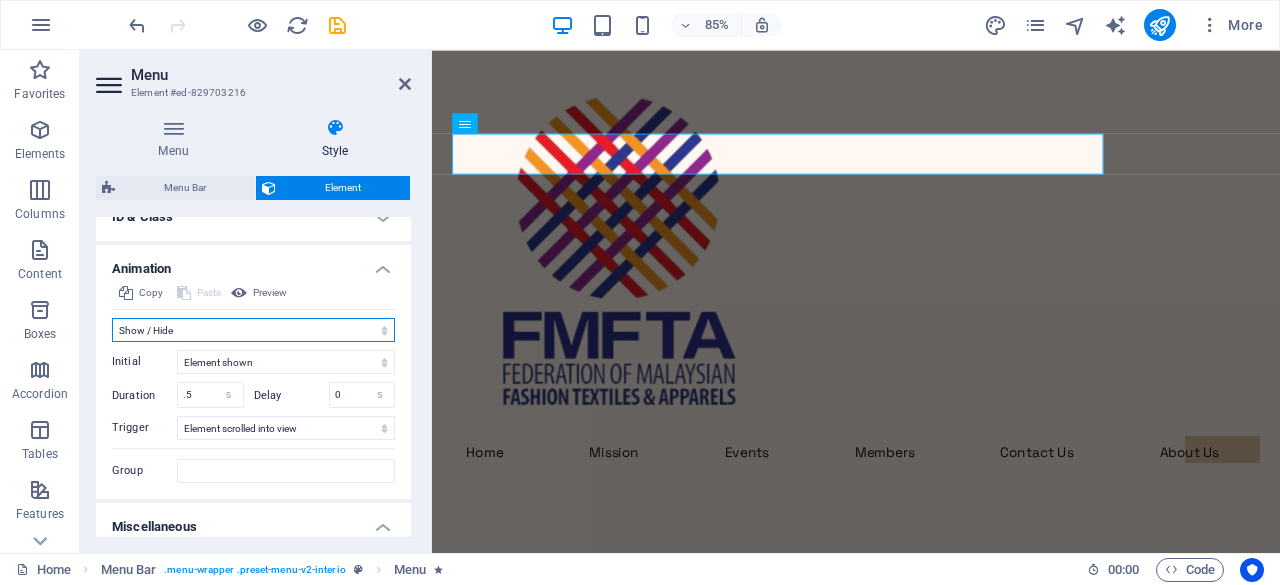 click on "Don't animate Show / Hide Slide up/down Zoom in/out Slide left to right Slide right to left Slide top to bottom Slide bottom to top Pulse Blink Open as overlay" at bounding box center (253, 330) 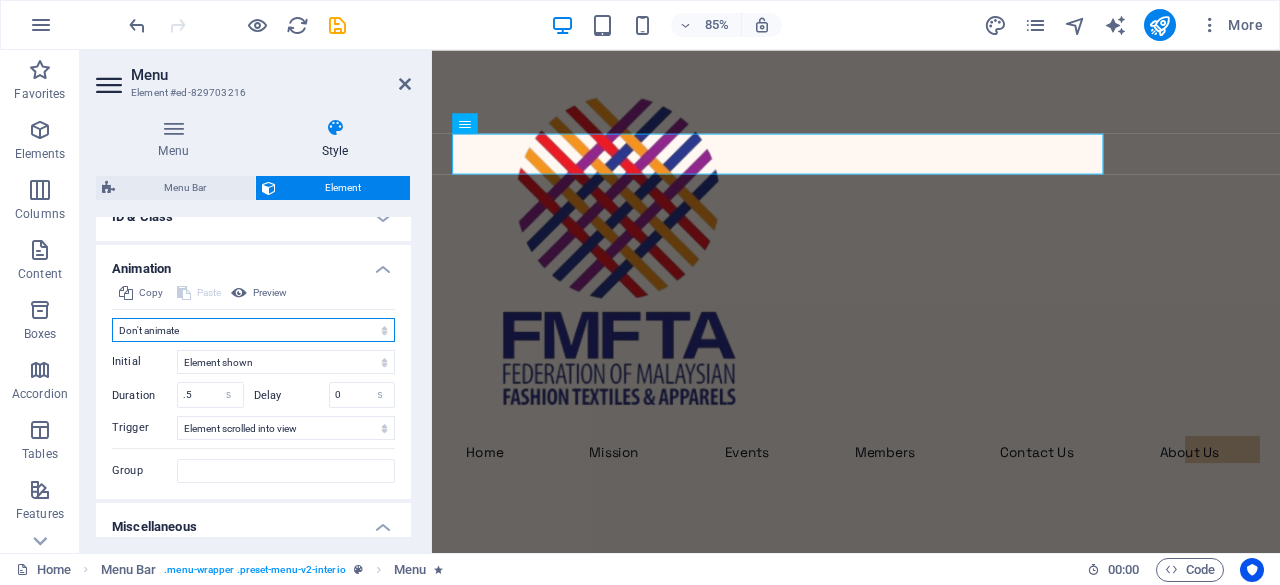 click on "Don't animate Show / Hide Slide up/down Zoom in/out Slide left to right Slide right to left Slide top to bottom Slide bottom to top Pulse Blink Open as overlay" at bounding box center [253, 330] 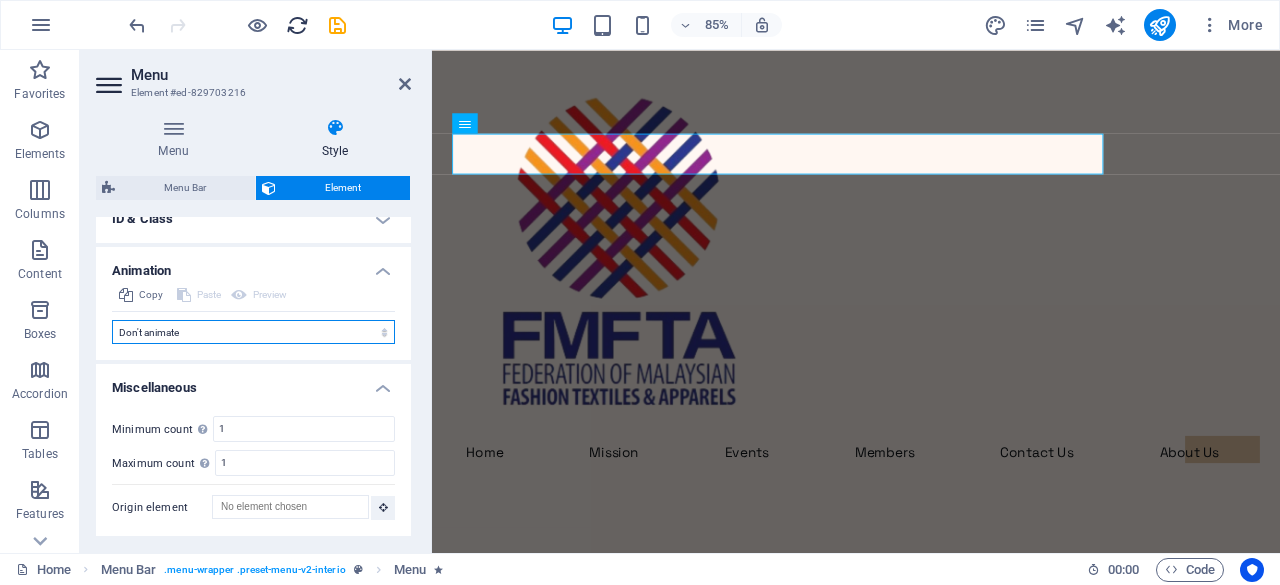 scroll, scrollTop: 1021, scrollLeft: 0, axis: vertical 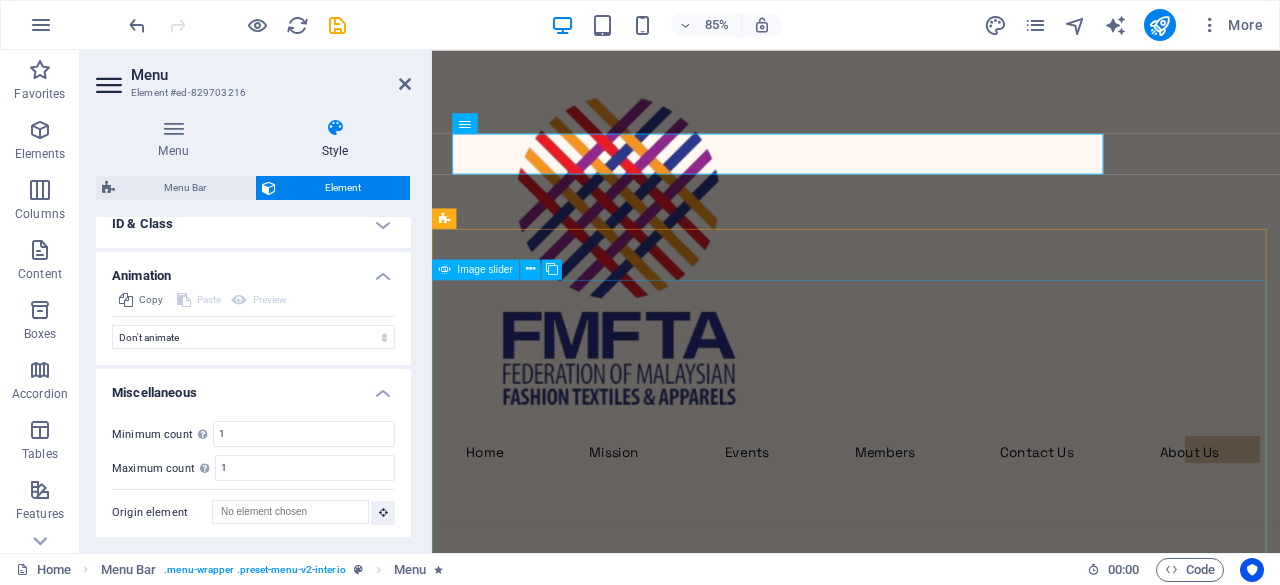 click at bounding box center (-844, 1961) 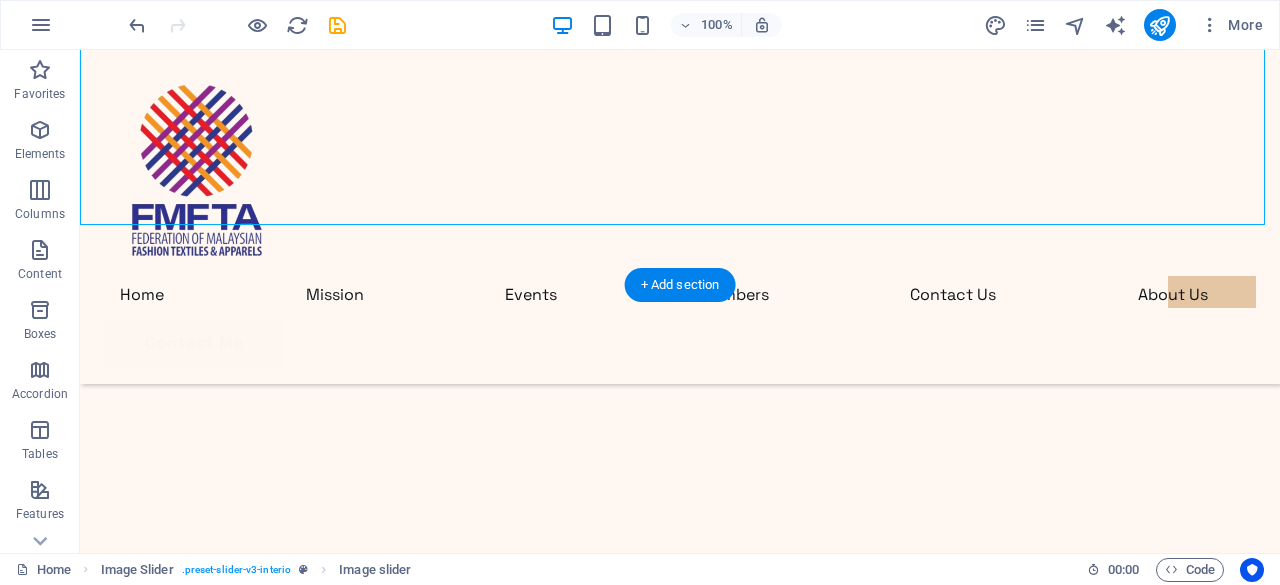 scroll, scrollTop: 0, scrollLeft: 0, axis: both 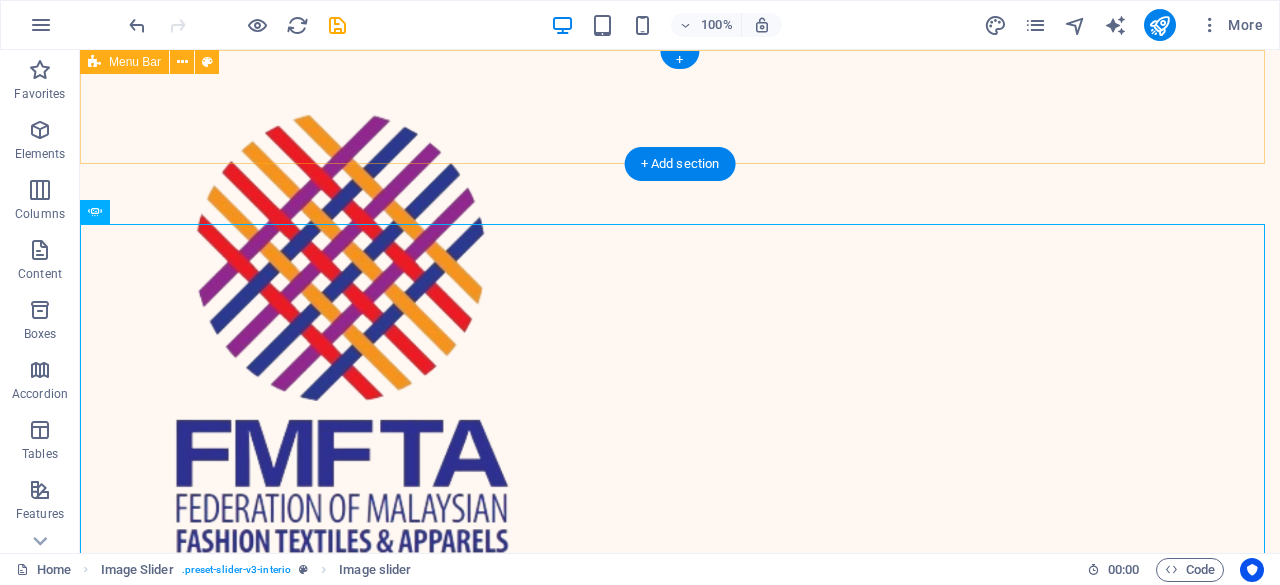 click on "Home Mission Events Members Contact Us About Us Contact Me" at bounding box center (680, 377) 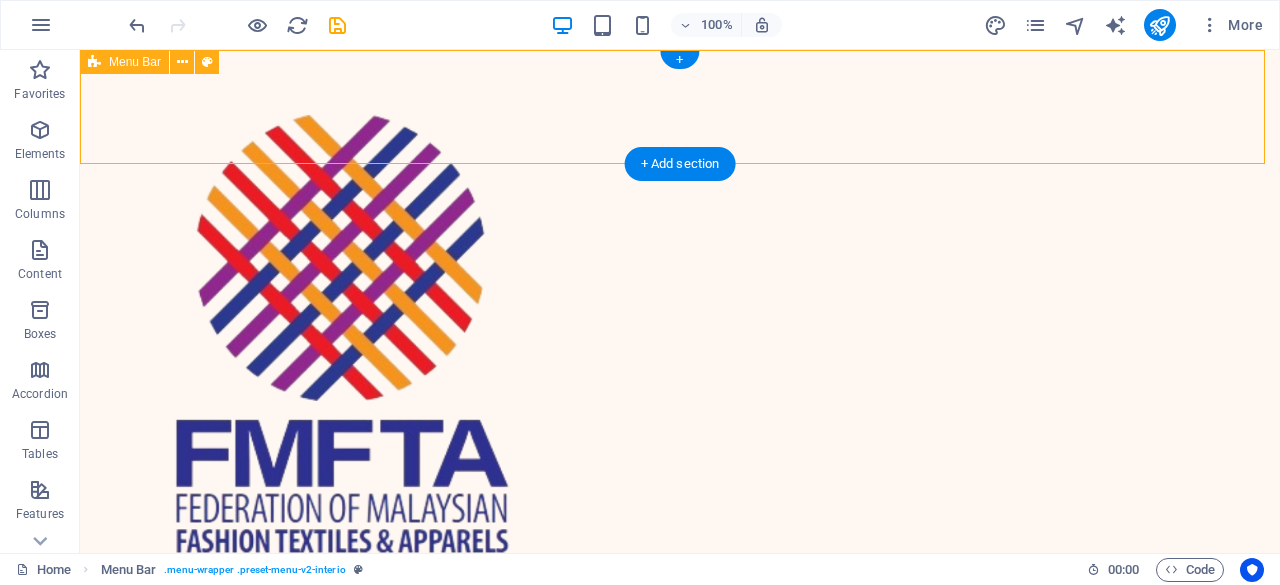 click on "Home Mission Events Members Contact Us About Us Contact Me" at bounding box center [680, 377] 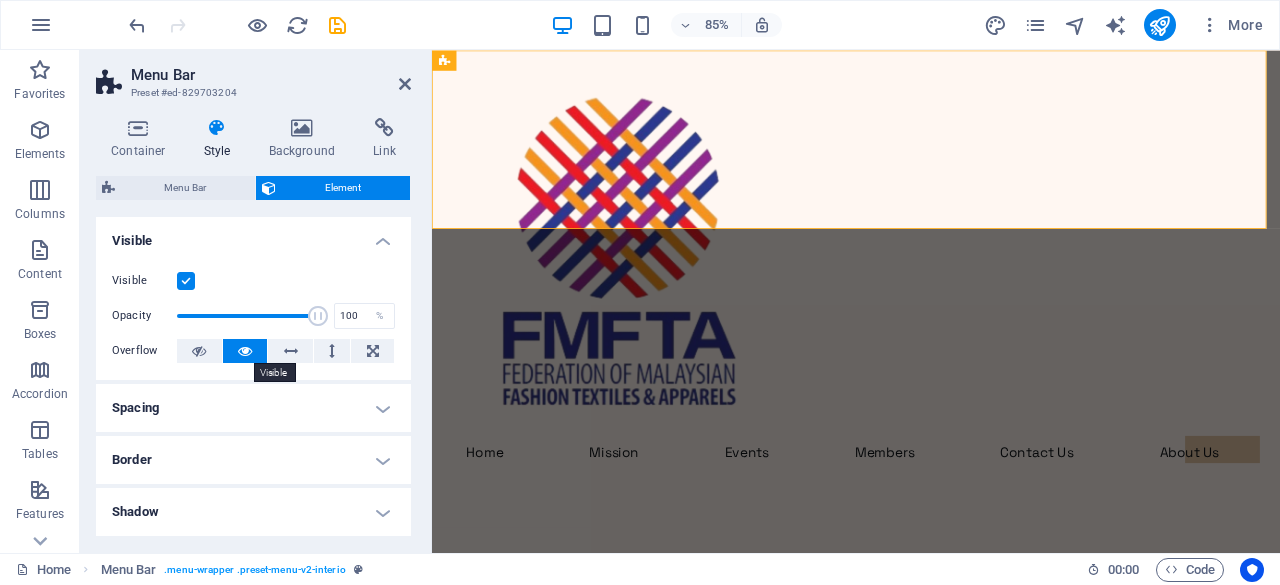 scroll, scrollTop: 514, scrollLeft: 0, axis: vertical 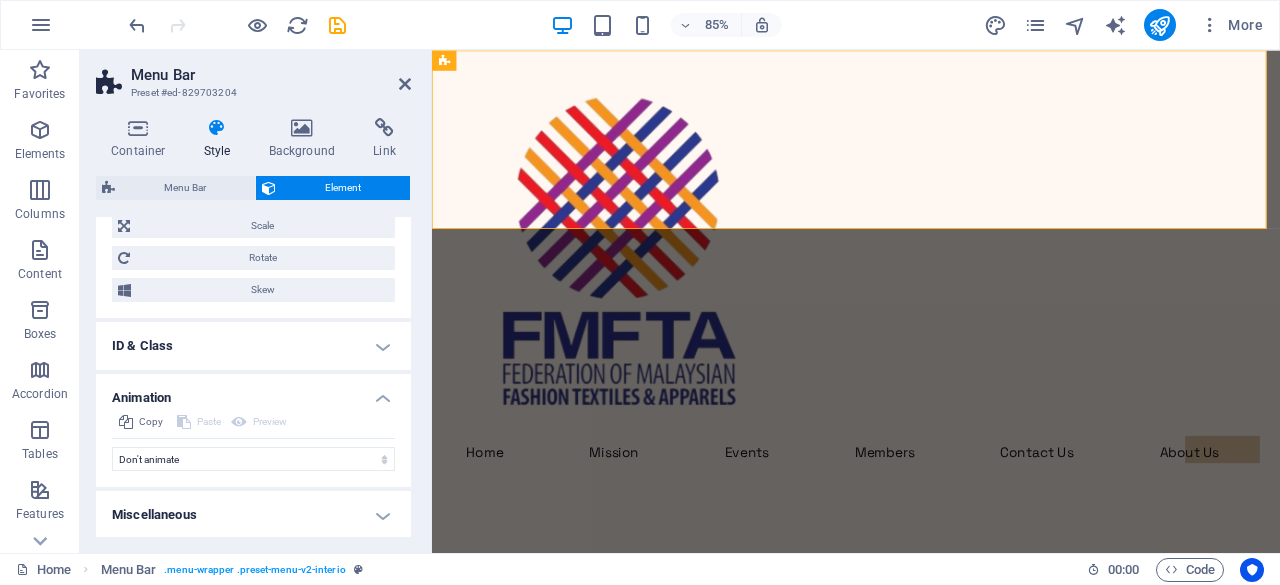 click on "Miscellaneous" at bounding box center (253, 515) 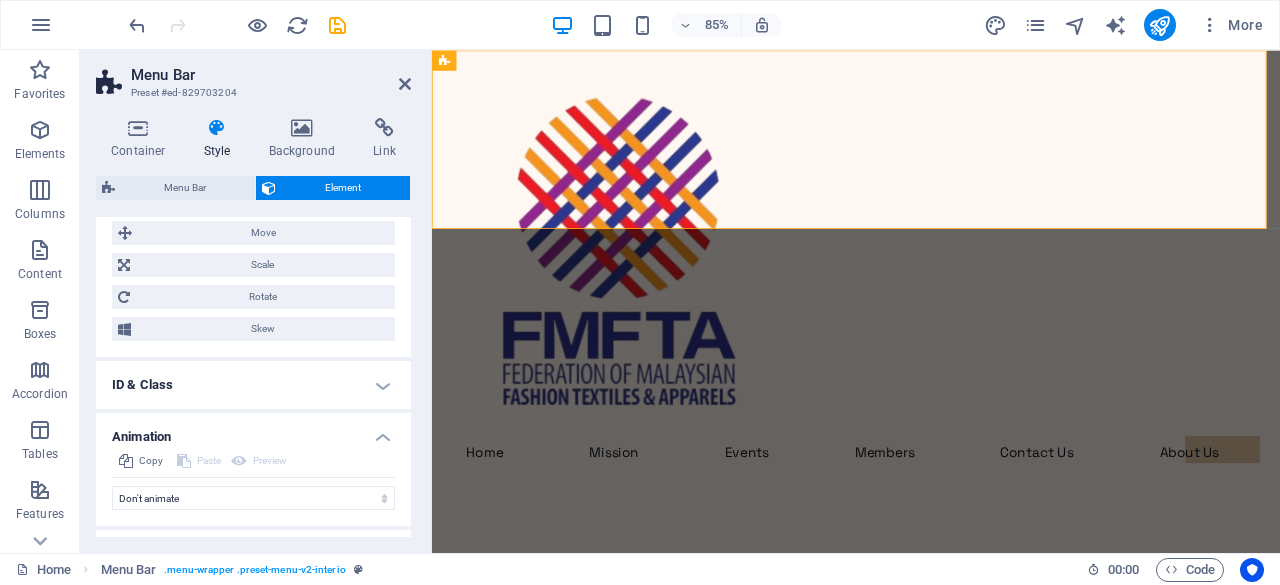 scroll, scrollTop: 474, scrollLeft: 0, axis: vertical 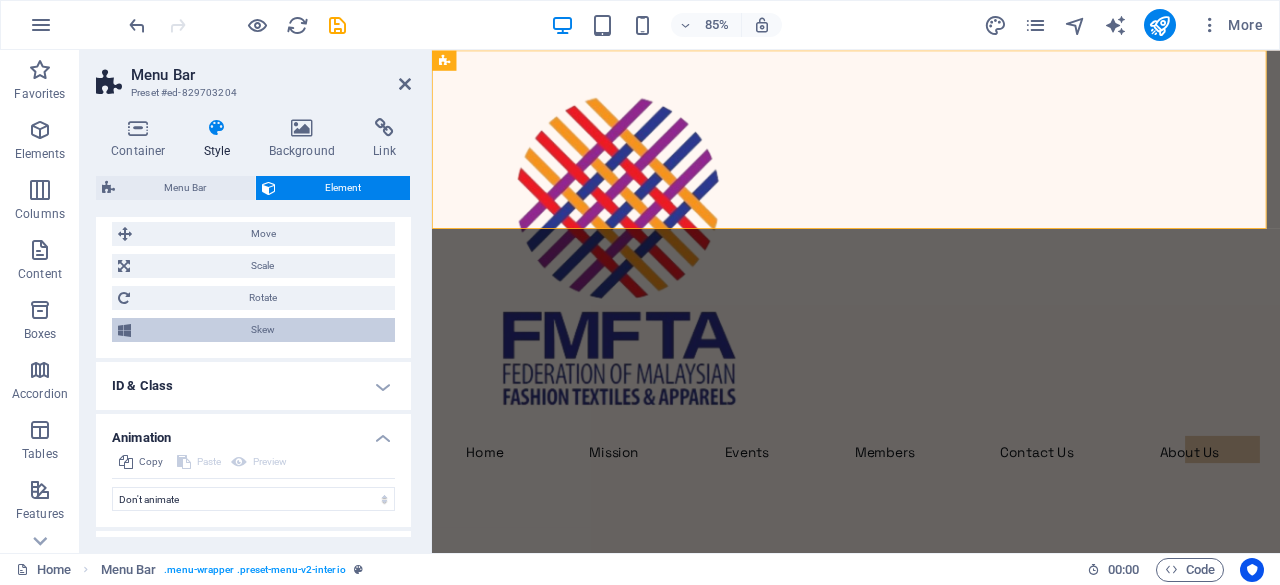 click on "Skew" at bounding box center (263, 330) 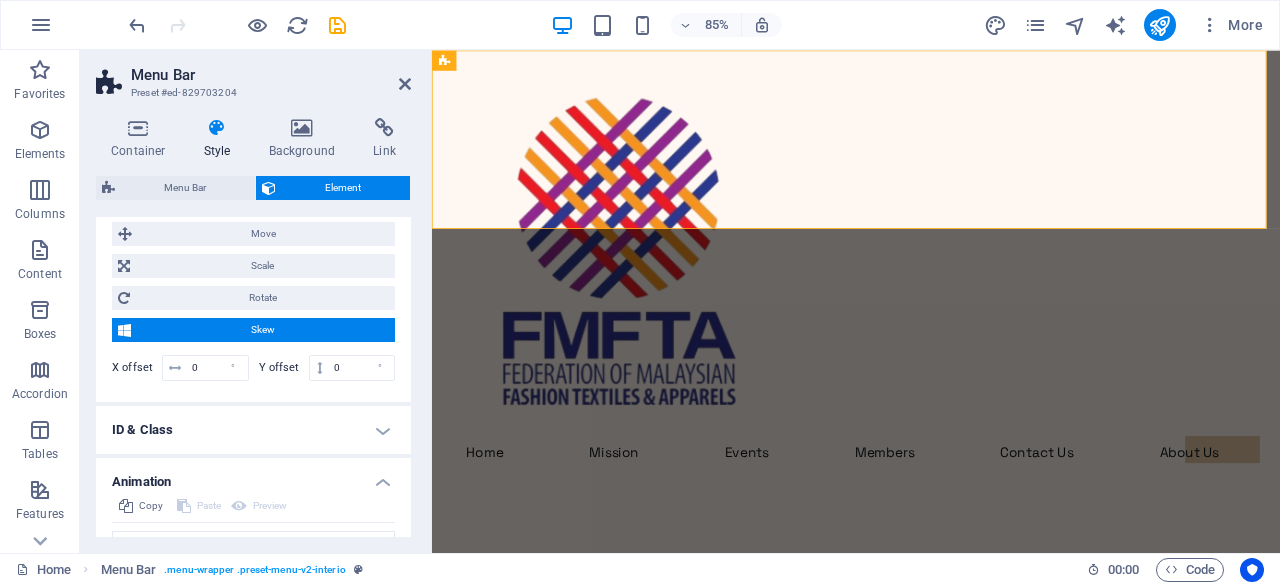 click on "Skew" at bounding box center [263, 330] 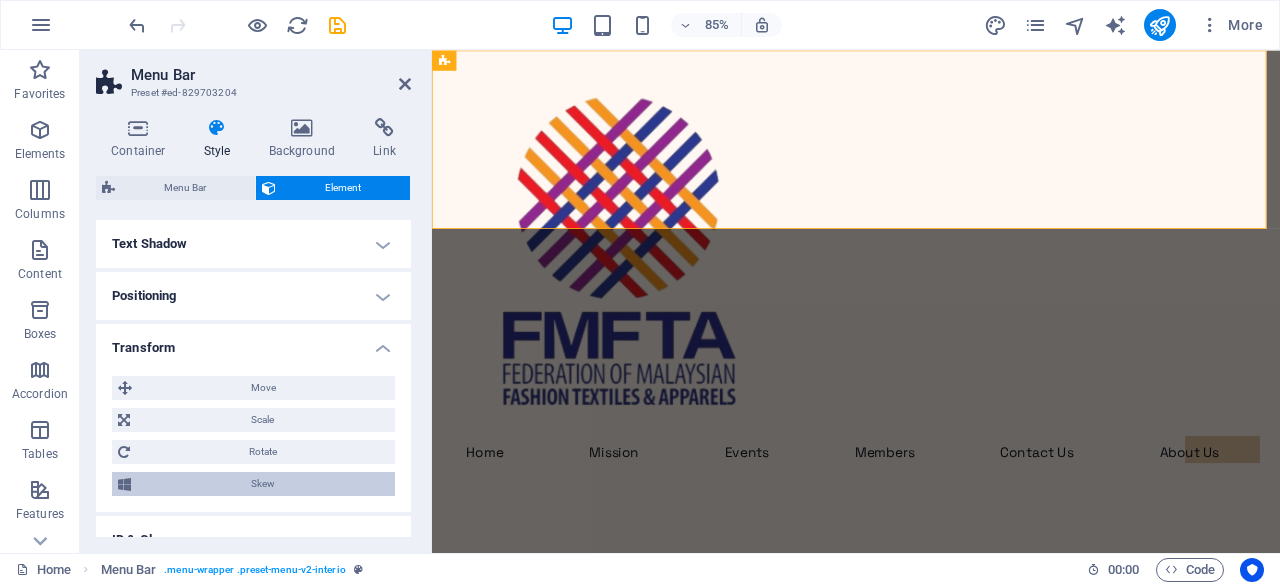 scroll, scrollTop: 319, scrollLeft: 0, axis: vertical 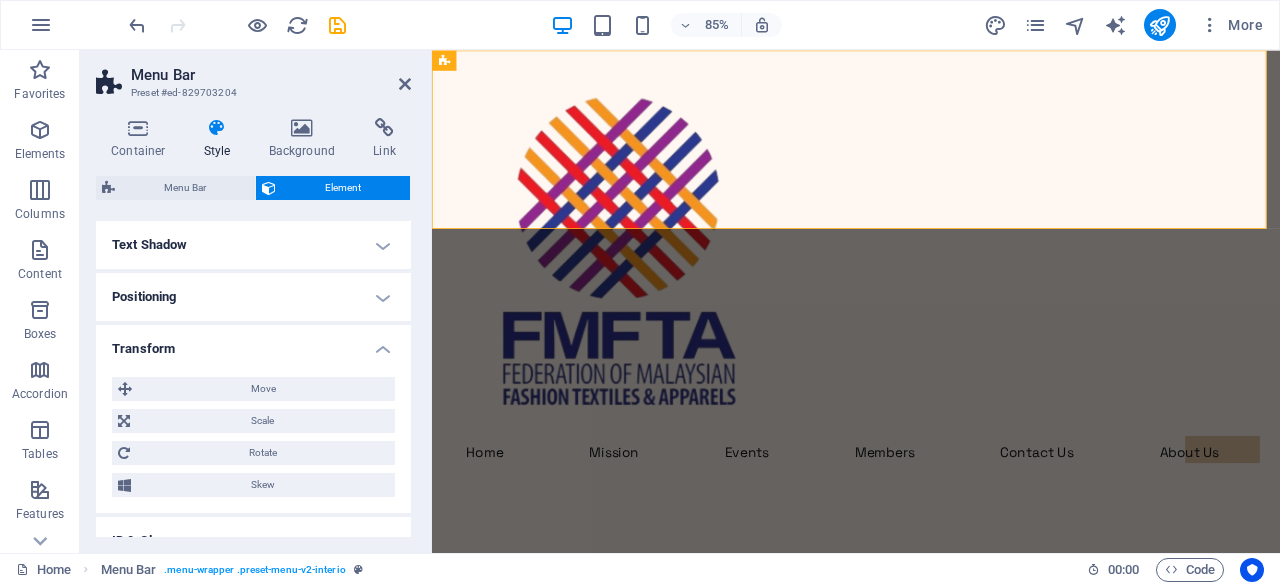 click on "Text Shadow" at bounding box center [253, 245] 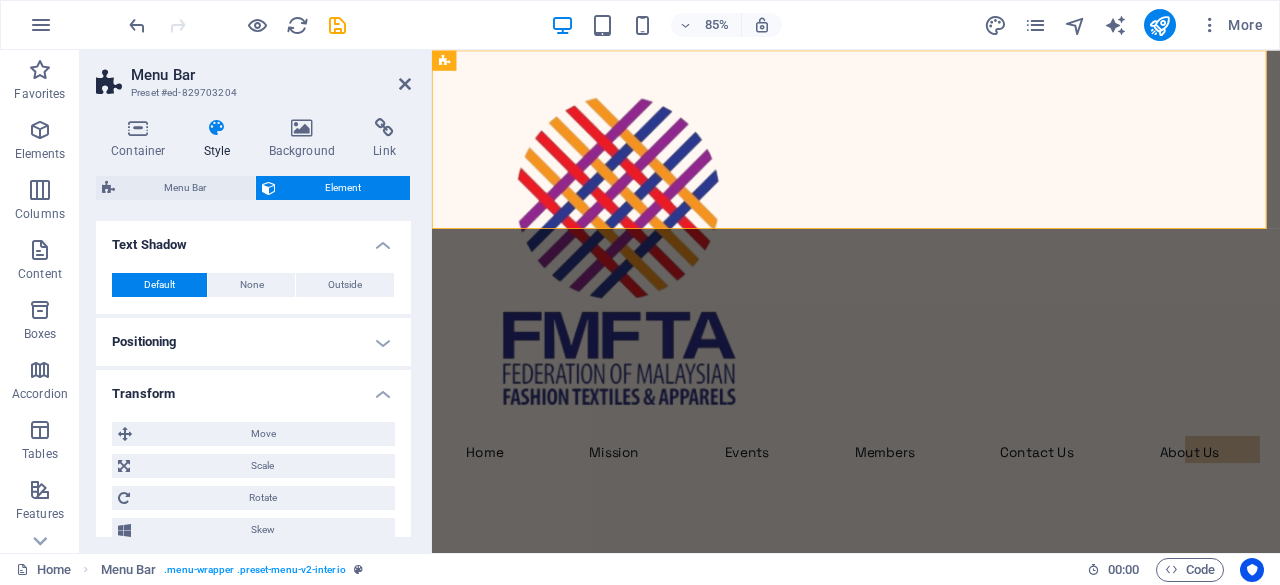 click on "Default None Outside Color X offset 0 px rem vh vw Y offset 0 px rem vh vw Blur 0 px rem % vh vw" at bounding box center [253, 285] 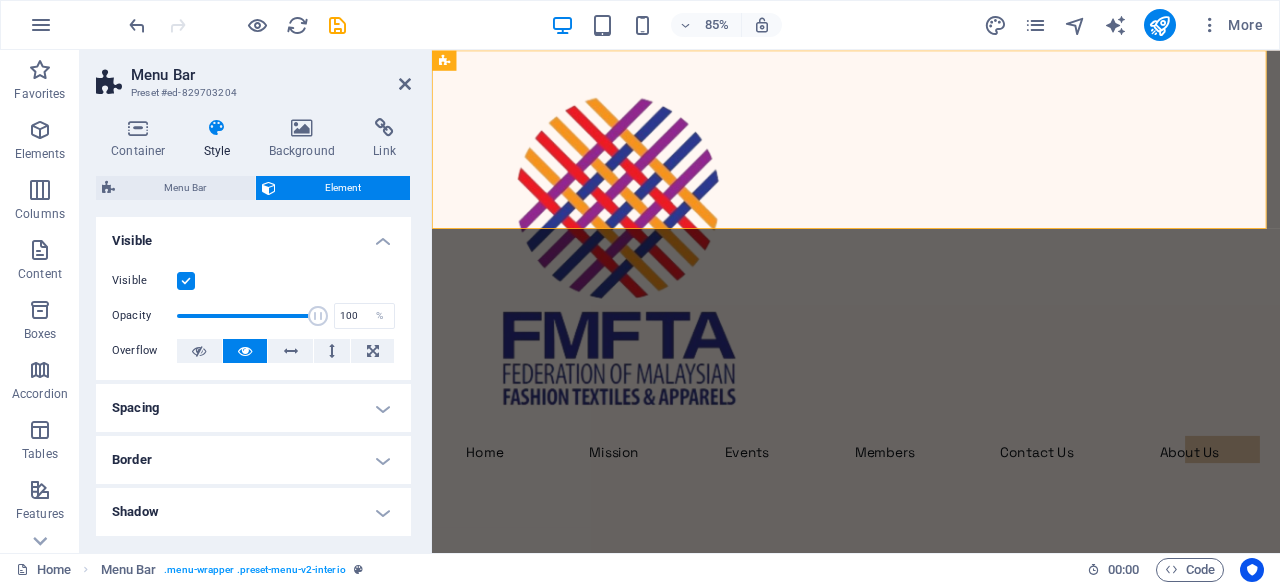 scroll, scrollTop: 0, scrollLeft: 0, axis: both 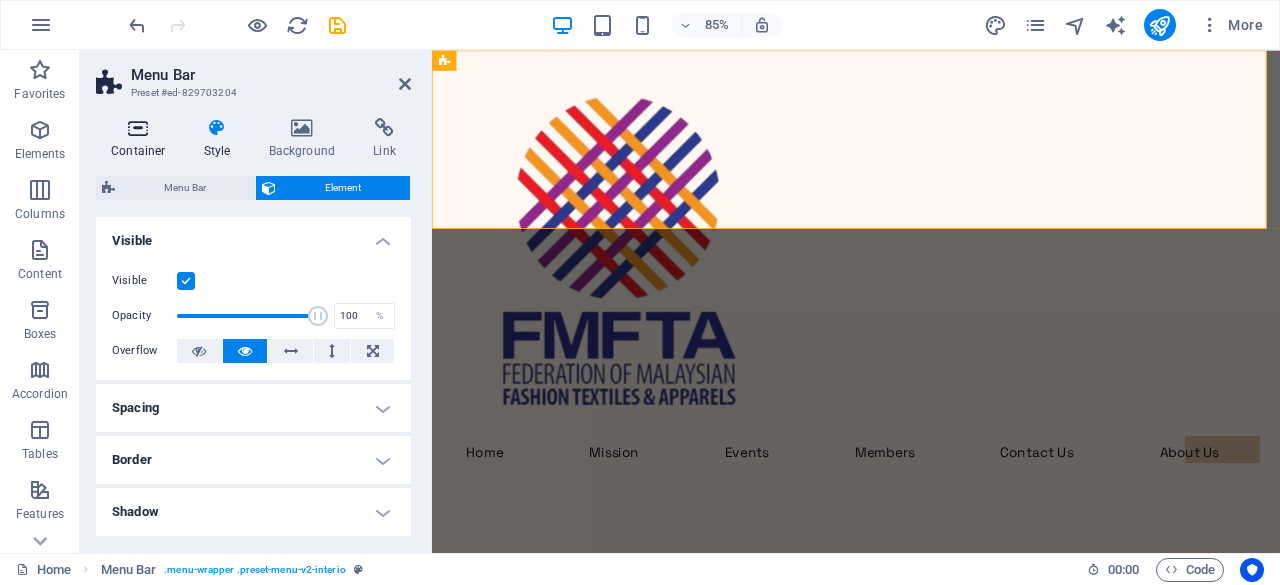 click on "Container" at bounding box center (142, 139) 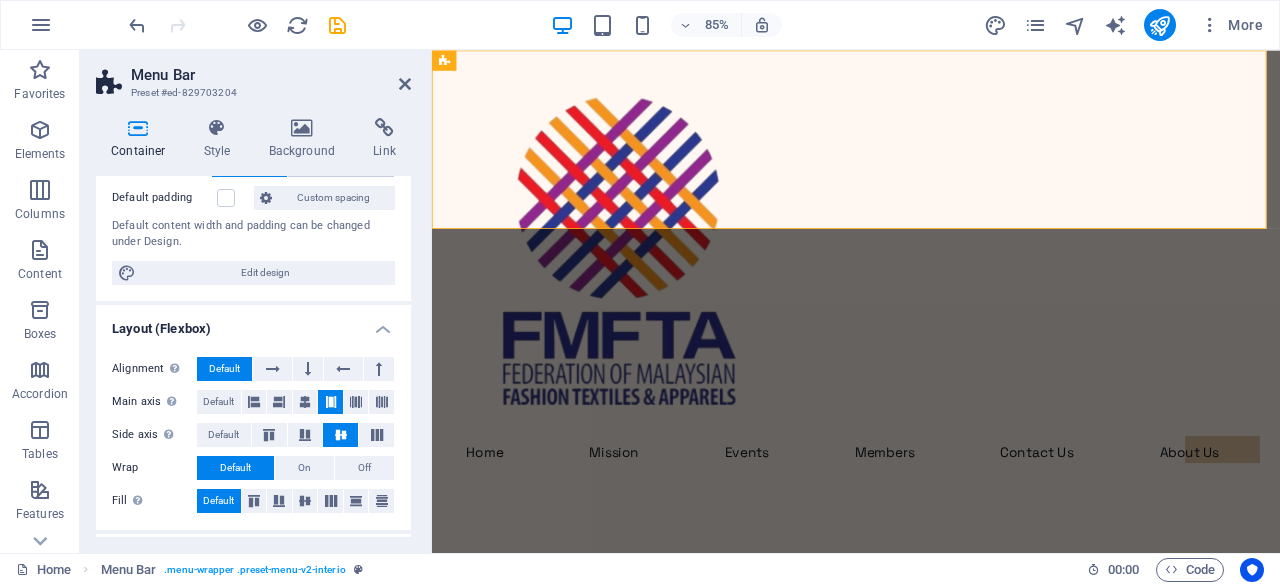 scroll, scrollTop: 141, scrollLeft: 0, axis: vertical 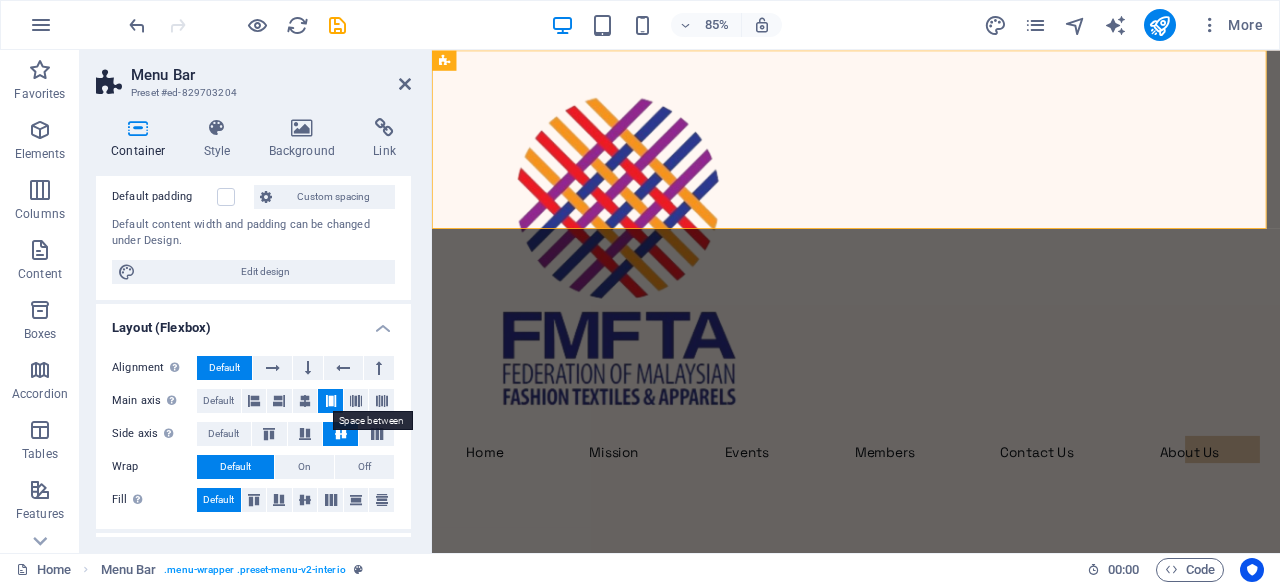 click at bounding box center [331, 401] 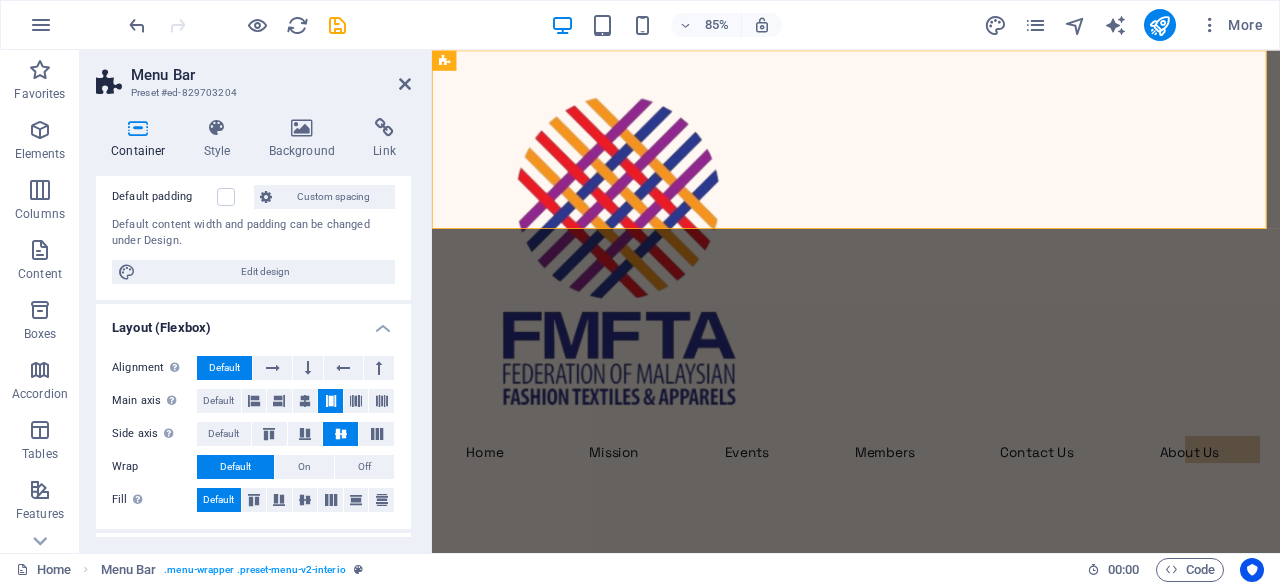 click at bounding box center [331, 401] 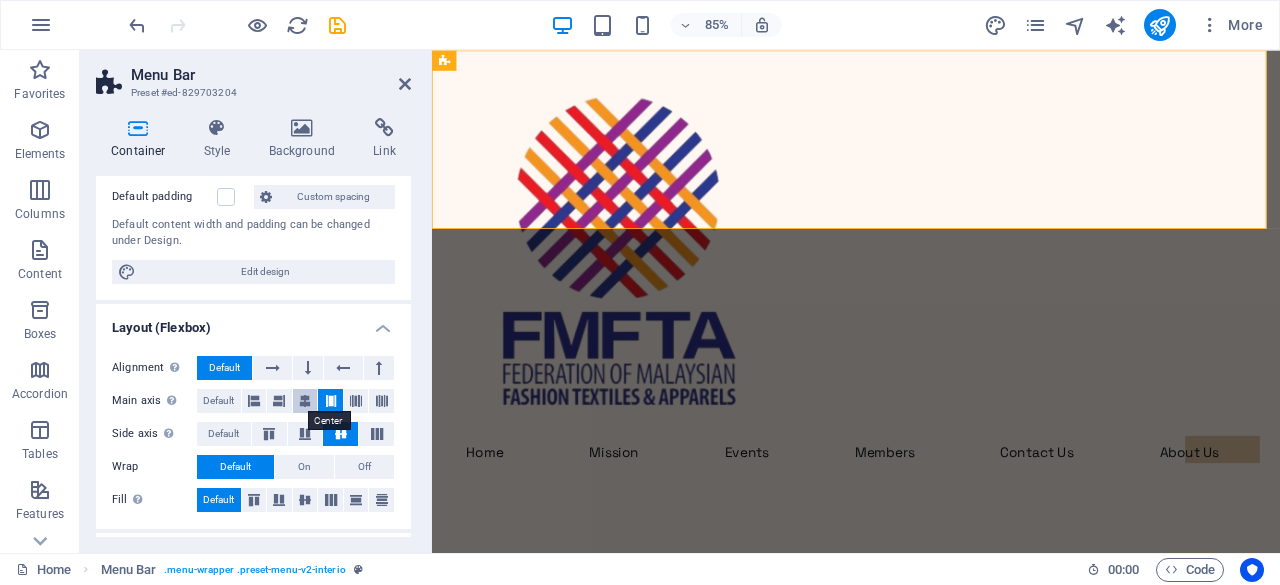 click at bounding box center [305, 401] 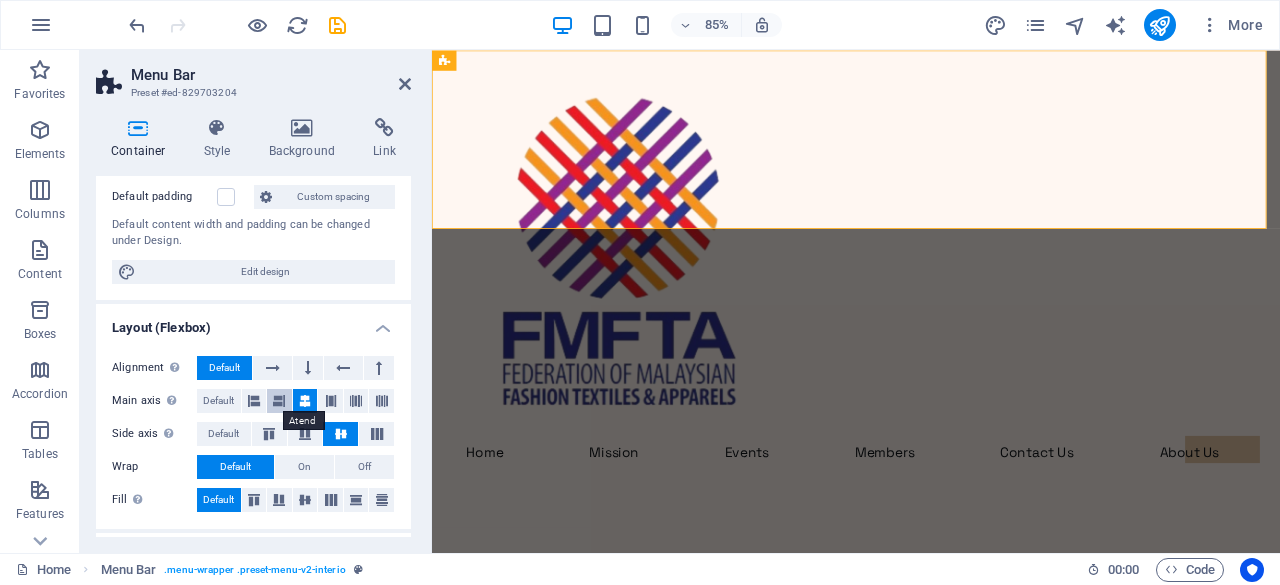 click at bounding box center [279, 401] 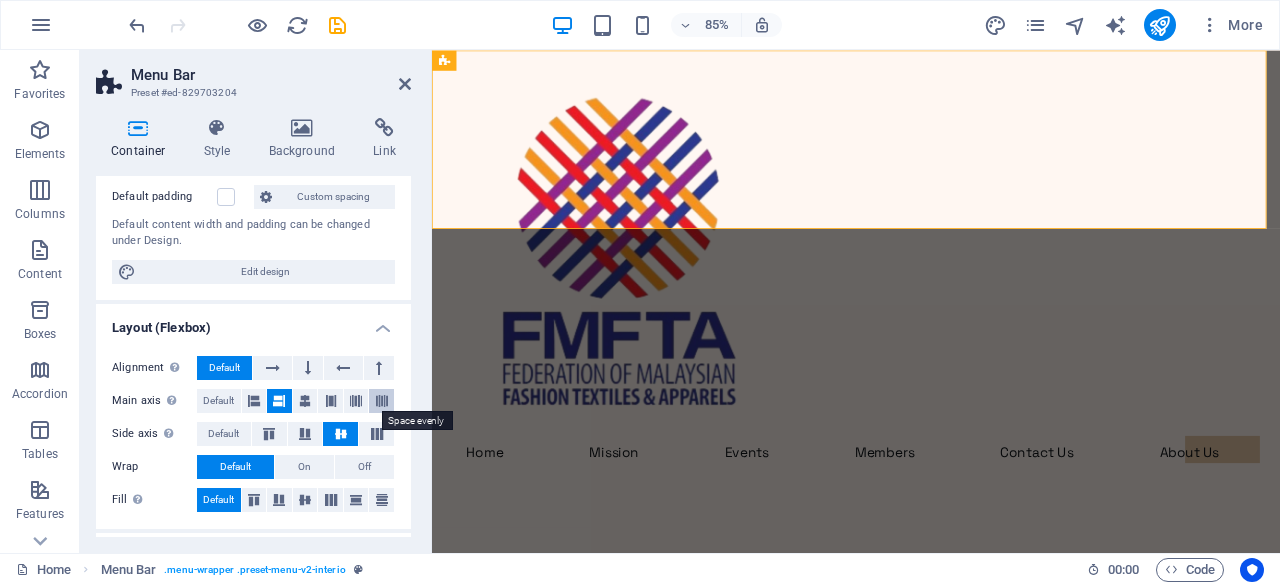 click at bounding box center [382, 401] 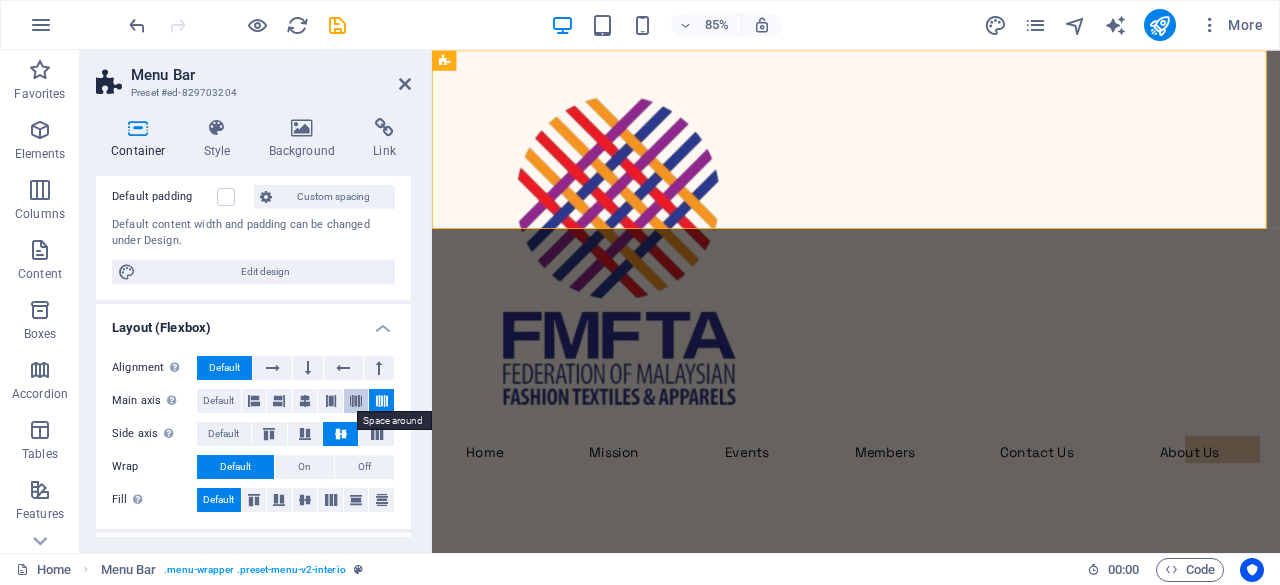 click at bounding box center (356, 401) 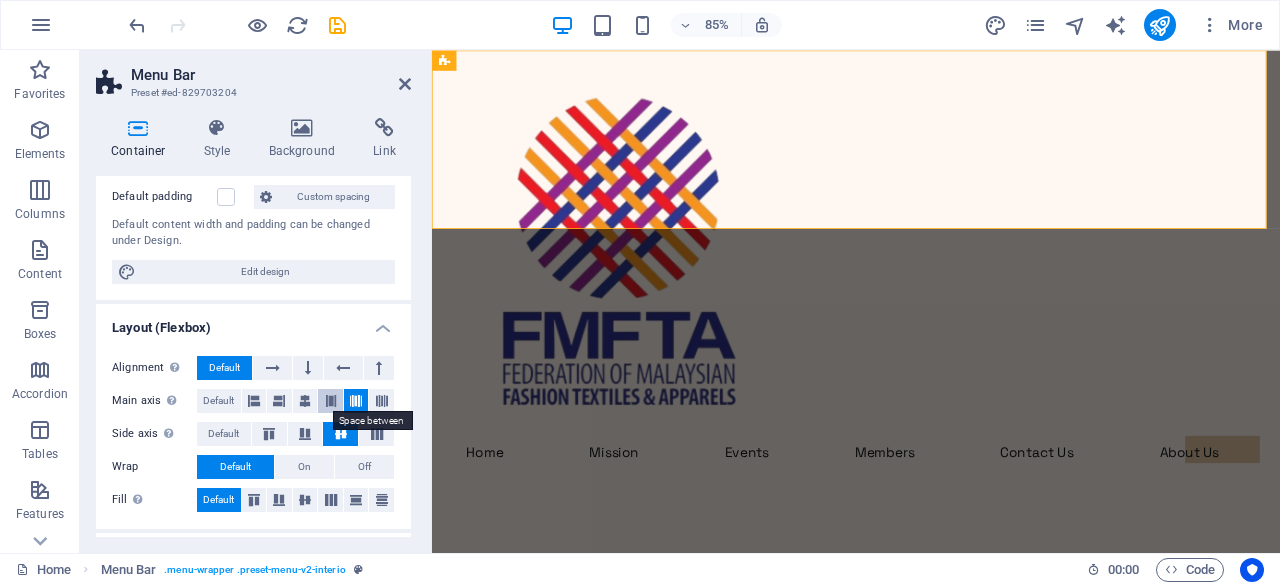 click at bounding box center (331, 401) 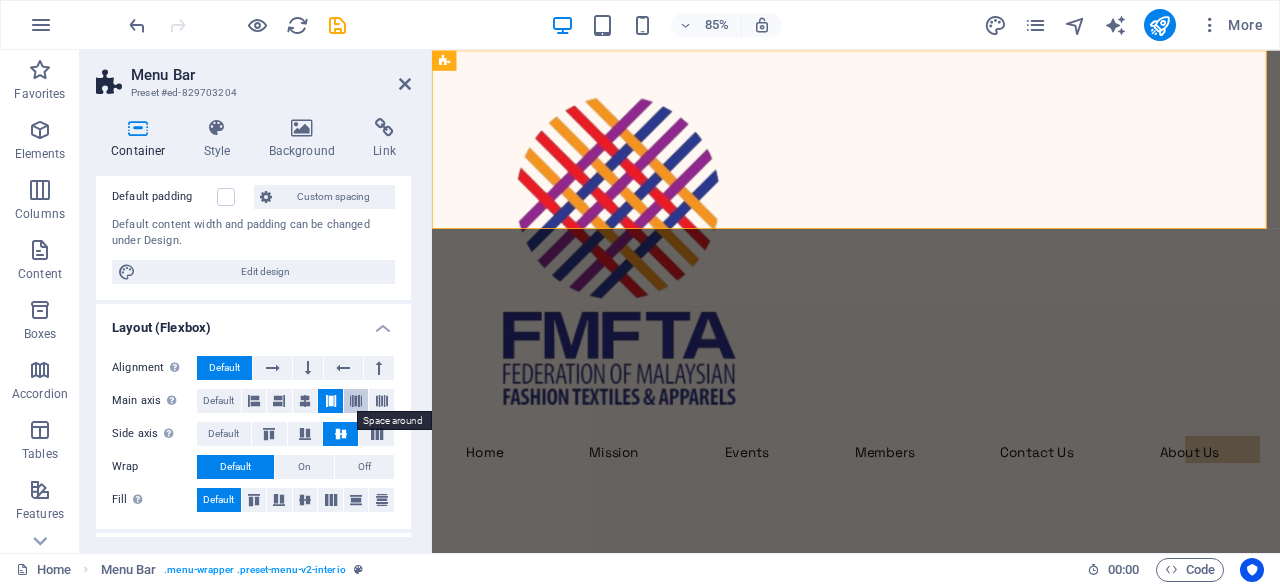 click at bounding box center [356, 401] 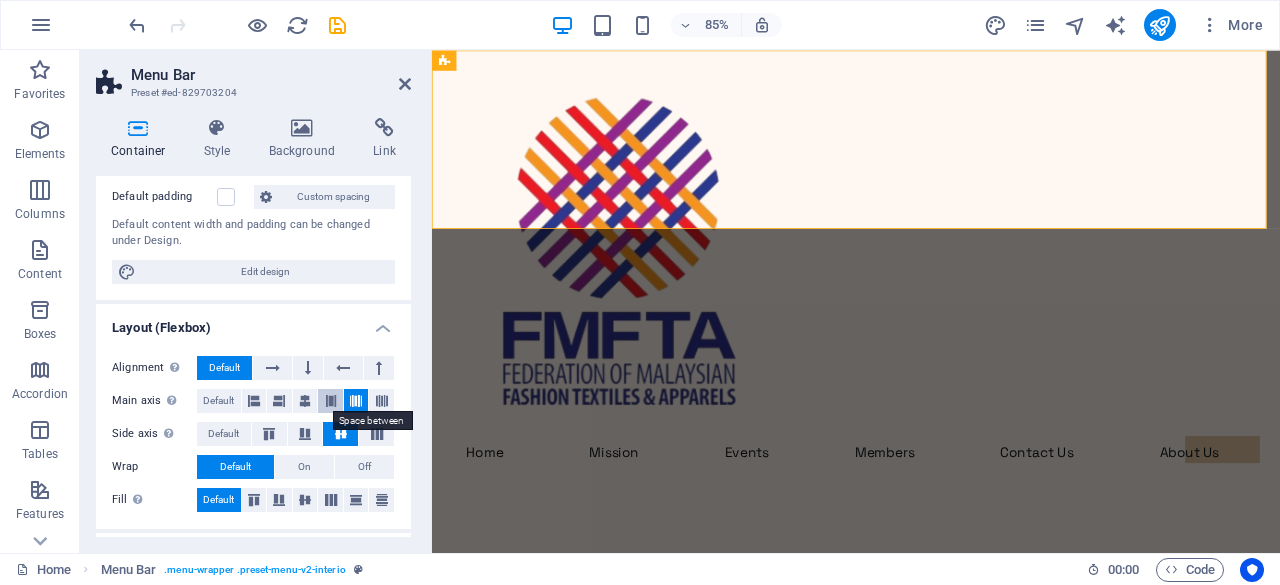 click at bounding box center (331, 401) 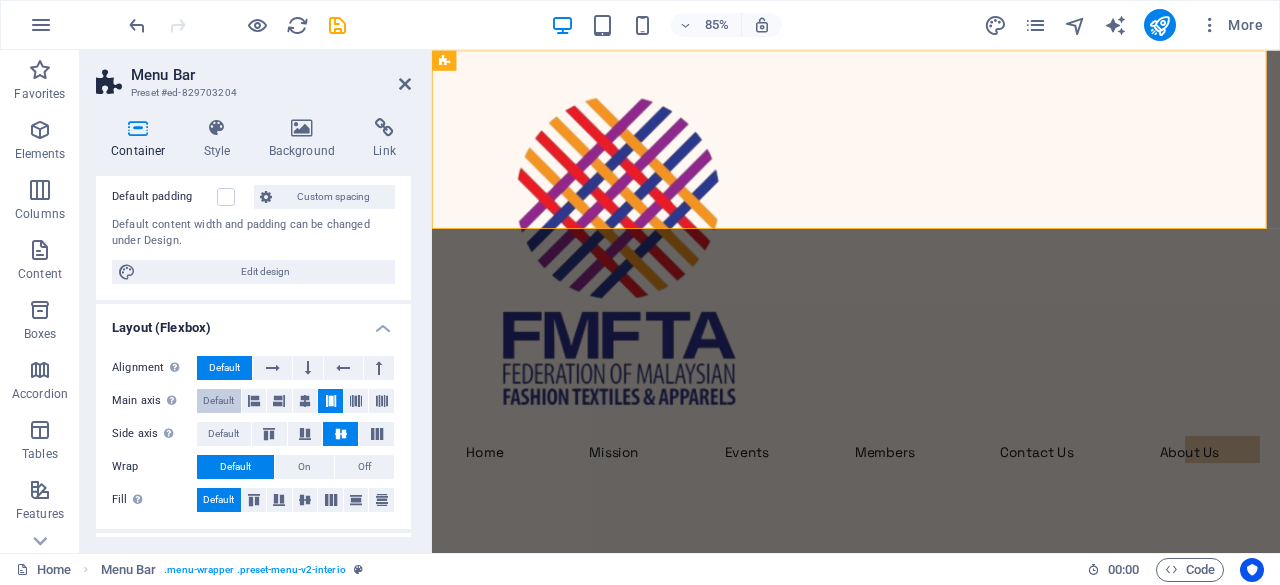 click on "Default" at bounding box center [218, 401] 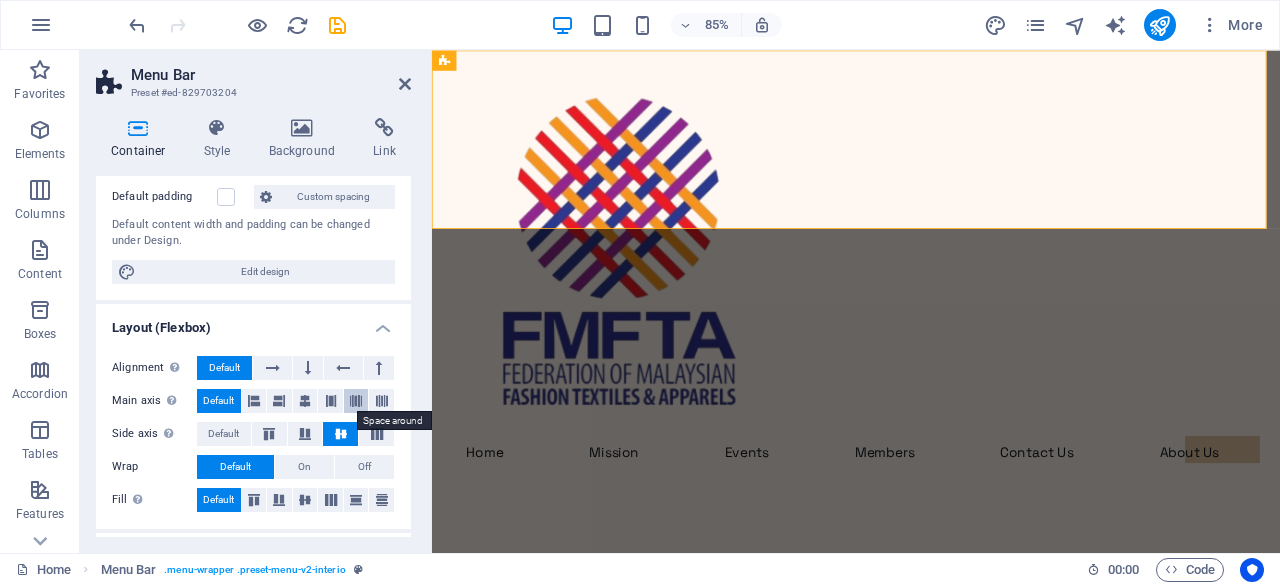 click at bounding box center [356, 401] 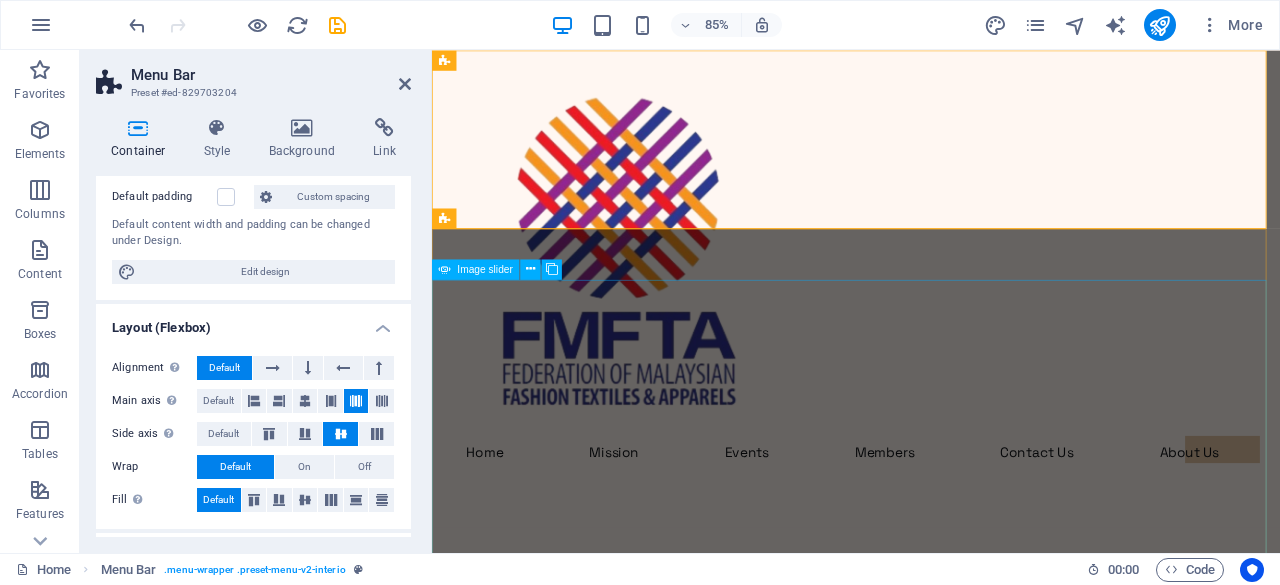 click at bounding box center [-2612, 2993] 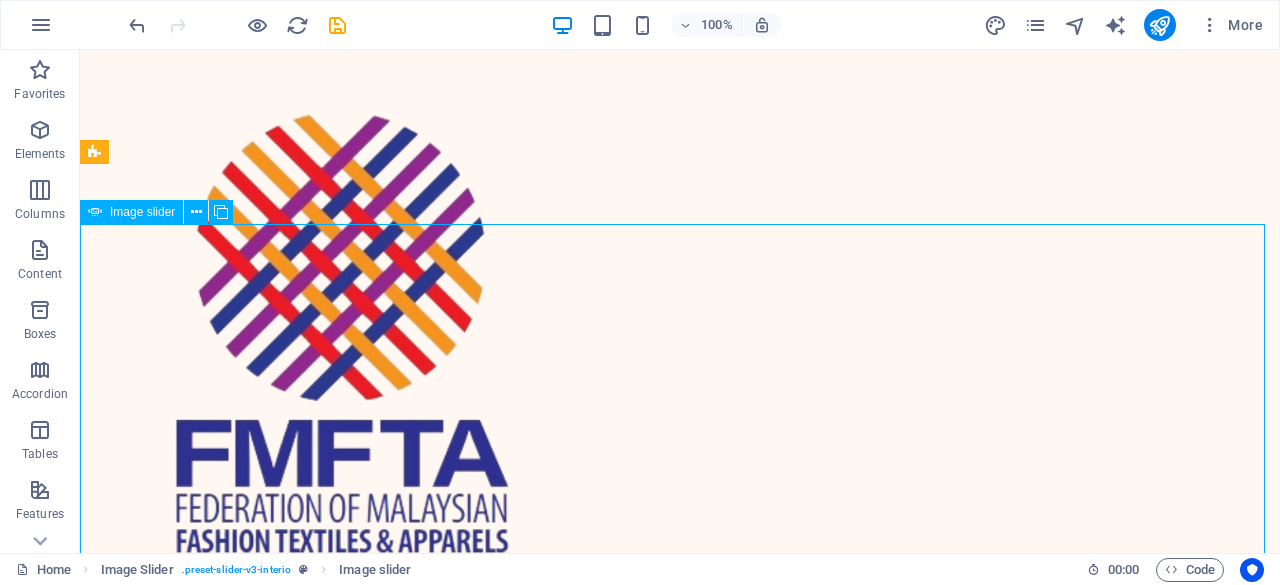 click at bounding box center (-3595, 3554) 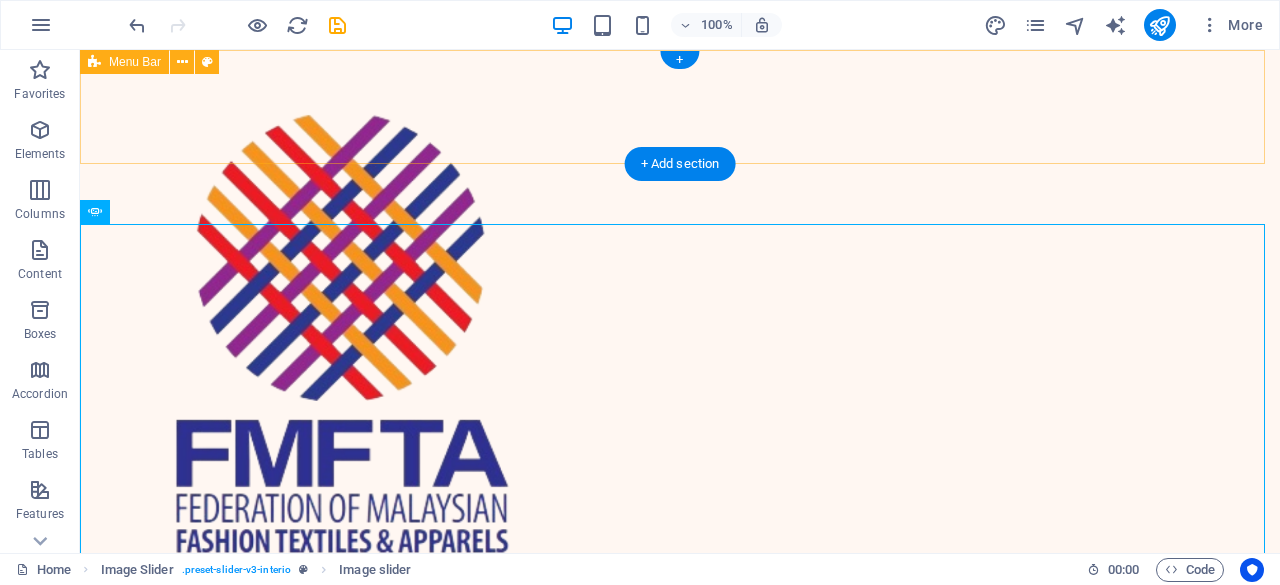 click on "Home Mission Events Members Contact Us About Us Contact Me" at bounding box center (680, 377) 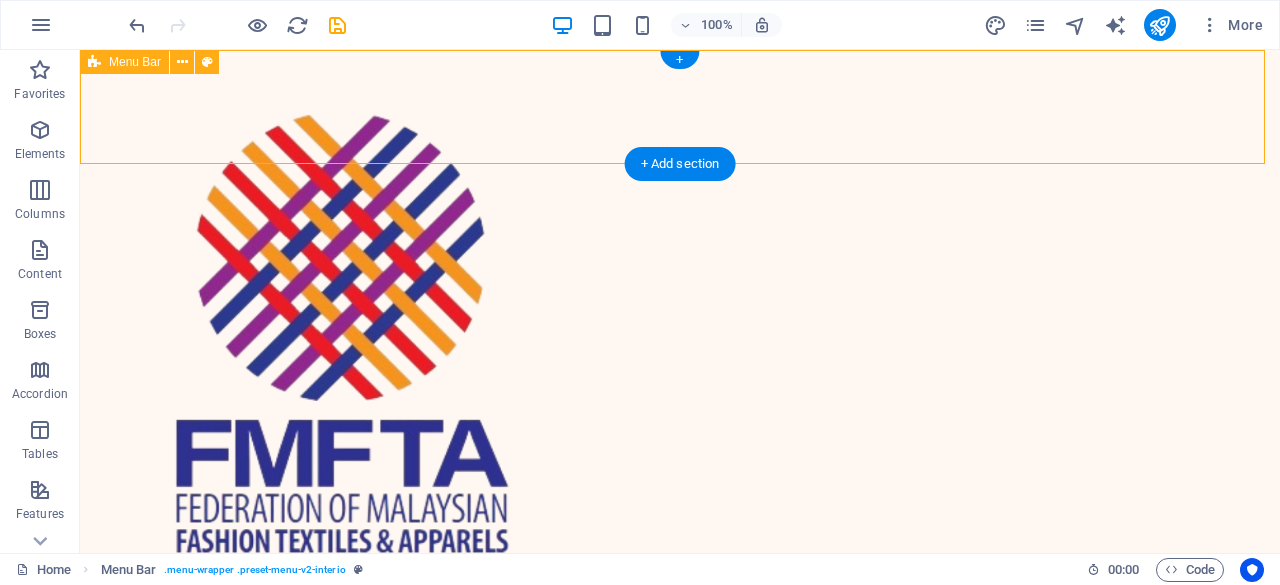 click on "Home Mission Events Members Contact Us About Us Contact Me" at bounding box center [680, 377] 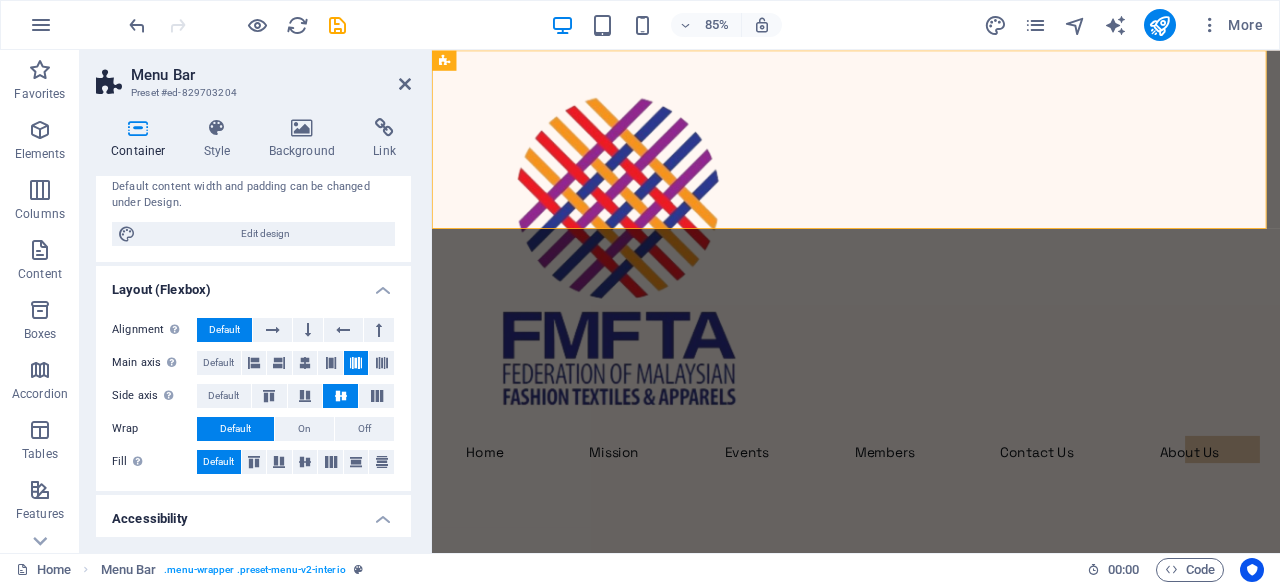 scroll, scrollTop: 206, scrollLeft: 0, axis: vertical 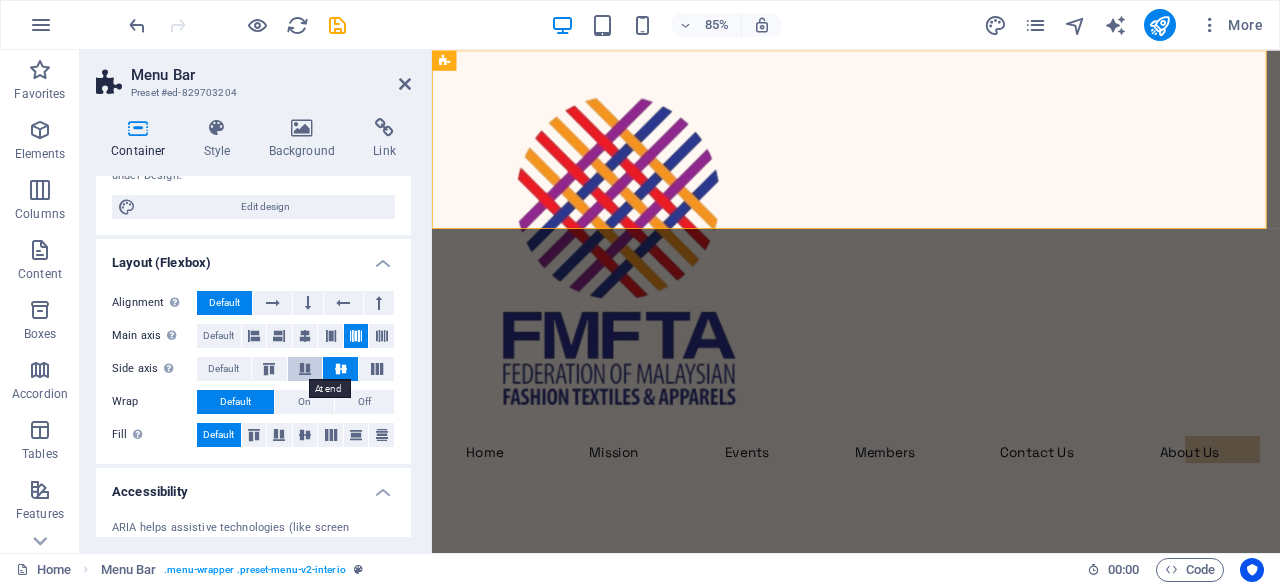 click at bounding box center (305, 369) 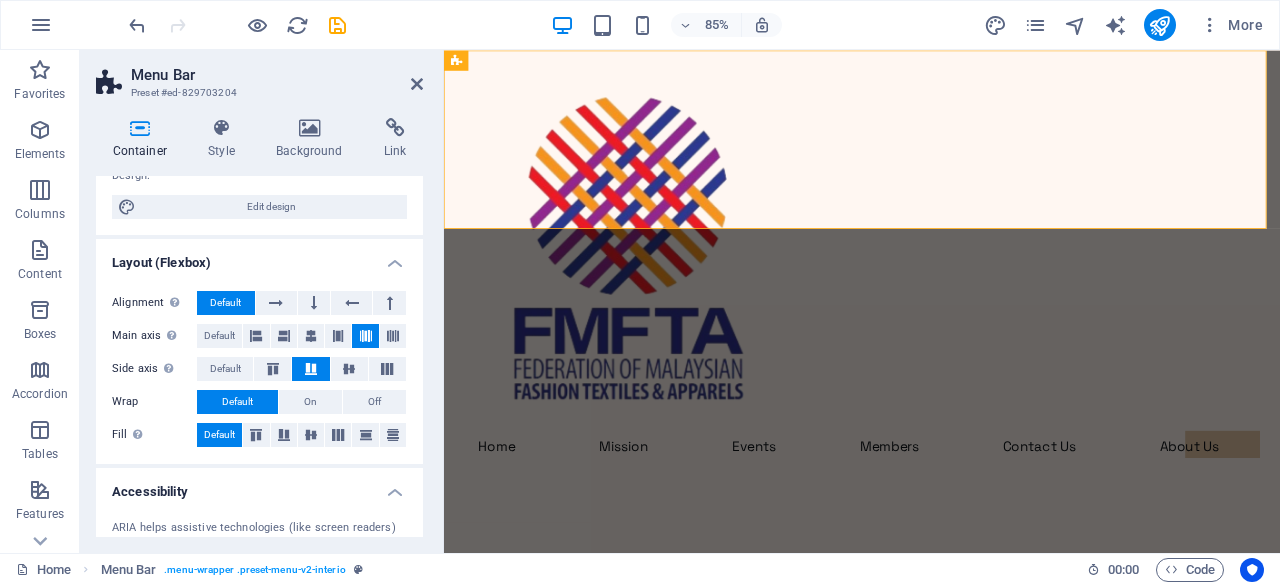 drag, startPoint x: 428, startPoint y: 213, endPoint x: 95, endPoint y: 378, distance: 371.63693 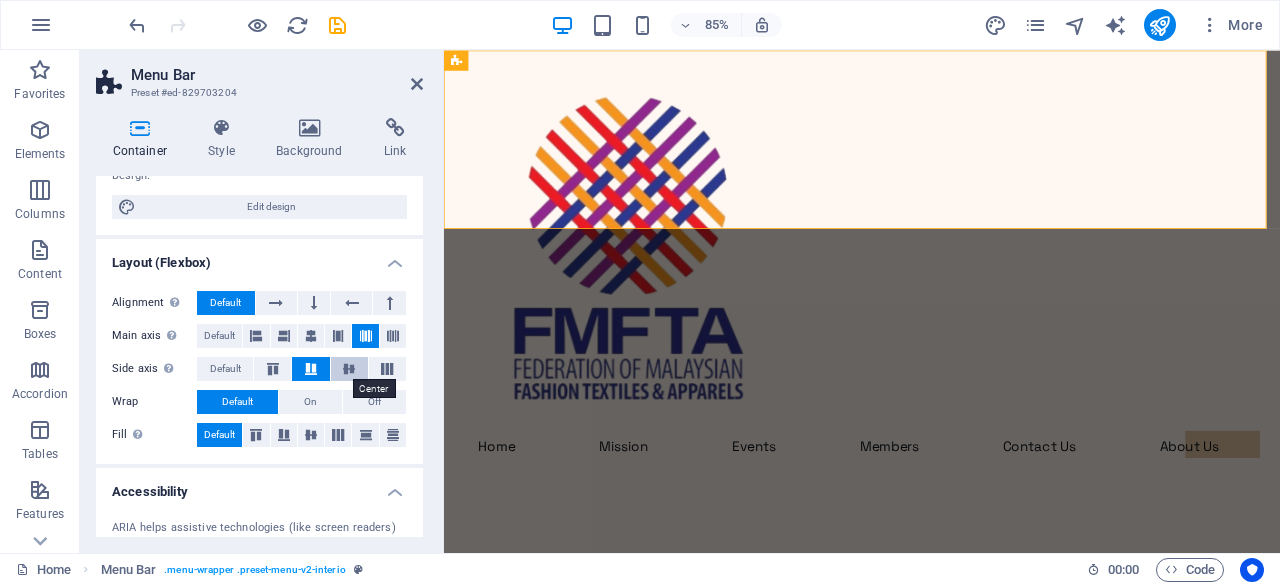 click at bounding box center (349, 369) 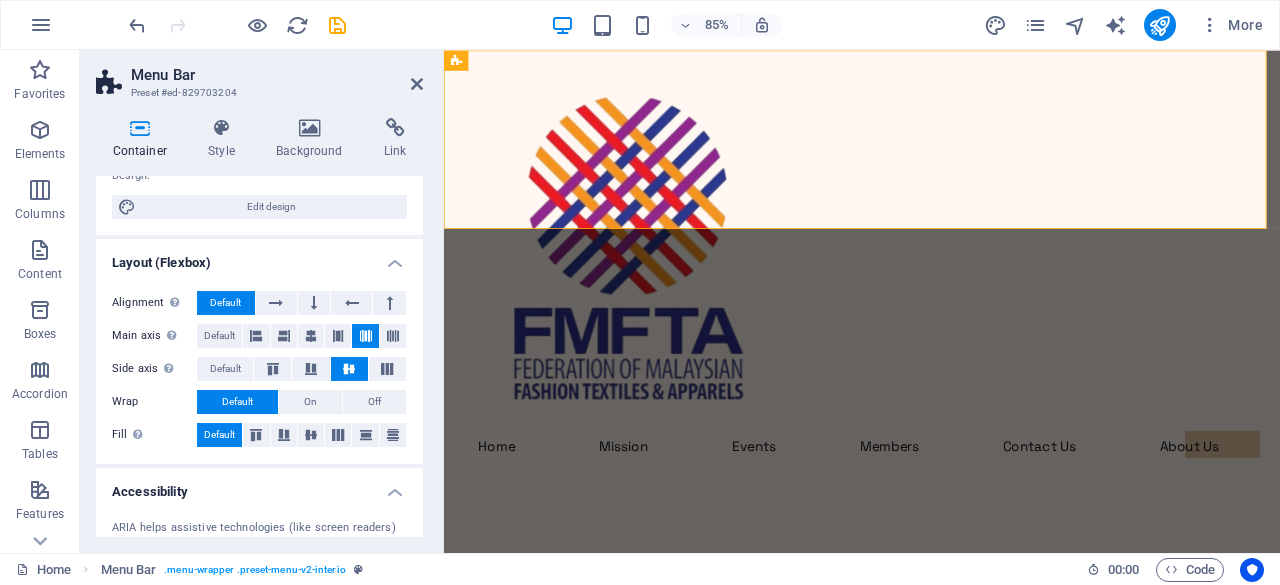 click on "Alignment Determines the flex direction. Default Main axis Determine how elements should behave along the main axis inside this container (justify content). Default Side axis Control the vertical direction of the element inside of the container (align items). Default Wrap Default On Off Fill Controls the distances and direction of elements on the y-axis across several lines (align content). Default" at bounding box center (259, 369) 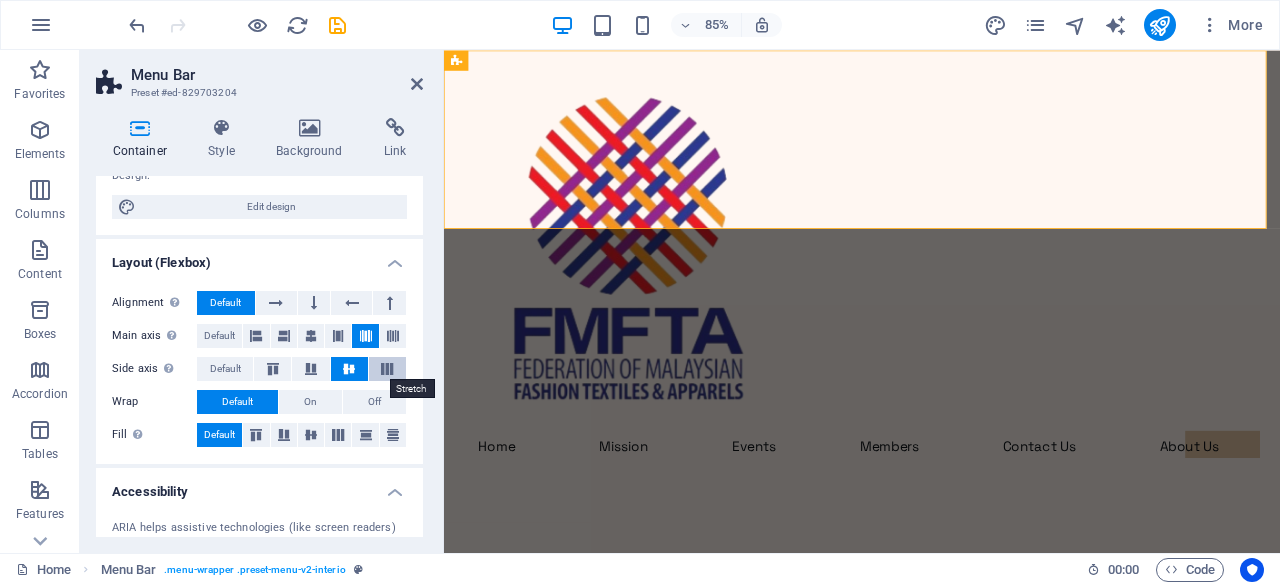 click at bounding box center (387, 369) 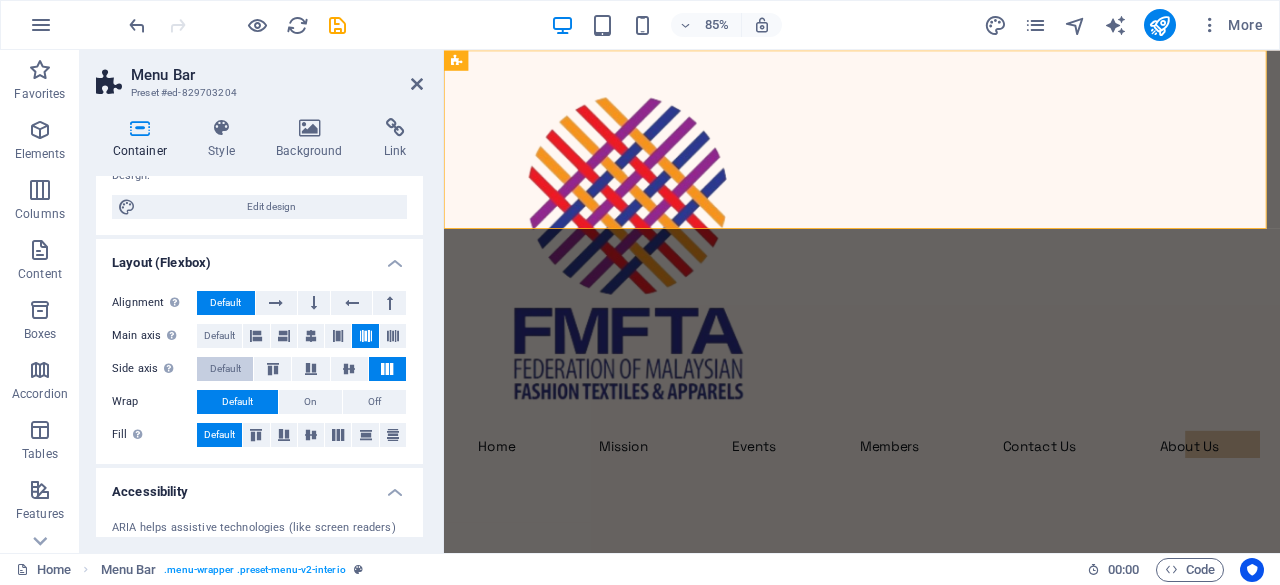 click on "Default" at bounding box center [225, 369] 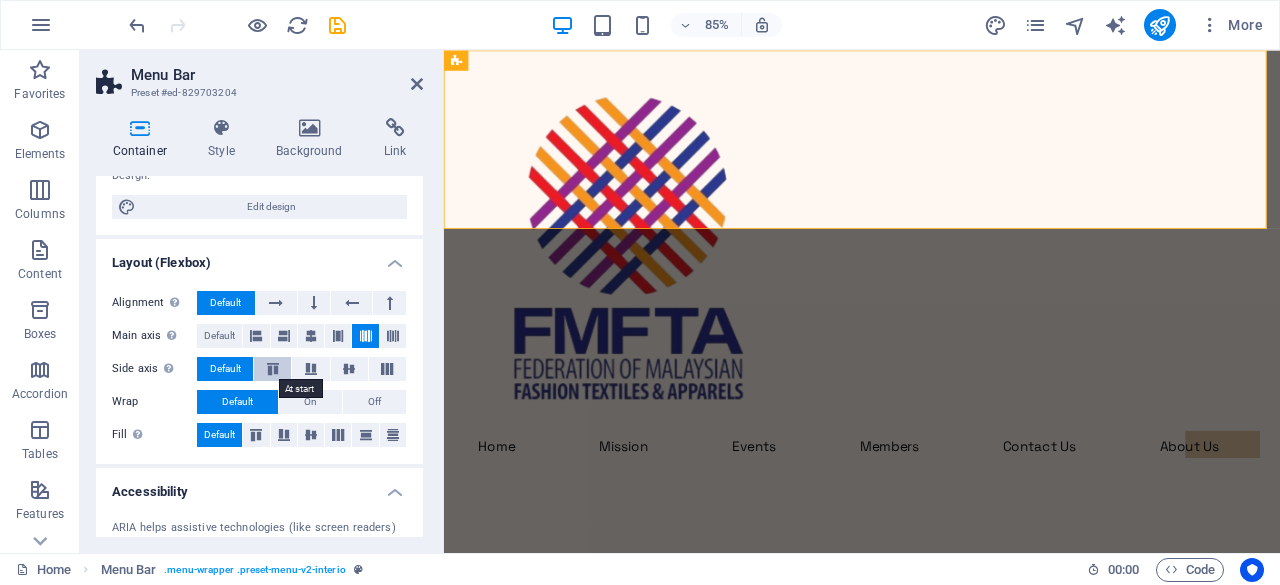 click at bounding box center (272, 369) 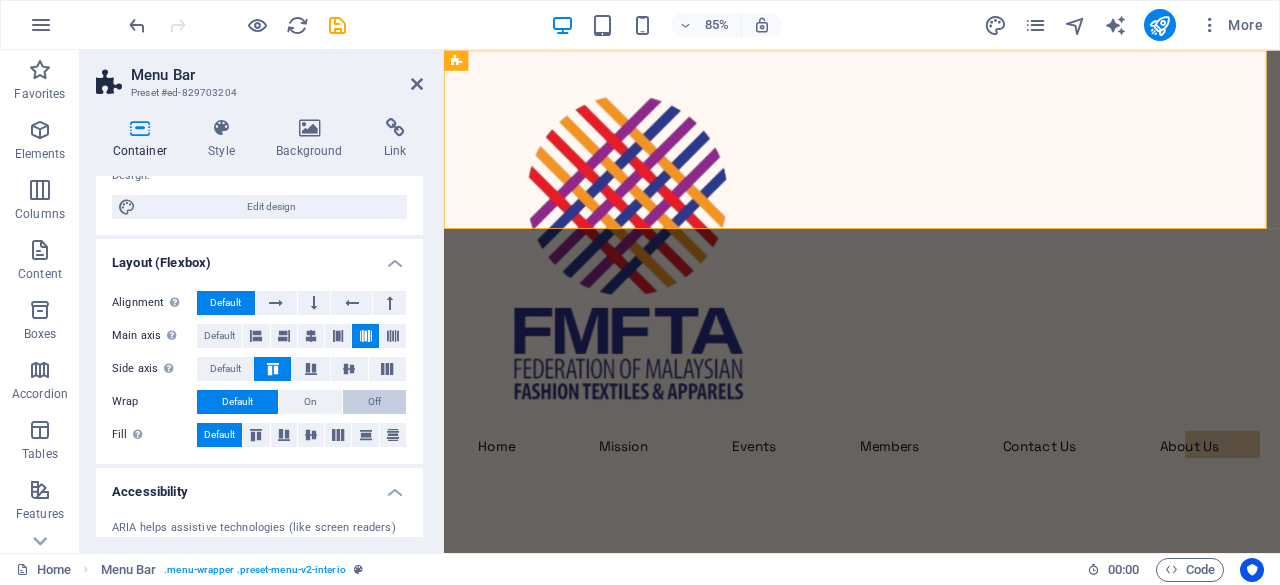 click on "Off" at bounding box center [374, 402] 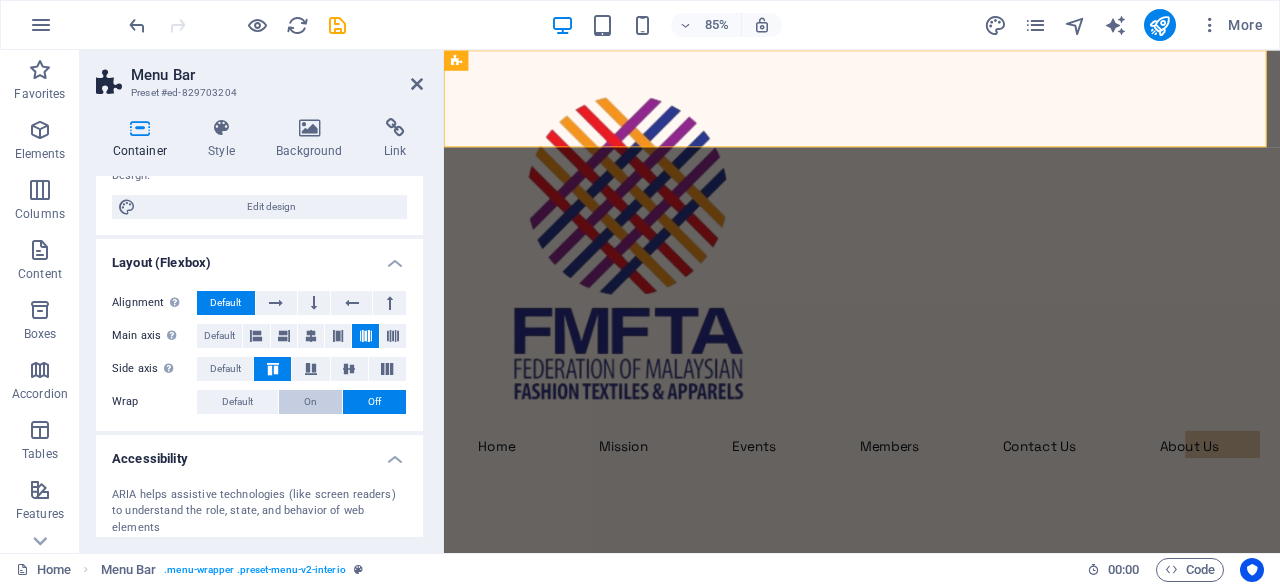 click on "On" at bounding box center [310, 402] 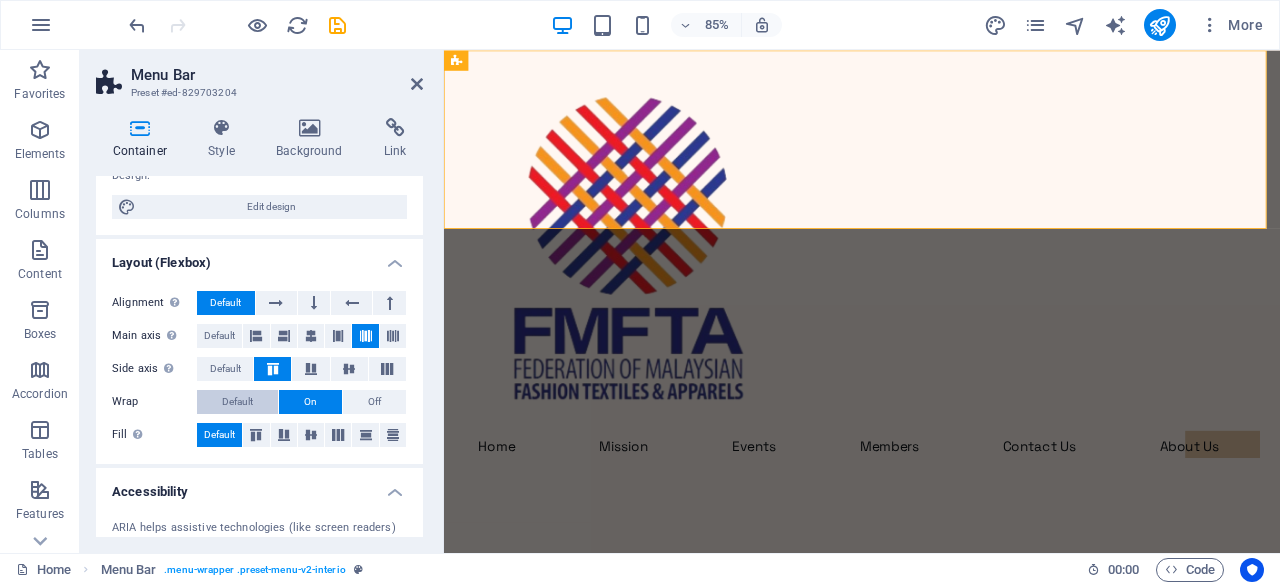 click on "Default" at bounding box center (237, 402) 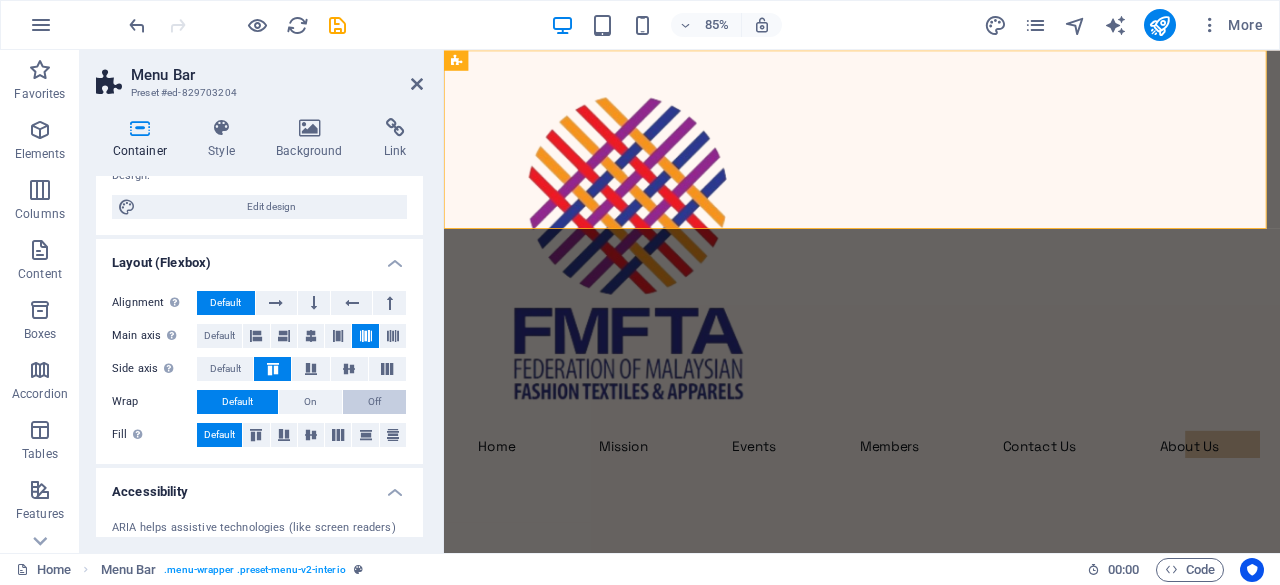 drag, startPoint x: 387, startPoint y: 398, endPoint x: 27, endPoint y: 400, distance: 360.00555 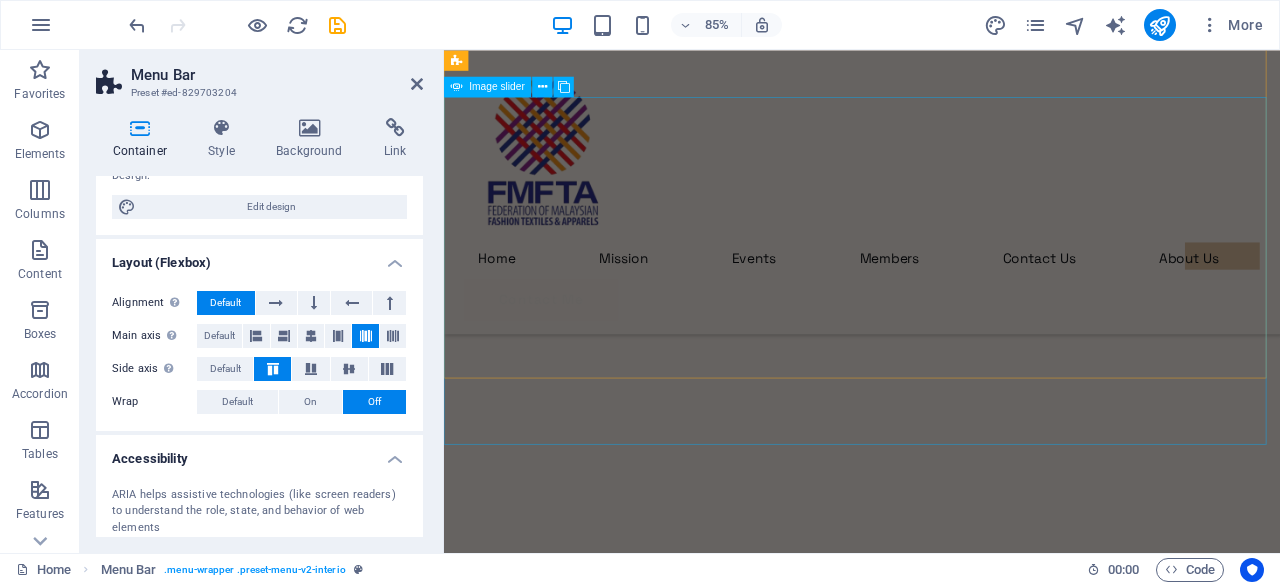 click at bounding box center (-815, 1414) 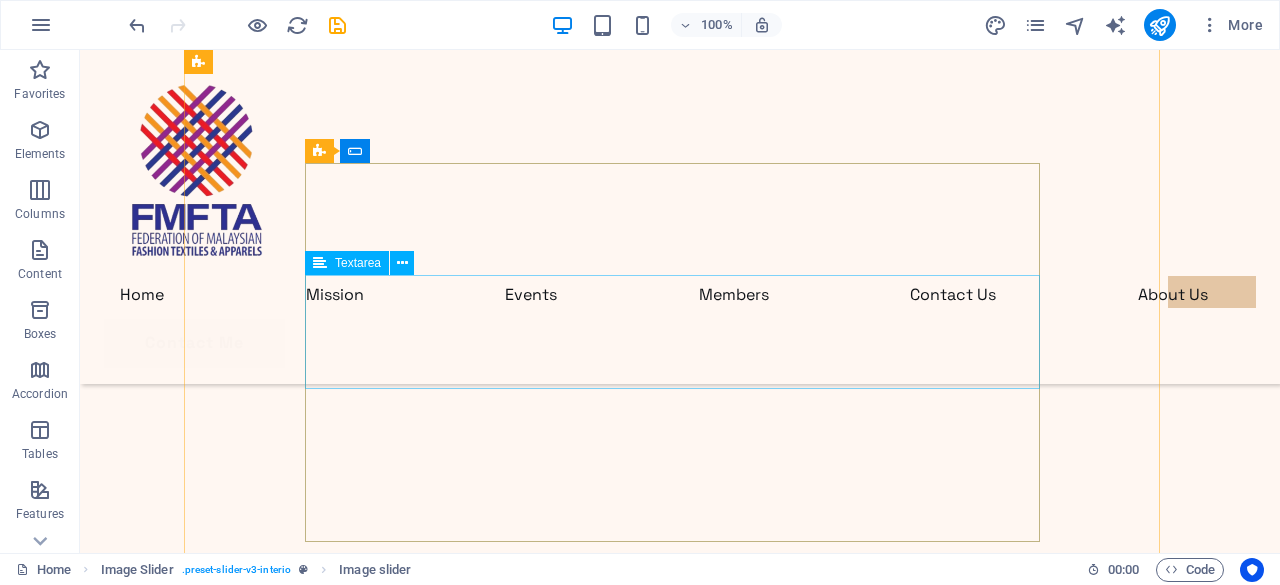 scroll, scrollTop: 932, scrollLeft: 0, axis: vertical 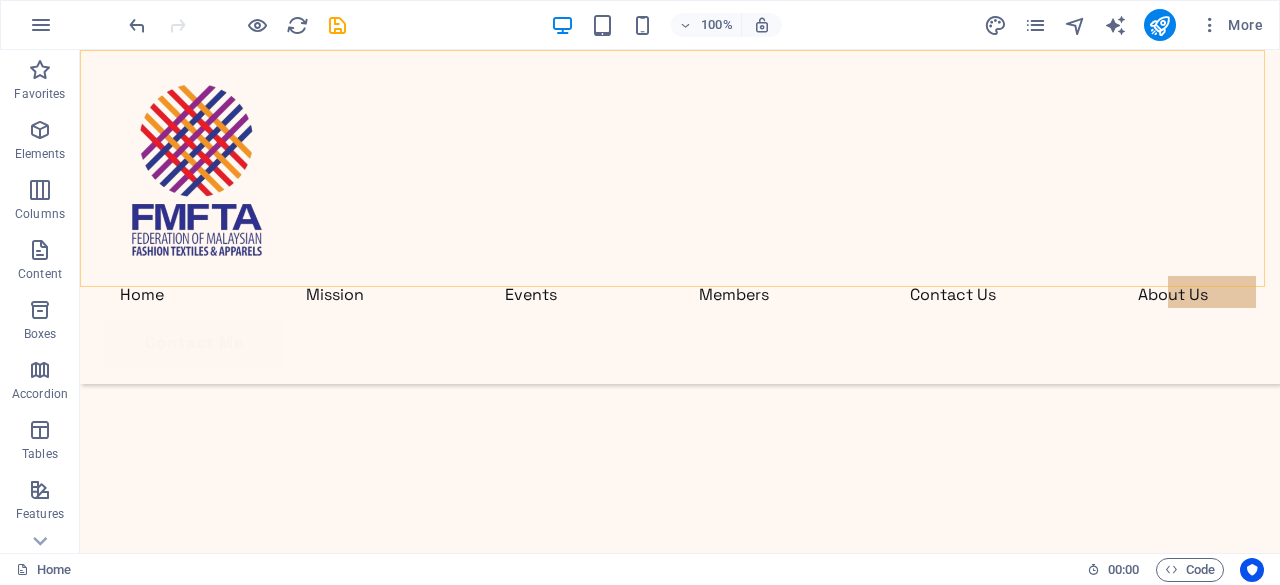 click on "Home Mission Events Members Contact Us About Us Contact Me" at bounding box center (680, 217) 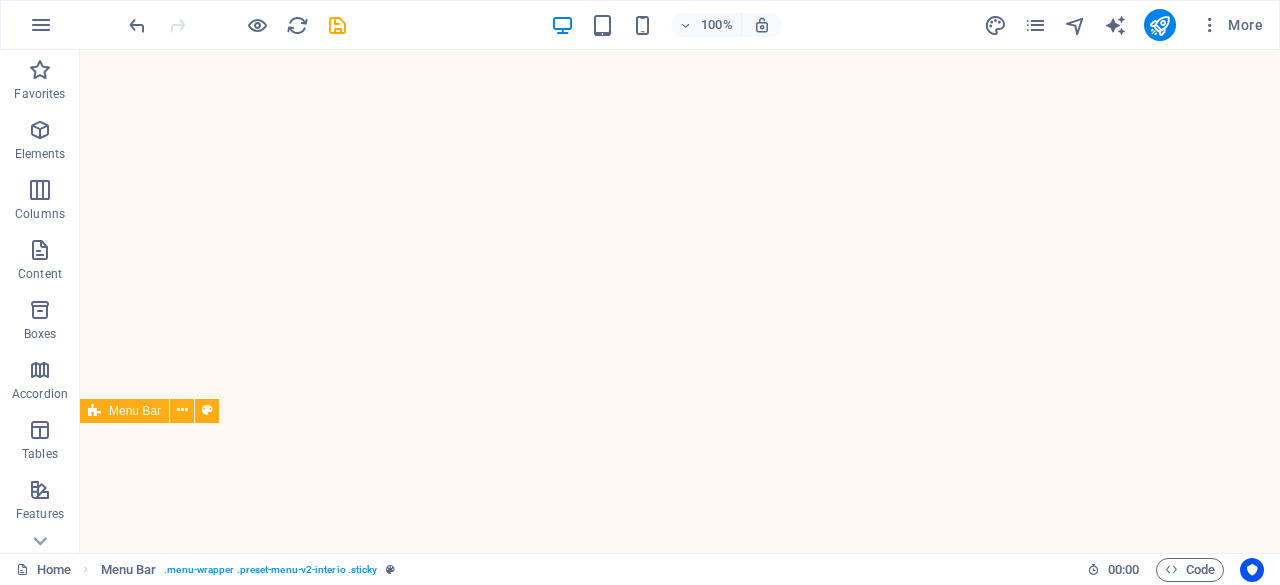 scroll, scrollTop: 0, scrollLeft: 0, axis: both 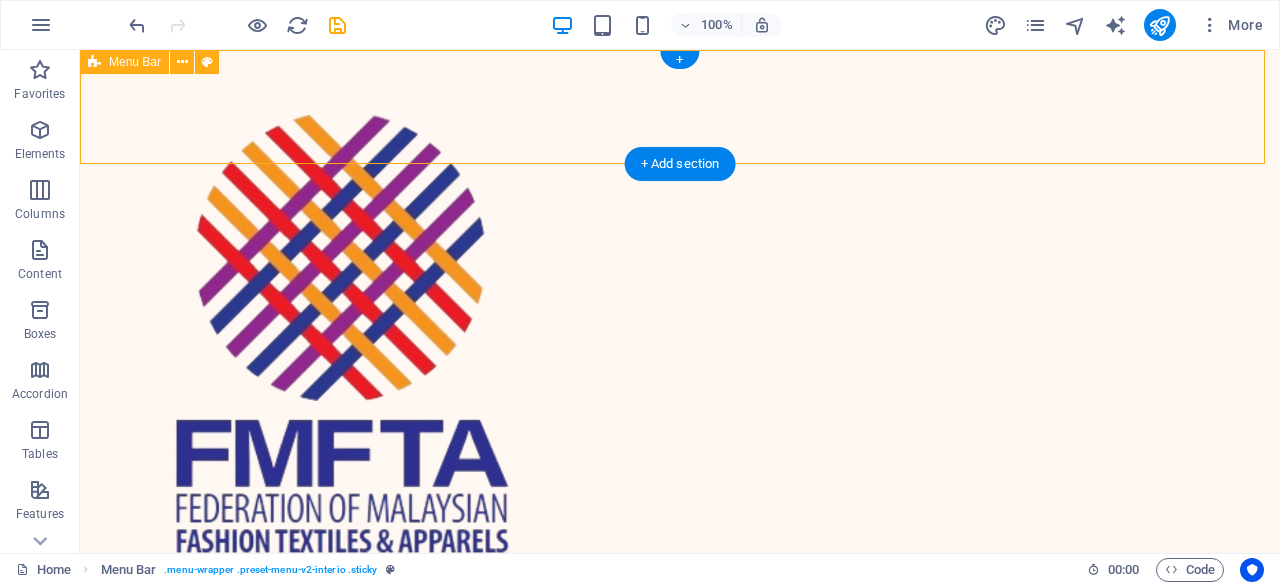 click on "Home Mission Events Members Contact Us About Us Contact Me" at bounding box center (680, 377) 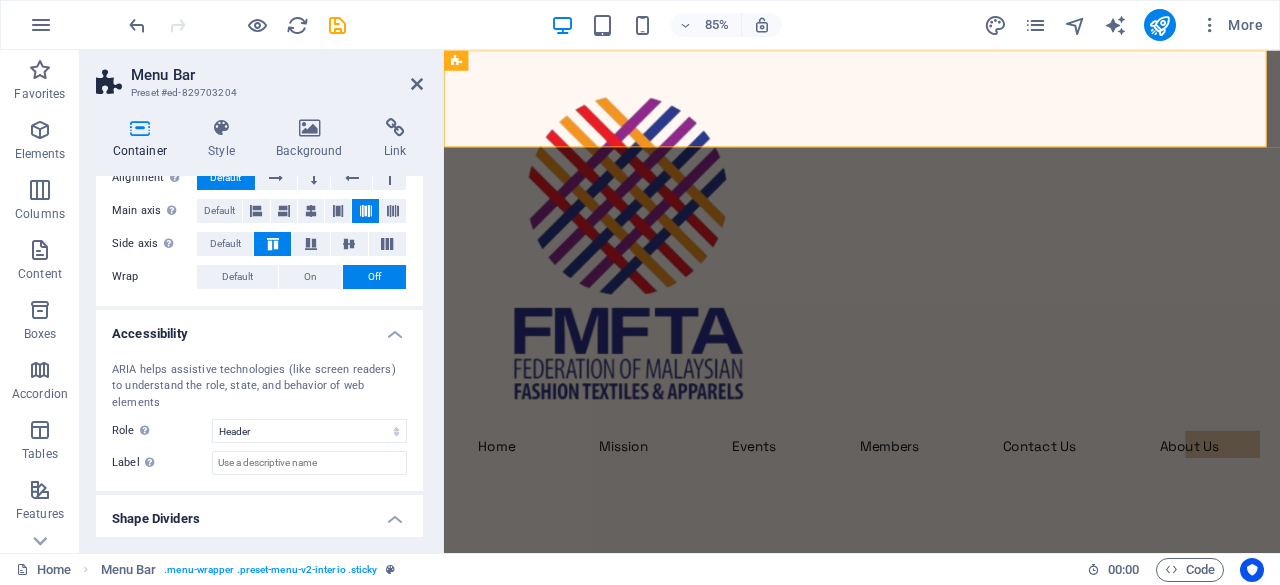scroll, scrollTop: 362, scrollLeft: 0, axis: vertical 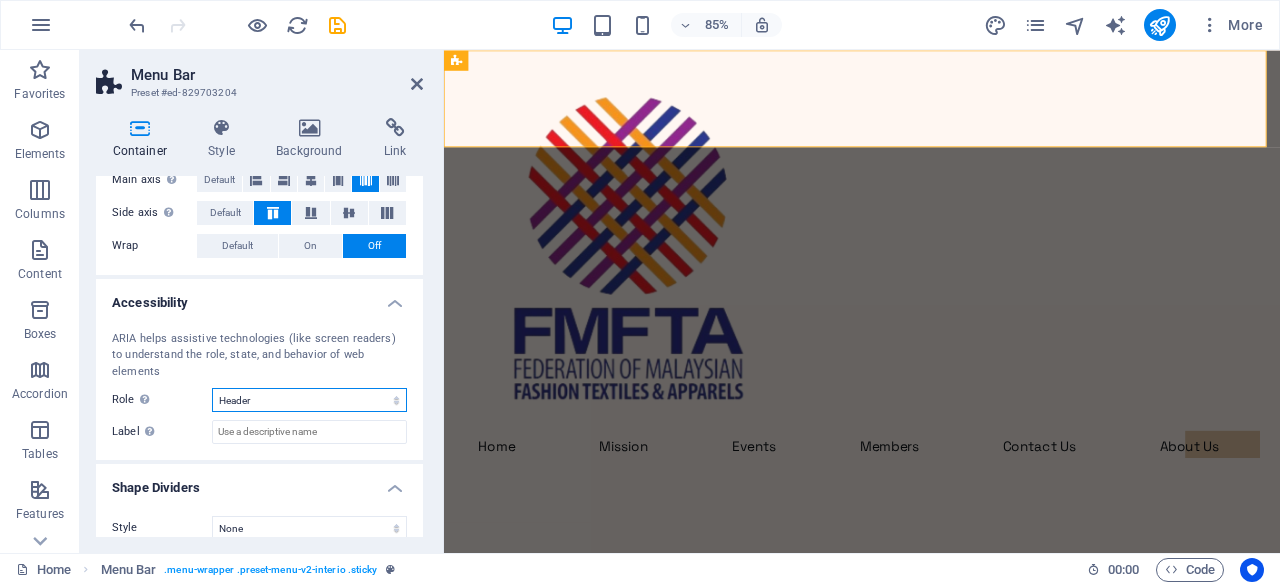 click on "None Alert Article Banner Comment Complementary Dialog Footer Header Marquee Presentation Region Section Separator Status Timer" at bounding box center (309, 400) 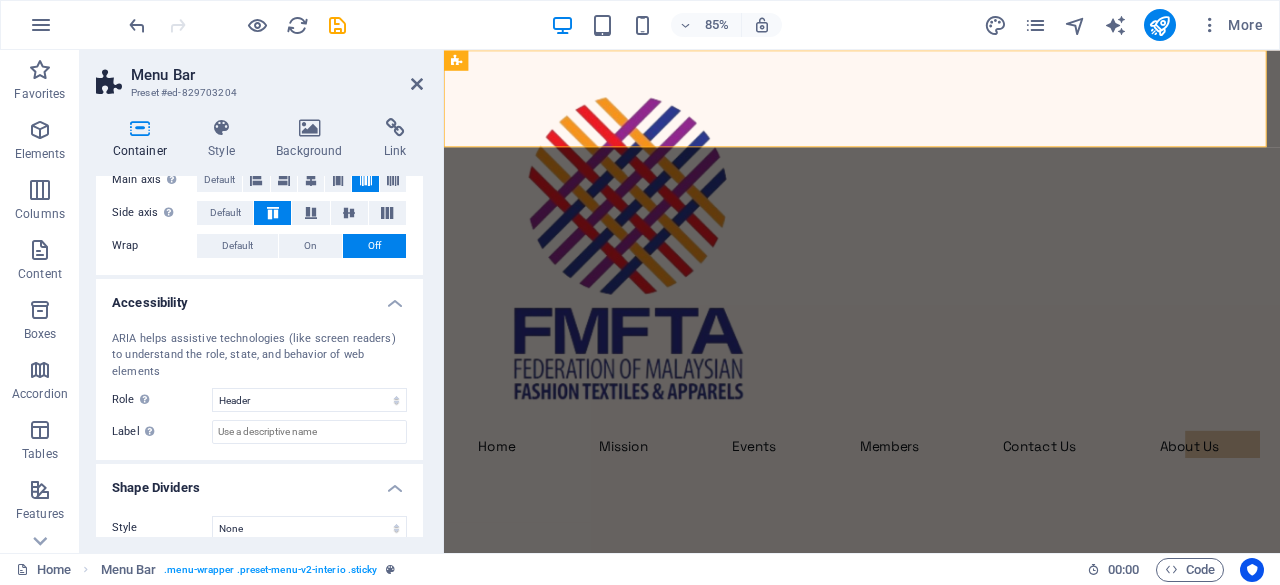 click on "Shape Dividers" at bounding box center (259, 482) 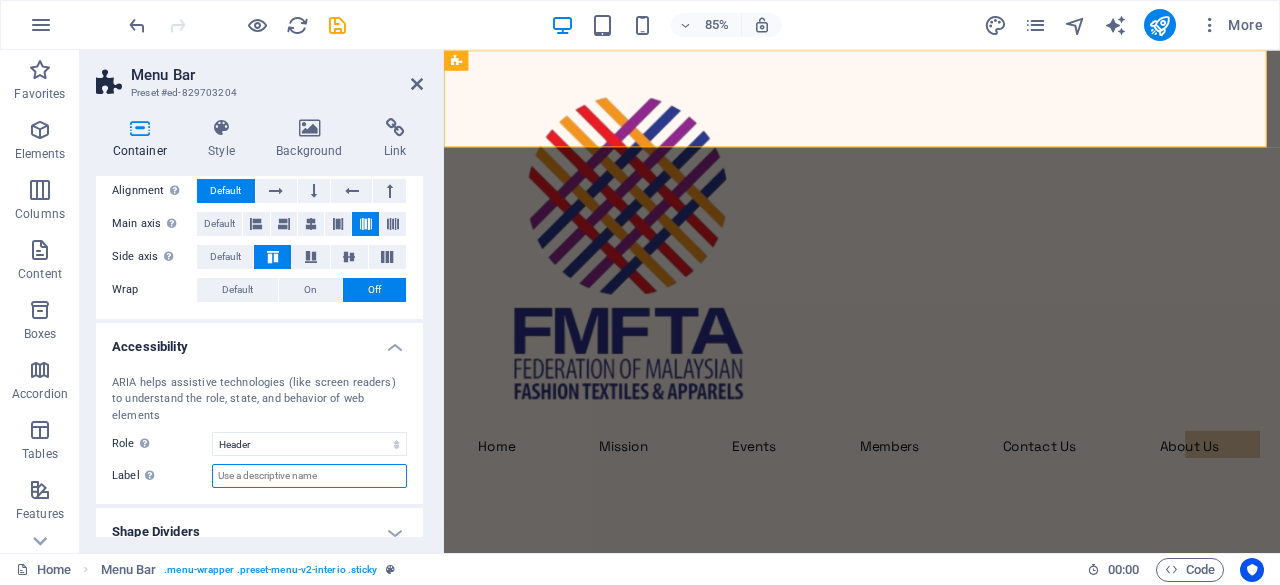 click on "Label Use the  ARIA label  to provide a clear and descriptive name for elements that aren not self-explanatory on their own." at bounding box center [309, 476] 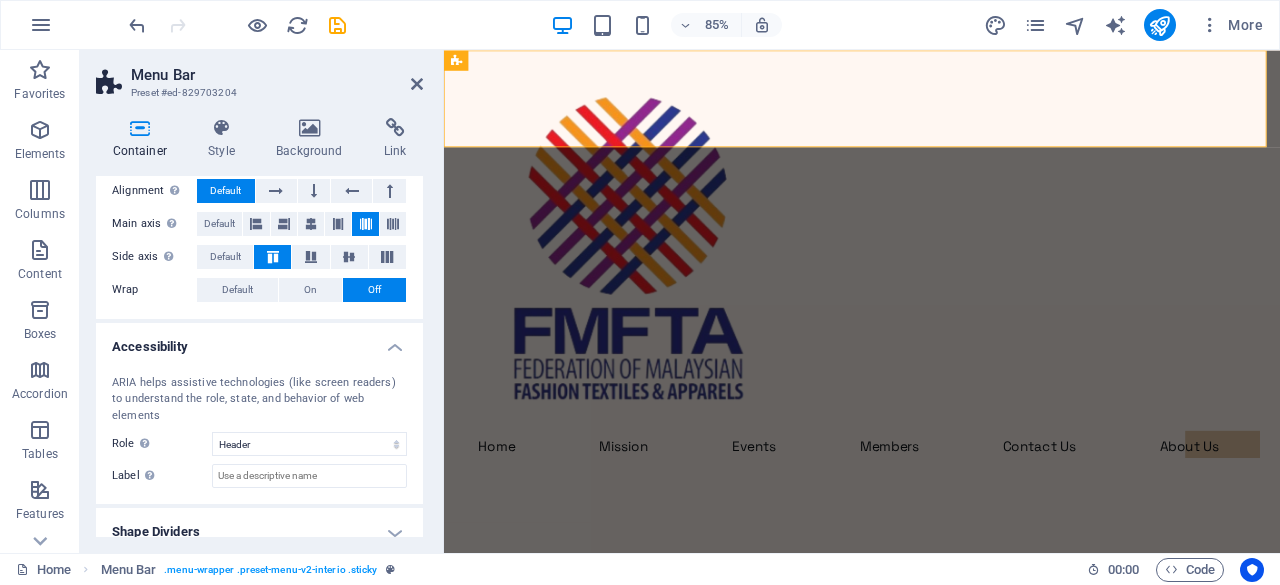 click on "Shape Dividers" at bounding box center (259, 532) 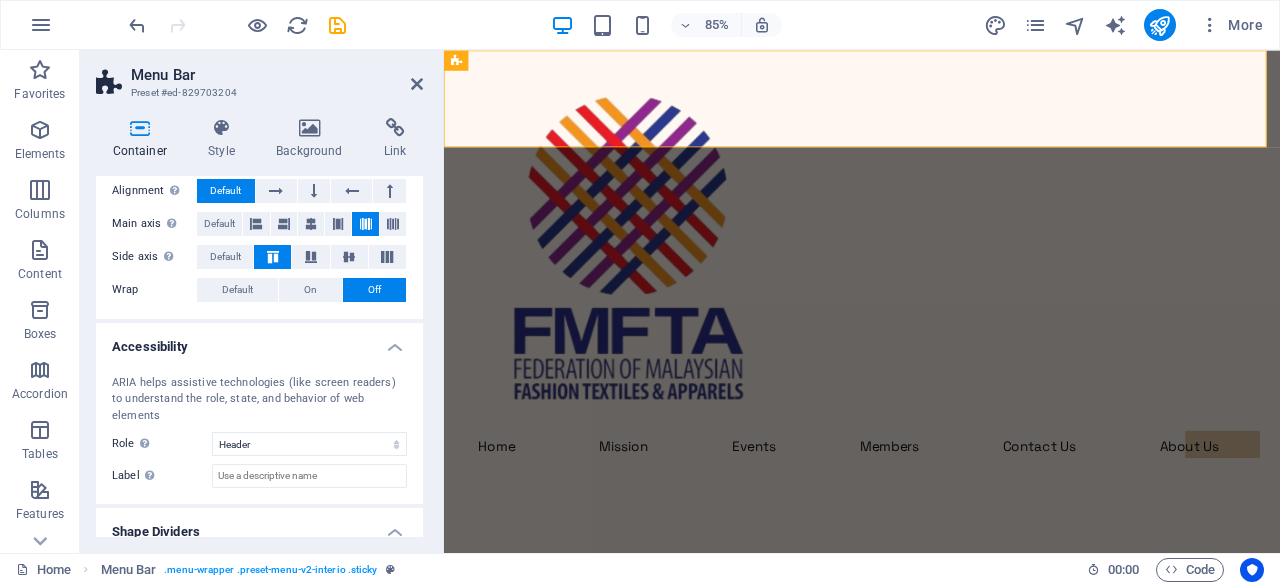 scroll, scrollTop: 362, scrollLeft: 0, axis: vertical 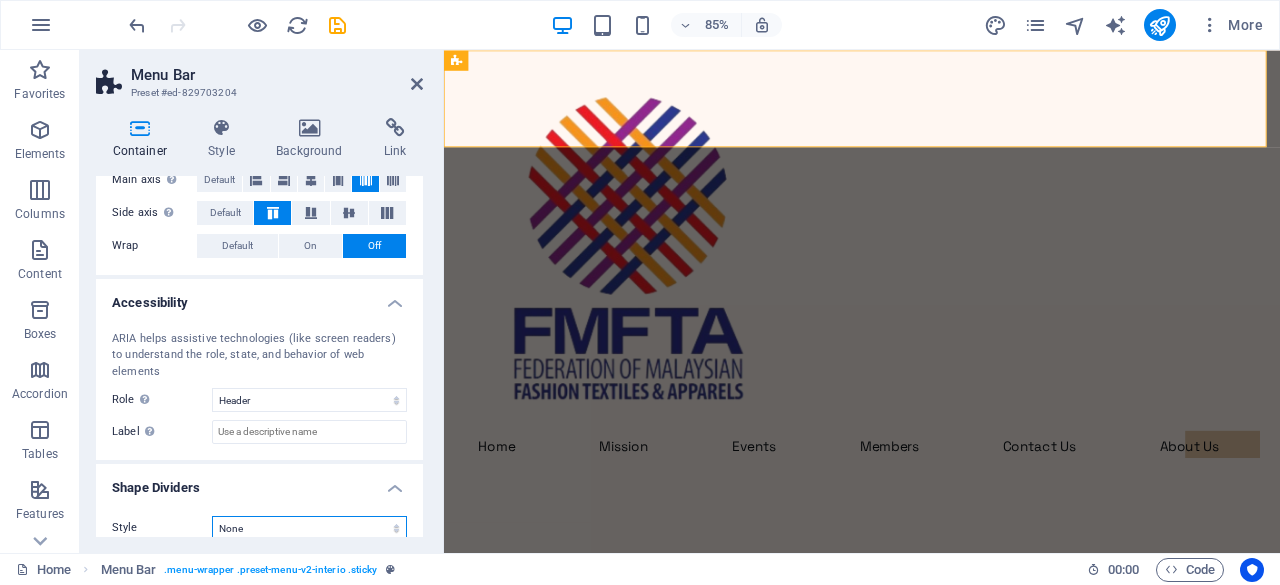 click on "None Triangle Square Diagonal Polygon 1 Polygon 2 Zigzag Multiple Zigzags Waves Multiple Waves Half Circle Circle Circle Shadow Blocks Hexagons Clouds Multiple Clouds Fan Pyramids Book Paint Drip Fire Shredded Paper Arrow" at bounding box center [309, 528] 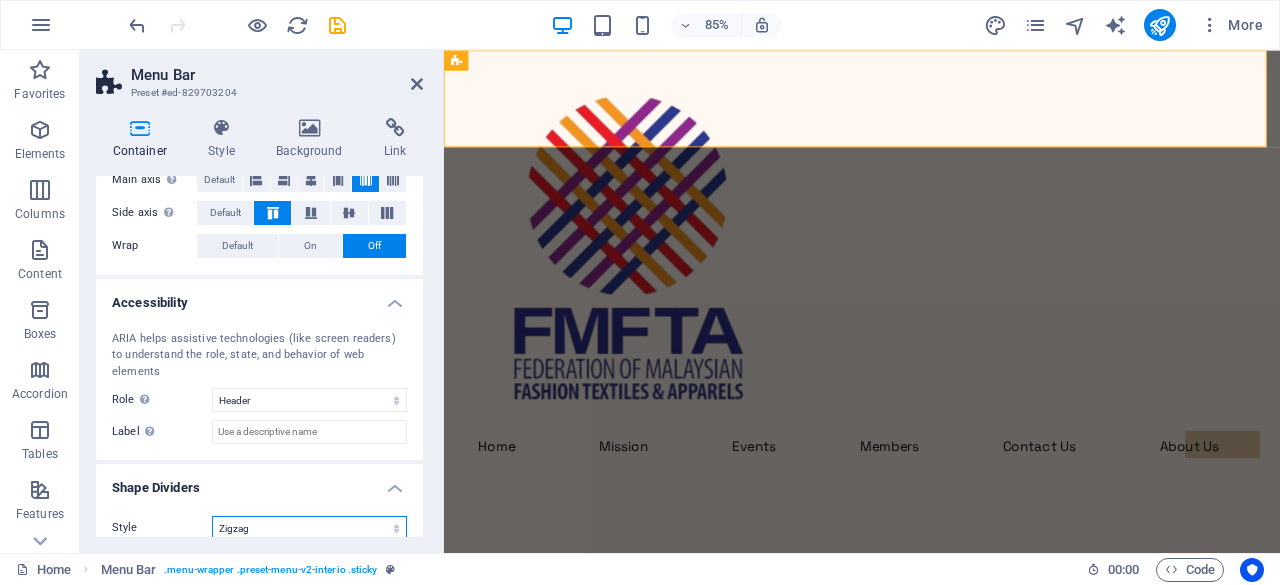 click on "None Triangle Square Diagonal Polygon 1 Polygon 2 Zigzag Multiple Zigzags Waves Multiple Waves Half Circle Circle Circle Shadow Blocks Hexagons Clouds Multiple Clouds Fan Pyramids Book Paint Drip Fire Shredded Paper Arrow" at bounding box center (309, 528) 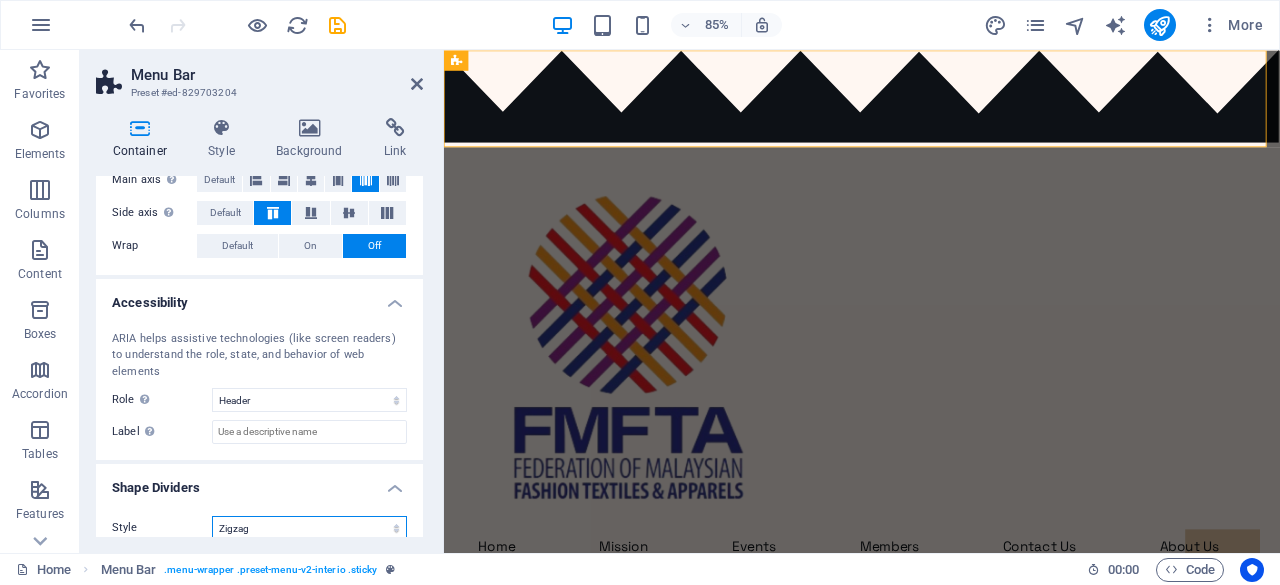 click on "None Triangle Square Diagonal Polygon 1 Polygon 2 Zigzag Multiple Zigzags Waves Multiple Waves Half Circle Circle Circle Shadow Blocks Hexagons Clouds Multiple Clouds Fan Pyramids Book Paint Drip Fire Shredded Paper Arrow" at bounding box center [309, 528] 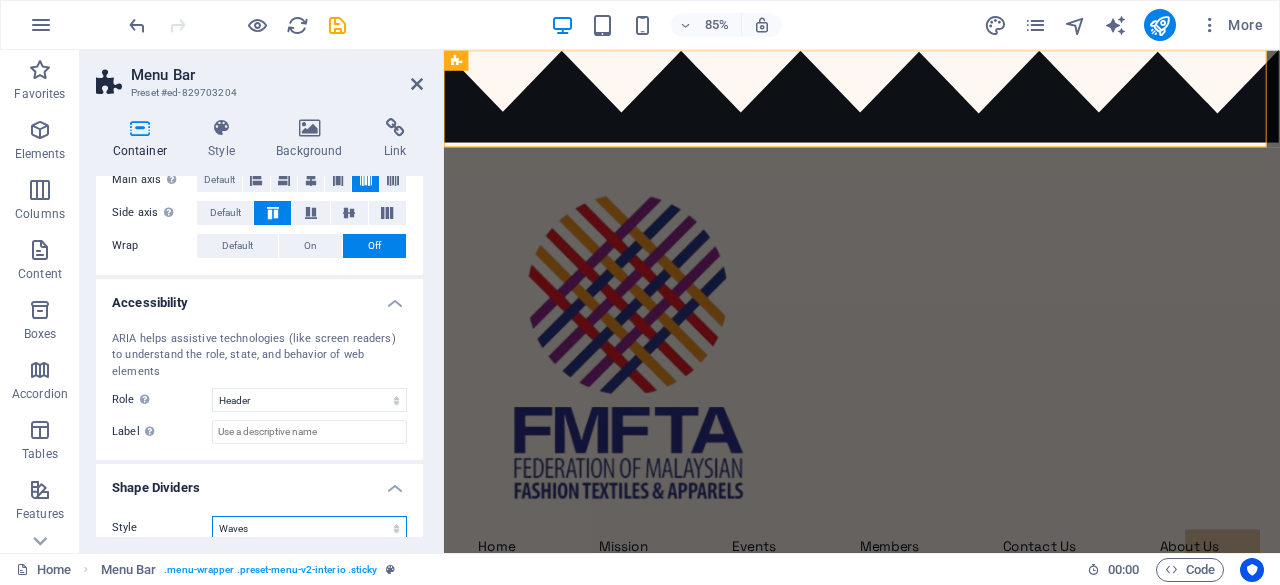 click on "None Triangle Square Diagonal Polygon 1 Polygon 2 Zigzag Multiple Zigzags Waves Multiple Waves Half Circle Circle Circle Shadow Blocks Hexagons Clouds Multiple Clouds Fan Pyramids Book Paint Drip Fire Shredded Paper Arrow" at bounding box center [309, 528] 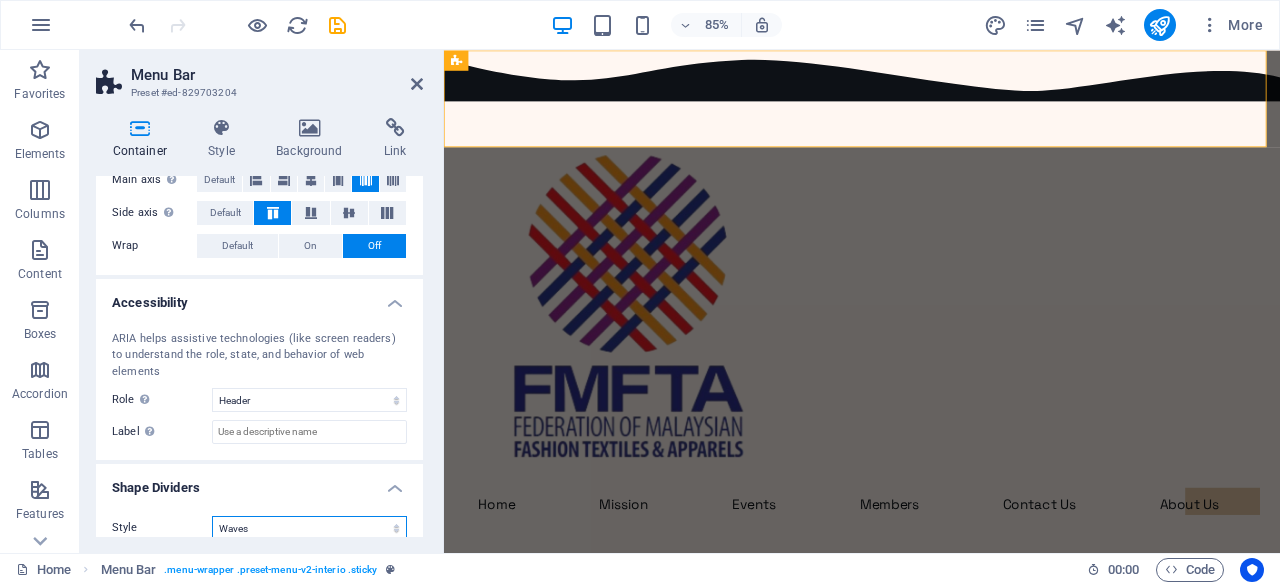 click on "None Triangle Square Diagonal Polygon 1 Polygon 2 Zigzag Multiple Zigzags Waves Multiple Waves Half Circle Circle Circle Shadow Blocks Hexagons Clouds Multiple Clouds Fan Pyramids Book Paint Drip Fire Shredded Paper Arrow" at bounding box center [309, 528] 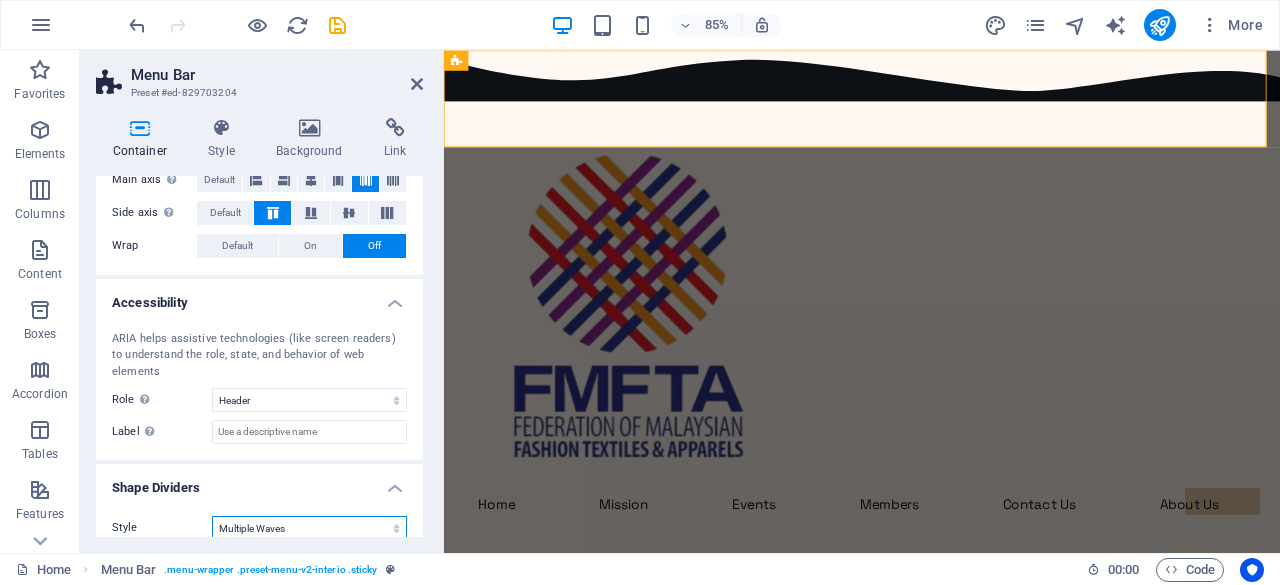 click on "None Triangle Square Diagonal Polygon 1 Polygon 2 Zigzag Multiple Zigzags Waves Multiple Waves Half Circle Circle Circle Shadow Blocks Hexagons Clouds Multiple Clouds Fan Pyramids Book Paint Drip Fire Shredded Paper Arrow" at bounding box center (309, 528) 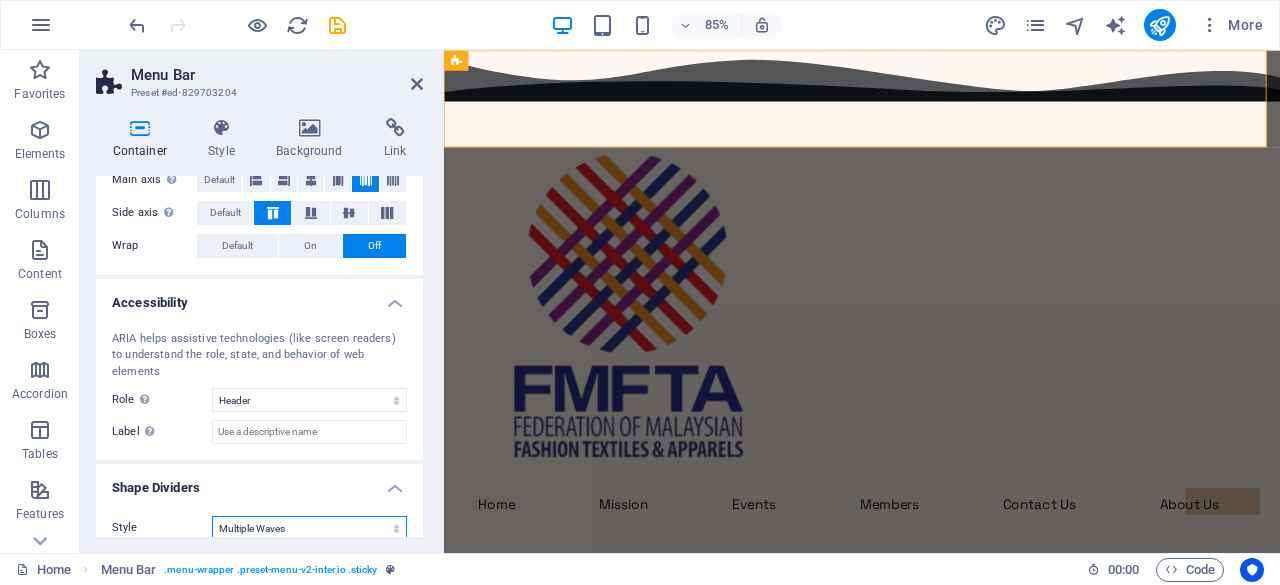 click on "None Triangle Square Diagonal Polygon 1 Polygon 2 Zigzag Multiple Zigzags Waves Multiple Waves Half Circle Circle Circle Shadow Blocks Hexagons Clouds Multiple Clouds Fan Pyramids Book Paint Drip Fire Shredded Paper Arrow" at bounding box center (309, 528) 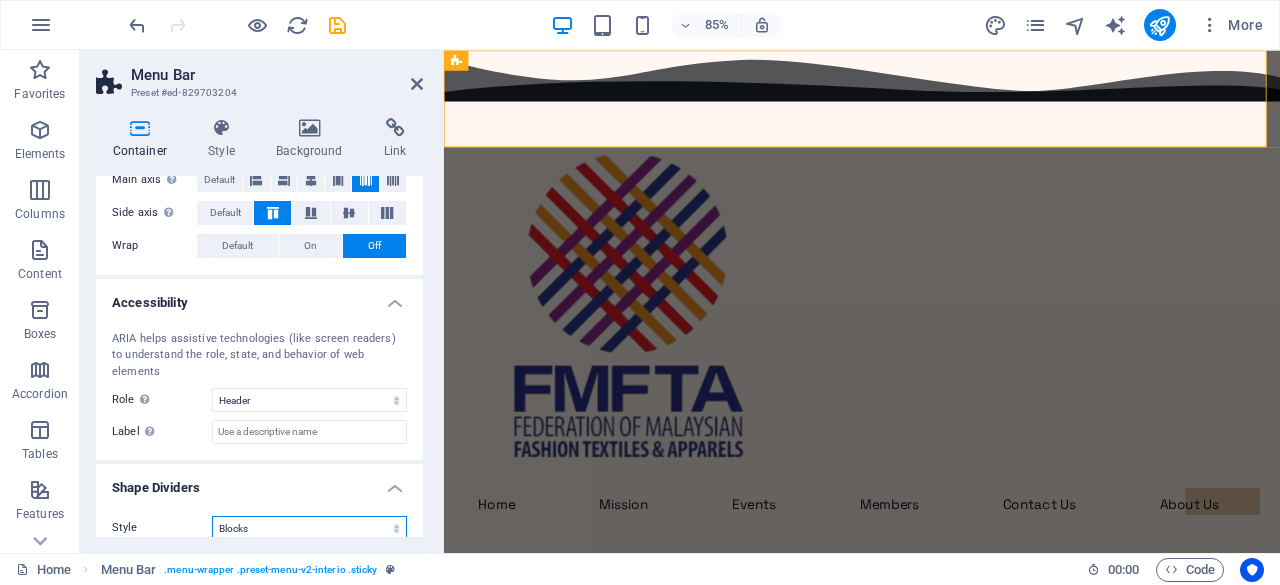click on "None Triangle Square Diagonal Polygon 1 Polygon 2 Zigzag Multiple Zigzags Waves Multiple Waves Half Circle Circle Circle Shadow Blocks Hexagons Clouds Multiple Clouds Fan Pyramids Book Paint Drip Fire Shredded Paper Arrow" at bounding box center (309, 528) 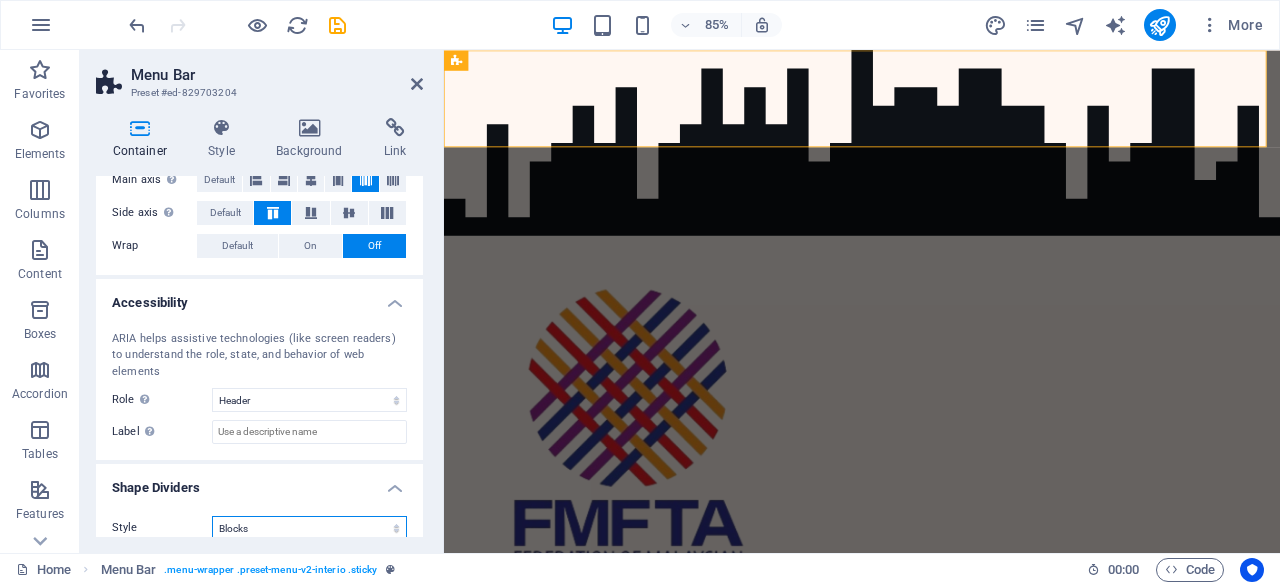 click on "None Triangle Square Diagonal Polygon 1 Polygon 2 Zigzag Multiple Zigzags Waves Multiple Waves Half Circle Circle Circle Shadow Blocks Hexagons Clouds Multiple Clouds Fan Pyramids Book Paint Drip Fire Shredded Paper Arrow" at bounding box center (309, 528) 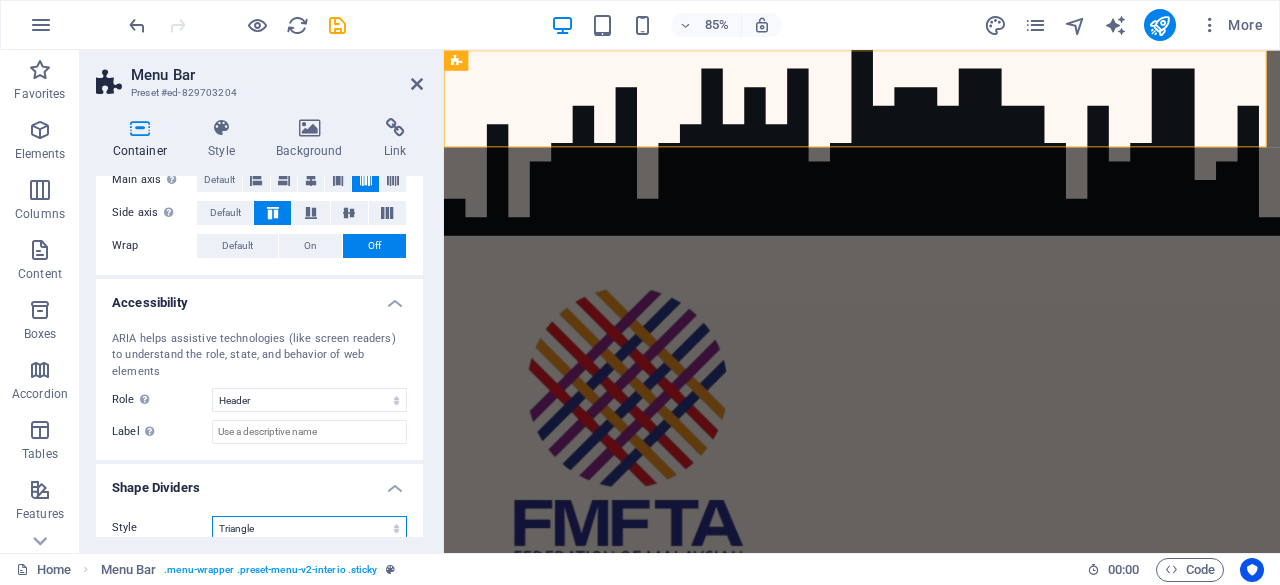 click on "None Triangle Square Diagonal Polygon 1 Polygon 2 Zigzag Multiple Zigzags Waves Multiple Waves Half Circle Circle Circle Shadow Blocks Hexagons Clouds Multiple Clouds Fan Pyramids Book Paint Drip Fire Shredded Paper Arrow" at bounding box center (309, 528) 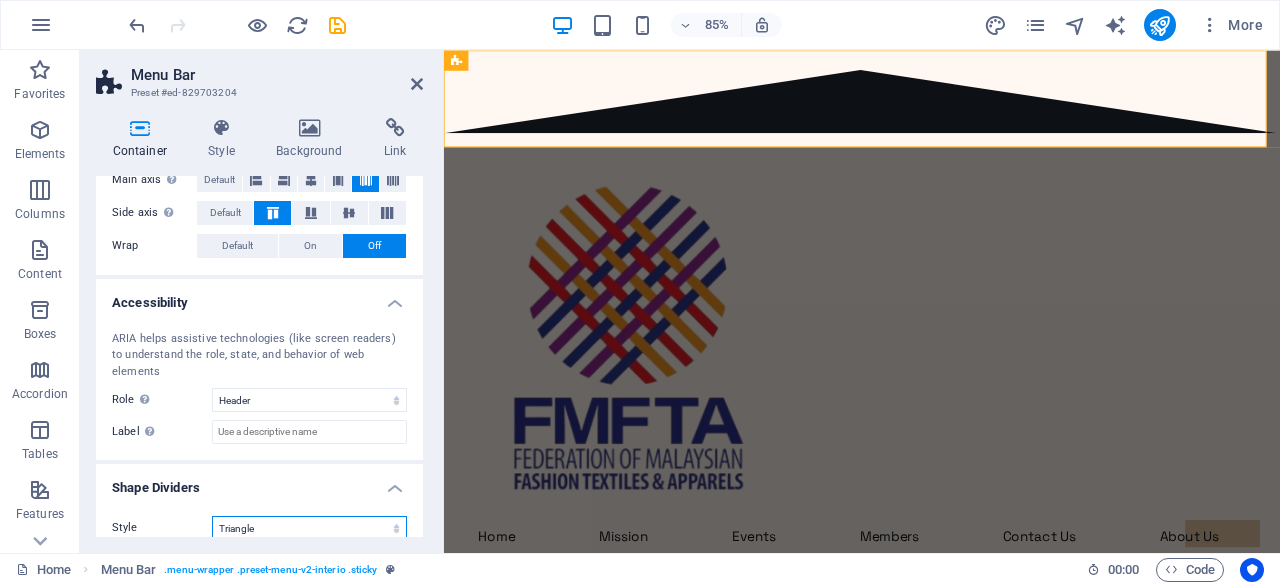 click on "None Triangle Square Diagonal Polygon 1 Polygon 2 Zigzag Multiple Zigzags Waves Multiple Waves Half Circle Circle Circle Shadow Blocks Hexagons Clouds Multiple Clouds Fan Pyramids Book Paint Drip Fire Shredded Paper Arrow" at bounding box center [309, 528] 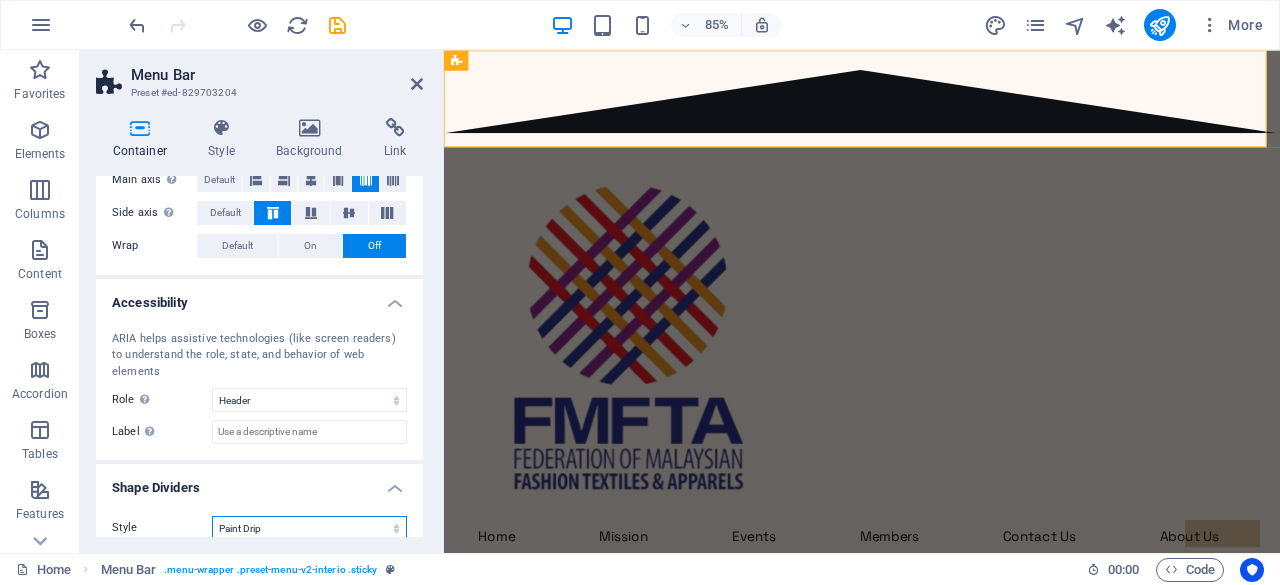 click on "None Triangle Square Diagonal Polygon 1 Polygon 2 Zigzag Multiple Zigzags Waves Multiple Waves Half Circle Circle Circle Shadow Blocks Hexagons Clouds Multiple Clouds Fan Pyramids Book Paint Drip Fire Shredded Paper Arrow" at bounding box center (309, 528) 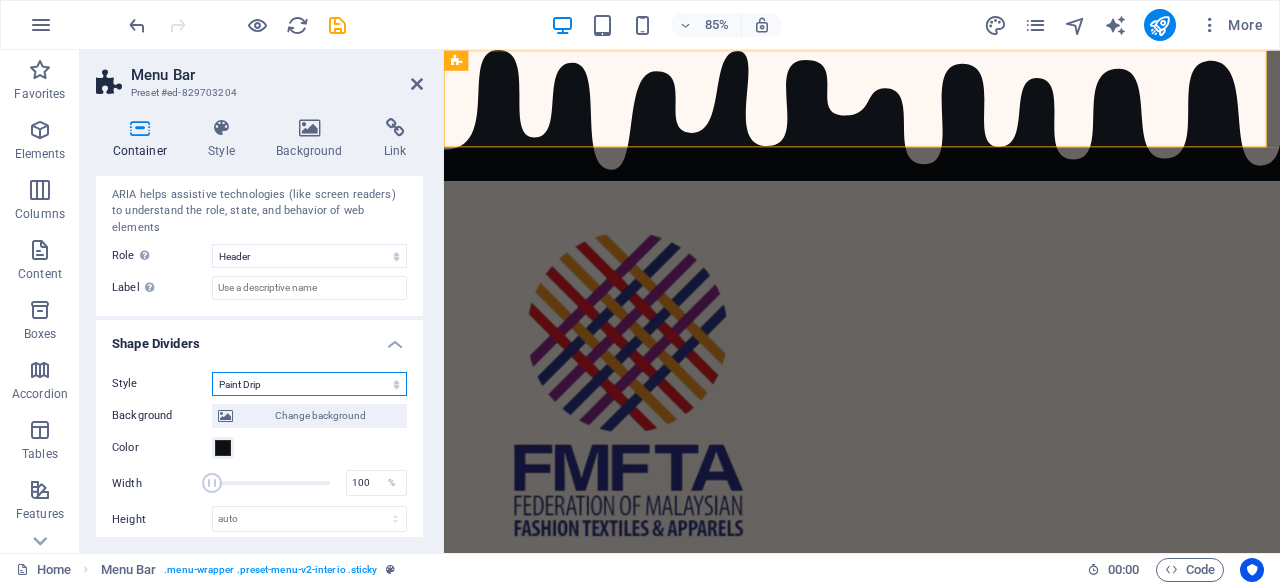 scroll, scrollTop: 508, scrollLeft: 0, axis: vertical 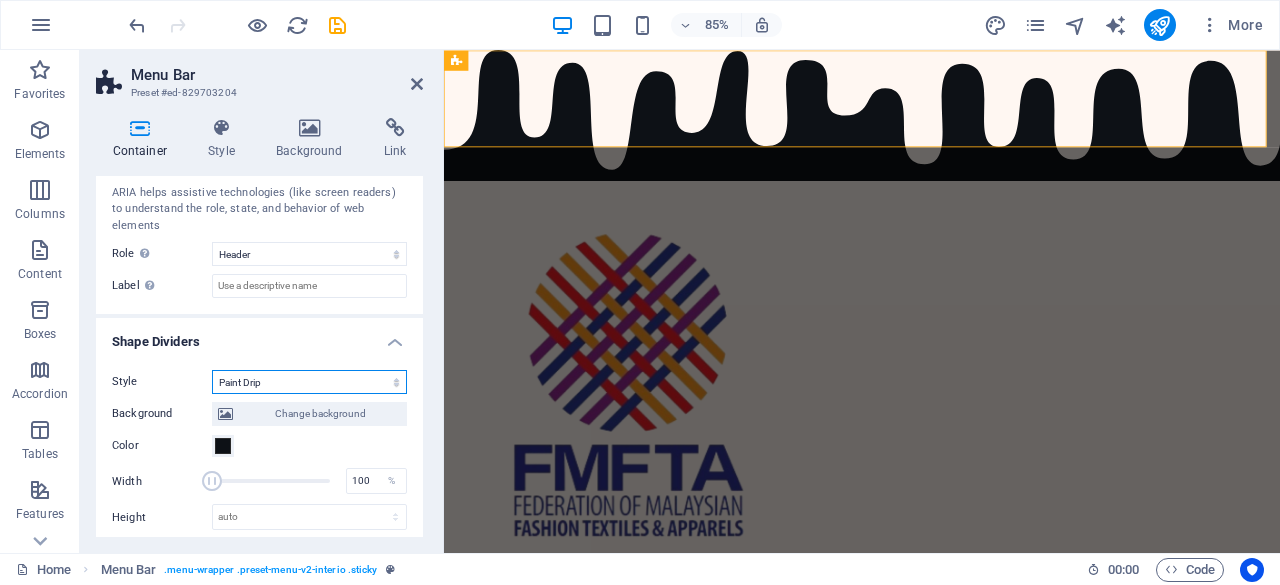 click on "None Triangle Square Diagonal Polygon 1 Polygon 2 Zigzag Multiple Zigzags Waves Multiple Waves Half Circle Circle Circle Shadow Blocks Hexagons Clouds Multiple Clouds Fan Pyramids Book Paint Drip Fire Shredded Paper Arrow" at bounding box center (309, 382) 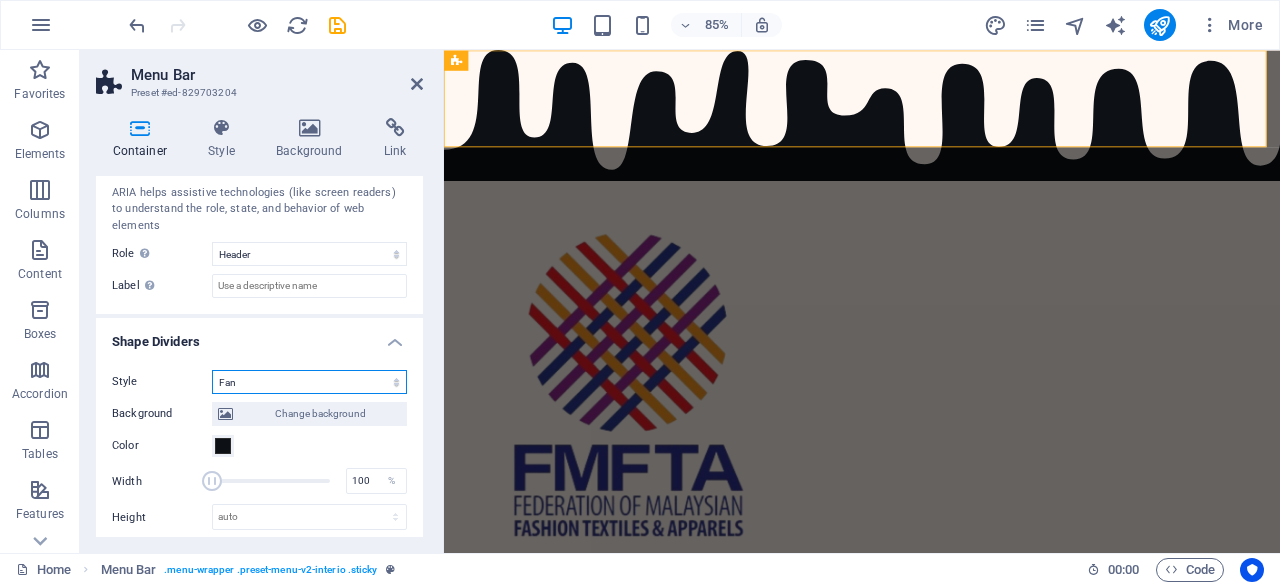 click on "None Triangle Square Diagonal Polygon 1 Polygon 2 Zigzag Multiple Zigzags Waves Multiple Waves Half Circle Circle Circle Shadow Blocks Hexagons Clouds Multiple Clouds Fan Pyramids Book Paint Drip Fire Shredded Paper Arrow" at bounding box center [309, 382] 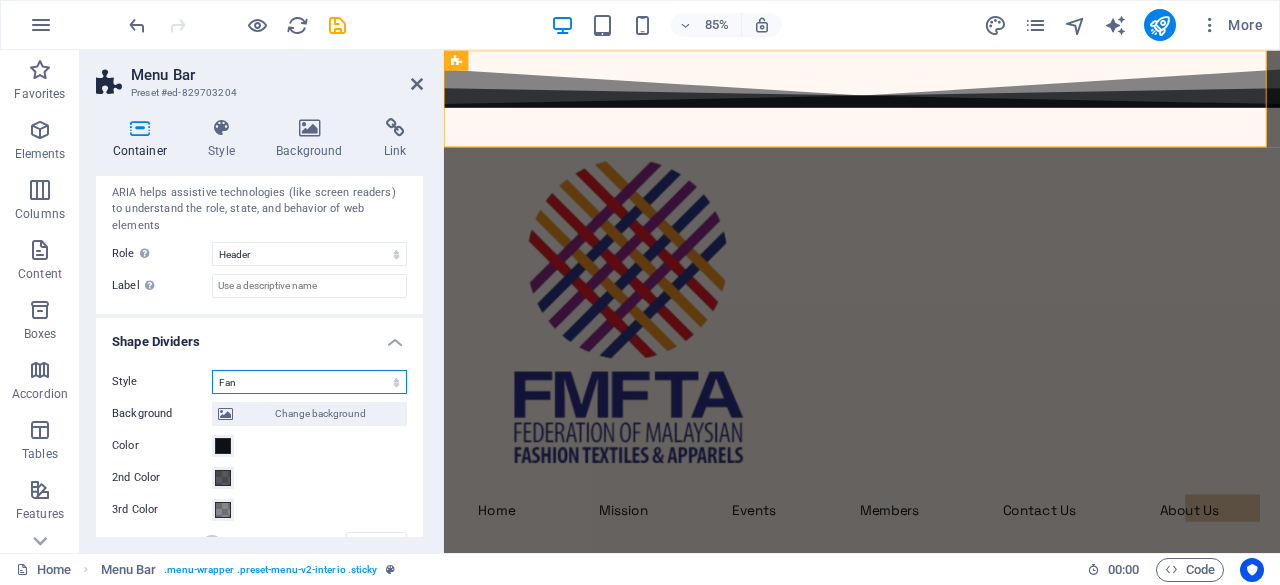 click on "None Triangle Square Diagonal Polygon 1 Polygon 2 Zigzag Multiple Zigzags Waves Multiple Waves Half Circle Circle Circle Shadow Blocks Hexagons Clouds Multiple Clouds Fan Pyramids Book Paint Drip Fire Shredded Paper Arrow" at bounding box center (309, 382) 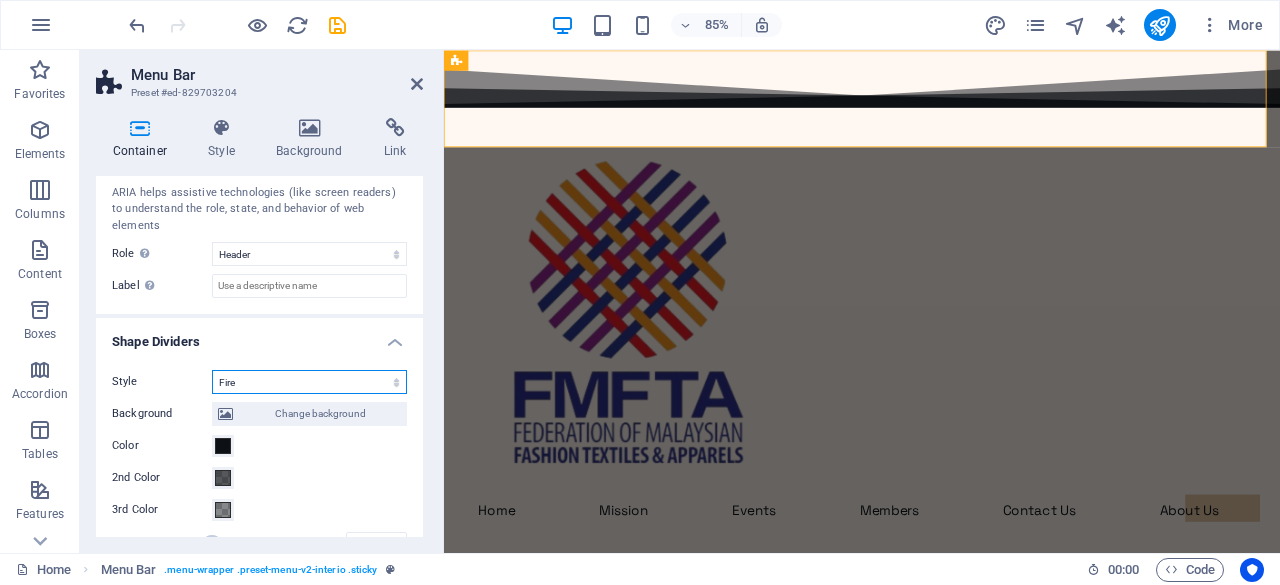 click on "None Triangle Square Diagonal Polygon 1 Polygon 2 Zigzag Multiple Zigzags Waves Multiple Waves Half Circle Circle Circle Shadow Blocks Hexagons Clouds Multiple Clouds Fan Pyramids Book Paint Drip Fire Shredded Paper Arrow" at bounding box center (309, 382) 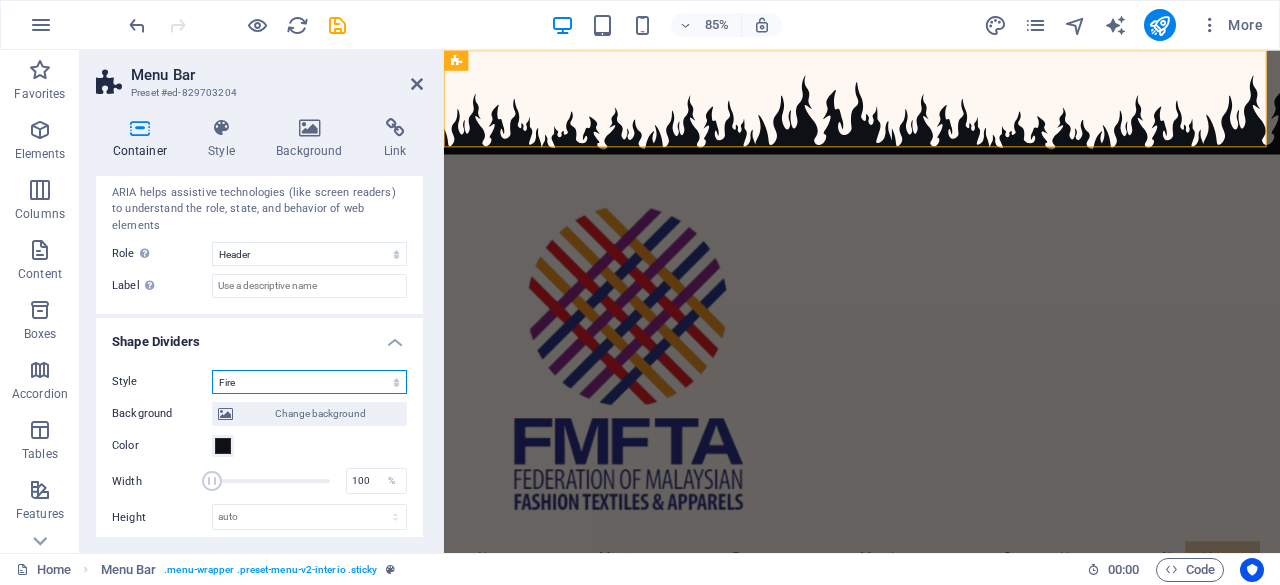 click on "None Triangle Square Diagonal Polygon 1 Polygon 2 Zigzag Multiple Zigzags Waves Multiple Waves Half Circle Circle Circle Shadow Blocks Hexagons Clouds Multiple Clouds Fan Pyramids Book Paint Drip Fire Shredded Paper Arrow" at bounding box center (309, 382) 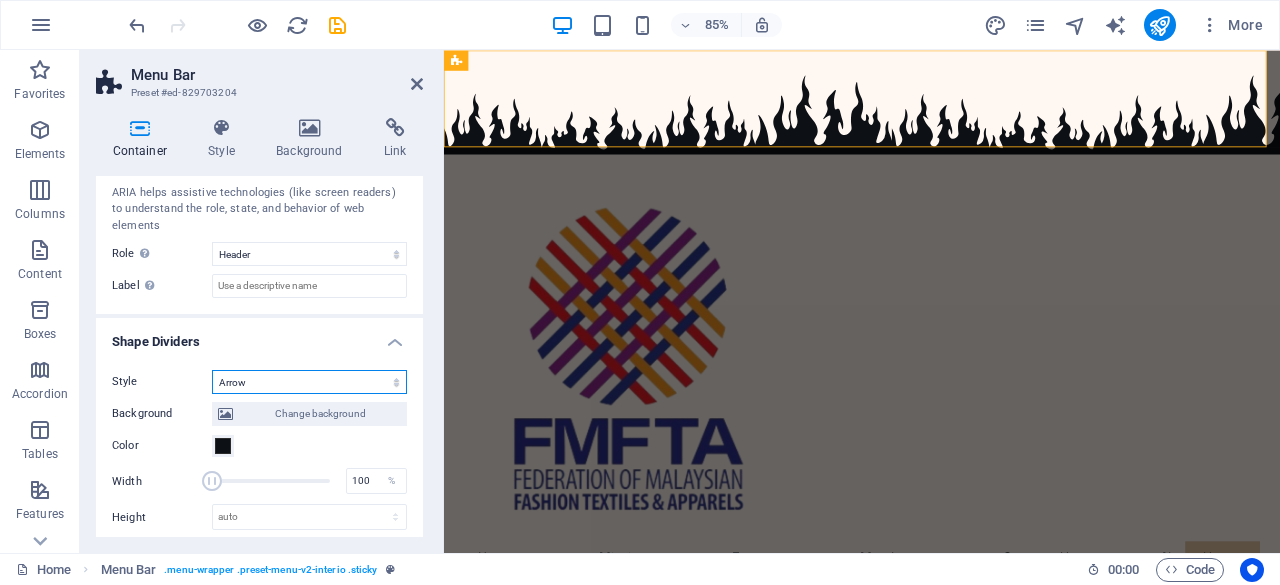 click on "None Triangle Square Diagonal Polygon 1 Polygon 2 Zigzag Multiple Zigzags Waves Multiple Waves Half Circle Circle Circle Shadow Blocks Hexagons Clouds Multiple Clouds Fan Pyramids Book Paint Drip Fire Shredded Paper Arrow" at bounding box center (309, 382) 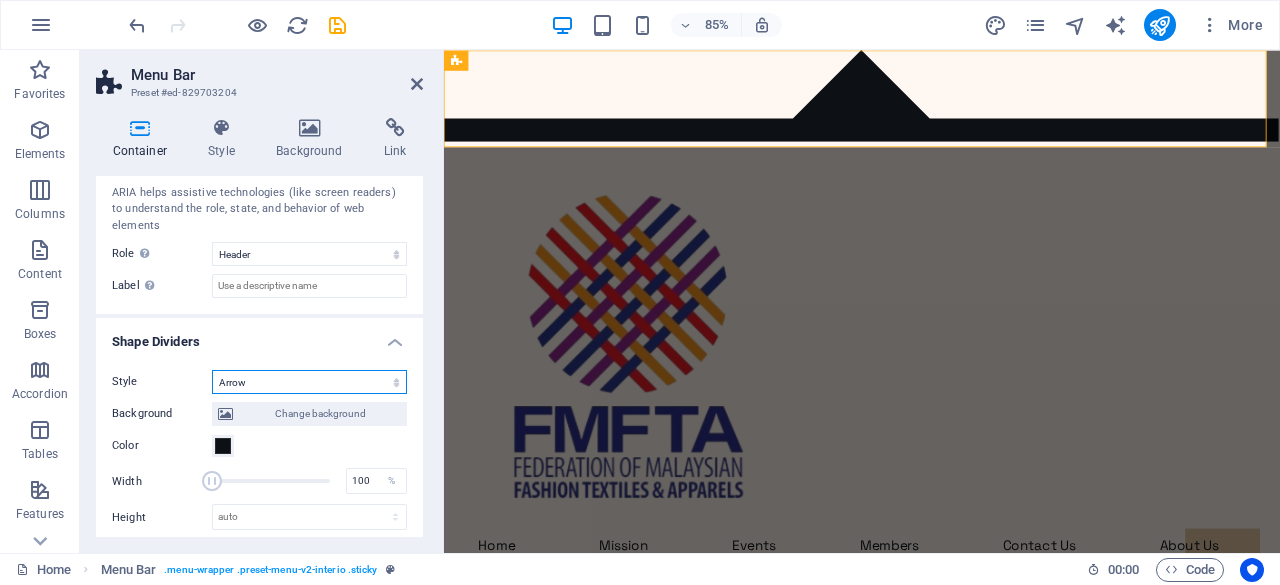 click on "None Triangle Square Diagonal Polygon 1 Polygon 2 Zigzag Multiple Zigzags Waves Multiple Waves Half Circle Circle Circle Shadow Blocks Hexagons Clouds Multiple Clouds Fan Pyramids Book Paint Drip Fire Shredded Paper Arrow" at bounding box center [309, 382] 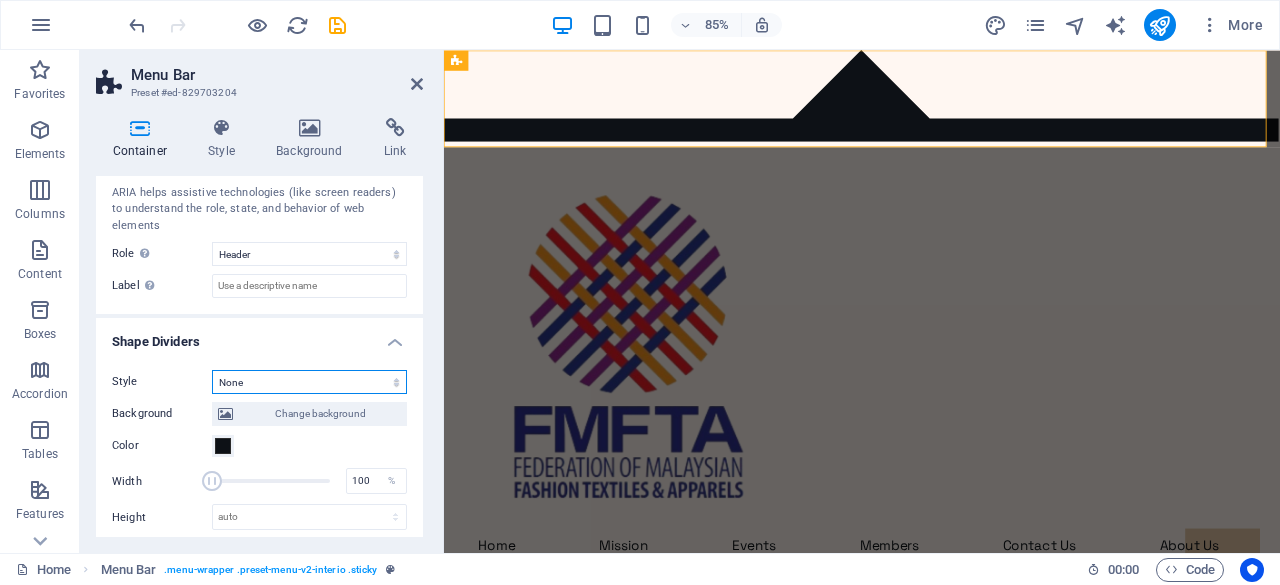 click on "None Triangle Square Diagonal Polygon 1 Polygon 2 Zigzag Multiple Zigzags Waves Multiple Waves Half Circle Circle Circle Shadow Blocks Hexagons Clouds Multiple Clouds Fan Pyramids Book Paint Drip Fire Shredded Paper Arrow" at bounding box center [309, 382] 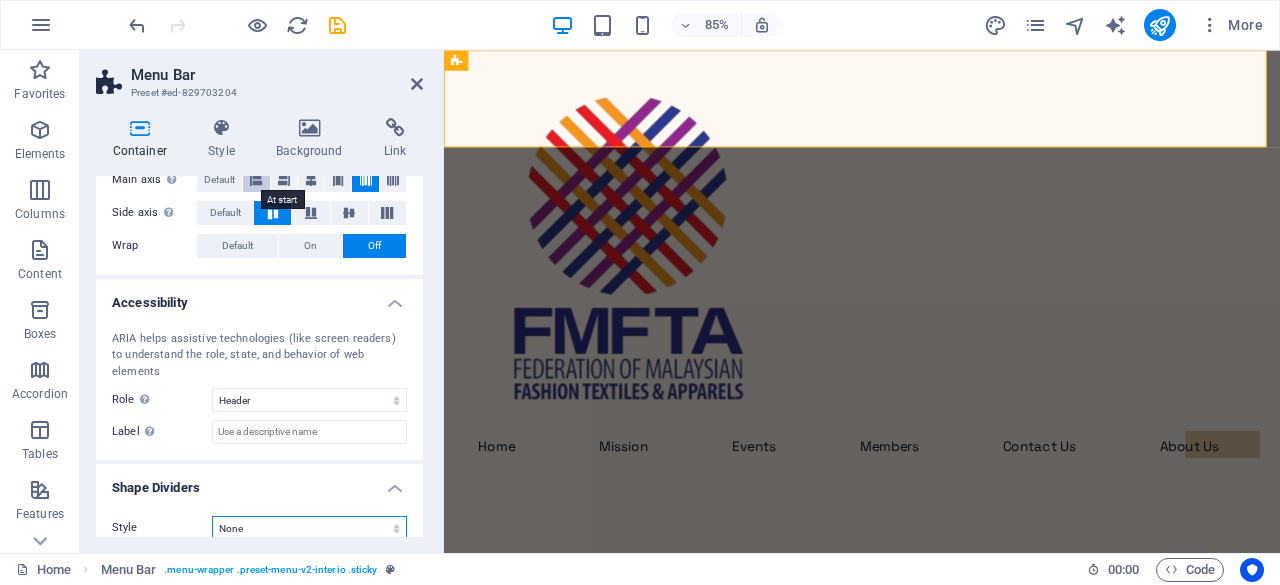 scroll, scrollTop: 0, scrollLeft: 0, axis: both 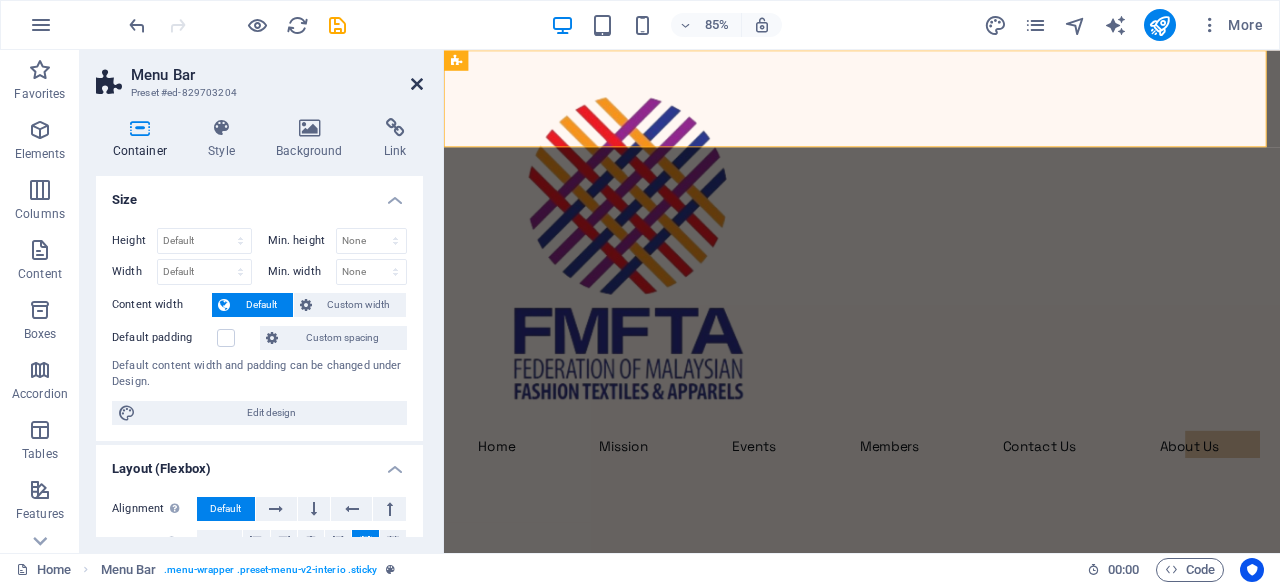click at bounding box center [417, 84] 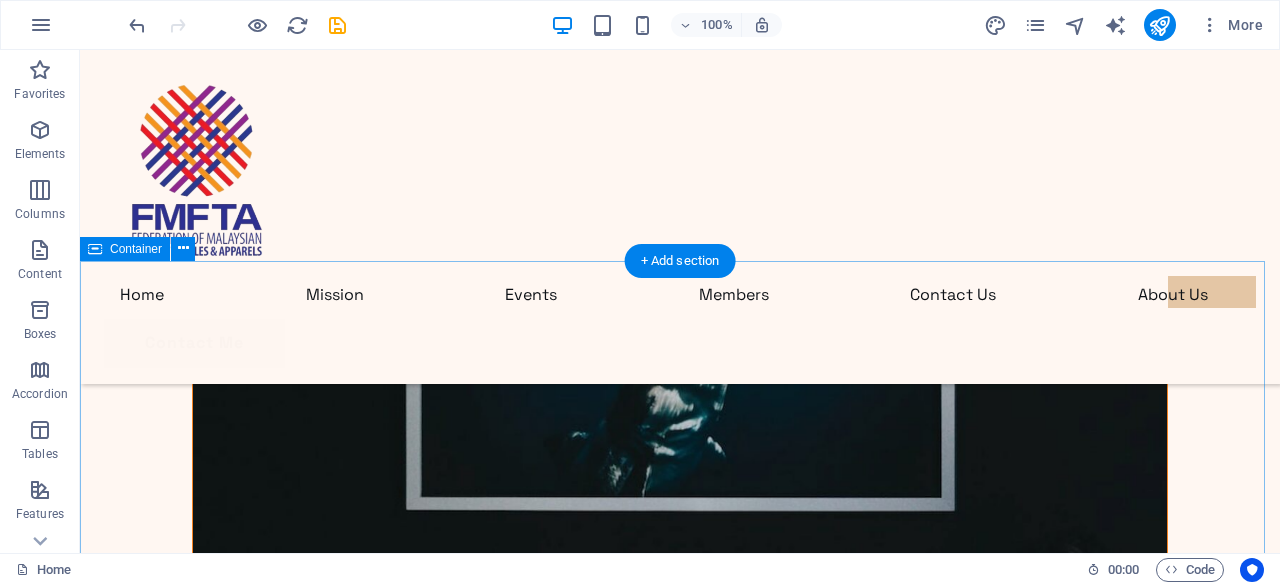 scroll, scrollTop: 4641, scrollLeft: 0, axis: vertical 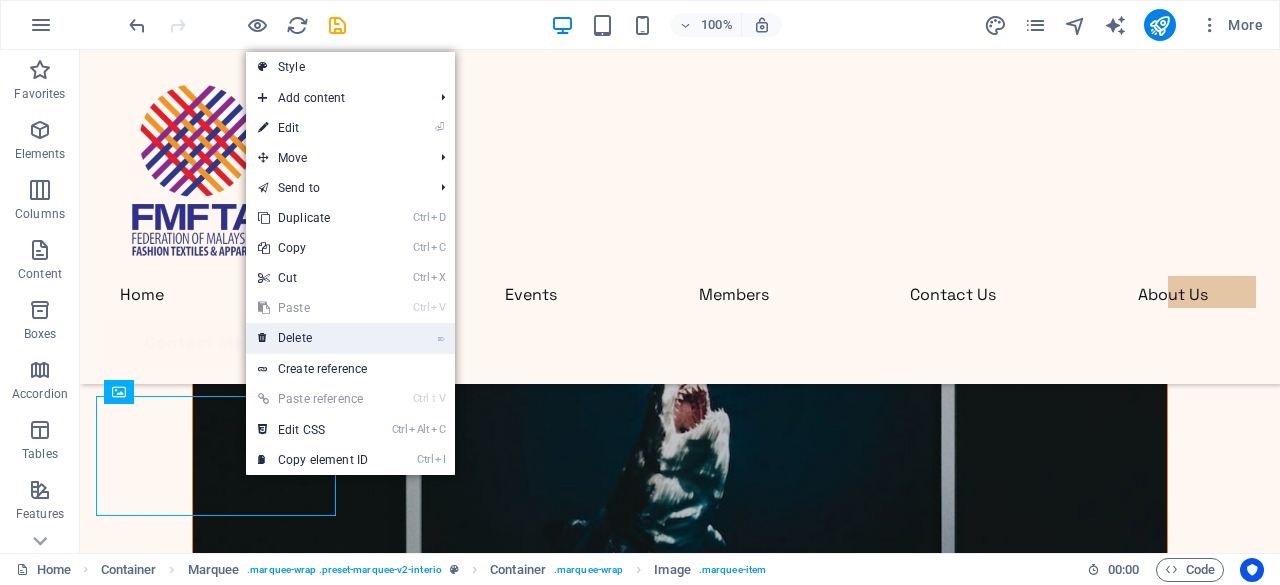 click on "⌦  Delete" at bounding box center (313, 338) 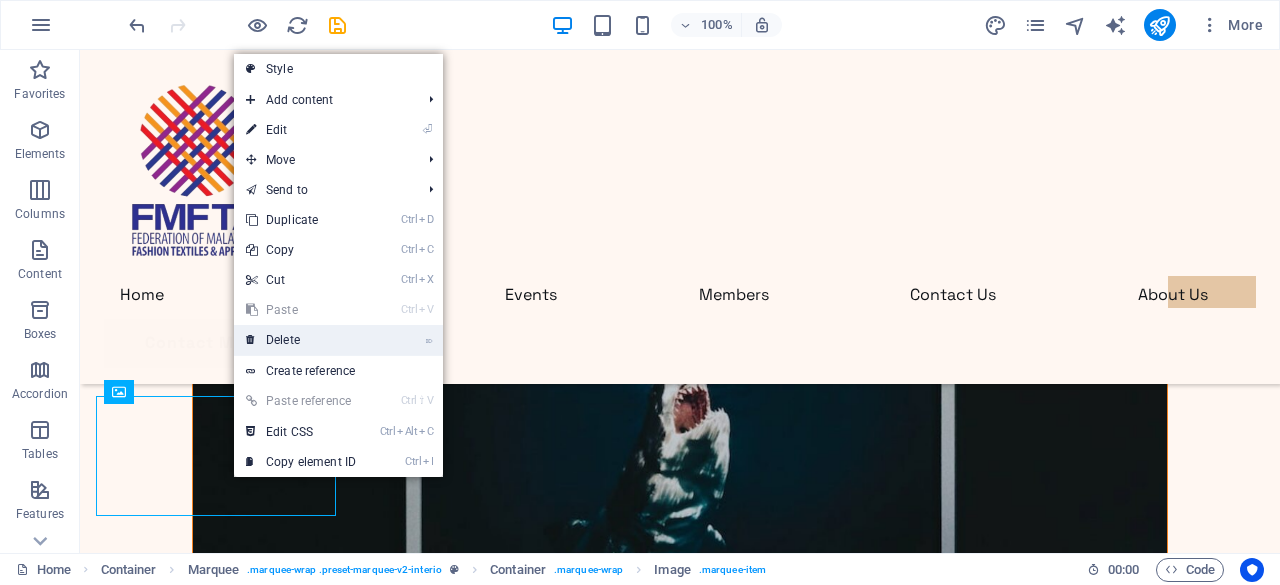 click on "⌦  Delete" at bounding box center (301, 340) 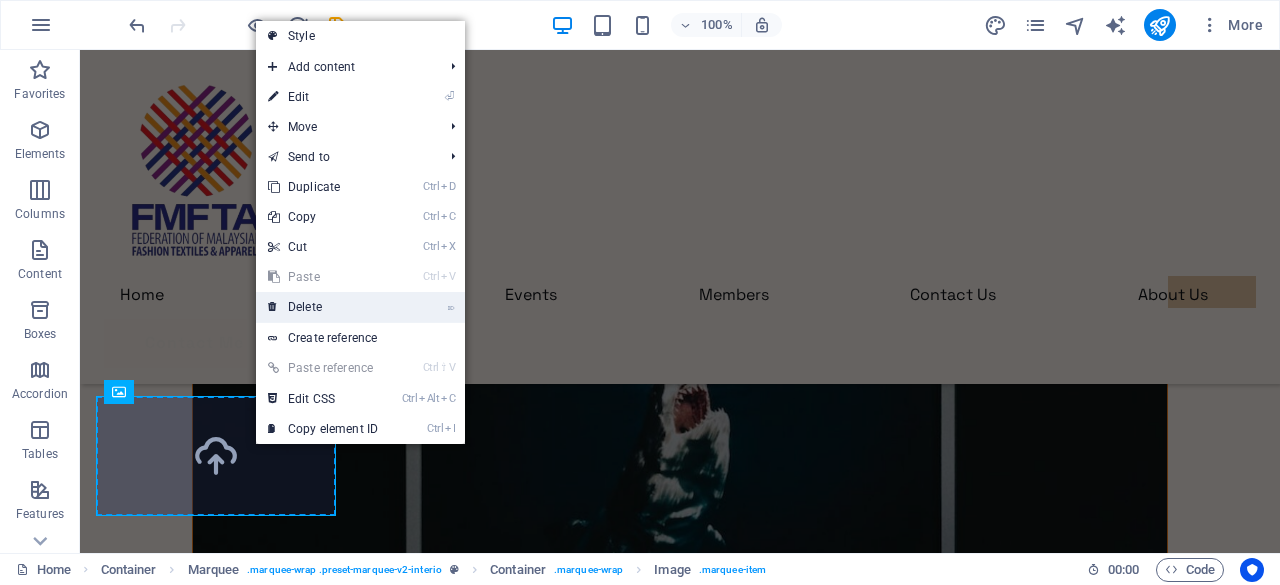 click on "⌦  Delete" at bounding box center (323, 307) 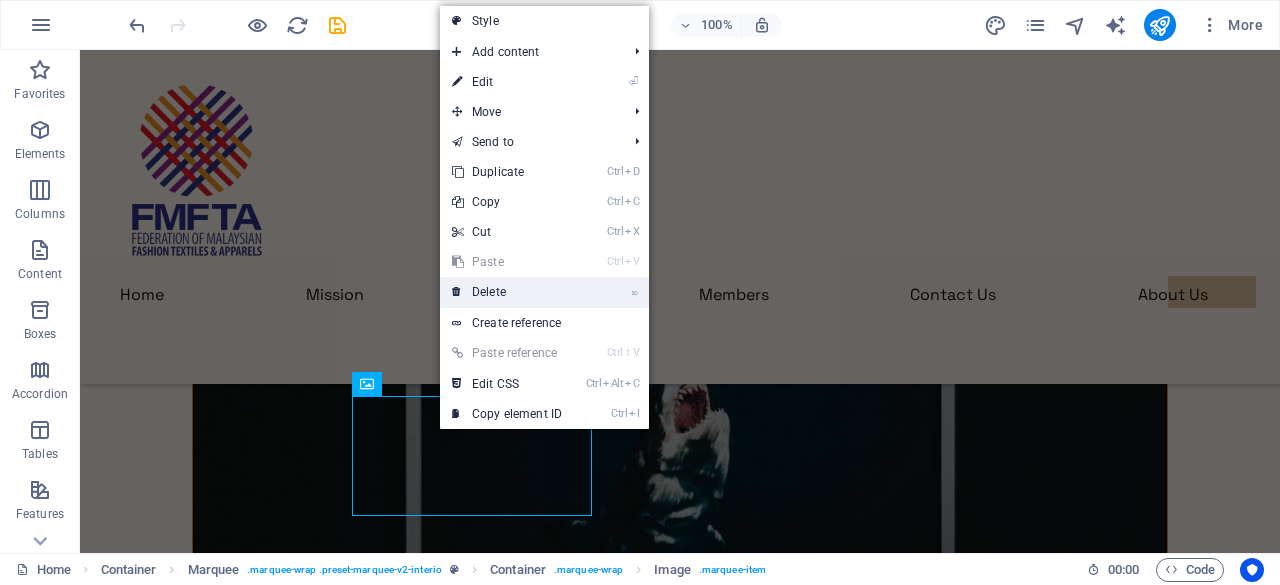 click on "⌦  Delete" at bounding box center [507, 292] 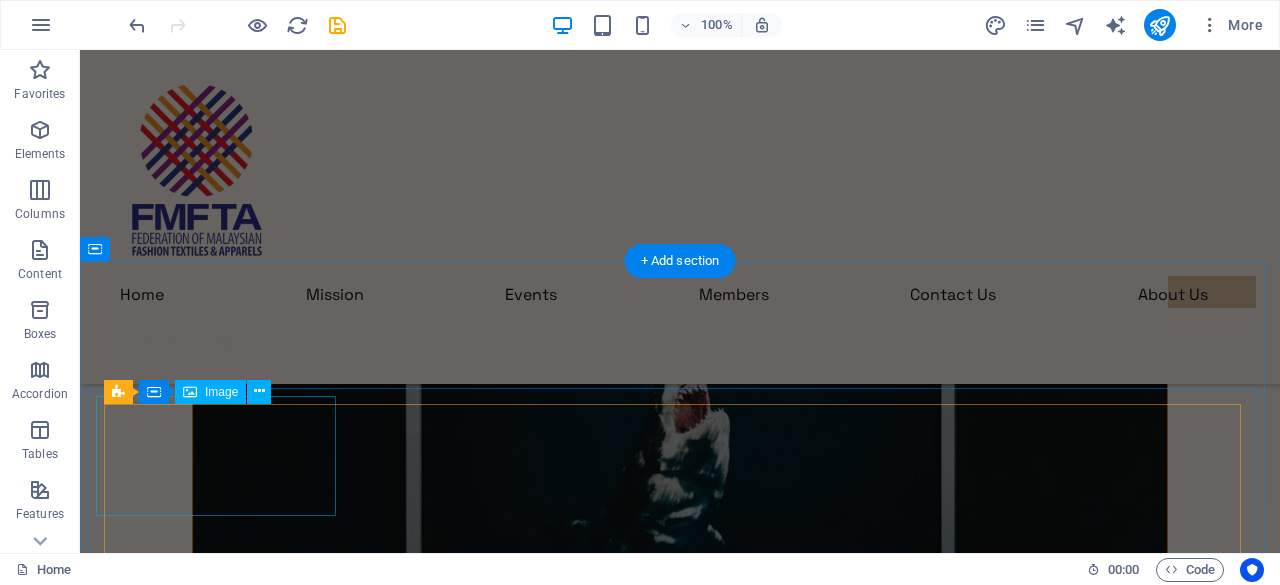 click at bounding box center (211, 7297) 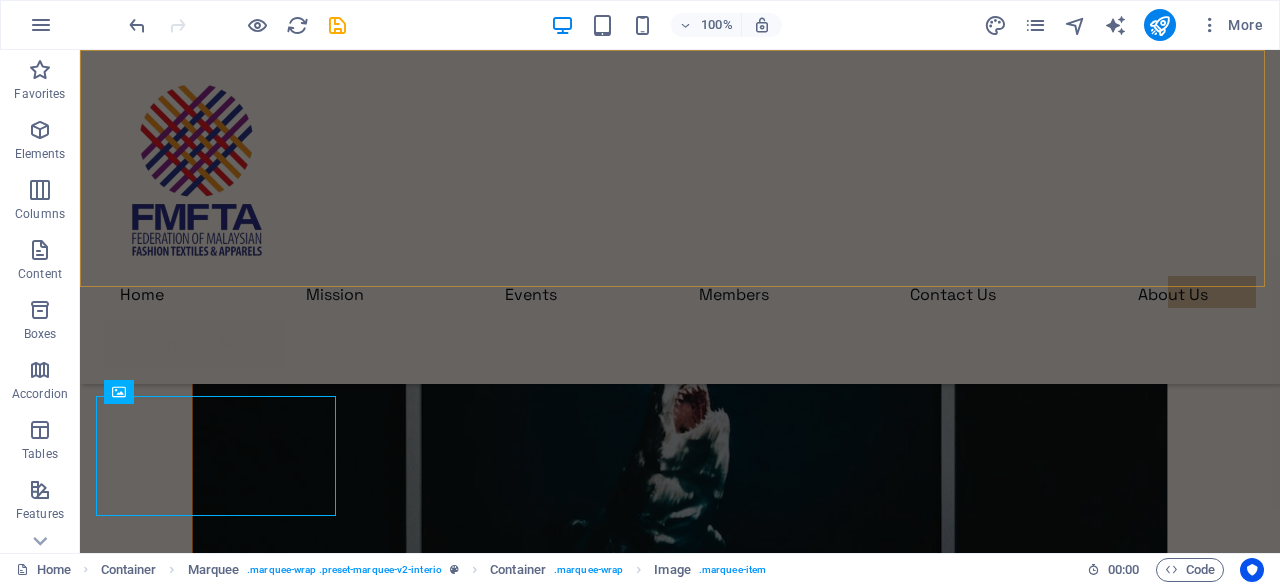 click on "Home Mission Events Members Contact Us About Us Contact Me" at bounding box center [680, 217] 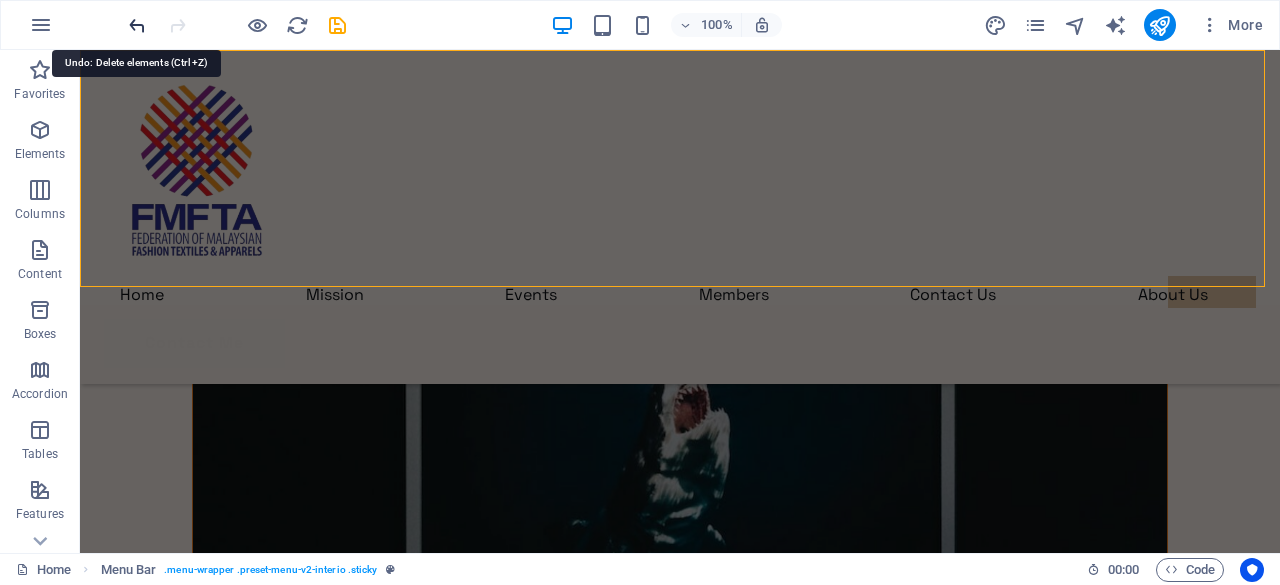 click at bounding box center (137, 25) 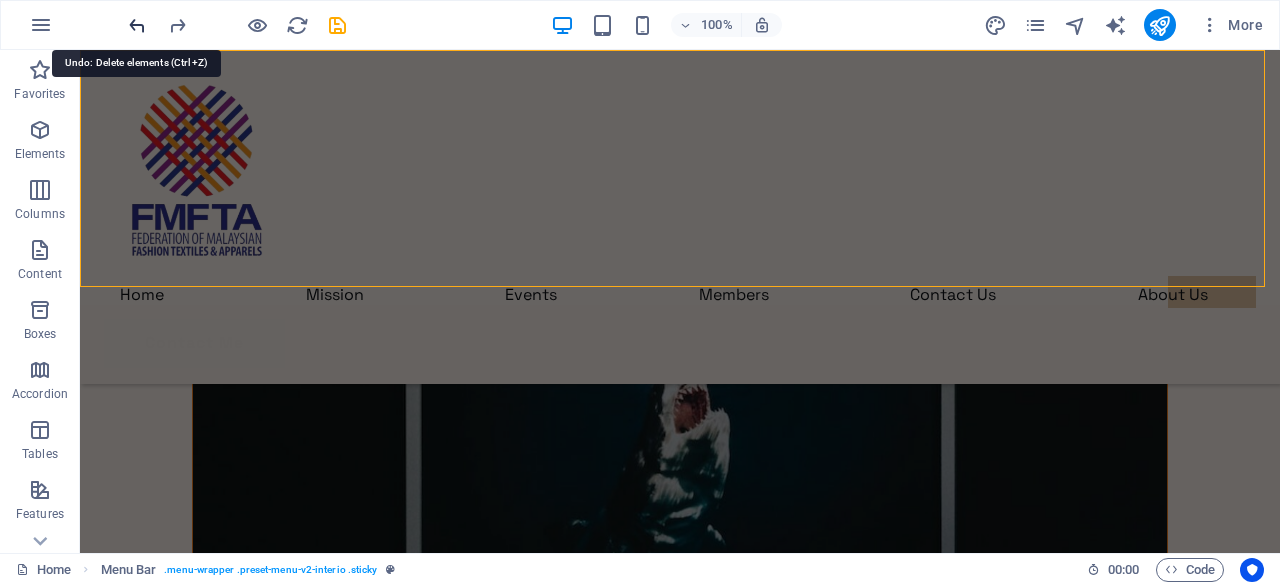 click at bounding box center (137, 25) 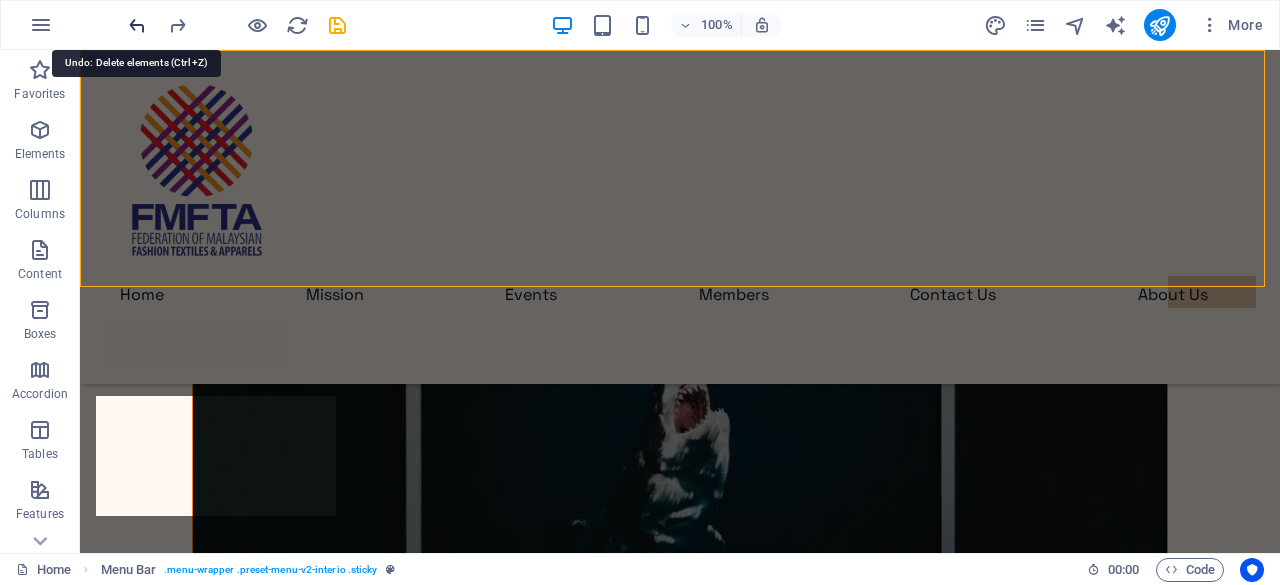 click at bounding box center (137, 25) 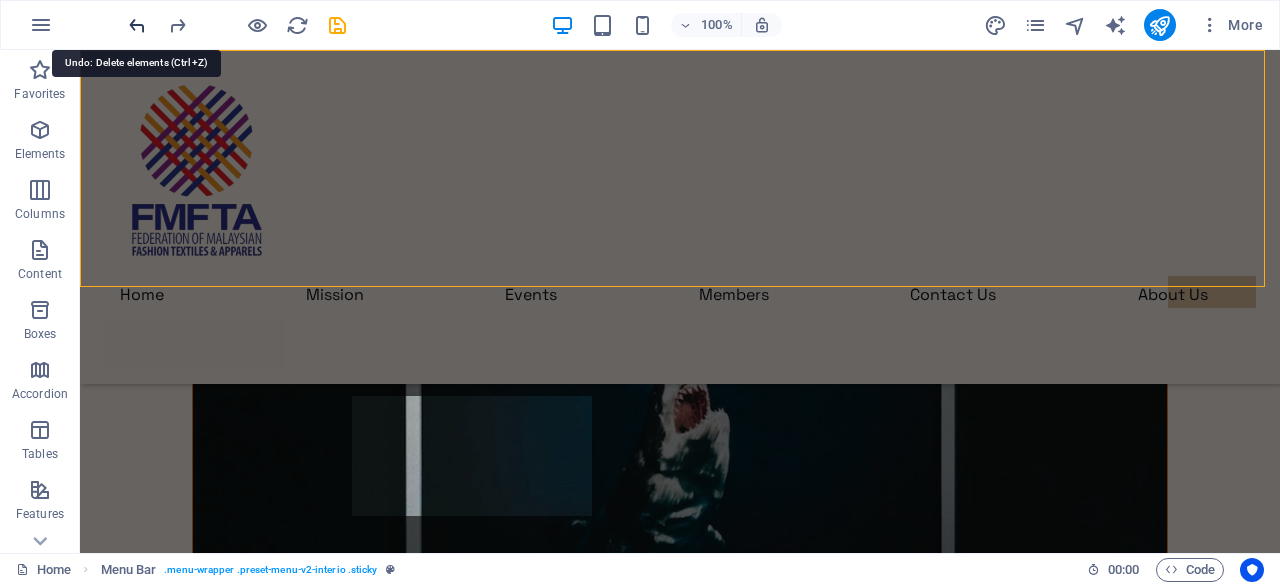 click at bounding box center [137, 25] 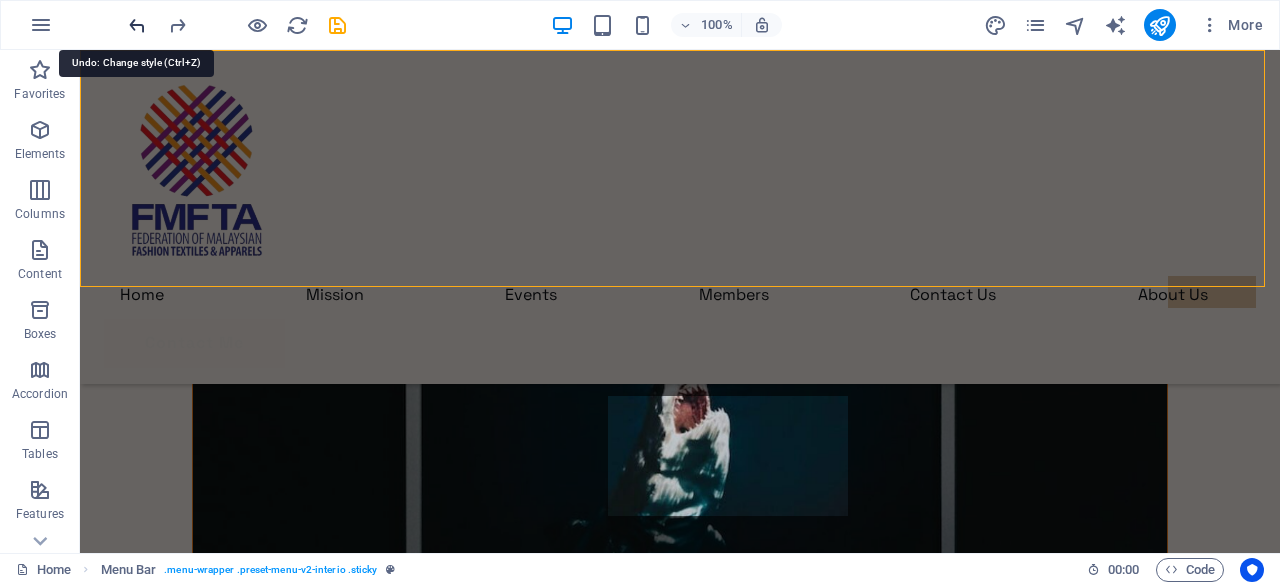 click at bounding box center (137, 25) 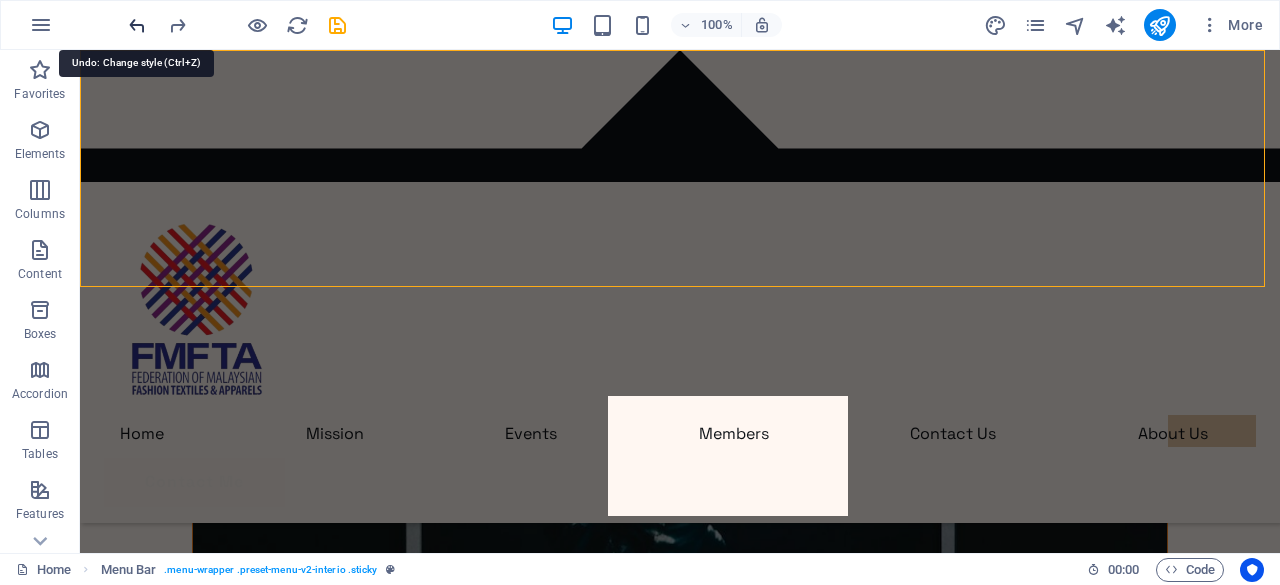 click at bounding box center [137, 25] 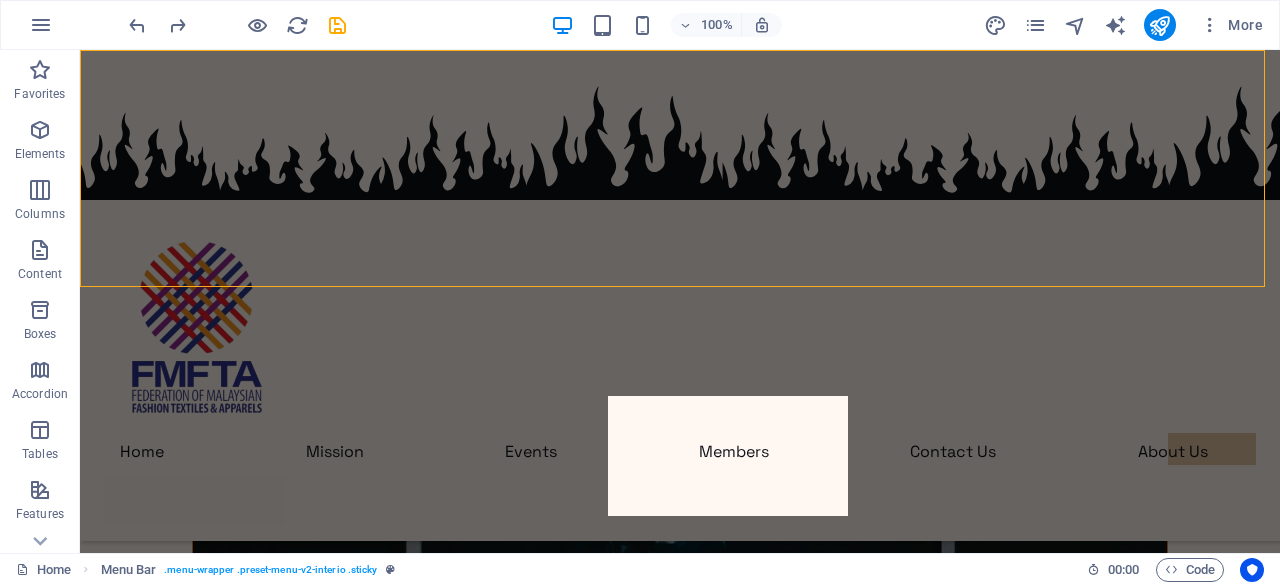 click on "Home Mission Events Members Contact Us About Us Contact Me" at bounding box center [680, 295] 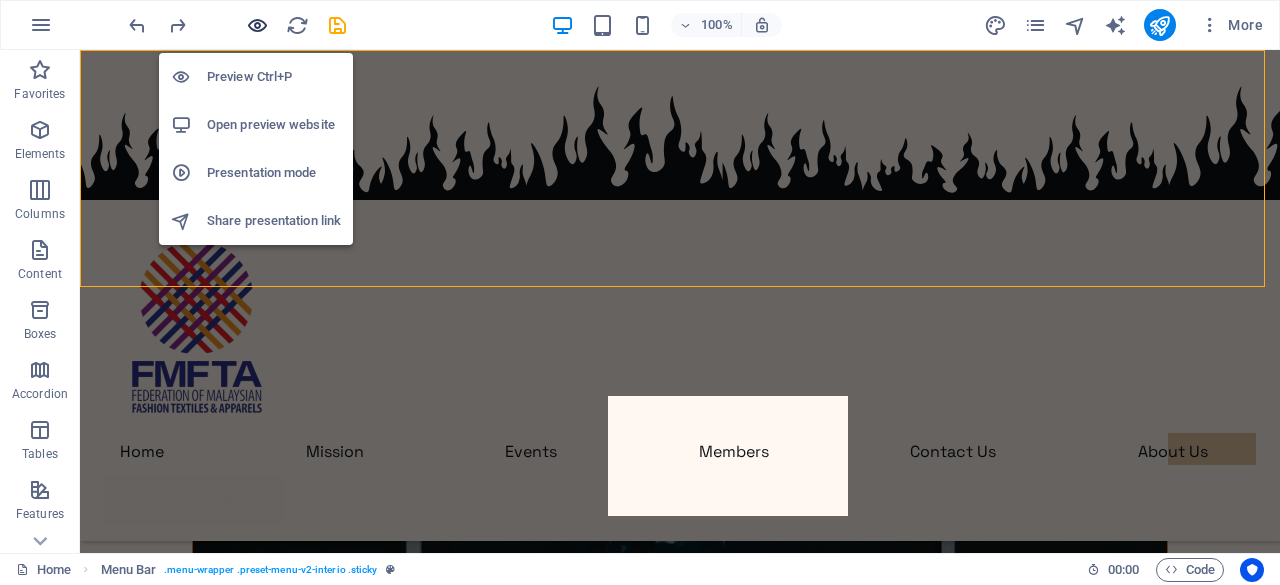 click at bounding box center (257, 25) 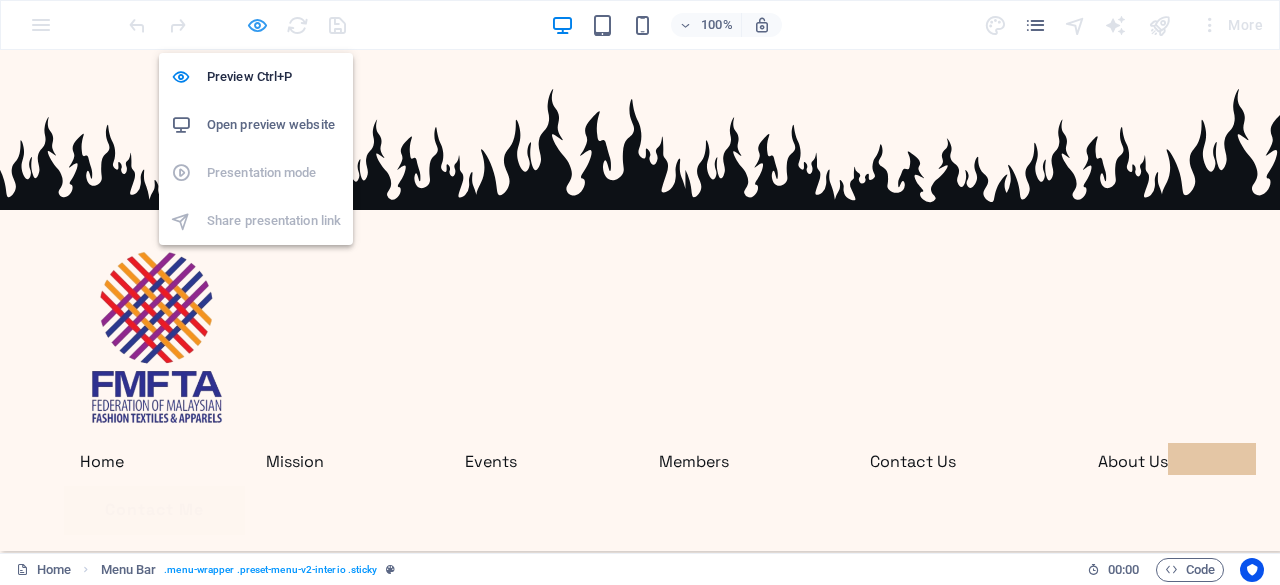 click at bounding box center [257, 25] 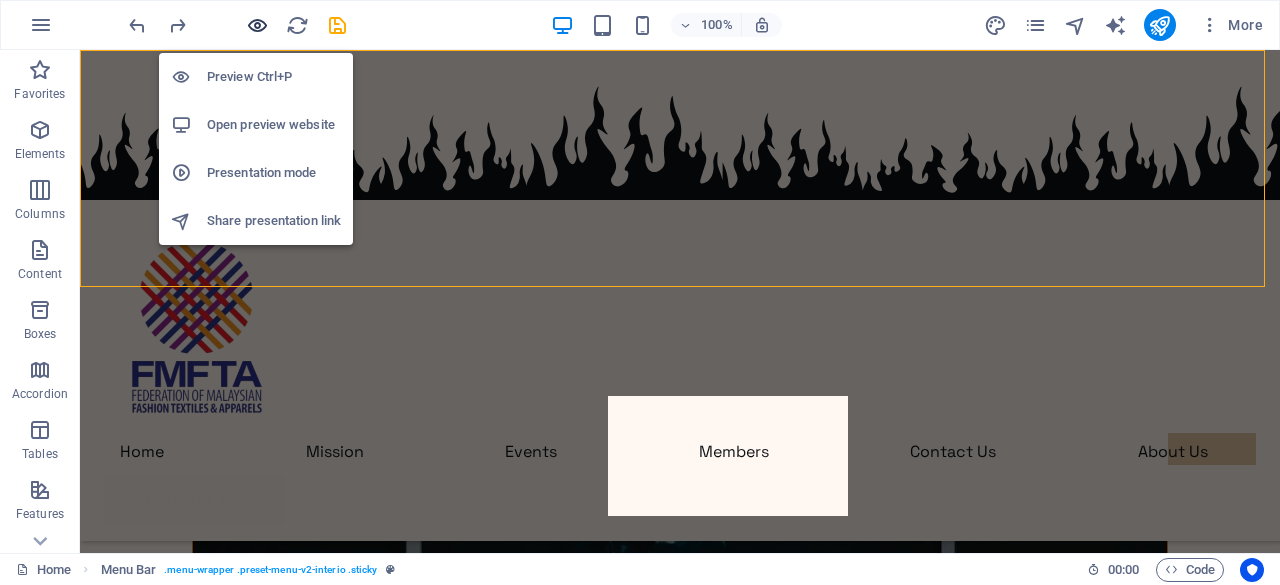 click at bounding box center (257, 25) 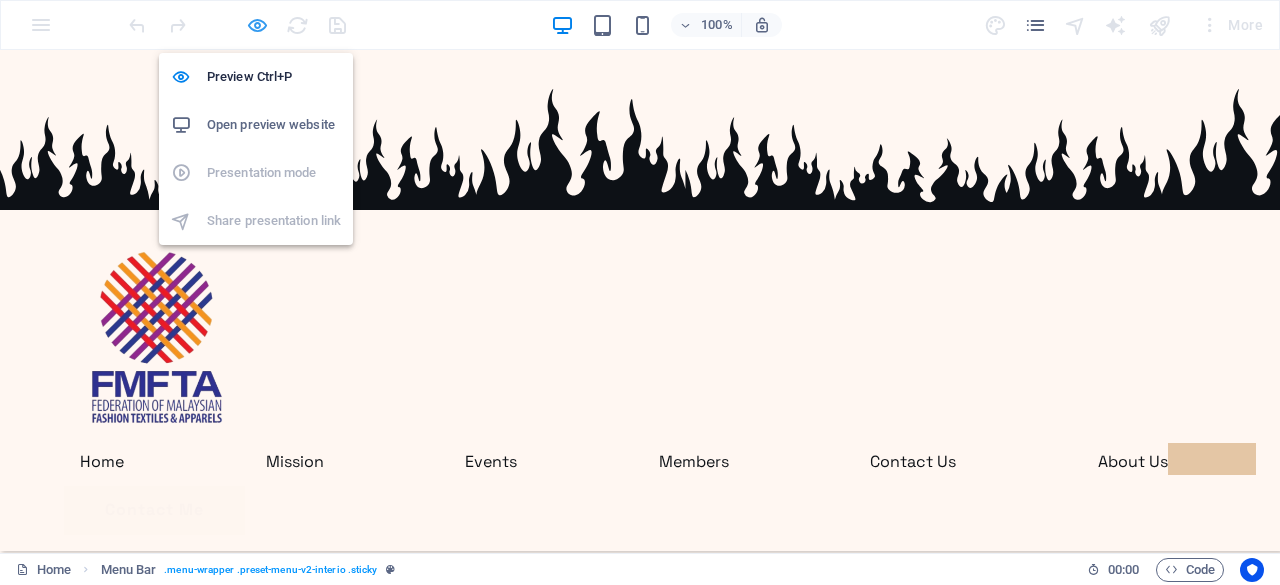 scroll, scrollTop: 4017, scrollLeft: 0, axis: vertical 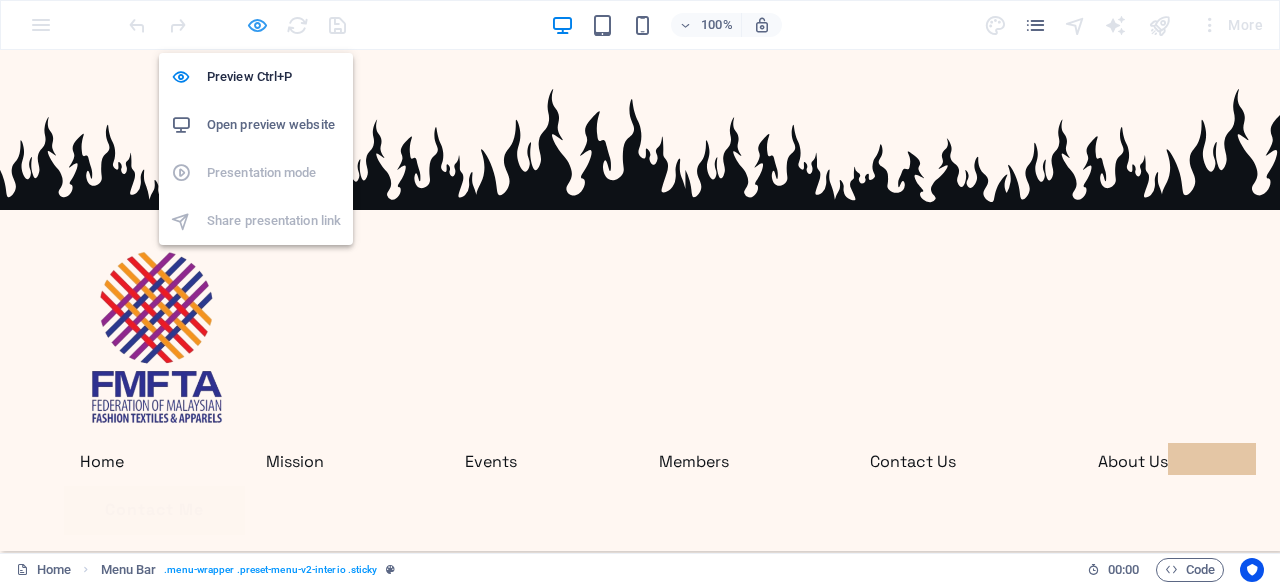click at bounding box center (257, 25) 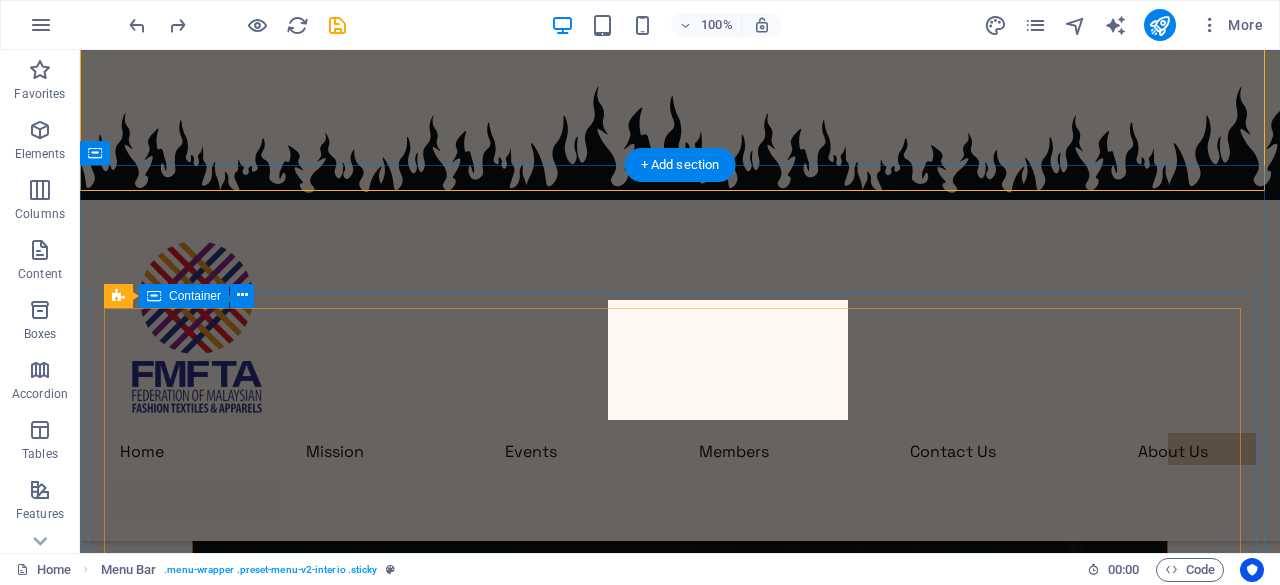 scroll, scrollTop: 4737, scrollLeft: 0, axis: vertical 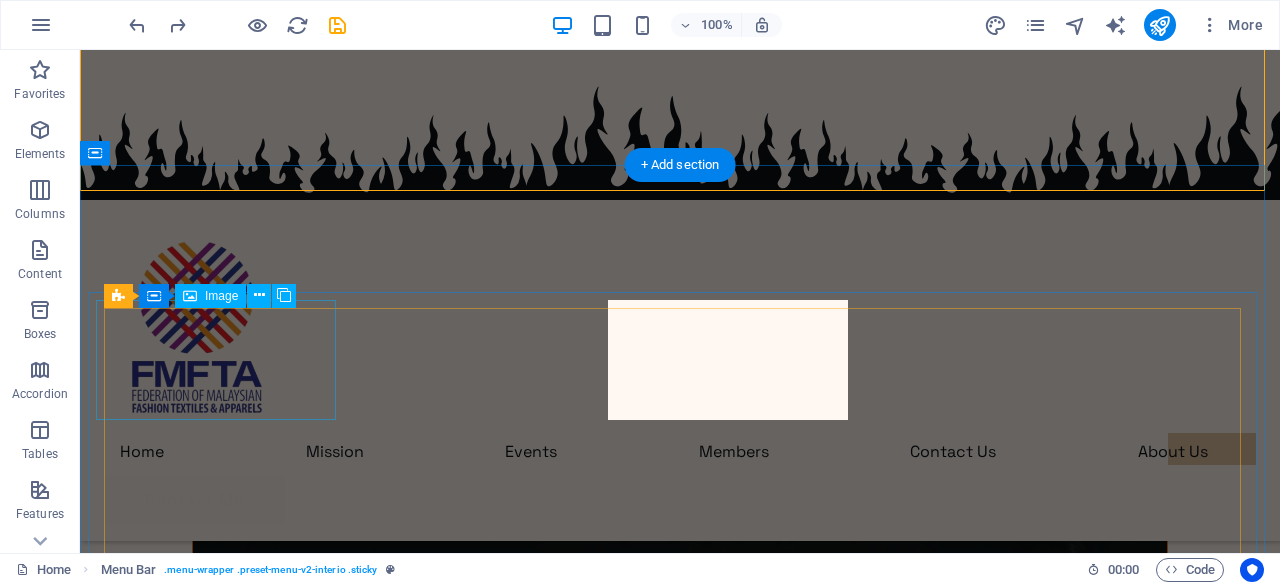 click at bounding box center (208, 6945) 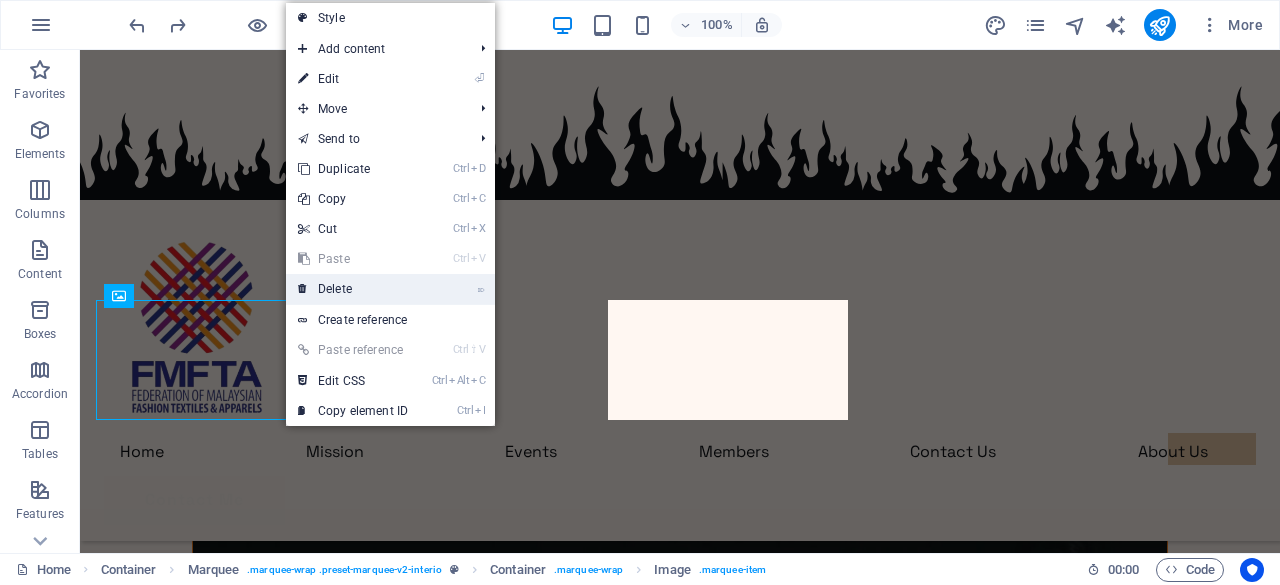 click on "⌦  Delete" at bounding box center [353, 289] 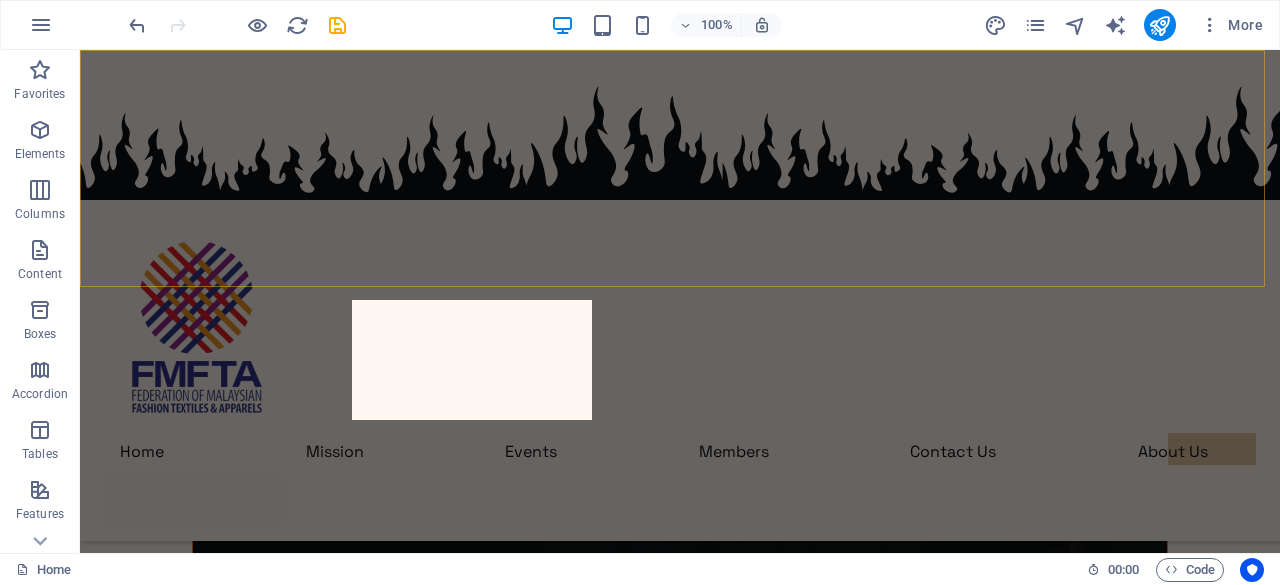 click on "Home Mission Events Members Contact Us About Us Contact Me" at bounding box center [680, 295] 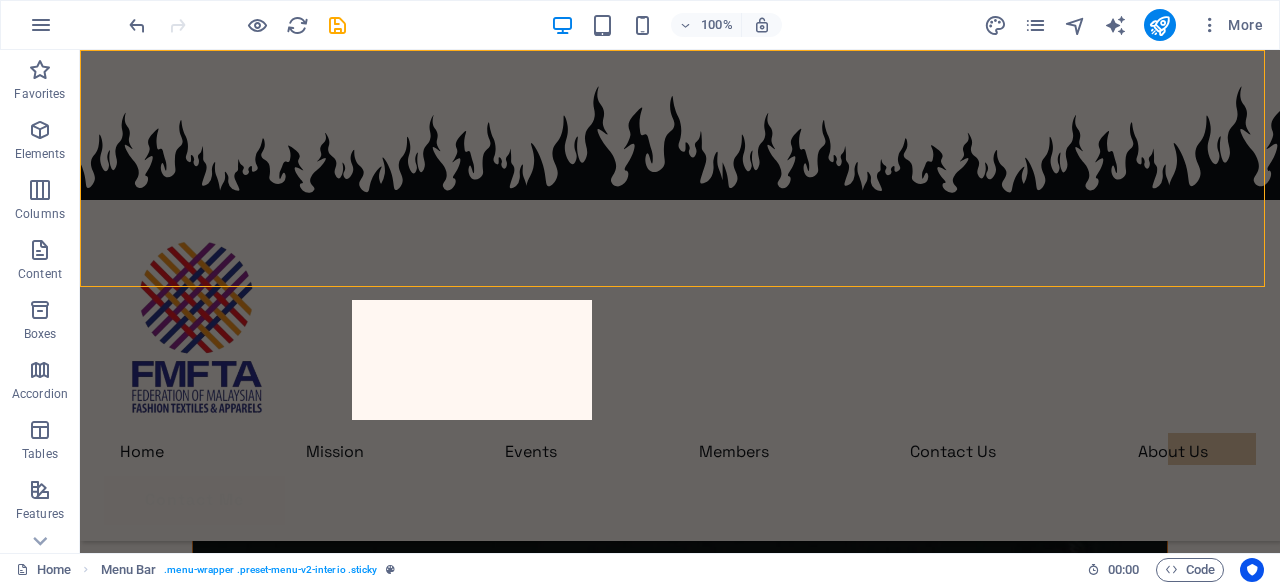 click on "Home Mission Events Members Contact Us About Us Contact Me" at bounding box center [680, 295] 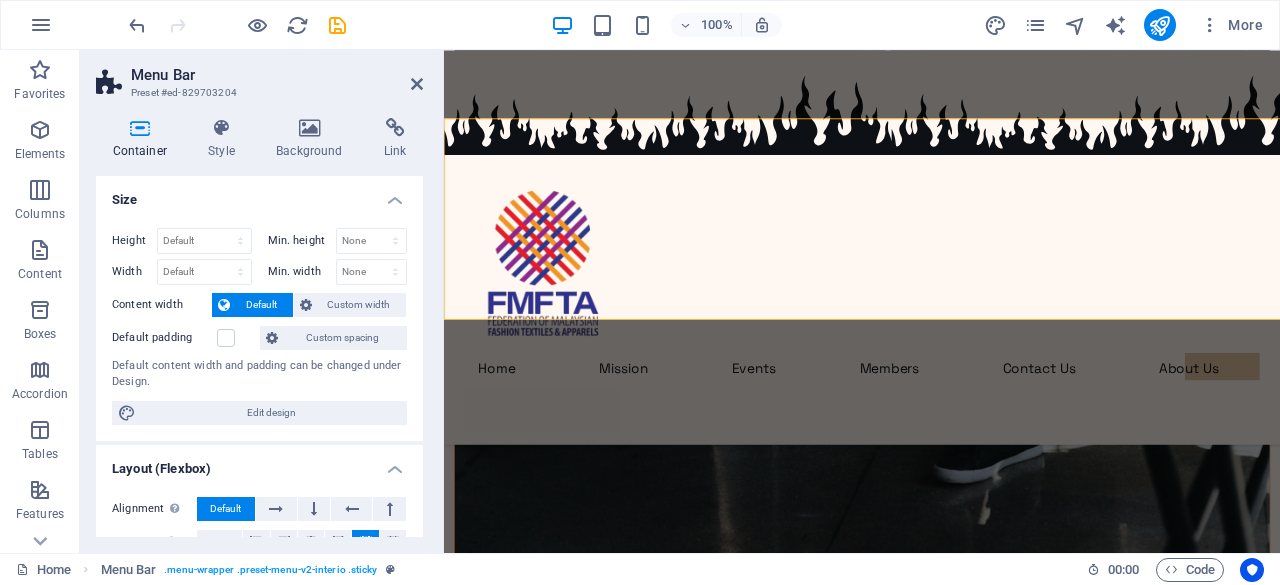 scroll, scrollTop: 4556, scrollLeft: 0, axis: vertical 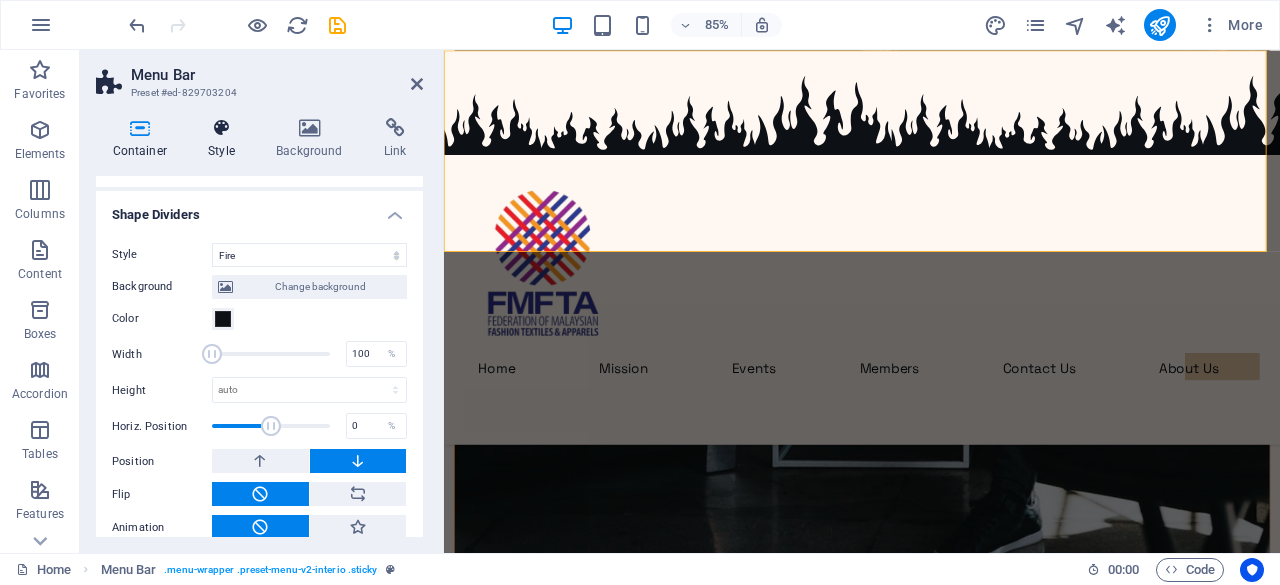 click at bounding box center [222, 128] 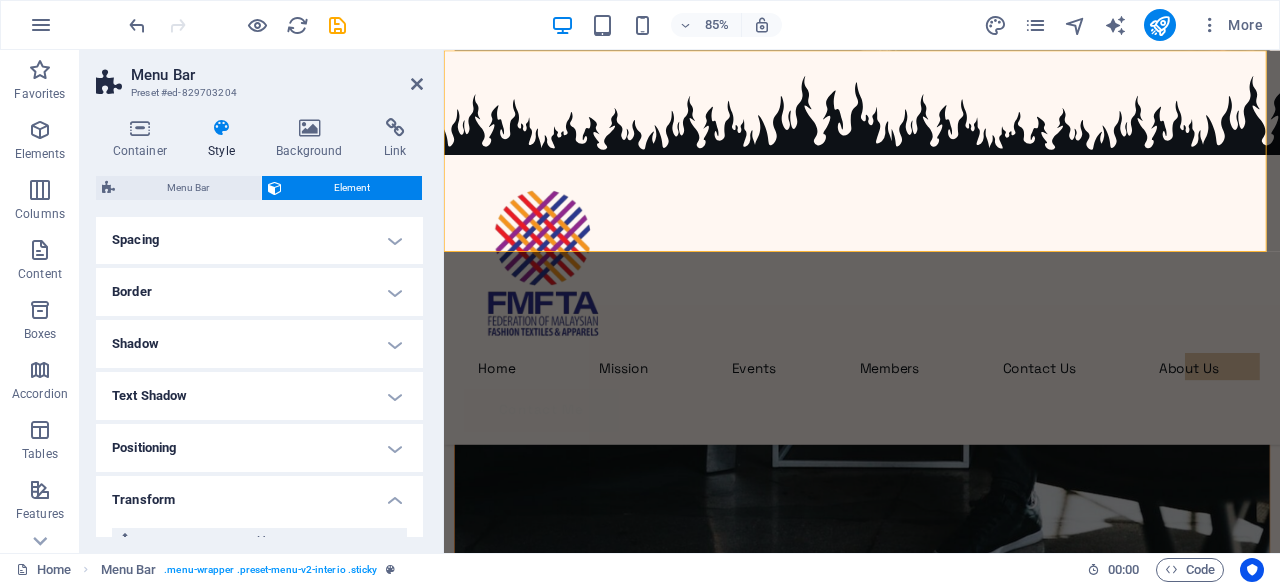 scroll, scrollTop: 637, scrollLeft: 0, axis: vertical 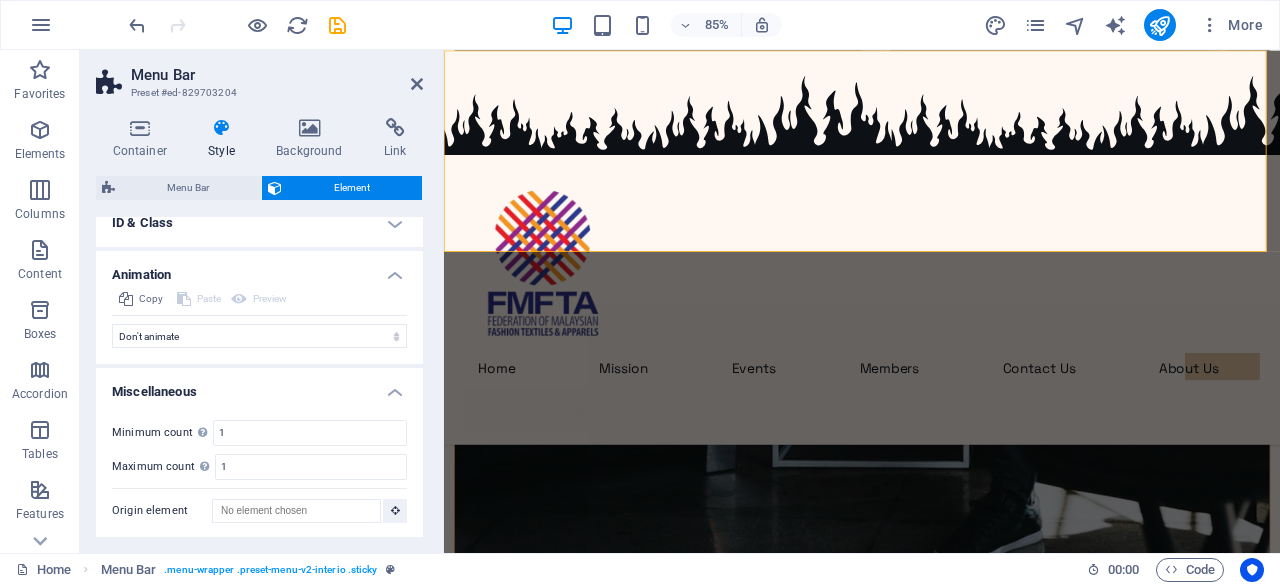 click on "Home Mission Events Members Contact Us About Us Contact Me" at bounding box center [936, 282] 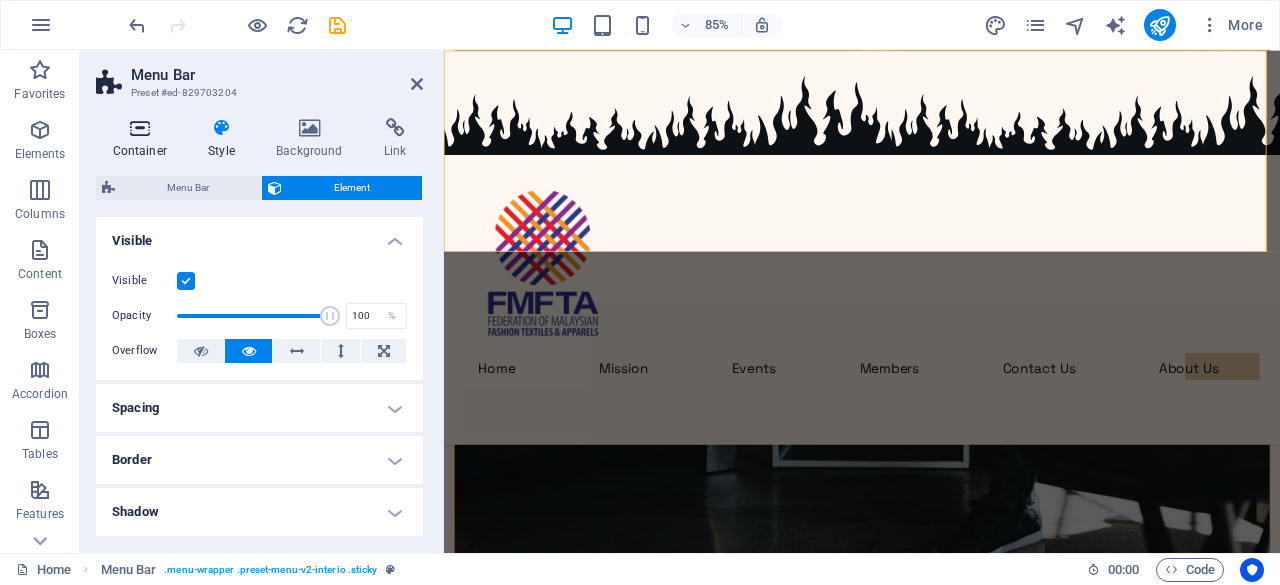 click at bounding box center [140, 128] 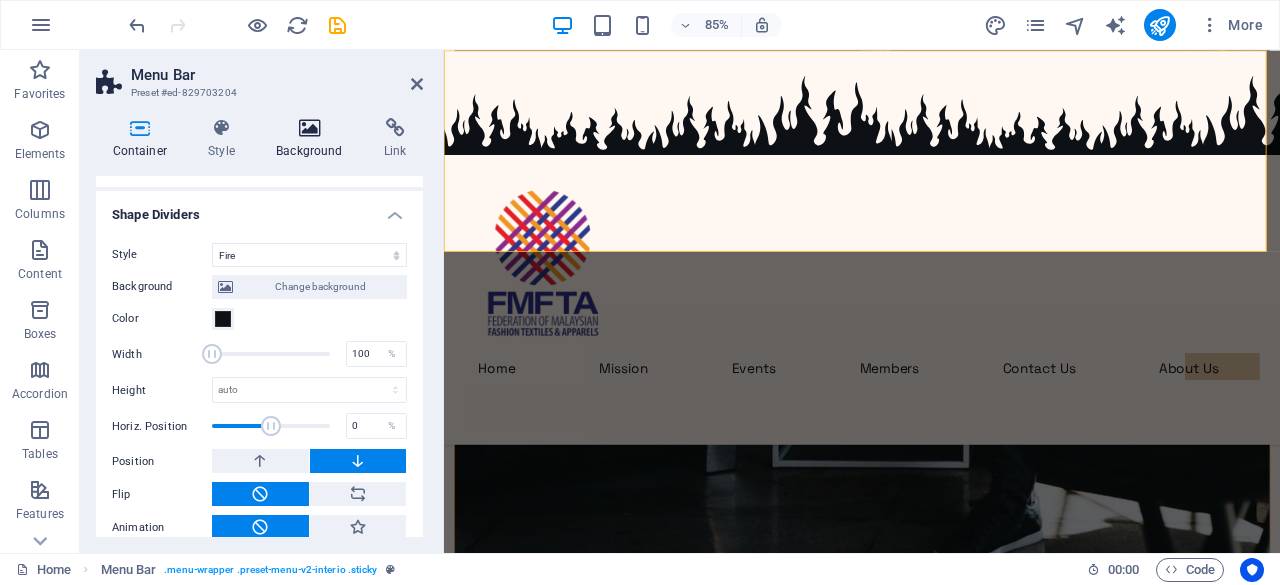 click at bounding box center [310, 128] 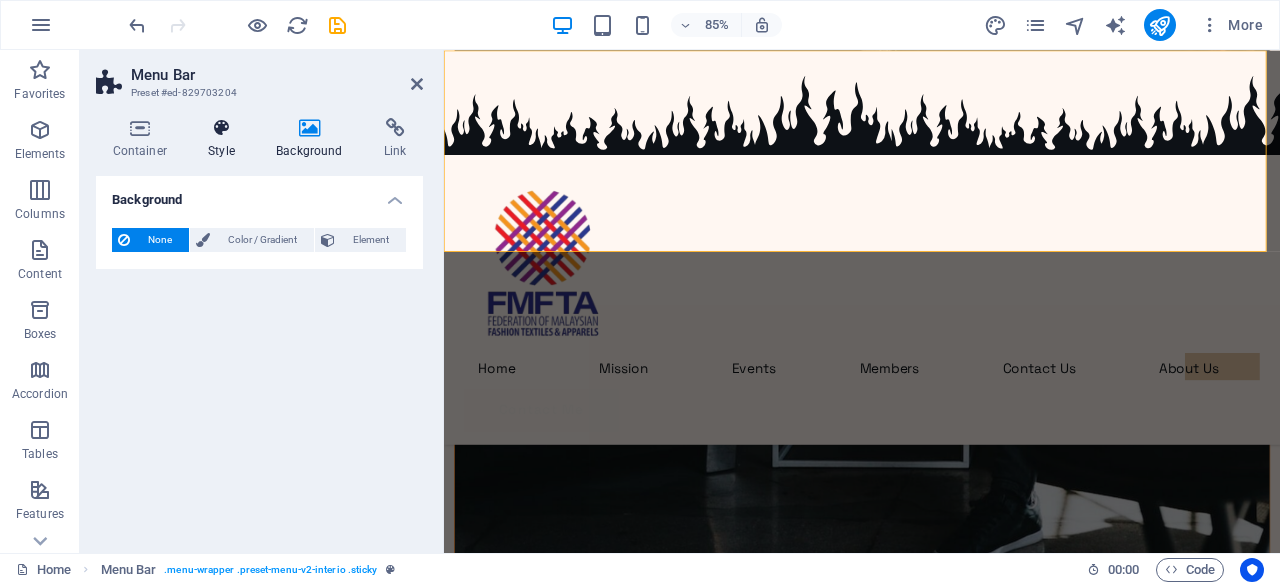 click at bounding box center [222, 128] 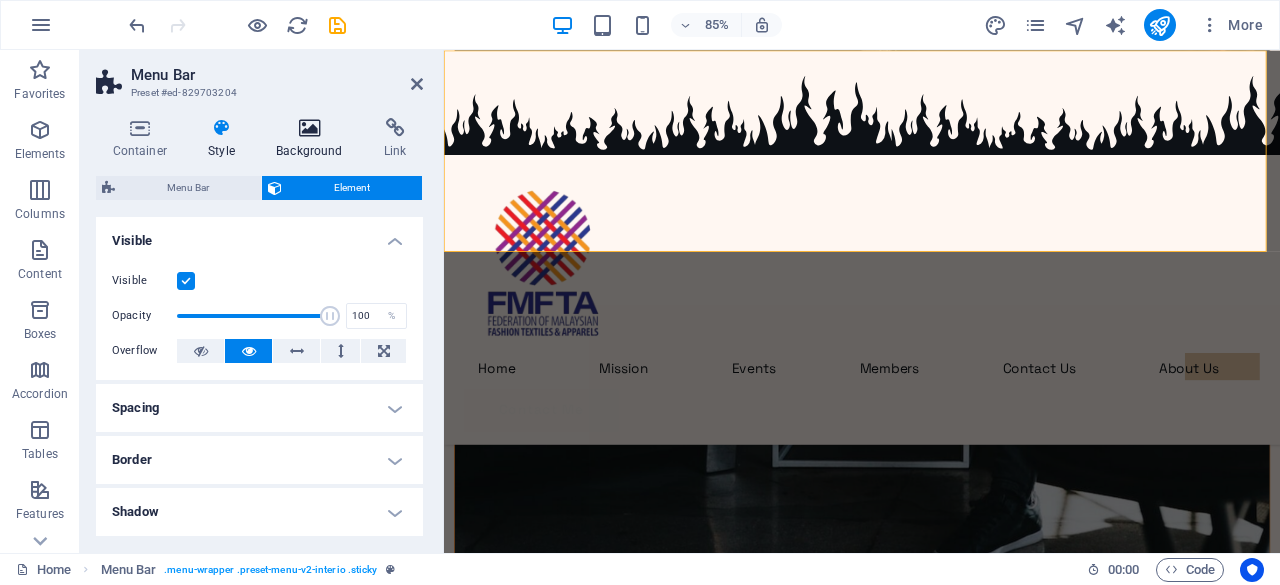 click on "Background" at bounding box center (314, 139) 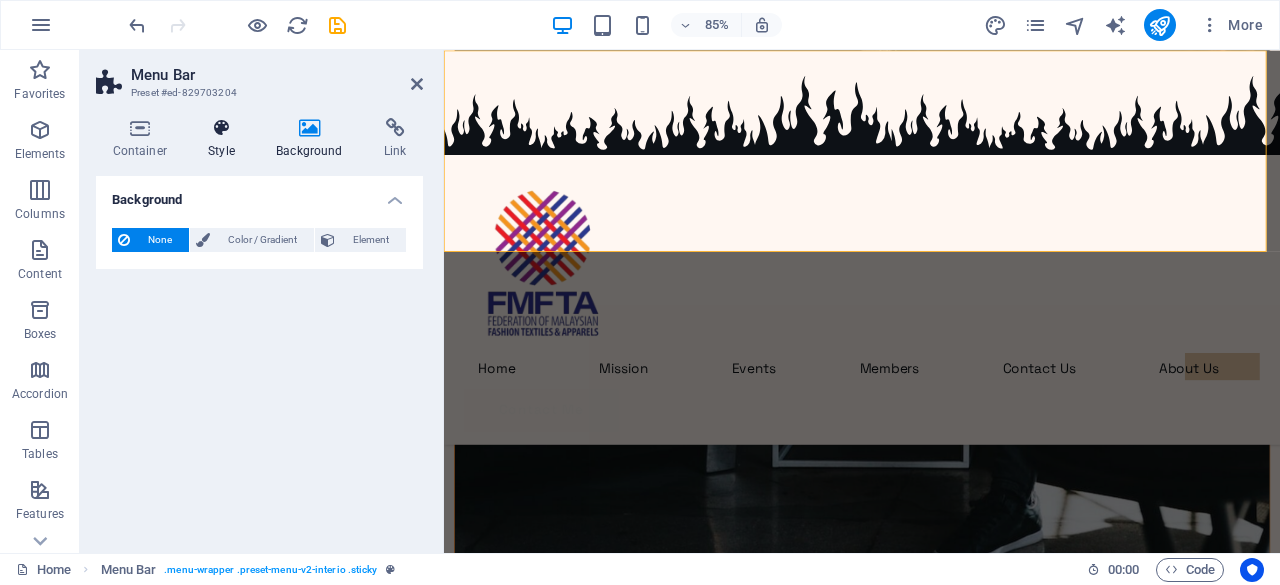 click on "Style" at bounding box center (226, 139) 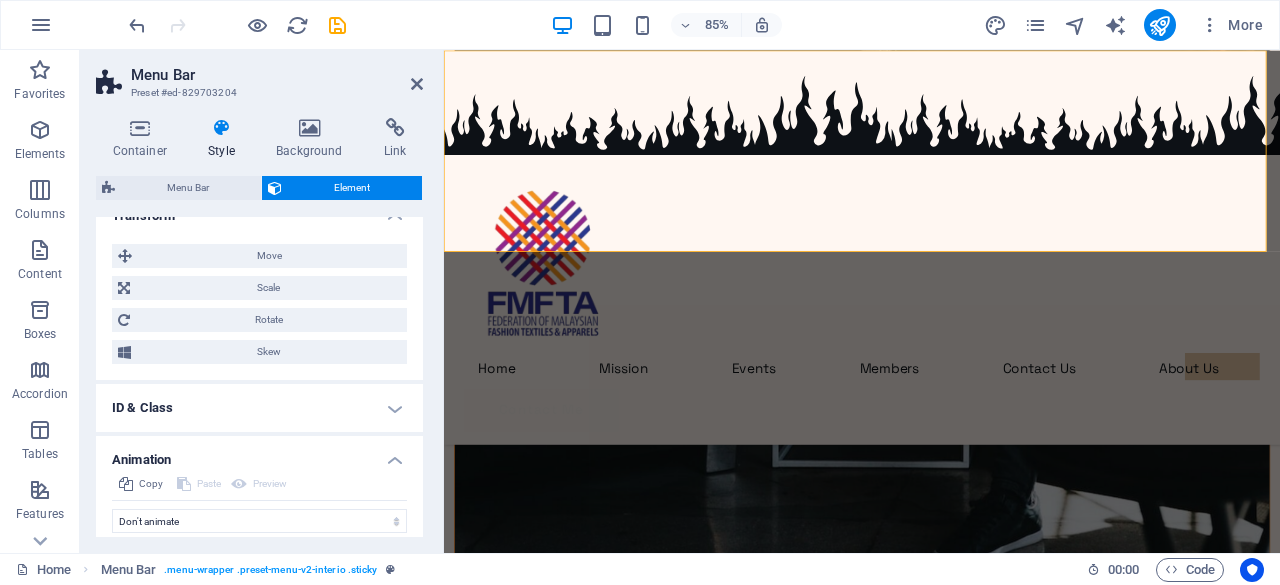 scroll, scrollTop: 452, scrollLeft: 0, axis: vertical 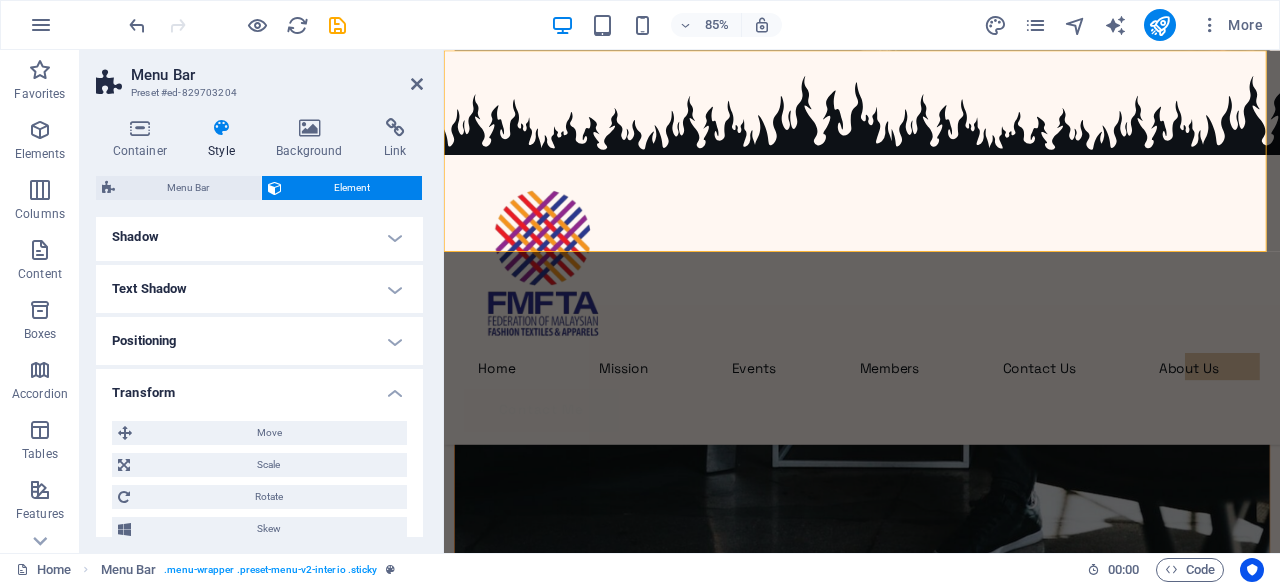 click on "Positioning" at bounding box center [259, 341] 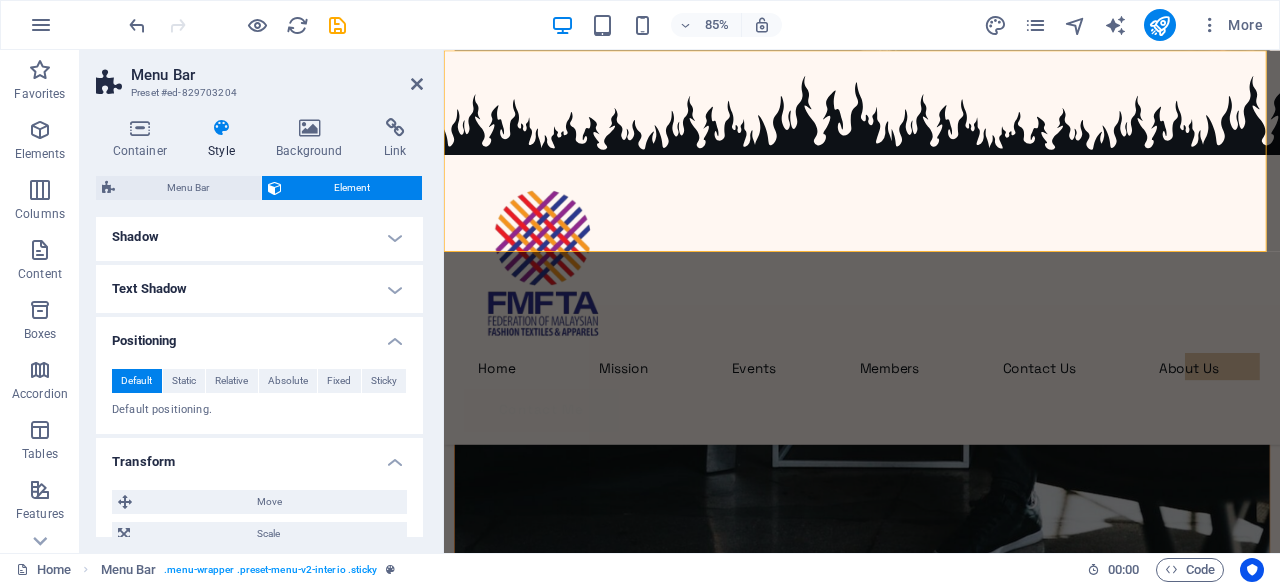 click on "Positioning" at bounding box center (259, 335) 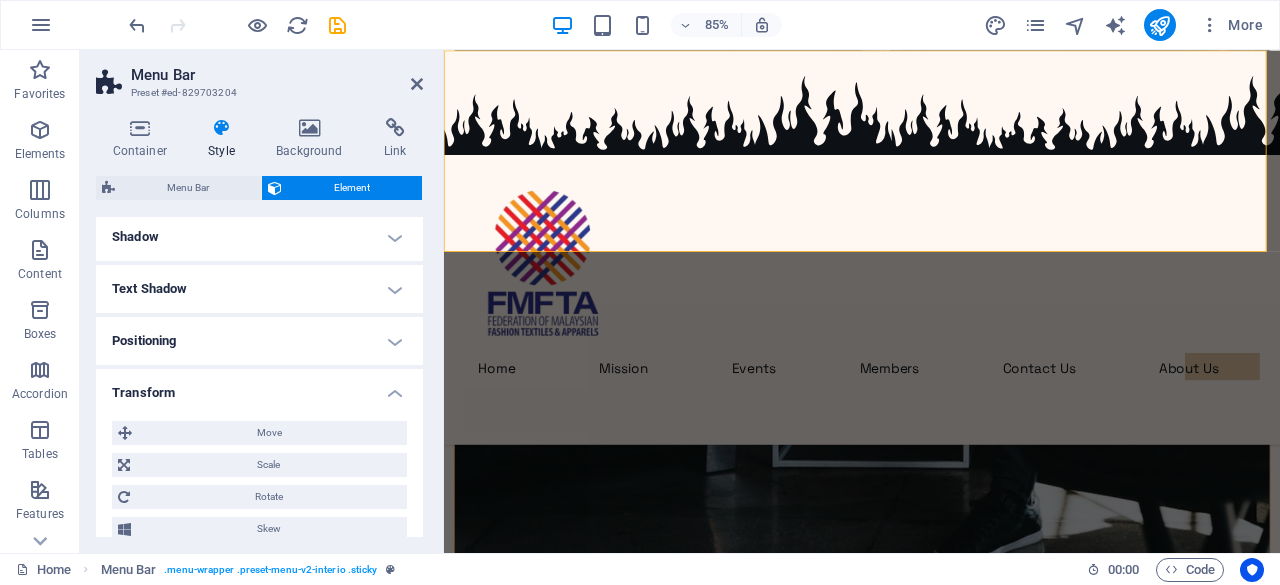 click on "Text Shadow" at bounding box center (259, 289) 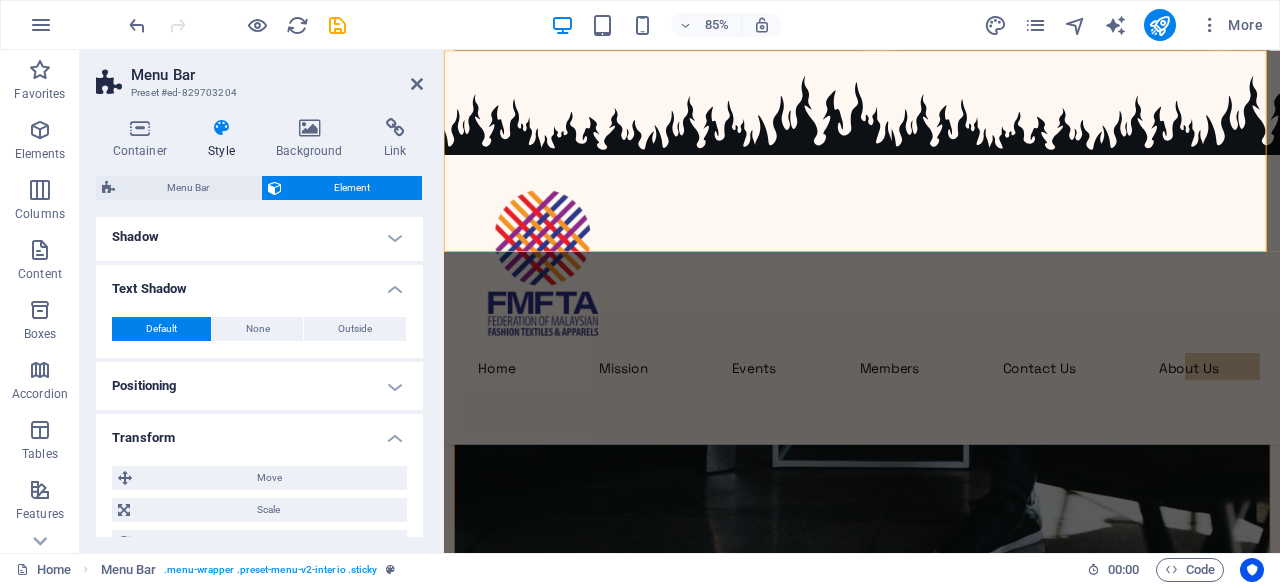 click on "Text Shadow" at bounding box center (259, 283) 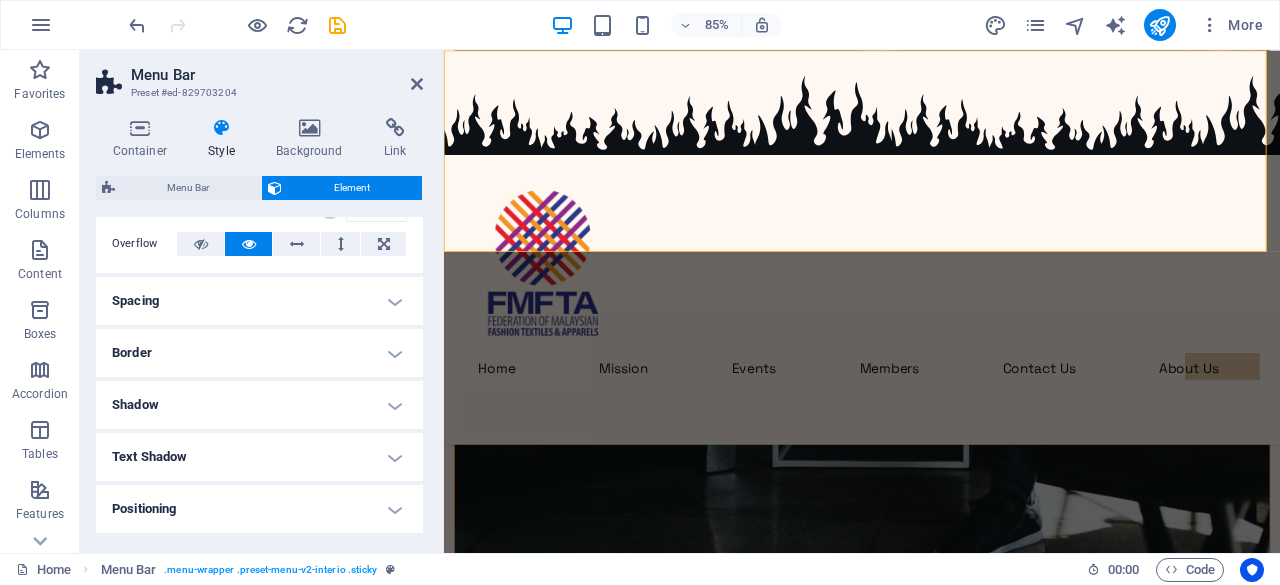 scroll, scrollTop: 105, scrollLeft: 0, axis: vertical 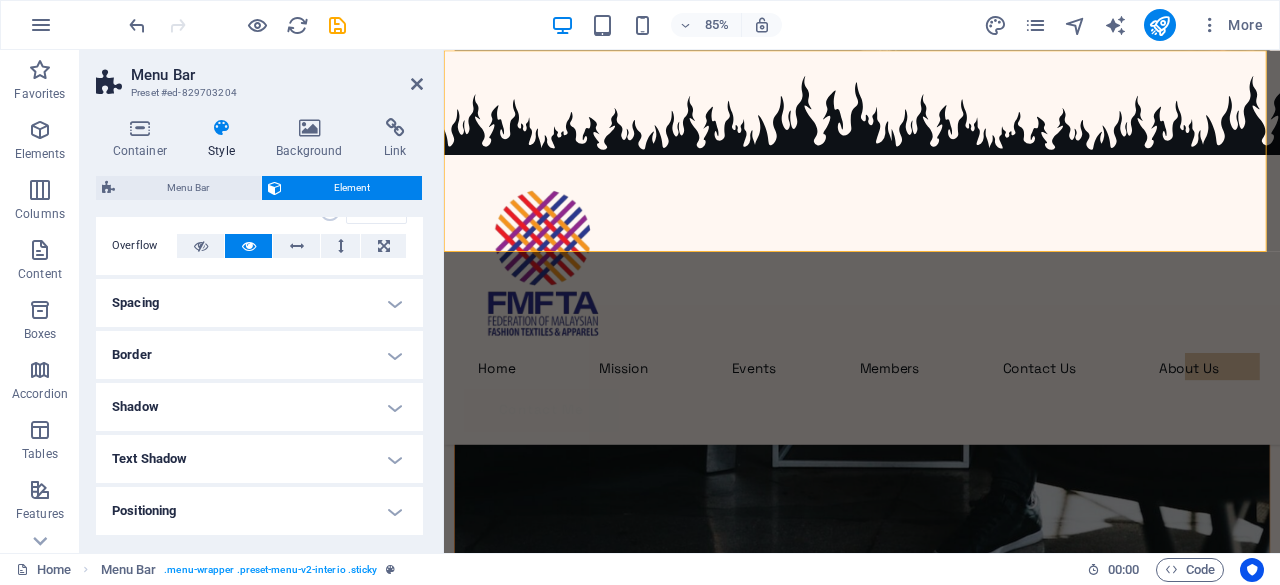 click on "Spacing" at bounding box center (259, 303) 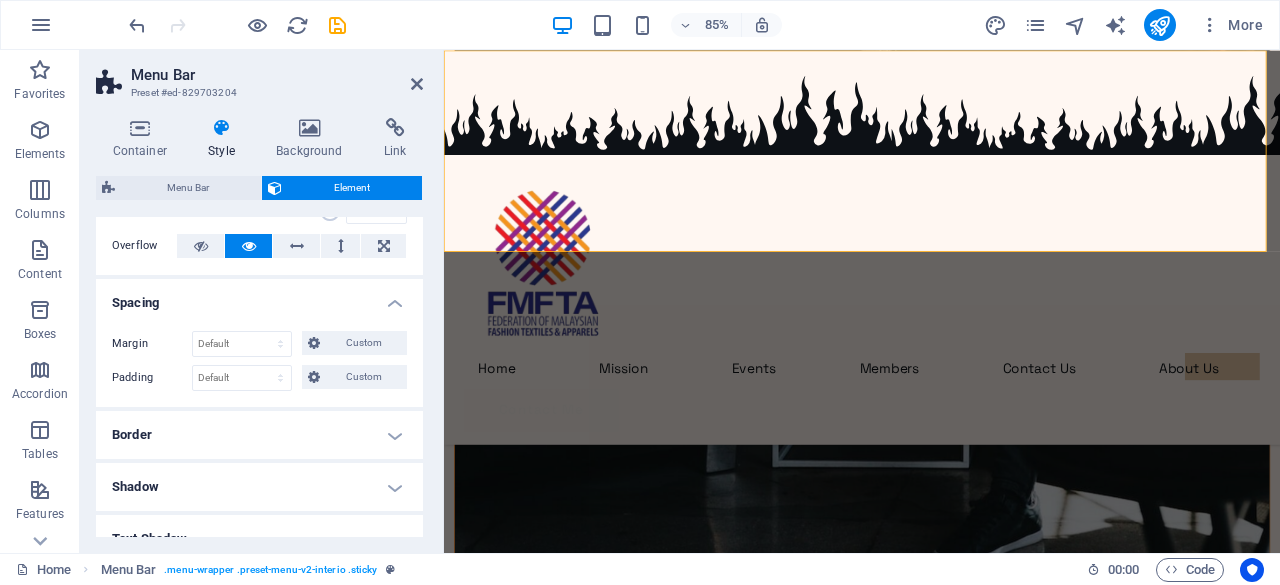 click on "Spacing" at bounding box center [259, 297] 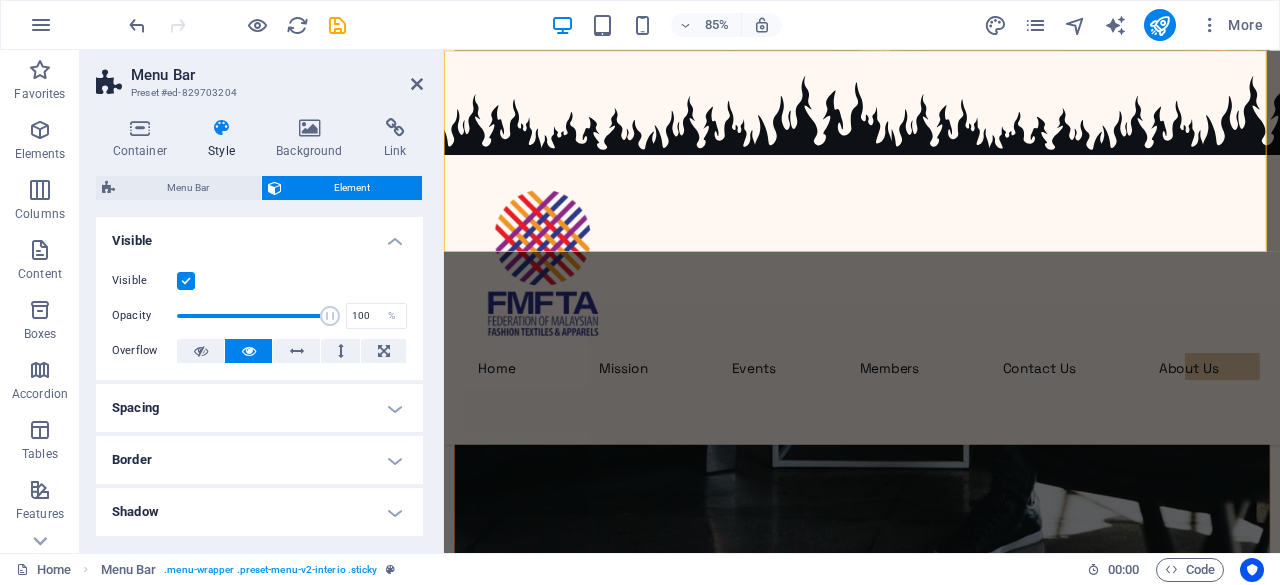 scroll, scrollTop: 1, scrollLeft: 0, axis: vertical 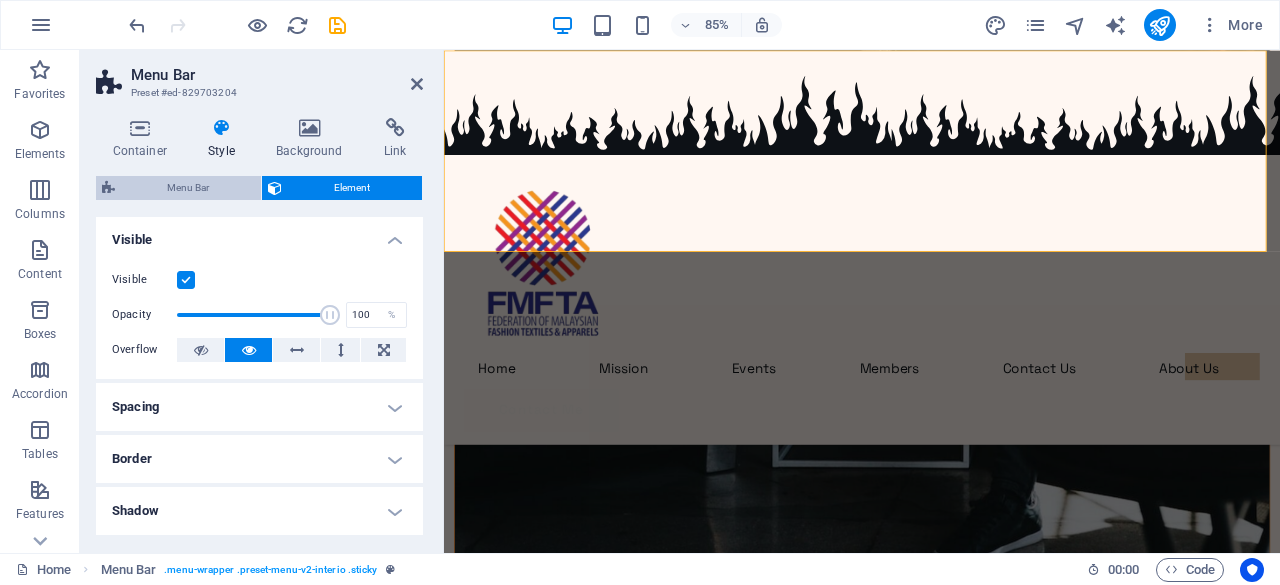 click on "Menu Bar" at bounding box center (188, 188) 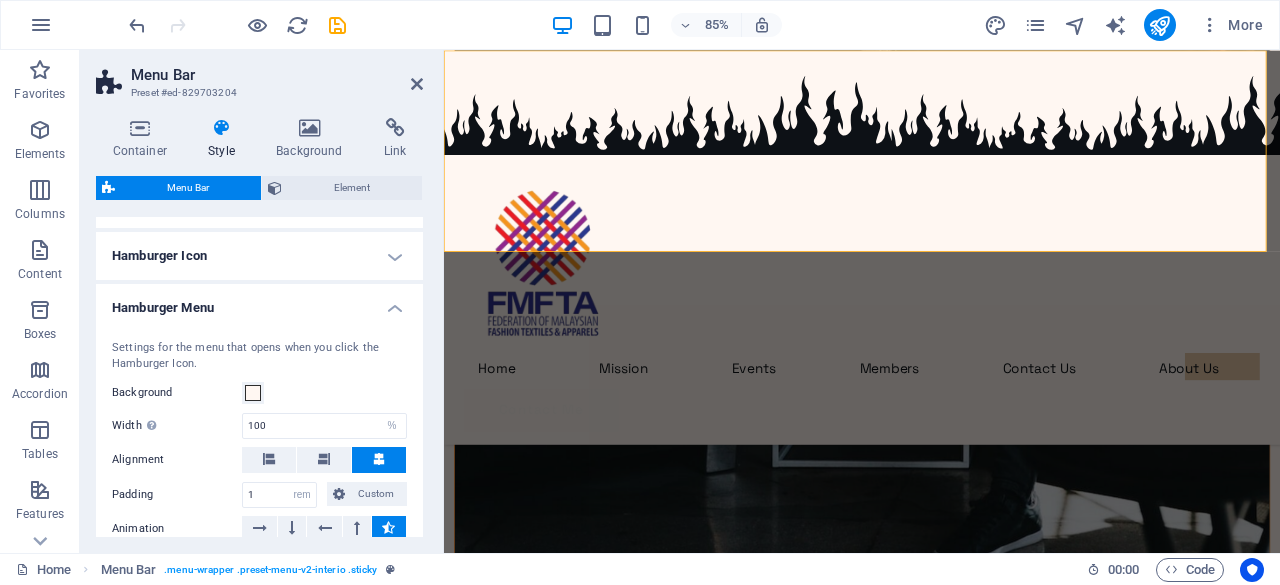 scroll, scrollTop: 929, scrollLeft: 0, axis: vertical 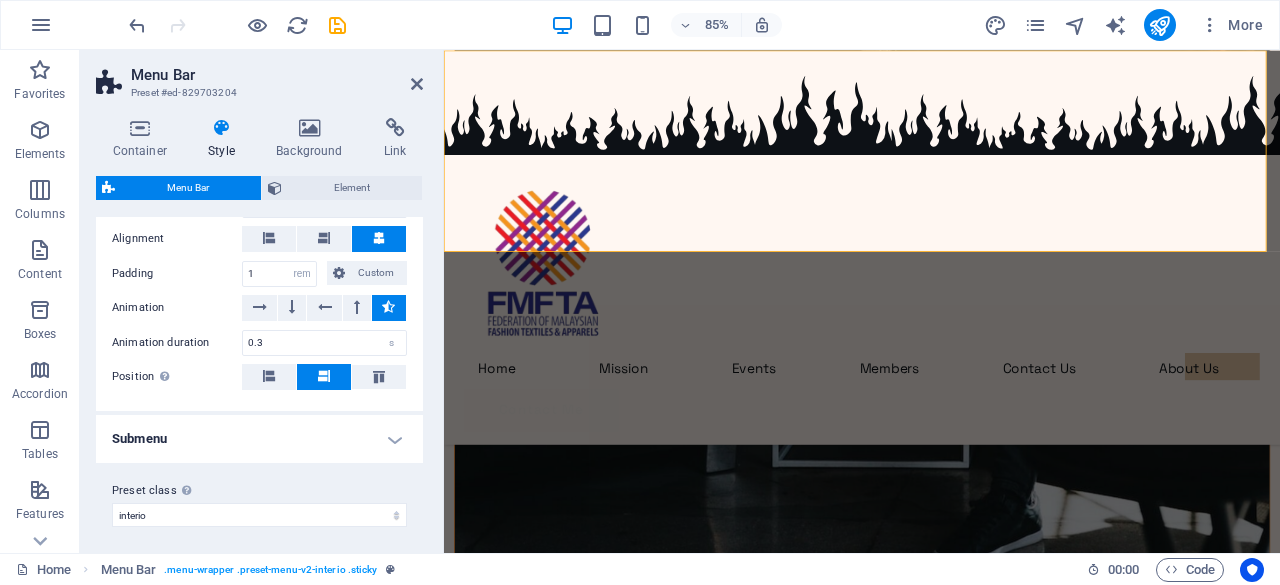 click on "Submenu" at bounding box center (259, 439) 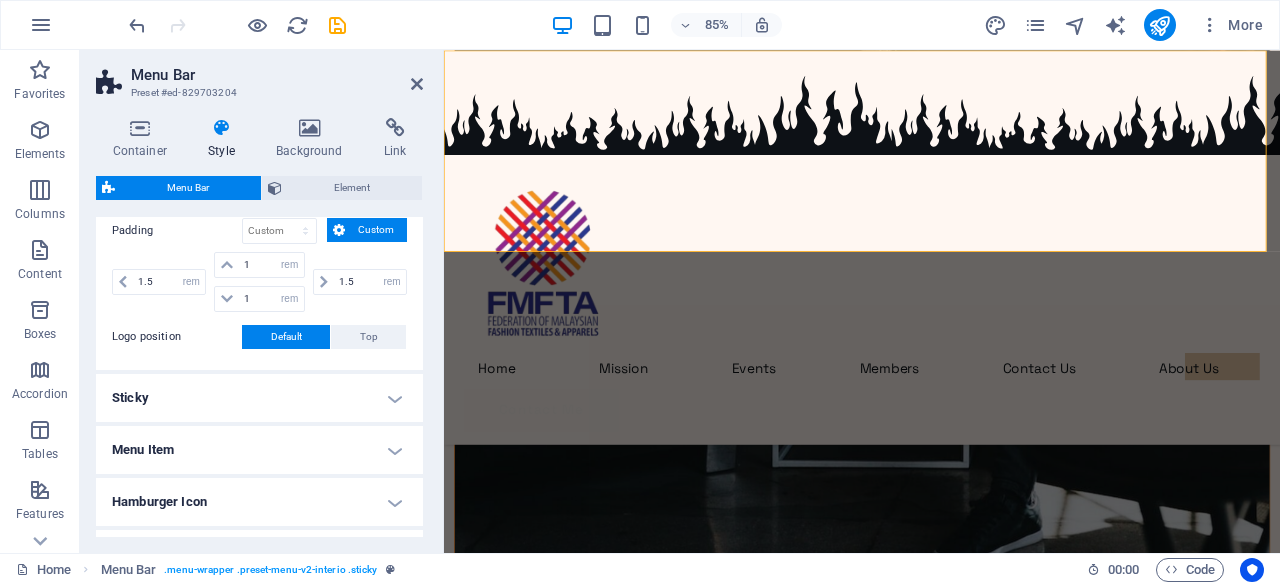 scroll, scrollTop: 463, scrollLeft: 0, axis: vertical 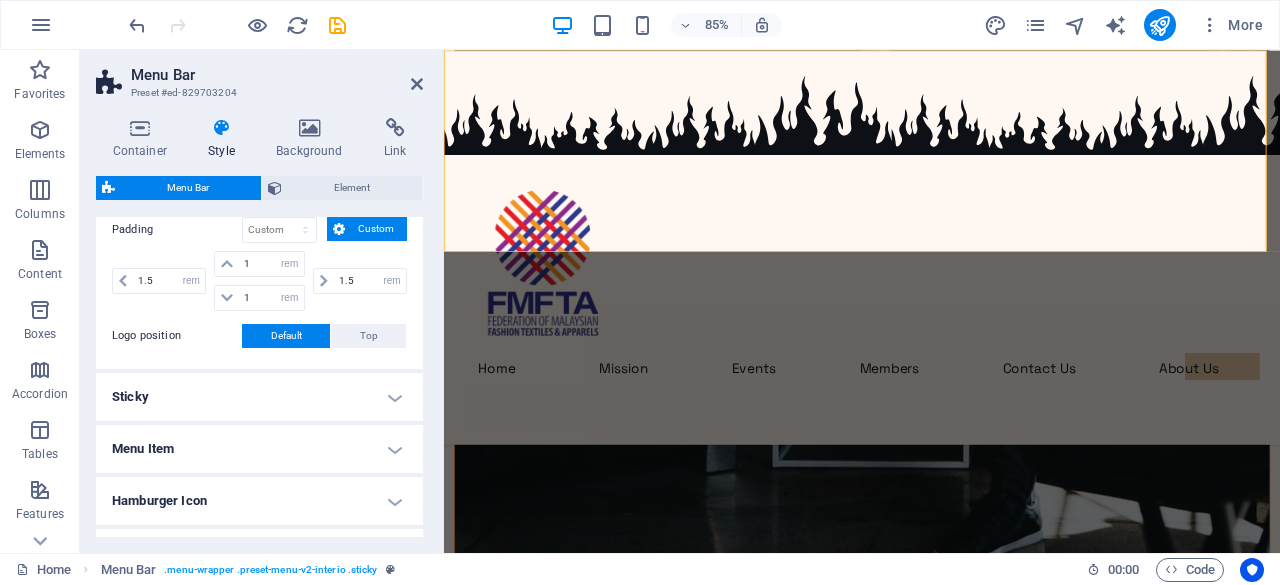 click on "Sticky" at bounding box center [259, 397] 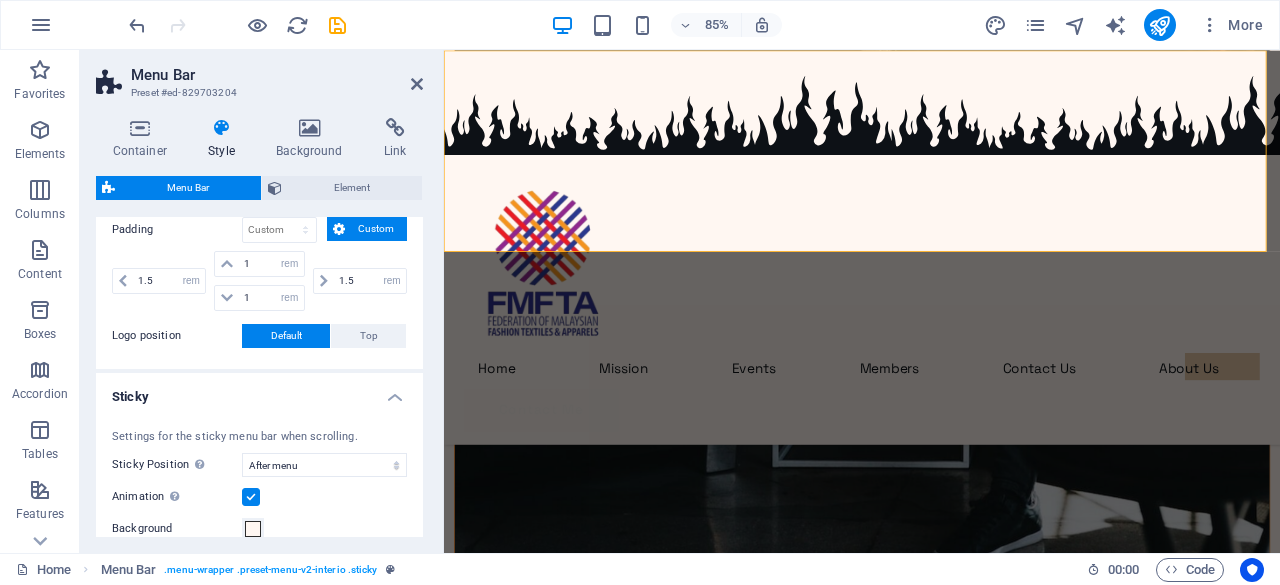 click on "Sticky" at bounding box center (259, 391) 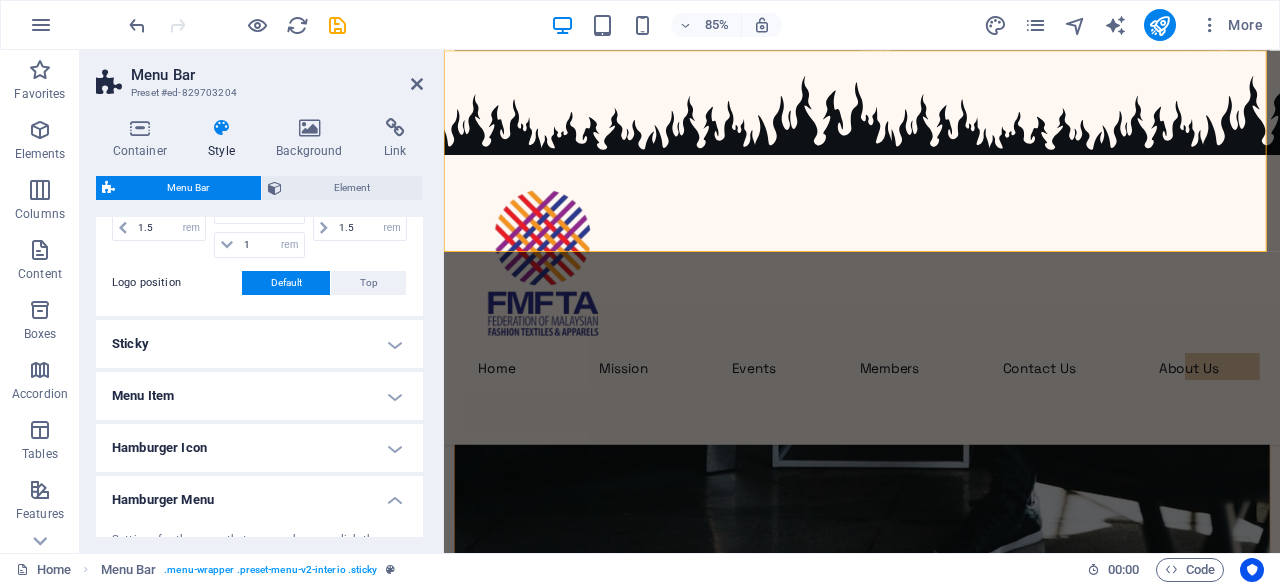 scroll, scrollTop: 519, scrollLeft: 0, axis: vertical 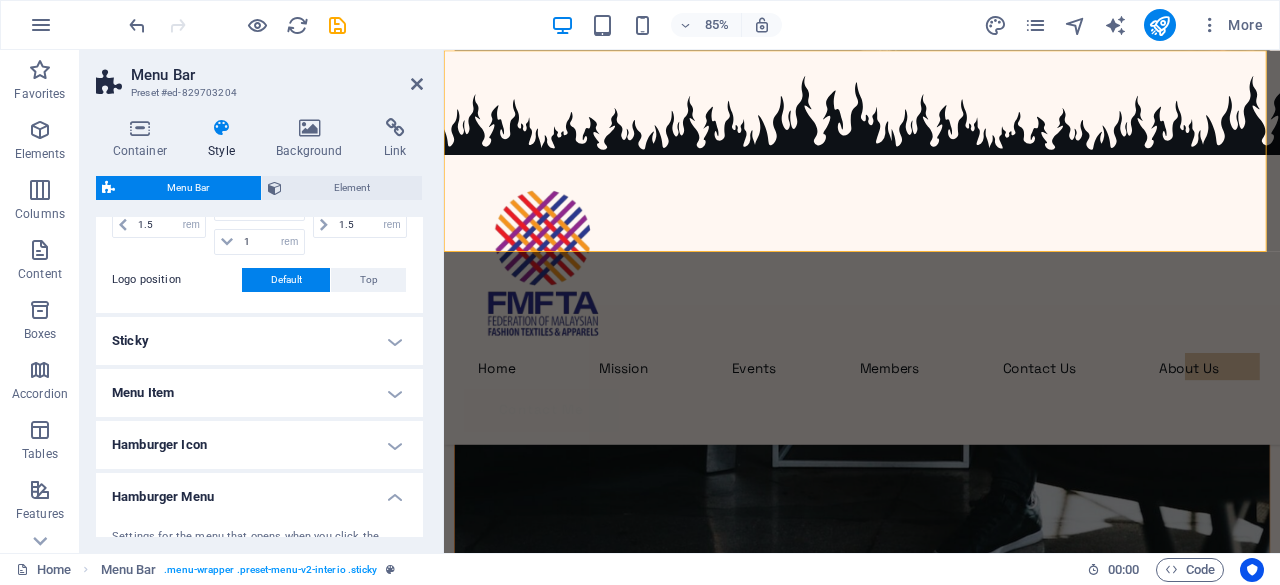 click on "Menu Item" at bounding box center [259, 393] 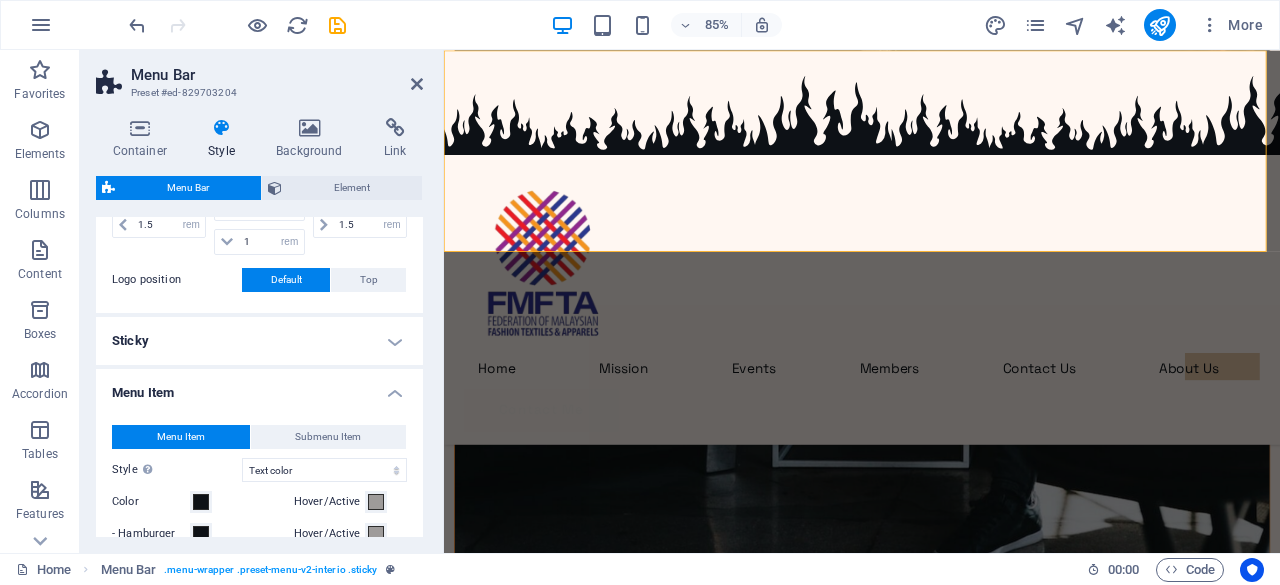 click on "Menu Item" at bounding box center [259, 387] 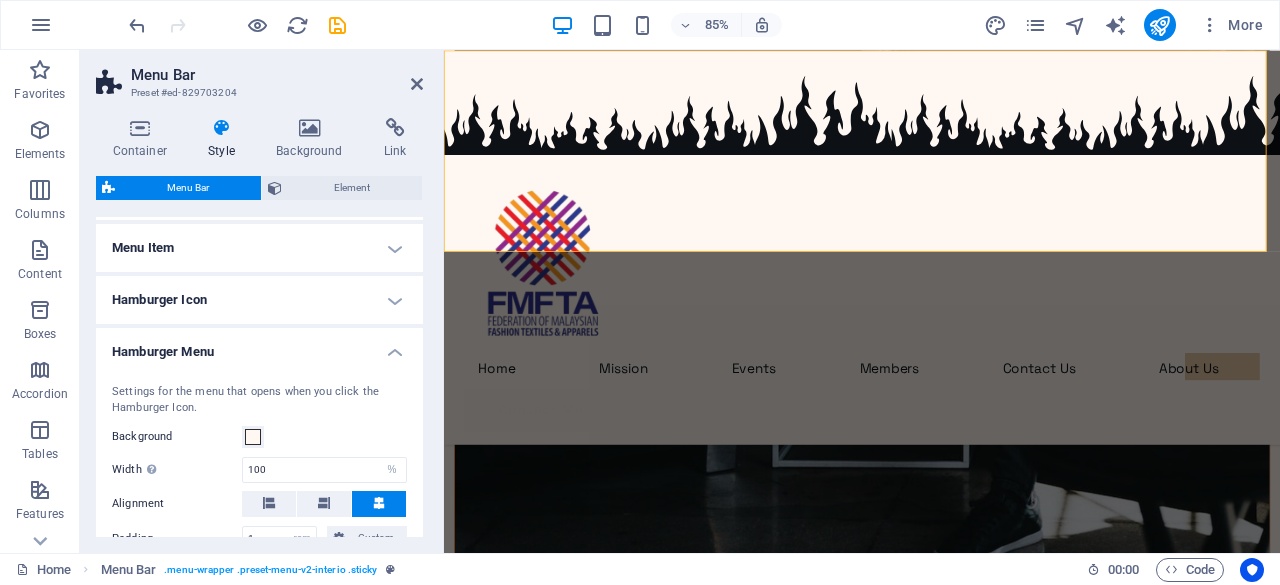 scroll, scrollTop: 665, scrollLeft: 0, axis: vertical 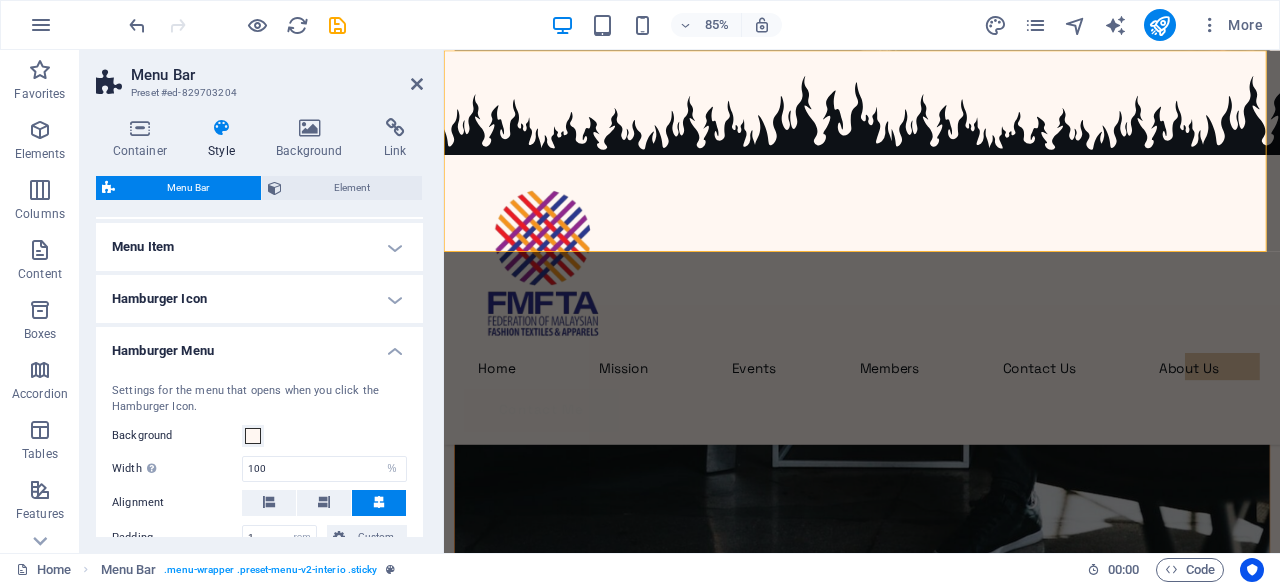 click on "Hamburger Icon" at bounding box center (259, 299) 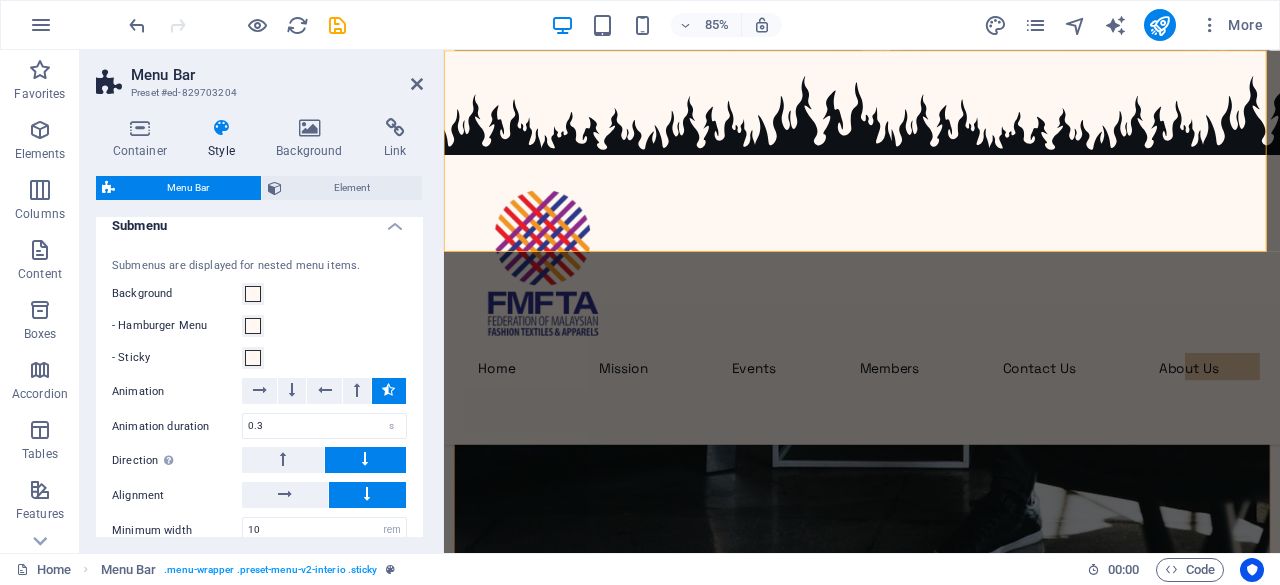 scroll, scrollTop: 1591, scrollLeft: 0, axis: vertical 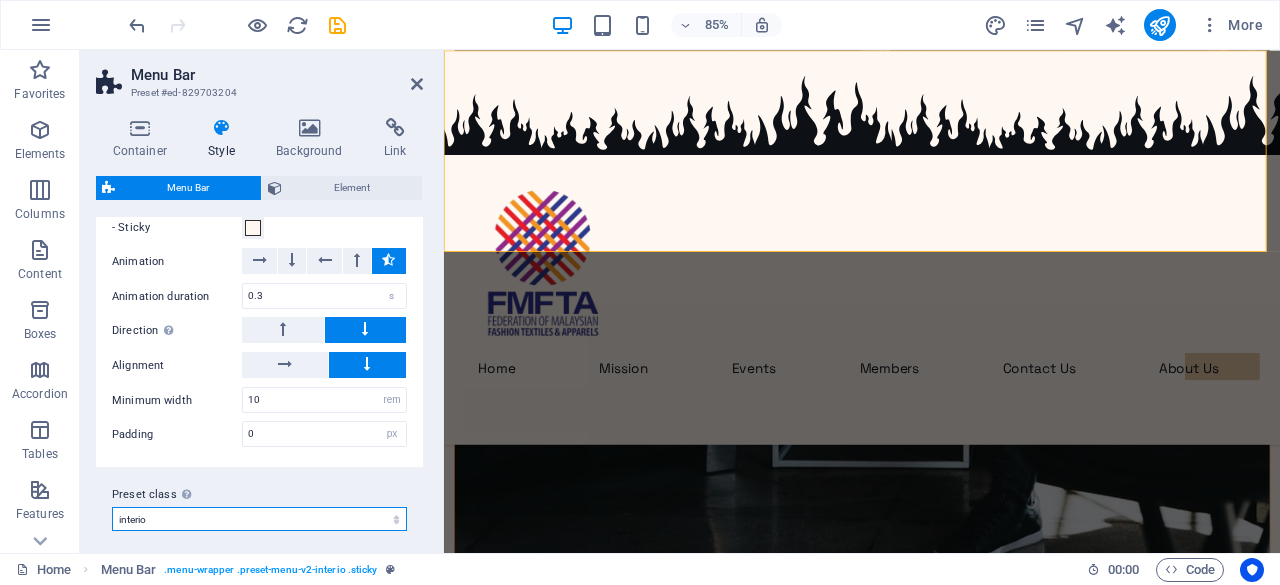 click on "interio Add preset class" at bounding box center (259, 519) 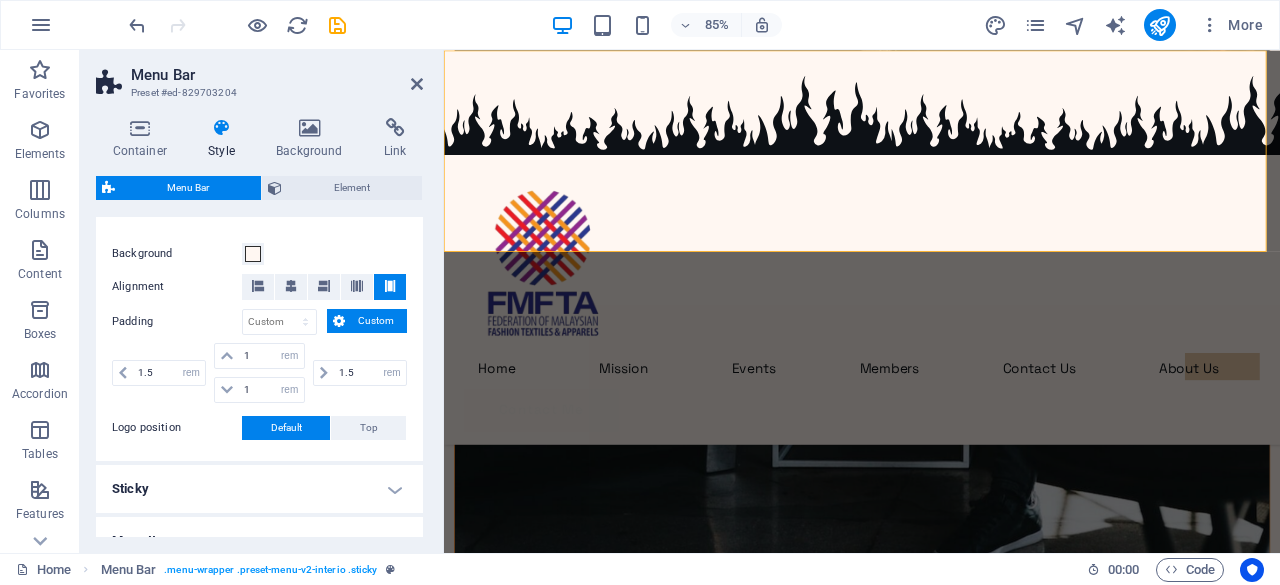 scroll, scrollTop: 322, scrollLeft: 0, axis: vertical 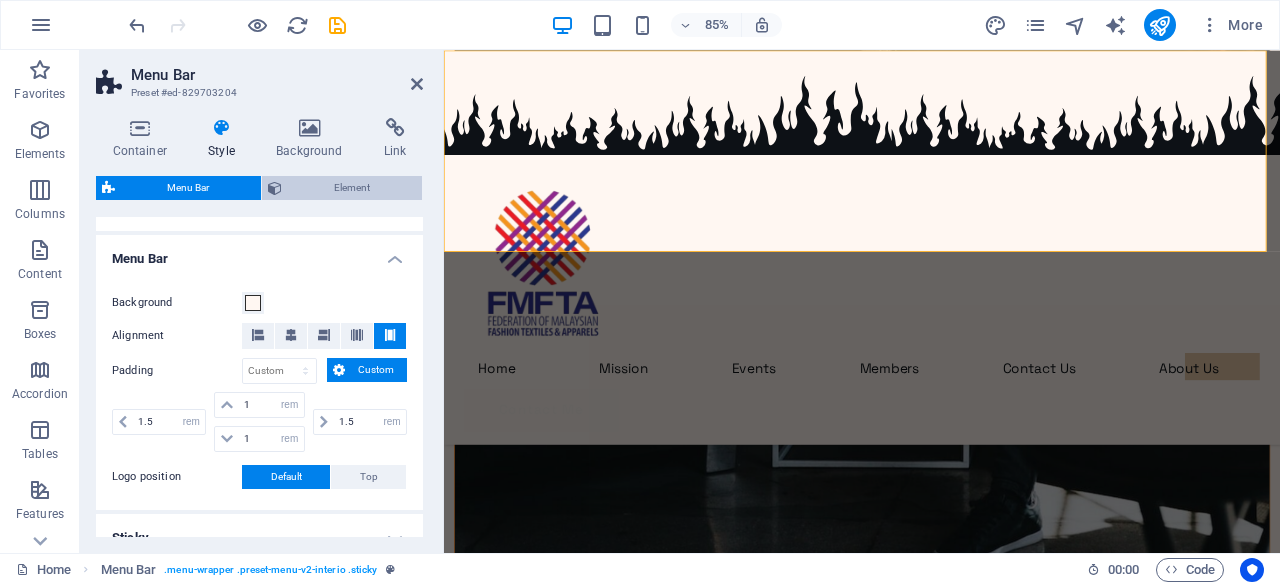 click on "Element" at bounding box center [352, 188] 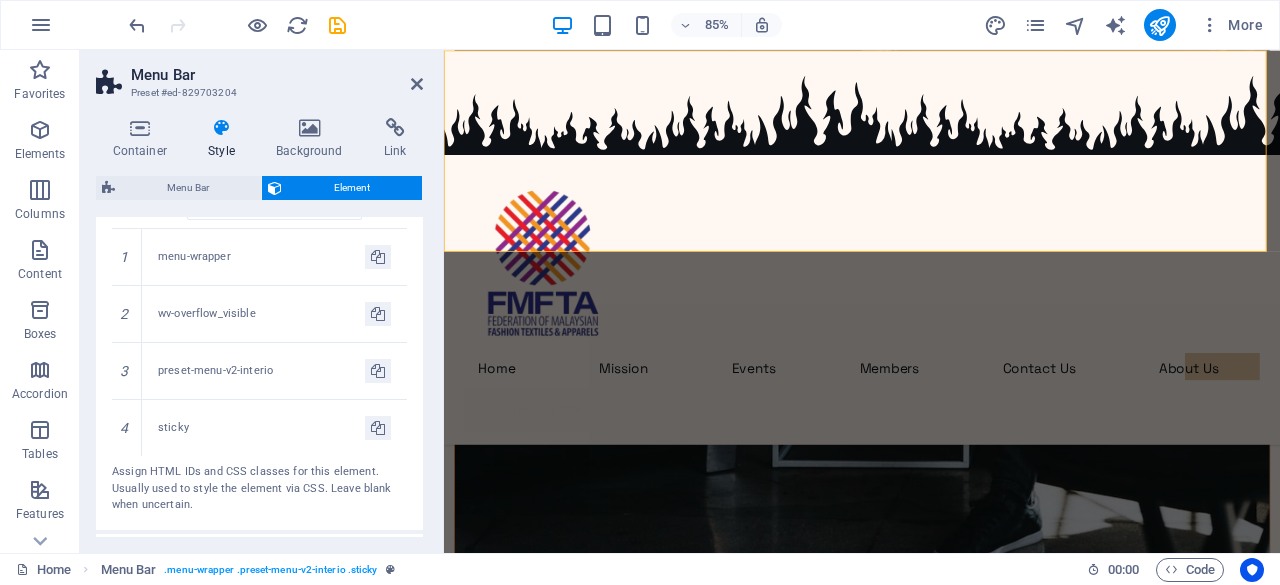 scroll, scrollTop: 1043, scrollLeft: 0, axis: vertical 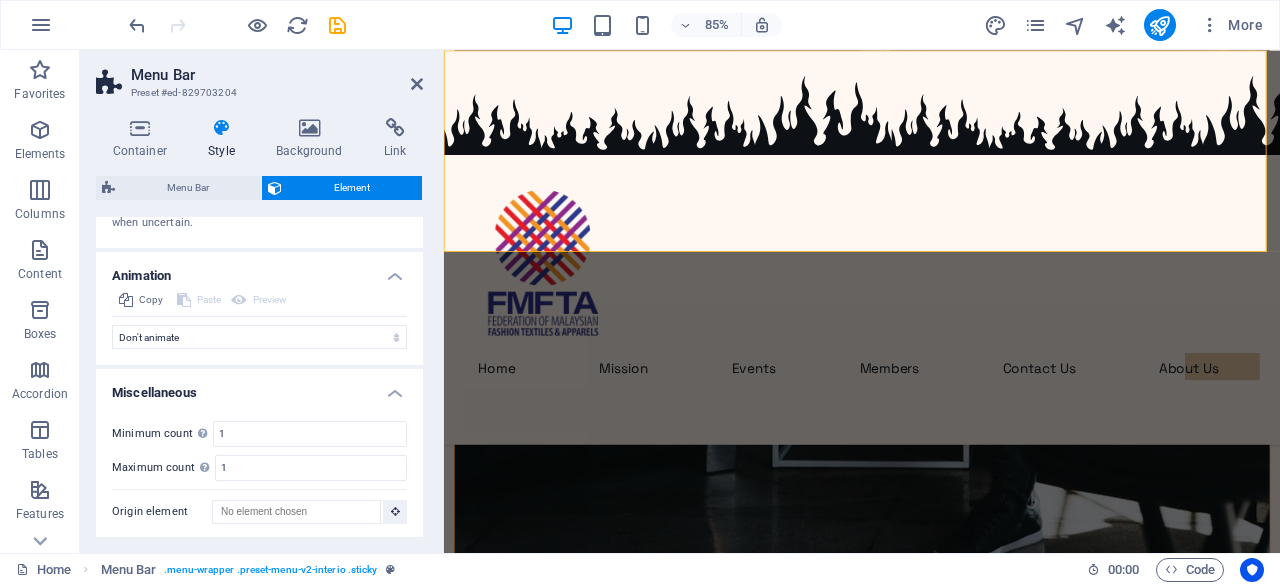 click on "Home Mission Events Members Contact Us About Us Contact Me" at bounding box center (936, 282) 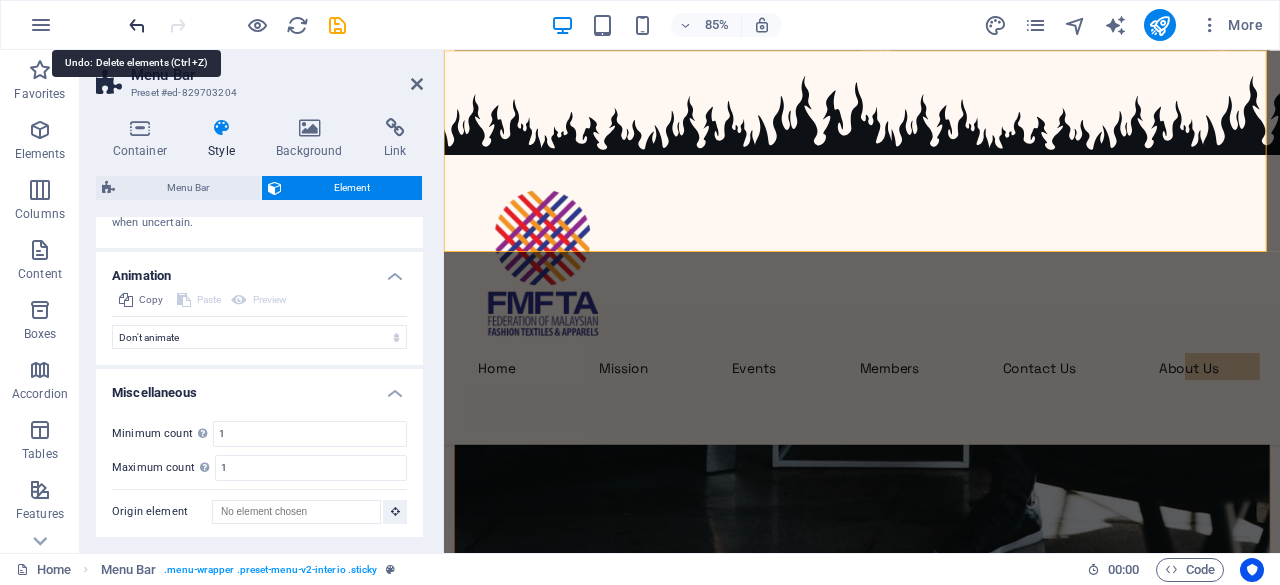 click at bounding box center [137, 25] 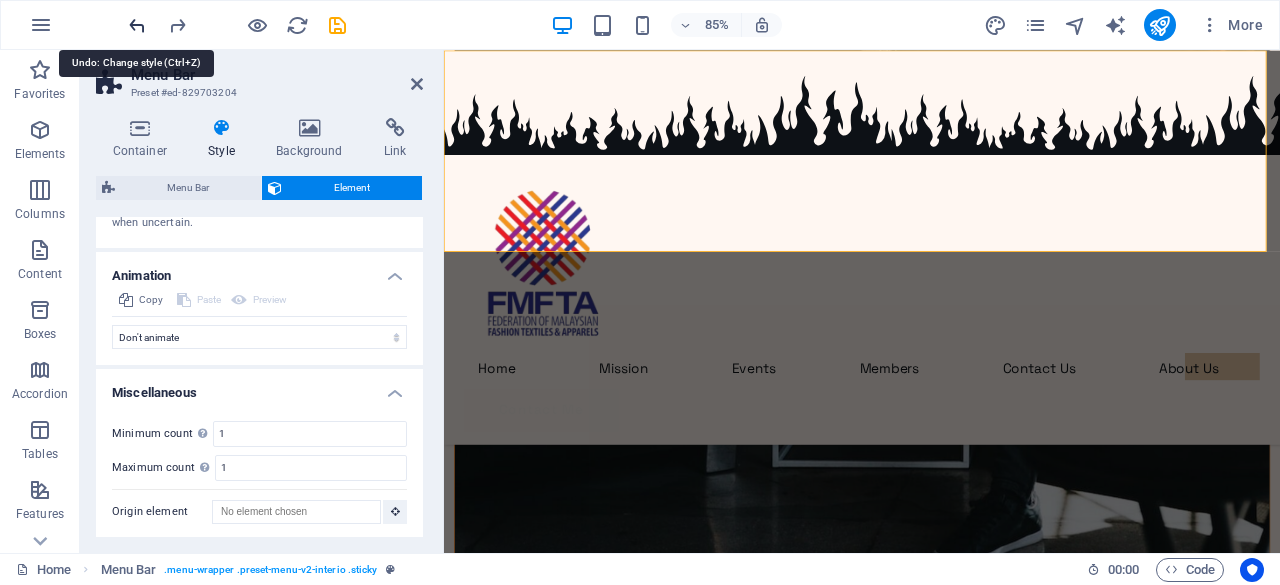 click at bounding box center [137, 25] 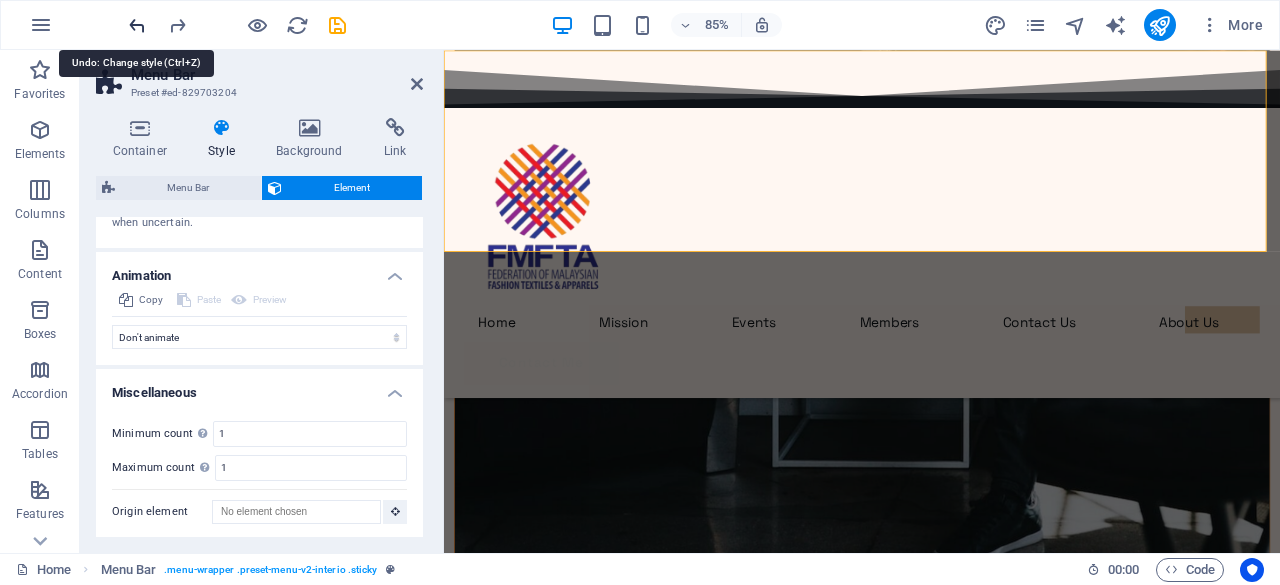 click at bounding box center (137, 25) 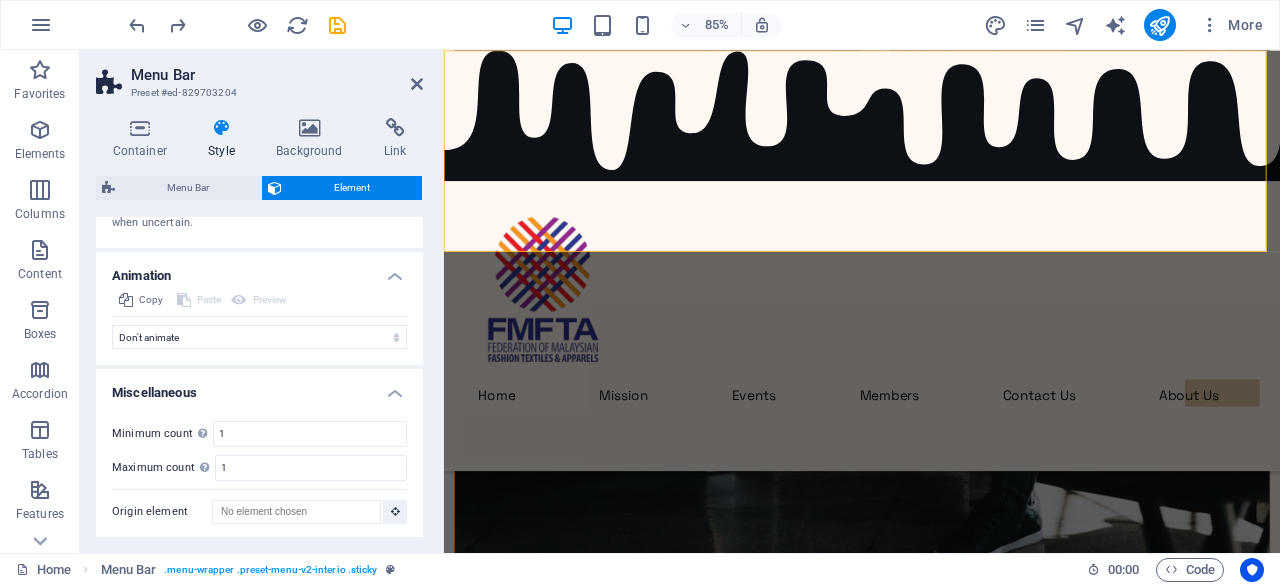 click on "Home Mission Events Members Contact Us About Us Contact Me" at bounding box center [936, 297] 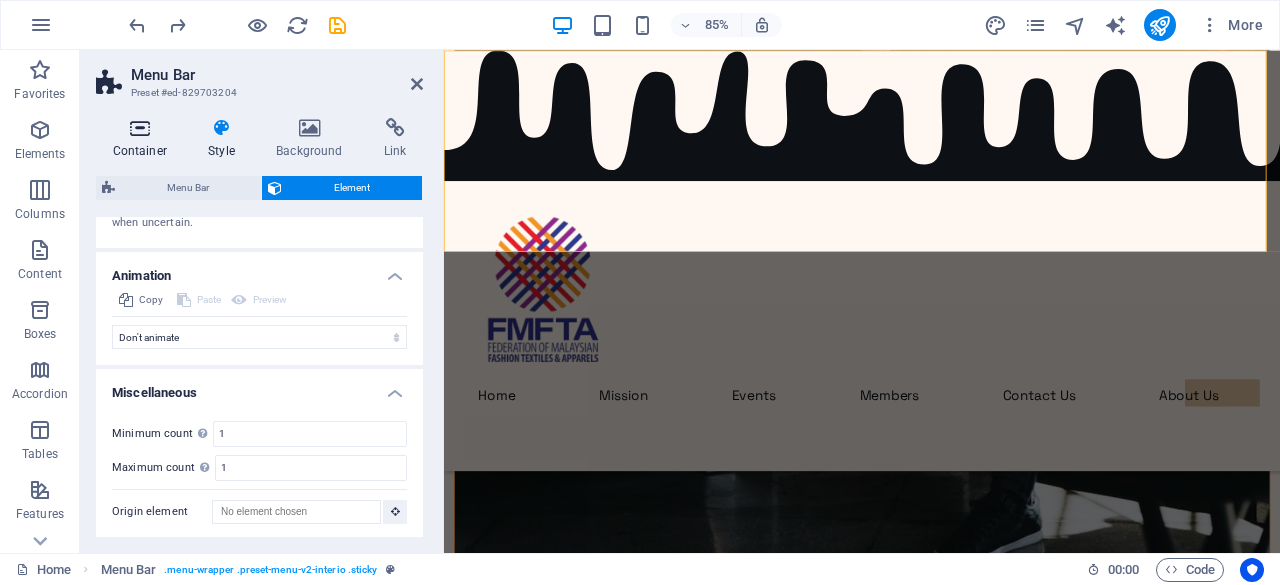 click at bounding box center [140, 128] 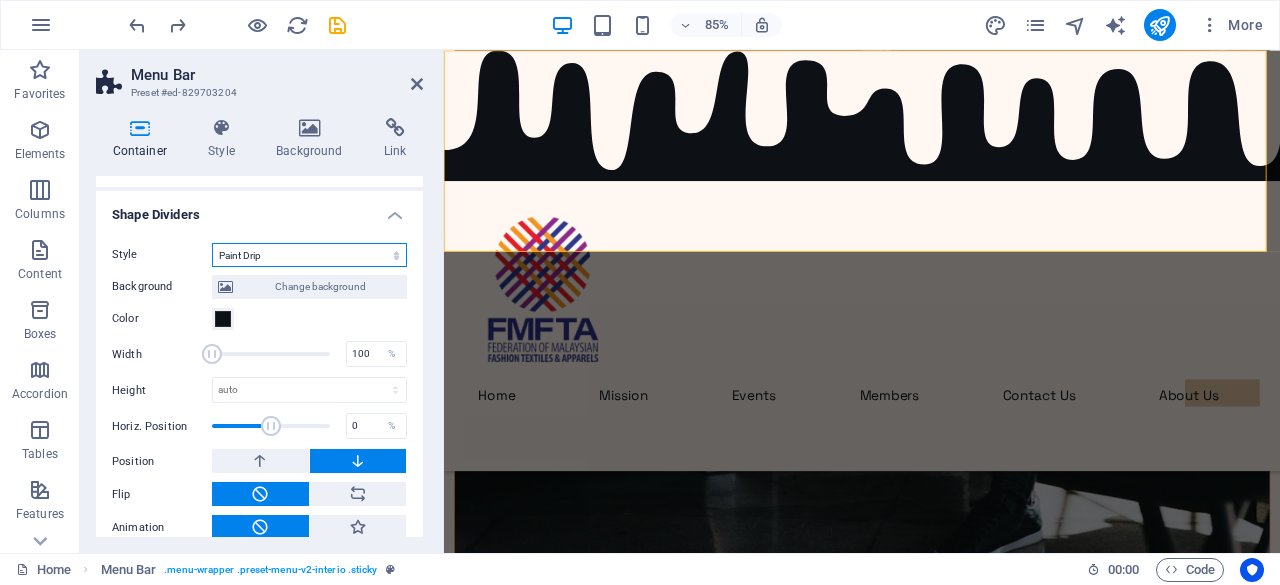 click on "None Triangle Square Diagonal Polygon 1 Polygon 2 Zigzag Multiple Zigzags Waves Multiple Waves Half Circle Circle Circle Shadow Blocks Hexagons Clouds Multiple Clouds Fan Pyramids Book Paint Drip Fire Shredded Paper Arrow" at bounding box center [309, 255] 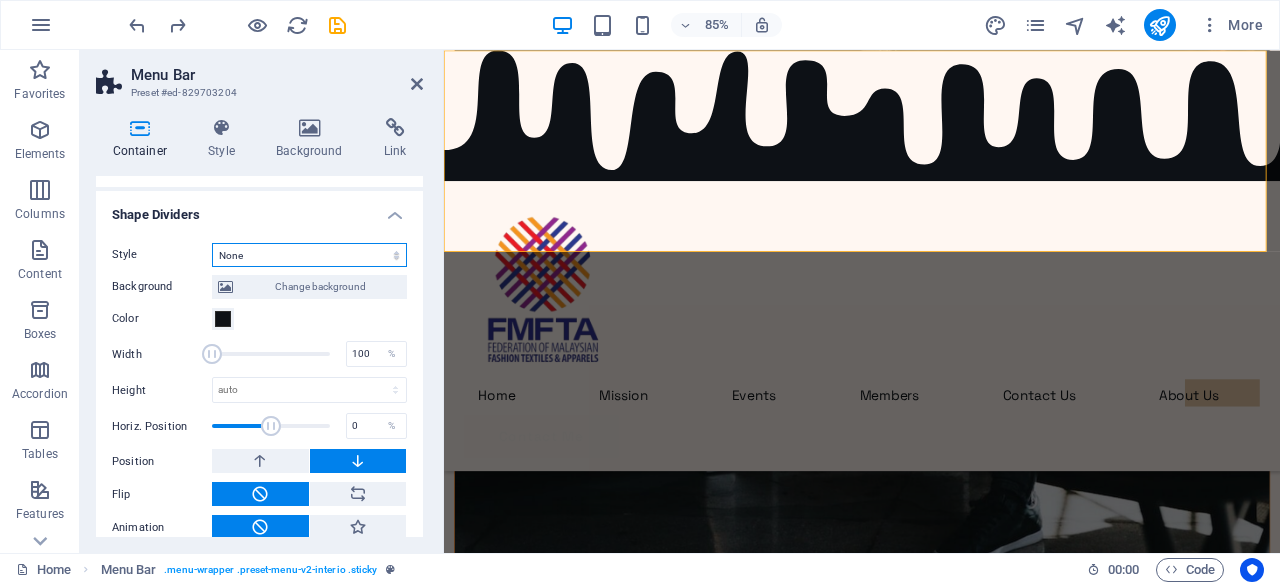 click on "None Triangle Square Diagonal Polygon 1 Polygon 2 Zigzag Multiple Zigzags Waves Multiple Waves Half Circle Circle Circle Shadow Blocks Hexagons Clouds Multiple Clouds Fan Pyramids Book Paint Drip Fire Shredded Paper Arrow" at bounding box center [309, 255] 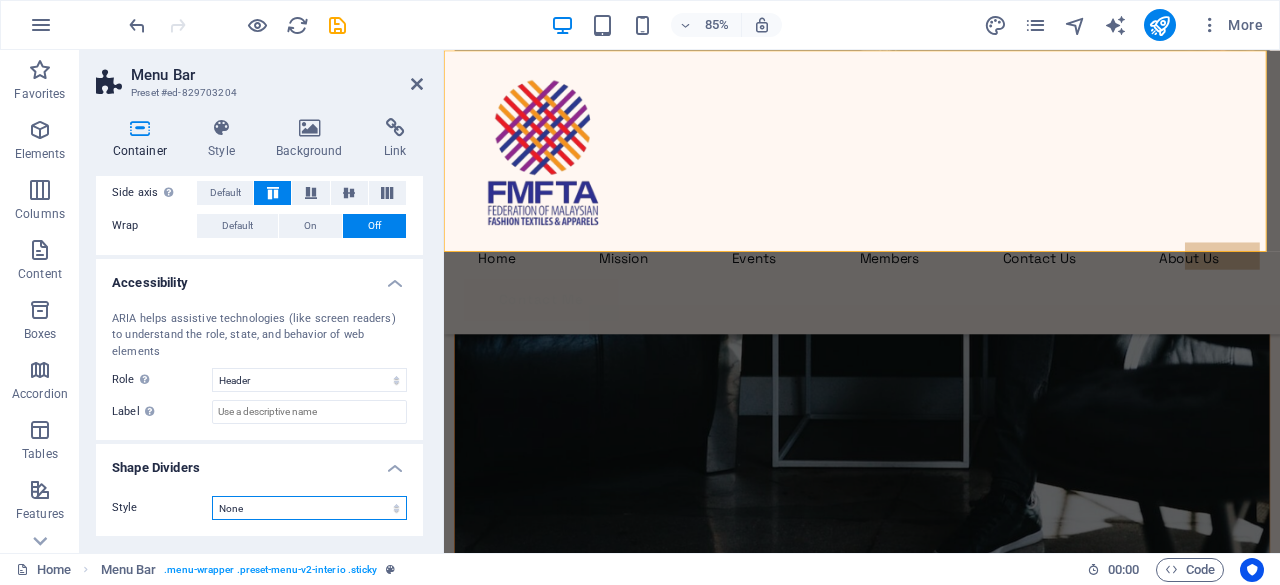scroll, scrollTop: 362, scrollLeft: 0, axis: vertical 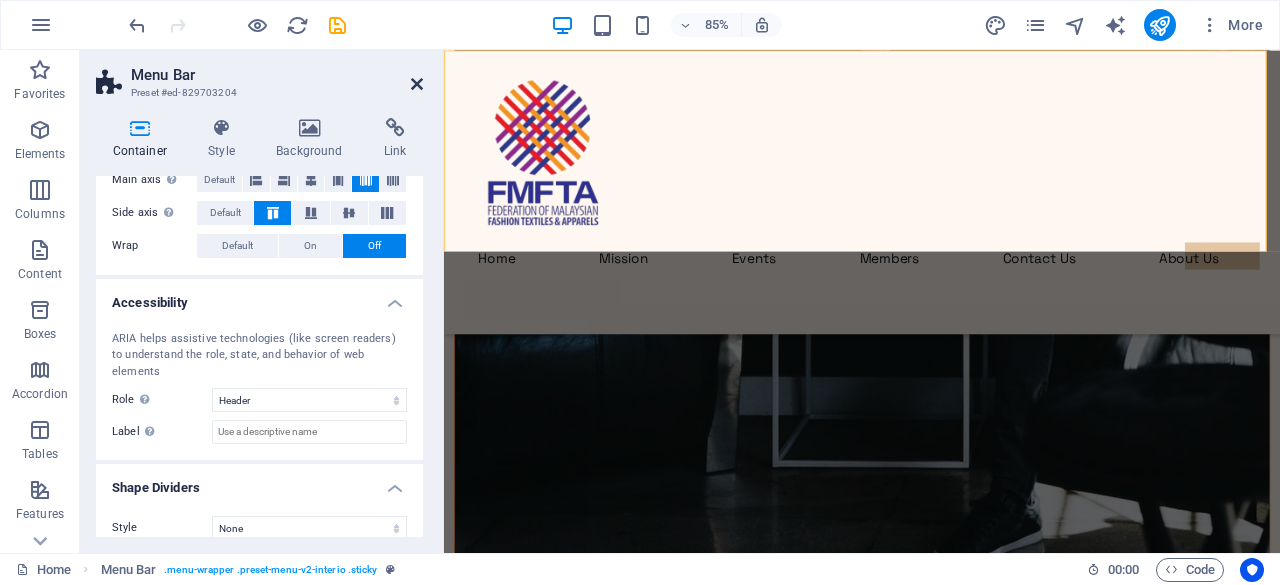 click at bounding box center [417, 84] 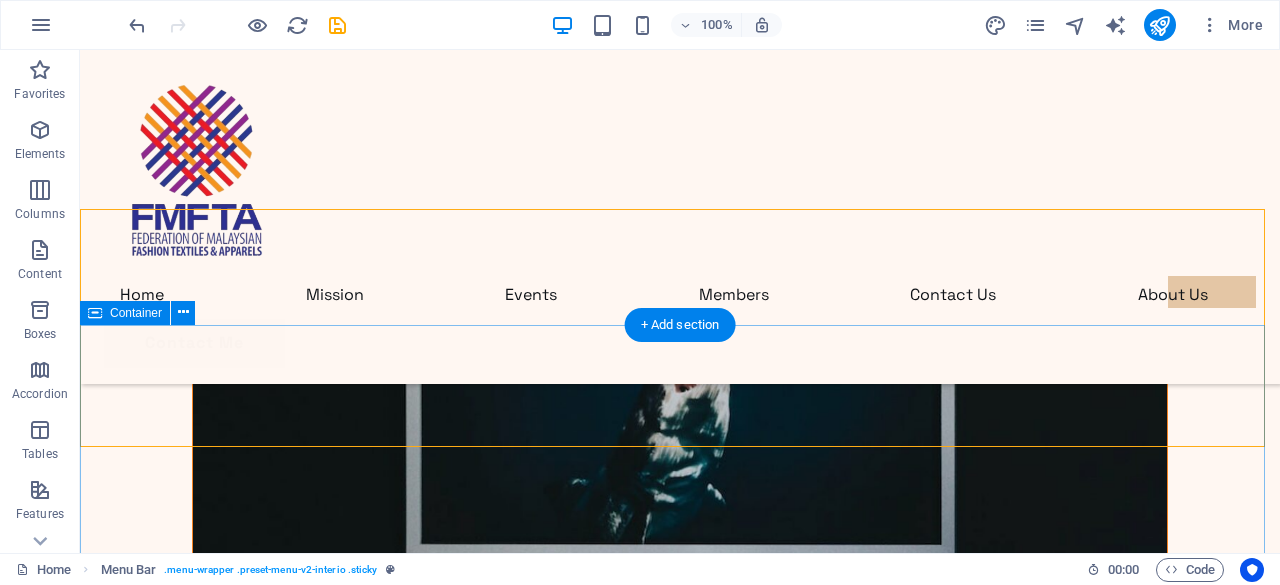 scroll, scrollTop: 4719, scrollLeft: 0, axis: vertical 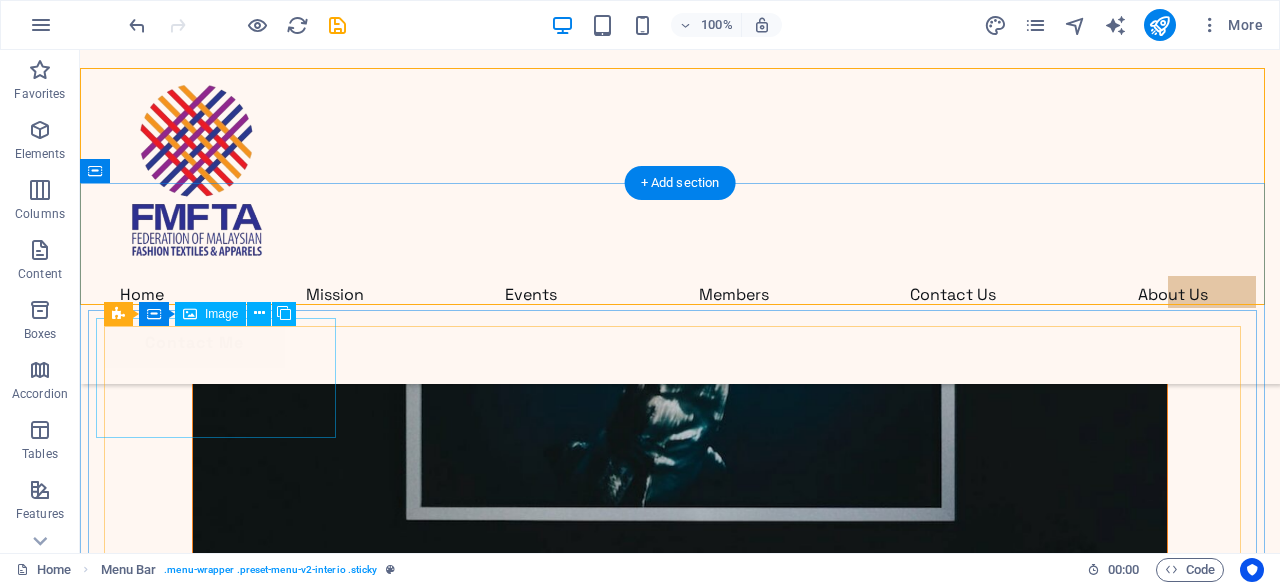 click at bounding box center [211, 6963] 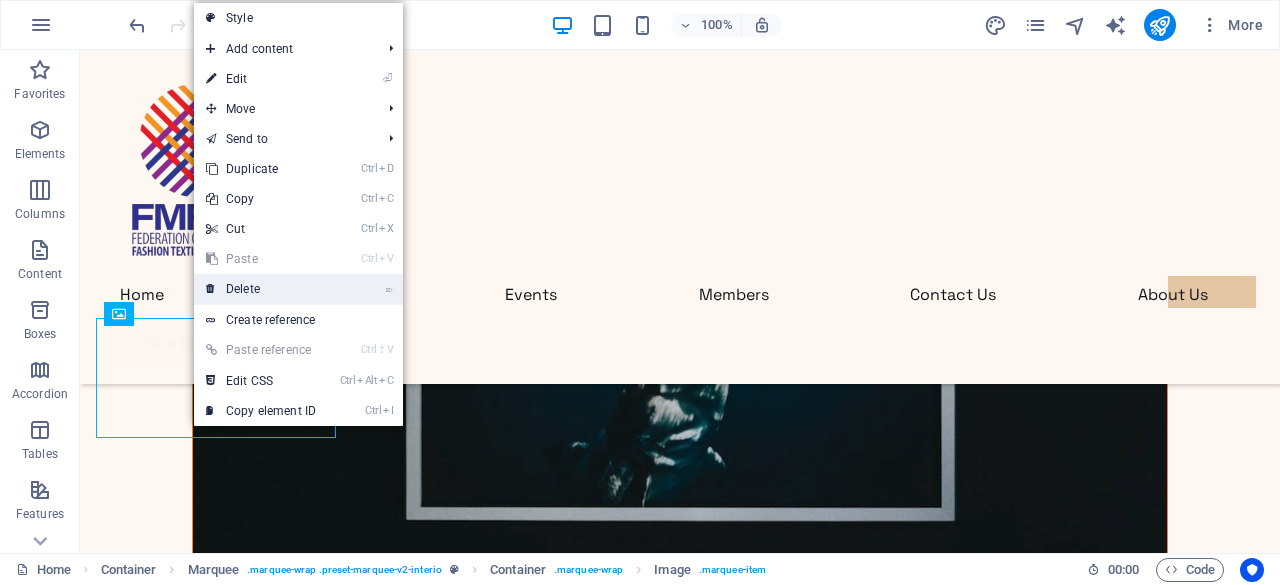 click on "⌦  Delete" at bounding box center [261, 289] 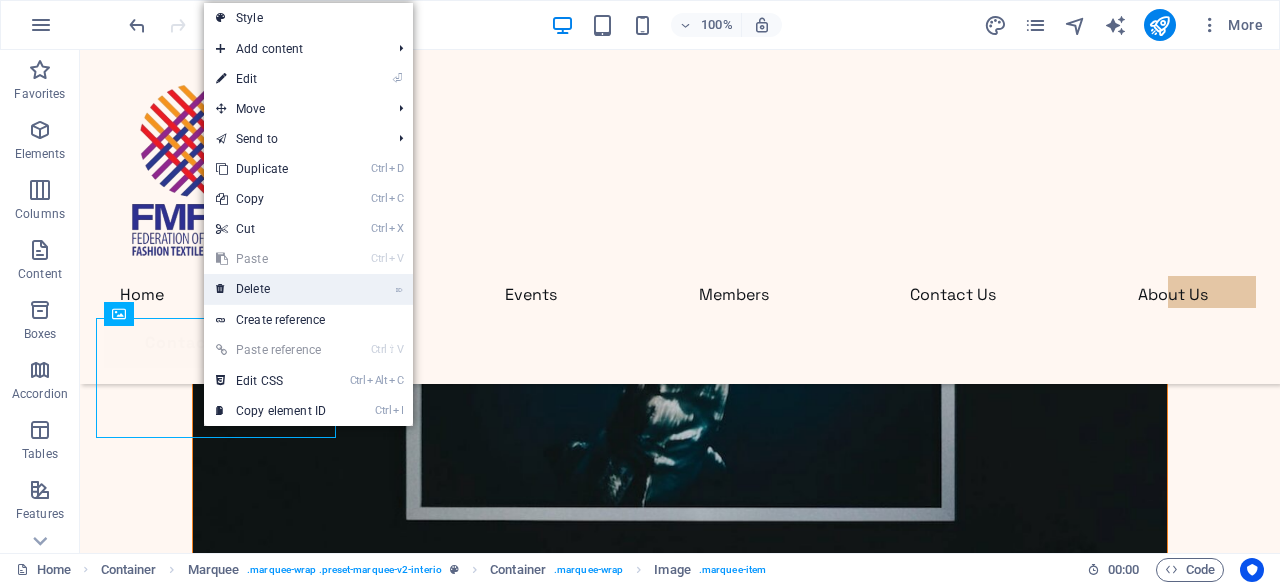 click on "⌦  Delete" at bounding box center (271, 289) 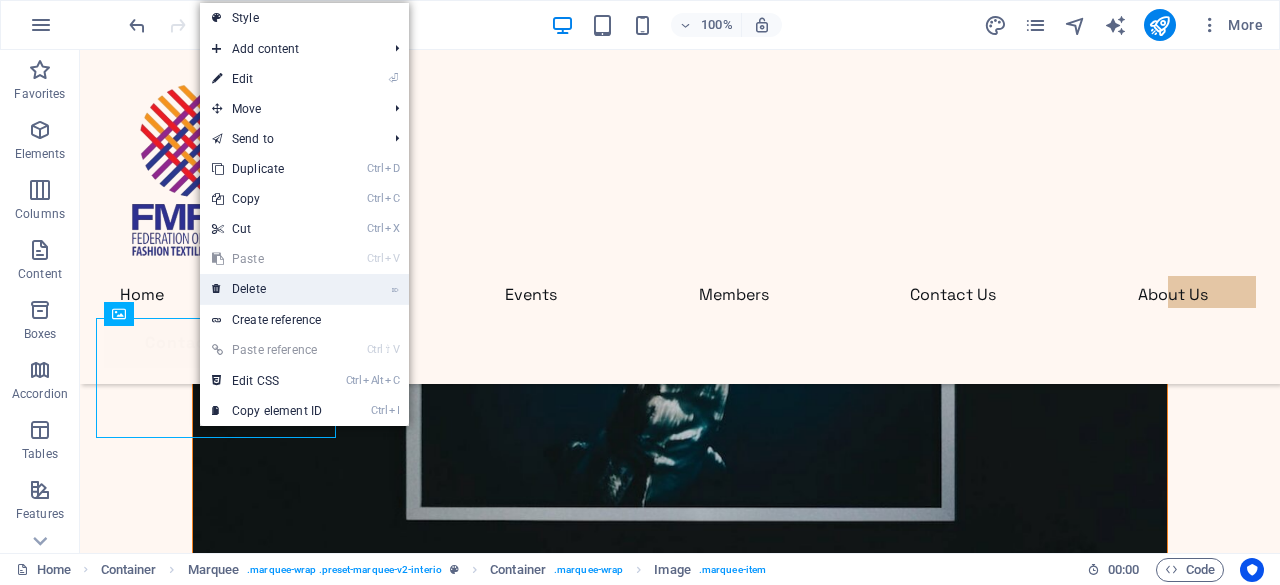 drag, startPoint x: 247, startPoint y: 289, endPoint x: 160, endPoint y: 260, distance: 91.706055 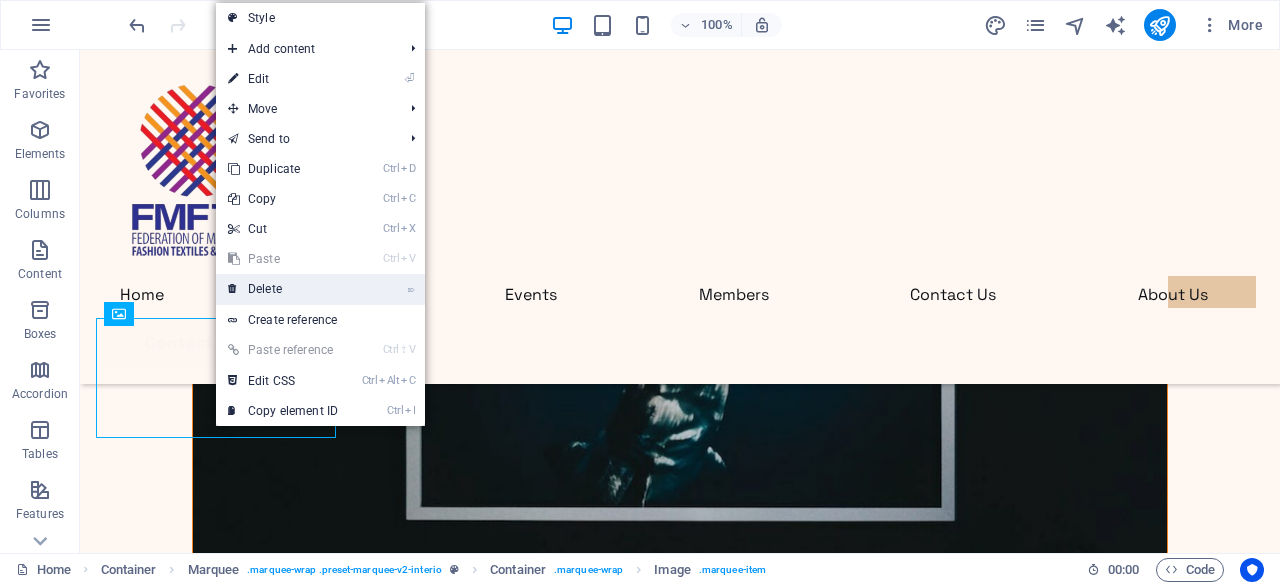 click on "⌦  Delete" at bounding box center [283, 289] 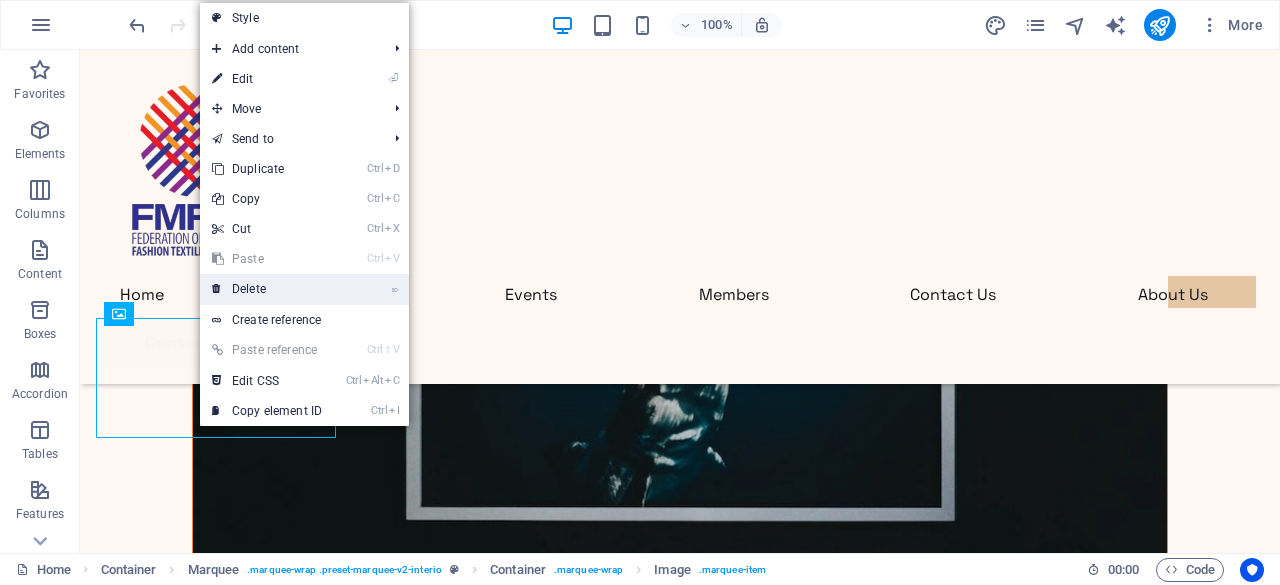 click on "⌦  Delete" at bounding box center (267, 289) 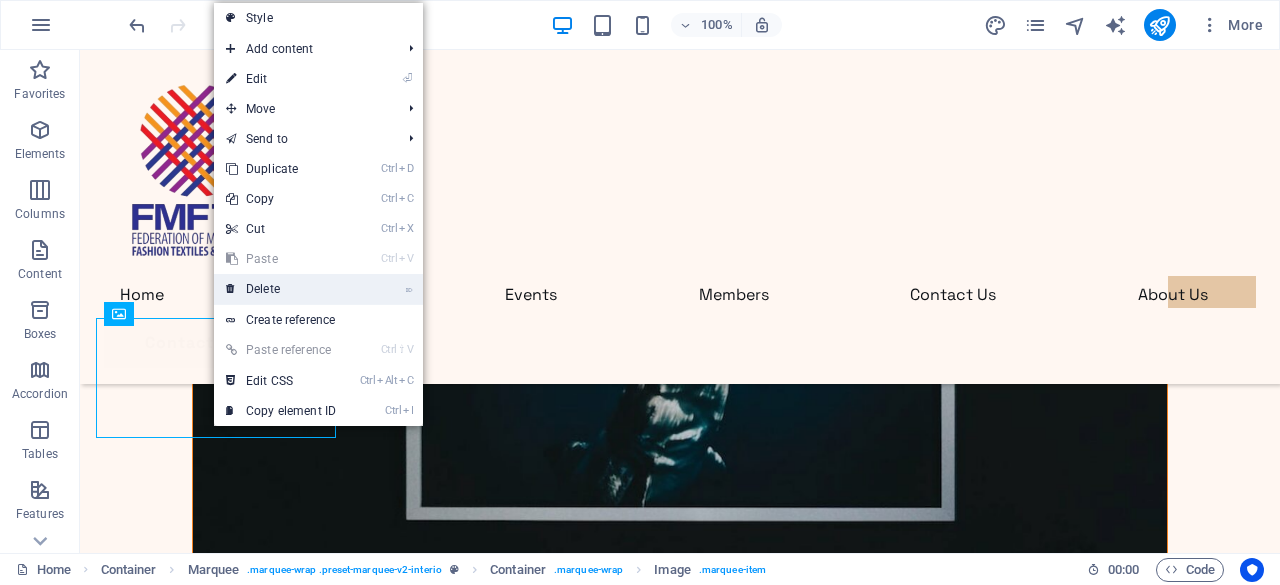 click on "⌦  Delete" at bounding box center (281, 289) 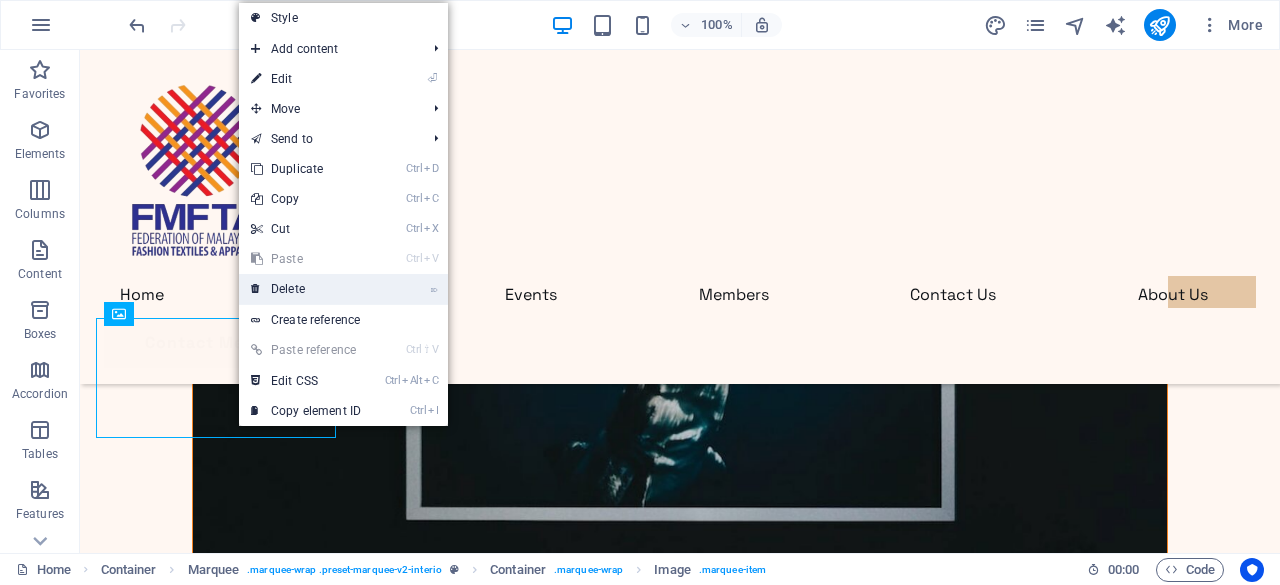 click on "⌦  Delete" at bounding box center (306, 289) 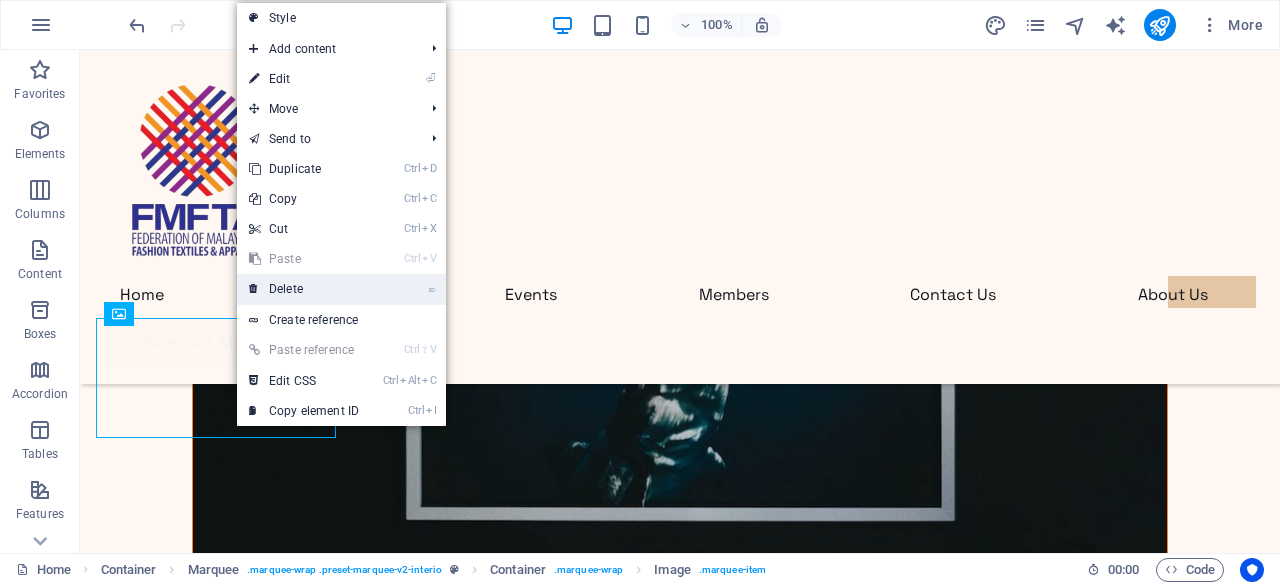 click on "⌦  Delete" at bounding box center [304, 289] 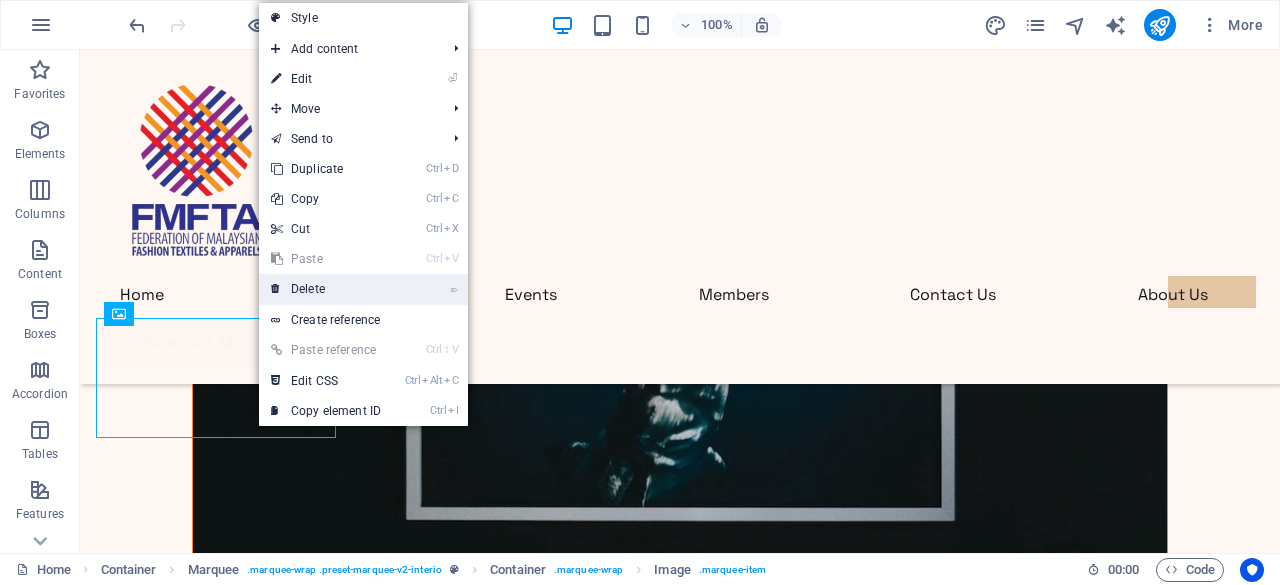 click on "⌦  Delete" at bounding box center [326, 289] 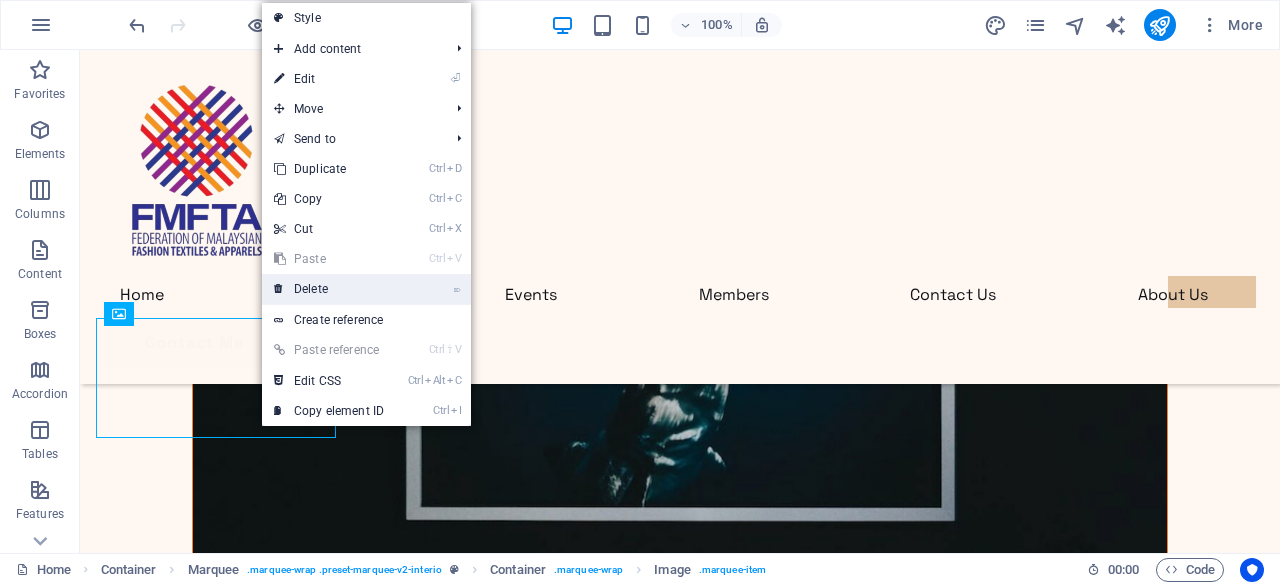 click on "⌦  Delete" at bounding box center [329, 289] 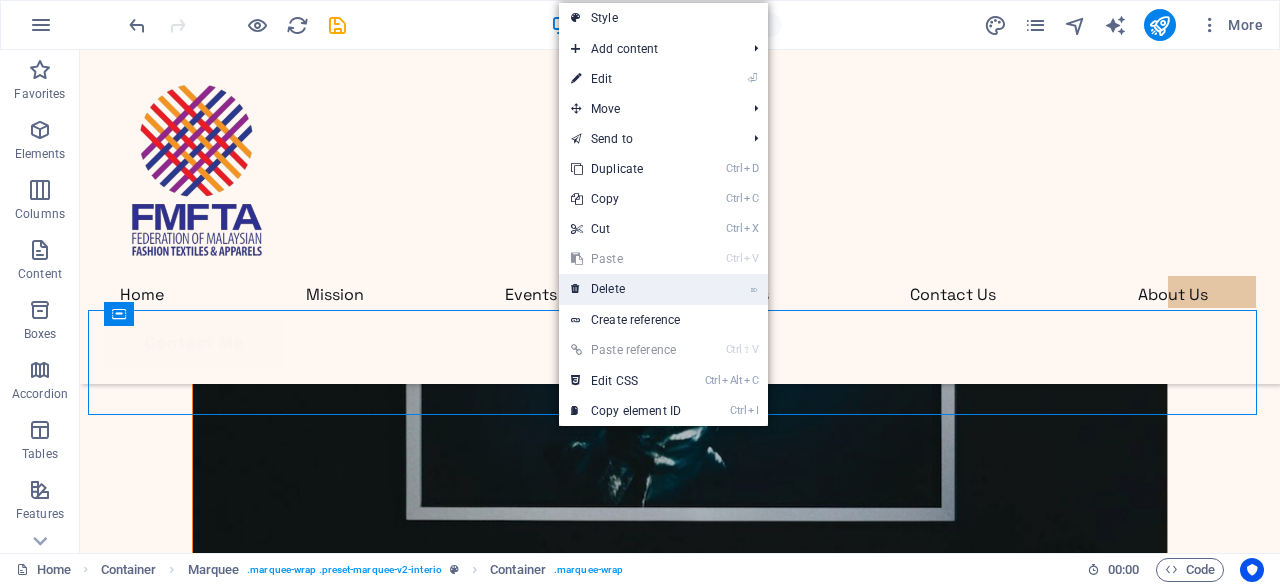 click on "⌦  Delete" at bounding box center (626, 289) 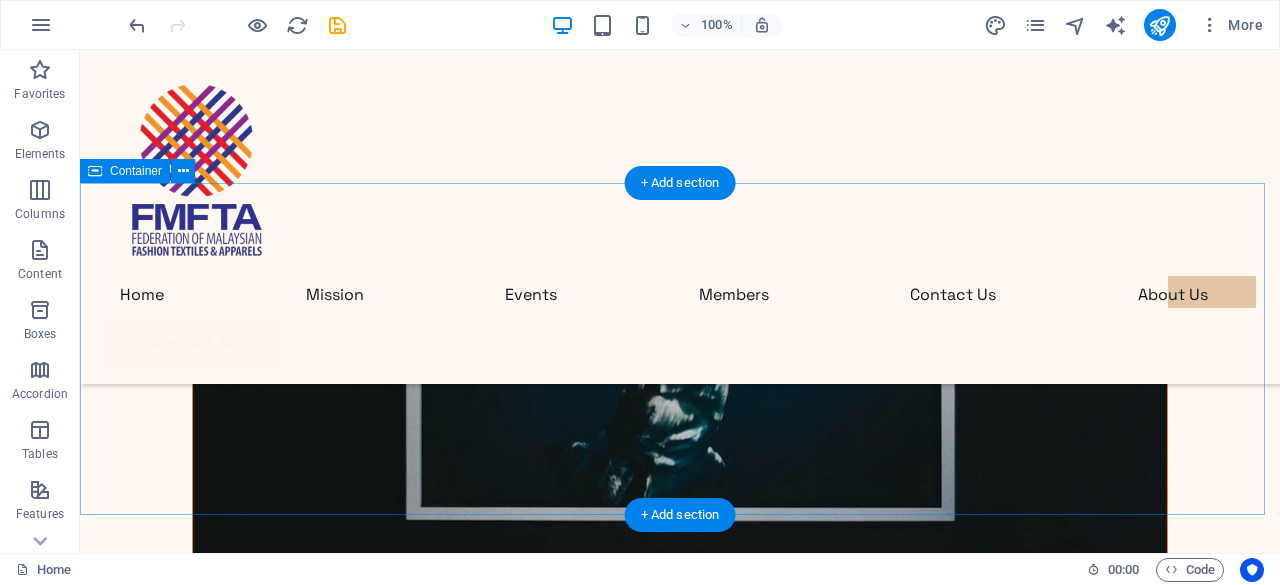 click on "My partners Drop content here or  Add elements  Paste clipboard" at bounding box center (680, 7579) 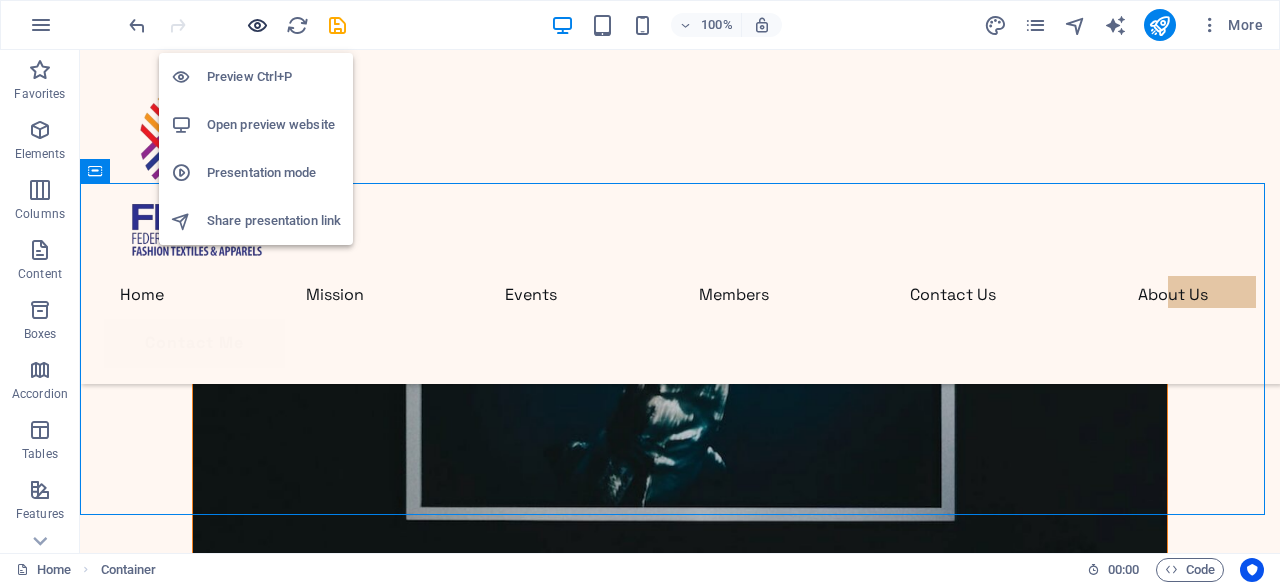 click at bounding box center (257, 25) 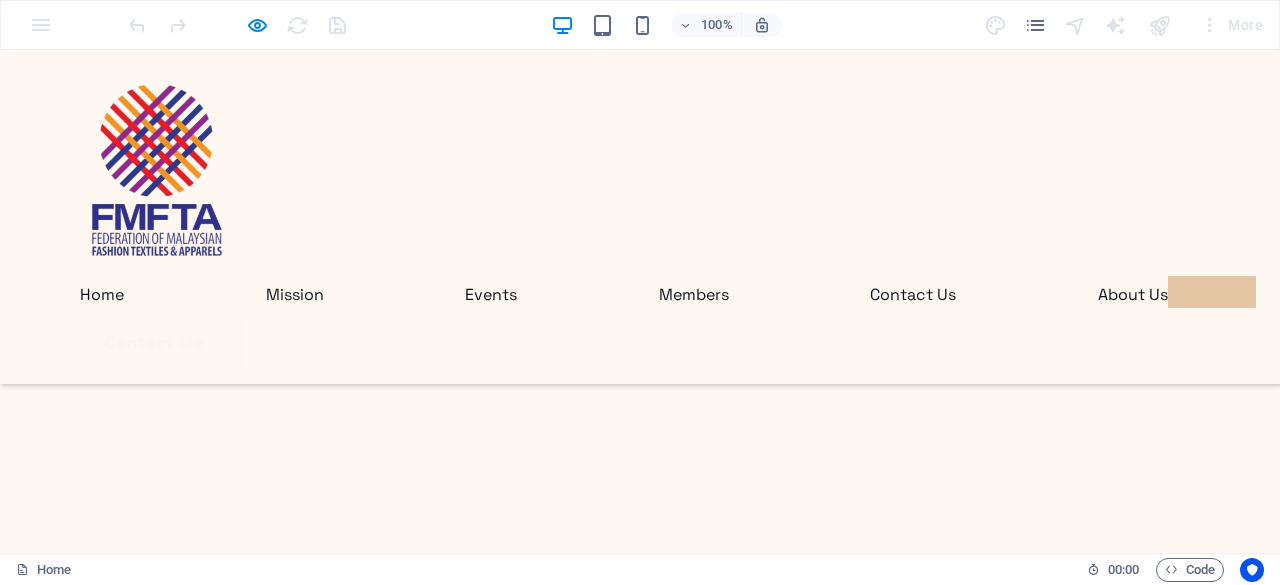 scroll, scrollTop: 4174, scrollLeft: 0, axis: vertical 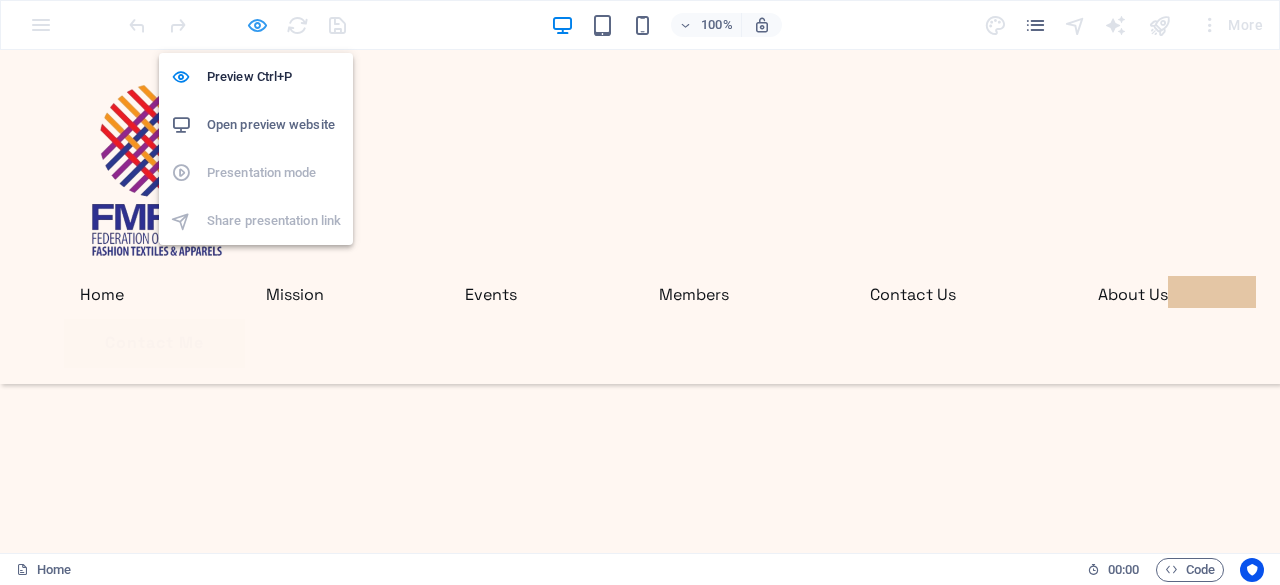 click at bounding box center (257, 25) 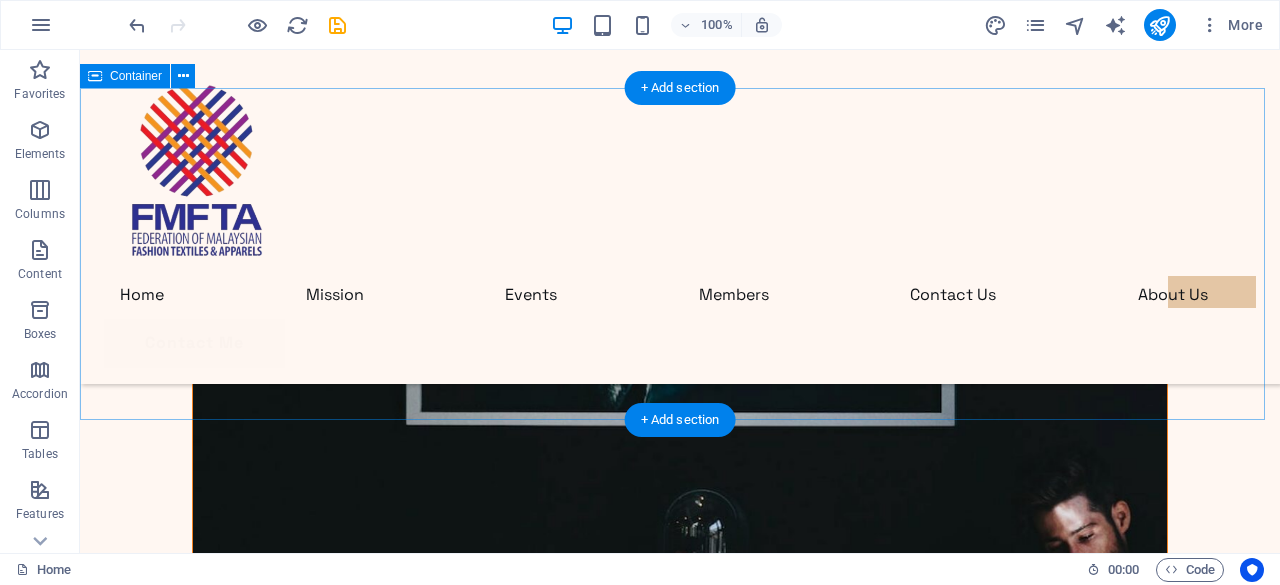 scroll, scrollTop: 4644, scrollLeft: 0, axis: vertical 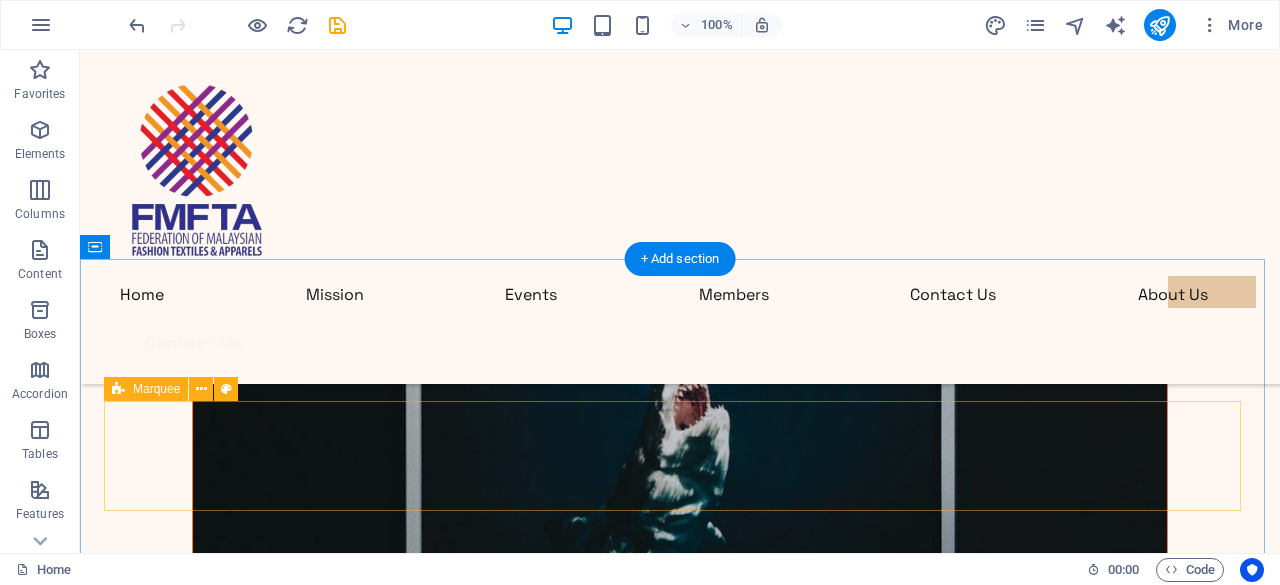 click on "Drop content here or  Add elements  Paste clipboard" at bounding box center (680, 7685) 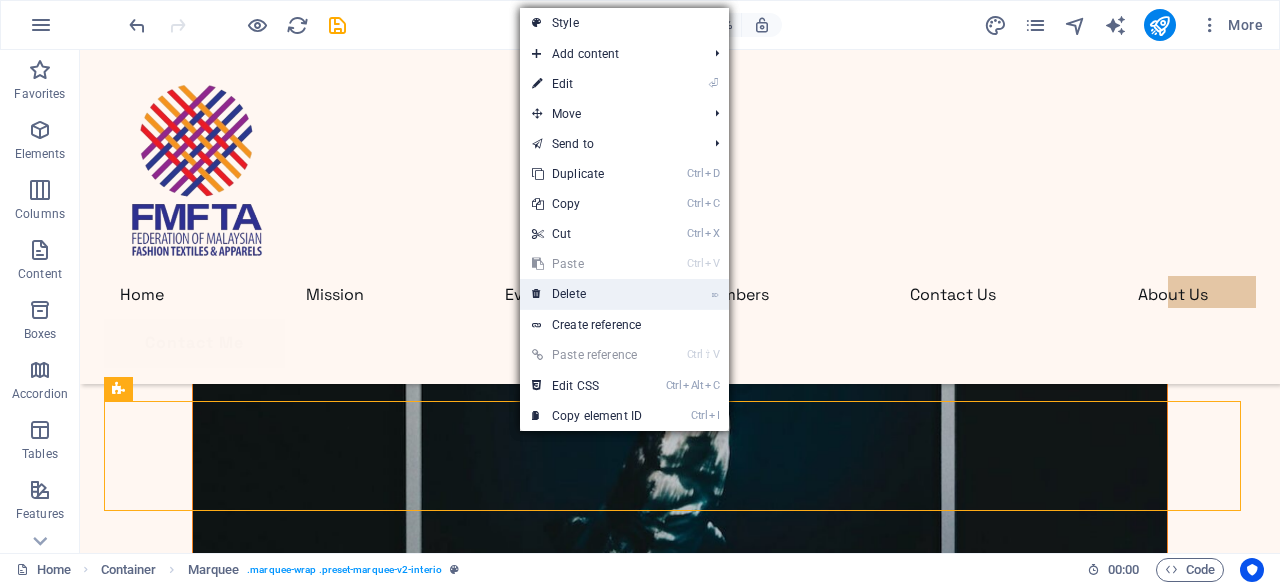 click on "⌦  Delete" at bounding box center (587, 294) 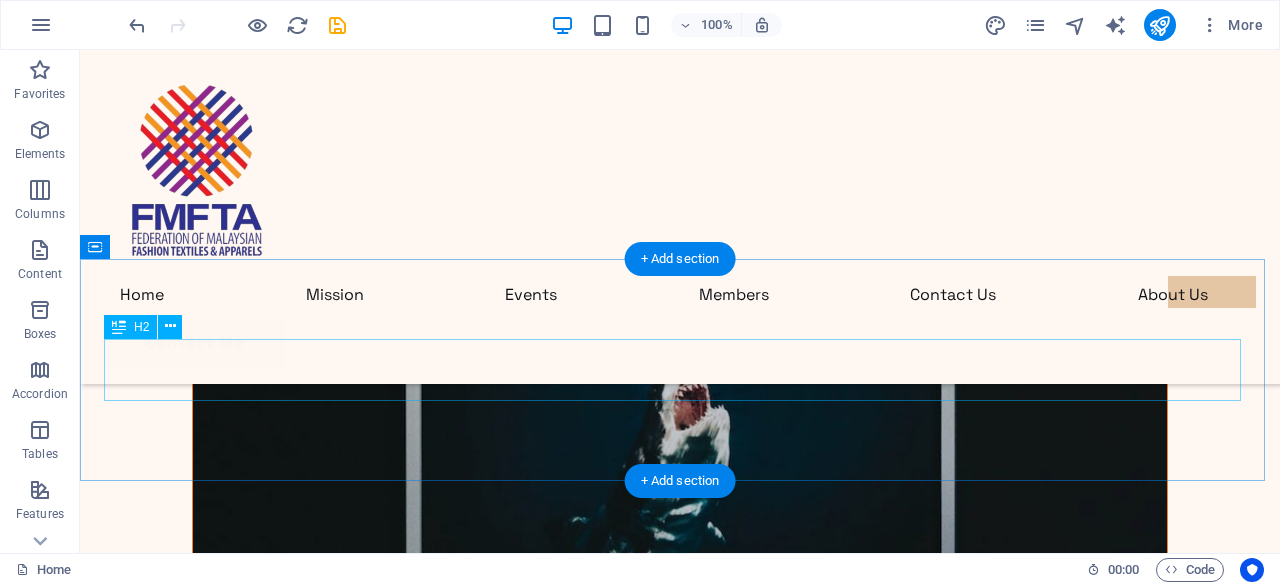 click on "My partners" at bounding box center [680, 7599] 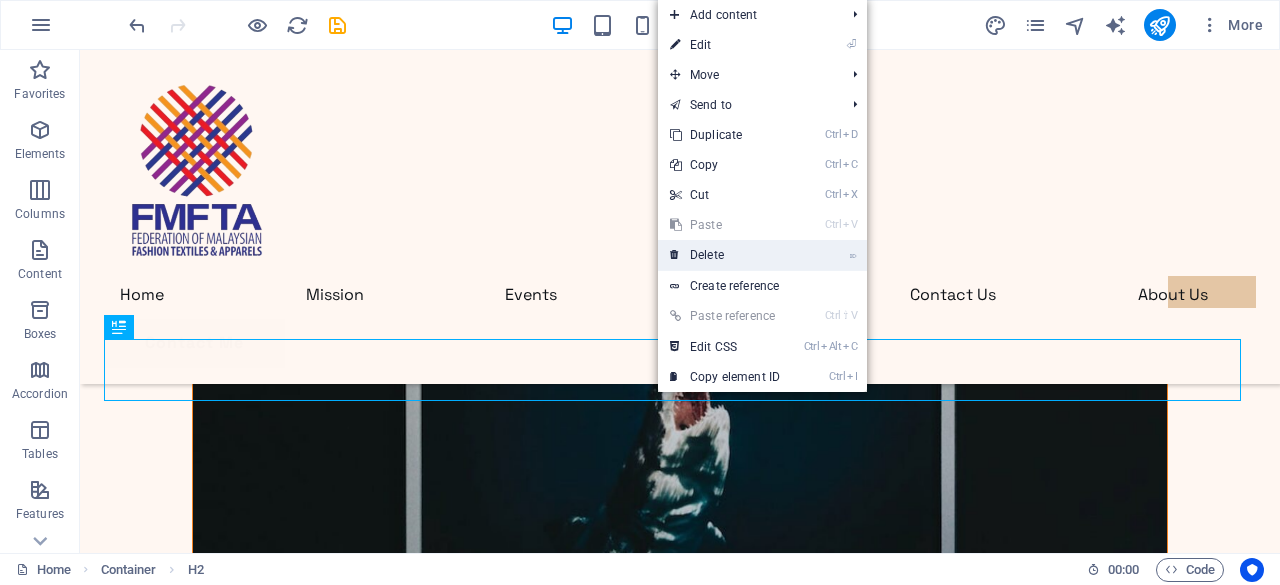 click on "⌦  Delete" at bounding box center [725, 255] 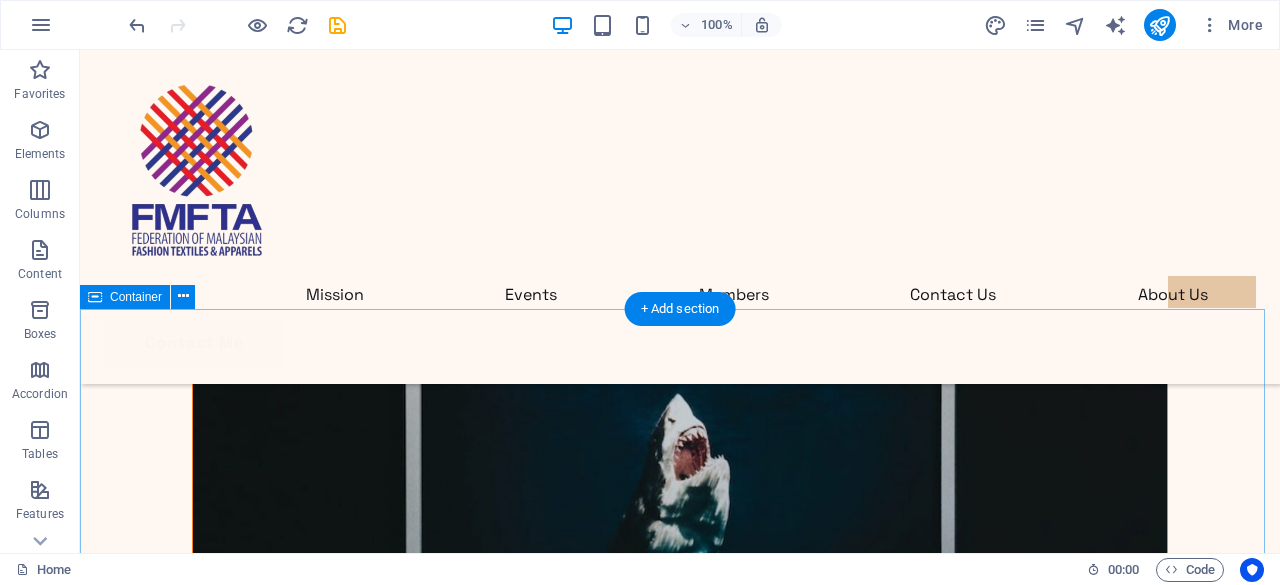 scroll, scrollTop: 4596, scrollLeft: 0, axis: vertical 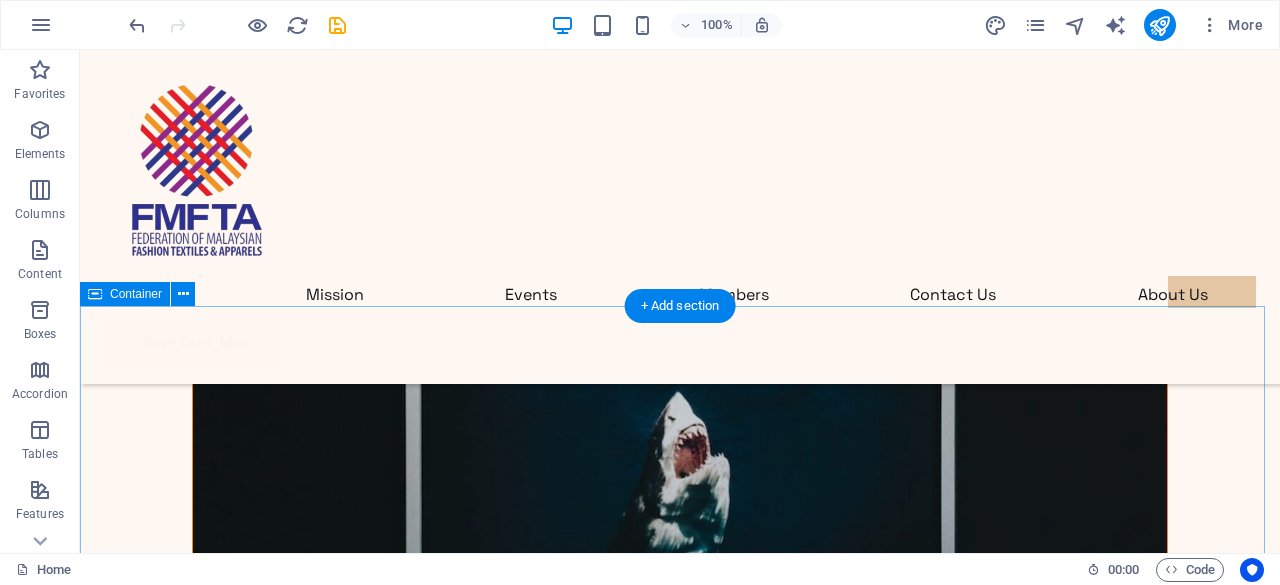 click on "Drop content here or  Add elements  Paste clipboard" at bounding box center (680, 7687) 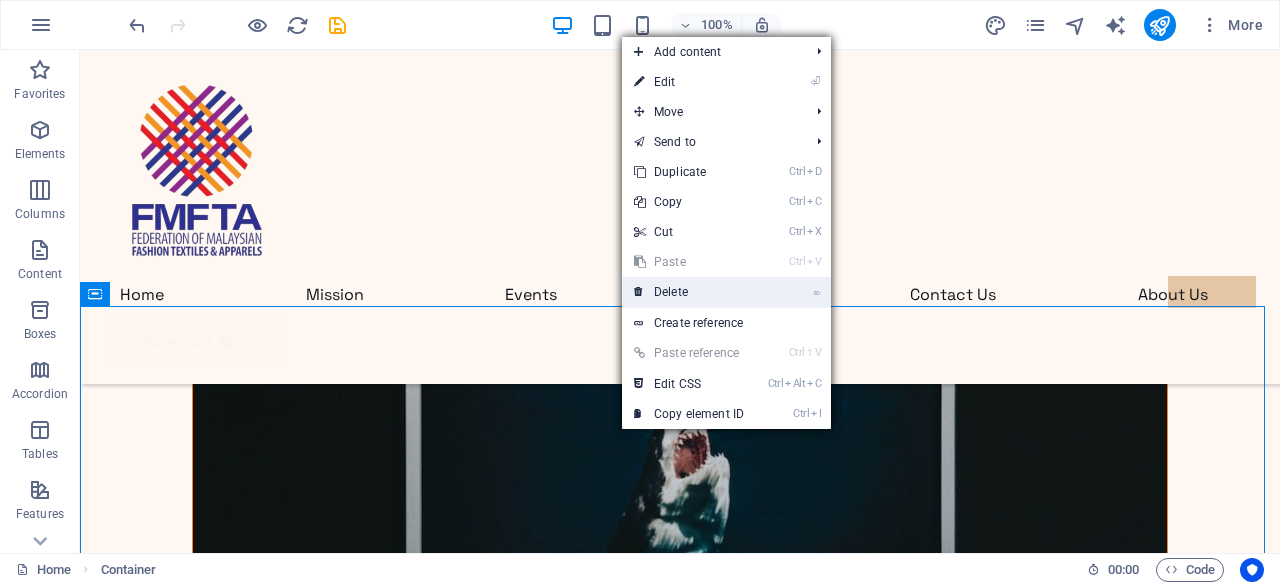 click on "⌦  Delete" at bounding box center (689, 292) 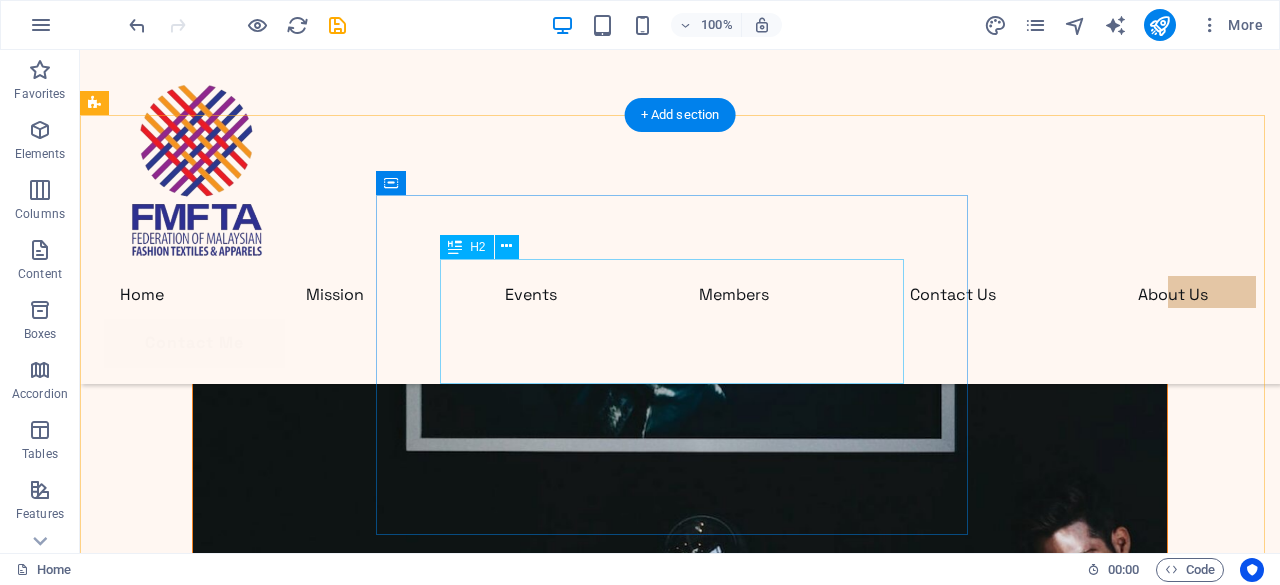 scroll, scrollTop: 4476, scrollLeft: 0, axis: vertical 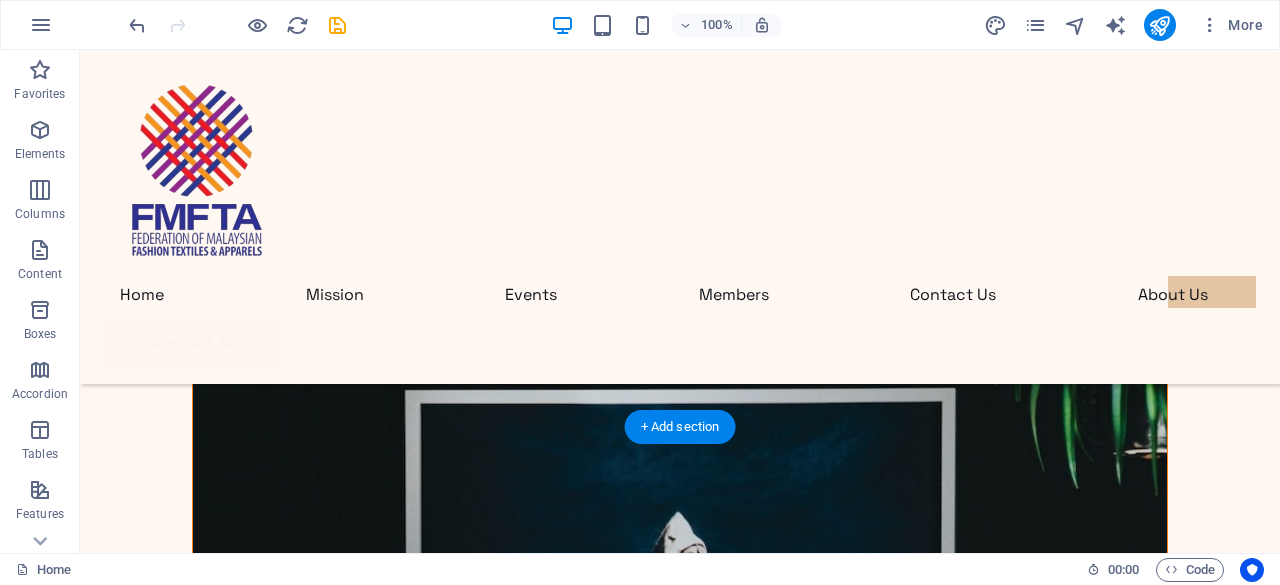 click at bounding box center (680, 7719) 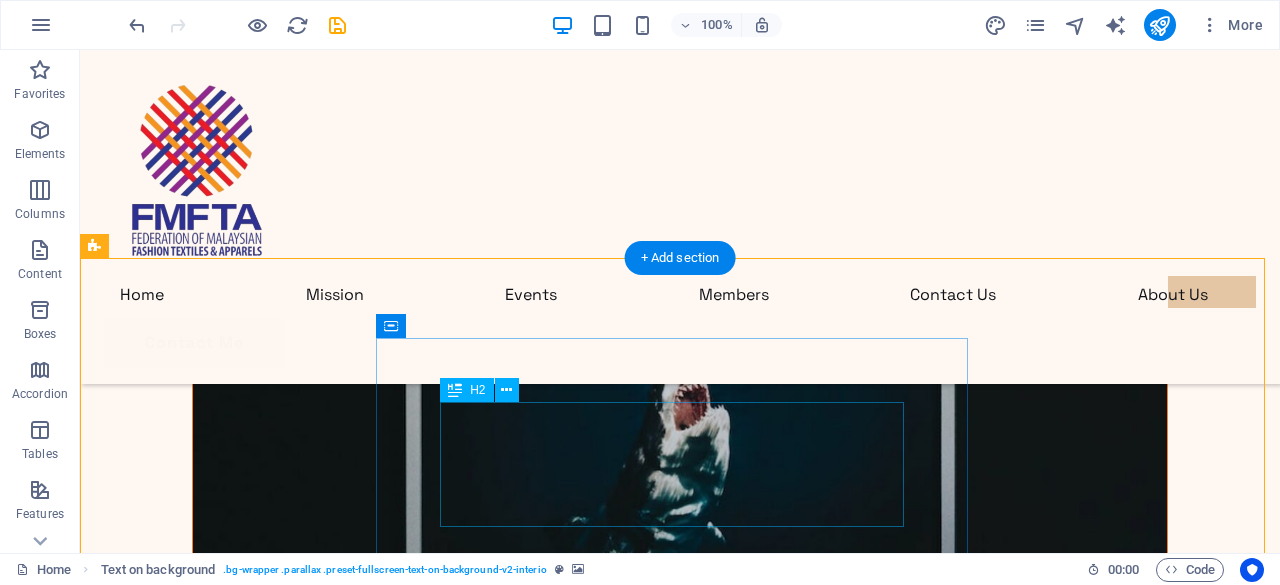 scroll, scrollTop: 4642, scrollLeft: 0, axis: vertical 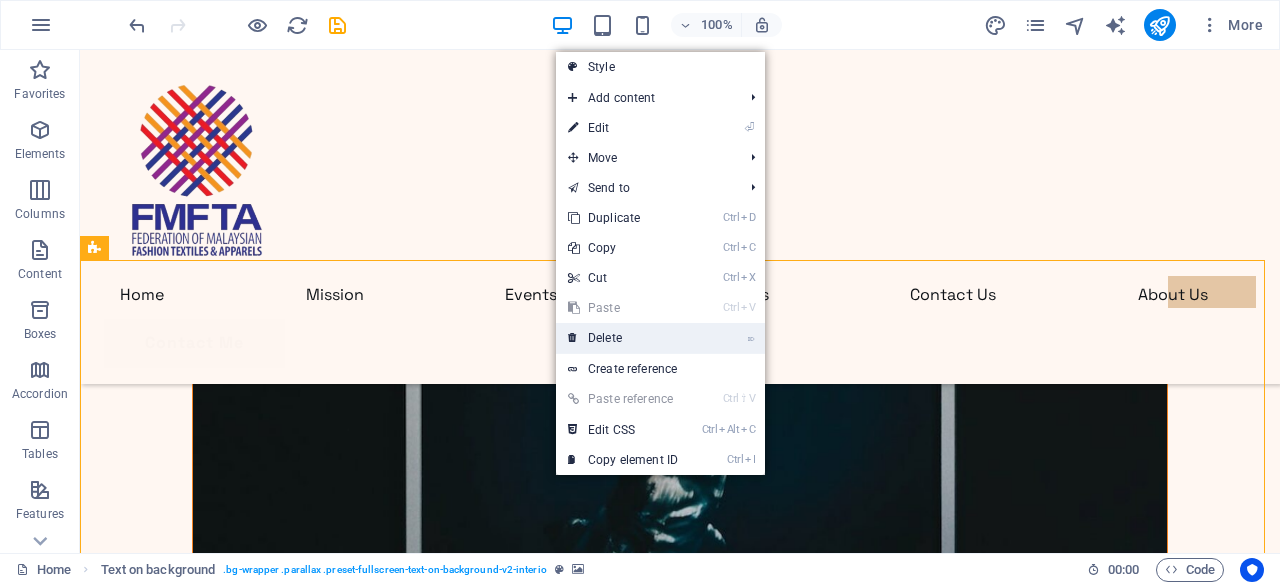 click on "⌦  Delete" at bounding box center [623, 338] 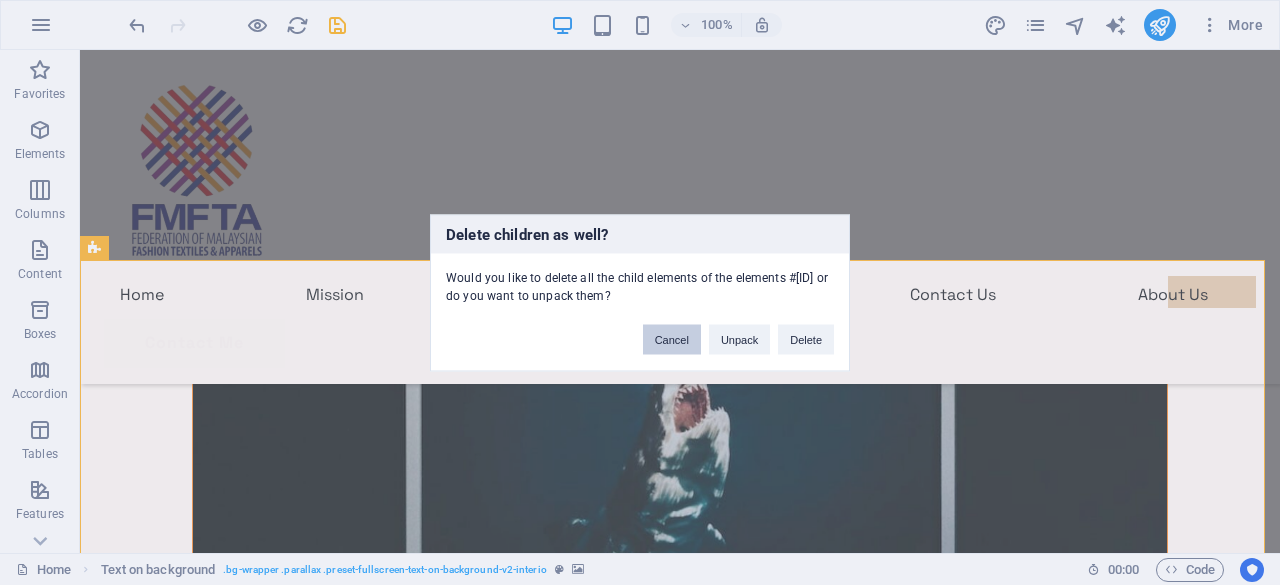 click on "Cancel" at bounding box center (672, 339) 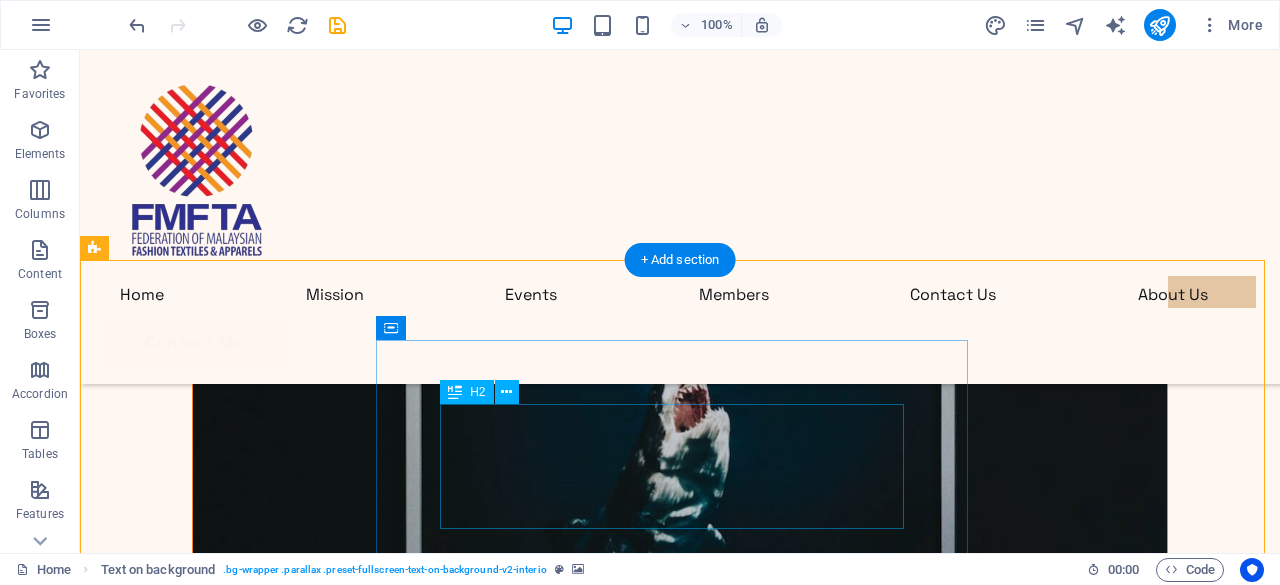 scroll, scrollTop: 4710, scrollLeft: 0, axis: vertical 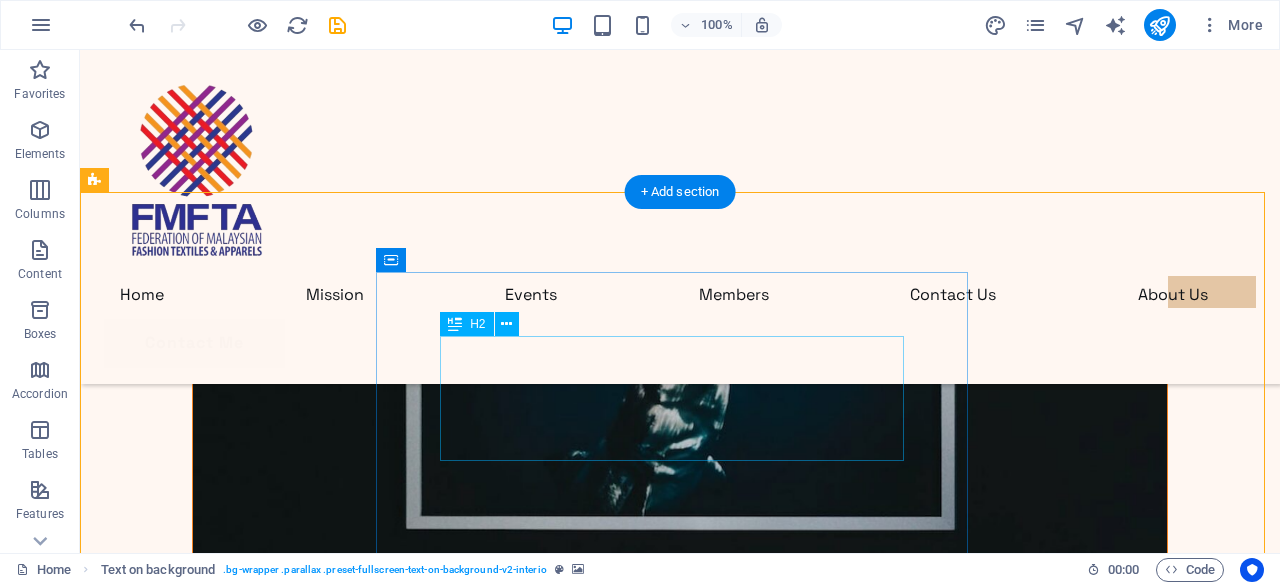 click on "Let’s create together" at bounding box center (680, 8099) 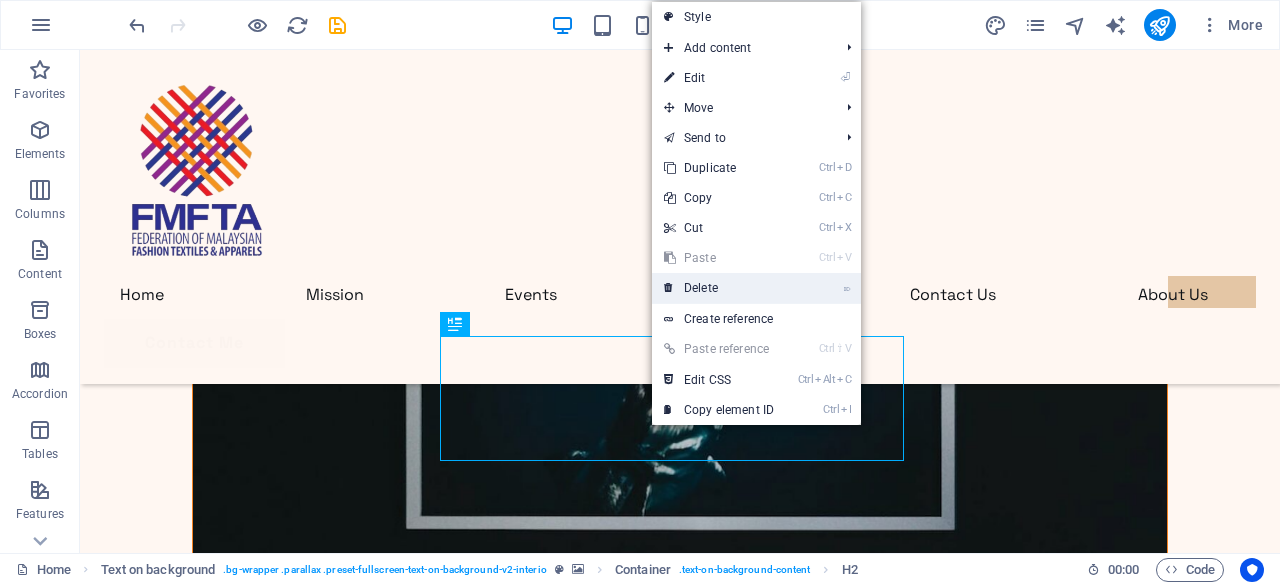 click on "⌦  Delete" at bounding box center [719, 288] 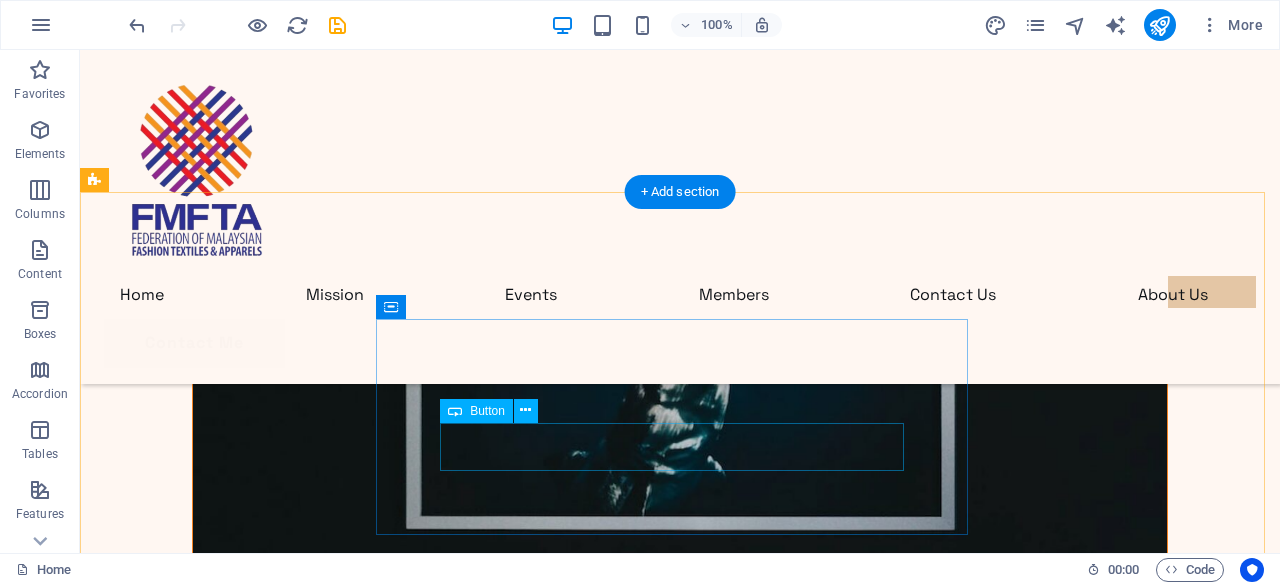 click on "Contact Me" at bounding box center [680, 8116] 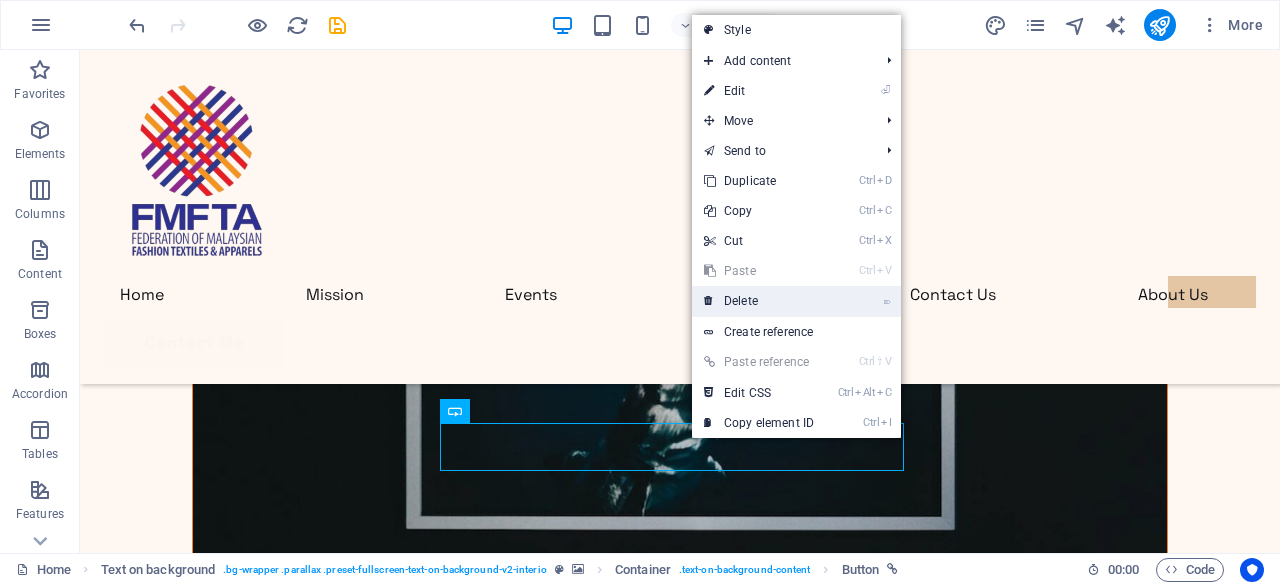 click on "⌦  Delete" at bounding box center [759, 301] 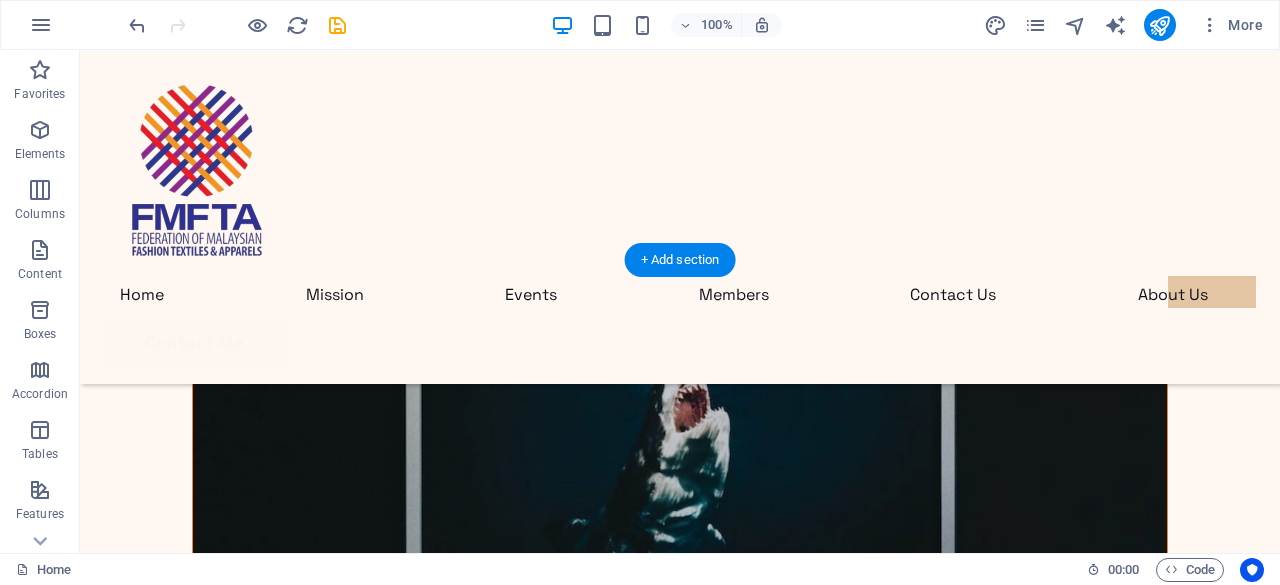scroll, scrollTop: 4666, scrollLeft: 0, axis: vertical 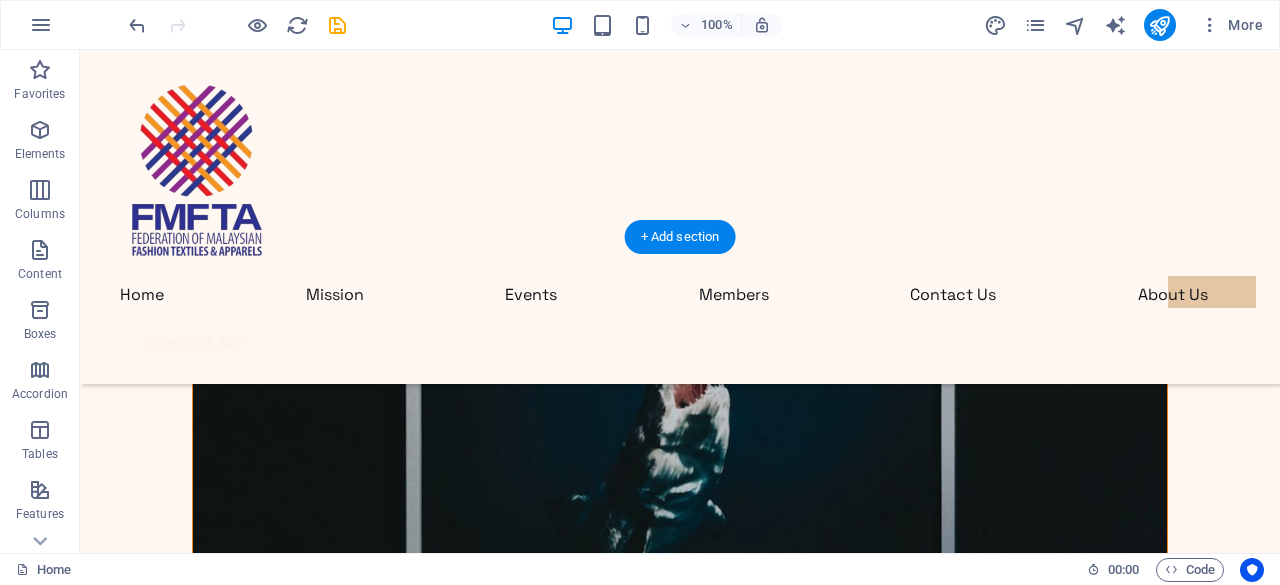 click at bounding box center [680, 7616] 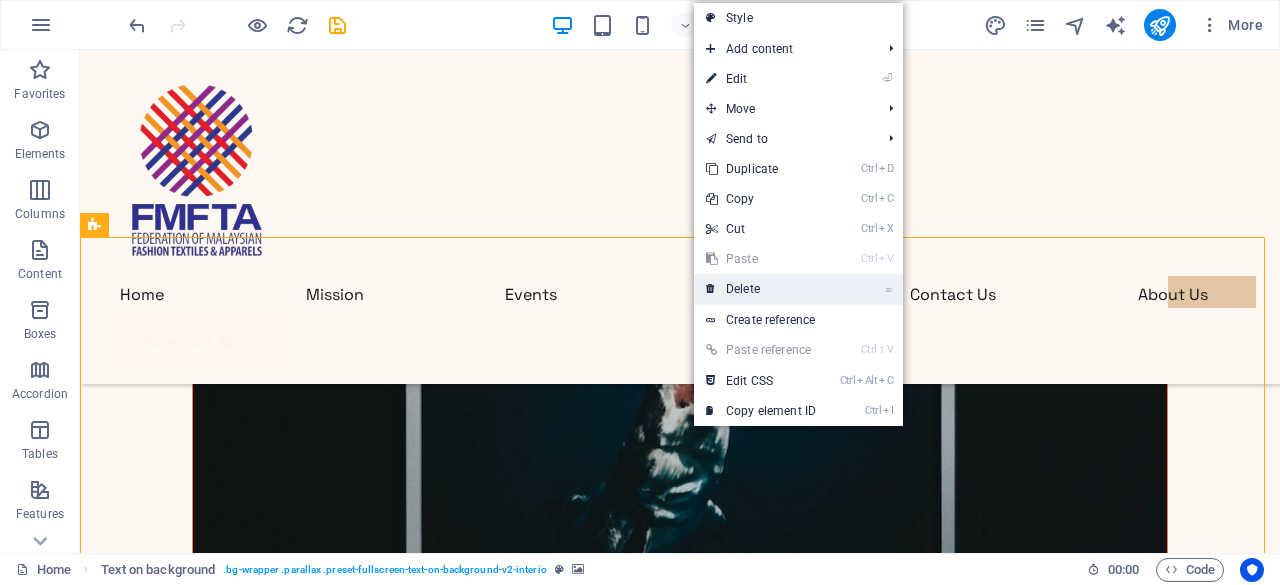 click on "⌦  Delete" at bounding box center [761, 289] 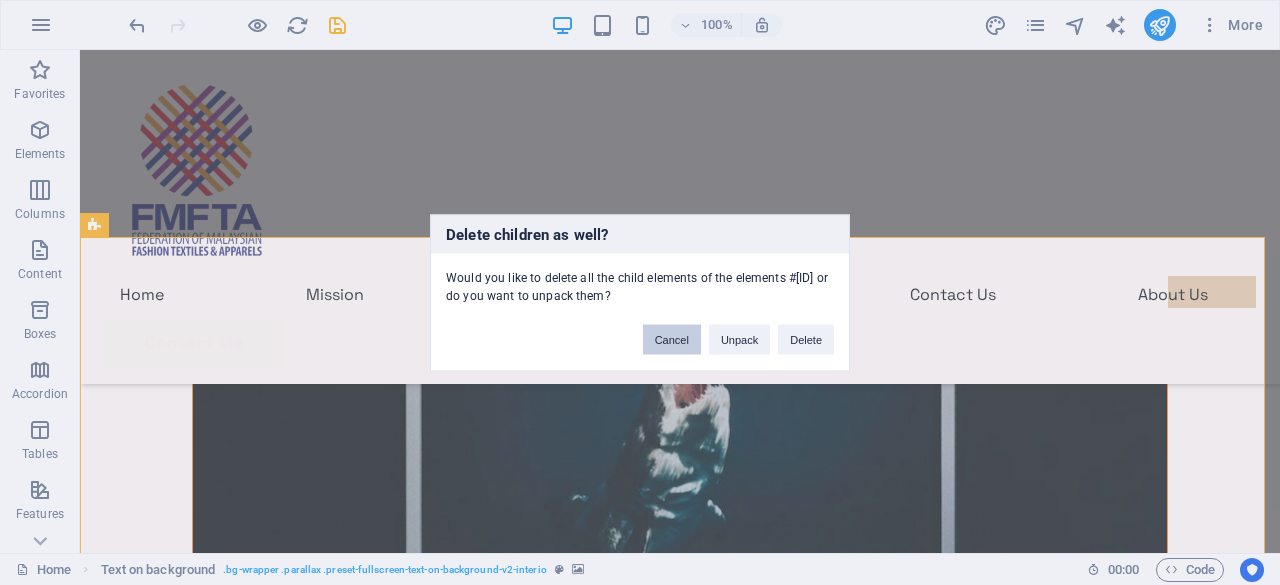 drag, startPoint x: 657, startPoint y: 343, endPoint x: 654, endPoint y: 403, distance: 60.074955 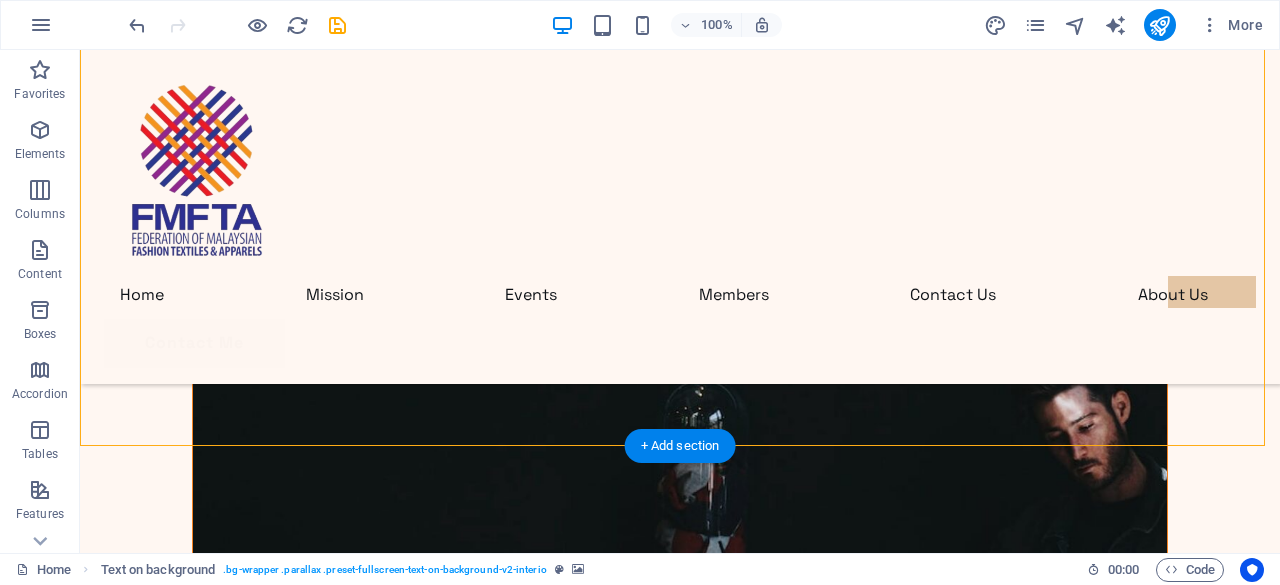 scroll, scrollTop: 4926, scrollLeft: 0, axis: vertical 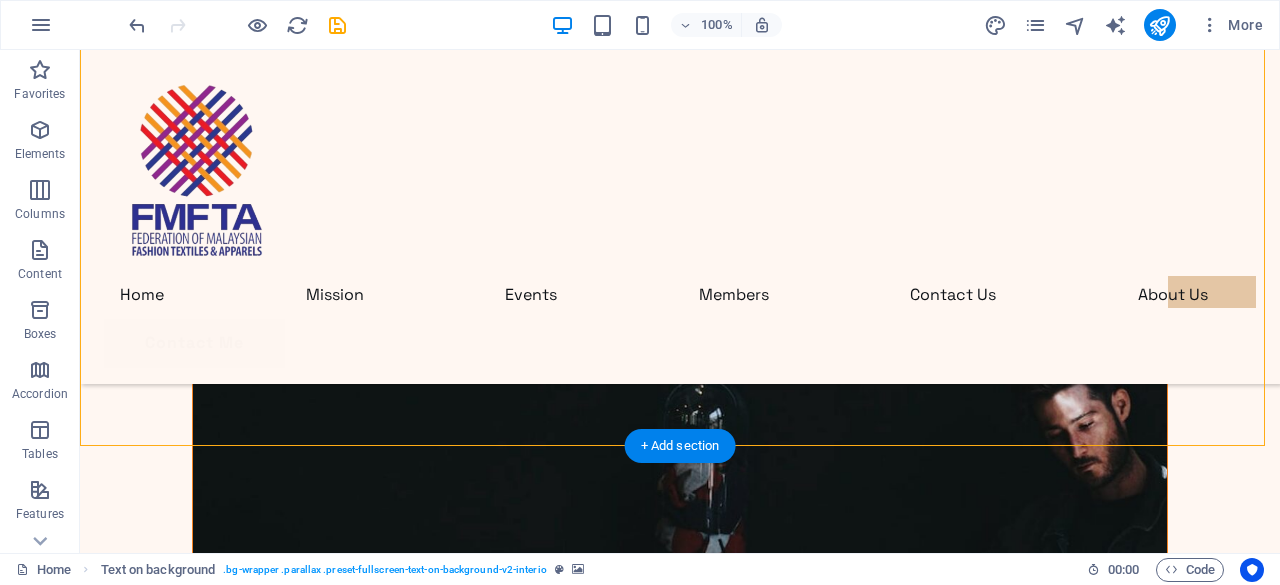 click at bounding box center (680, 7486) 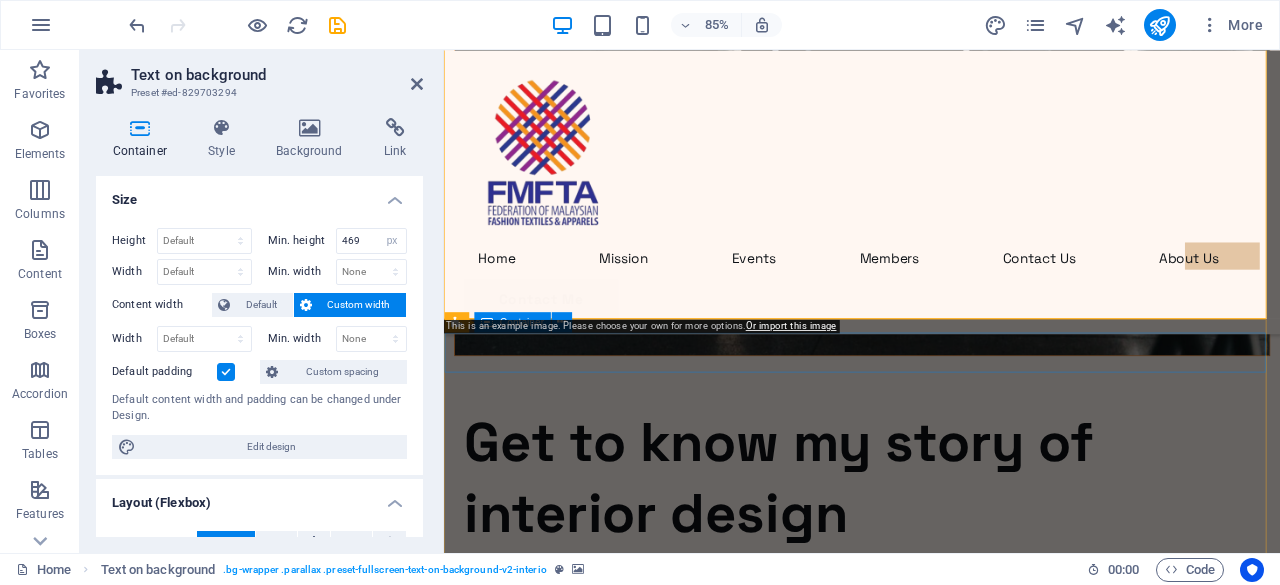 scroll, scrollTop: 4825, scrollLeft: 0, axis: vertical 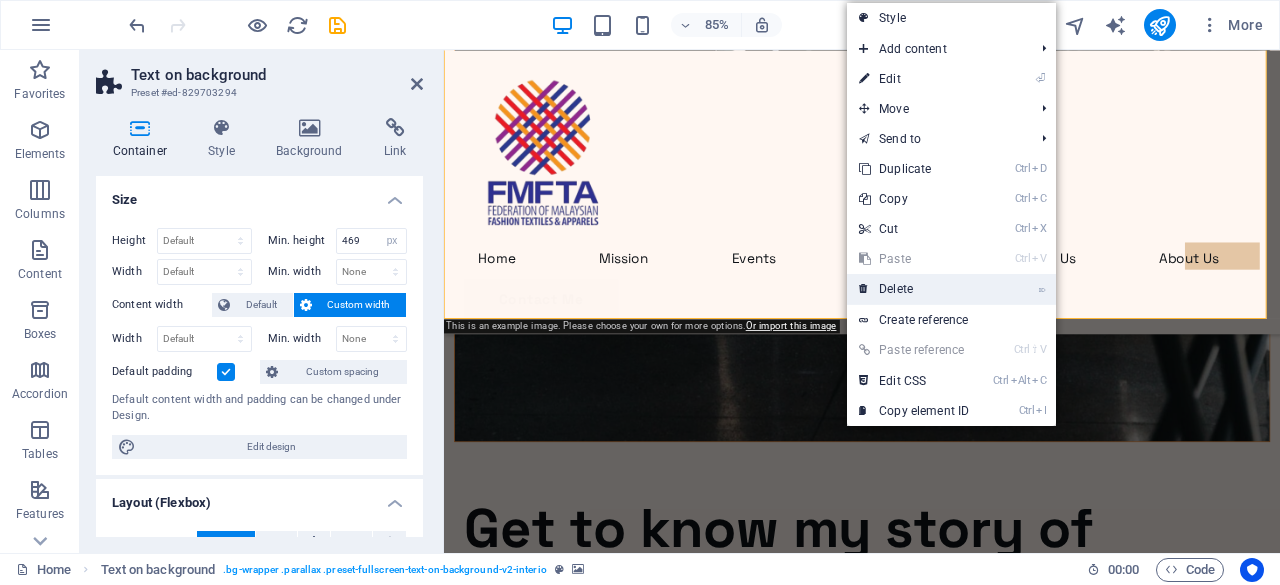 click on "⌦  Delete" at bounding box center [914, 289] 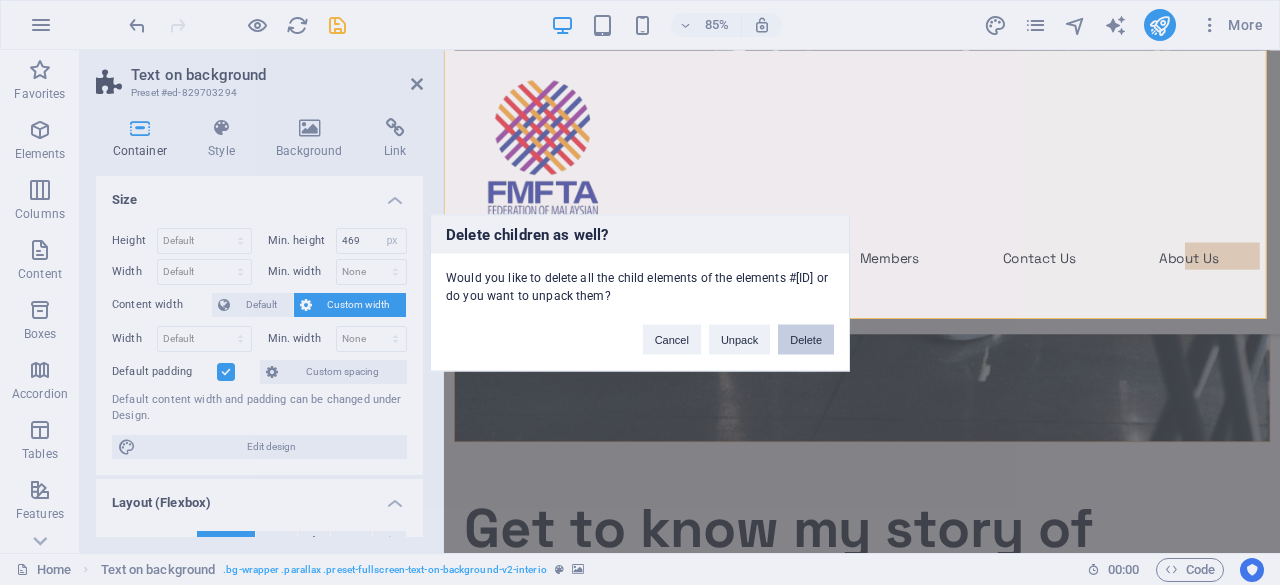 click on "Delete" at bounding box center [806, 339] 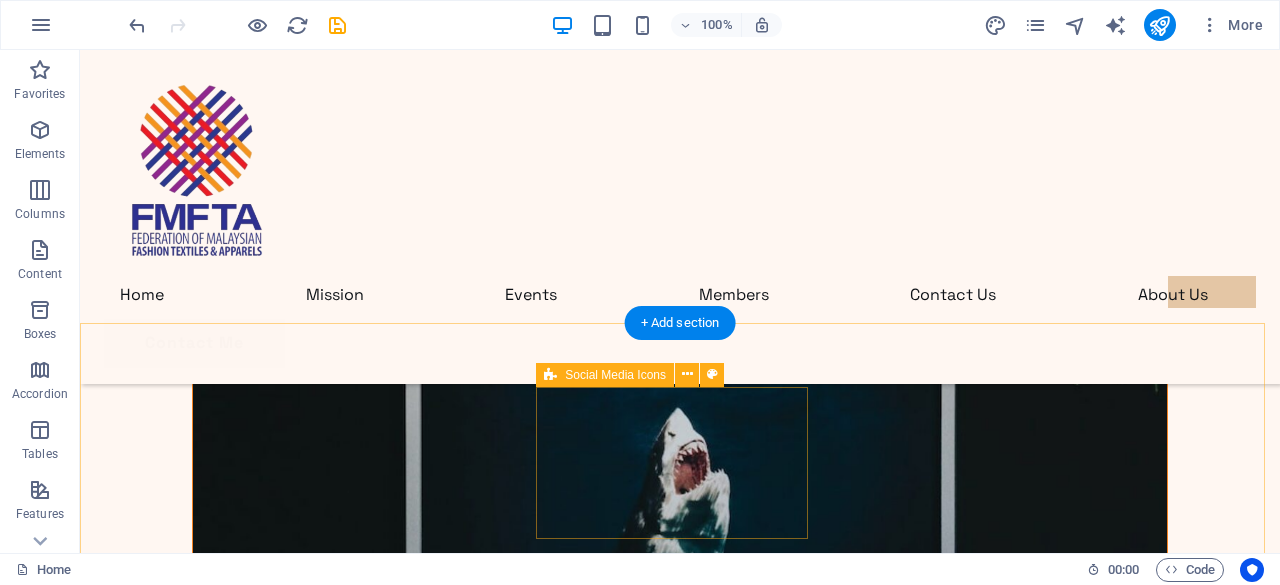 scroll, scrollTop: 4646, scrollLeft: 0, axis: vertical 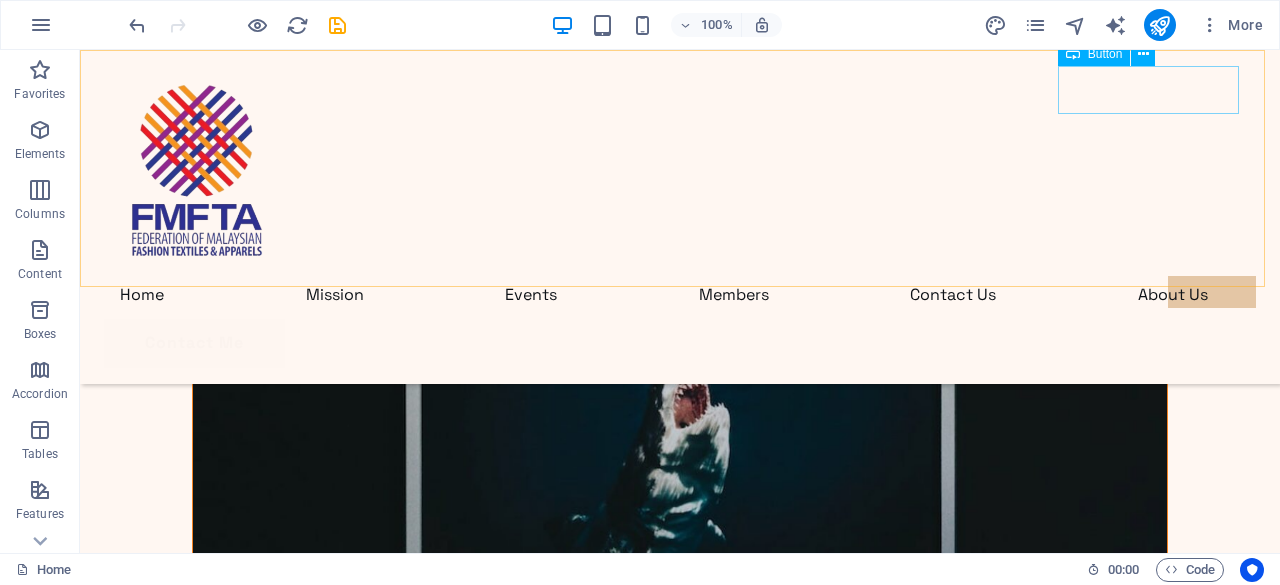 click on "Contact Me" at bounding box center (680, 343) 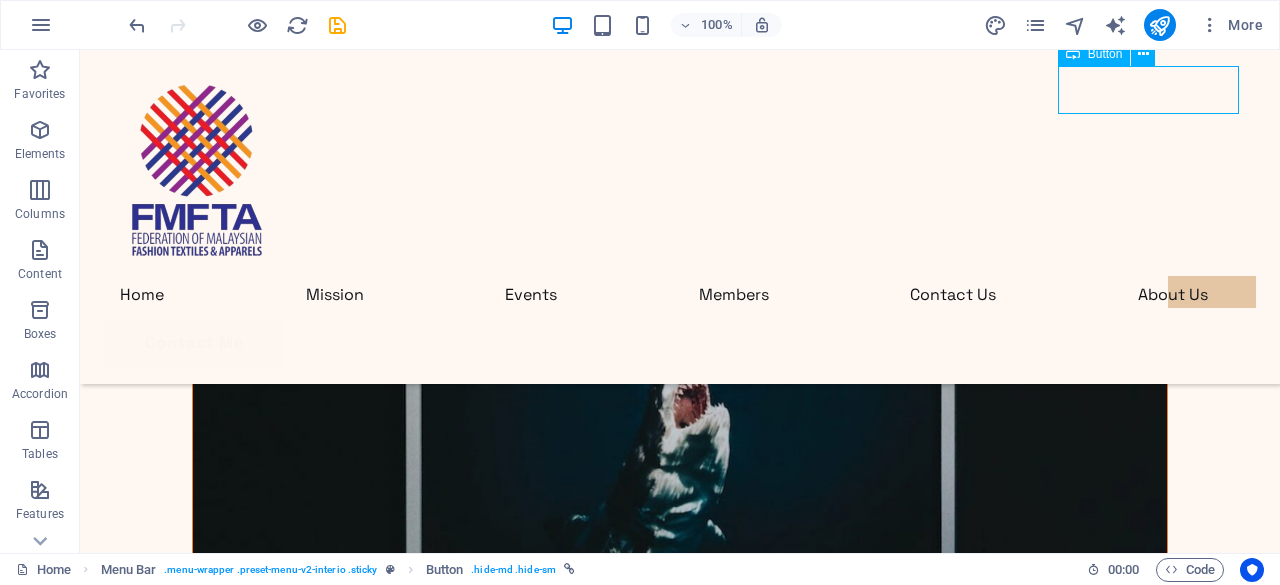 click on "Contact Me" at bounding box center (680, 343) 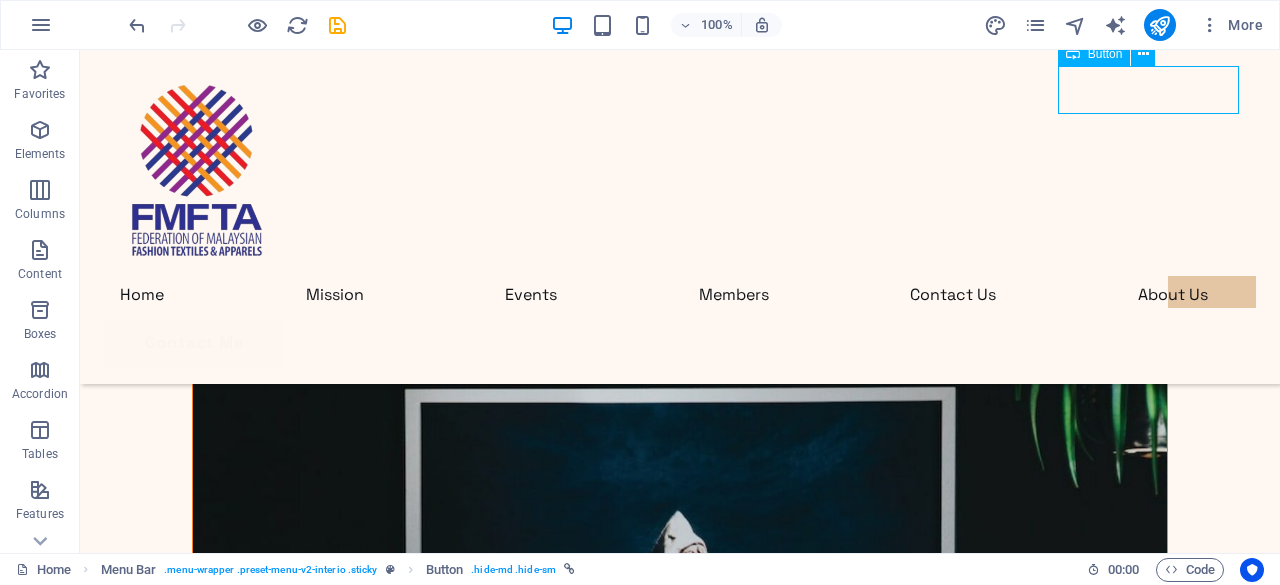 scroll, scrollTop: 4376, scrollLeft: 0, axis: vertical 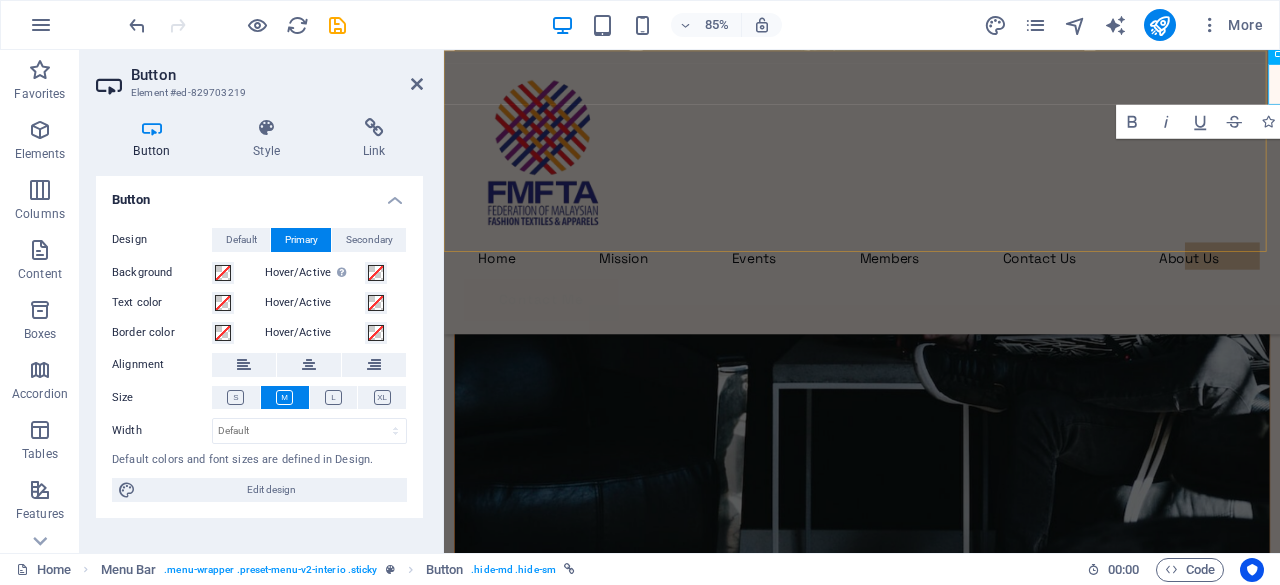 click on "Home Mission Events Members Contact Us About Us Contact Me" at bounding box center [936, 217] 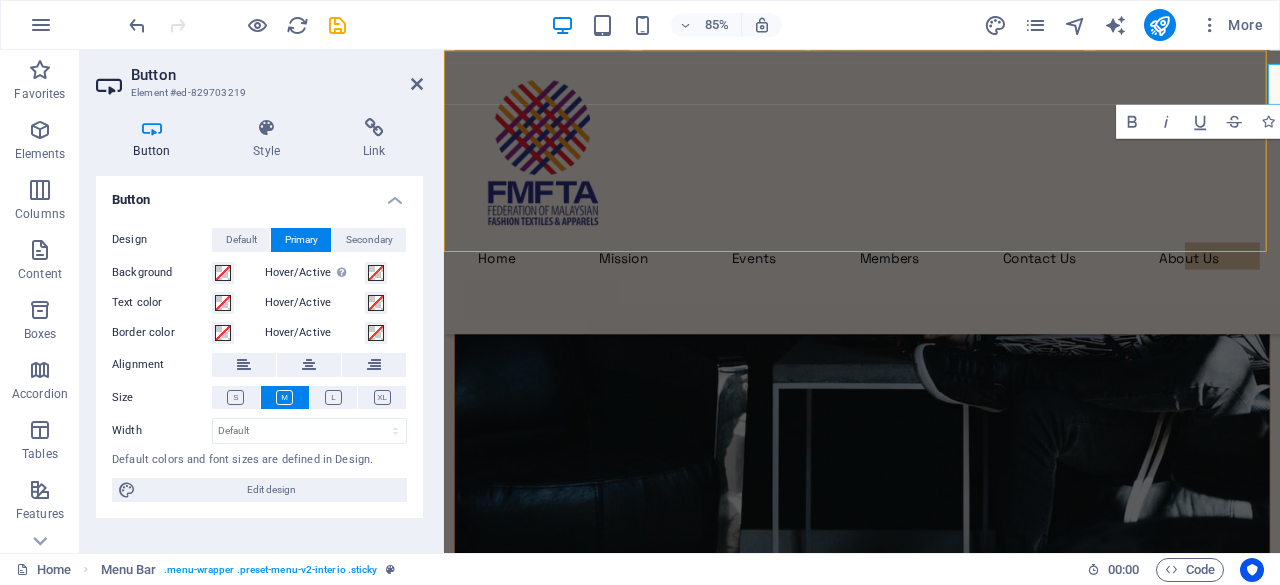 scroll, scrollTop: 4487, scrollLeft: 0, axis: vertical 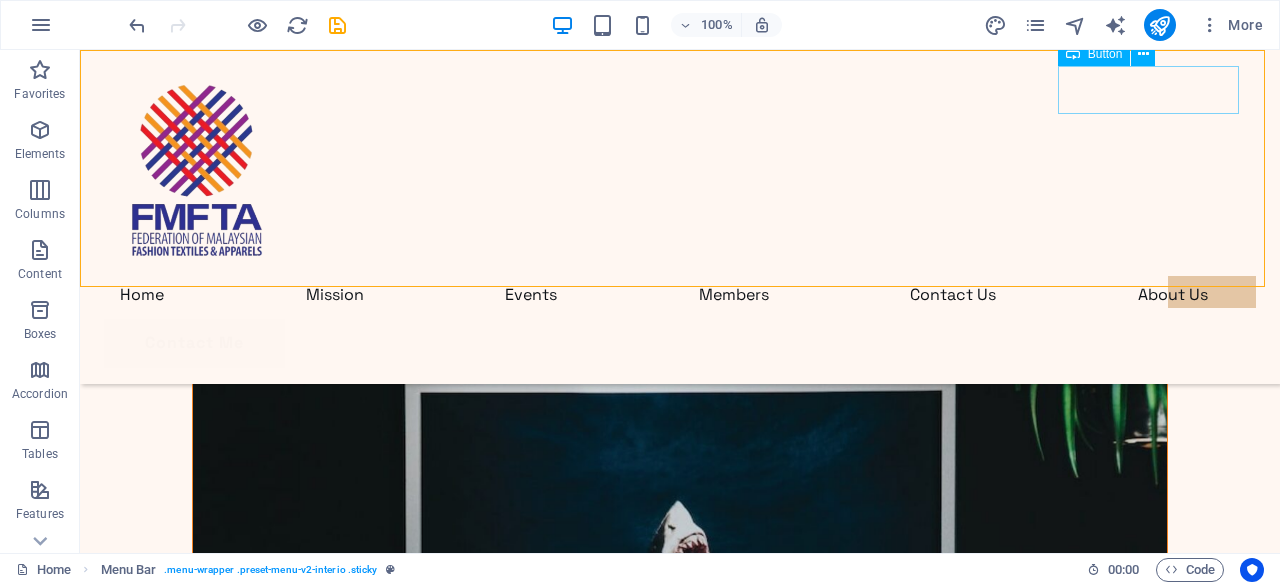 click on "Contact Me" at bounding box center [680, 343] 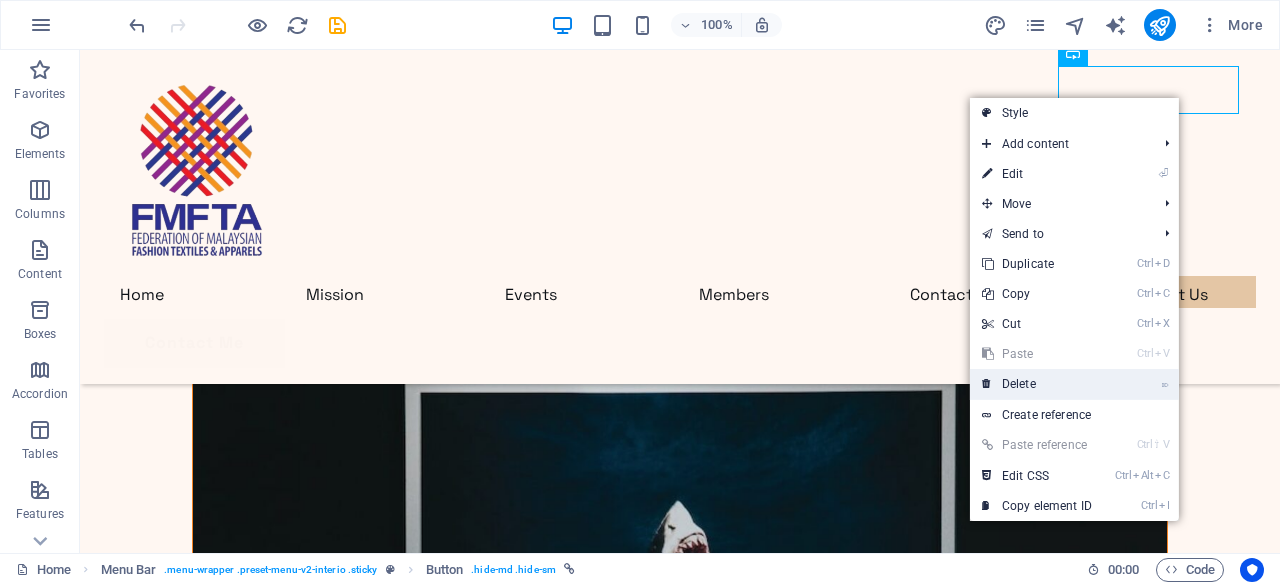click on "⌦  Delete" at bounding box center (1037, 384) 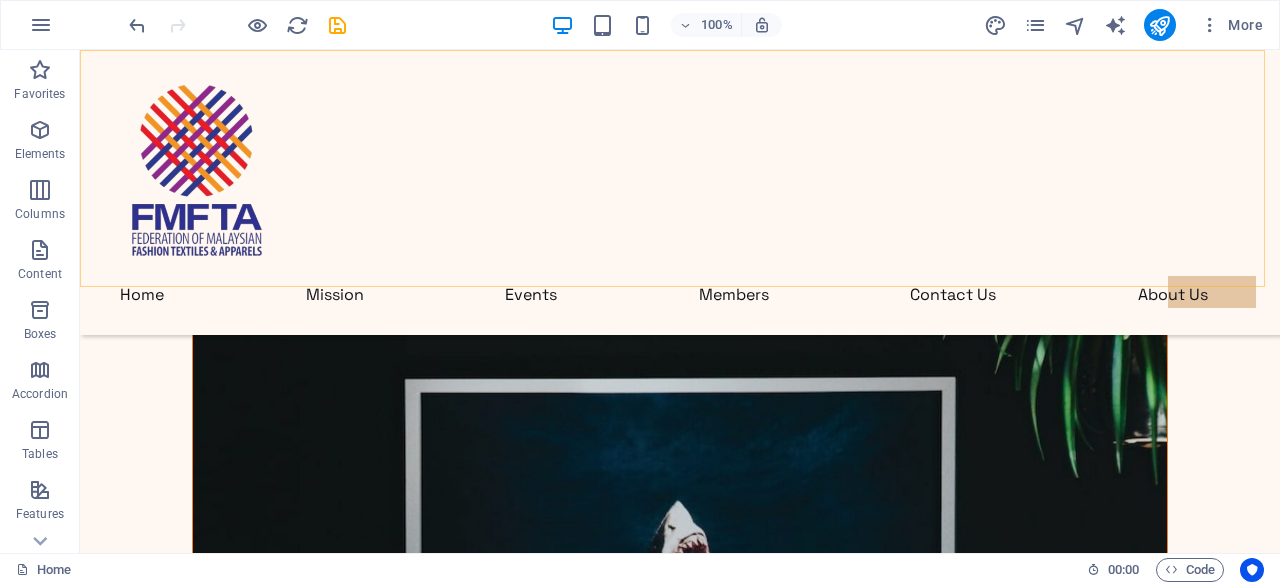 click on "Home Mission Events Members Contact Us About Us" at bounding box center (680, 192) 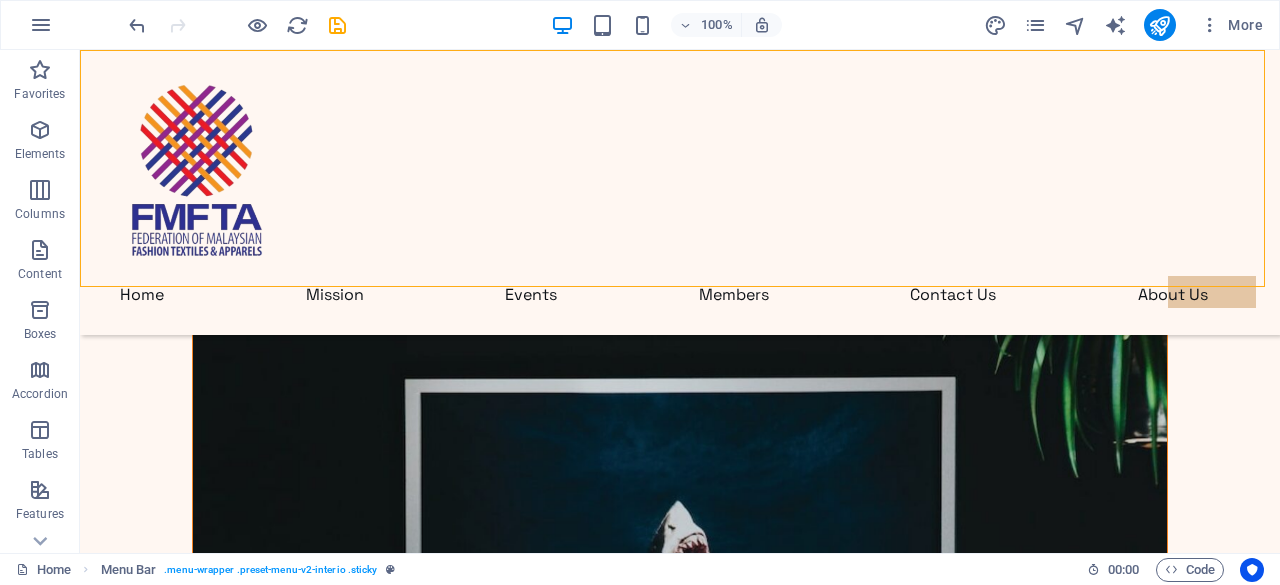 click on "Home Mission Events Members Contact Us About Us" at bounding box center [680, 192] 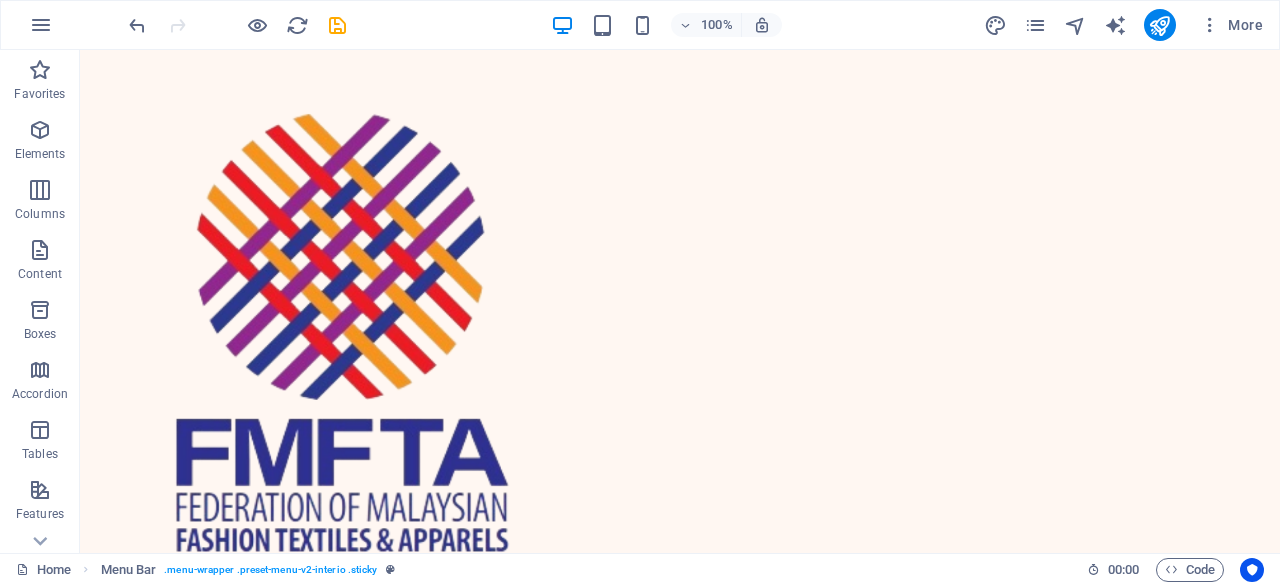 scroll, scrollTop: 0, scrollLeft: 0, axis: both 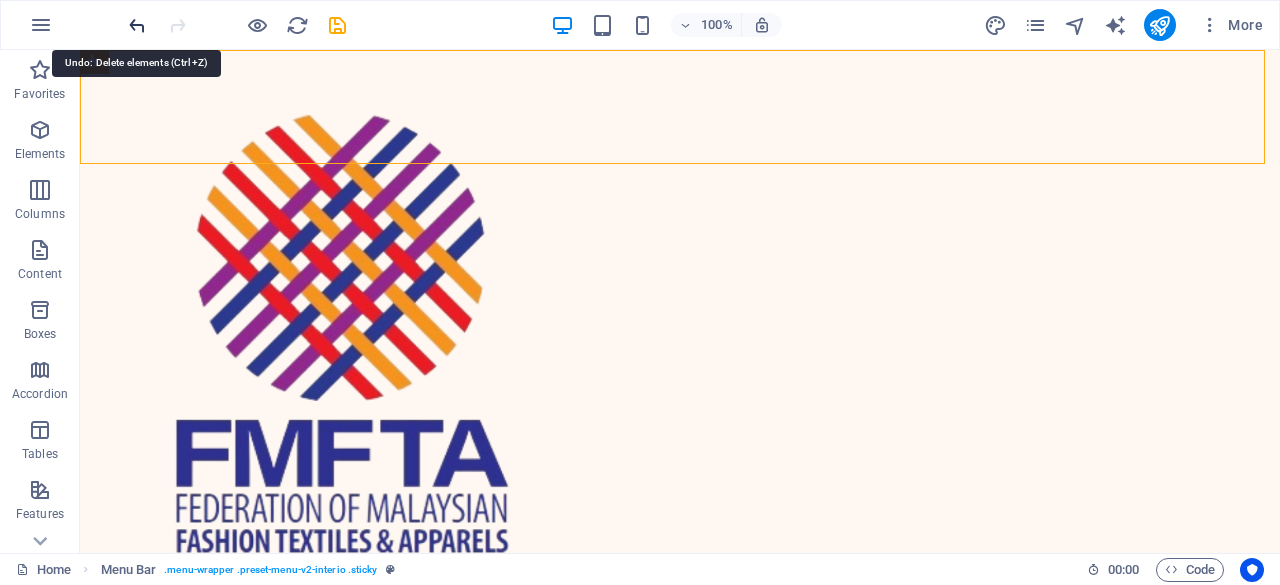 click at bounding box center (137, 25) 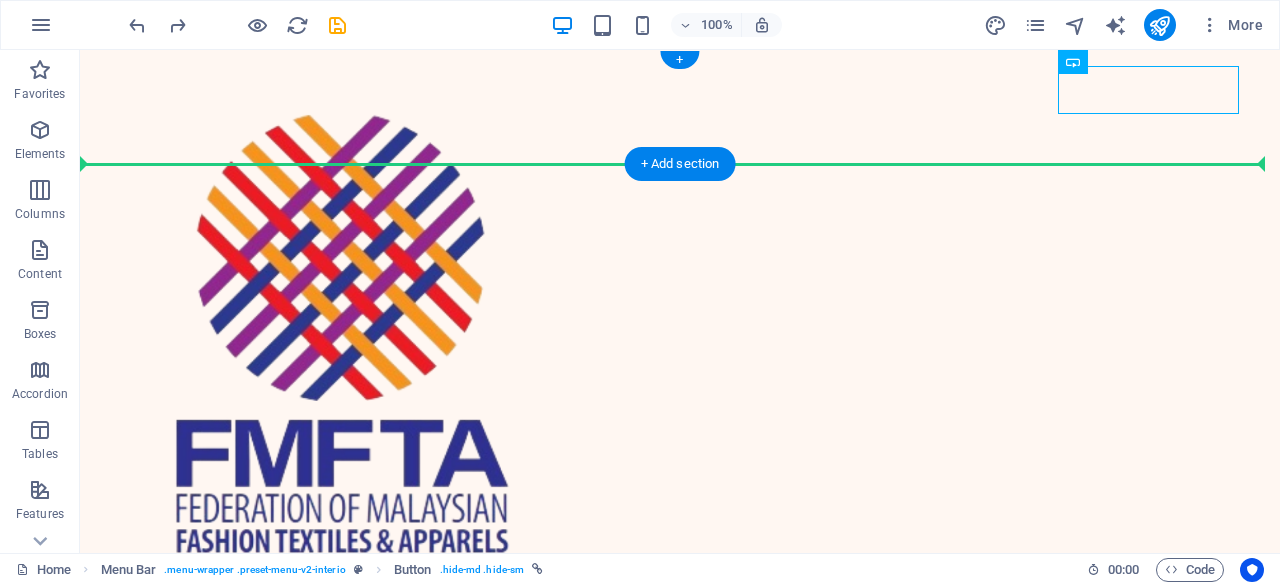 drag, startPoint x: 1128, startPoint y: 87, endPoint x: 1180, endPoint y: 143, distance: 76.41989 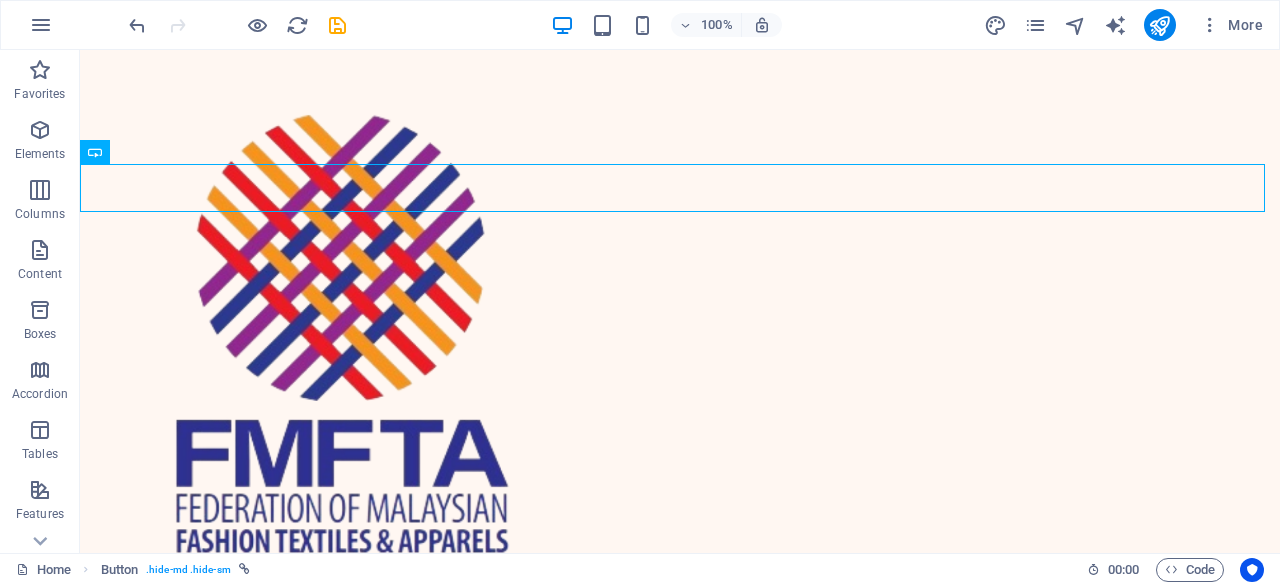 drag, startPoint x: 1144, startPoint y: 178, endPoint x: 1189, endPoint y: 189, distance: 46.32494 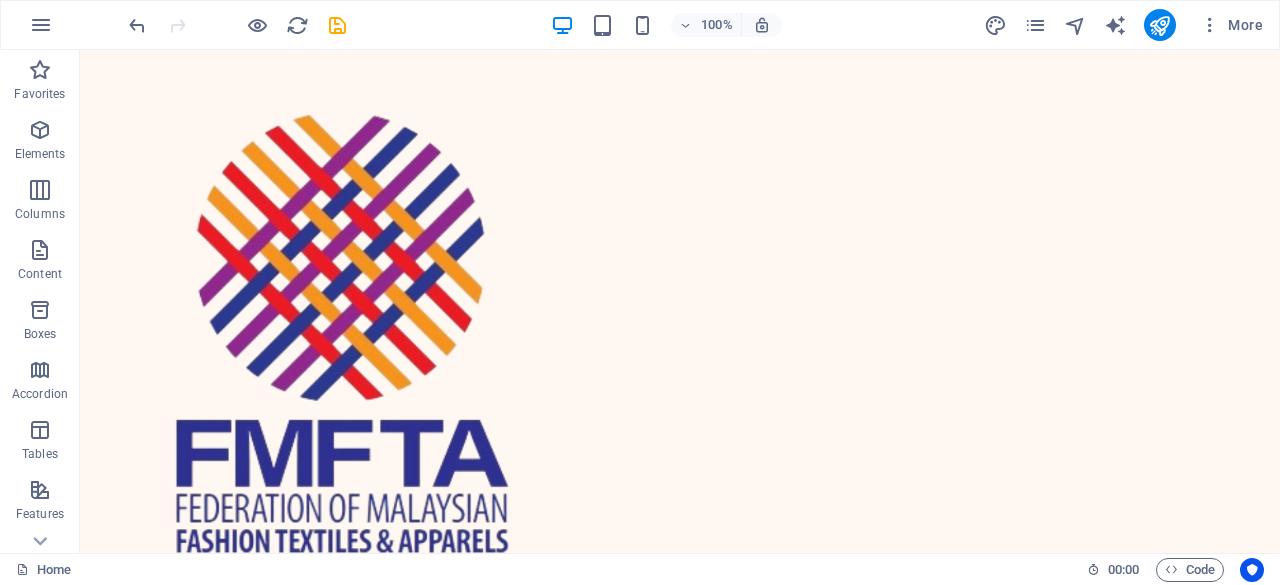 click on "Home Mission Events Members Contact Us About Us Contact Me Let’s create together   I have read and understand the privacy policy. Unreadable? Load new Submit Get to know my story of interior design Lorem ipsum dolor sit amet consectetur. Bibendum adipiscing morbi orci nibh eget posuere arcu volutpat nulla. Tortor cras suscipit augue sodales risus auctor. Fusce nunc vitae non dui ornare tellus nibh purus lectus. Pulvinar pellentesque nam vel nec eget ligula vel bibendum eget. Lorem ipsum dolor sit amet consectetur. Bibendum adipiscing morbi orci nibh eget posuere arcu volutpat nulla. Tortor cras suscipit augue sodales risus auctor. Making of the vision Lorem ipsum dolor sit amet consectetur. Bibendum adipiscing morbi orci nibh eget posuere arcu volutpat nulla. Tortor cras suscipit augue sodales risus auctor. Fusce nunc vitae non dui ornare tellus nibh purus lectus. Pulvinar pellentesque nam vel nec eget ligula vel bibendum eget. Time for creativity From vision to reality Past projects Modern Minimalist Loft" at bounding box center (680, 6565) 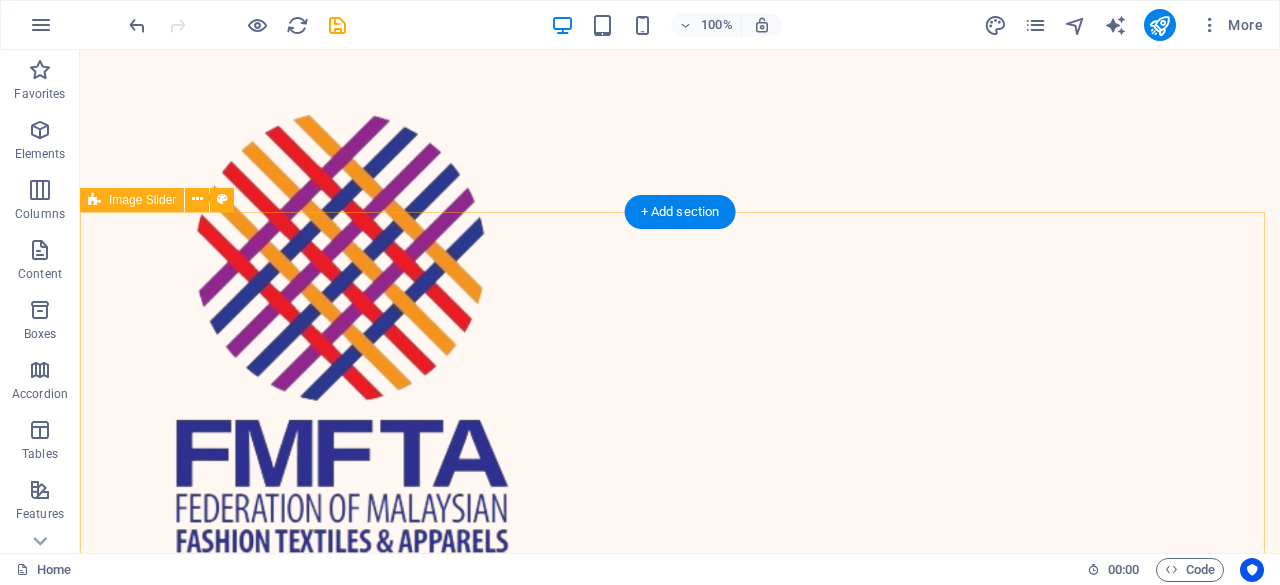 click at bounding box center (680, 2934) 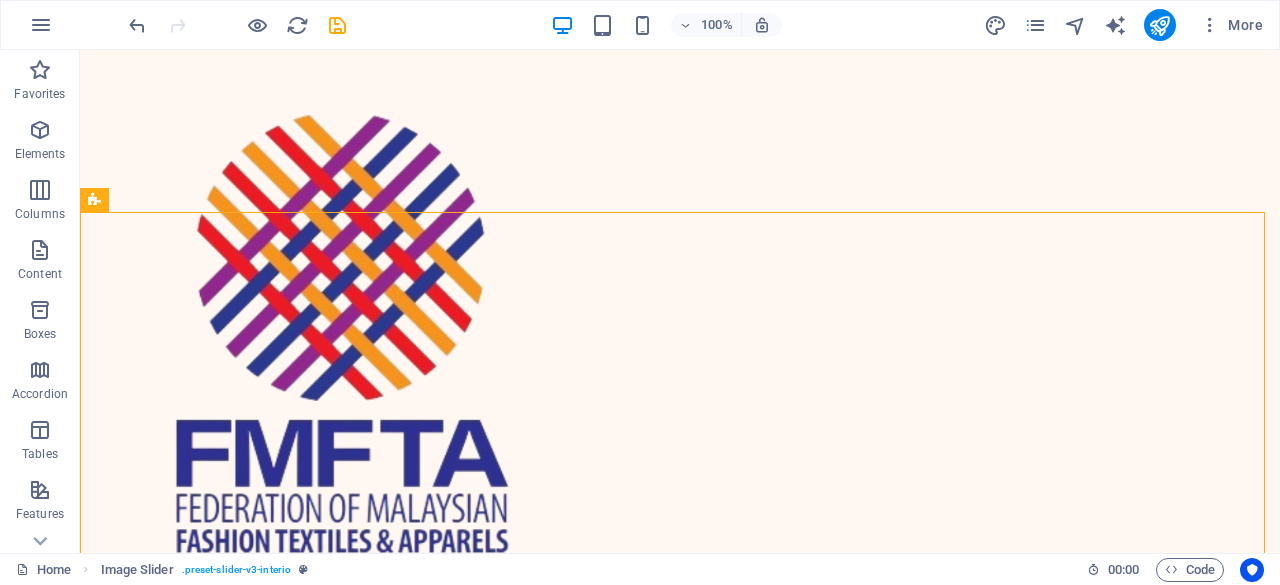 click on "Home Mission Events Members Contact Us About Us Contact Me Let’s create together   I have read and understand the privacy policy. Unreadable? Load new Submit Get to know my story of interior design Lorem ipsum dolor sit amet consectetur. Bibendum adipiscing morbi orci nibh eget posuere arcu volutpat nulla. Tortor cras suscipit augue sodales risus auctor. Fusce nunc vitae non dui ornare tellus nibh purus lectus. Pulvinar pellentesque nam vel nec eget ligula vel bibendum eget. Lorem ipsum dolor sit amet consectetur. Bibendum adipiscing morbi orci nibh eget posuere arcu volutpat nulla. Tortor cras suscipit augue sodales risus auctor. Making of the vision Lorem ipsum dolor sit amet consectetur. Bibendum adipiscing morbi orci nibh eget posuere arcu volutpat nulla. Tortor cras suscipit augue sodales risus auctor. Fusce nunc vitae non dui ornare tellus nibh purus lectus. Pulvinar pellentesque nam vel nec eget ligula vel bibendum eget. Time for creativity From vision to reality Past projects Modern Minimalist Loft" at bounding box center [680, 6565] 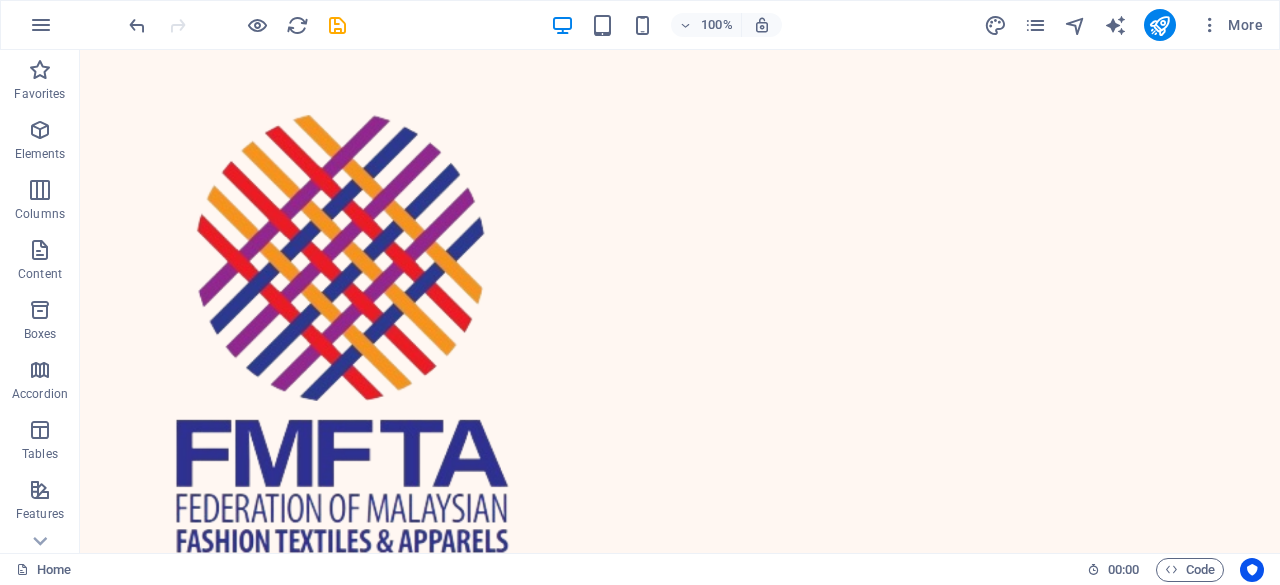 click on "Home Mission Events Members Contact Us About Us Contact Me Let’s create together   I have read and understand the privacy policy. Unreadable? Load new Submit Get to know my story of interior design Lorem ipsum dolor sit amet consectetur. Bibendum adipiscing morbi orci nibh eget posuere arcu volutpat nulla. Tortor cras suscipit augue sodales risus auctor. Fusce nunc vitae non dui ornare tellus nibh purus lectus. Pulvinar pellentesque nam vel nec eget ligula vel bibendum eget. Lorem ipsum dolor sit amet consectetur. Bibendum adipiscing morbi orci nibh eget posuere arcu volutpat nulla. Tortor cras suscipit augue sodales risus auctor. Making of the vision Lorem ipsum dolor sit amet consectetur. Bibendum adipiscing morbi orci nibh eget posuere arcu volutpat nulla. Tortor cras suscipit augue sodales risus auctor. Fusce nunc vitae non dui ornare tellus nibh purus lectus. Pulvinar pellentesque nam vel nec eget ligula vel bibendum eget. Time for creativity From vision to reality Past projects Modern Minimalist Loft" at bounding box center [680, 6565] 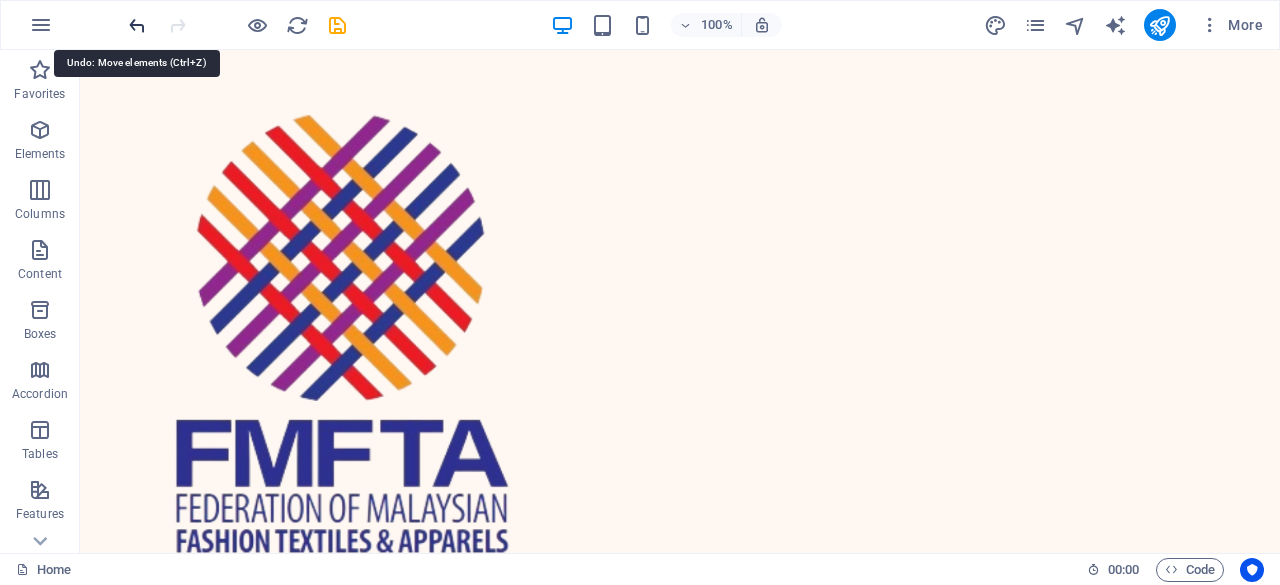 click at bounding box center (137, 25) 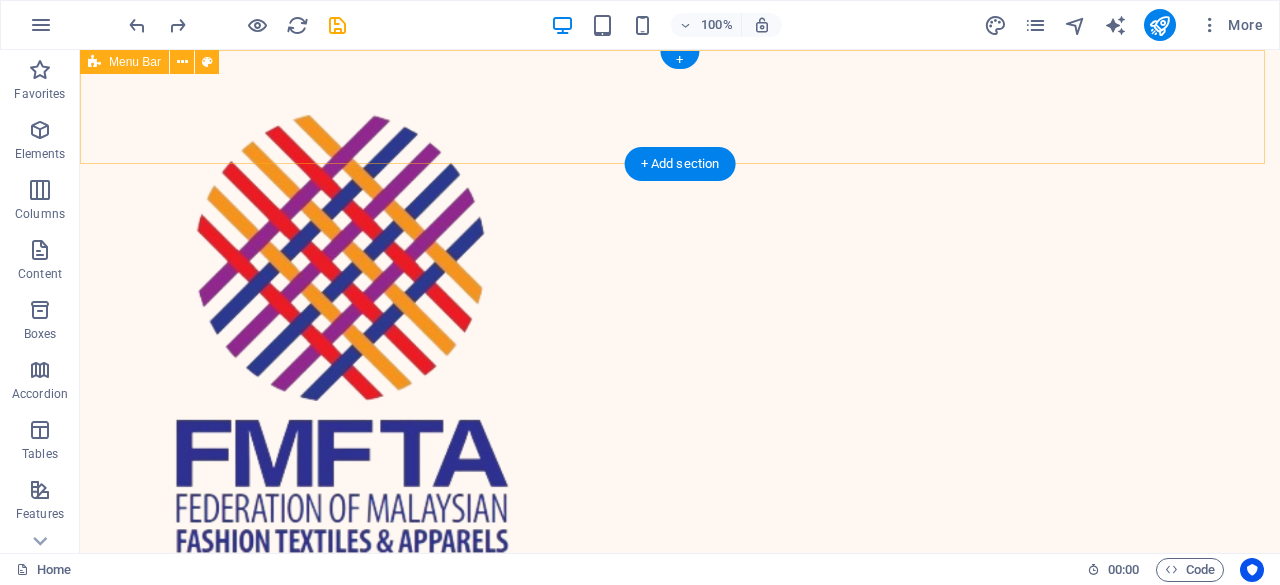 click on "Home Mission Events Members Contact Us About Us Contact Me" at bounding box center [680, 377] 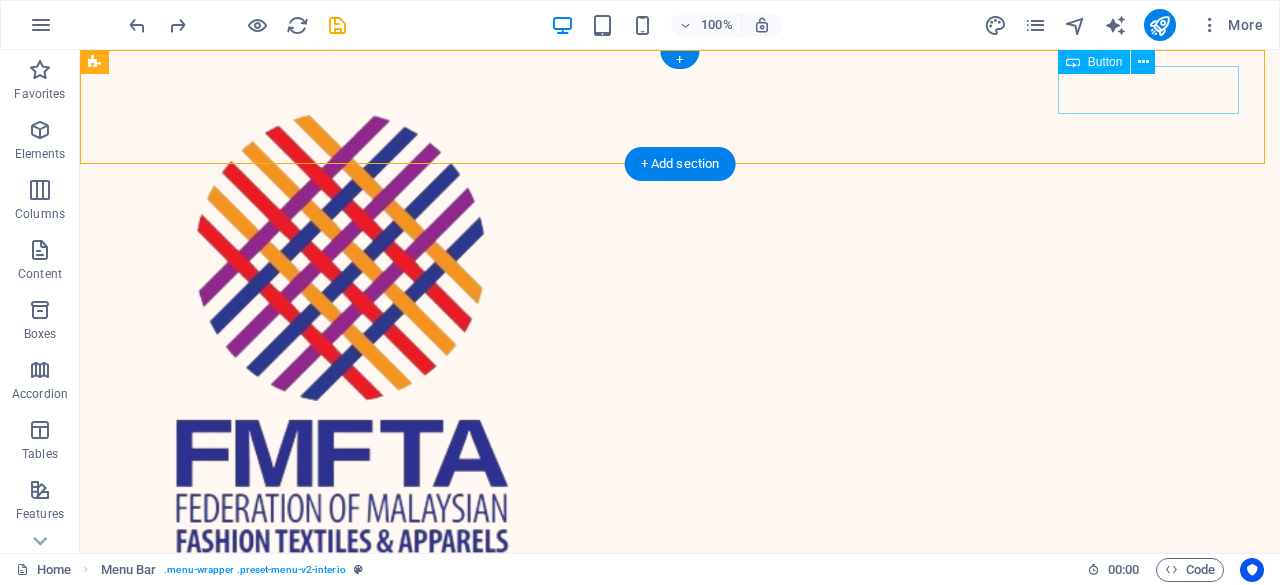 click on "Contact Me" at bounding box center (680, 664) 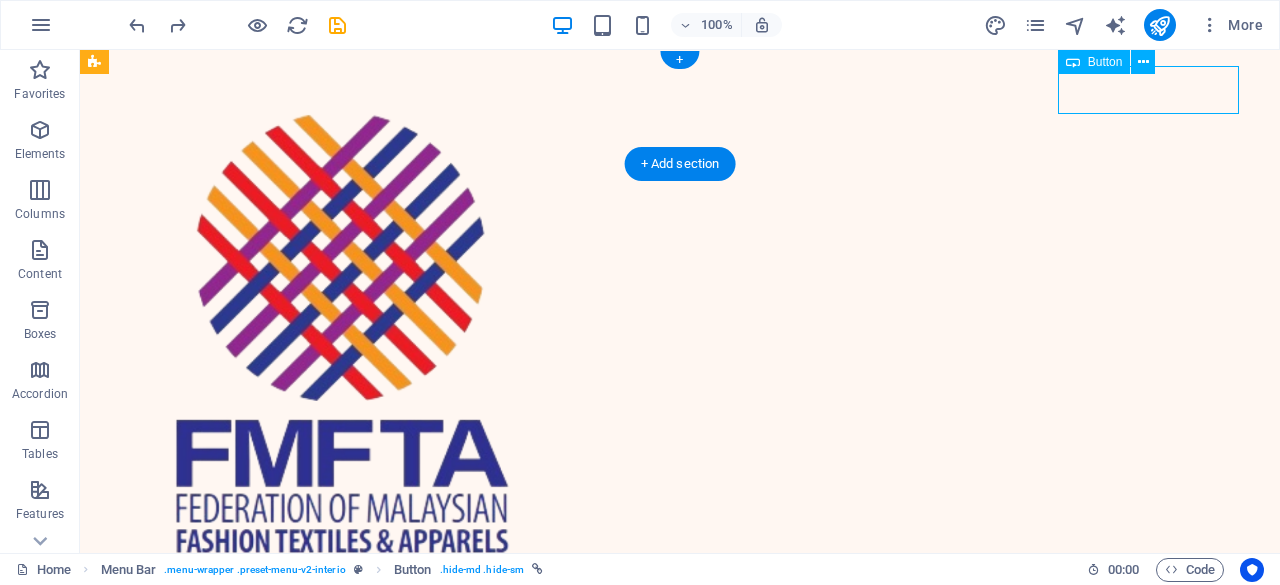 click on "Contact Me" at bounding box center (680, 664) 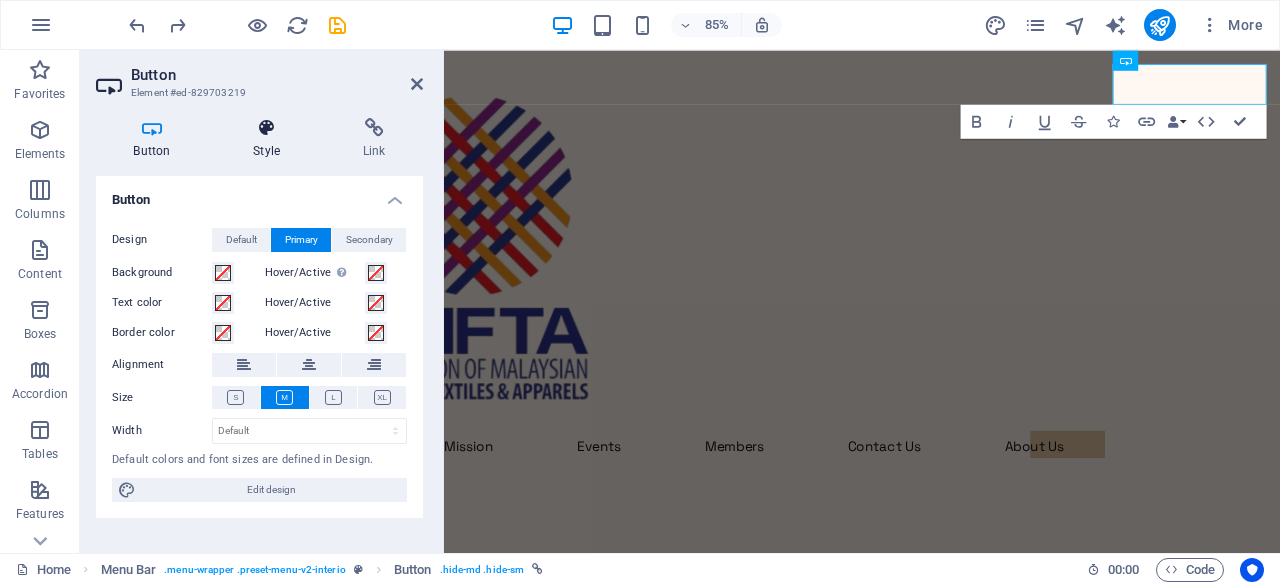 click at bounding box center (267, 128) 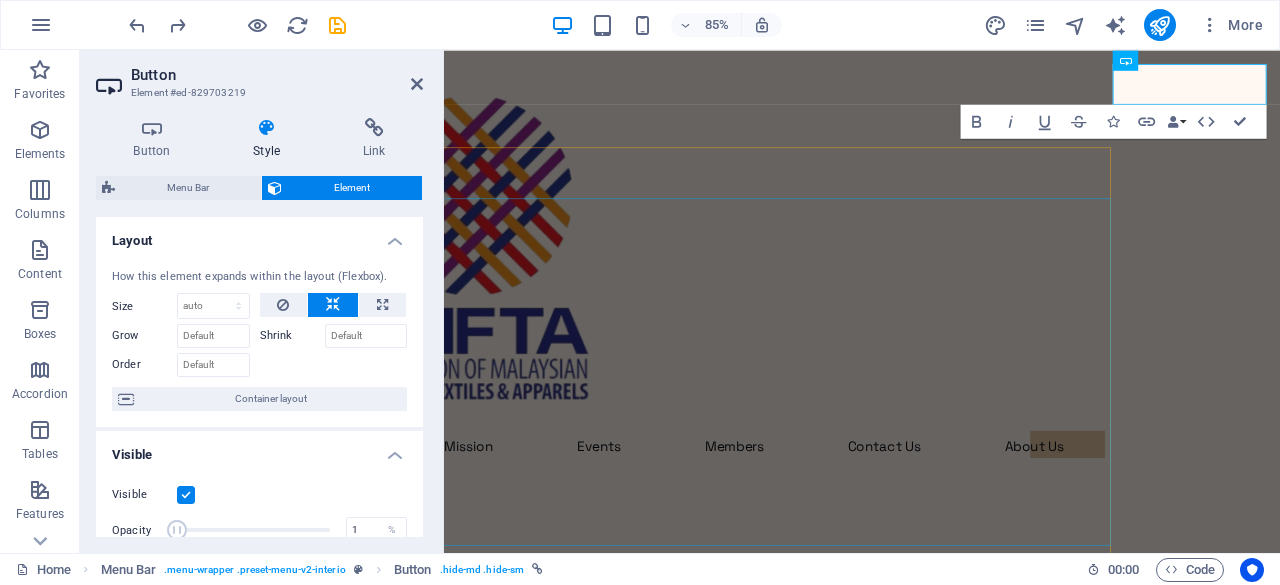 click at bounding box center [-997, 1937] 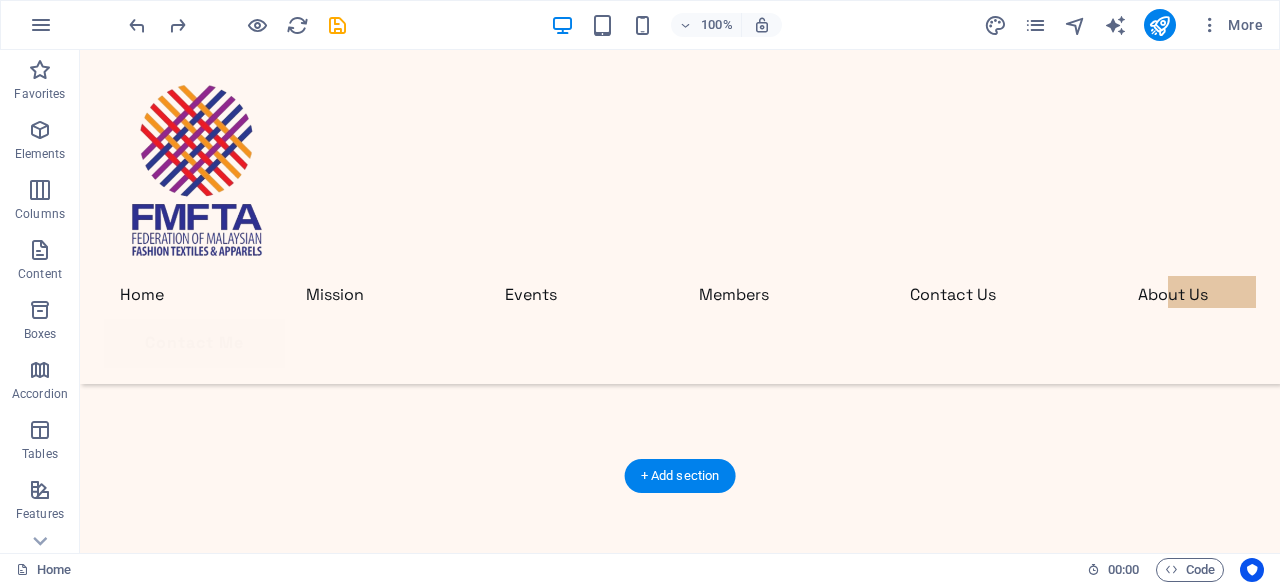 scroll, scrollTop: 942, scrollLeft: 0, axis: vertical 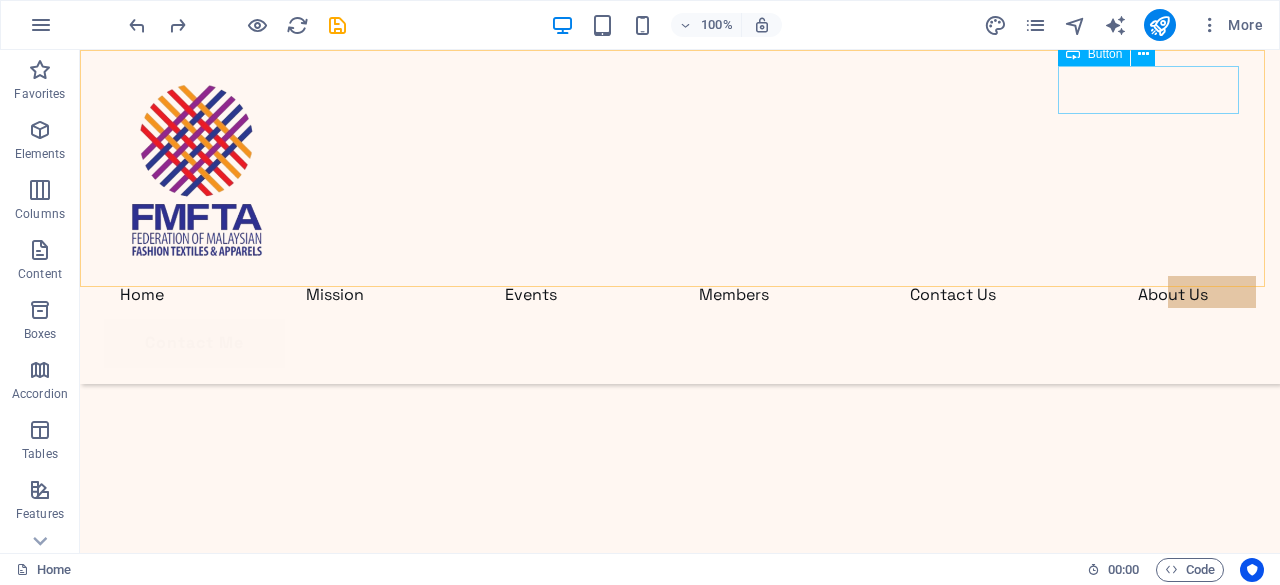 click on "Contact Me" at bounding box center [680, 343] 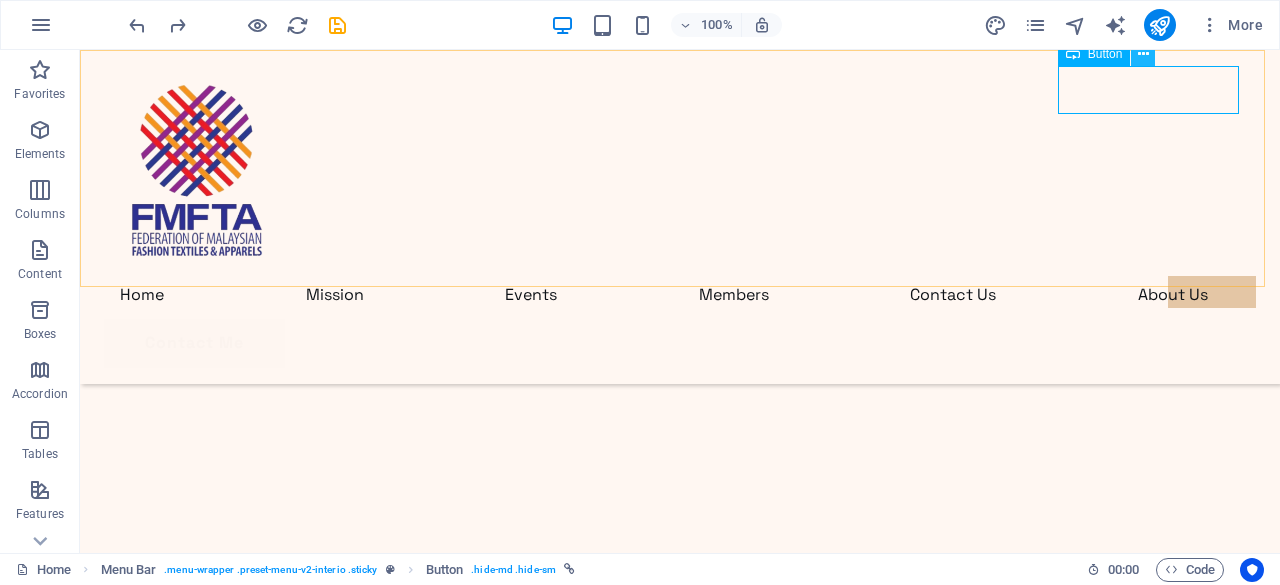 click at bounding box center (1143, 54) 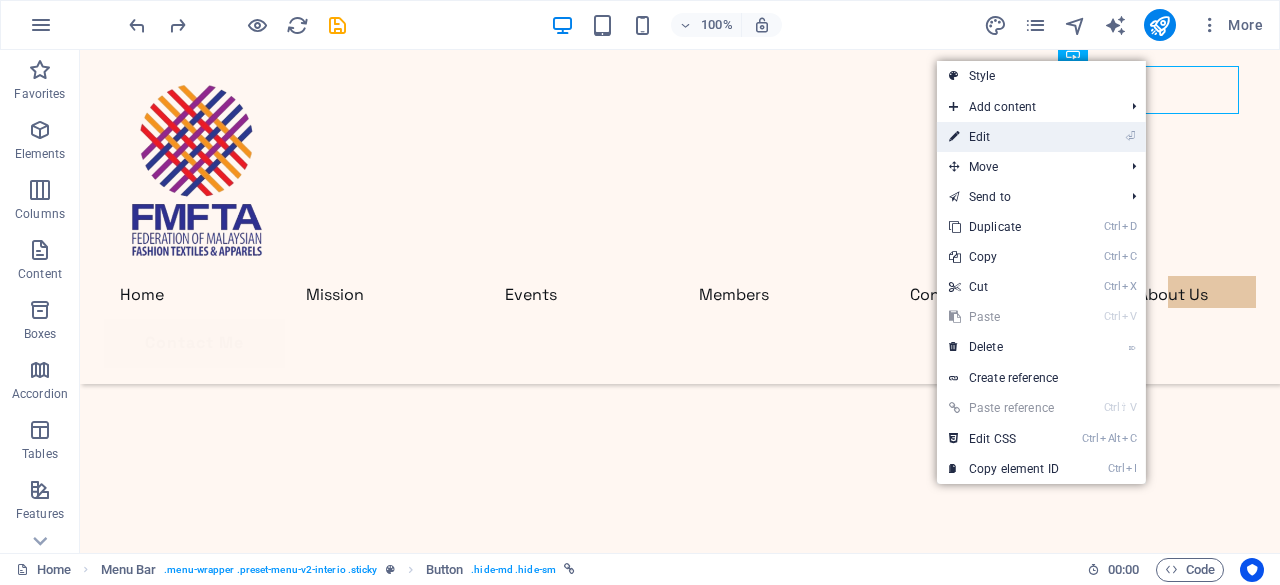 click on "⏎  Edit" at bounding box center [1004, 137] 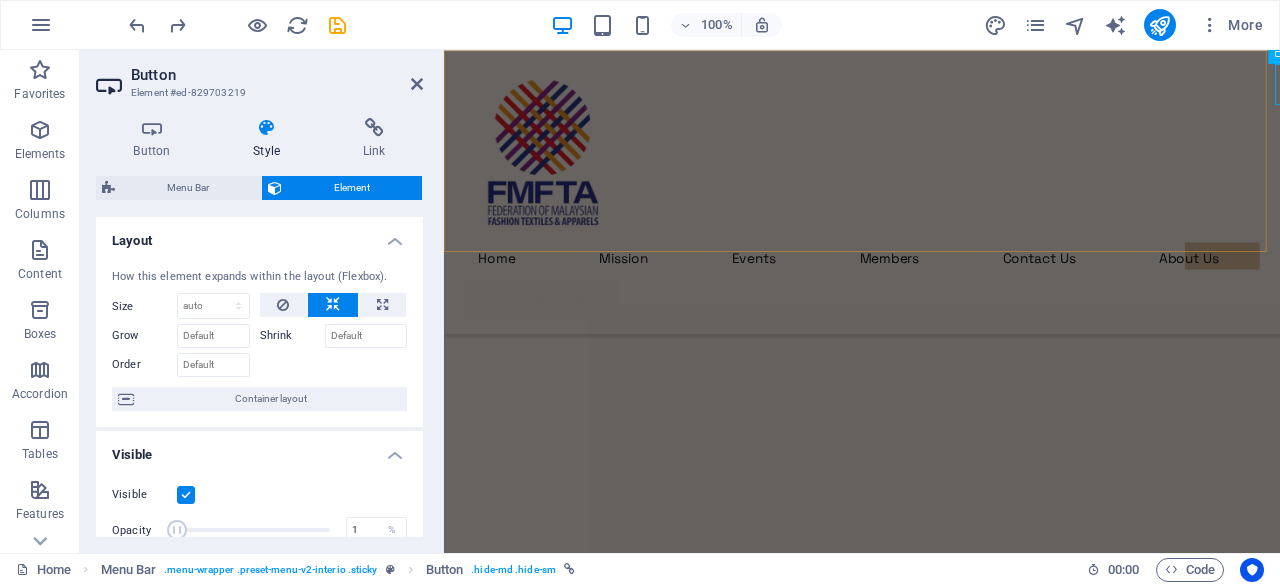 scroll, scrollTop: 842, scrollLeft: 0, axis: vertical 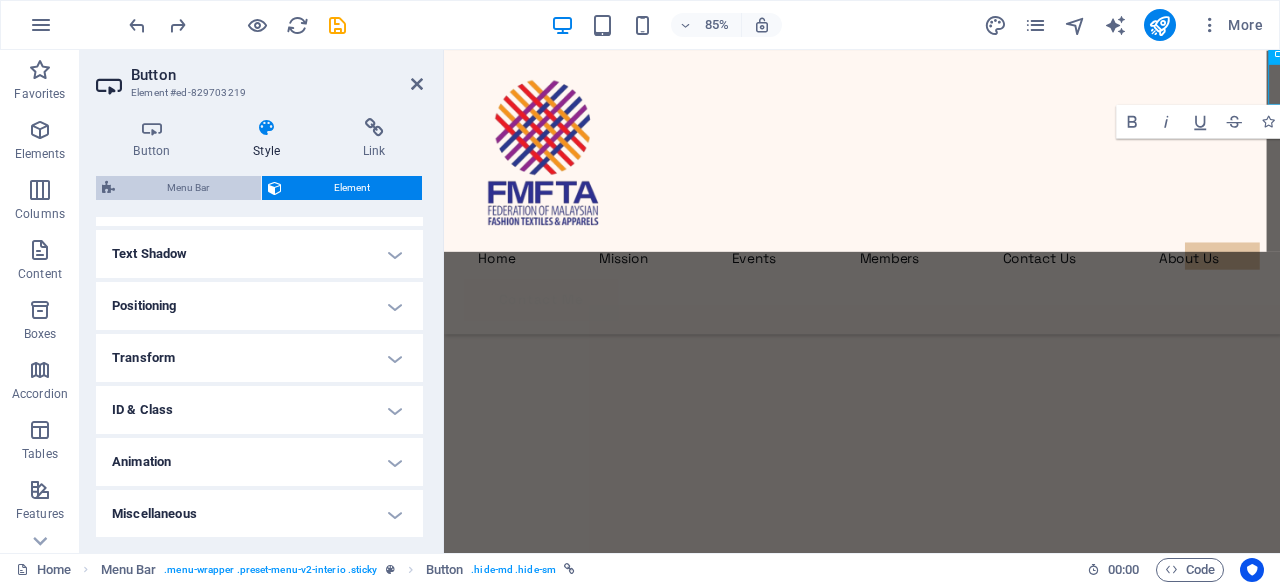 click on "Menu Bar" at bounding box center [188, 188] 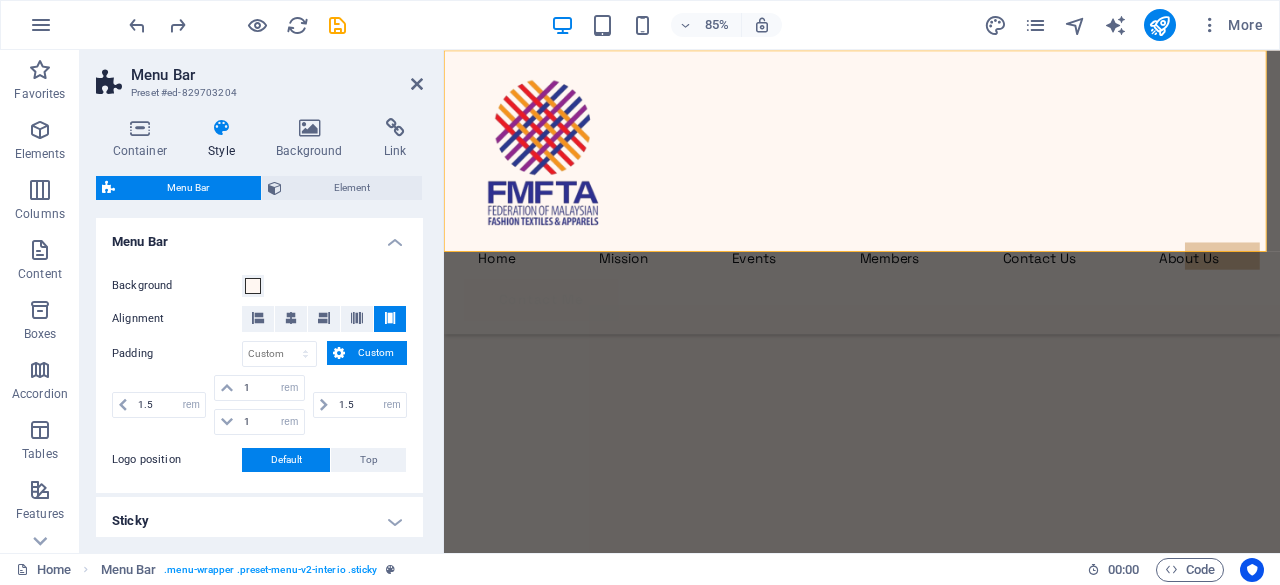 scroll, scrollTop: 338, scrollLeft: 0, axis: vertical 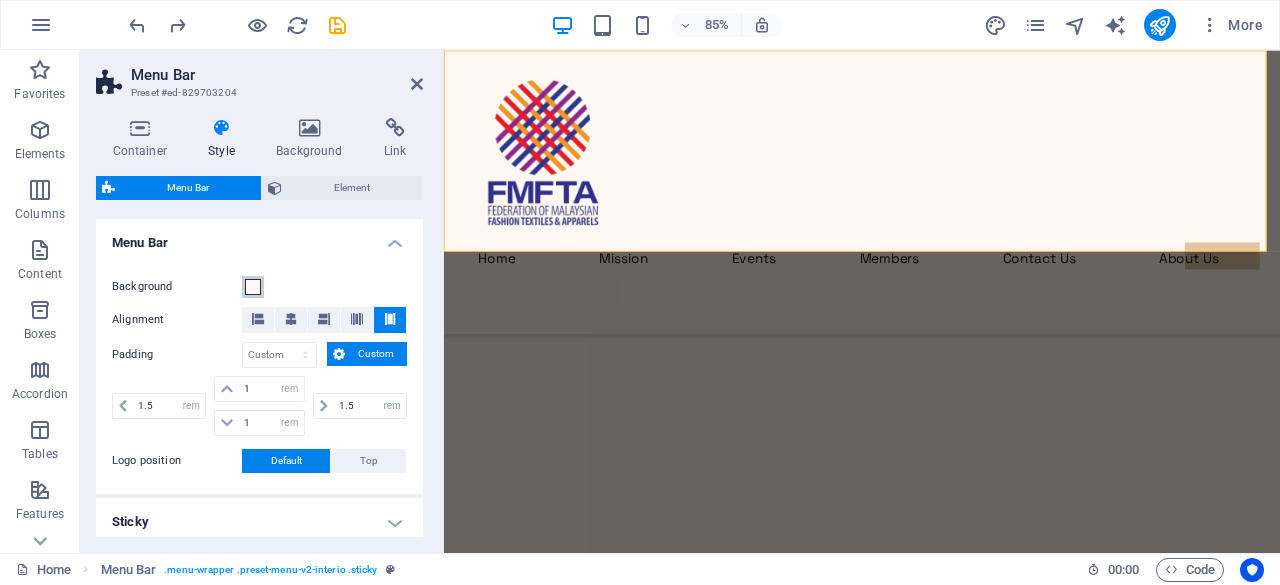 click on "Background" at bounding box center (253, 287) 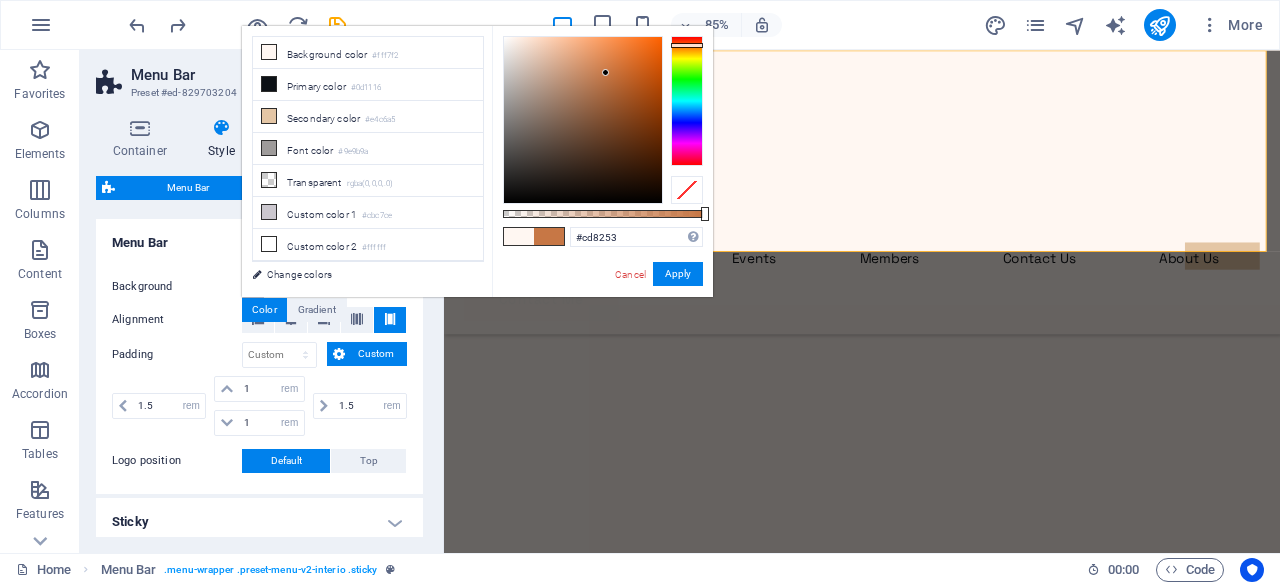 drag, startPoint x: 590, startPoint y: 137, endPoint x: 597, endPoint y: 69, distance: 68.359344 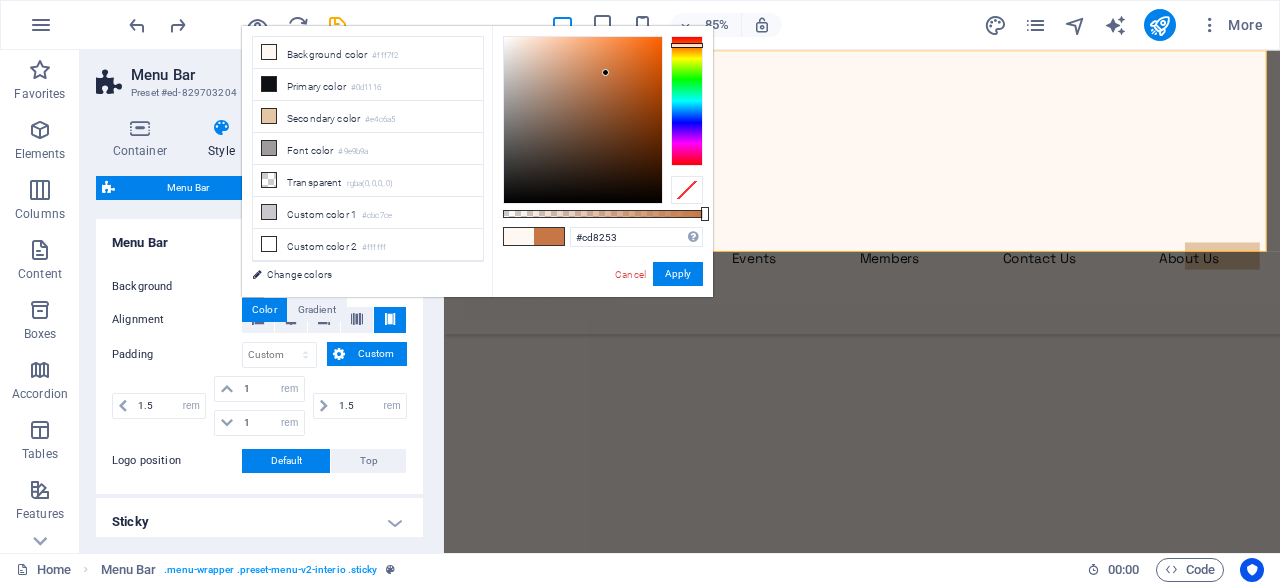 click at bounding box center [583, 120] 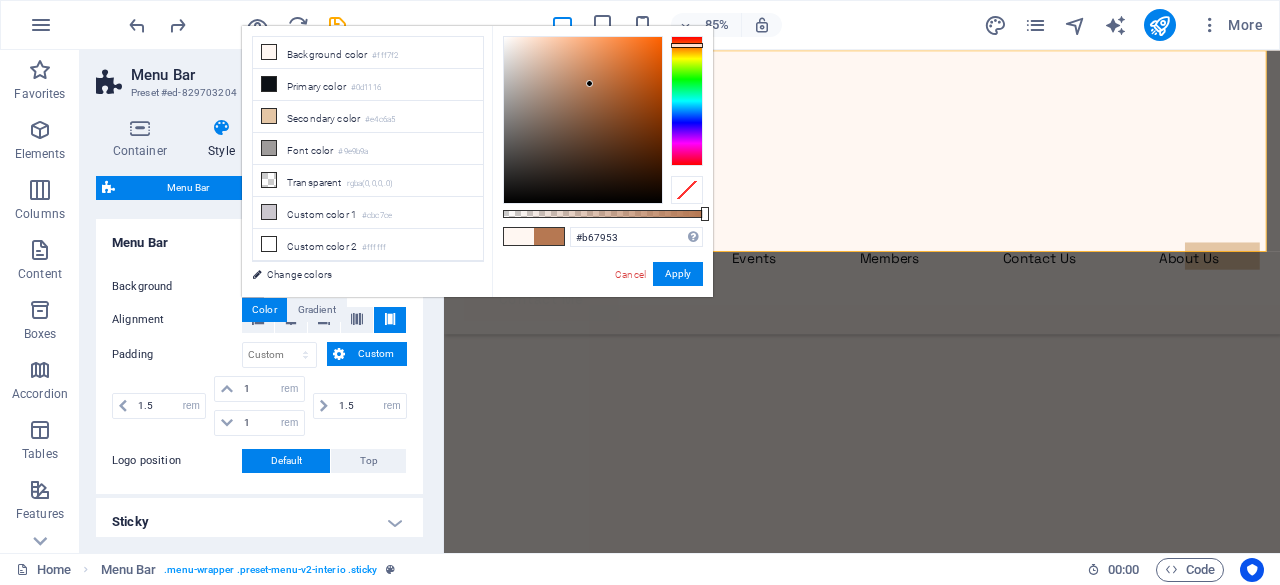 drag, startPoint x: 597, startPoint y: 69, endPoint x: 589, endPoint y: 84, distance: 17 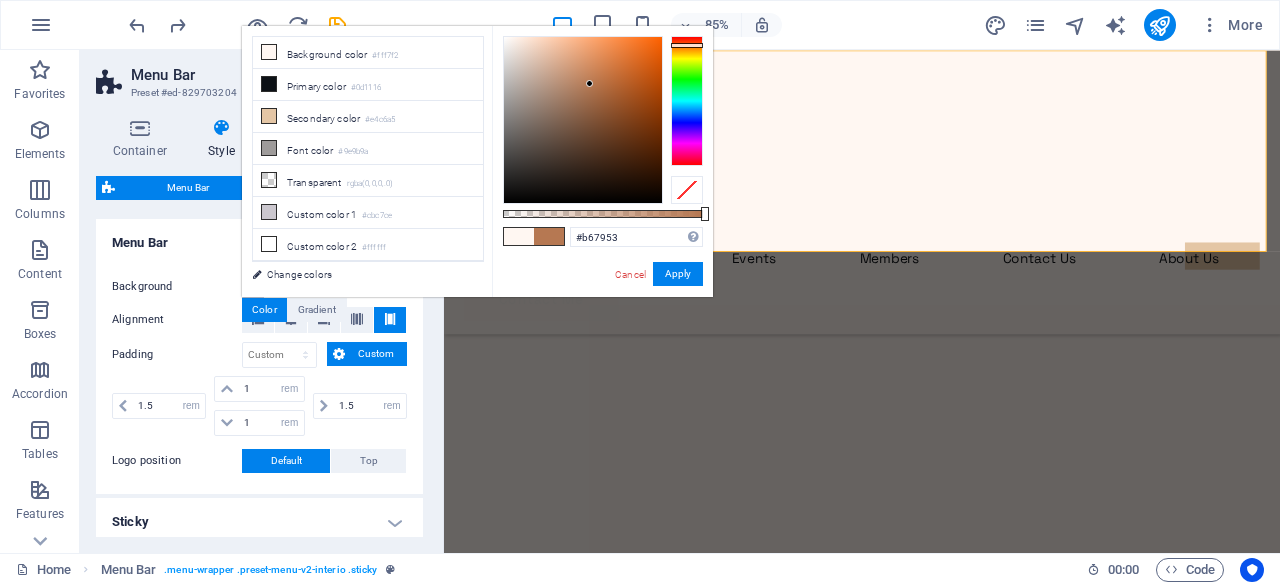 click at bounding box center [589, 83] 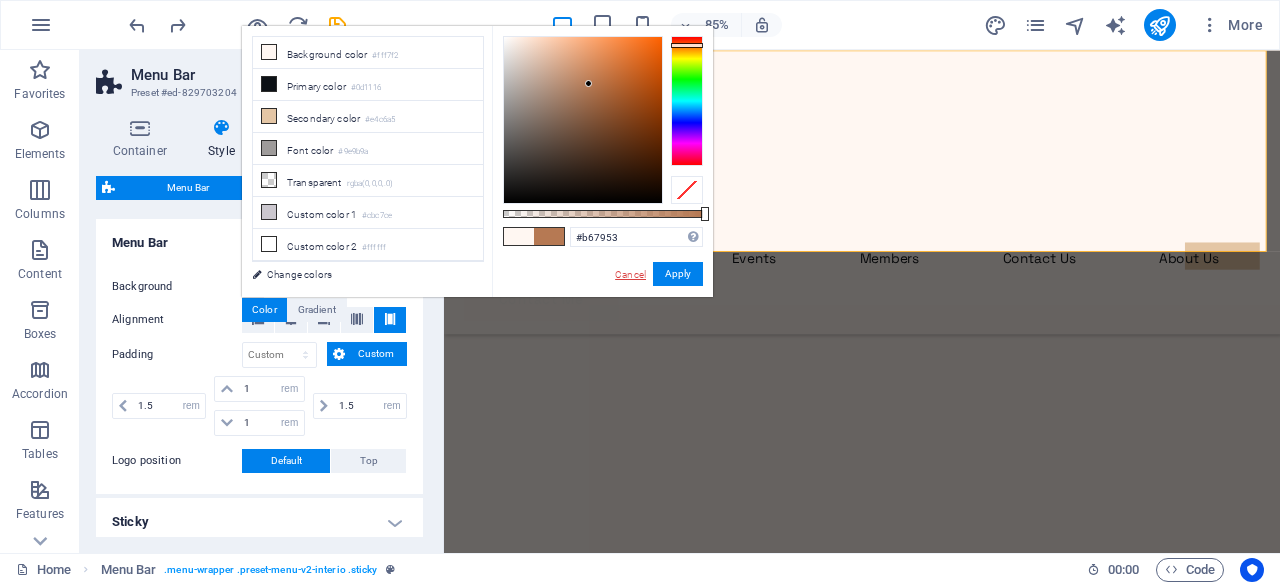 click on "Cancel" at bounding box center (630, 274) 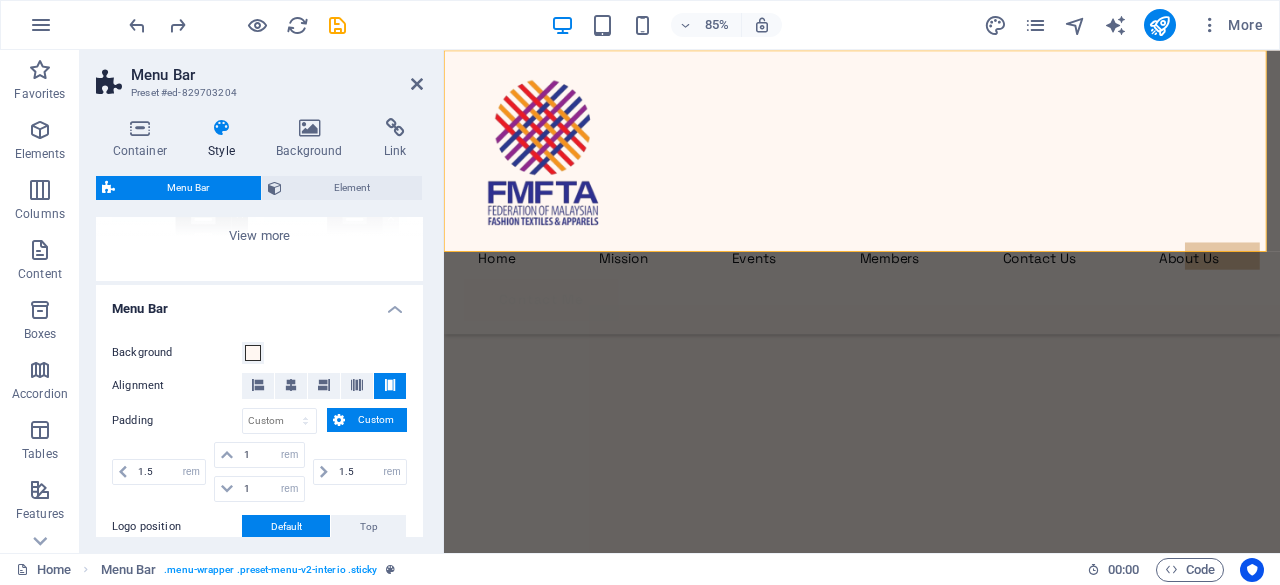 scroll, scrollTop: 60, scrollLeft: 0, axis: vertical 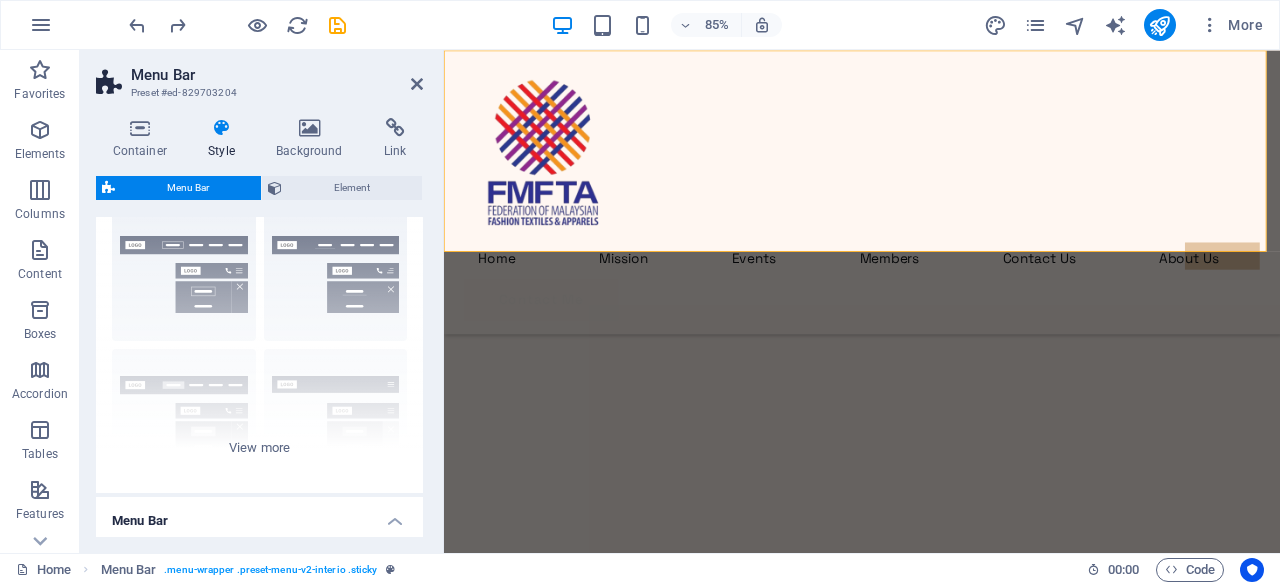 click at bounding box center (936, 3464) 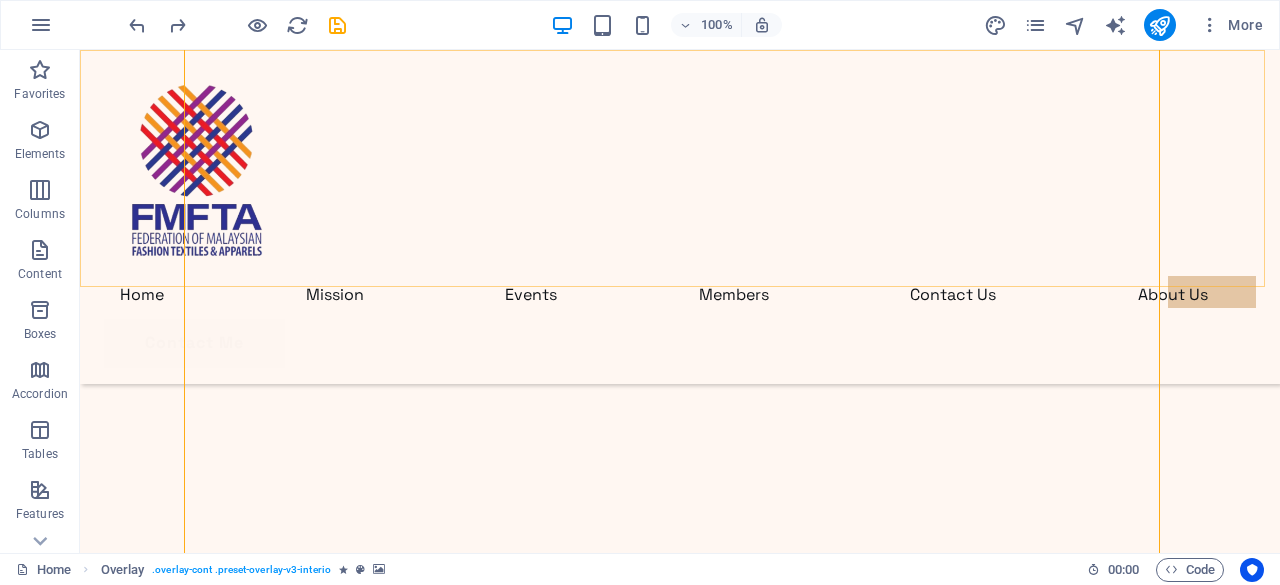 scroll, scrollTop: 942, scrollLeft: 0, axis: vertical 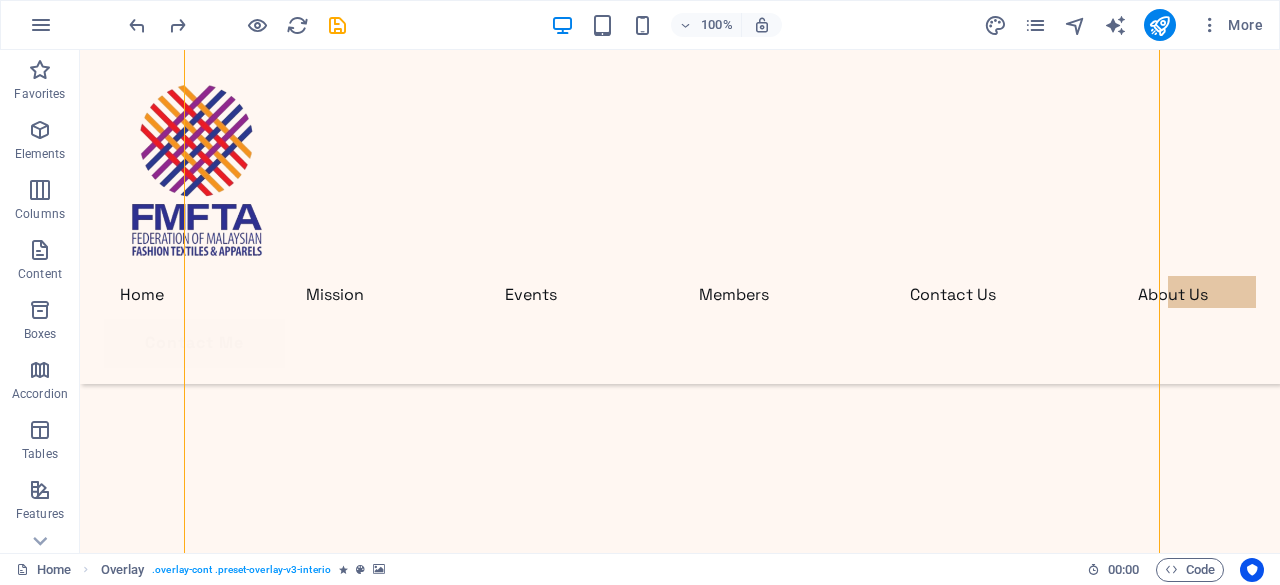 click on "Home Mission Events Members Contact Us About Us Contact Me Let’s create together   I have read and understand the privacy policy. Unreadable? Load new Submit Get to know my story of interior design Lorem ipsum dolor sit amet consectetur. Bibendum adipiscing morbi orci nibh eget posuere arcu volutpat nulla. Tortor cras suscipit augue sodales risus auctor. Fusce nunc vitae non dui ornare tellus nibh purus lectus. Pulvinar pellentesque nam vel nec eget ligula vel bibendum eget. Lorem ipsum dolor sit amet consectetur. Bibendum adipiscing morbi orci nibh eget posuere arcu volutpat nulla. Tortor cras suscipit augue sodales risus auctor. Making of the vision Lorem ipsum dolor sit amet consectetur. Bibendum adipiscing morbi orci nibh eget posuere arcu volutpat nulla. Tortor cras suscipit augue sodales risus auctor. Fusce nunc vitae non dui ornare tellus nibh purus lectus. Pulvinar pellentesque nam vel nec eget ligula vel bibendum eget. Time for creativity From vision to reality Past projects Modern Minimalist Loft" at bounding box center [680, 5414] 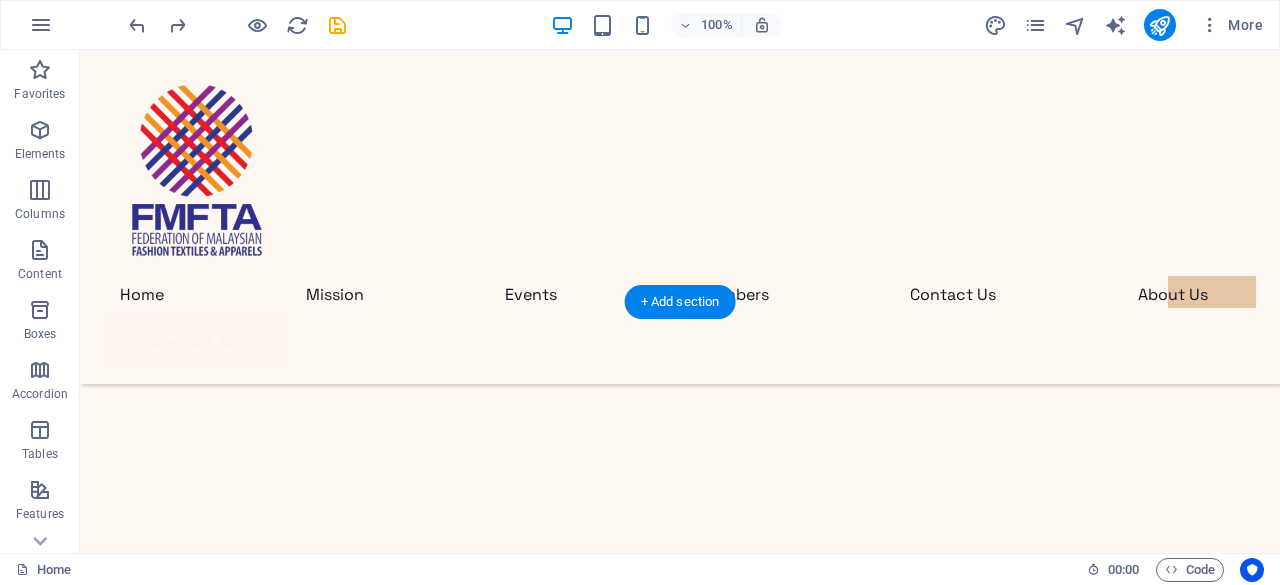 scroll, scrollTop: 616, scrollLeft: 0, axis: vertical 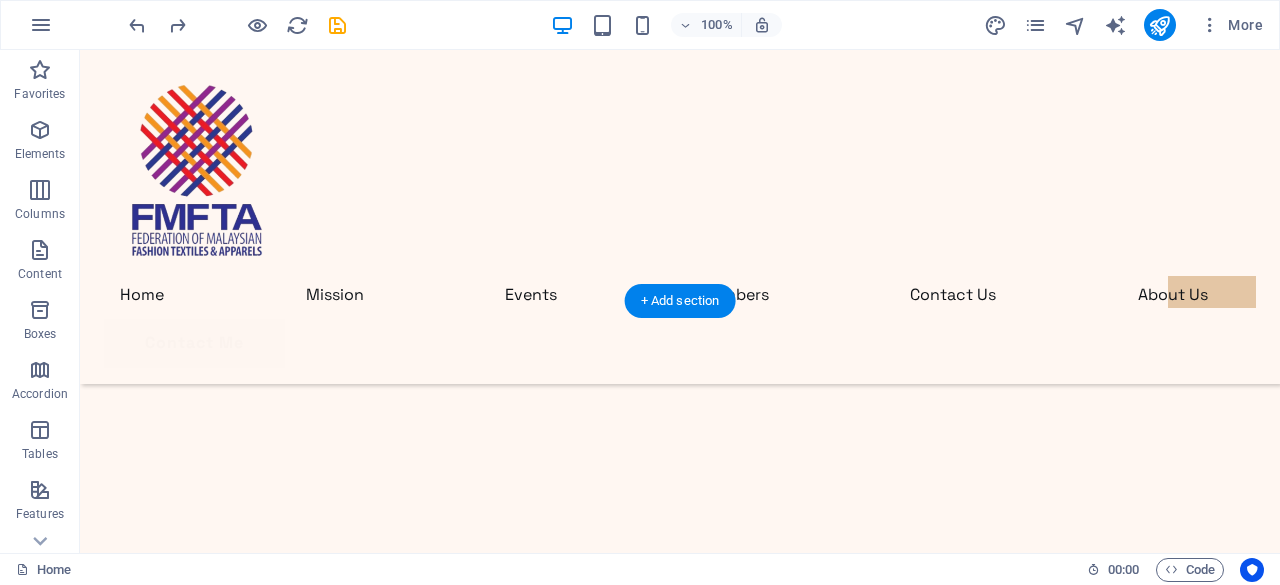 click at bounding box center (680, 4471) 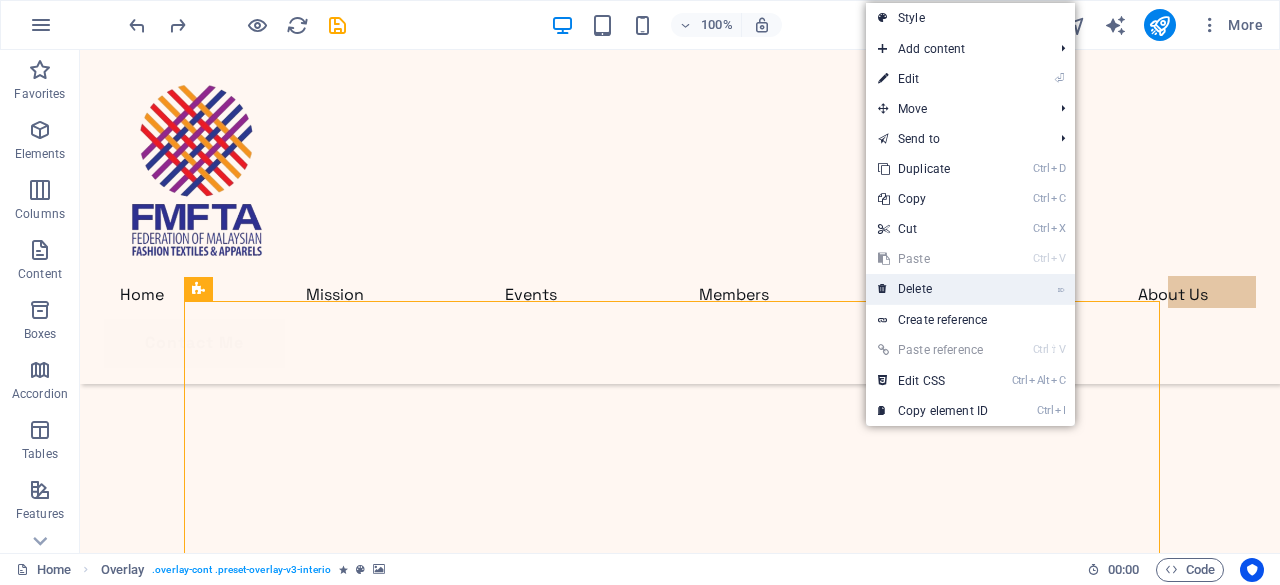 click on "⌦  Delete" at bounding box center [933, 289] 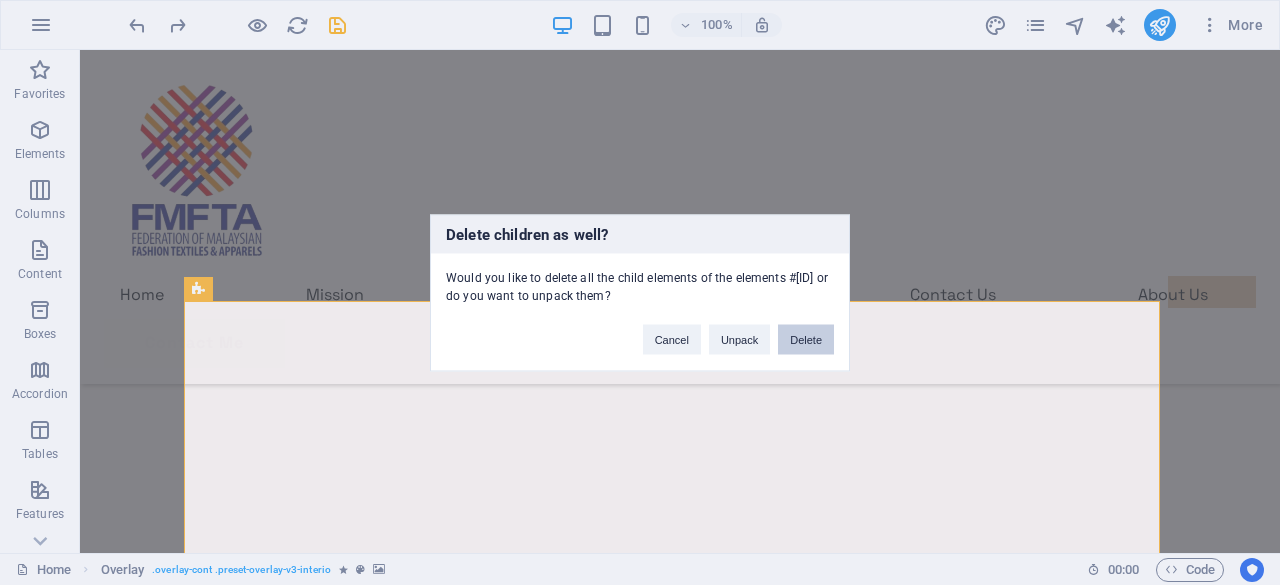 click on "Delete" at bounding box center (806, 339) 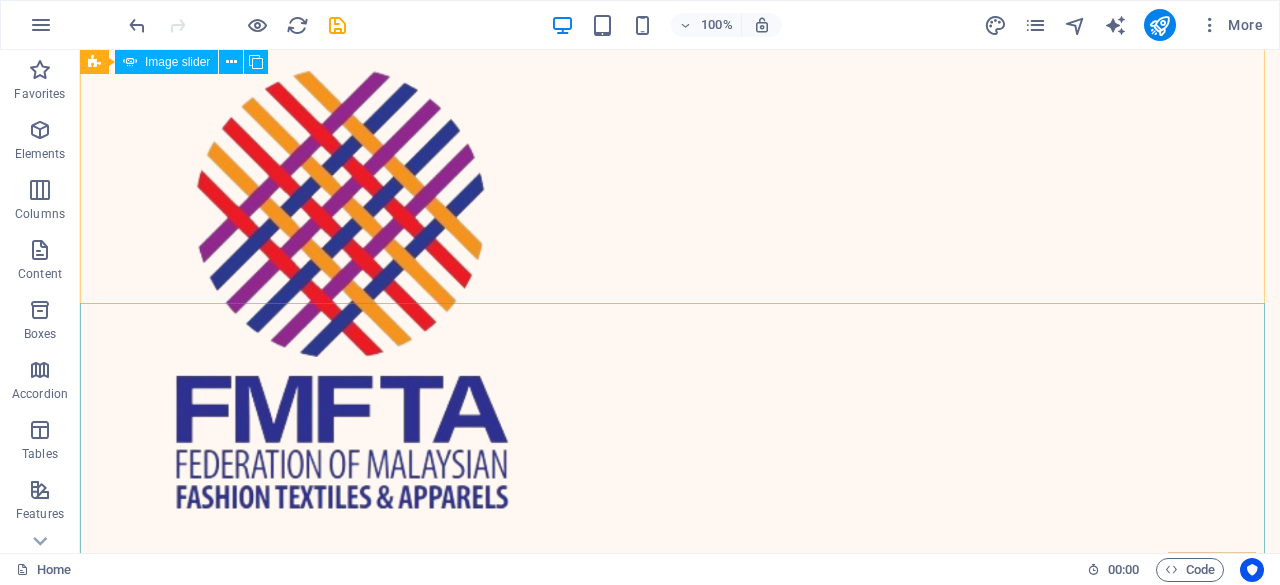 scroll, scrollTop: 0, scrollLeft: 0, axis: both 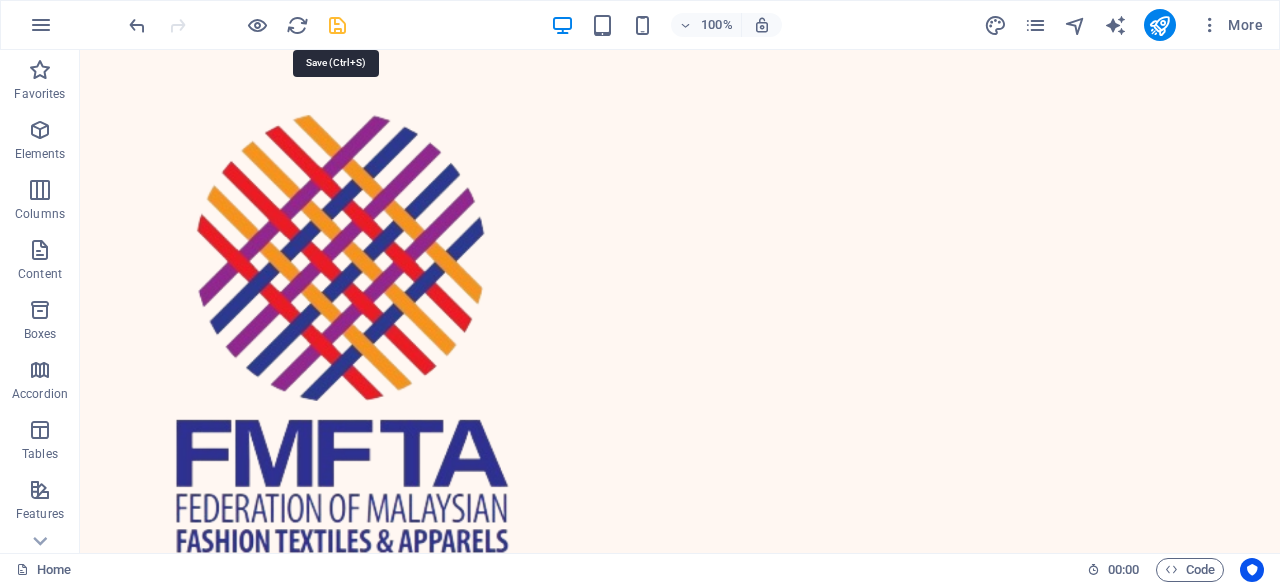 click at bounding box center (337, 25) 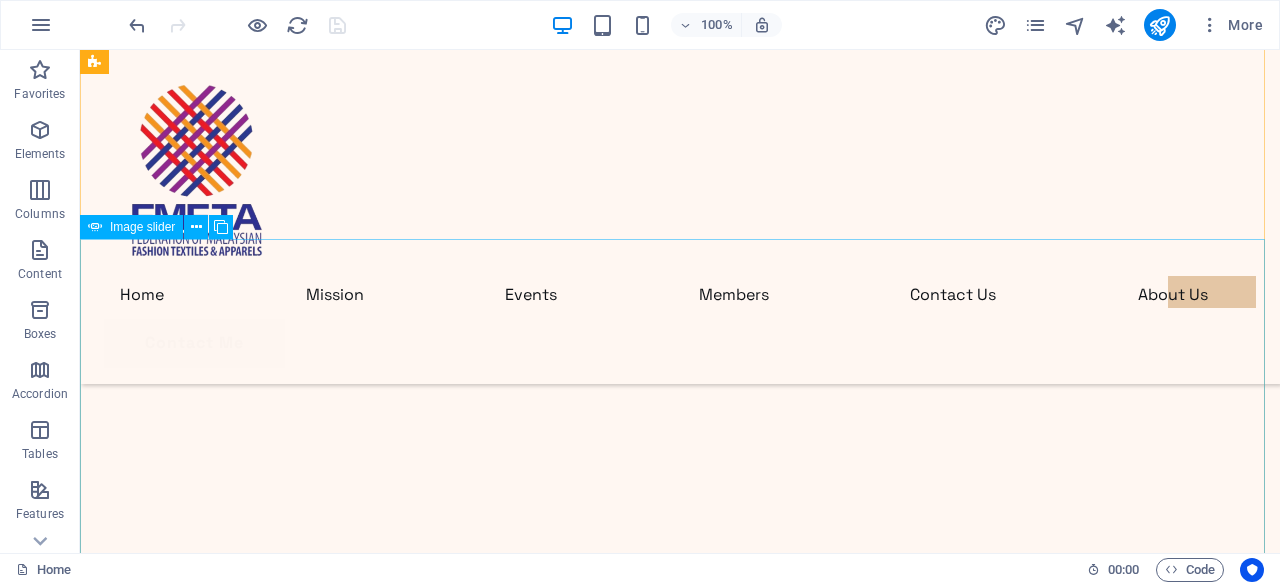 scroll, scrollTop: 0, scrollLeft: 0, axis: both 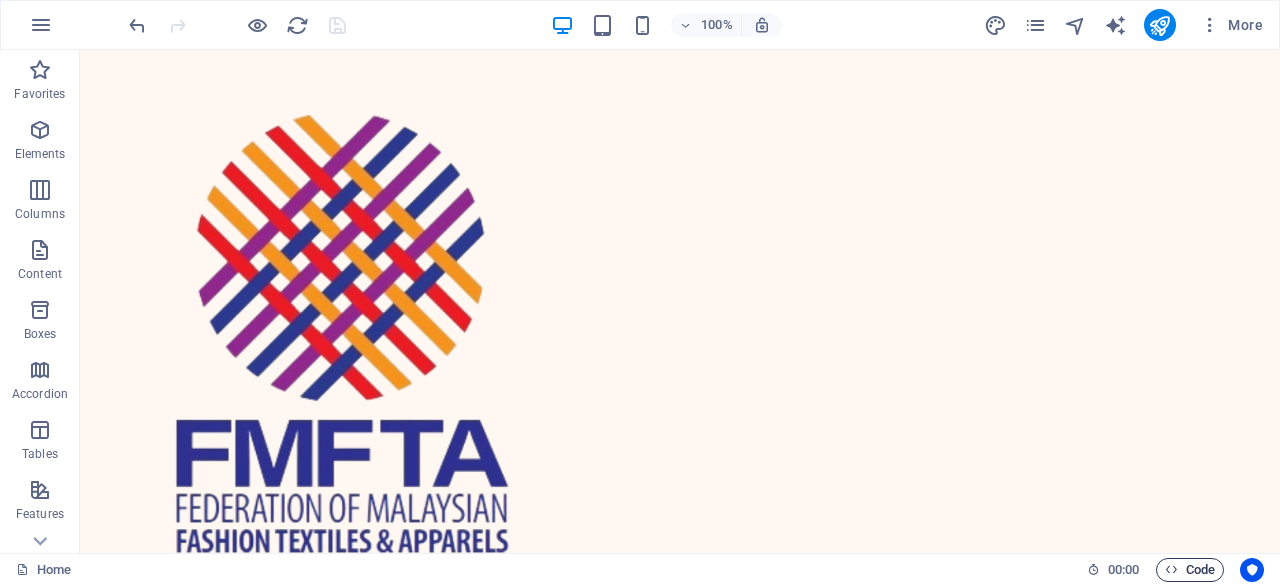 click on "Code" at bounding box center (1190, 570) 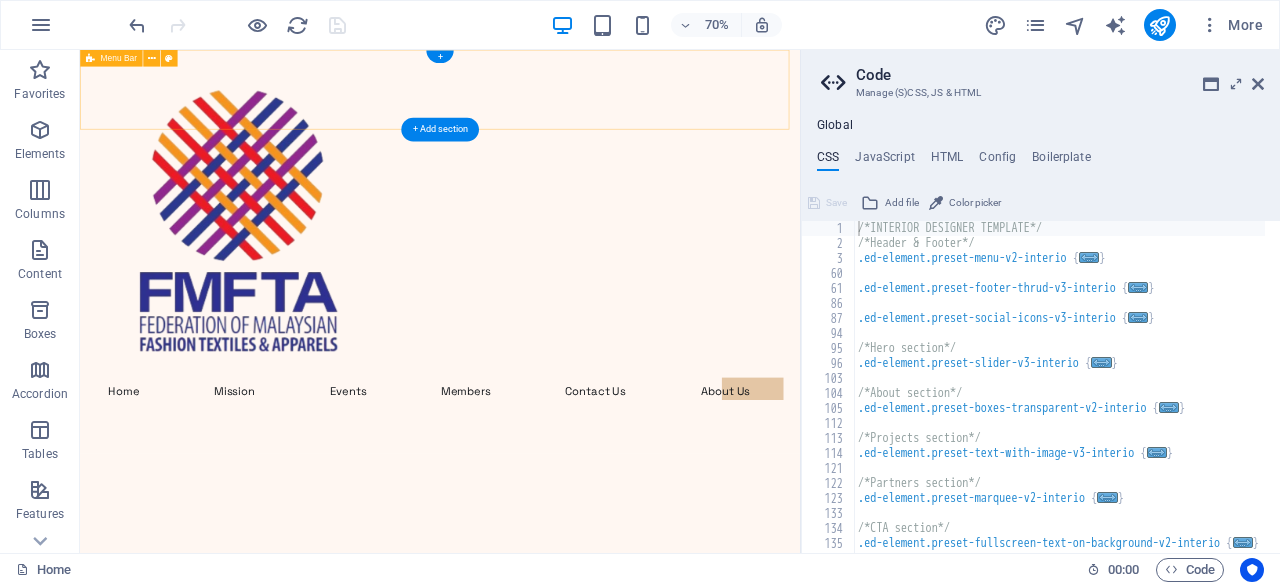 click on "Home Mission Events Members Contact Us About Us Contact Me" at bounding box center [594, 338] 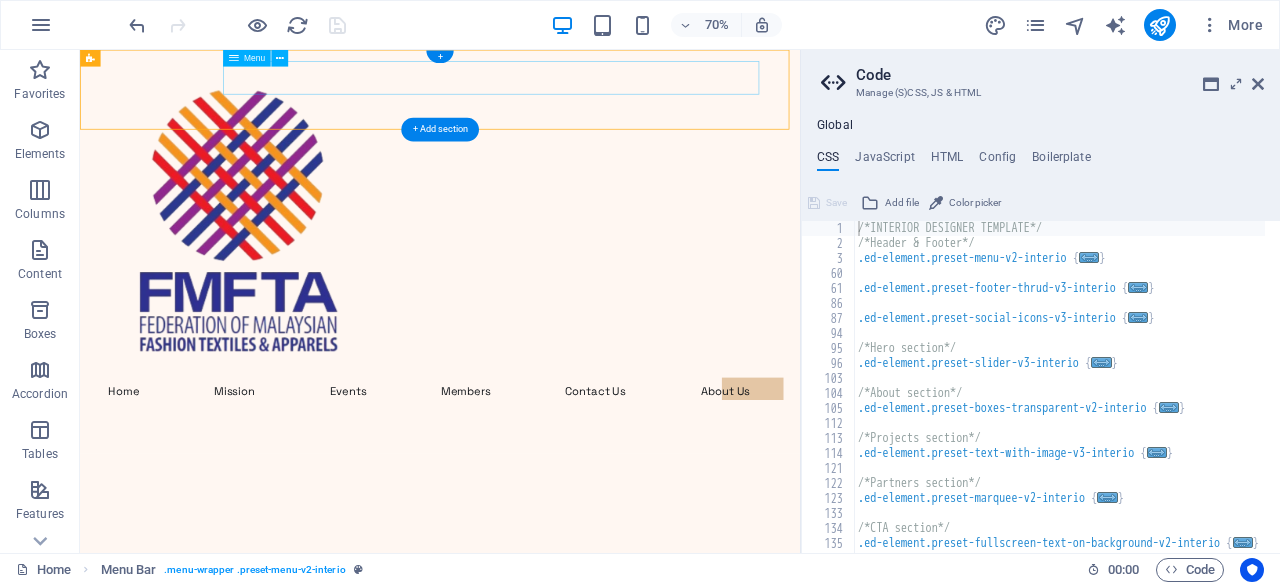 click on "Home Mission Events Members Contact Us About Us" at bounding box center (594, 538) 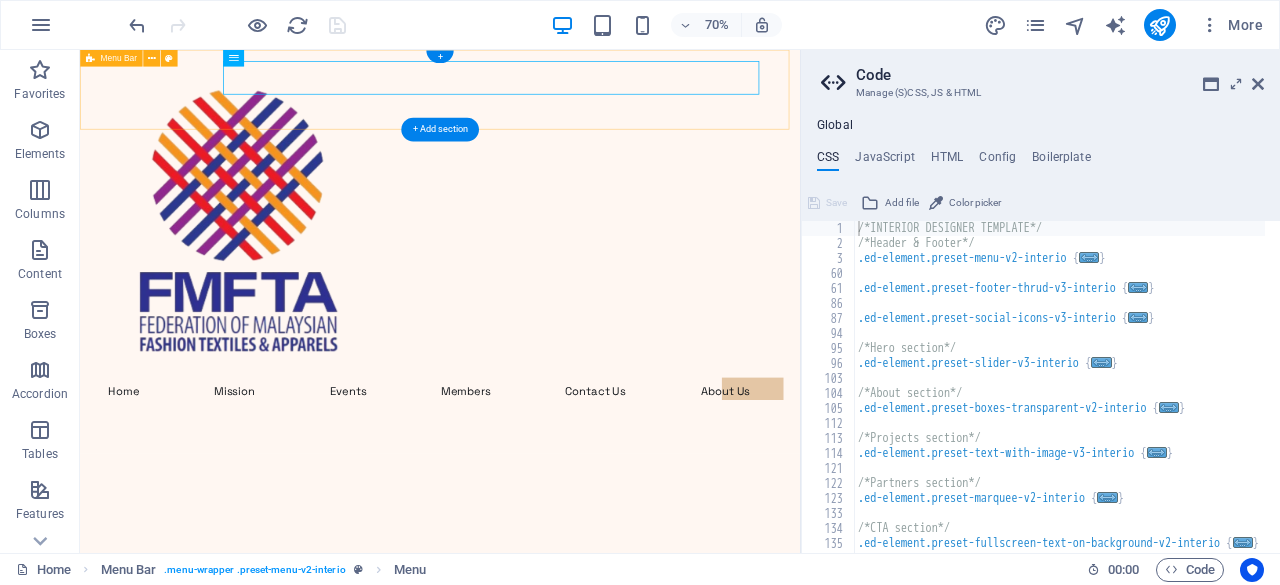 click on "Home Mission Events Members Contact Us About Us Contact Me" at bounding box center (594, 338) 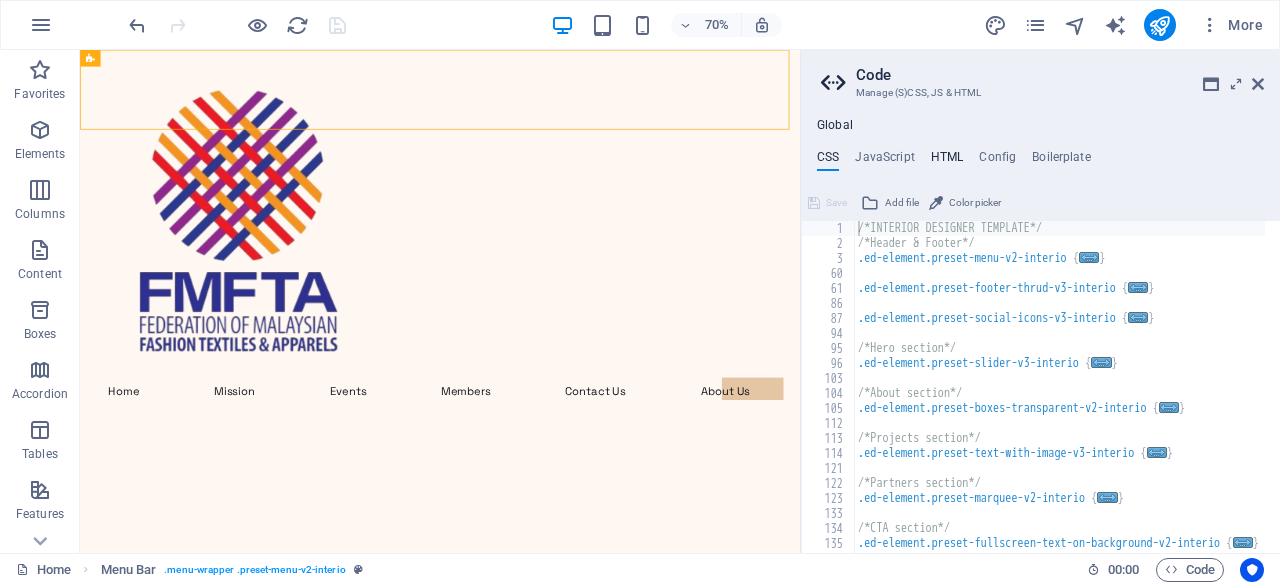 click on "HTML" at bounding box center [947, 161] 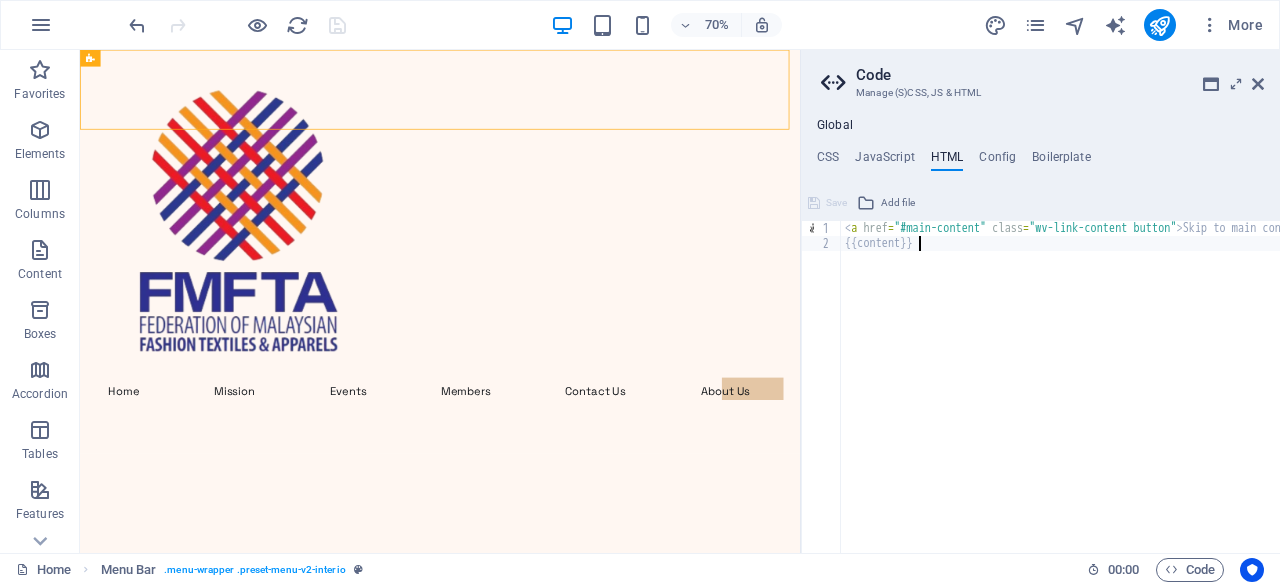 click on "< a   href = "#main-content"   class = "wv-link-content button" > Skip to main content </ a > {{content}}" at bounding box center [1111, 394] 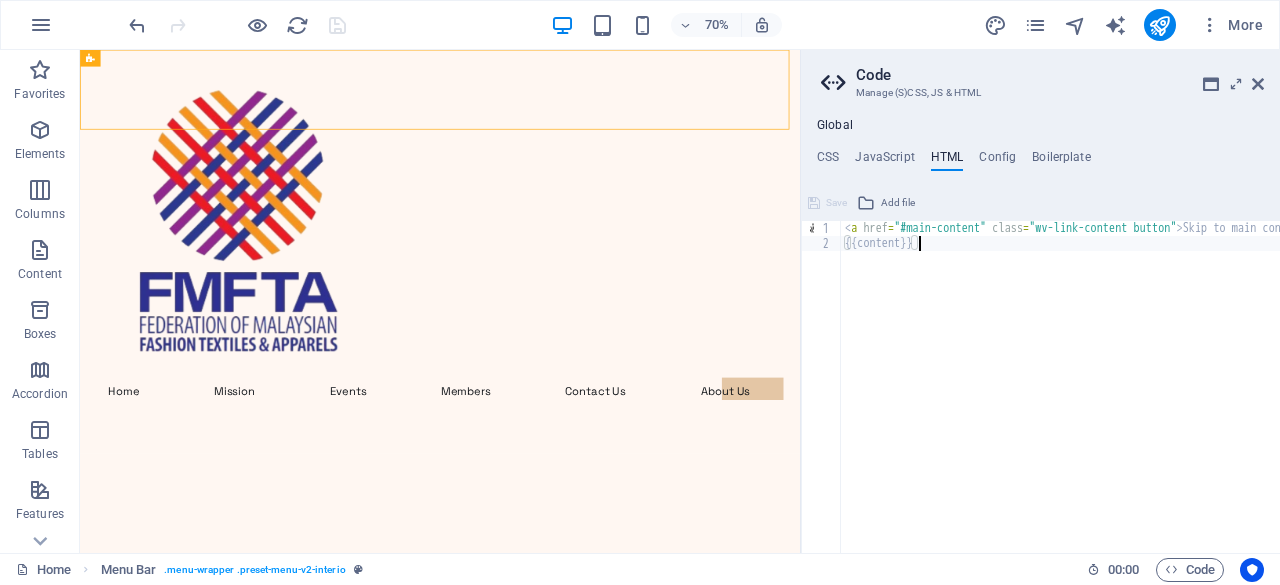 click on "< a   href = "#main-content"   class = "wv-link-content button" > Skip to main content </ a > {{content}}" at bounding box center [1111, 394] 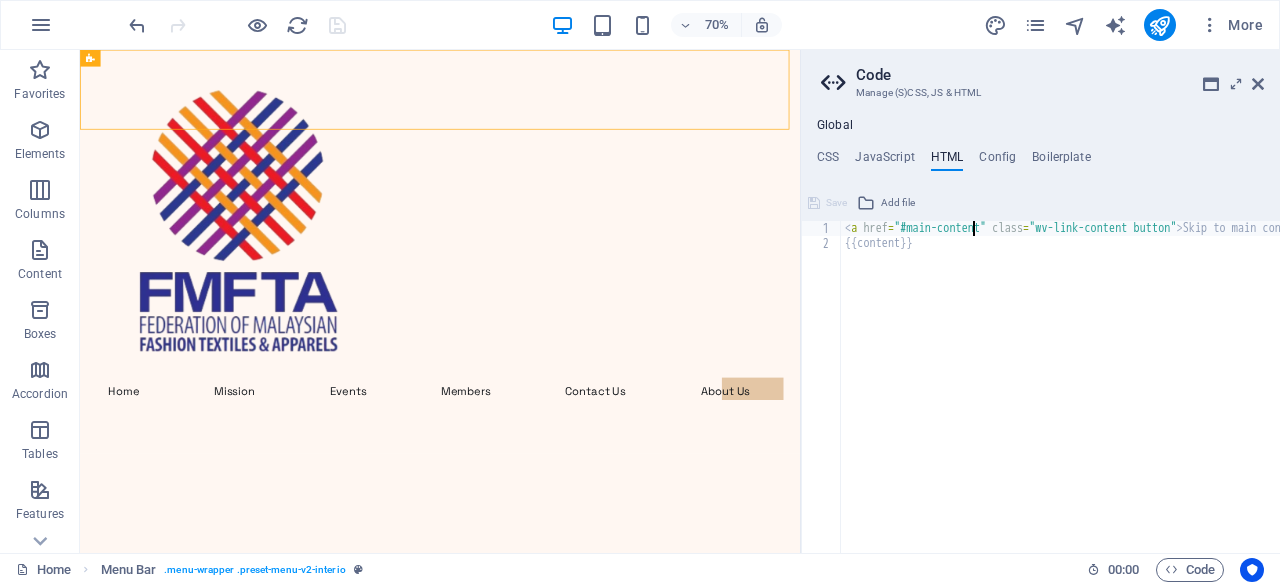 click on "< a   href = "#main-content"   class = "wv-link-content button" > Skip to main content </ a > {{content}}" at bounding box center [1111, 394] 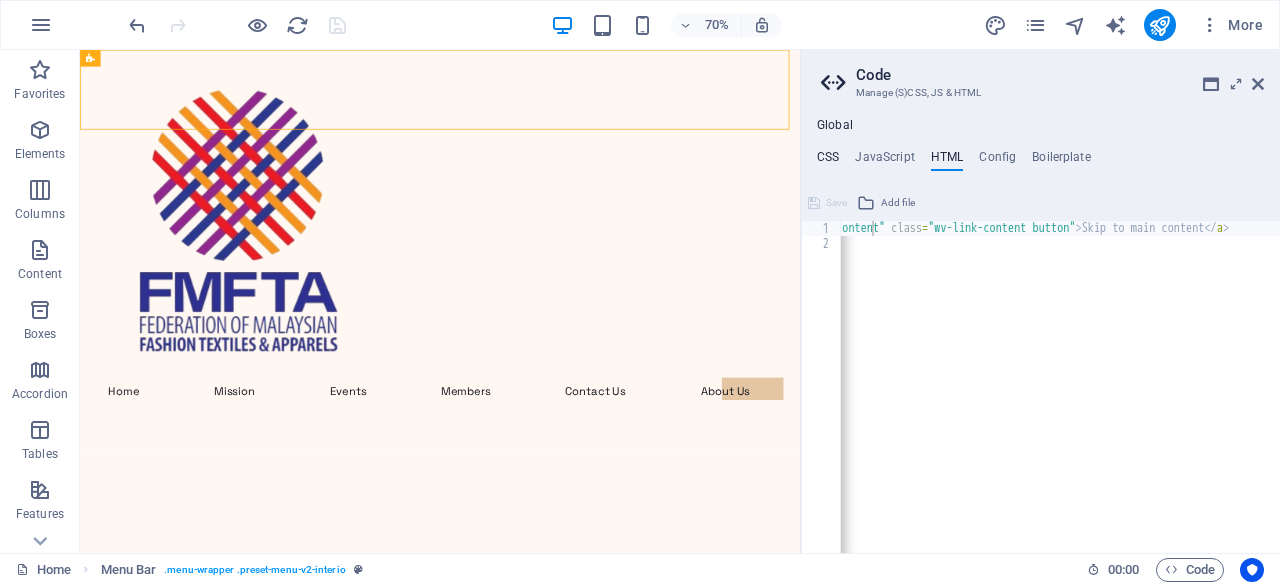 click on "CSS" at bounding box center [828, 161] 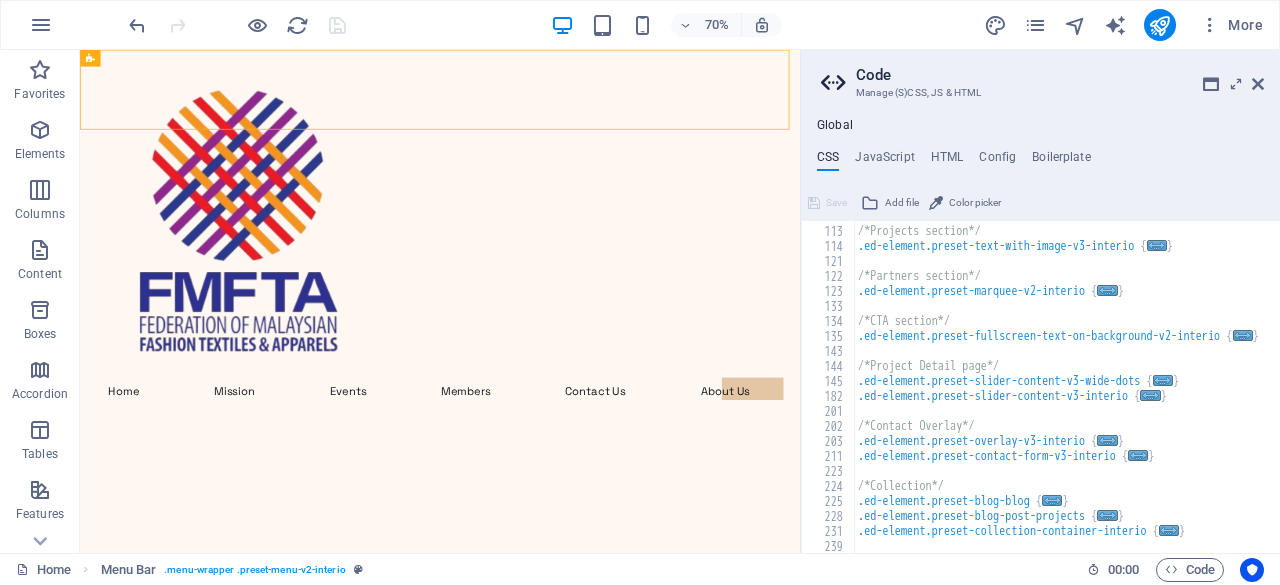 scroll, scrollTop: 282, scrollLeft: 0, axis: vertical 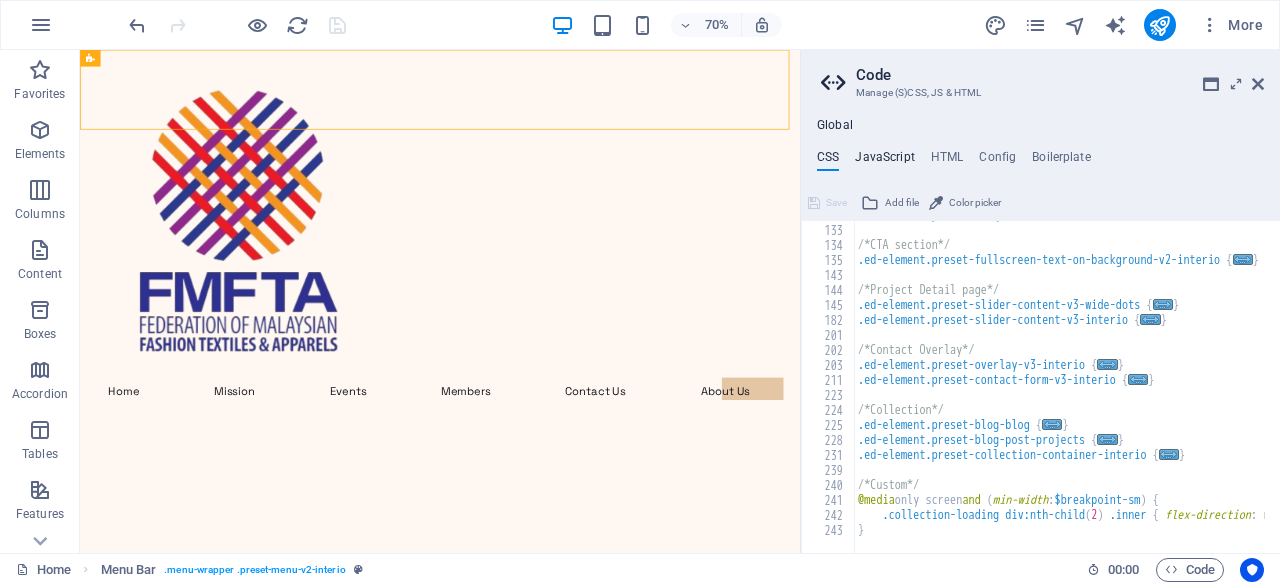 click on "JavaScript" at bounding box center [884, 161] 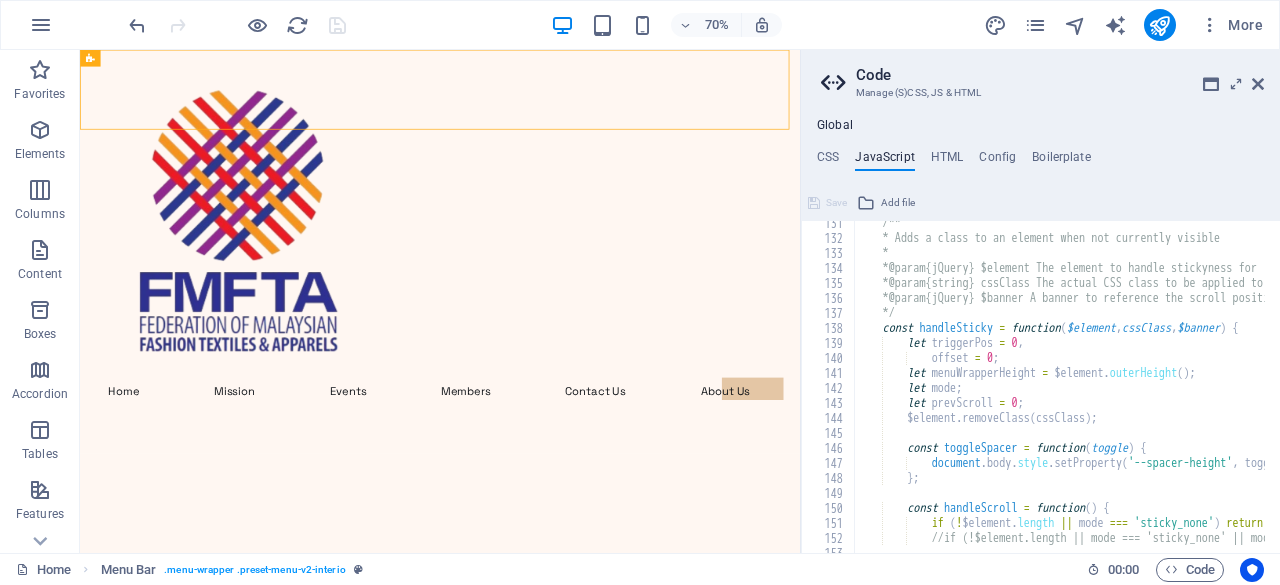 scroll, scrollTop: 1984, scrollLeft: 0, axis: vertical 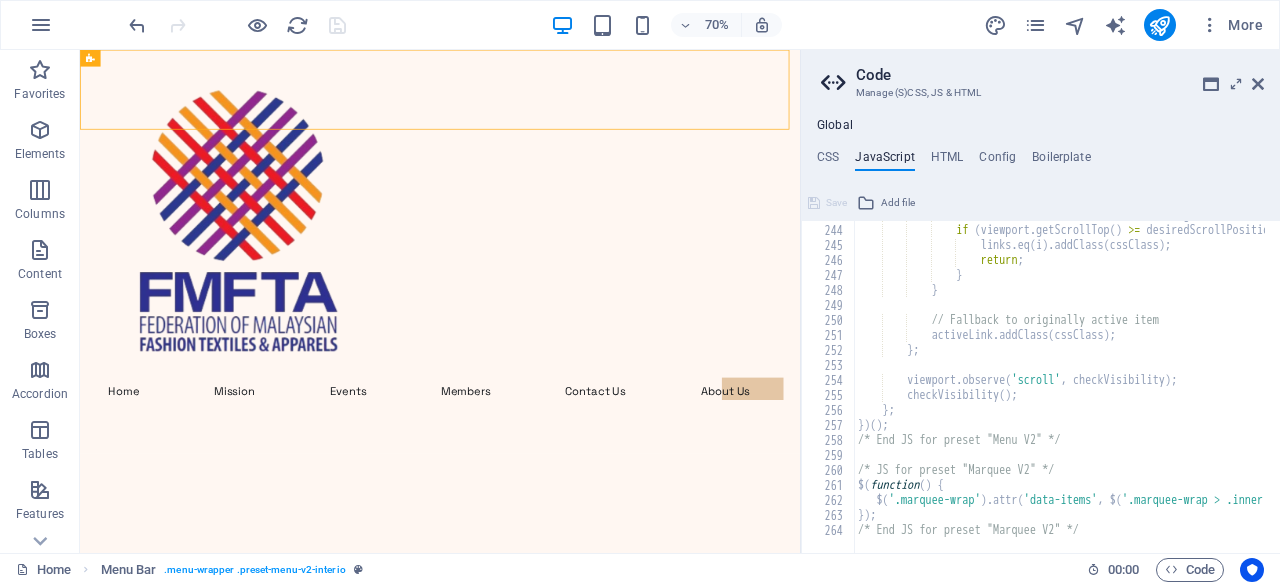 click on "Global CSS JavaScript HTML Config Boilerplate /*INTERIOR DESIGNER TEMPLATE*/ 123 133 134 135 143 144 145 182 201 202 203 211 223 224 225 228 231 239 240 241 242 243 .ed-element.preset-marquee-v2-interio   { ... } /*CTA section*/ .ed-element.preset-fullscreen-text-on-background-v2-interio   { ... } /*Project Detail page*/ .ed-element.preset-slider-content-v3-wide-dots   { ... } .ed-element.preset-slider-content-v3-interio   { ... } /*Contact Overlay*/ .ed-element.preset-overlay-v3-interio   { ... } .ed-element.preset-contact-form-v3-interio   { ... } /*Collection*/ .ed-element.preset-blog-blog   { ... } .ed-element.preset-blog-post-projects   { ... } .ed-element.preset-collection-container-interio   { ... } /*Custom*/ @media  only screen  and   ( min-width : $breakpoint-sm )   {      .collection-loading   div:nth-child ( 2 )   .inner   {   flex-direction : row !important;  } }     Save Add file Color picker /* JS for preset "Menu V2" */ 243 244 245 246 247 248 249 250 251 252 253 254 255 256 257 258 259 260" at bounding box center [1040, 335] 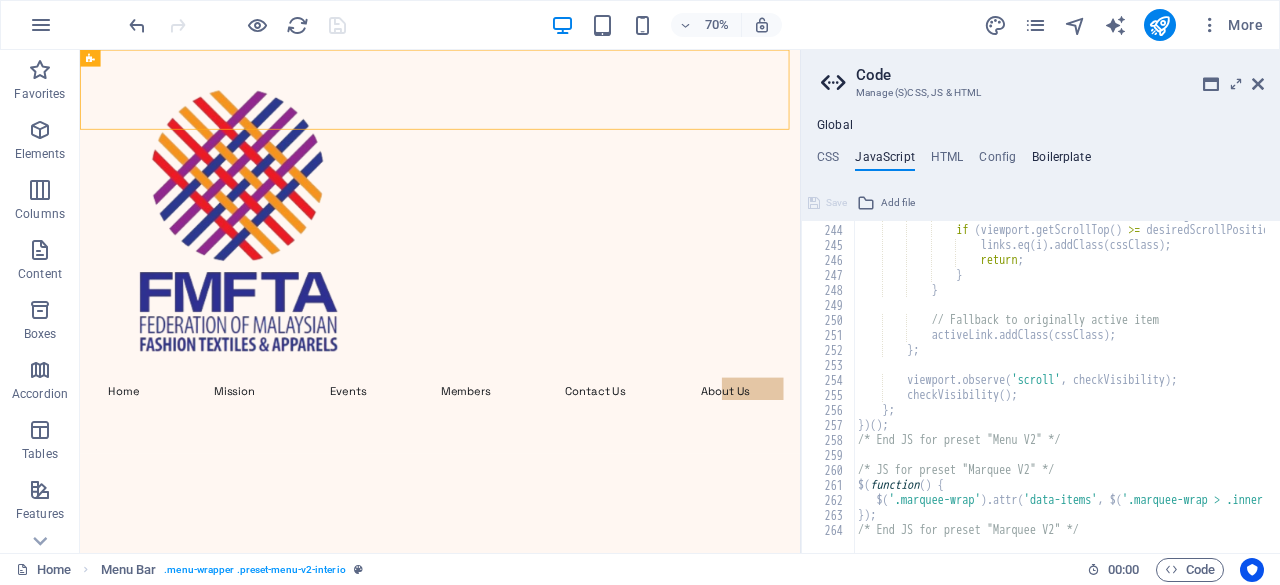 click on "Boilerplate" at bounding box center [1061, 161] 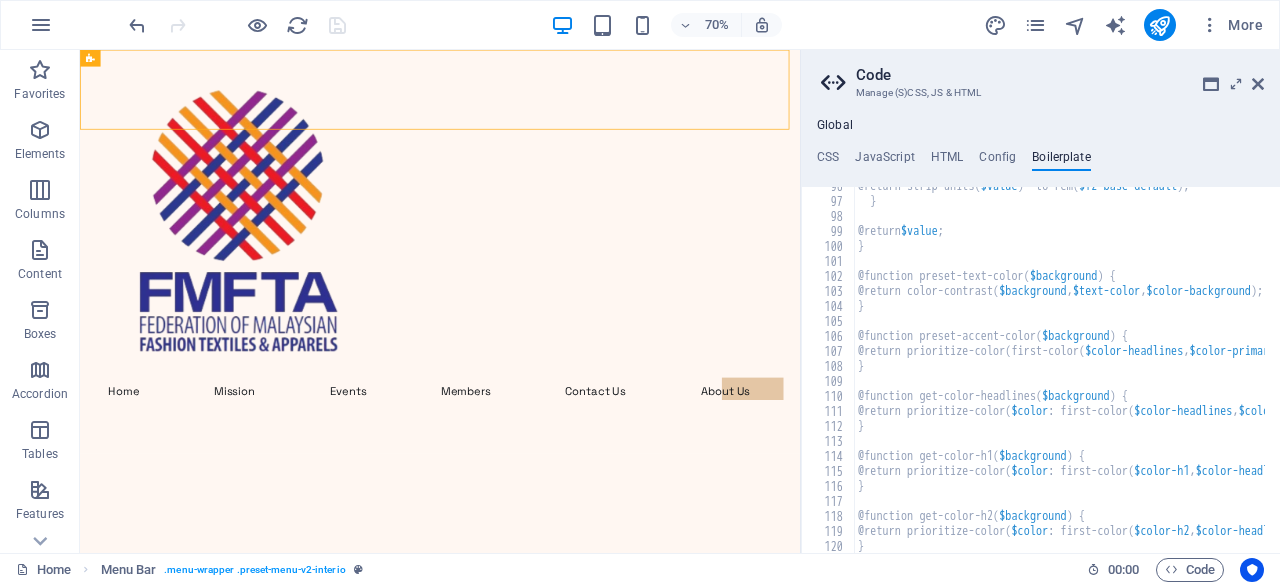 scroll, scrollTop: 759, scrollLeft: 0, axis: vertical 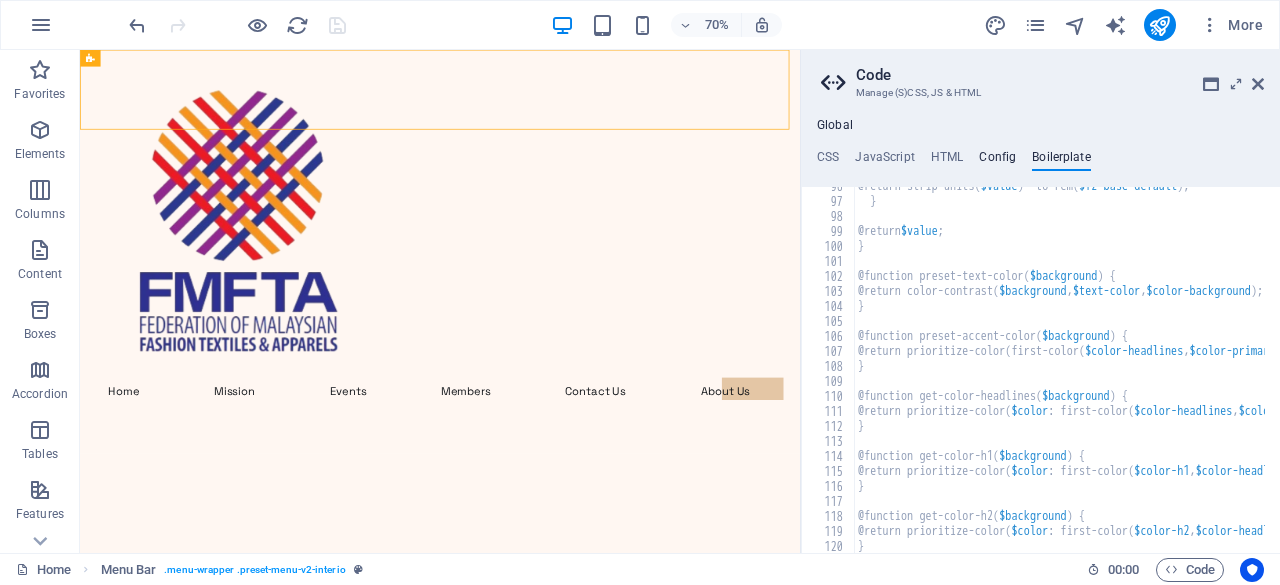 click on "Config" at bounding box center [997, 161] 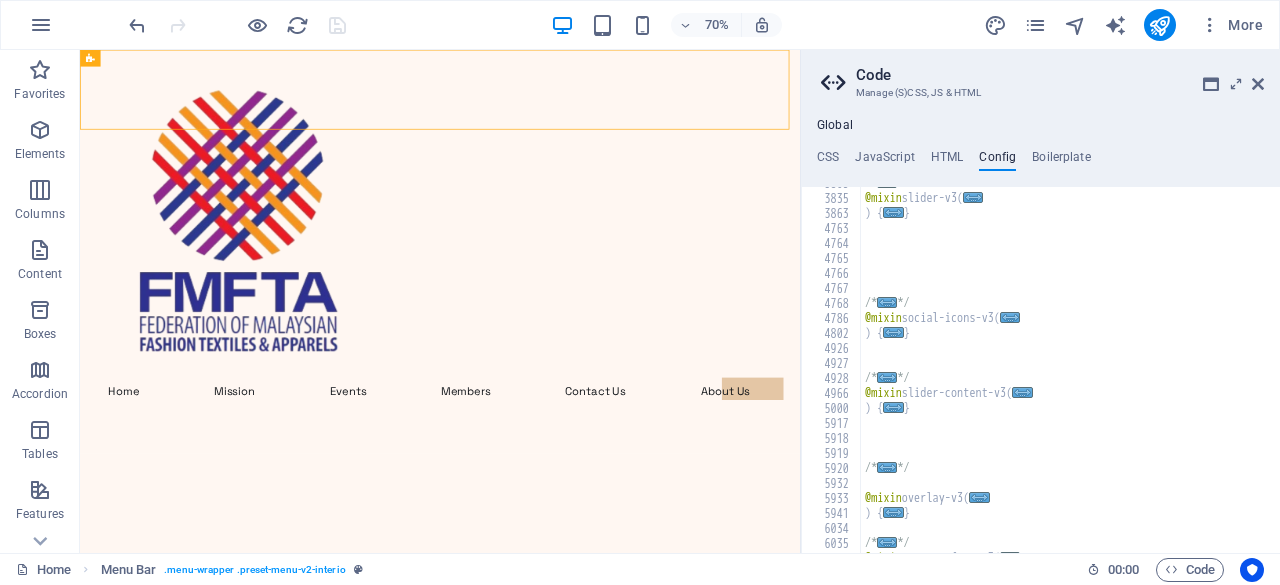 scroll, scrollTop: 1674, scrollLeft: 0, axis: vertical 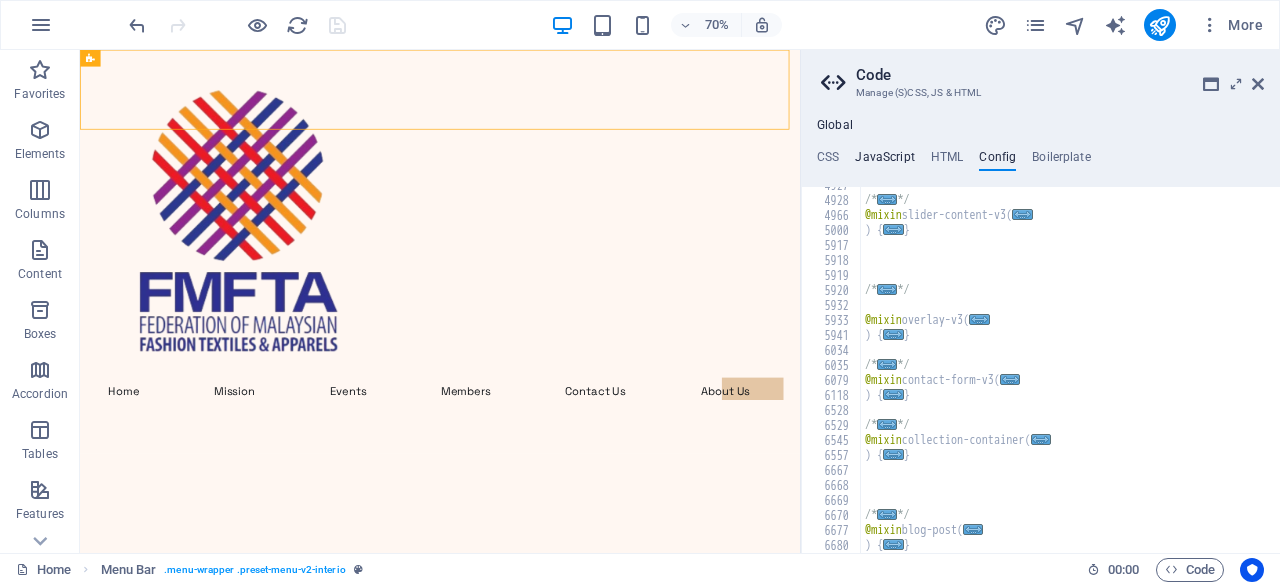 click on "JavaScript" at bounding box center (884, 161) 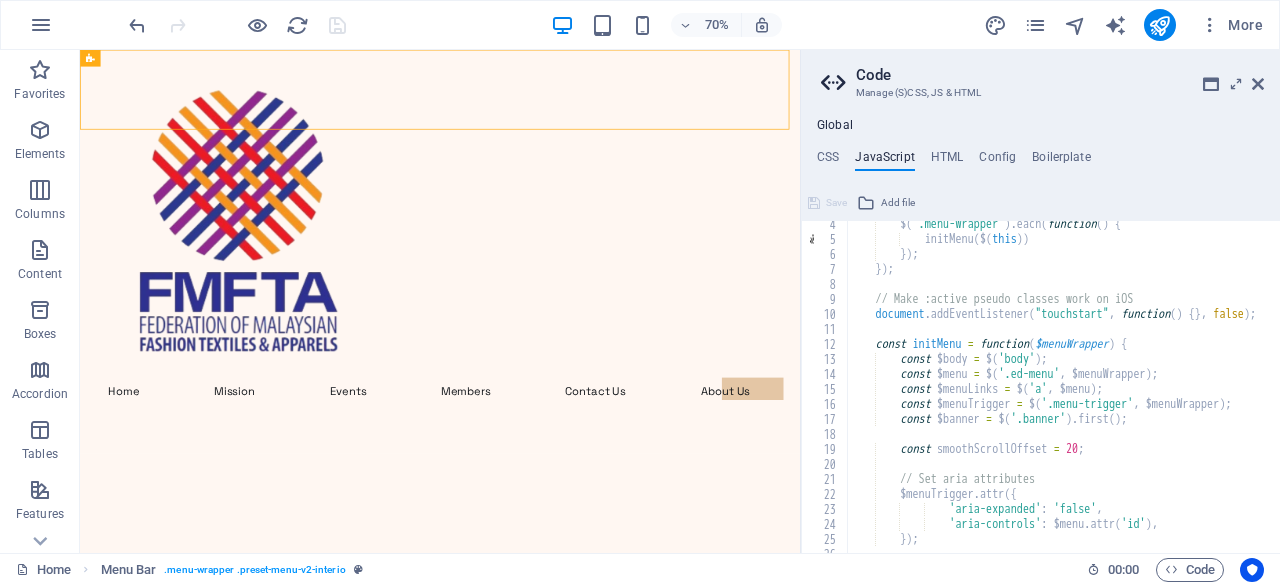 scroll, scrollTop: 0, scrollLeft: 0, axis: both 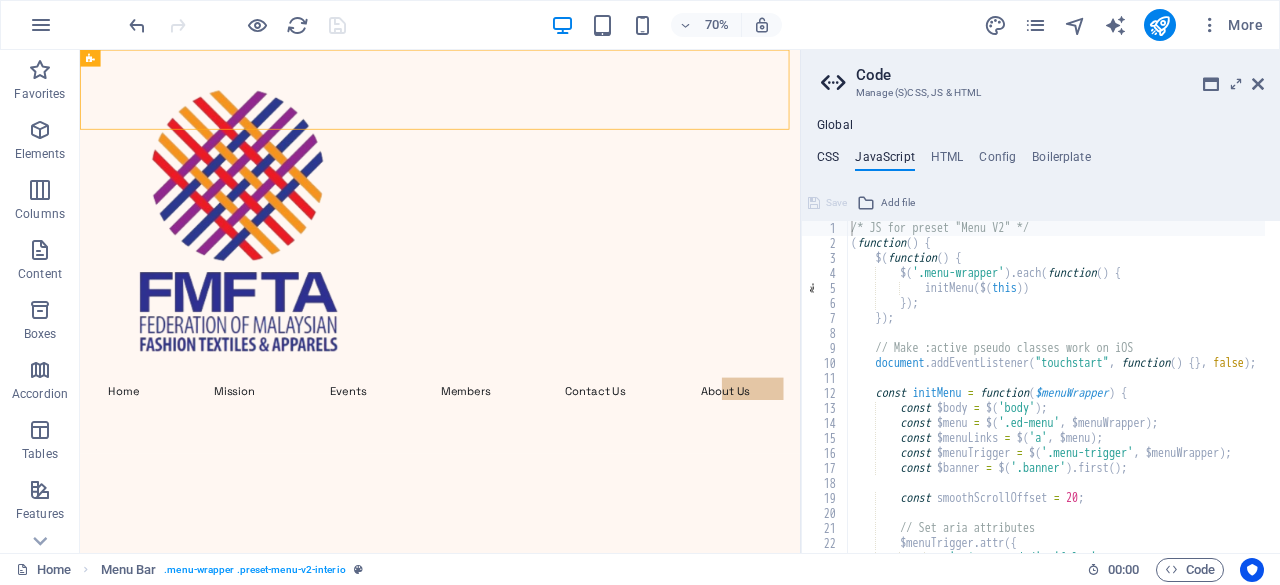 click on "CSS" at bounding box center [828, 161] 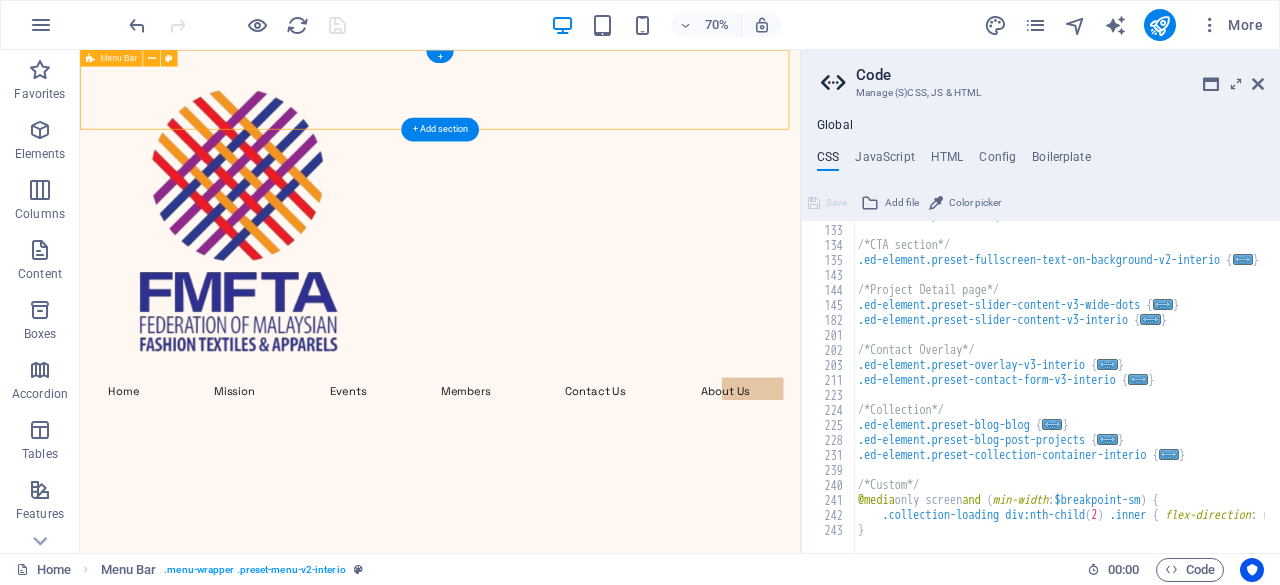 click on "Home Mission Events Members Contact Us About Us Contact Me" at bounding box center (594, 338) 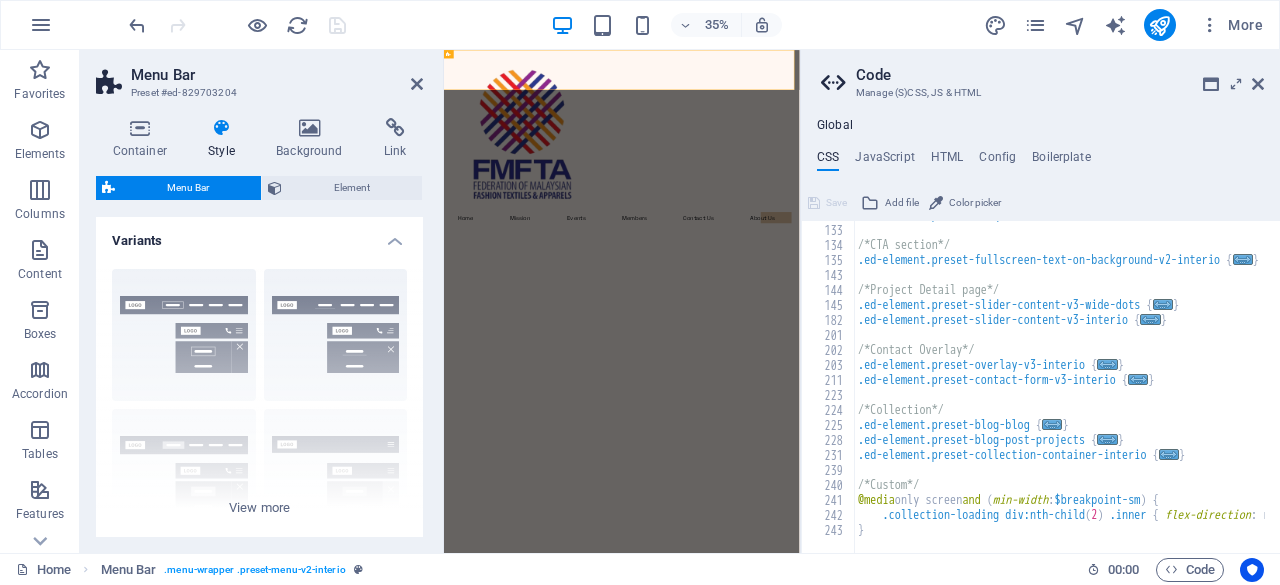 click on "Code" at bounding box center [1060, 75] 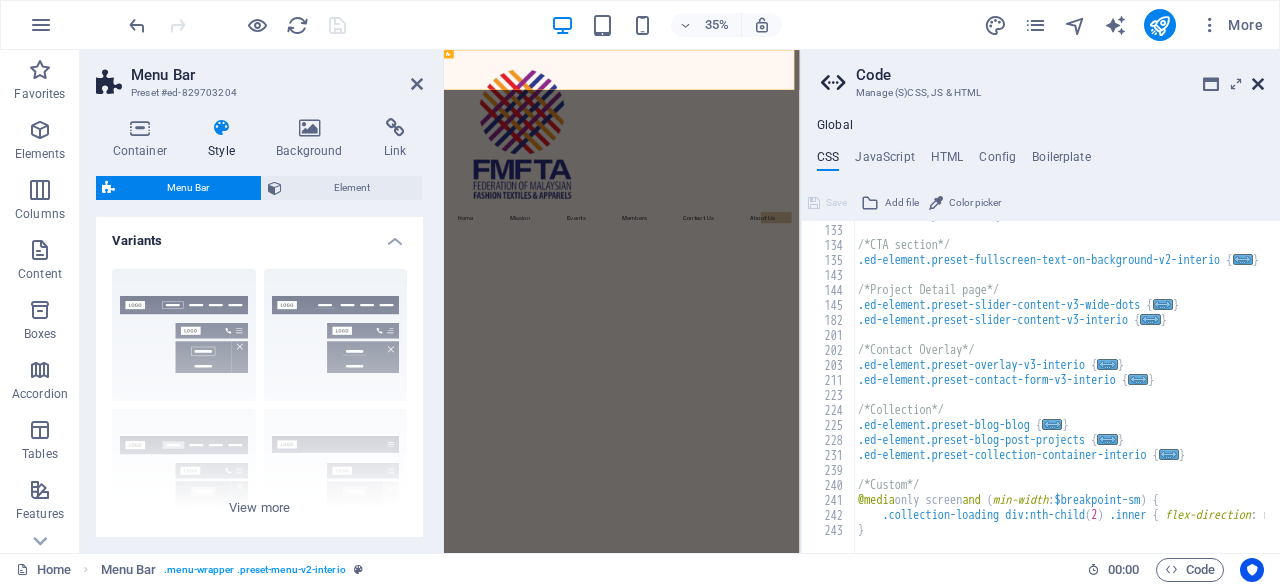 click at bounding box center [1258, 84] 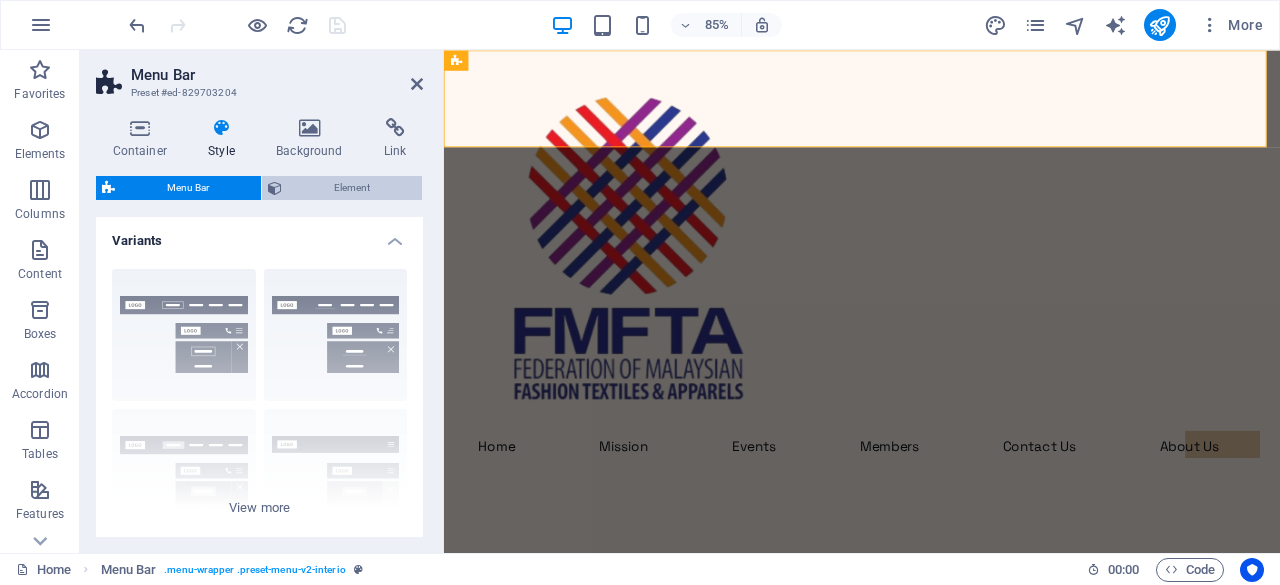 click on "Element" at bounding box center [352, 188] 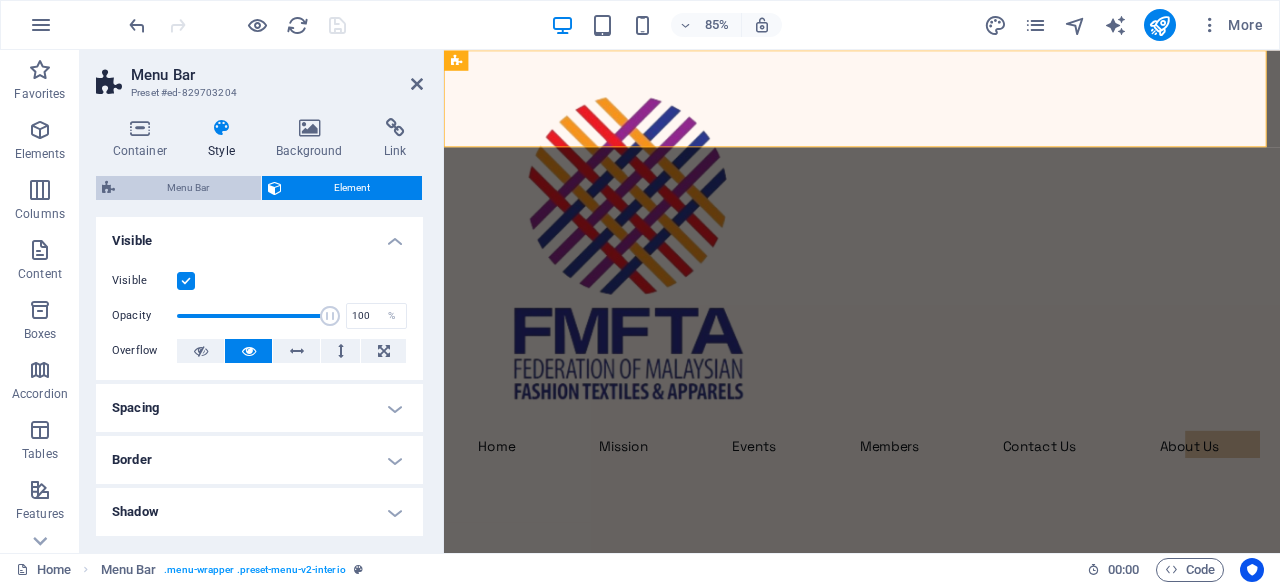 click on "Menu Bar" at bounding box center (188, 188) 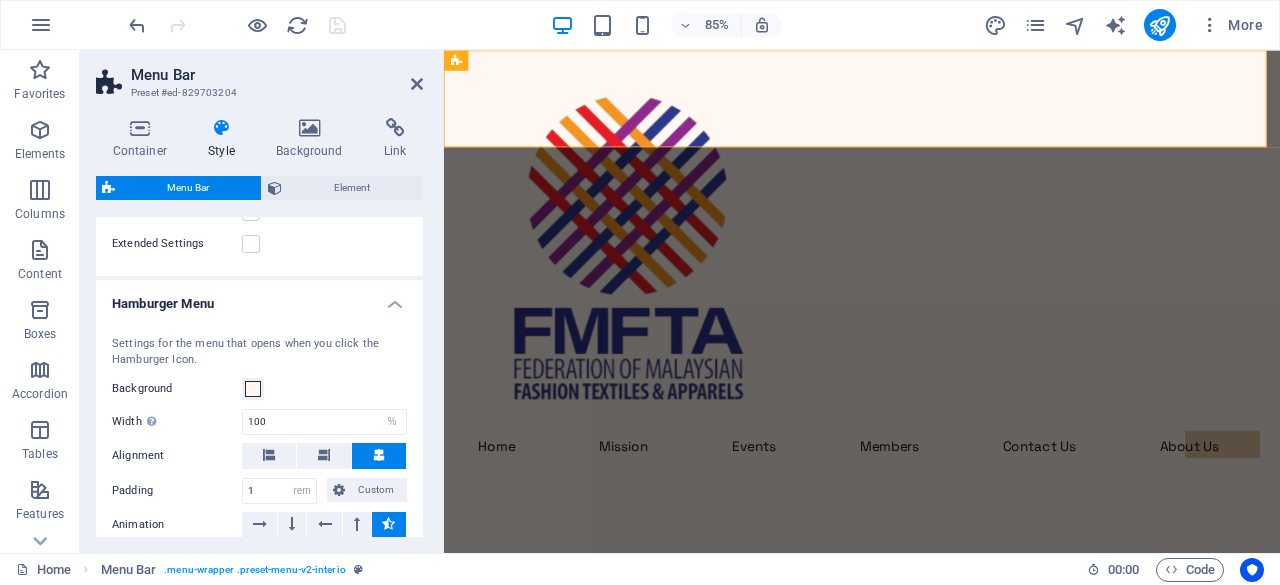 scroll, scrollTop: 1068, scrollLeft: 0, axis: vertical 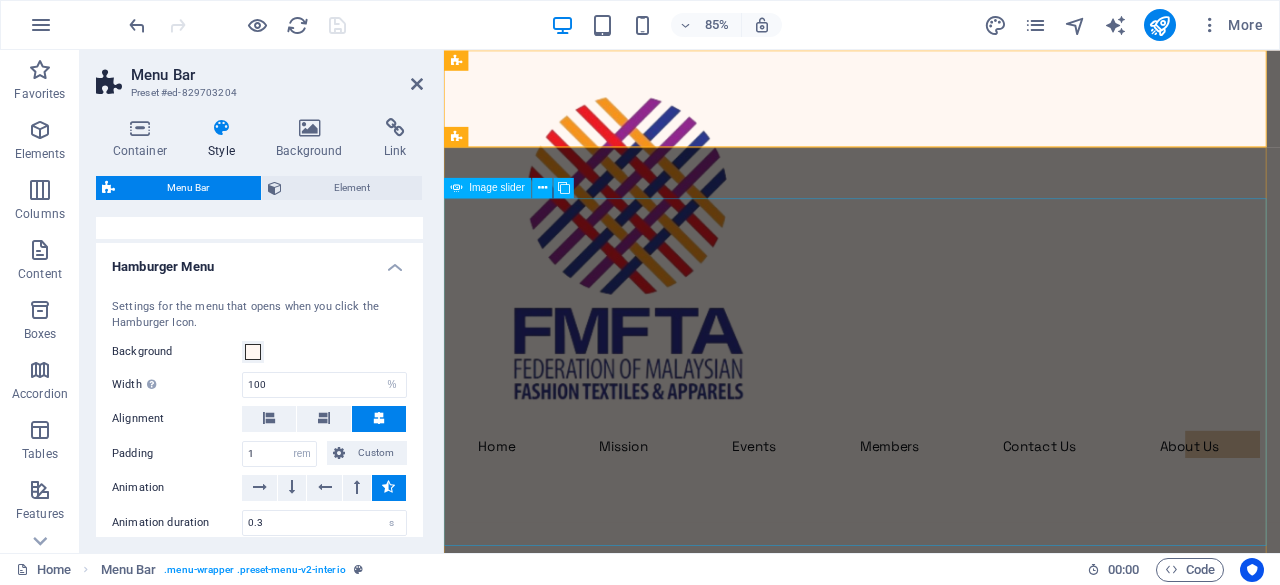 click at bounding box center [-815, 1937] 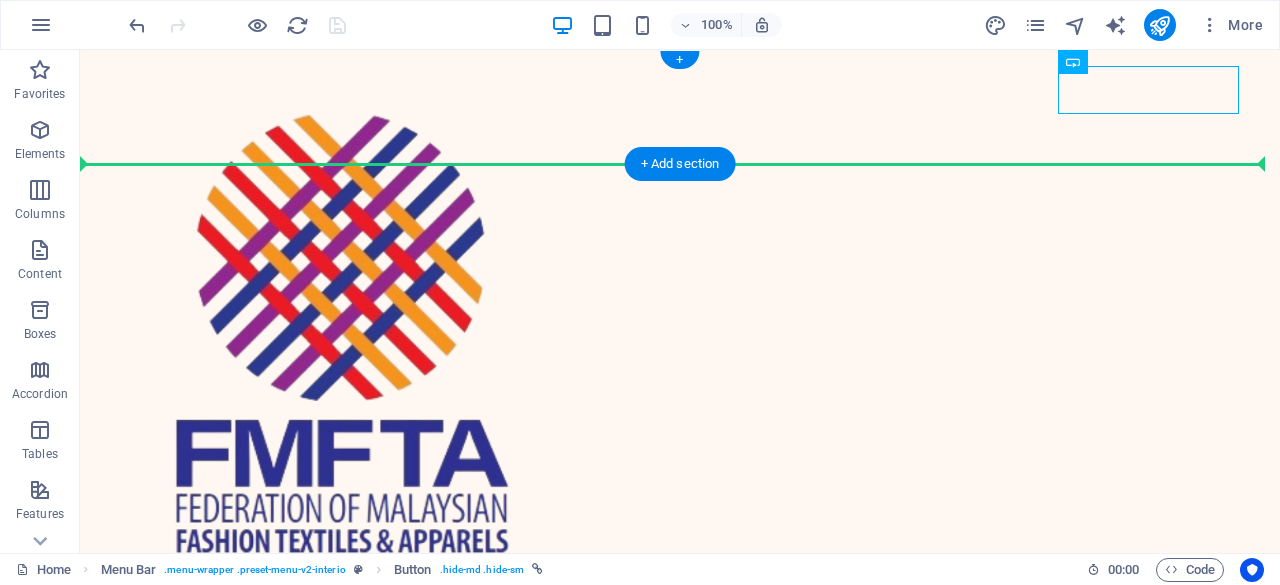 drag, startPoint x: 1204, startPoint y: 79, endPoint x: 1168, endPoint y: 125, distance: 58.412327 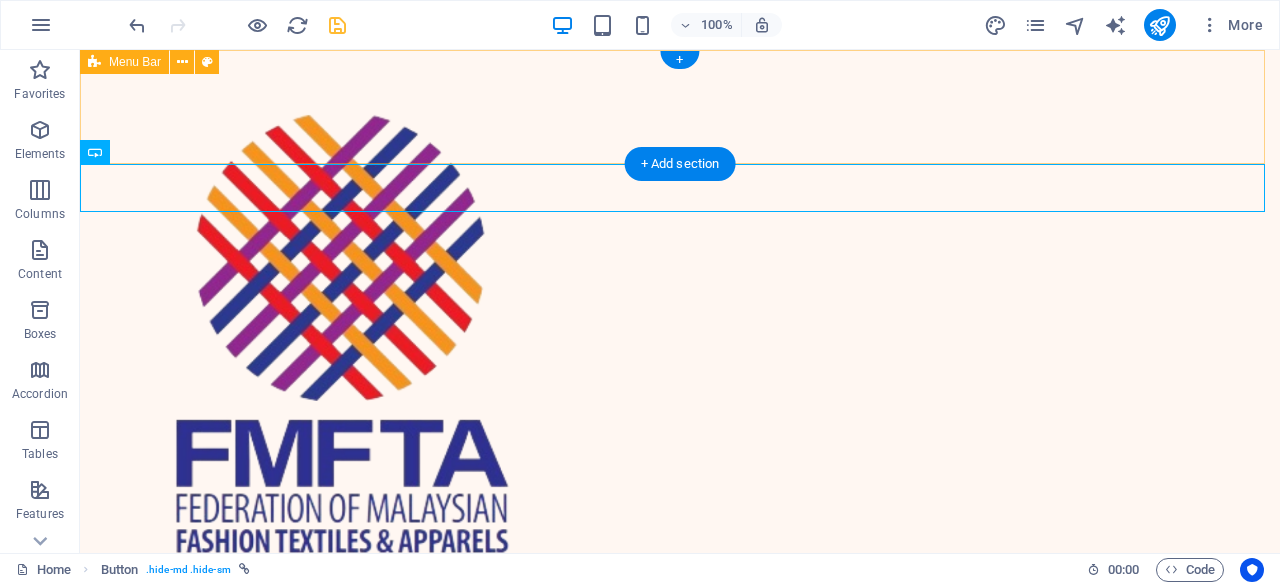 click on "Home Mission Events Members Contact Us About Us" at bounding box center (680, 353) 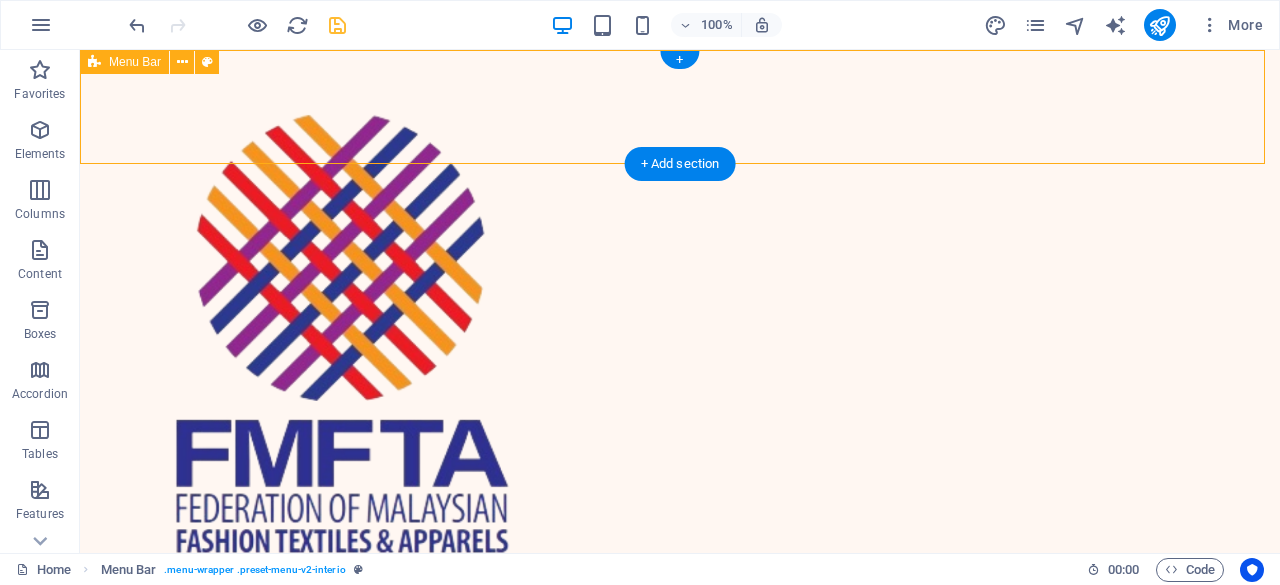 click on "Home Mission Events Members Contact Us About Us" at bounding box center (680, 353) 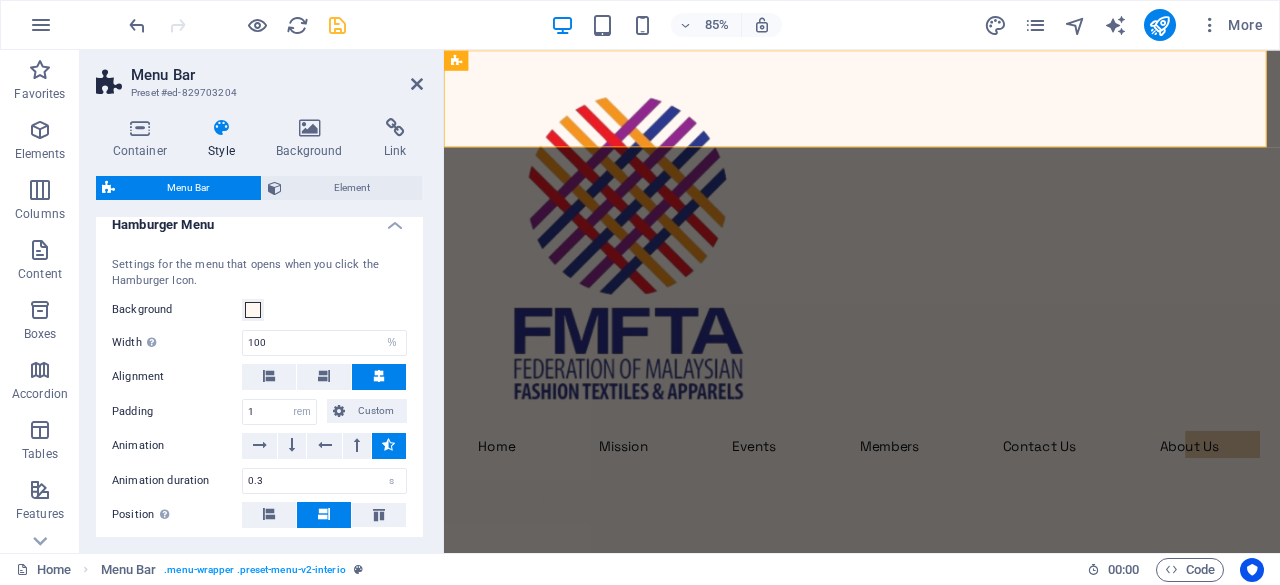 scroll, scrollTop: 1111, scrollLeft: 0, axis: vertical 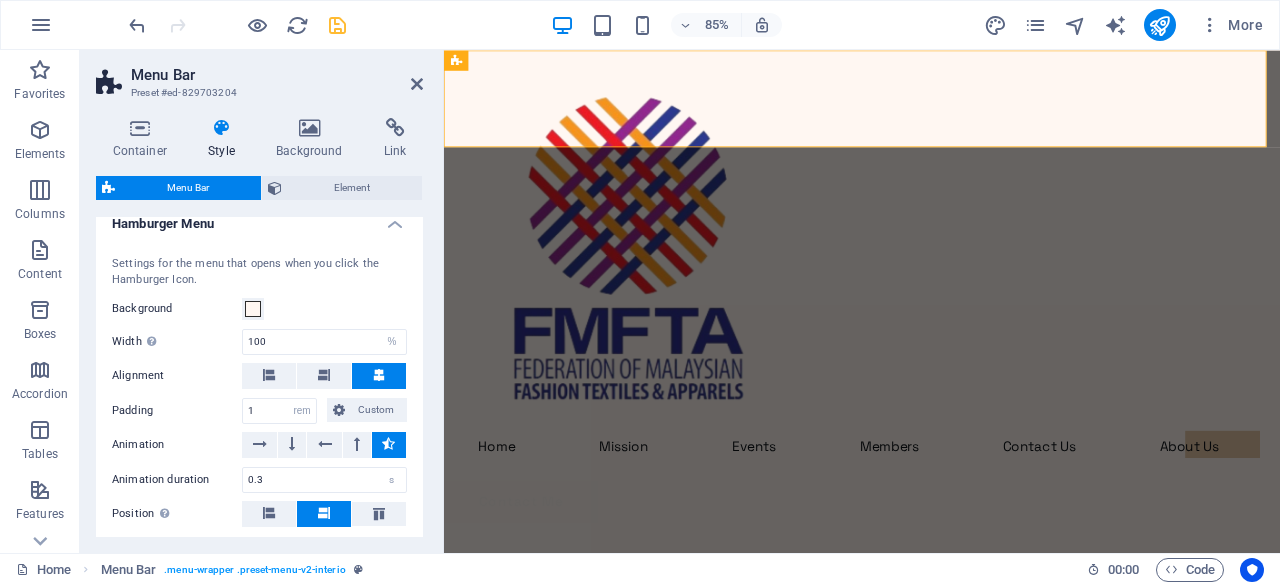 click on "Menu Bar Preset #ed-829703204" at bounding box center [259, 76] 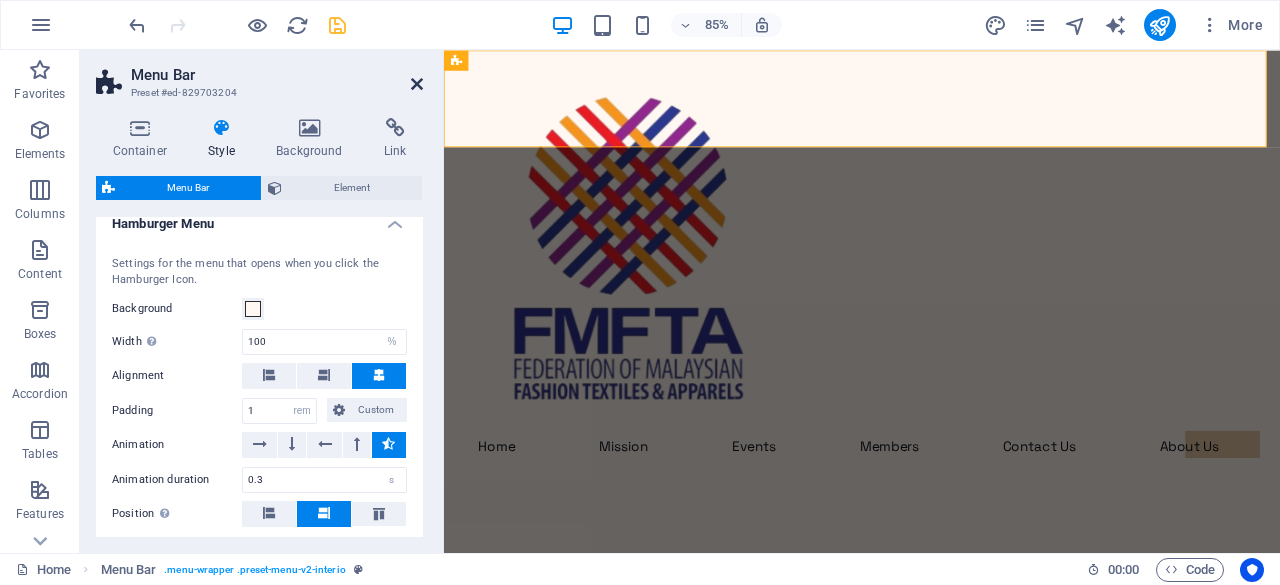 click at bounding box center (417, 84) 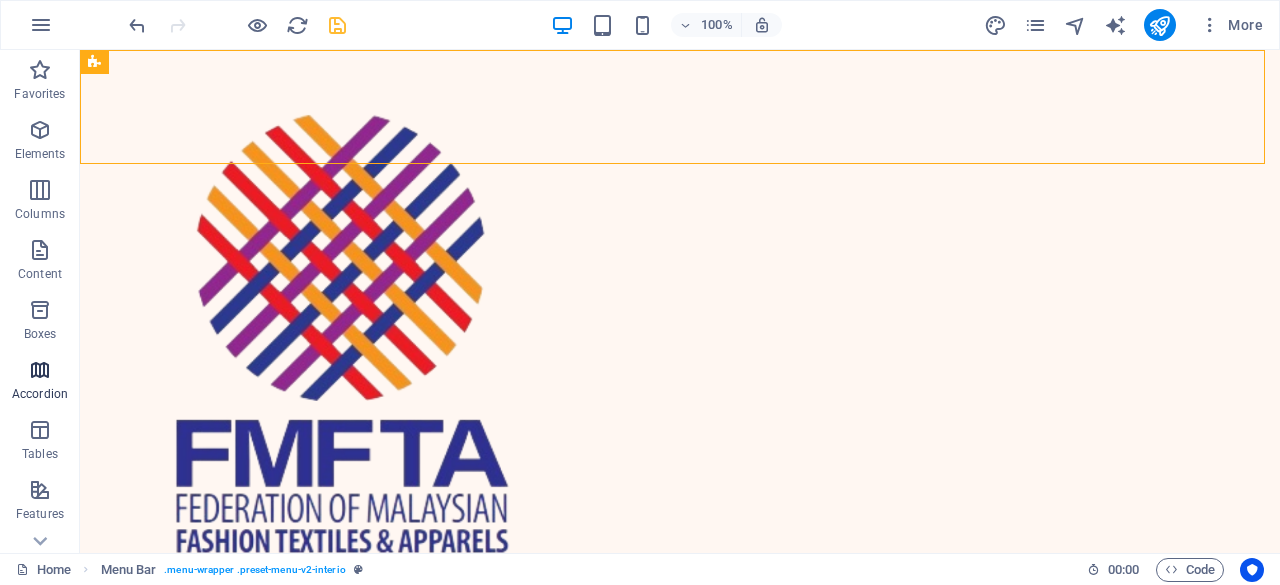 scroll, scrollTop: 138, scrollLeft: 0, axis: vertical 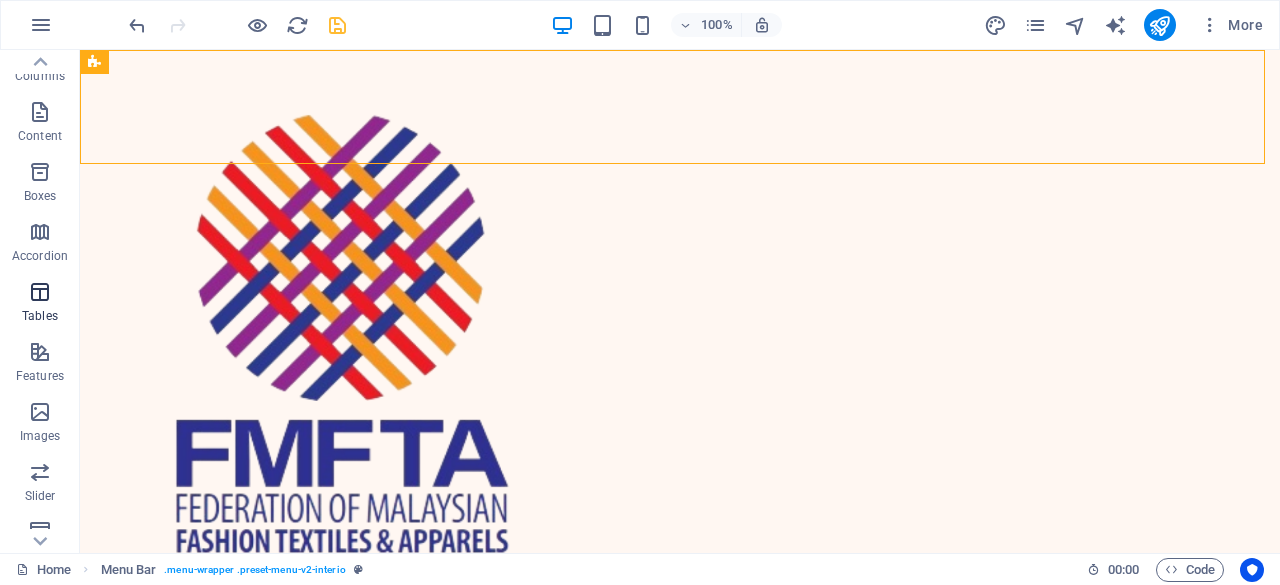 click at bounding box center [40, 292] 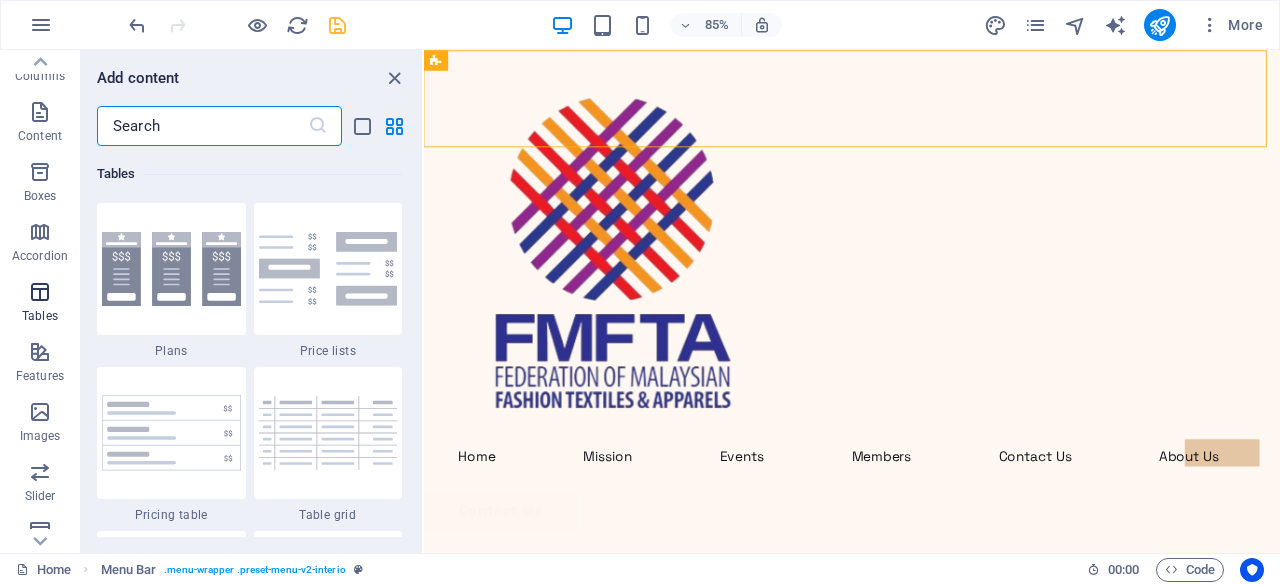 scroll, scrollTop: 6926, scrollLeft: 0, axis: vertical 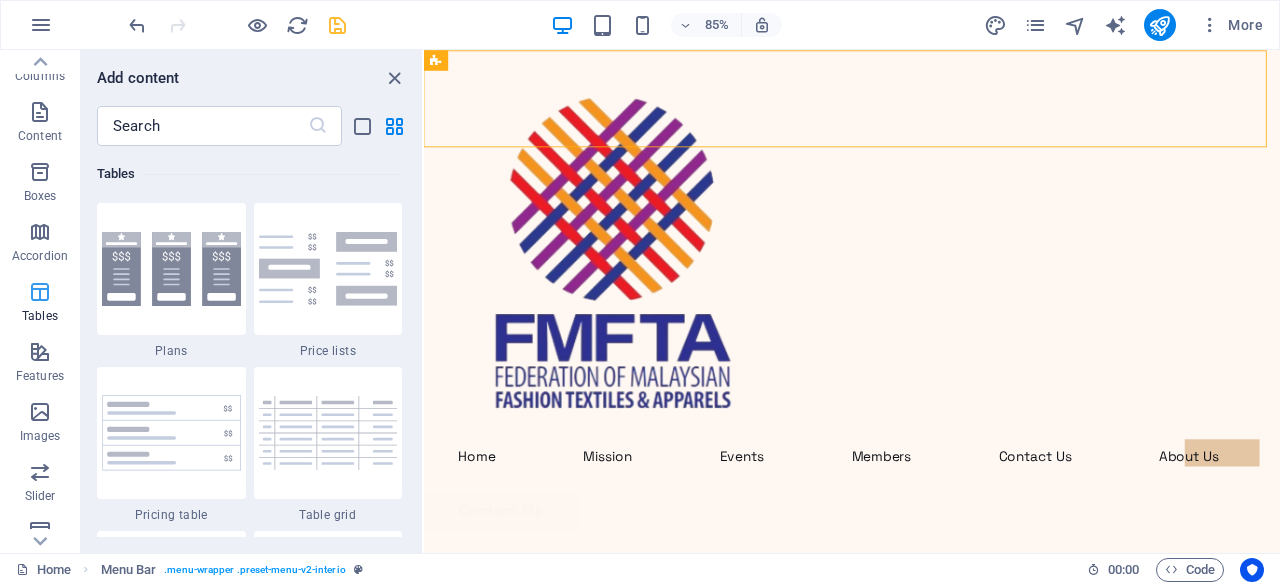 click at bounding box center [40, 292] 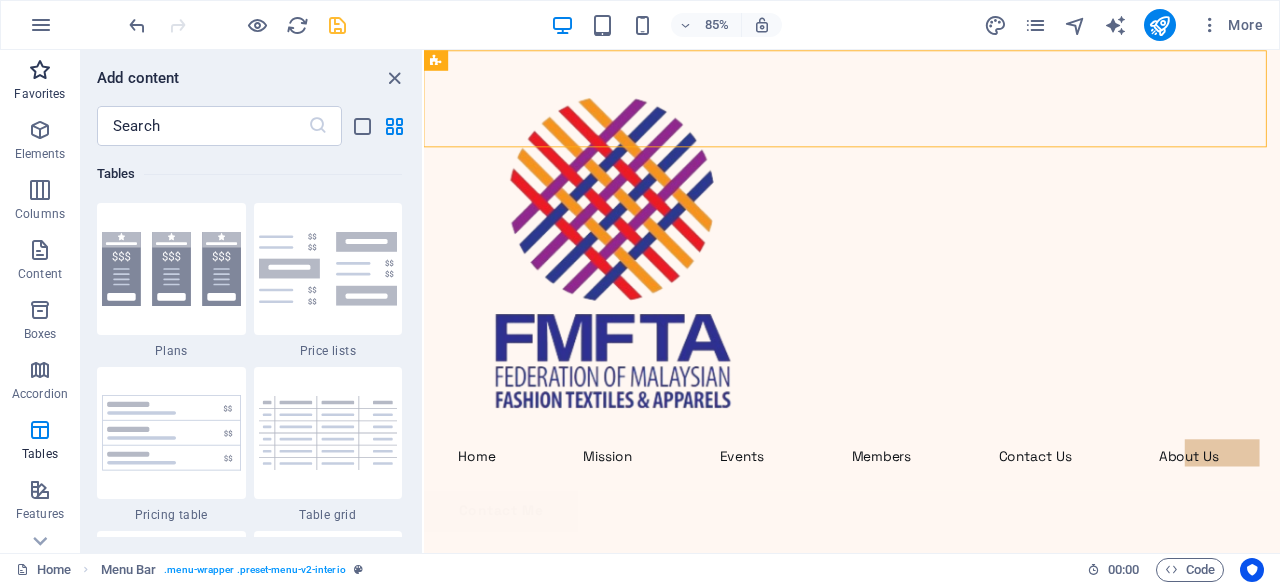 click at bounding box center [40, 70] 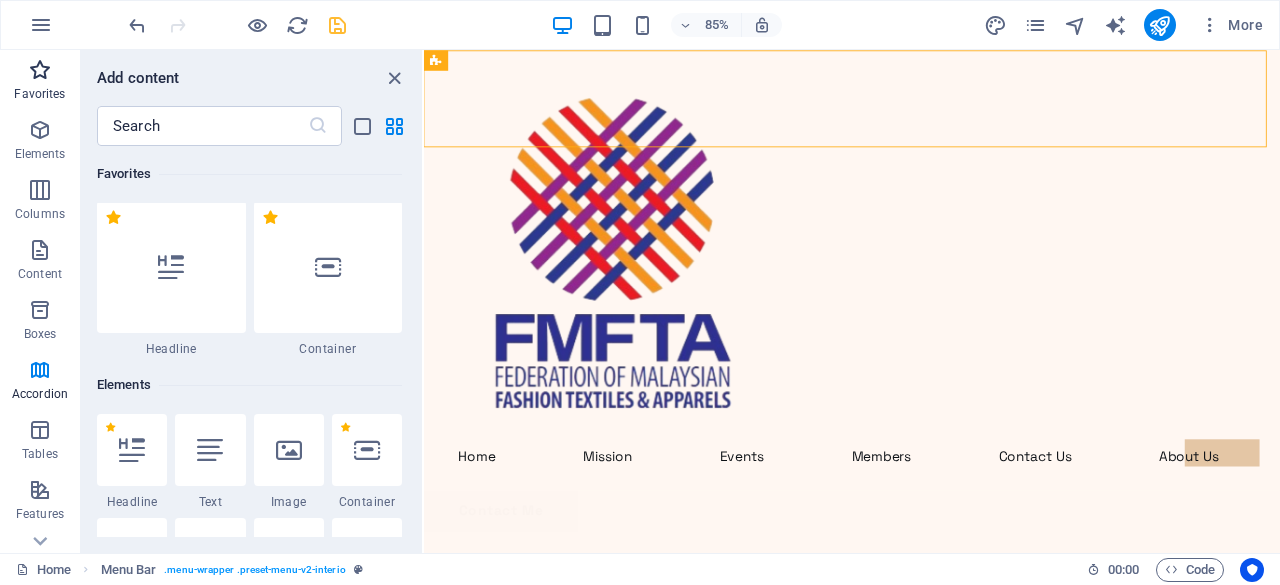 scroll, scrollTop: 0, scrollLeft: 0, axis: both 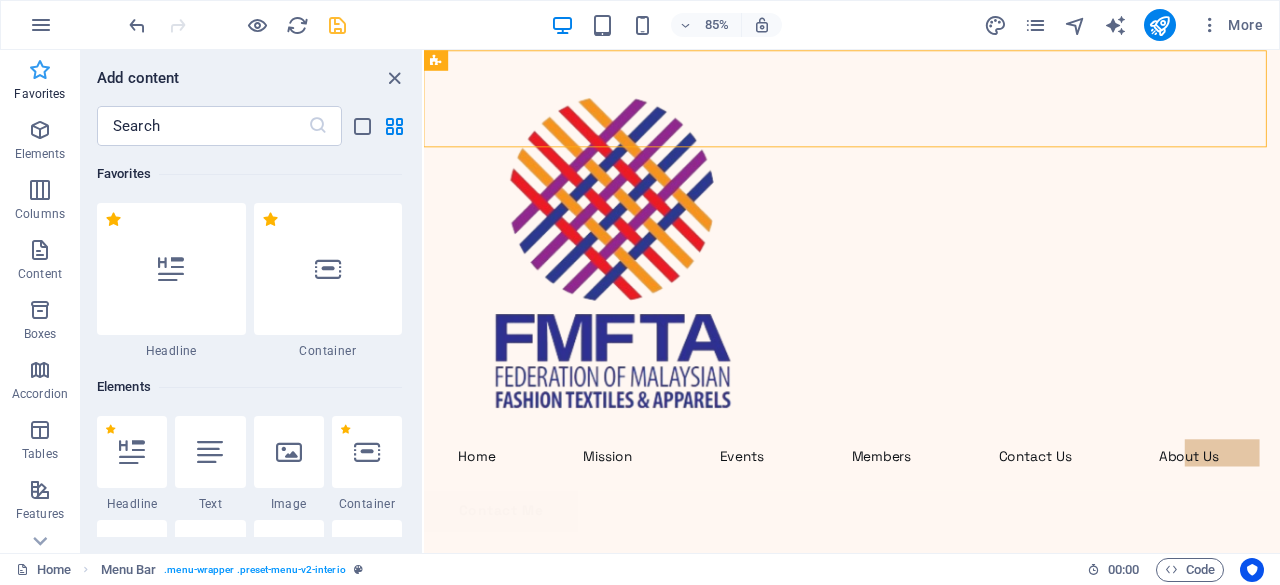 click at bounding box center [40, 70] 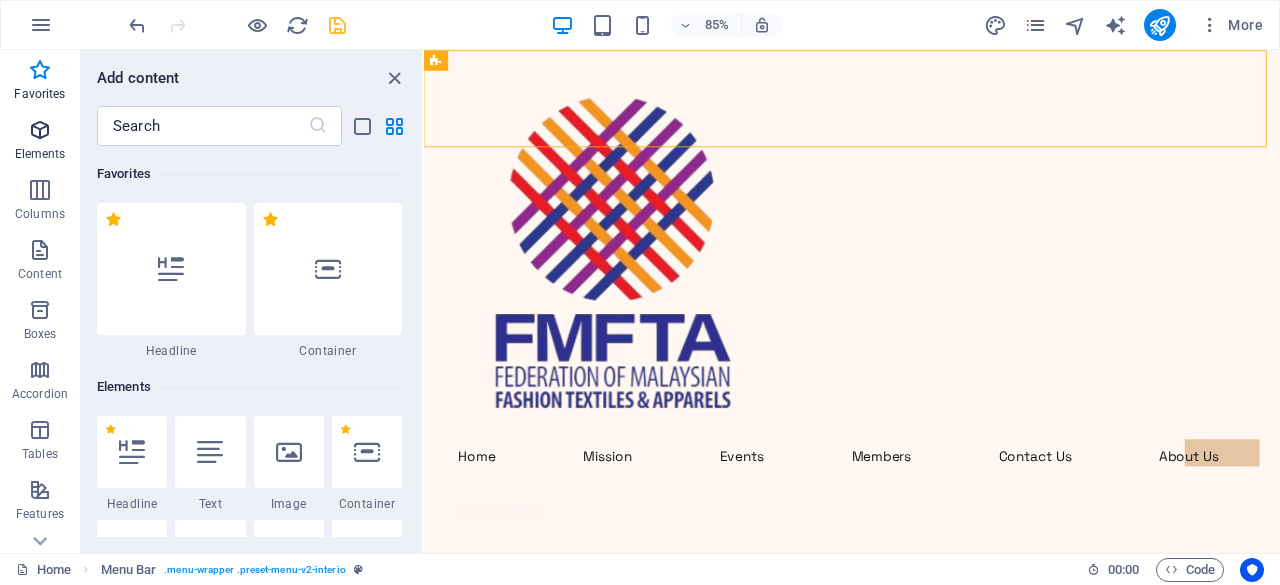 click on "Elements" at bounding box center (40, 142) 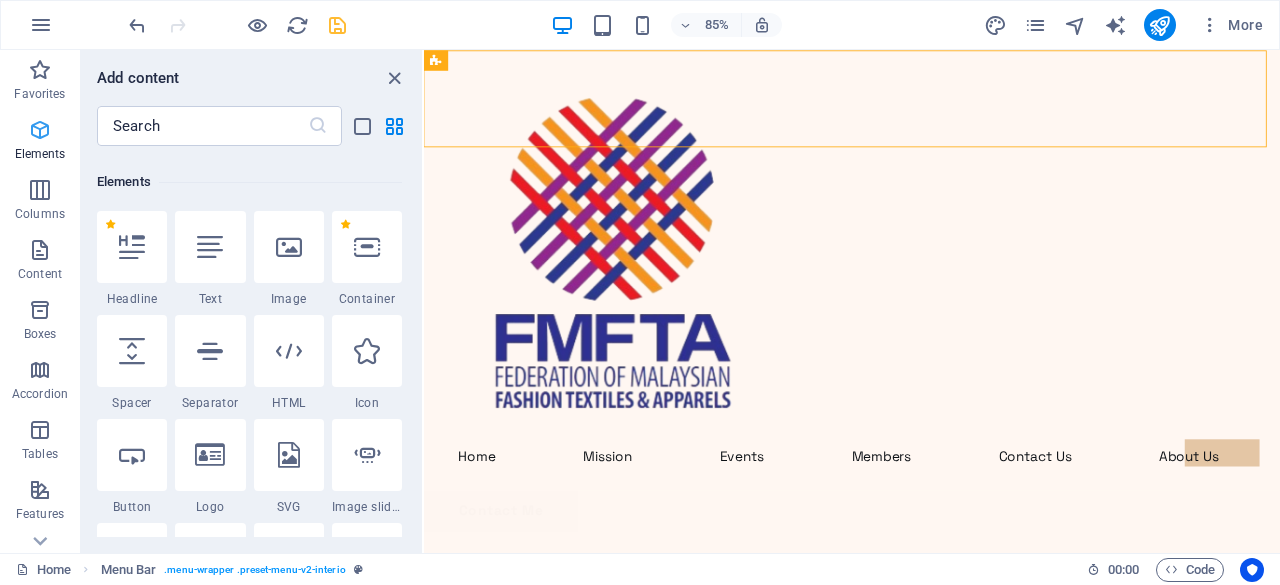 scroll, scrollTop: 213, scrollLeft: 0, axis: vertical 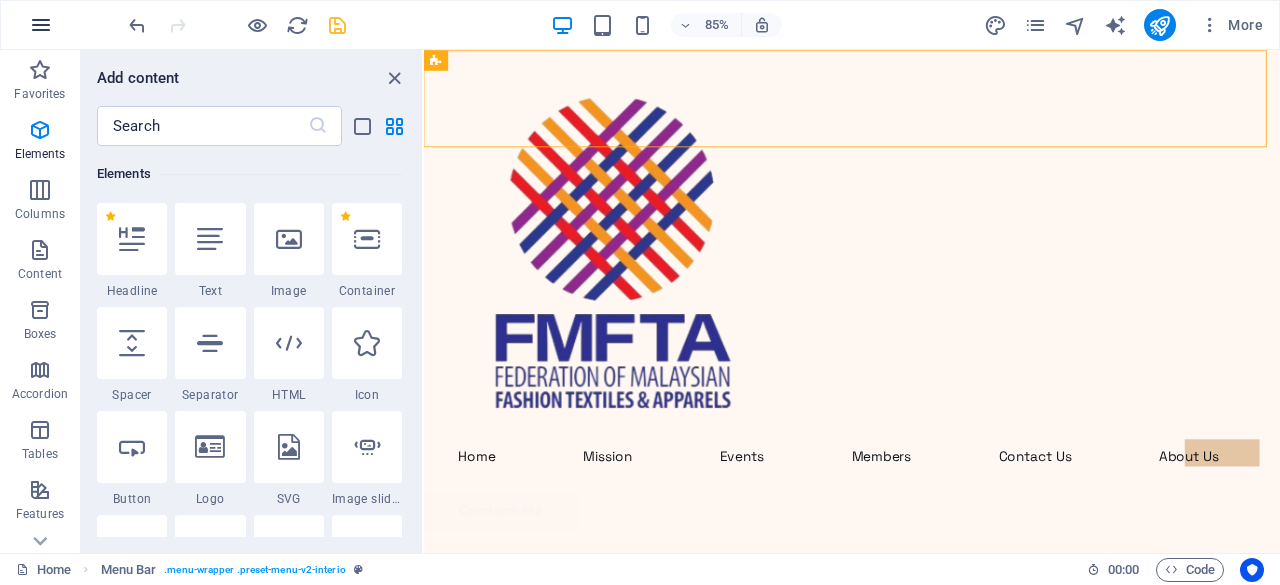 click at bounding box center (41, 25) 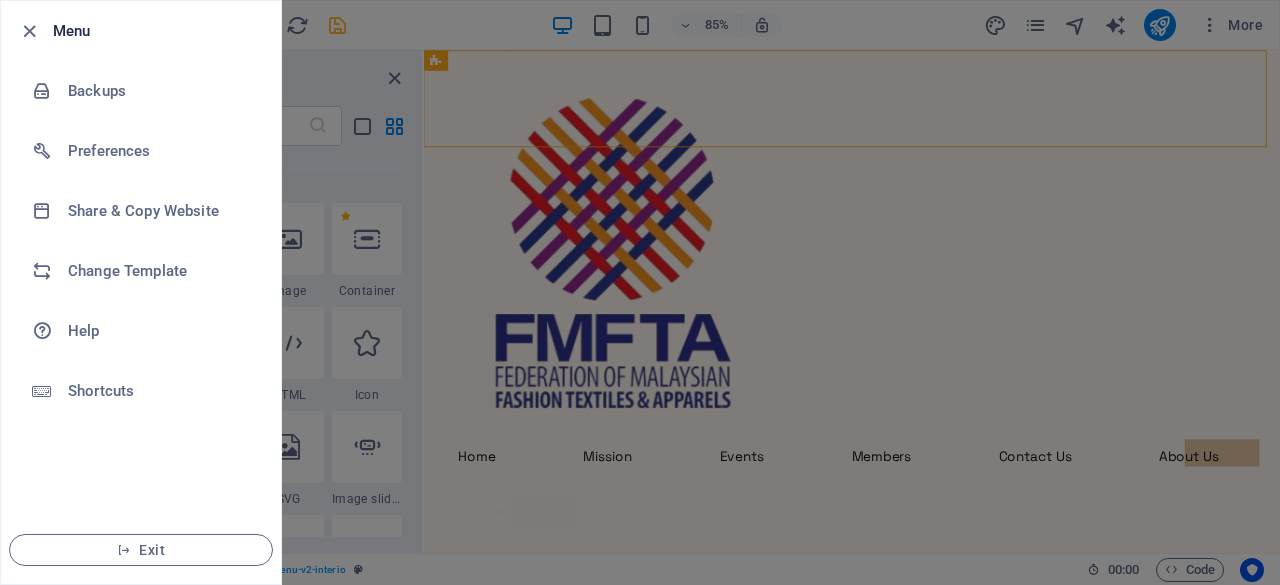 click at bounding box center [35, 31] 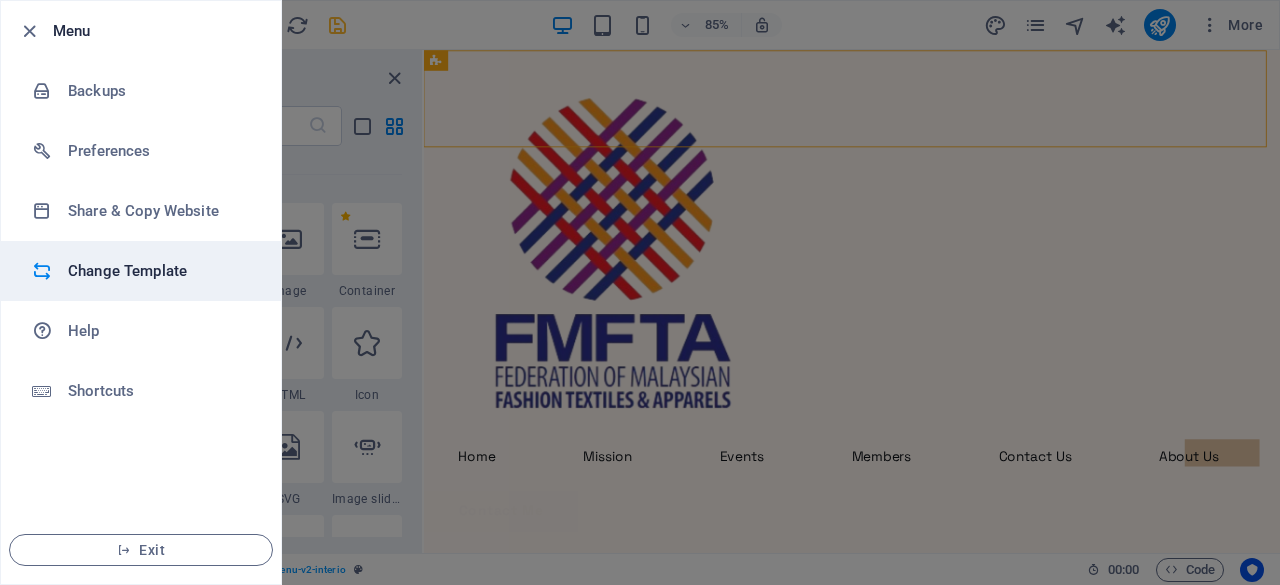 click on "Change Template" at bounding box center (160, 271) 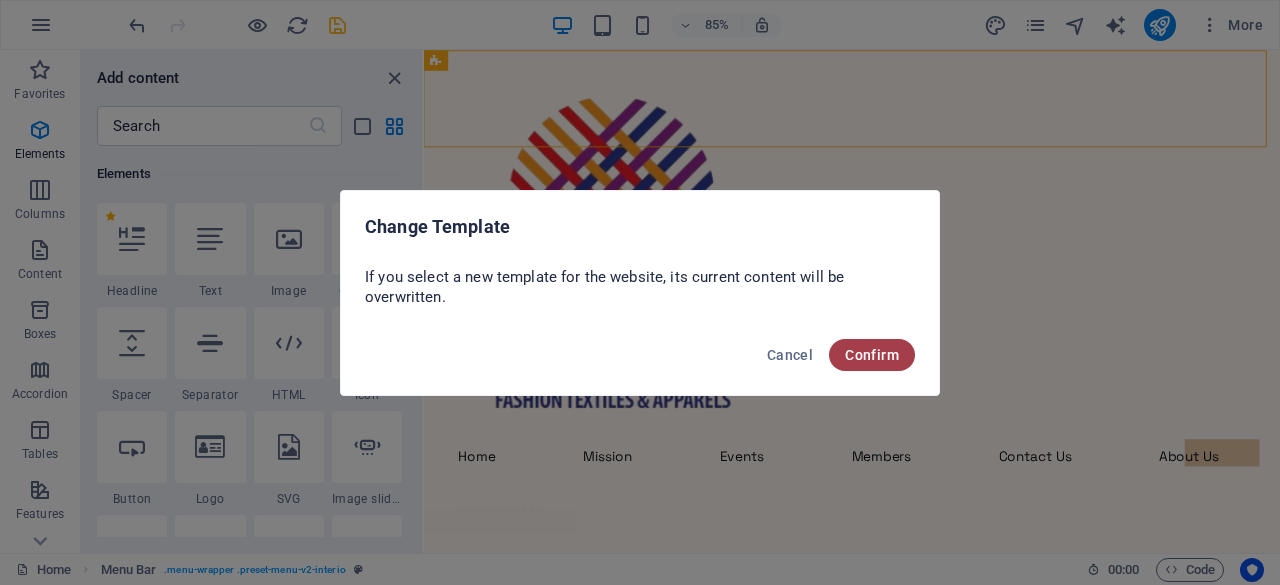 click on "Confirm" at bounding box center (872, 355) 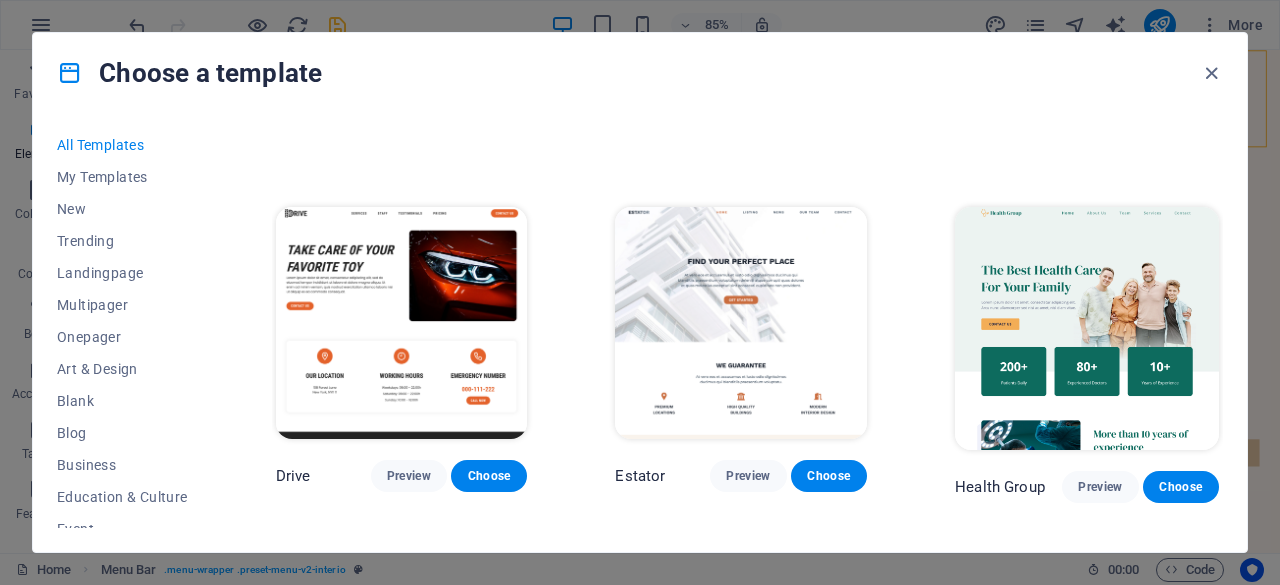 scroll, scrollTop: 3372, scrollLeft: 0, axis: vertical 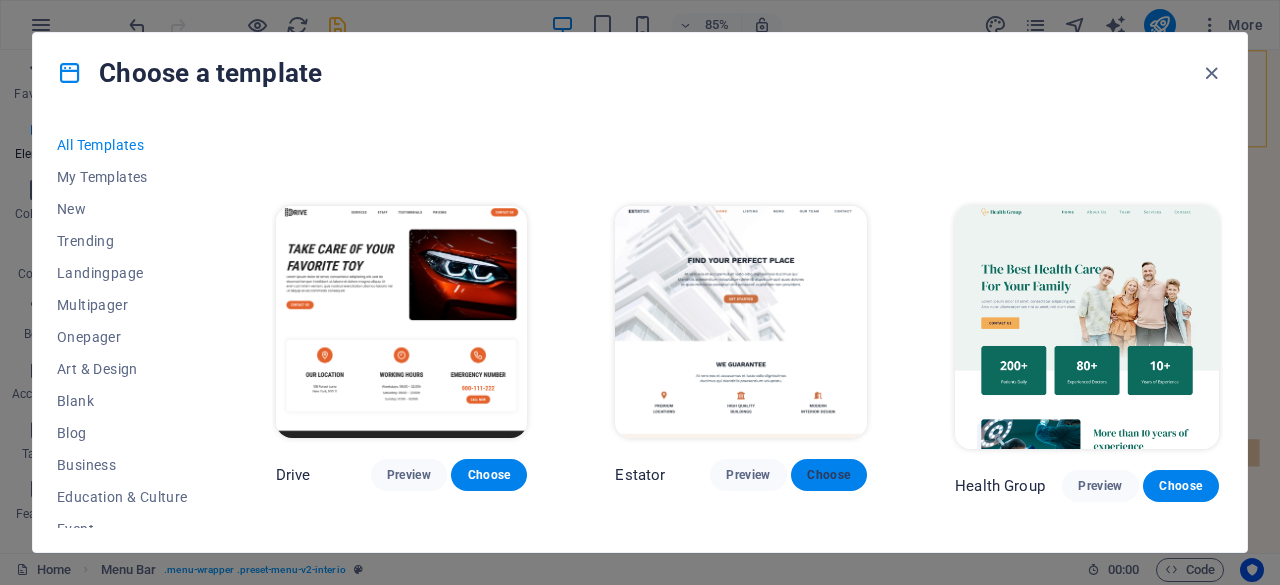 click on "Choose" at bounding box center [829, 475] 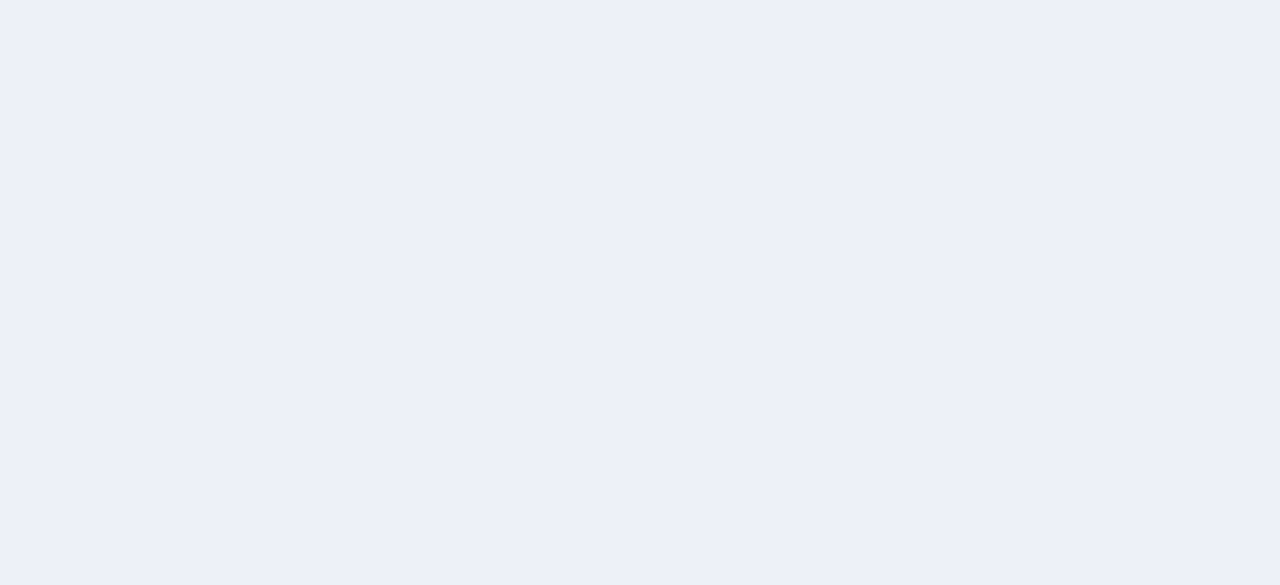 scroll, scrollTop: 0, scrollLeft: 0, axis: both 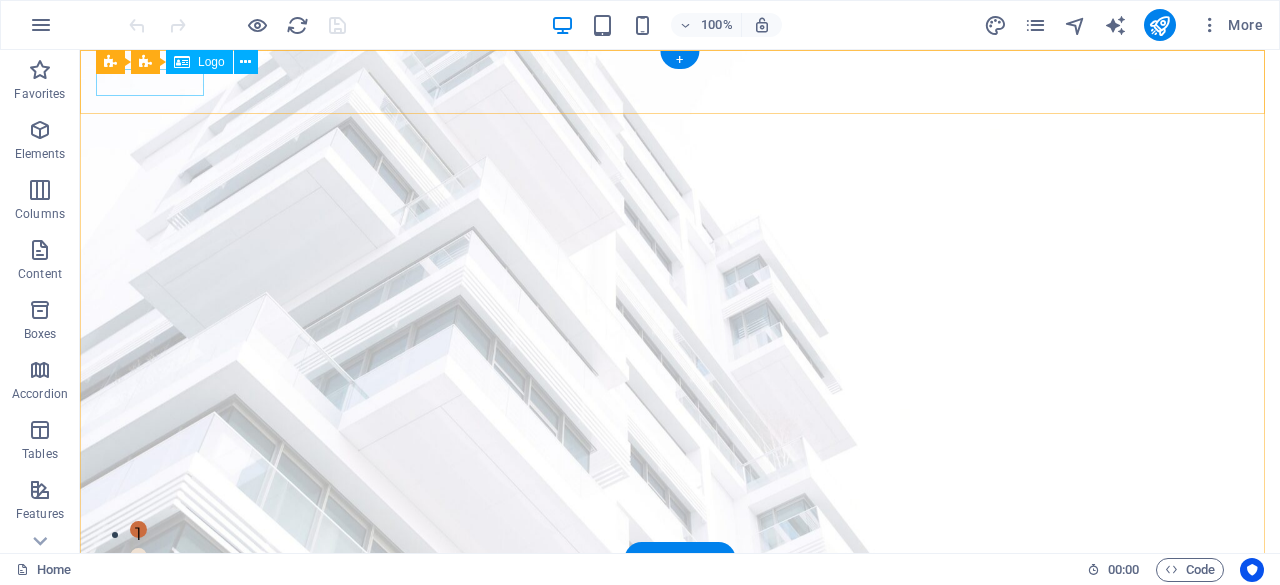 click at bounding box center [680, 588] 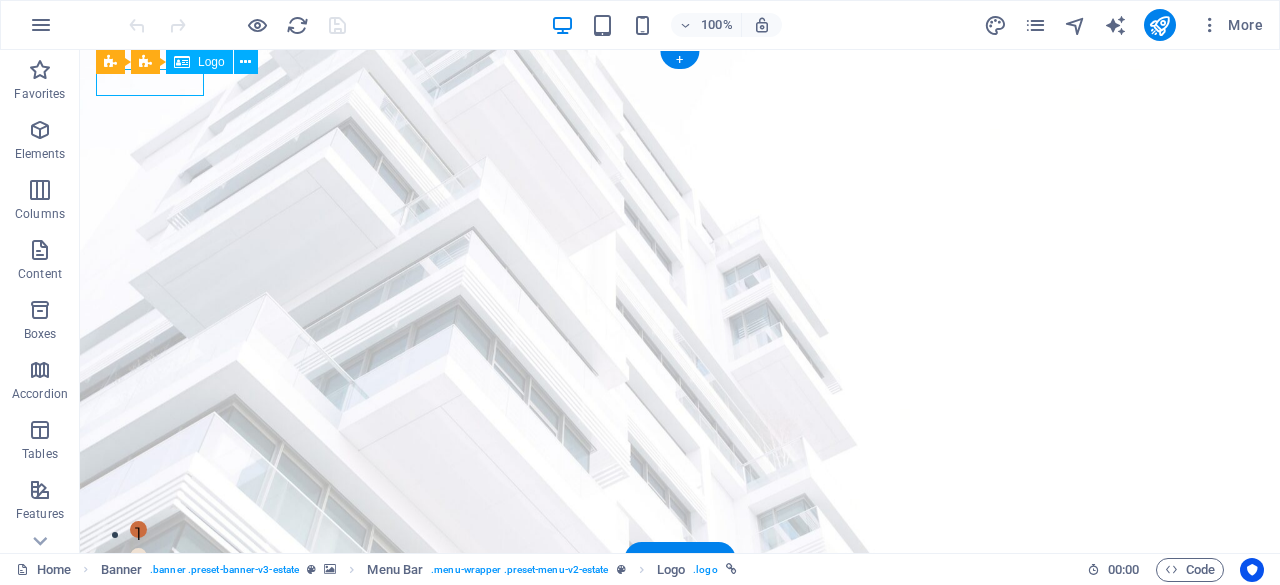 click at bounding box center [680, 588] 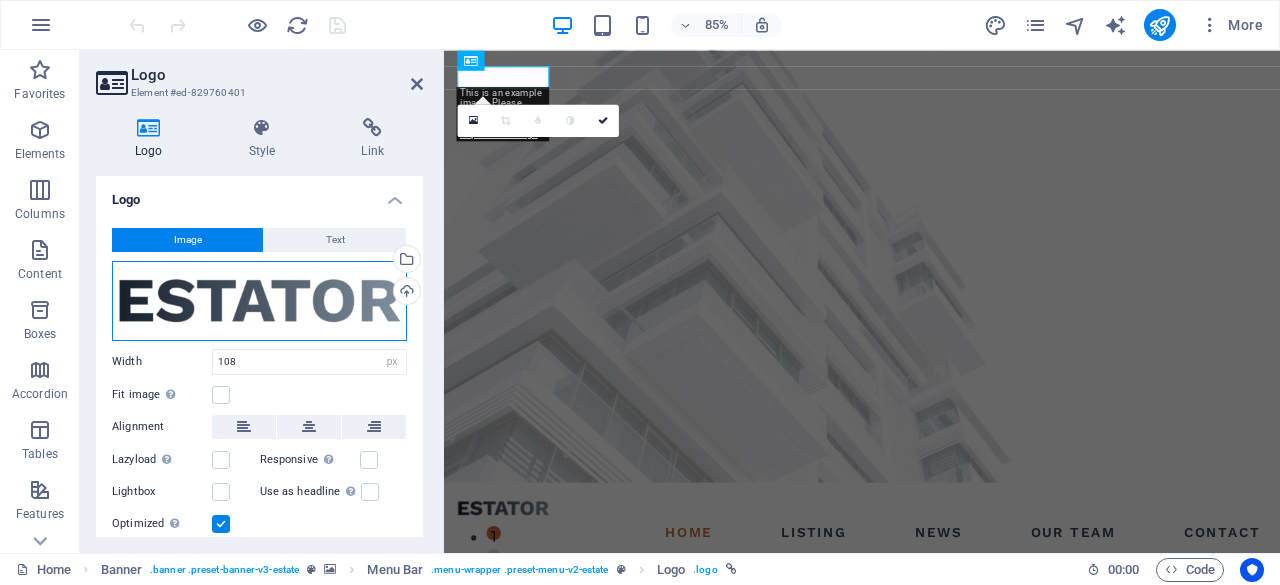 drag, startPoint x: 320, startPoint y: 313, endPoint x: 282, endPoint y: 309, distance: 38.209946 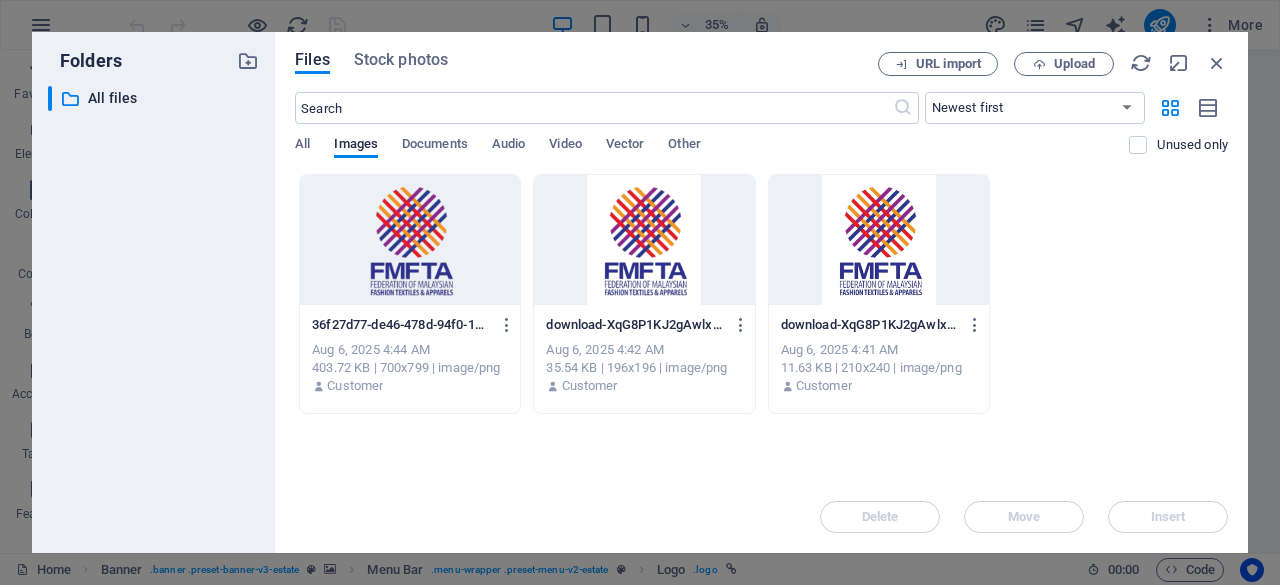 click at bounding box center (879, 240) 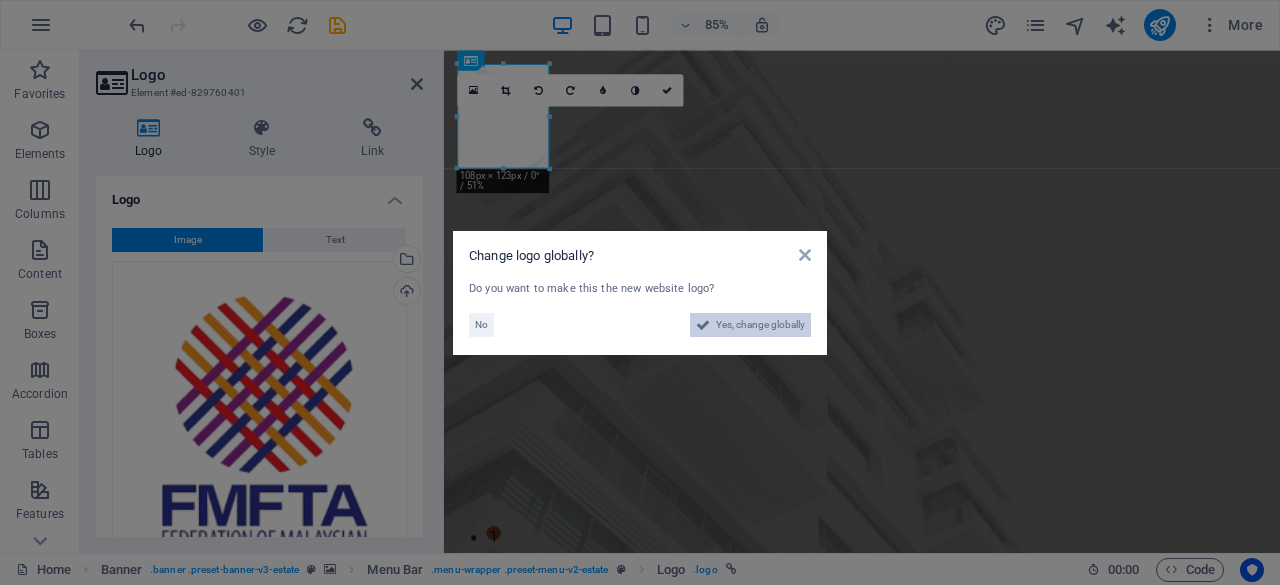 click on "Yes, change globally" at bounding box center (760, 325) 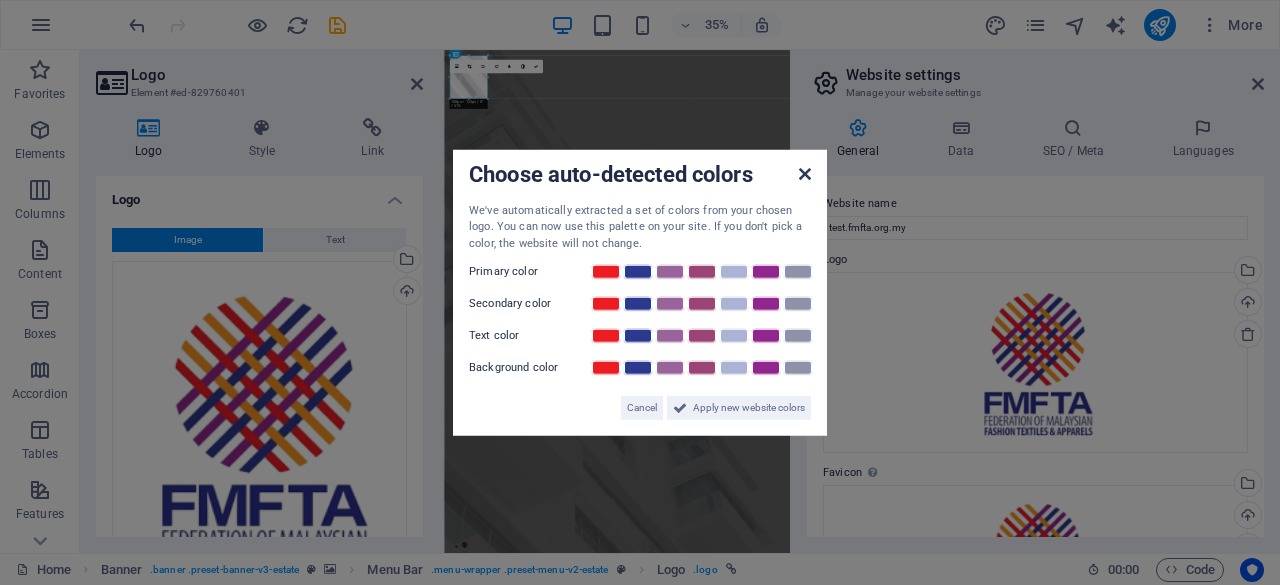 click at bounding box center (805, 173) 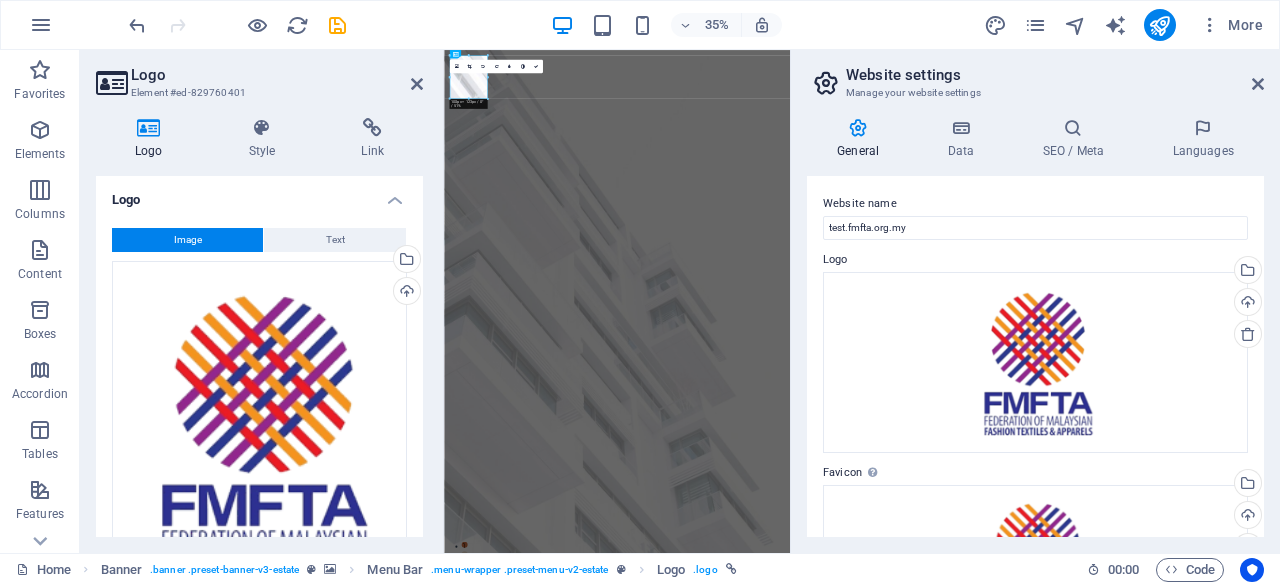 click on "Website settings Manage your website settings  General  Data  SEO / Meta  Languages Website name test.fmfta.org.my Logo Drag files here, click to choose files or select files from Files or our free stock photos & videos Select files from the file manager, stock photos, or upload file(s) Upload Favicon Set the favicon of your website here. A favicon is a small icon shown in the browser tab next to your website title. It helps visitors identify your website. Drag files here, click to choose files or select files from Files or our free stock photos & videos Select files from the file manager, stock photos, or upload file(s) Upload Preview Image (Open Graph) This image will be shown when the website is shared on social networks Drag files here, click to choose files or select files from Files or our free stock photos & videos Select files from the file manager, stock photos, or upload file(s) Upload Contact data for this website. This can be used everywhere on the website and will update automatically. Company AI" at bounding box center (1035, 301) 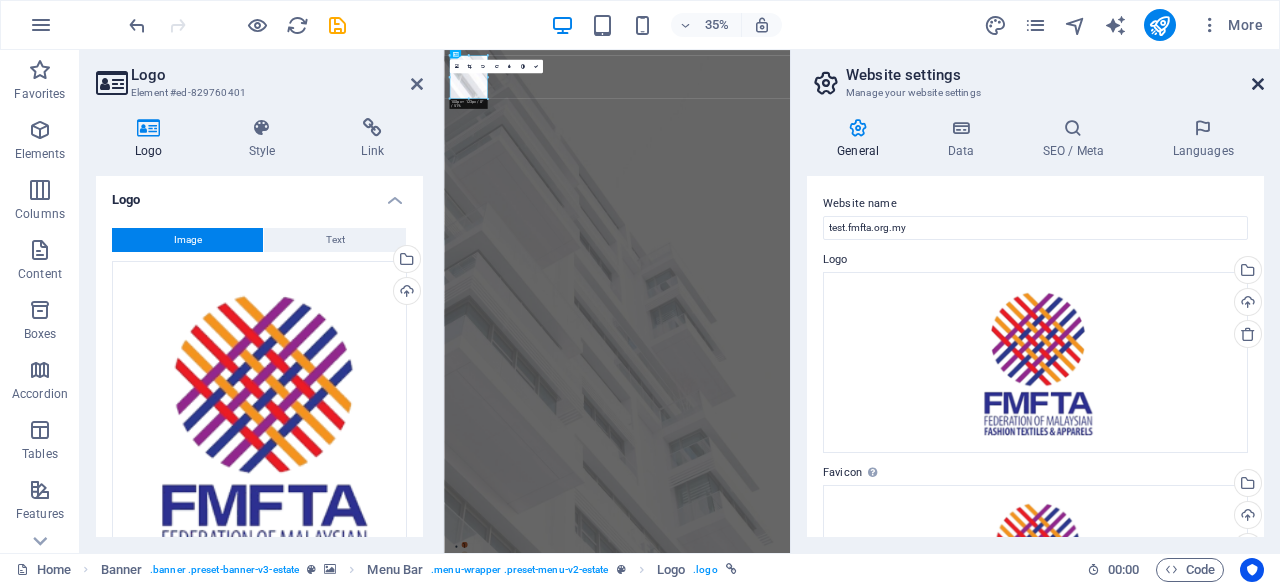 click at bounding box center (1258, 84) 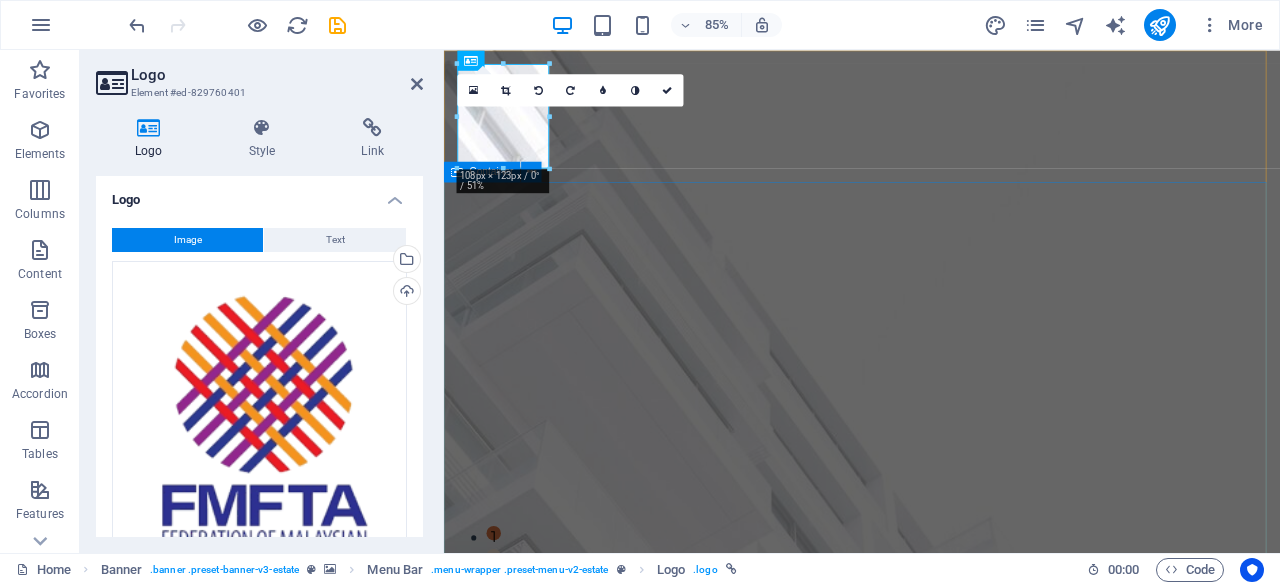 click on "FIND YOUR PERFECT PLACE At vero eos et accusamus et iusto odio dignissimos ducimus qui blanditiis praesentium voluptatum deleniti atque corrupti quos dolores et quas molestias excepturi sint occaecati cupiditate non provident. get started" at bounding box center [936, 1884] 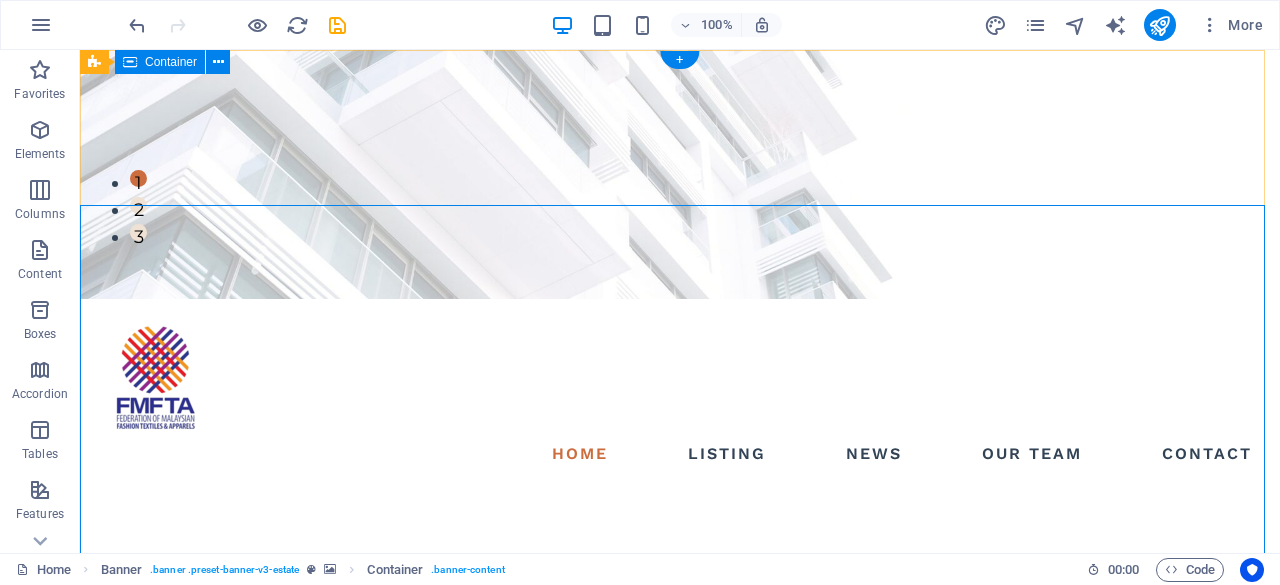 scroll, scrollTop: 0, scrollLeft: 0, axis: both 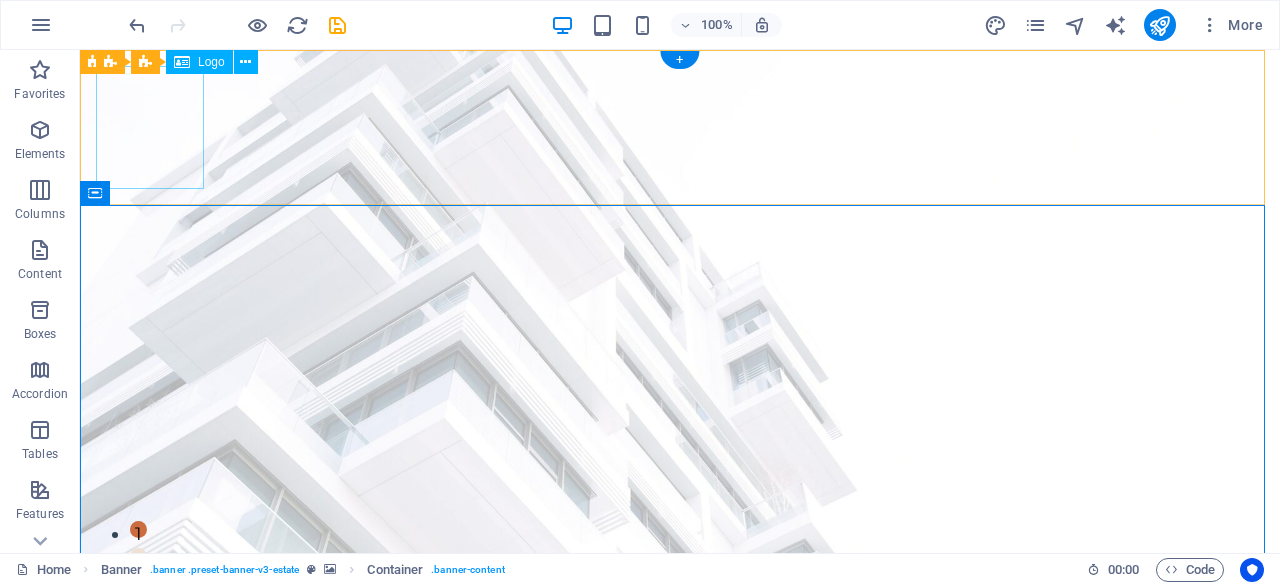 click at bounding box center (680, 727) 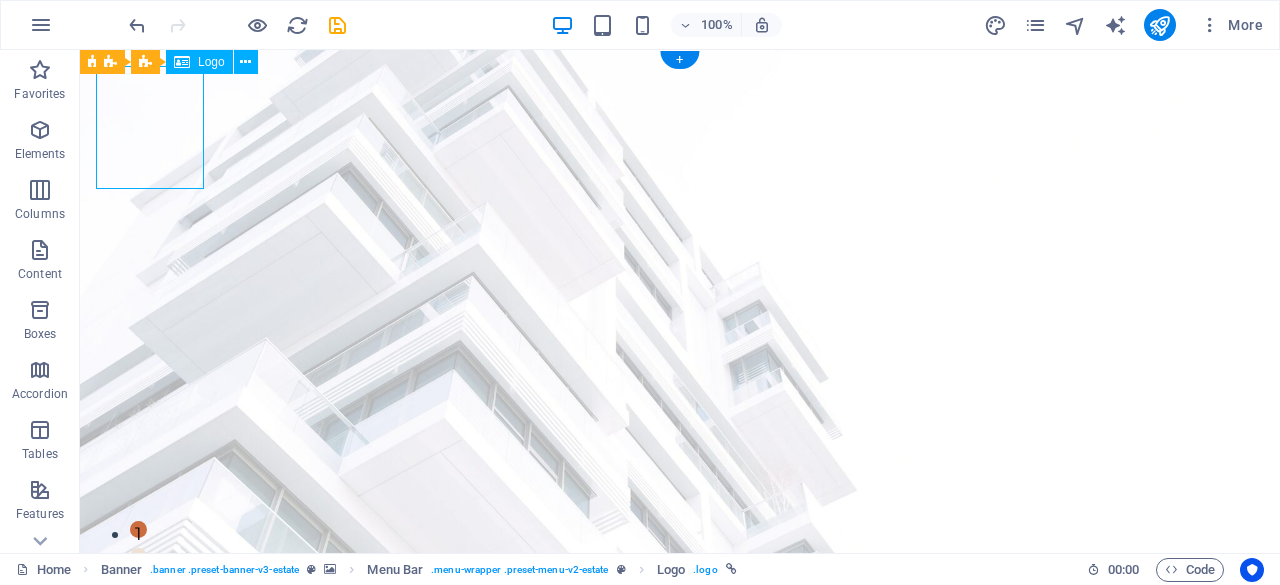 click at bounding box center (680, 727) 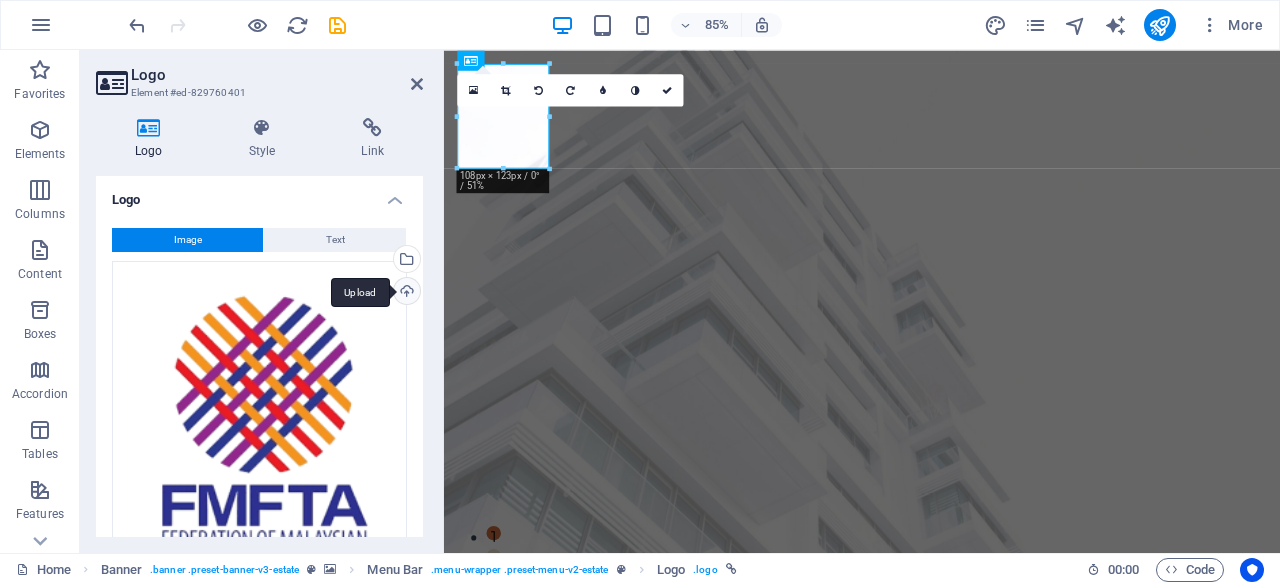 click on "Upload" at bounding box center (405, 293) 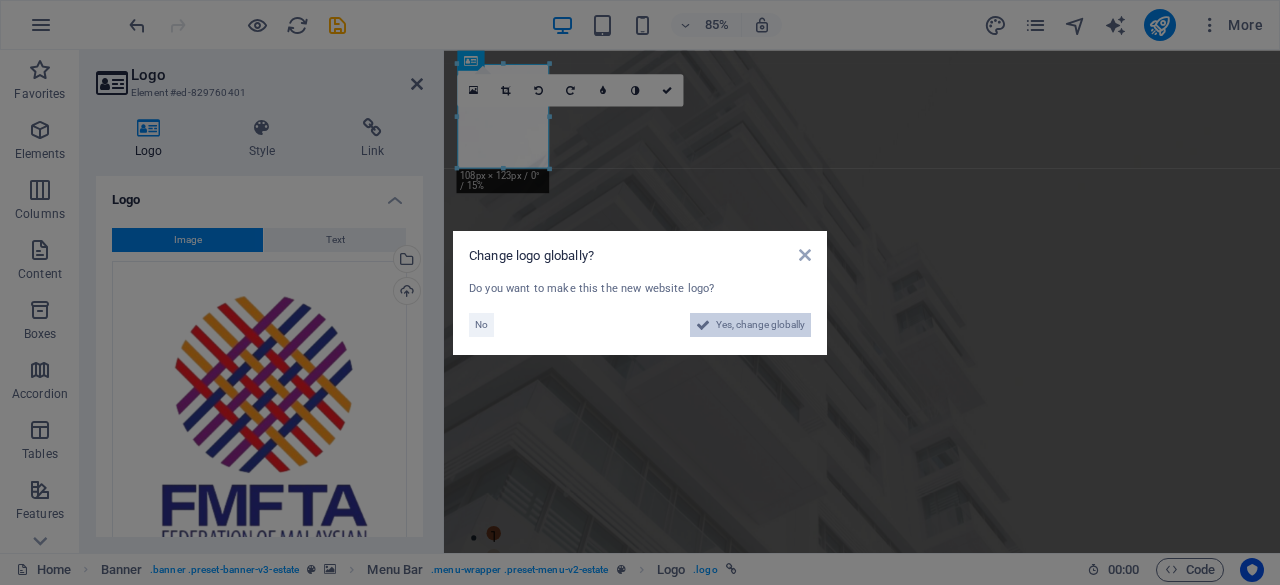 click on "Yes, change globally" at bounding box center (760, 325) 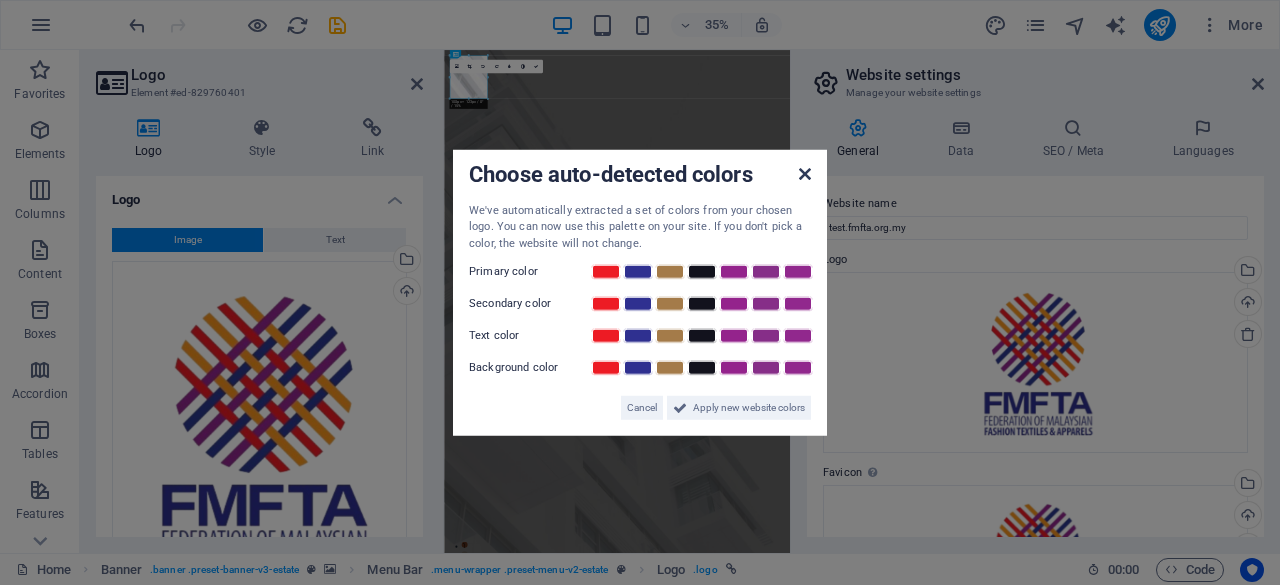 click at bounding box center (805, 173) 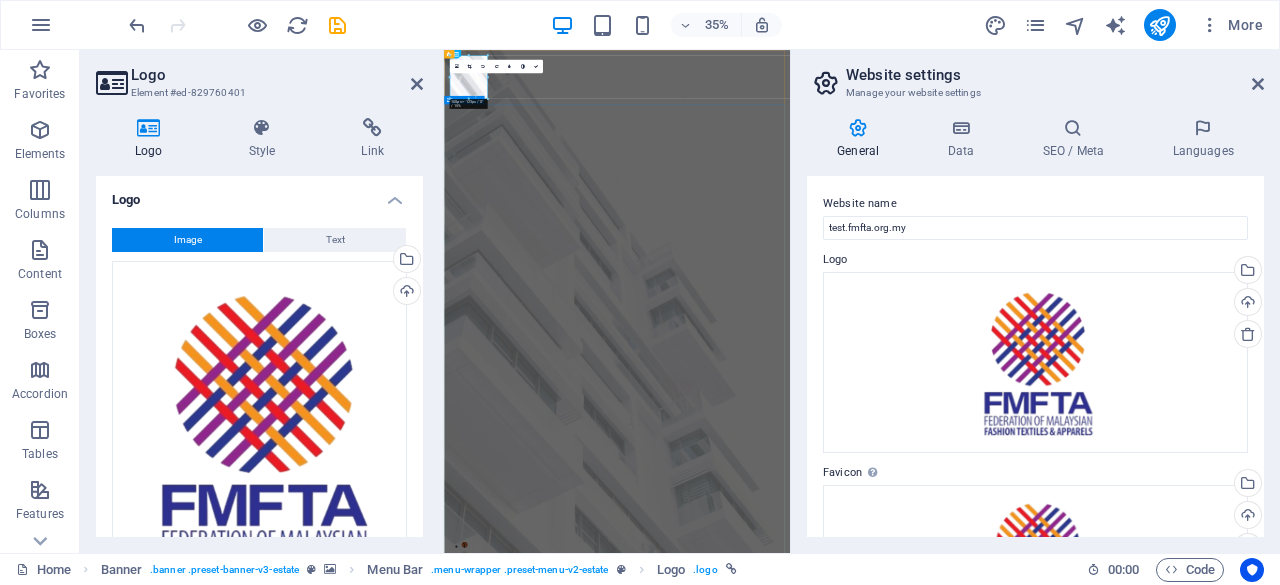 click on "FIND YOUR PERFECT PLACE At vero eos et accusamus et iusto odio dignissimos ducimus qui blanditiis praesentium voluptatum deleniti atque corrupti quos dolores et quas molestias excepturi sint occaecati cupiditate non provident. get started" at bounding box center [938, 1884] 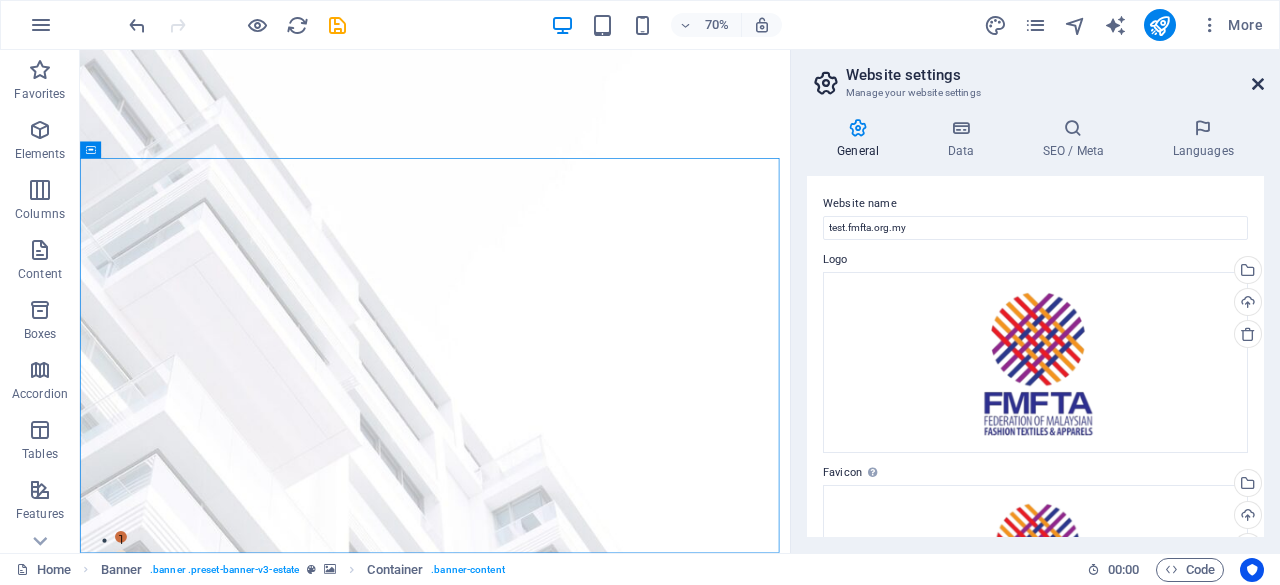 click at bounding box center (1258, 84) 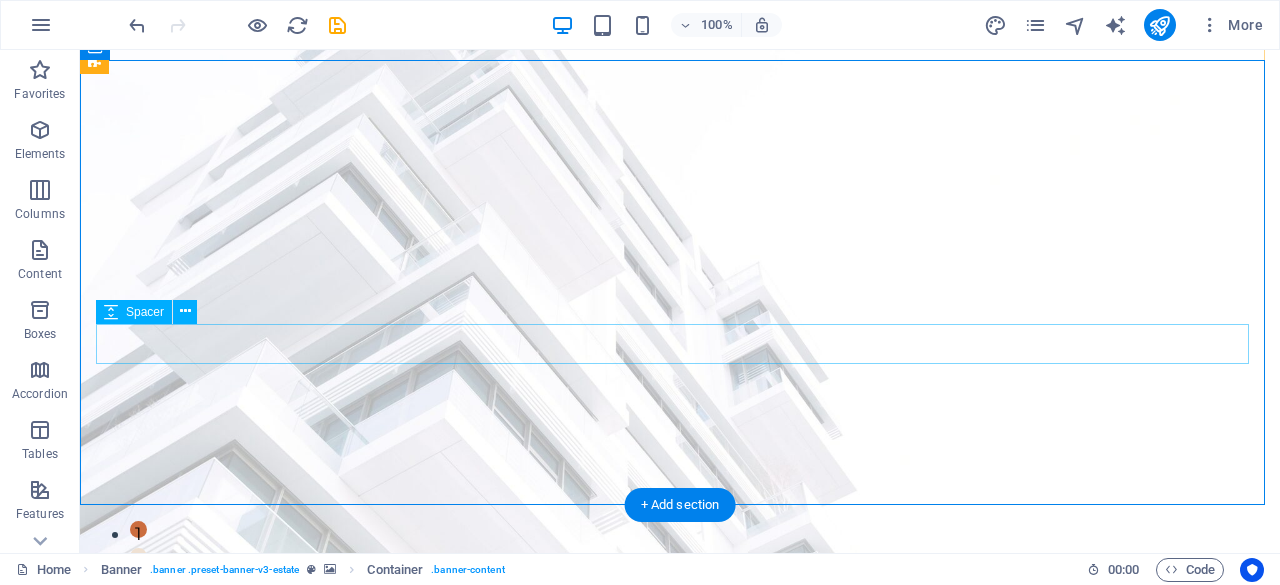 scroll, scrollTop: 175, scrollLeft: 0, axis: vertical 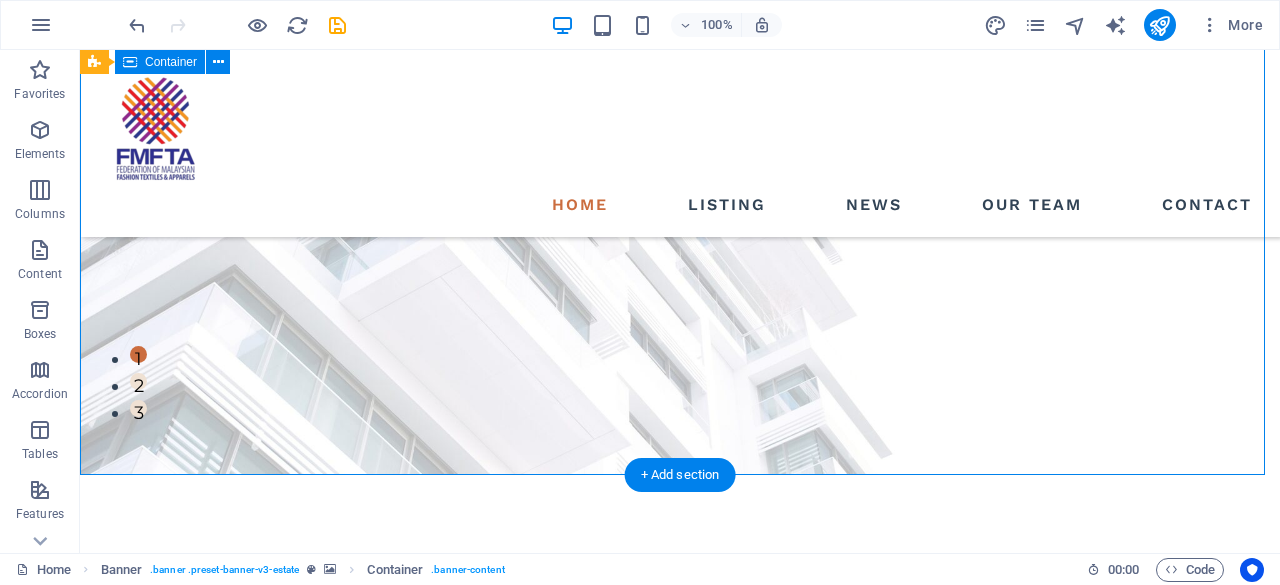 click on "FIND YOUR PERFECT PLACE At vero eos et accusamus et iusto odio dignissimos ducimus qui blanditiis praesentium voluptatum deleniti atque corrupti quos dolores et quas molestias excepturi sint occaecati cupiditate non provident. get started" at bounding box center [680, 762] 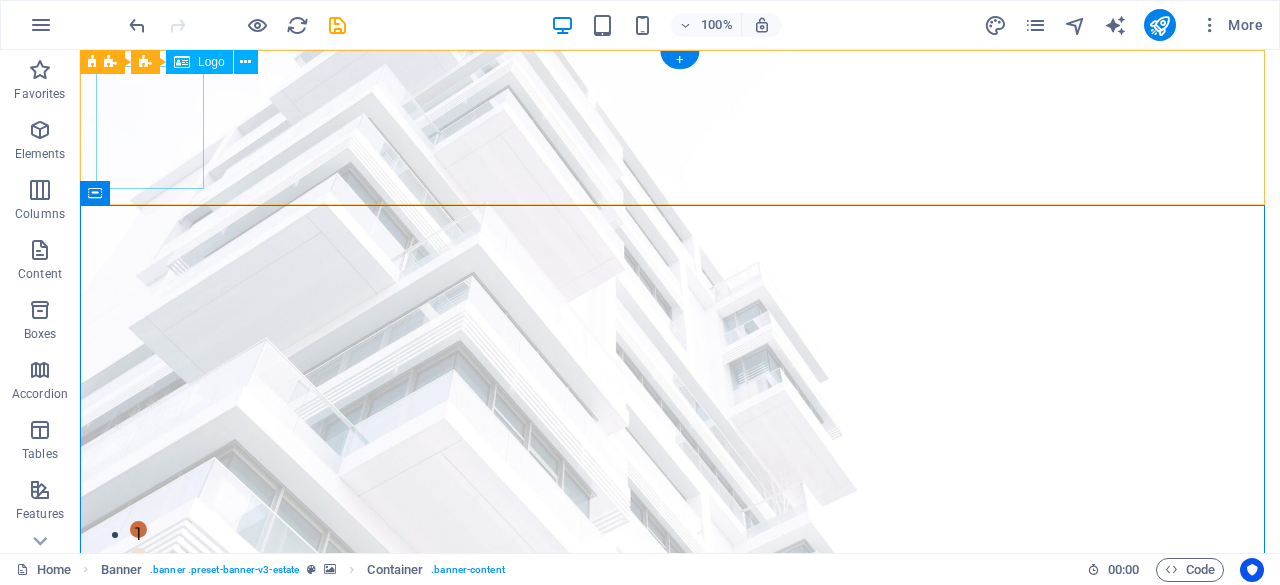 click at bounding box center [680, 727] 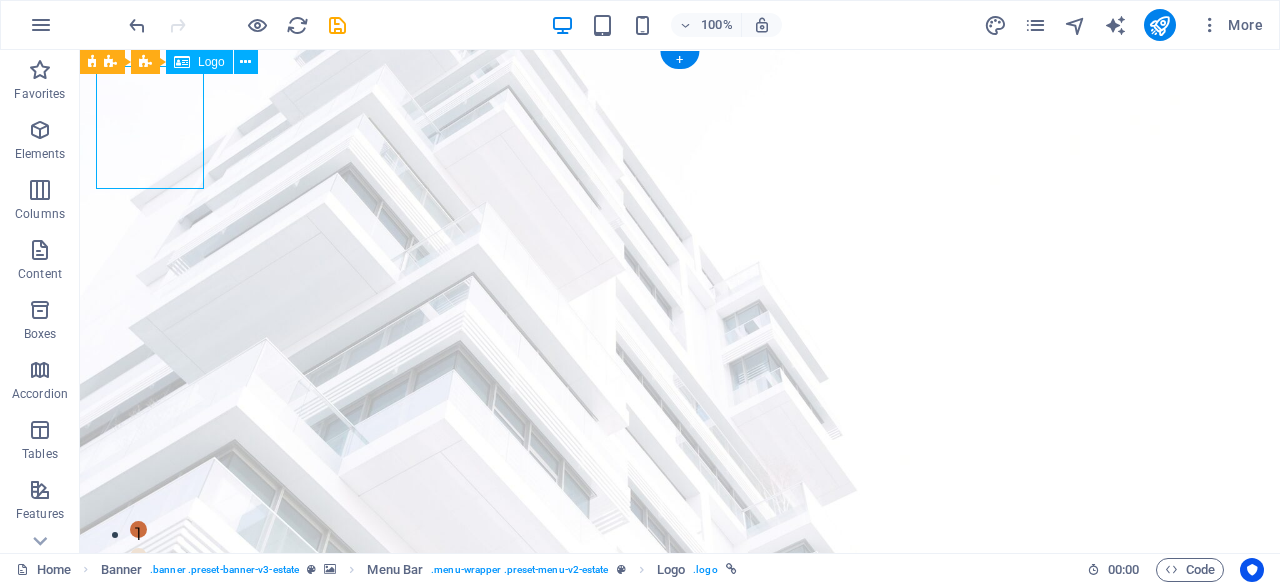 click at bounding box center [680, 727] 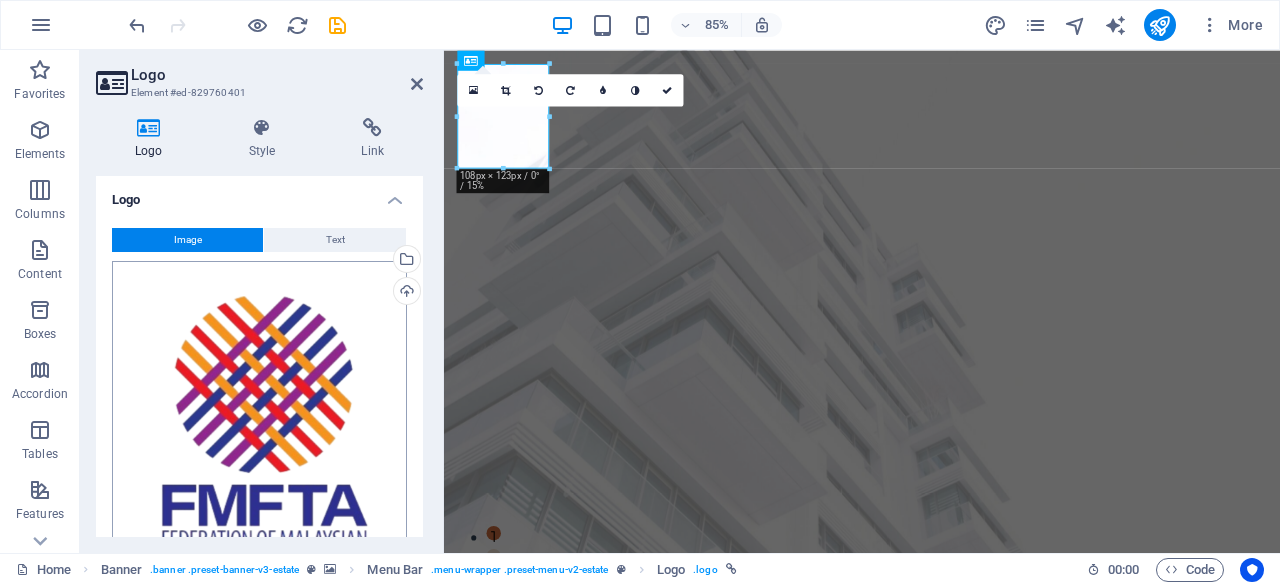 scroll, scrollTop: 312, scrollLeft: 0, axis: vertical 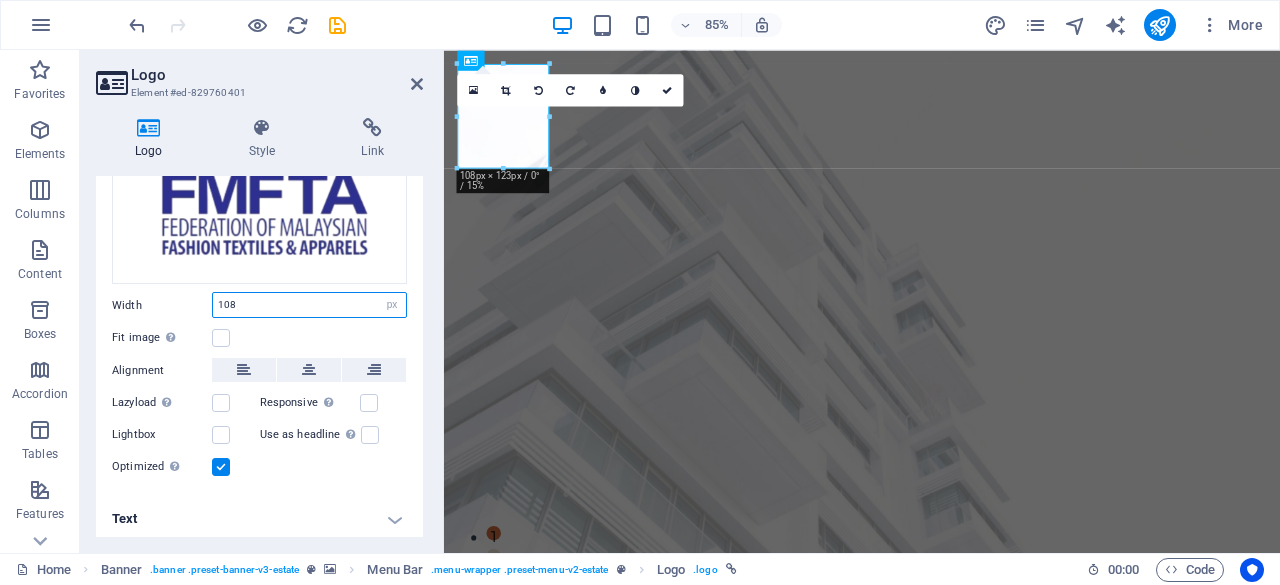 click on "108" at bounding box center (309, 305) 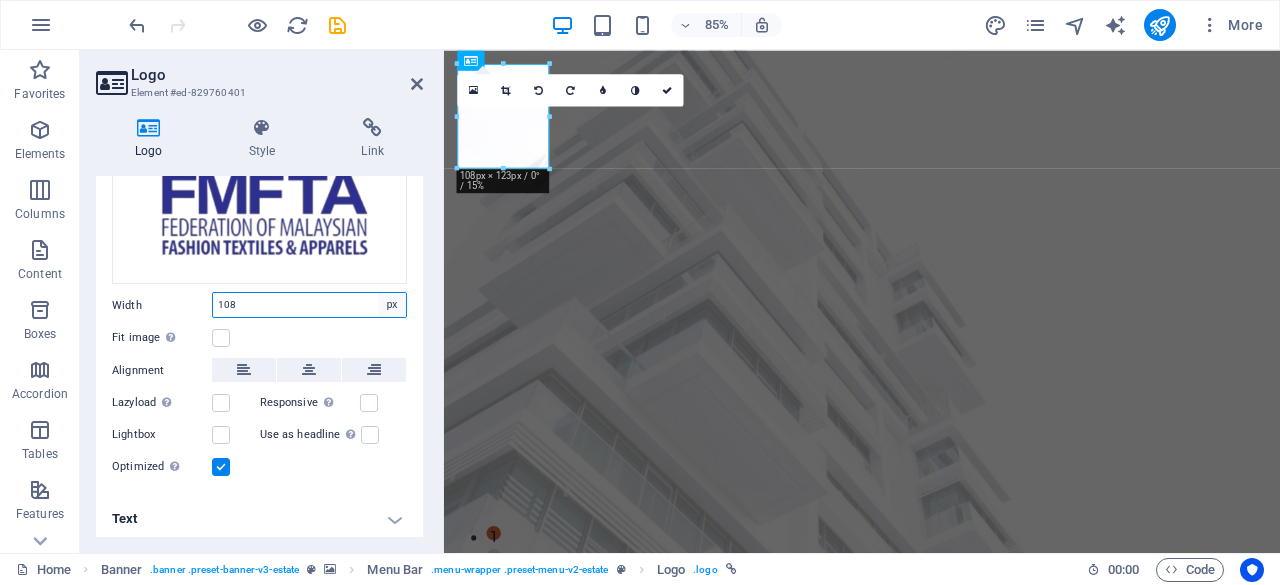 click on "Default auto px rem % em vh vw" at bounding box center [392, 305] 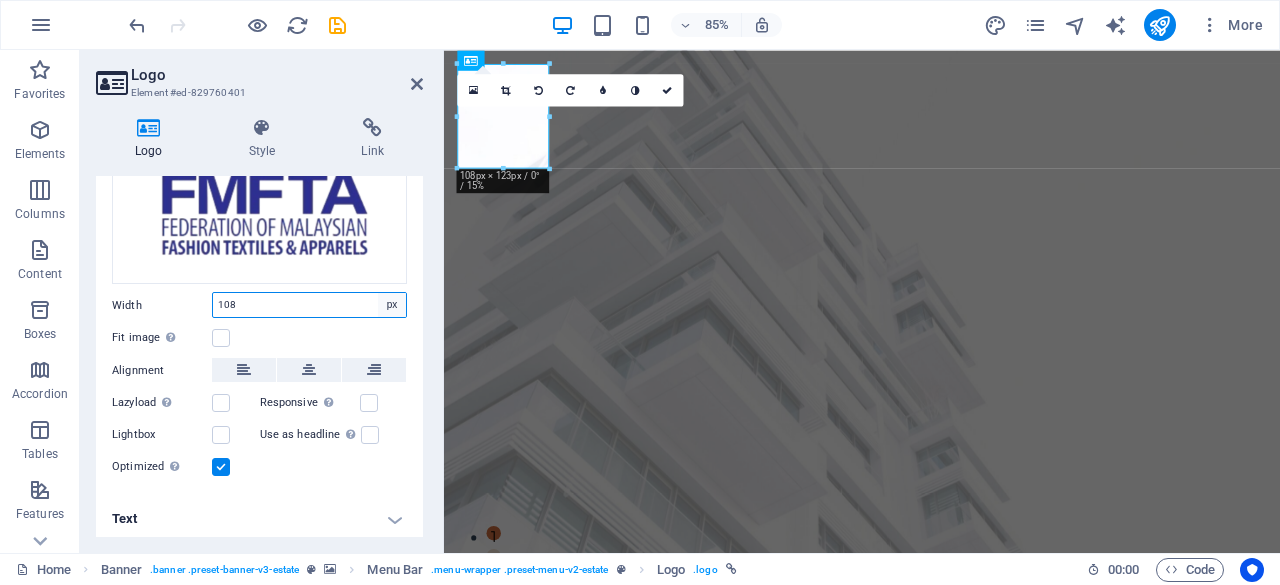 select on "%" 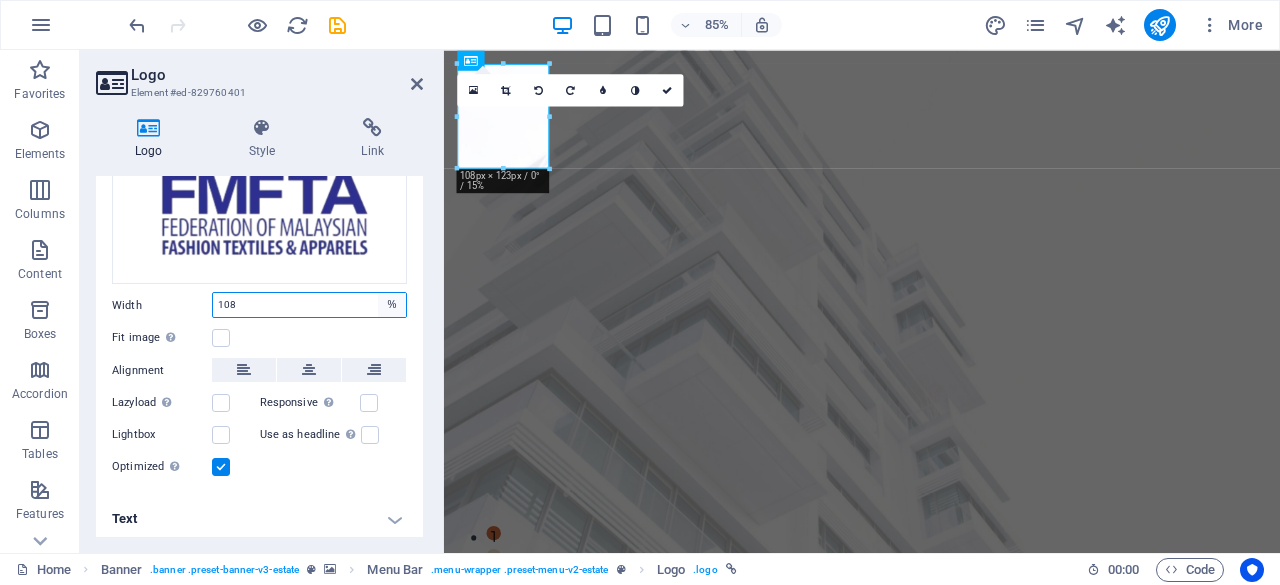click on "Default auto px rem % em vh vw" at bounding box center (392, 305) 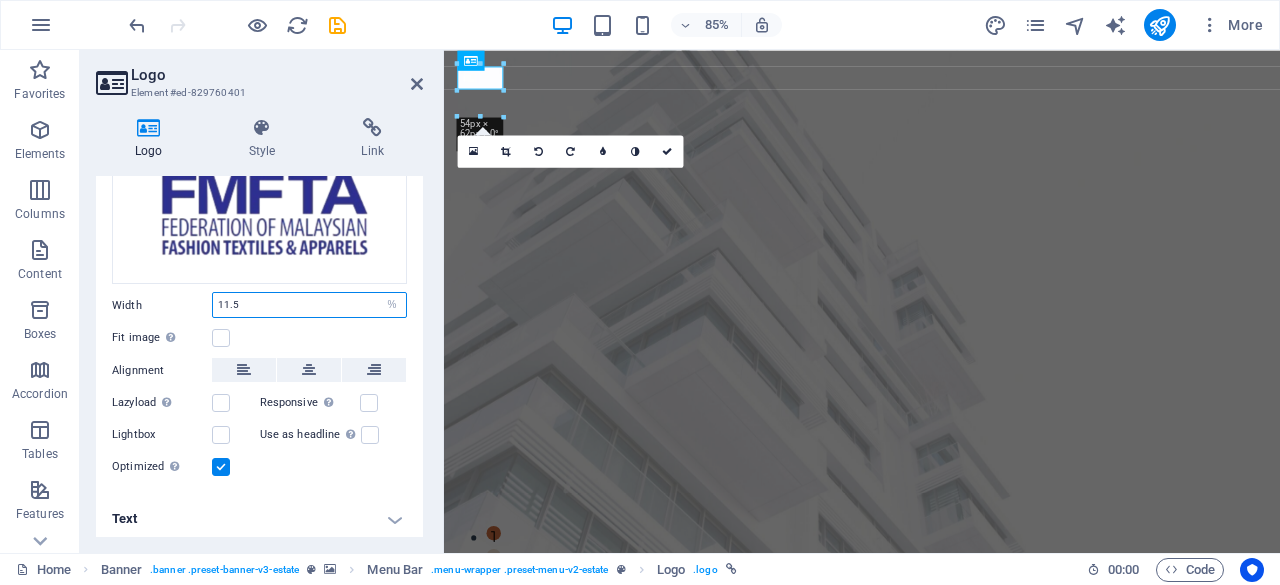click on "11.5" at bounding box center [309, 305] 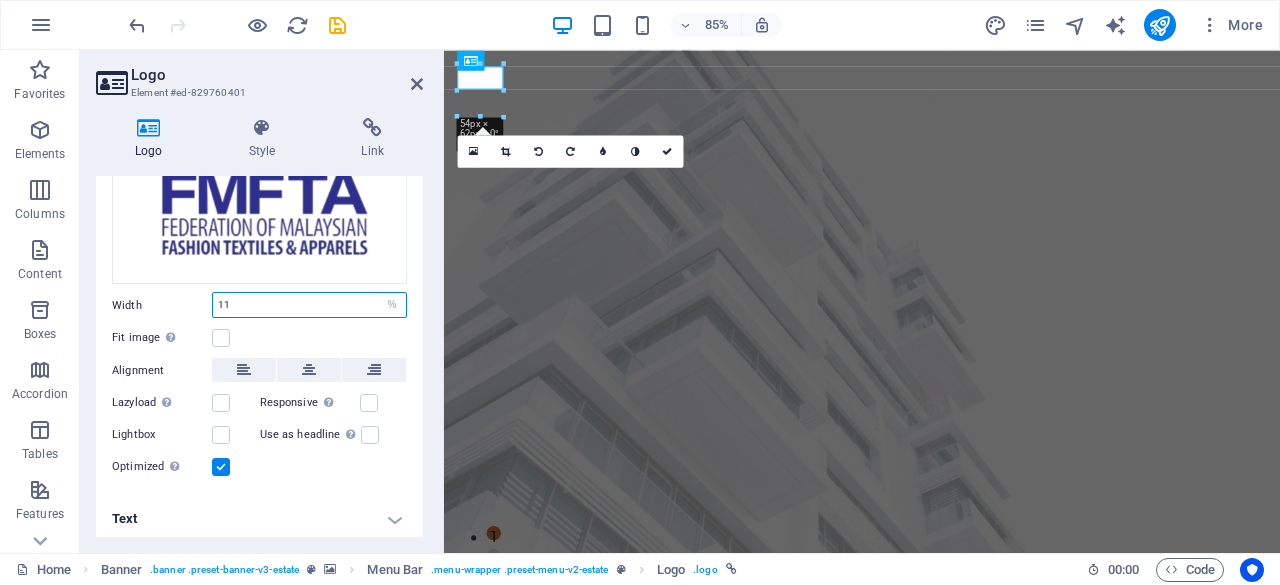 type on "1" 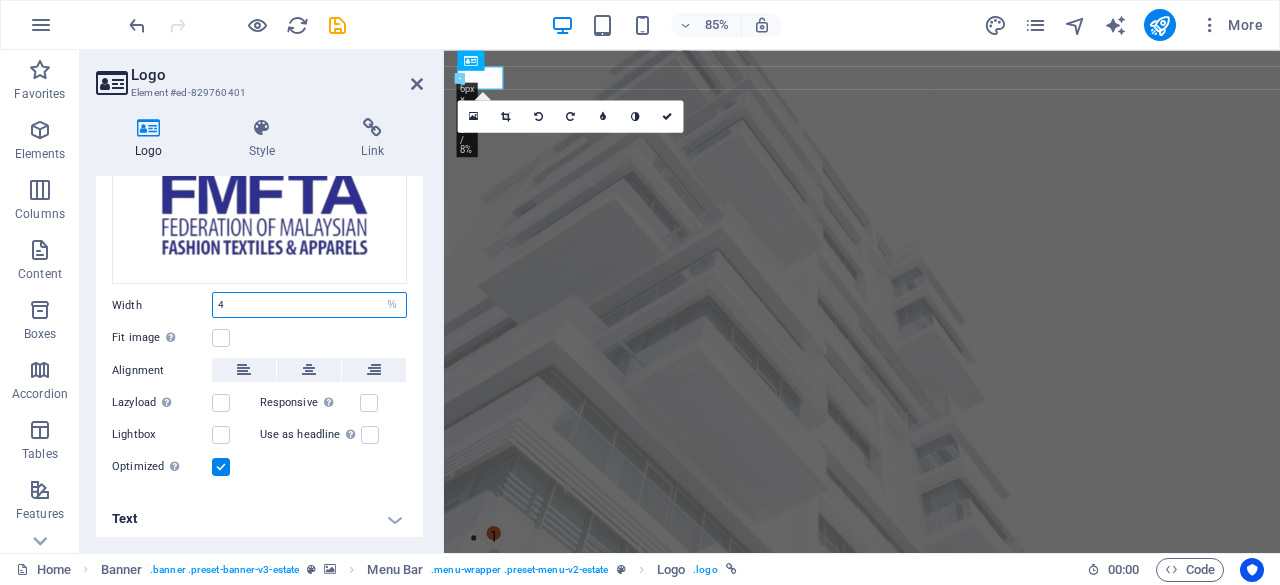 click on "4" at bounding box center (309, 305) 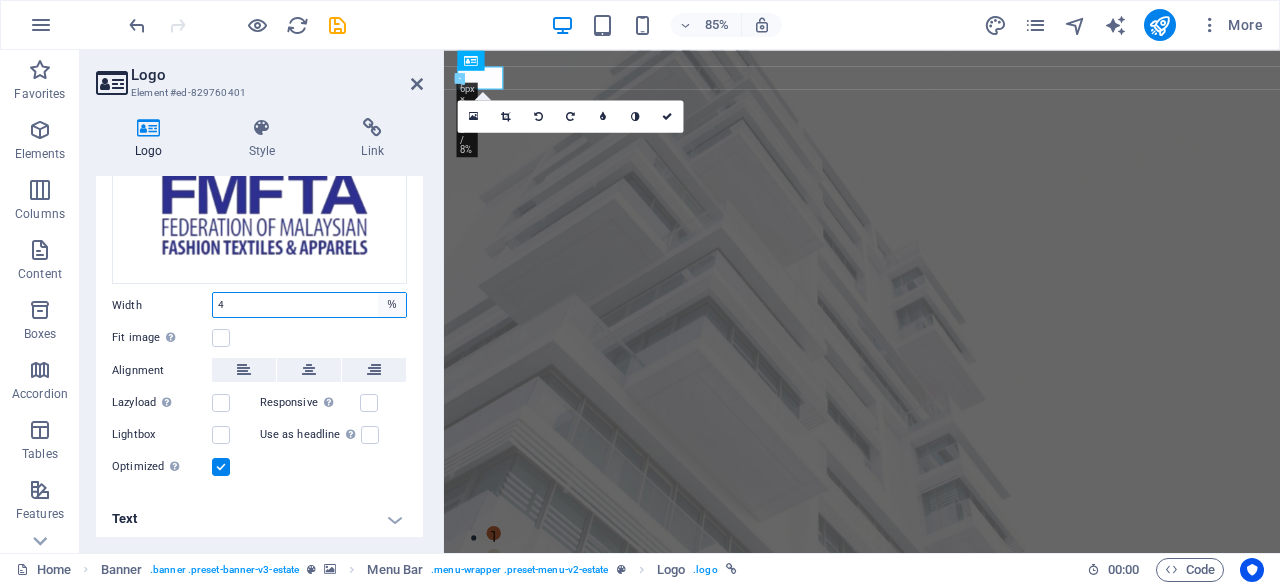 type on "4" 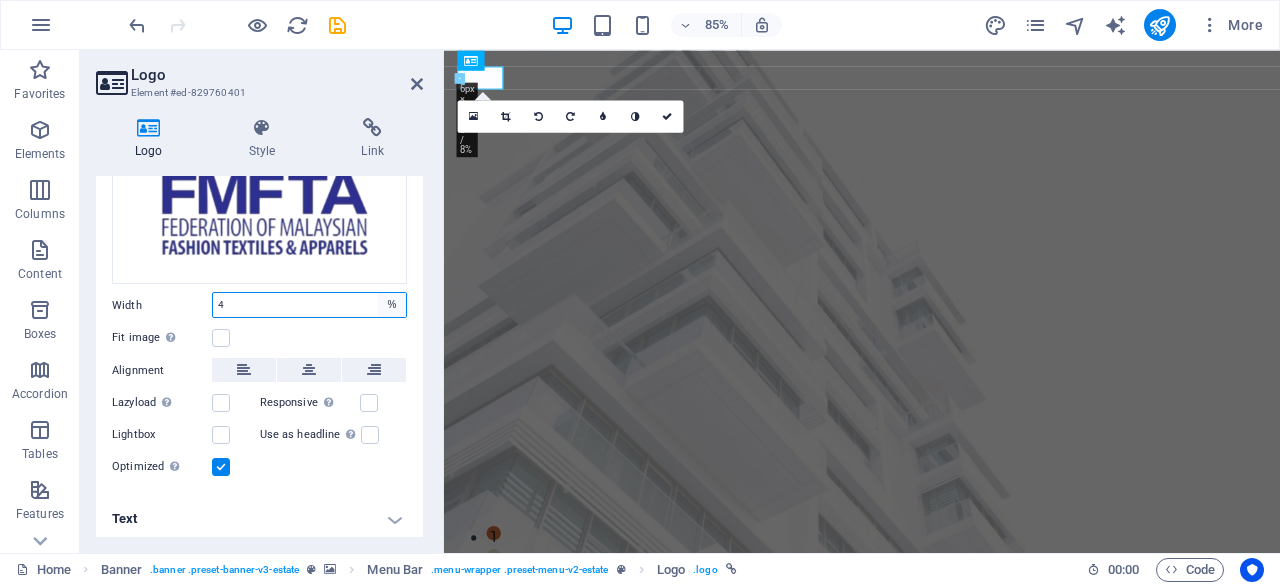 click on "Default auto px rem % em vh vw" at bounding box center [392, 305] 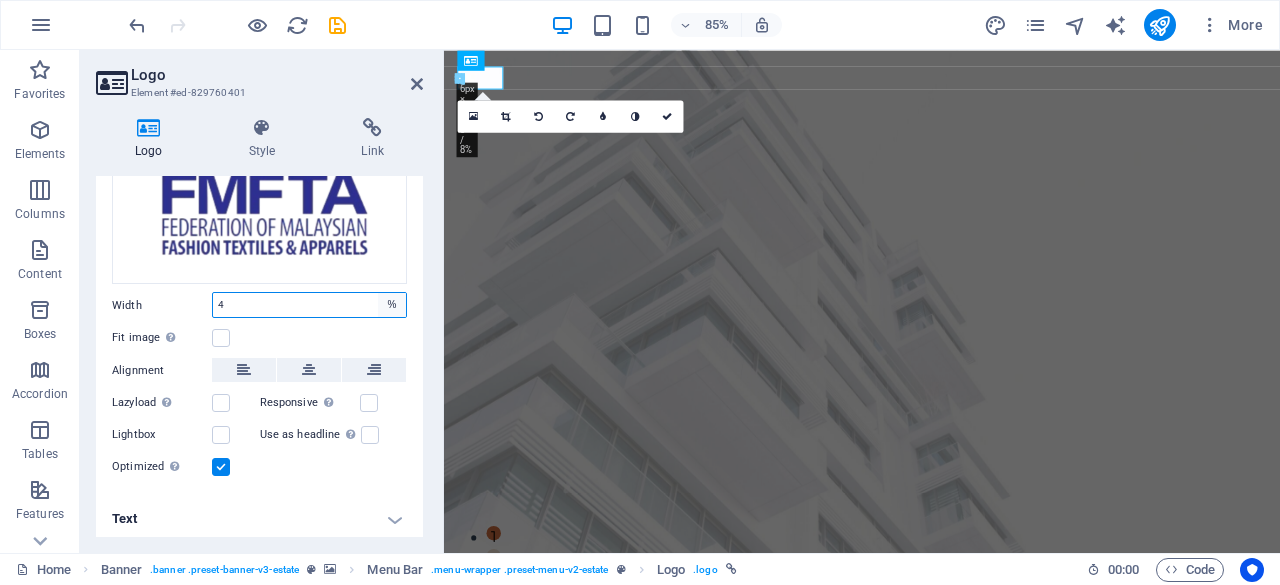 select on "px" 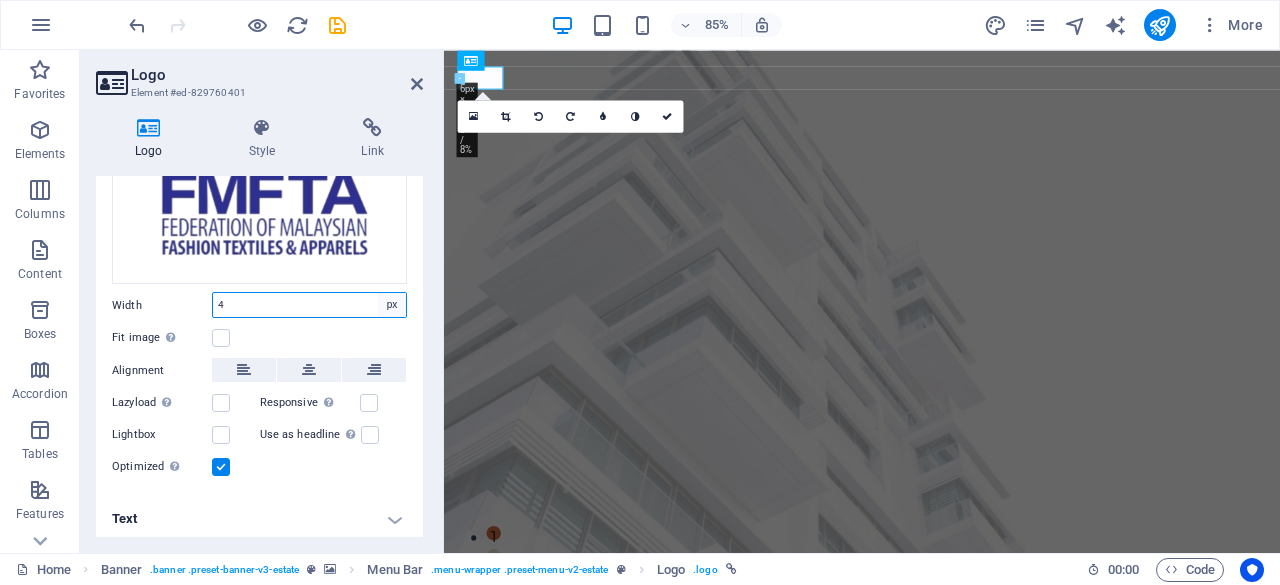 click on "Default auto px rem % em vh vw" at bounding box center [392, 305] 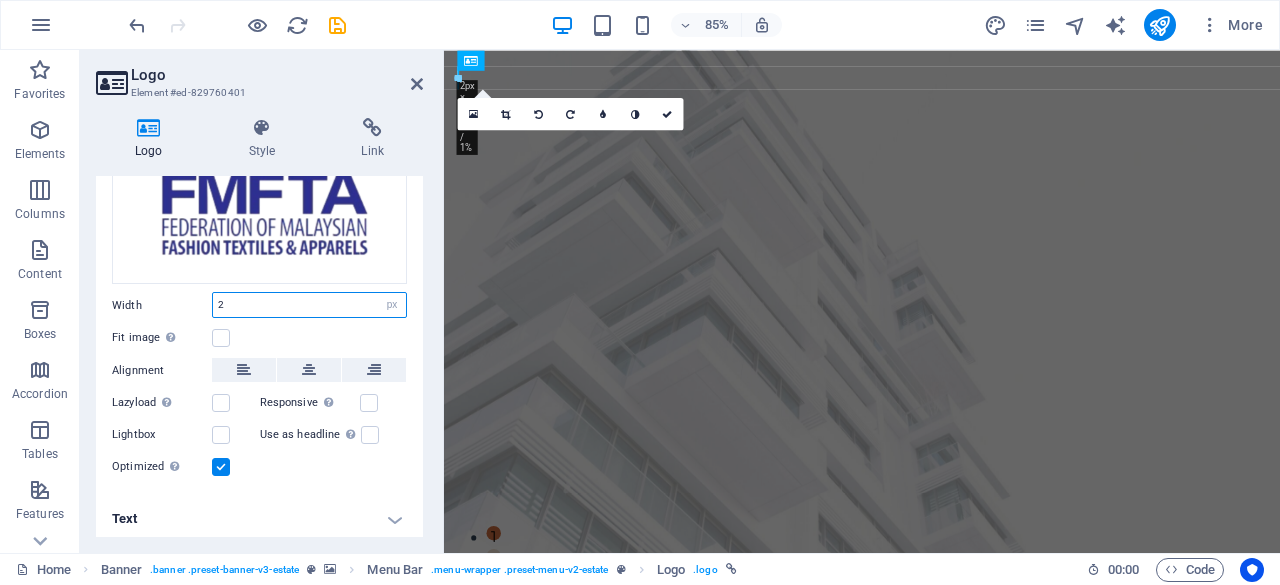 click on "2" at bounding box center [309, 305] 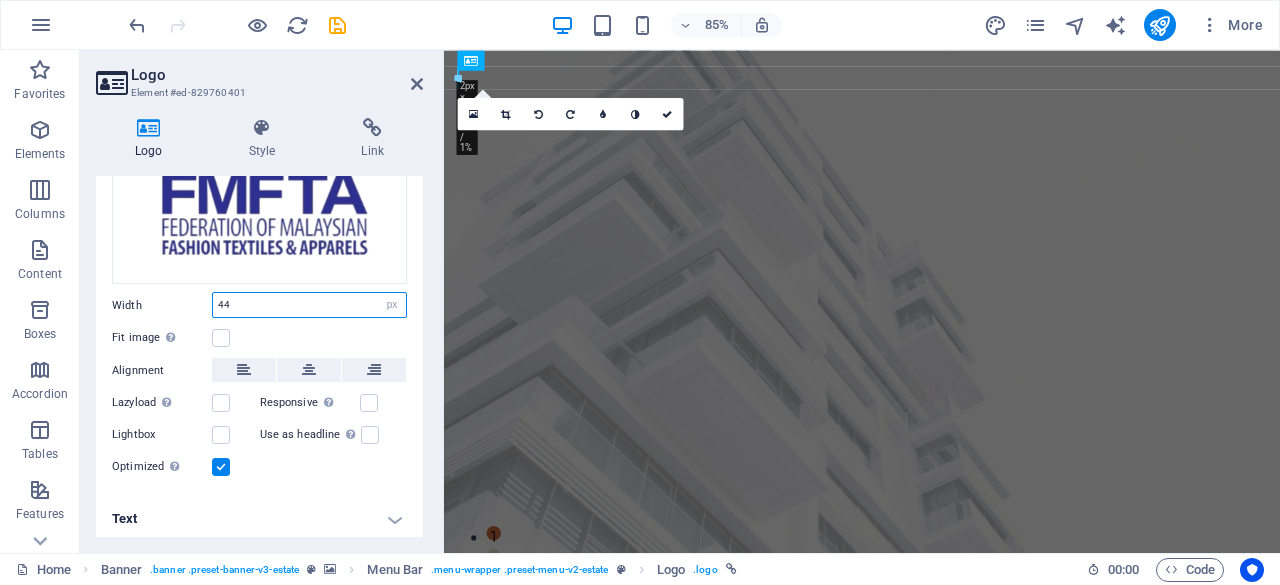 type on "44" 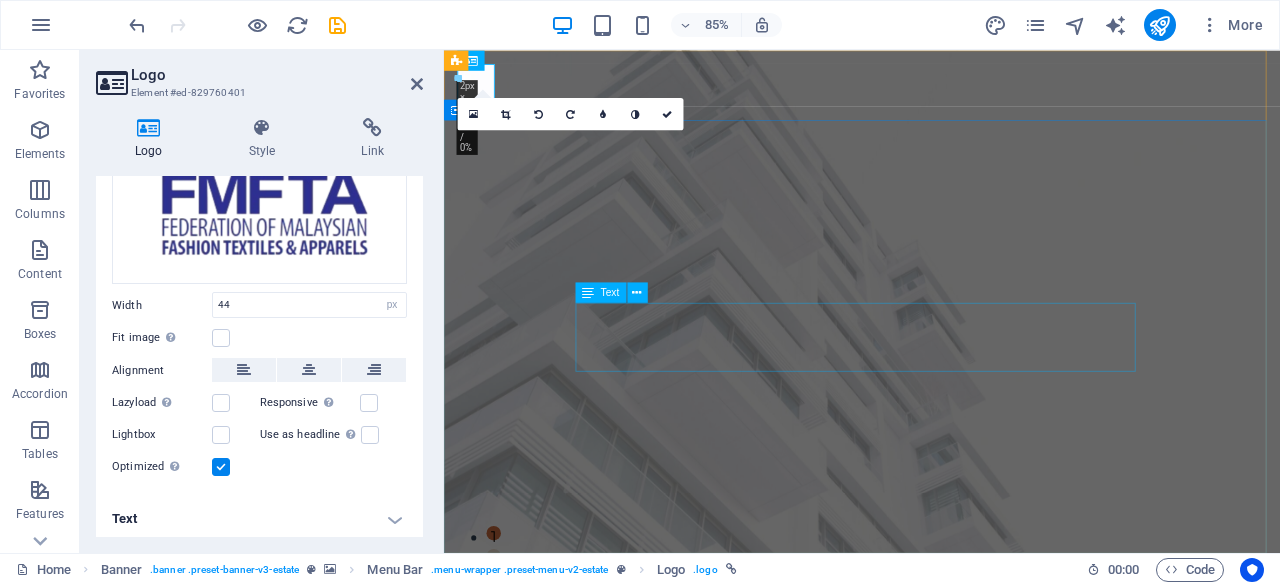 click on "At vero eos et accusamus et iusto odio dignissimos ducimus qui blanditiis praesentium voluptatum deleniti atque corrupti quos dolores et quas molestias excepturi sint occaecati cupiditate non provident." at bounding box center (936, 966) 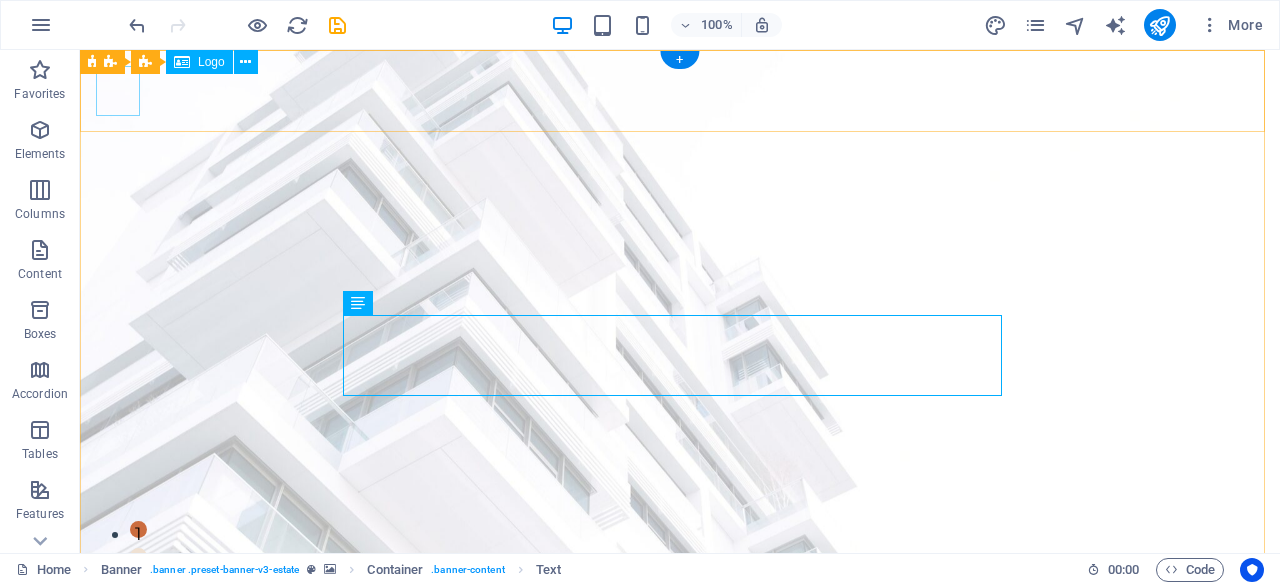 click at bounding box center [680, 683] 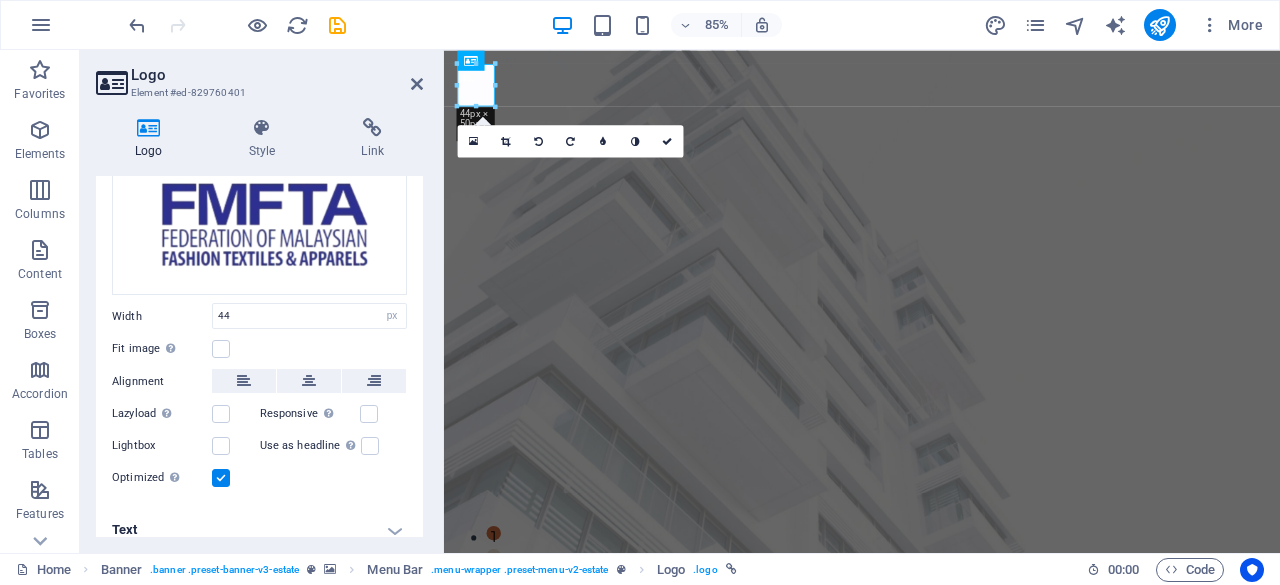 scroll, scrollTop: 302, scrollLeft: 0, axis: vertical 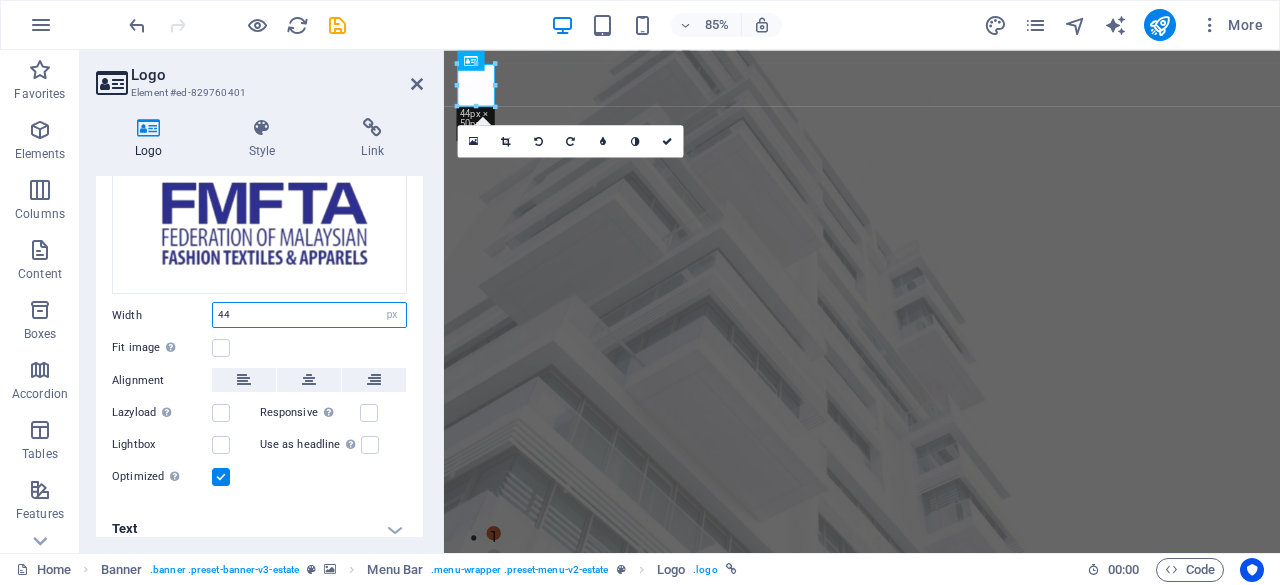 click on "44" at bounding box center (309, 315) 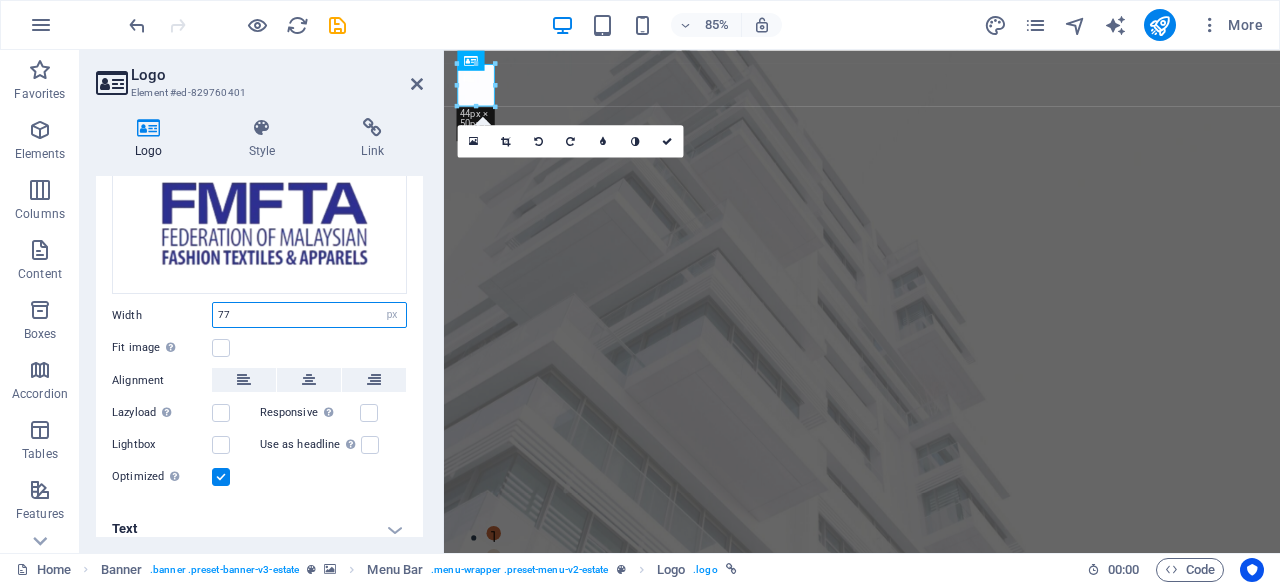 type on "77" 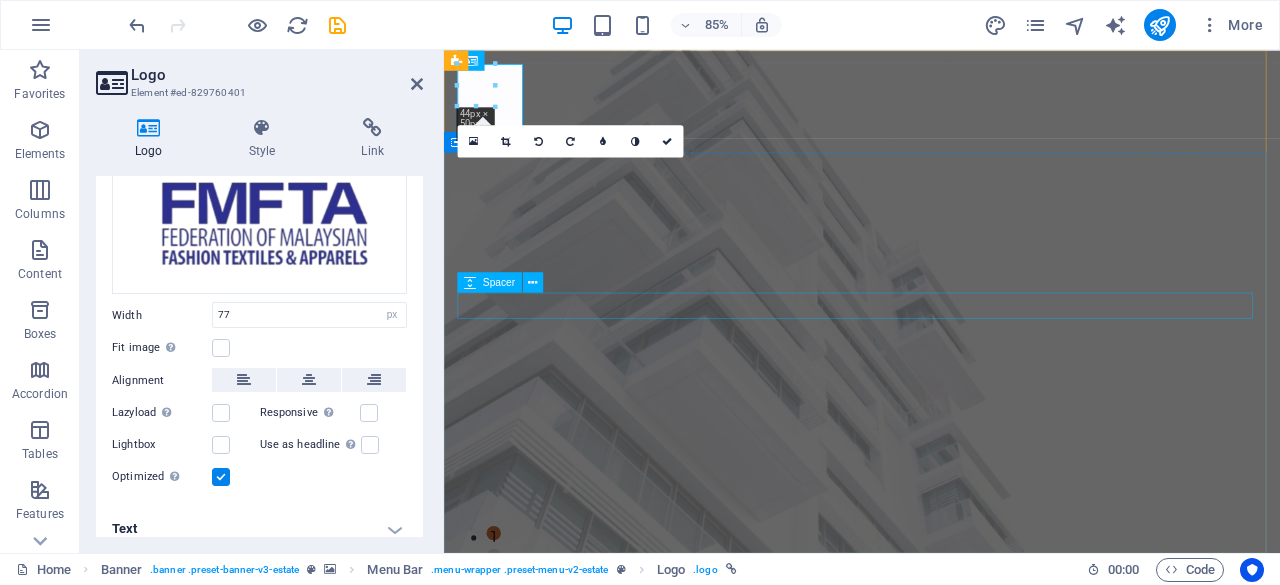 click on "Spacer" at bounding box center (490, 282) 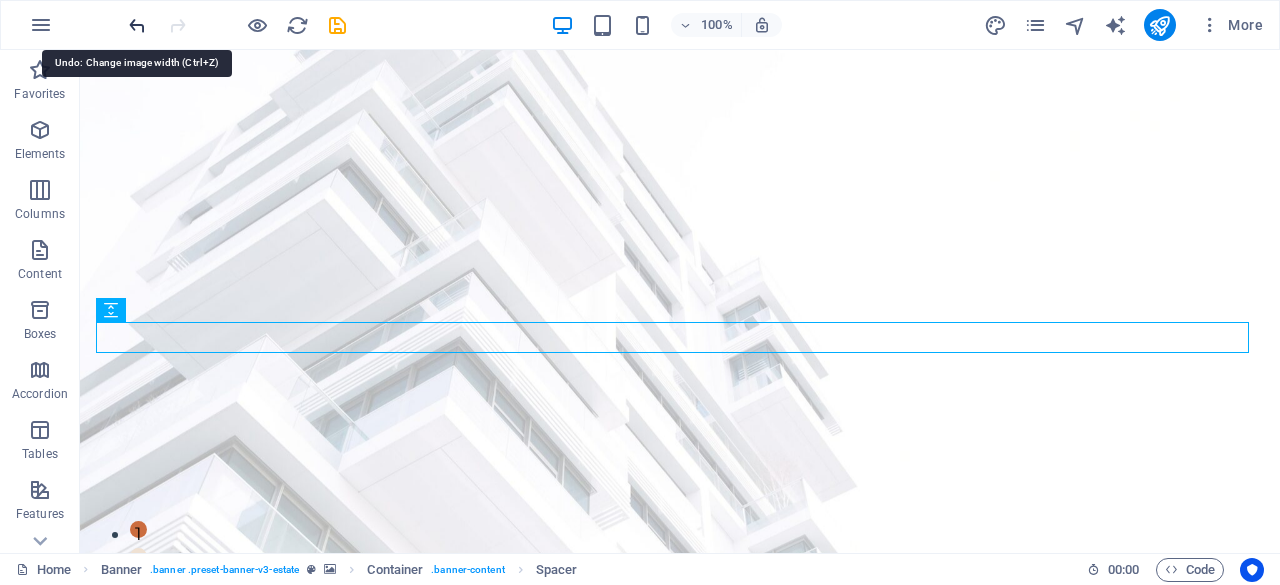 click at bounding box center (137, 25) 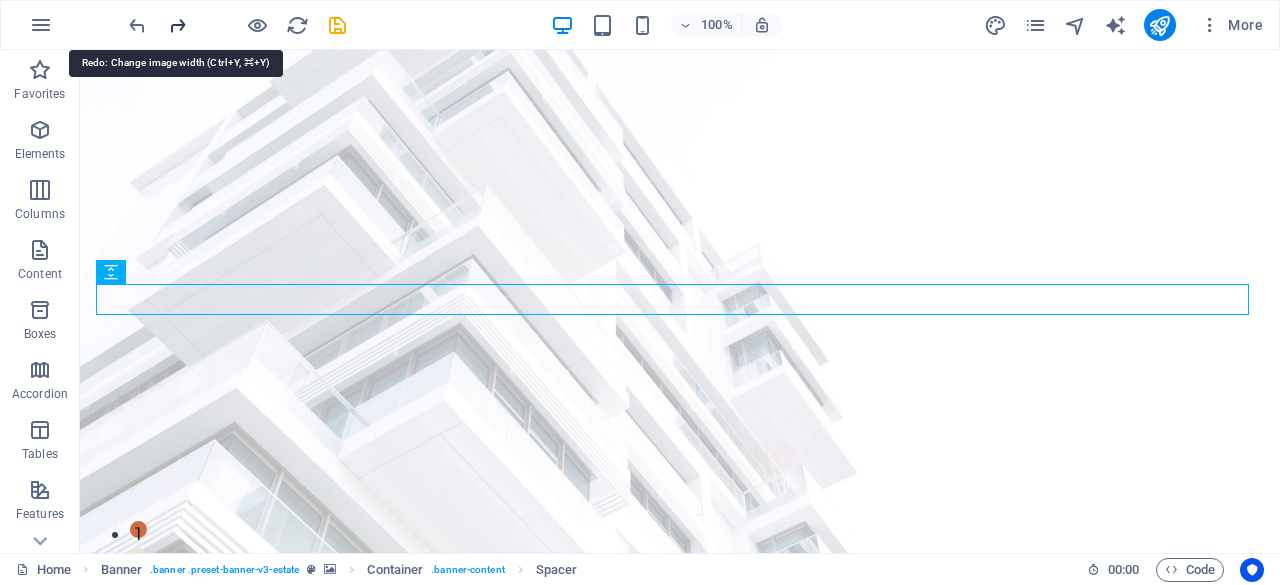 click at bounding box center (177, 25) 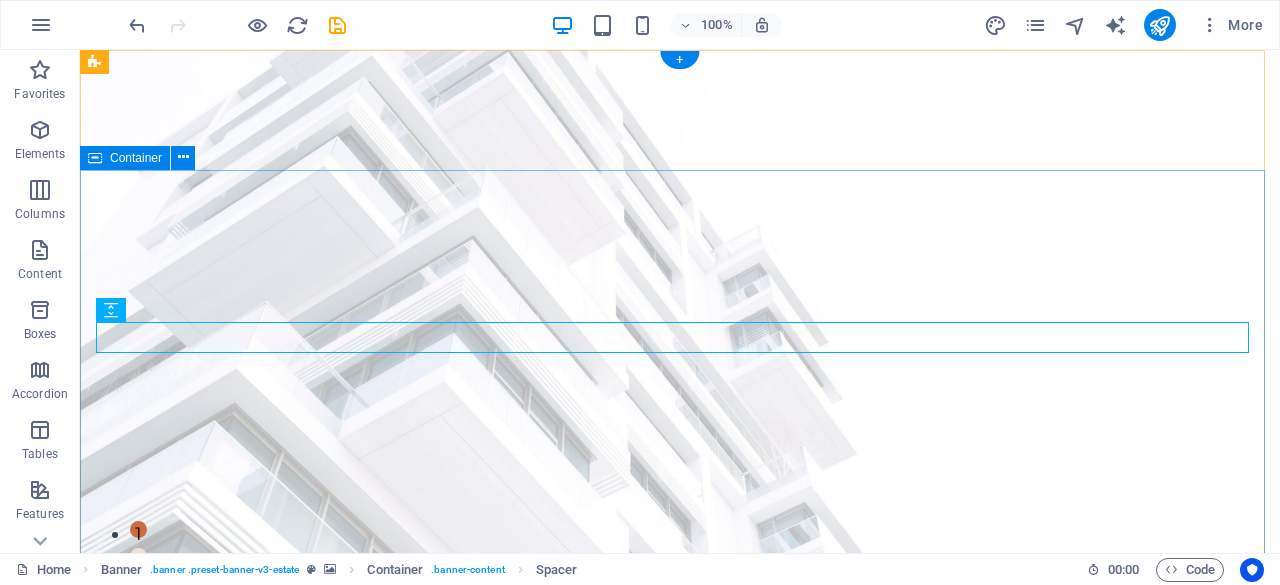click on "FIND YOUR PERFECT PLACE At vero eos et accusamus et iusto odio dignissimos ducimus qui blanditiis praesentium voluptatum deleniti atque corrupti quos dolores et quas molestias excepturi sint occaecati cupiditate non provident. get started" at bounding box center (680, 938) 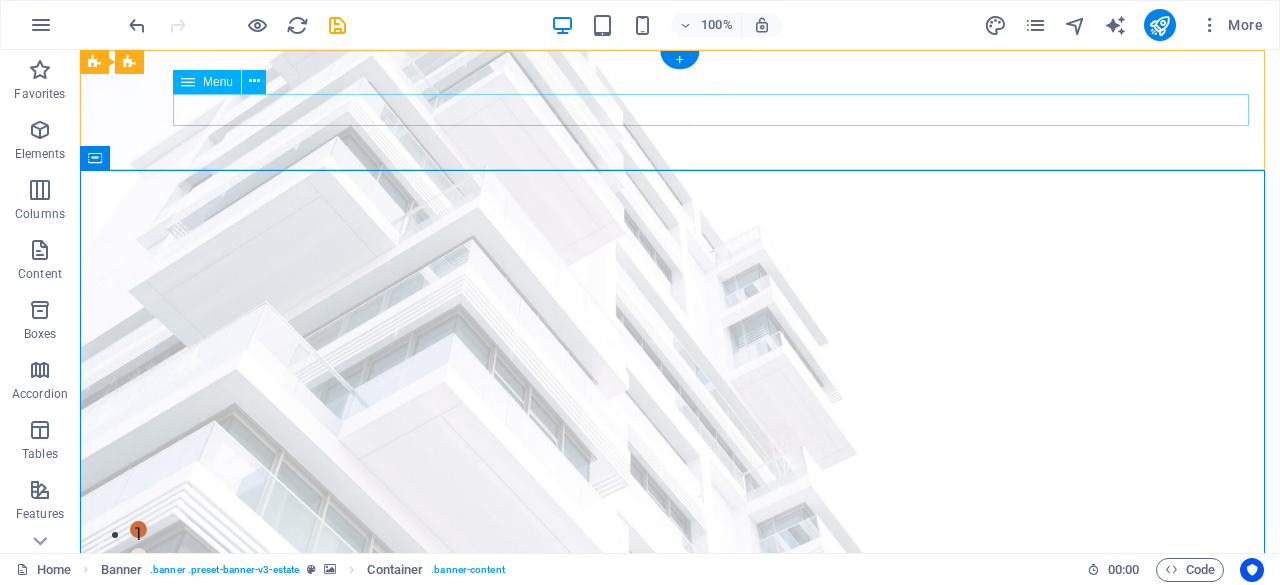click on "Home Listing News Our Team Contact" at bounding box center [680, 697] 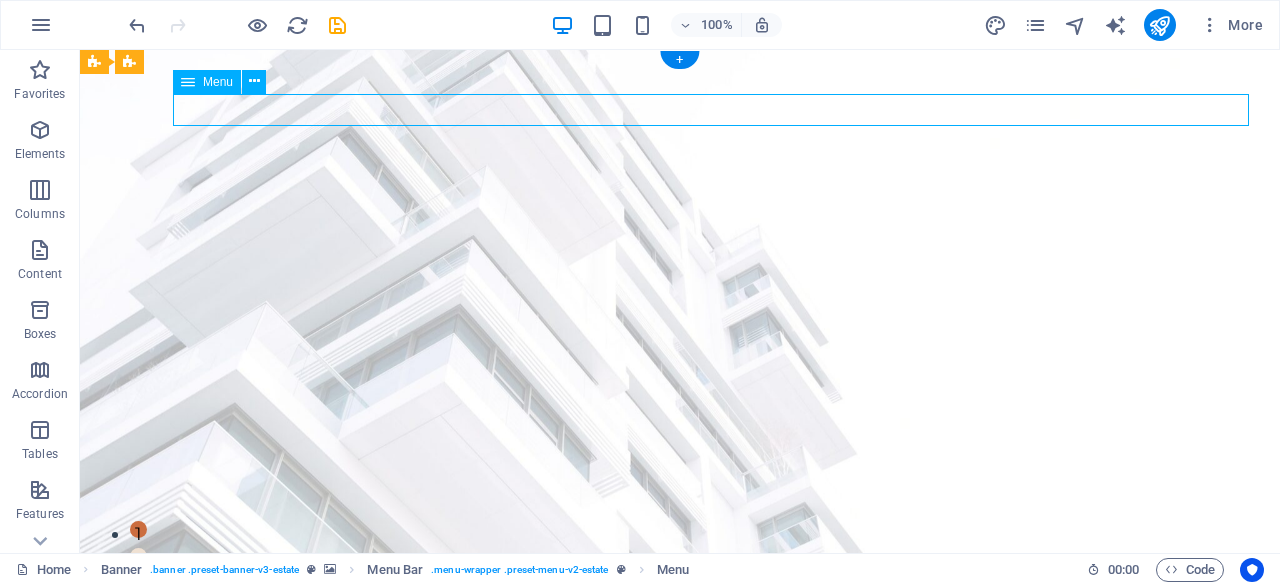 click on "Home Listing News Our Team Contact" at bounding box center [680, 697] 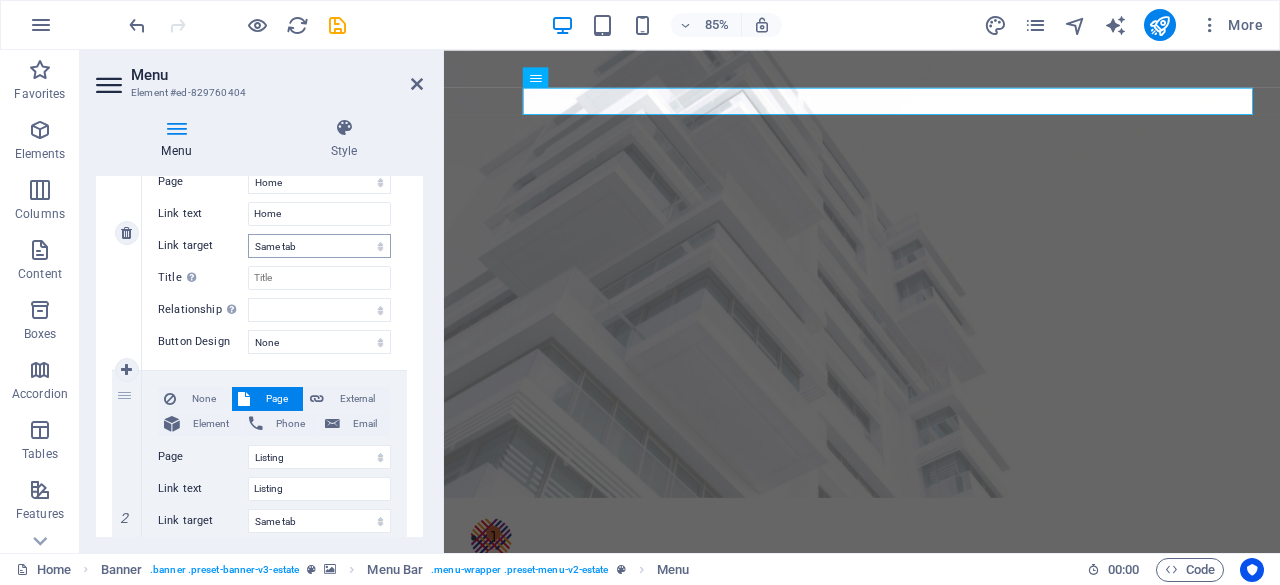 scroll, scrollTop: 0, scrollLeft: 0, axis: both 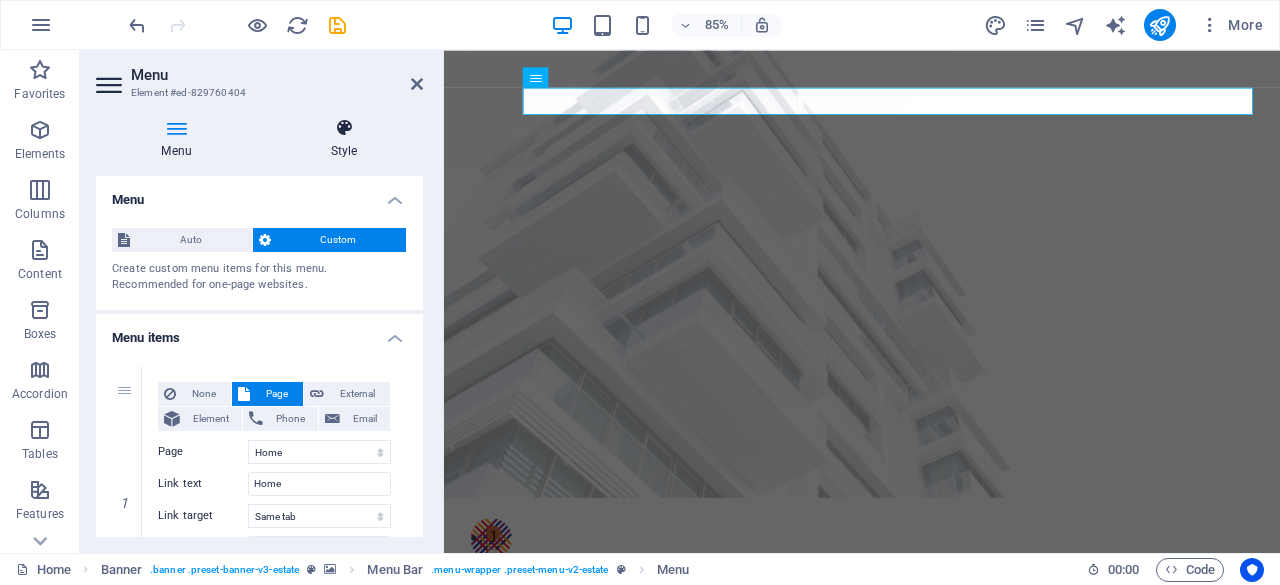 click at bounding box center [344, 128] 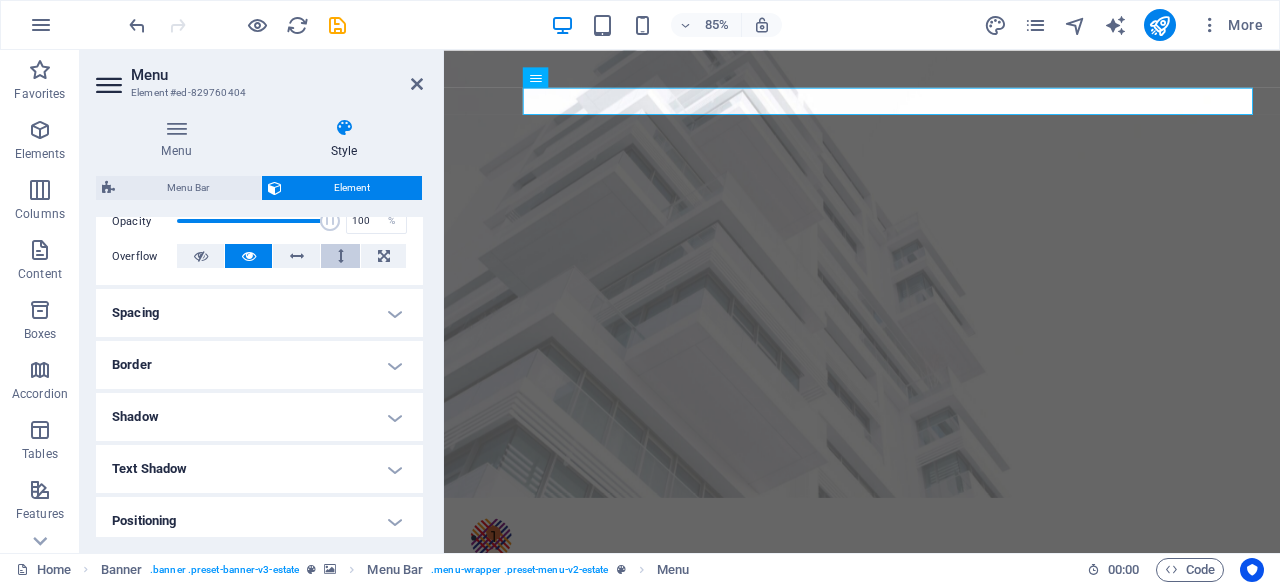 scroll, scrollTop: 308, scrollLeft: 0, axis: vertical 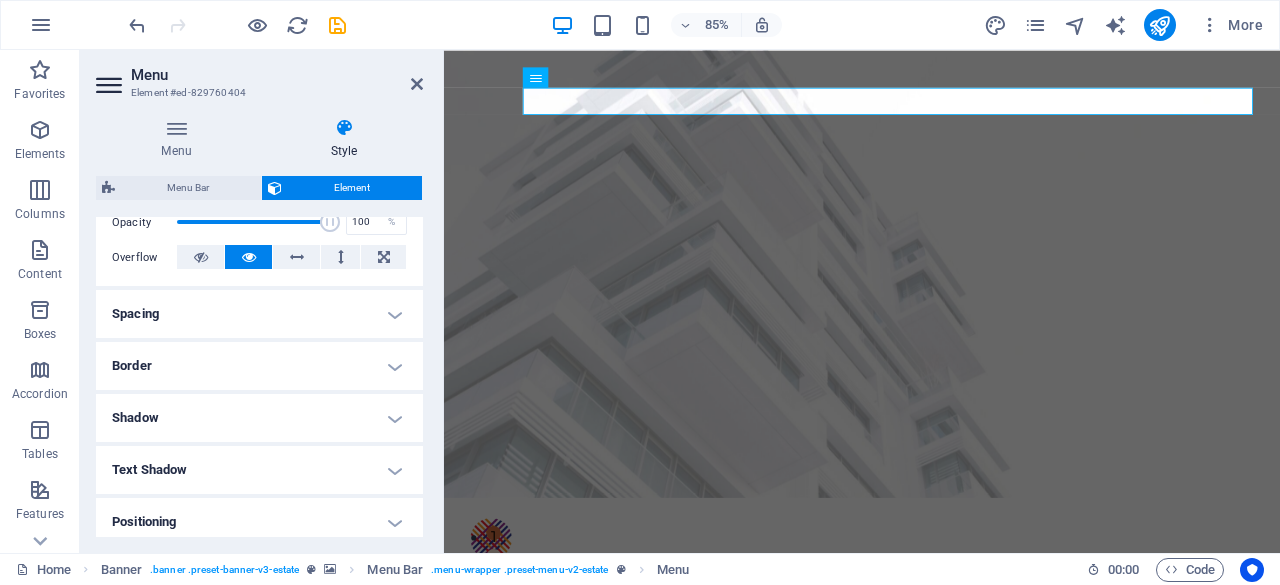 click on "Spacing" at bounding box center (259, 314) 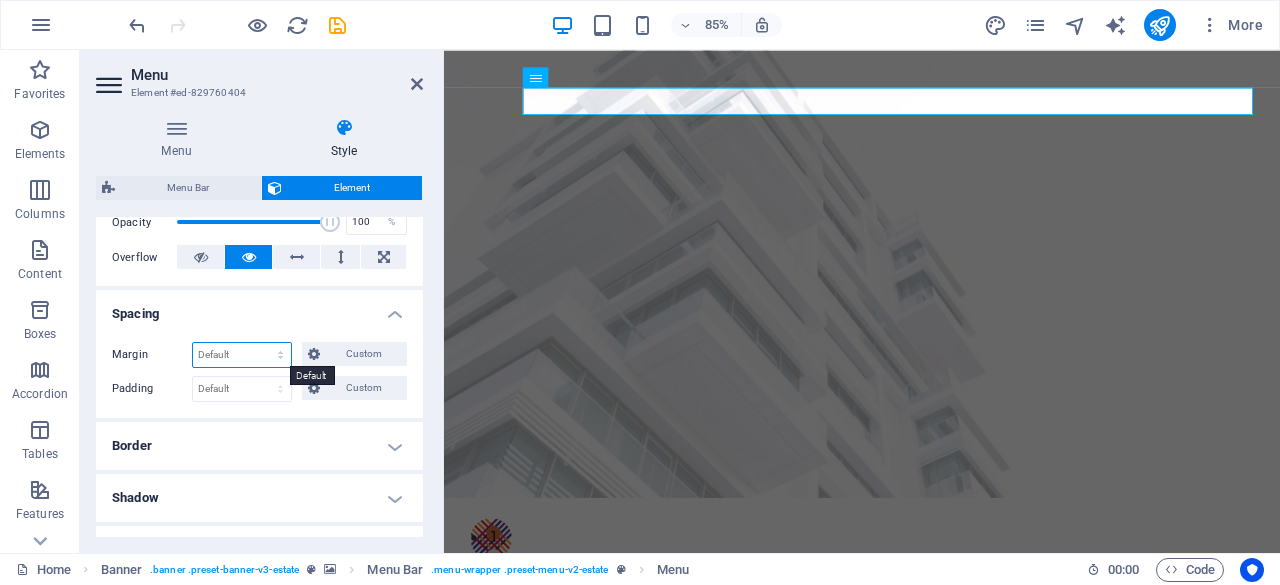 click on "Default auto px % rem vw vh Custom" at bounding box center [242, 355] 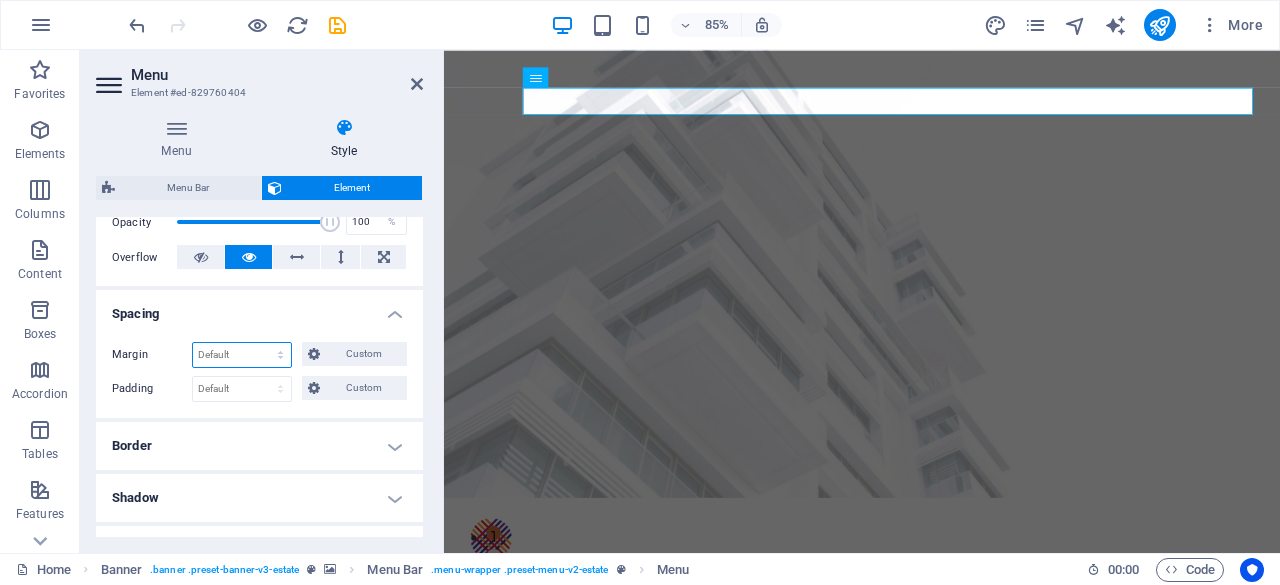select on "px" 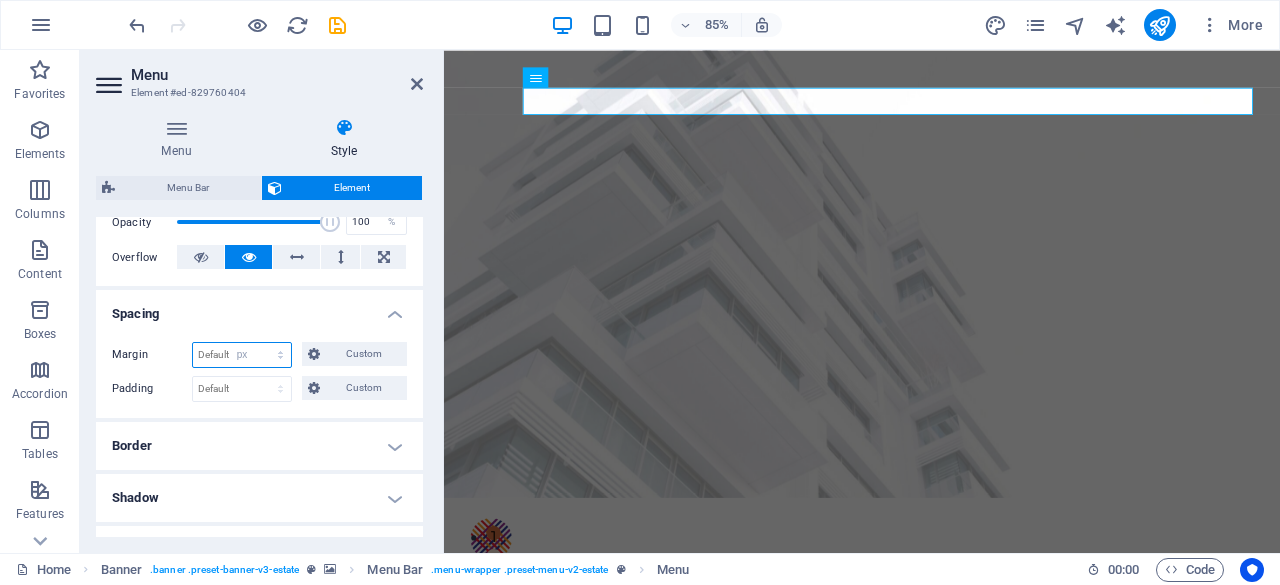 click on "Default auto px % rem vw vh Custom" at bounding box center [242, 355] 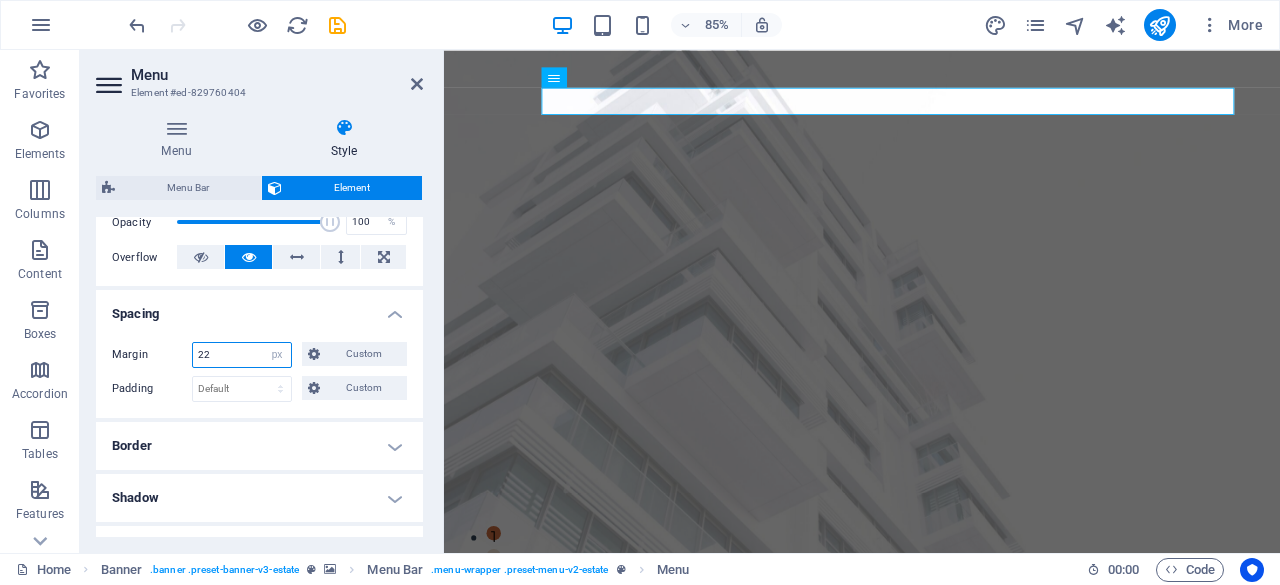 type on "2" 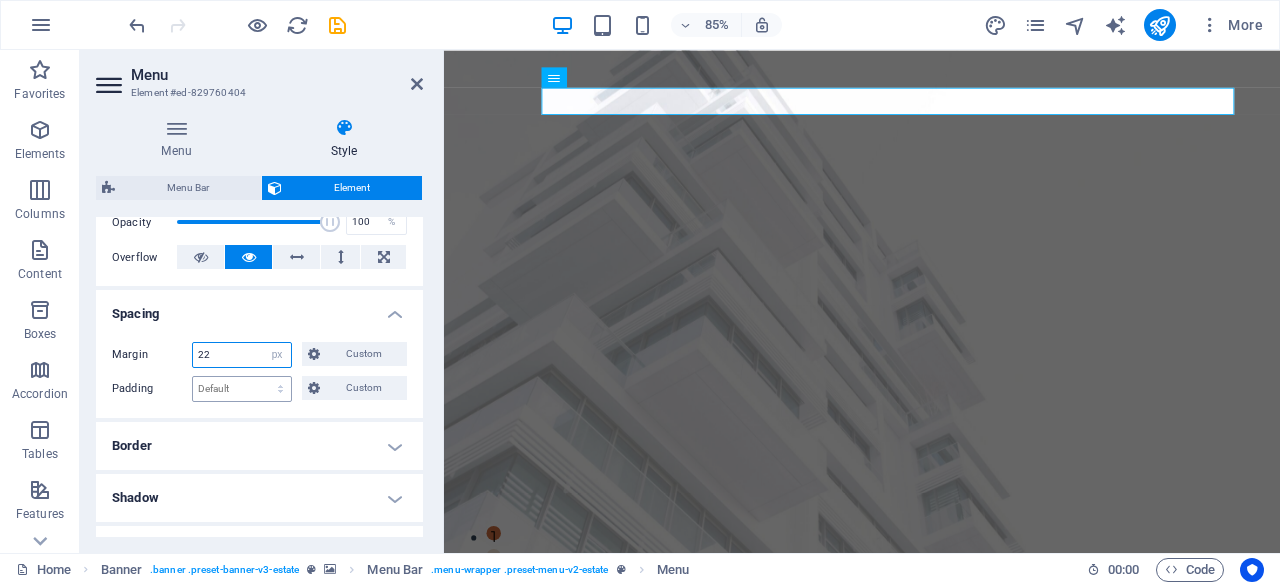 type on "22" 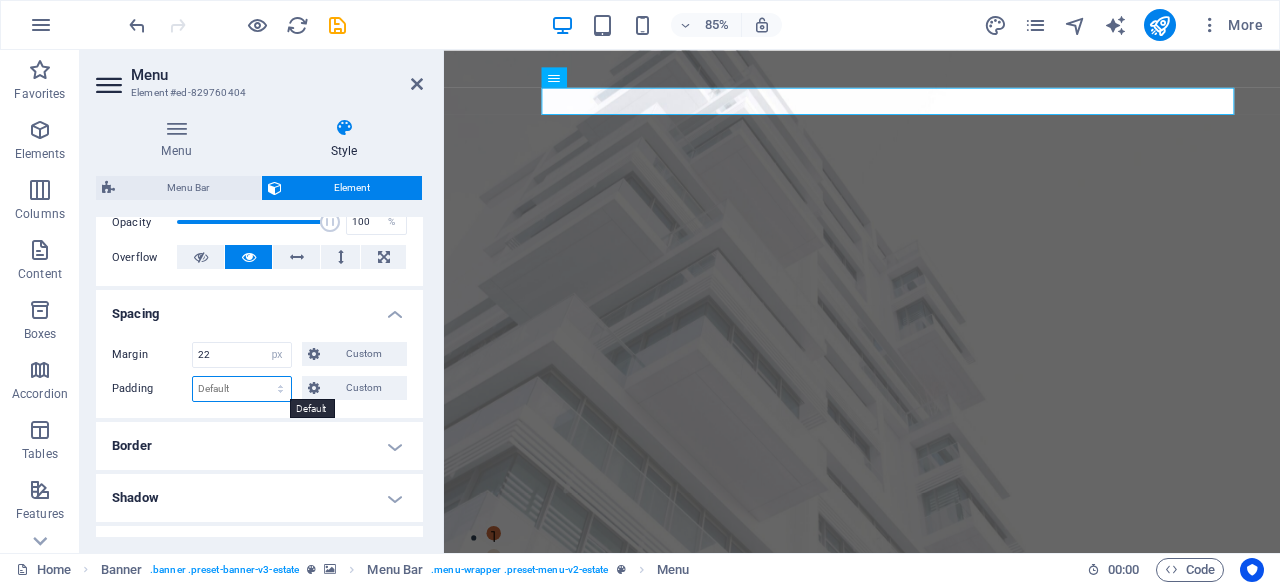 click on "Default px rem % vh vw Custom" at bounding box center [242, 389] 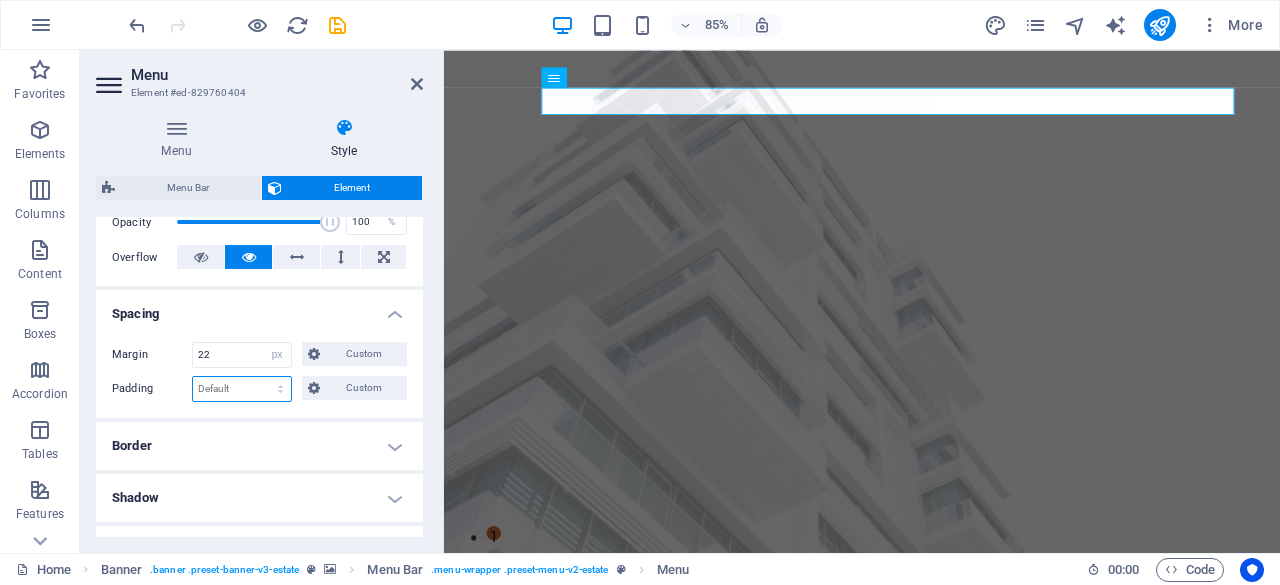 select on "px" 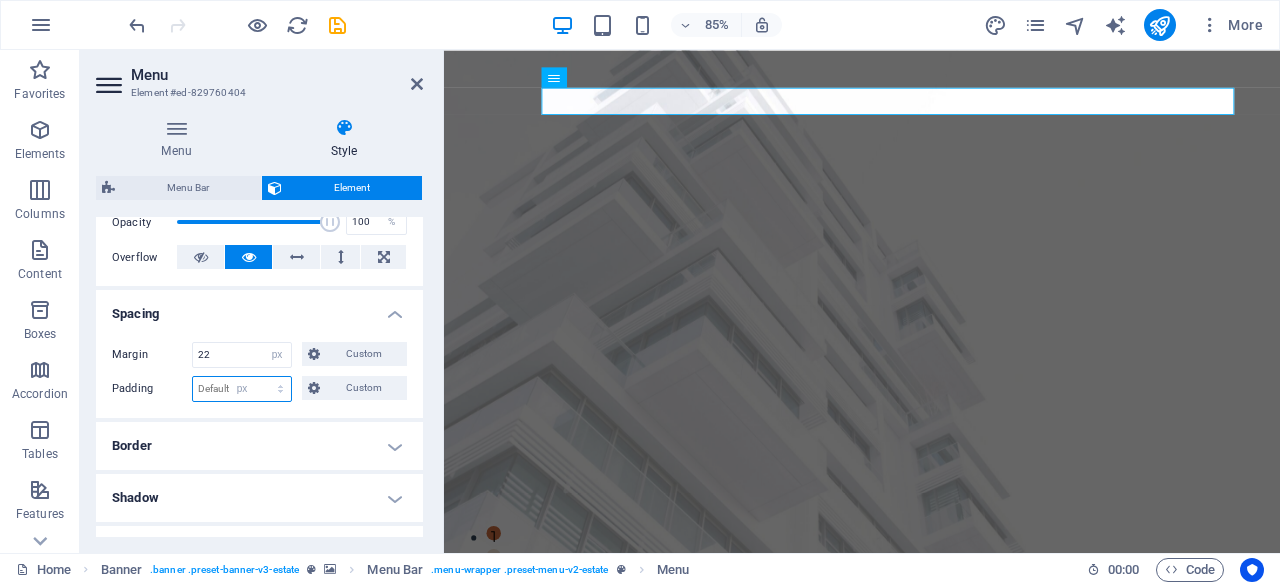 click on "Default px rem % vh vw Custom" at bounding box center (242, 389) 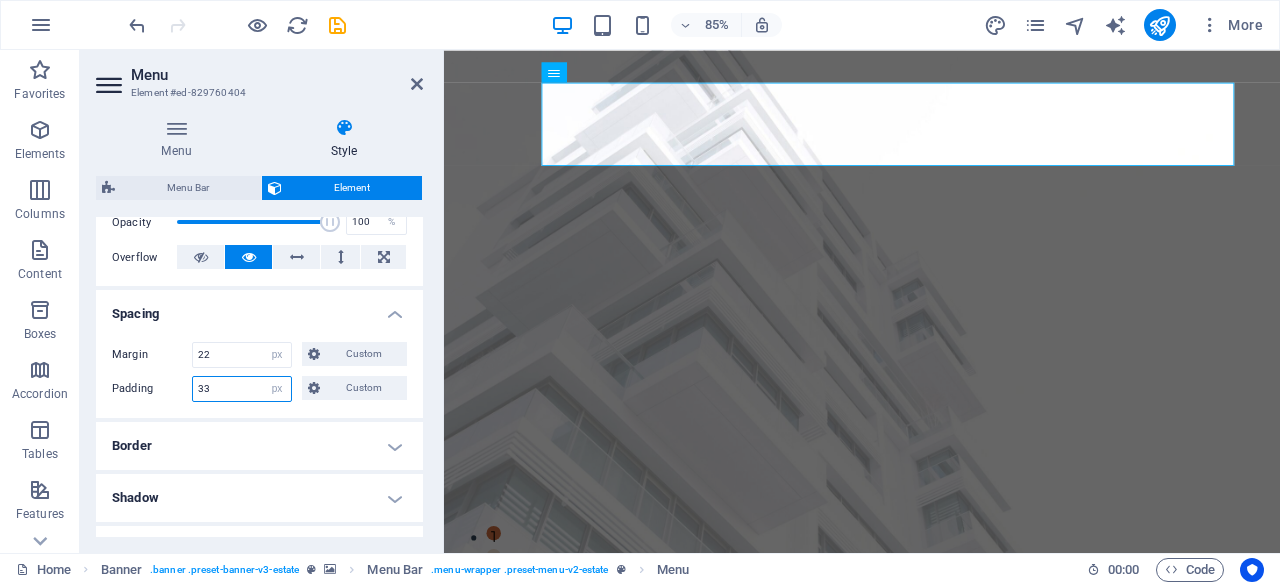 type on "3" 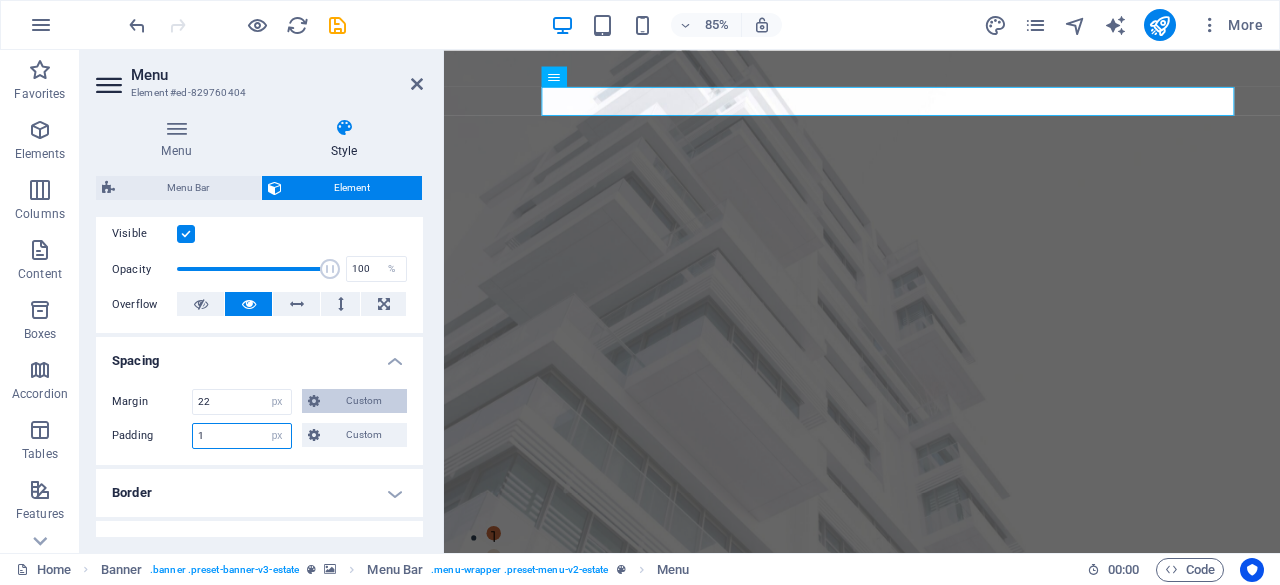 scroll, scrollTop: 260, scrollLeft: 0, axis: vertical 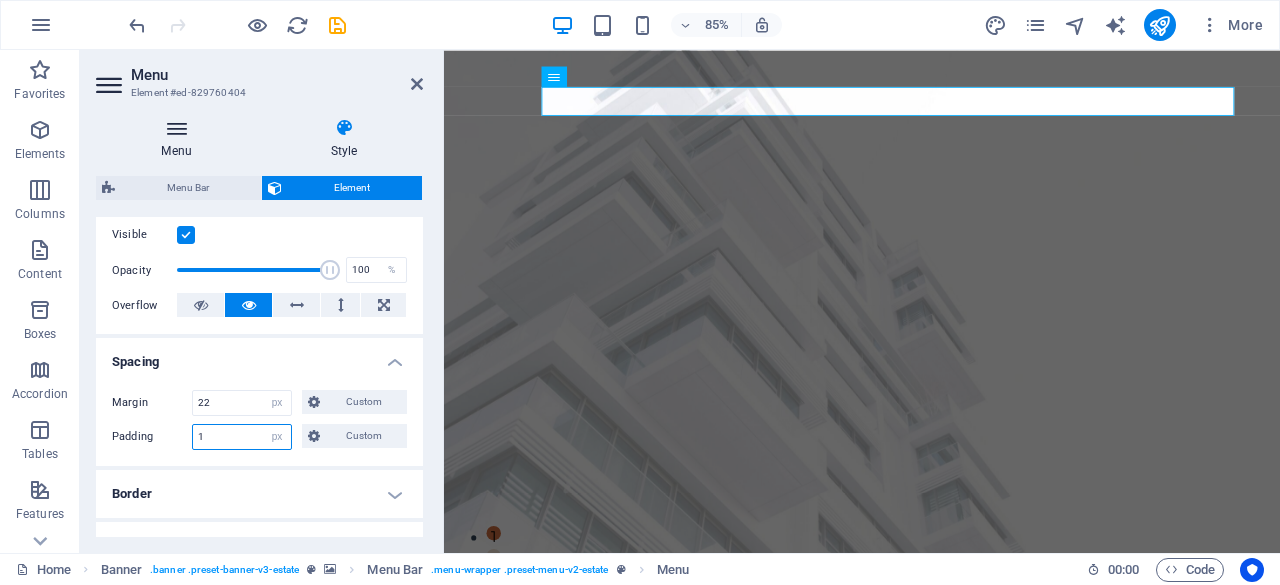 type on "1" 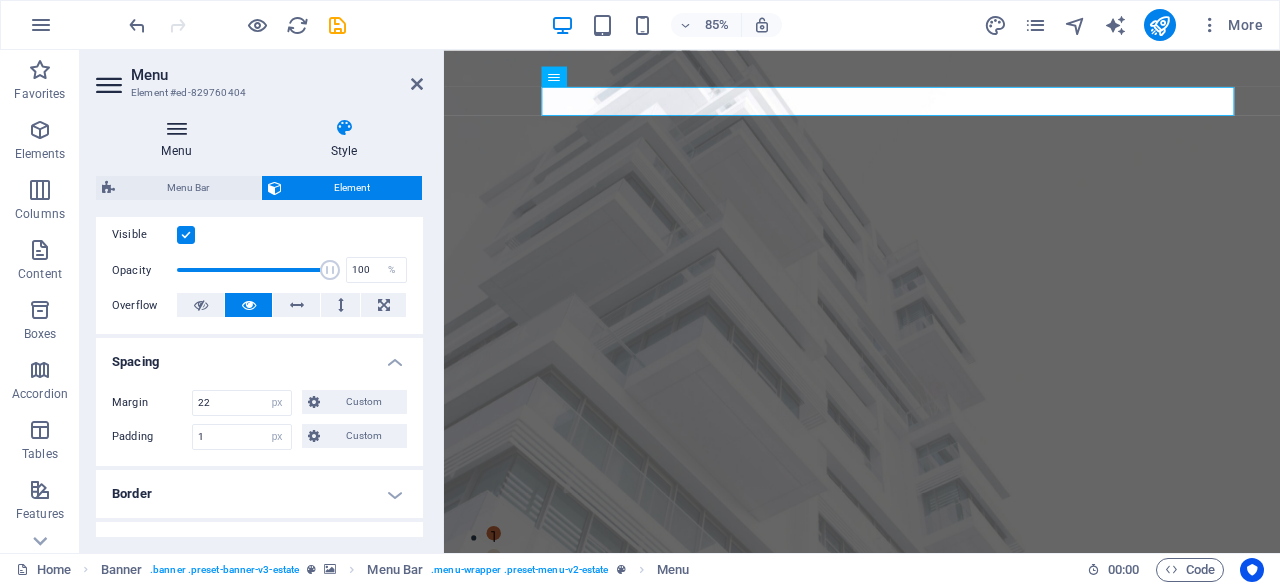 click at bounding box center [176, 128] 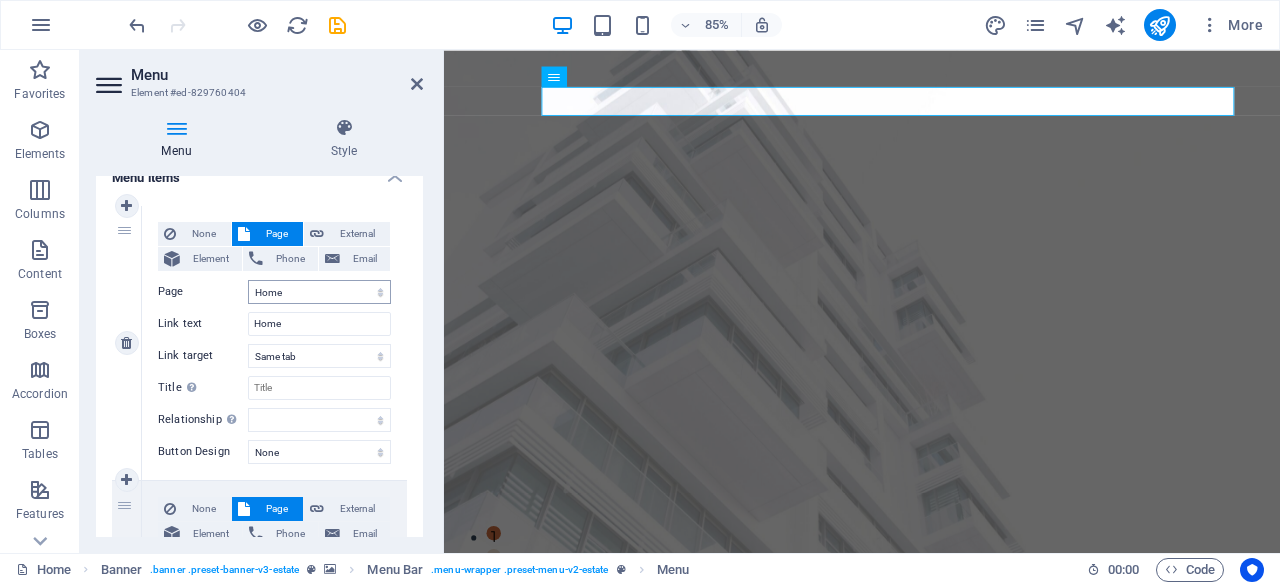 scroll, scrollTop: 161, scrollLeft: 0, axis: vertical 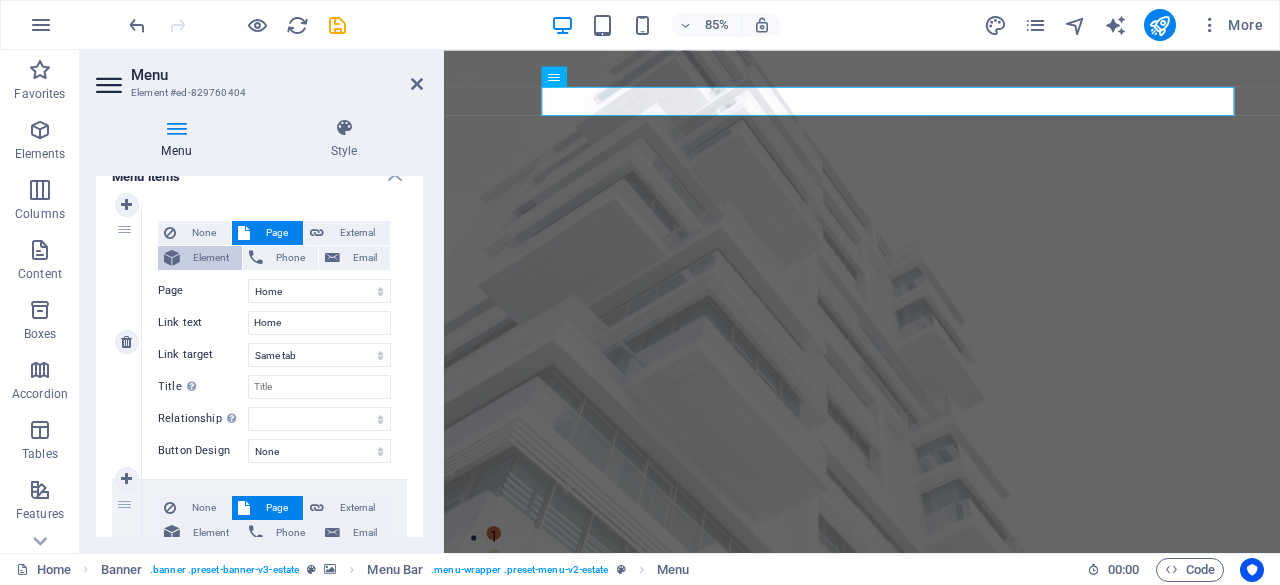 click on "Element" at bounding box center [211, 258] 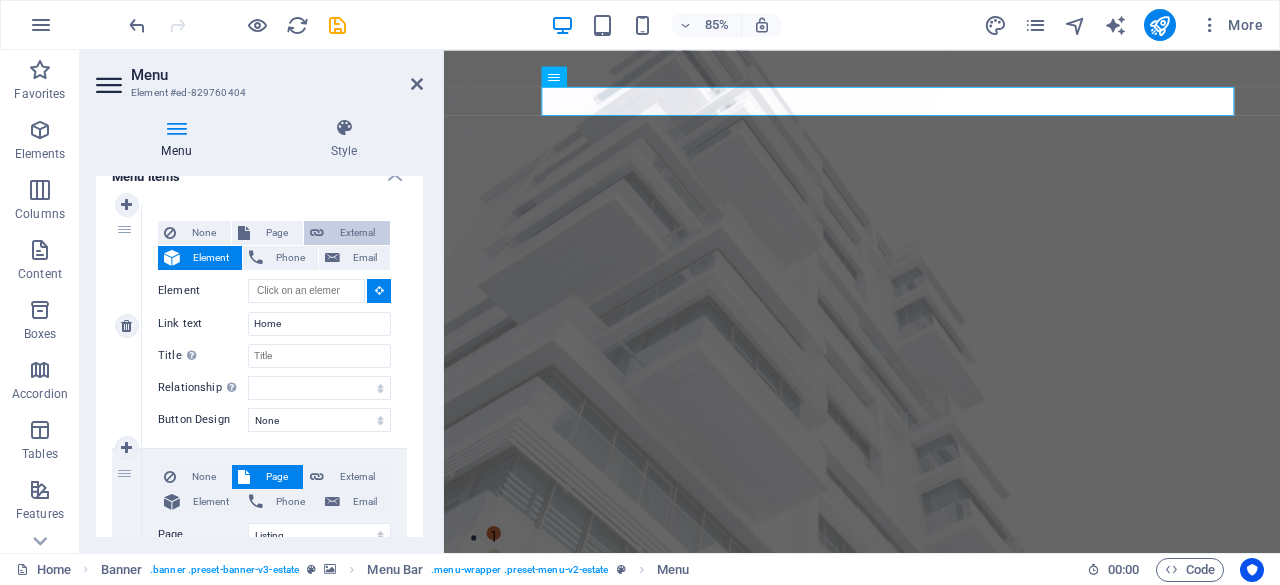 click on "External" at bounding box center (357, 233) 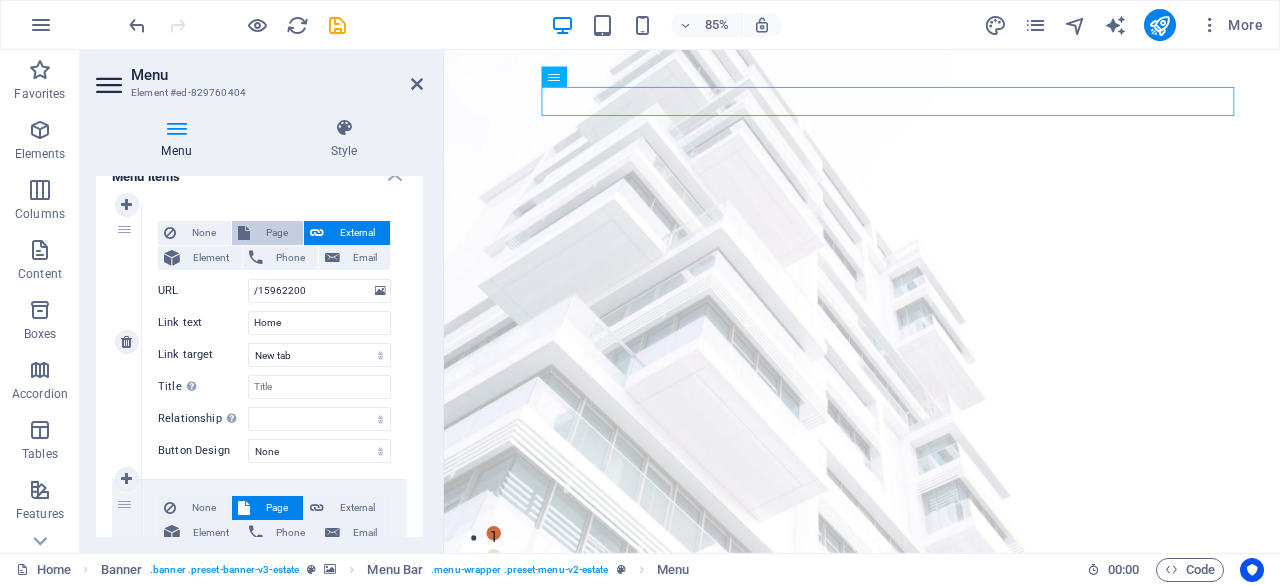 click on "Page" at bounding box center (276, 233) 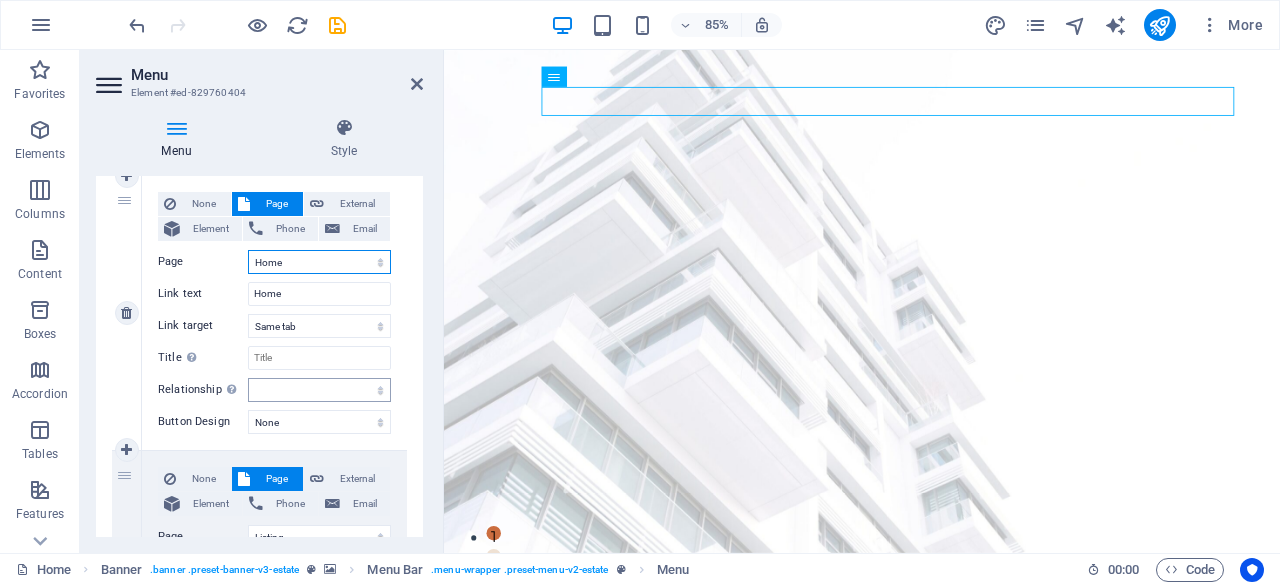 scroll, scrollTop: 357, scrollLeft: 0, axis: vertical 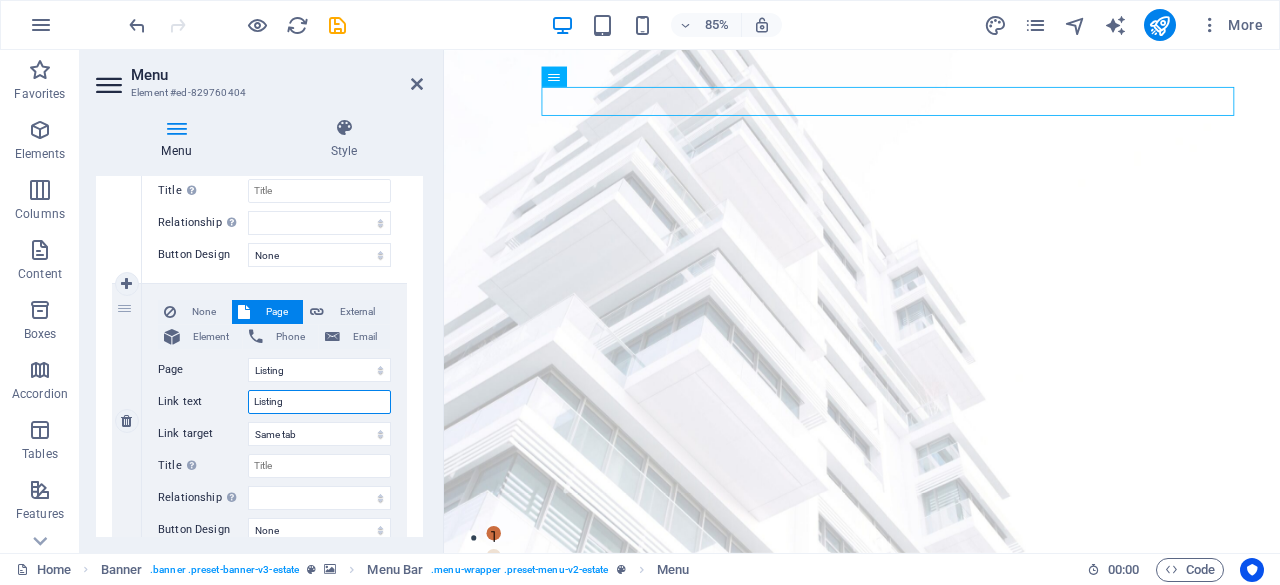 click on "Listing" at bounding box center (319, 402) 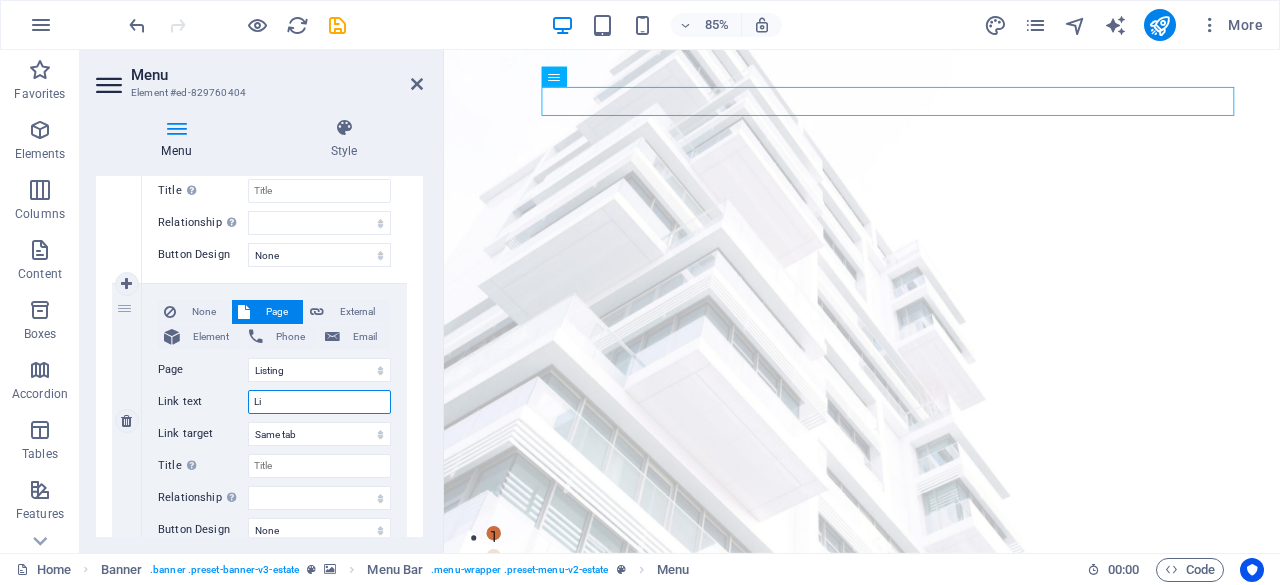 type on "L" 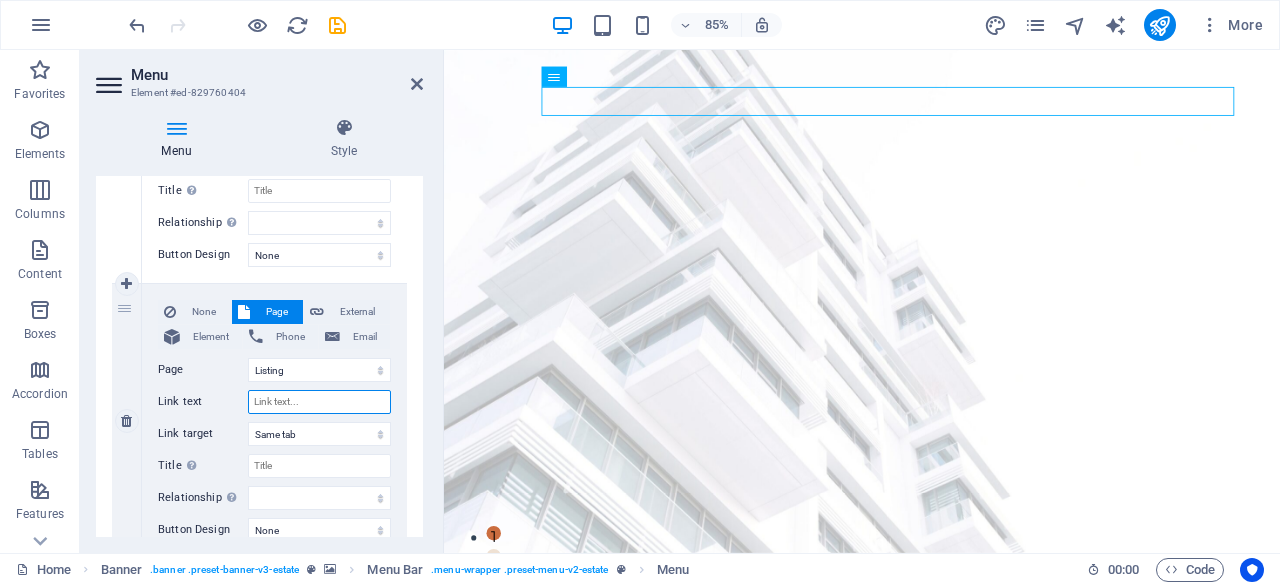 type on "m" 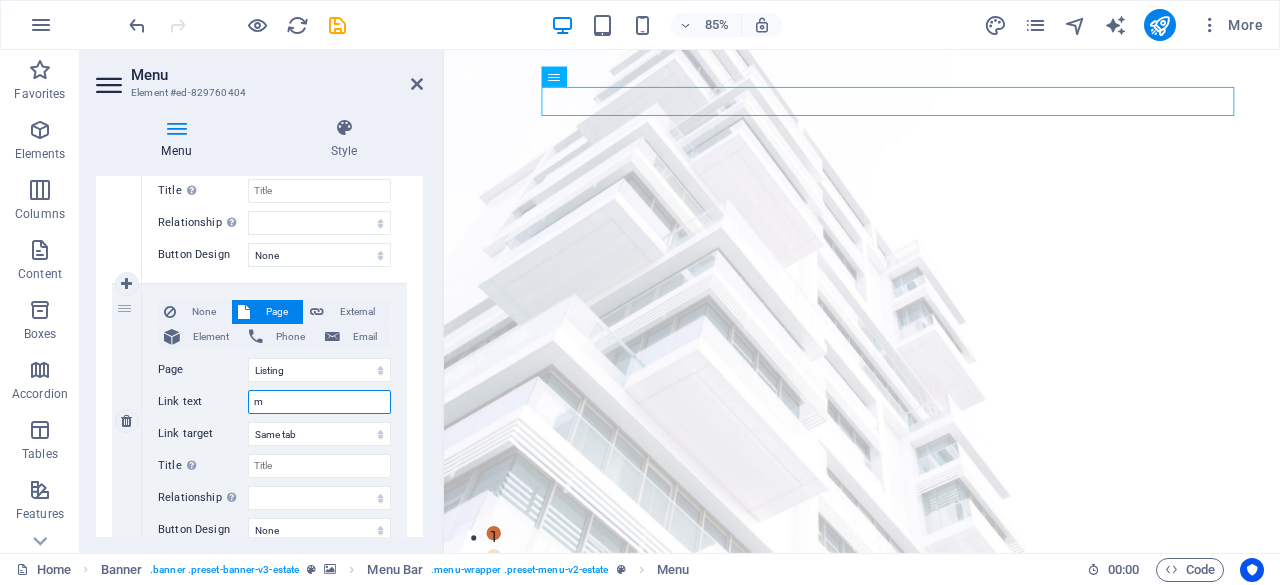 type 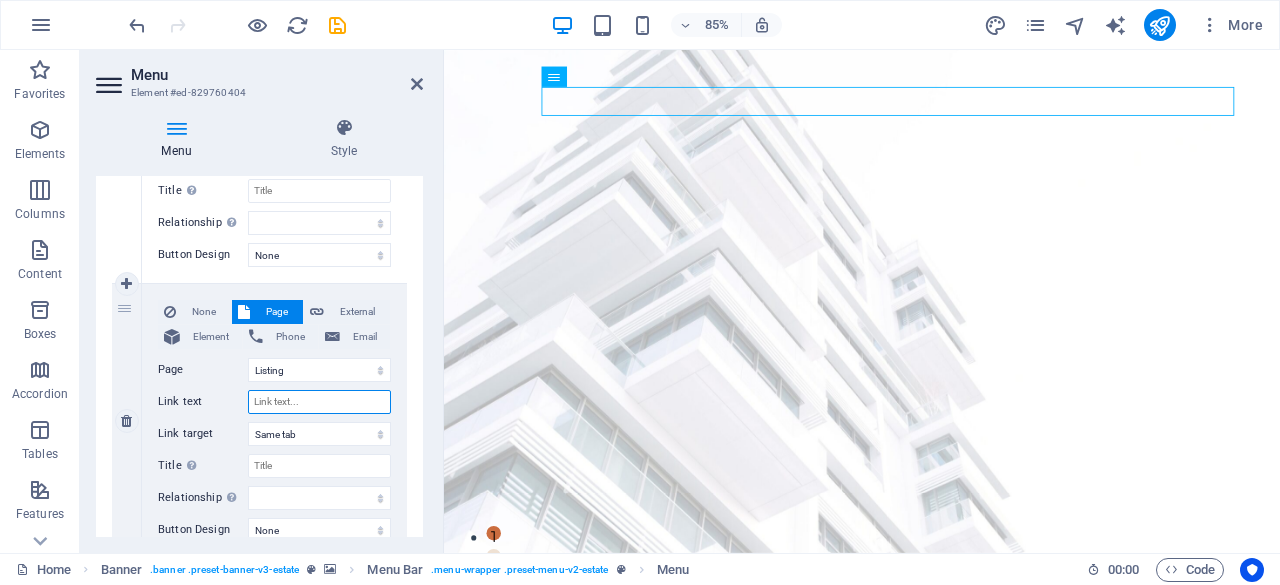 select 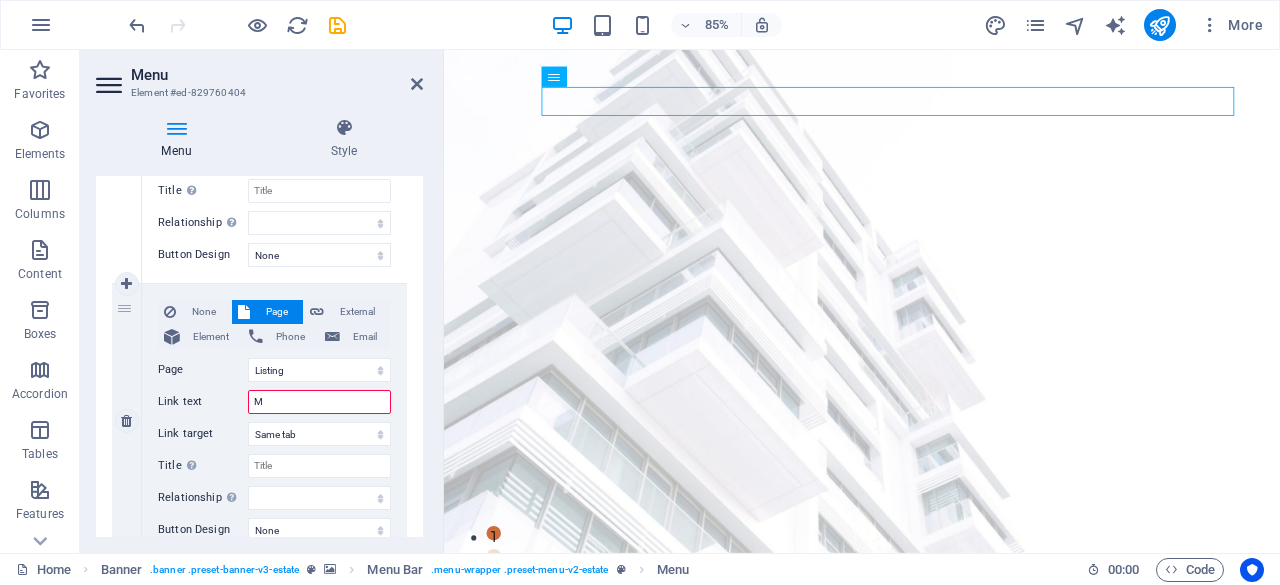 type on "Mk" 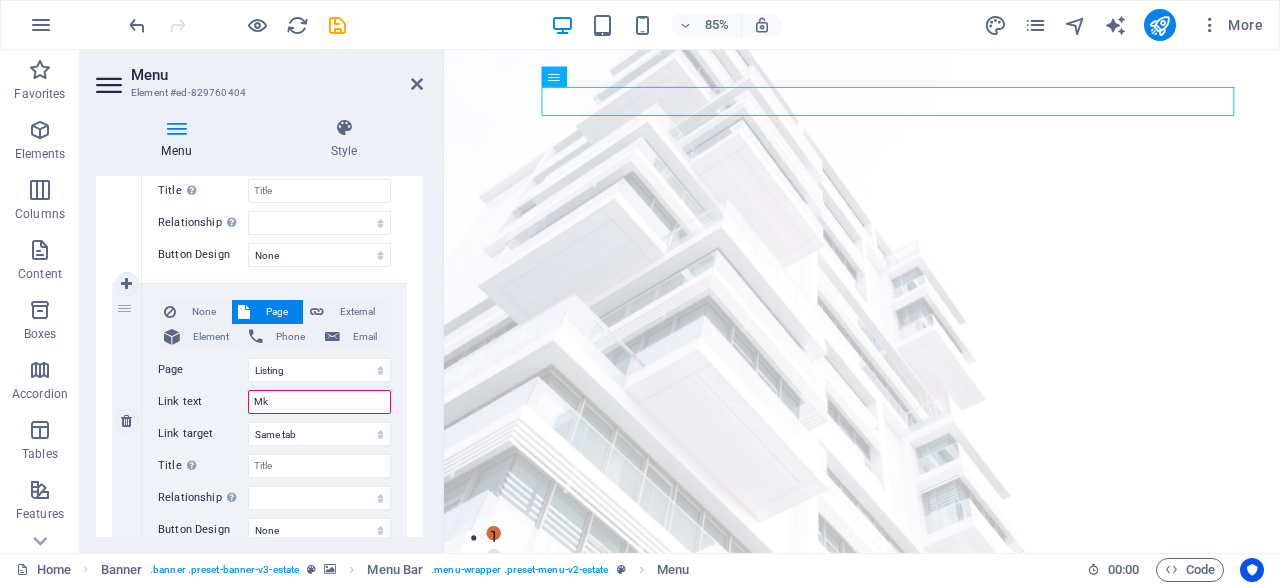 select 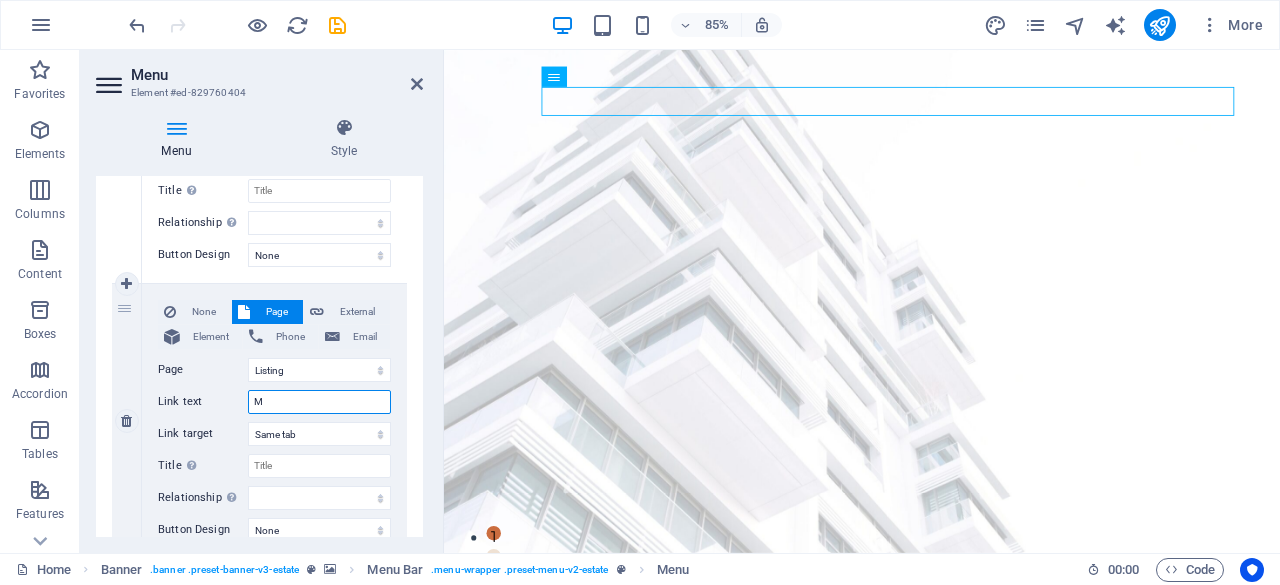 type on "Mi" 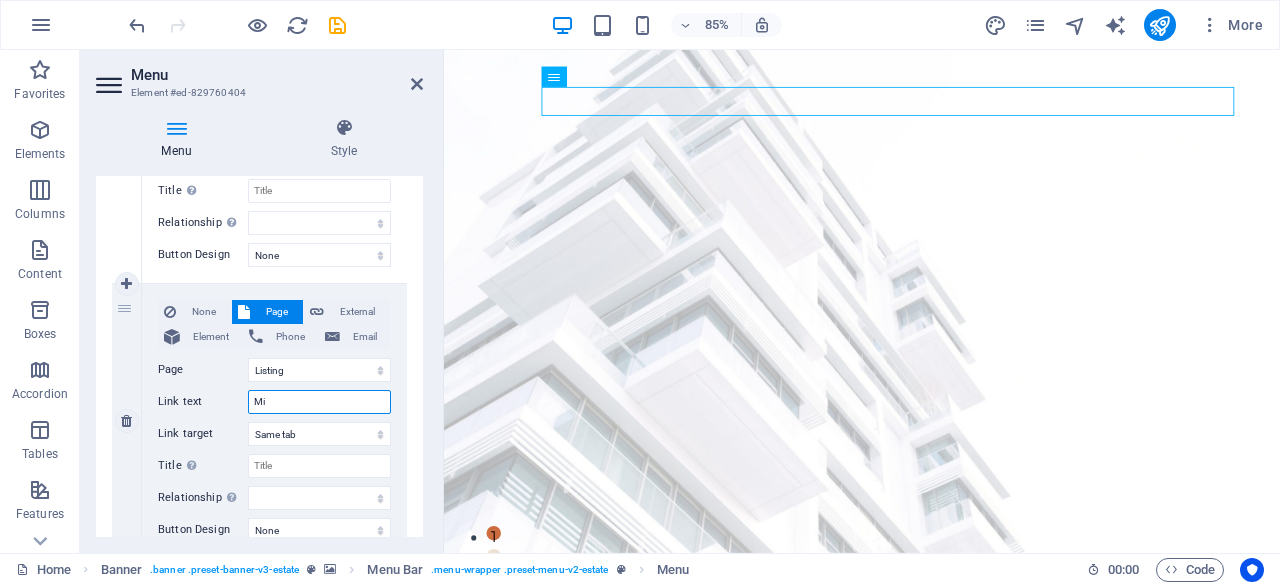 select 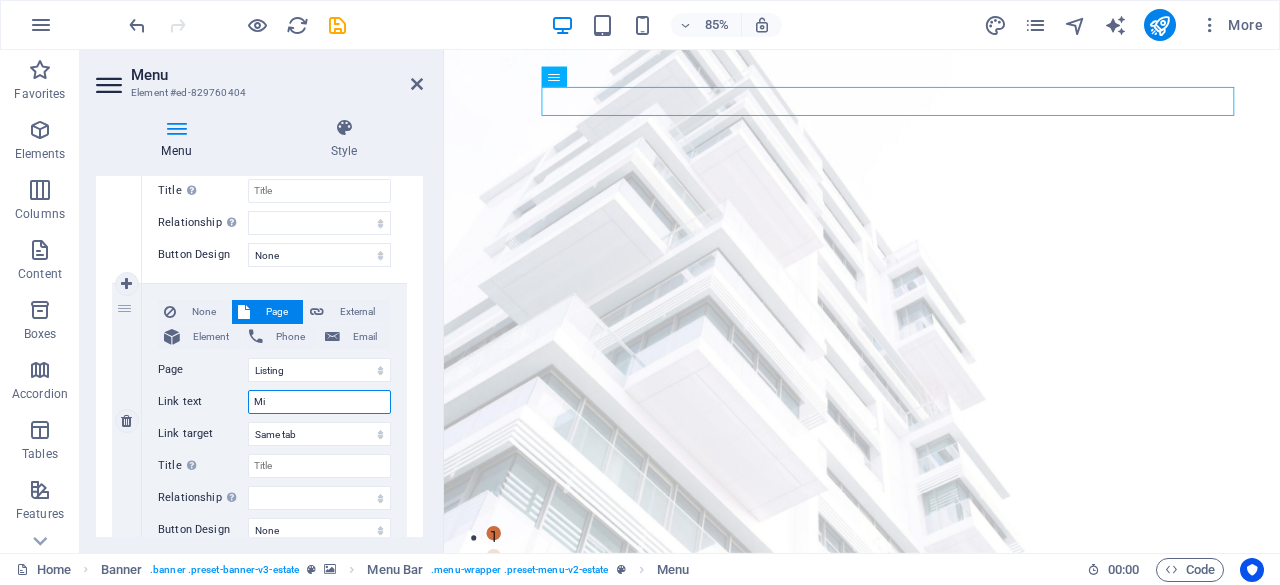 type on "Miq" 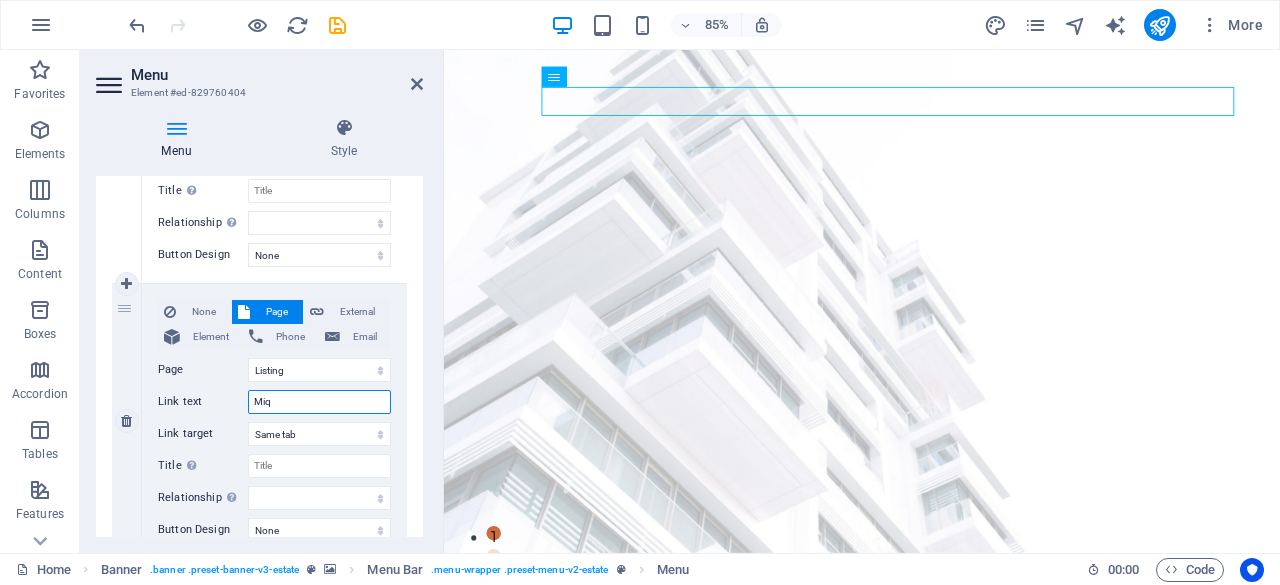 select 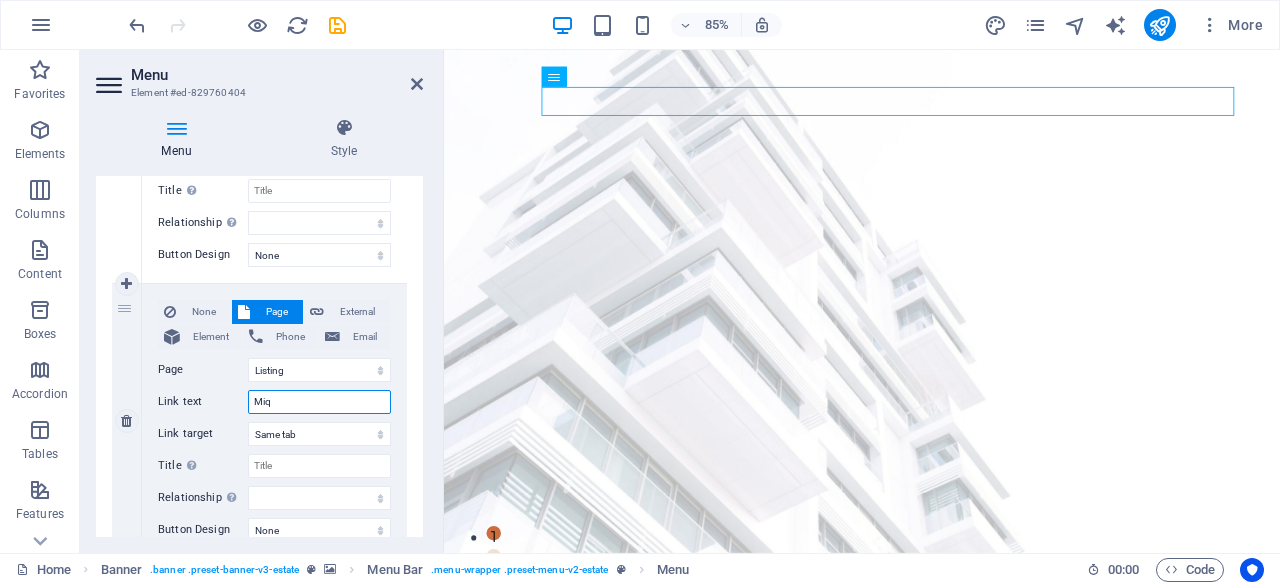 type on "Mi" 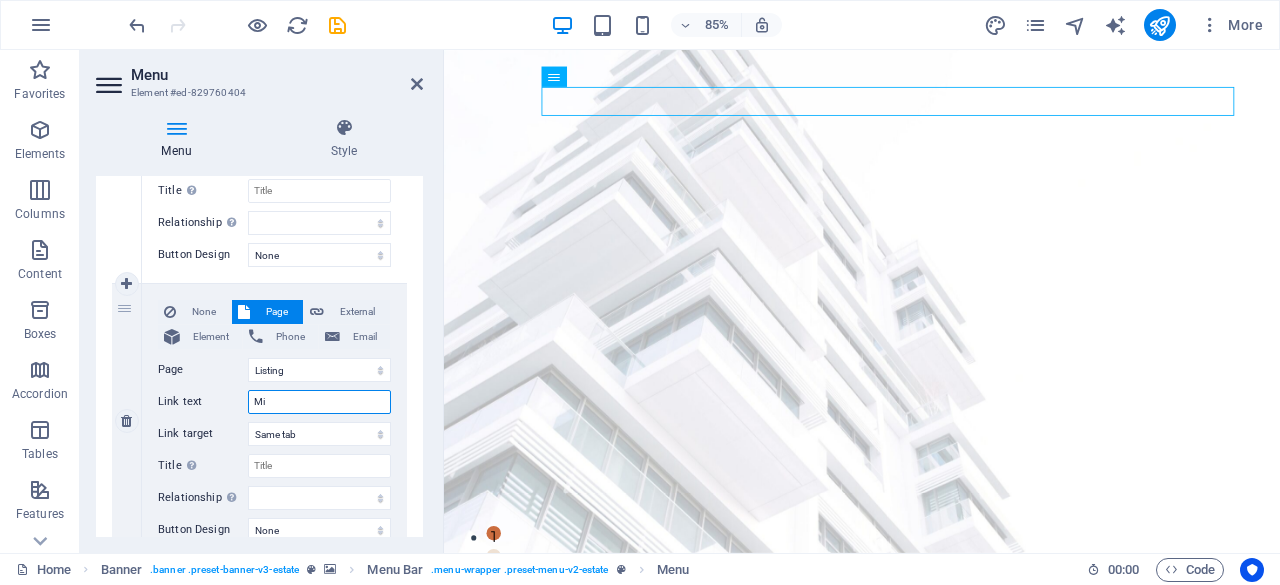 select 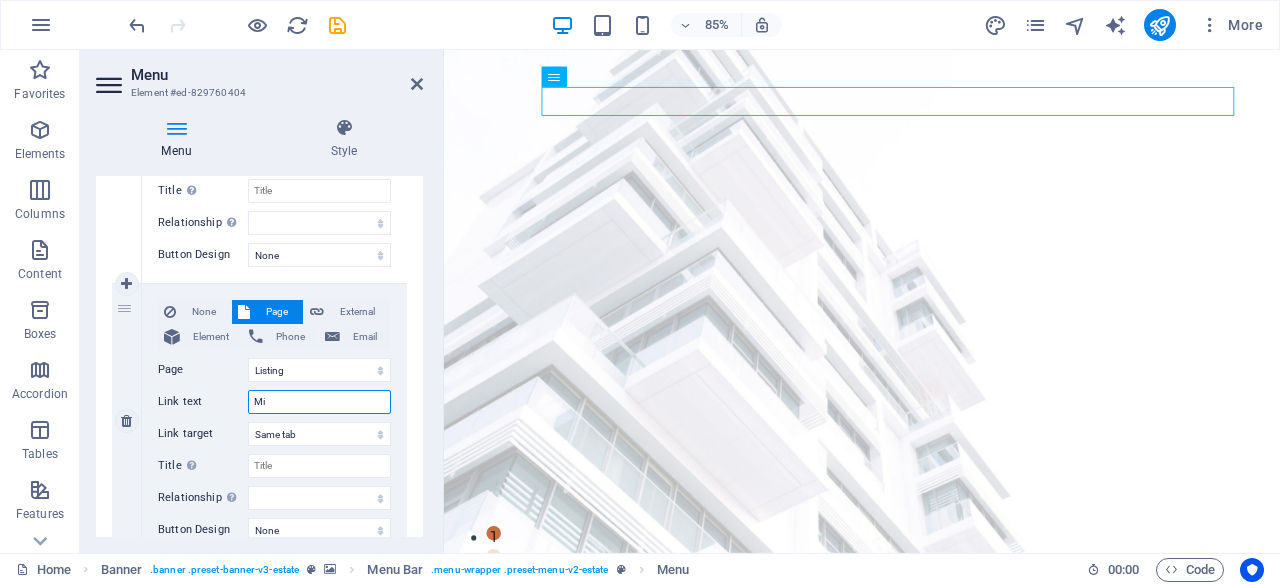 drag, startPoint x: 292, startPoint y: 401, endPoint x: 150, endPoint y: 54, distance: 374.93066 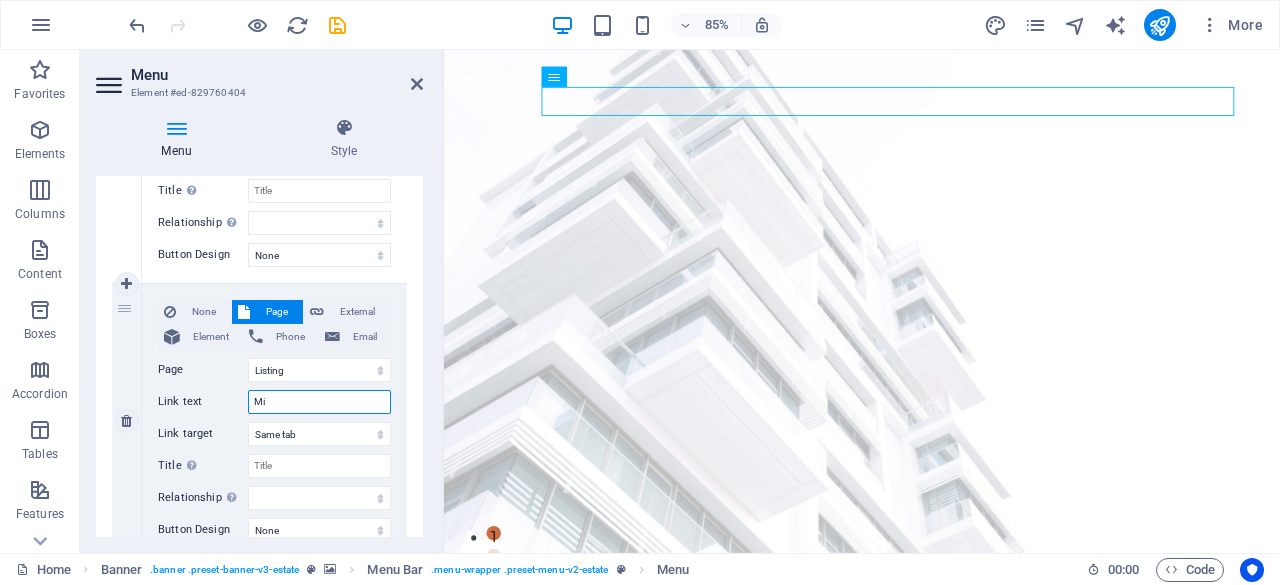 click on "Mi" at bounding box center (319, 402) 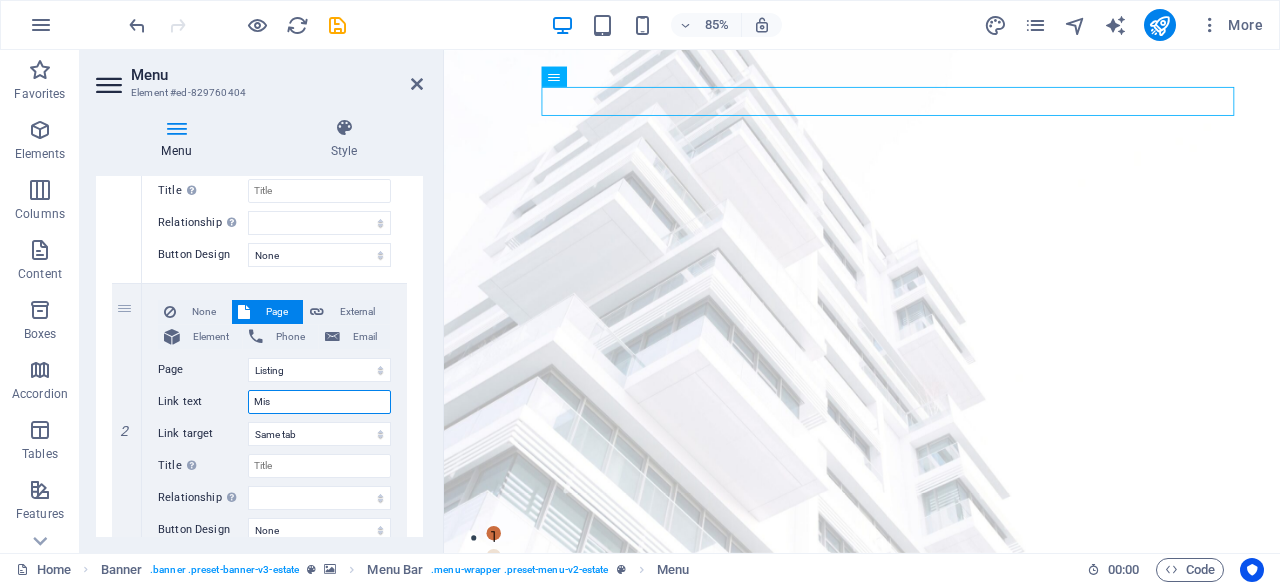type on "Miss" 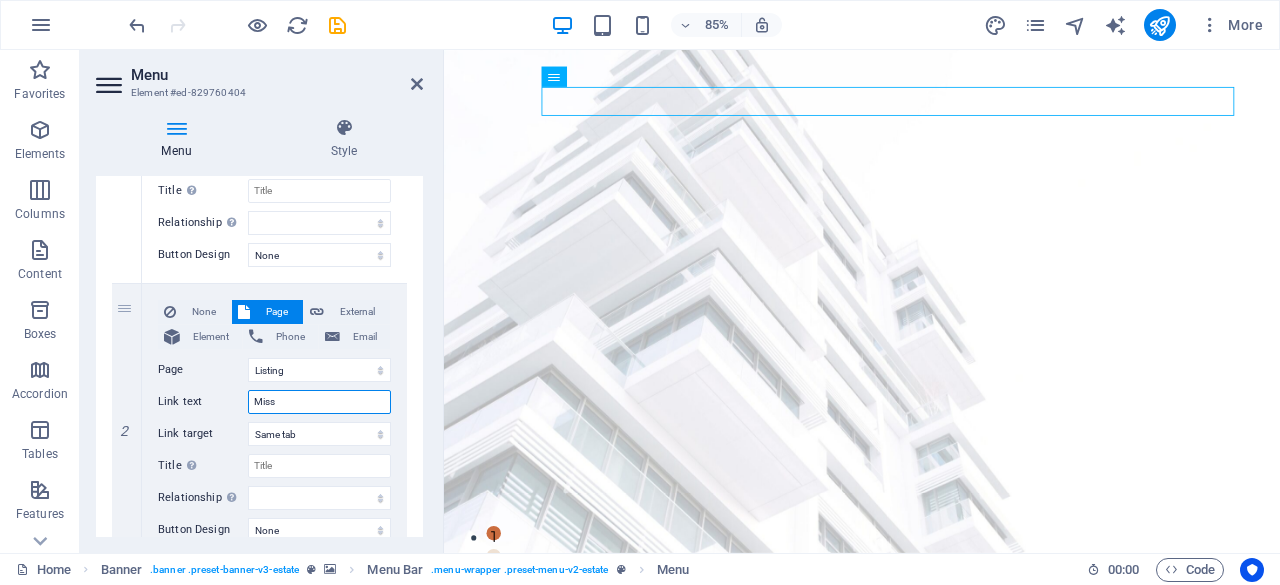 select 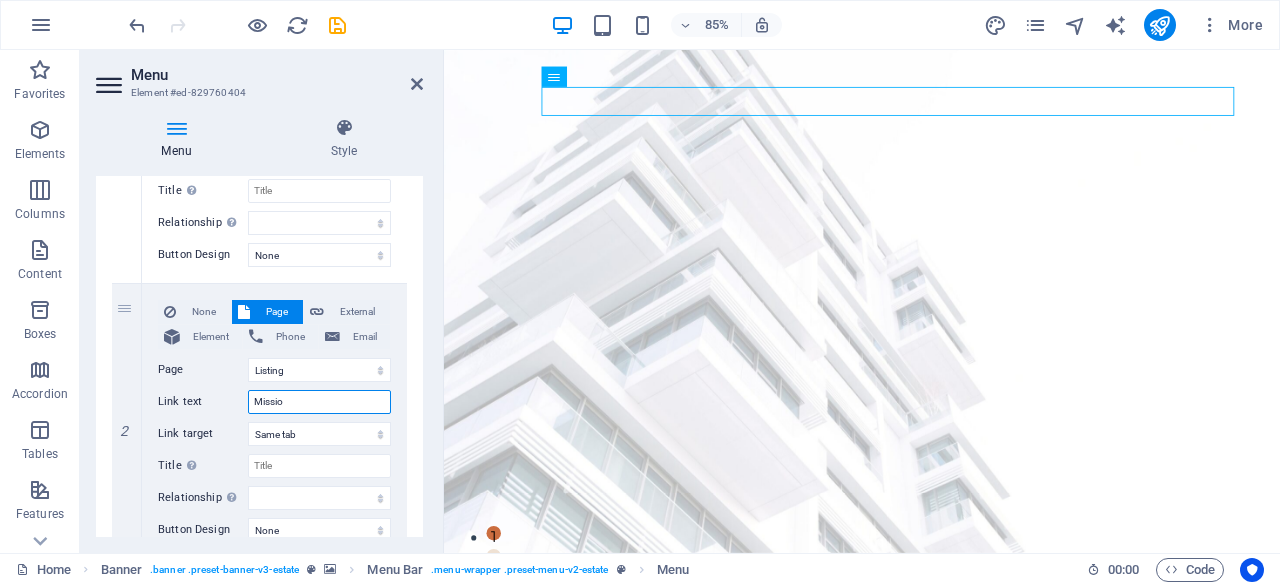 type on "Mission" 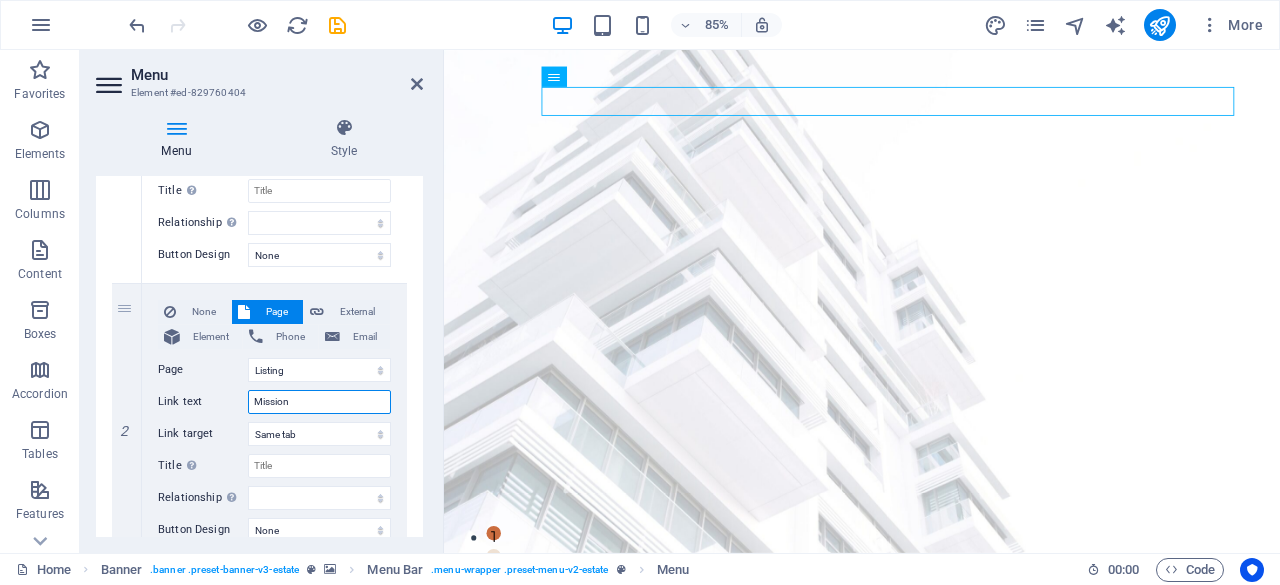 select 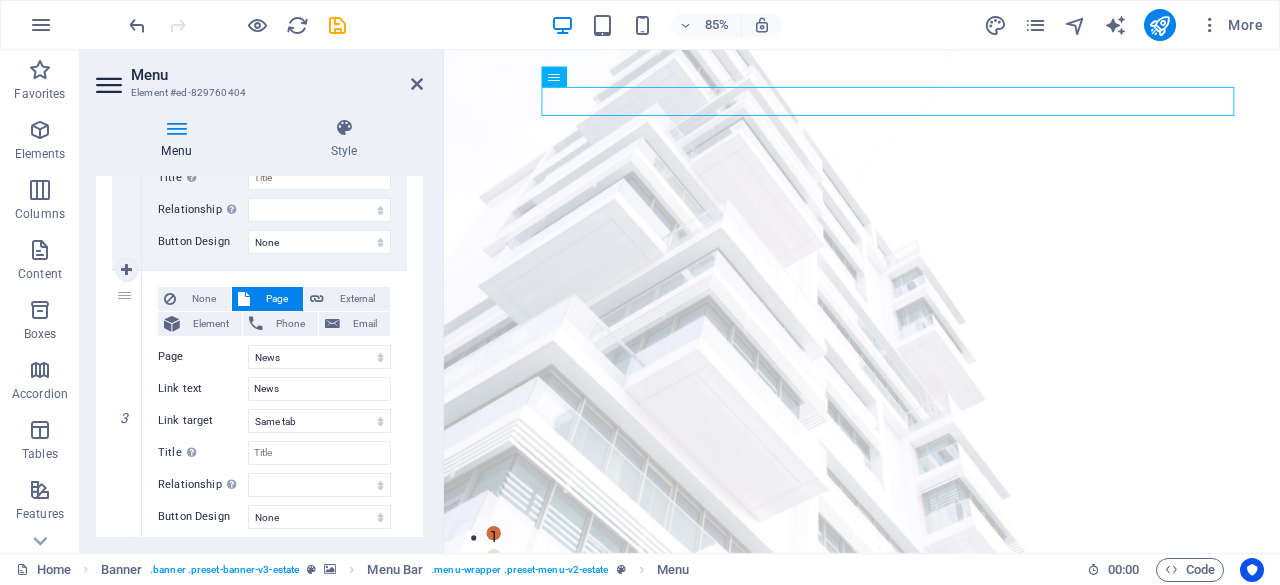 scroll, scrollTop: 646, scrollLeft: 0, axis: vertical 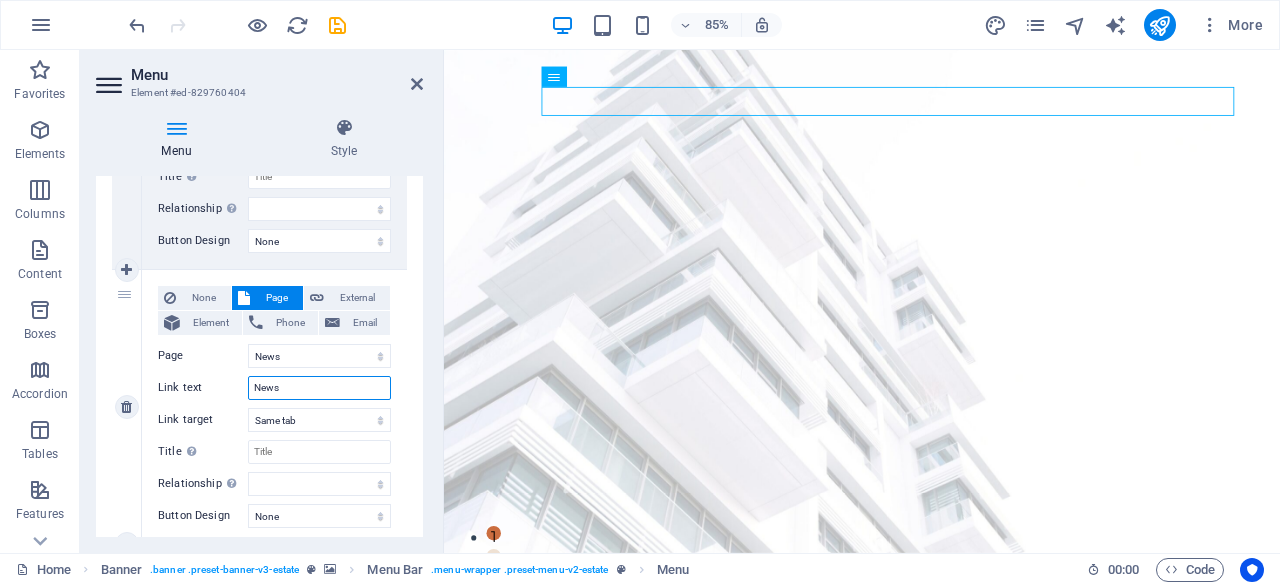 click on "News" at bounding box center [319, 388] 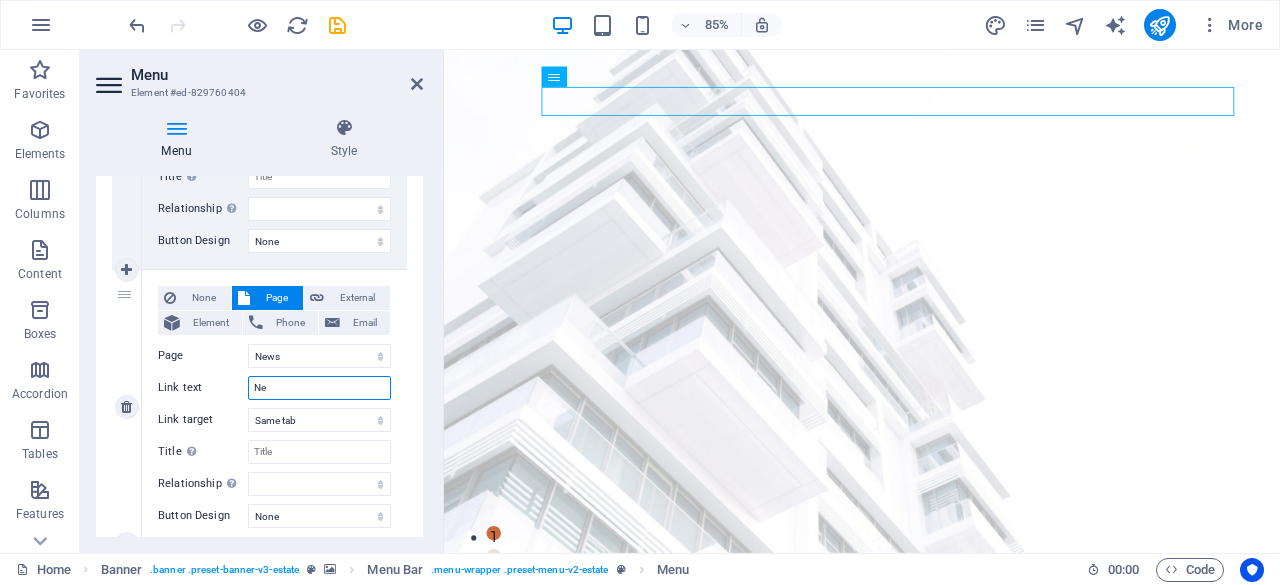 type on "N" 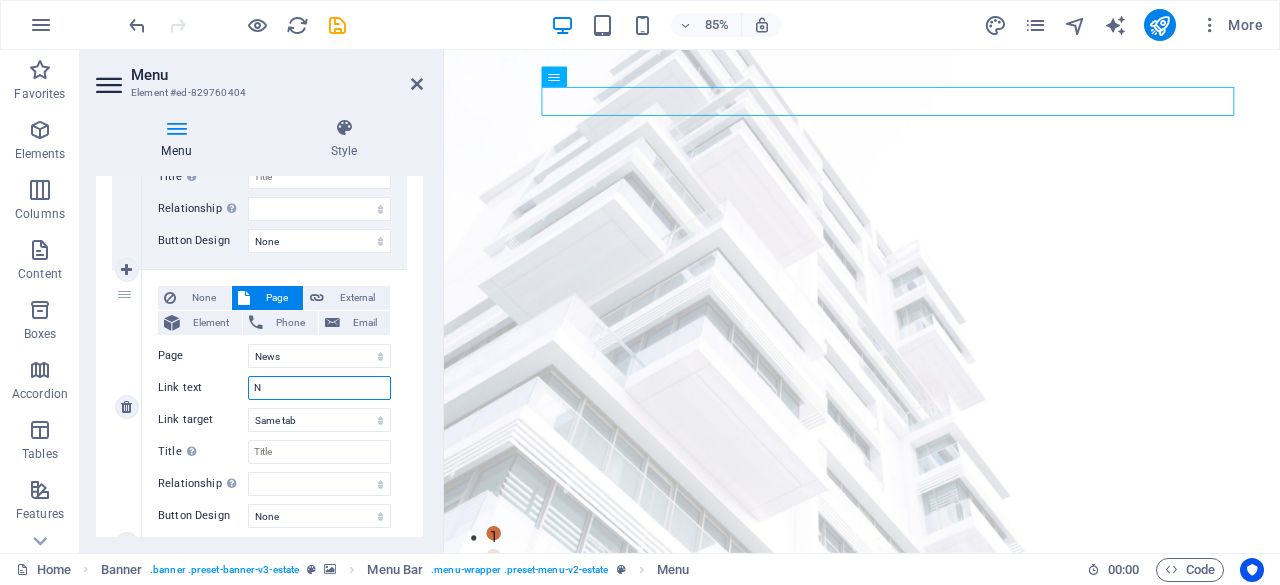 type 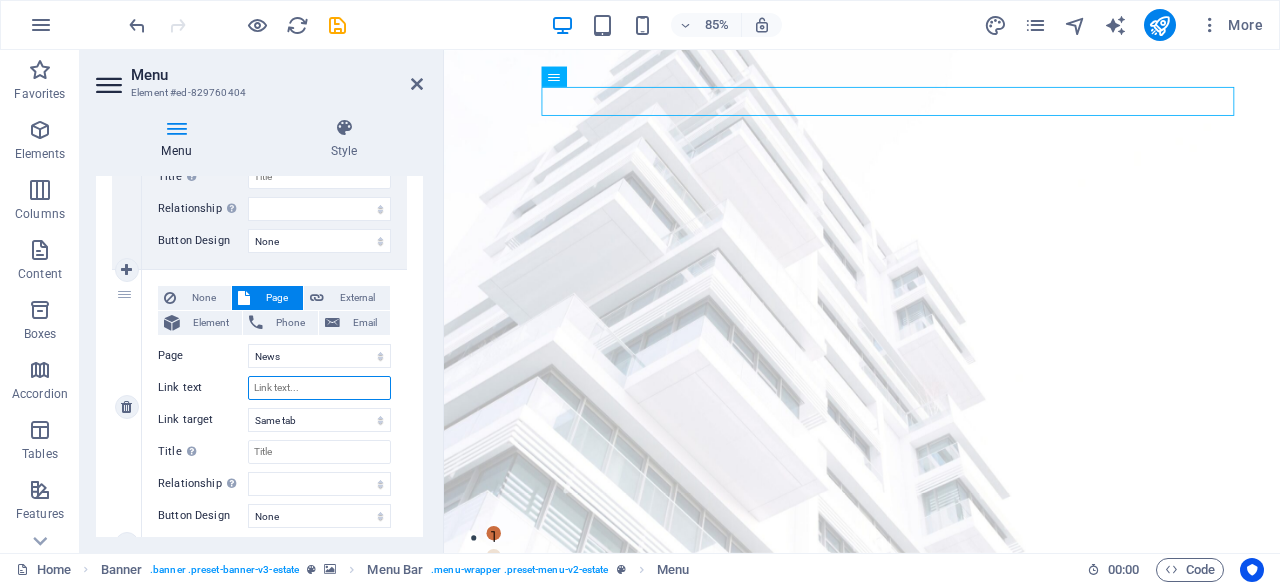 select 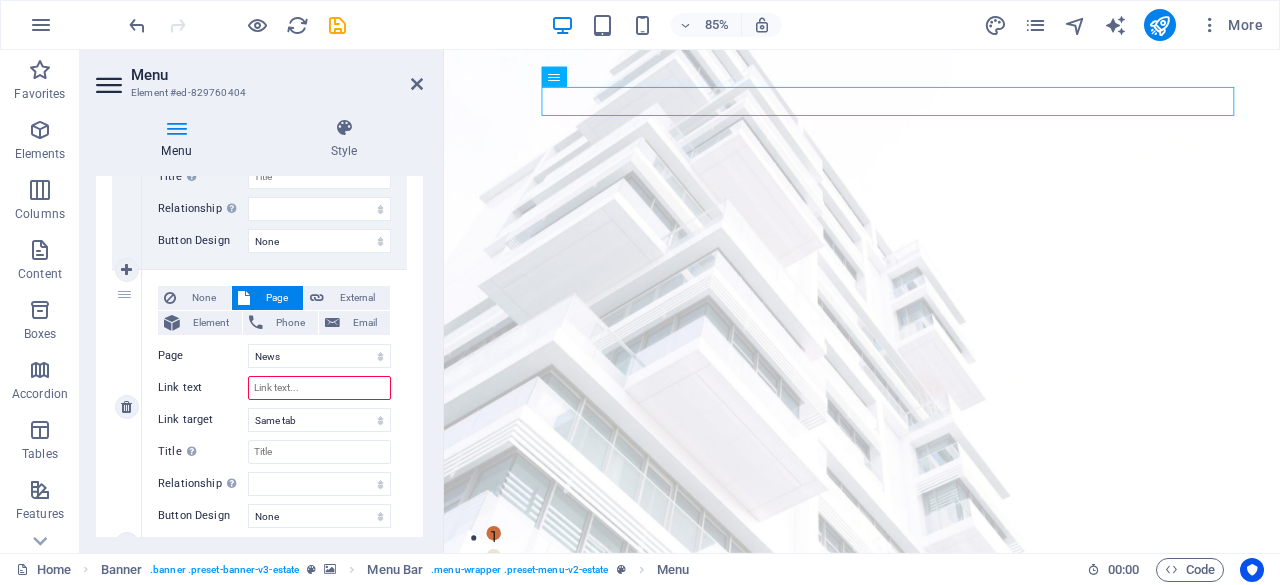 type on "E" 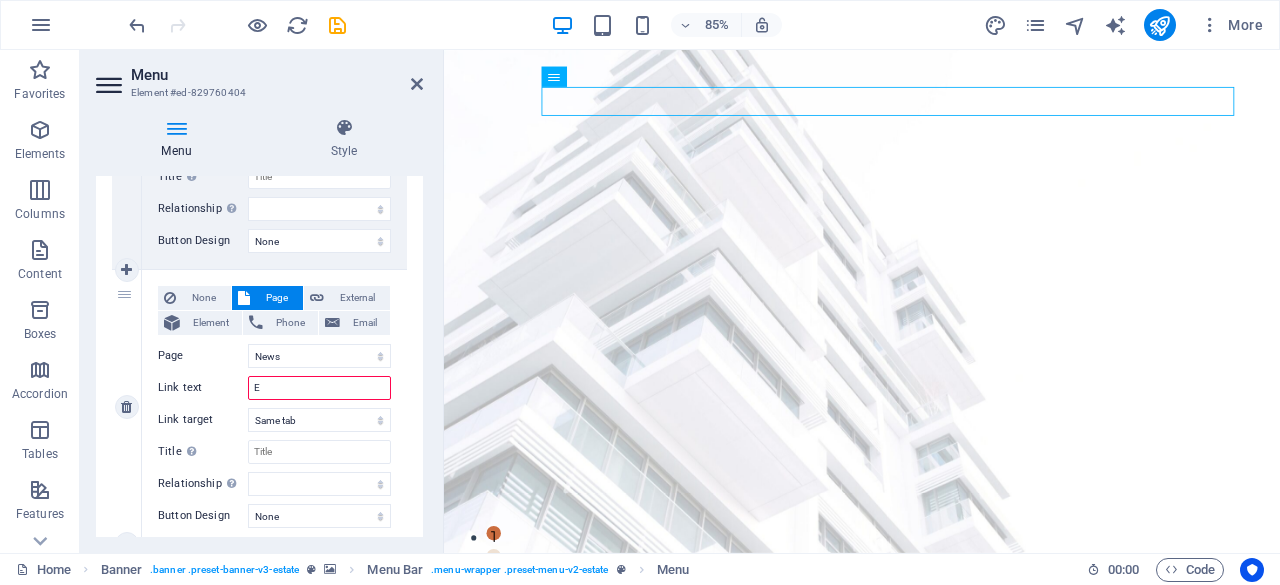 select 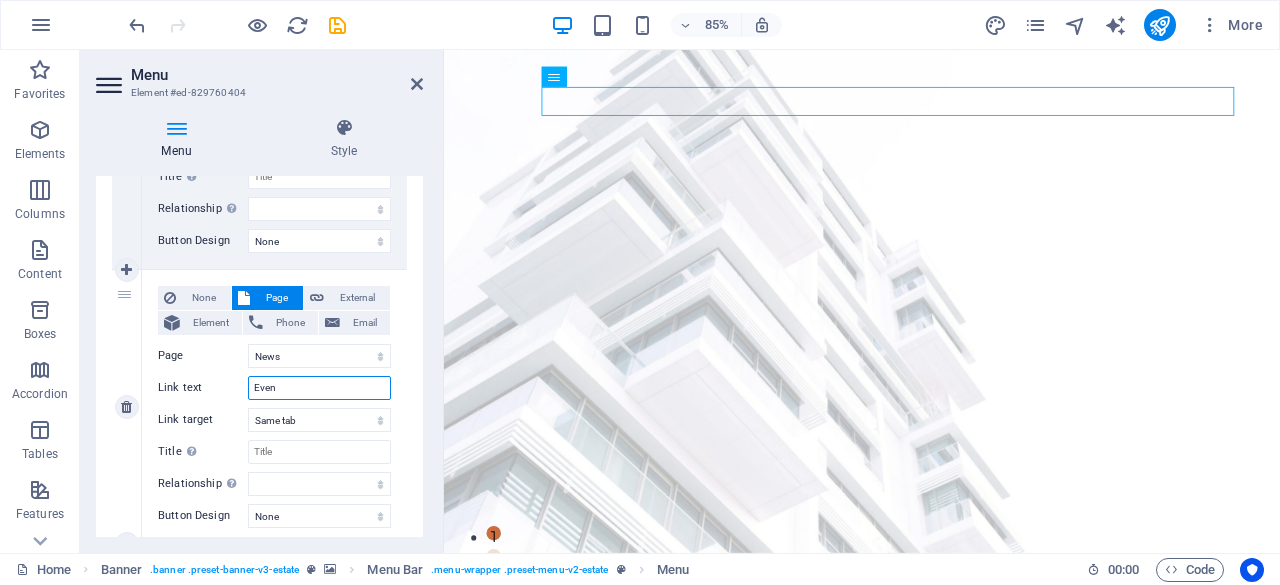 type on "Event" 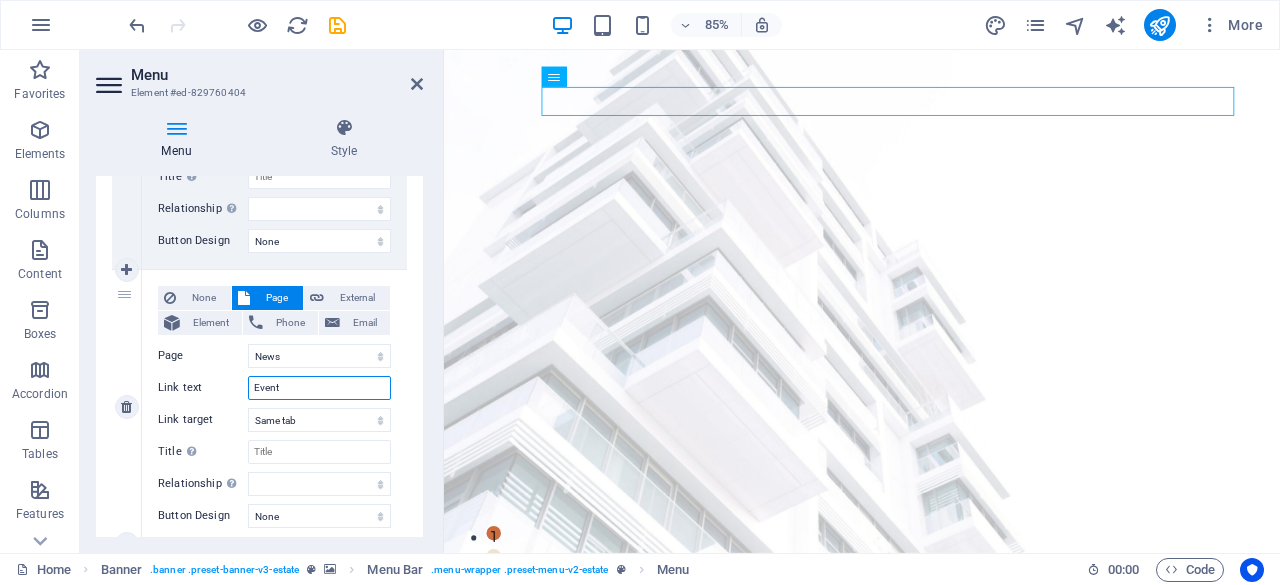 select 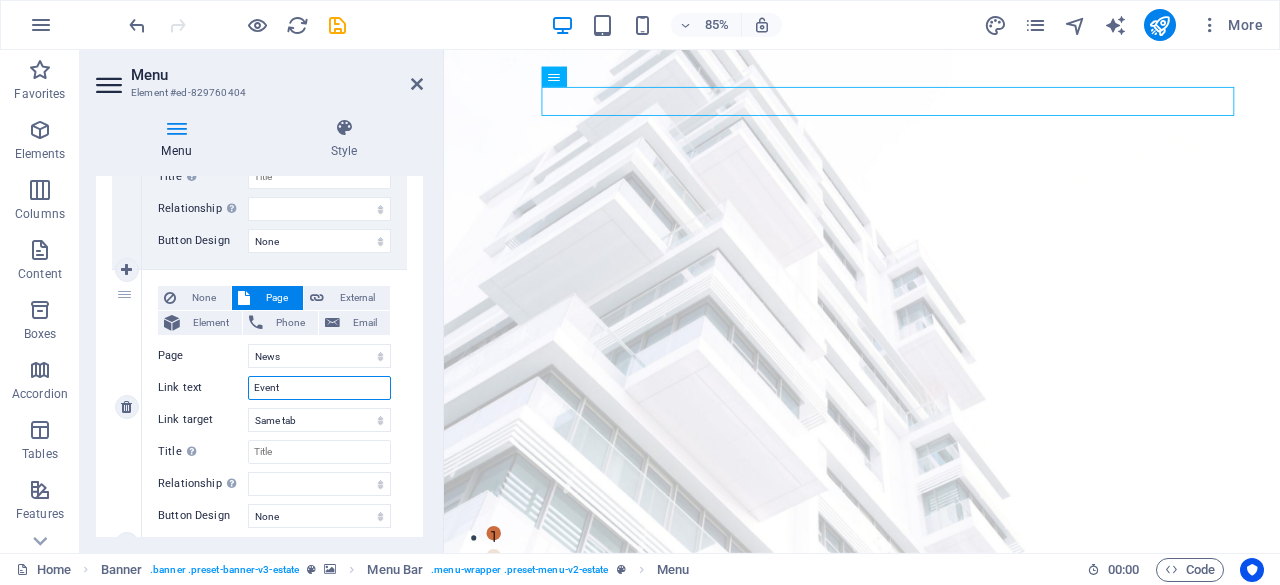 click on "Event" at bounding box center (319, 388) 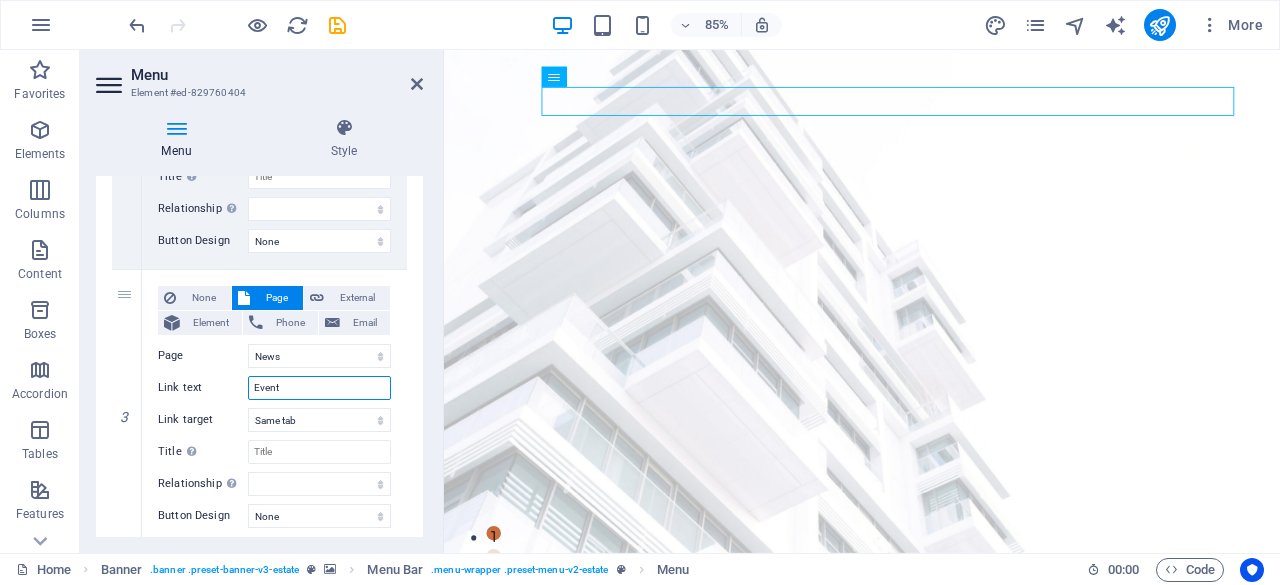 type on "Events" 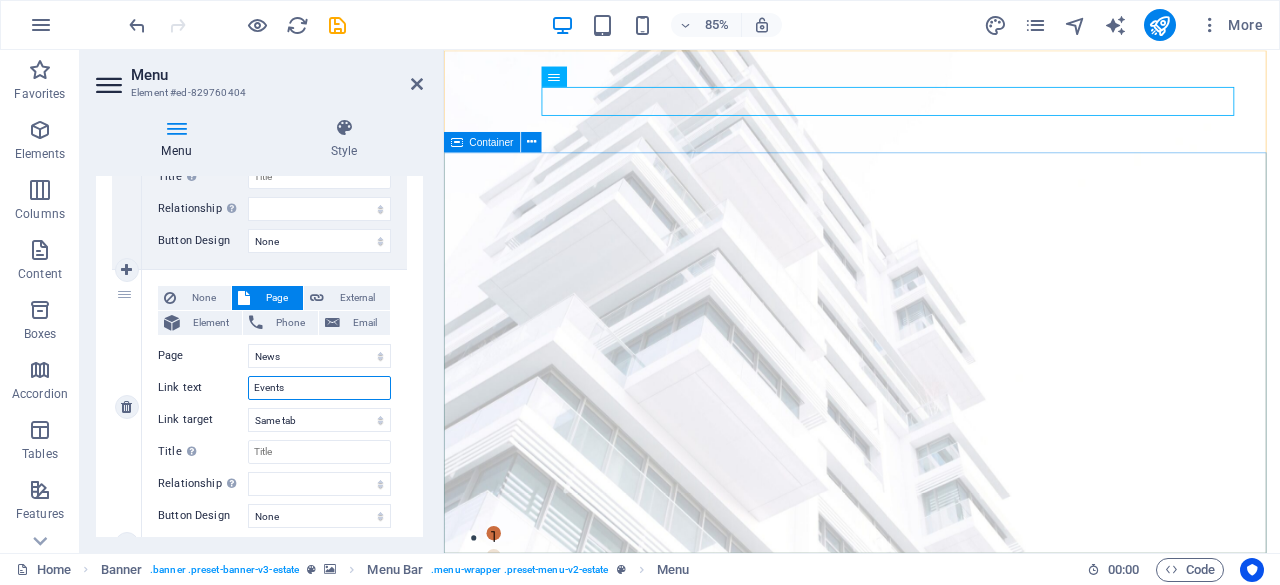 select 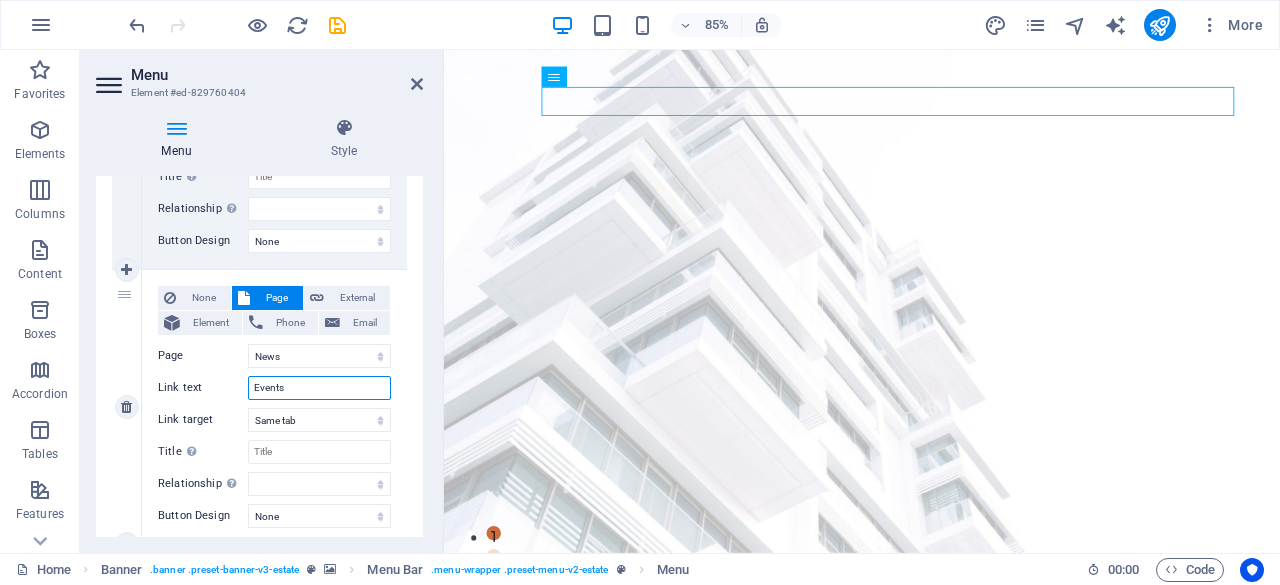 scroll, scrollTop: 952, scrollLeft: 0, axis: vertical 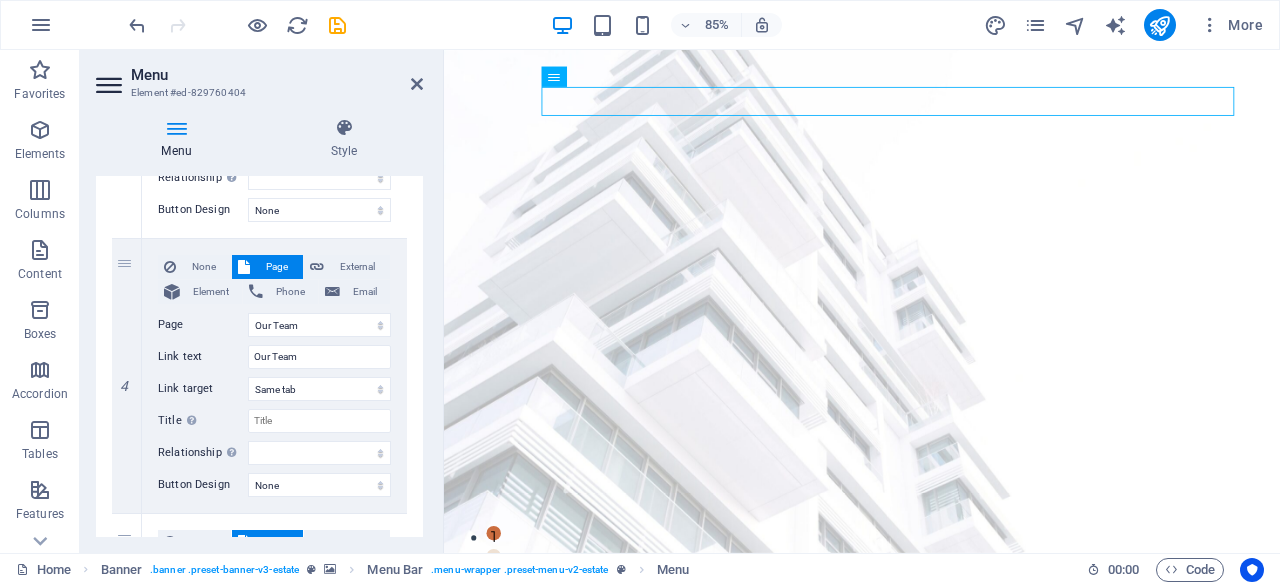 type on "Events" 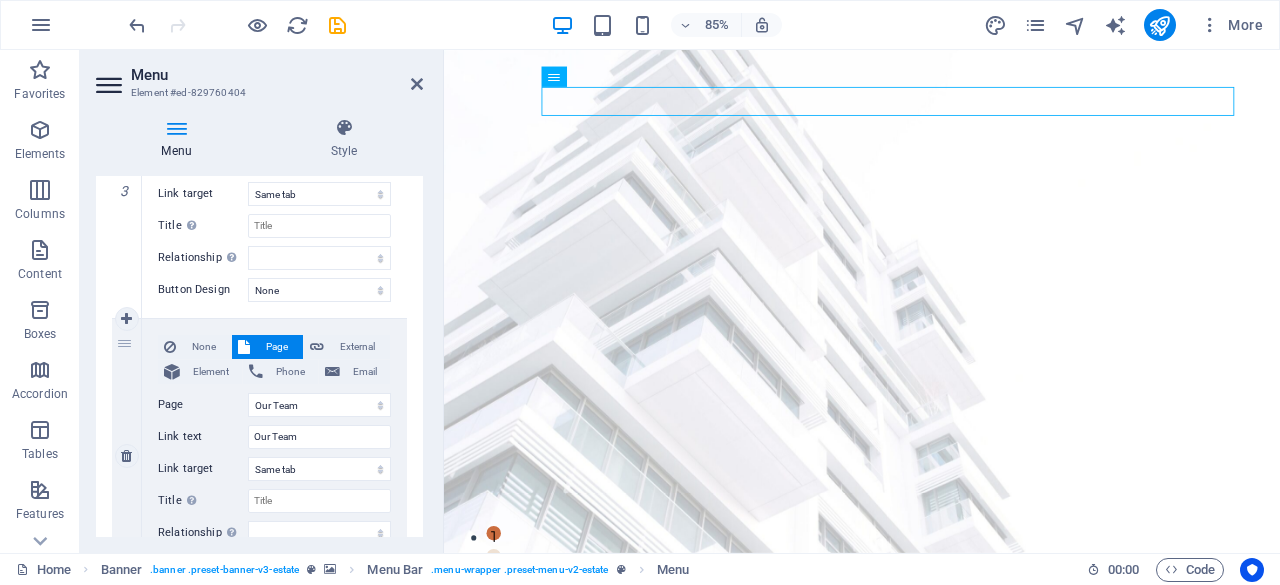 scroll, scrollTop: 1006, scrollLeft: 0, axis: vertical 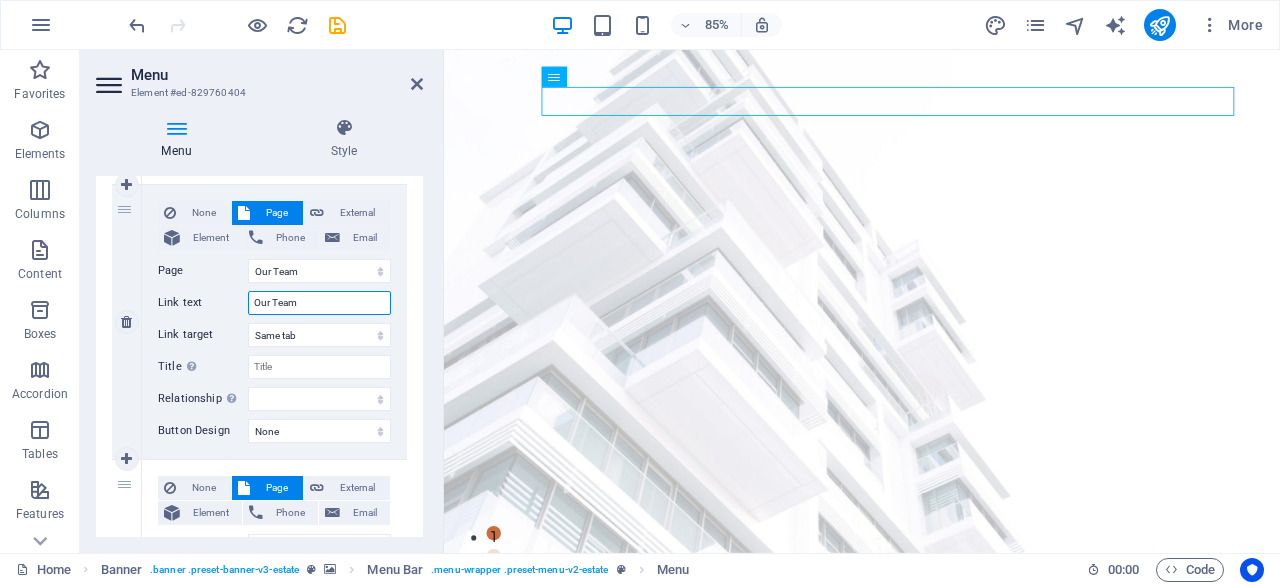 click on "Our Team" at bounding box center [319, 303] 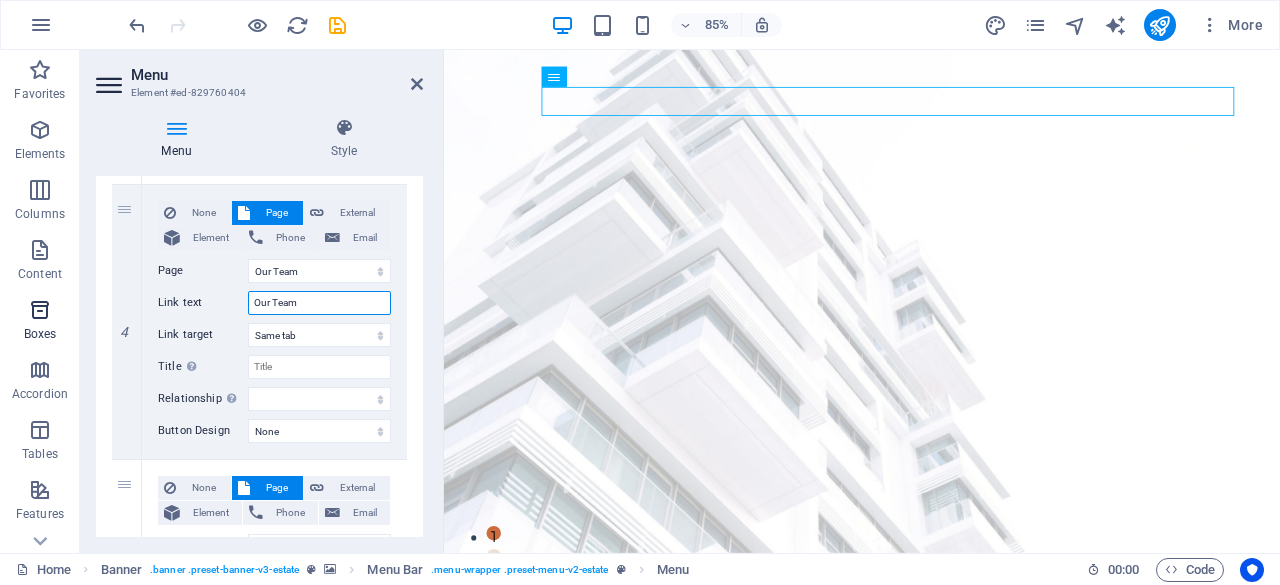 drag, startPoint x: 312, startPoint y: 305, endPoint x: 40, endPoint y: 344, distance: 274.78174 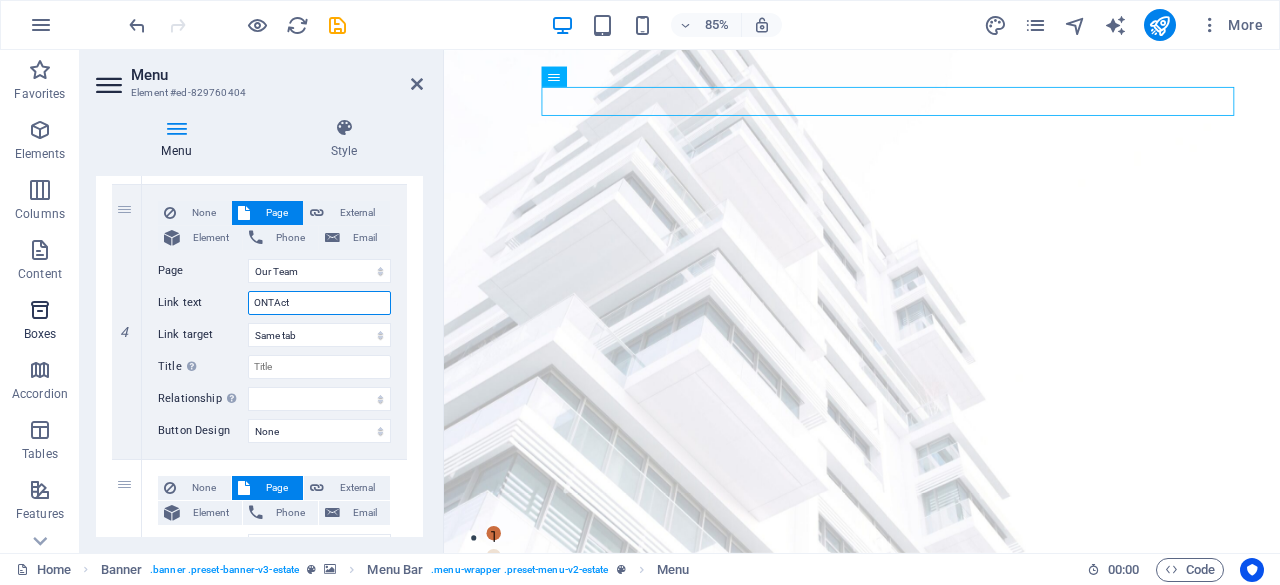 type on "ONTAc" 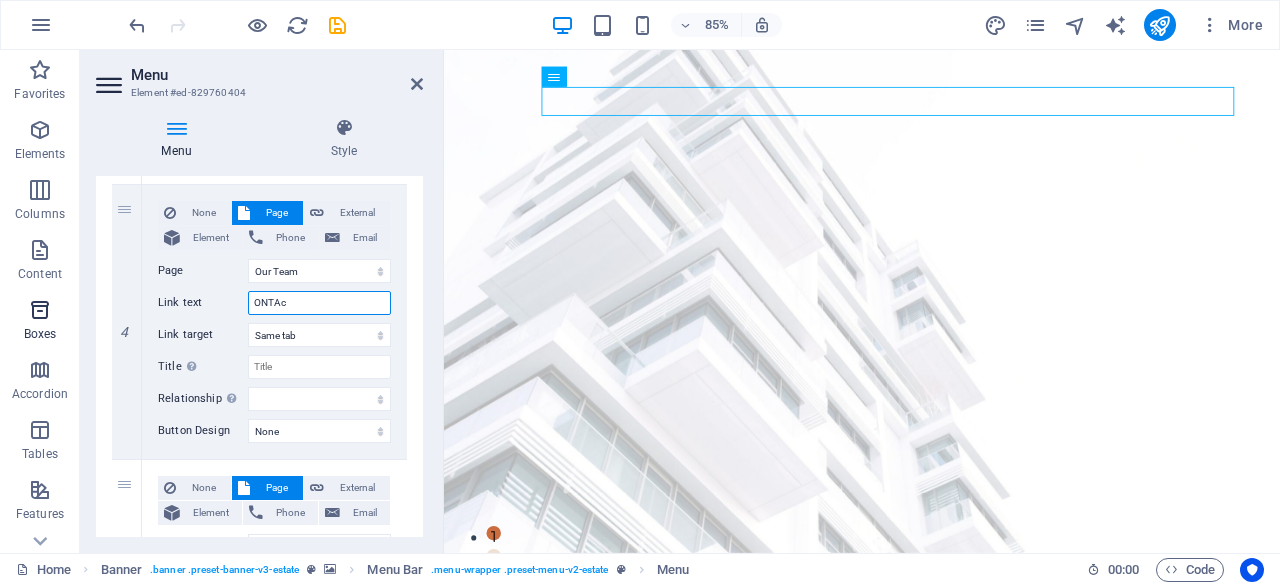 select 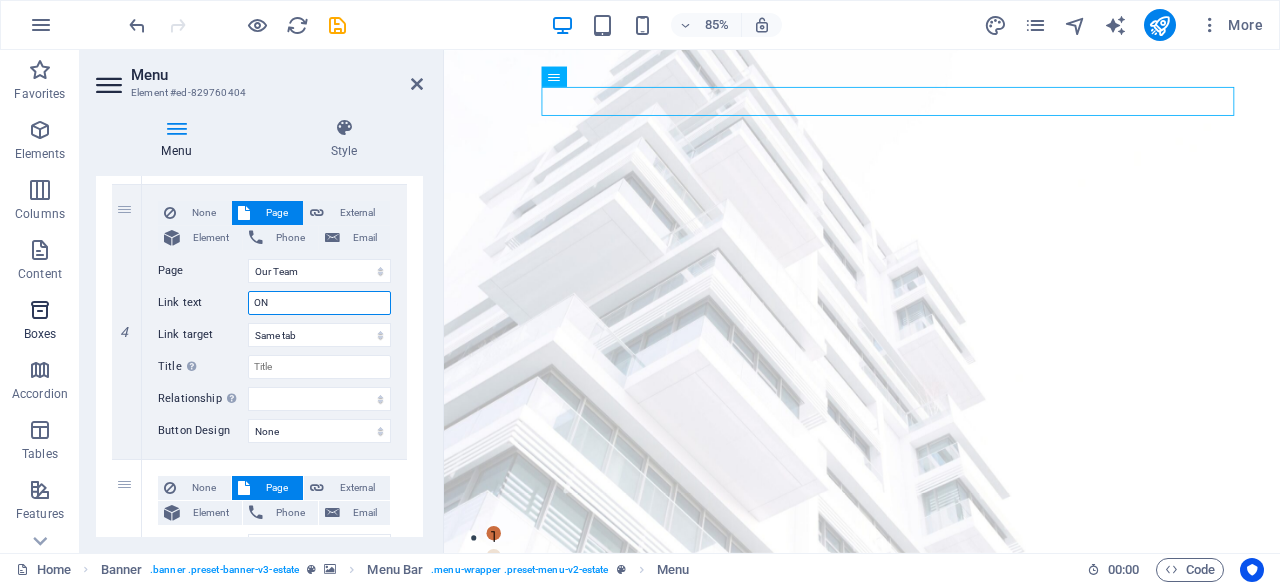 type on "O" 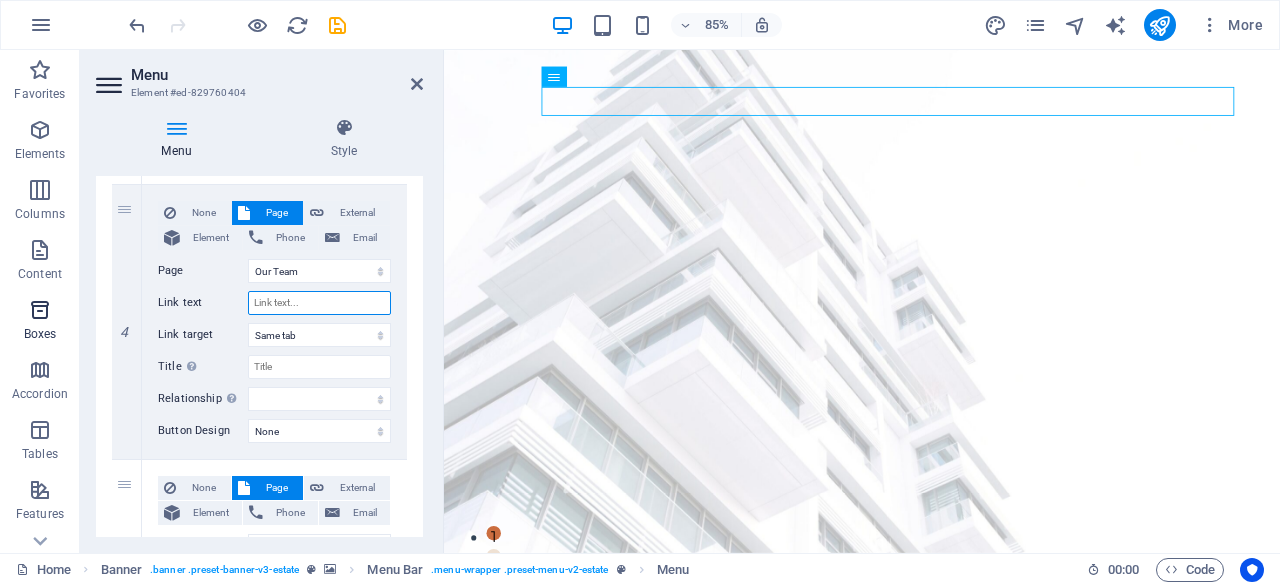 type on "C" 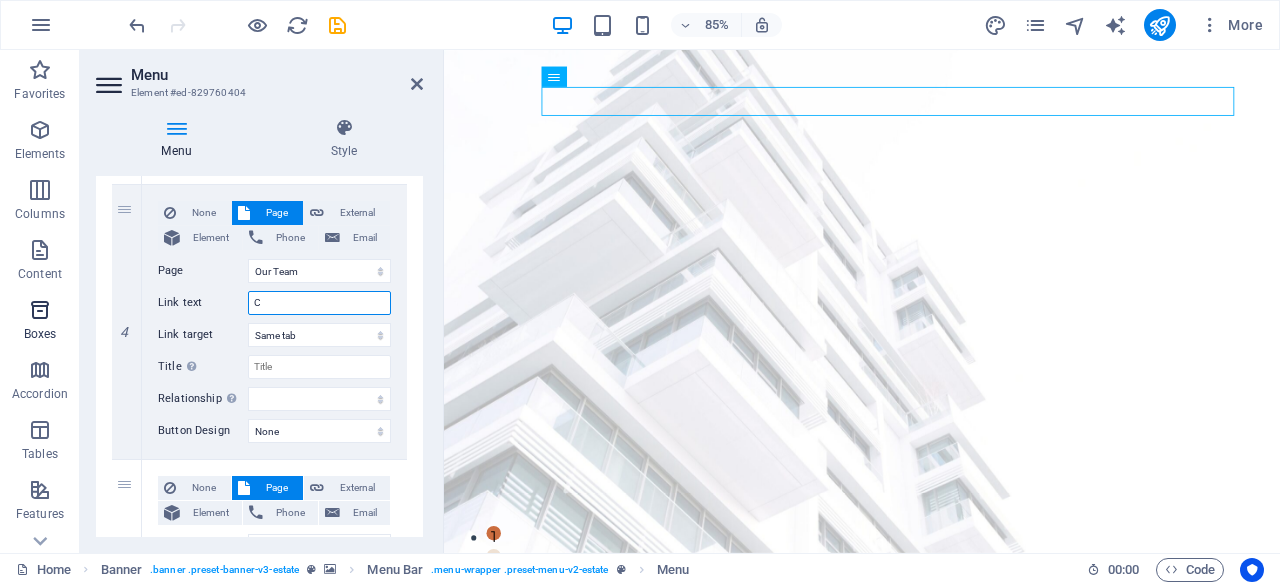 select 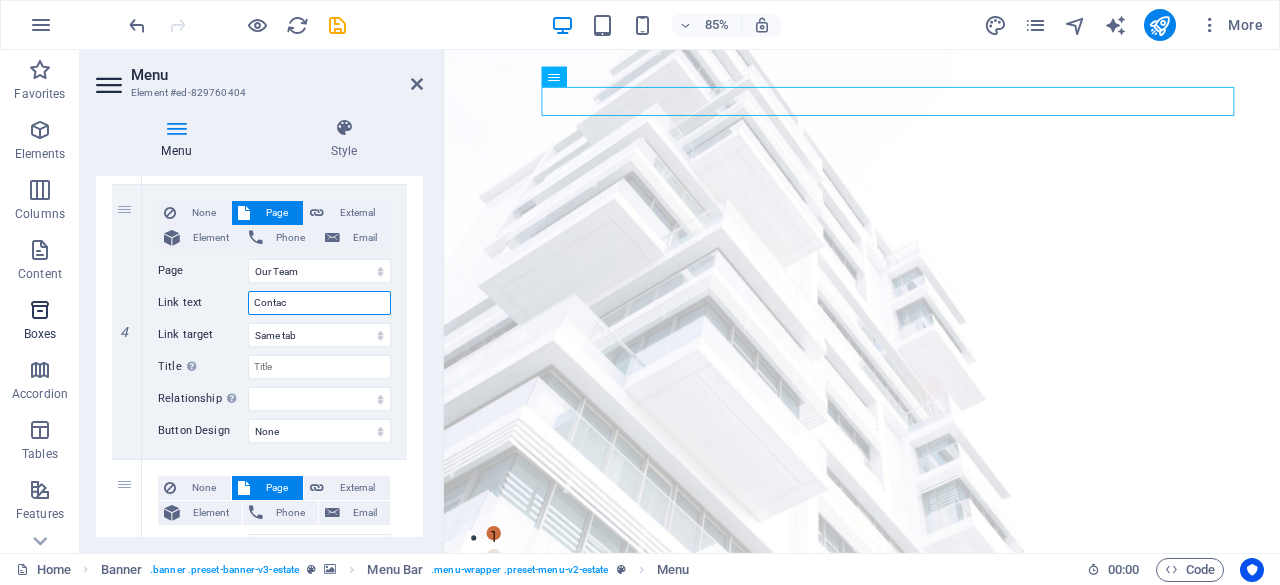 type on "Contact" 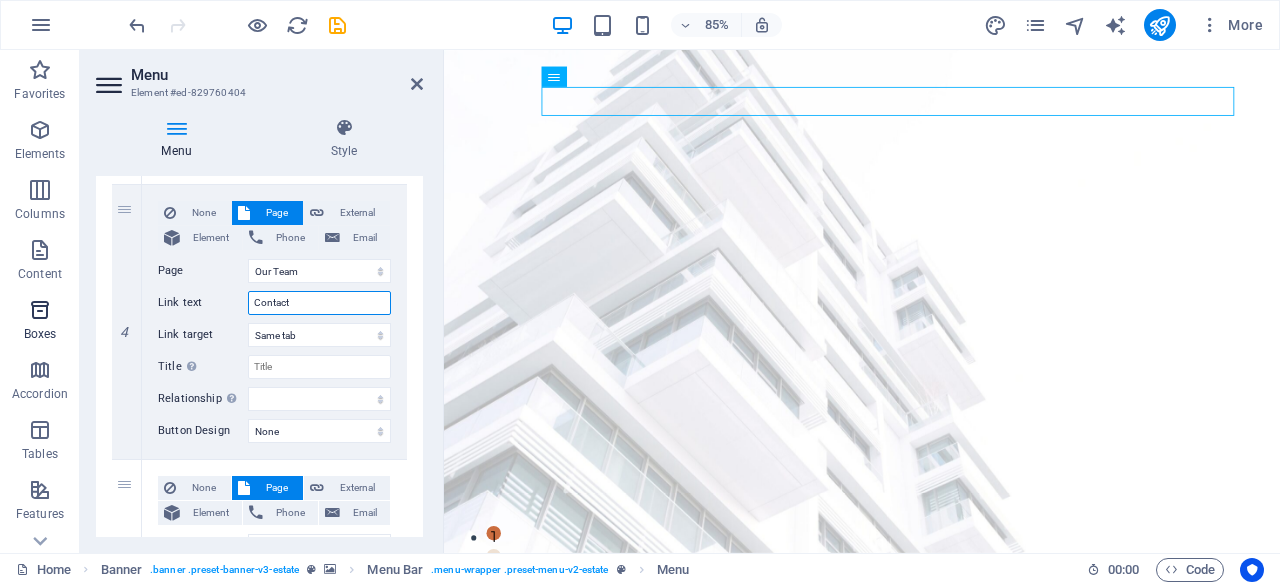 select 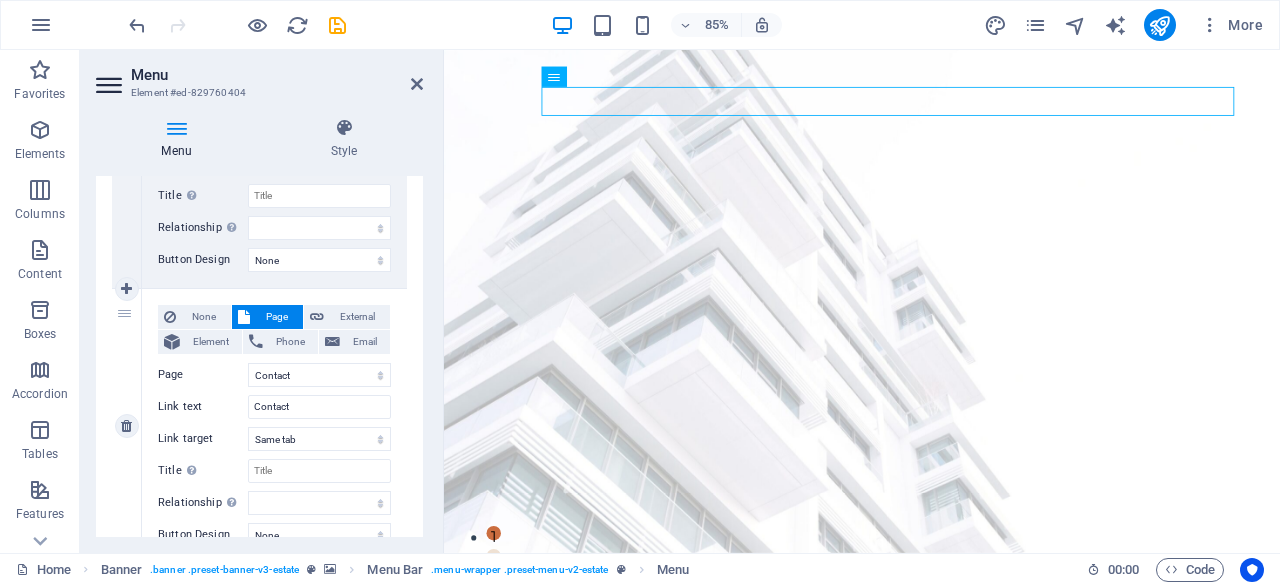 scroll, scrollTop: 1176, scrollLeft: 0, axis: vertical 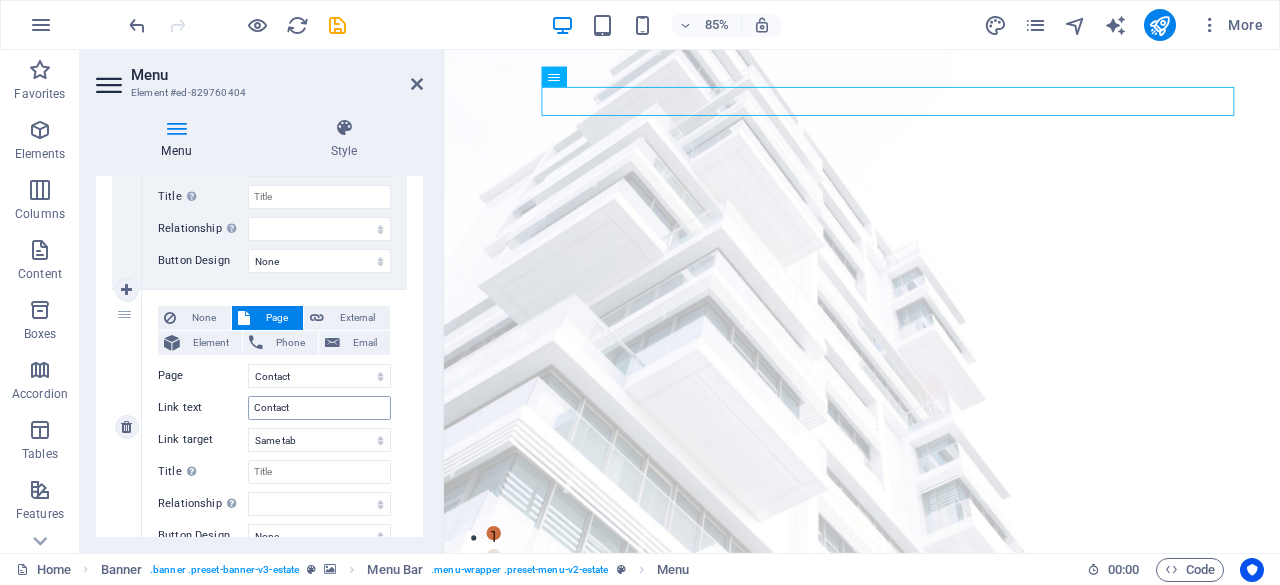 type on "Contact" 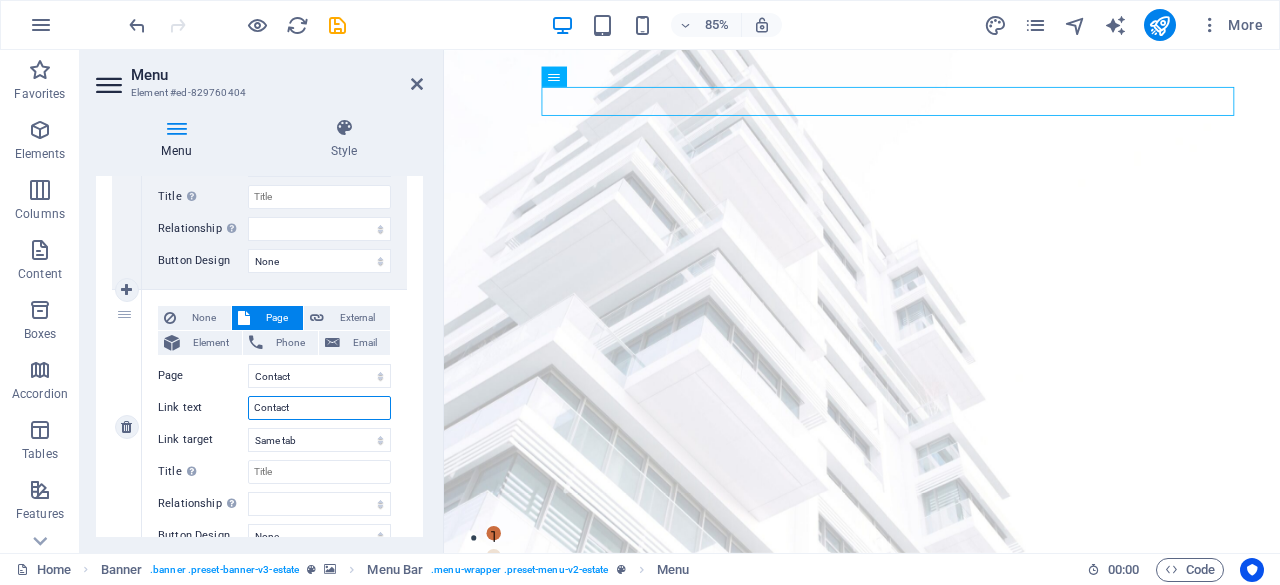 click on "Contact" at bounding box center [319, 408] 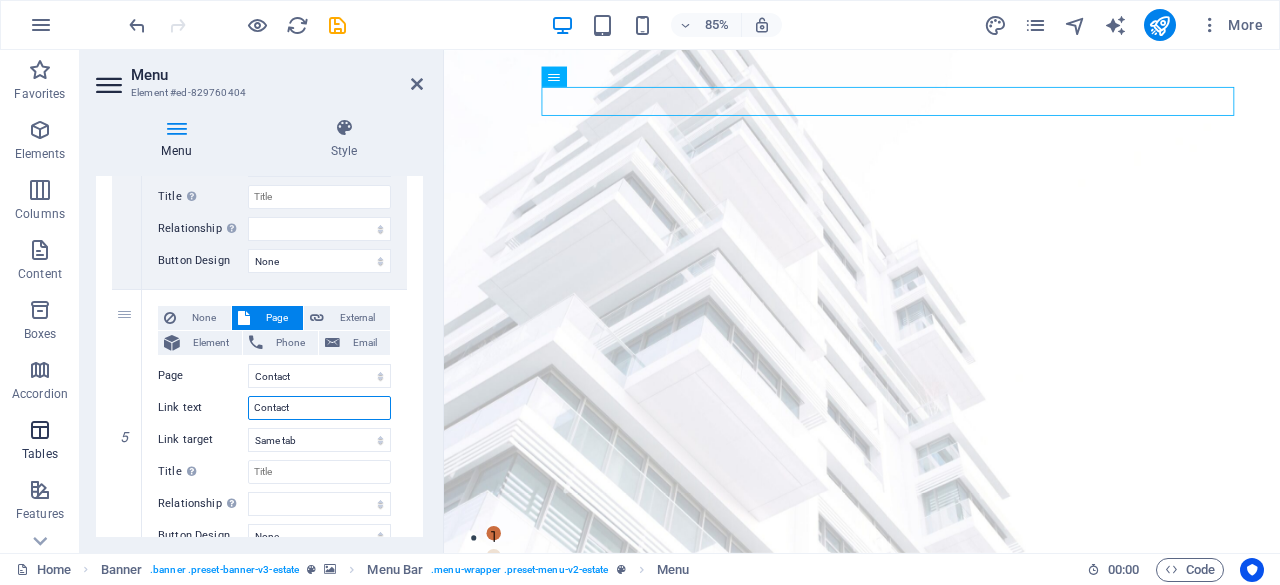 drag, startPoint x: 292, startPoint y: 403, endPoint x: 54, endPoint y: 421, distance: 238.6797 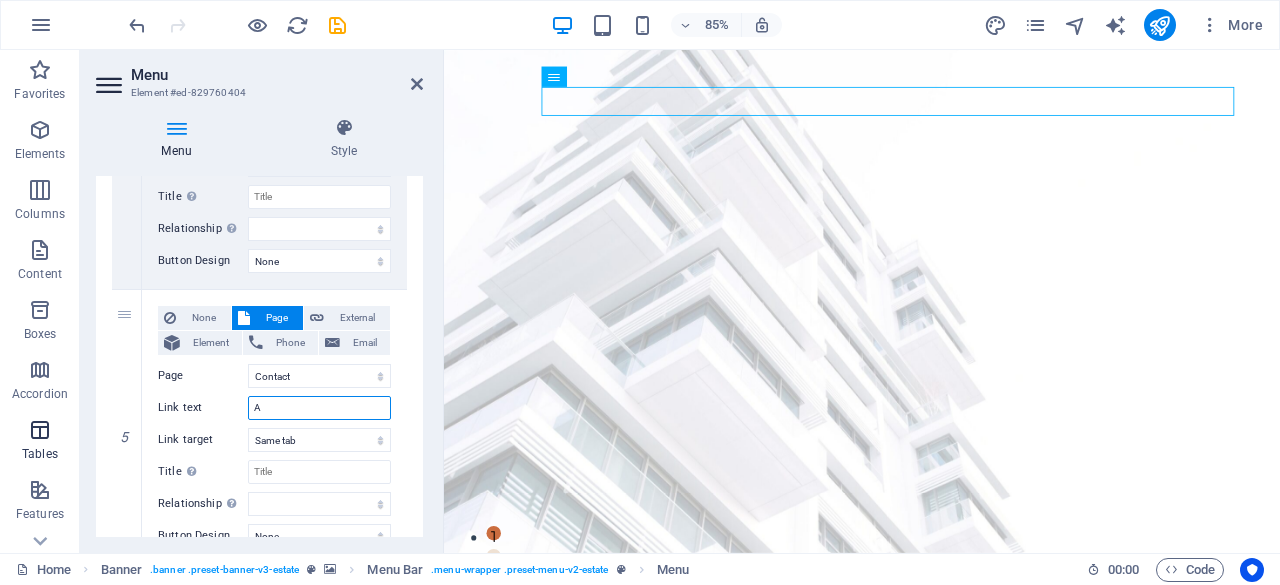type on "Ab" 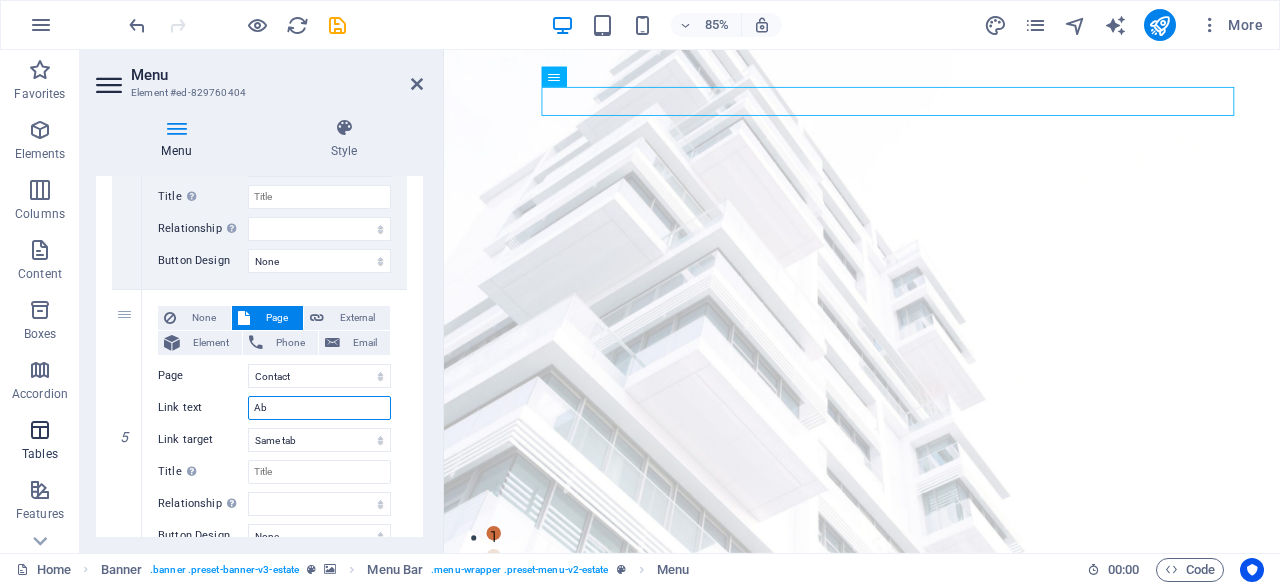 select 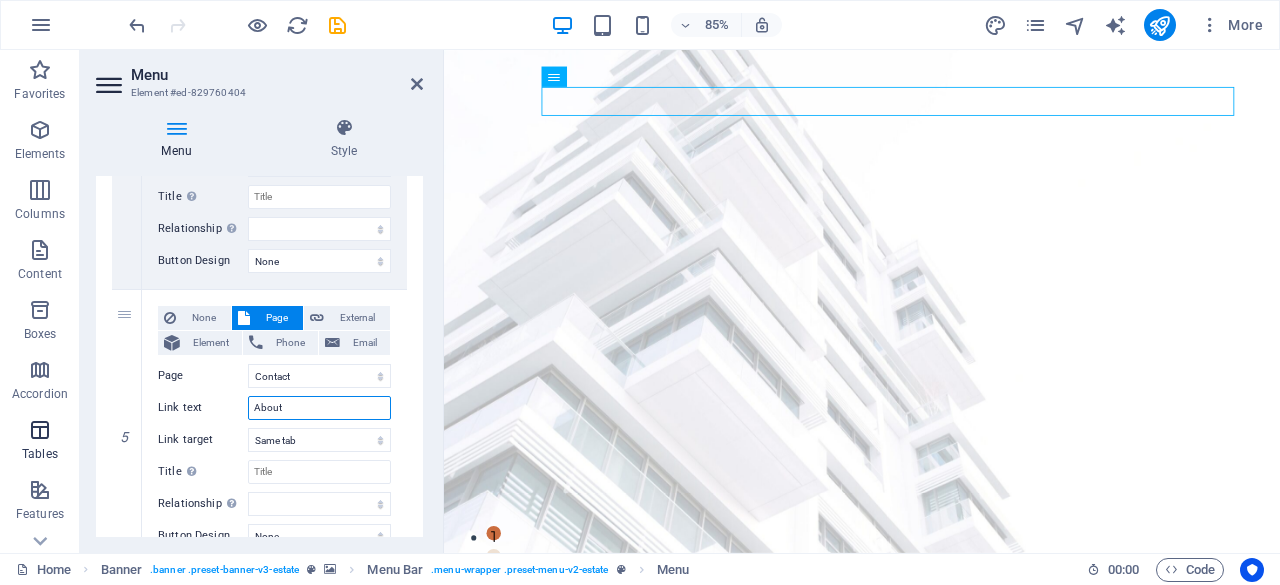 type on "About" 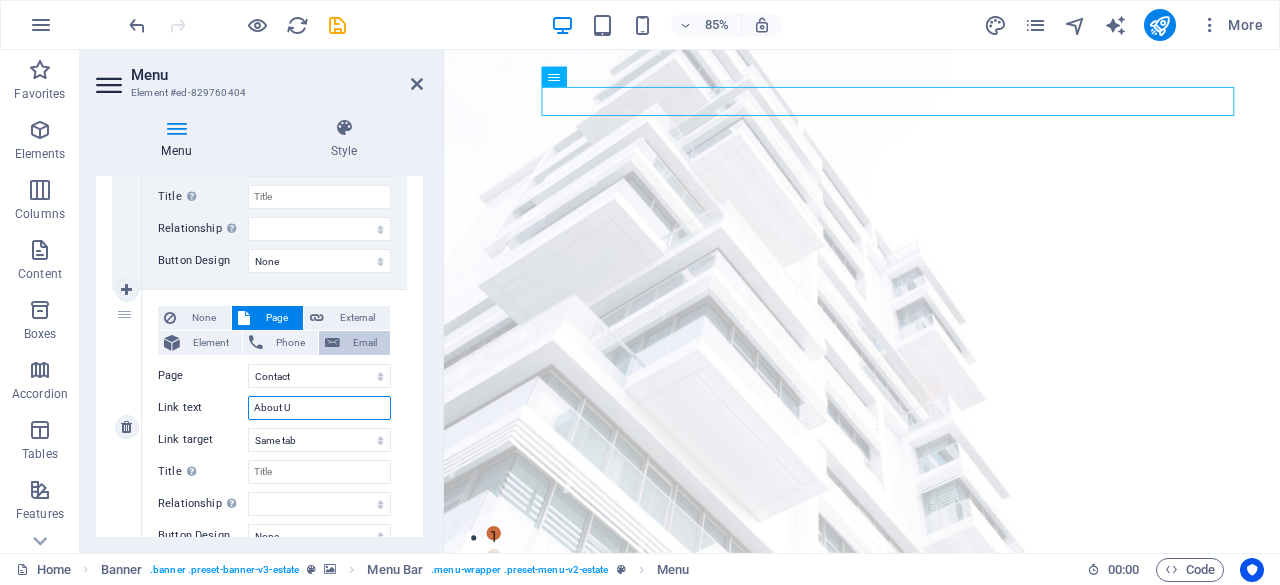 select 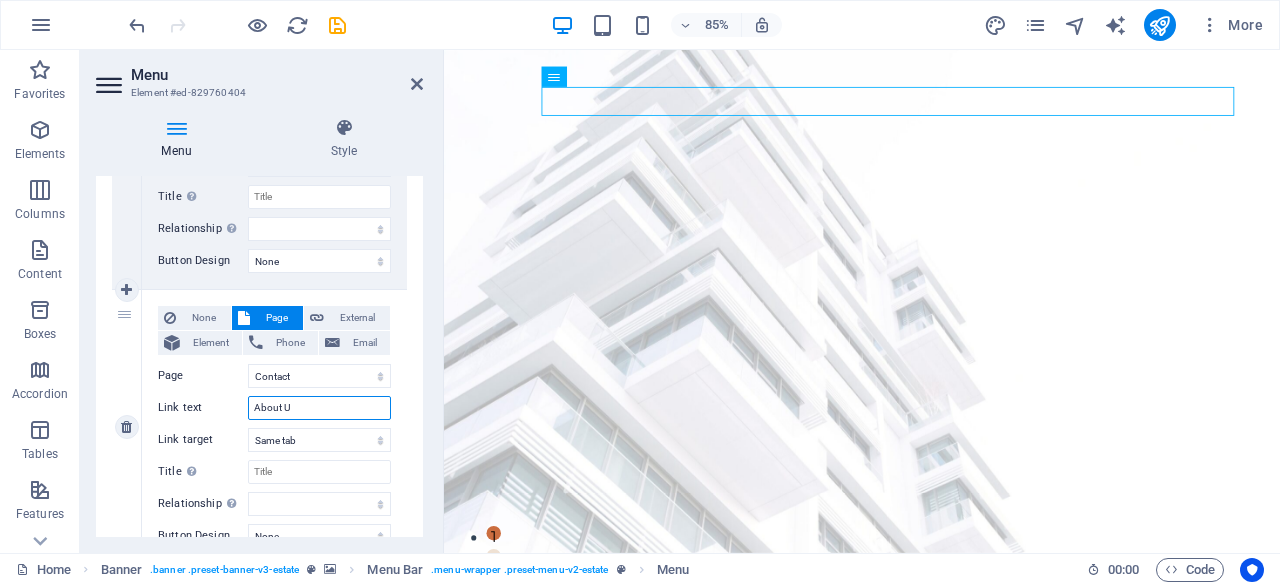 click on "About U" at bounding box center [319, 408] 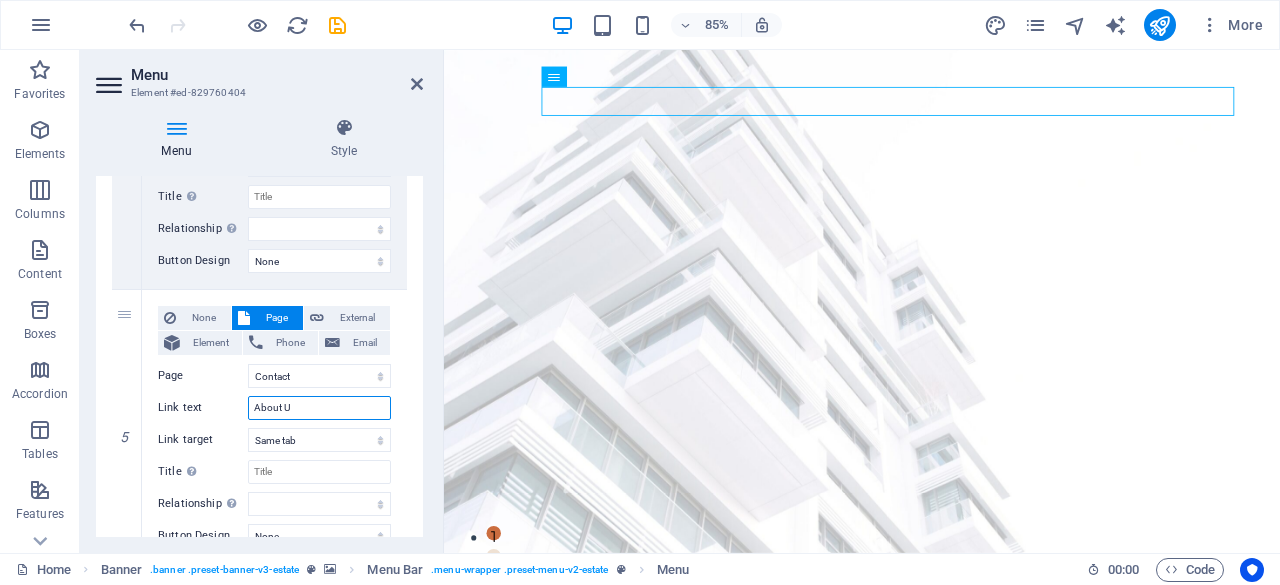 type on "About Us" 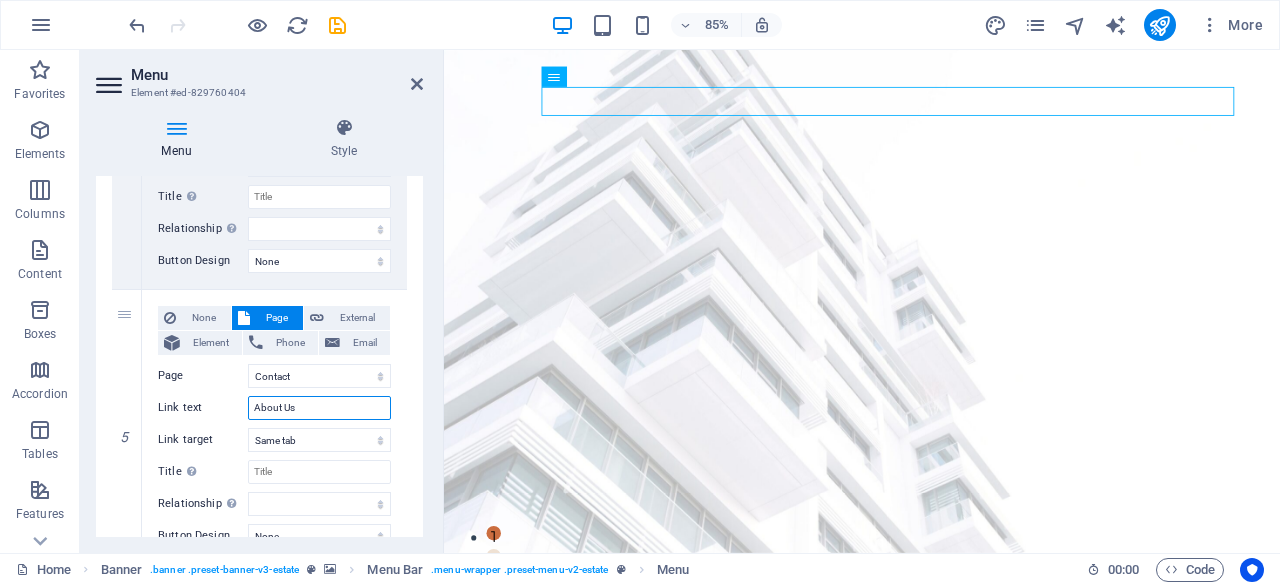 select 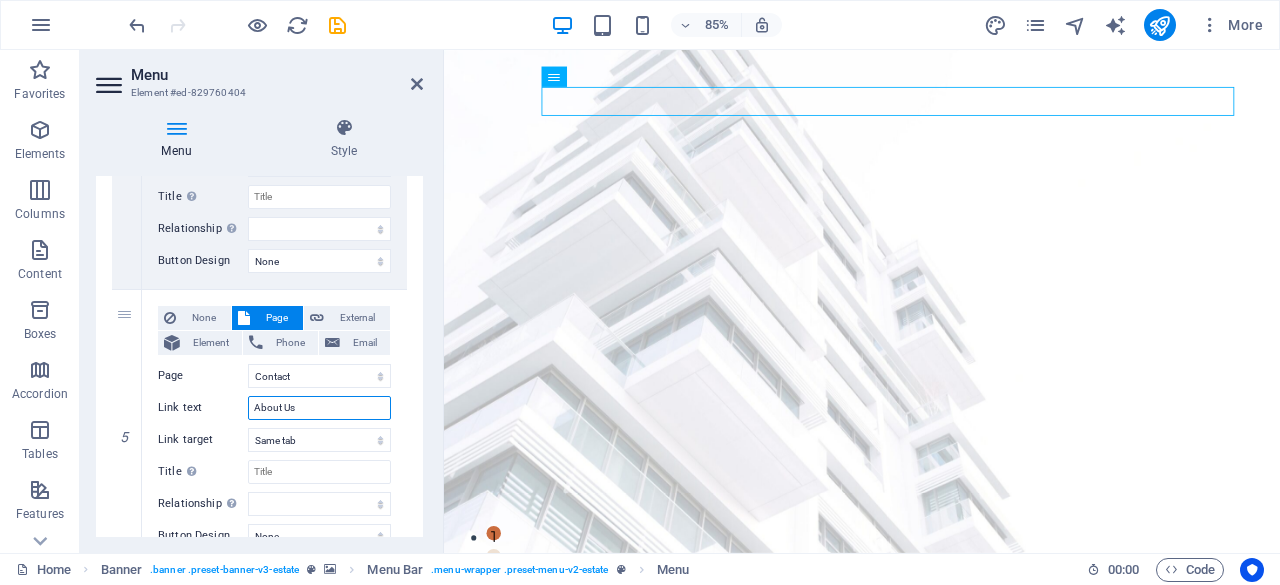 type on "About Us" 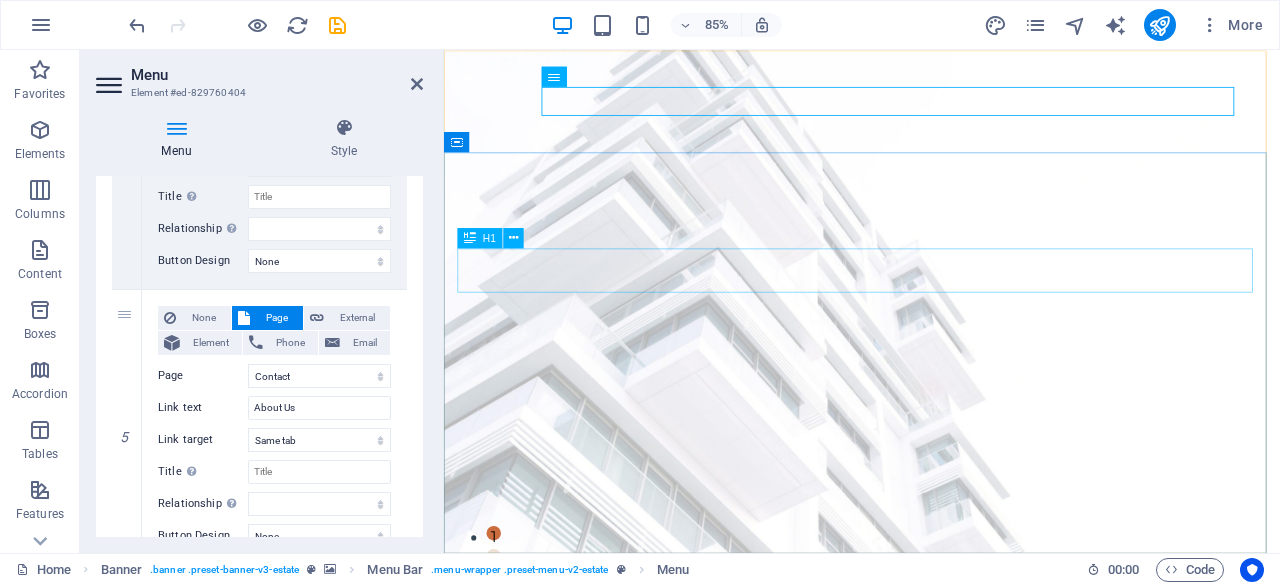 click on "FIND YOUR PERFECT PLACE" at bounding box center (936, 966) 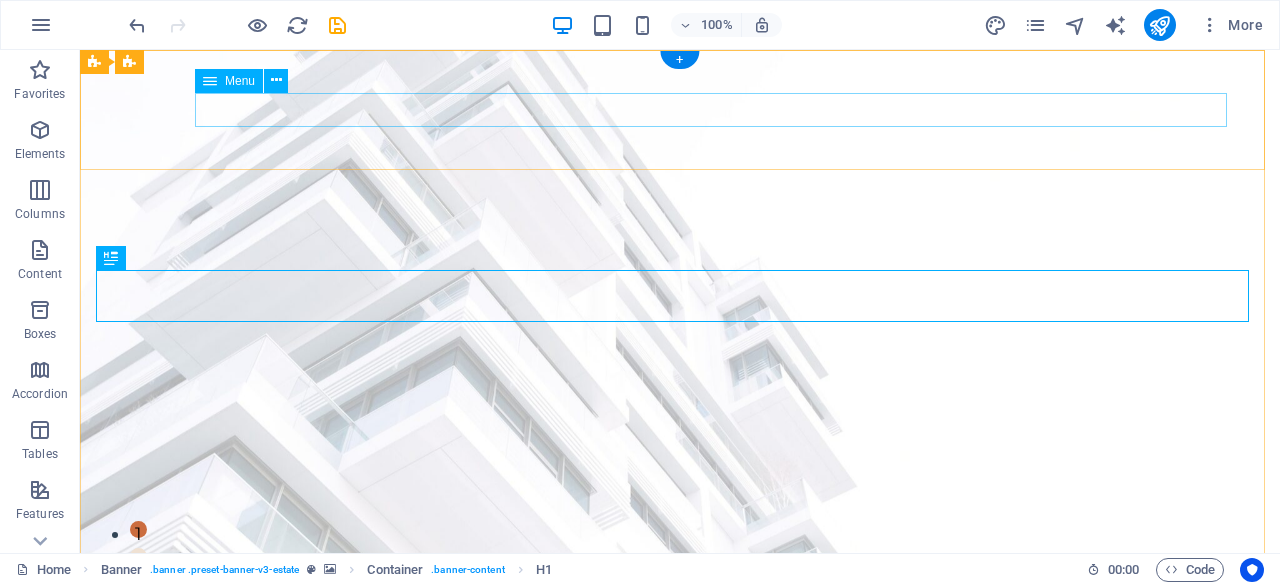 click on "Home Mission Events Contact About Us" at bounding box center (680, 785) 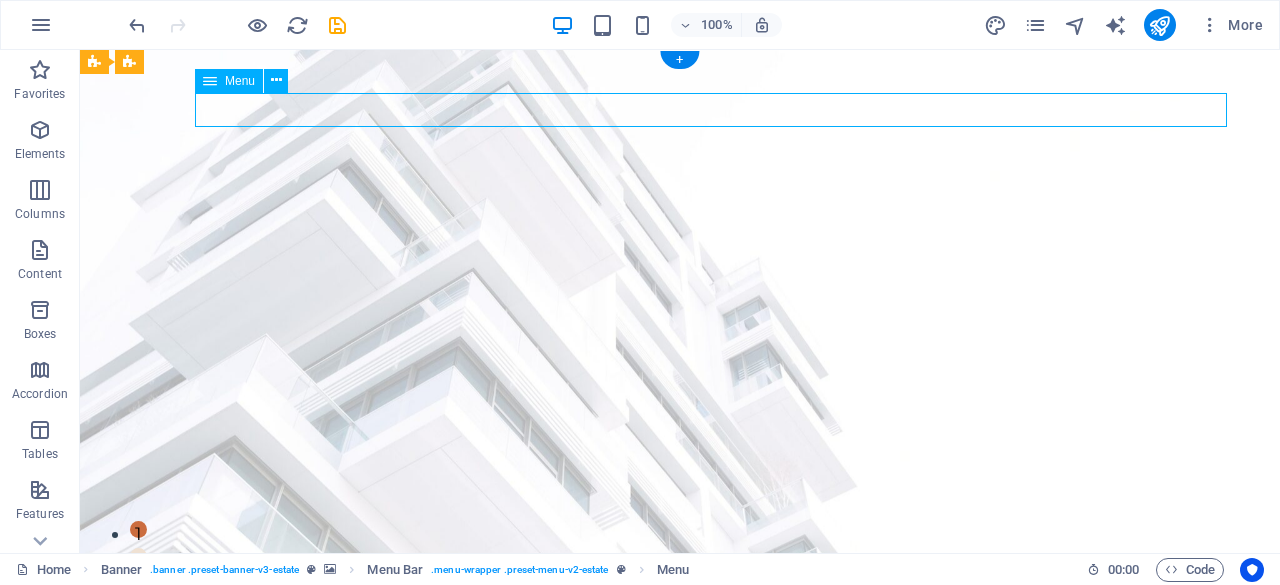 click on "Home Mission Events Contact About Us" at bounding box center (680, 785) 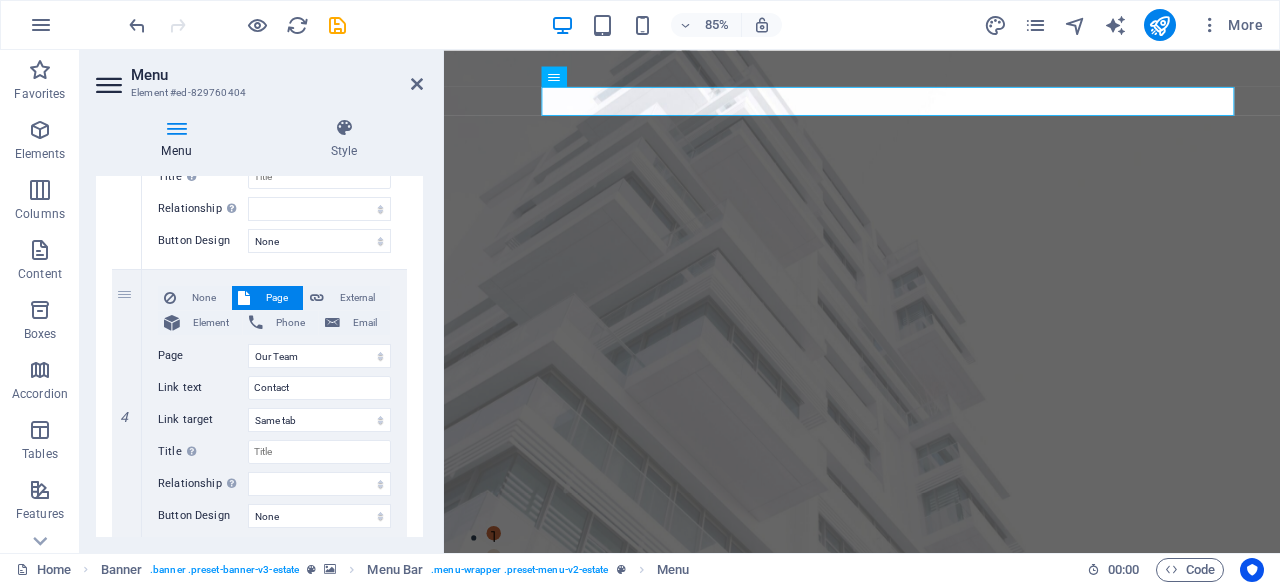scroll, scrollTop: 1257, scrollLeft: 0, axis: vertical 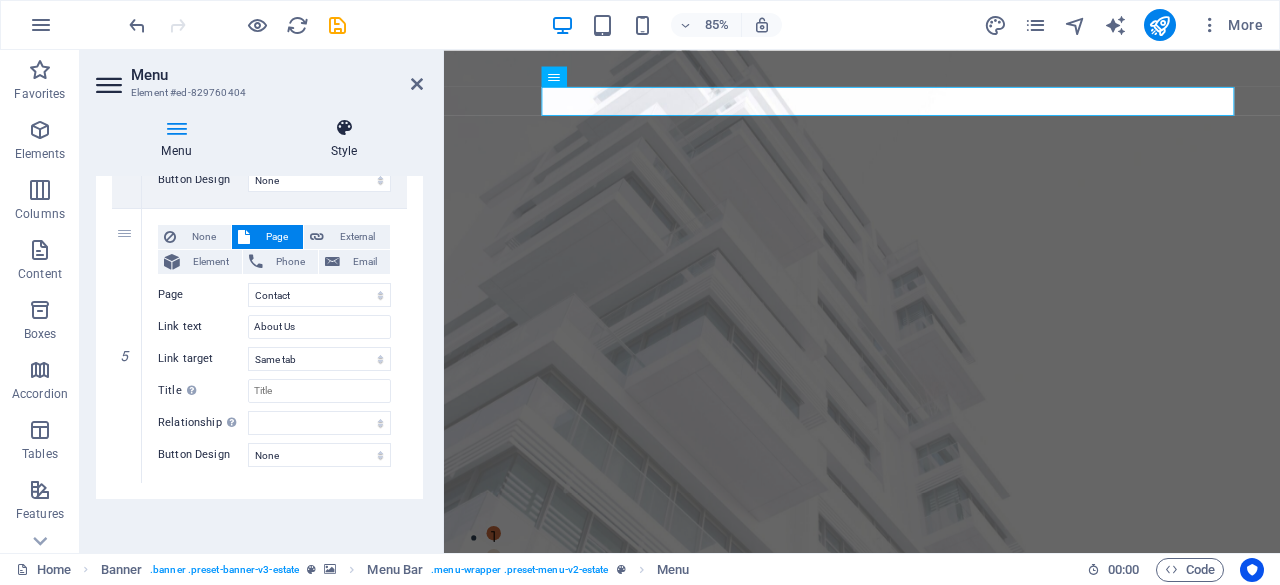 click on "Style" at bounding box center (344, 139) 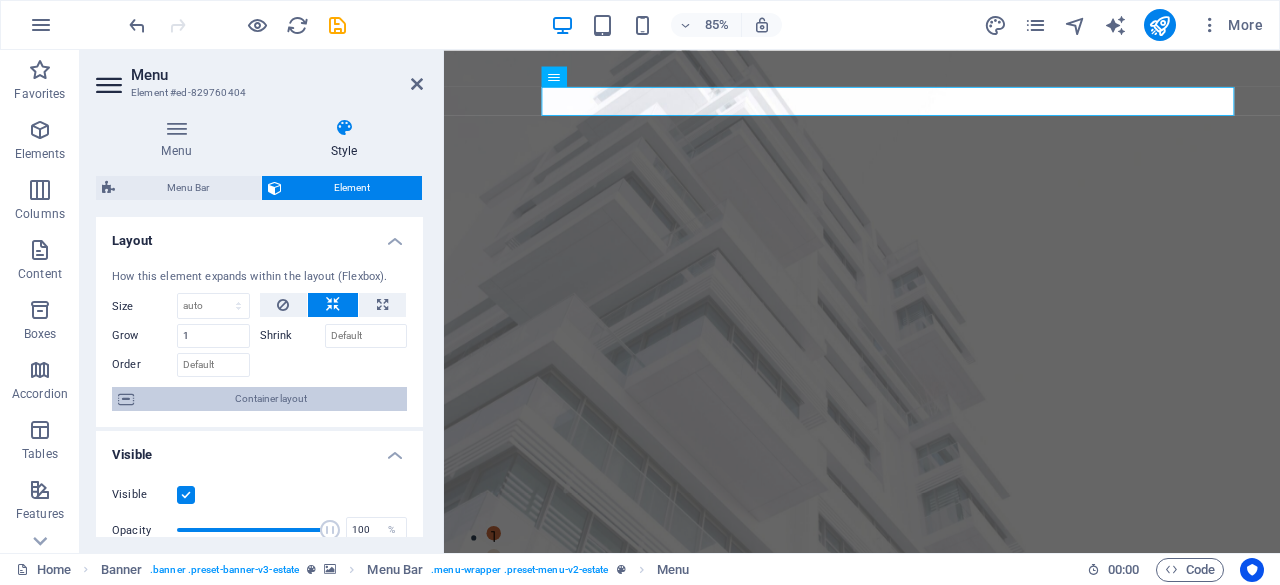 click on "Container layout" at bounding box center [270, 399] 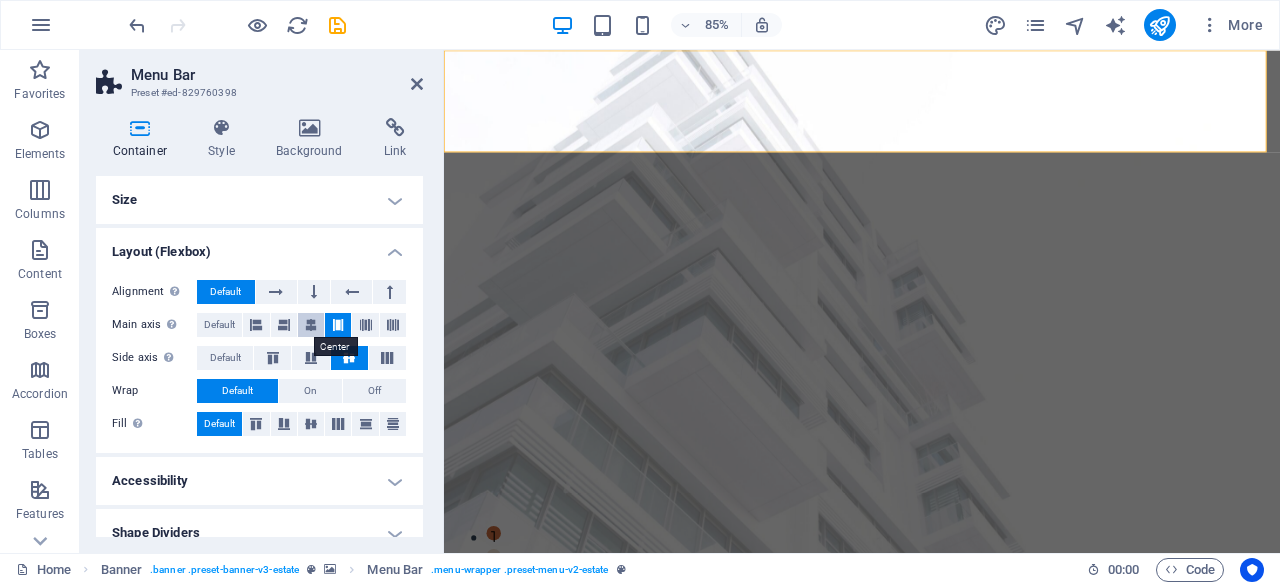 click at bounding box center [311, 325] 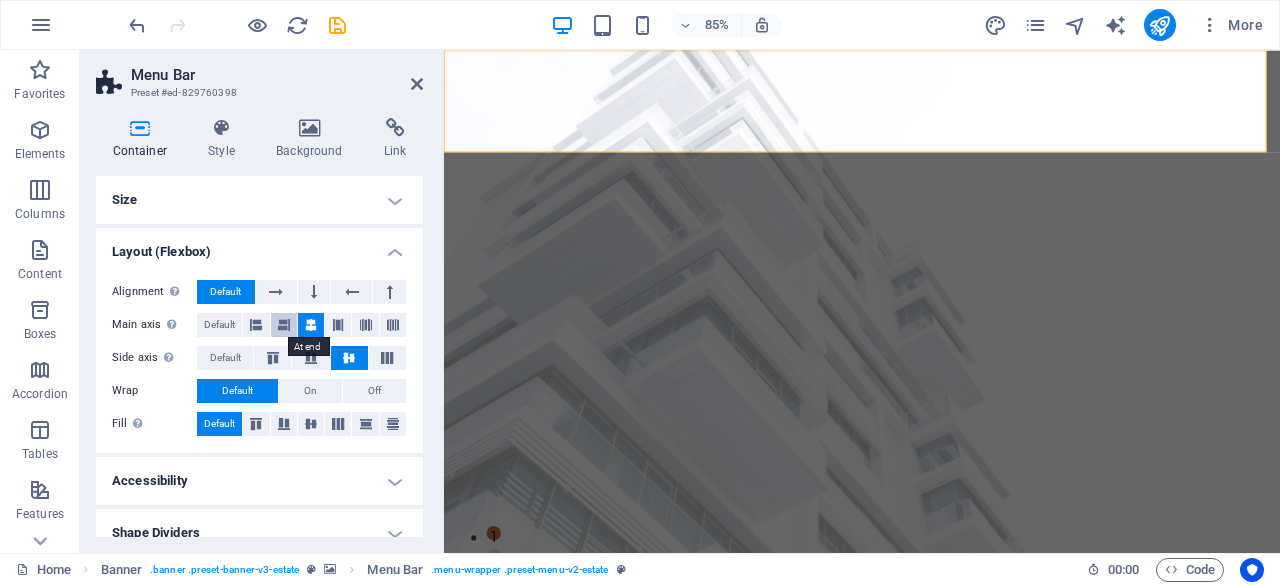 click at bounding box center (284, 325) 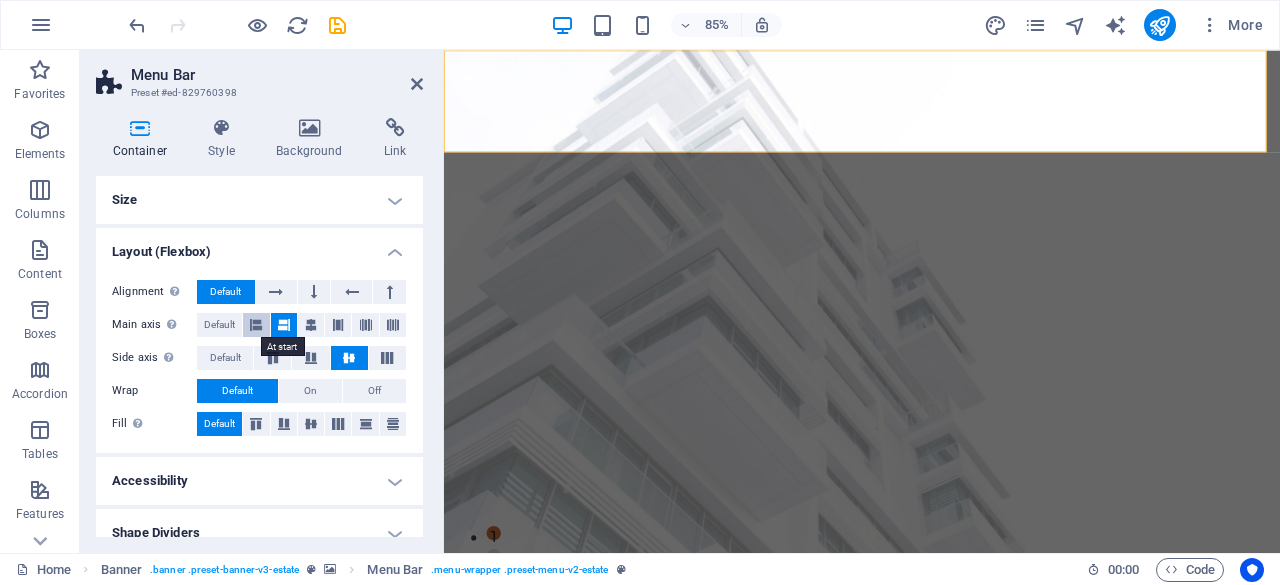 click at bounding box center (256, 325) 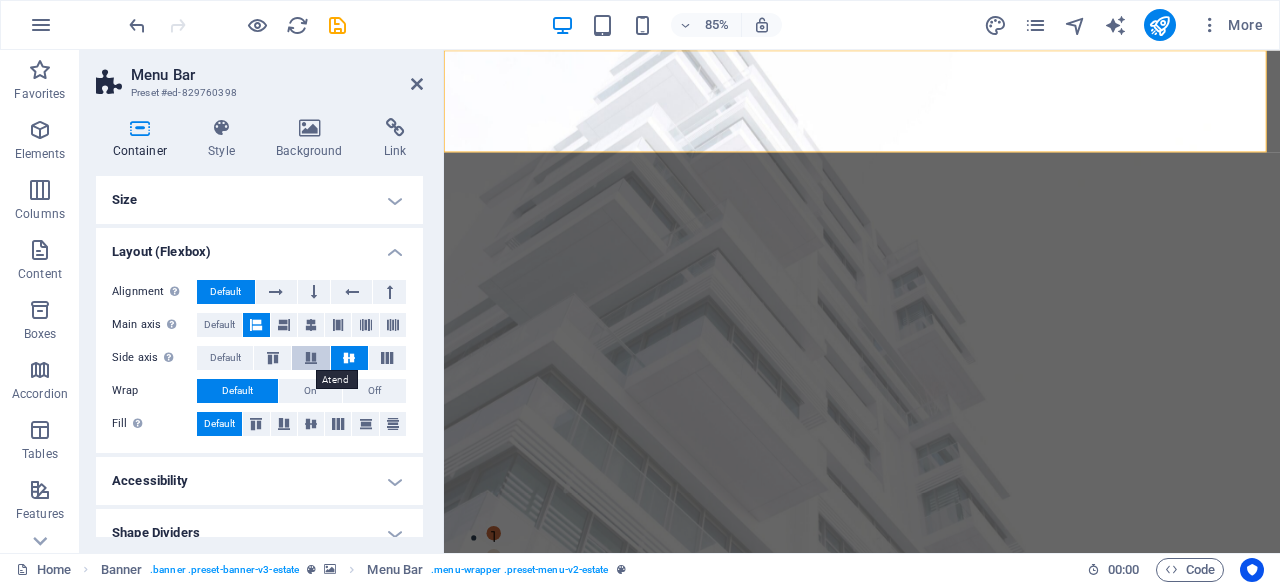 click at bounding box center (310, 358) 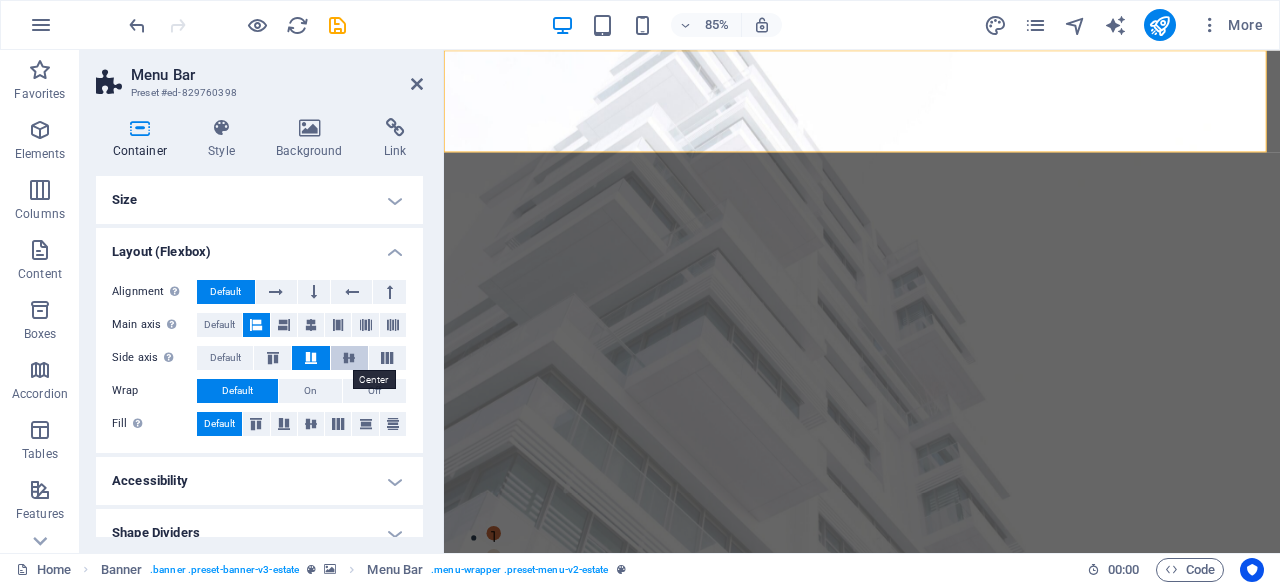 click at bounding box center (349, 358) 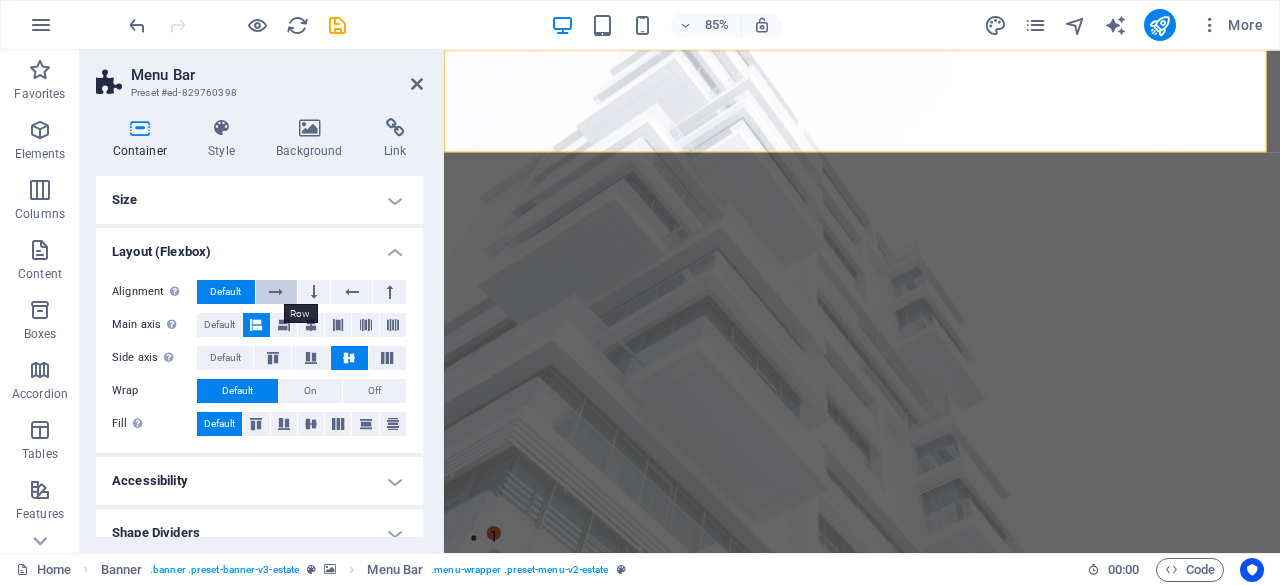 click at bounding box center (276, 292) 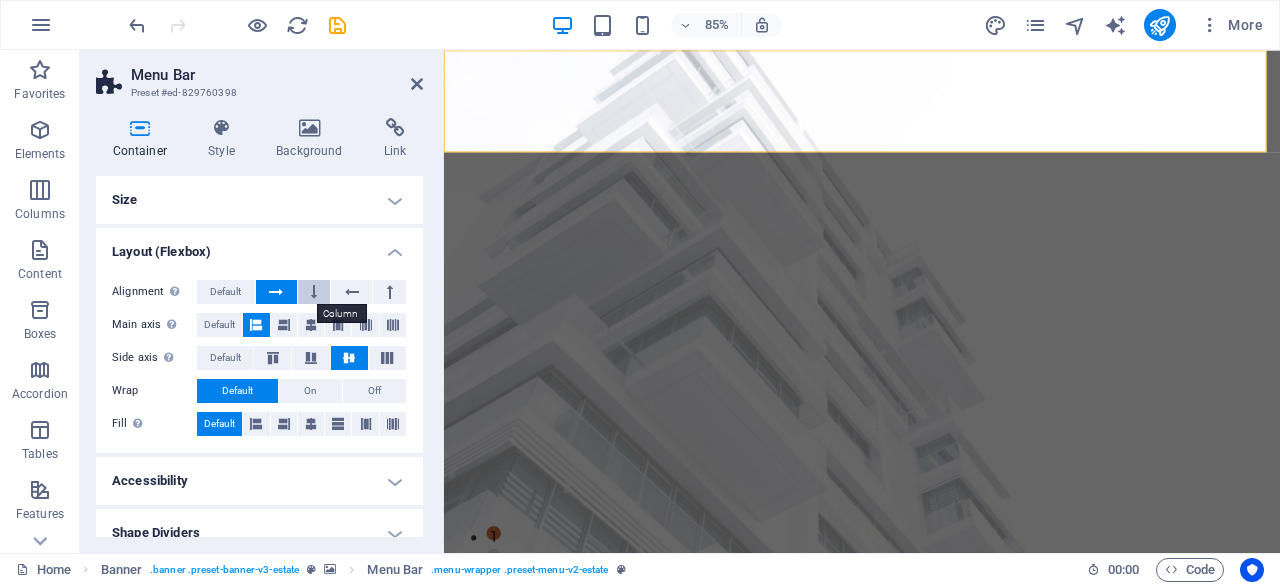 click at bounding box center [314, 292] 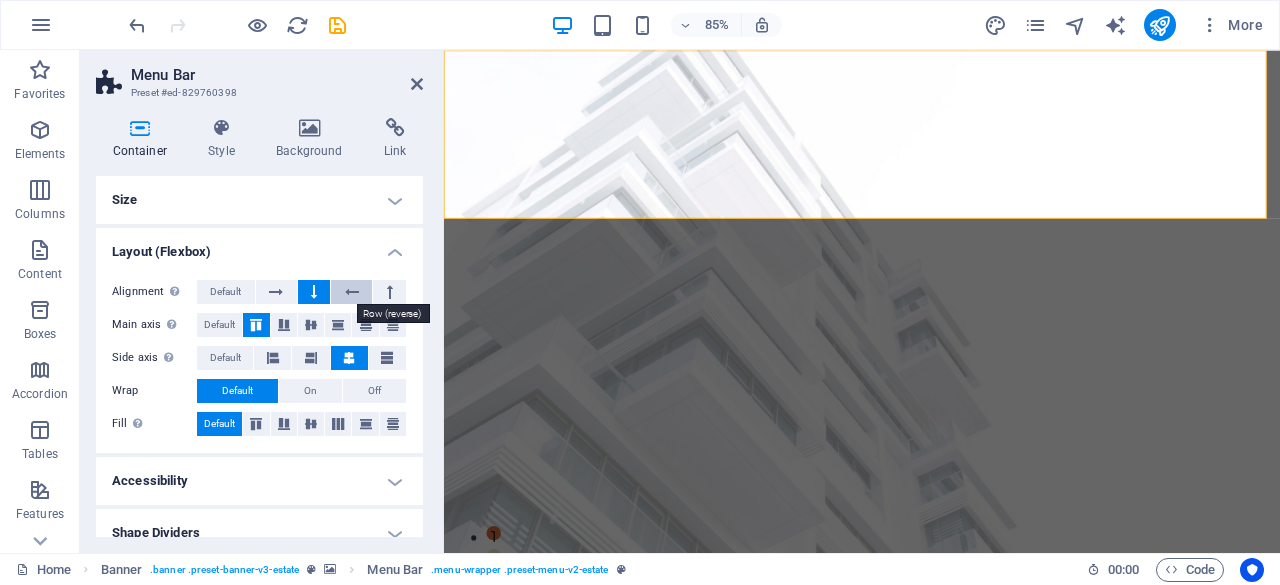 click at bounding box center (352, 292) 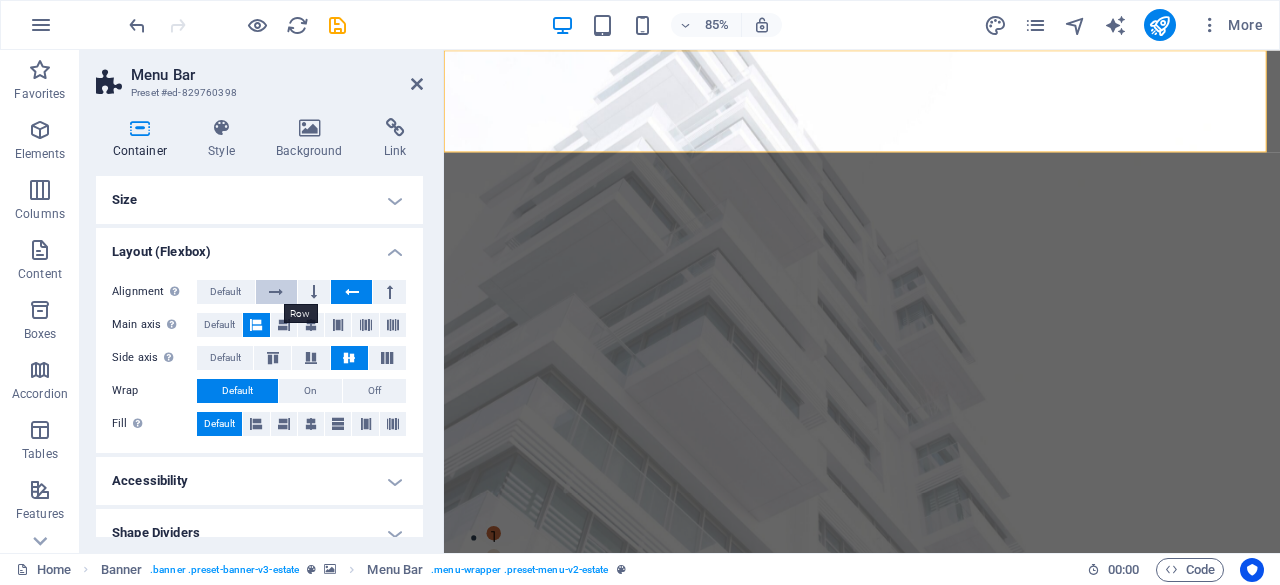 click at bounding box center [276, 292] 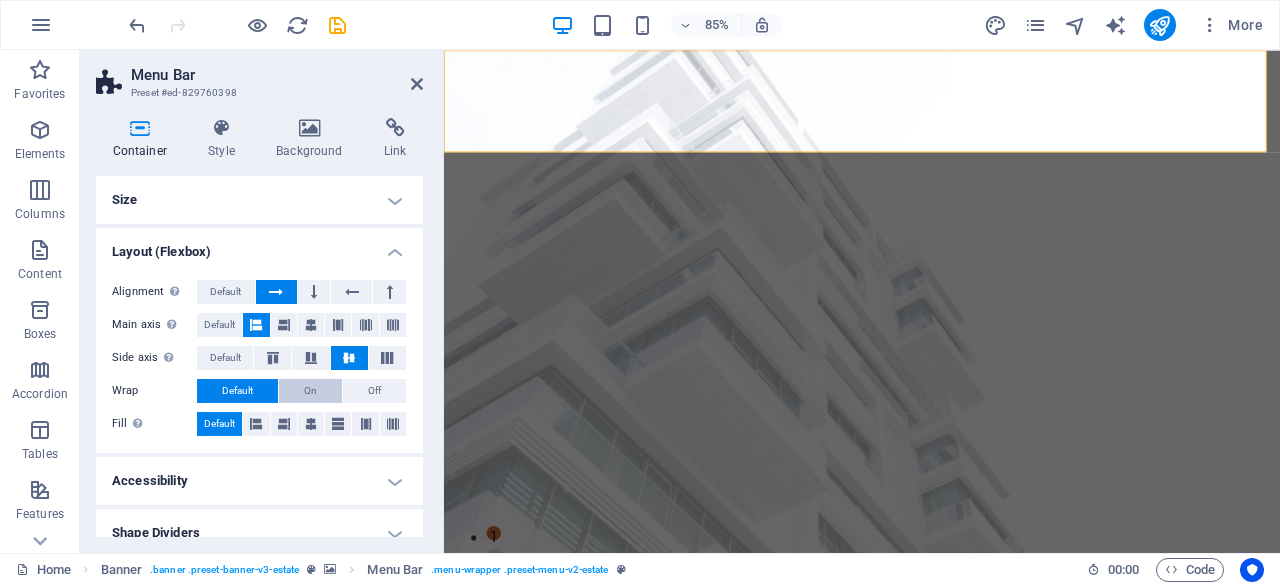 click on "On" at bounding box center (310, 391) 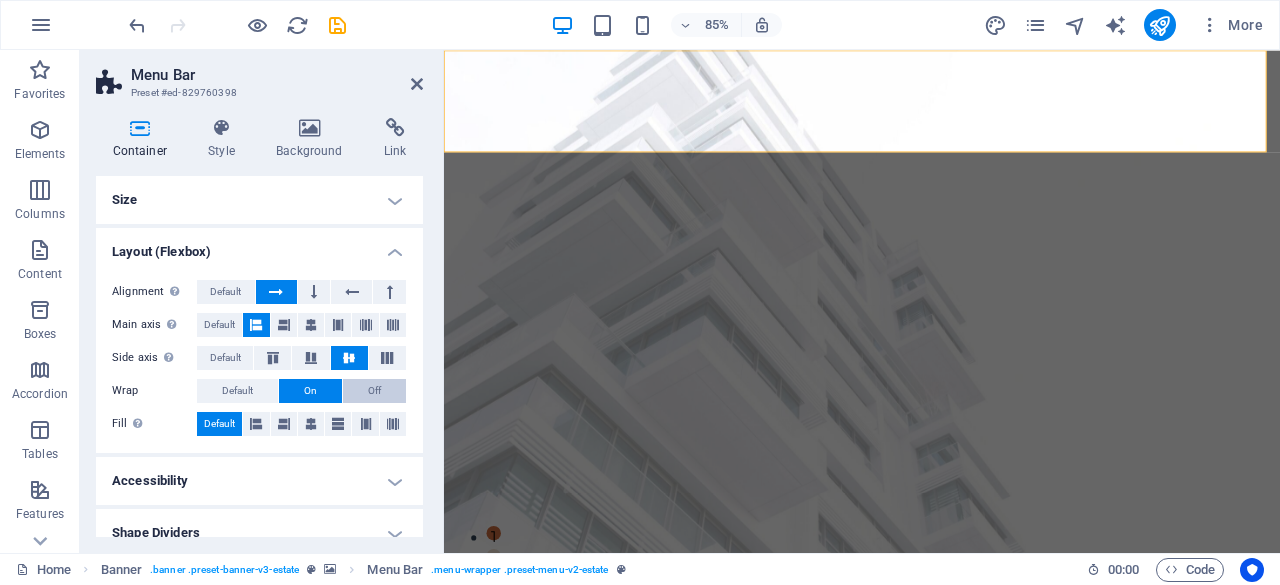 click on "Off" at bounding box center [374, 391] 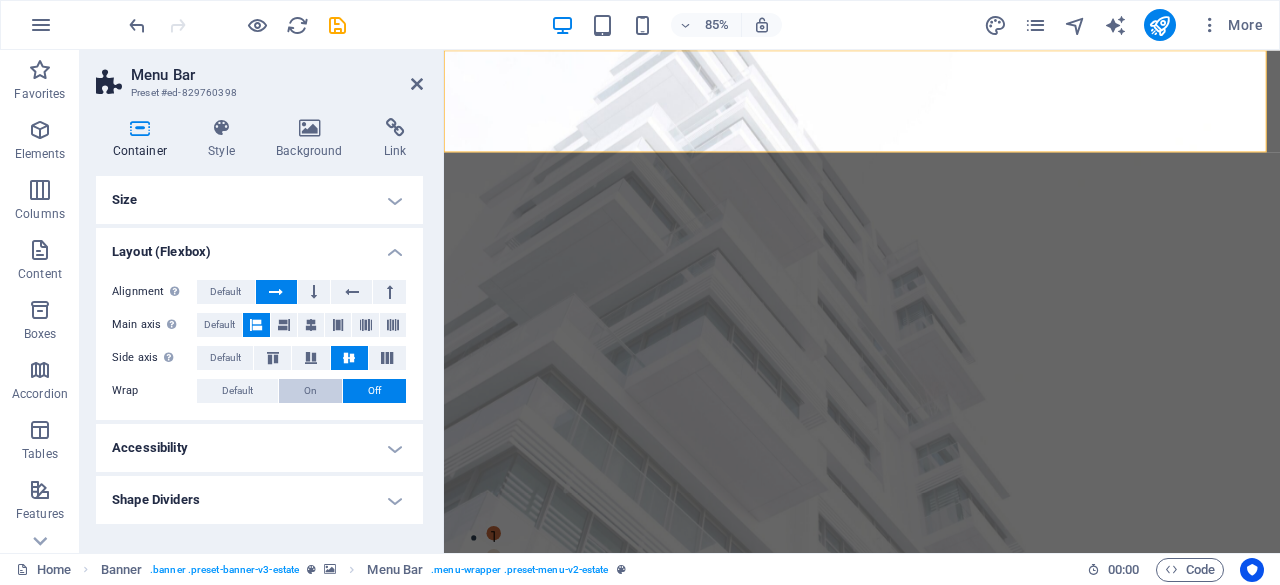 click on "On" at bounding box center (310, 391) 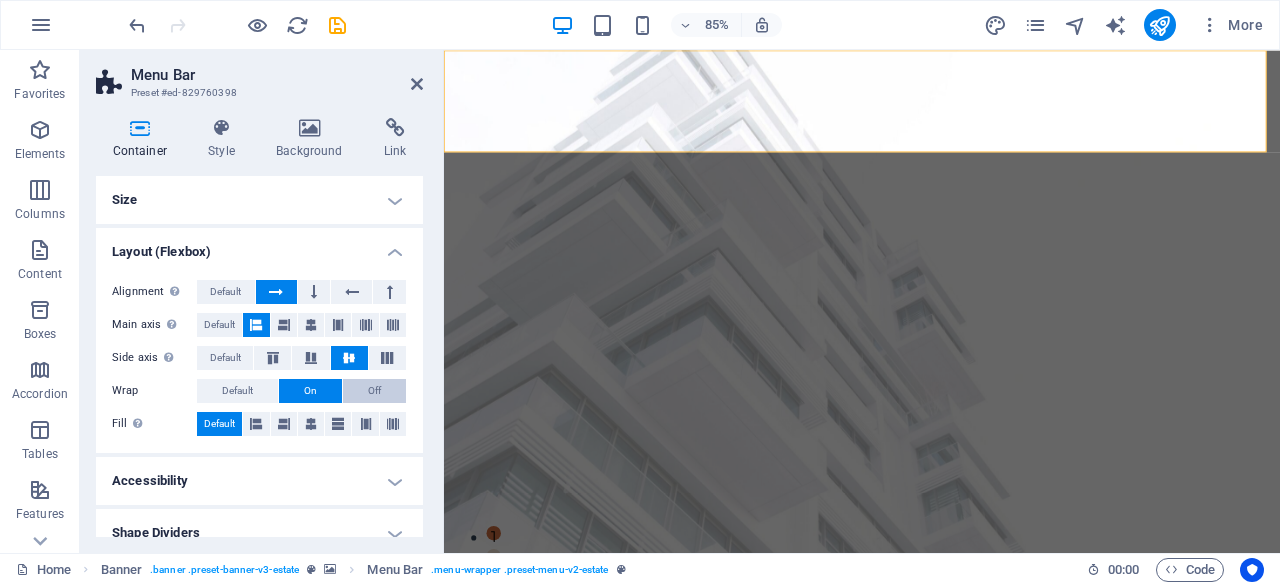 click on "Off" at bounding box center (374, 391) 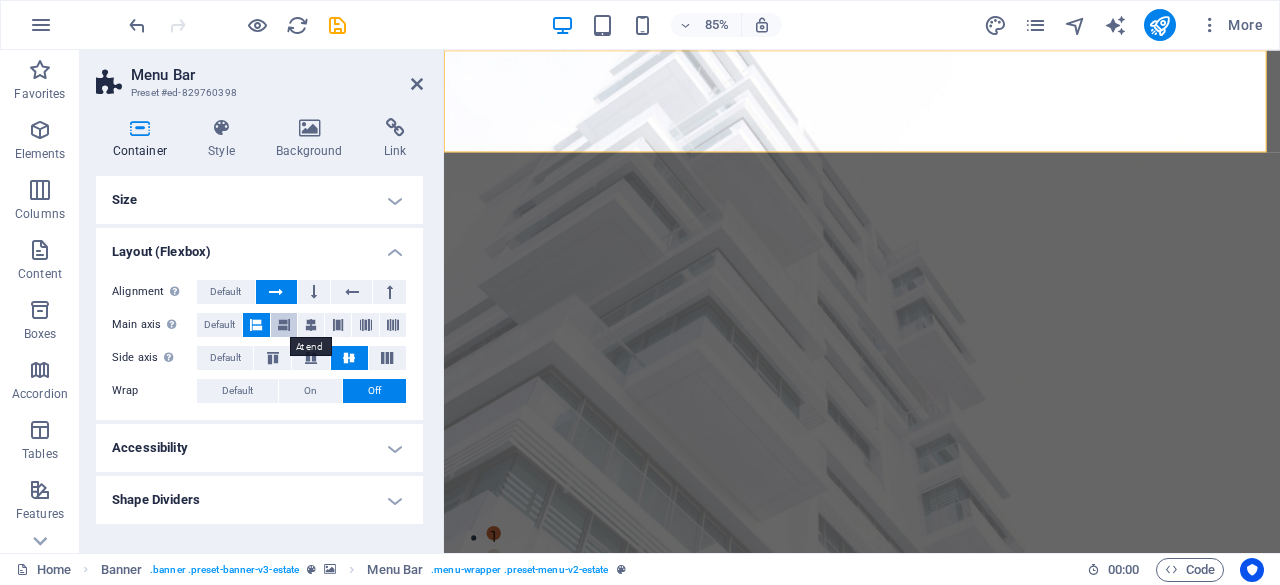 click at bounding box center [284, 325] 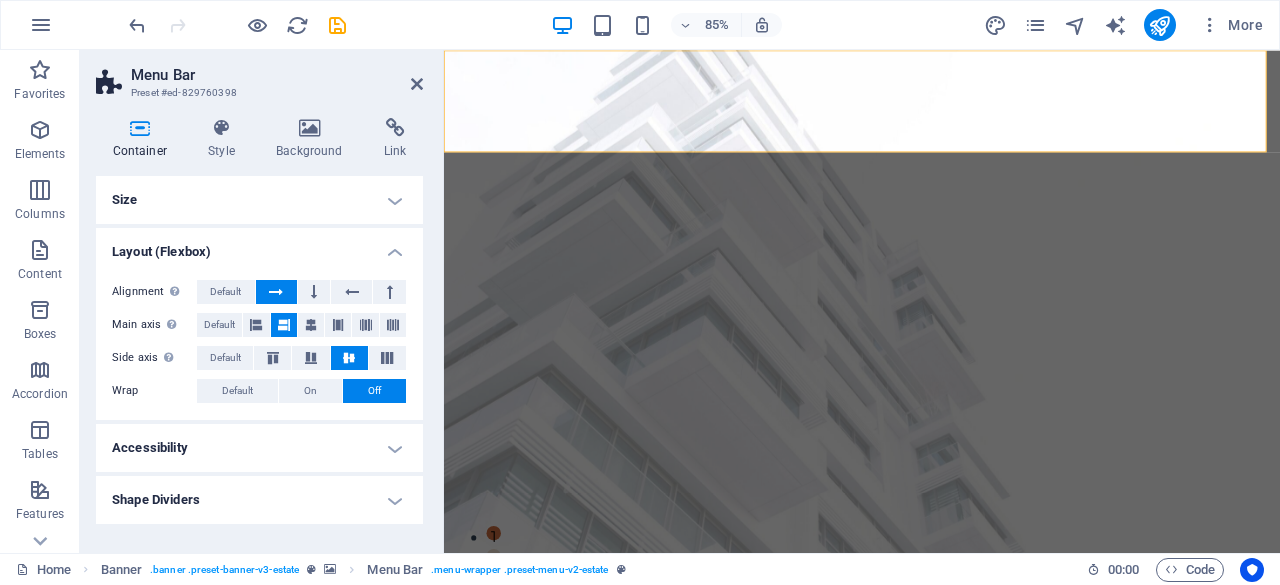 click at bounding box center (284, 325) 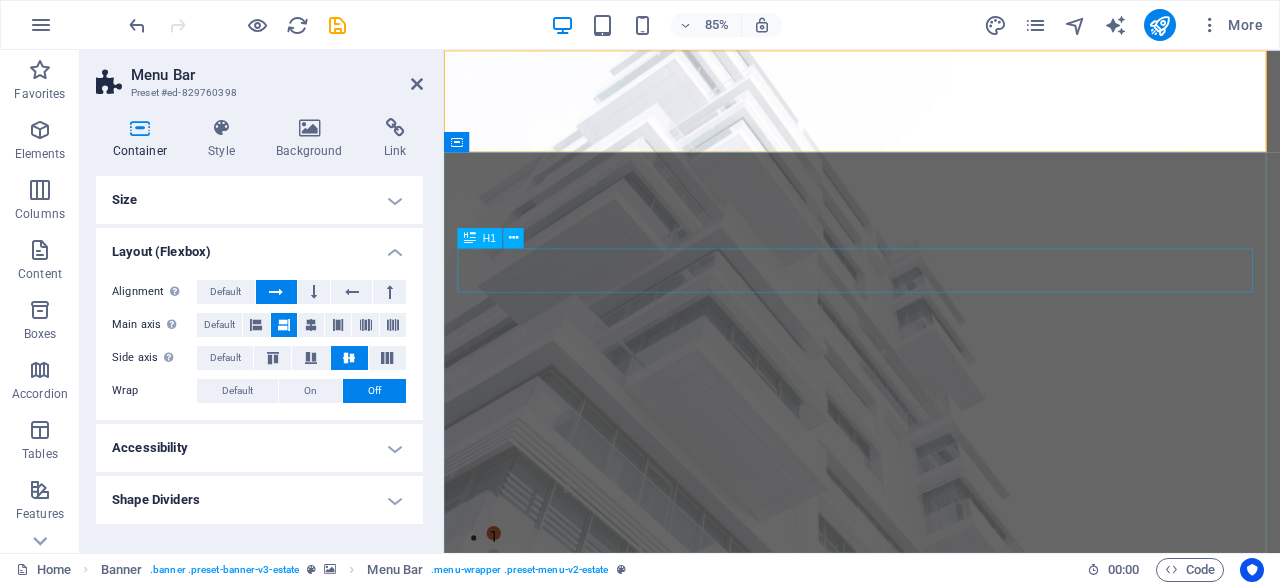 click on "FIND YOUR PERFECT PLACE" at bounding box center (936, 966) 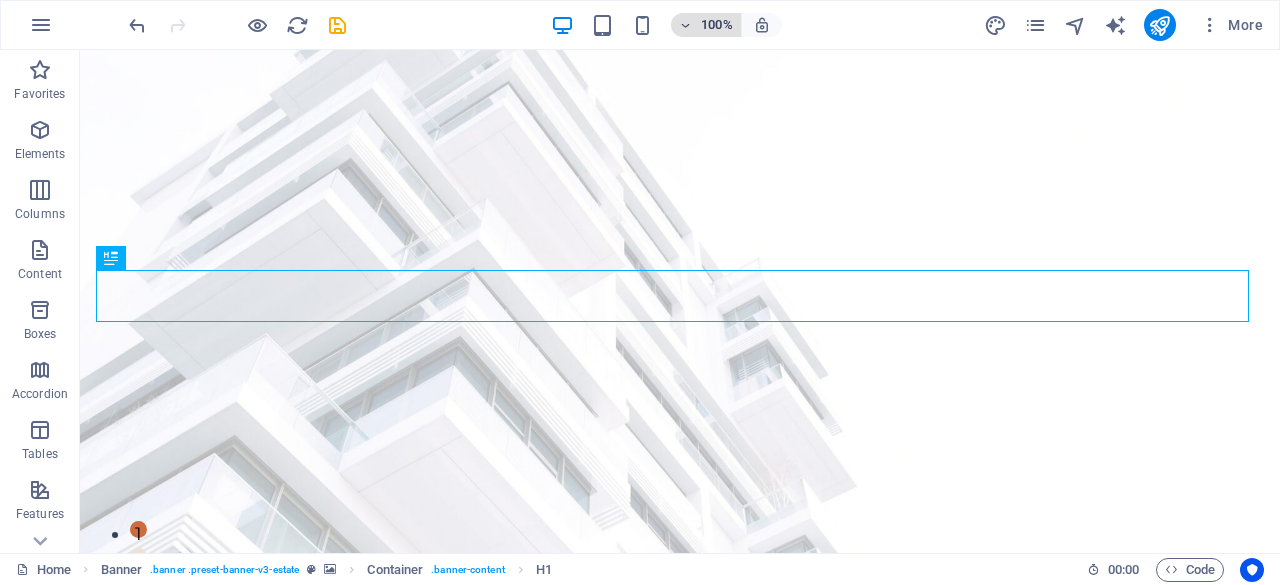 click at bounding box center (686, 25) 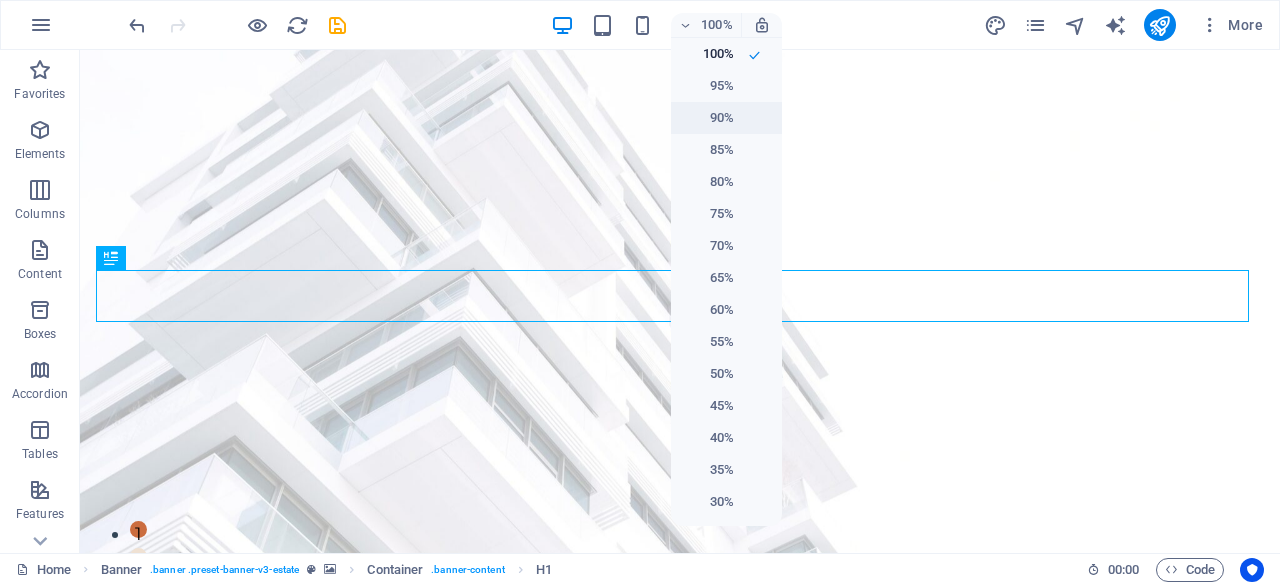 click on "90%" at bounding box center (708, 118) 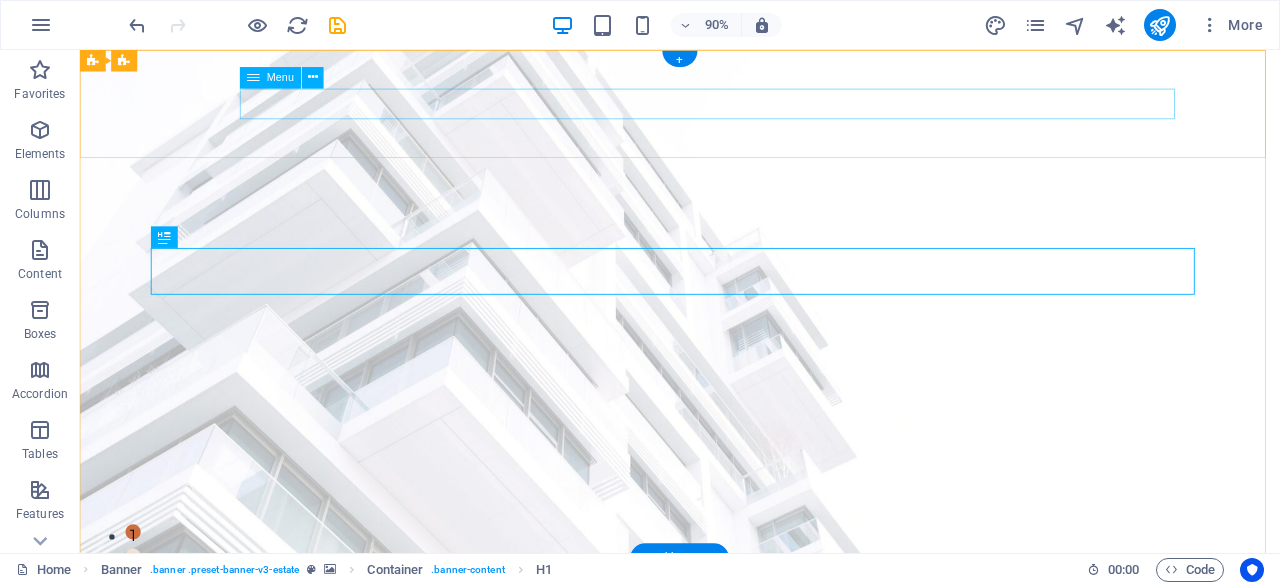 click on "Home Mission Events Contact About Us" at bounding box center [747, 785] 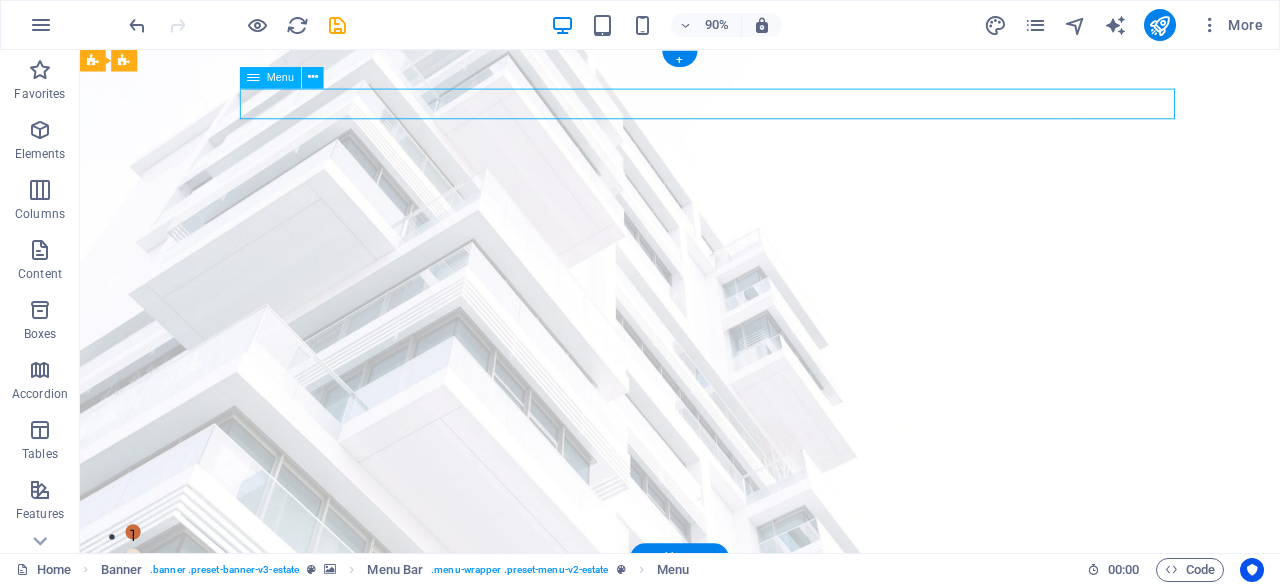 click on "Home Mission Events Contact About Us" at bounding box center (747, 785) 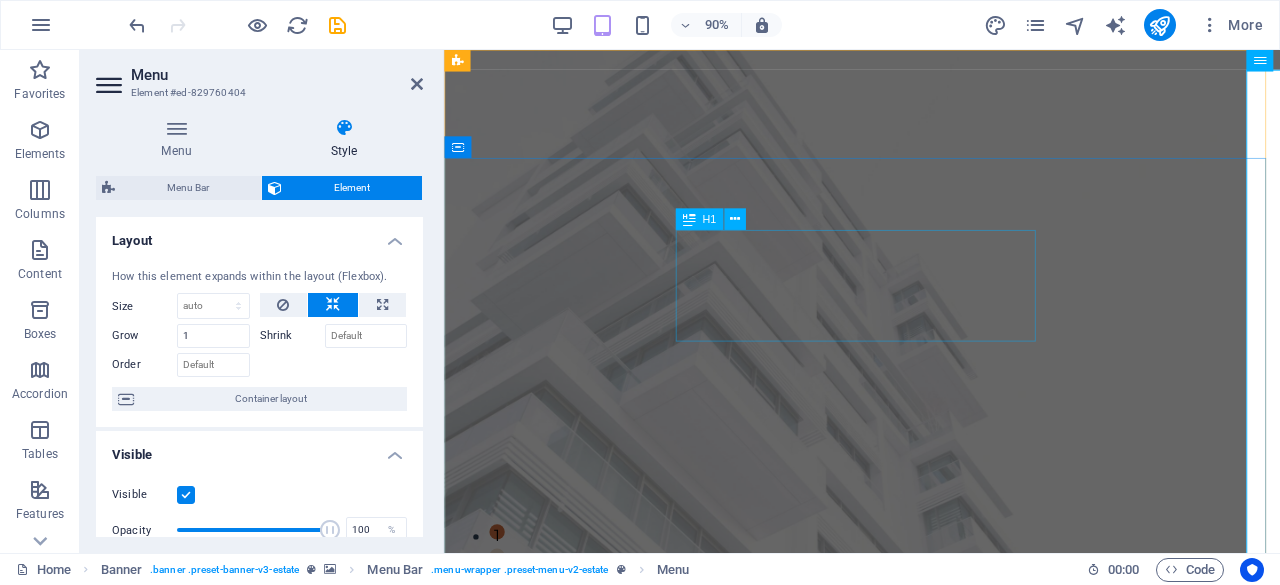 click on "FIND YOUR PERFECT PLACE" at bounding box center (908, 898) 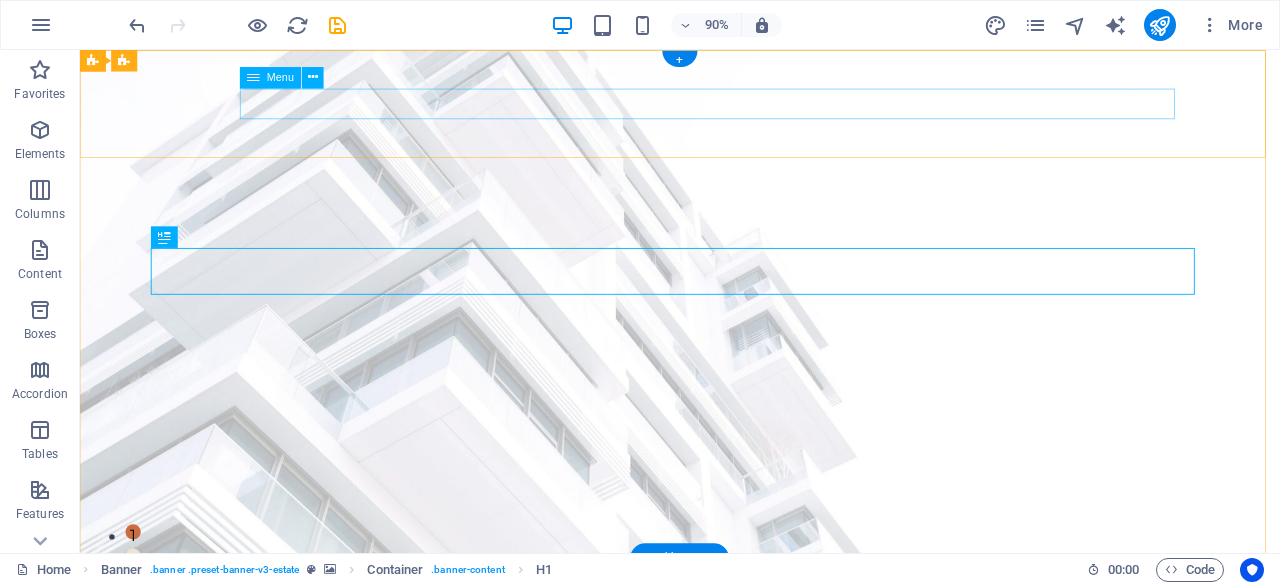 click on "Home Mission Events Contact About Us" at bounding box center [747, 785] 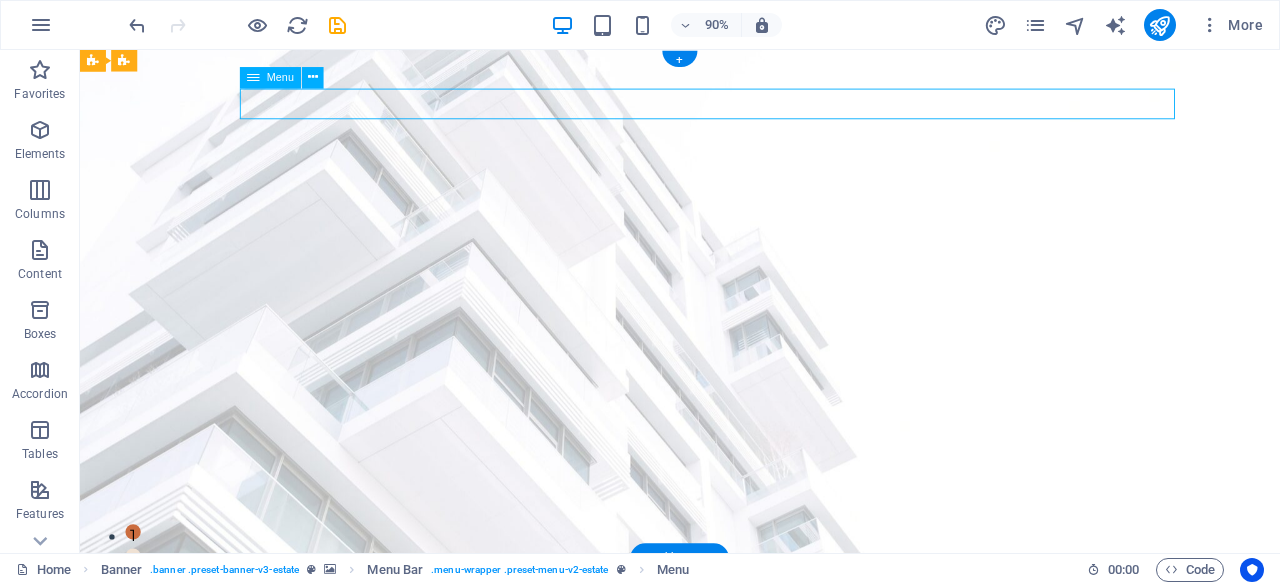 click on "Home Mission Events Contact About Us" at bounding box center [747, 785] 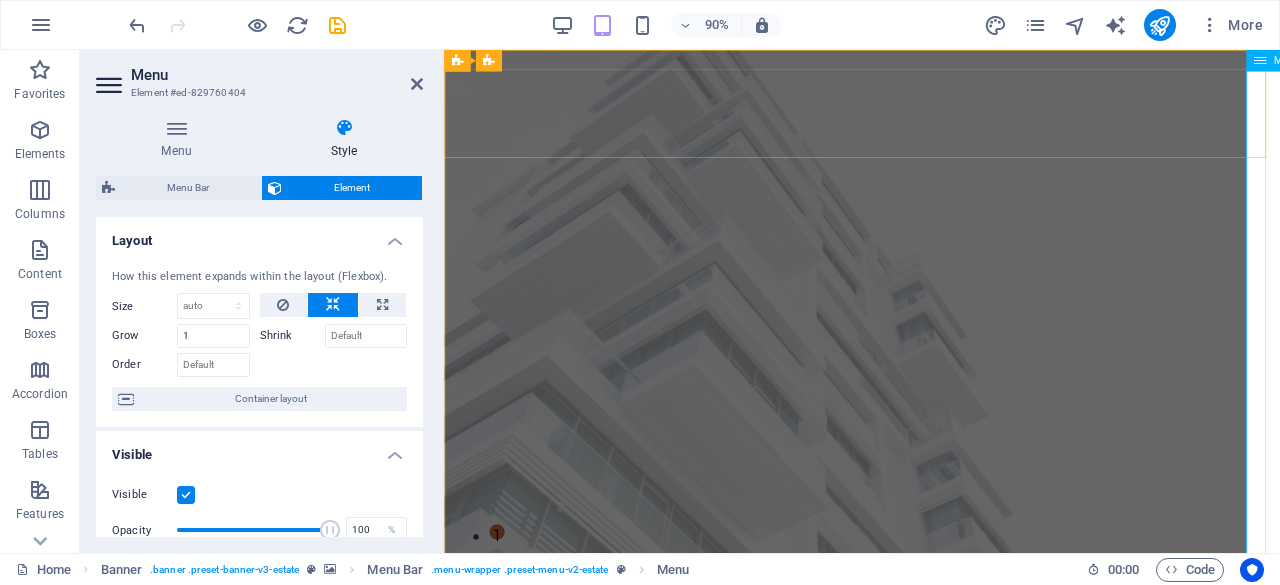 click at bounding box center [1259, 61] 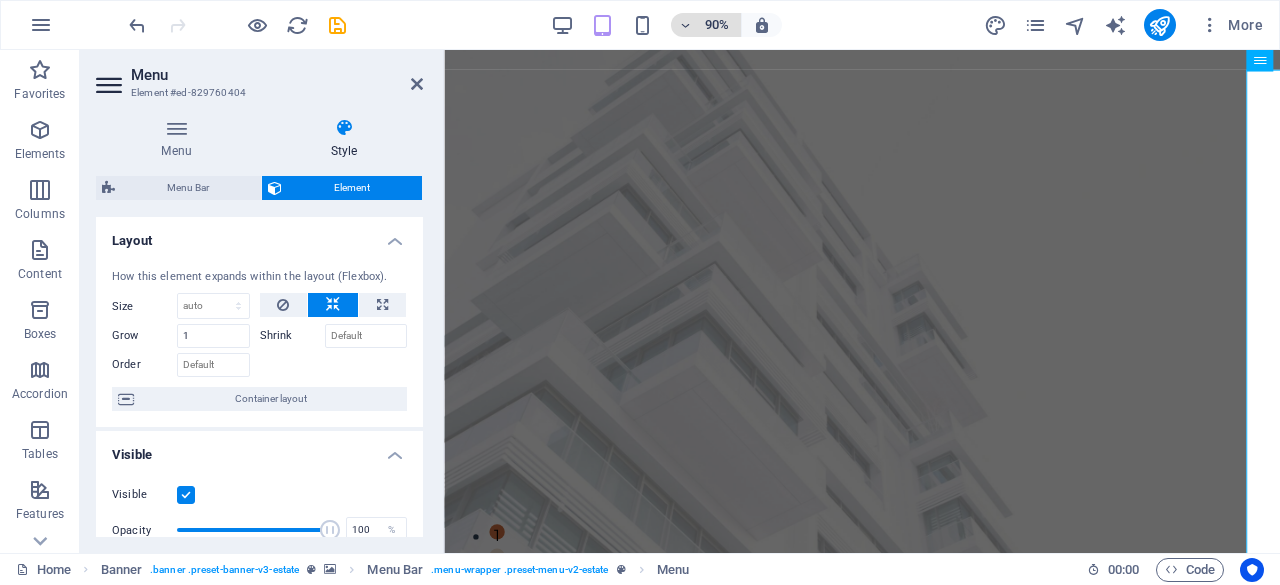 click on "90%" at bounding box center [706, 25] 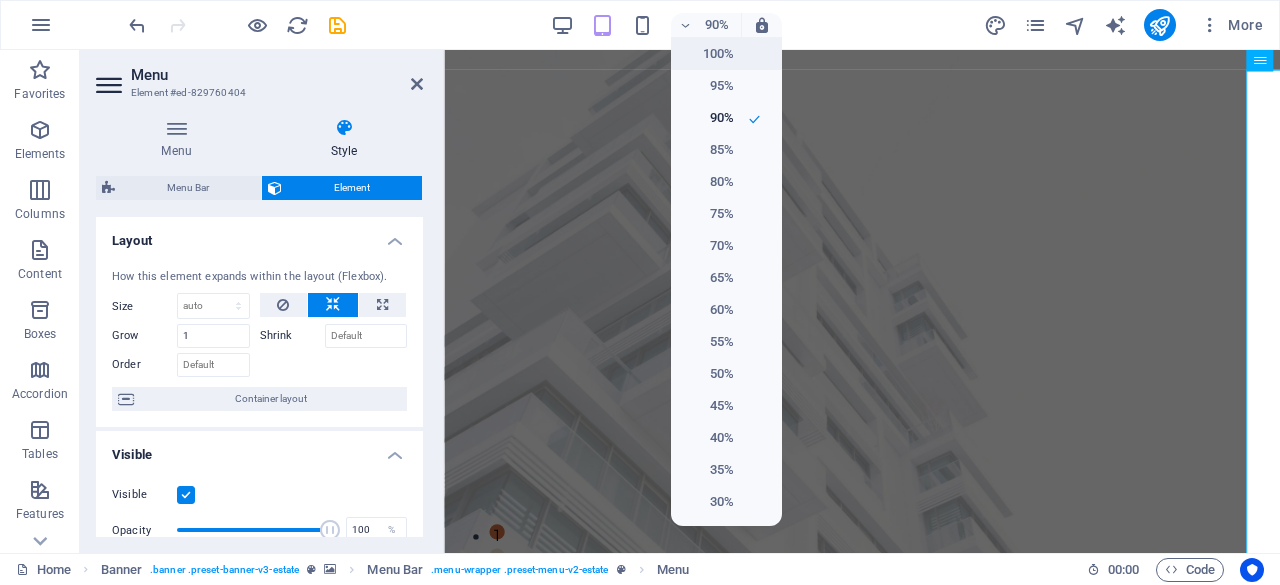 click on "100%" at bounding box center (708, 54) 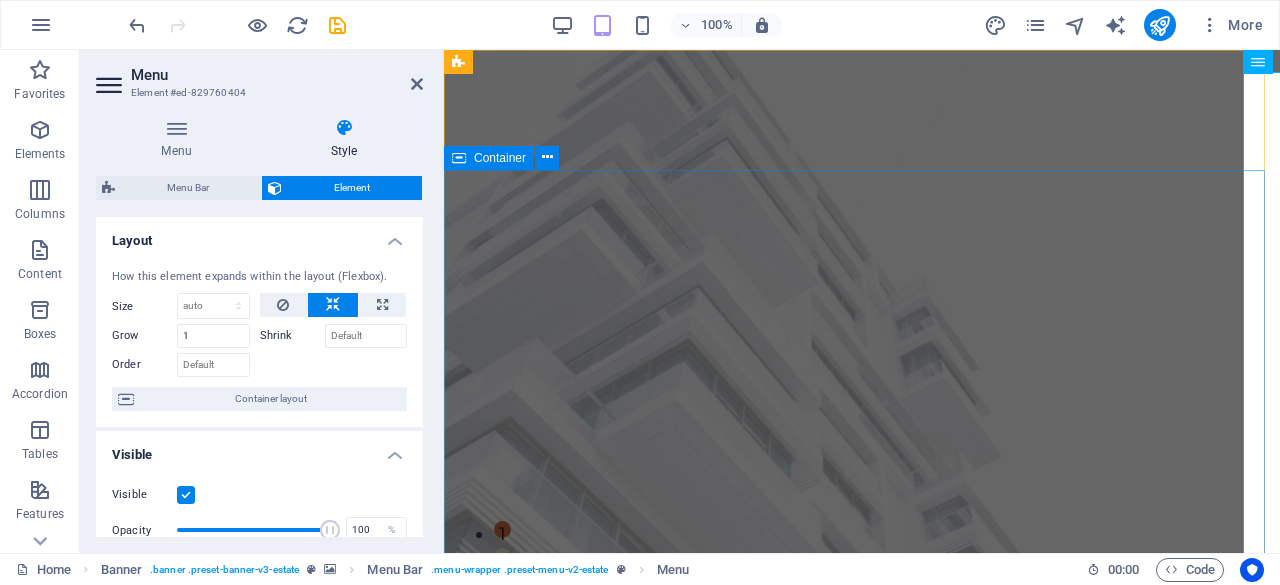 click on "FIND YOUR PERFECT PLACE At vero eos et accusamus et iusto odio dignissimos ducimus qui blanditiis praesentium voluptatum deleniti atque corrupti quos dolores et quas molestias excepturi sint occaecati cupiditate non provident. get started" at bounding box center (862, 995) 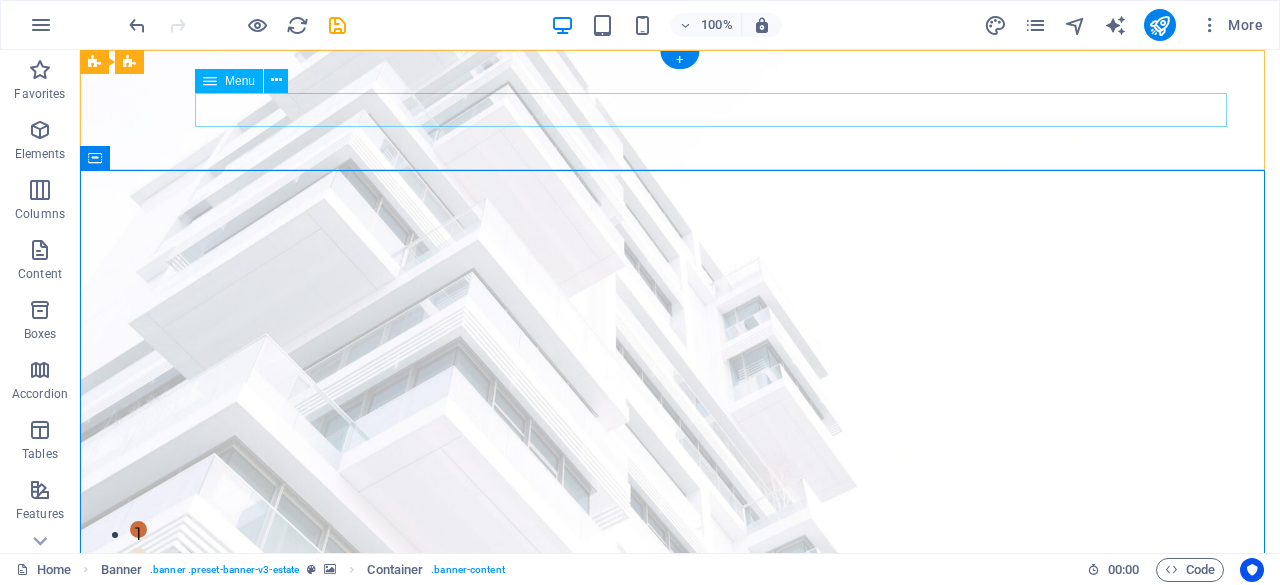 click on "Home Mission Events Contact About Us" at bounding box center [680, 785] 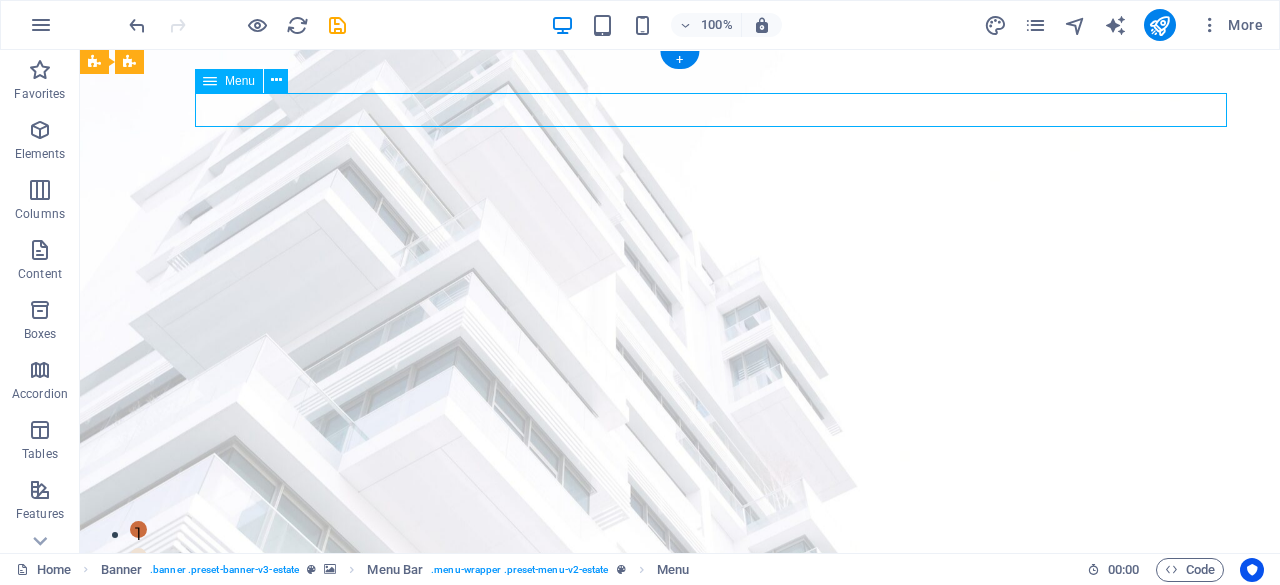click on "Home Mission Events Contact About Us" at bounding box center (680, 785) 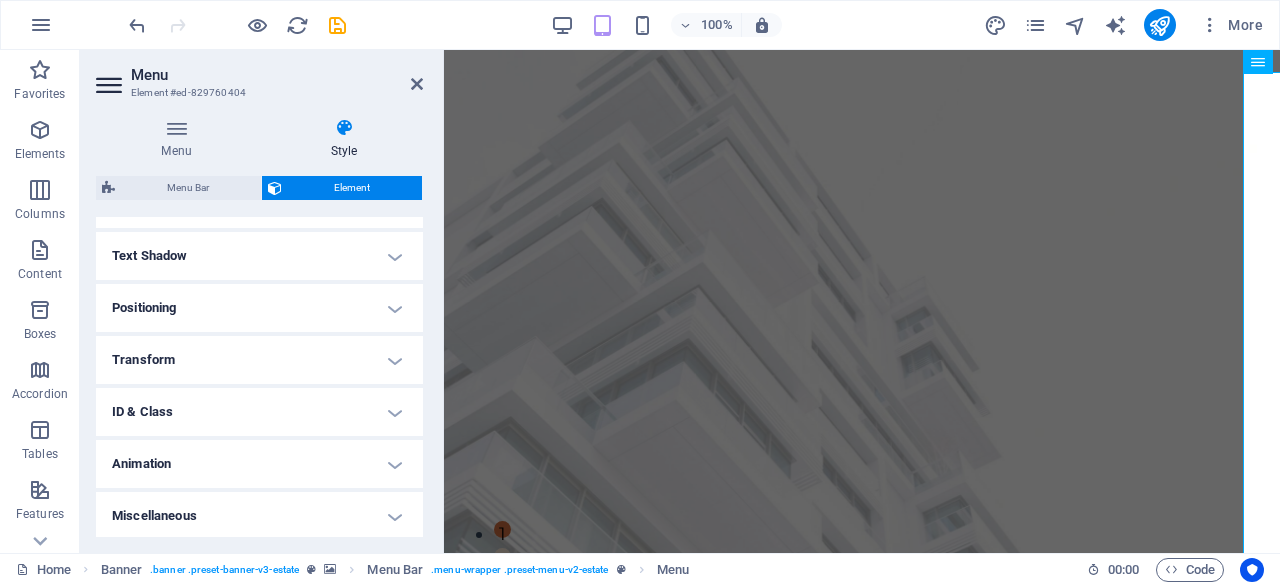 scroll, scrollTop: 0, scrollLeft: 0, axis: both 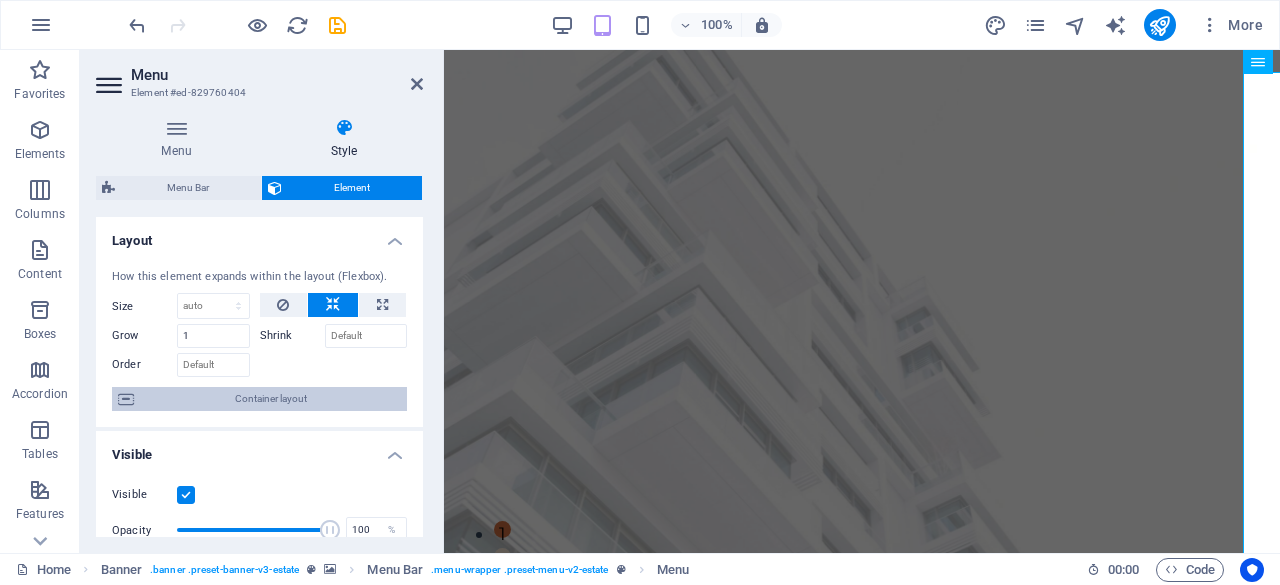 click on "Container layout" at bounding box center (270, 399) 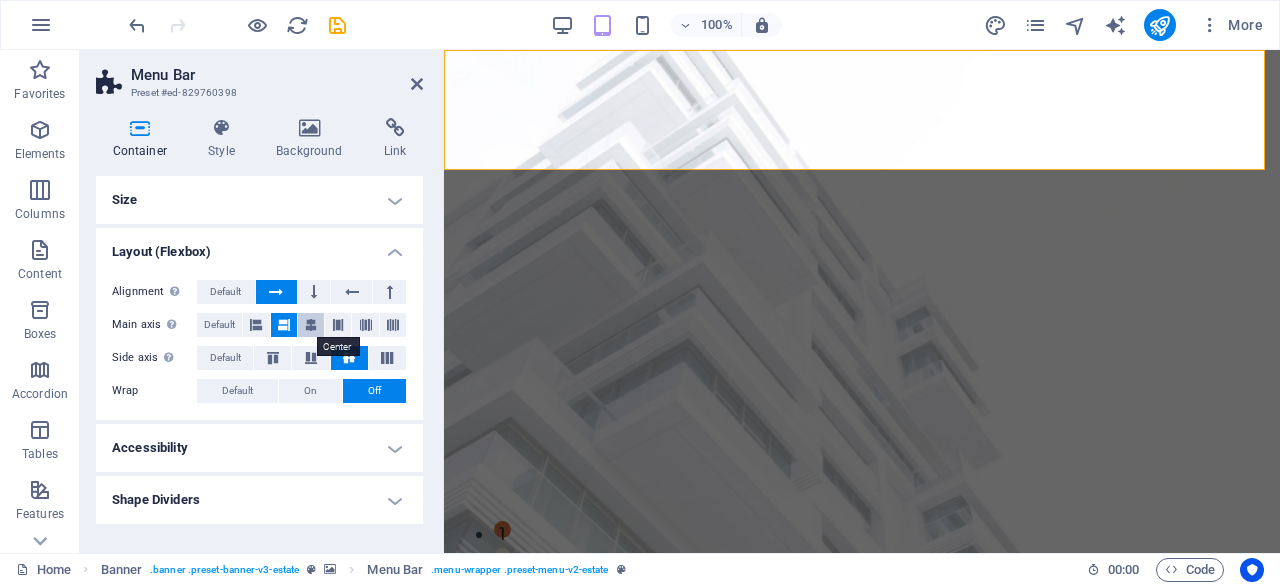 click at bounding box center (311, 325) 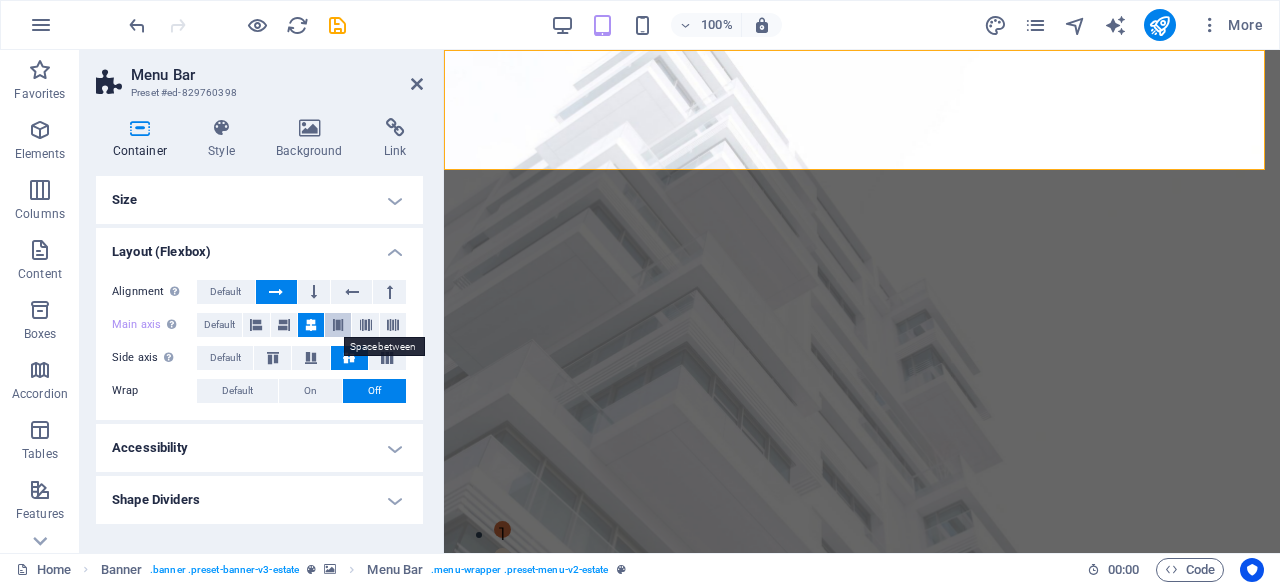 click at bounding box center [338, 325] 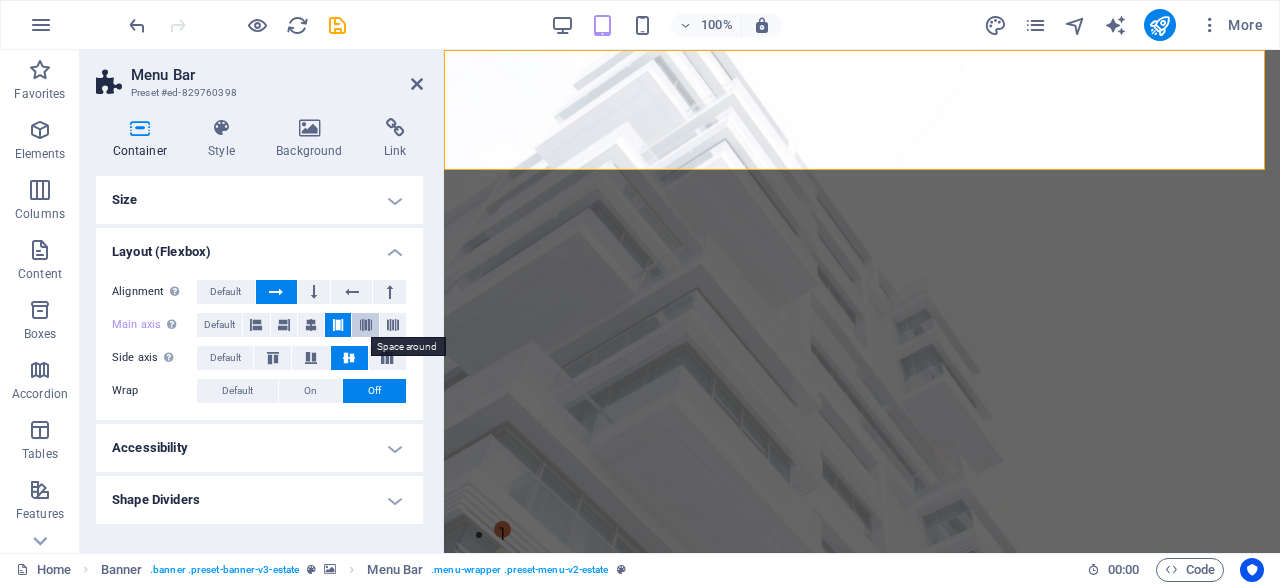 click at bounding box center (366, 325) 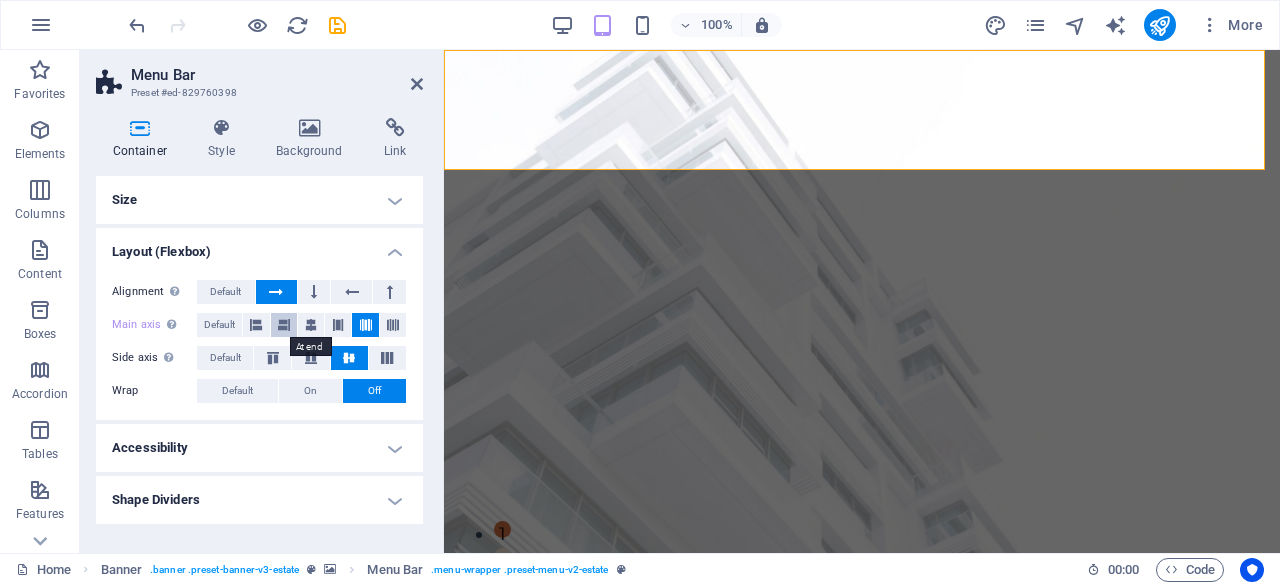 click at bounding box center [284, 325] 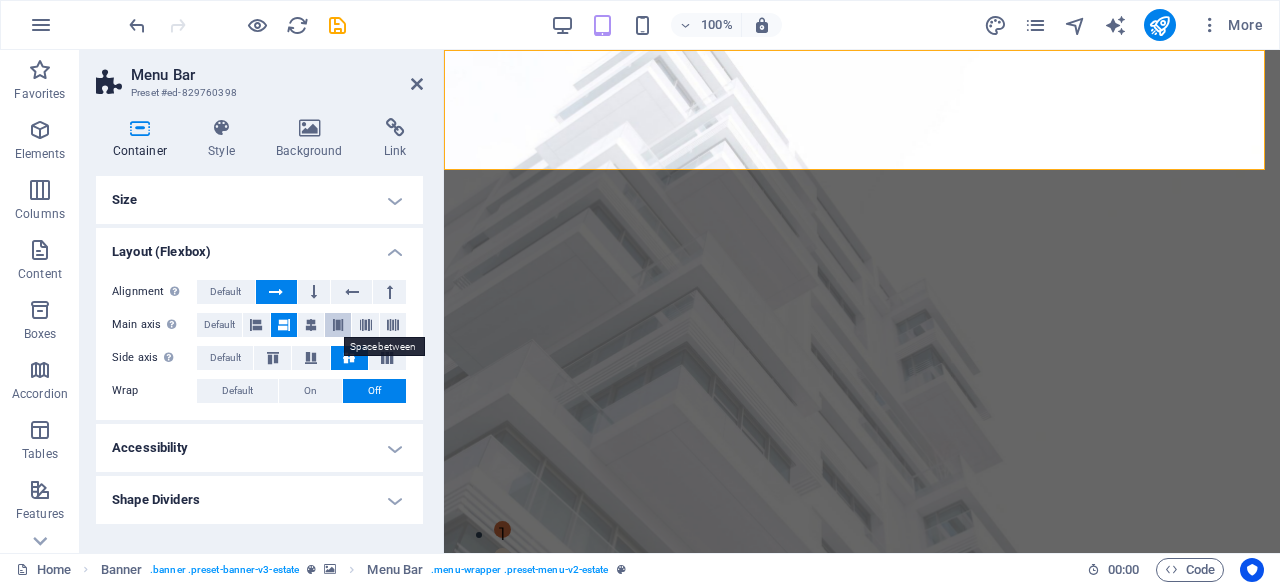 click at bounding box center (338, 325) 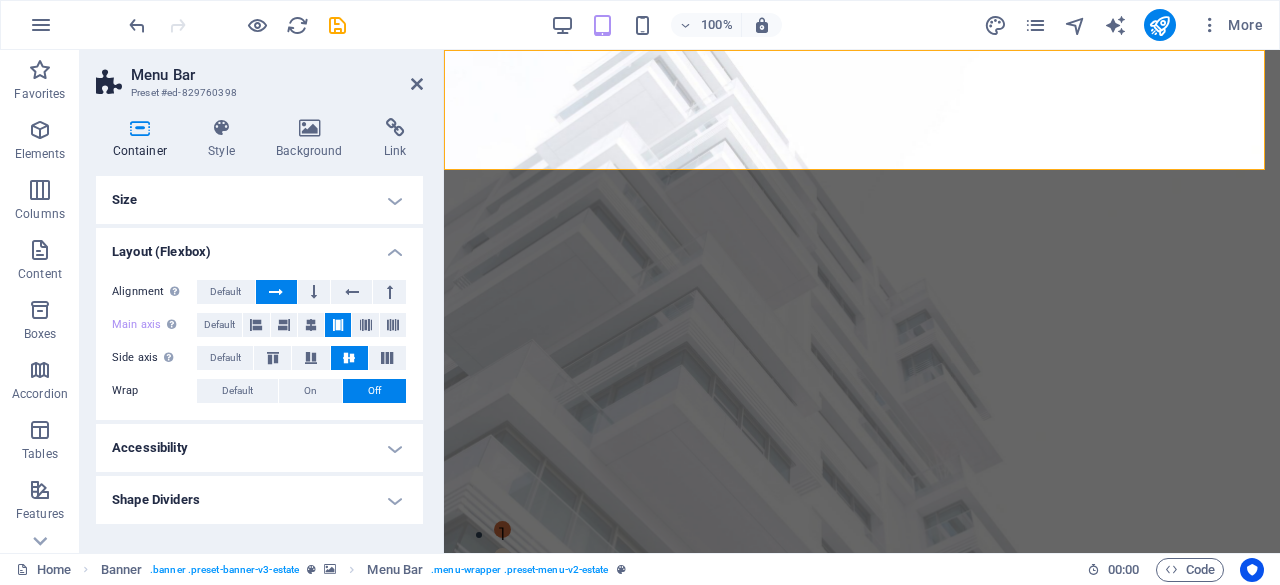 click on "Accessibility" at bounding box center (259, 448) 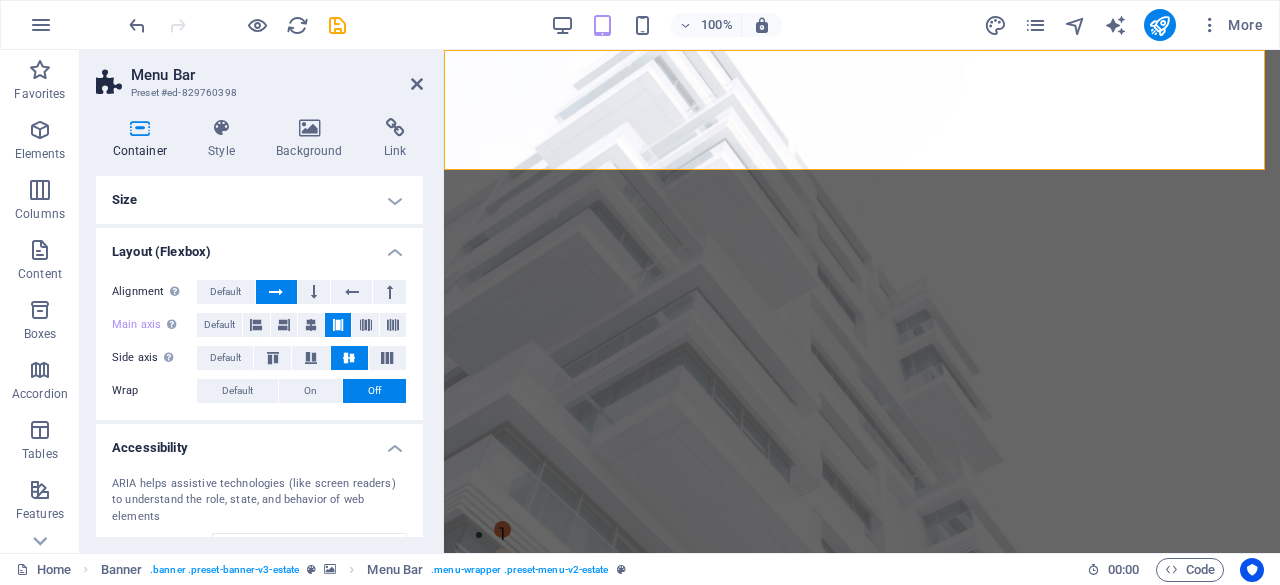 scroll, scrollTop: 103, scrollLeft: 0, axis: vertical 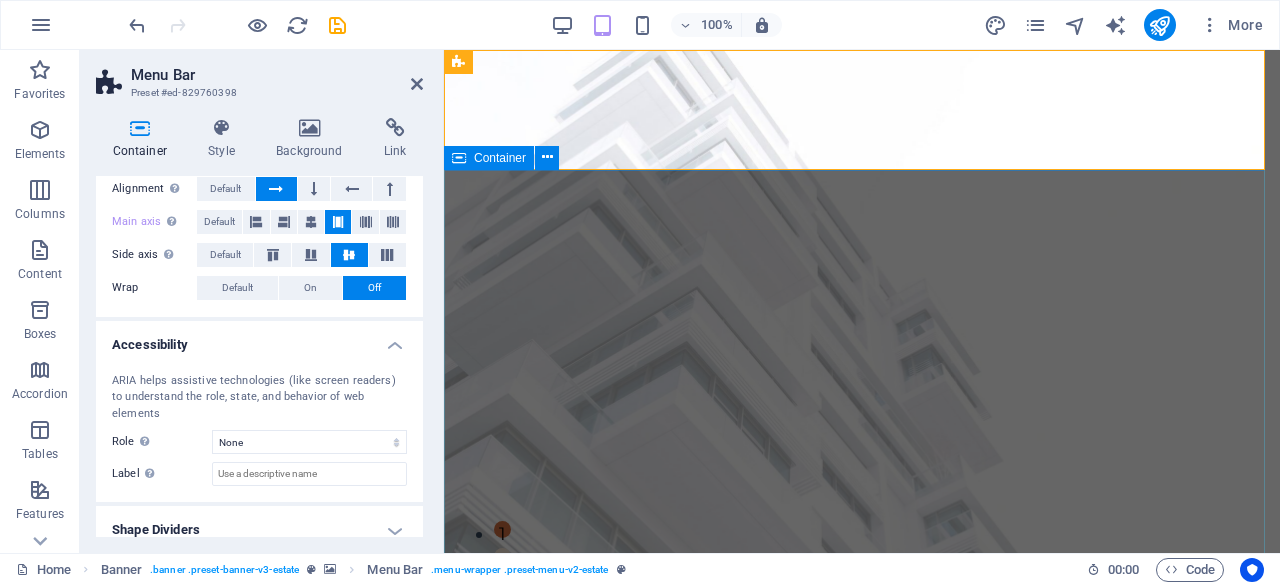 click on "FIND YOUR PERFECT PLACE At vero eos et accusamus et iusto odio dignissimos ducimus qui blanditiis praesentium voluptatum deleniti atque corrupti quos dolores et quas molestias excepturi sint occaecati cupiditate non provident. get started" at bounding box center [862, 1001] 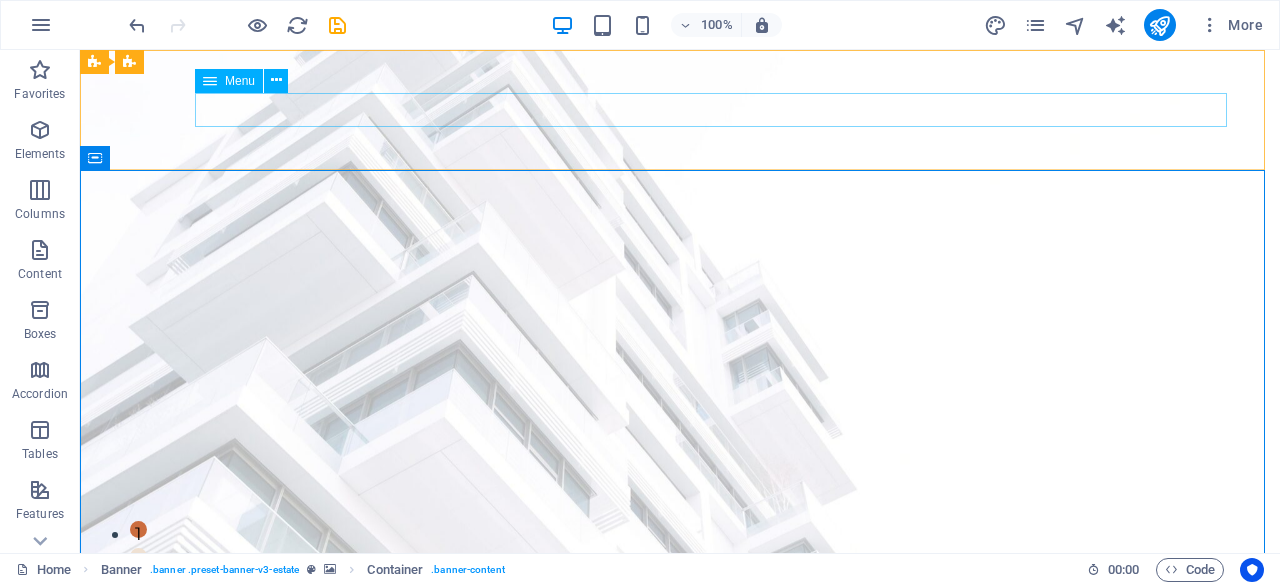click at bounding box center (210, 81) 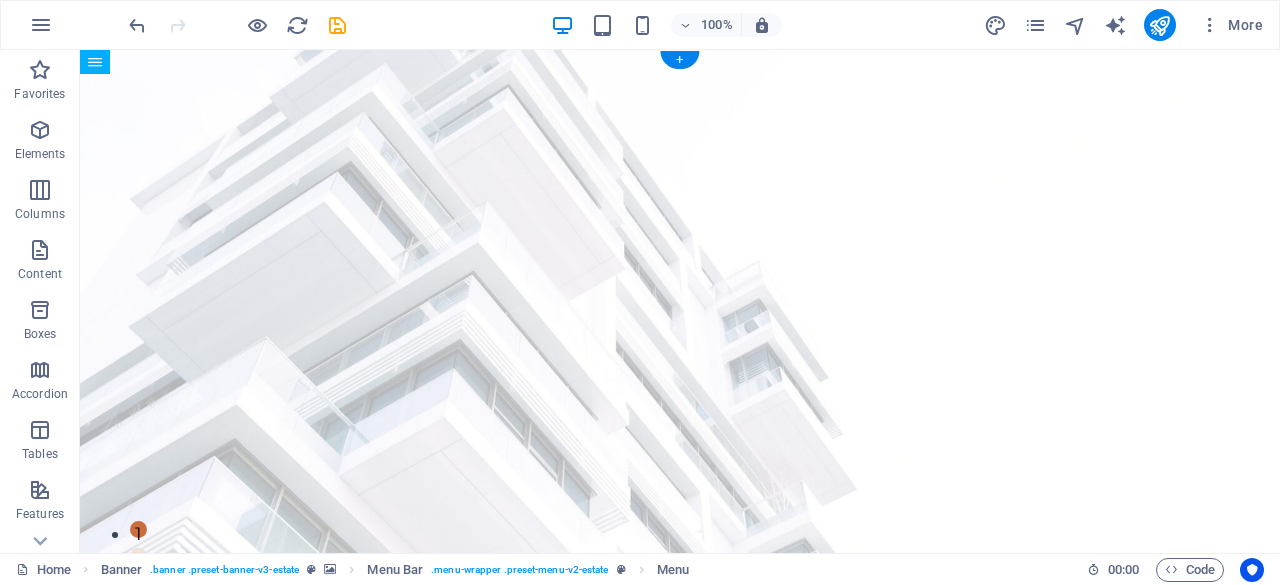 drag, startPoint x: 293, startPoint y: 131, endPoint x: 154, endPoint y: 109, distance: 140.73024 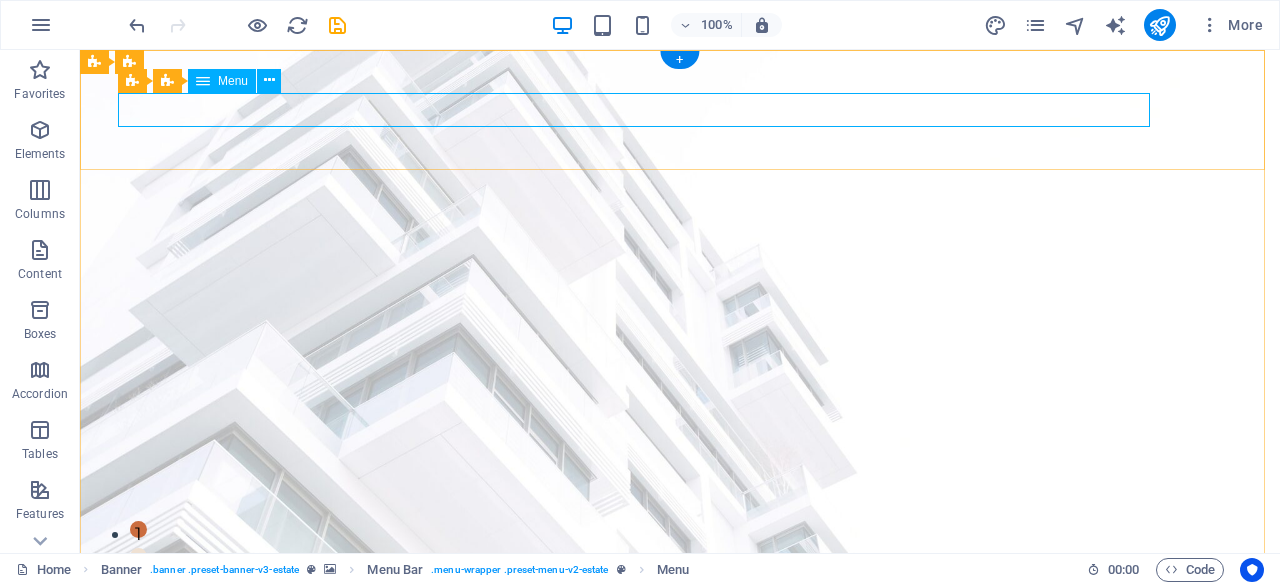 drag, startPoint x: 1217, startPoint y: 87, endPoint x: 148, endPoint y: 111, distance: 1069.2694 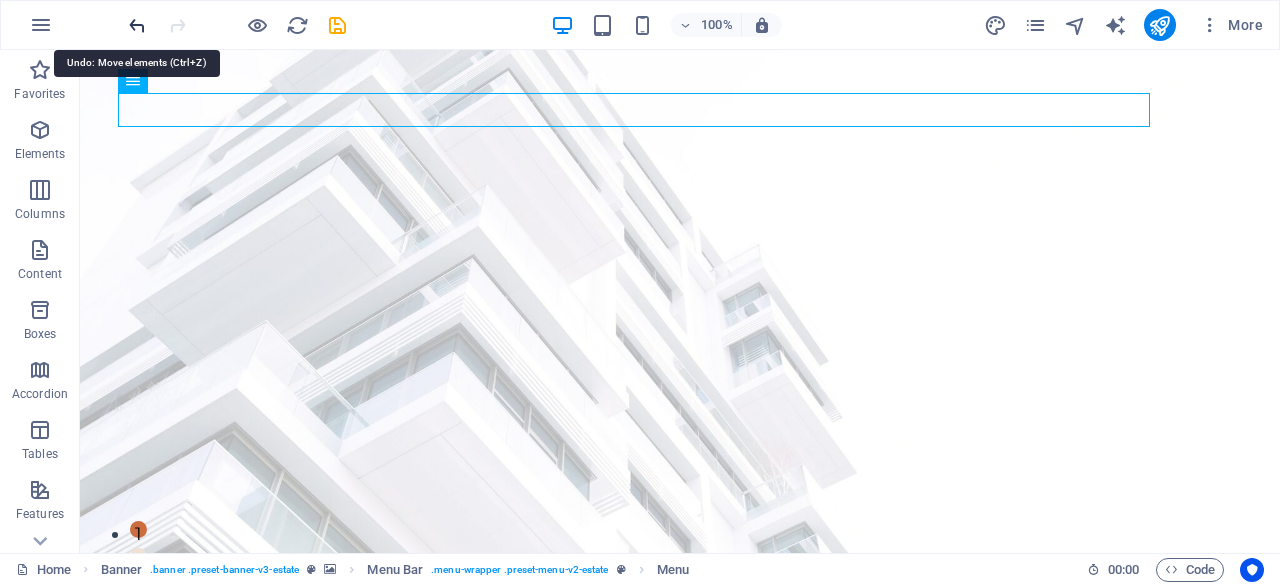 click at bounding box center [137, 25] 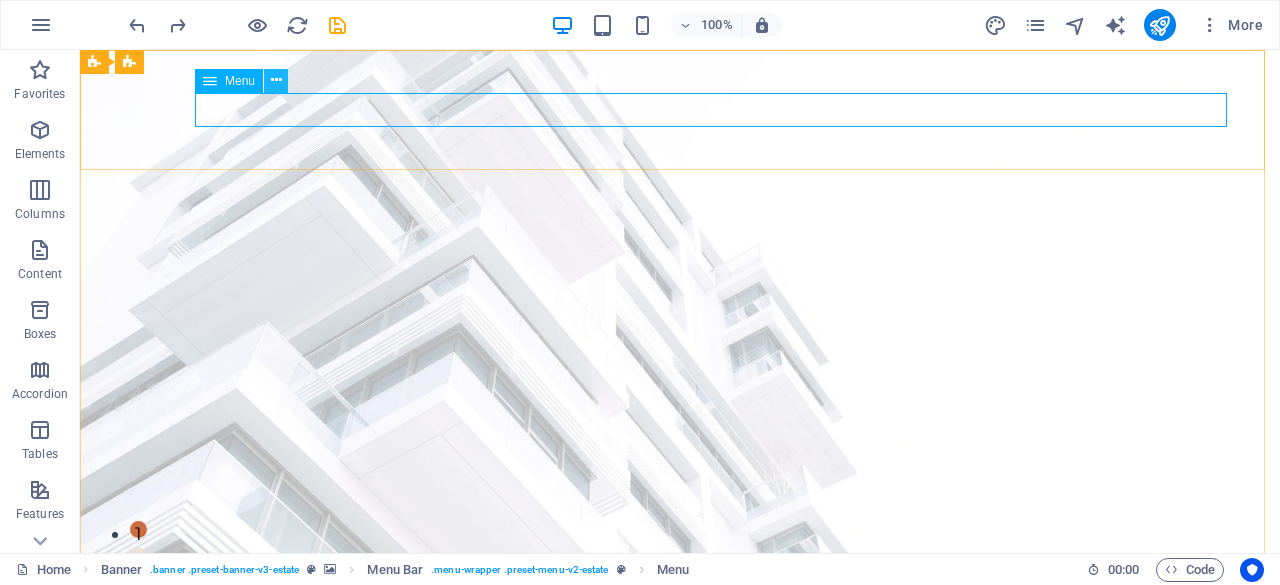 click at bounding box center (276, 80) 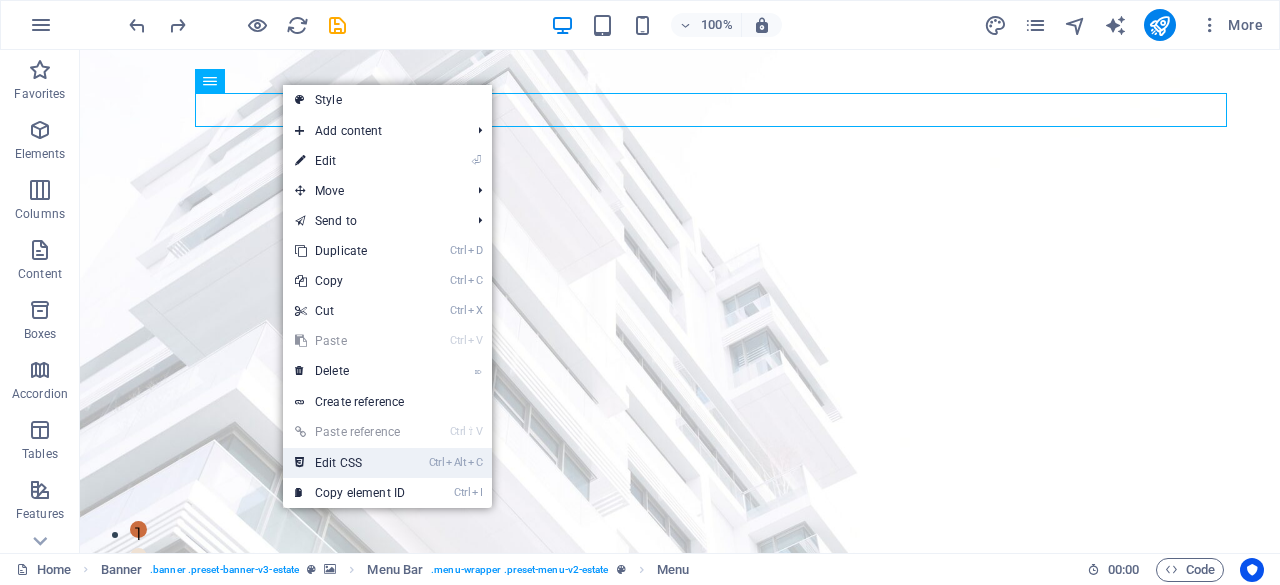 click on "Ctrl Alt C  Edit CSS" at bounding box center (350, 463) 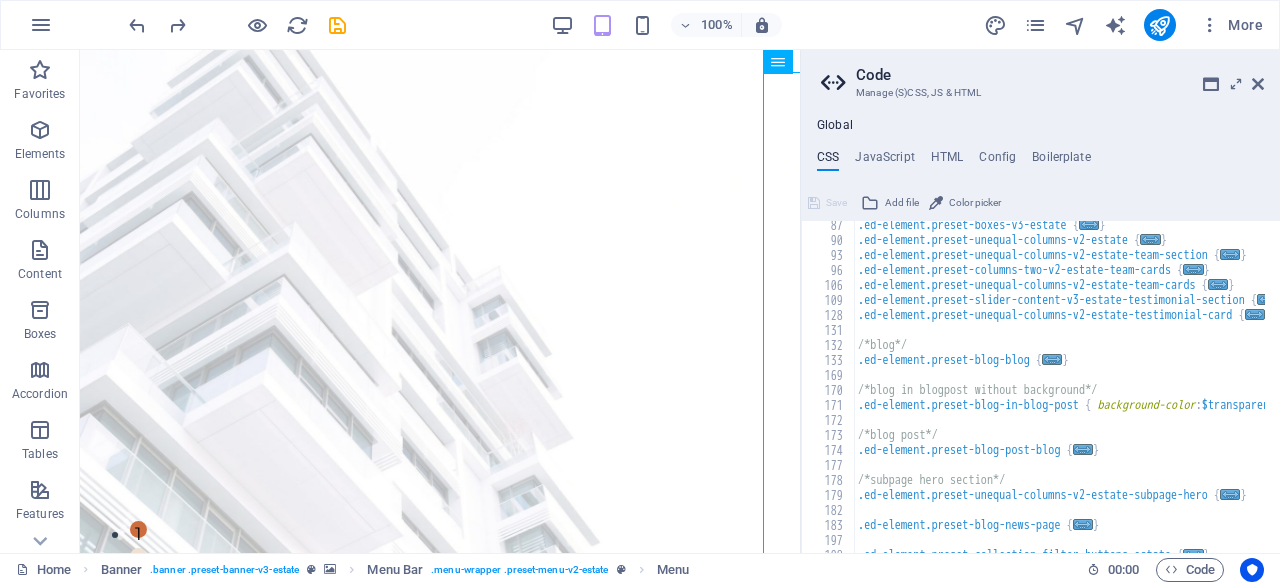 scroll, scrollTop: 334, scrollLeft: 0, axis: vertical 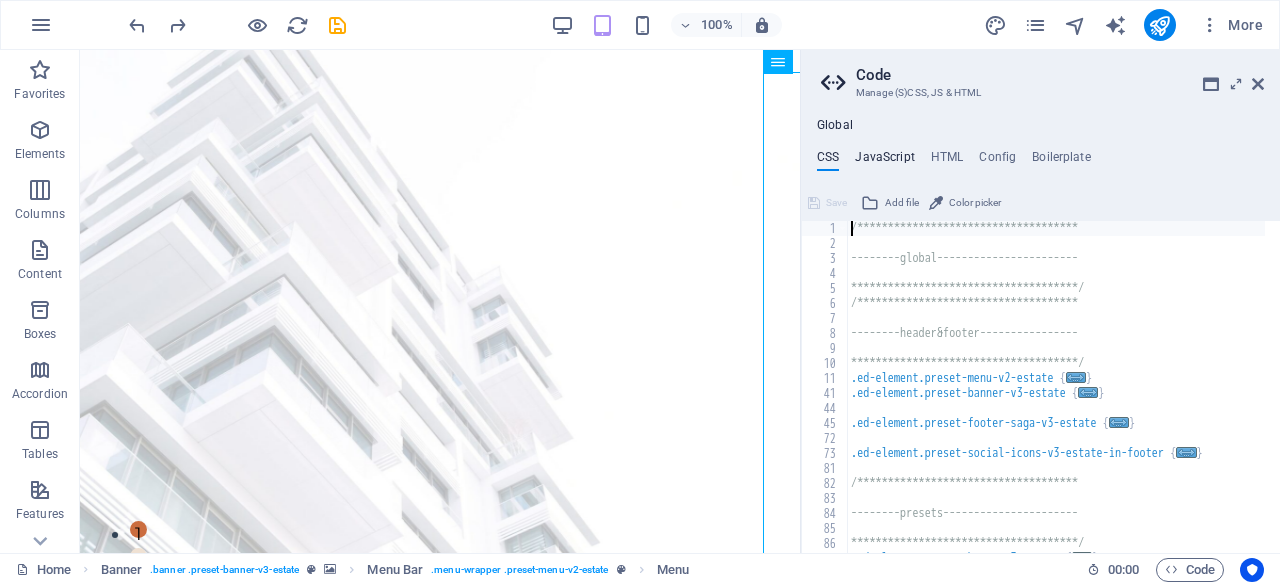 click on "JavaScript" at bounding box center (884, 161) 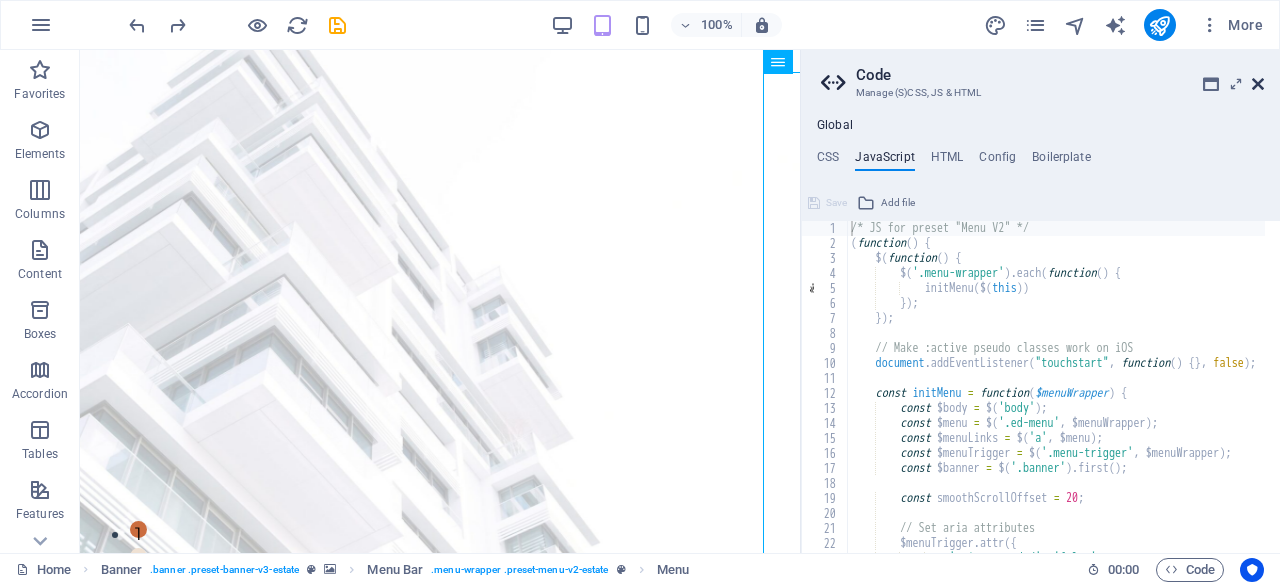 click at bounding box center [1258, 84] 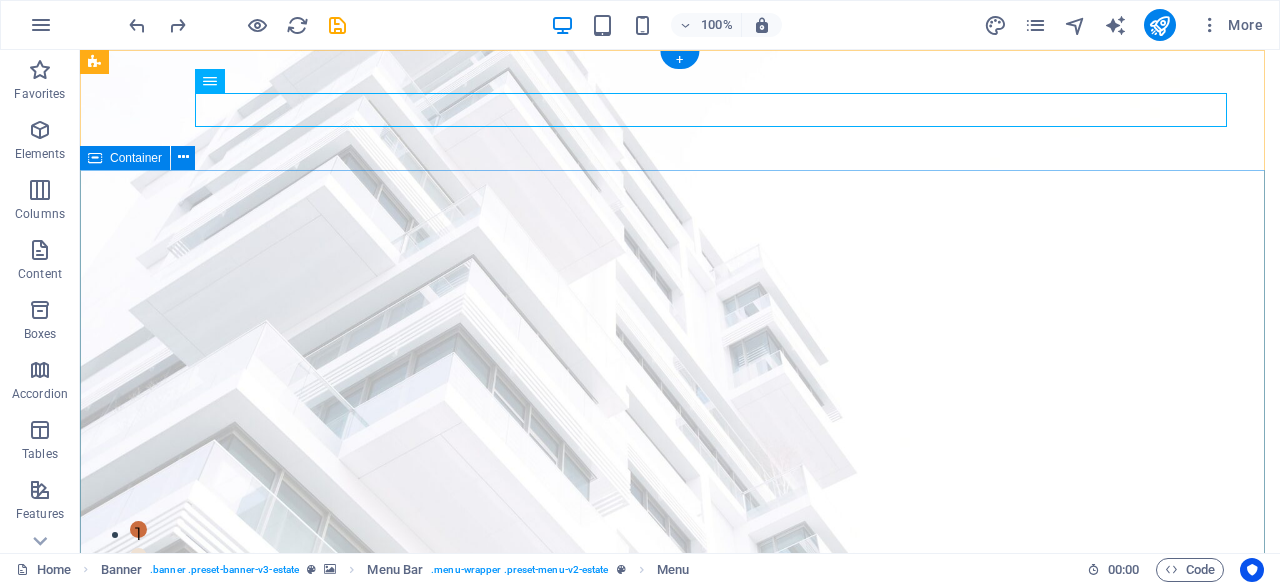 click on "FIND YOUR PERFECT PLACE At vero eos et accusamus et iusto odio dignissimos ducimus qui blanditiis praesentium voluptatum deleniti atque corrupti quos dolores et quas molestias excepturi sint occaecati cupiditate non provident. get started" at bounding box center (680, 1022) 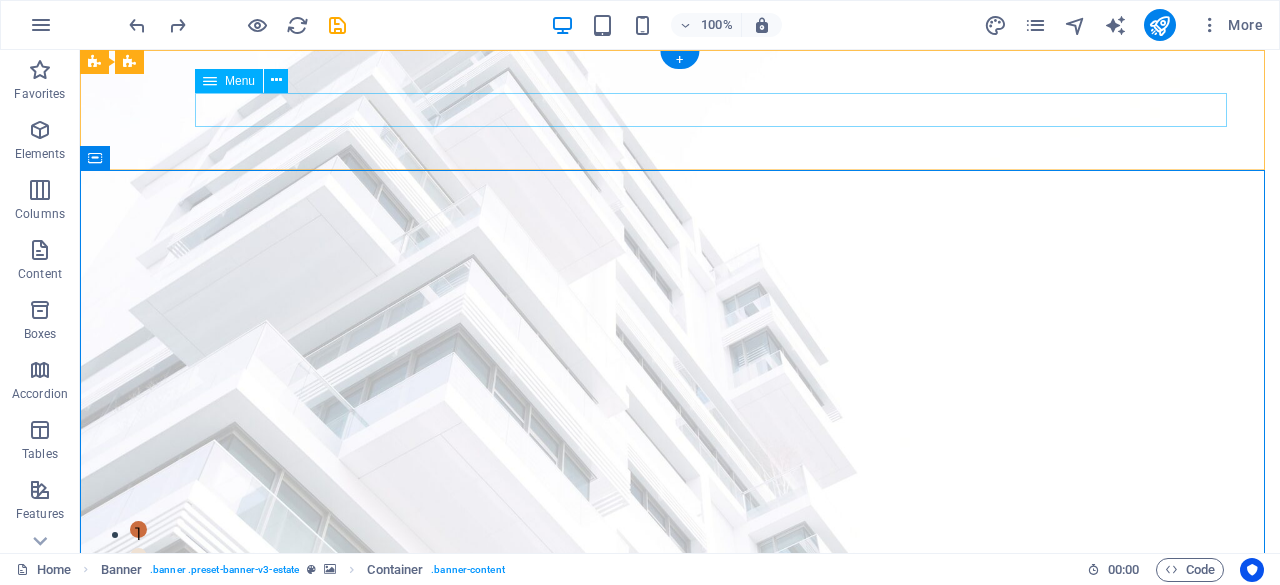 click on "Home Mission Events Contact About Us" at bounding box center [680, 758] 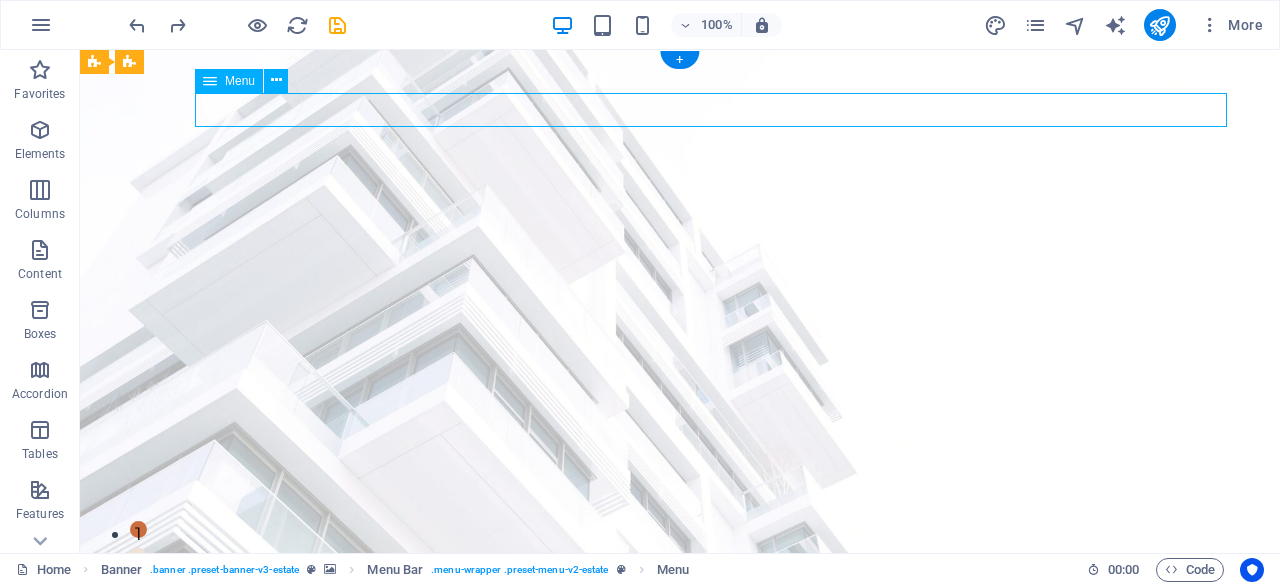 click on "Home Mission Events Contact About Us" at bounding box center [680, 758] 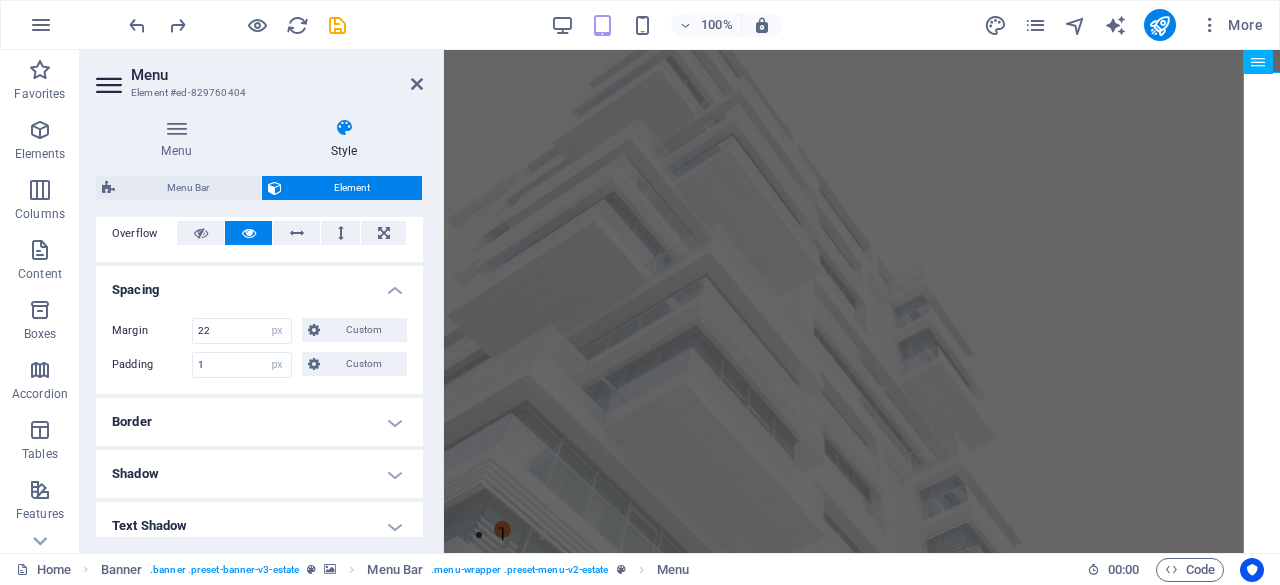 scroll, scrollTop: 602, scrollLeft: 0, axis: vertical 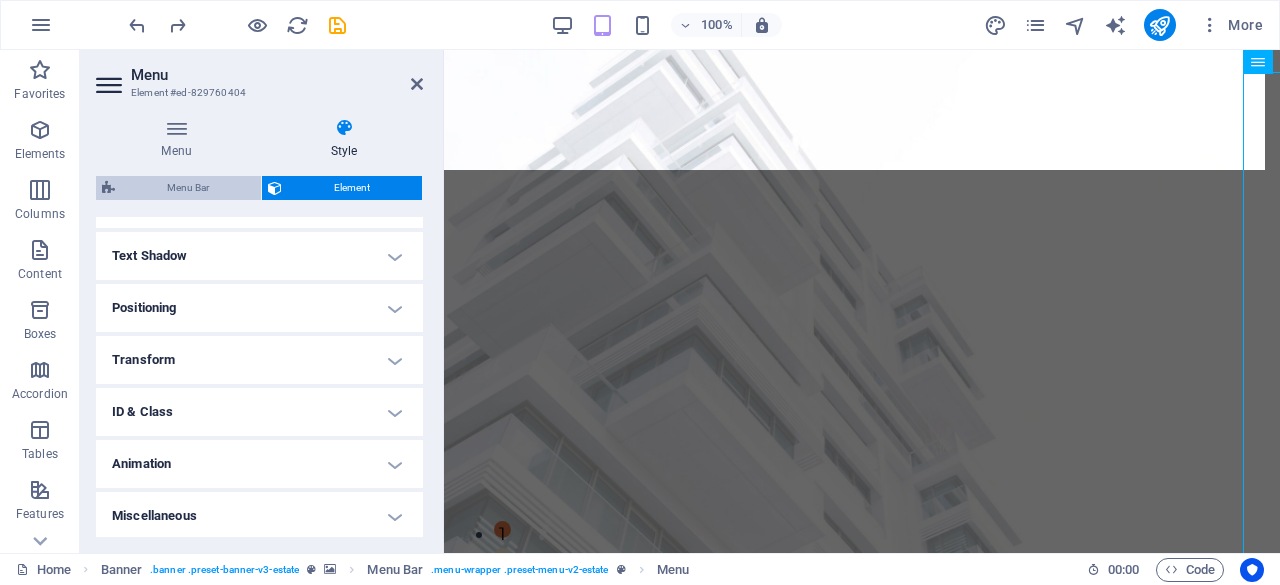 drag, startPoint x: 184, startPoint y: 174, endPoint x: 191, endPoint y: 189, distance: 16.552946 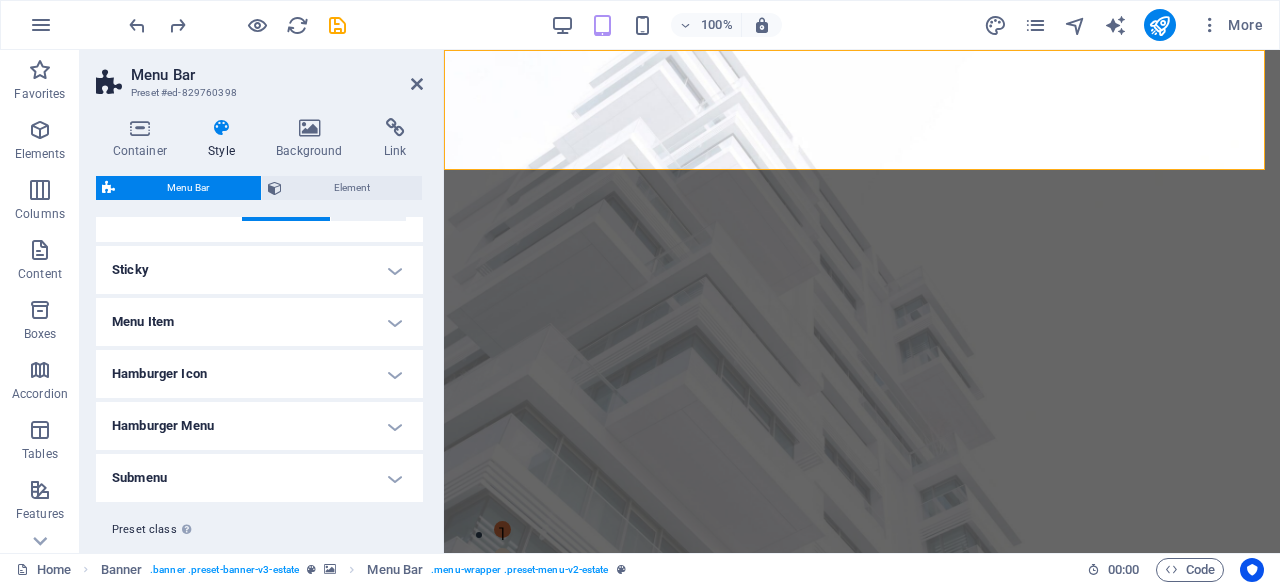 scroll, scrollTop: 560, scrollLeft: 0, axis: vertical 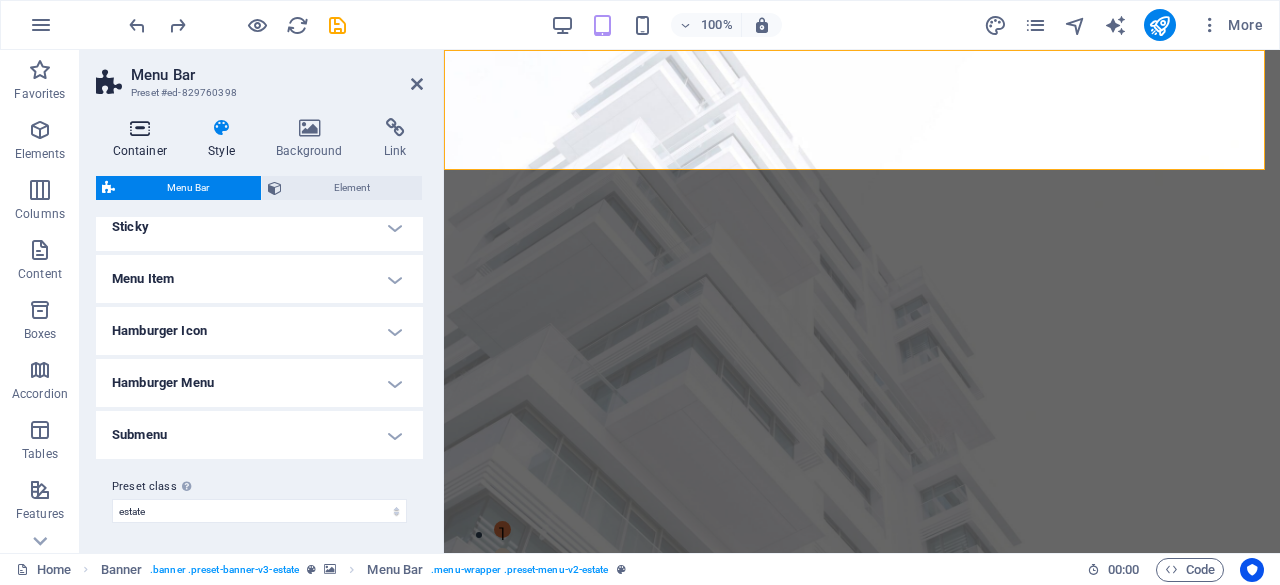 click on "Container" at bounding box center (144, 139) 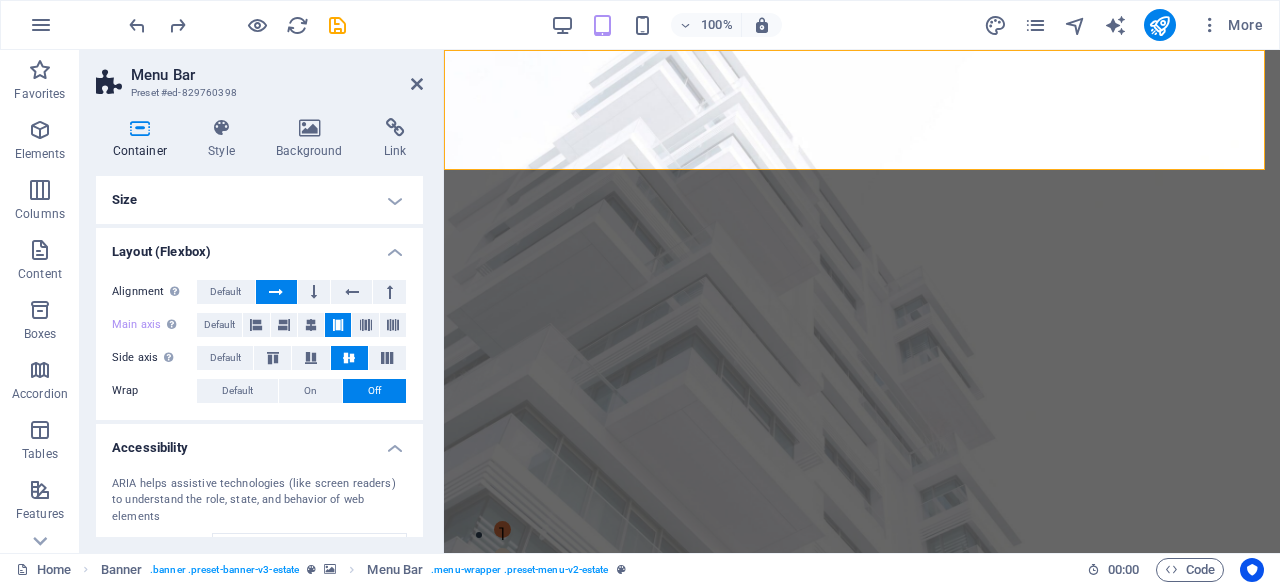 scroll, scrollTop: 1, scrollLeft: 0, axis: vertical 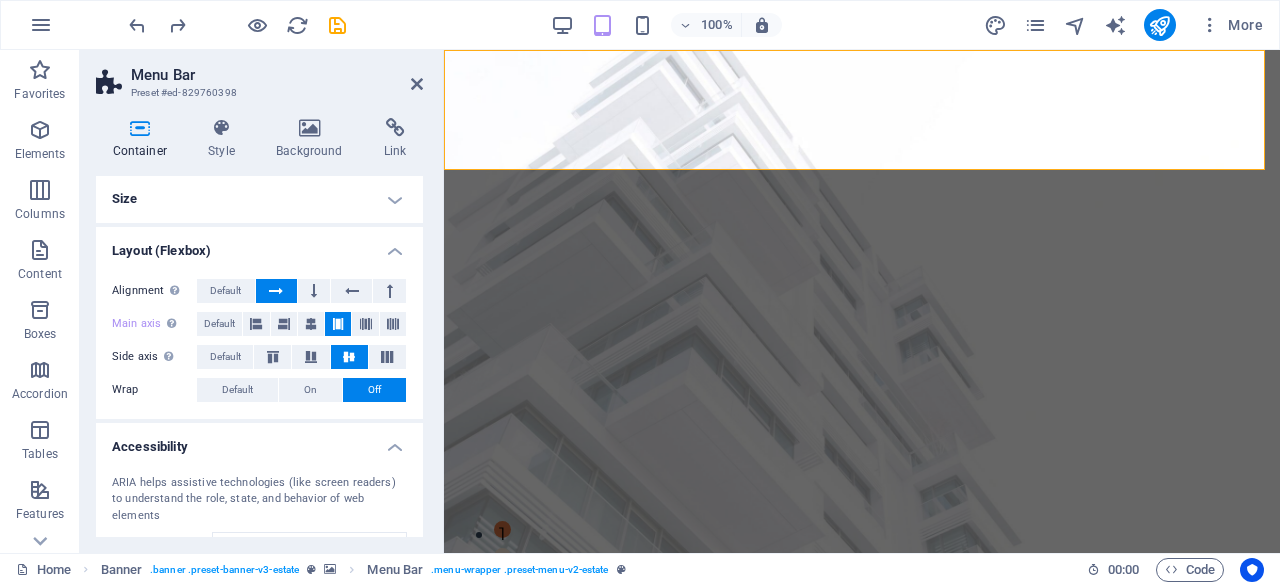 click on "Size" at bounding box center (259, 199) 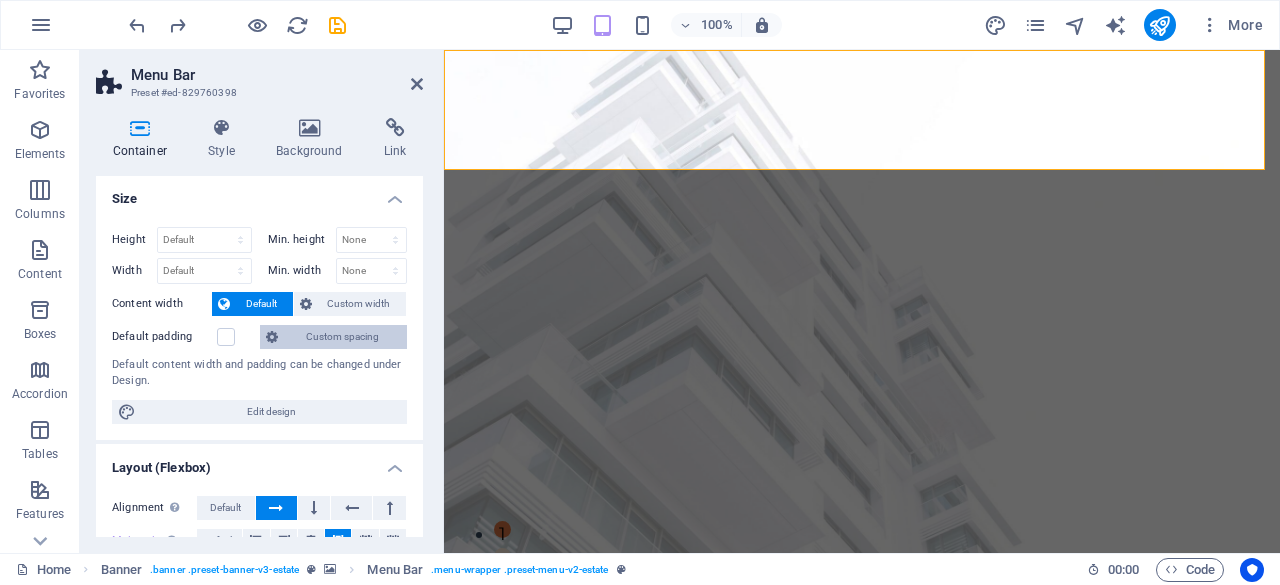 click on "Custom spacing" at bounding box center (342, 337) 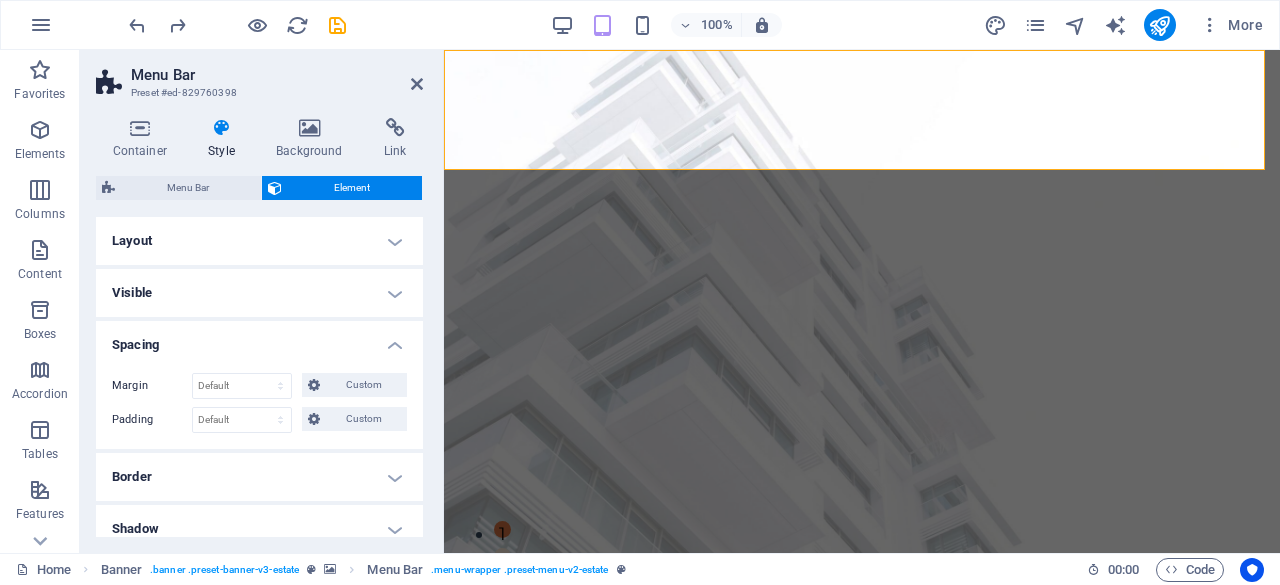 click on "Layout" at bounding box center (259, 241) 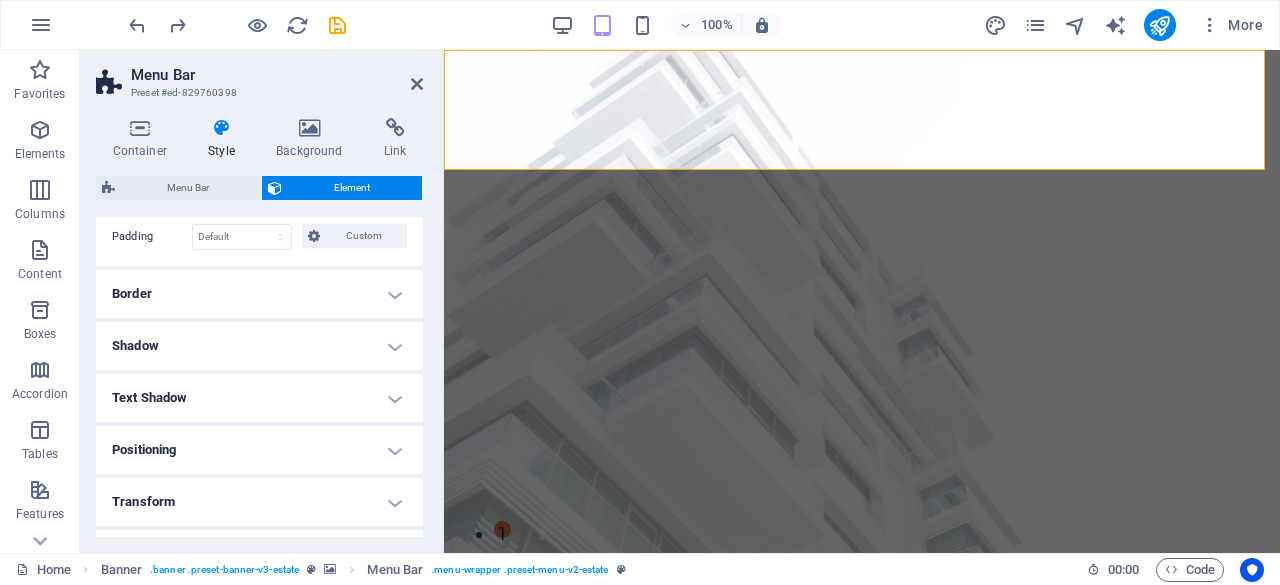 scroll, scrollTop: 346, scrollLeft: 0, axis: vertical 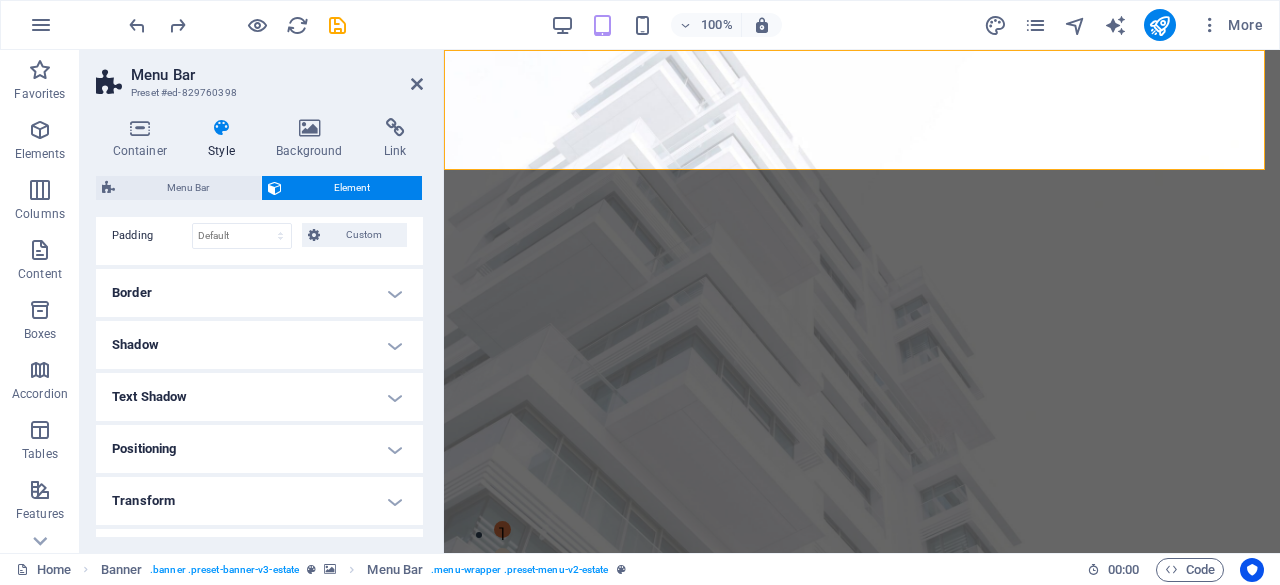 click on "Border" at bounding box center (259, 293) 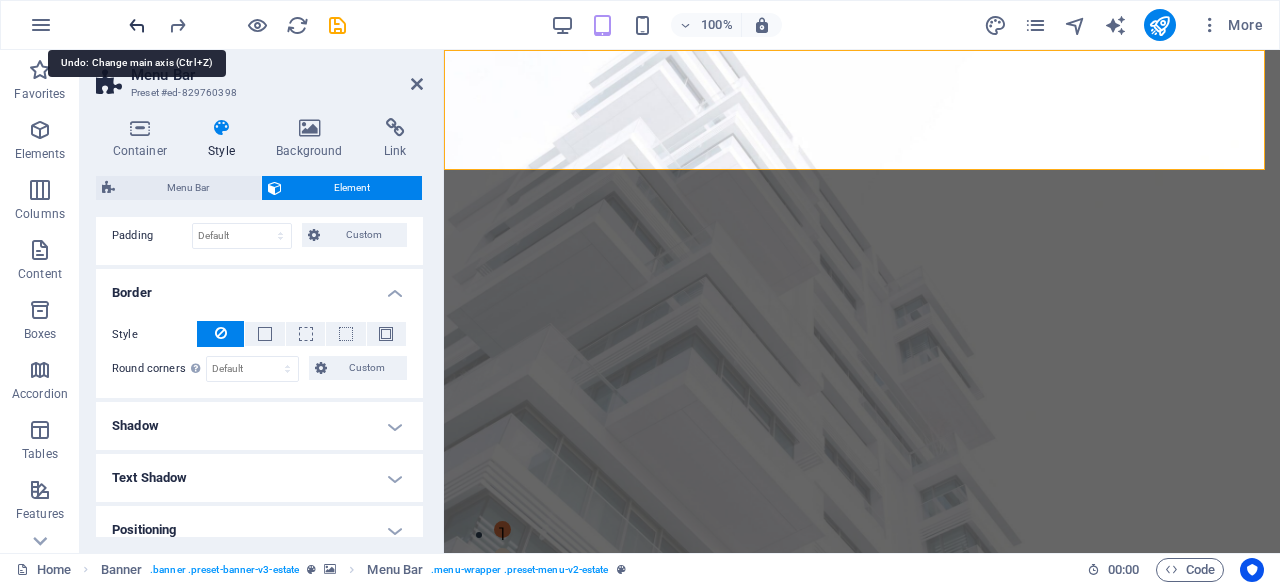 click at bounding box center (137, 25) 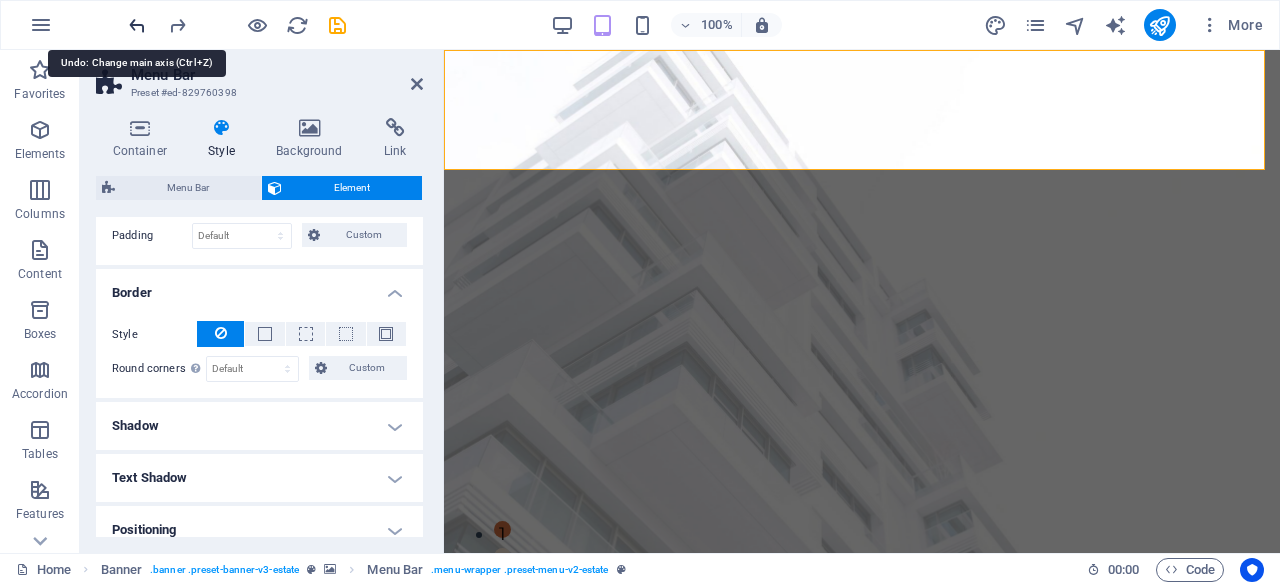 click at bounding box center (137, 25) 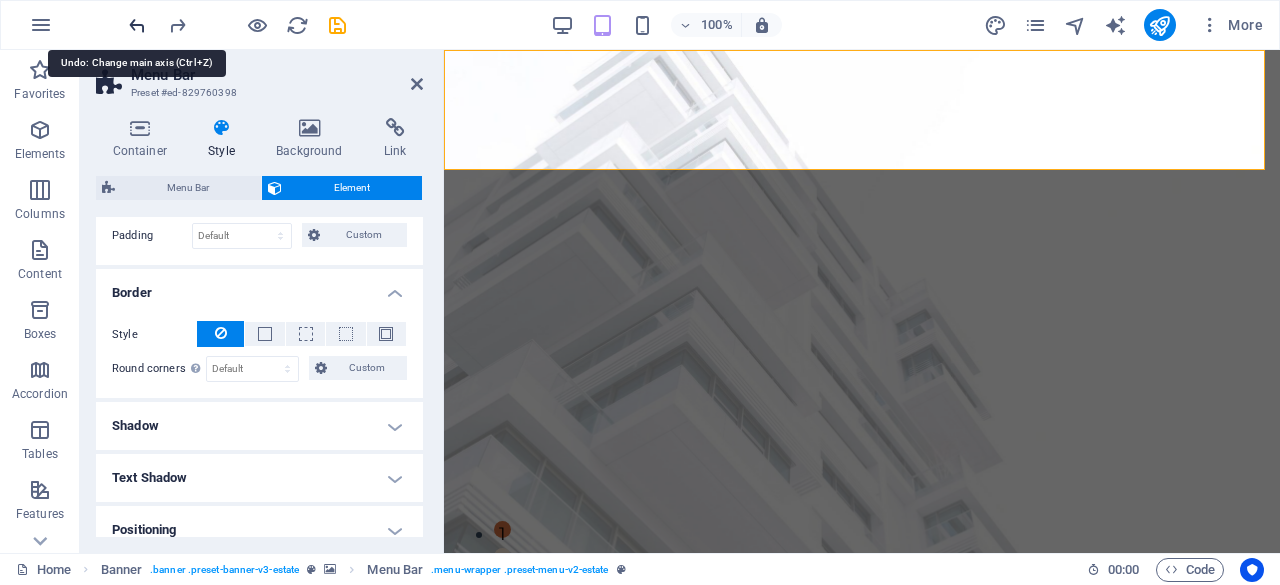 click at bounding box center (137, 25) 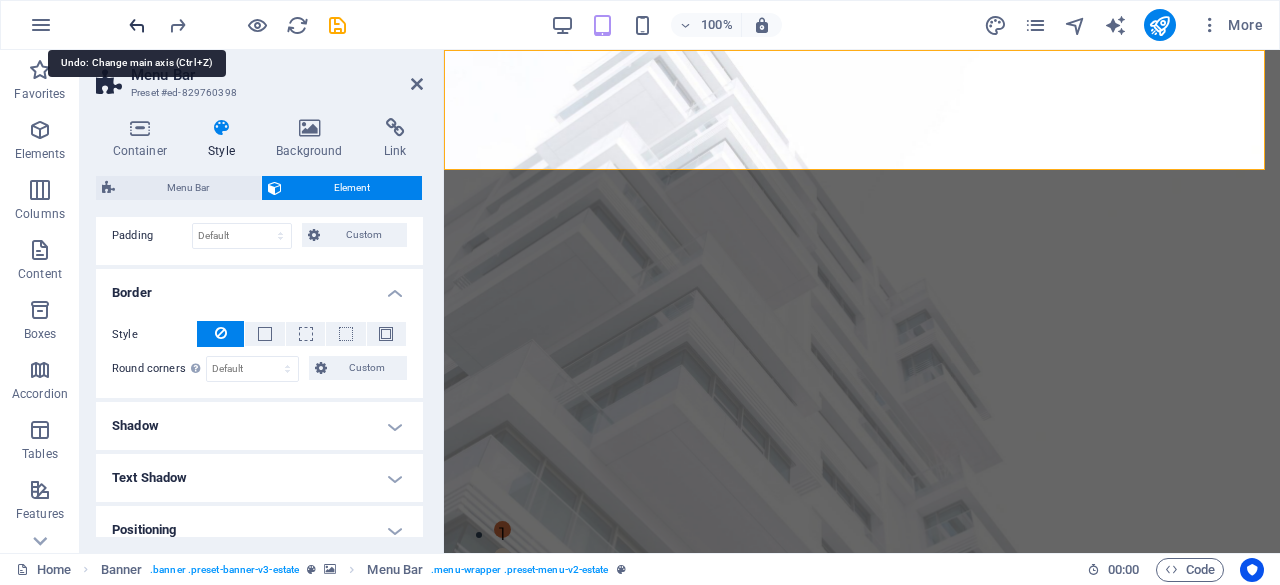 click at bounding box center [137, 25] 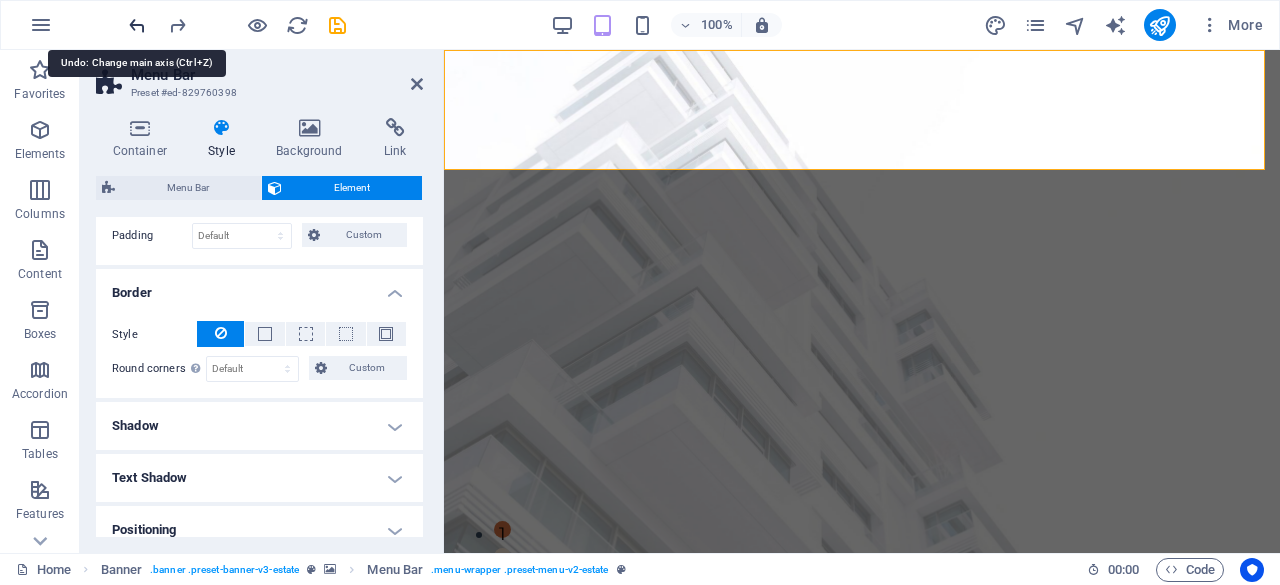 click at bounding box center (137, 25) 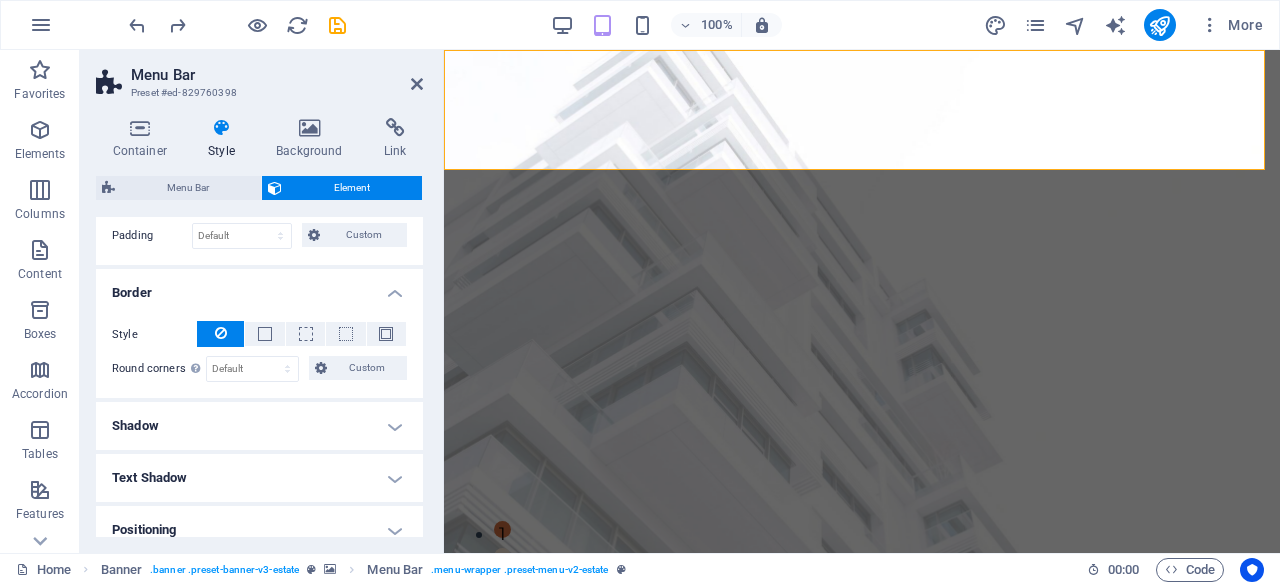 scroll, scrollTop: 0, scrollLeft: 0, axis: both 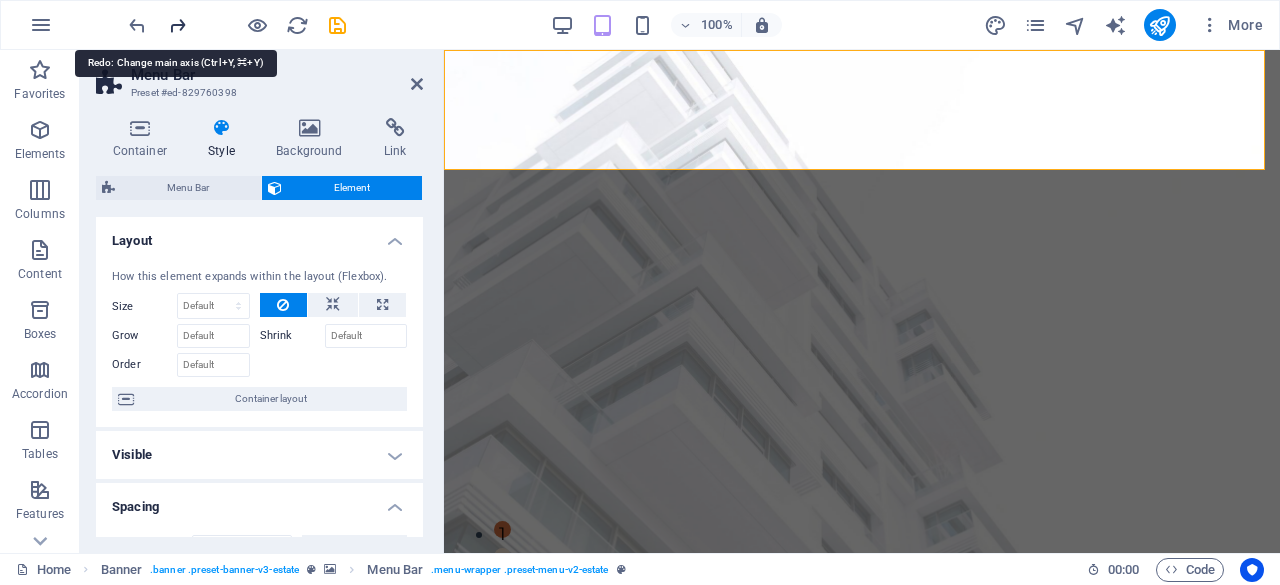 click at bounding box center [177, 25] 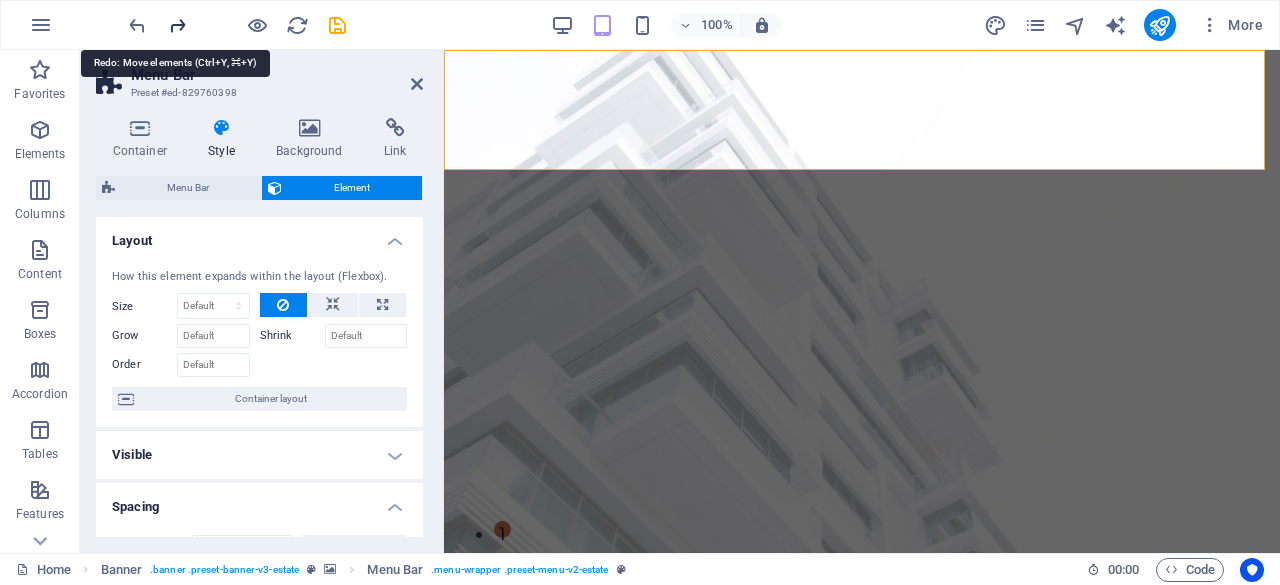 click at bounding box center [177, 25] 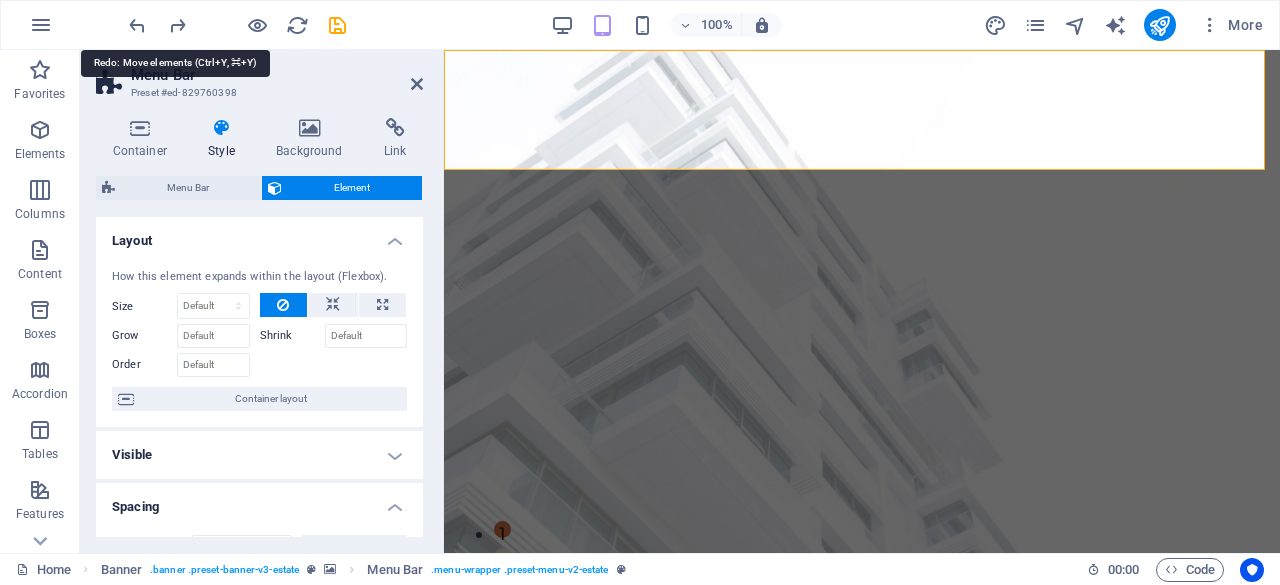 click at bounding box center [237, 25] 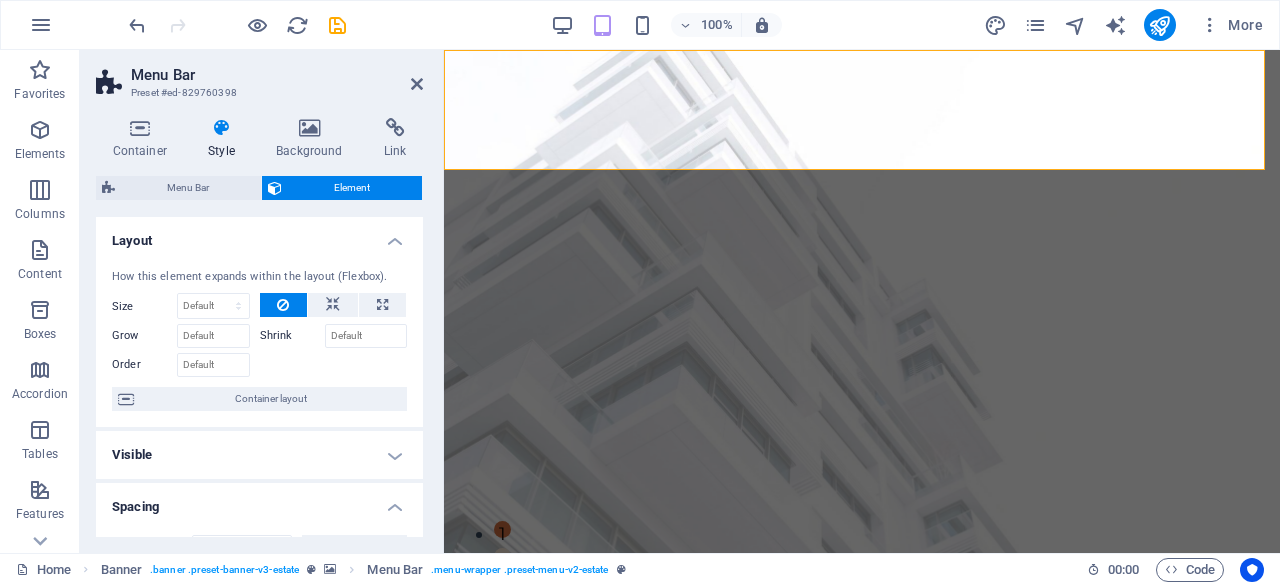 click at bounding box center [237, 25] 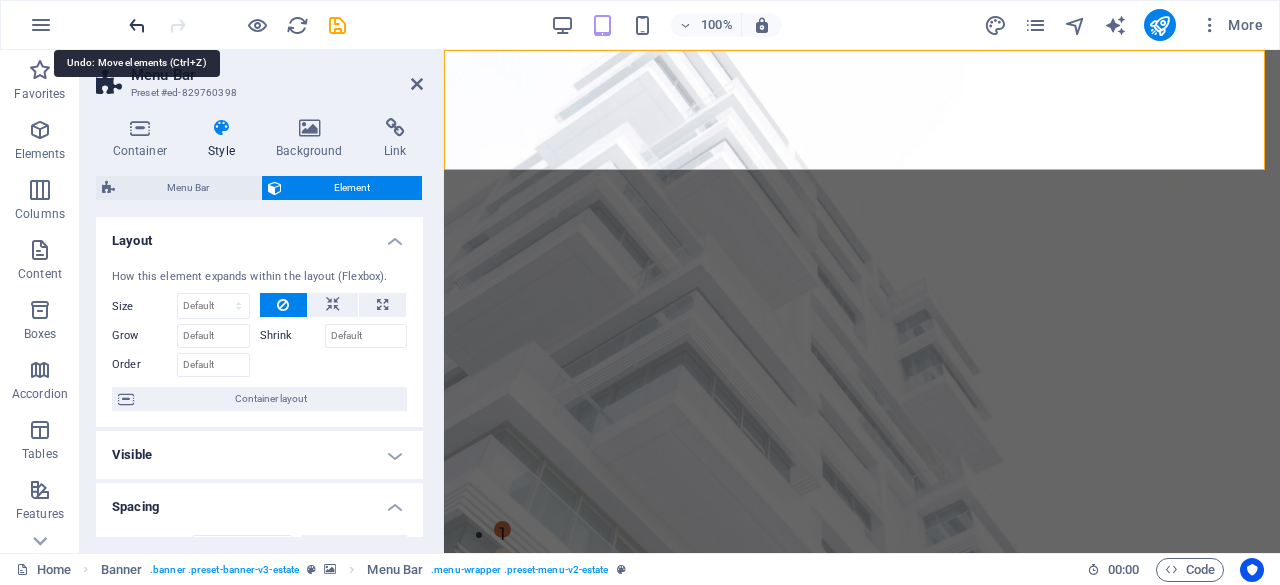 click at bounding box center [137, 25] 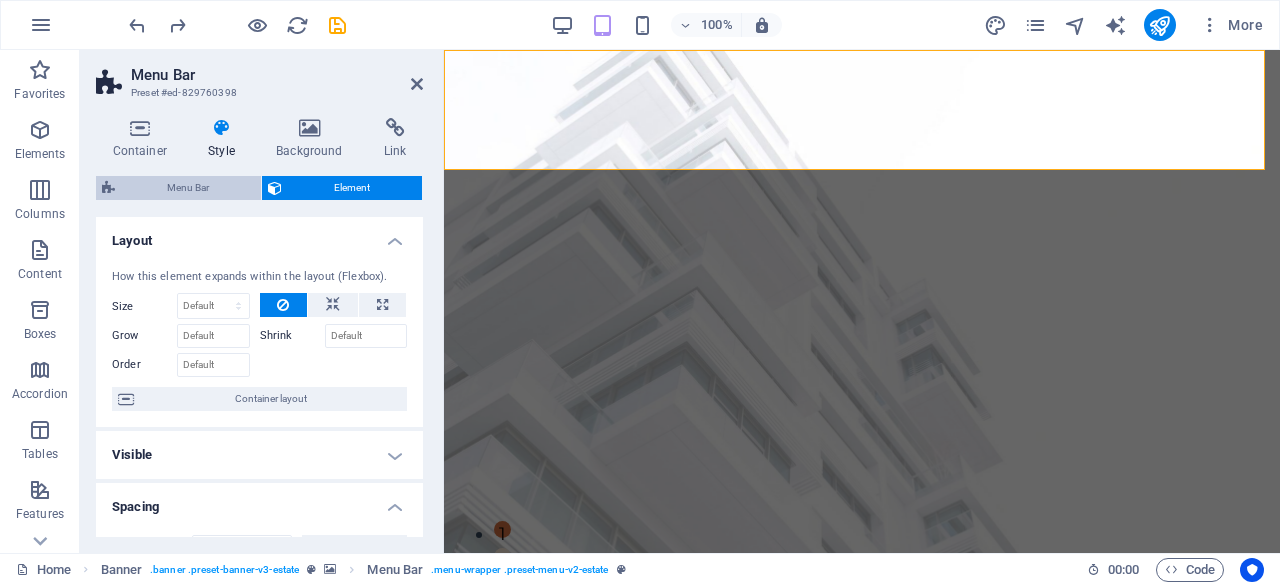 click on "Menu Bar" at bounding box center [188, 188] 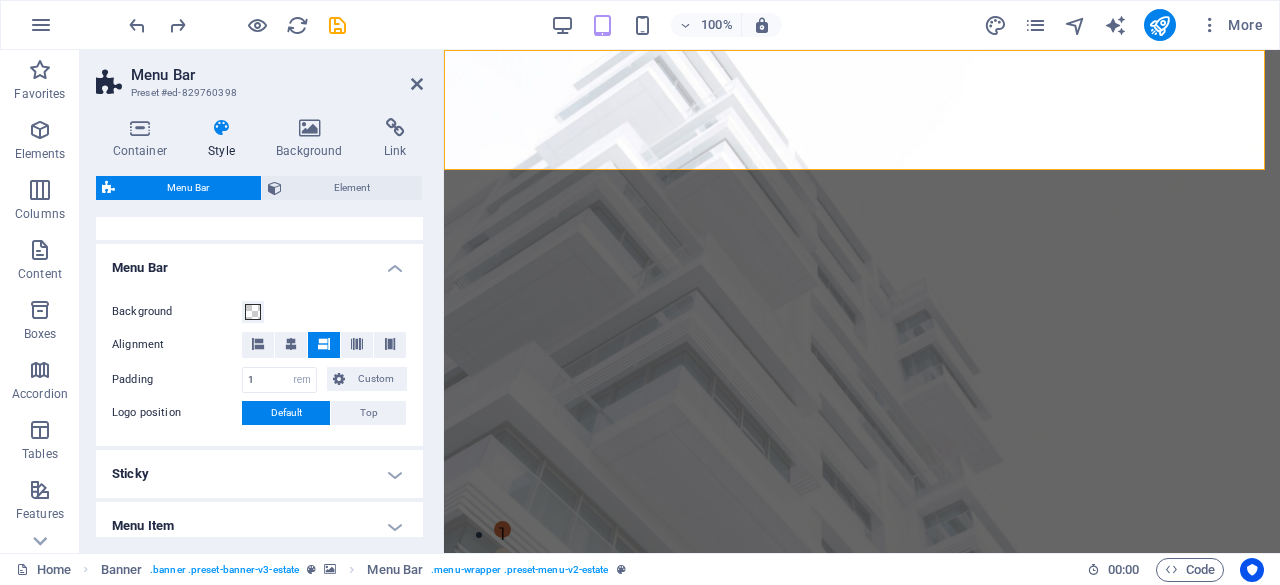 scroll, scrollTop: 314, scrollLeft: 0, axis: vertical 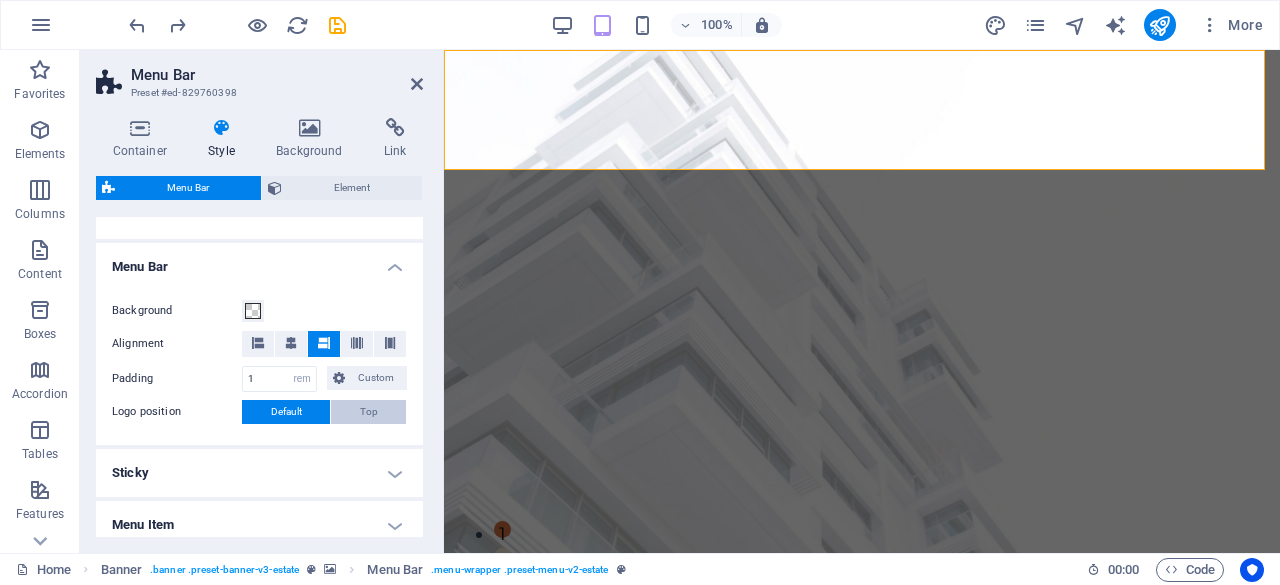 click on "Top" at bounding box center (368, 412) 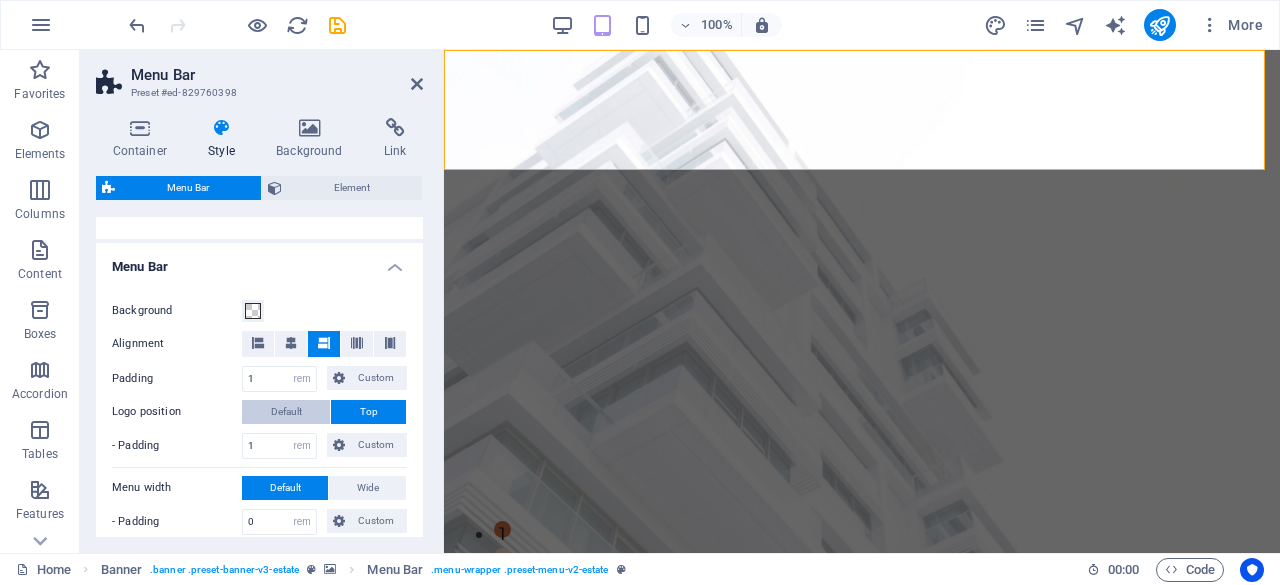 click on "Default" at bounding box center (286, 412) 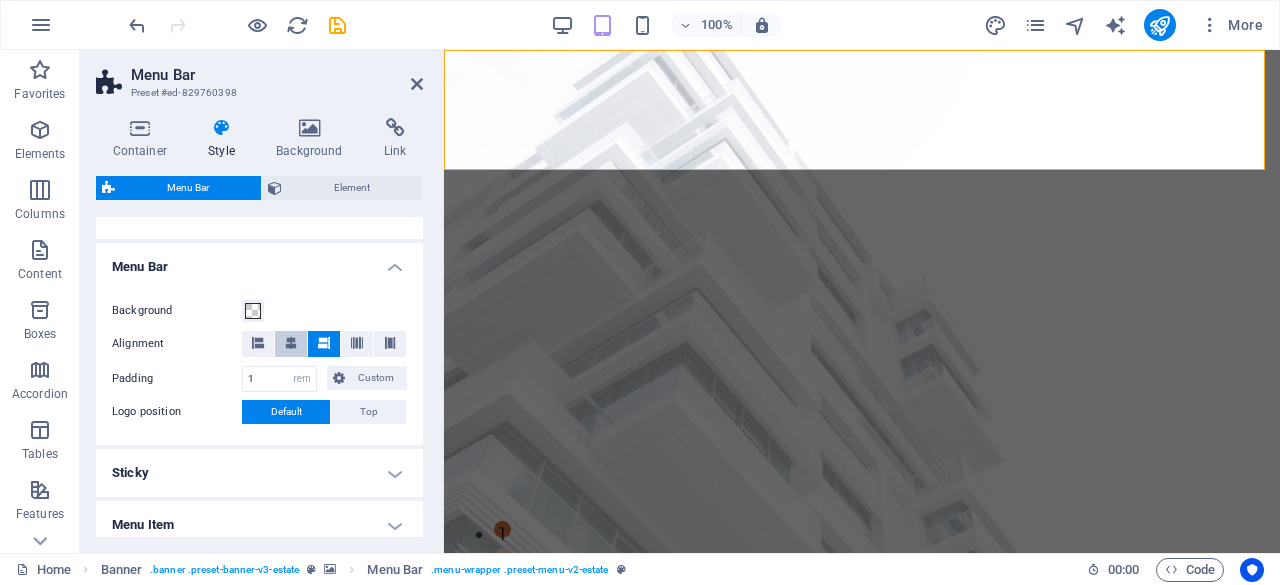 click at bounding box center [291, 344] 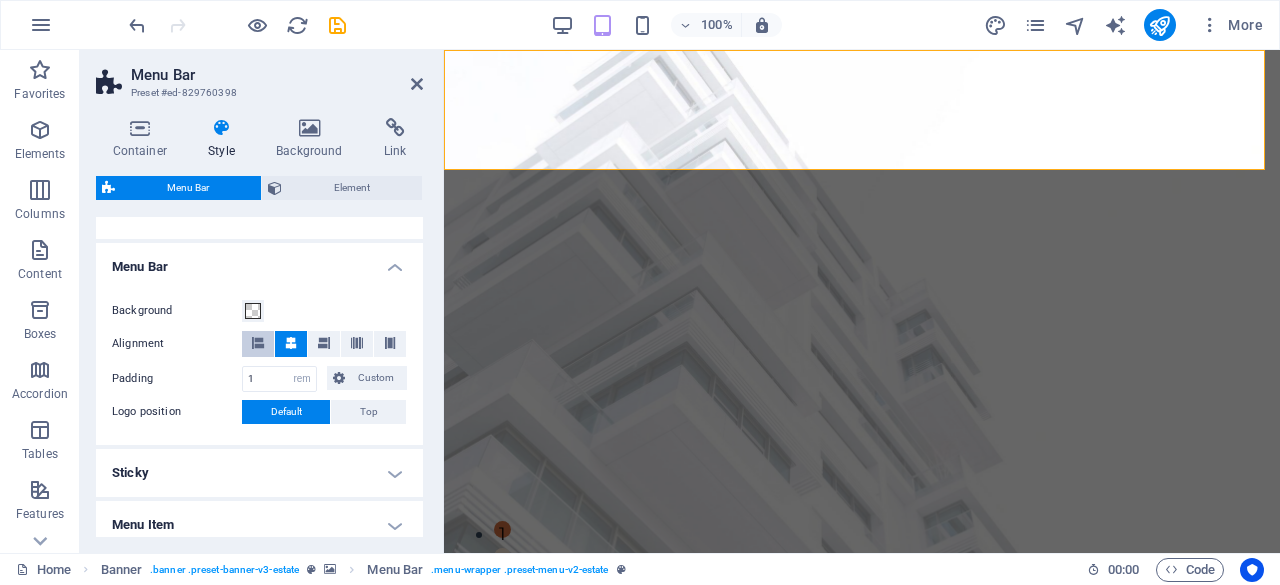 click at bounding box center [258, 344] 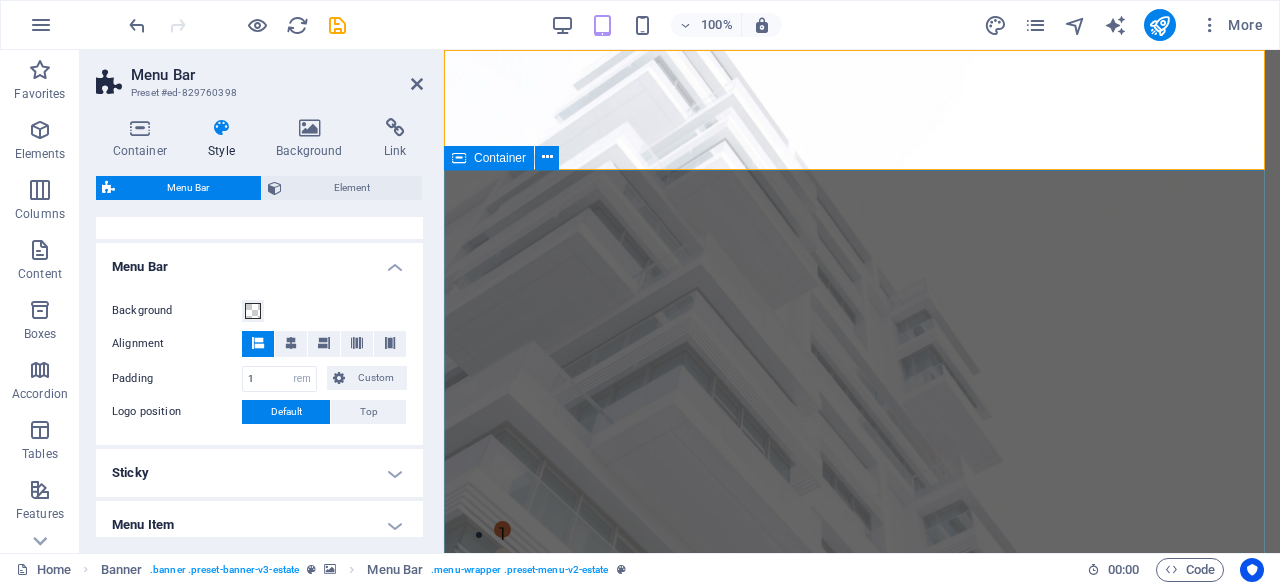 click on "FIND YOUR PERFECT PLACE At vero eos et accusamus et iusto odio dignissimos ducimus qui blanditiis praesentium voluptatum deleniti atque corrupti quos dolores et quas molestias excepturi sint occaecati cupiditate non provident. get started" at bounding box center [862, 1001] 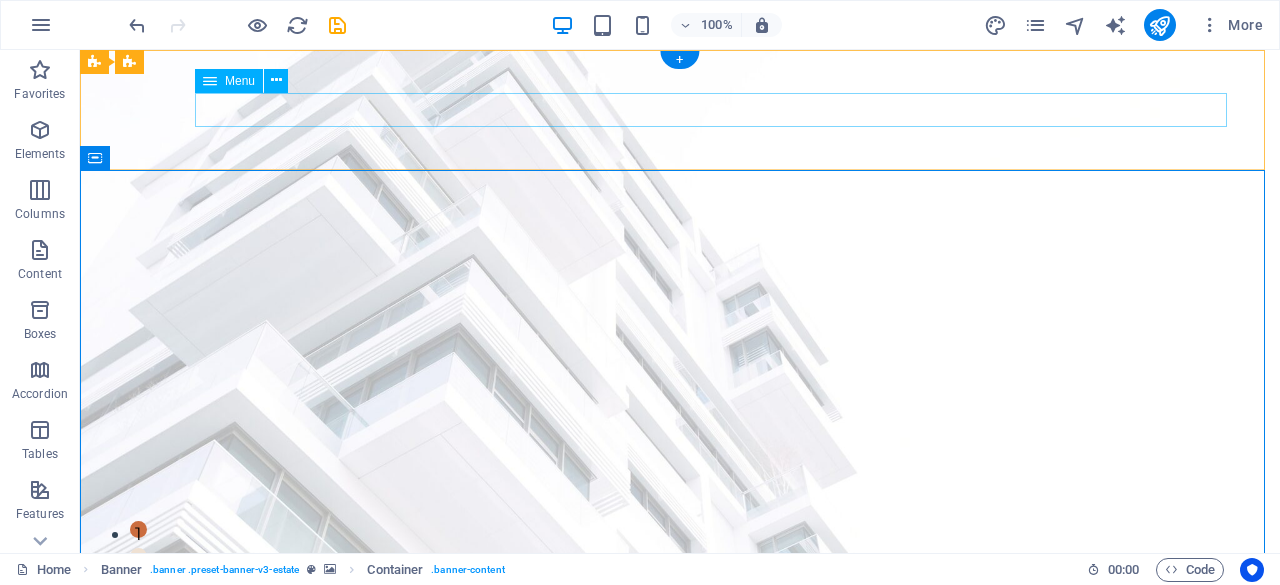 click on "Home Mission Events Contact About Us" at bounding box center [680, 758] 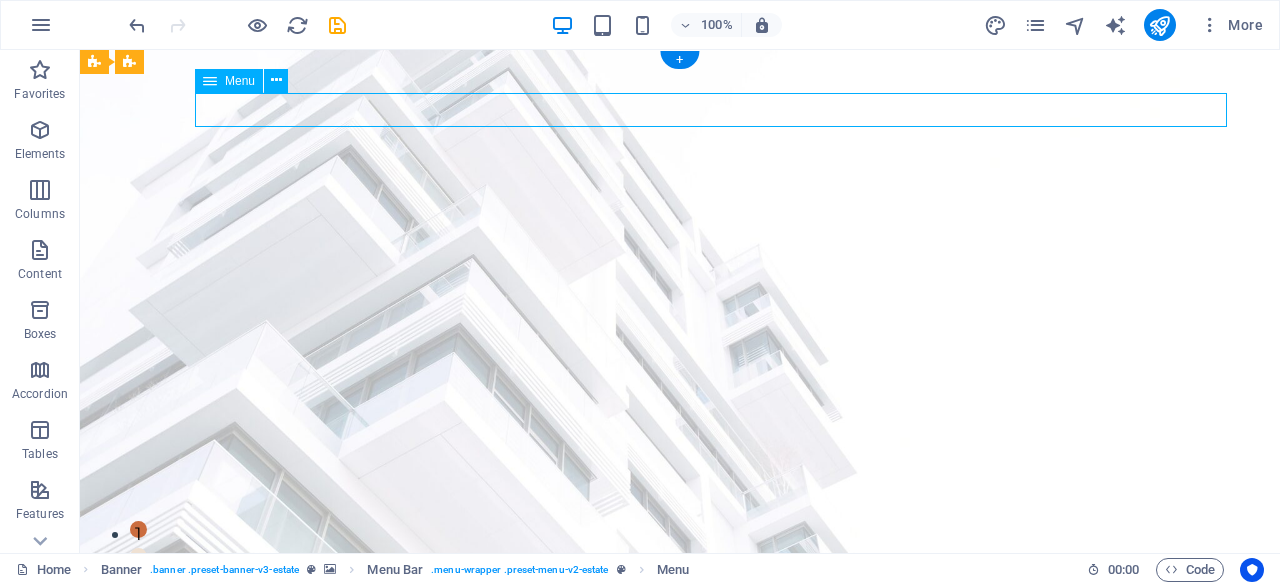 click on "Home Mission Events Contact About Us" at bounding box center [680, 758] 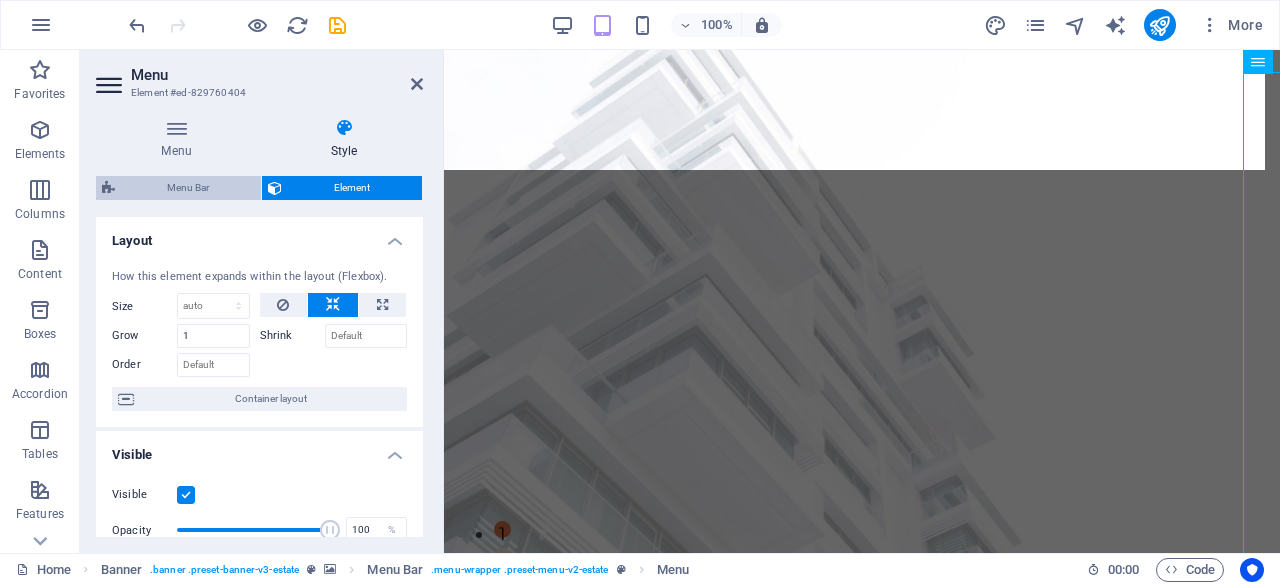 click on "Menu Bar" at bounding box center [188, 188] 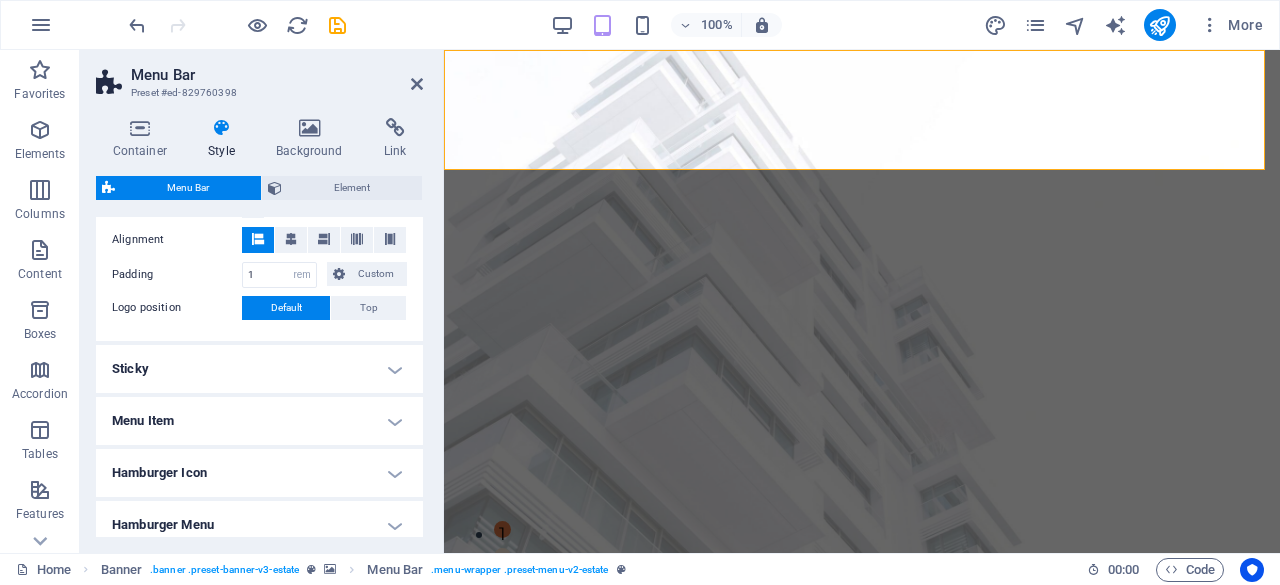 scroll, scrollTop: 333, scrollLeft: 0, axis: vertical 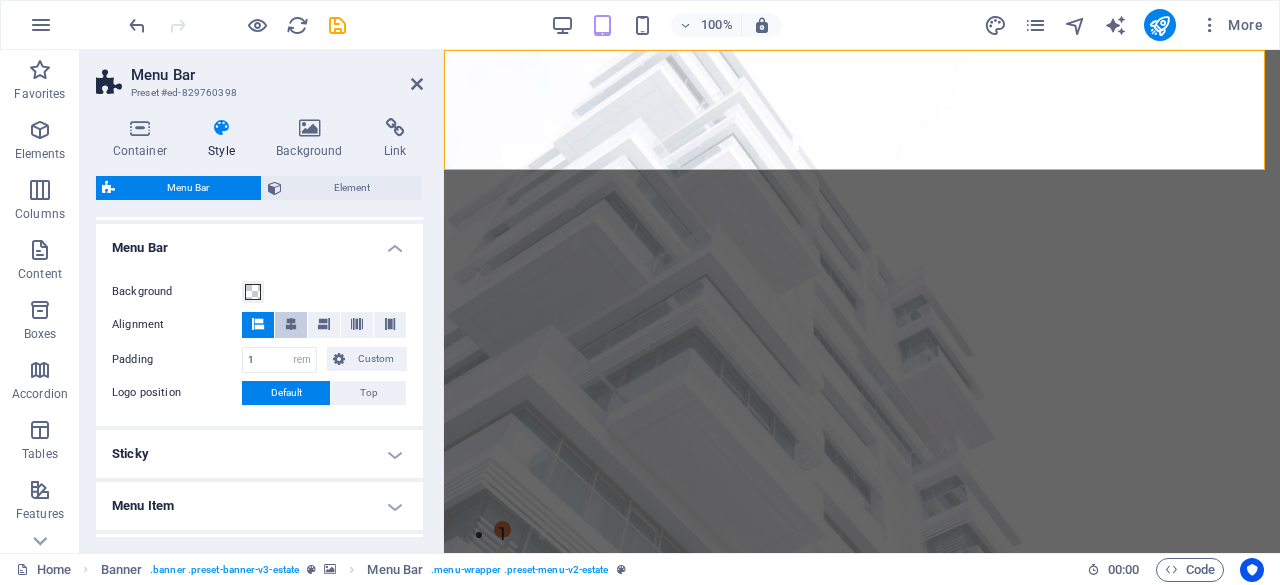 click at bounding box center (291, 324) 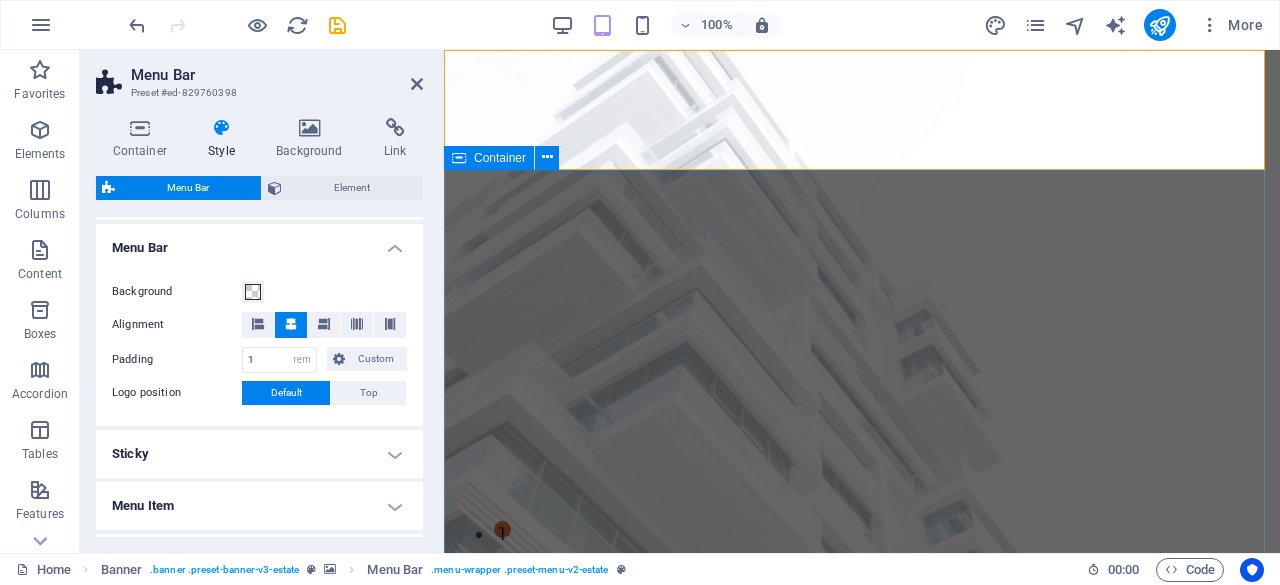 click on "FIND YOUR PERFECT PLACE At vero eos et accusamus et iusto odio dignissimos ducimus qui blanditiis praesentium voluptatum deleniti atque corrupti quos dolores et quas molestias excepturi sint occaecati cupiditate non provident. get started" at bounding box center (862, 1001) 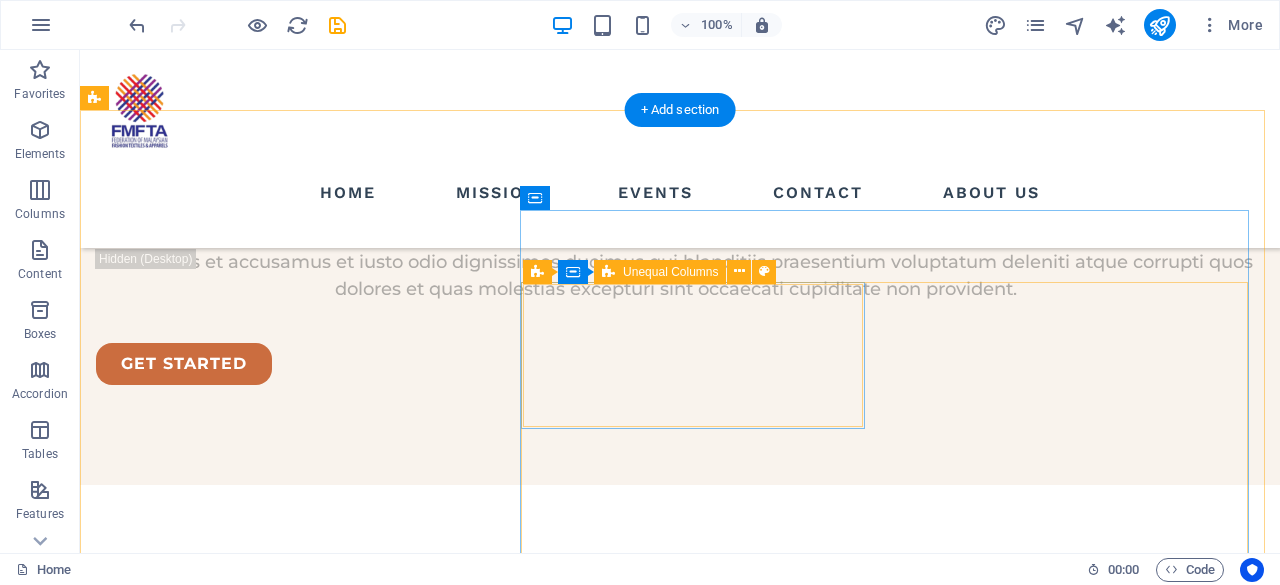 scroll, scrollTop: 2602, scrollLeft: 0, axis: vertical 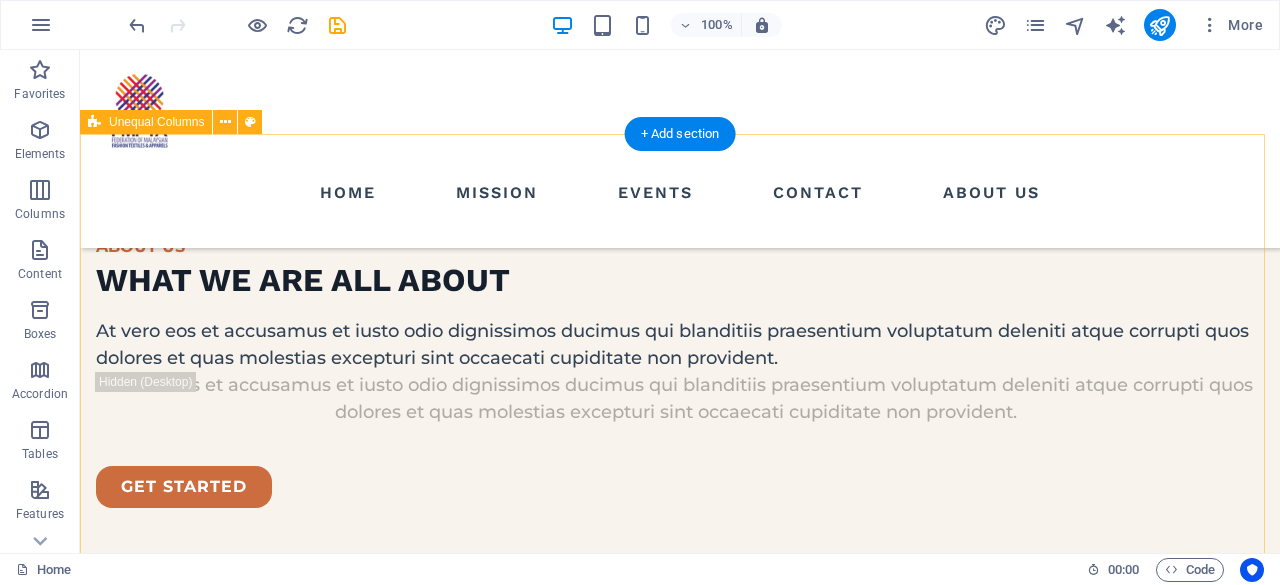 click on "ABOUT US
what we are all about At vero eos et accusamus et iusto odioertis etdivimos ducimus qui blanditiis praentiuma voluptatum deleniti atque corrupti quos et dolores et qahruas molestias excepturi eos. At vero eos et accusamus et iusto odioertis etdivimos ducimus qui blanditiis praentiuma voluptatum deleniti atque corrupti quos et dolores et qahruas molestias excepturi eos. view our team Ben Marcus REAL ESTATE AGENT Jess white REAL ESTATE AGENT Anna Doel REAL ESTATE AGENT John Doe REAL ESTATE AGENT" at bounding box center (680, 4124) 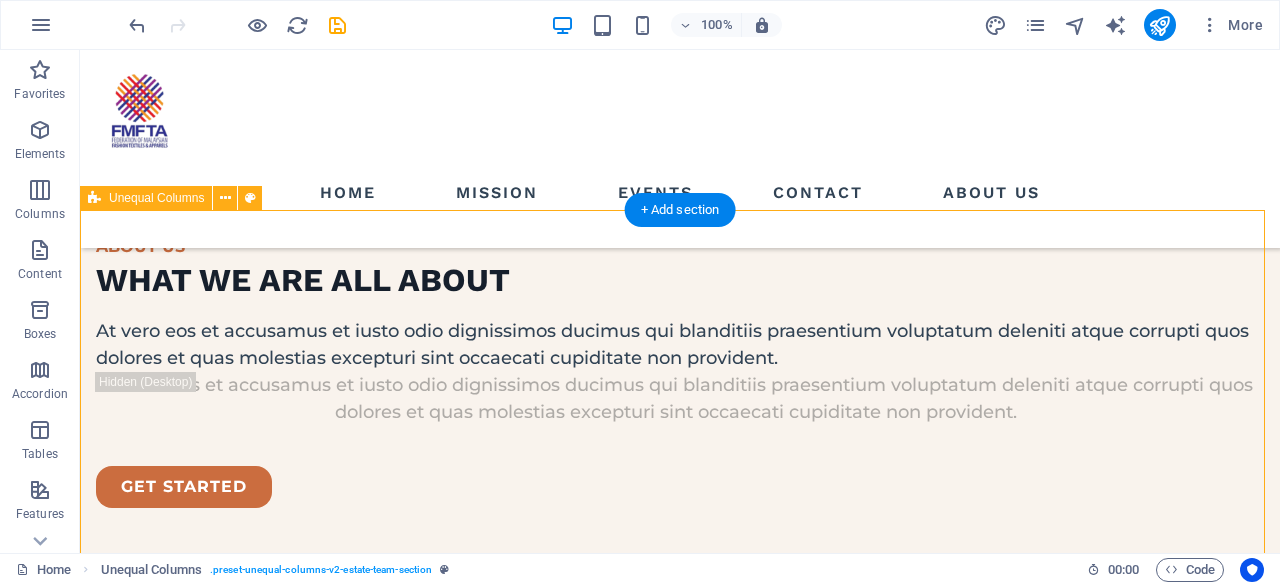 scroll, scrollTop: 2506, scrollLeft: 0, axis: vertical 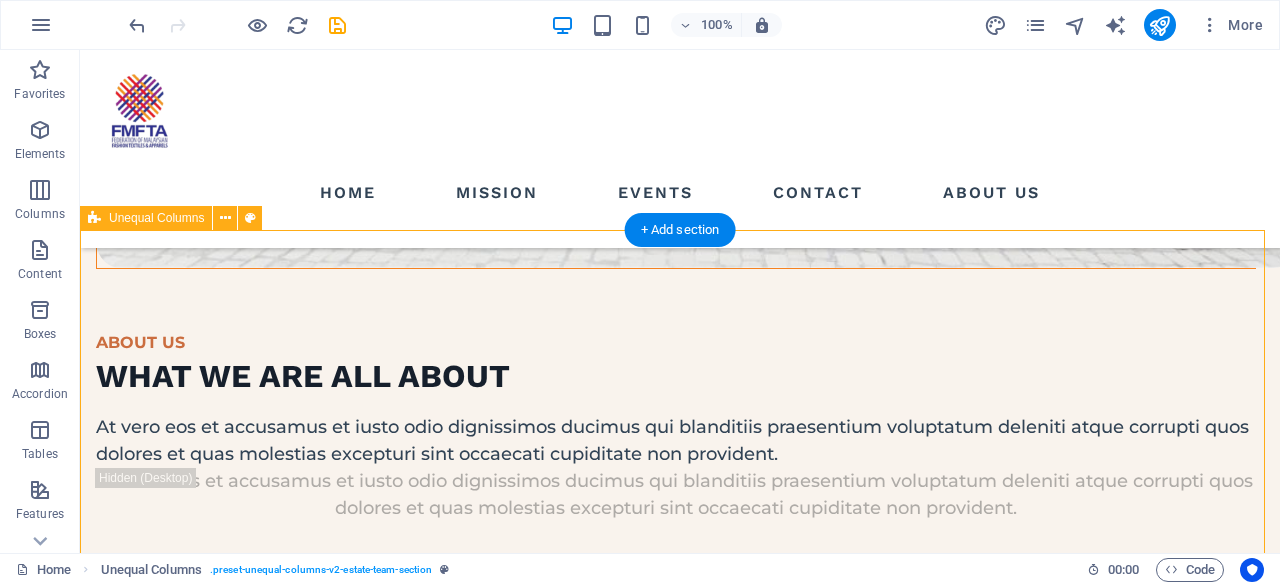 click on "ABOUT US
what we are all about At vero eos et accusamus et iusto odioertis etdivimos ducimus qui blanditiis praentiuma voluptatum deleniti atque corrupti quos et dolores et qahruas molestias excepturi eos. At vero eos et accusamus et iusto odioertis etdivimos ducimus qui blanditiis praentiuma voluptatum deleniti atque corrupti quos et dolores et qahruas molestias excepturi eos. view our team Ben Marcus REAL ESTATE AGENT Jess white REAL ESTATE AGENT Anna Doel REAL ESTATE AGENT John Doe REAL ESTATE AGENT" at bounding box center (680, 4220) 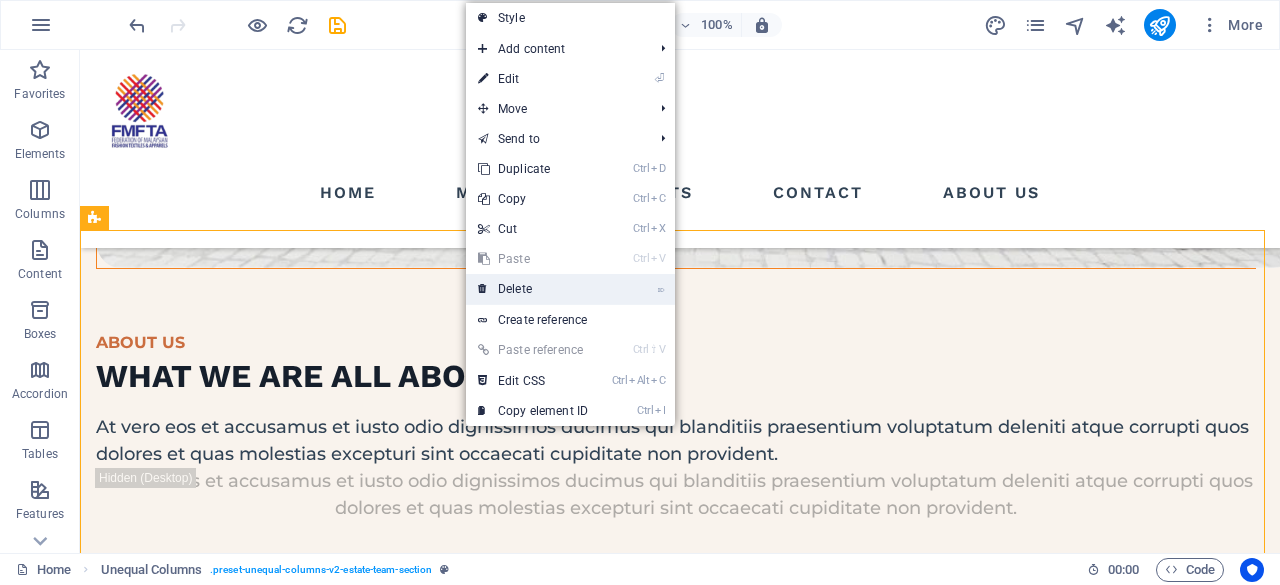 click on "⌦  Delete" at bounding box center [533, 289] 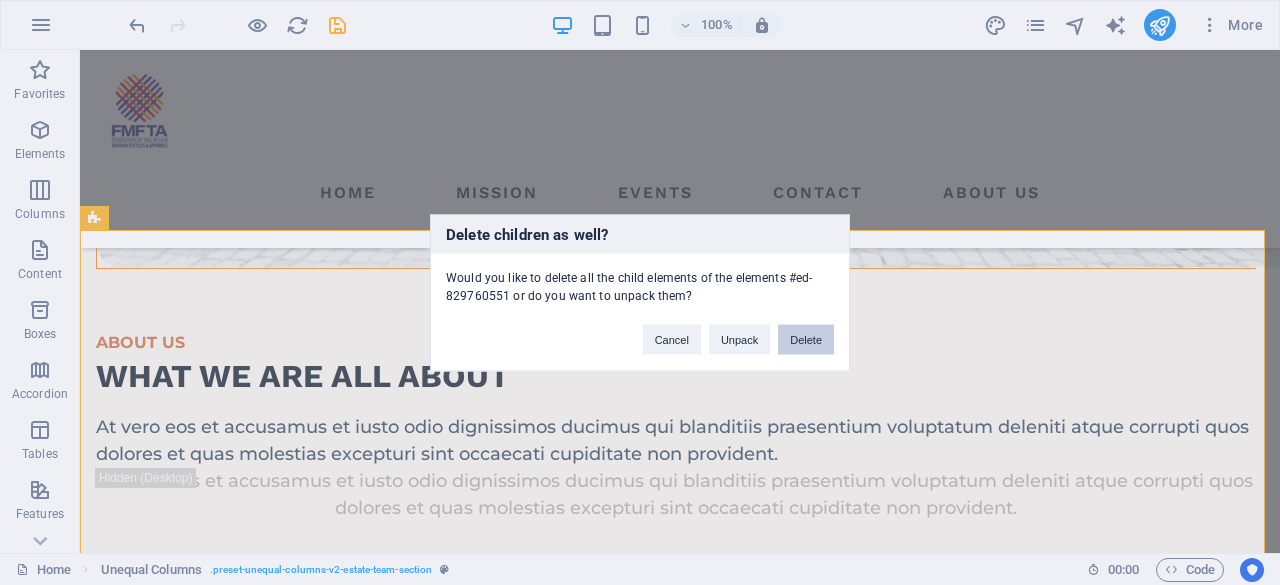 click on "Delete" at bounding box center (806, 339) 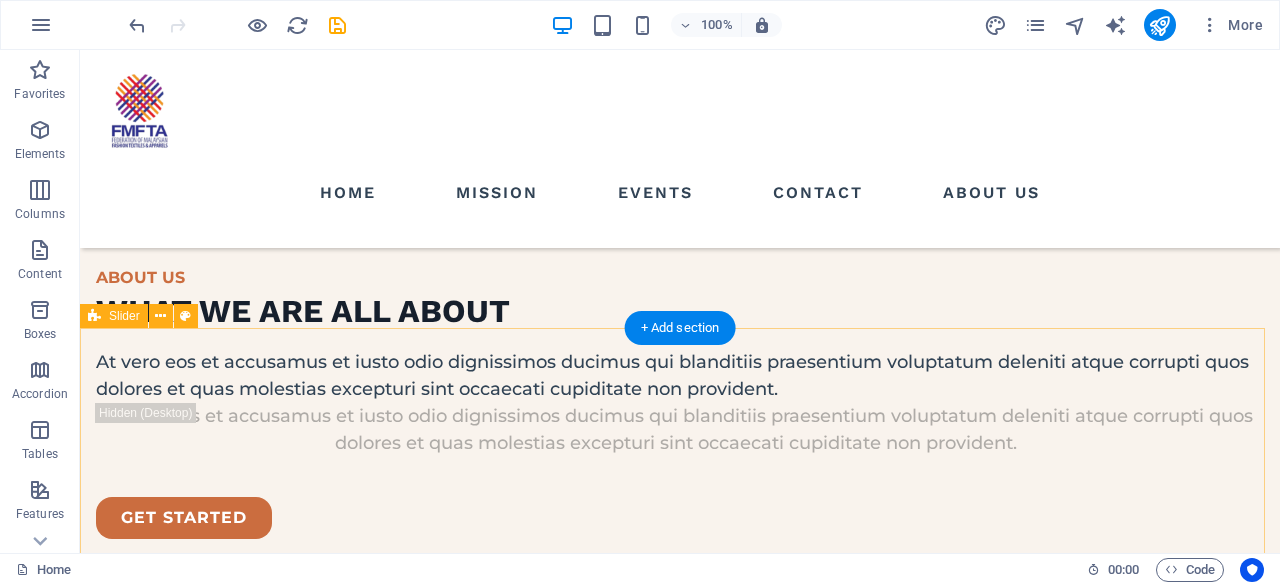 scroll, scrollTop: 2570, scrollLeft: 0, axis: vertical 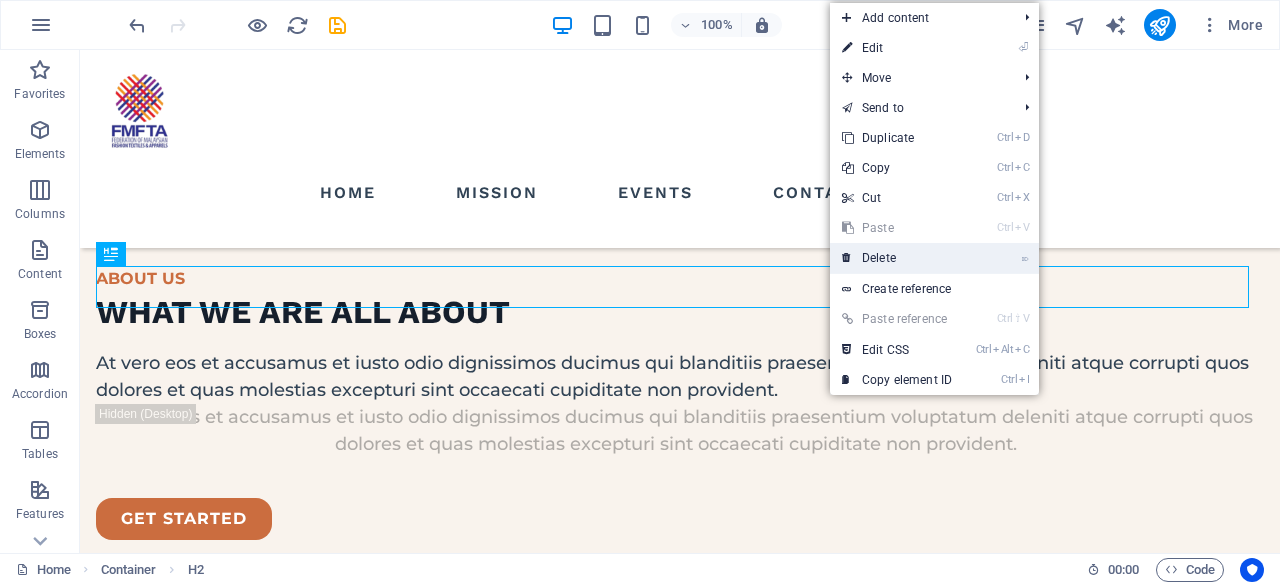 click on "⌦  Delete" at bounding box center [897, 258] 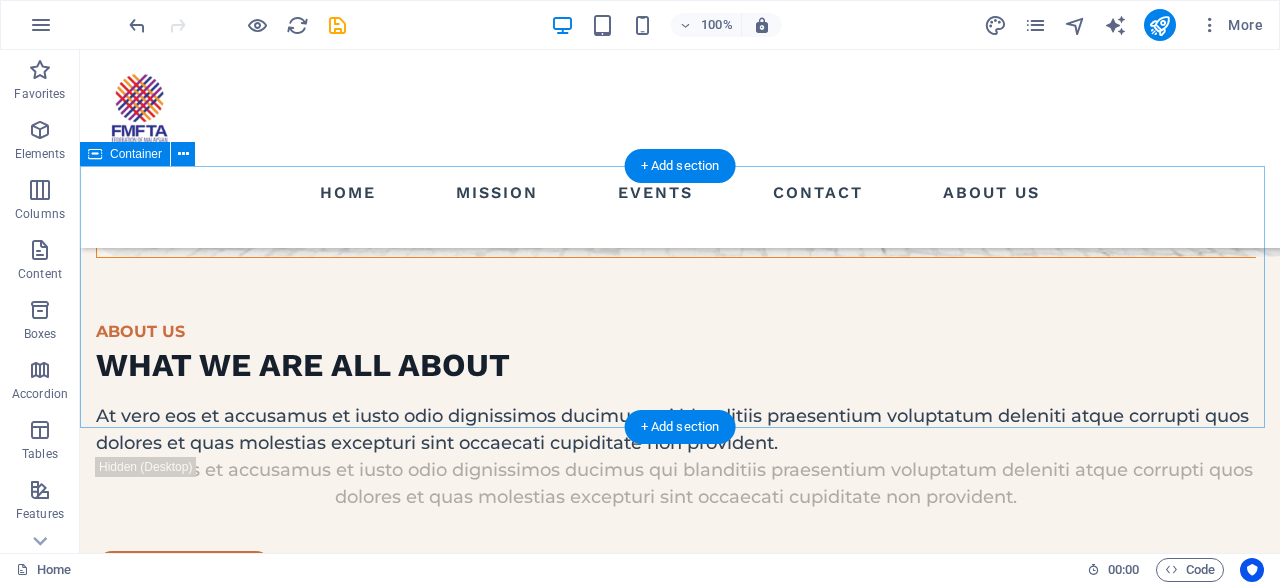 scroll, scrollTop: 2516, scrollLeft: 0, axis: vertical 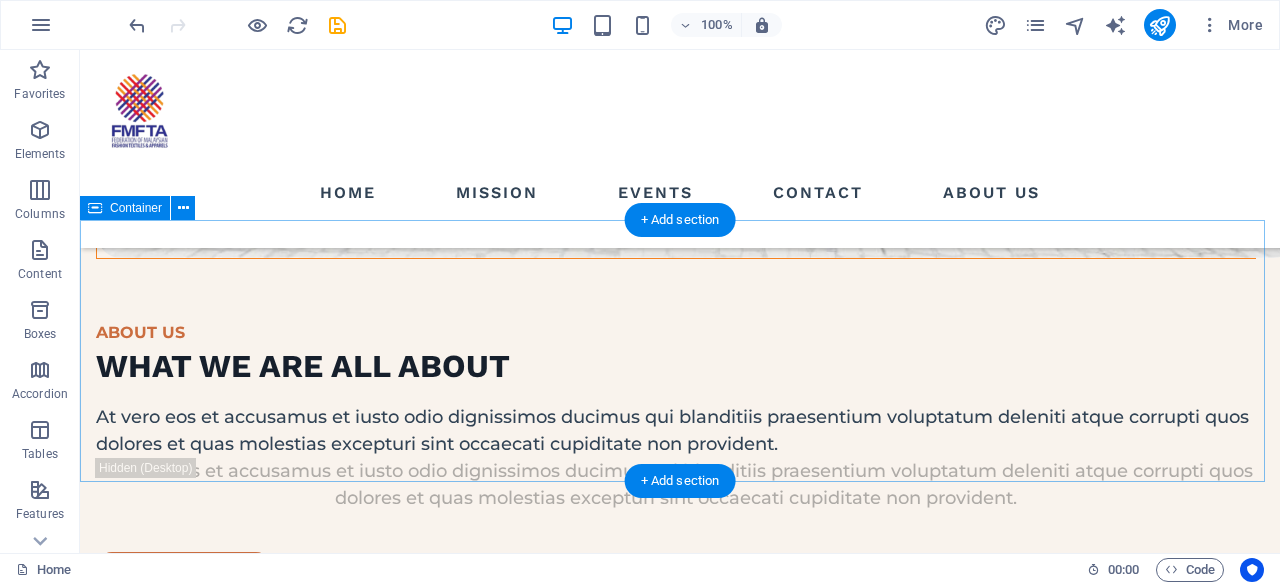 click on "Drop content here or  Add elements  Paste clipboard" at bounding box center (680, 2973) 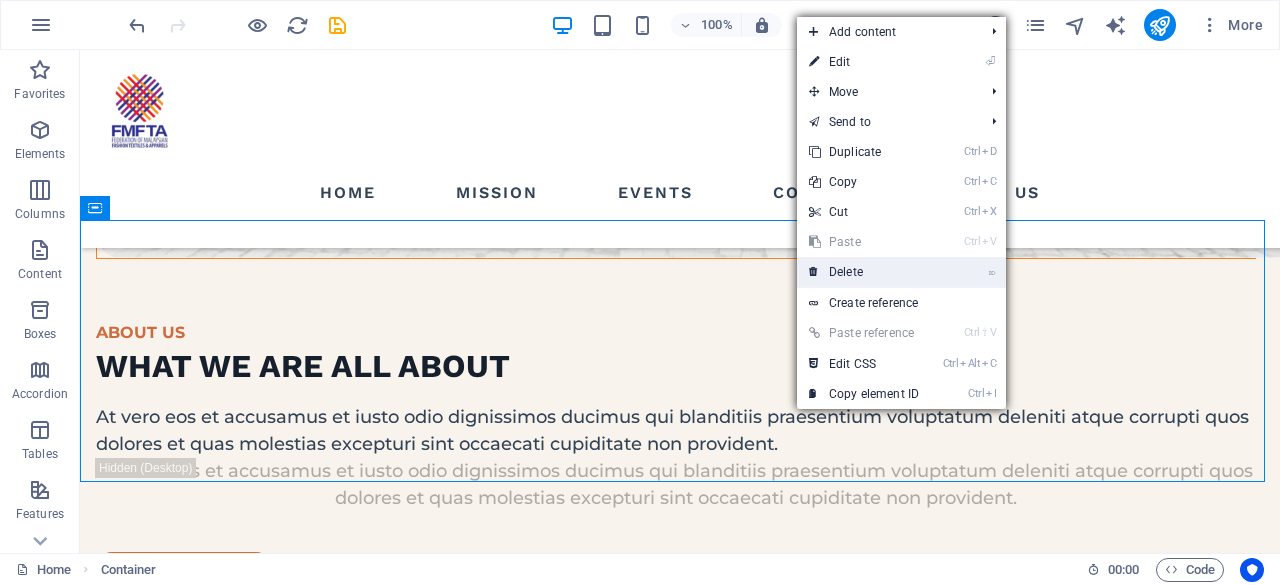 click on "⌦  Delete" at bounding box center [864, 272] 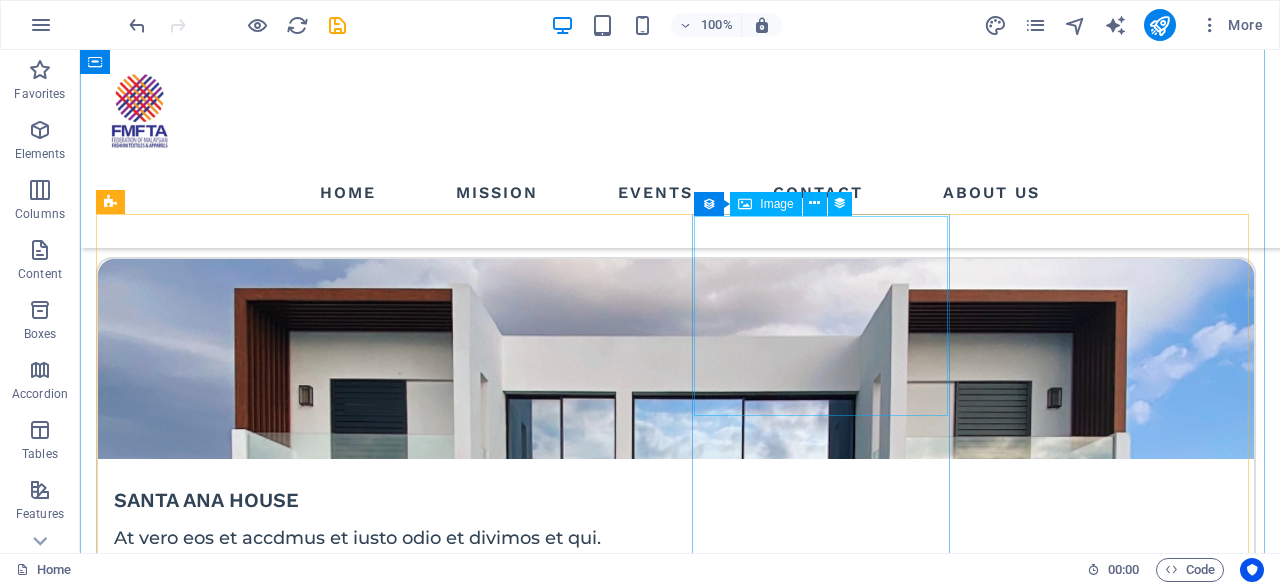 scroll, scrollTop: 3516, scrollLeft: 0, axis: vertical 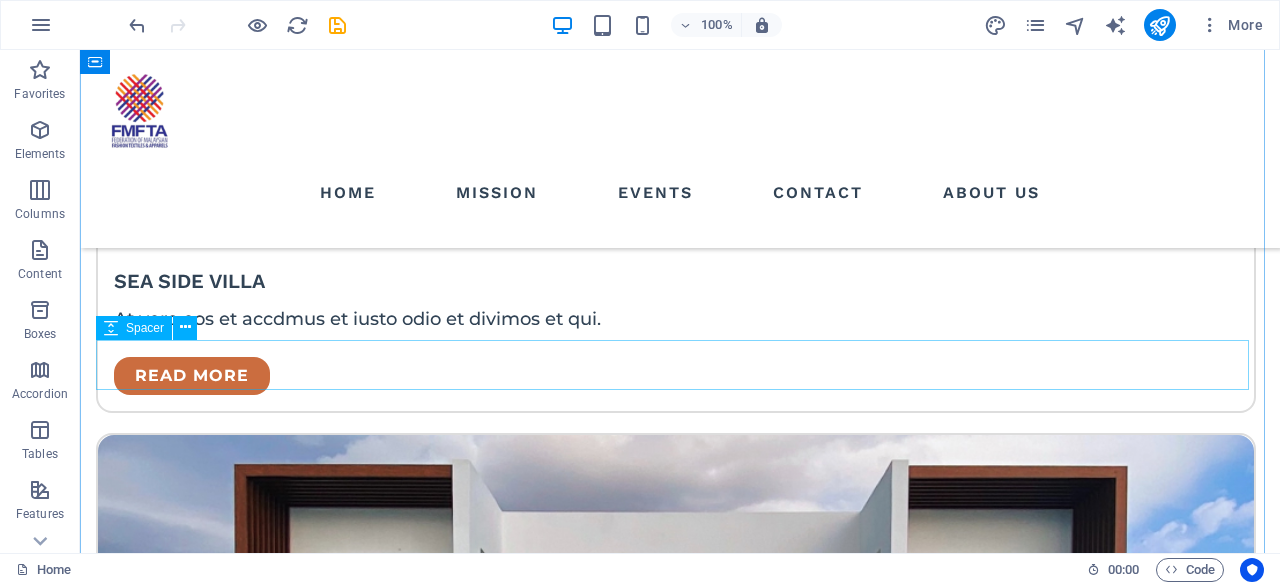 click at bounding box center [680, 2893] 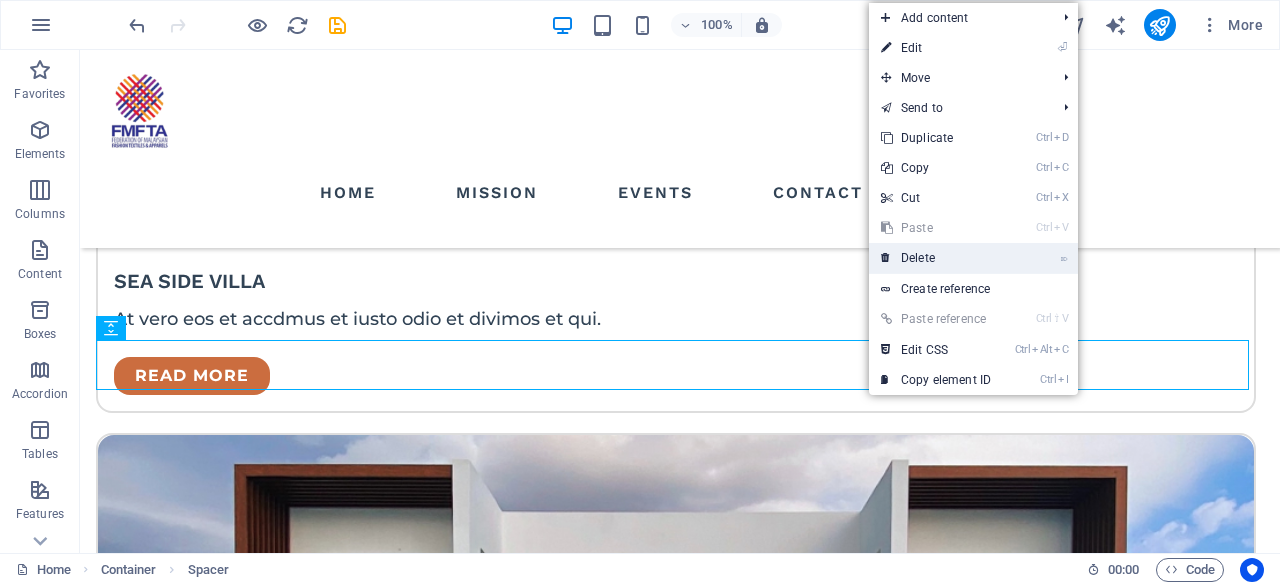 click on "⌦  Delete" at bounding box center (936, 258) 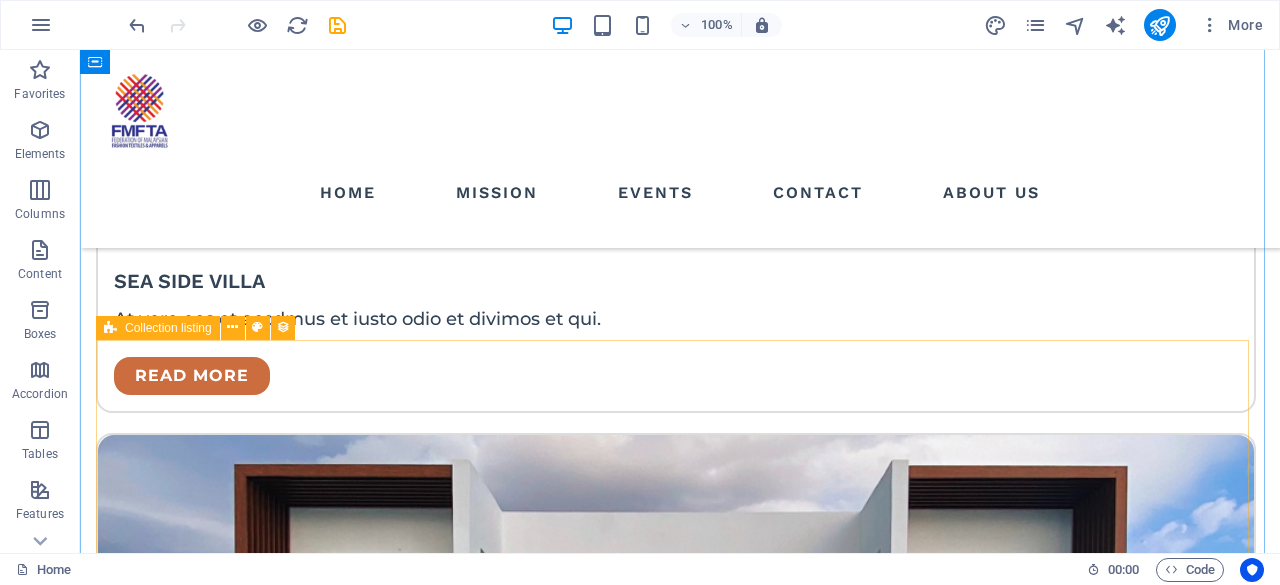 click on "Your first property At vero eos et accdmus et iusto odio et divimos et qui. Read more You want to be an agent At vero eos et accdmus et iusto odio et divimos et qui. Read more Tips To Get Into Real Estate At vero eos et accdmus et iusto odio et divimos et qui. Read more Best Locations in 2022 At vero eos et accdmus et iusto odio et divimos et qui. Read more  Vorherige Nächste" at bounding box center [680, 3700] 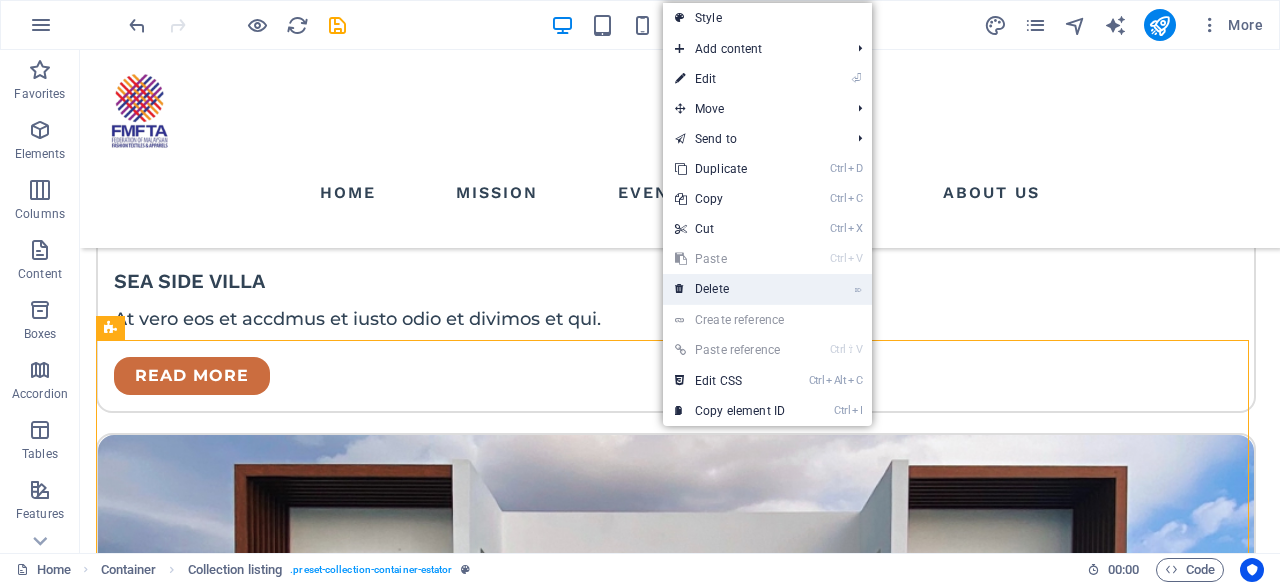 click on "⌦  Delete" at bounding box center [730, 289] 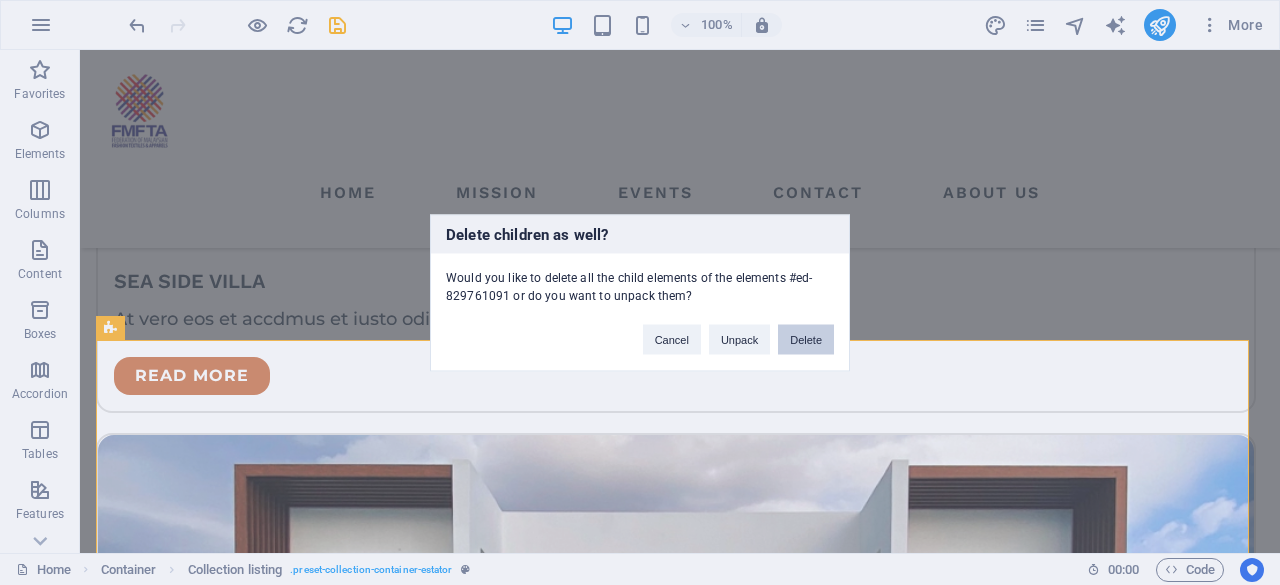 click on "Delete" at bounding box center [806, 339] 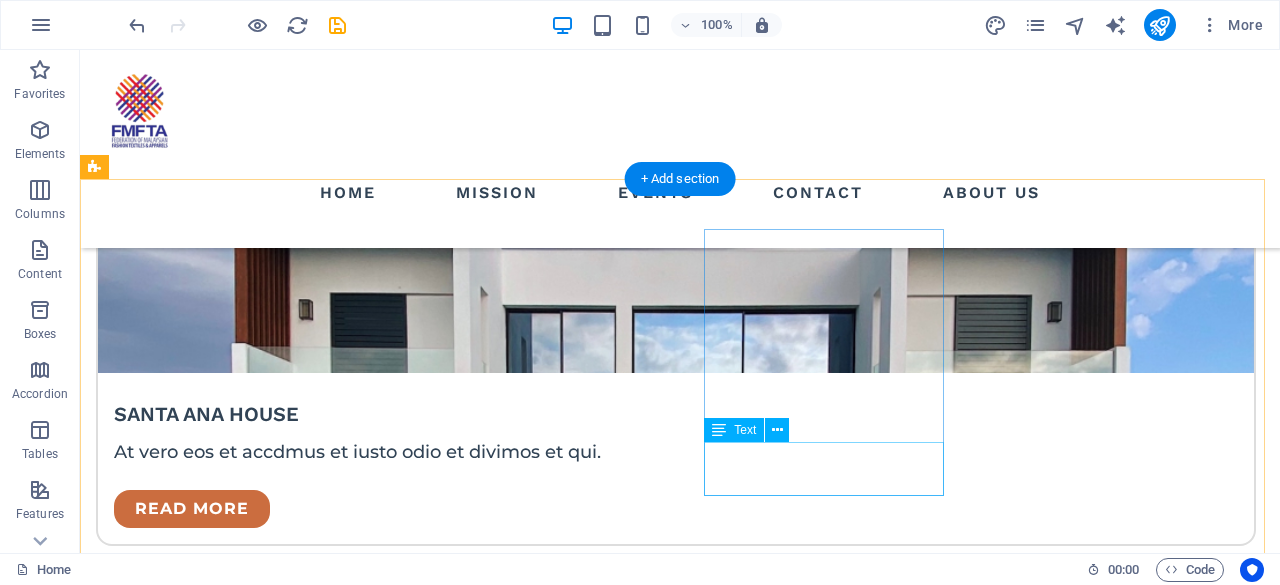 scroll, scrollTop: 3778, scrollLeft: 0, axis: vertical 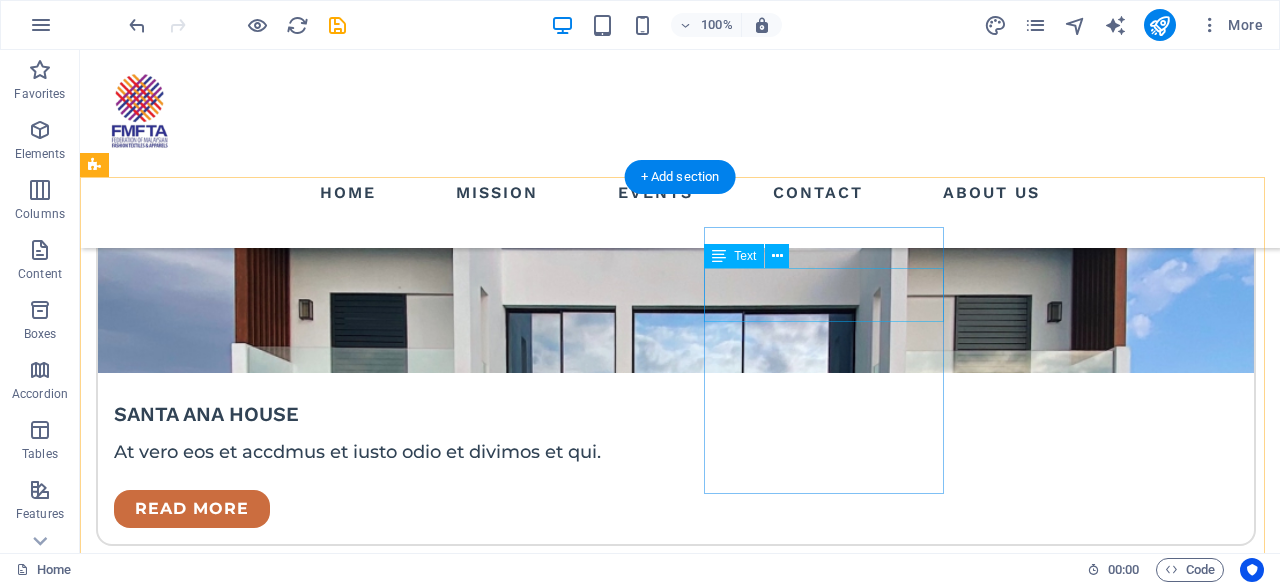 click on "LOCATION:
Street ,  Berlin ,  12345" at bounding box center [217, 3283] 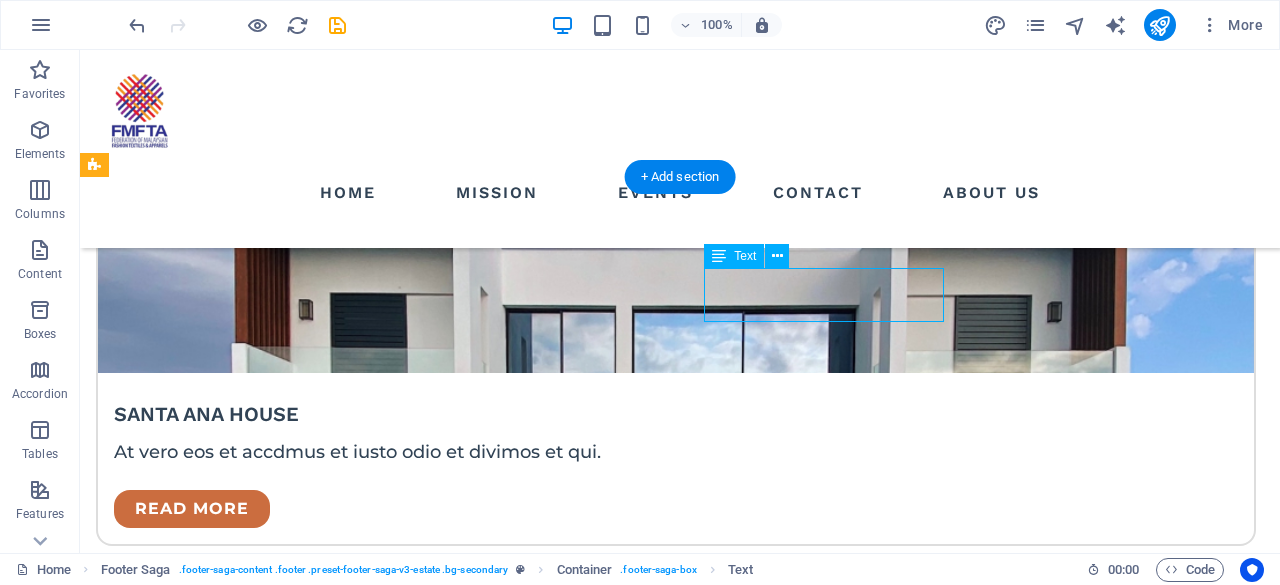 click on "LOCATION:
Street ,  Berlin ,  12345" at bounding box center [217, 3283] 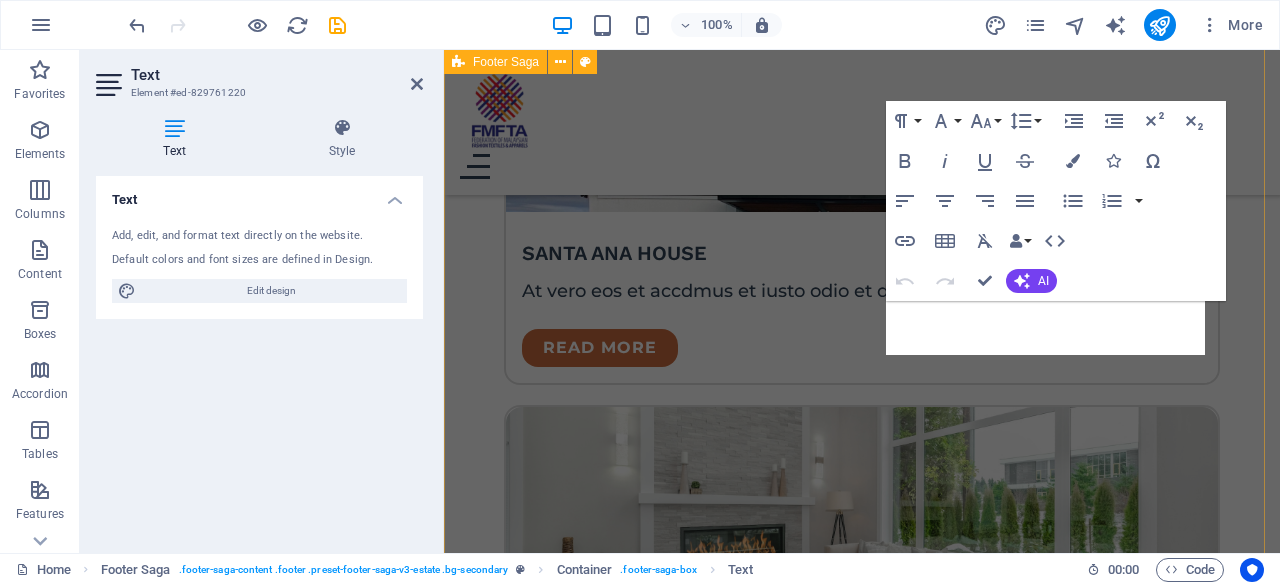 scroll, scrollTop: 5329, scrollLeft: 0, axis: vertical 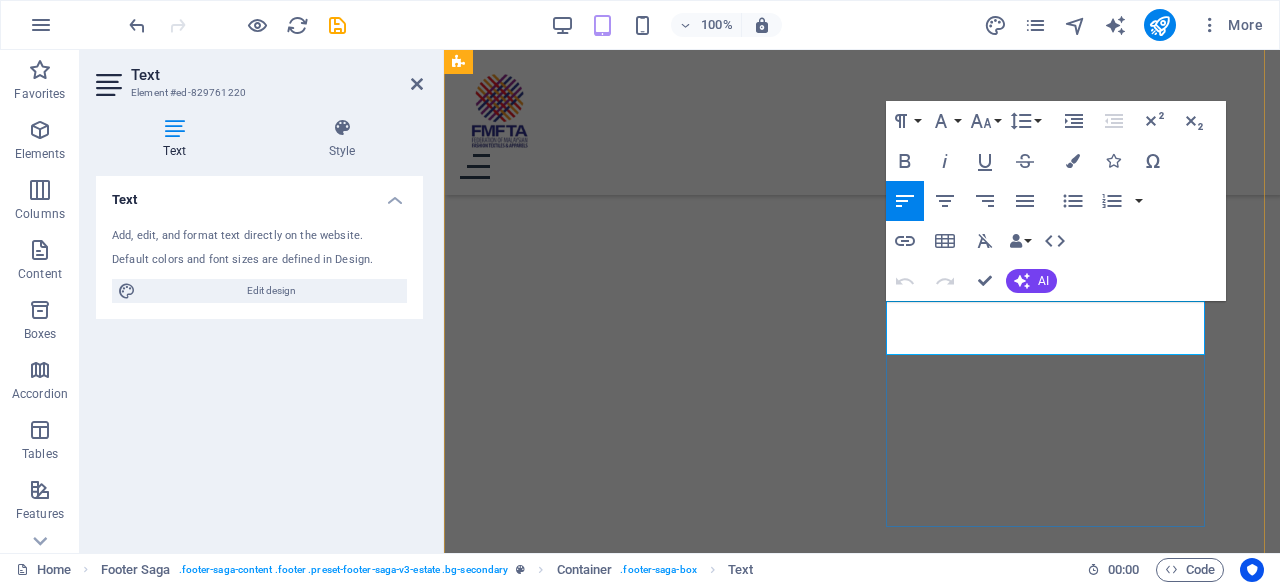 click on "Street ,  Berlin ,  12345" at bounding box center [667, 2239] 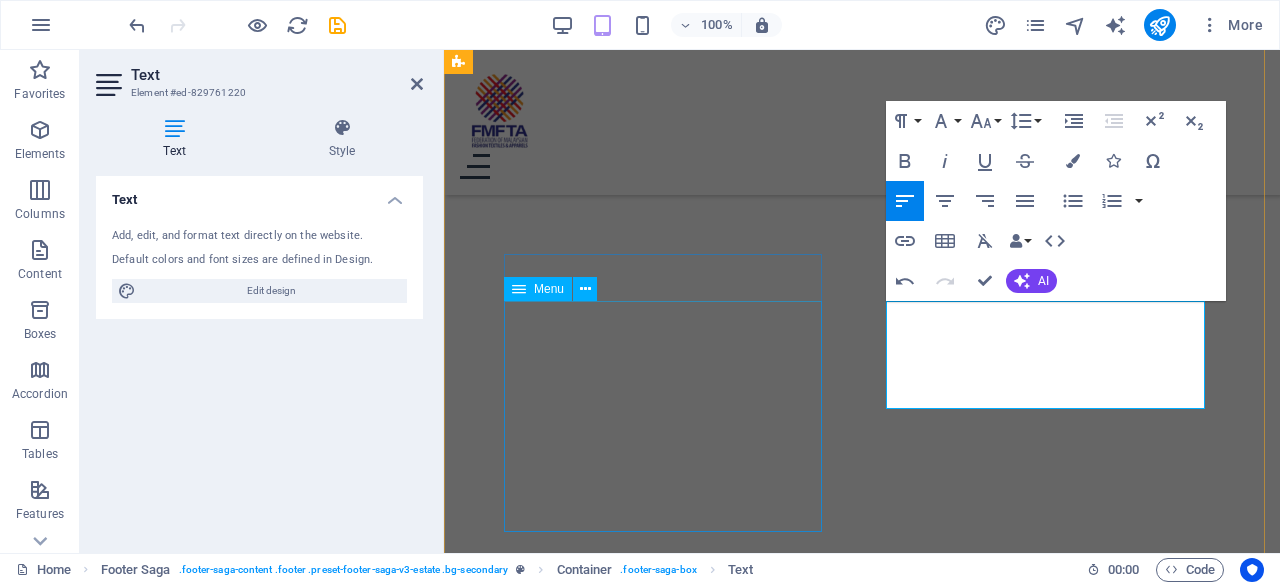click on "HOME LISTING NEWS OUR TEAM CONTACT" at bounding box center (667, 2004) 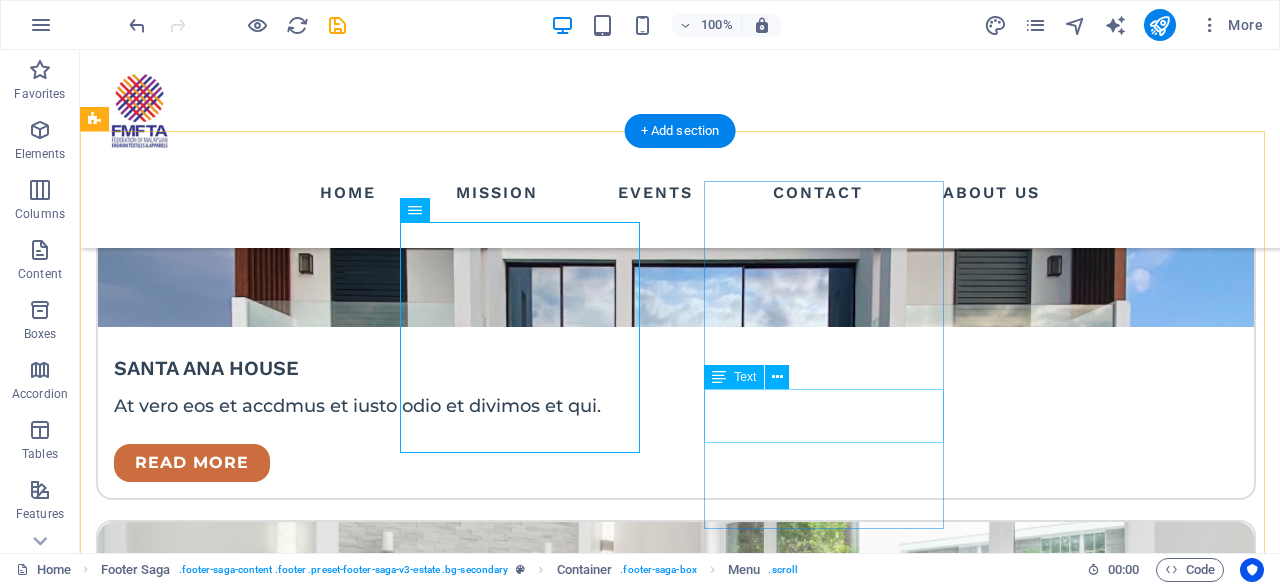scroll, scrollTop: 3842, scrollLeft: 0, axis: vertical 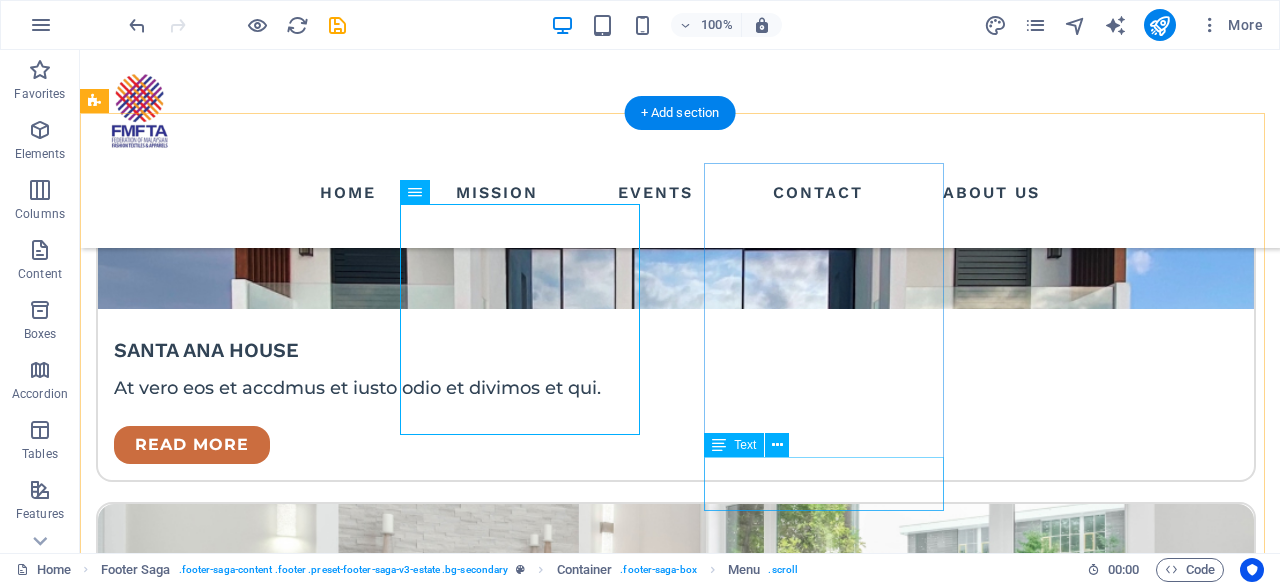 click on "PHONE NUMBER:
0123 - 456789" at bounding box center [217, 3472] 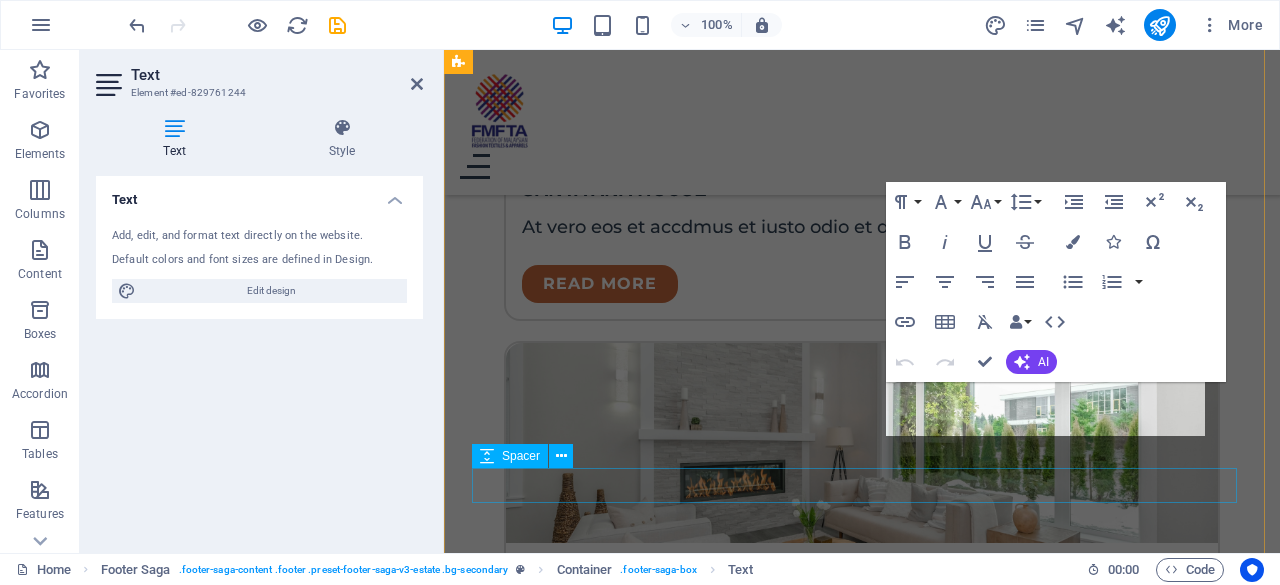 scroll, scrollTop: 5474, scrollLeft: 0, axis: vertical 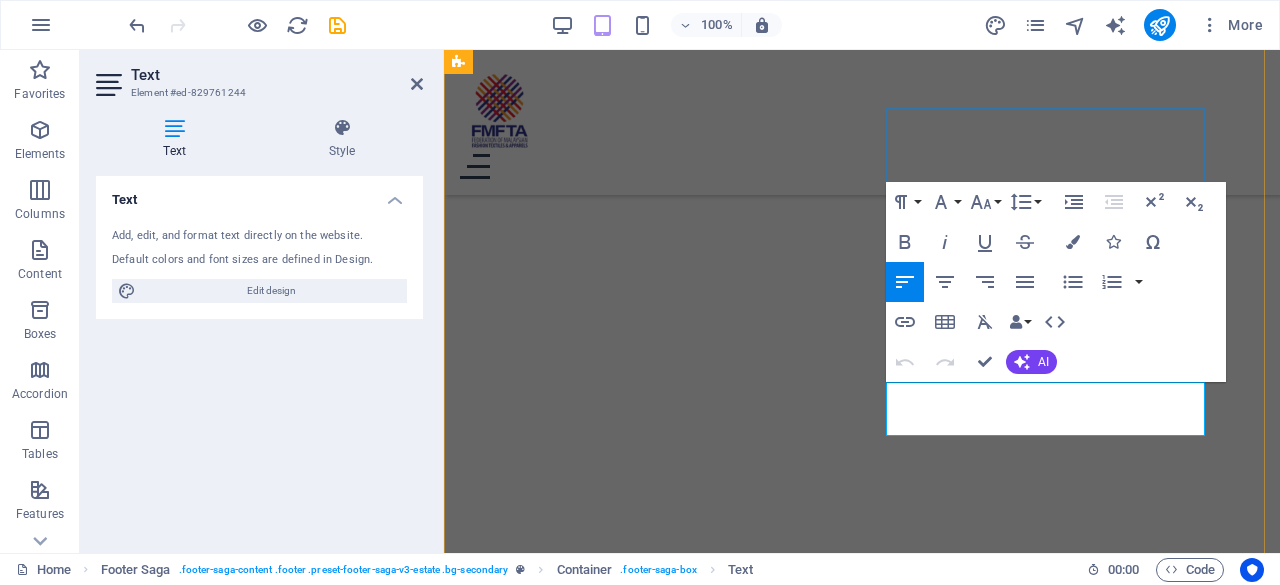 click on "0123 - 456789" at bounding box center (667, 2320) 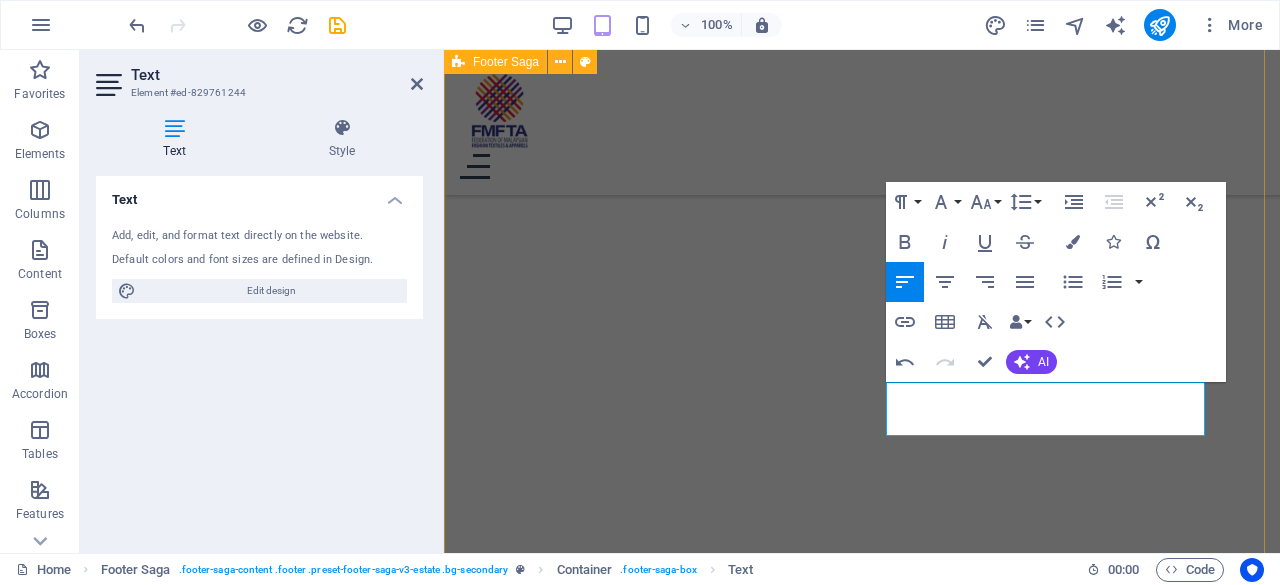 drag, startPoint x: 1042, startPoint y: 393, endPoint x: 880, endPoint y: 389, distance: 162.04938 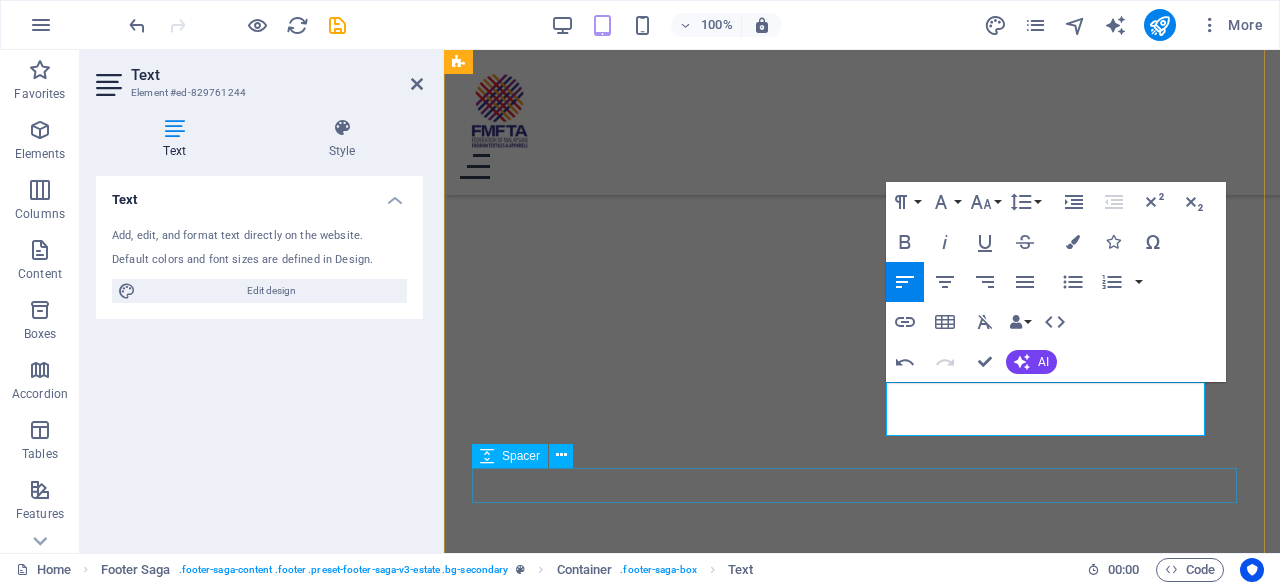 click at bounding box center [862, 2607] 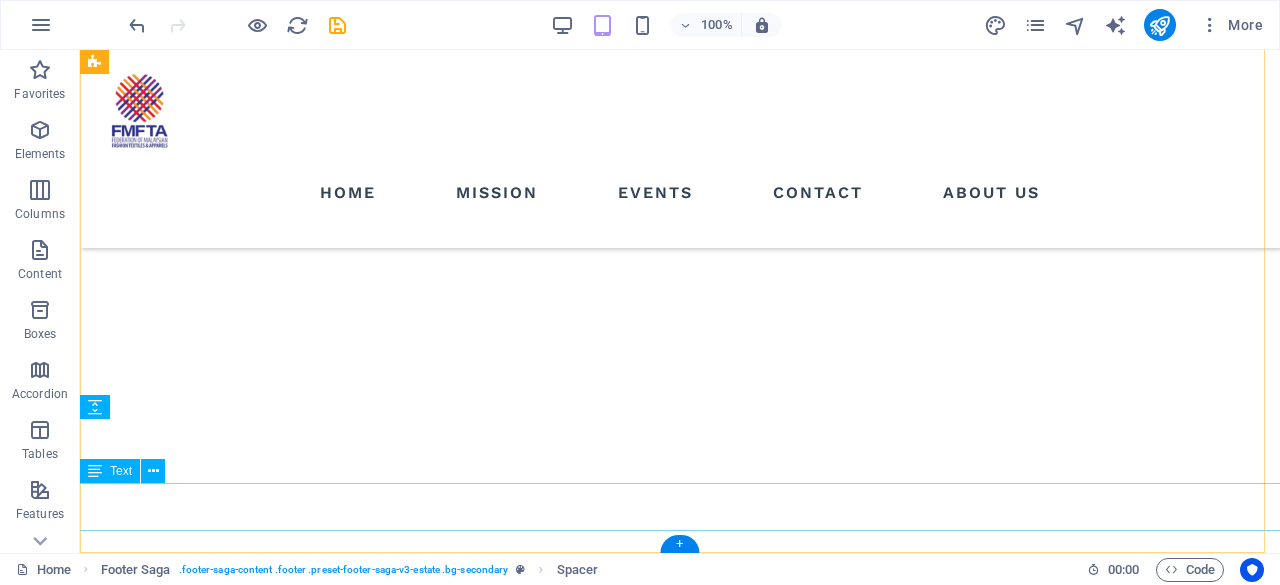 scroll, scrollTop: 3966, scrollLeft: 0, axis: vertical 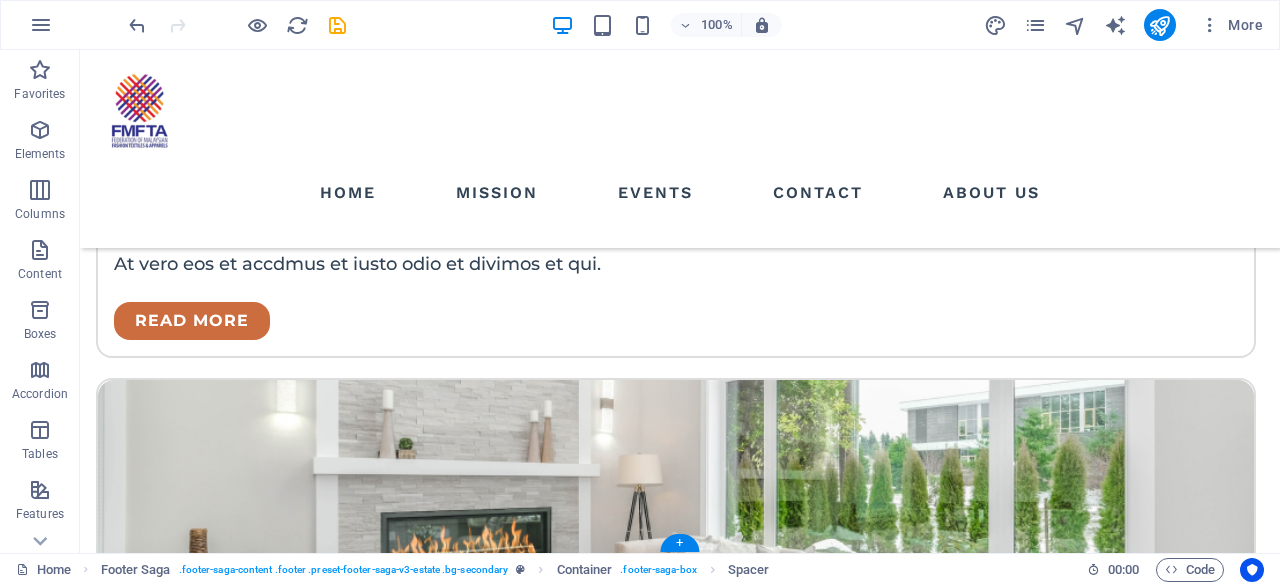 drag, startPoint x: 709, startPoint y: 240, endPoint x: 733, endPoint y: 316, distance: 79.69943 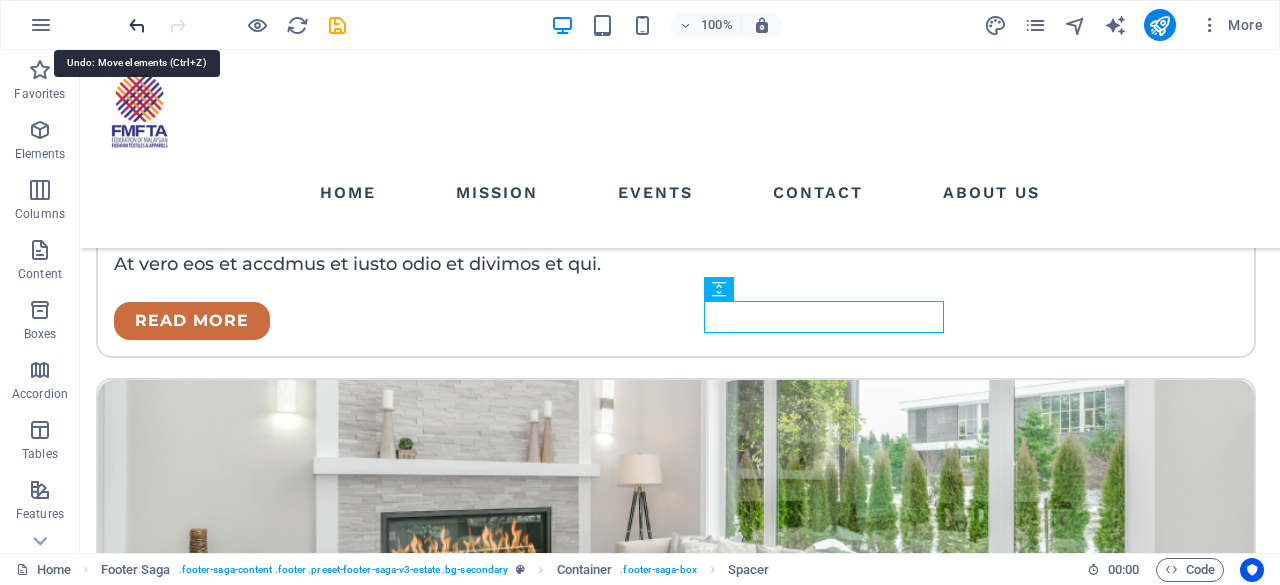 click at bounding box center [137, 25] 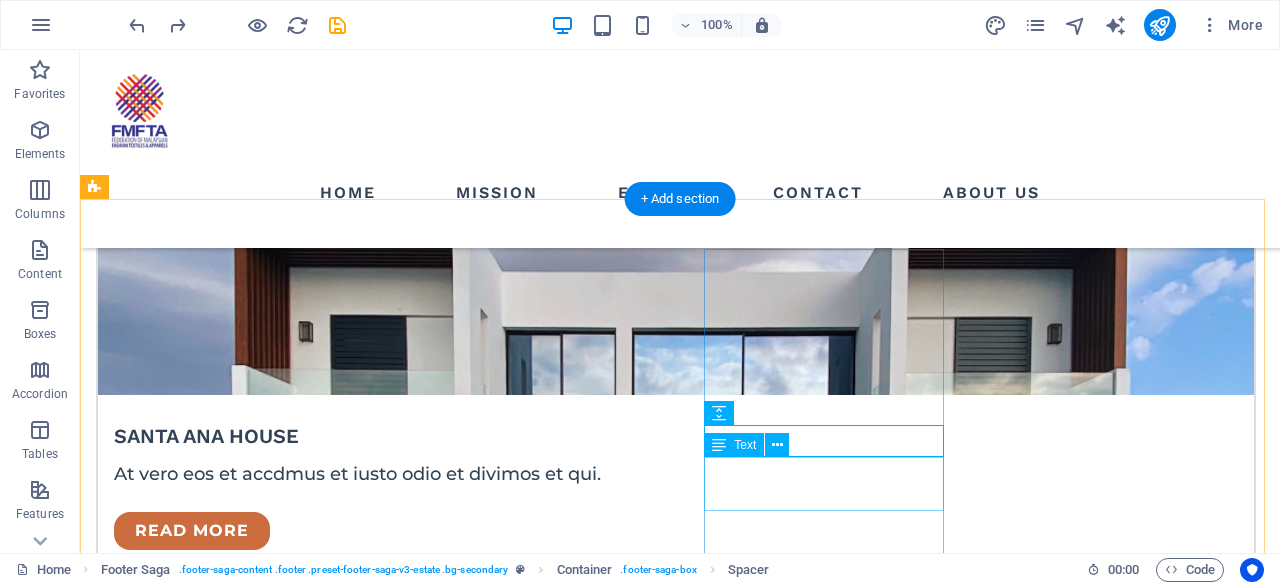 scroll, scrollTop: 3966, scrollLeft: 0, axis: vertical 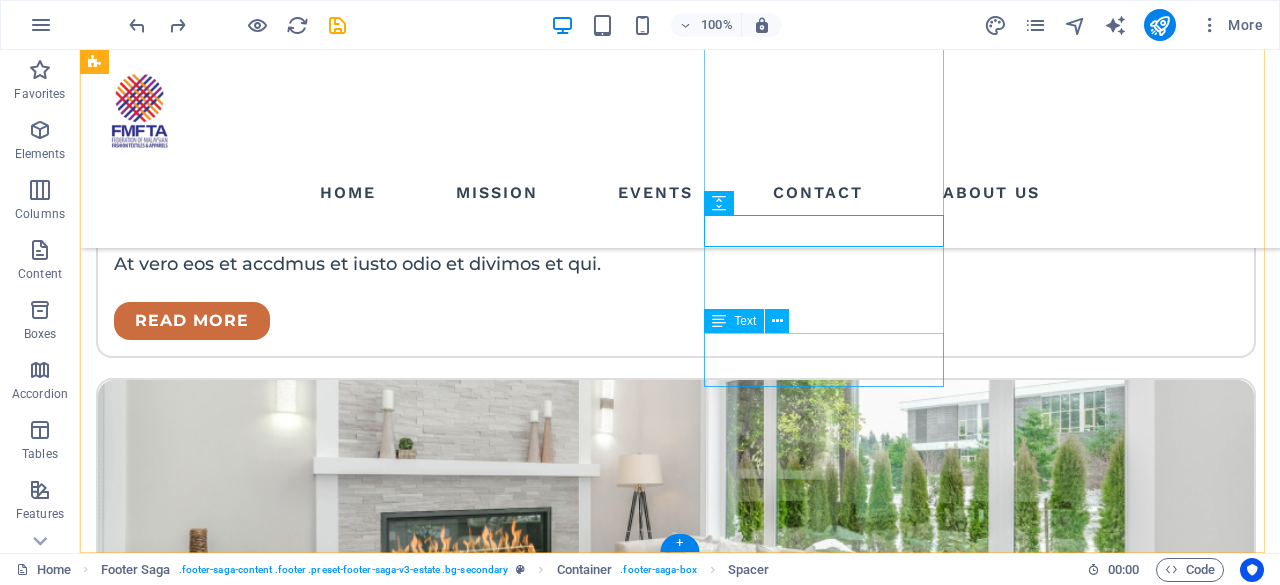 click on "PHONE NUMBER:
[PHONE]" at bounding box center [217, 3348] 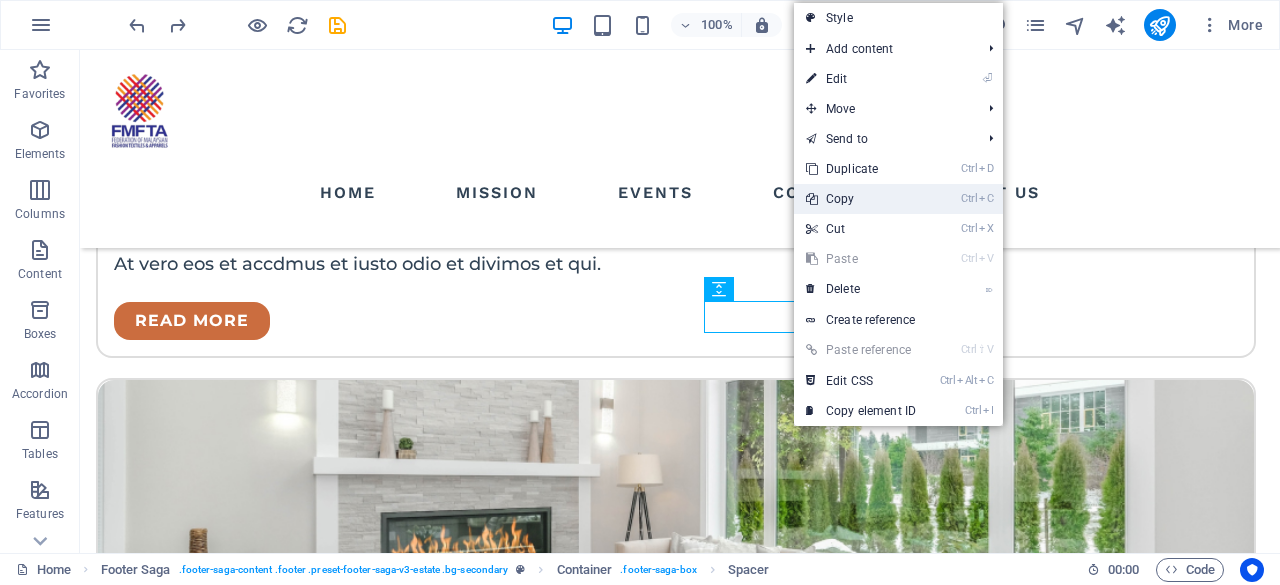 click on "Ctrl C  Copy" at bounding box center (861, 199) 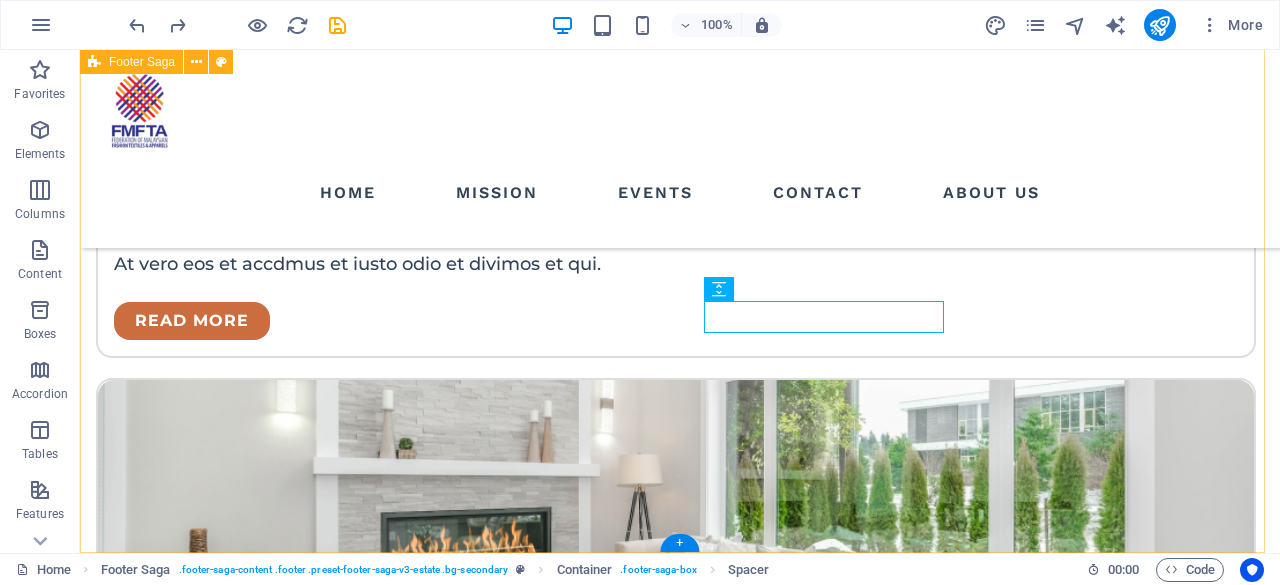 click on "pages HOME LISTING NEWS OUR TEAM CONTACT Contact LOCATION:
No. 63, First Floor, Jalan 2/90, Taman Pertama, 56100 Kuala Lumpur, Malaysia EMAIL:
123f09193ccc2568f45f1561712329@cpanel.local PHONE NUMBER:
+603-9285 5382 Social media Copyright © 2023 Estator. All rights reserved.
Privacy Policy   |   Legal Notice" at bounding box center (680, 3137) 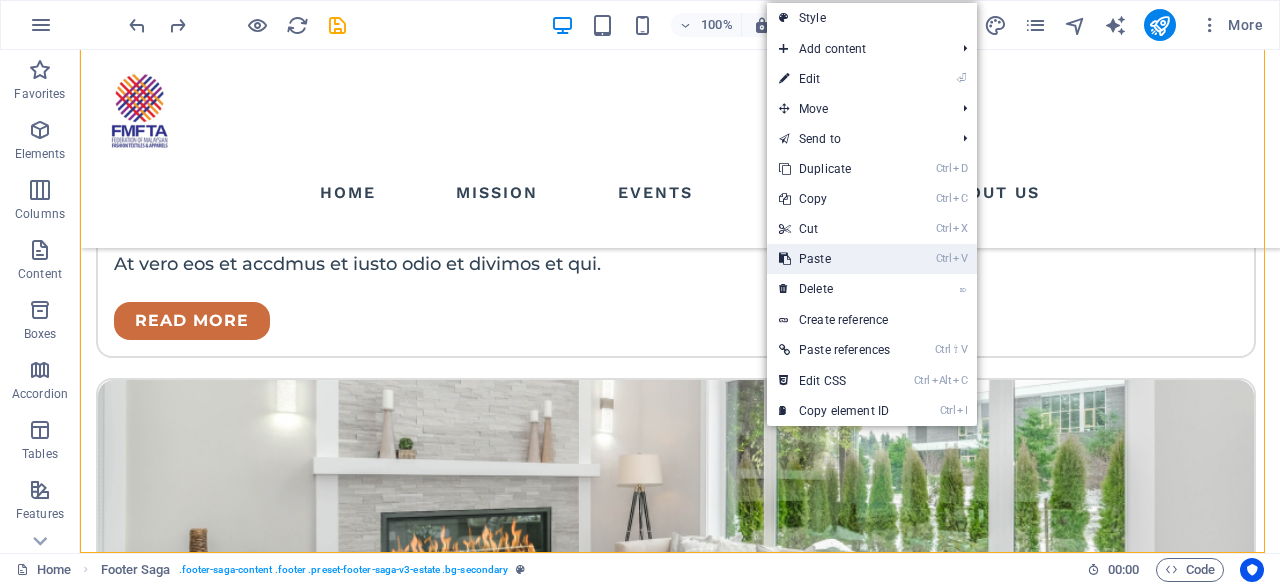 click on "Ctrl V  Paste" at bounding box center [834, 259] 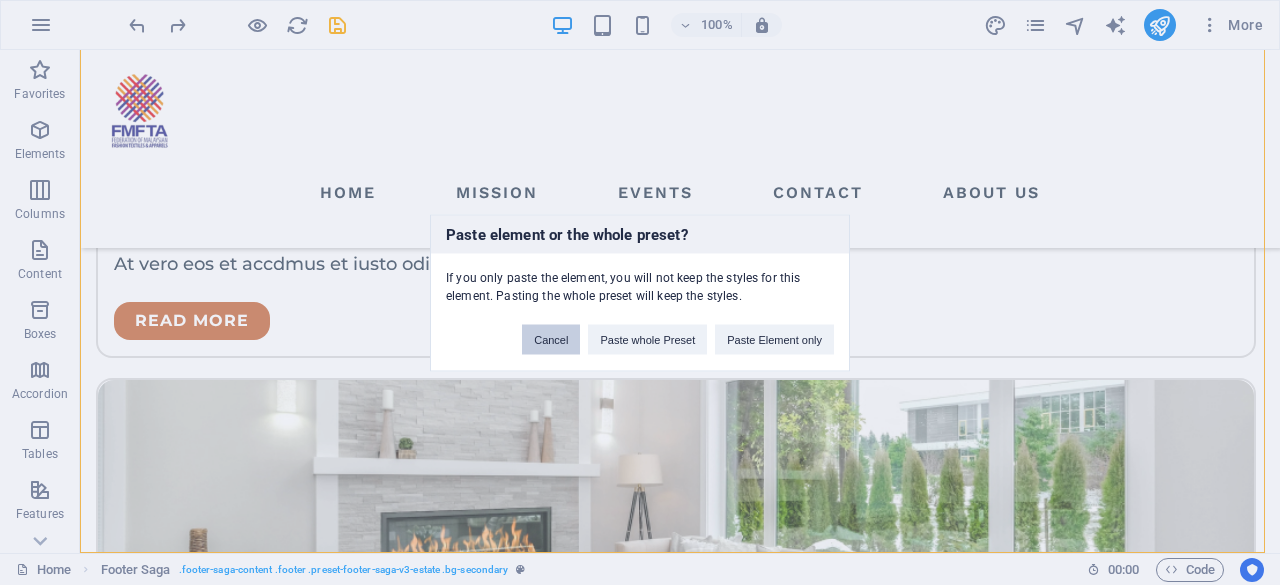 drag, startPoint x: 551, startPoint y: 339, endPoint x: 494, endPoint y: 285, distance: 78.51752 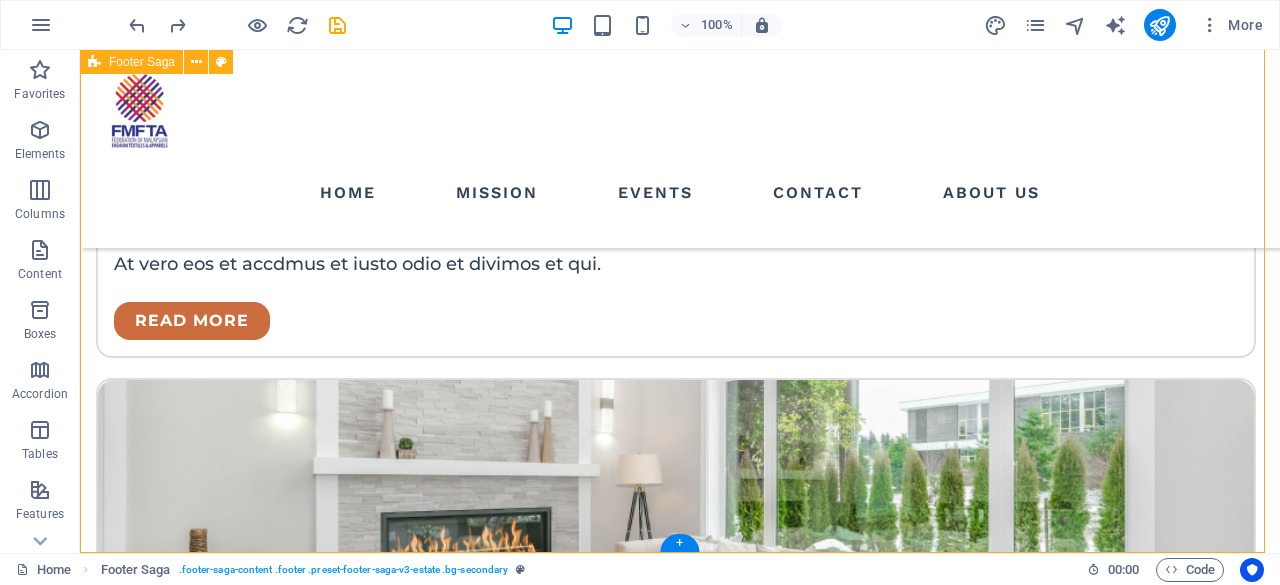 drag, startPoint x: 677, startPoint y: 226, endPoint x: 786, endPoint y: 239, distance: 109.77249 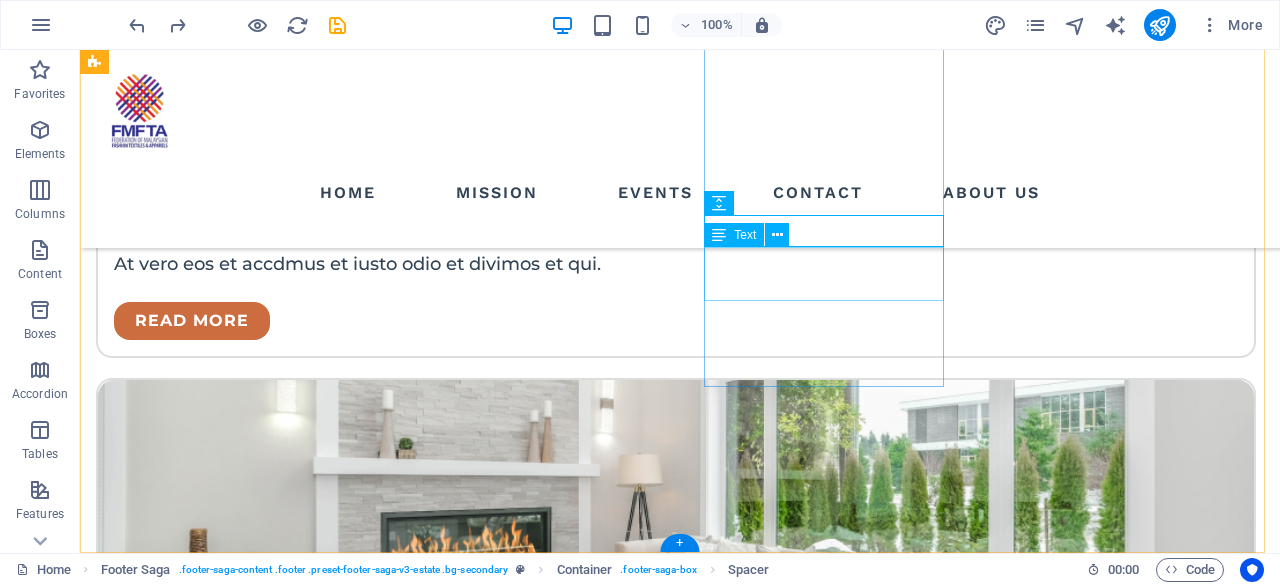 click on "EMAIL:
123f09193ccc2568f45f1561712329@cpanel.local" at bounding box center [217, 3262] 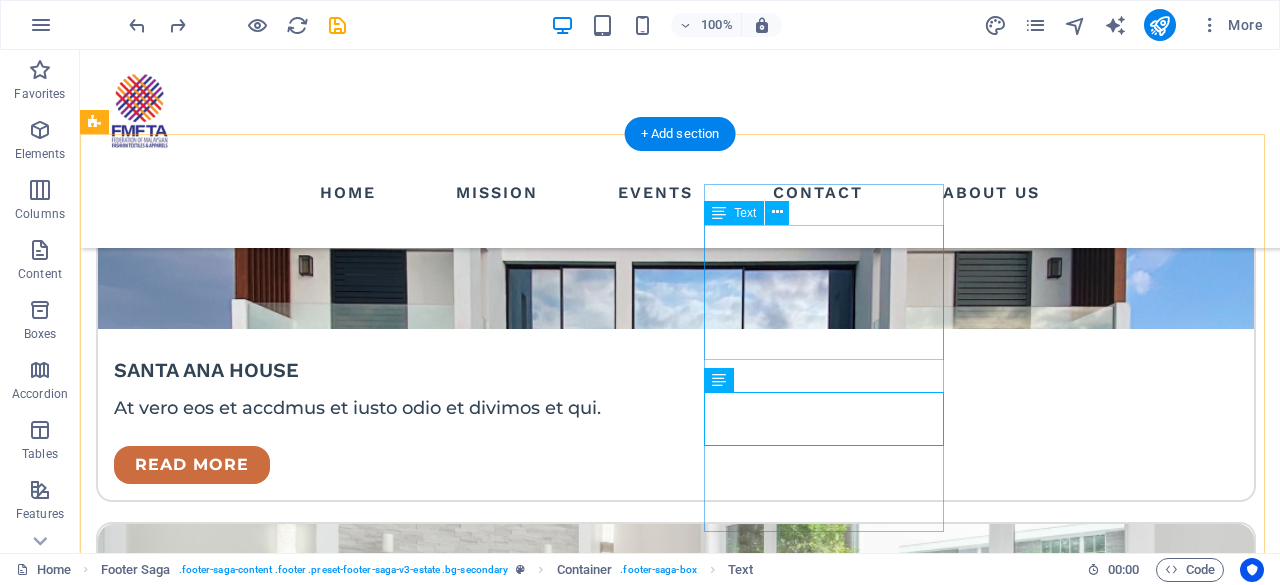 scroll, scrollTop: 3822, scrollLeft: 0, axis: vertical 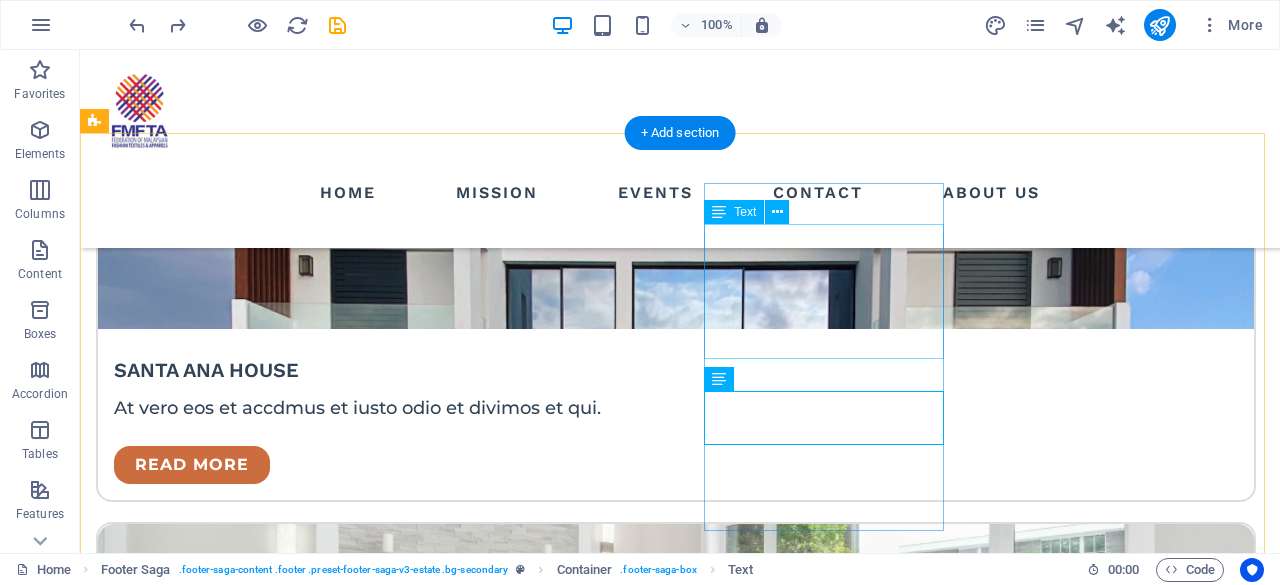 click on "LOCATION:
No. [NUMBER], [STREET], [STREET_NAME], [AREA], [POSTAL_CODE] [CITY], [COUNTRY]" at bounding box center [217, 3279] 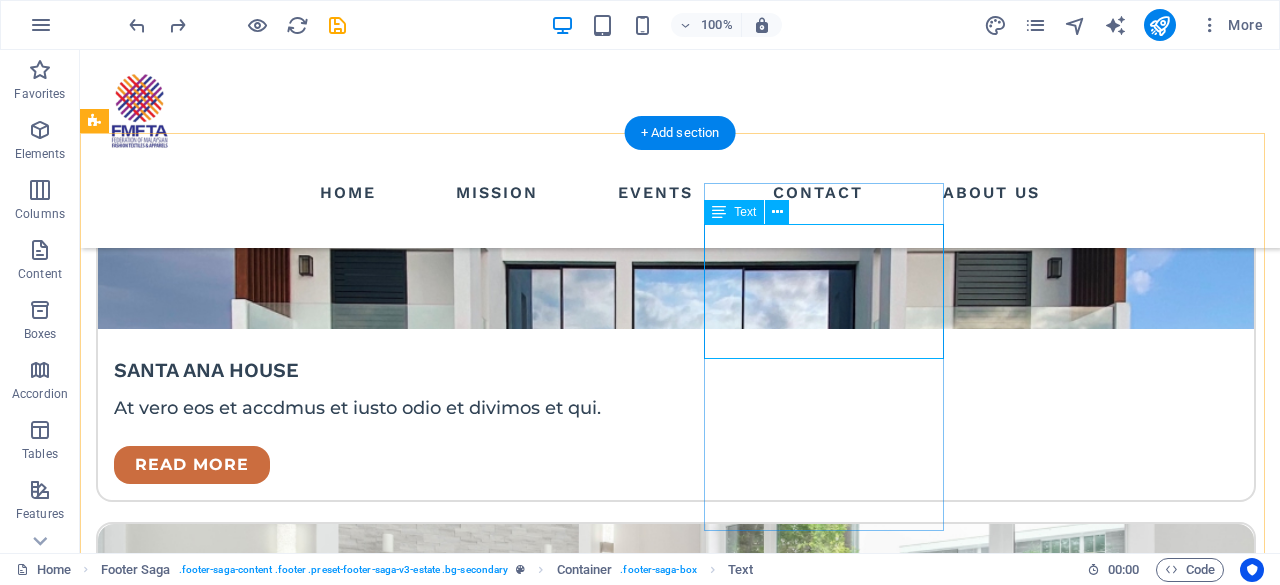 click on "LOCATION:
No. [NUMBER], [STREET], [STREET_NAME], [AREA], [POSTAL_CODE] [CITY], [COUNTRY]" at bounding box center (217, 3279) 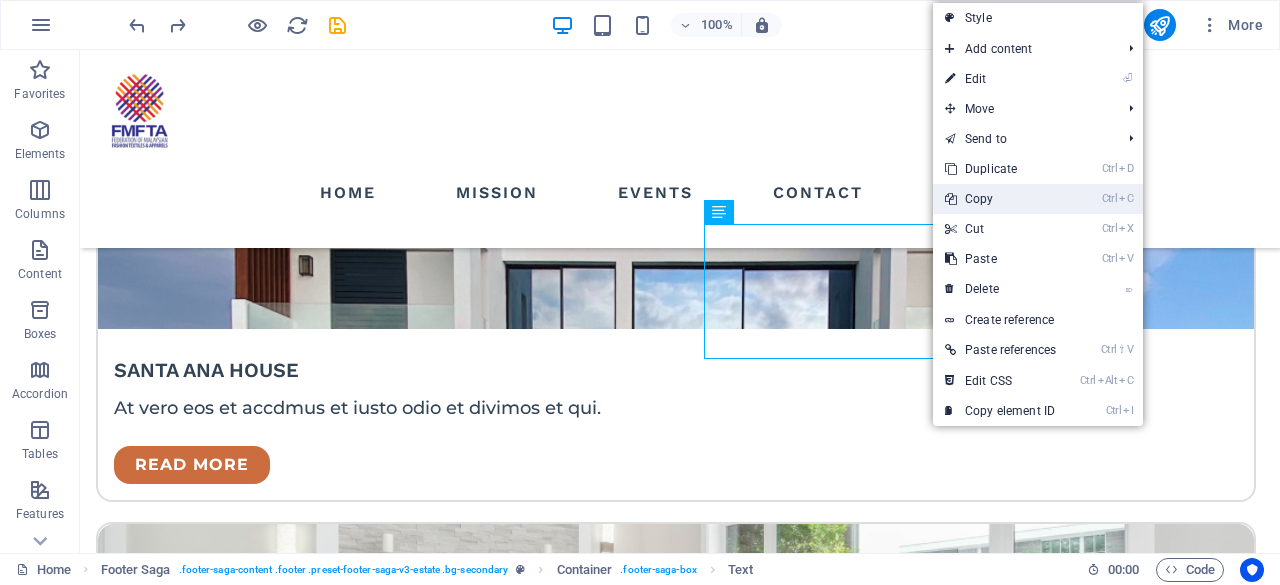 click on "Ctrl C  Copy" at bounding box center [1000, 199] 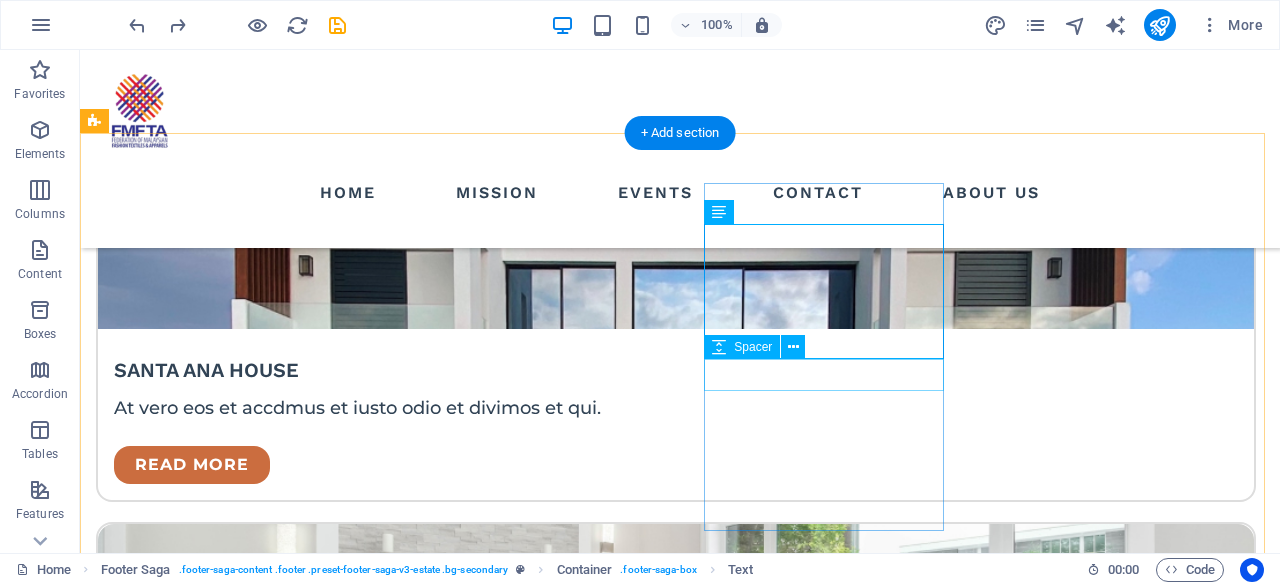 scroll, scrollTop: 3966, scrollLeft: 0, axis: vertical 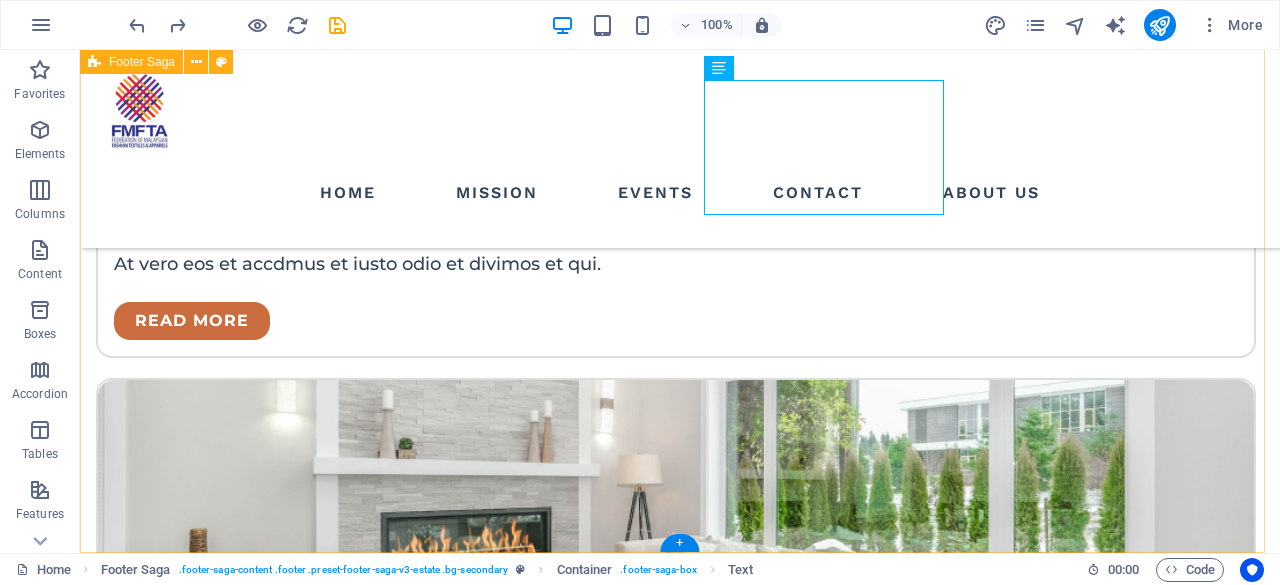 click on "pages HOME LISTING NEWS OUR TEAM CONTACT Contact LOCATION:
No. 63, First Floor, Jalan 2/90, Taman Pertama, 56100 Kuala Lumpur, Malaysia EMAIL:
123f09193ccc2568f45f1561712329@cpanel.local PHONE NUMBER:
+603-9285 5382 Social media Copyright © 2023 Estator. All rights reserved.
Privacy Policy   |   Legal Notice" at bounding box center [680, 3137] 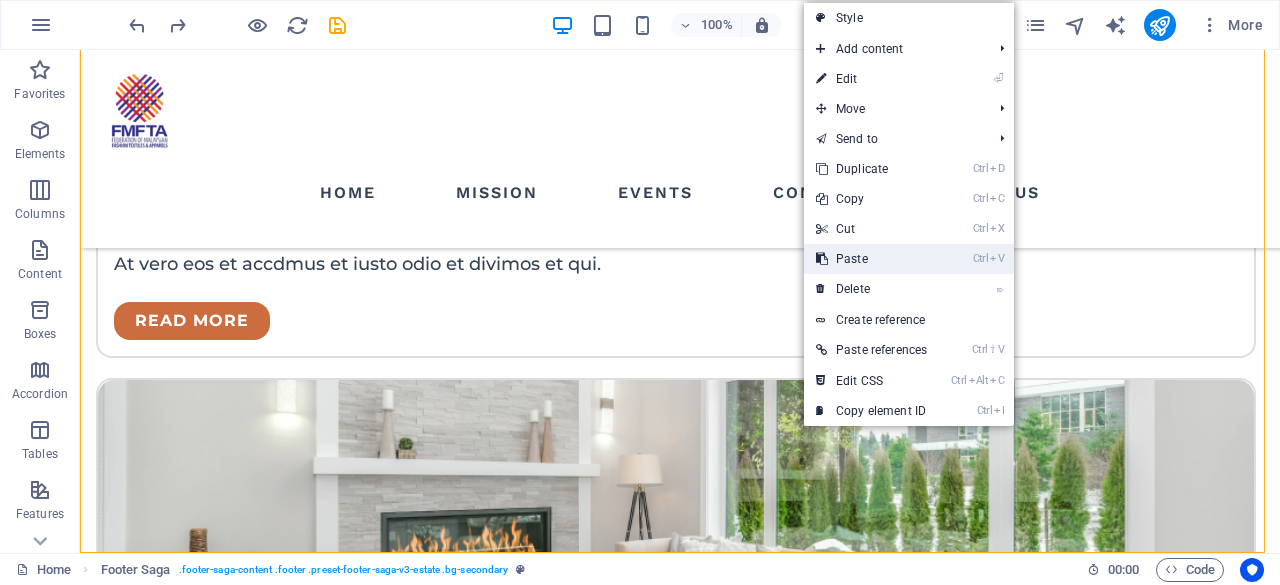 click on "Ctrl V  Paste" at bounding box center (871, 259) 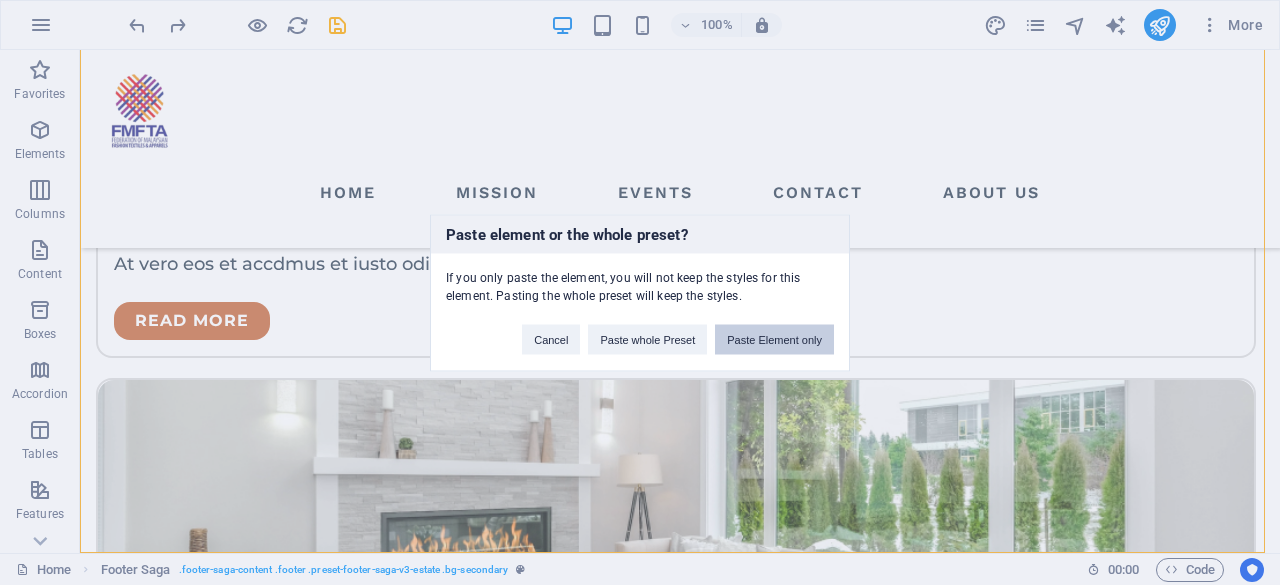 click on "Paste Element only" at bounding box center [774, 339] 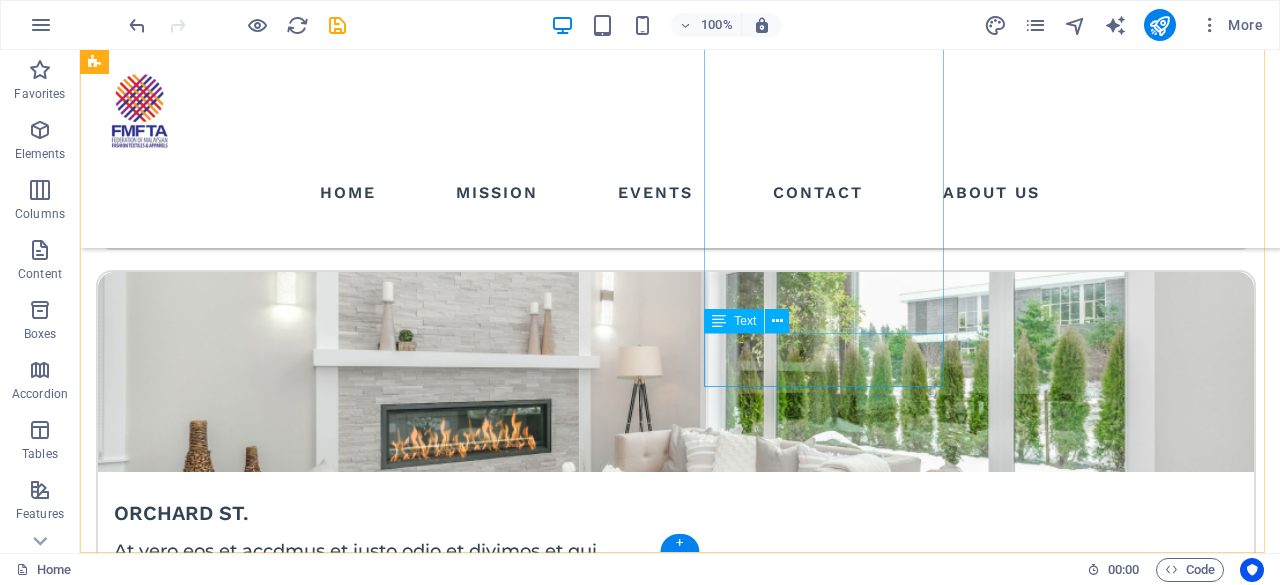 scroll, scrollTop: 3966, scrollLeft: 0, axis: vertical 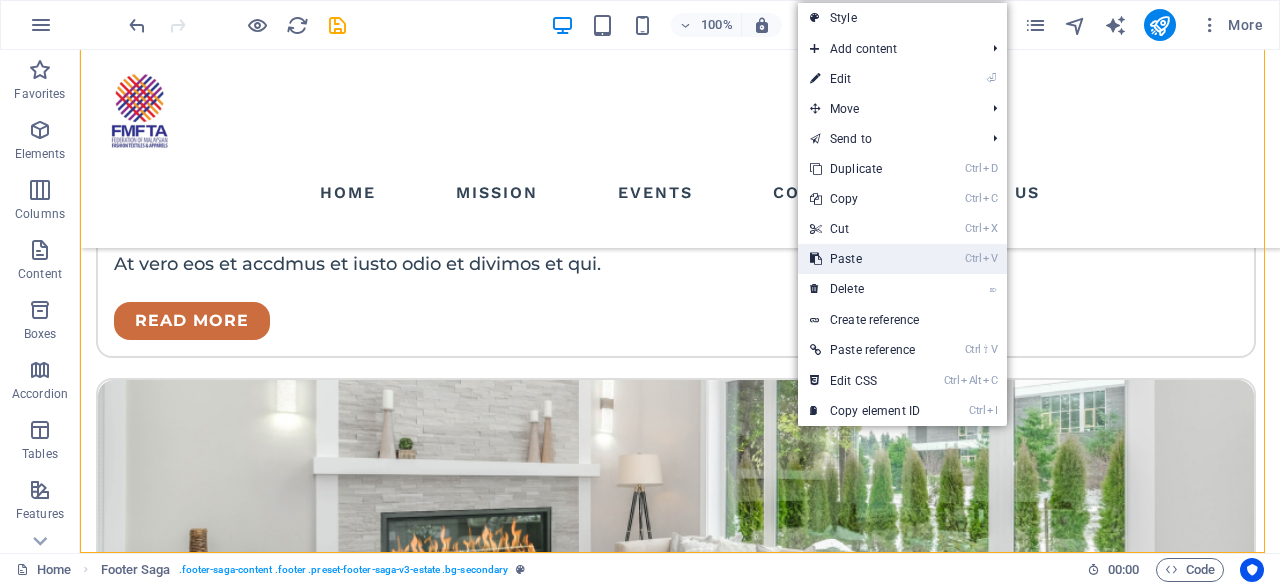 click on "Ctrl V  Paste" at bounding box center [865, 259] 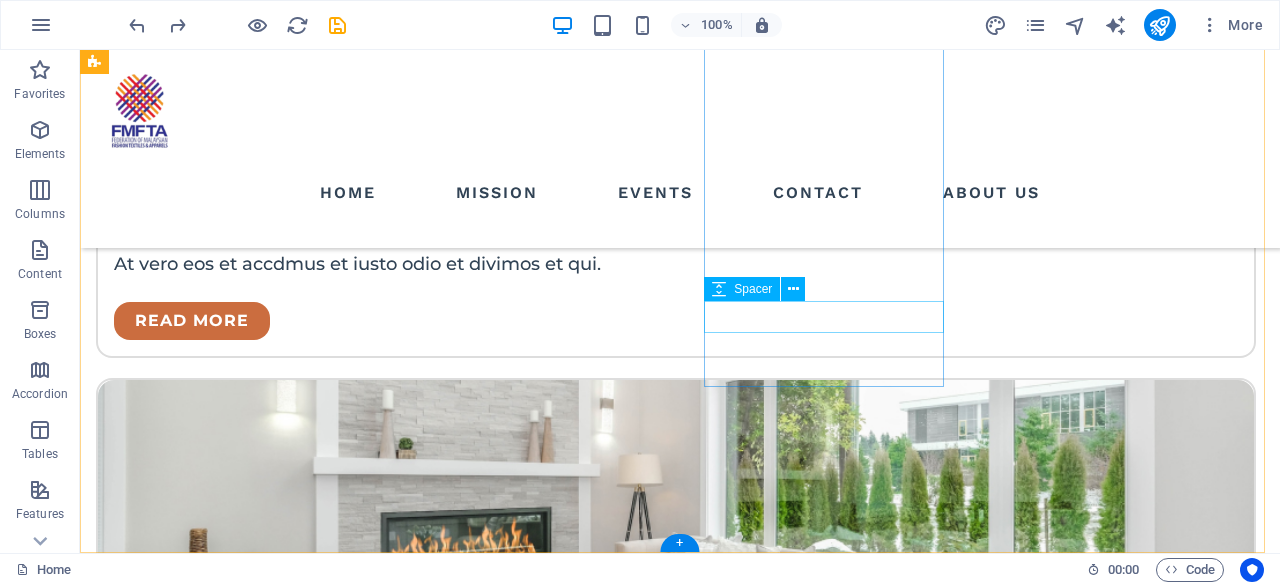scroll, scrollTop: 3942, scrollLeft: 0, axis: vertical 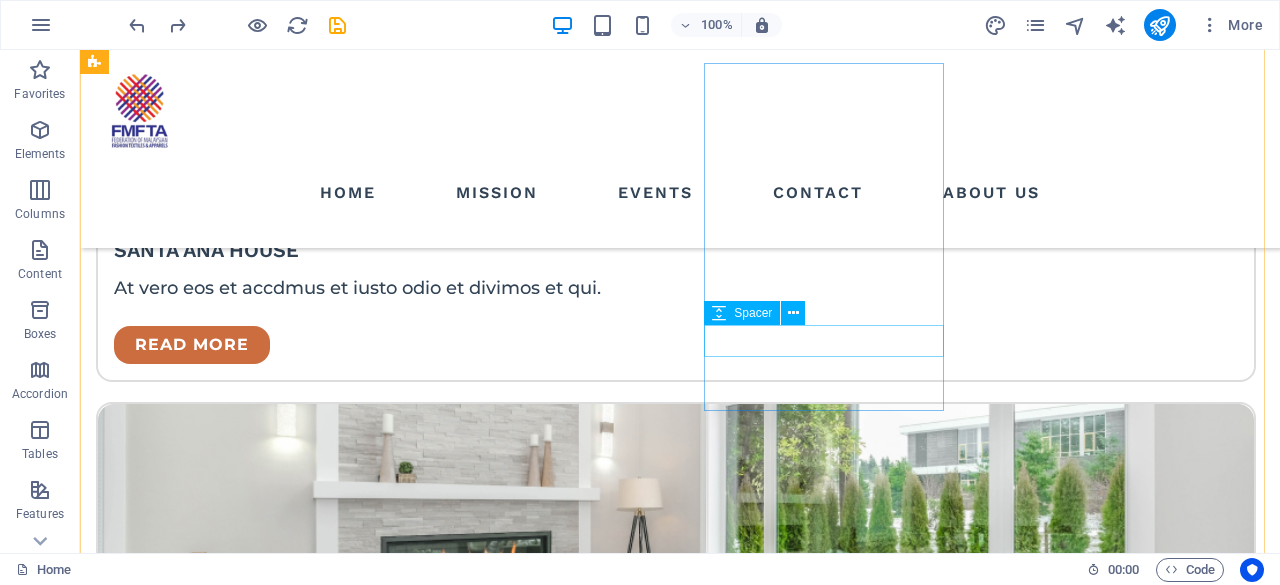 click at bounding box center (217, 3329) 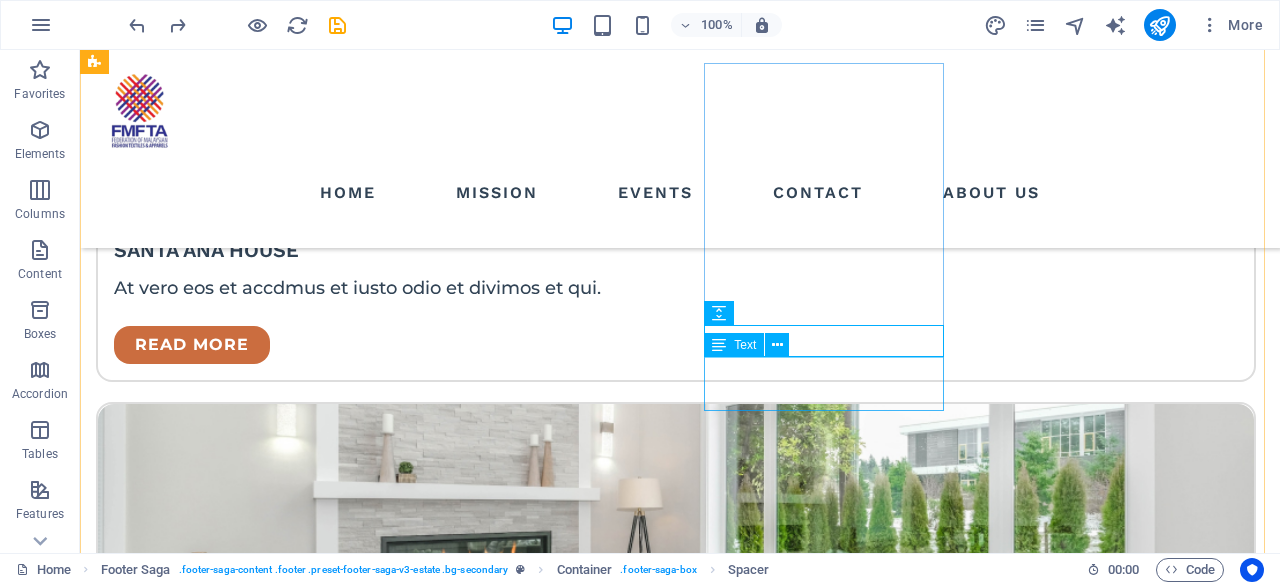 click on "PHONE NUMBER:
[PHONE]" at bounding box center [217, 3372] 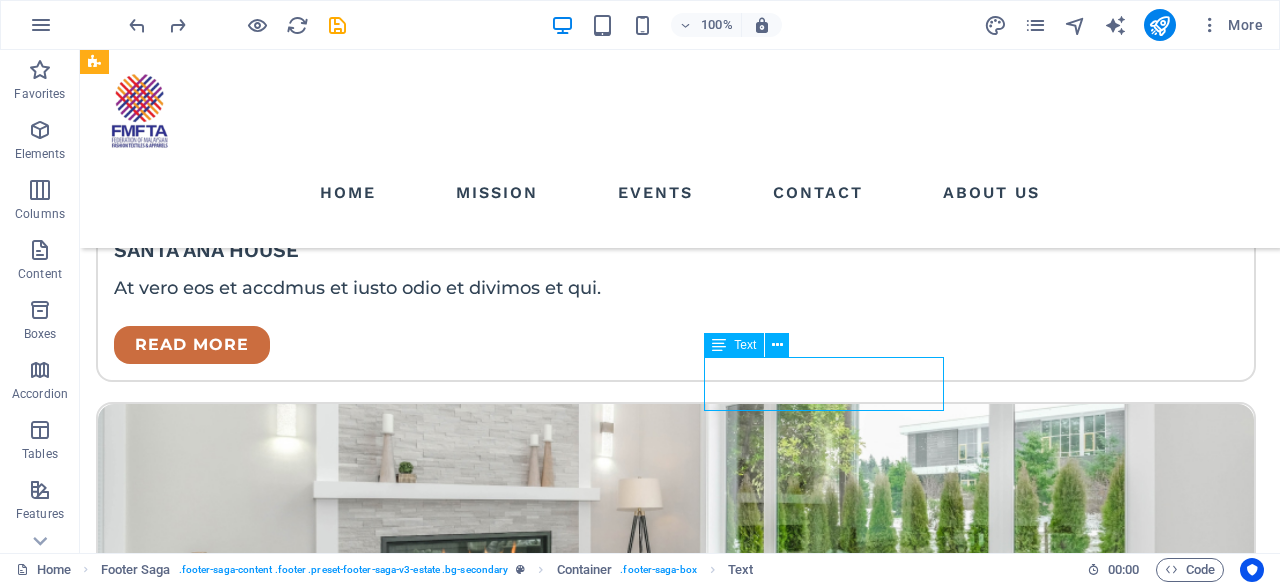 click on "PHONE NUMBER:
[PHONE]" at bounding box center [217, 3372] 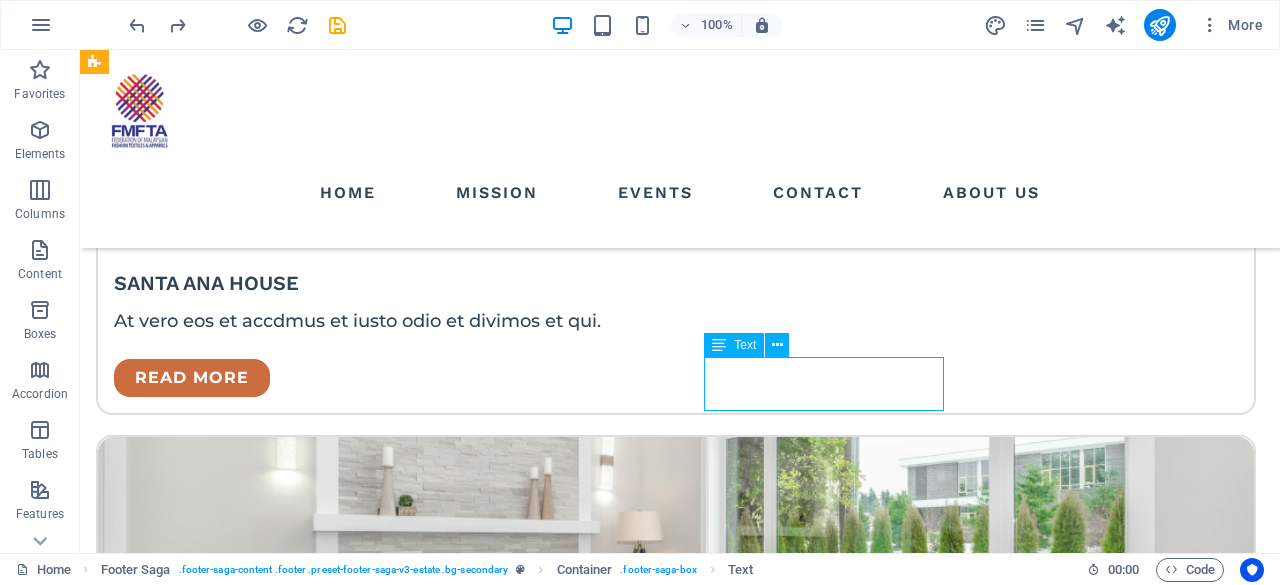 scroll, scrollTop: 5474, scrollLeft: 0, axis: vertical 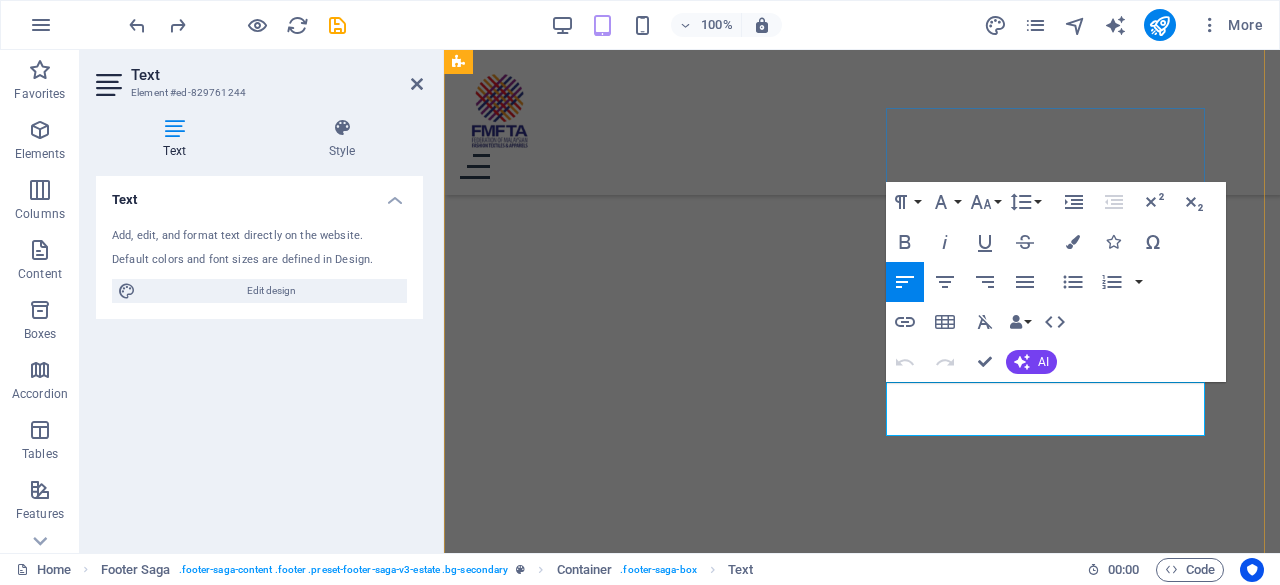 click on "[PHONE]" at bounding box center [667, 2320] 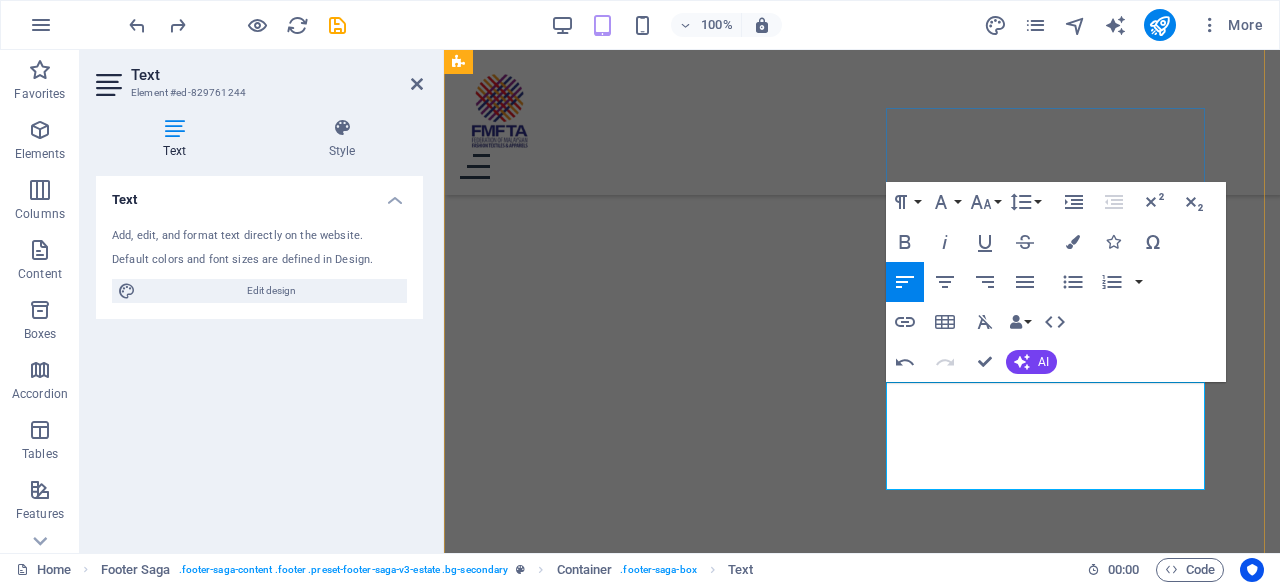 type 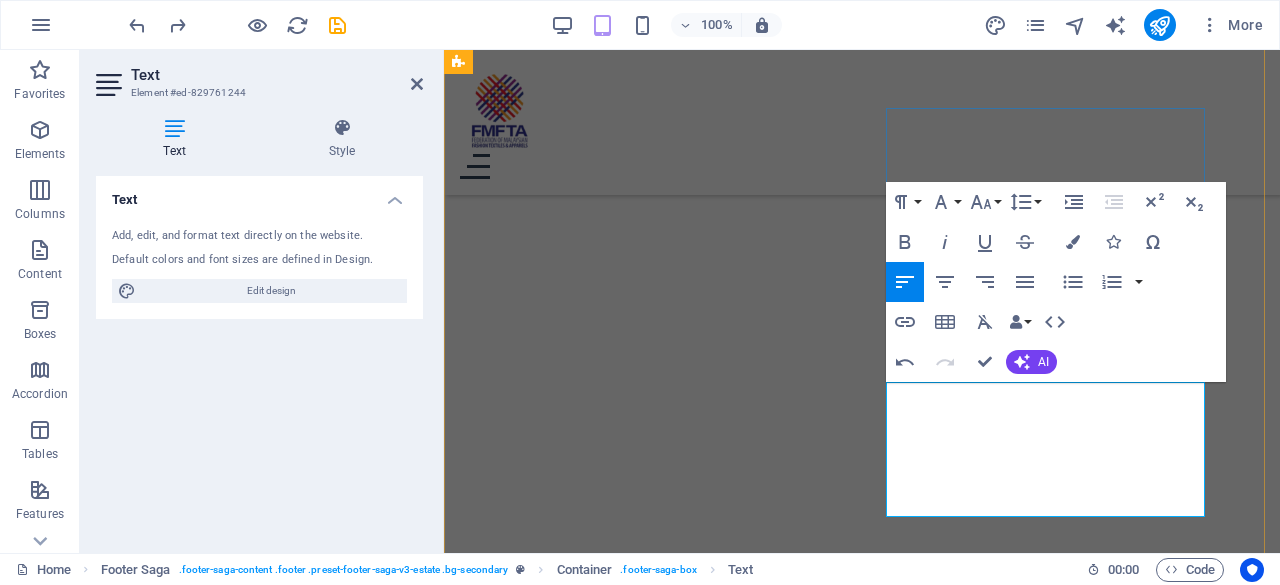 click at bounding box center (667, 2401) 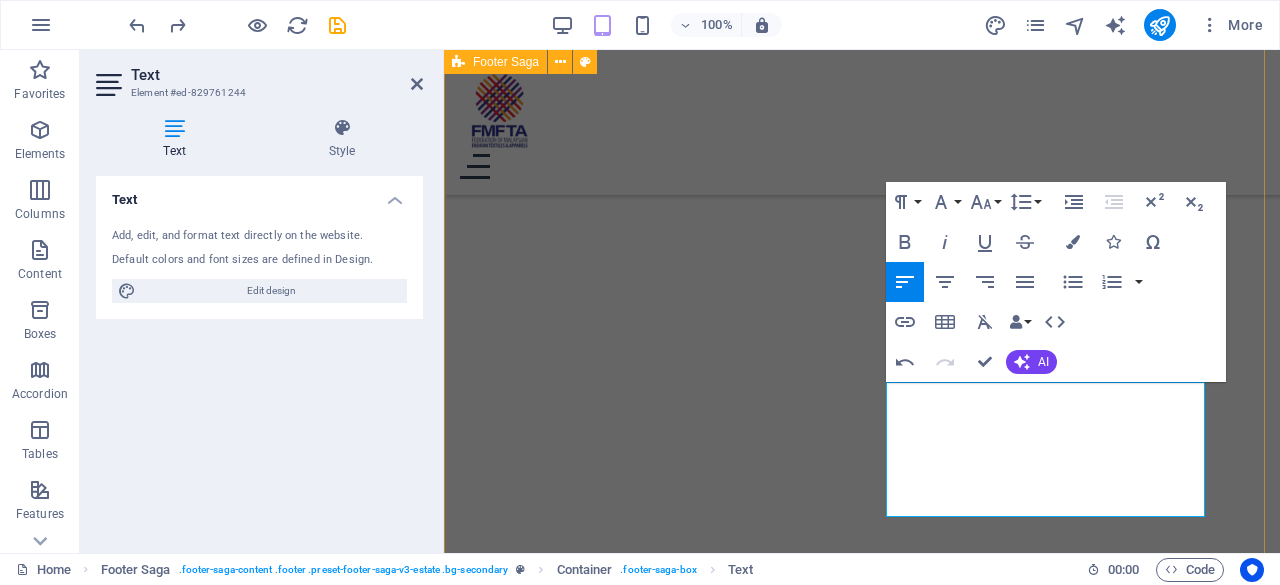 click on "pages HOME LISTING NEWS OUR TEAM CONTACT Contact LOCATION:
No. 63, First Floor, Jalan 2/90, Taman Pertama, 56100 Kuala Lumpur, Malaysia EMAIL:
123f09193ccc2568f45f1561712329@cpanel.local PHONE NUMBER:
+603-9285 5382 FAX: +603-9284 5664 Social media Copyright © 2023 Estator. All rights reserved.
Privacy Policy   |   Legal Notice" at bounding box center [862, 2148] 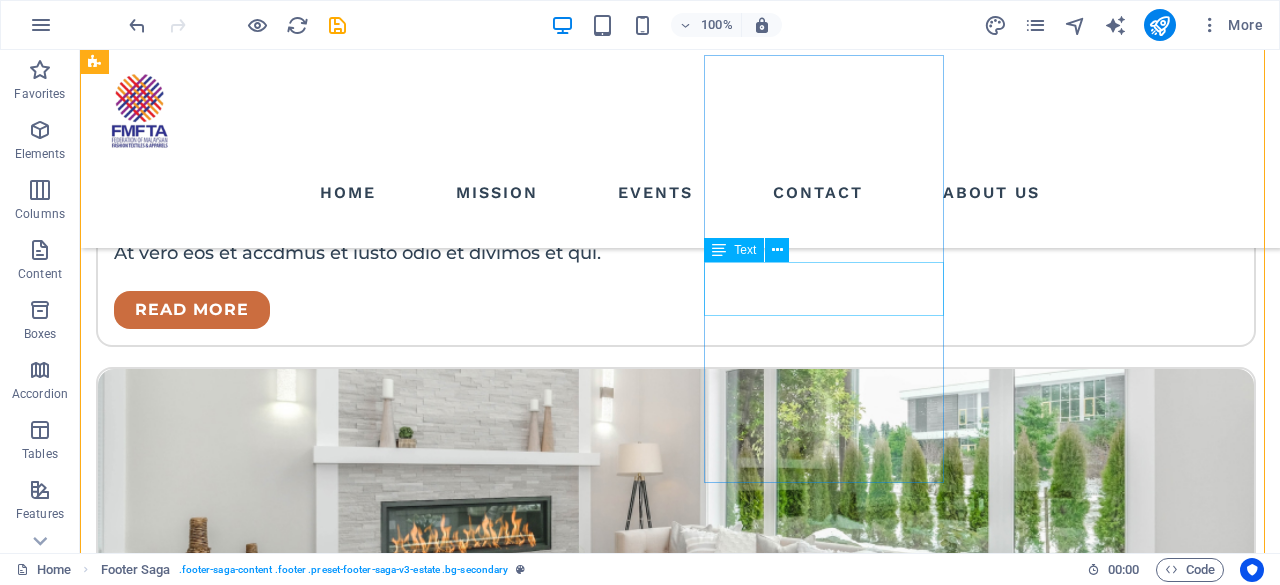 scroll, scrollTop: 3931, scrollLeft: 0, axis: vertical 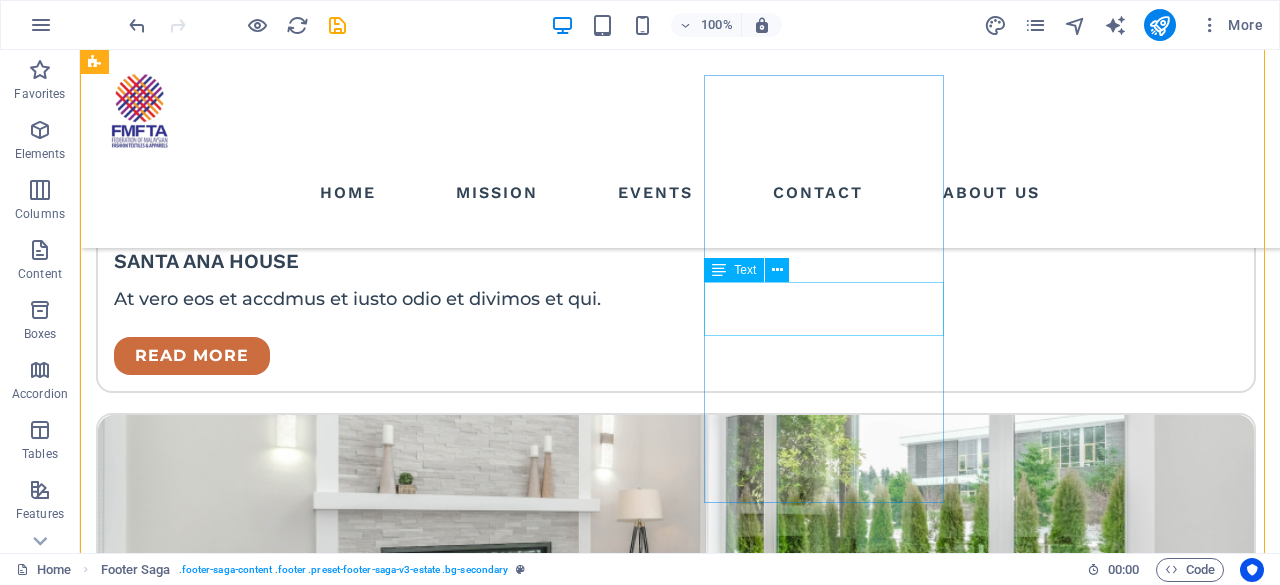 click on "123f09193ccc2568f45f1561712329@cpanel.local" at bounding box center [127, 3310] 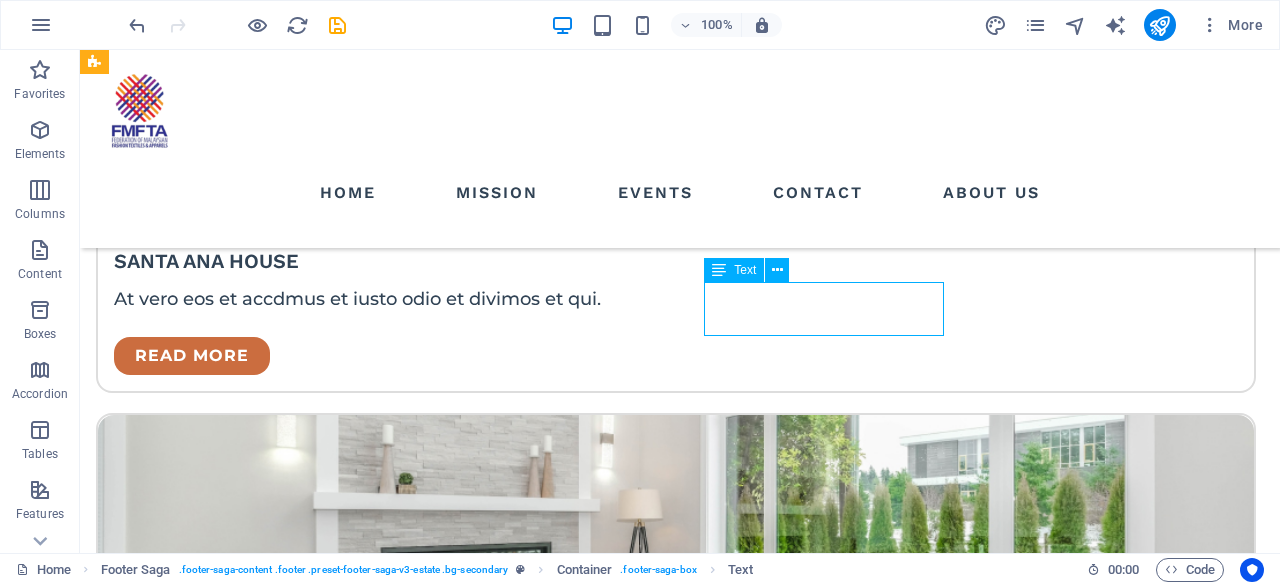 click on "123f09193ccc2568f45f1561712329@cpanel.local" at bounding box center [127, 3310] 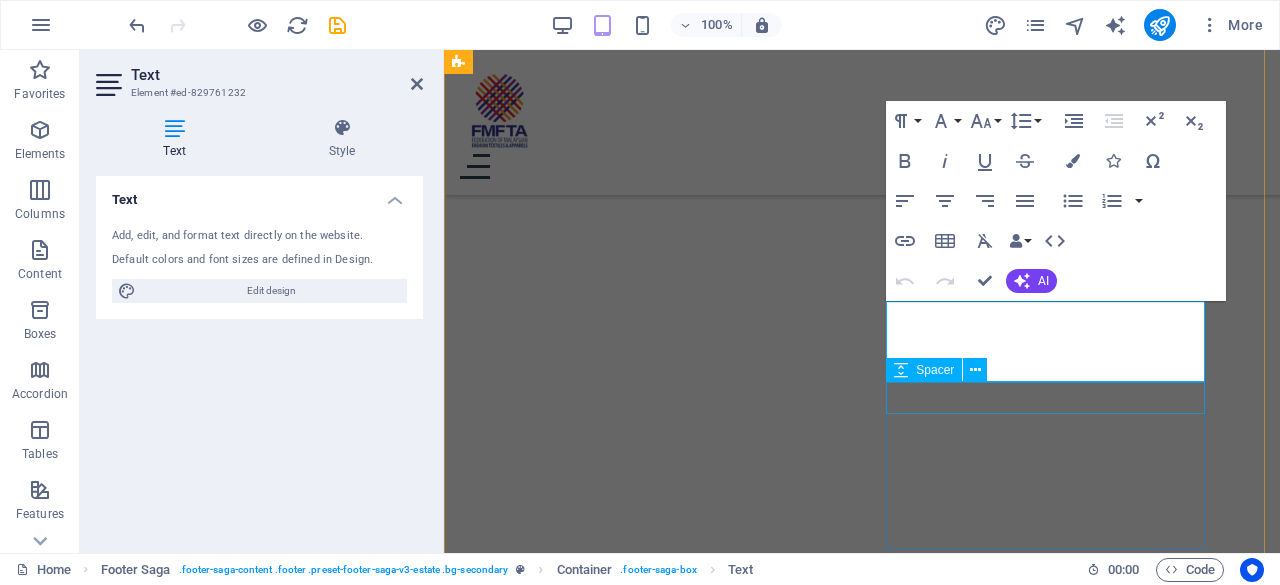 click on "Spacer" at bounding box center [943, 370] 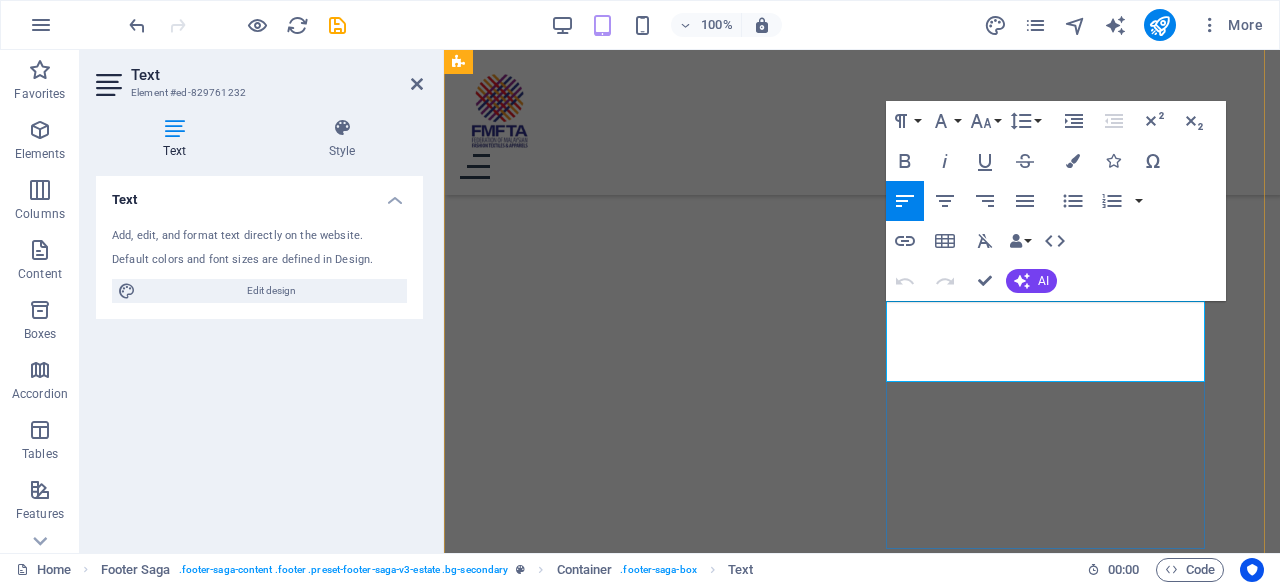 click on "123f09193ccc2568f45f1561712329@cpanel.local" at bounding box center (667, 2239) 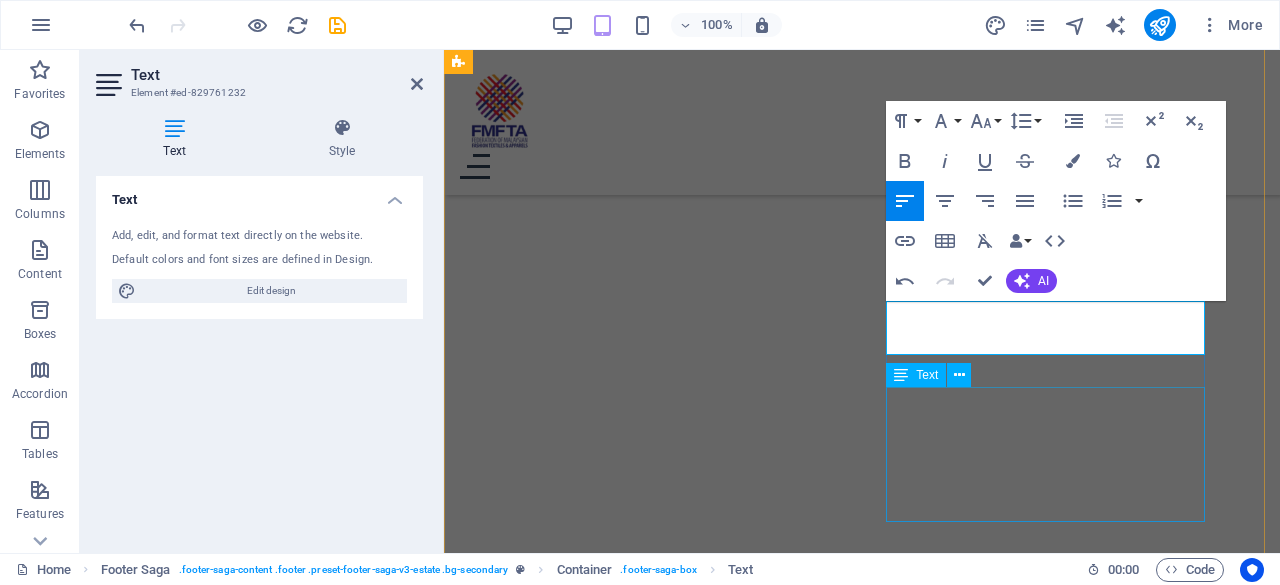 click on "PHONE NUMBER:
[PHONE] FAX: [PHONE]" at bounding box center (667, 2352) 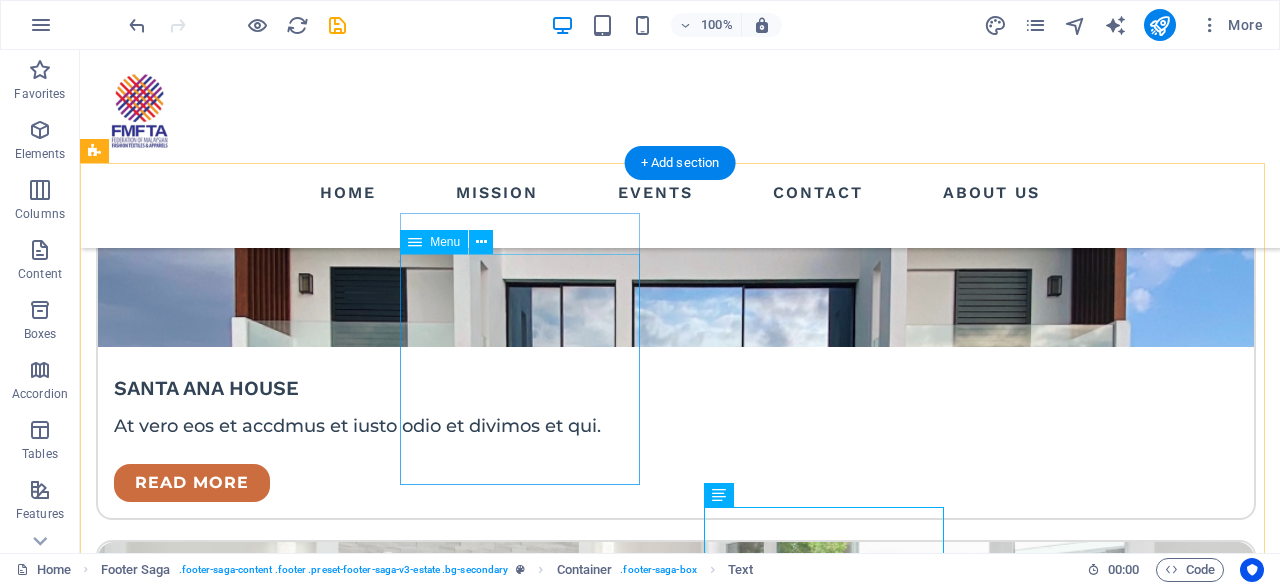 scroll, scrollTop: 3784, scrollLeft: 0, axis: vertical 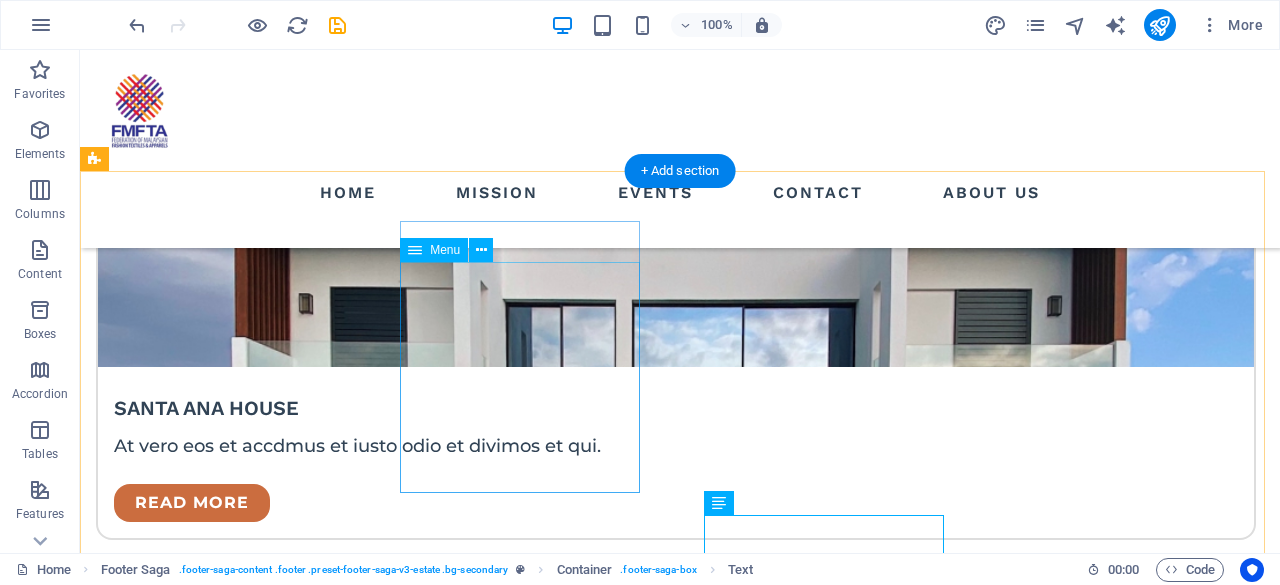 click on "HOME LISTING NEWS OUR TEAM CONTACT" at bounding box center (217, 3061) 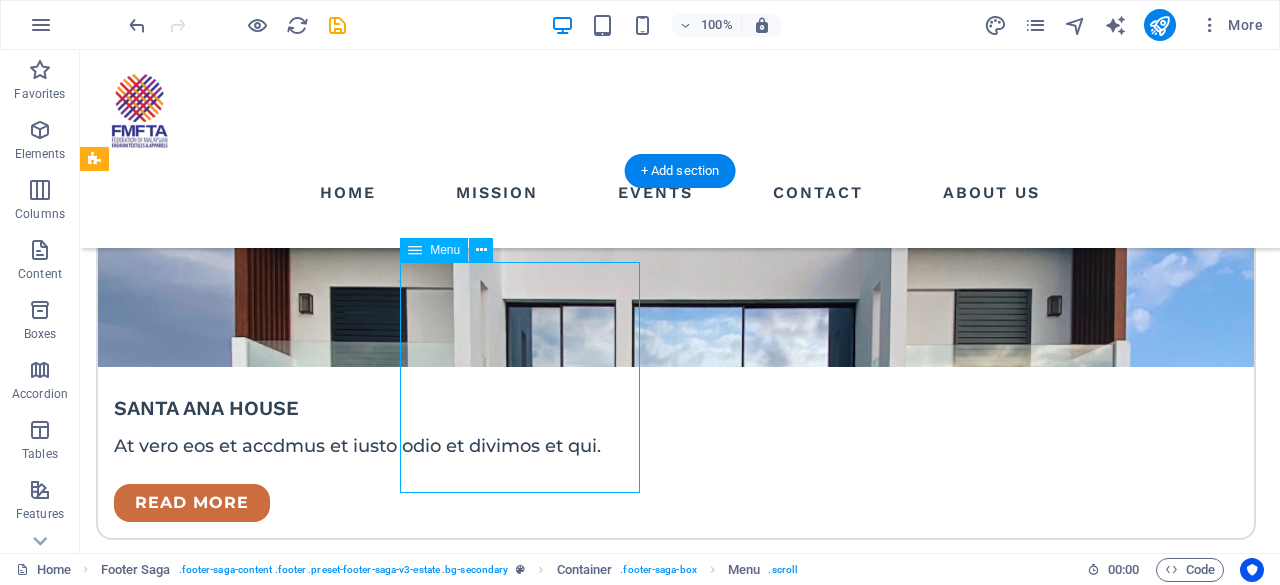 click on "HOME LISTING NEWS OUR TEAM CONTACT" at bounding box center [217, 3061] 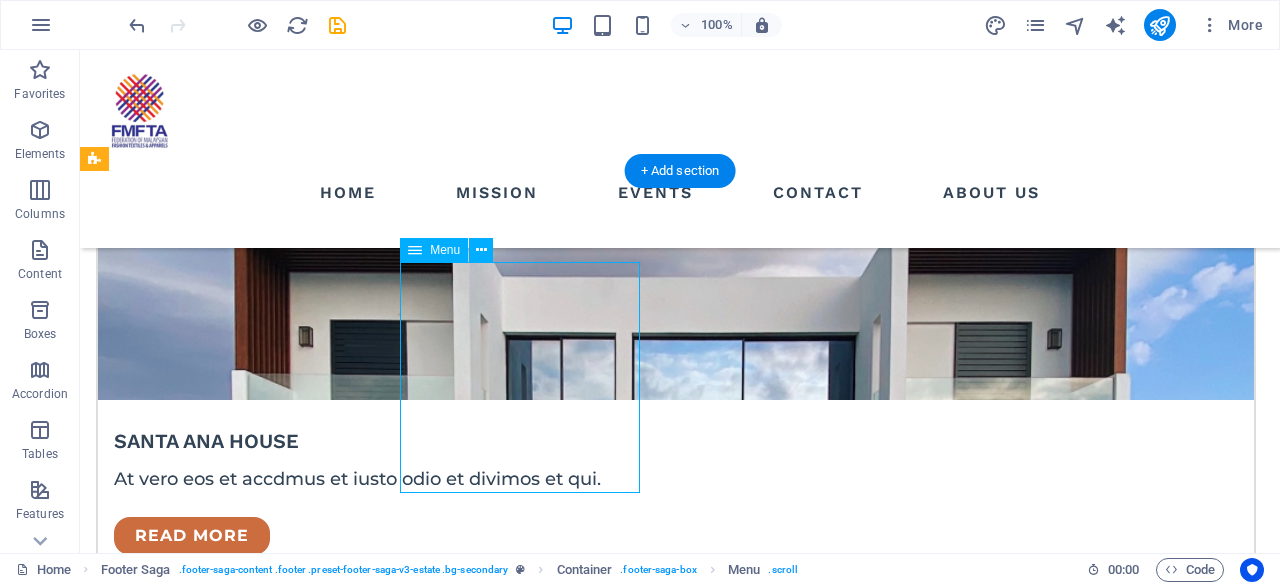 select 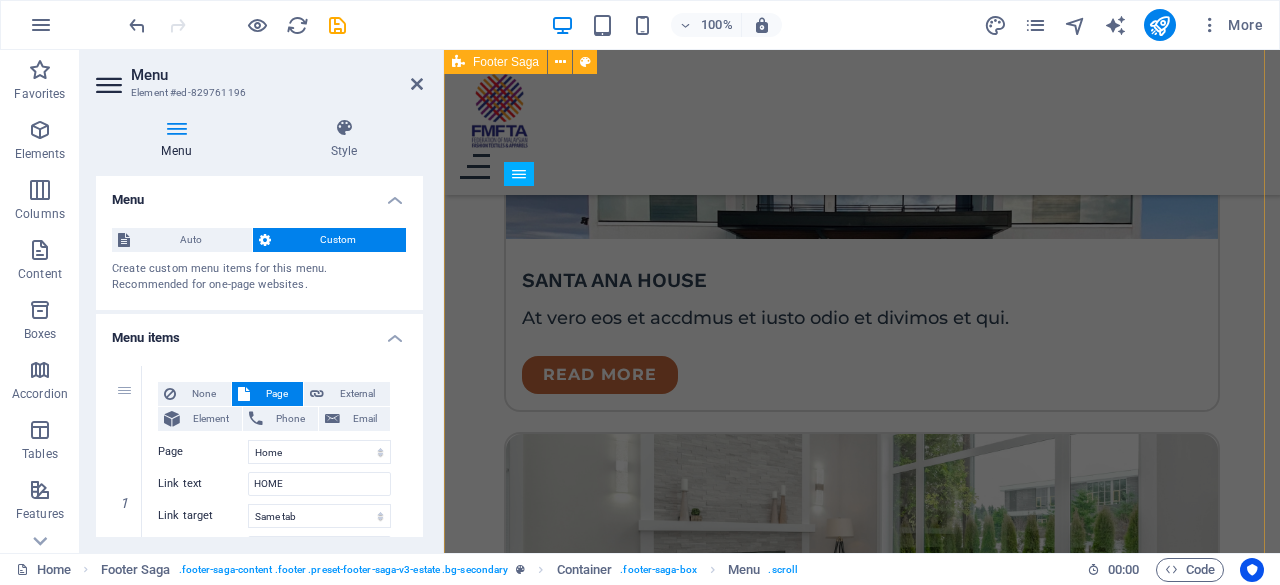 scroll, scrollTop: 5444, scrollLeft: 0, axis: vertical 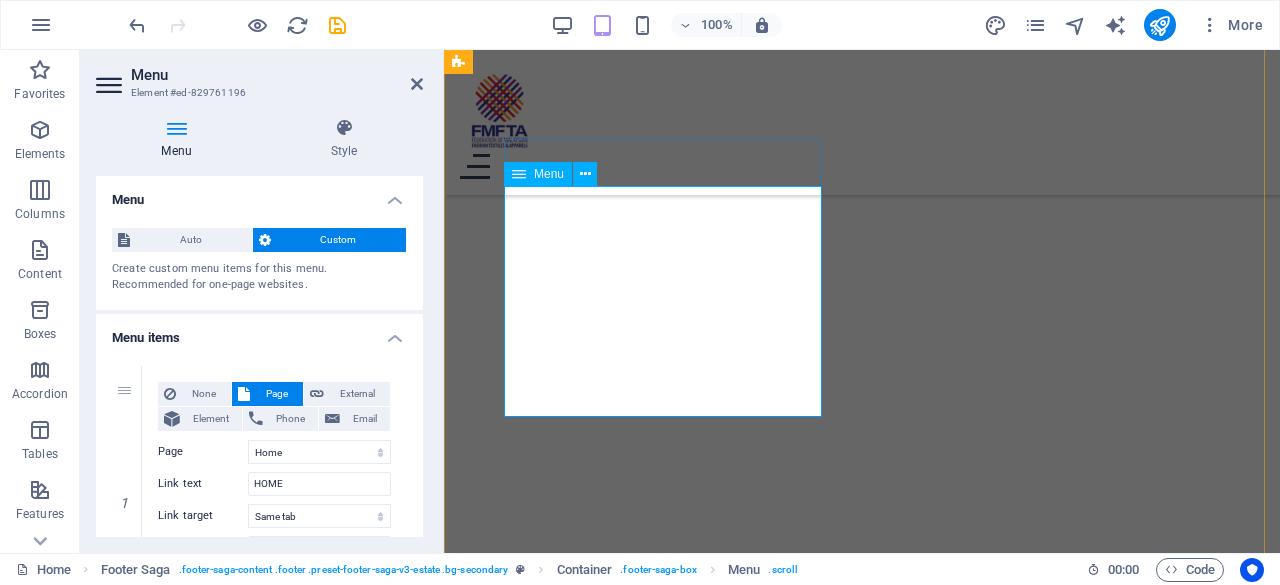 click on "HOME LISTING NEWS OUR TEAM CONTACT" at bounding box center [667, 1889] 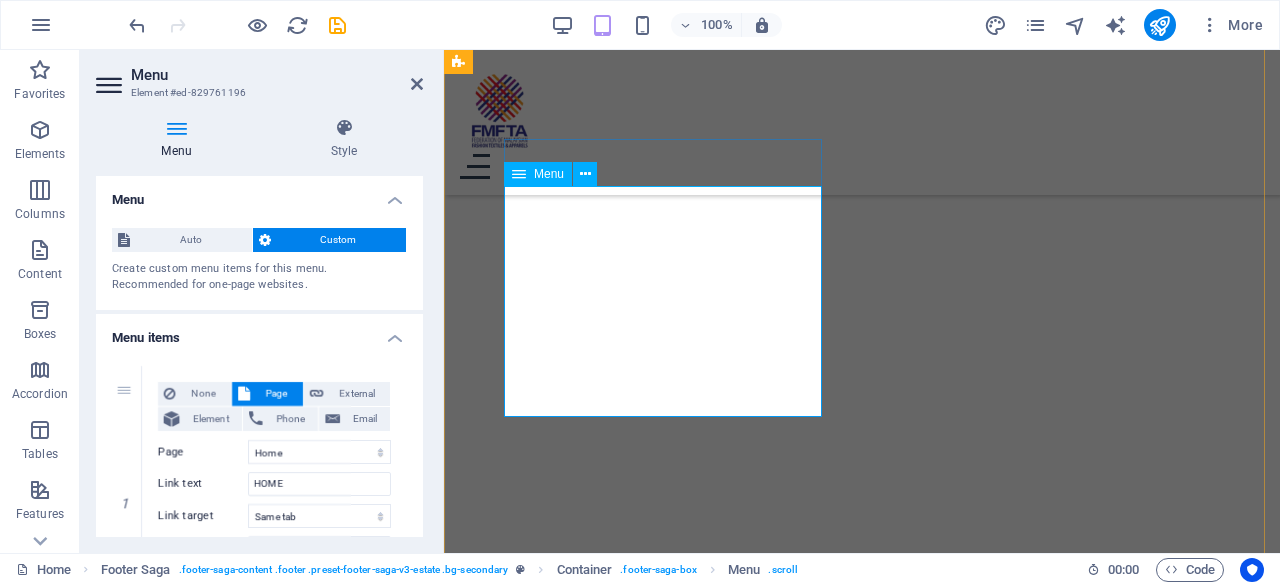 click on "HOME LISTING NEWS OUR TEAM CONTACT" at bounding box center [667, 1889] 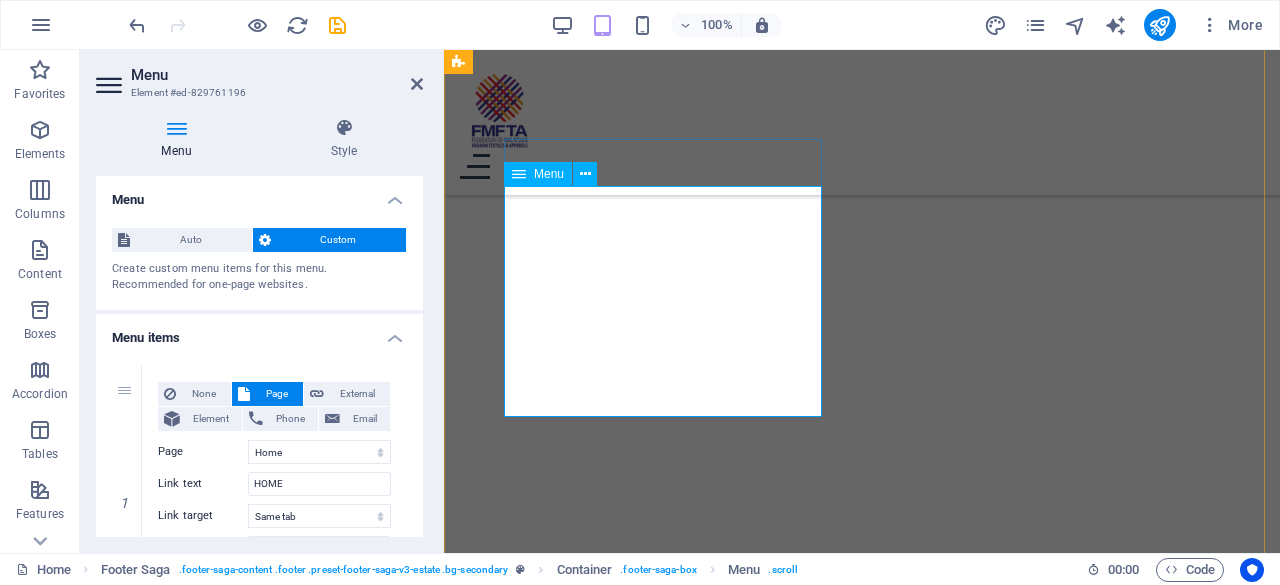 click on "HOME LISTING NEWS OUR TEAM CONTACT" at bounding box center [667, 1889] 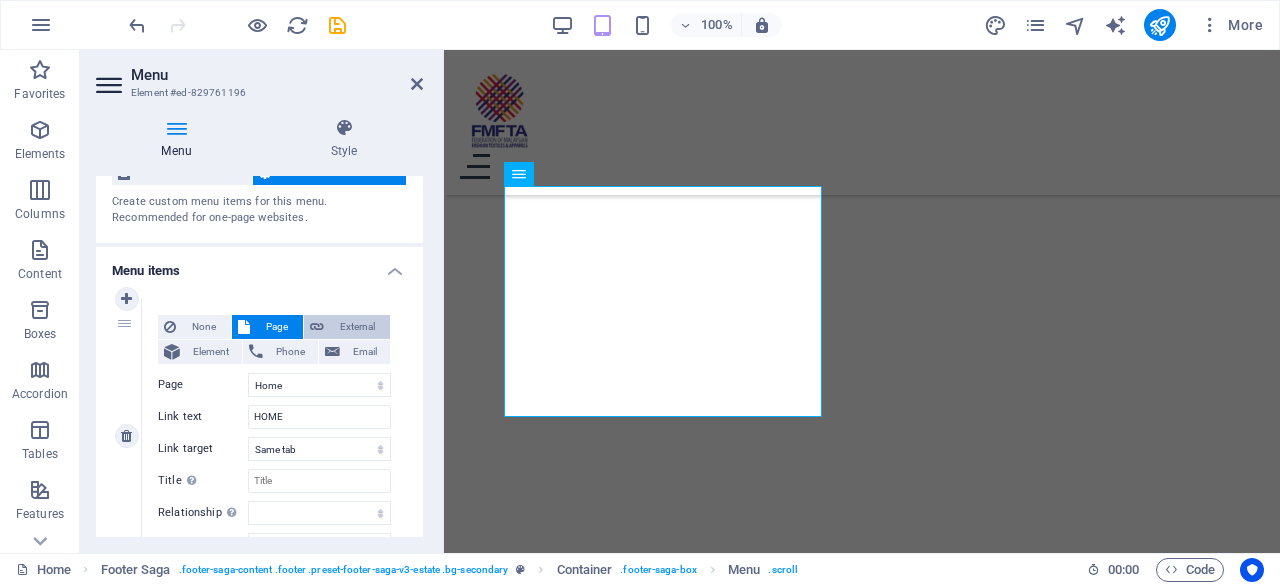 scroll, scrollTop: 79, scrollLeft: 0, axis: vertical 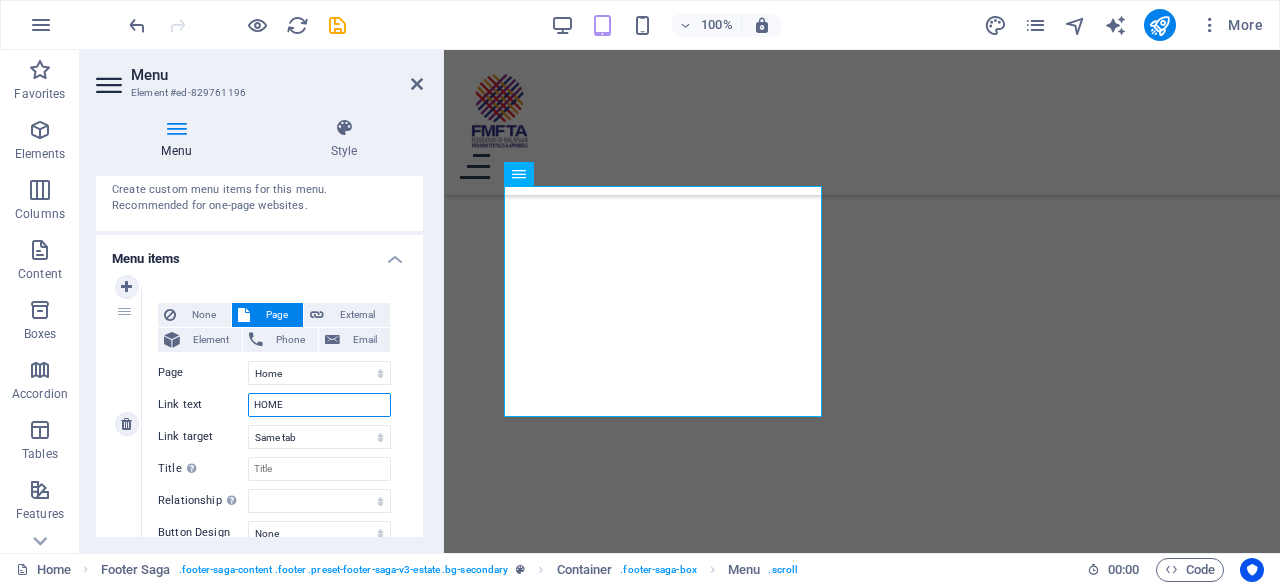 click on "HOME" at bounding box center (319, 405) 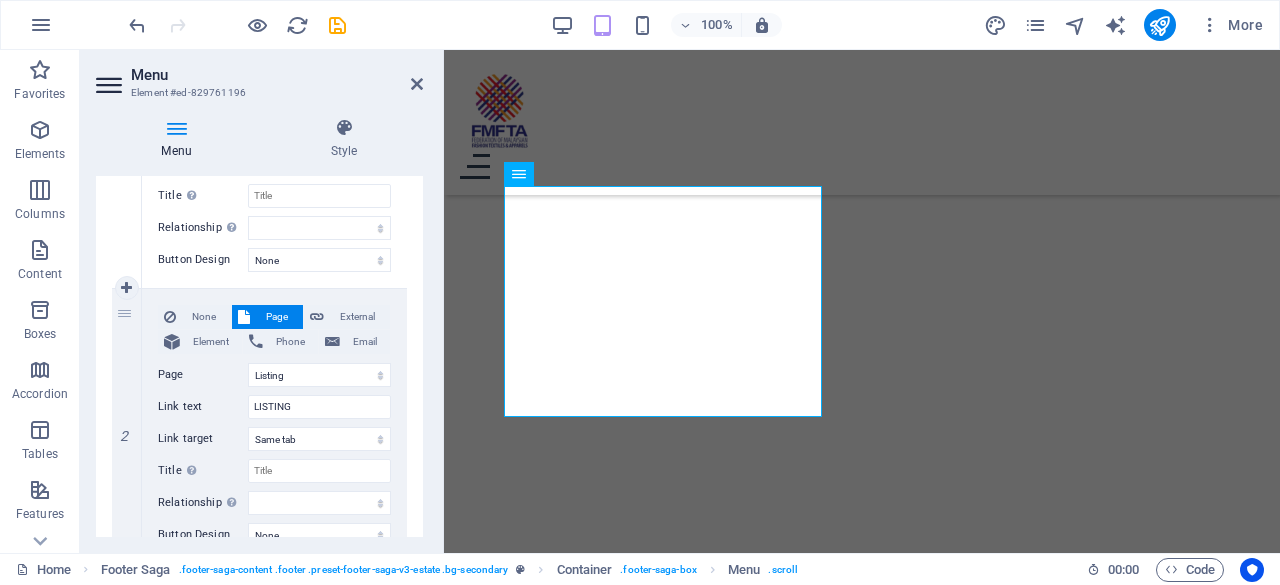 scroll, scrollTop: 353, scrollLeft: 0, axis: vertical 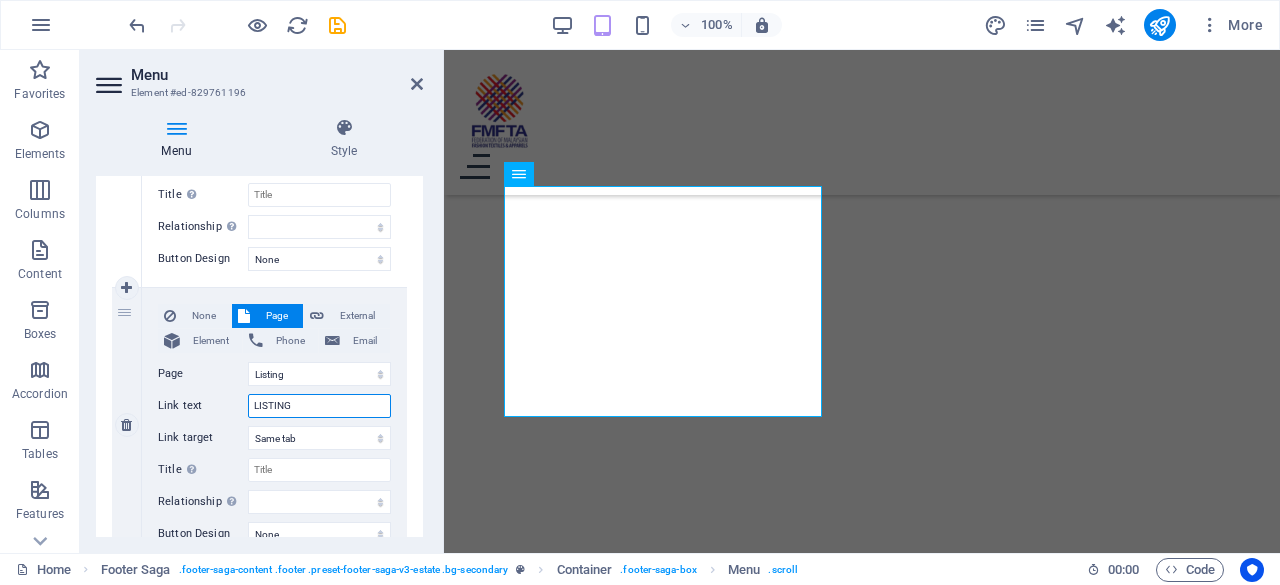 click on "LISTING" at bounding box center (319, 406) 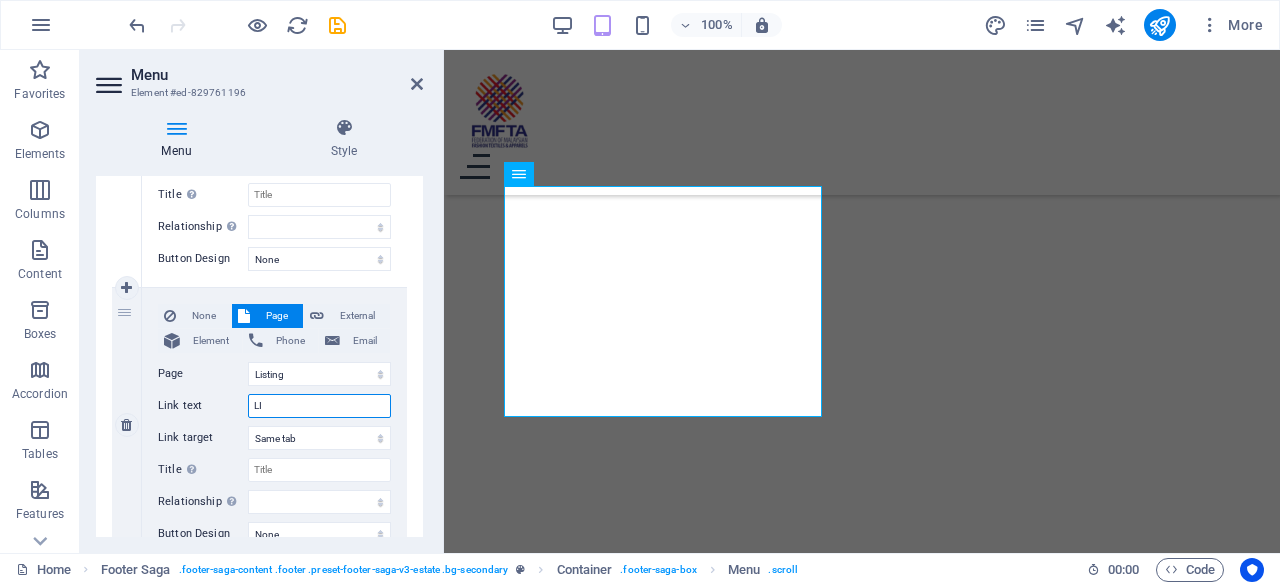 type on "L" 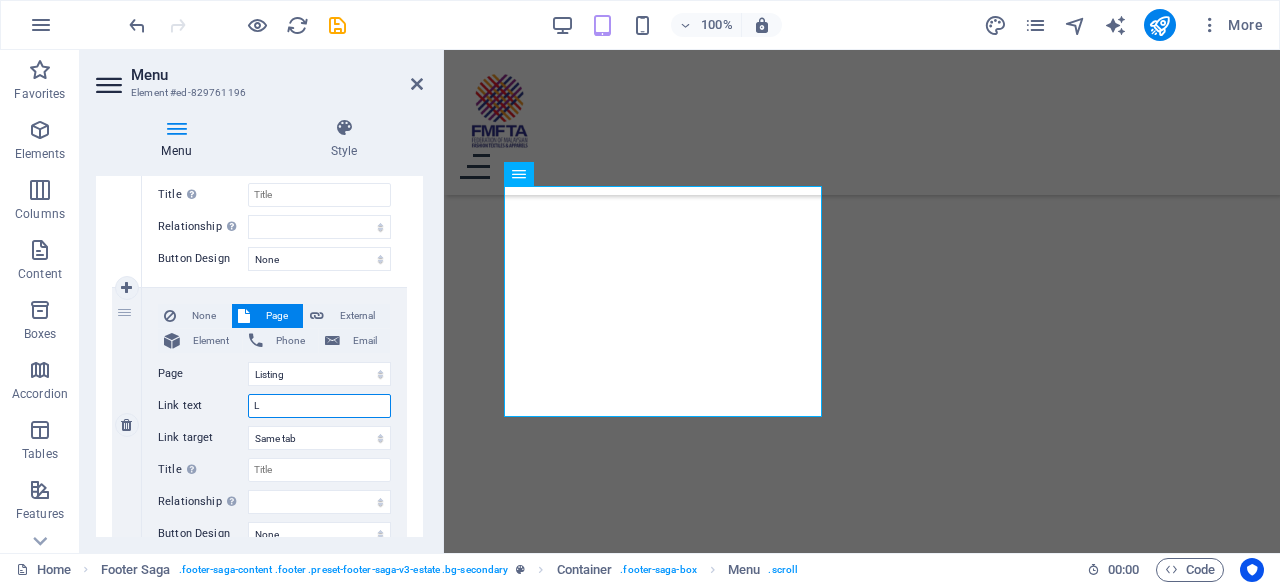 type 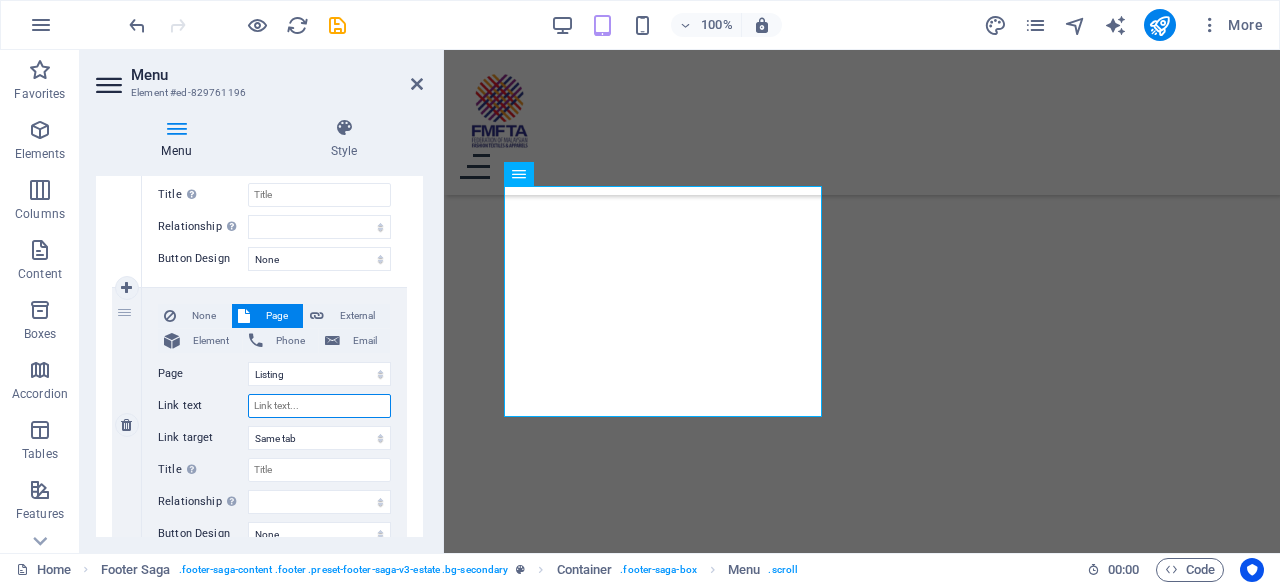 select 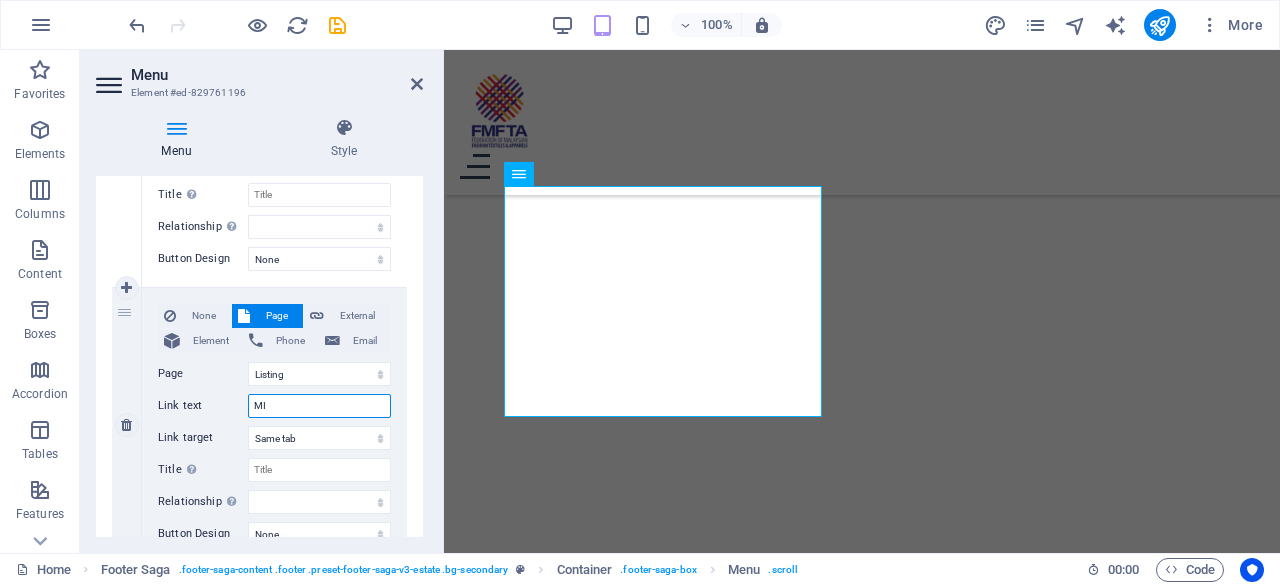 click on "MI" at bounding box center [319, 406] 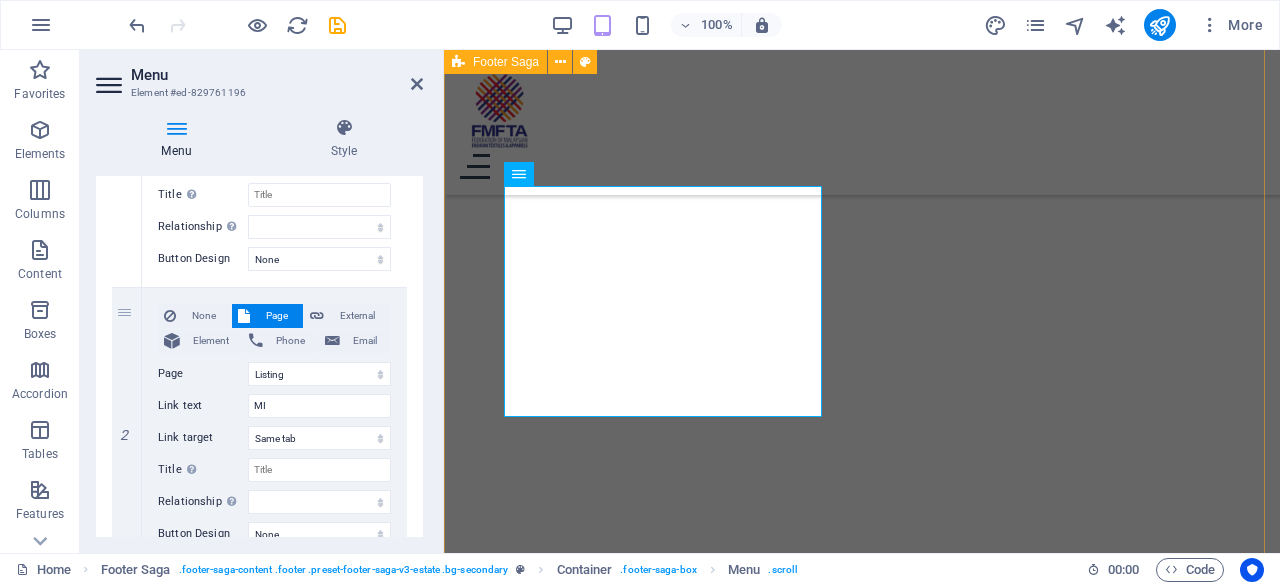 click on "pages HOME MI NEWS OUR TEAM CONTACT Contact LOCATION:
No. 63, First Floor, Jalan 2/90, Taman Pertama, 56100 Kuala Lumpur, Malaysia EMAIL:
secretariatfmfta@gmail.com PHONE NUMBER:
+603-9285 5382 FAX: +603-9284 5664 Social media Copyright © 2023 Estator. All rights reserved.
Privacy Policy   |   Legal Notice" at bounding box center [862, 2178] 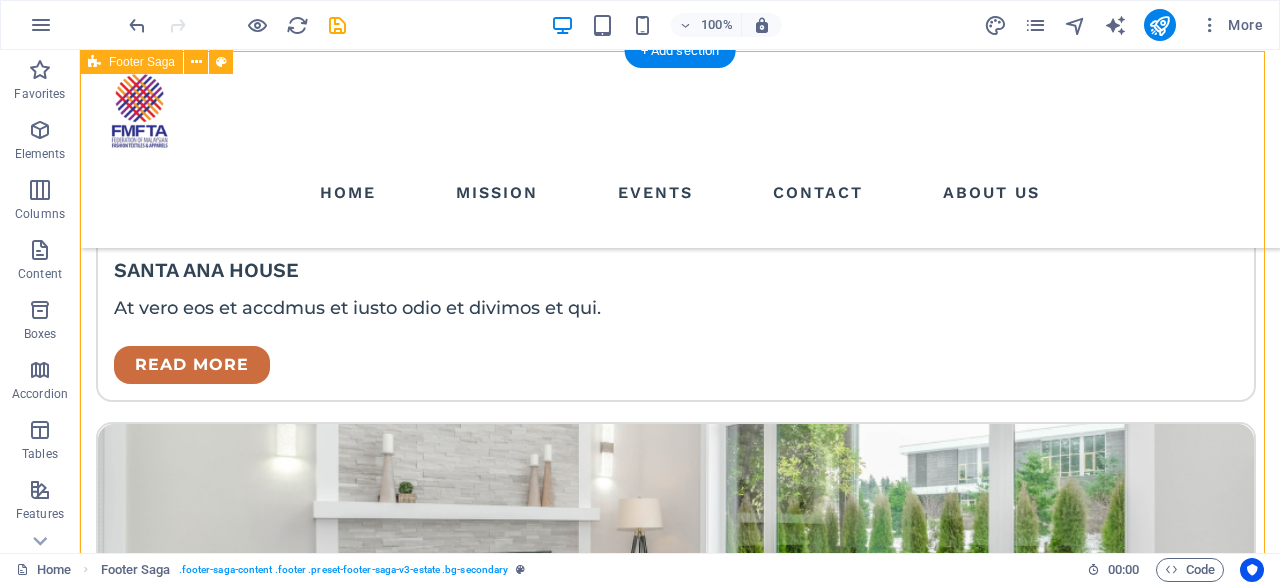 scroll, scrollTop: 3887, scrollLeft: 0, axis: vertical 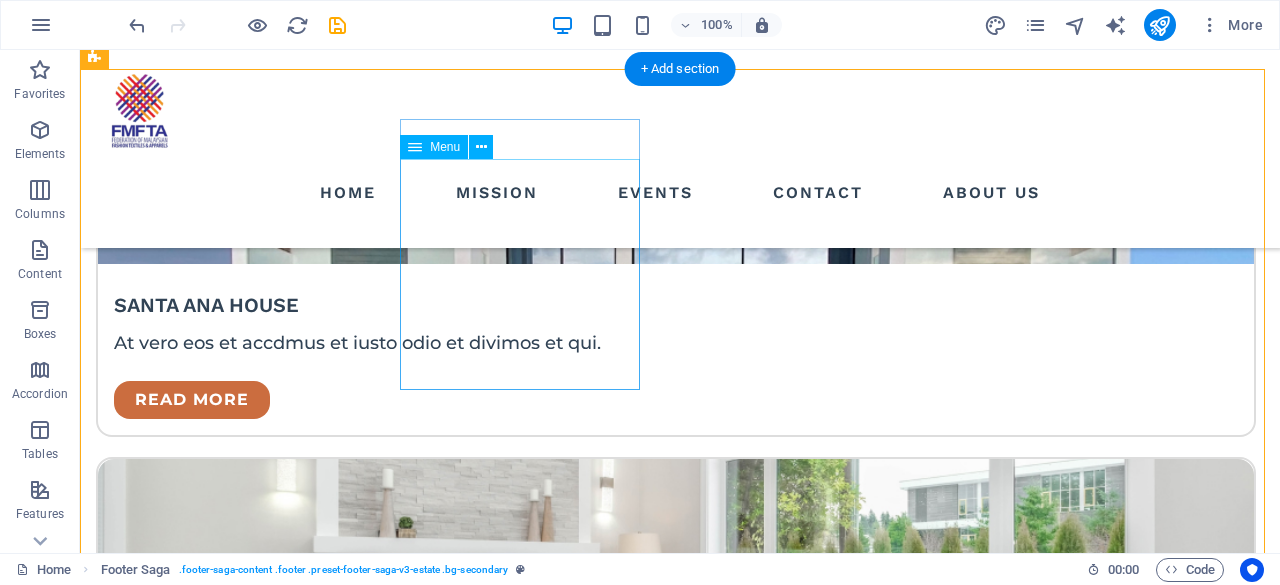 click on "HOME MI NEWS OUR TEAM CONTACT" at bounding box center [217, 2958] 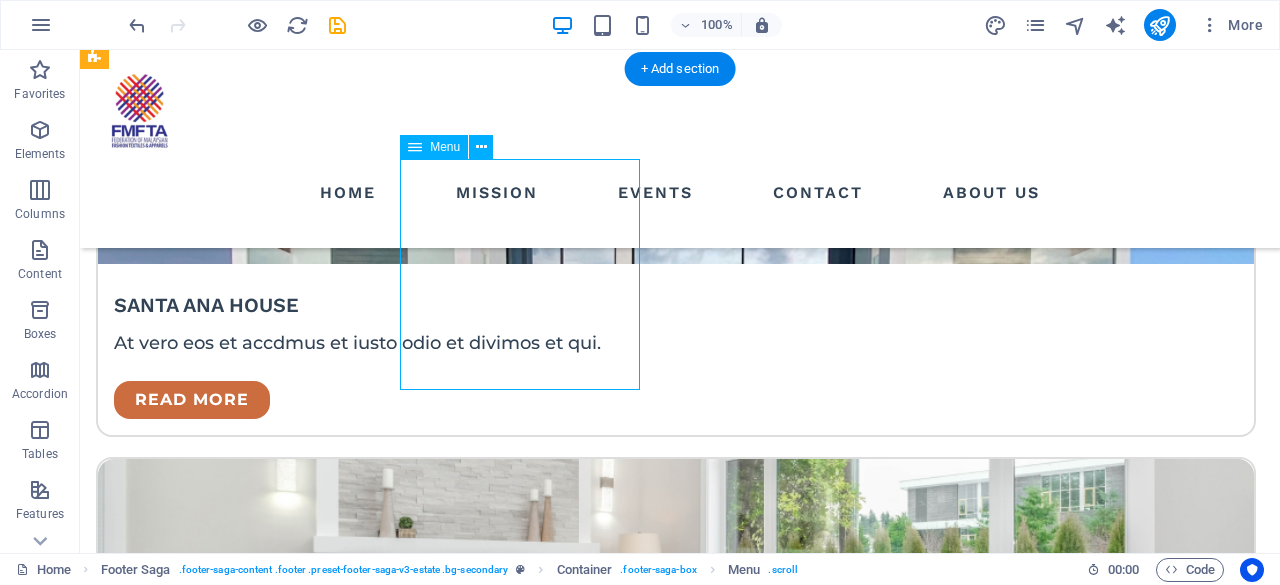 click on "HOME MI NEWS OUR TEAM CONTACT" at bounding box center [217, 2958] 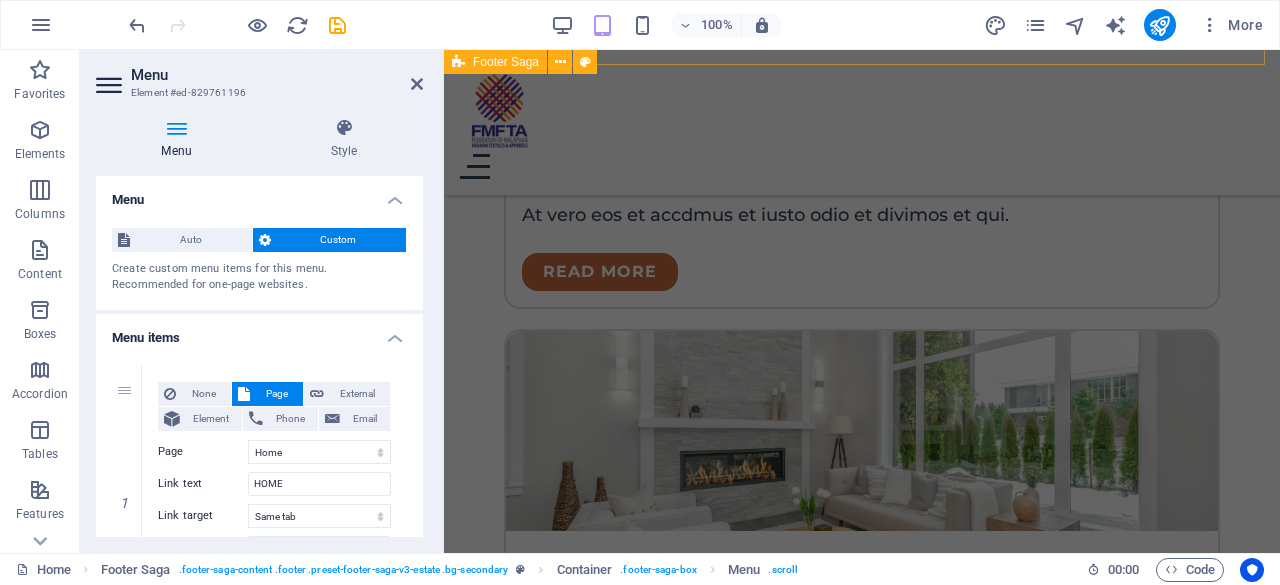 scroll, scrollTop: 5444, scrollLeft: 0, axis: vertical 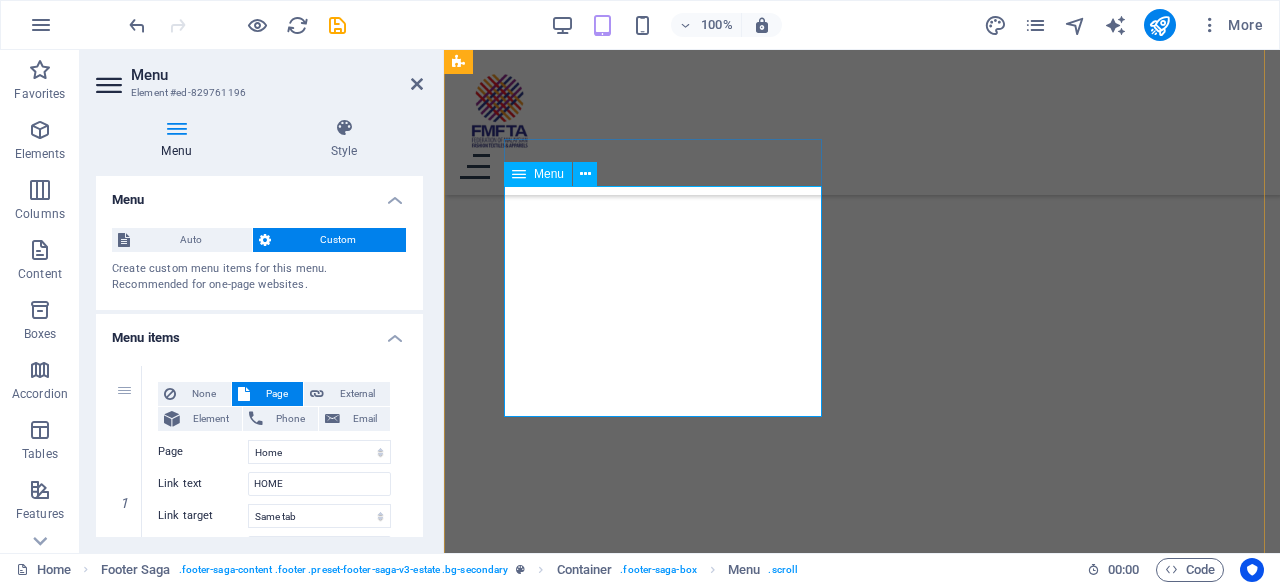 click on "HOME MI NEWS OUR TEAM CONTACT" at bounding box center (667, 1889) 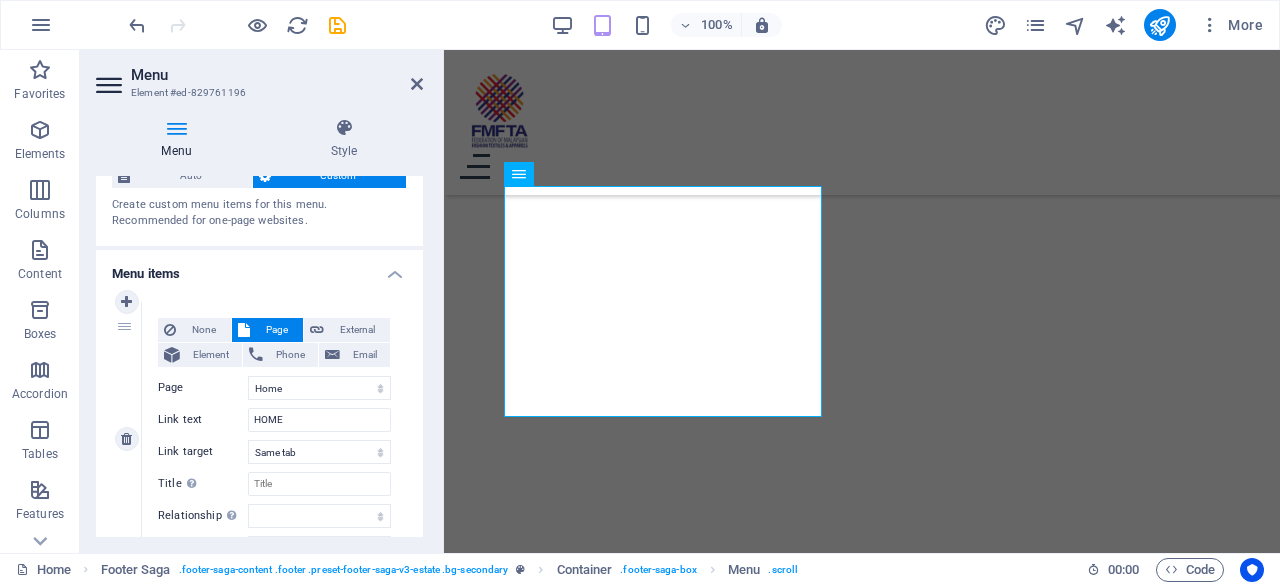 scroll, scrollTop: 392, scrollLeft: 0, axis: vertical 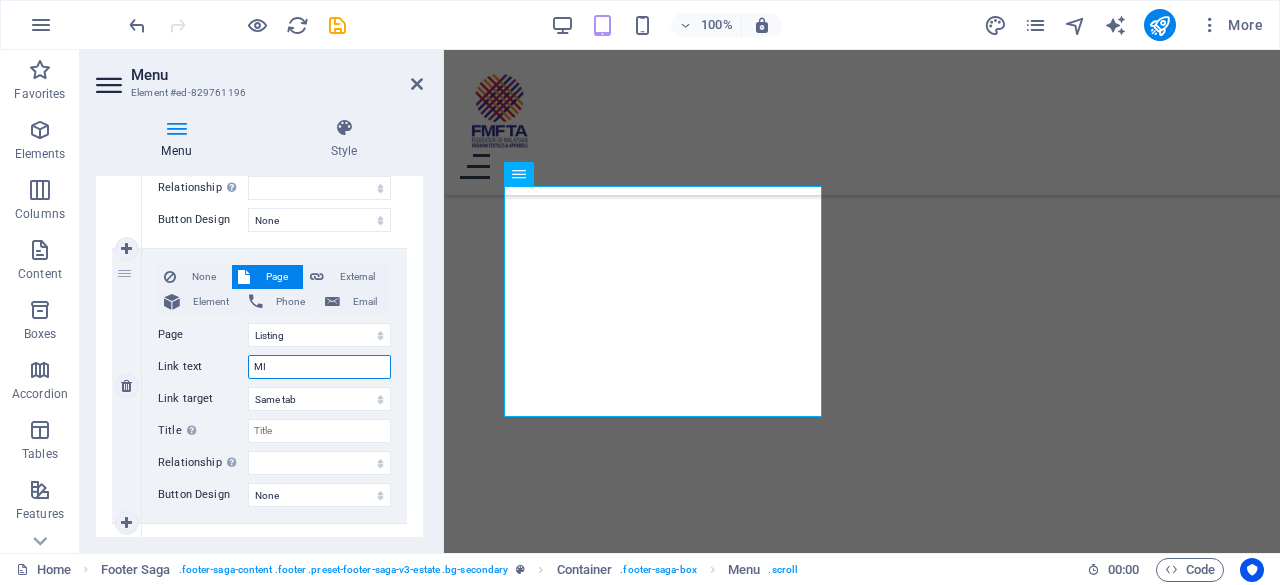 click on "MI" at bounding box center (319, 367) 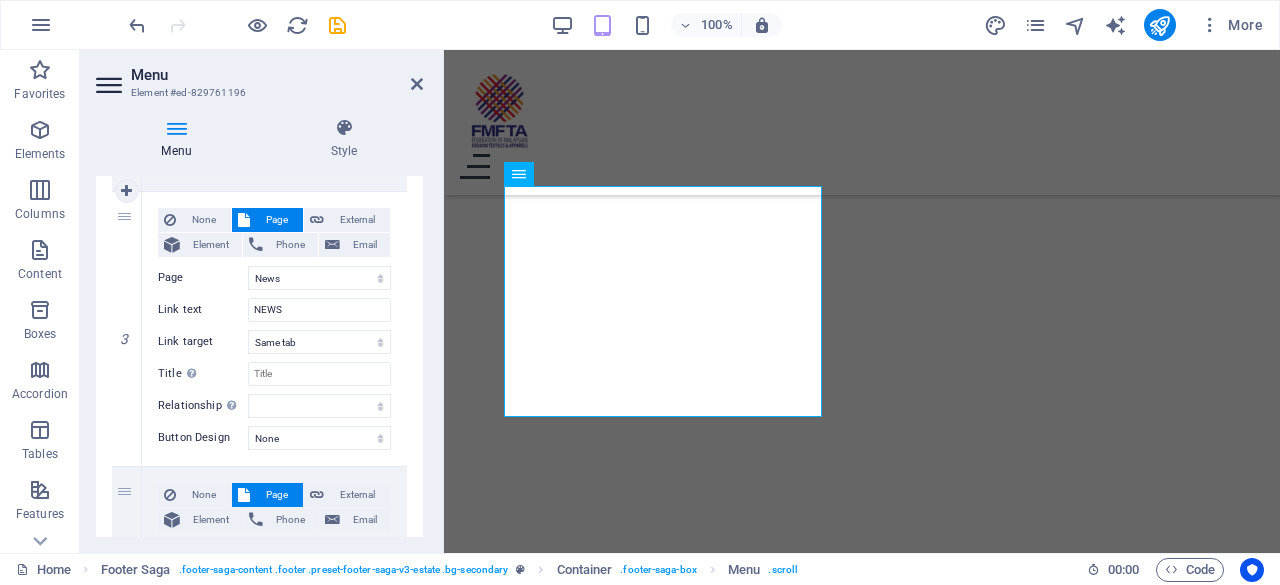 scroll, scrollTop: 725, scrollLeft: 0, axis: vertical 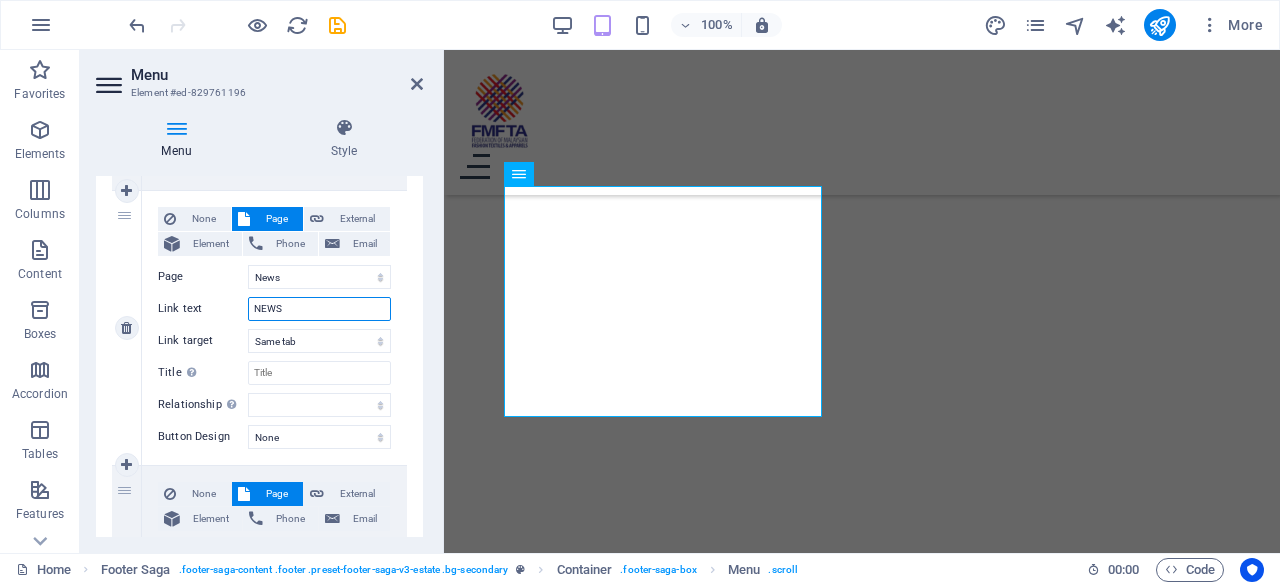click on "NEWS" at bounding box center [319, 309] 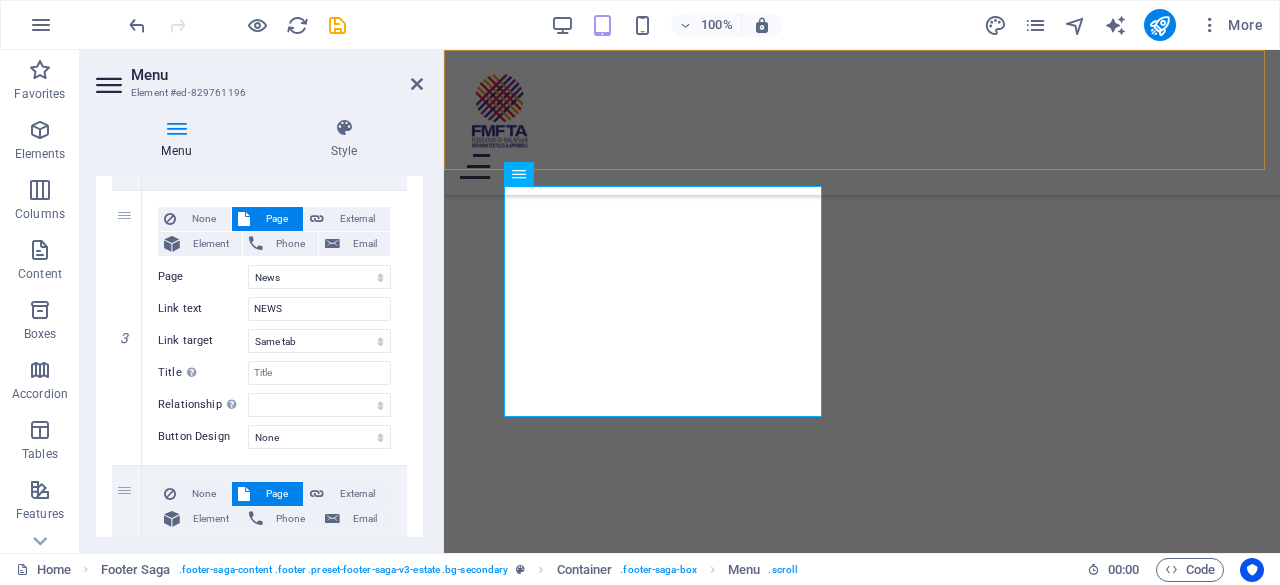 click on "Home Mission Events Contact About Us" at bounding box center [862, 122] 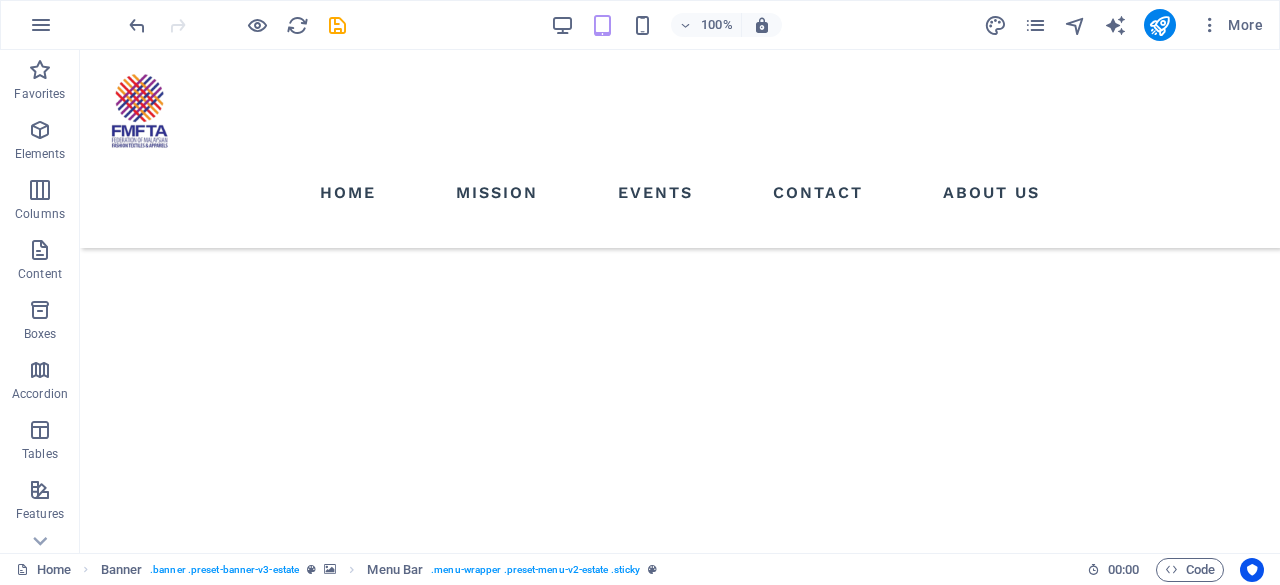 scroll, scrollTop: 4047, scrollLeft: 0, axis: vertical 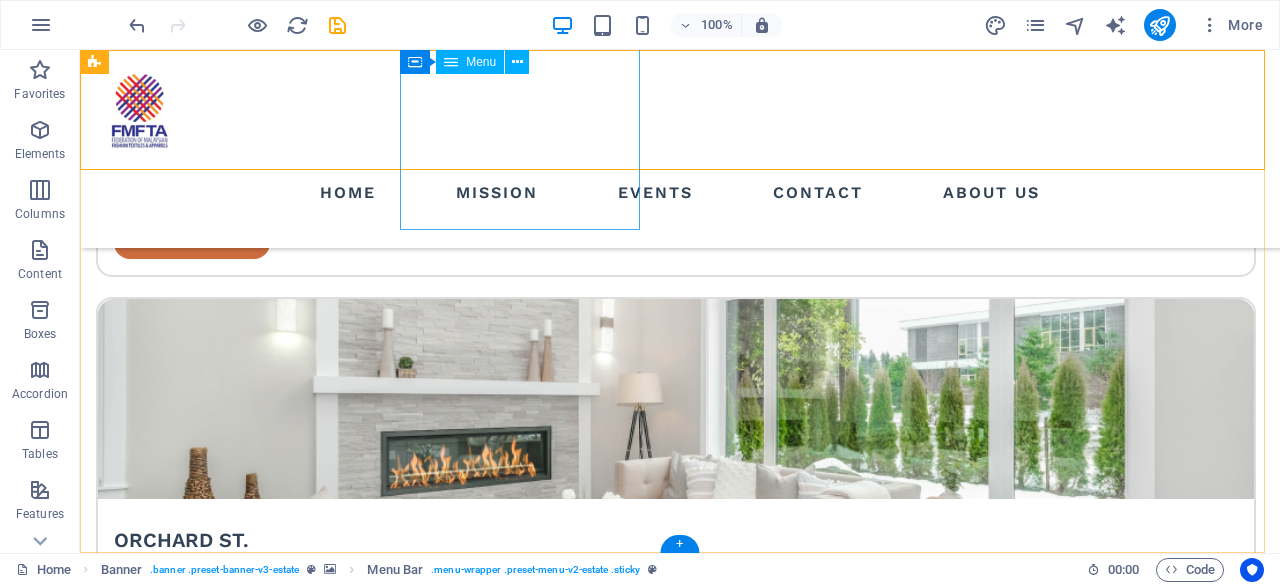 click on "HOME MISSION NEWS OUR TEAM CONTACT" at bounding box center [217, 2798] 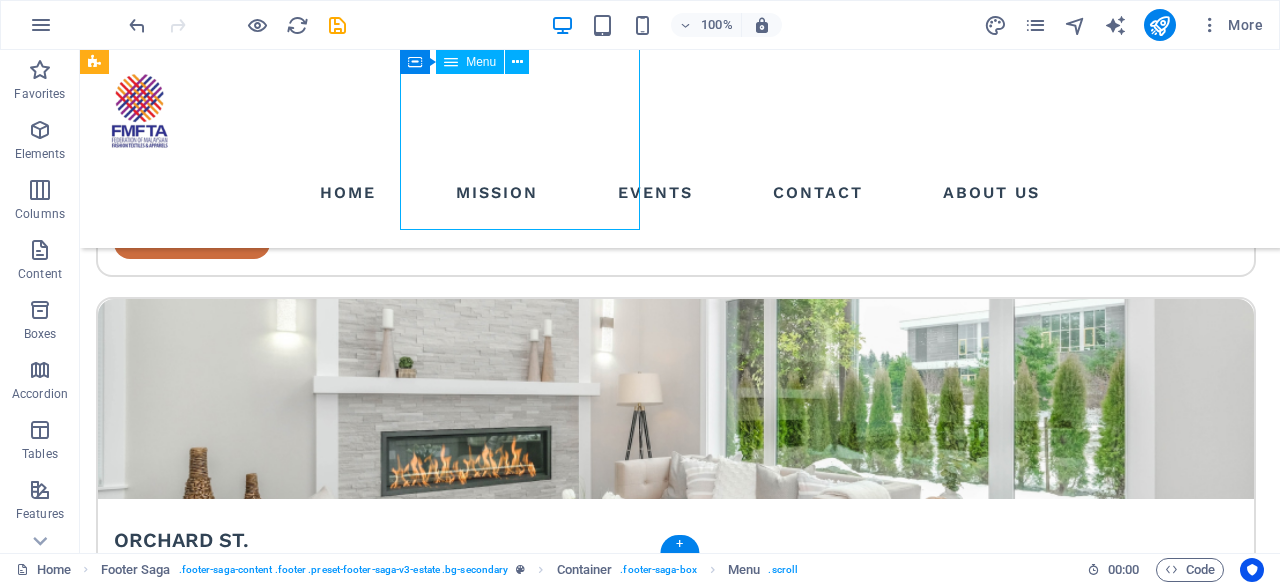 click on "HOME MISSION NEWS OUR TEAM CONTACT" at bounding box center (217, 2798) 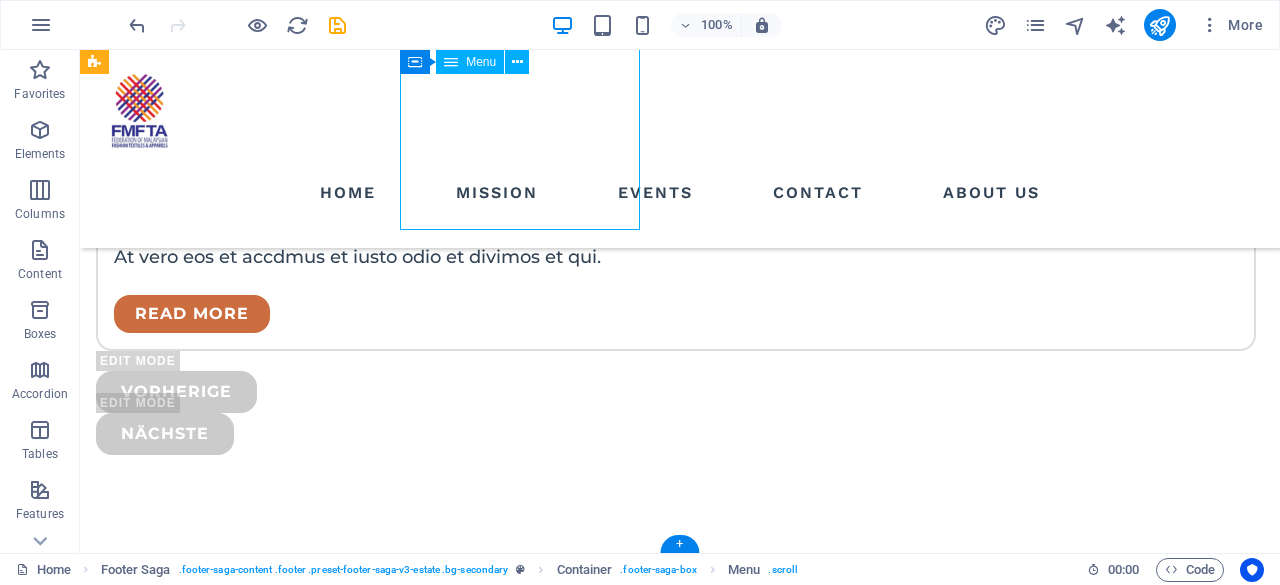 scroll, scrollTop: 5444, scrollLeft: 0, axis: vertical 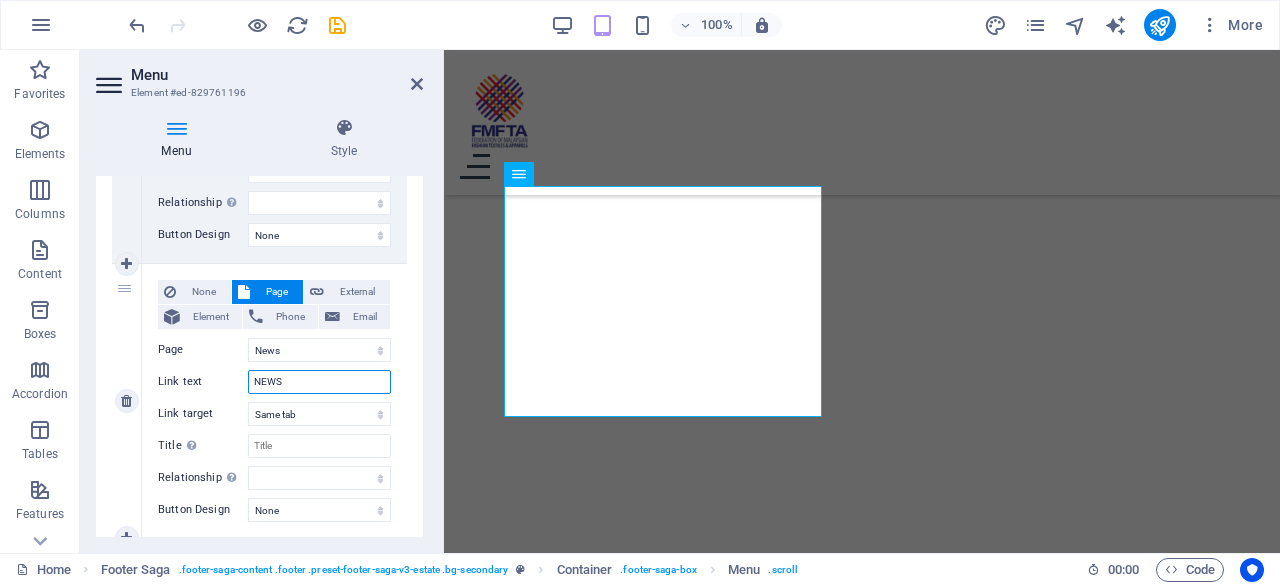 drag, startPoint x: 295, startPoint y: 374, endPoint x: 159, endPoint y: 393, distance: 137.32079 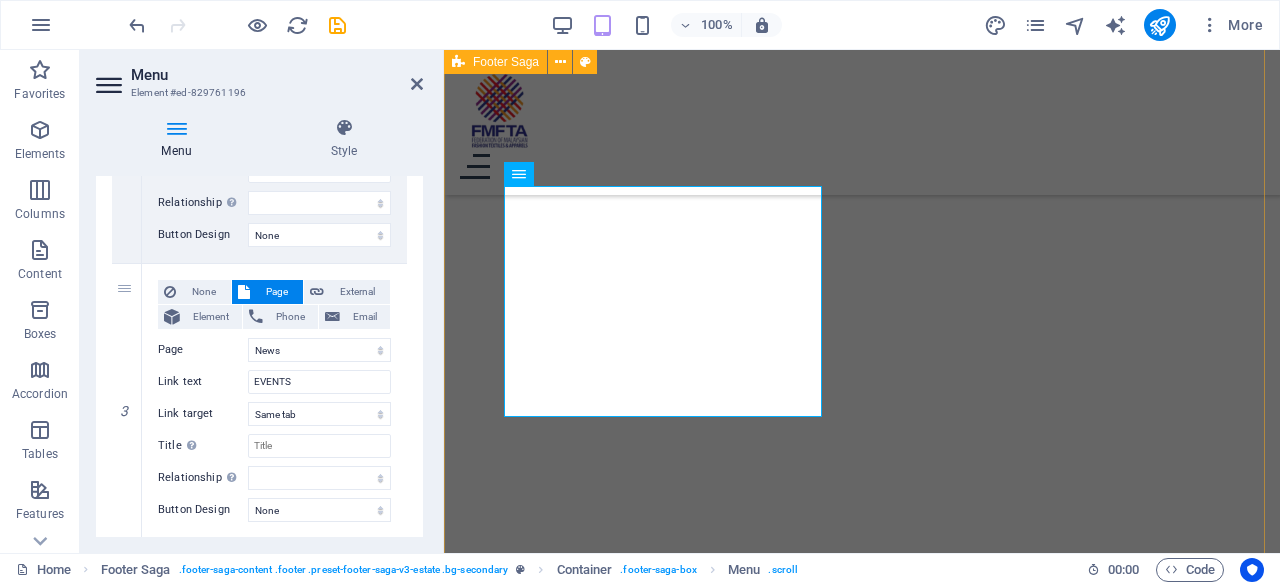 click on "pages HOME MISSION EVENTS OUR TEAM CONTACT Contact LOCATION:
No. 63, First Floor, Jalan 2/90, Taman Pertama, 56100 Kuala Lumpur, Malaysia EMAIL:
secretariatfmfta@gmail.com PHONE NUMBER:
+603-9285 5382 FAX: +603-9284 5664 Social media Copyright © 2023 Estator. All rights reserved.
Privacy Policy   |   Legal Notice" at bounding box center [862, 2178] 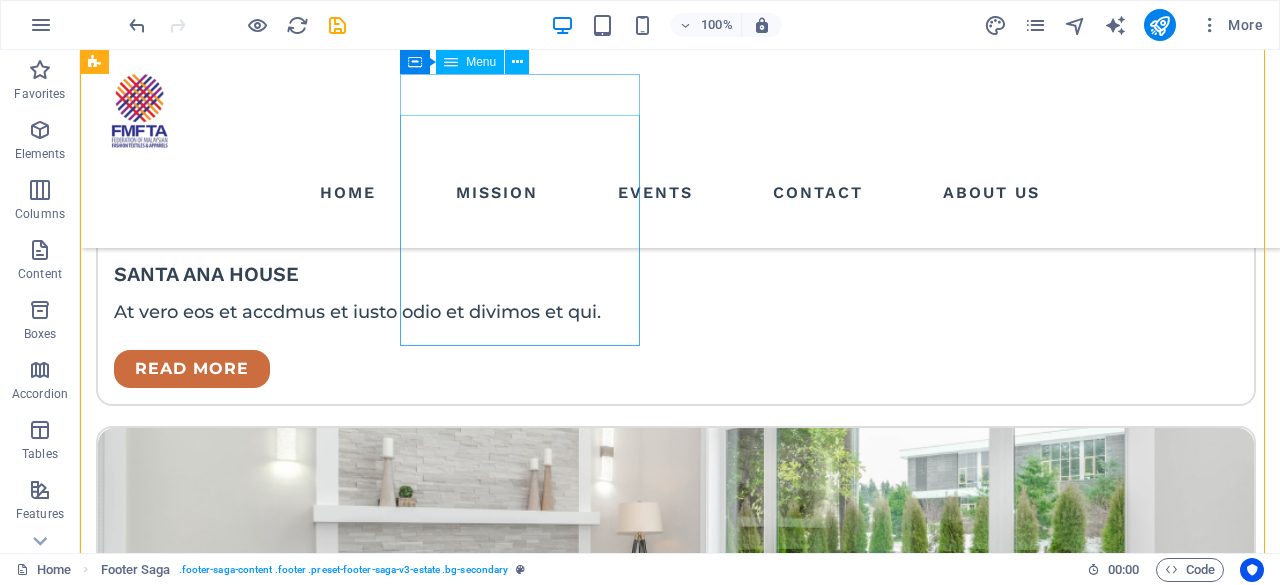 scroll, scrollTop: 3917, scrollLeft: 0, axis: vertical 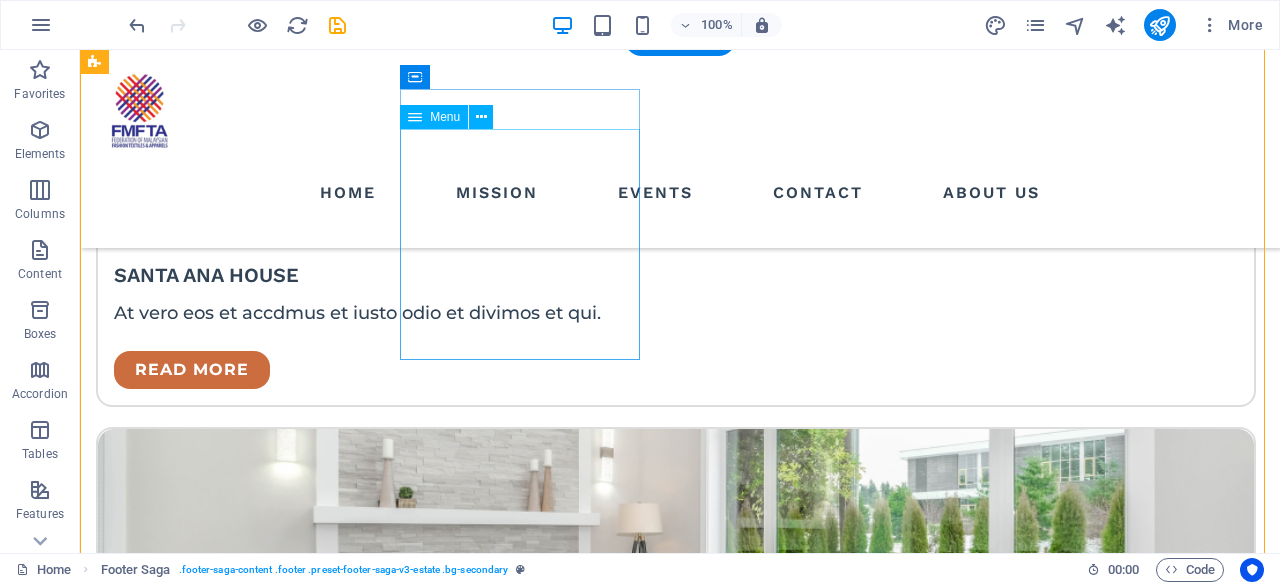 click on "HOME MISSION EVENTS OUR TEAM CONTACT" at bounding box center [217, 2928] 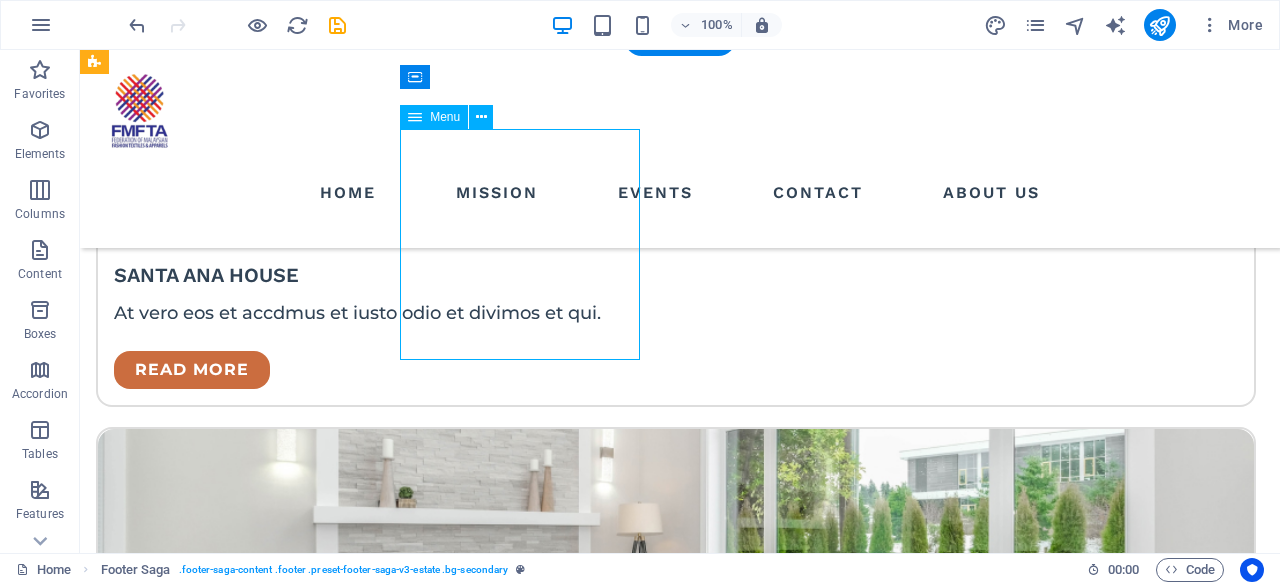 click on "HOME MISSION EVENTS OUR TEAM CONTACT" at bounding box center [217, 2928] 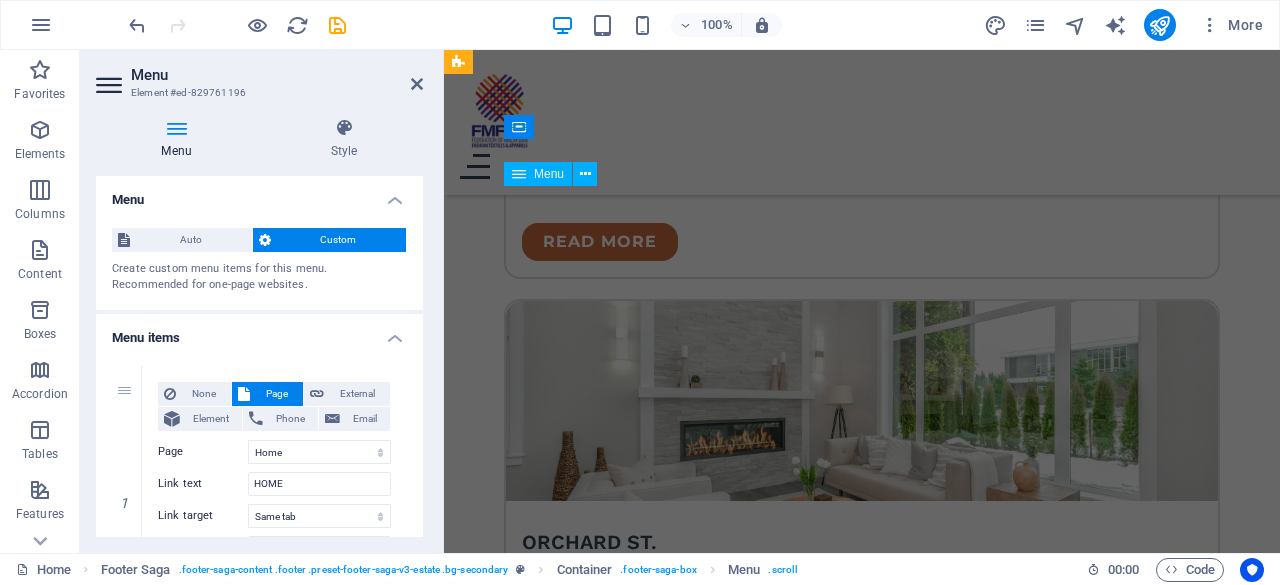 scroll, scrollTop: 5444, scrollLeft: 0, axis: vertical 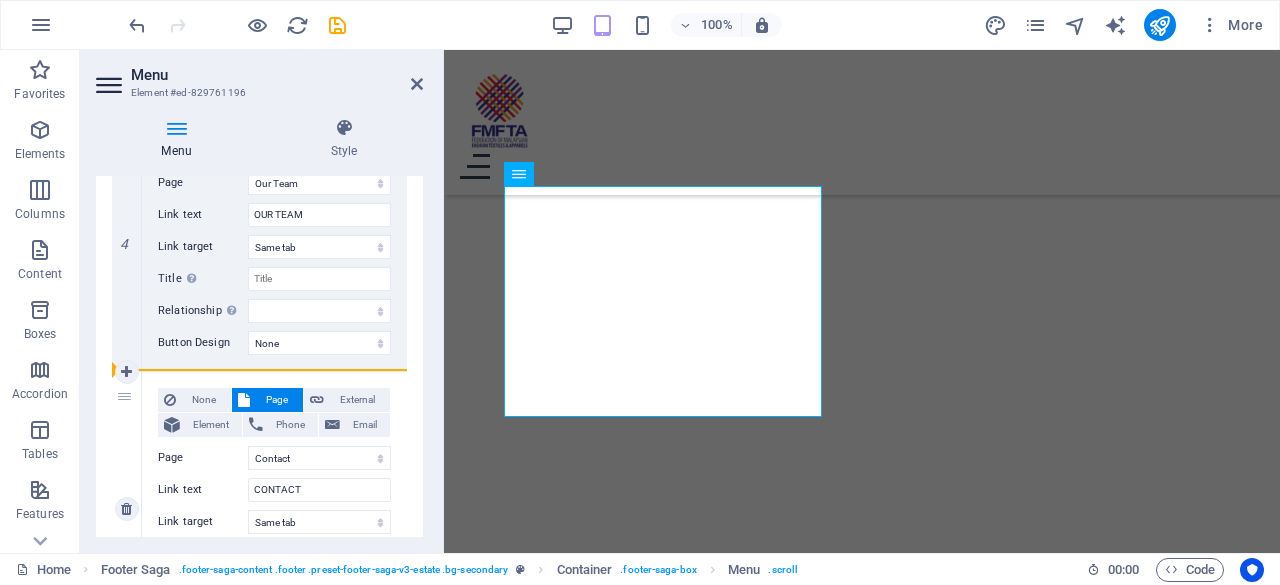 drag, startPoint x: 128, startPoint y: 281, endPoint x: 133, endPoint y: 485, distance: 204.06126 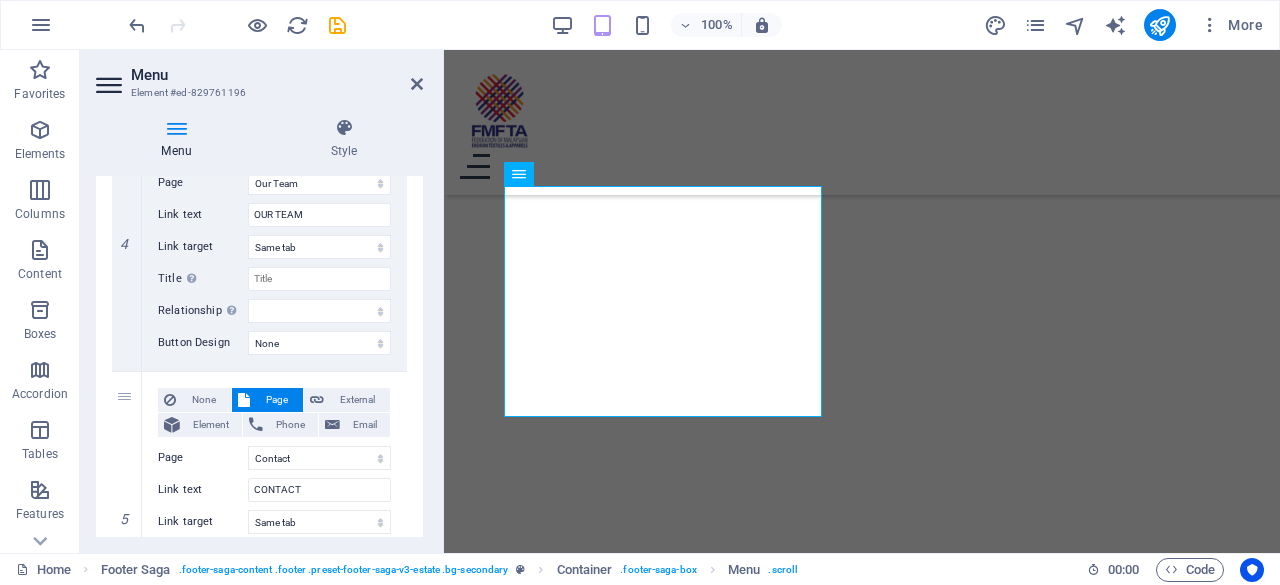 drag, startPoint x: 123, startPoint y: 274, endPoint x: 149, endPoint y: 553, distance: 280.20886 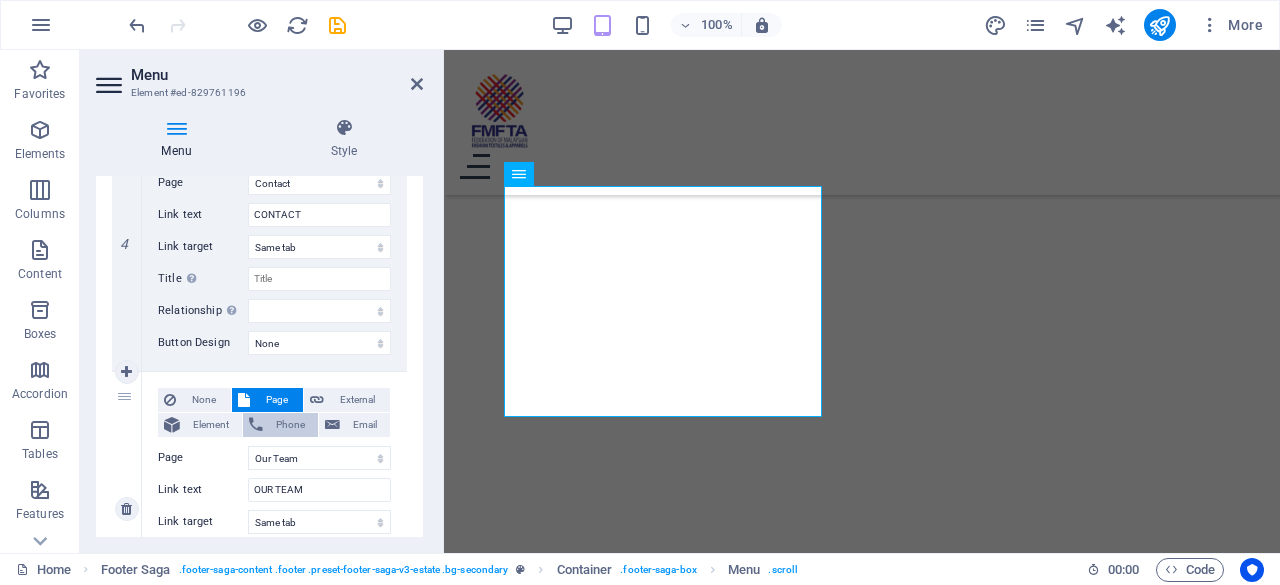 scroll, scrollTop: 1257, scrollLeft: 0, axis: vertical 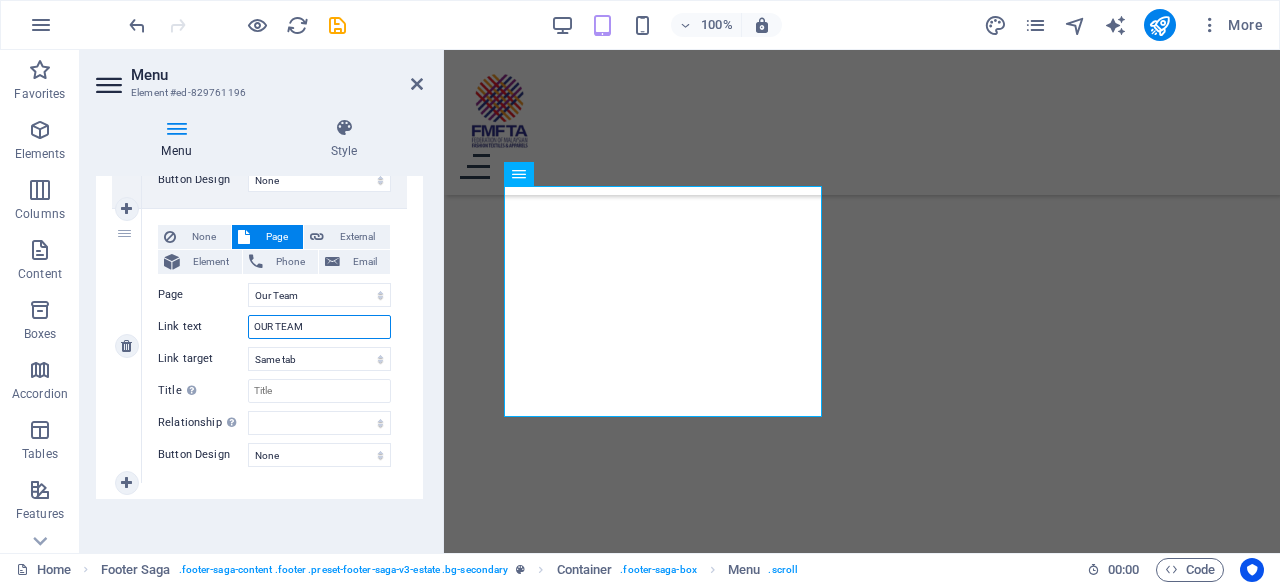 drag, startPoint x: 320, startPoint y: 329, endPoint x: 182, endPoint y: 331, distance: 138.0145 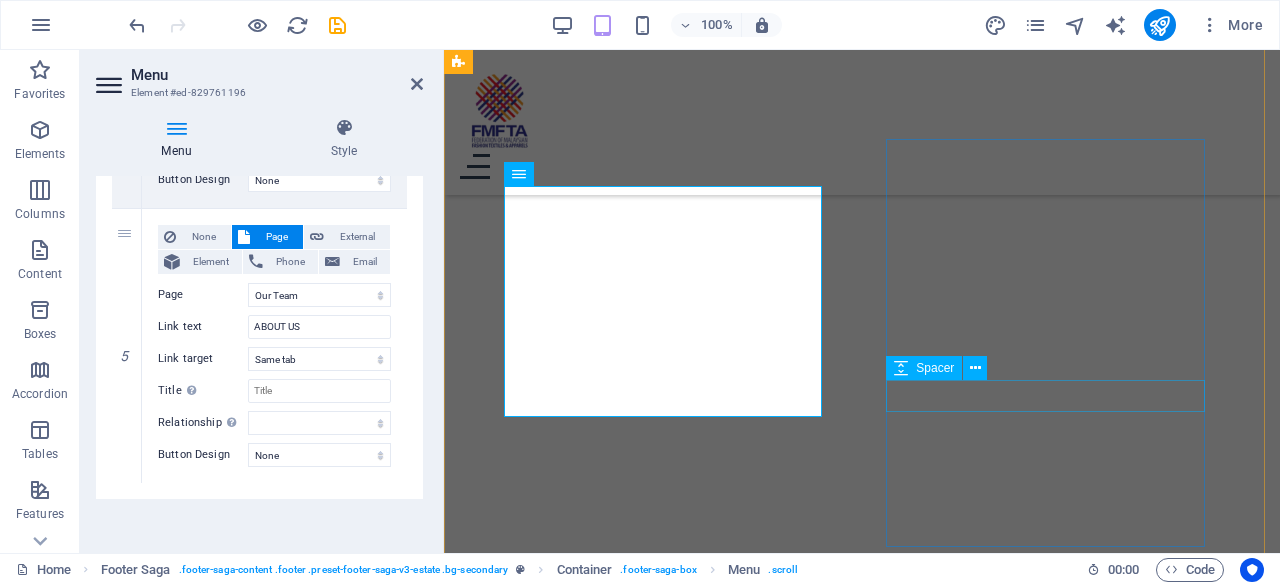 click at bounding box center (667, 2294) 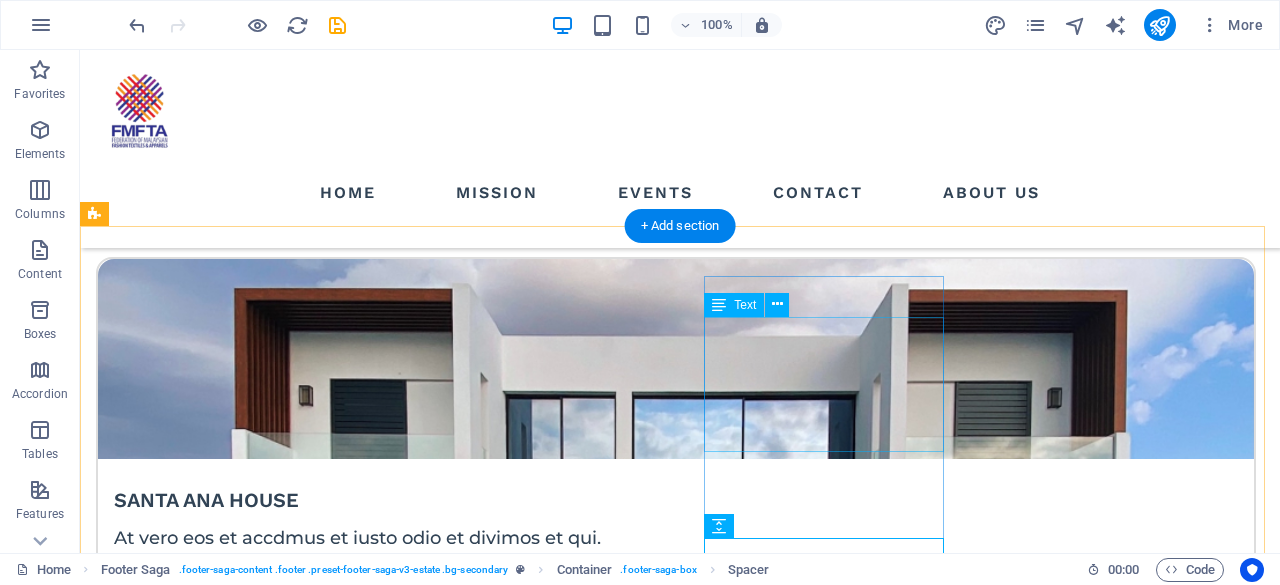 scroll, scrollTop: 3897, scrollLeft: 0, axis: vertical 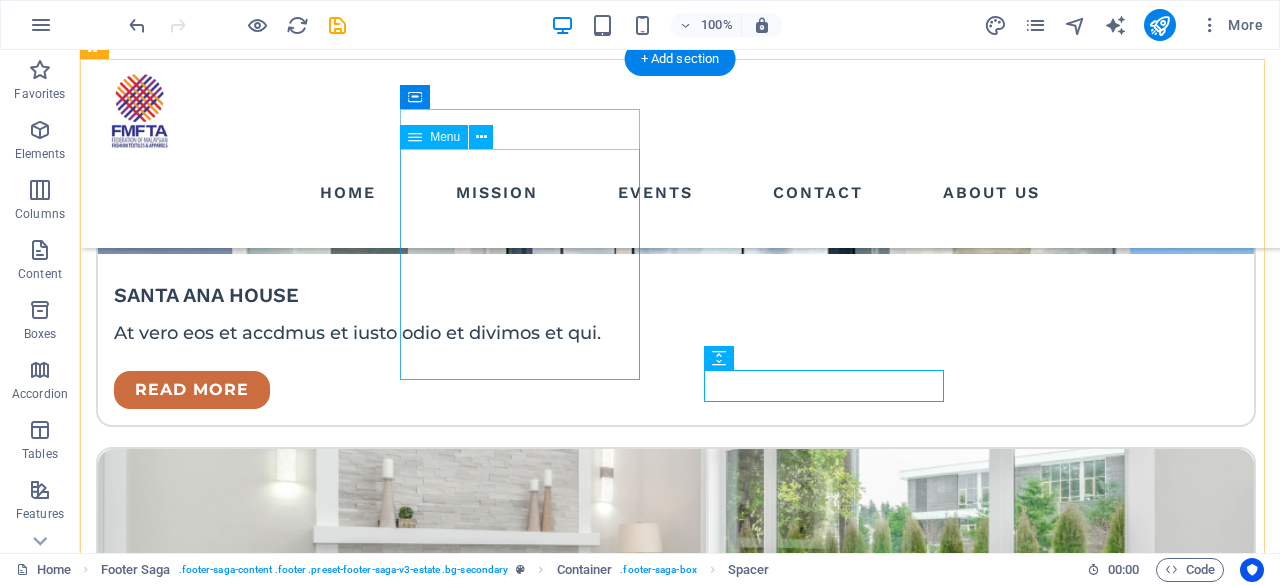 click on "HOME MISSION EVENTS CONTACT ABOUT US" at bounding box center (217, 2948) 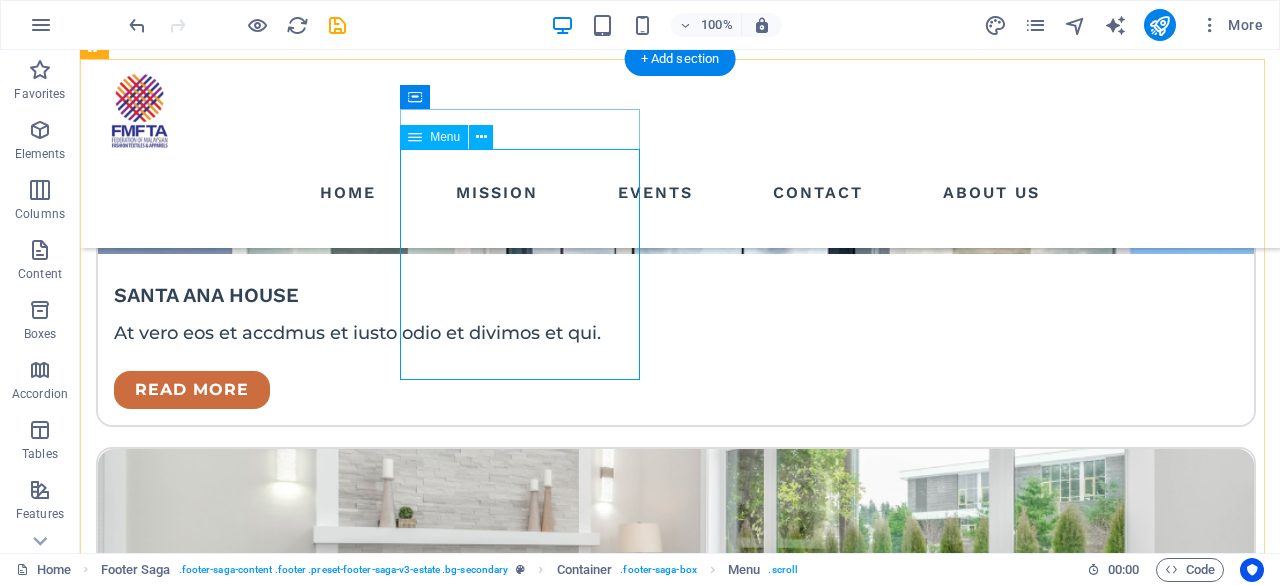 click on "HOME MISSION EVENTS CONTACT ABOUT US" at bounding box center [217, 2948] 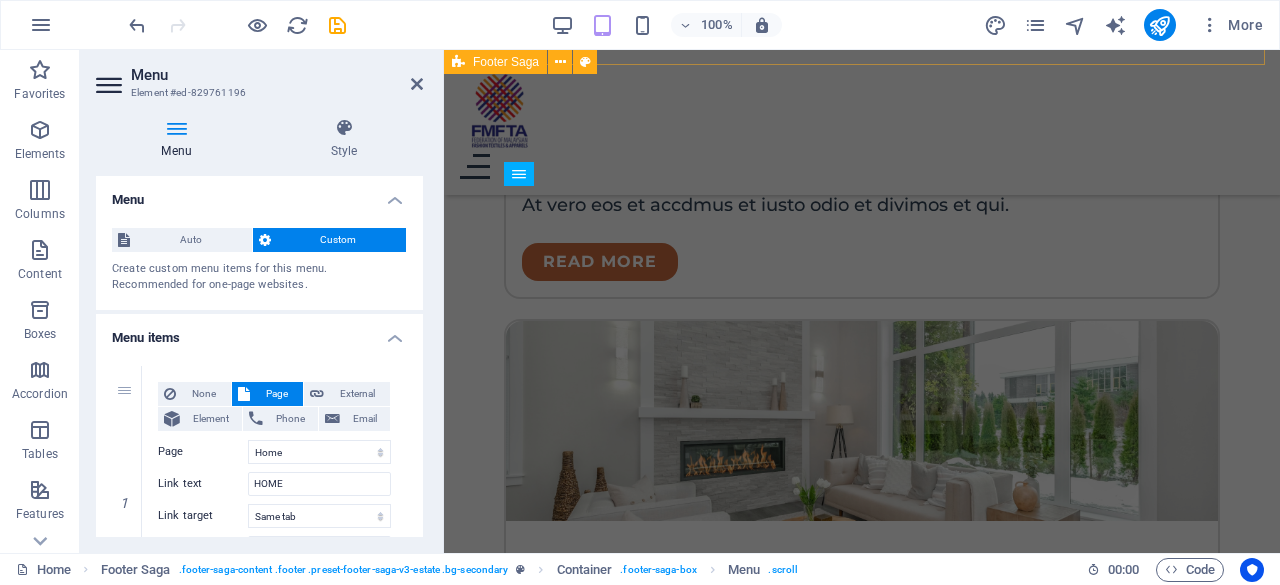 scroll, scrollTop: 5444, scrollLeft: 0, axis: vertical 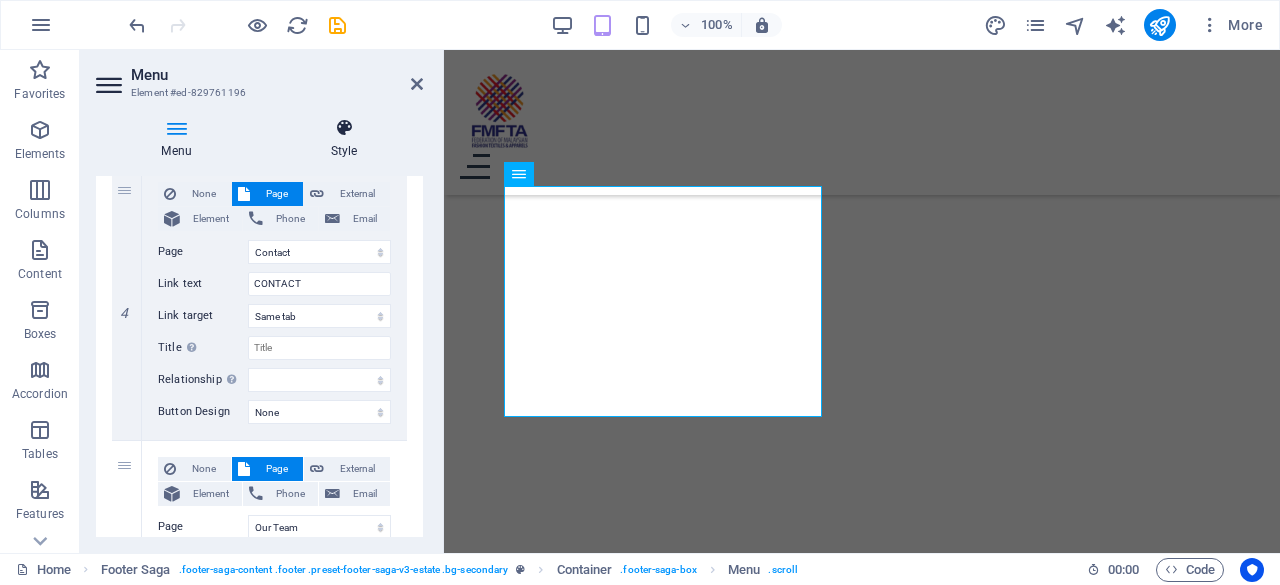 click at bounding box center (344, 128) 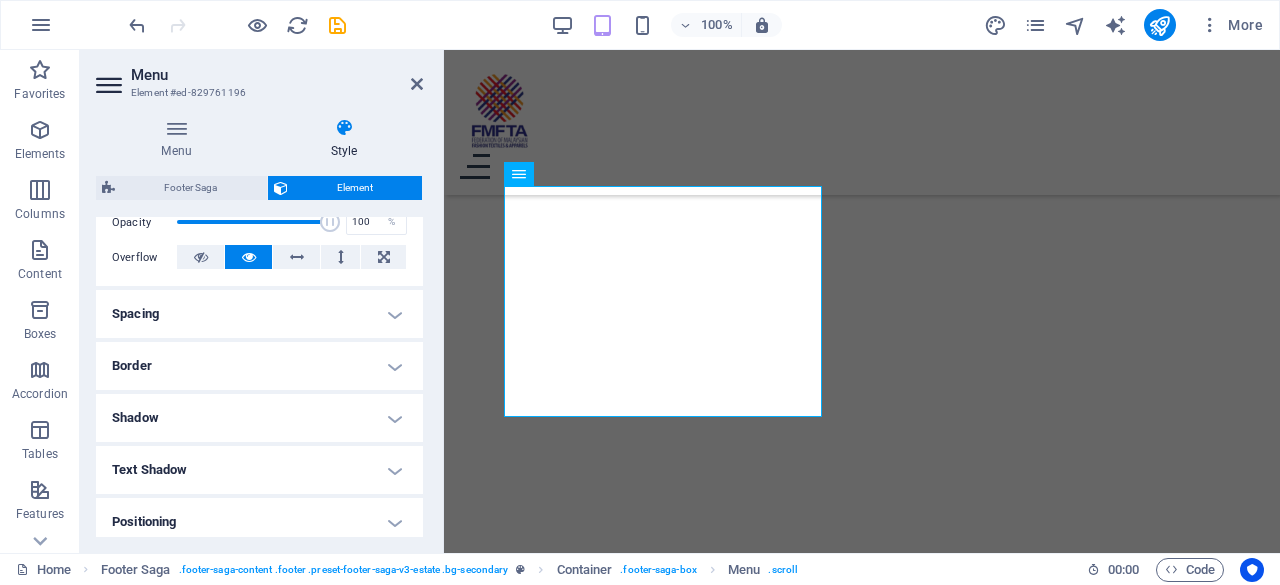 scroll, scrollTop: 247, scrollLeft: 0, axis: vertical 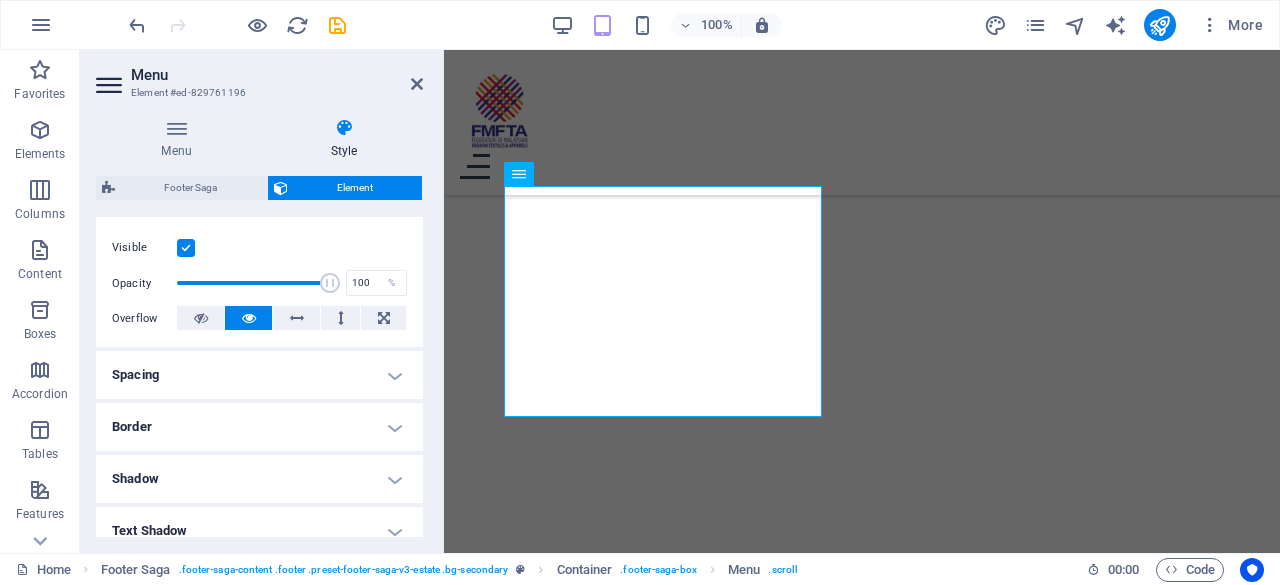 click on "Spacing" at bounding box center [259, 375] 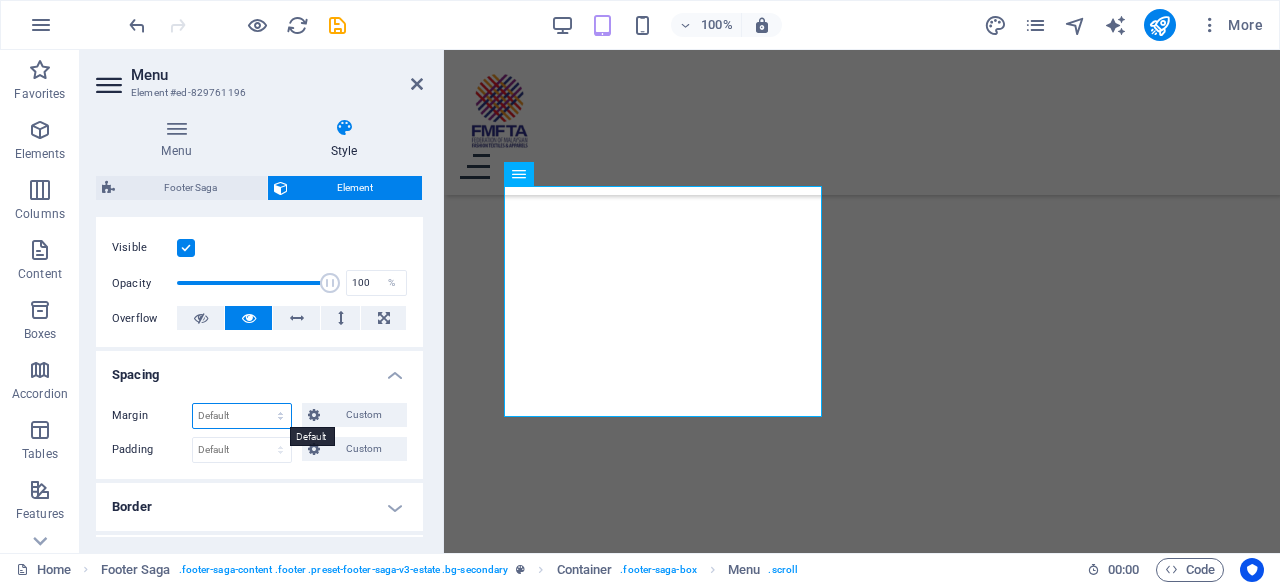 click on "Default auto px % rem vw vh Custom" at bounding box center (242, 416) 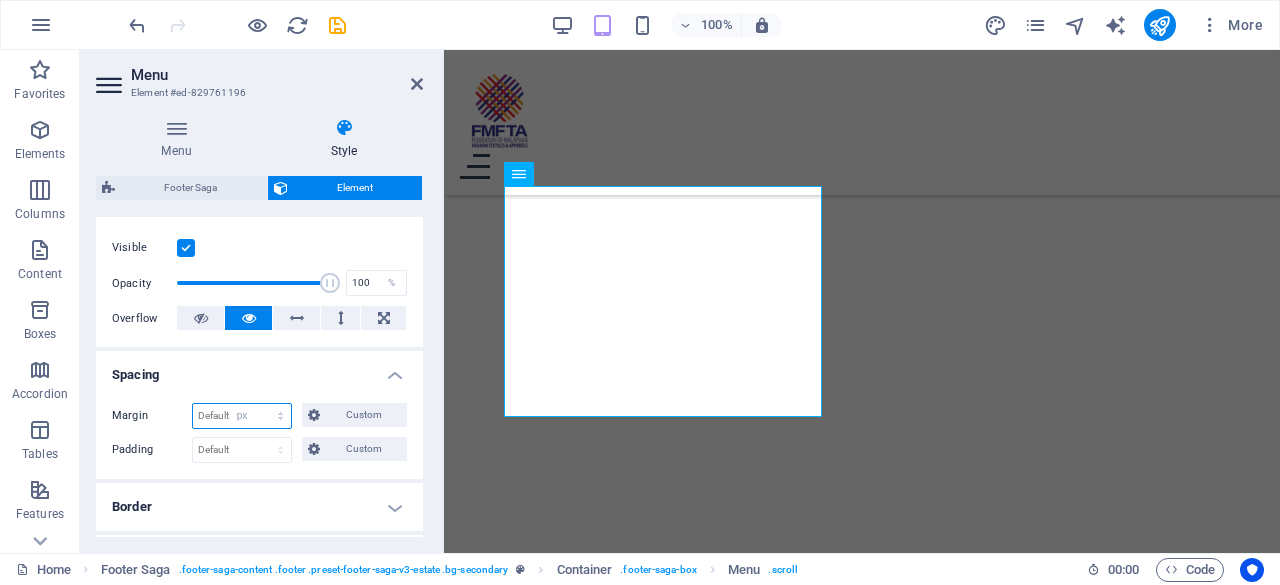 click on "Default auto px % rem vw vh Custom" at bounding box center (242, 416) 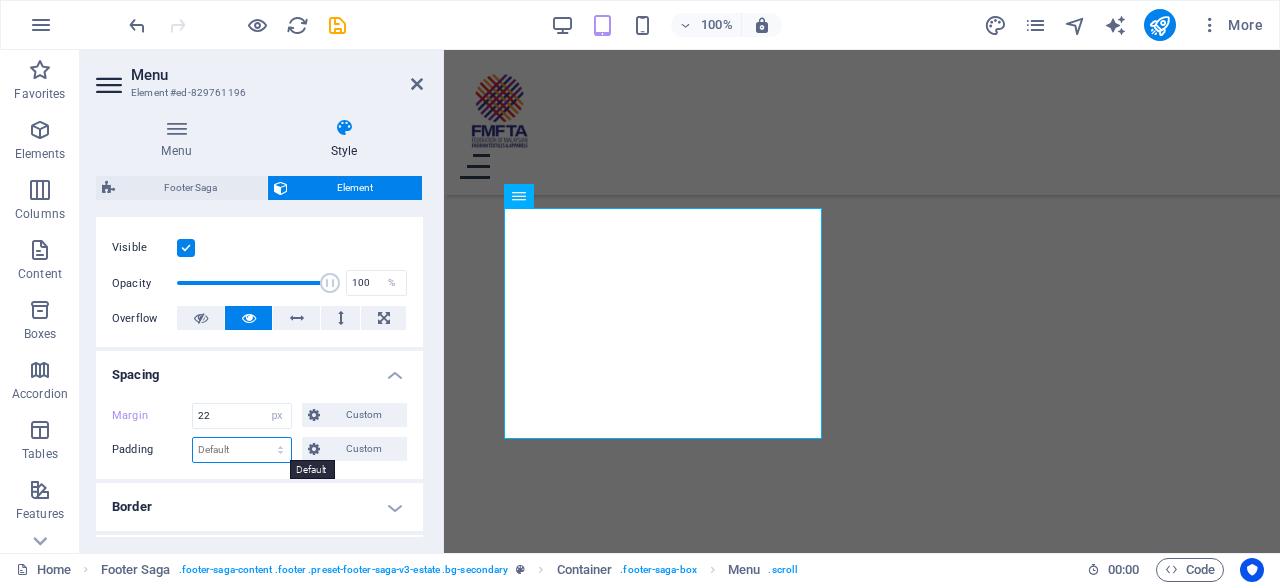 click on "Default px rem % vh vw Custom" at bounding box center [242, 450] 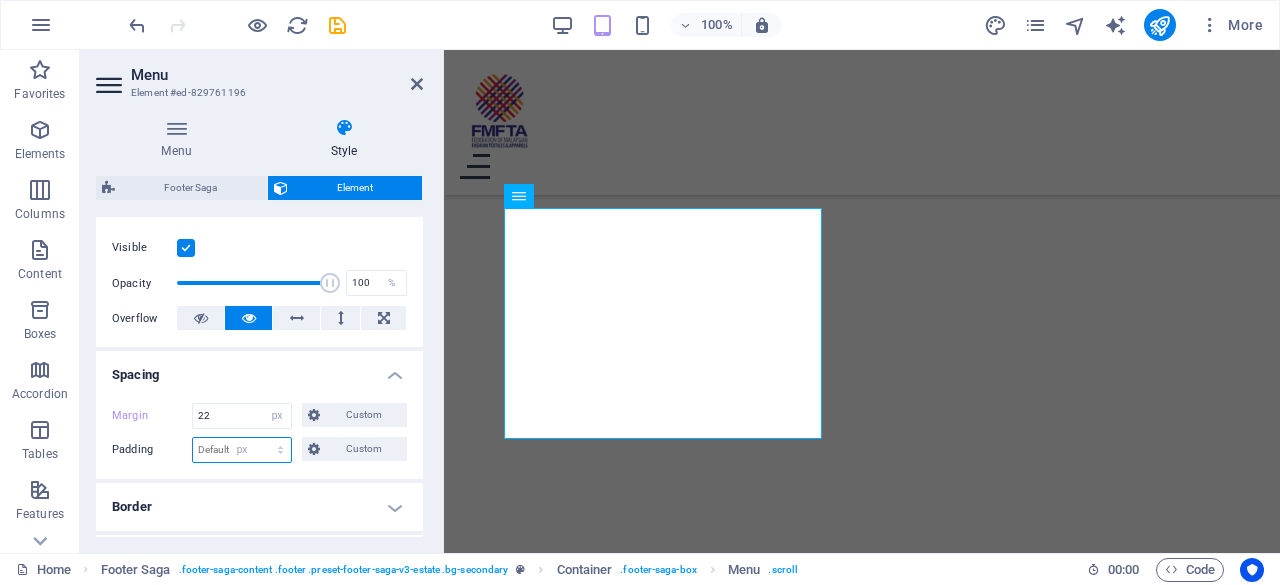 click on "Default px rem % vh vw Custom" at bounding box center [242, 450] 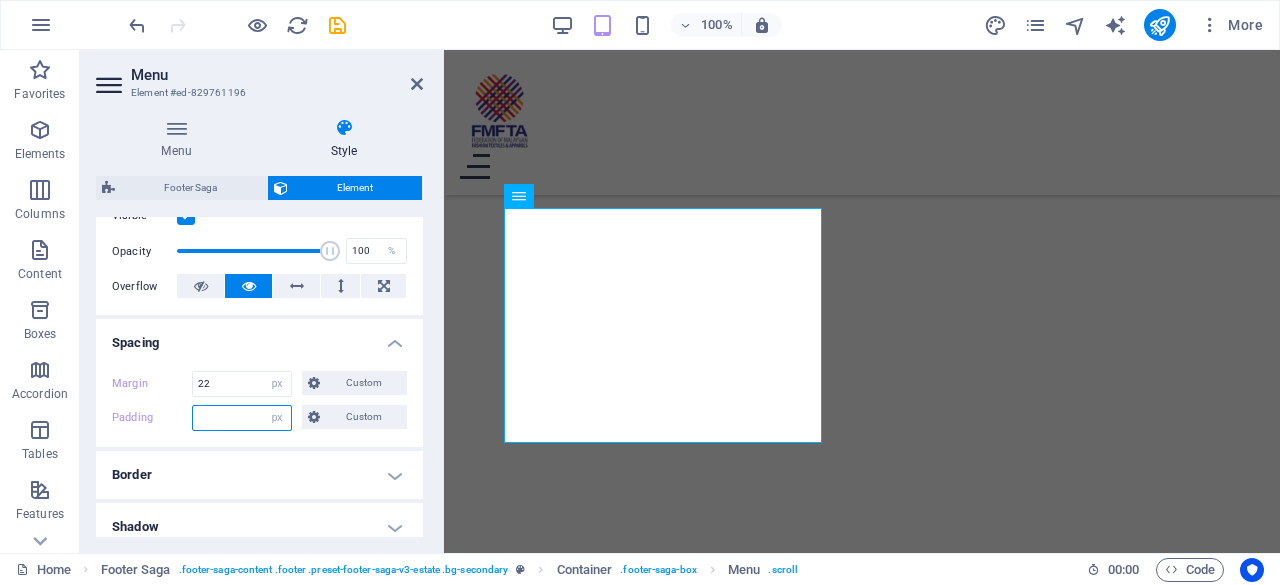 scroll, scrollTop: 0, scrollLeft: 0, axis: both 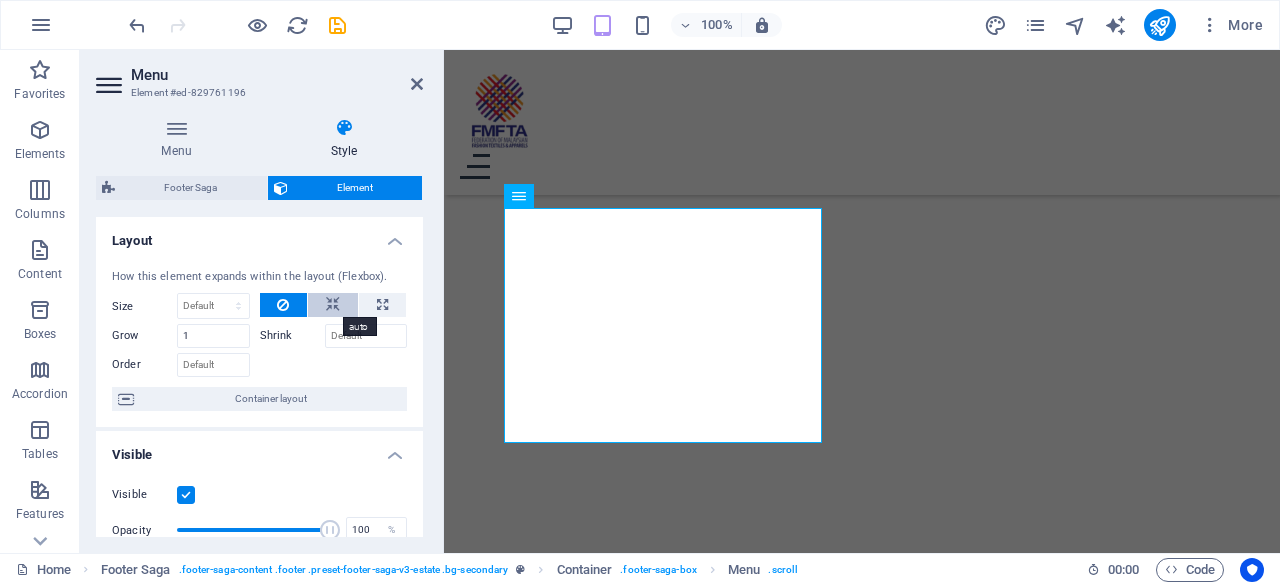 click at bounding box center [333, 305] 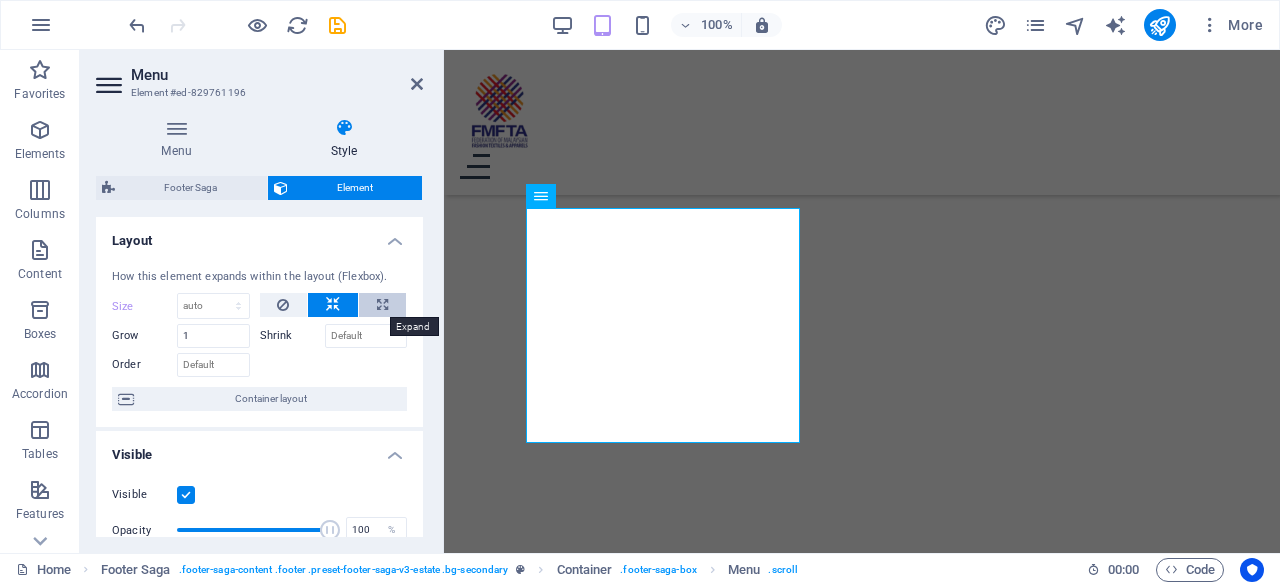 click at bounding box center (382, 305) 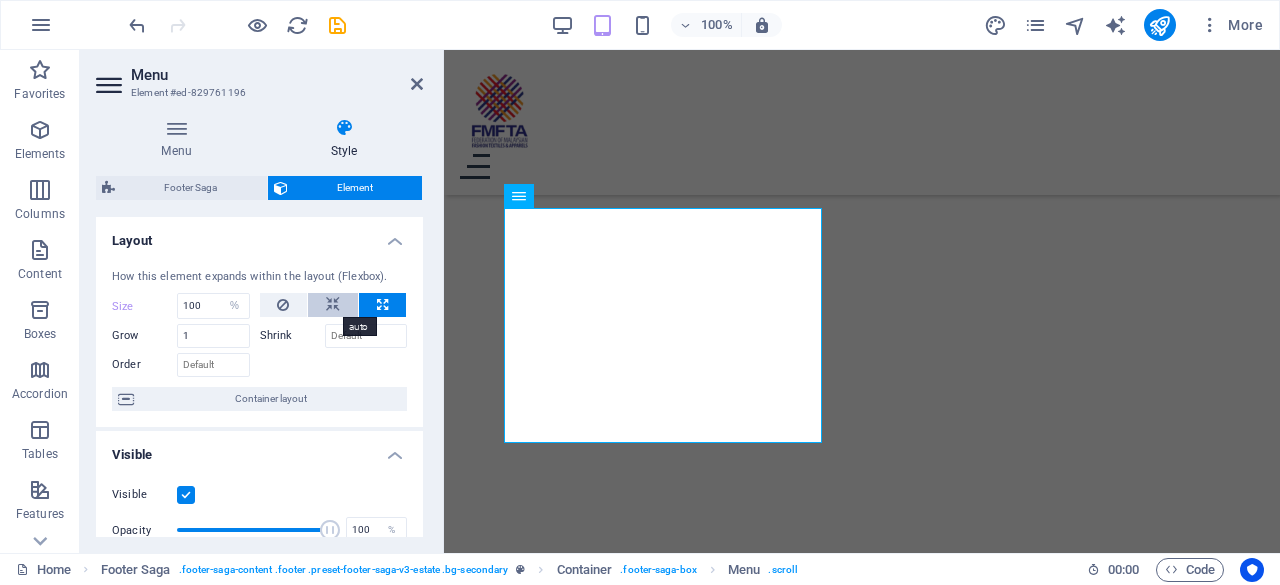 click at bounding box center (333, 305) 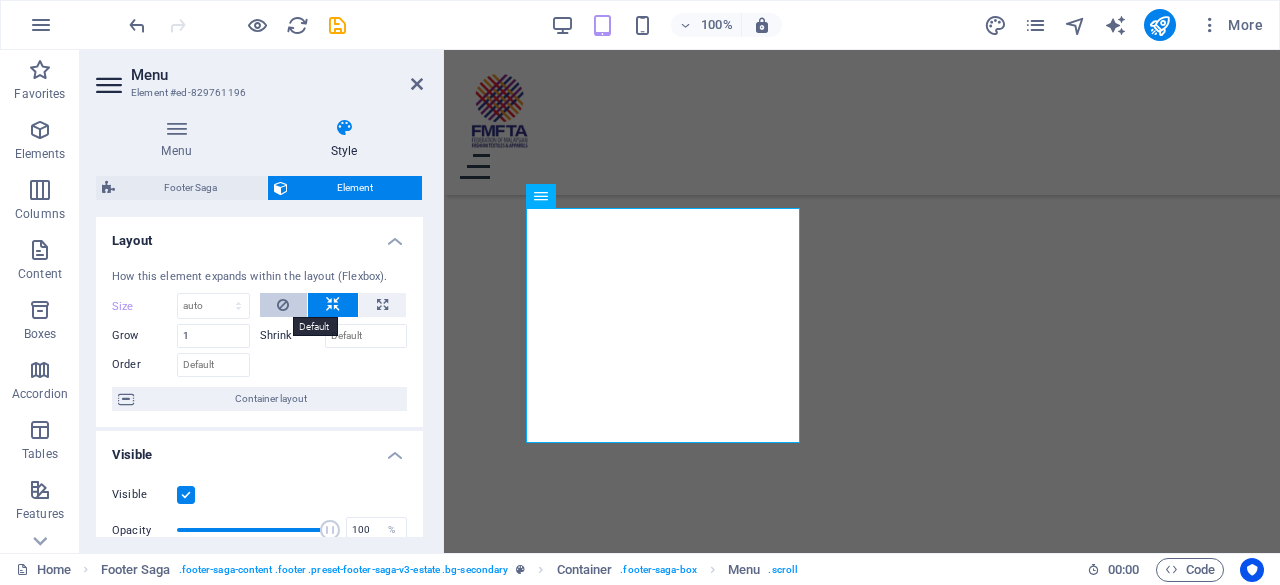 click at bounding box center (284, 305) 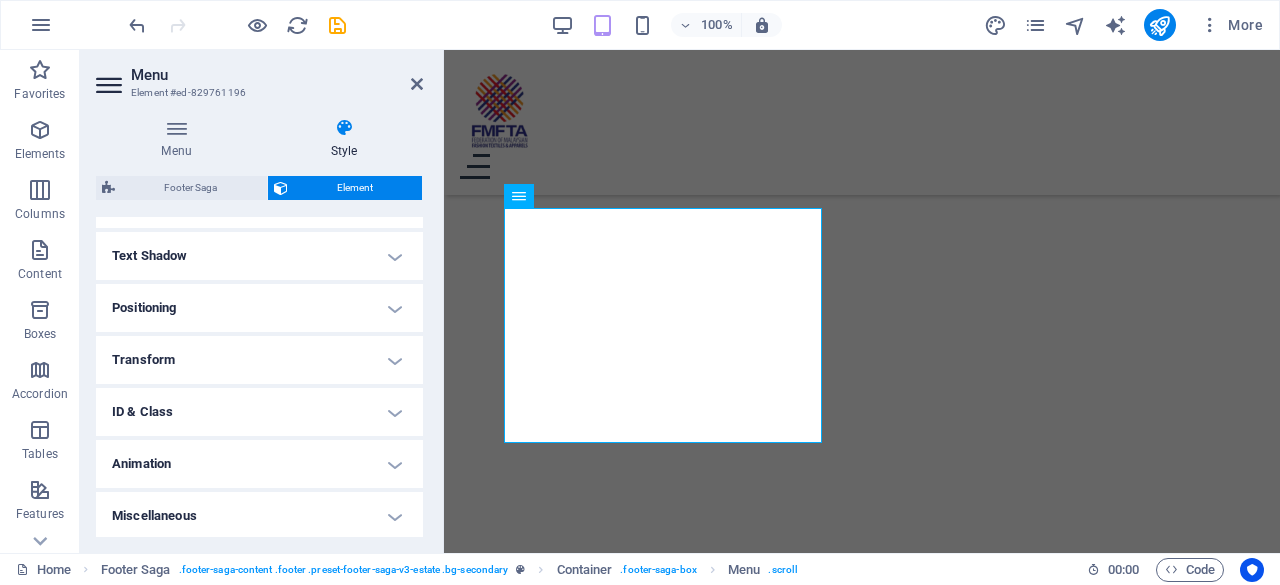 scroll, scrollTop: 330, scrollLeft: 0, axis: vertical 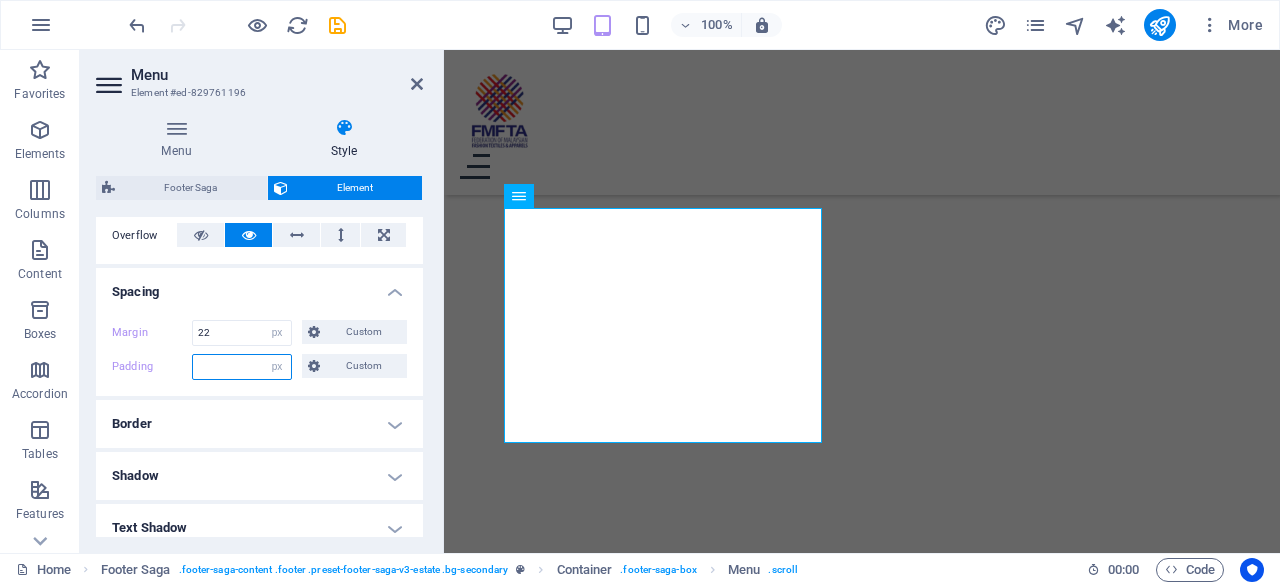 click at bounding box center [242, 367] 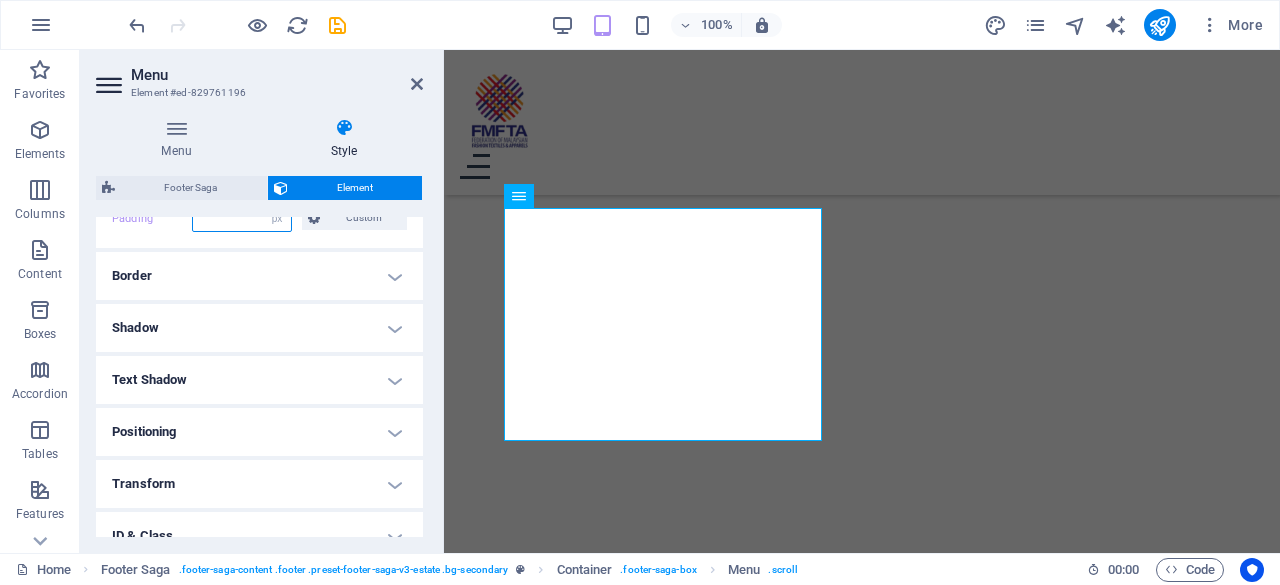 scroll, scrollTop: 494, scrollLeft: 0, axis: vertical 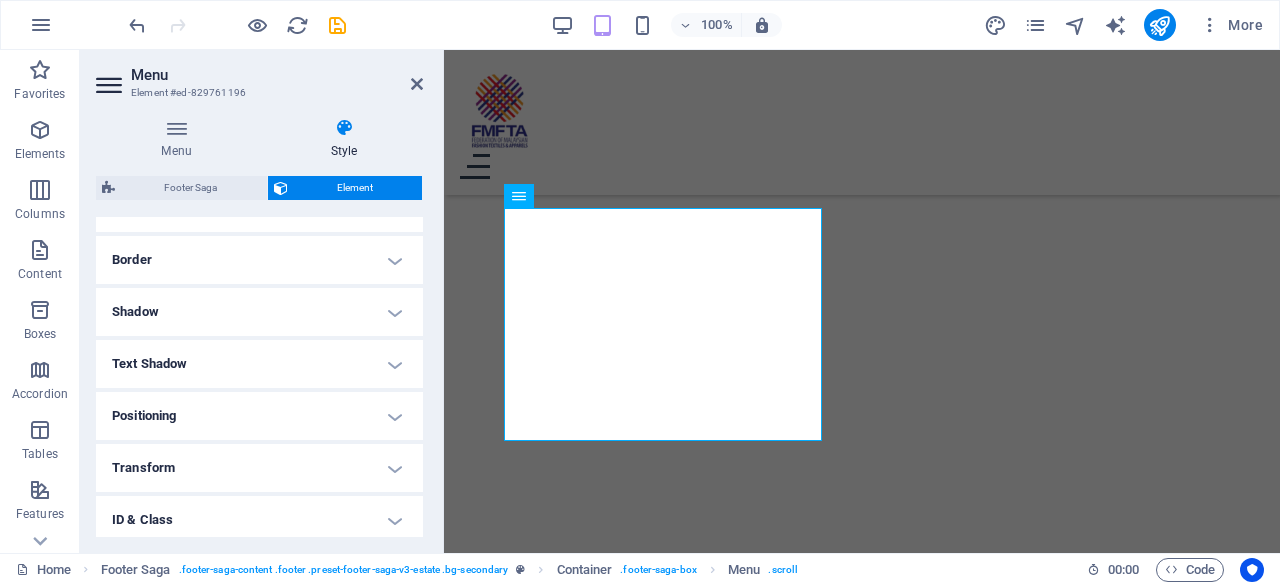 click on "Positioning" at bounding box center (259, 416) 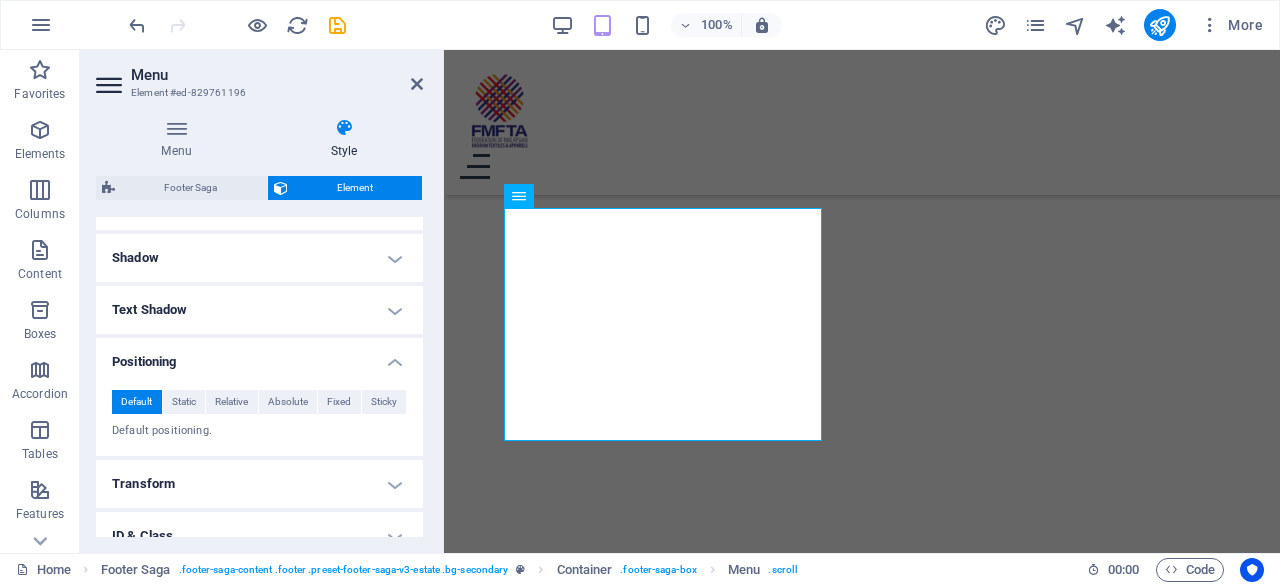 scroll, scrollTop: 672, scrollLeft: 0, axis: vertical 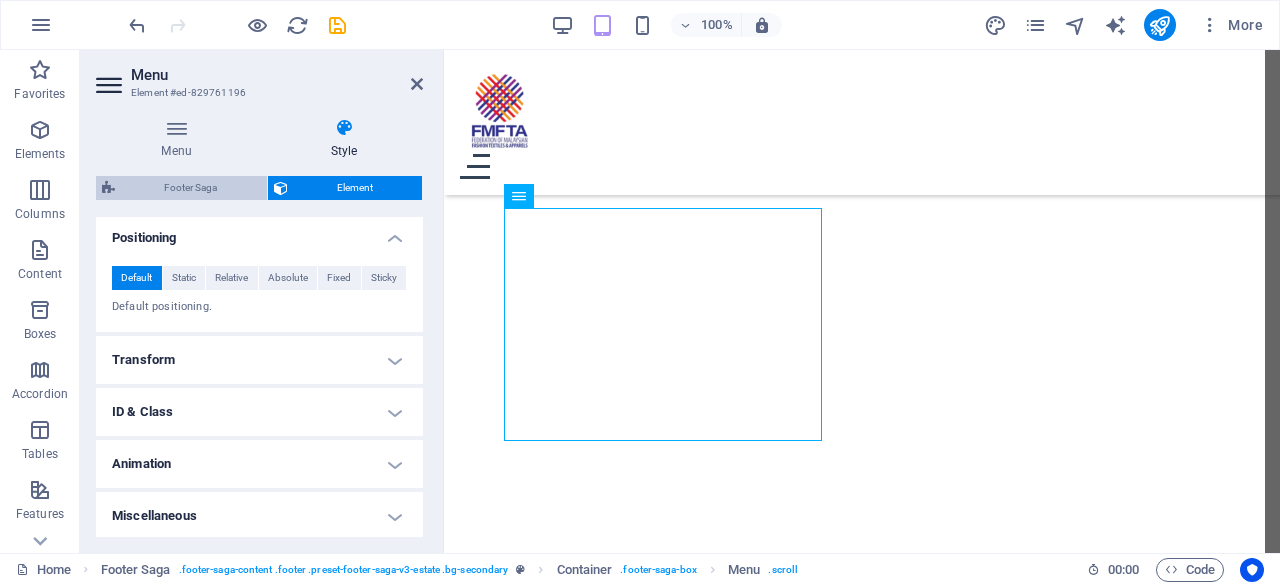 click on "Footer Saga" at bounding box center [191, 188] 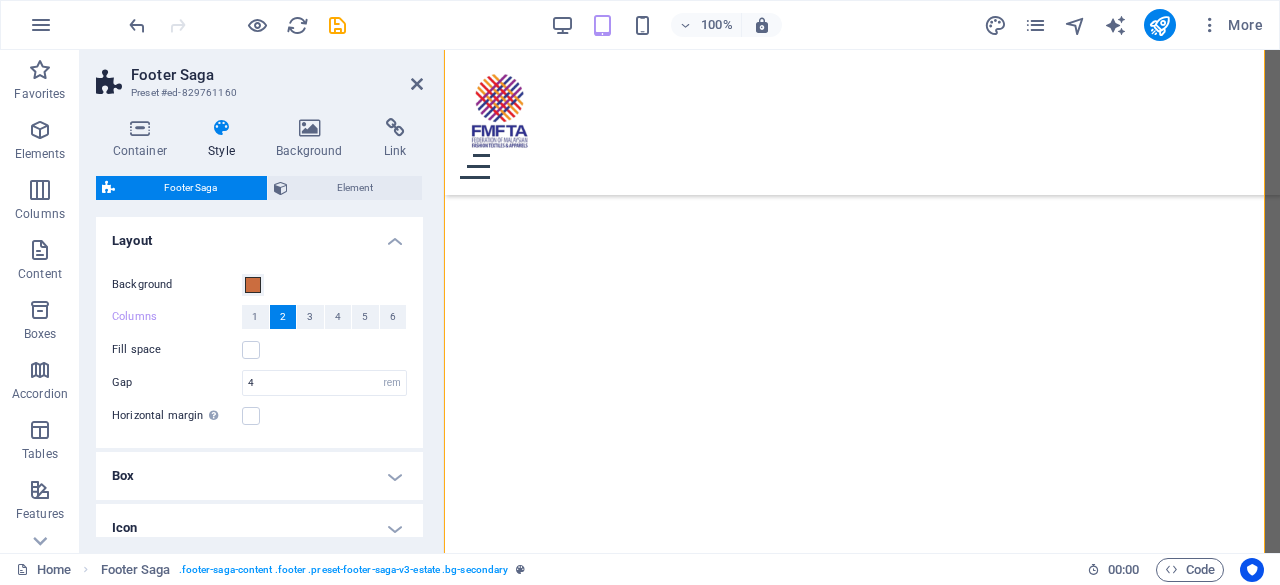 scroll, scrollTop: 5467, scrollLeft: 0, axis: vertical 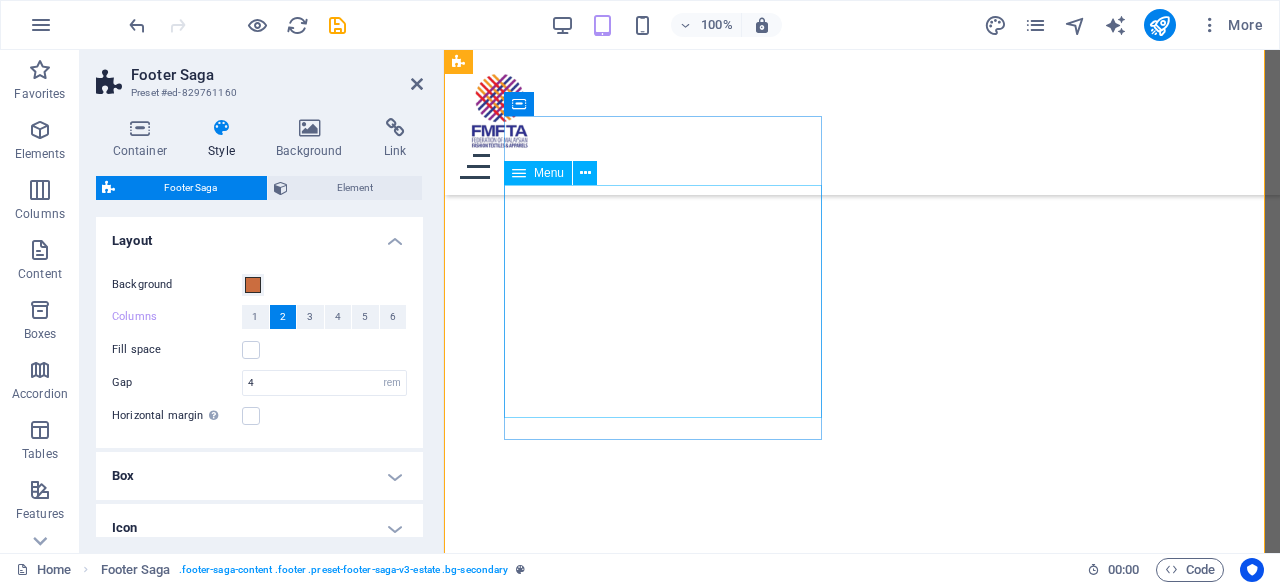 click on "HOME MISSION EVENTS CONTACT ABOUT US" at bounding box center [667, 1889] 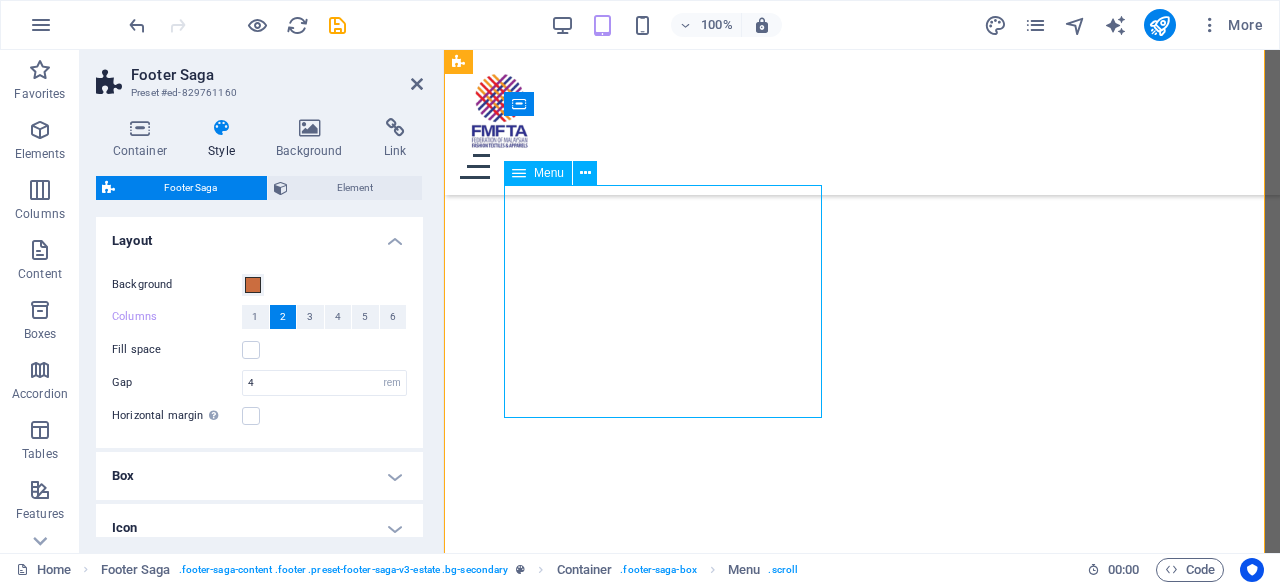 click on "HOME MISSION EVENTS CONTACT ABOUT US" at bounding box center [667, 1889] 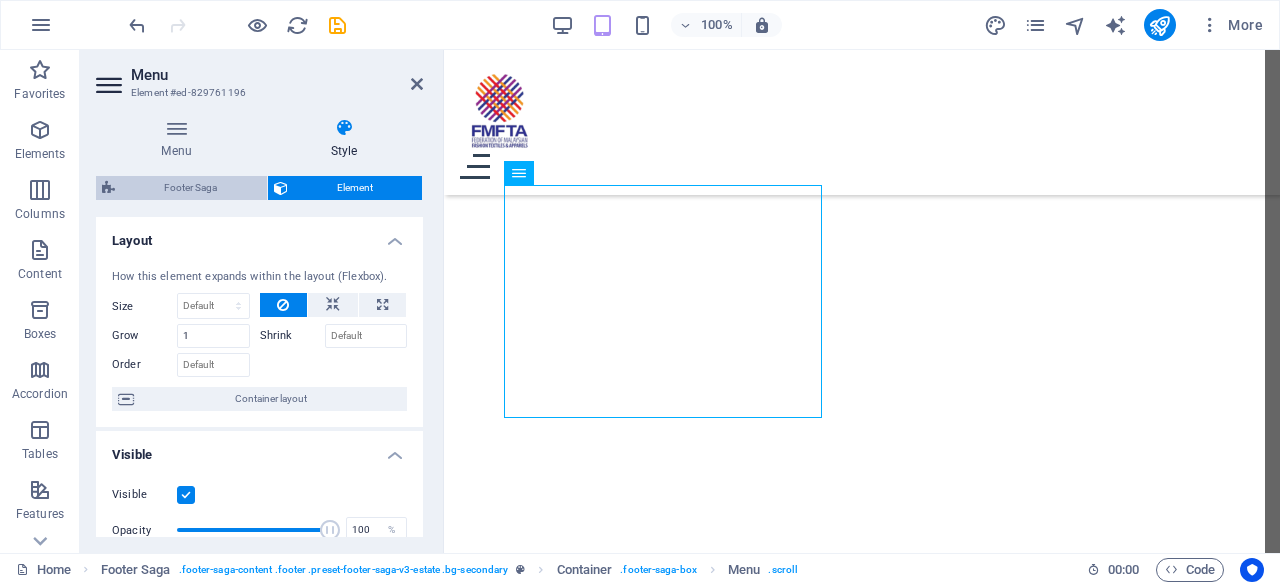 click on "Footer Saga" at bounding box center (191, 188) 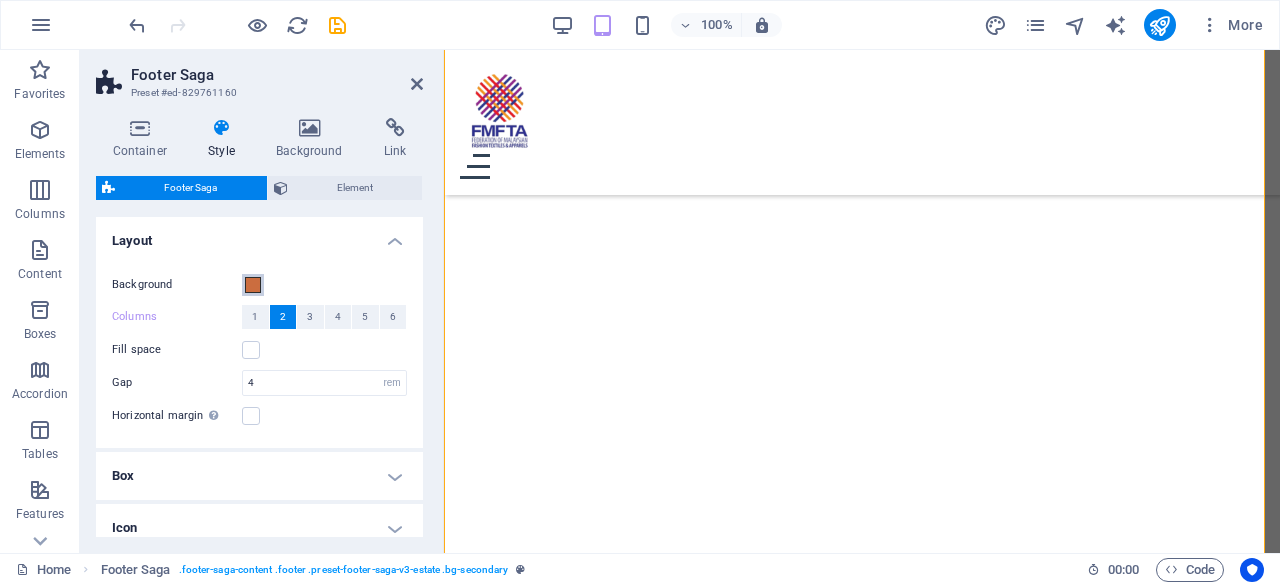 click at bounding box center (253, 285) 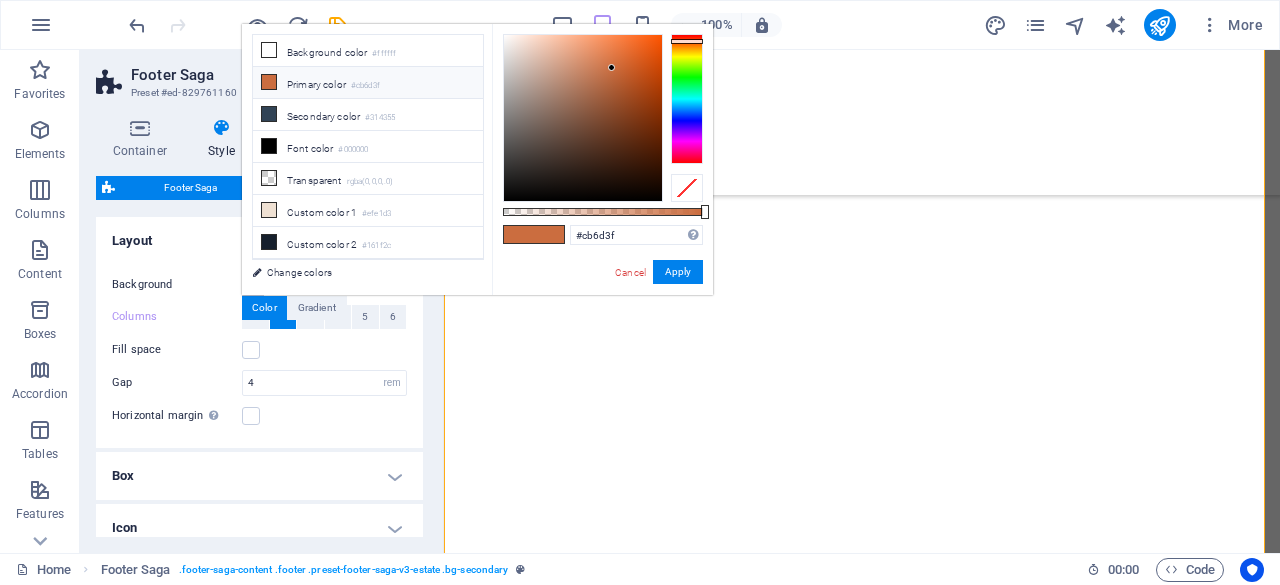 click on "less
Background color
#ffffff
Primary color
#cb6d3f
Secondary color
#314355
Font color
#cb6d3f" at bounding box center (477, 159) 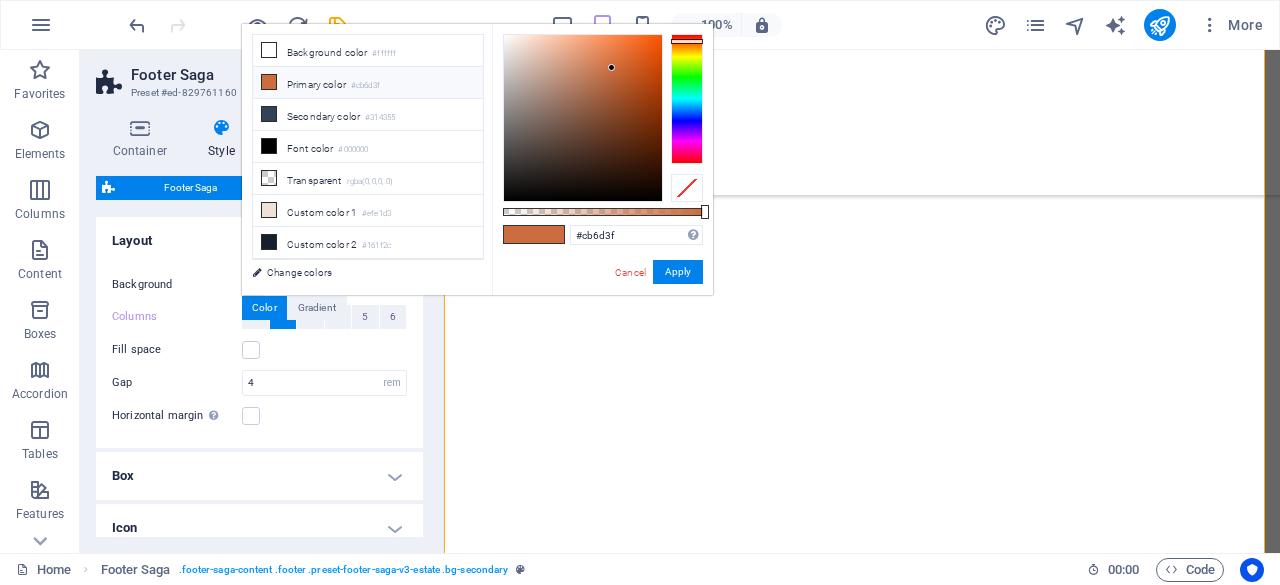 click on "Background" at bounding box center (177, 285) 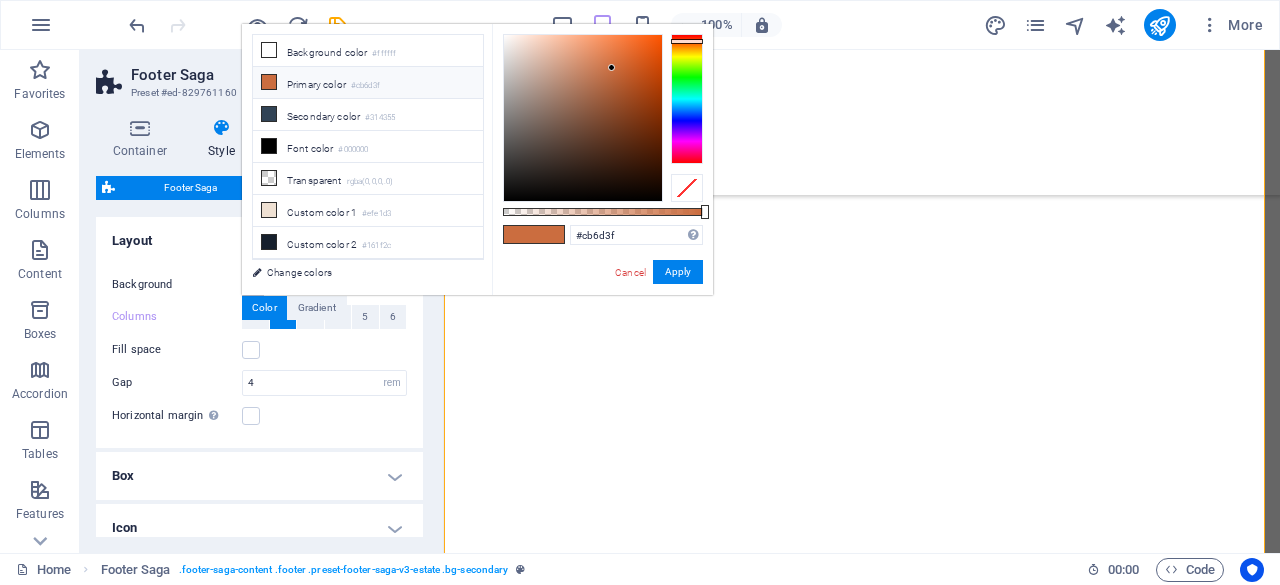 click on "Background" at bounding box center (253, 285) 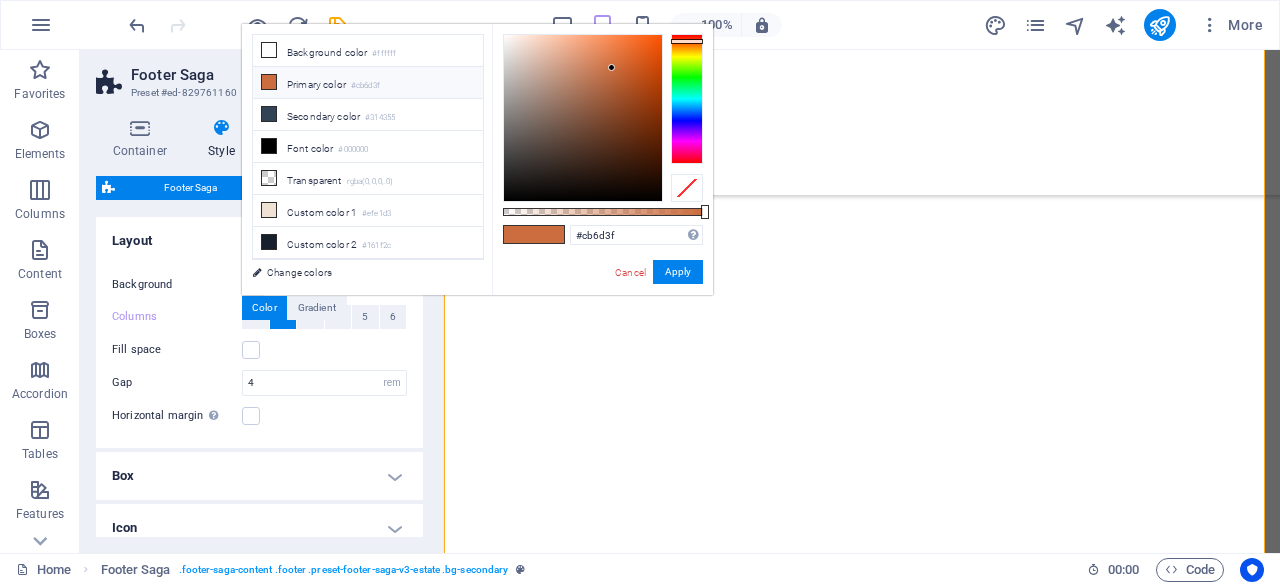 click on "Background Columns 1 2 3 4 5 6 Fill space Gap 4 rem px % vh vw Horizontal margin Only if the containers "Content width" is not set to "Default"" at bounding box center [259, 350] 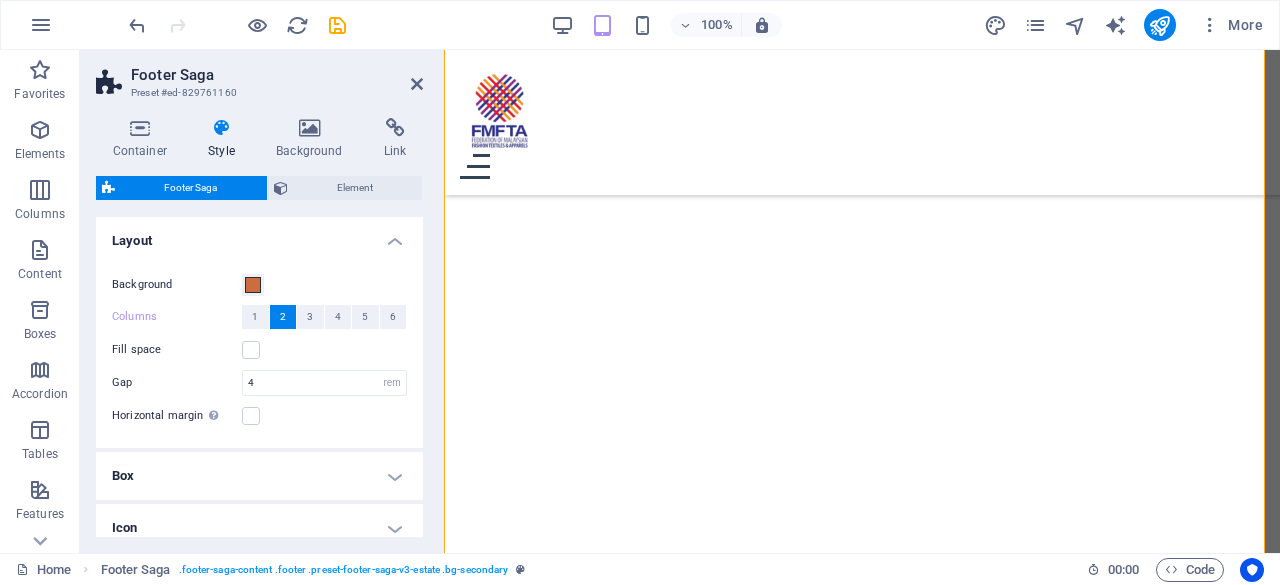 scroll, scrollTop: 93, scrollLeft: 0, axis: vertical 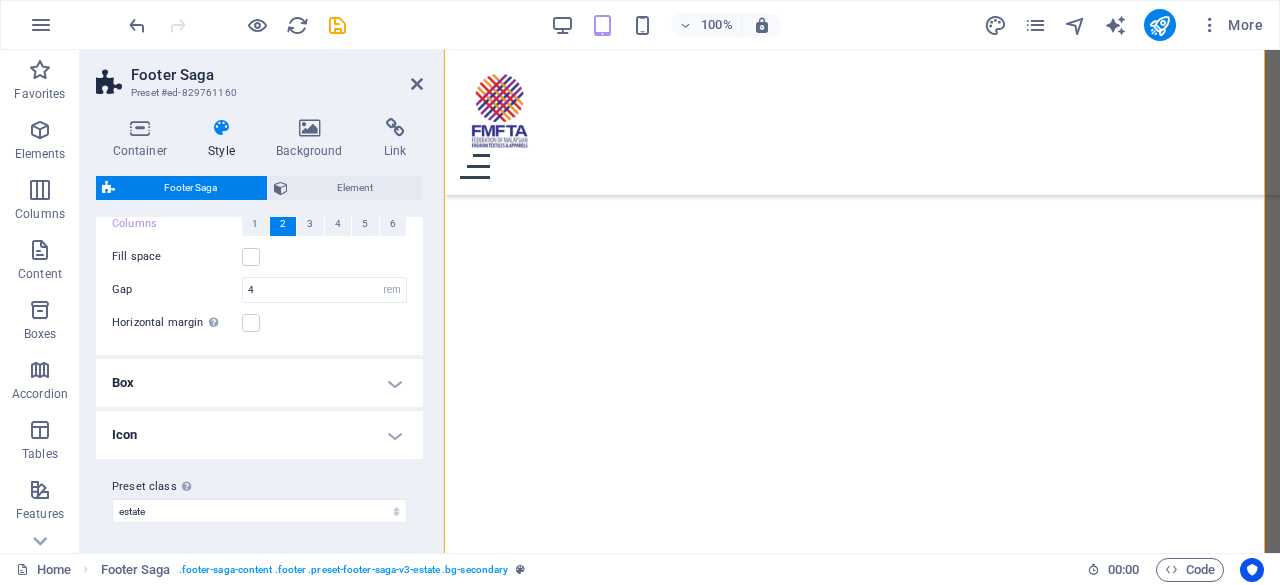 click on "Box" at bounding box center [259, 383] 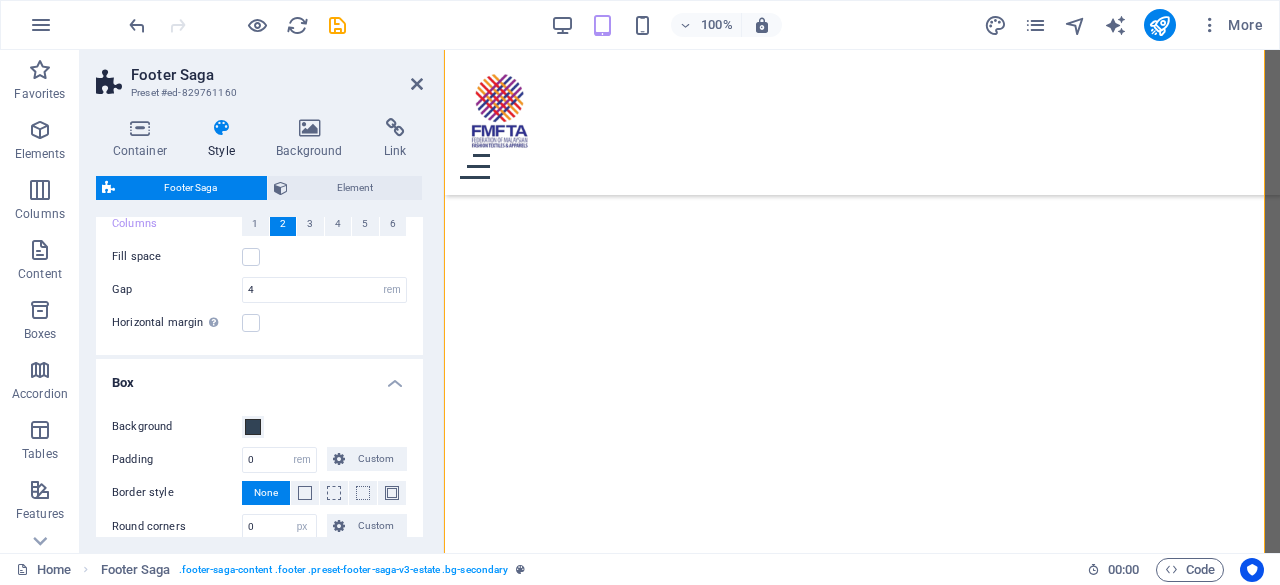 scroll, scrollTop: 278, scrollLeft: 0, axis: vertical 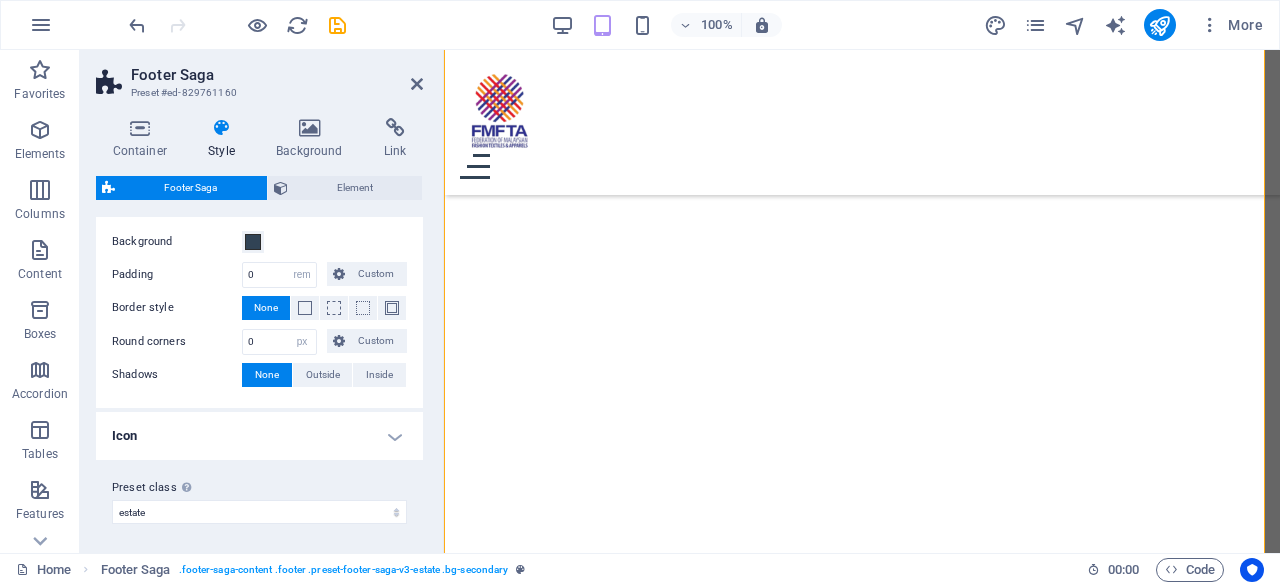 click on "Icon" at bounding box center (259, 436) 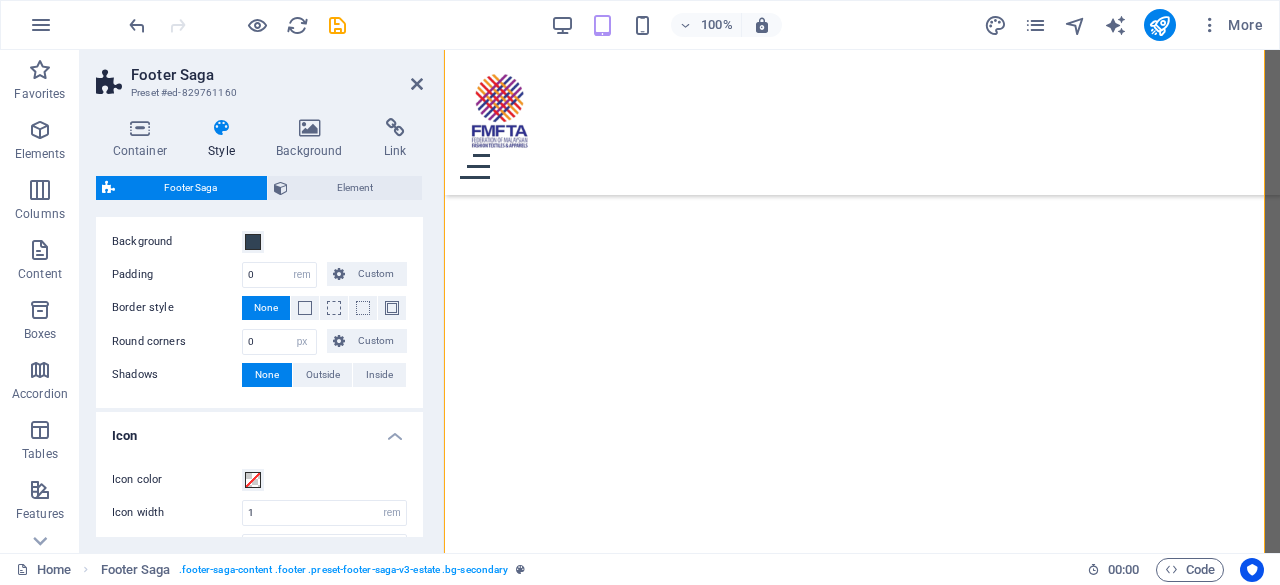 scroll, scrollTop: 396, scrollLeft: 0, axis: vertical 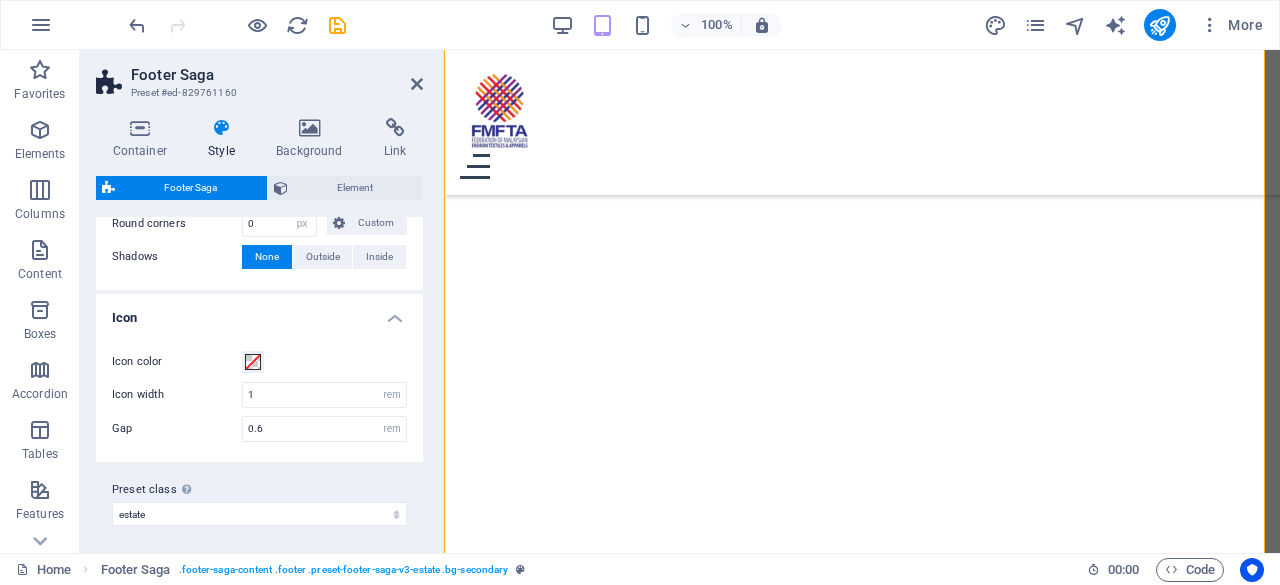 click on "Icon" at bounding box center [259, 312] 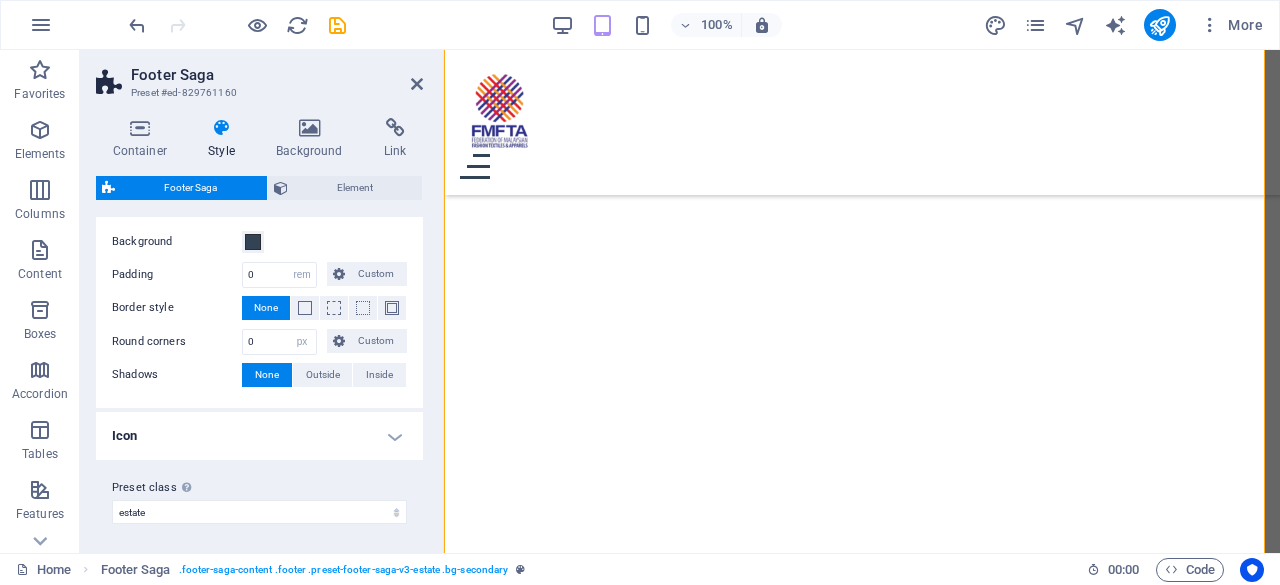 scroll, scrollTop: 214, scrollLeft: 0, axis: vertical 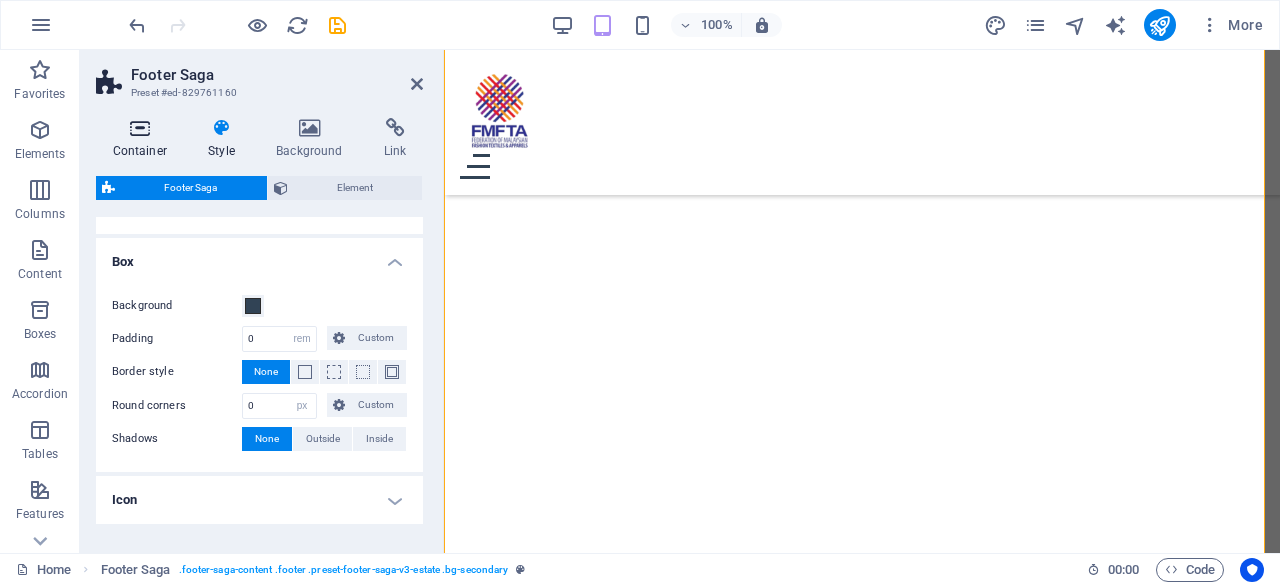 click at bounding box center [140, 128] 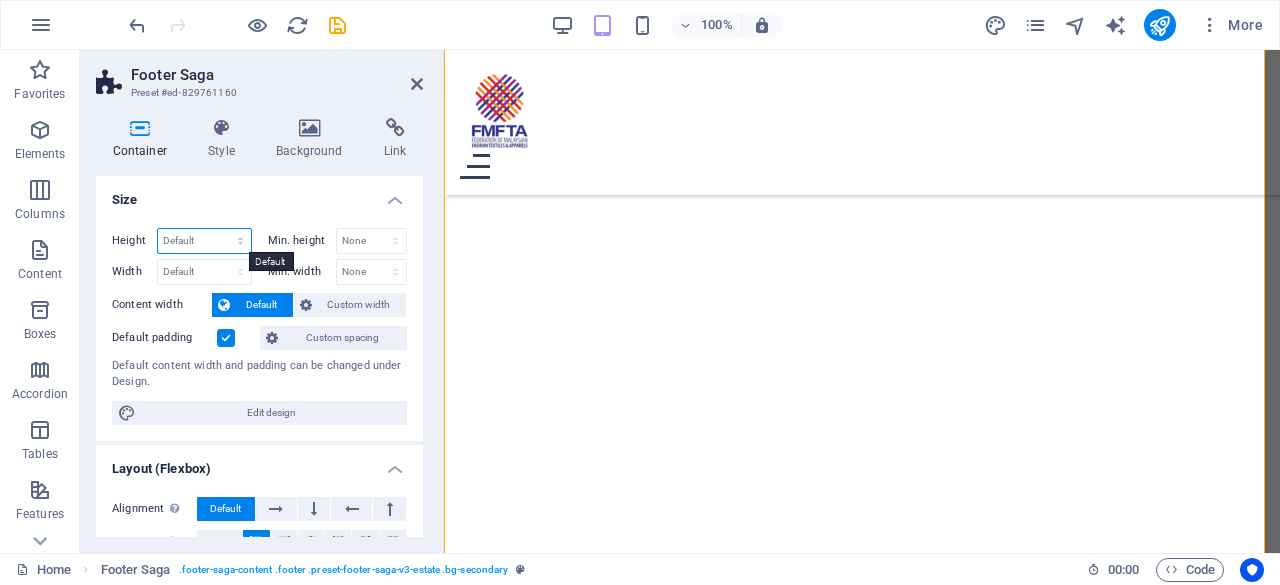 click on "Default px rem % vh vw" at bounding box center [204, 241] 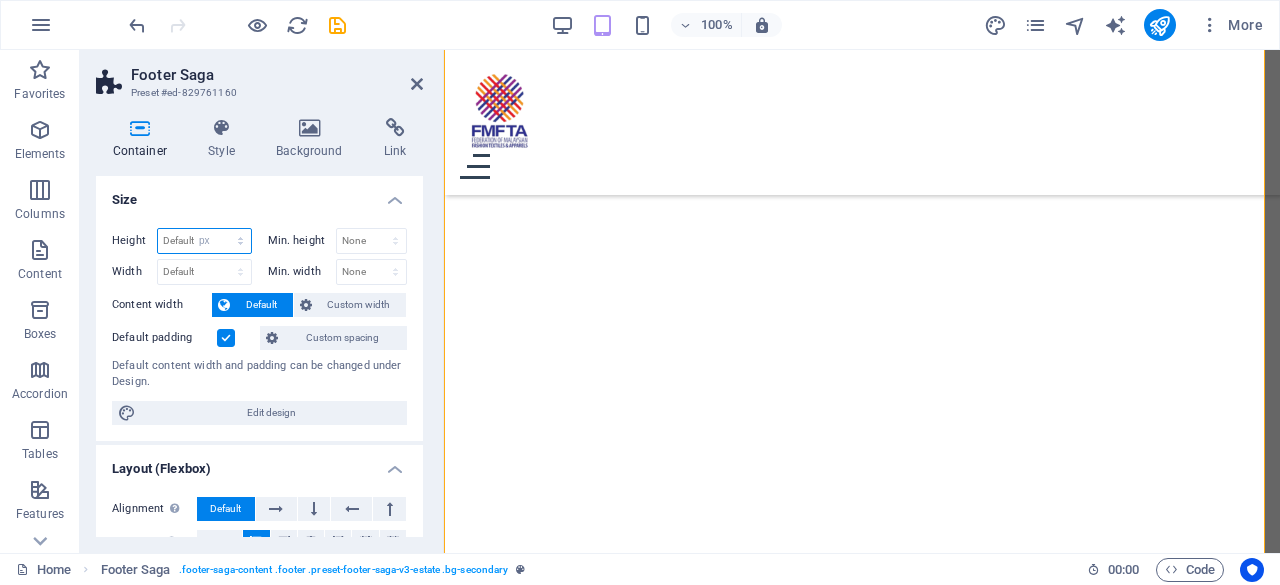 click on "Default px rem % vh vw" at bounding box center (204, 241) 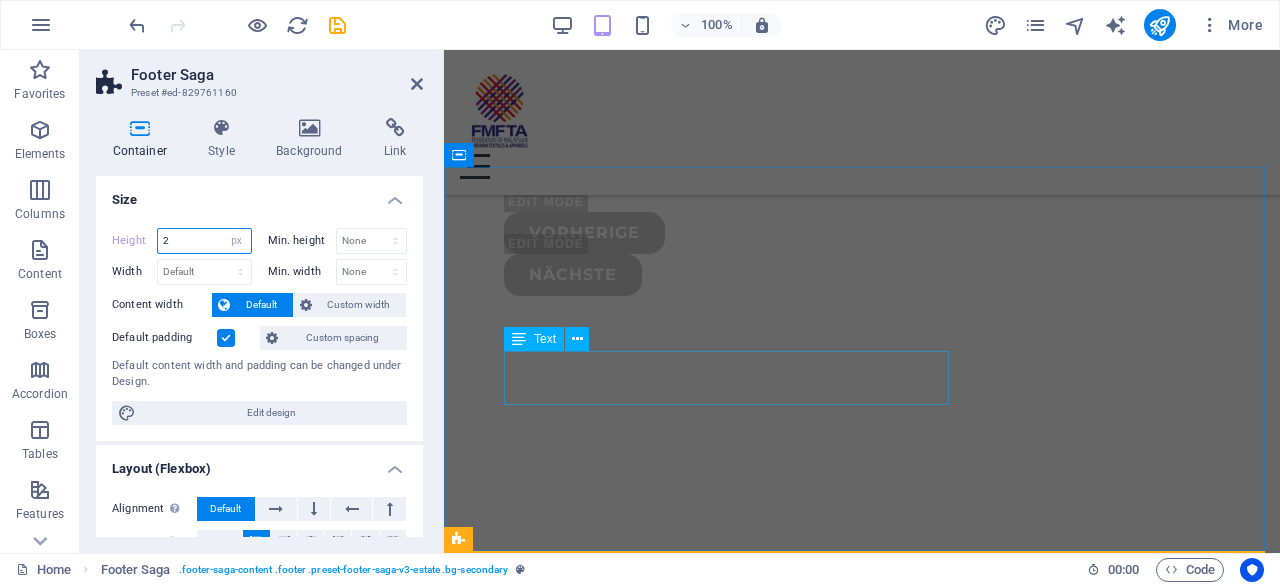 scroll, scrollTop: 4794, scrollLeft: 0, axis: vertical 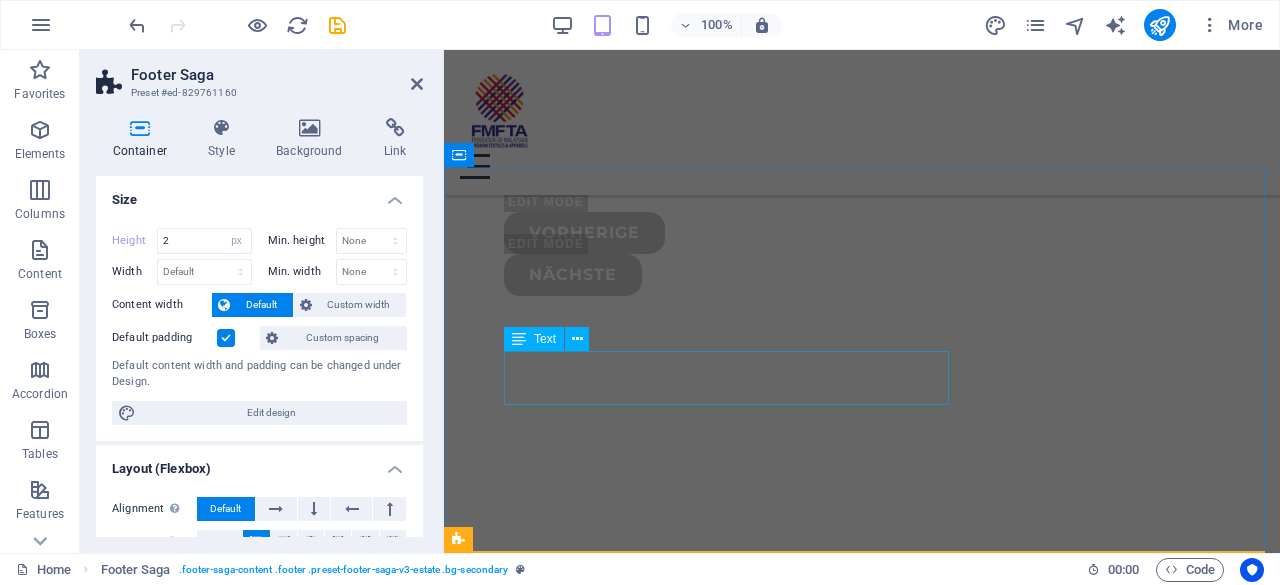 click on "At vero eos et accusamus et iusto odio dignissimos ducimus qui blanditiis praesentium." at bounding box center [862, 1998] 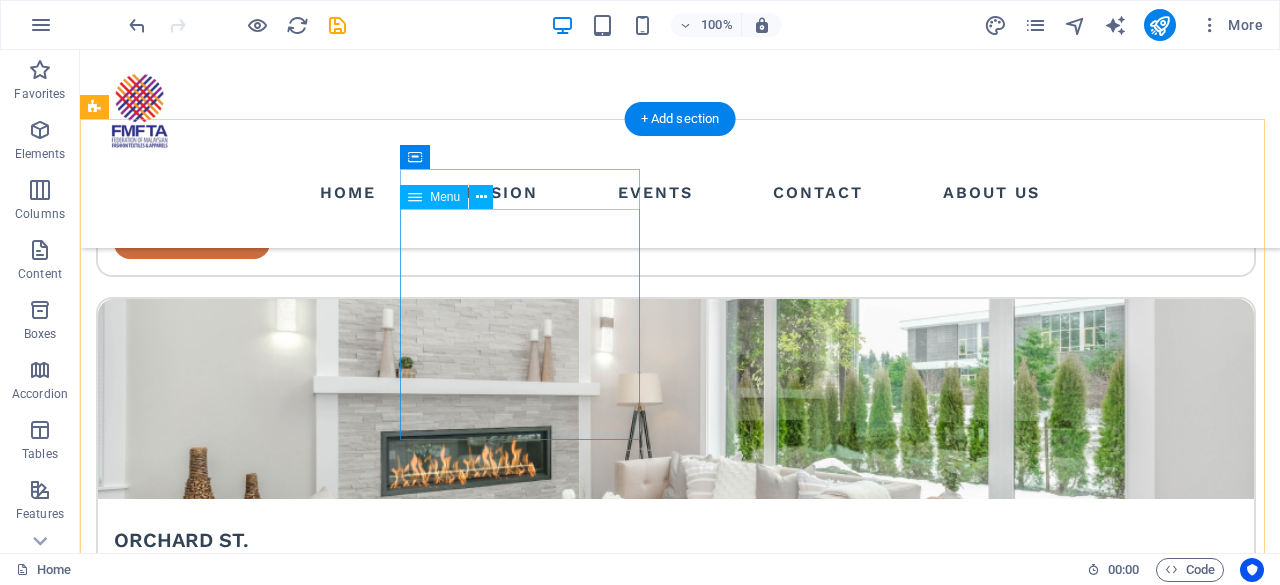 scroll, scrollTop: 3783, scrollLeft: 0, axis: vertical 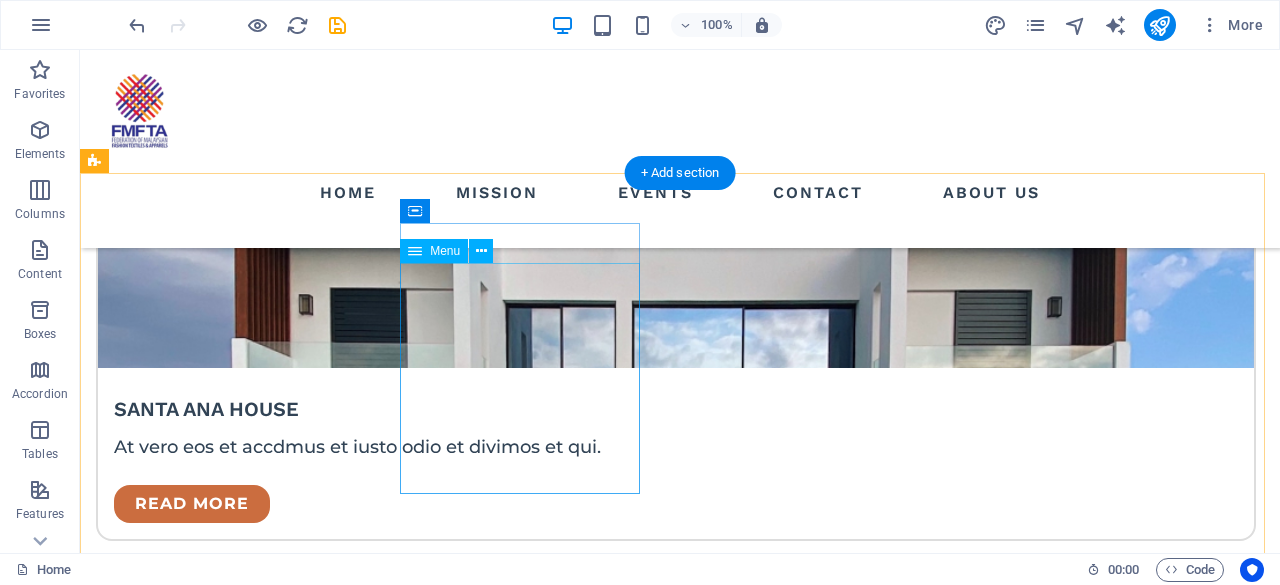 click on "HOME MISSION EVENTS CONTACT ABOUT US" at bounding box center [217, 3062] 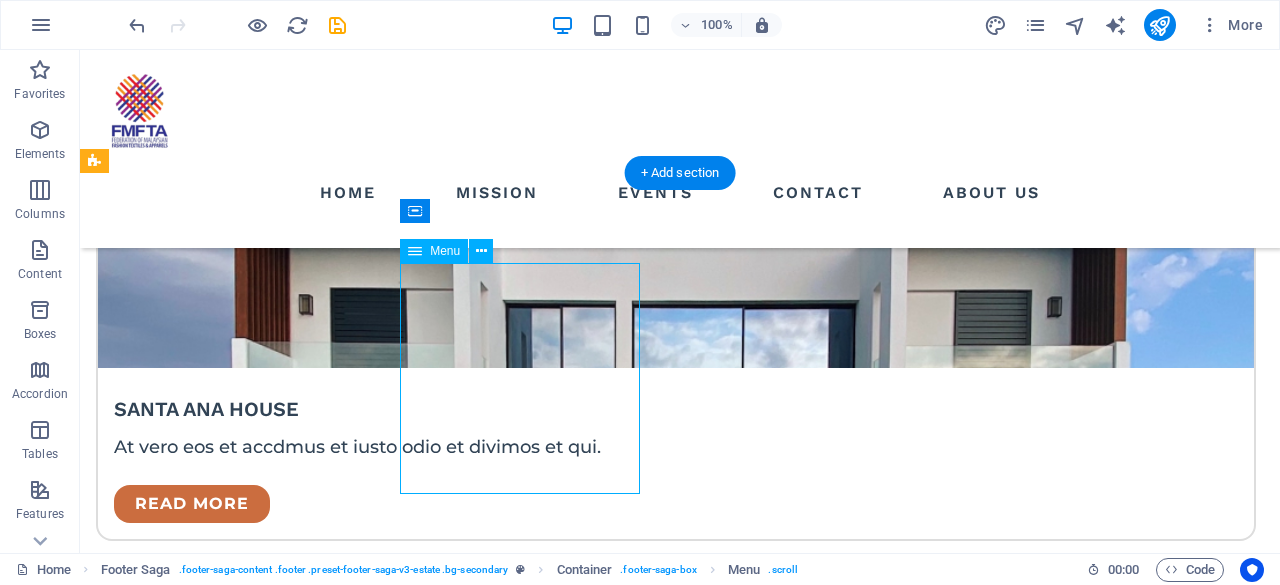 click on "HOME MISSION EVENTS CONTACT ABOUT US" at bounding box center [217, 3062] 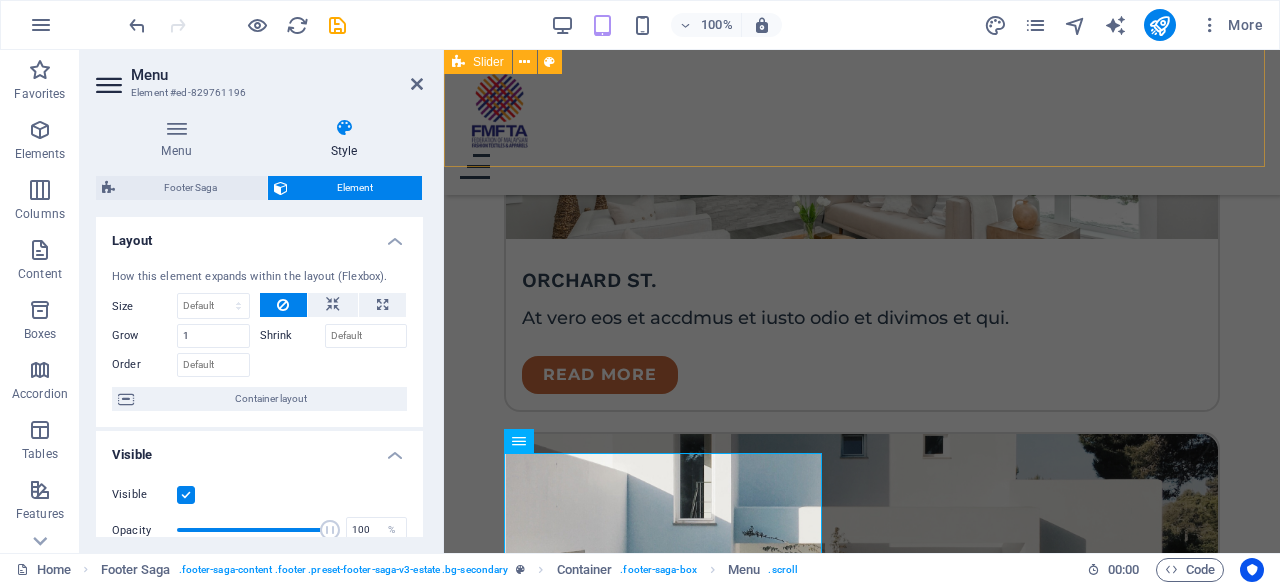 scroll, scrollTop: 4794, scrollLeft: 0, axis: vertical 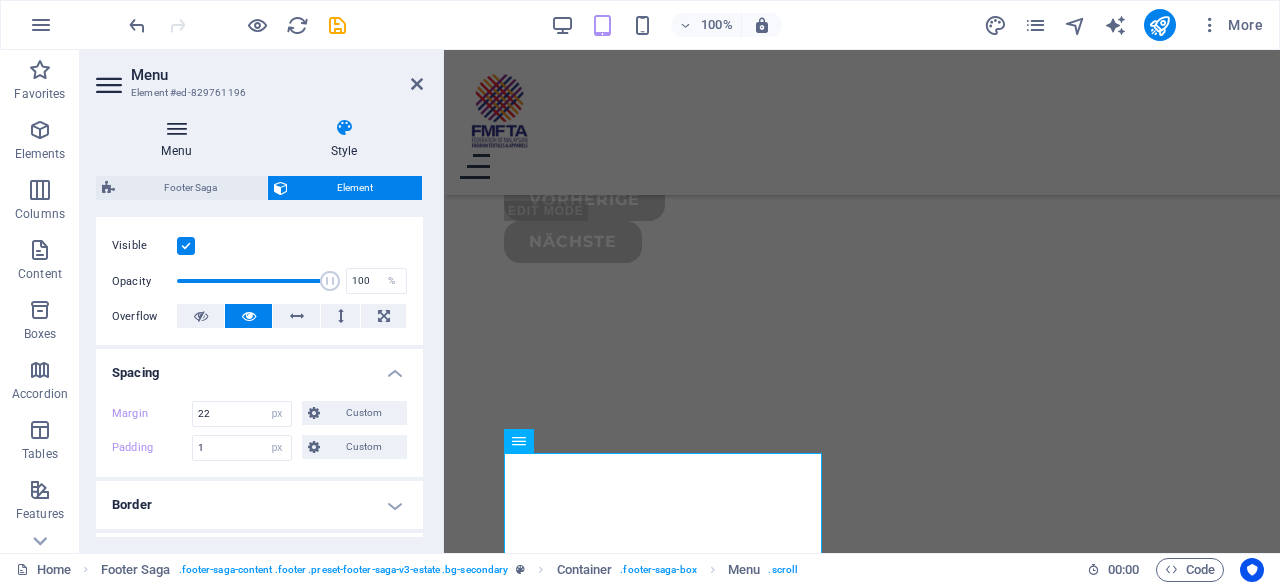 click at bounding box center (176, 128) 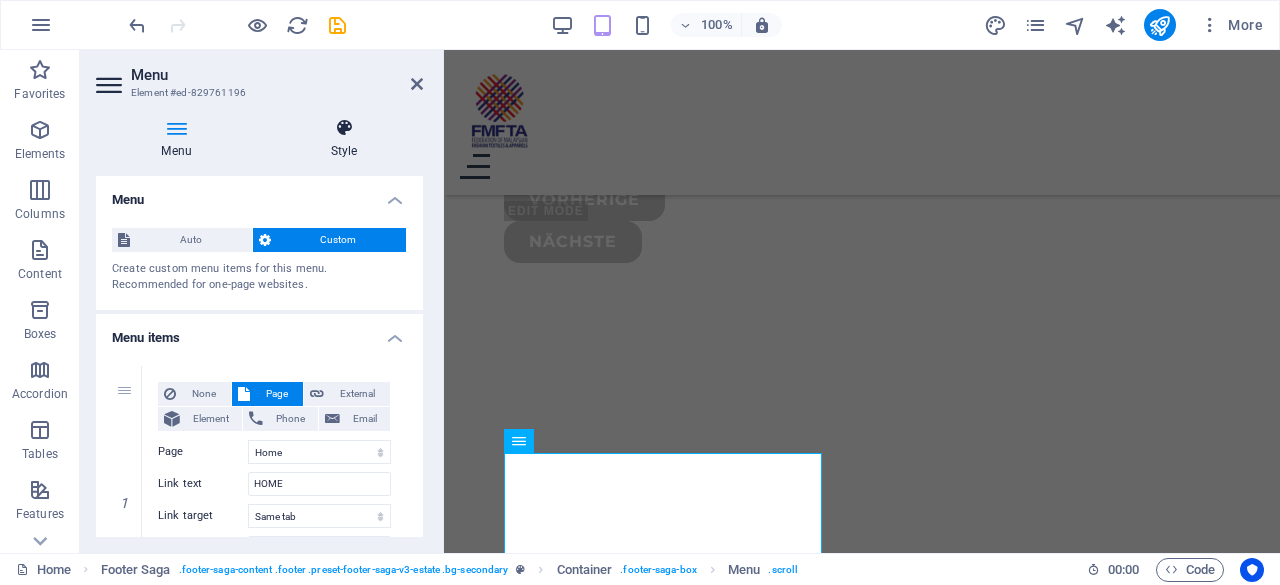 click on "Style" at bounding box center (344, 139) 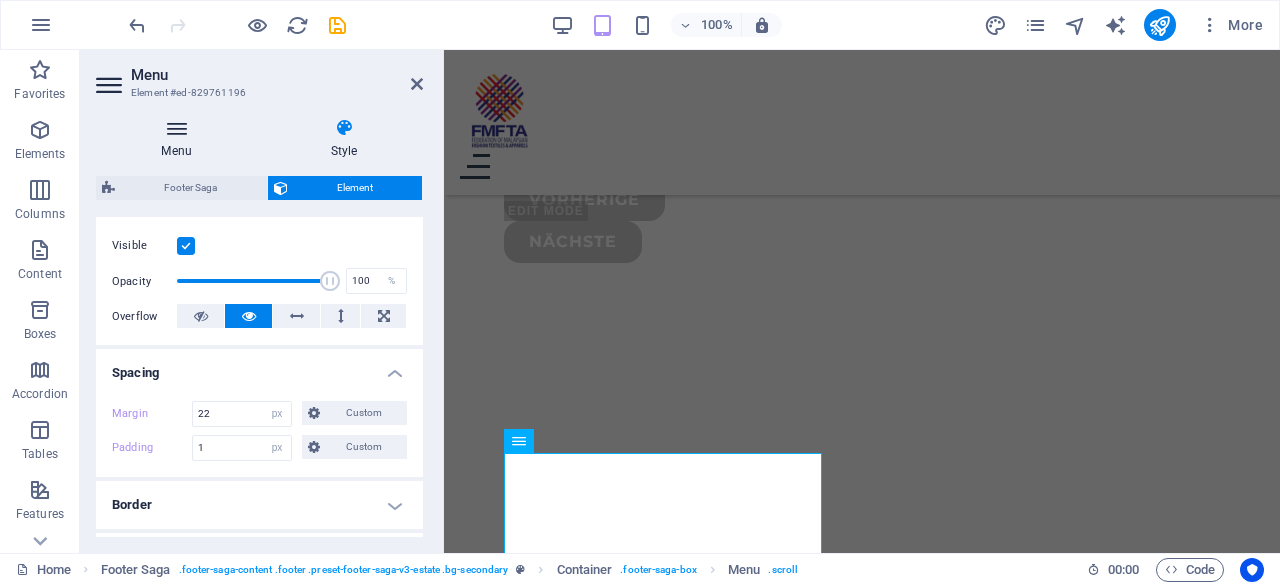 click on "Menu" at bounding box center [180, 139] 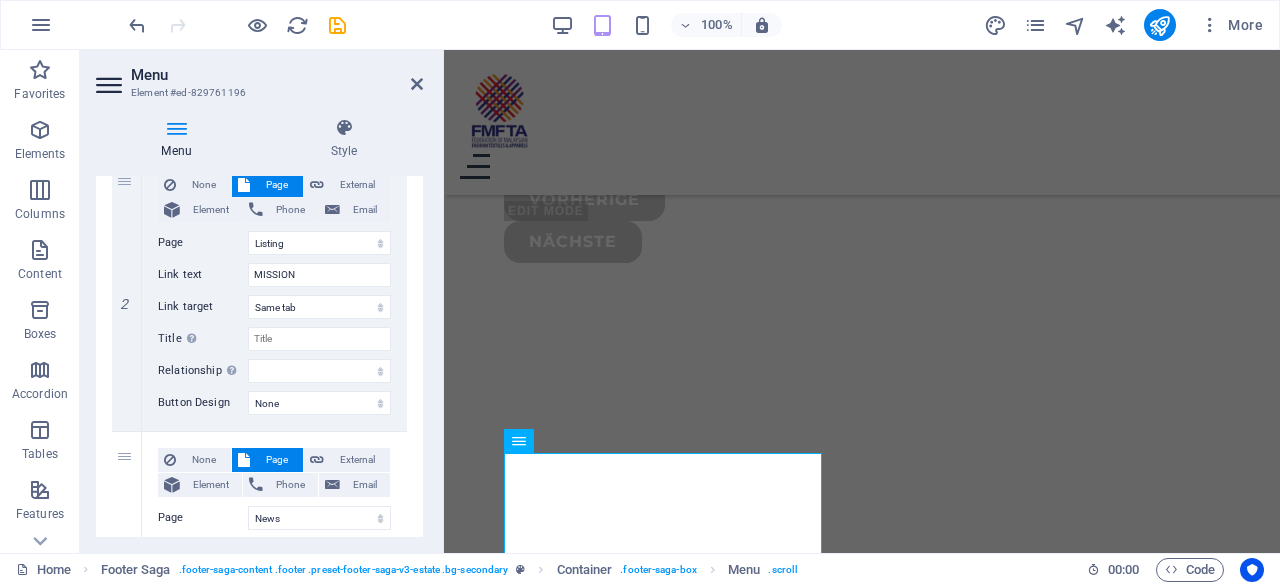 scroll, scrollTop: 1257, scrollLeft: 0, axis: vertical 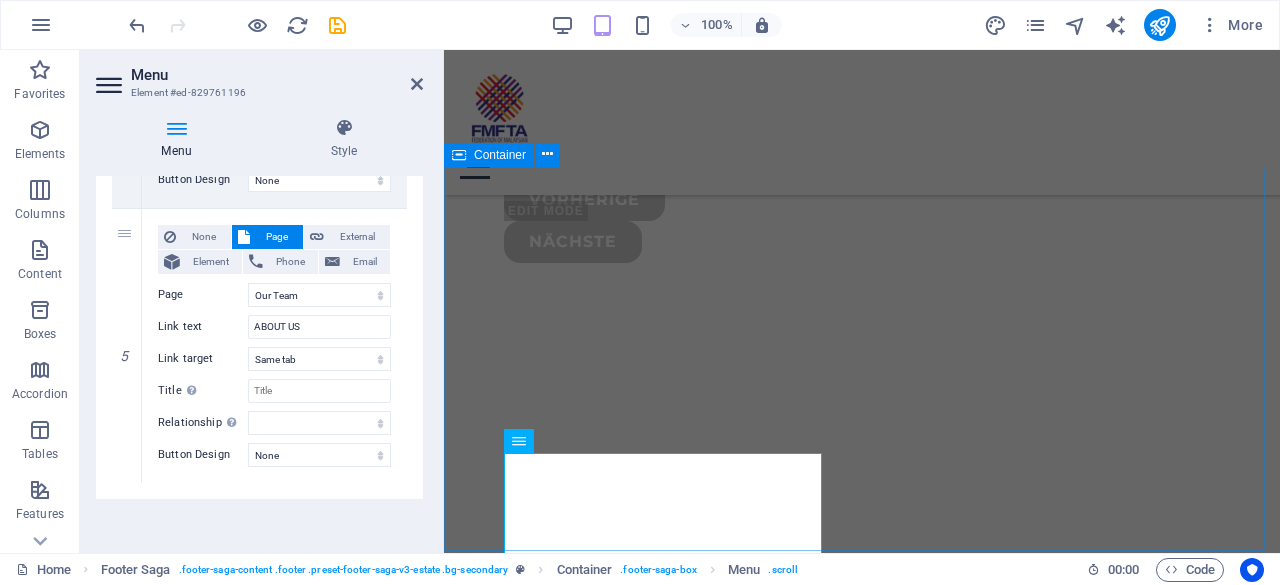 click on "BLOG
read all about real estate At vero eos et accusamus et iusto odio dignissimos ducimus qui blanditiis praesentium. At vero eos et accusamus et iusto odio dignissimos ducimus qui blanditiis praesentium. read more" at bounding box center [862, 1946] 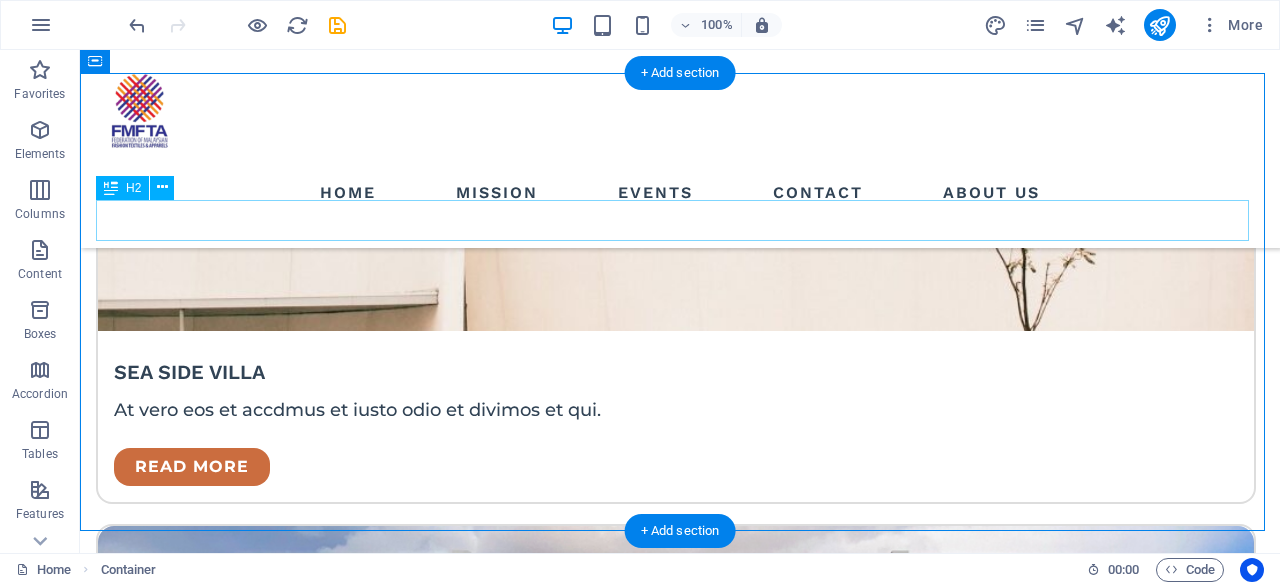 scroll, scrollTop: 3999, scrollLeft: 0, axis: vertical 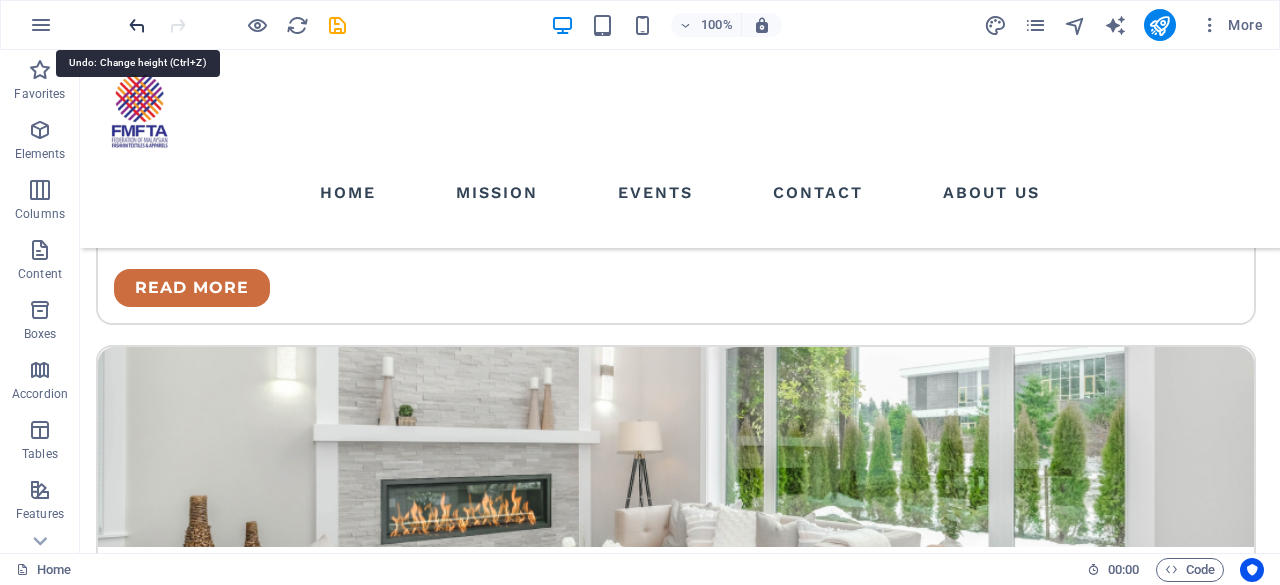 click at bounding box center [137, 25] 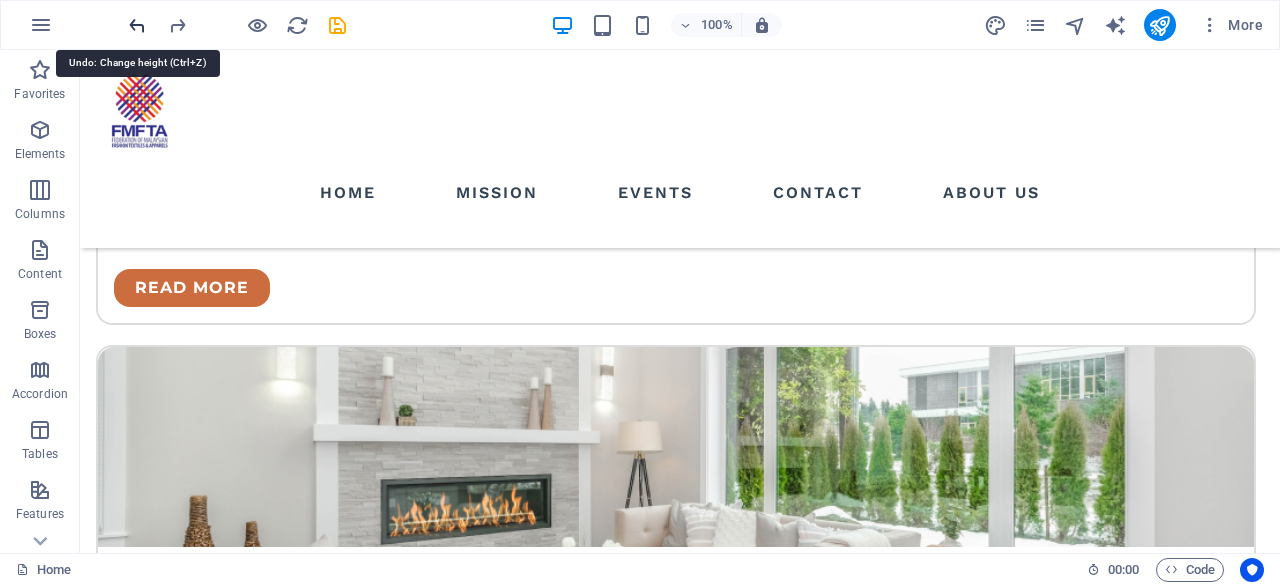 click at bounding box center [137, 25] 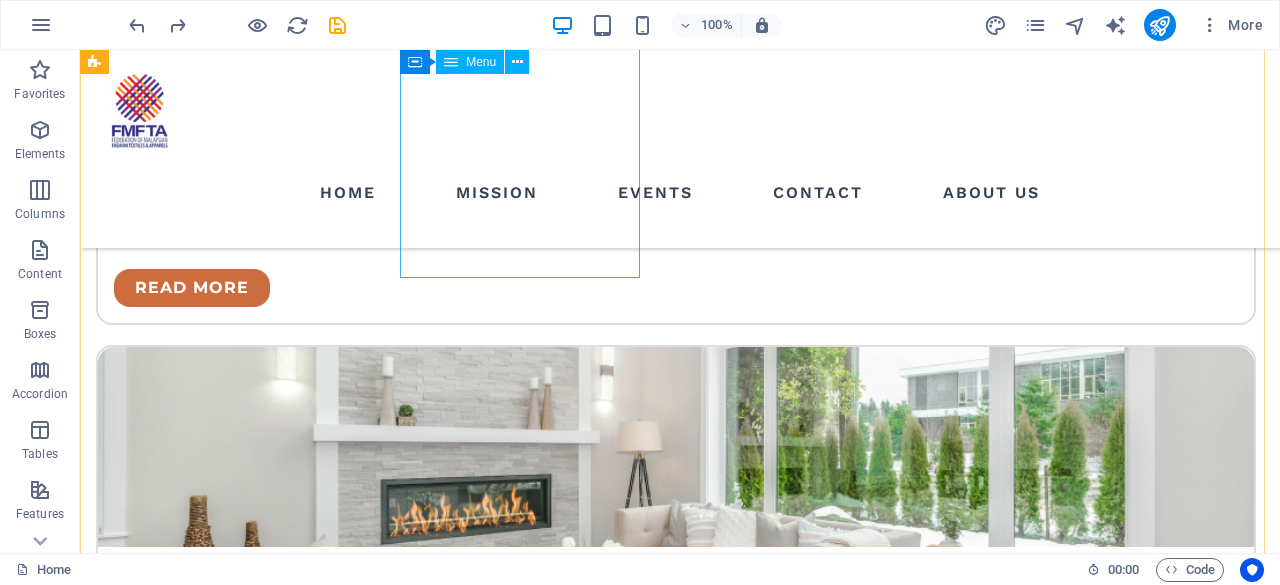 click on "HOME MISSION EVENTS CONTACT ABOUT US" at bounding box center (217, 2846) 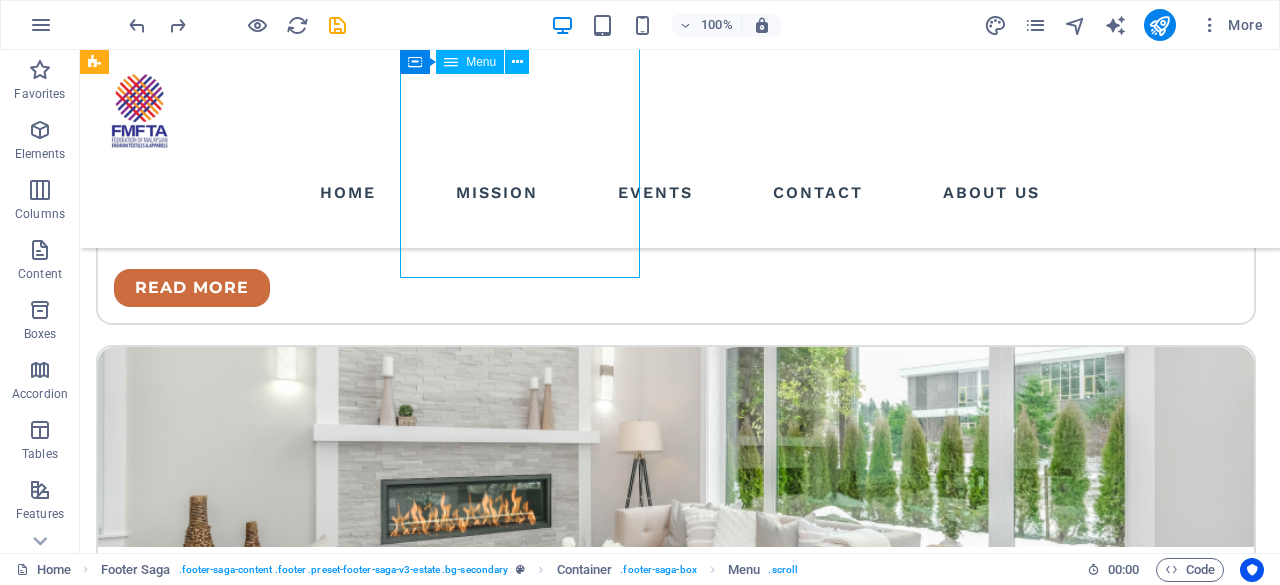 click on "HOME MISSION EVENTS CONTACT ABOUT US" at bounding box center [217, 2846] 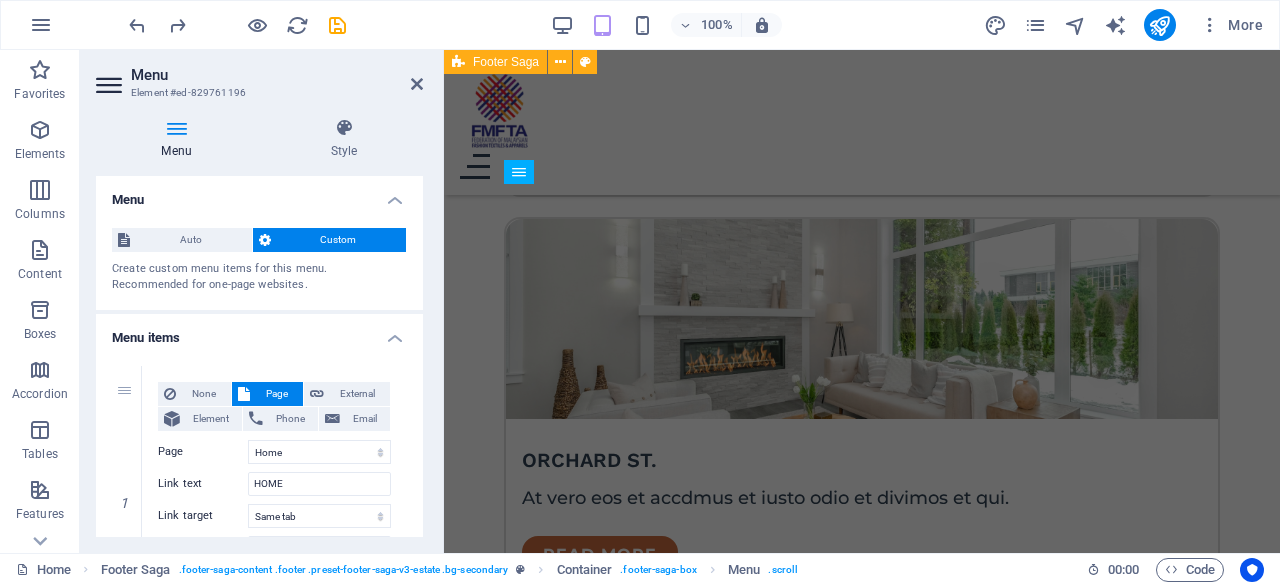 scroll, scrollTop: 5468, scrollLeft: 0, axis: vertical 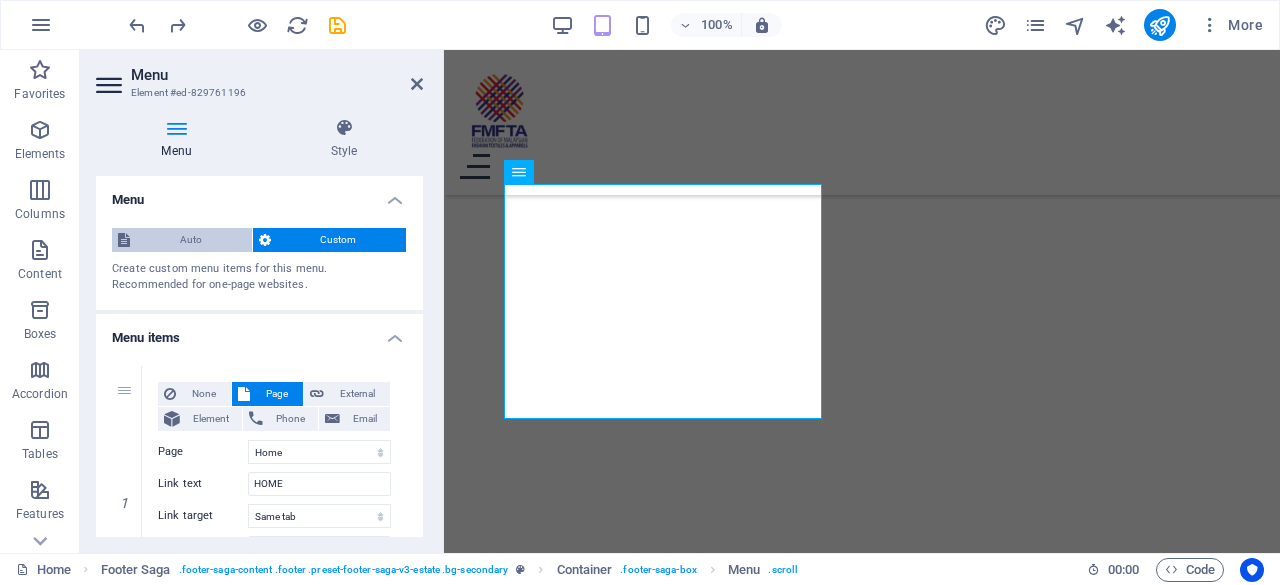 click on "Auto" at bounding box center [191, 240] 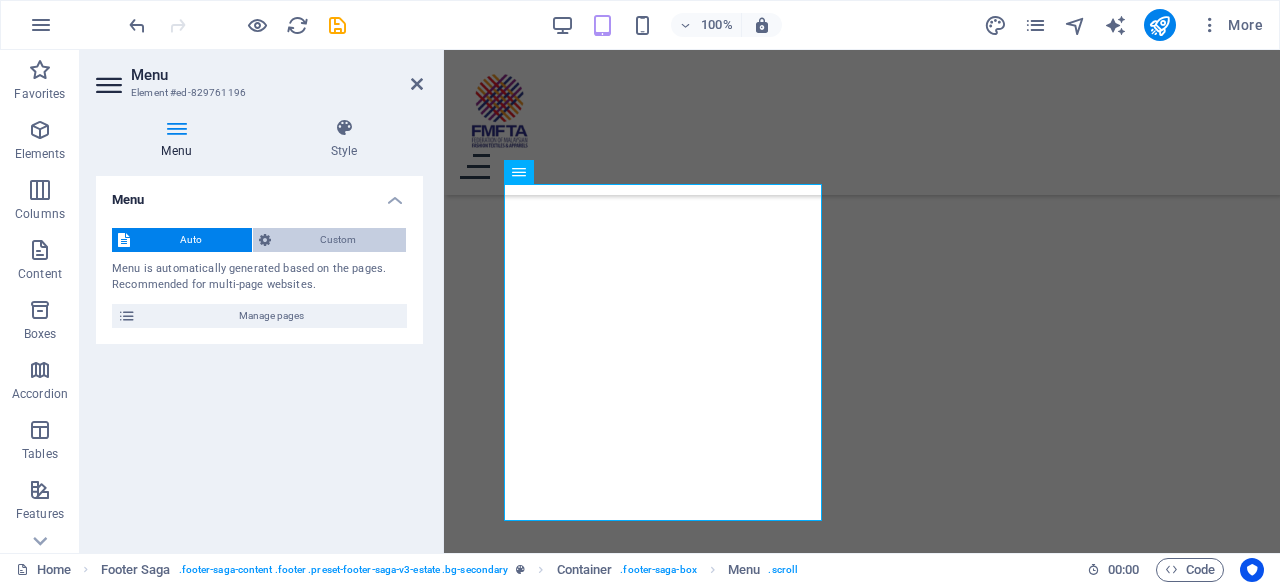 click on "Custom" at bounding box center [339, 240] 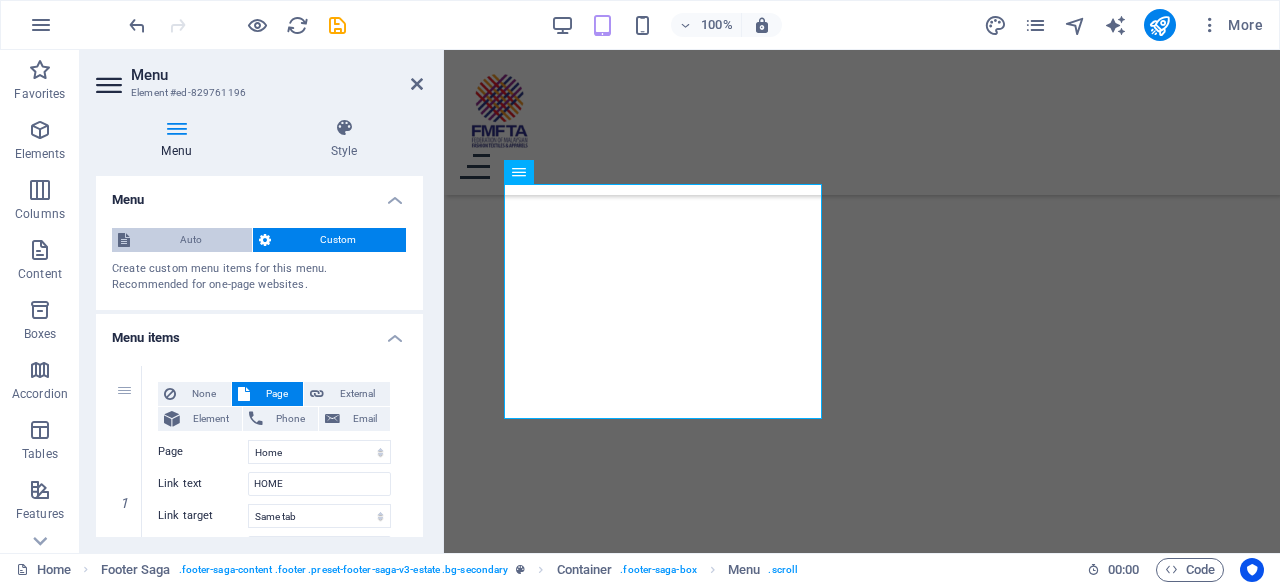 click on "Auto" at bounding box center [191, 240] 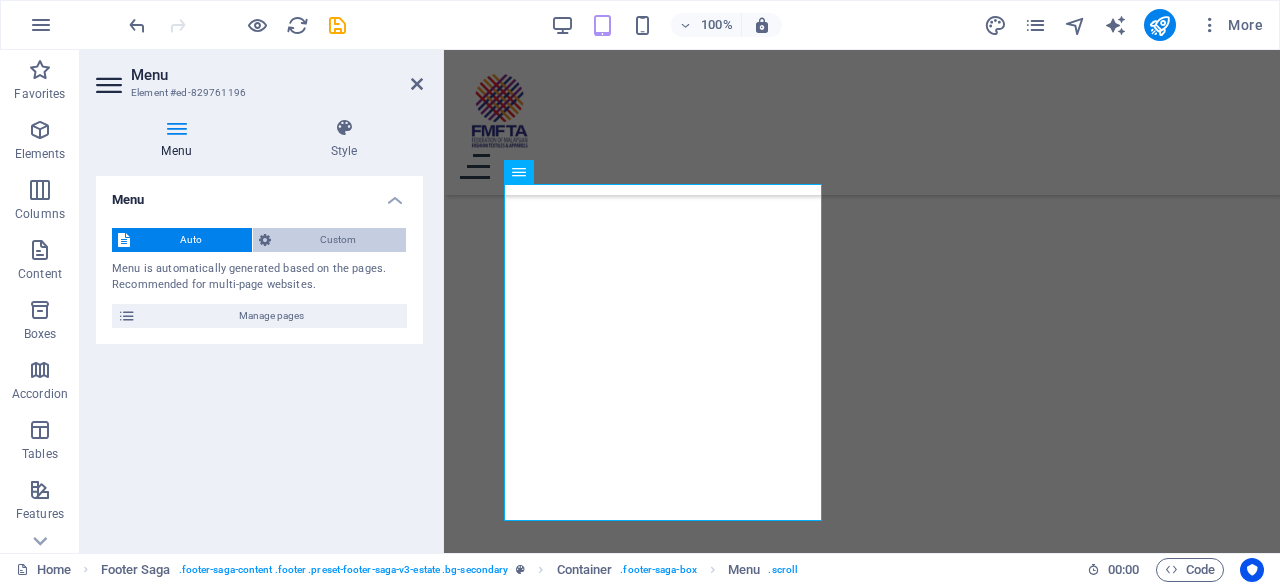 click on "Custom" at bounding box center (339, 240) 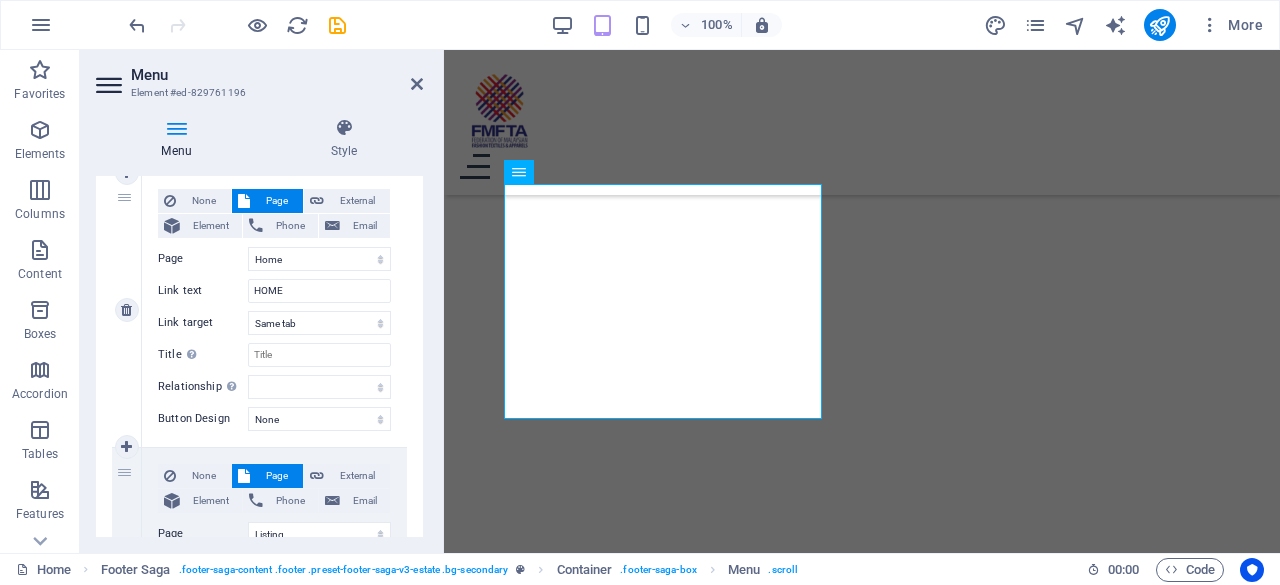 scroll, scrollTop: 194, scrollLeft: 0, axis: vertical 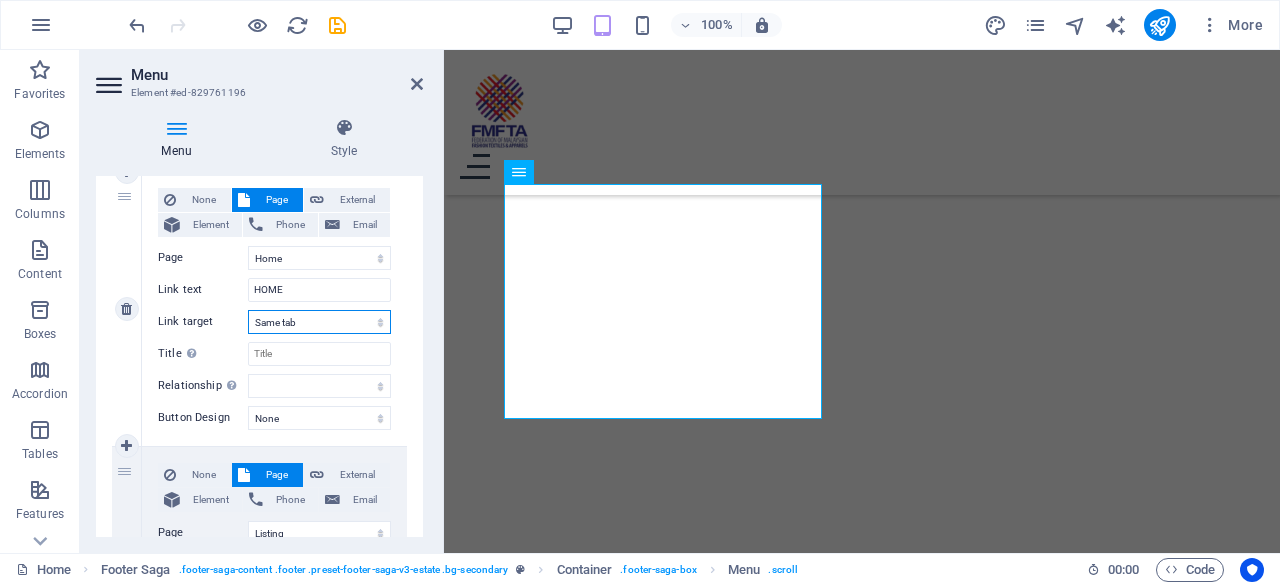 click on "New tab Same tab Overlay" at bounding box center (319, 322) 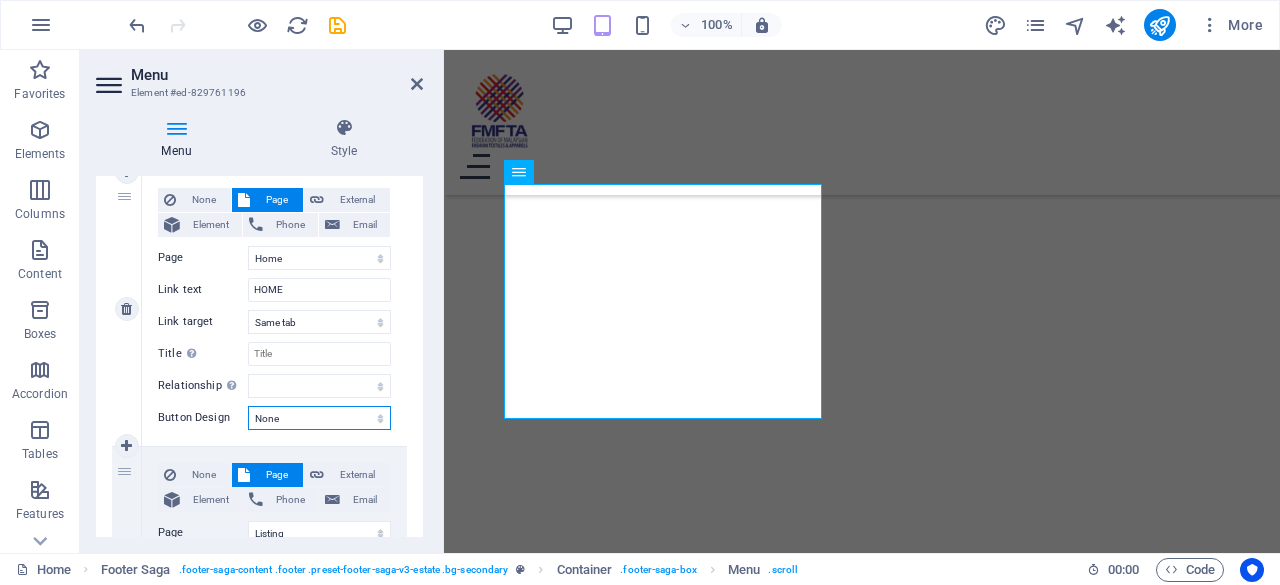 click on "None Default Primary Secondary" at bounding box center (319, 418) 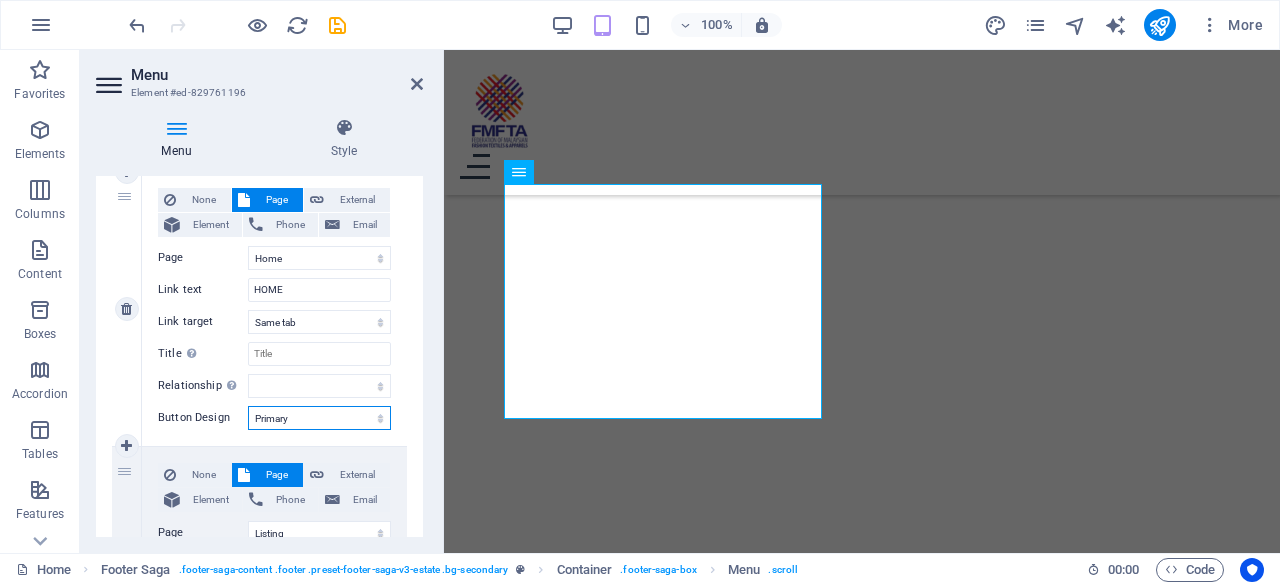 click on "None Default Primary Secondary" at bounding box center (319, 418) 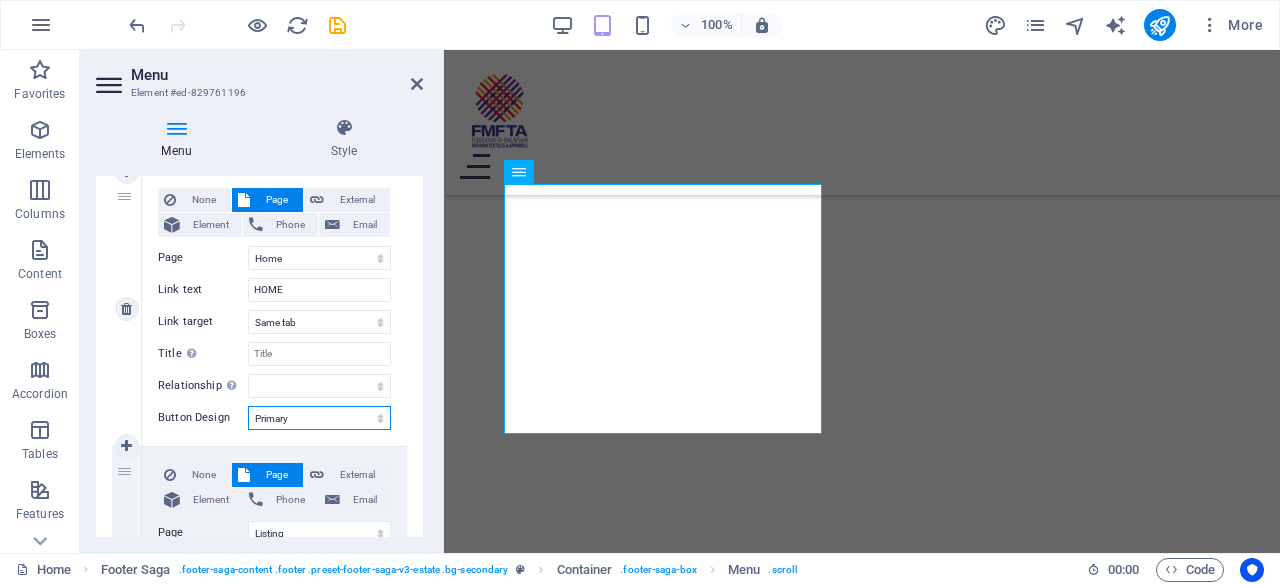 click on "None Default Primary Secondary" at bounding box center [319, 418] 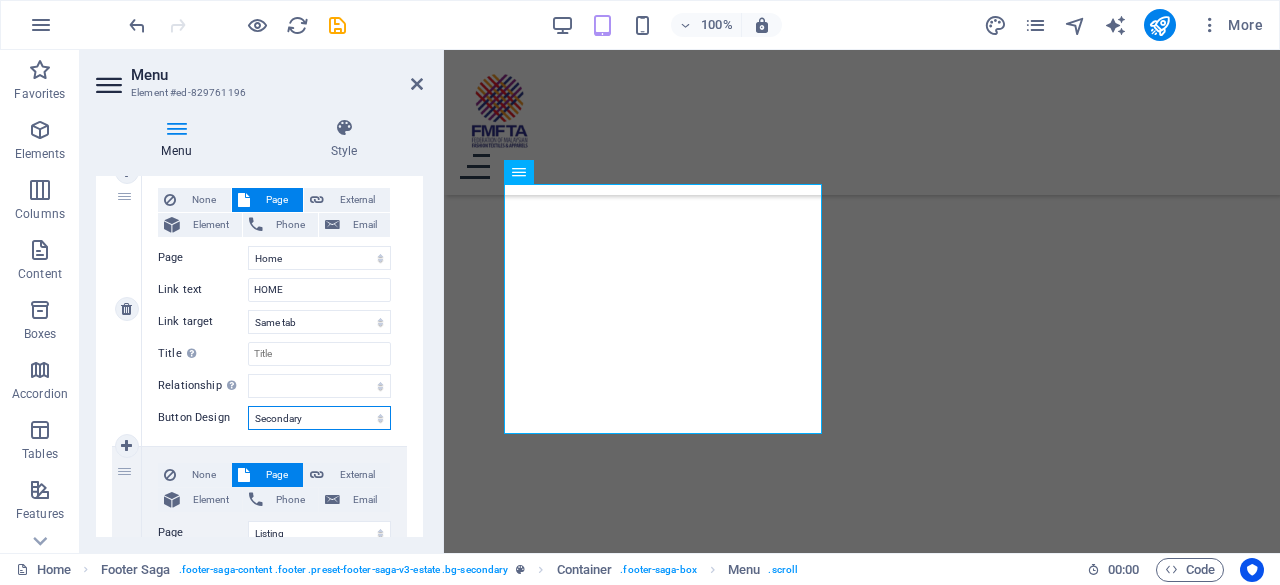 click on "None Default Primary Secondary" at bounding box center [319, 418] 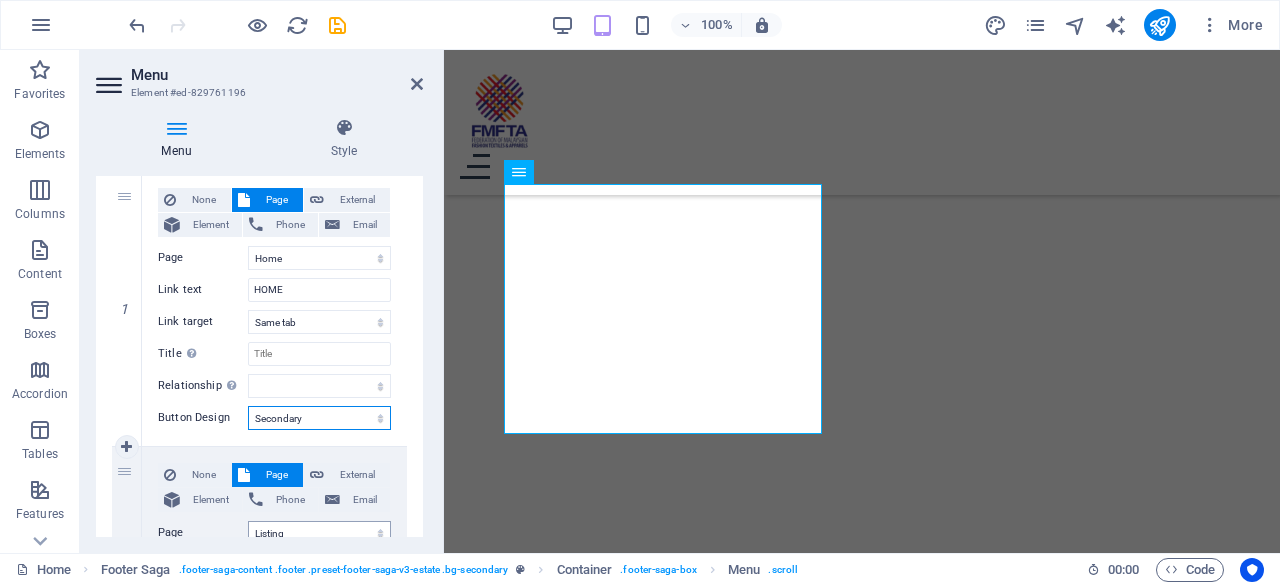 drag, startPoint x: 335, startPoint y: 419, endPoint x: 318, endPoint y: 529, distance: 111.305885 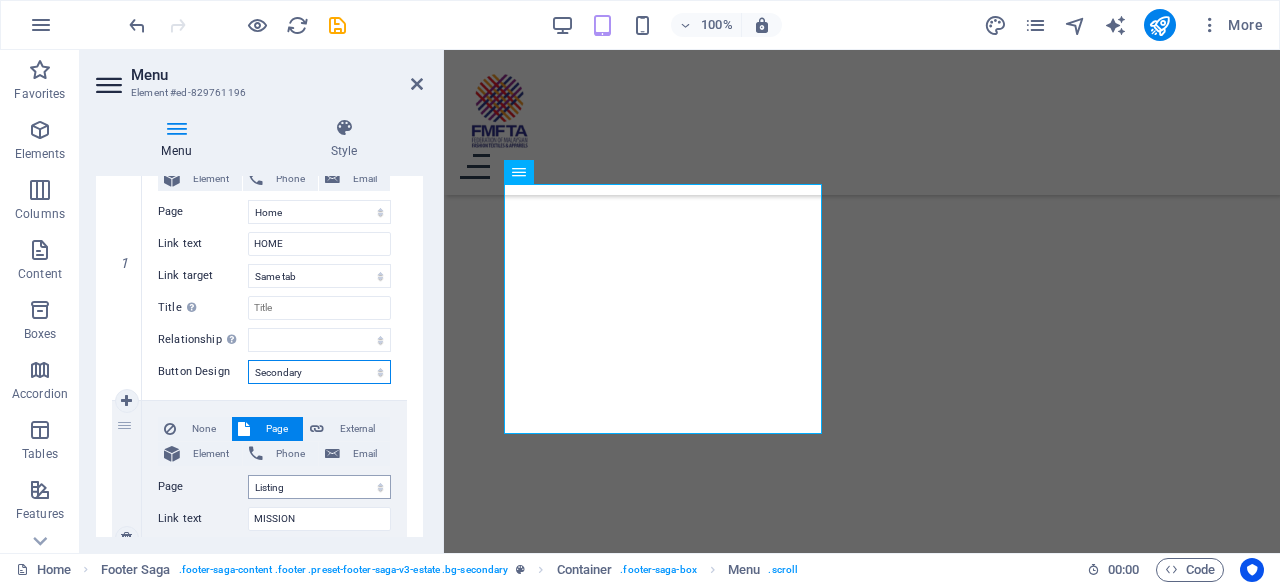 scroll, scrollTop: 245, scrollLeft: 0, axis: vertical 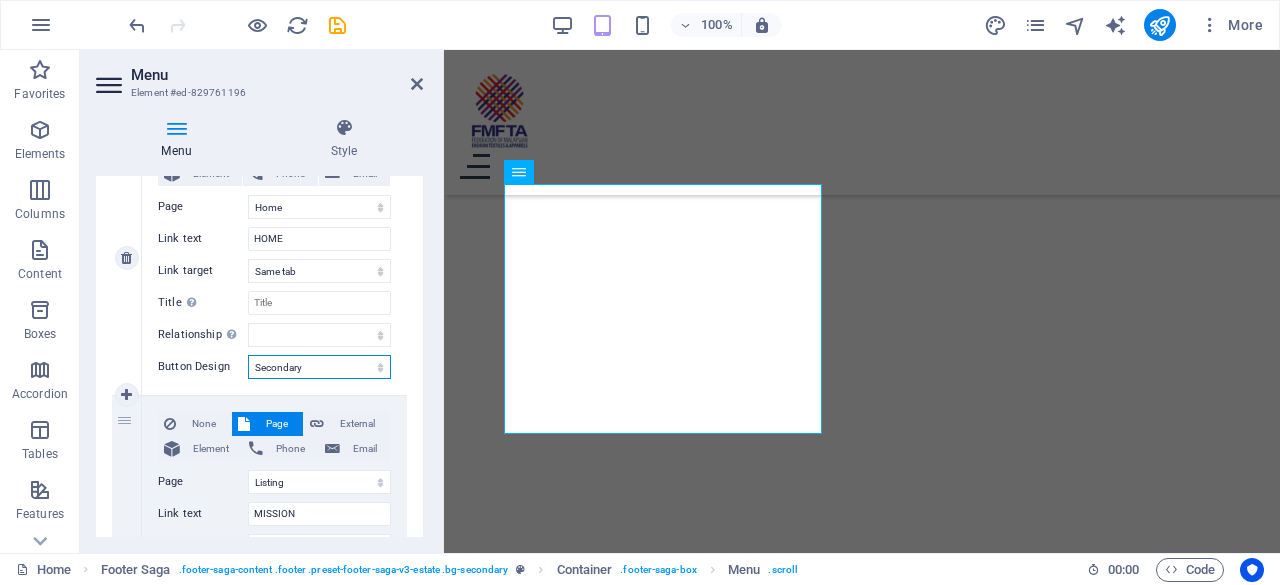click on "None Default Primary Secondary" at bounding box center (319, 367) 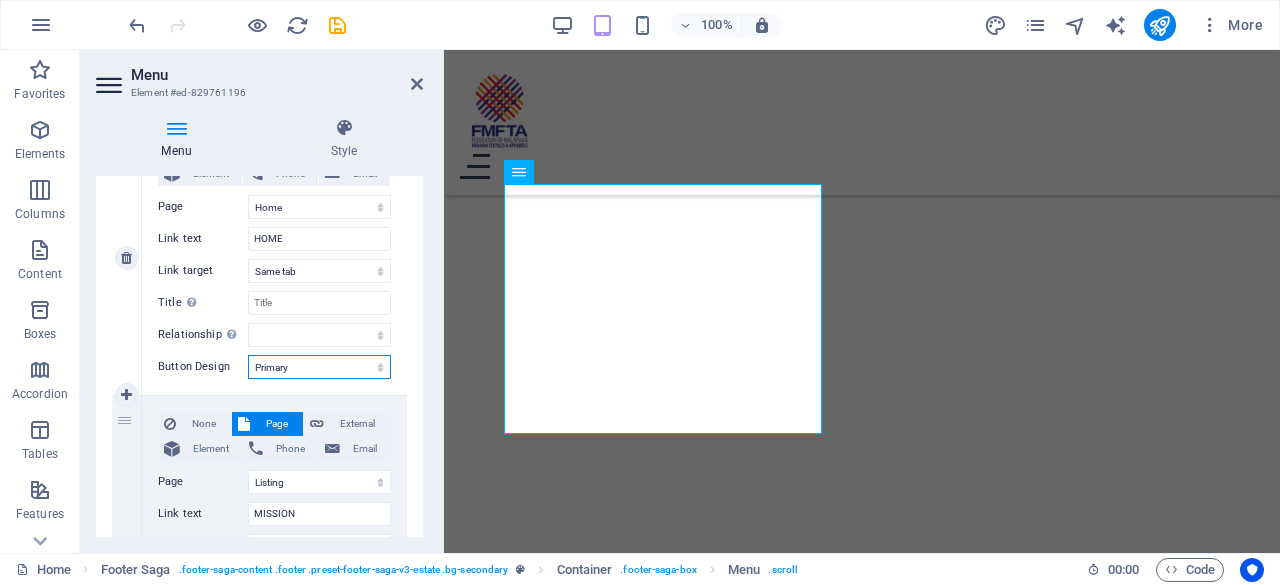 click on "None Default Primary Secondary" at bounding box center [319, 367] 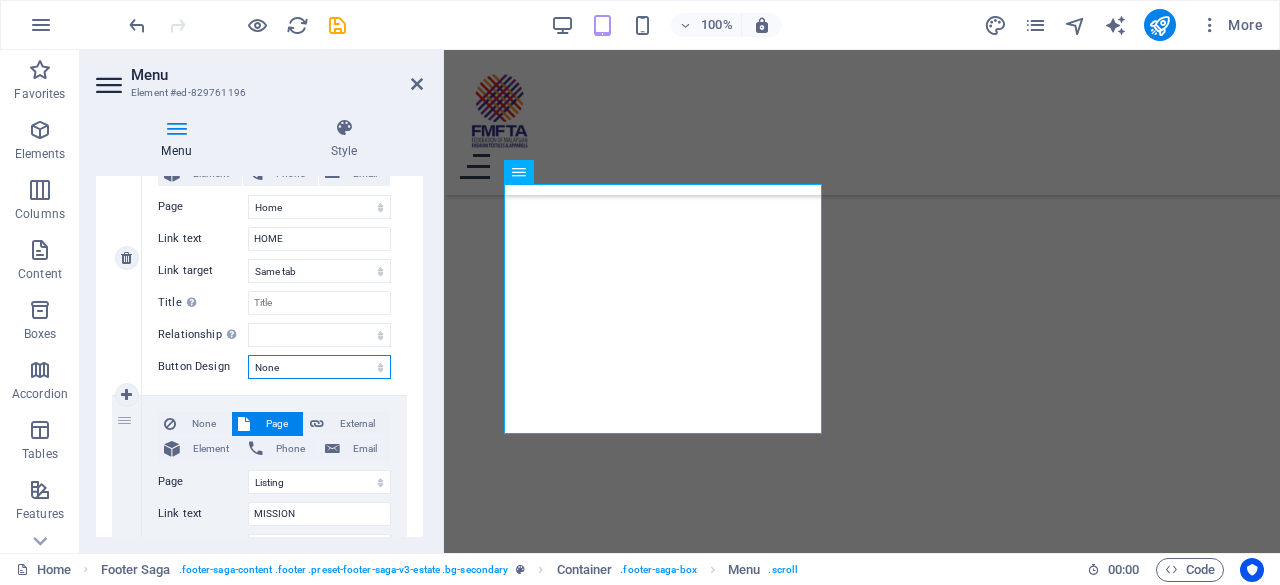 click on "None Default Primary Secondary" at bounding box center (319, 367) 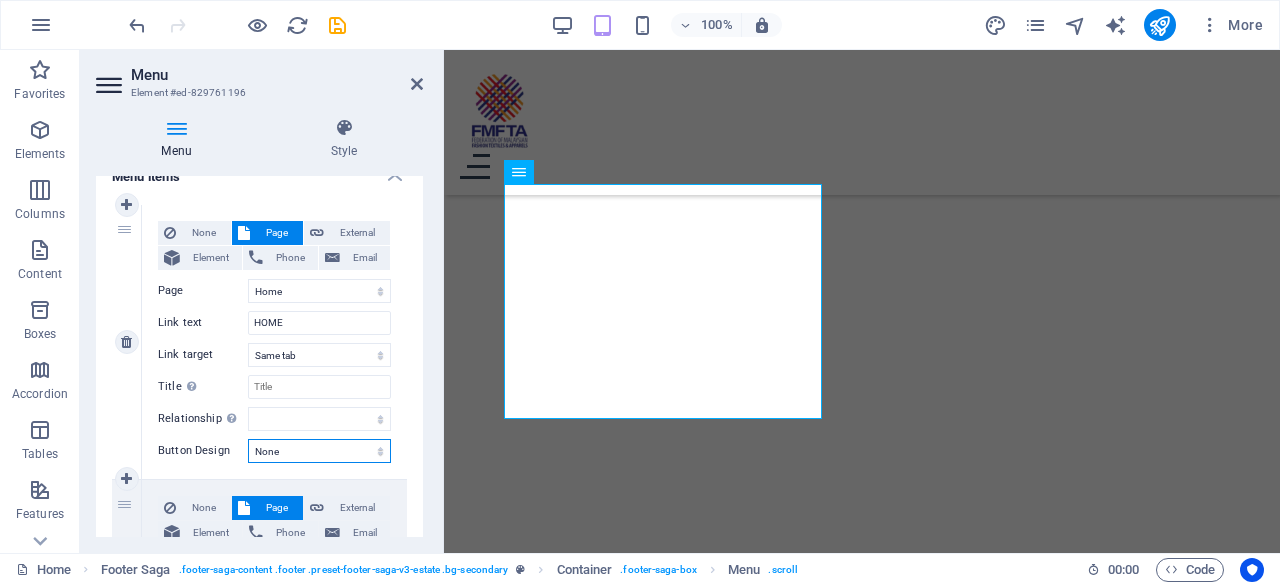 scroll, scrollTop: 84, scrollLeft: 0, axis: vertical 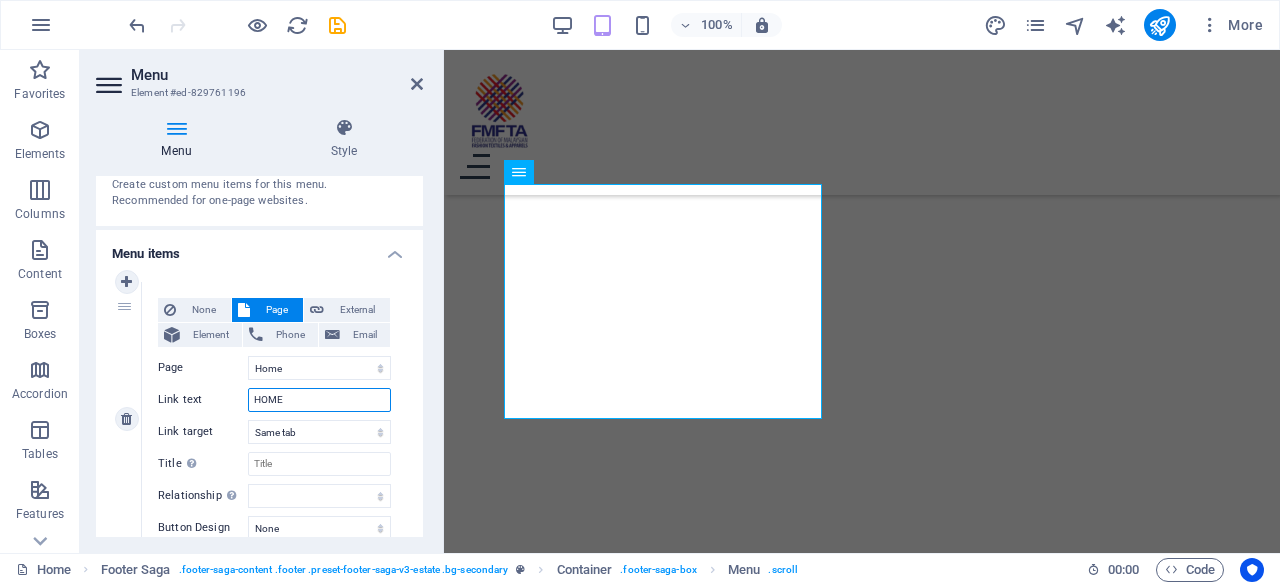 click on "HOME" at bounding box center [319, 400] 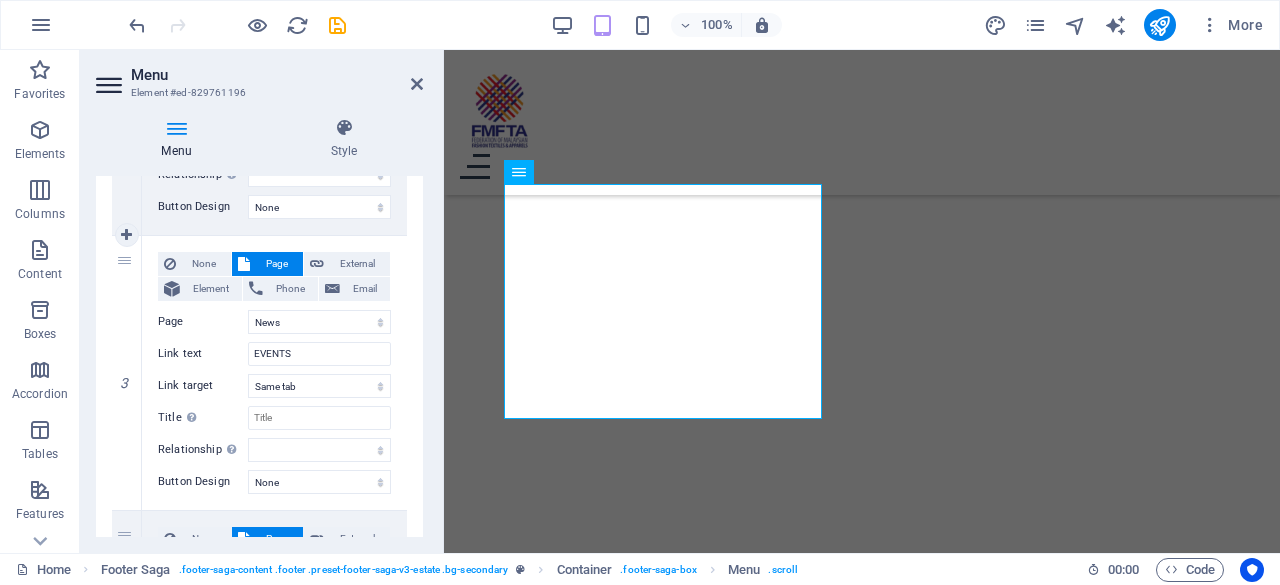 scroll, scrollTop: 687, scrollLeft: 0, axis: vertical 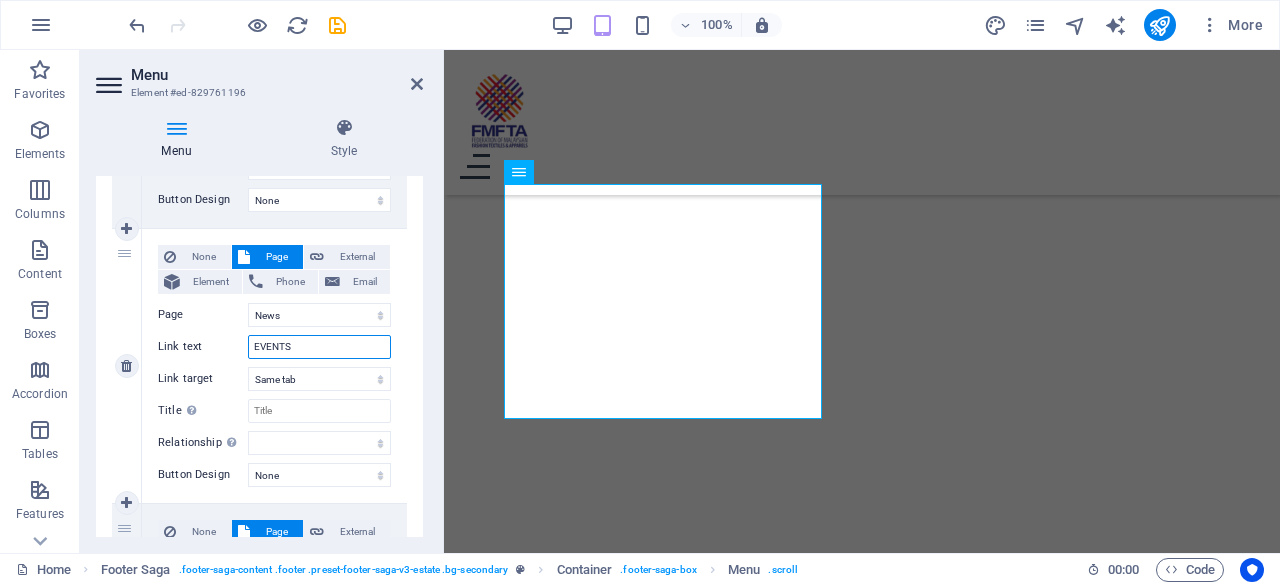 click on "EVENTS" at bounding box center [319, 347] 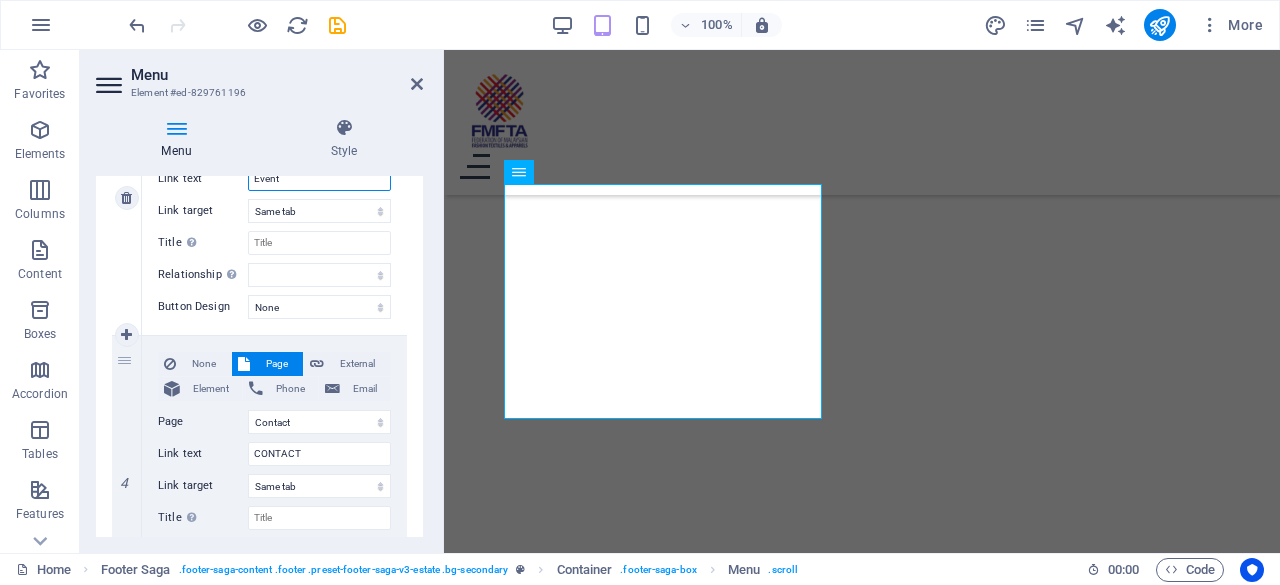 scroll, scrollTop: 953, scrollLeft: 0, axis: vertical 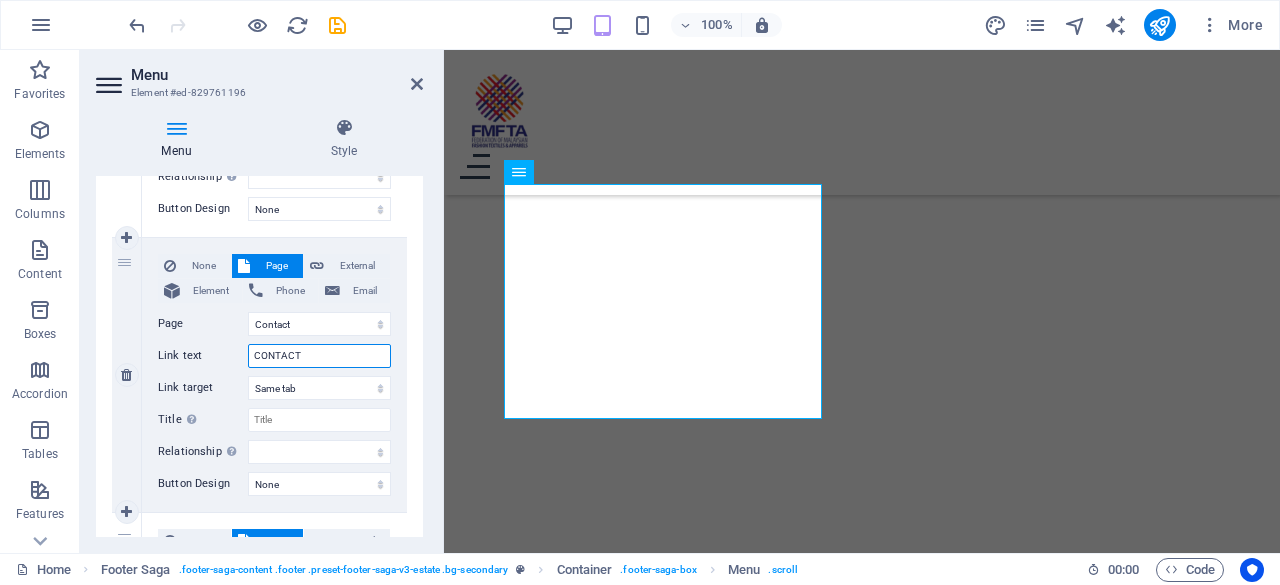 click on "CONTACT" at bounding box center (319, 356) 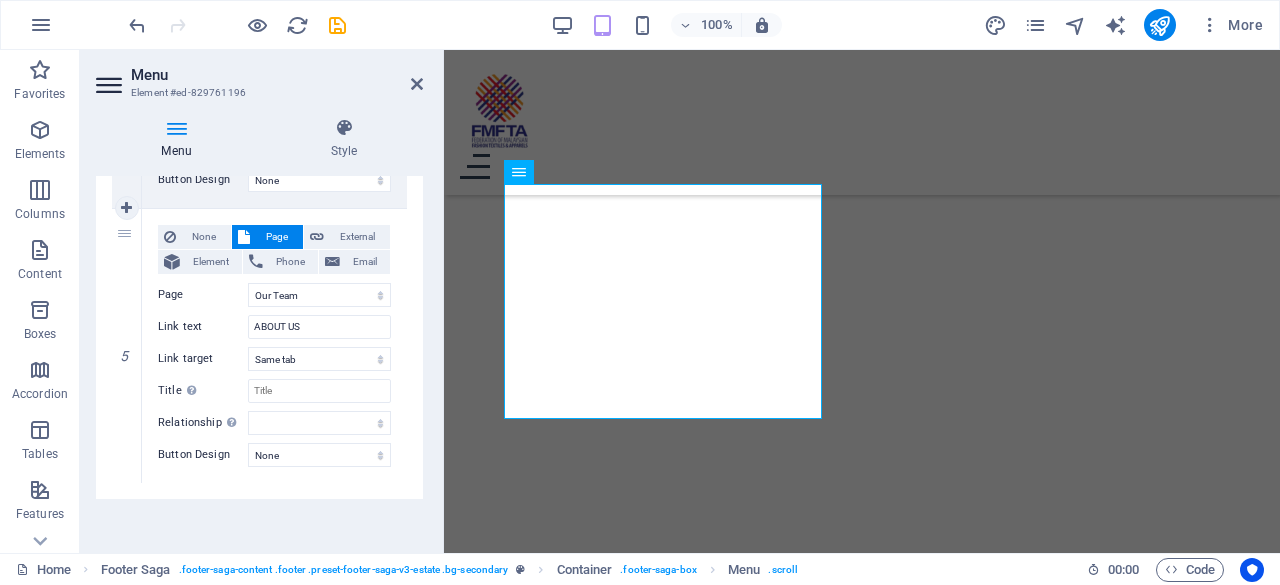 scroll, scrollTop: 1256, scrollLeft: 0, axis: vertical 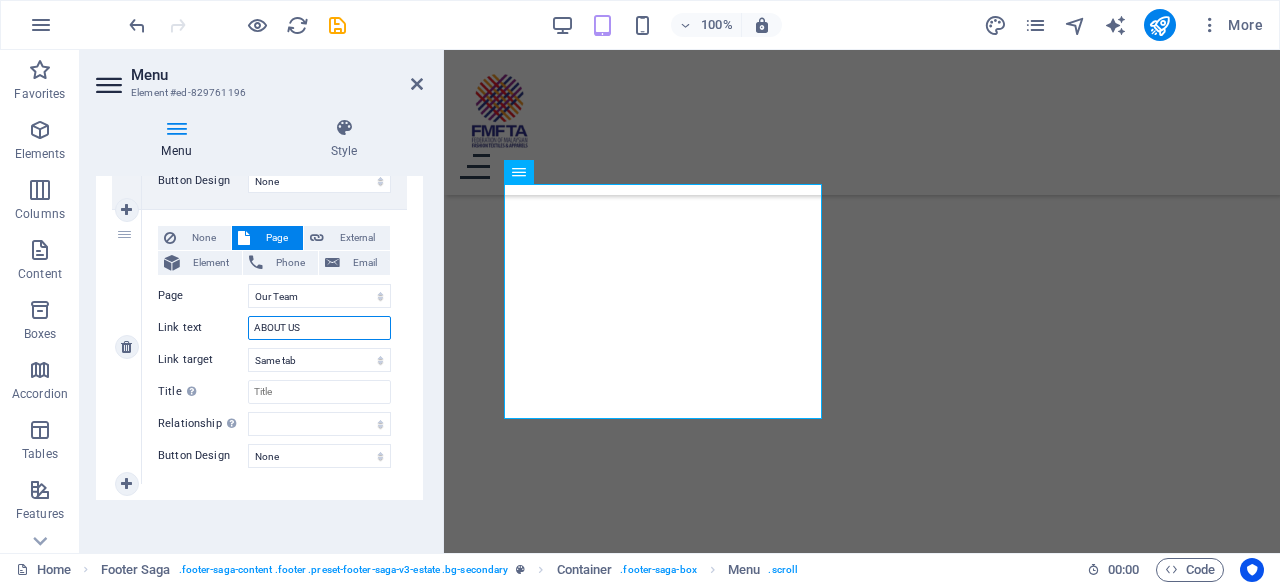 click on "ABOUT US" at bounding box center (319, 328) 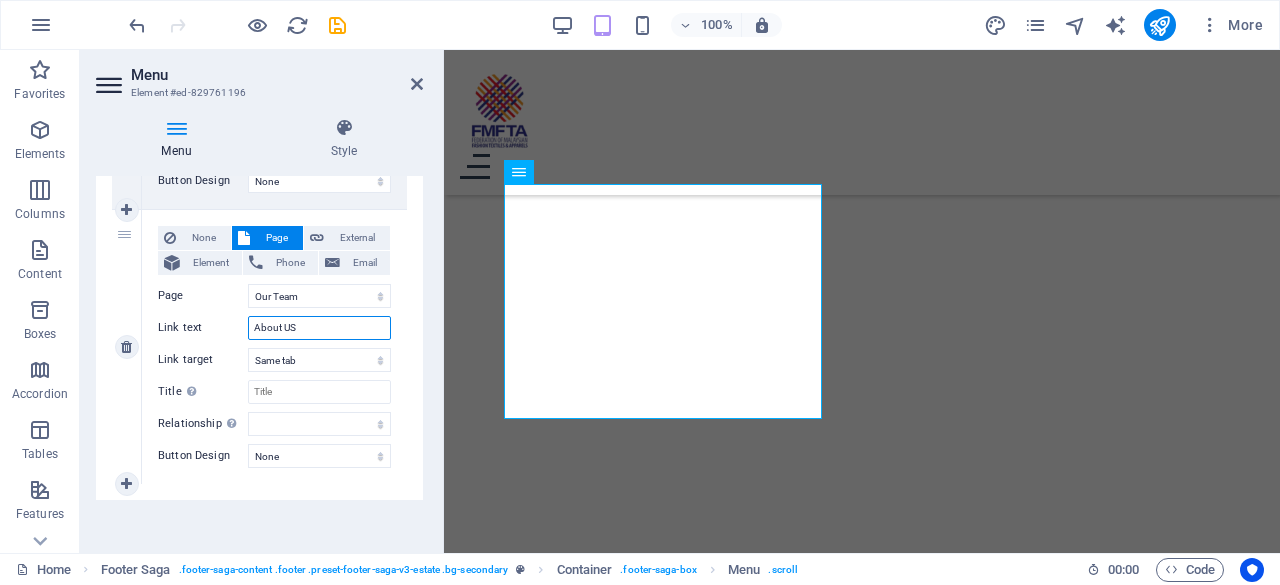 click on "About US" at bounding box center [319, 328] 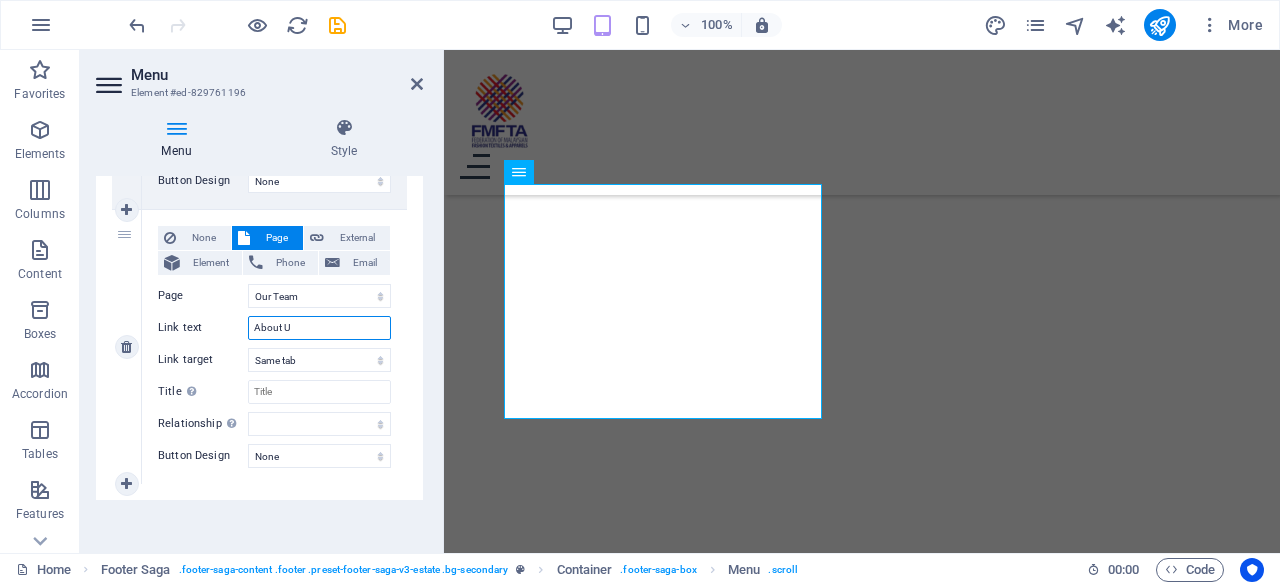 click on "About U" at bounding box center (319, 328) 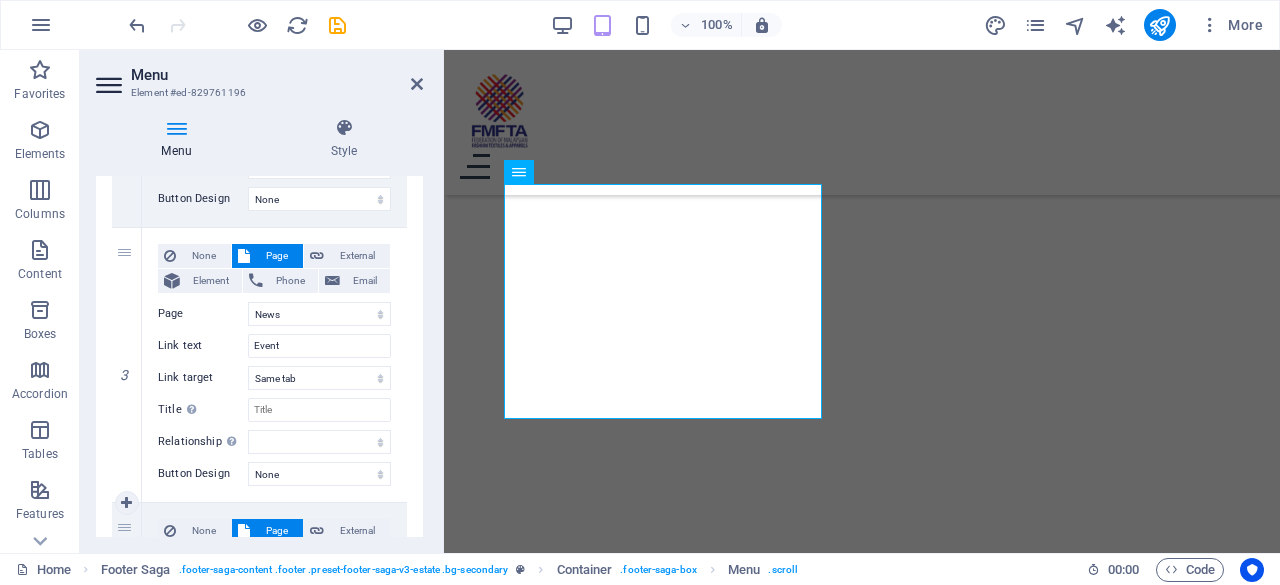 scroll, scrollTop: 677, scrollLeft: 0, axis: vertical 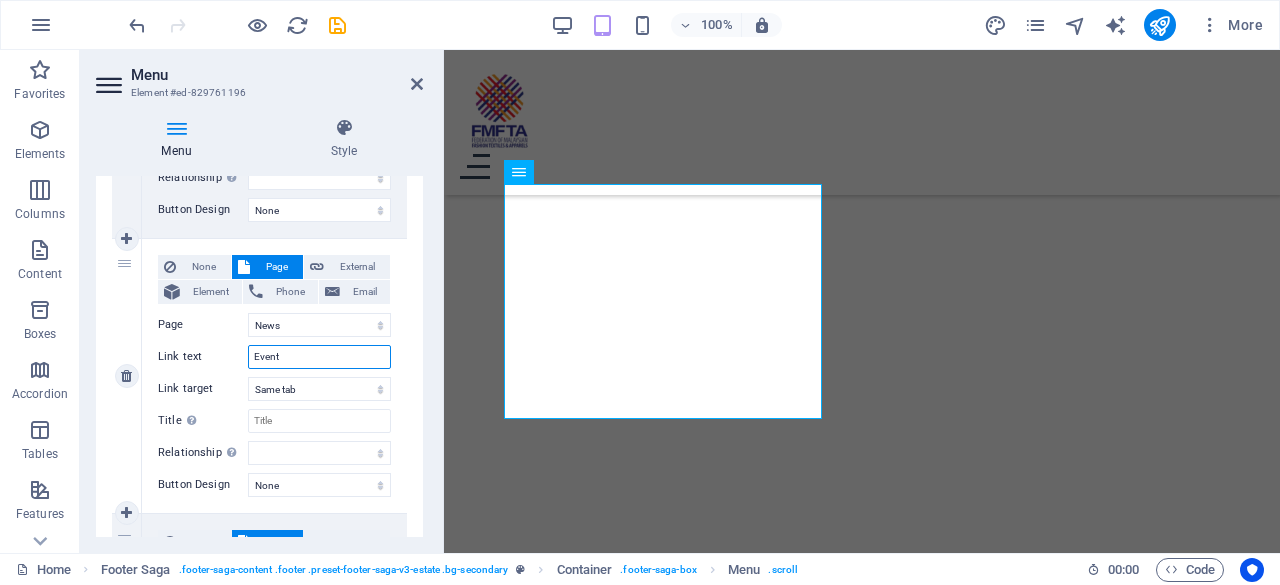 click on "Event" at bounding box center [319, 357] 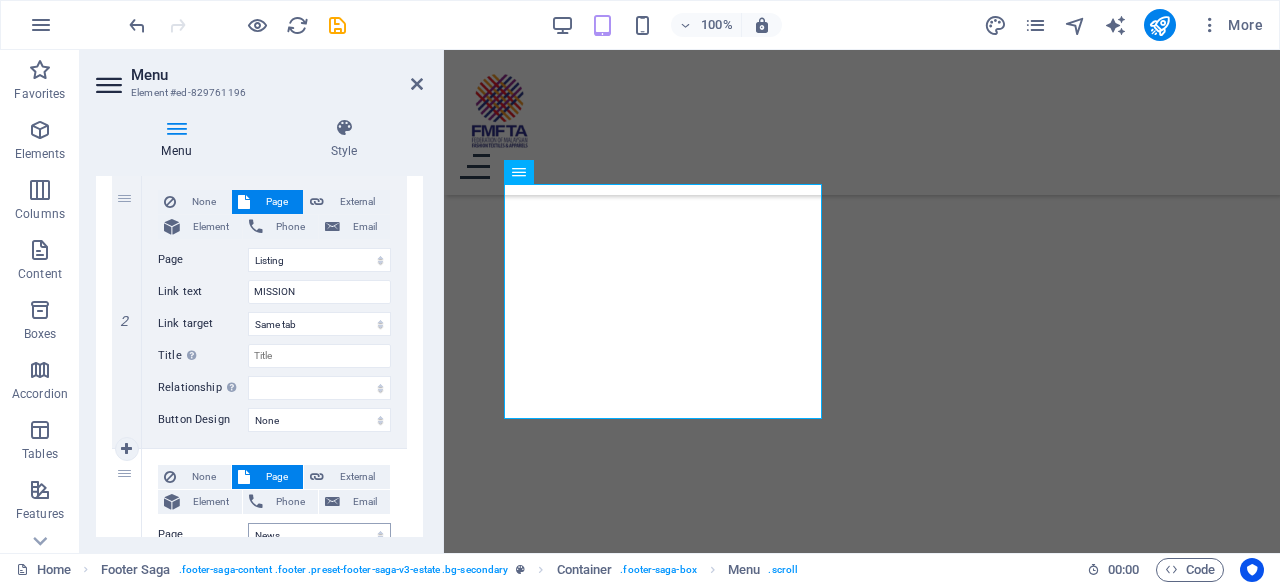 scroll, scrollTop: 454, scrollLeft: 0, axis: vertical 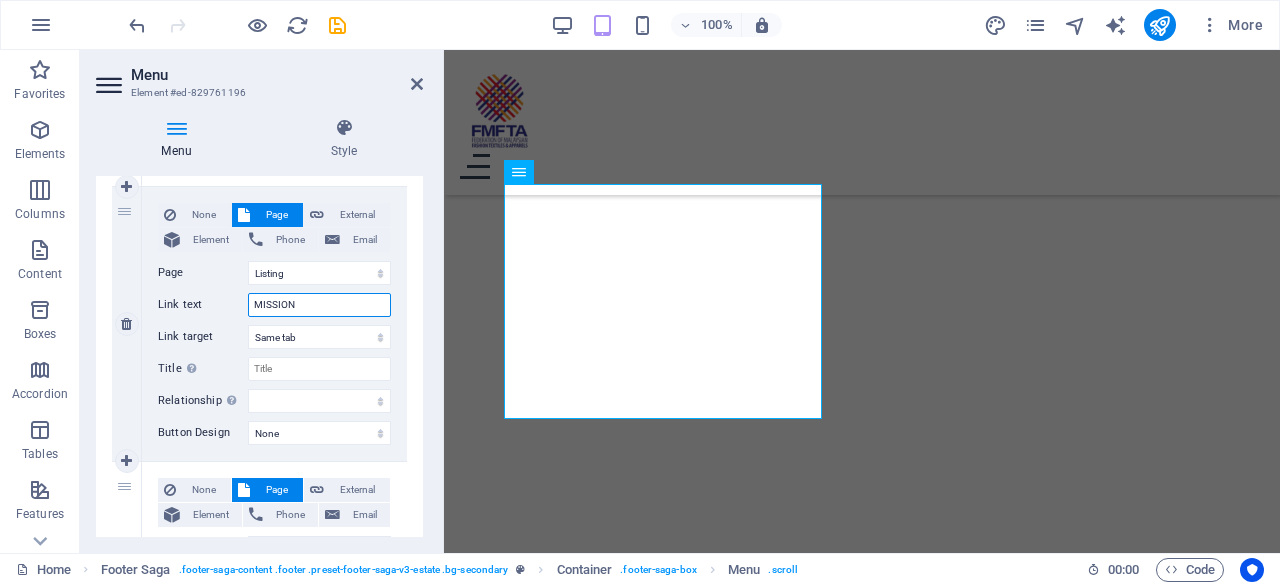 click on "MISSION" at bounding box center (319, 305) 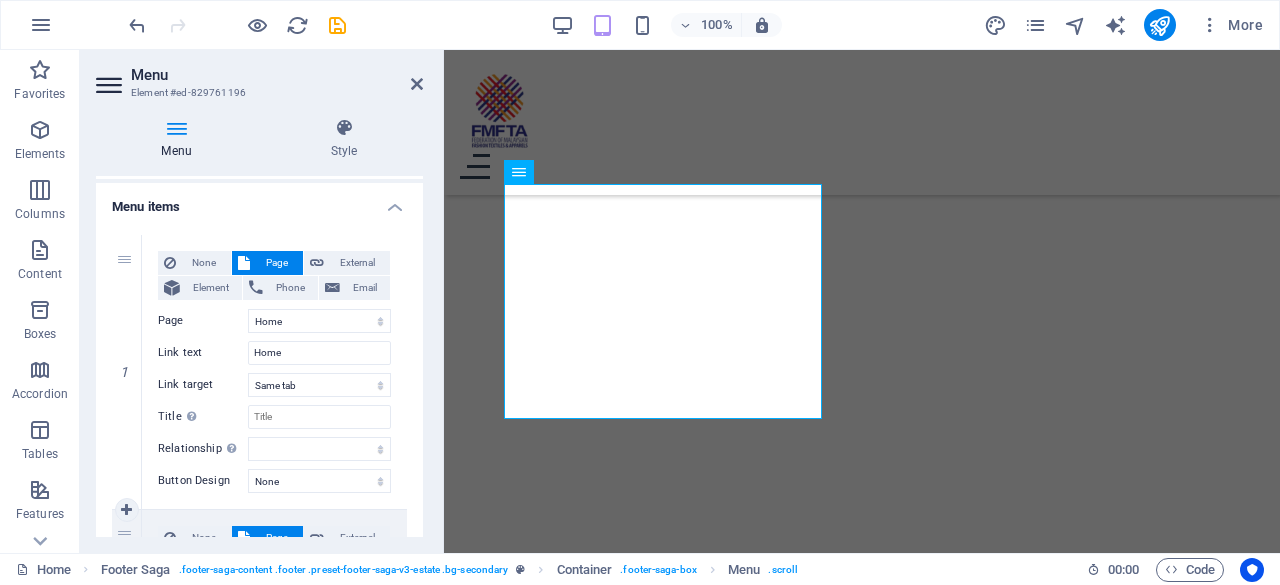 scroll, scrollTop: 130, scrollLeft: 0, axis: vertical 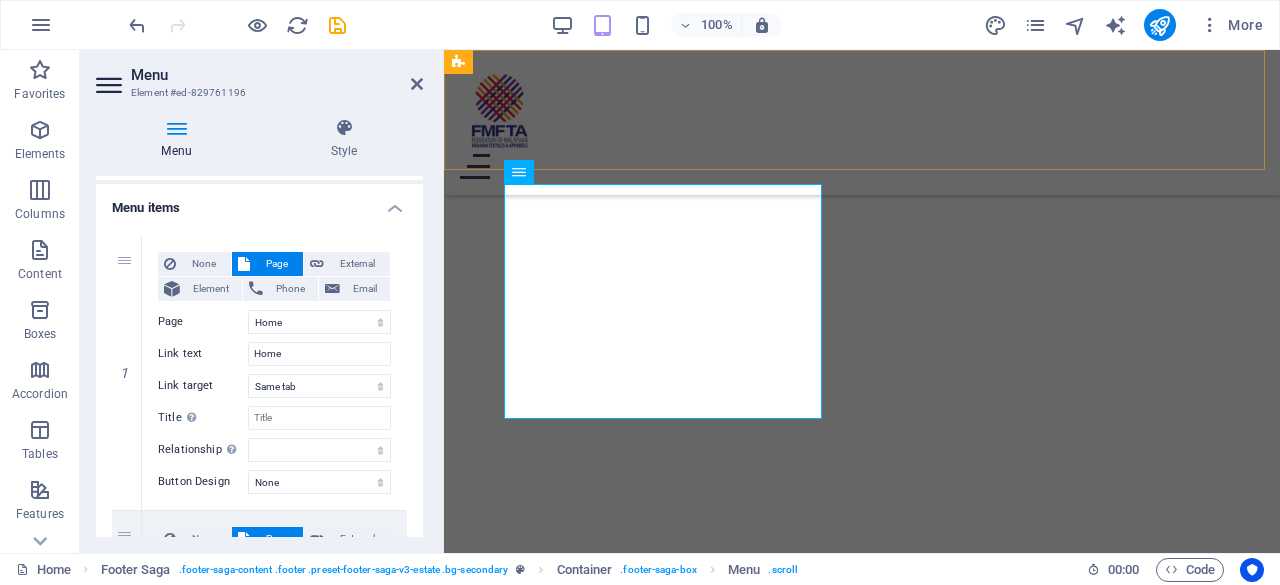 click on "Home Mission Events Contact About Us" at bounding box center (862, 122) 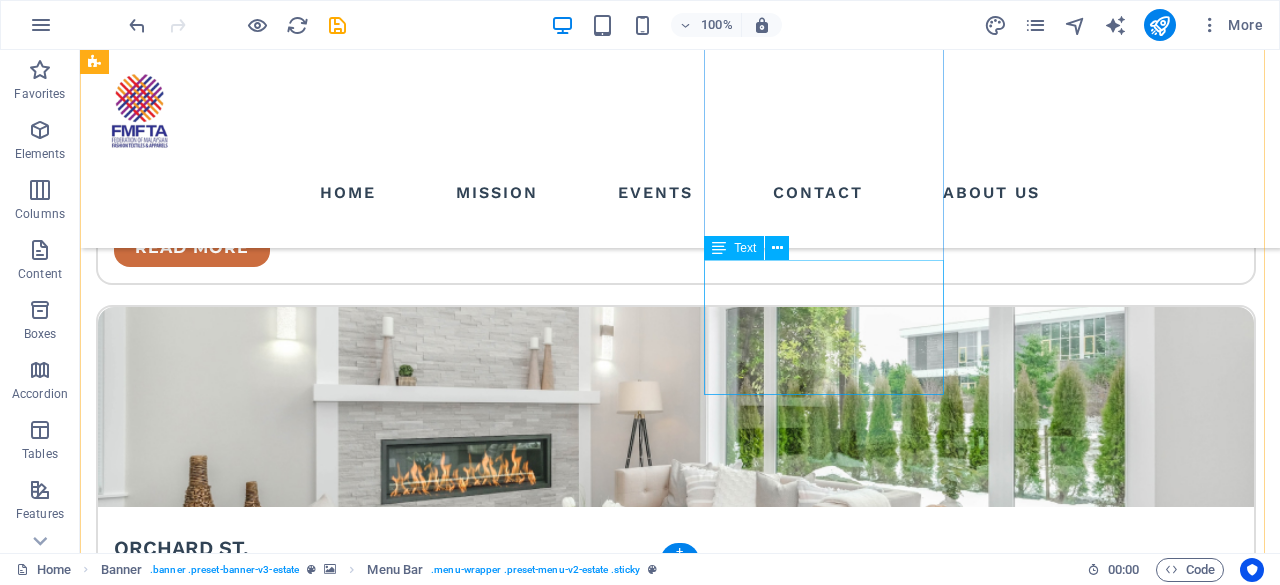 scroll, scrollTop: 4047, scrollLeft: 0, axis: vertical 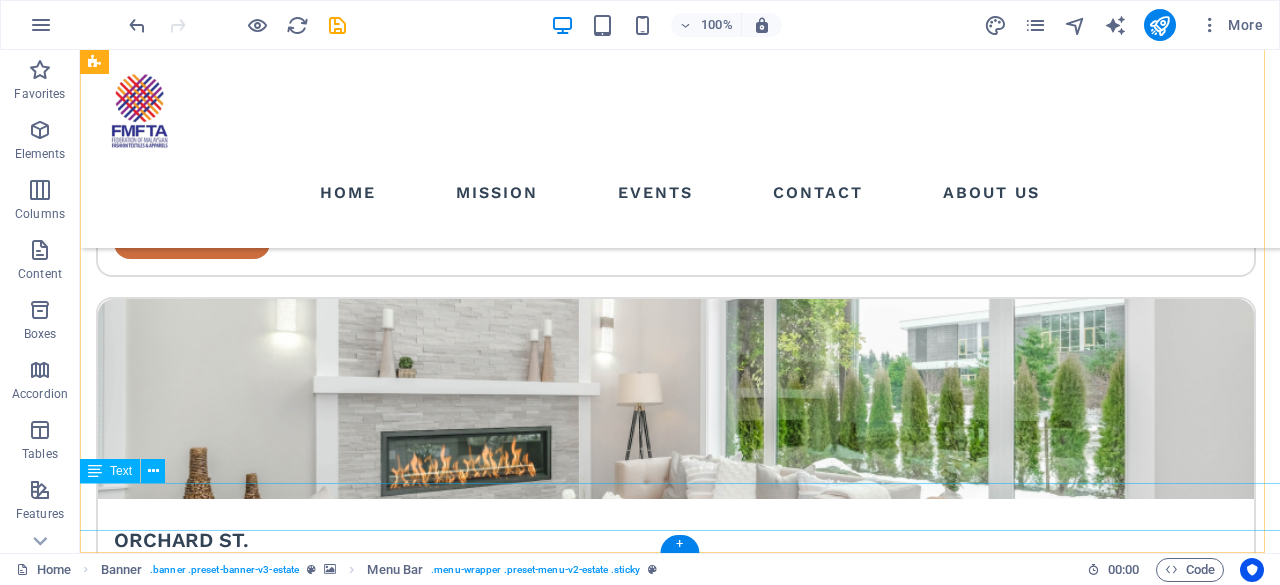 click on "Copyright © 2023 Estator. All rights reserved.
Privacy Policy   |   Legal Notice" at bounding box center [676, 3712] 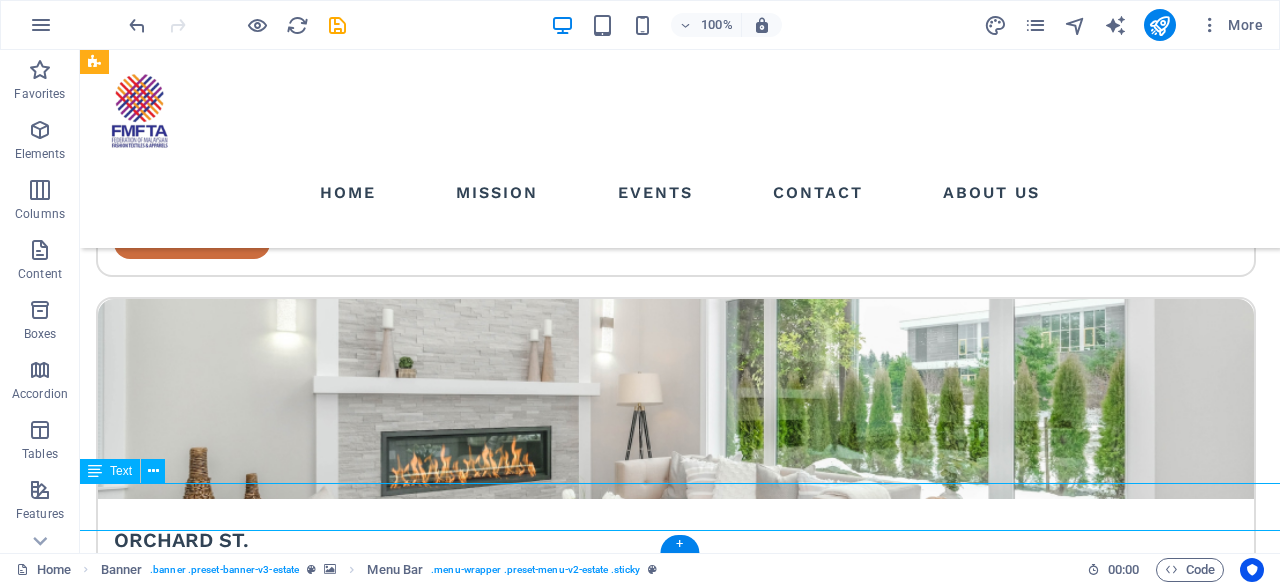click on "Copyright © 2023 Estator. All rights reserved.
Privacy Policy   |   Legal Notice" at bounding box center (676, 3712) 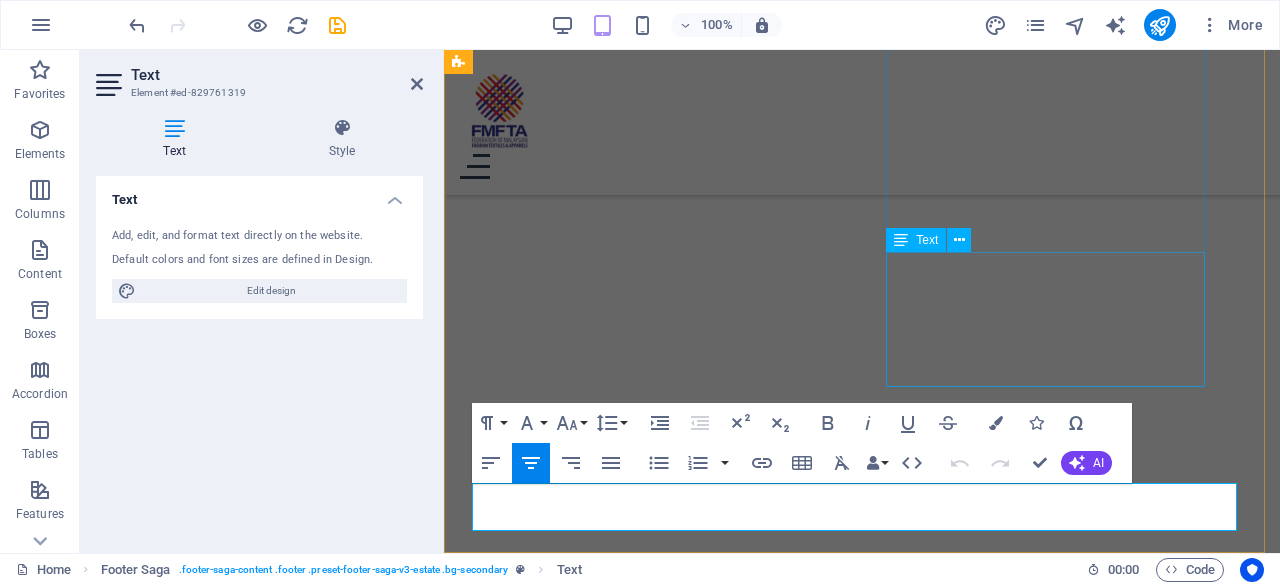 scroll, scrollTop: 5604, scrollLeft: 0, axis: vertical 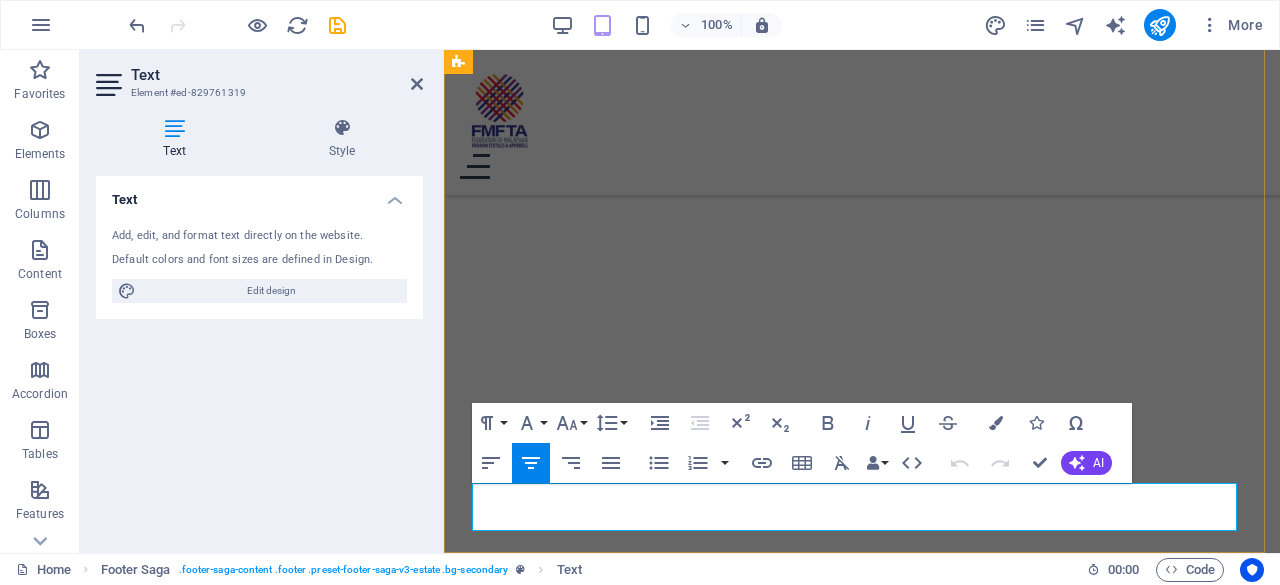 click on "Copyright © 2023 Estator. All rights reserved." at bounding box center [862, 2666] 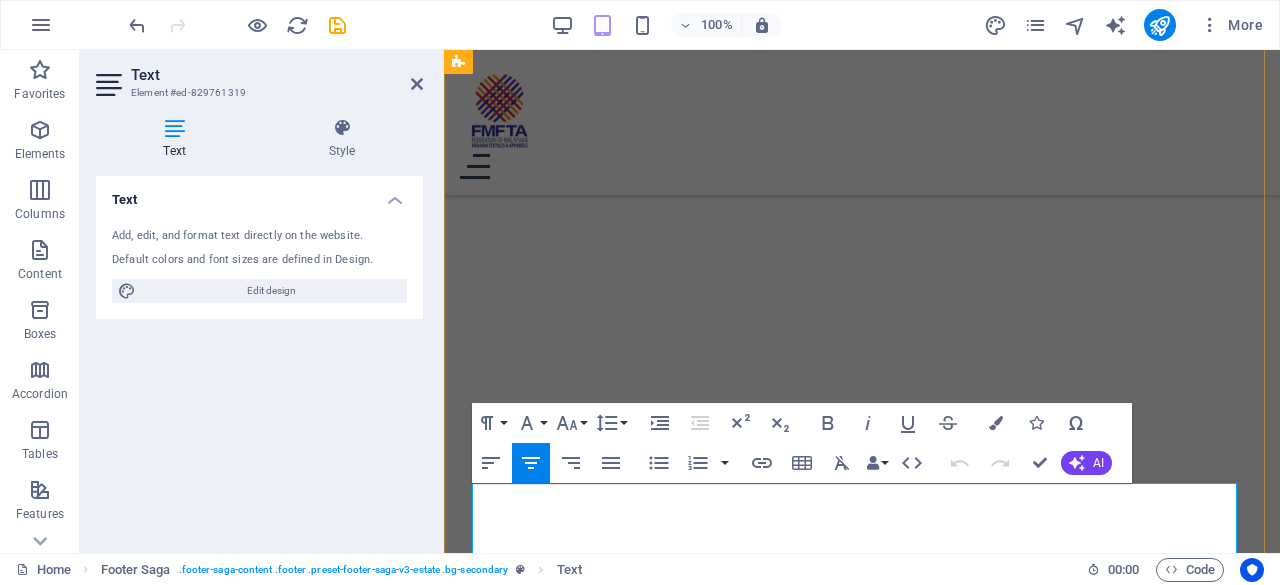 scroll, scrollTop: 1460, scrollLeft: 0, axis: vertical 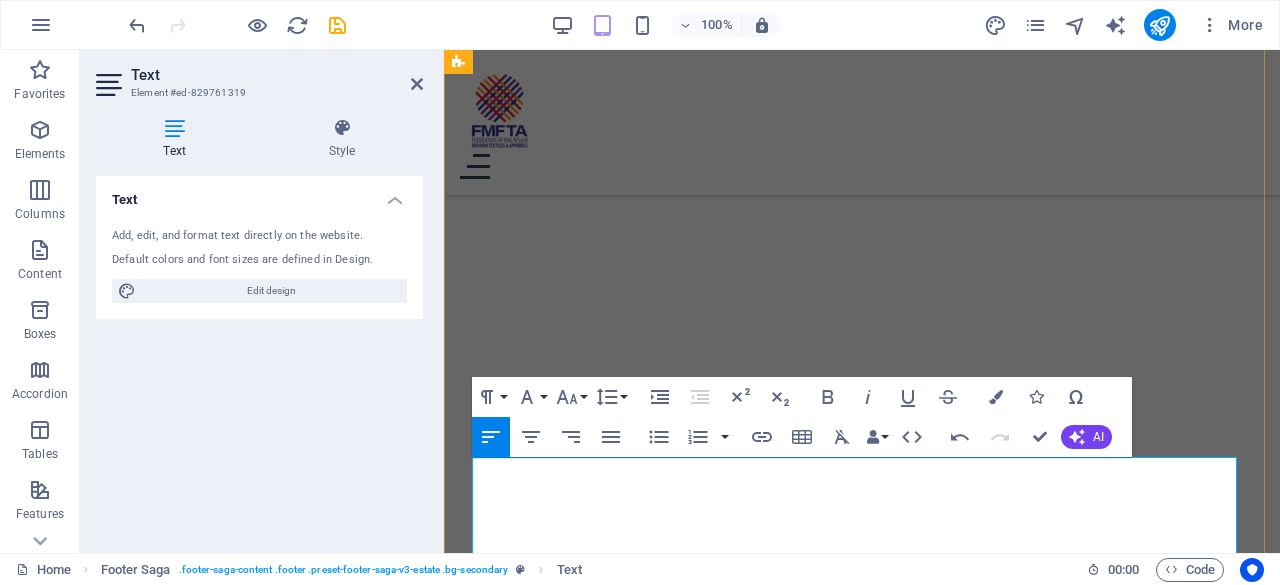 click on "© 2025 Federation of Malaysian Fashion, Textiles & Apparels (FMFTA). All rights reserved." at bounding box center [862, 2681] 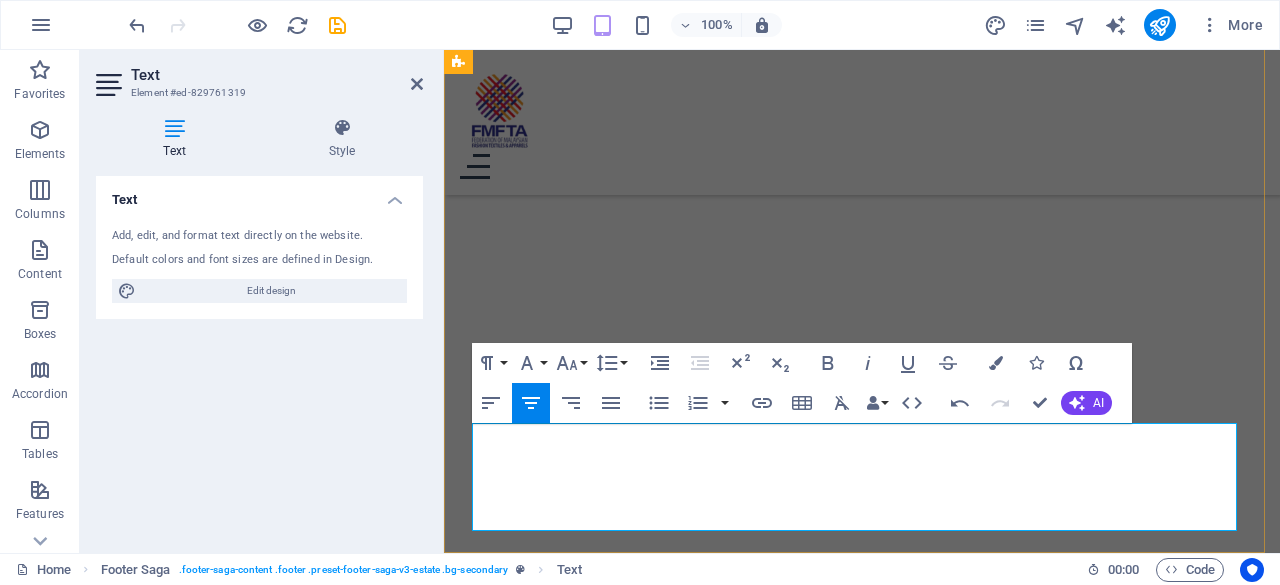 scroll, scrollTop: 5664, scrollLeft: 0, axis: vertical 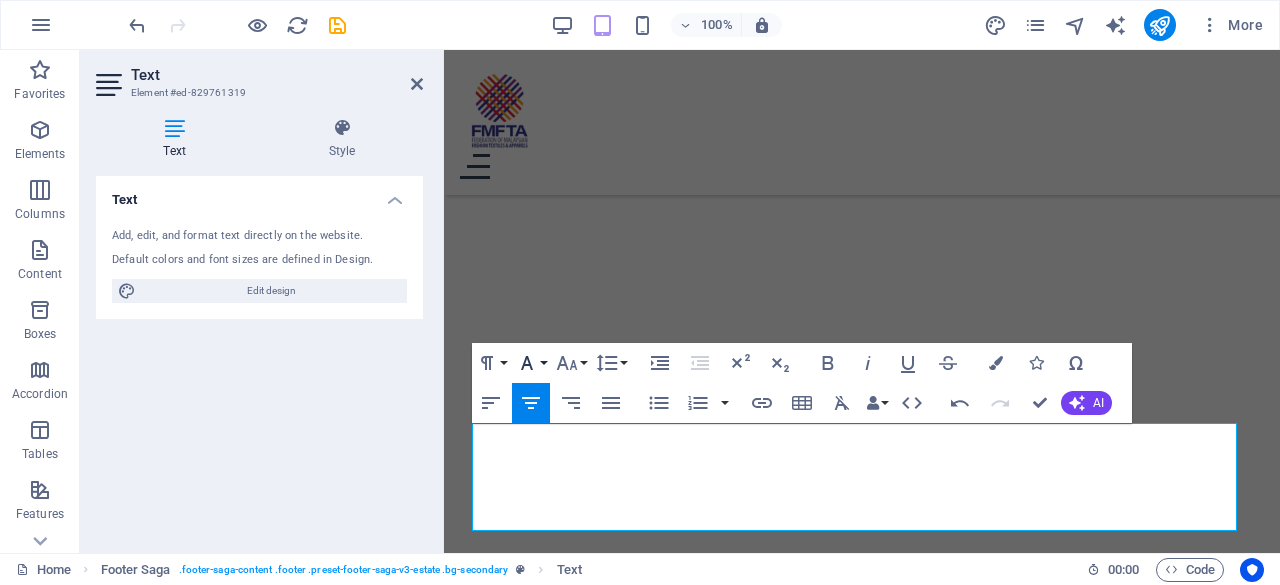 click 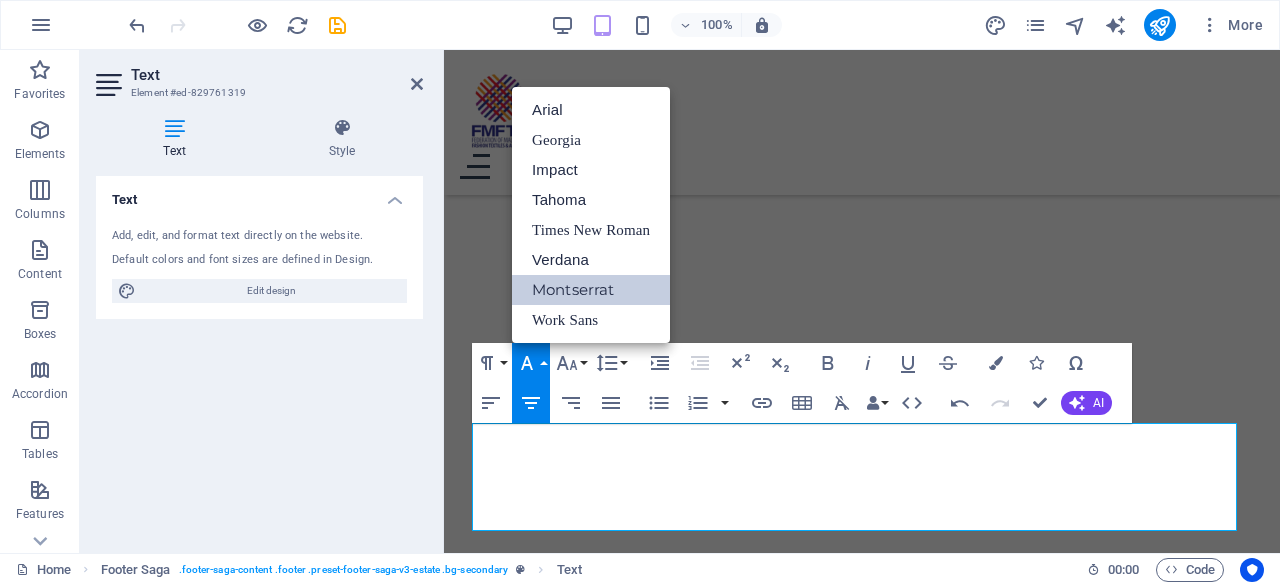 scroll, scrollTop: 0, scrollLeft: 0, axis: both 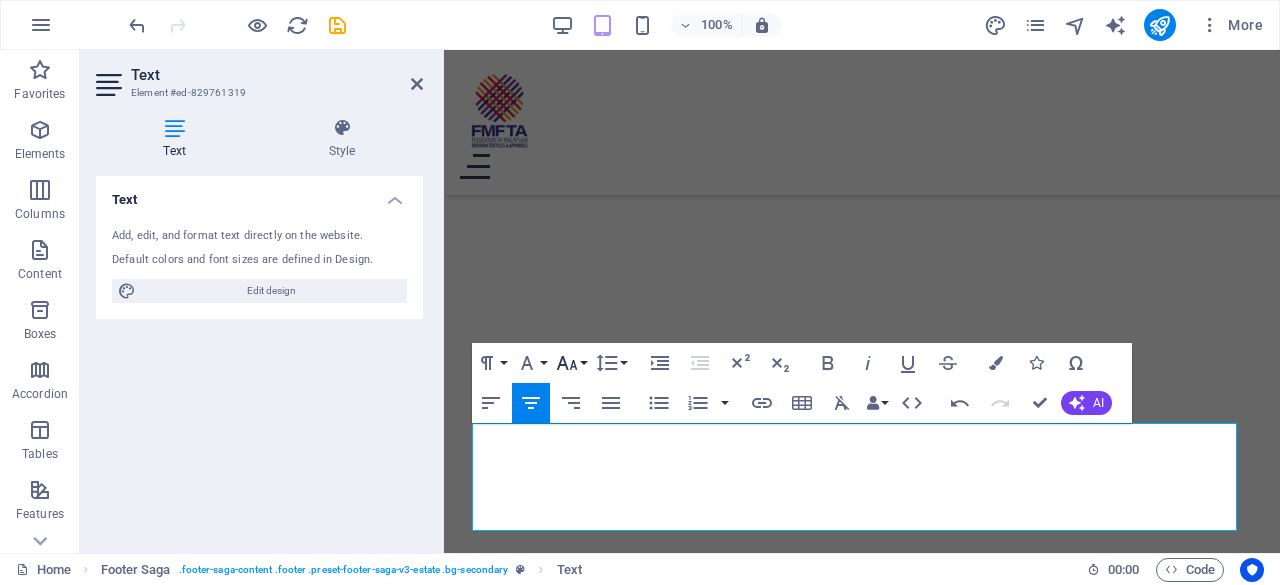 click 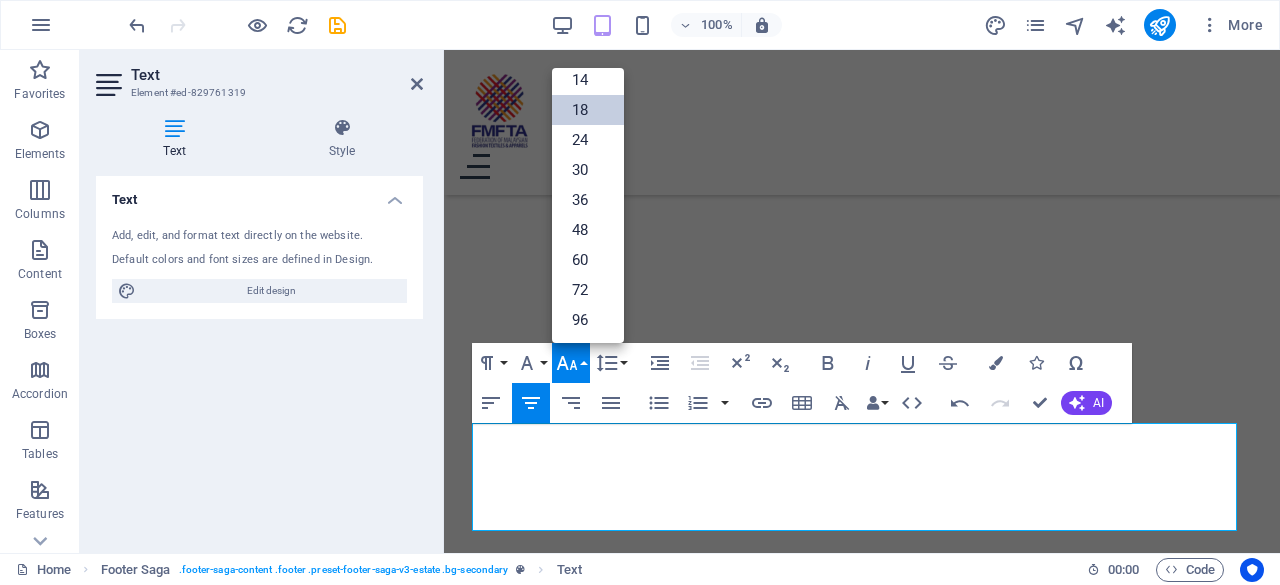 scroll, scrollTop: 160, scrollLeft: 0, axis: vertical 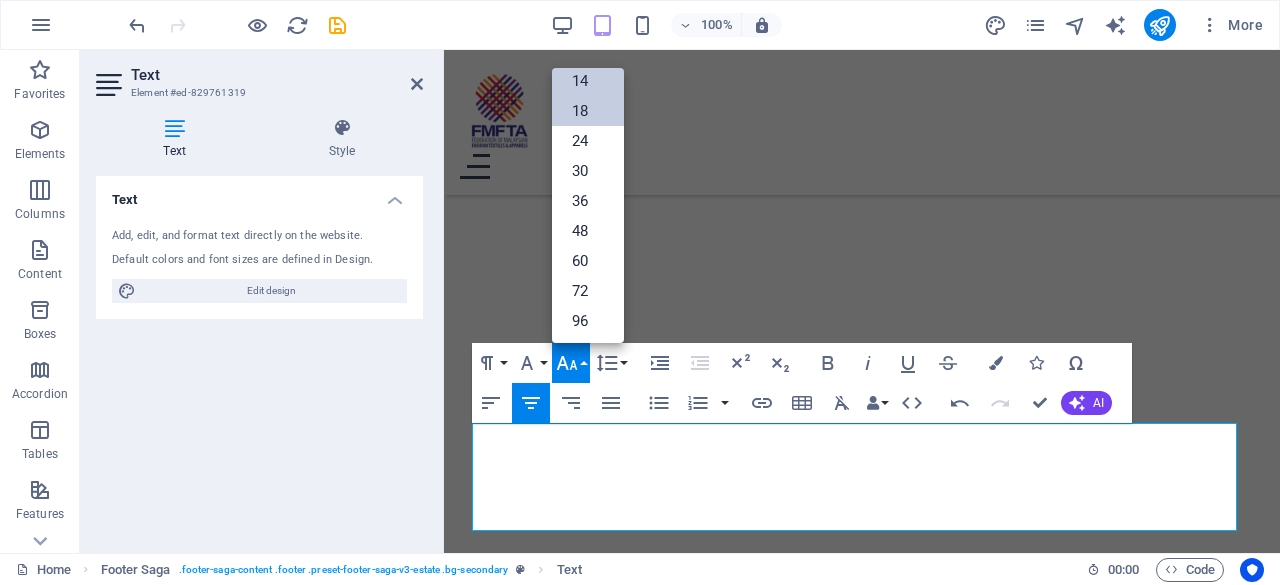 click on "14" at bounding box center (588, 81) 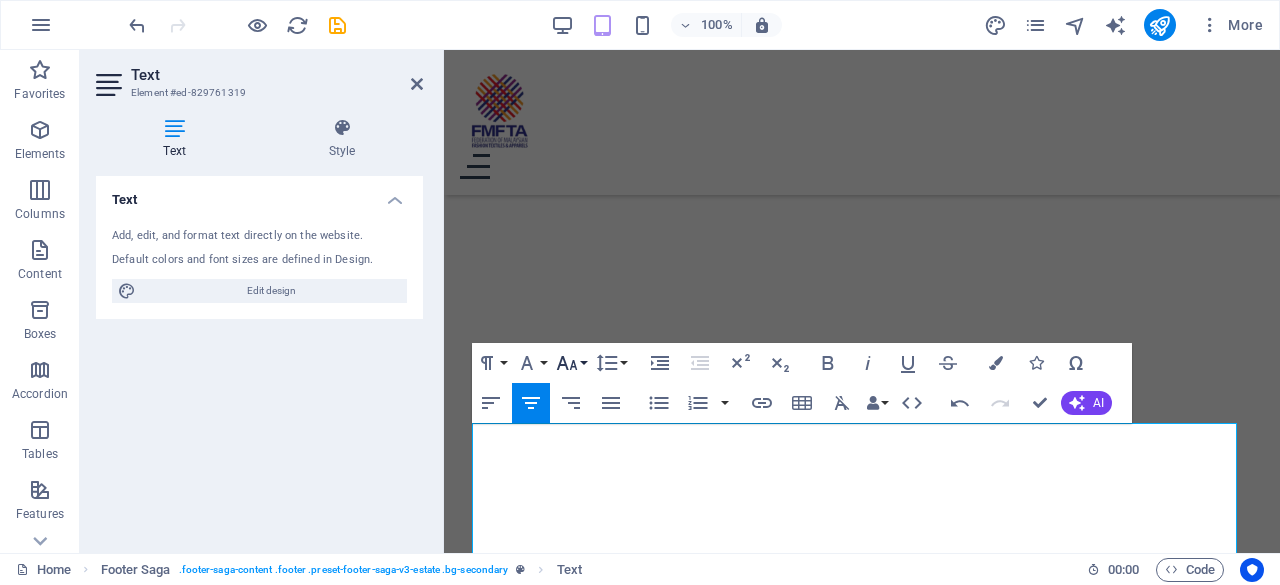 click 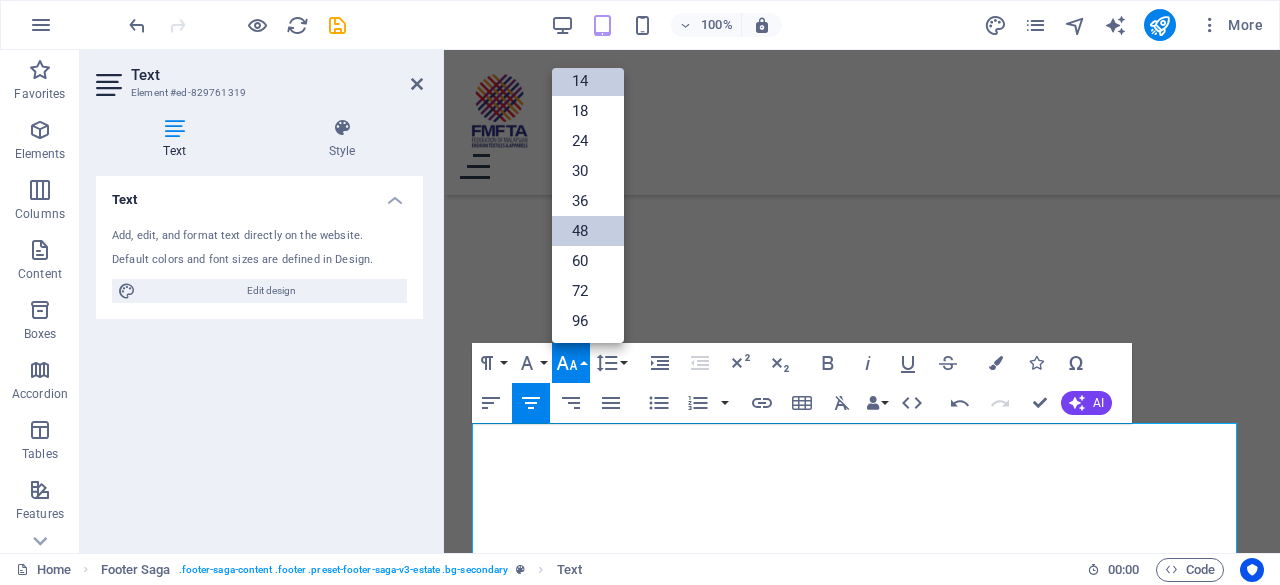 scroll, scrollTop: 0, scrollLeft: 0, axis: both 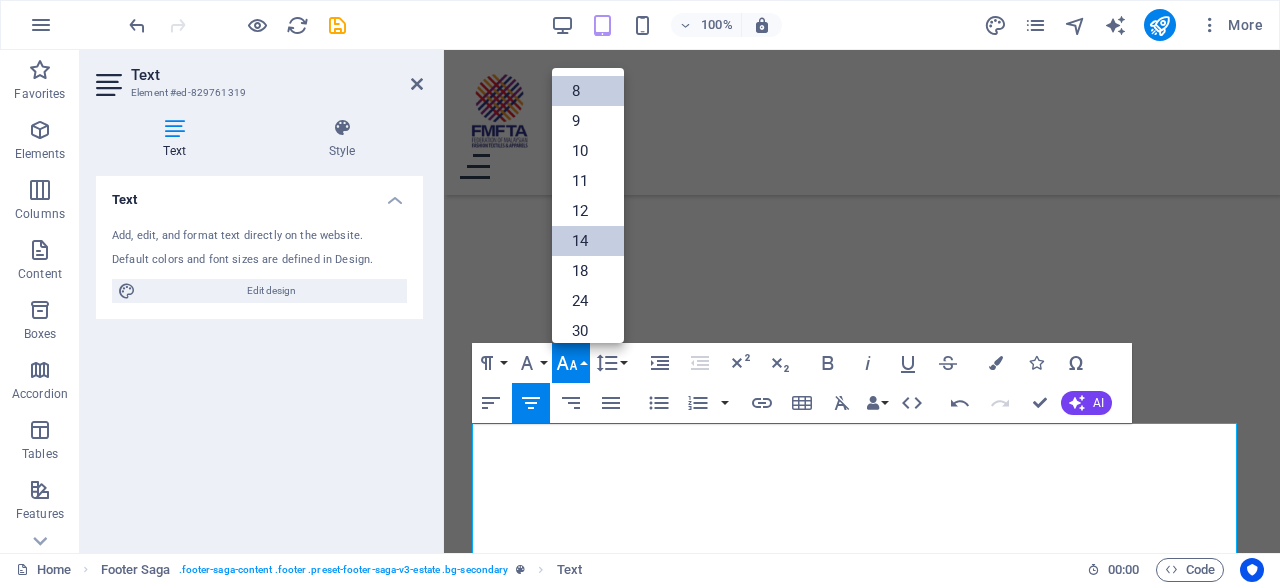 click on "8" at bounding box center [588, 91] 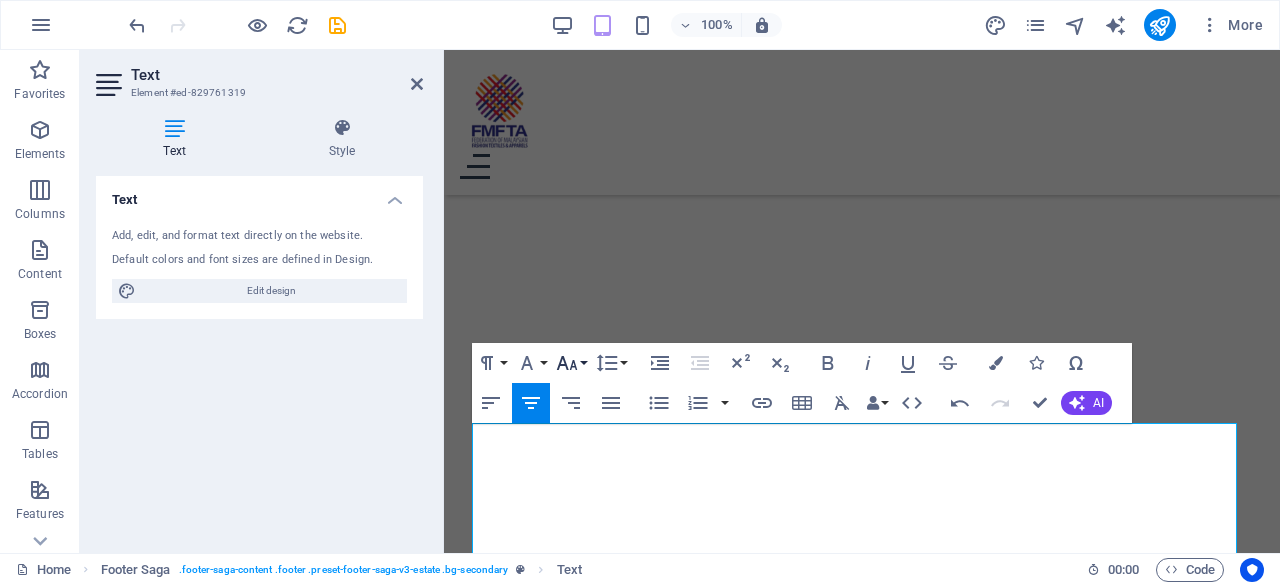 click 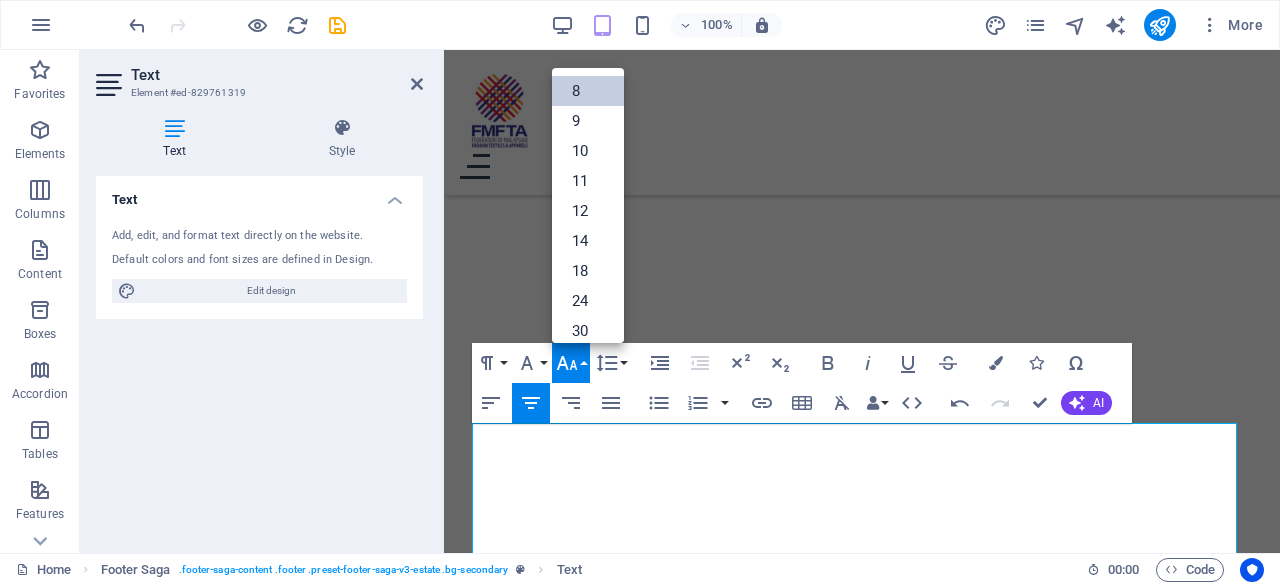 scroll, scrollTop: 22, scrollLeft: 0, axis: vertical 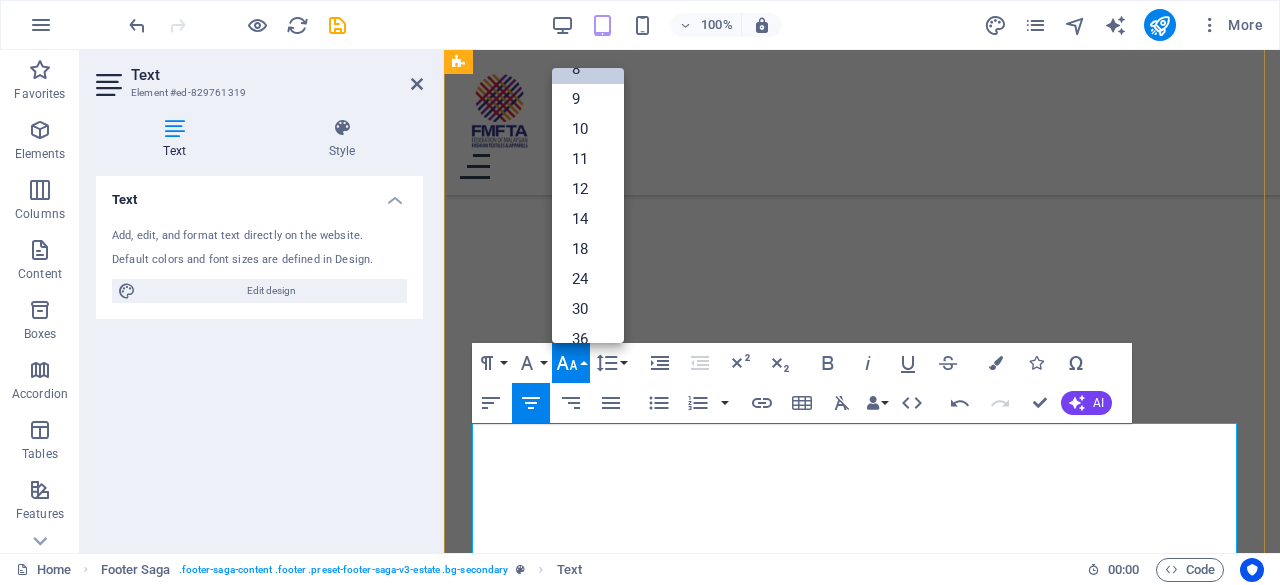 drag, startPoint x: 596, startPoint y: 515, endPoint x: 472, endPoint y: 447, distance: 141.42136 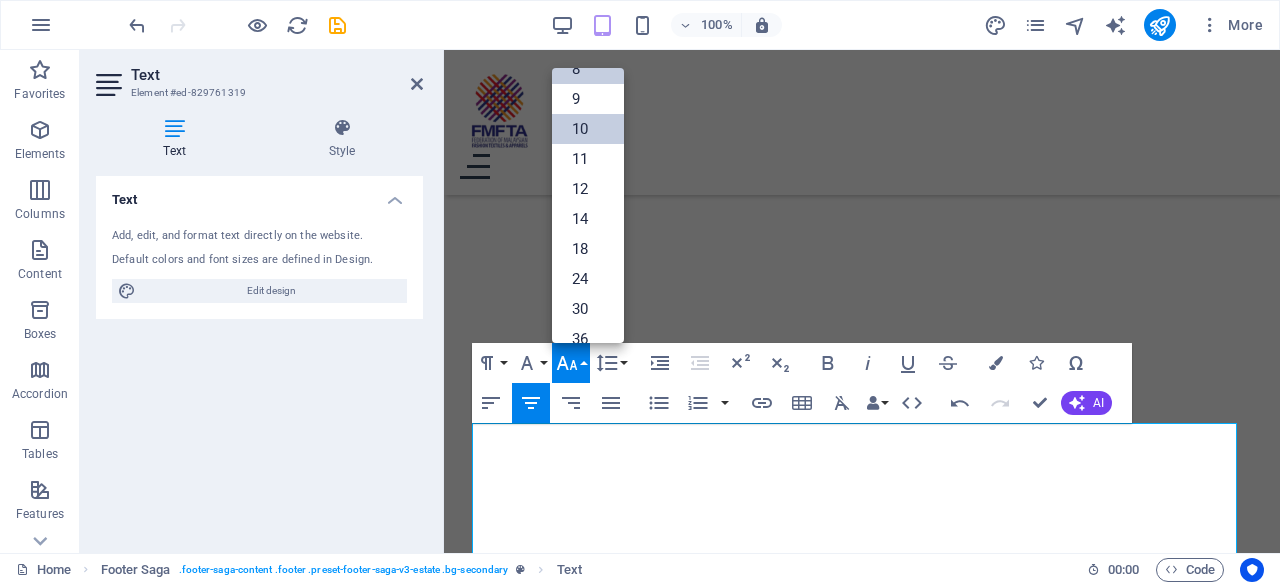 scroll, scrollTop: 0, scrollLeft: 0, axis: both 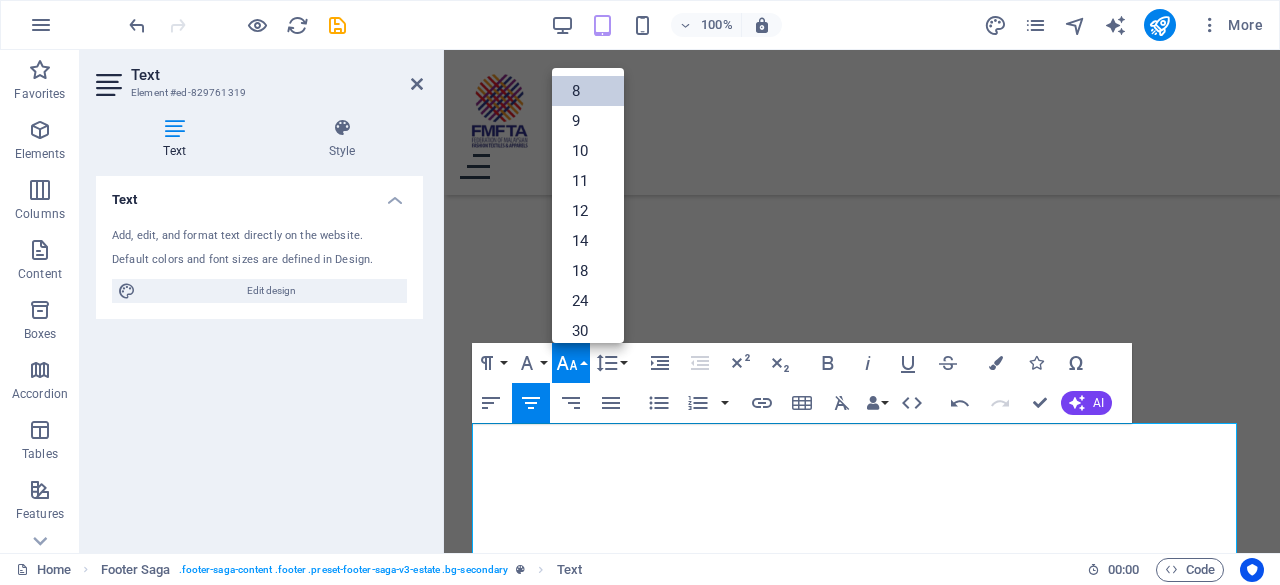 click on "8" at bounding box center (588, 91) 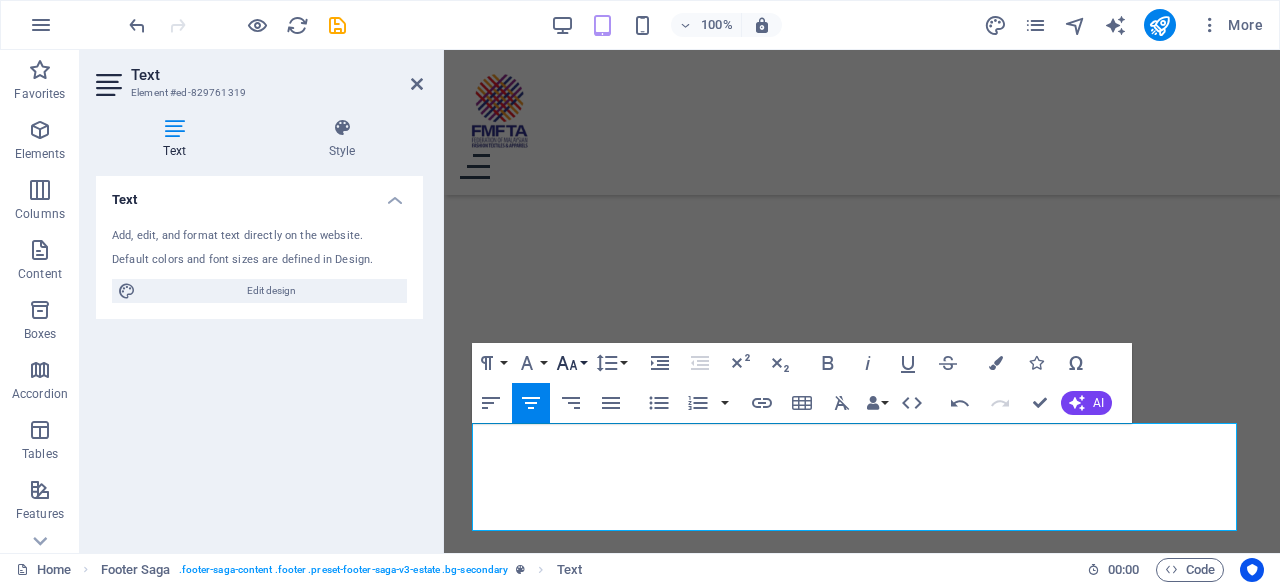 click 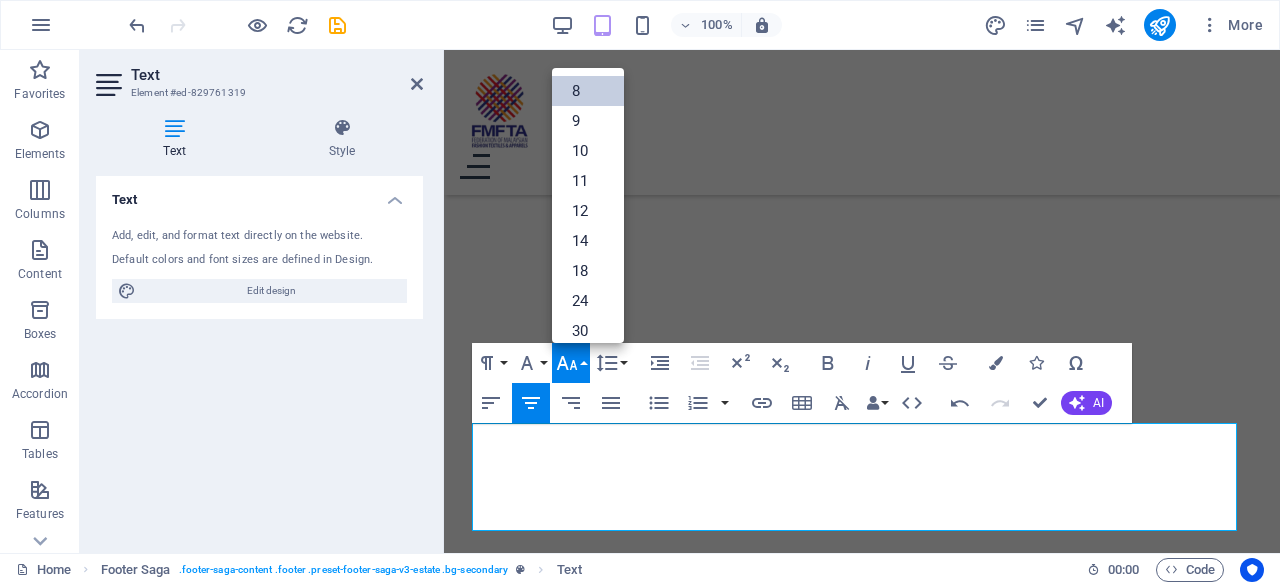 scroll, scrollTop: 22, scrollLeft: 0, axis: vertical 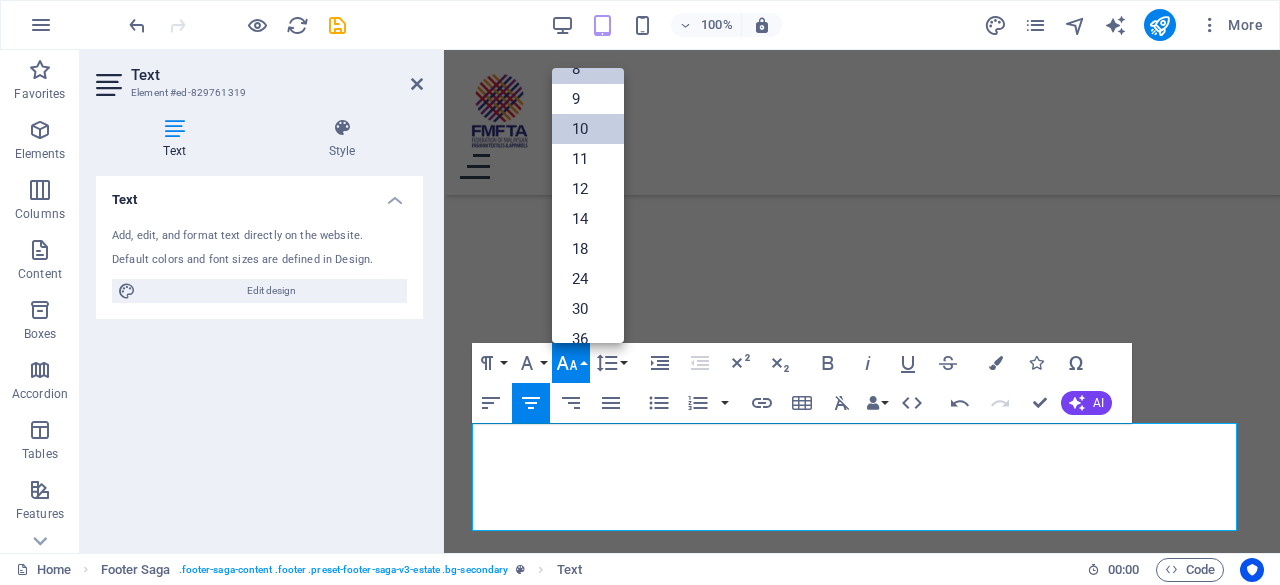 click on "10" at bounding box center (588, 129) 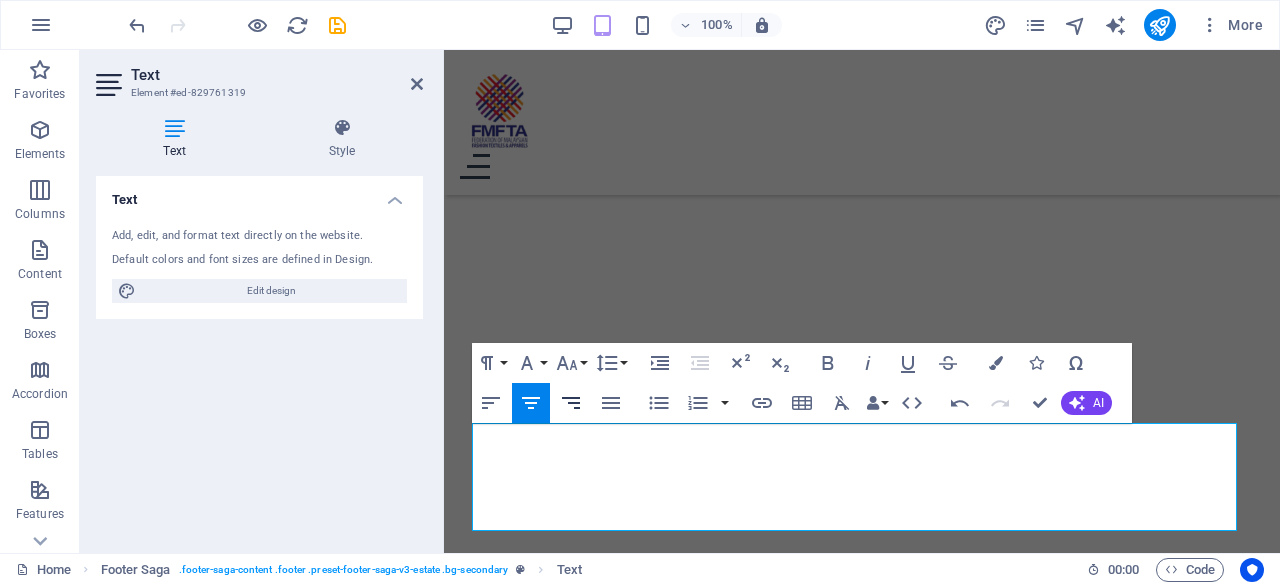 click 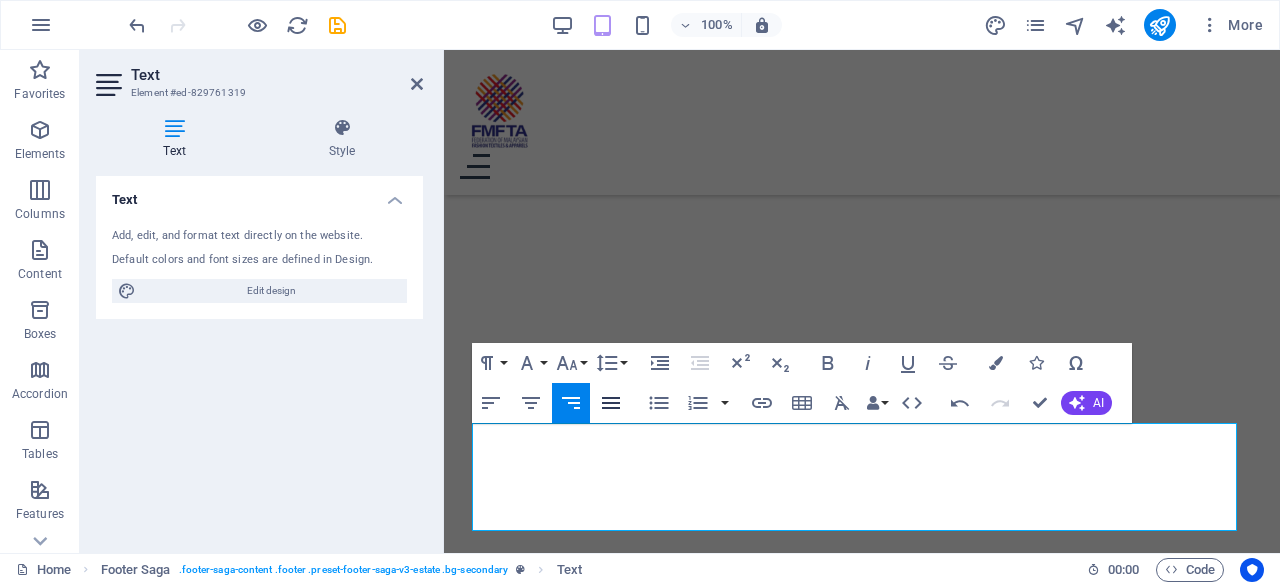 click 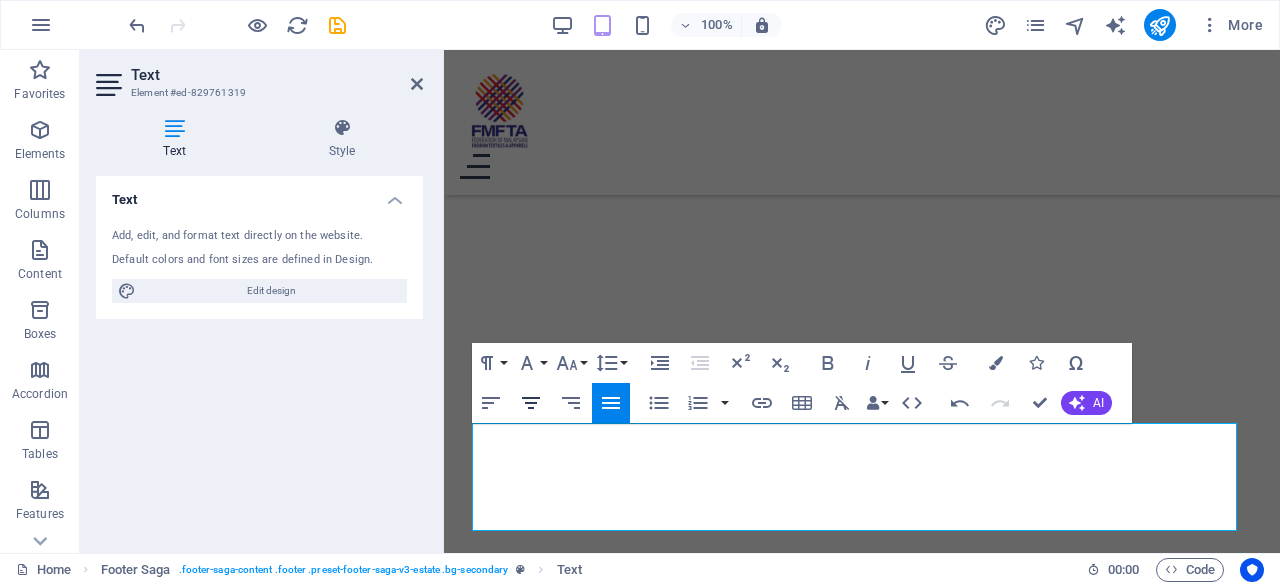 click 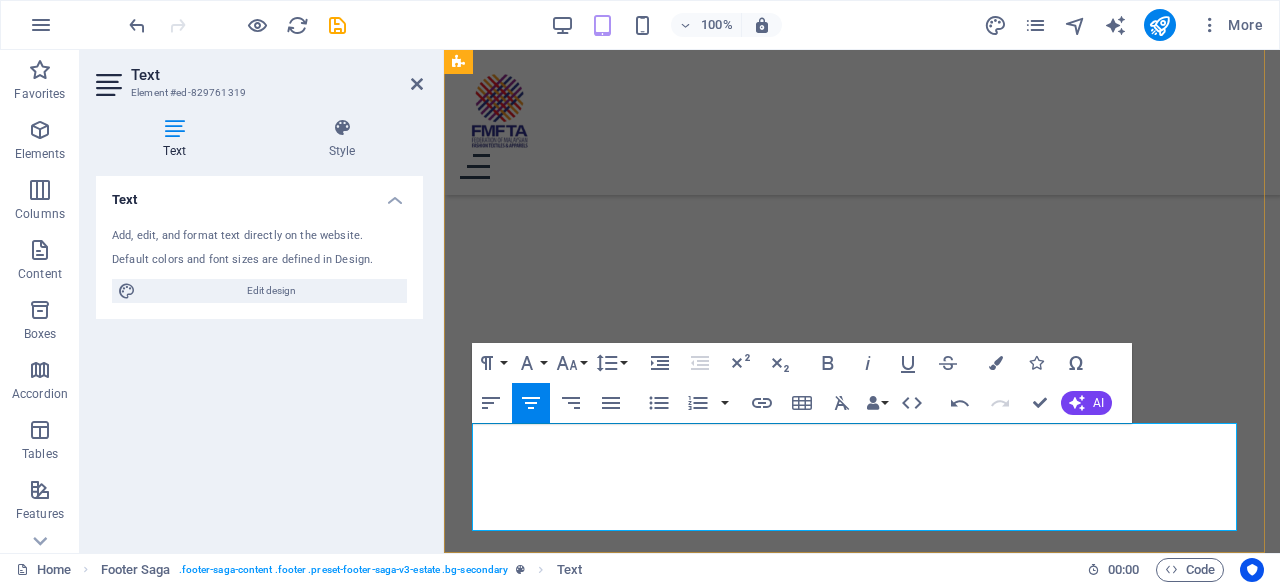drag, startPoint x: 986, startPoint y: 521, endPoint x: 724, endPoint y: 517, distance: 262.03052 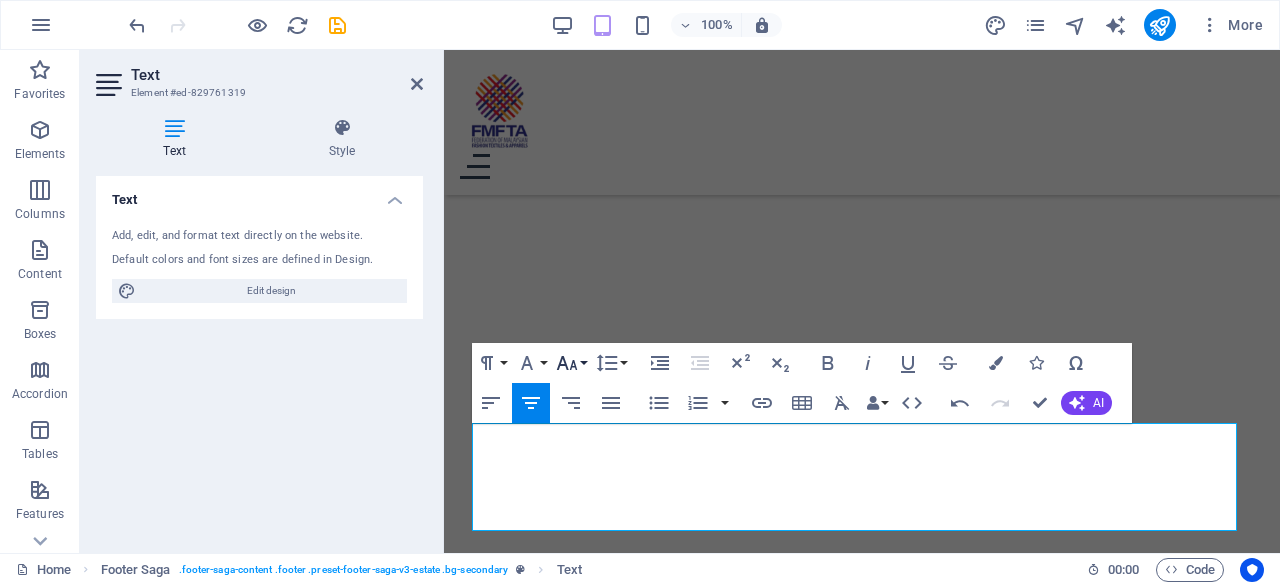 click 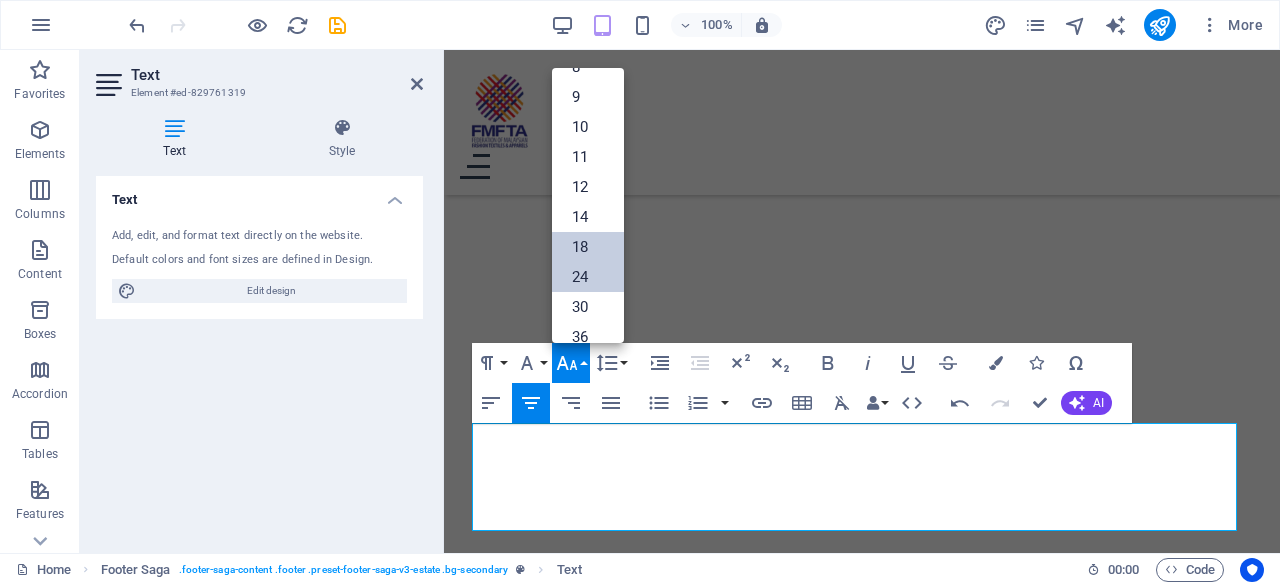 scroll, scrollTop: 8, scrollLeft: 0, axis: vertical 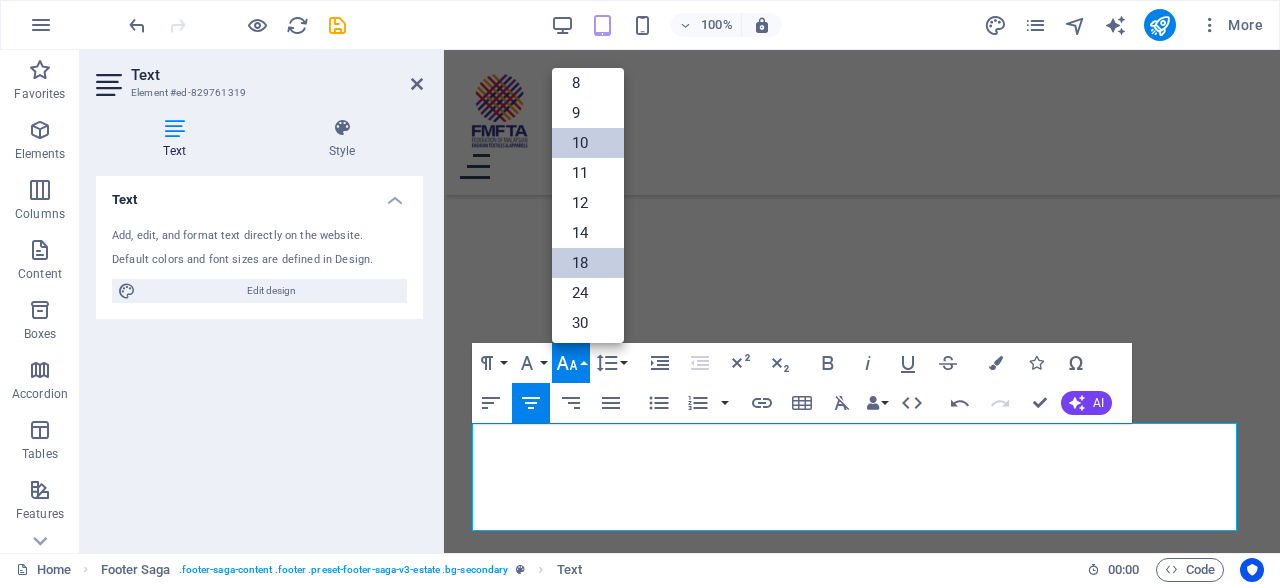 click on "10" at bounding box center [588, 143] 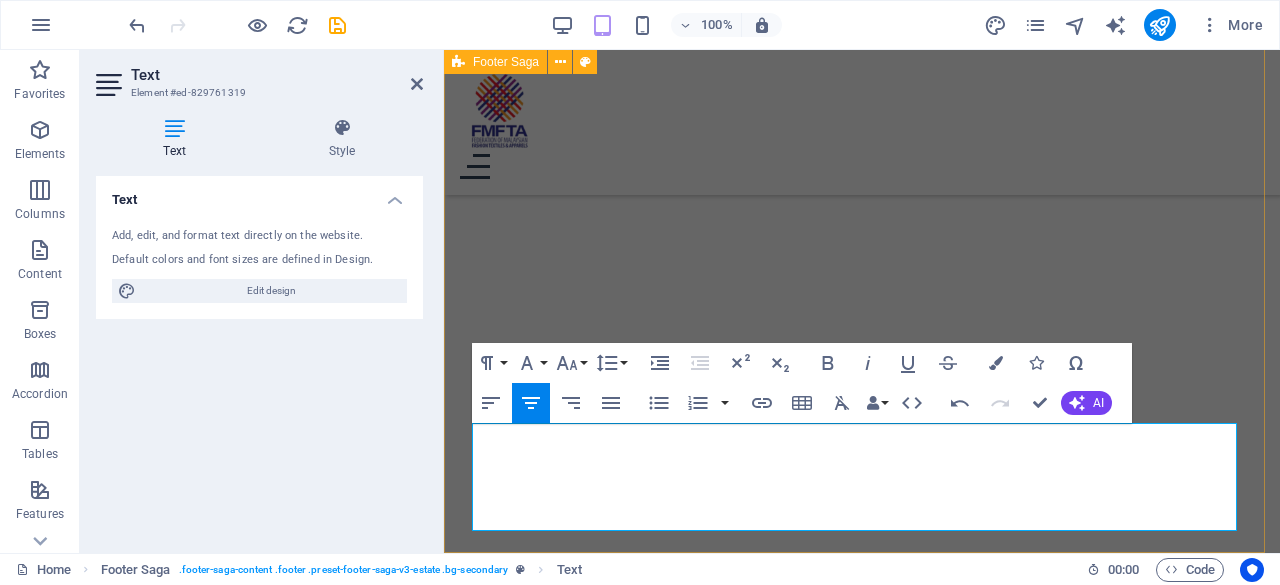 click on "pages Home Mission Events Contact About Us Contact LOCATION:
No. 63, First Floor, Jalan 2/90, Taman Pertama, 56100 Kuala Lumpur, Malaysia EMAIL:
secretariatfmfta@gmail.com PHONE NUMBER:
+603-9285 5382 FAX: +603-9284 5664 Social media ​   © 2025 Federation of Malaysian Fashion, Textiles & Apparels (FMFTA). All rights reserved. Privacy Policy   |   Legal Notice © 2025 Federation of Malaysian Fashion, Textiles & Apparels (FMFTA). All rights reserved." at bounding box center [862, 2012] 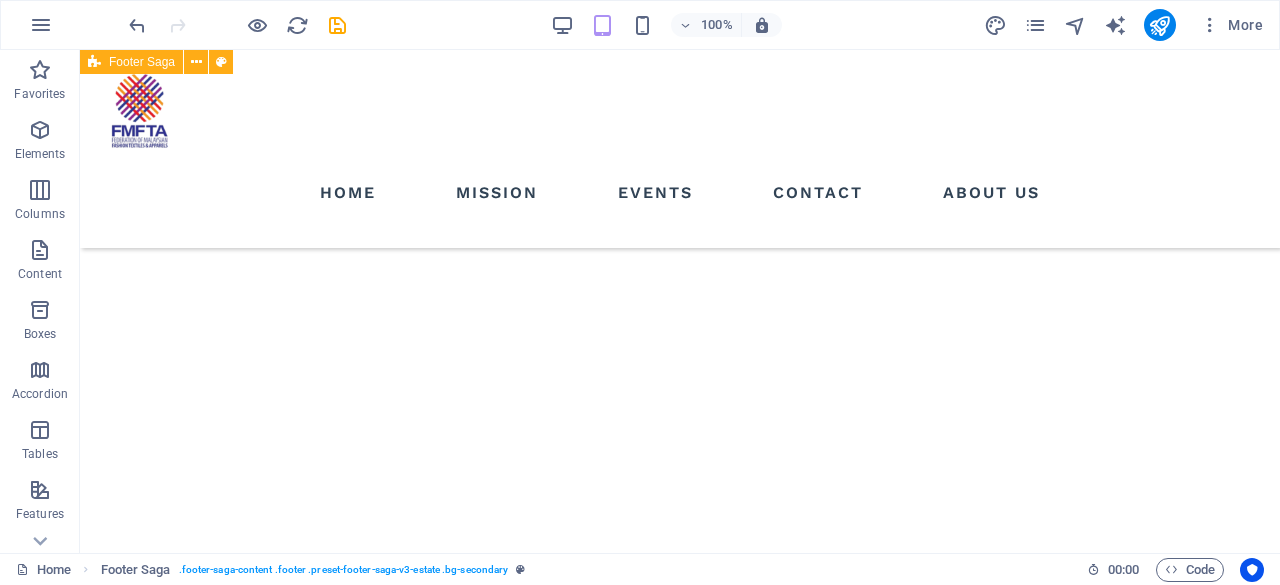 scroll, scrollTop: 4080, scrollLeft: 0, axis: vertical 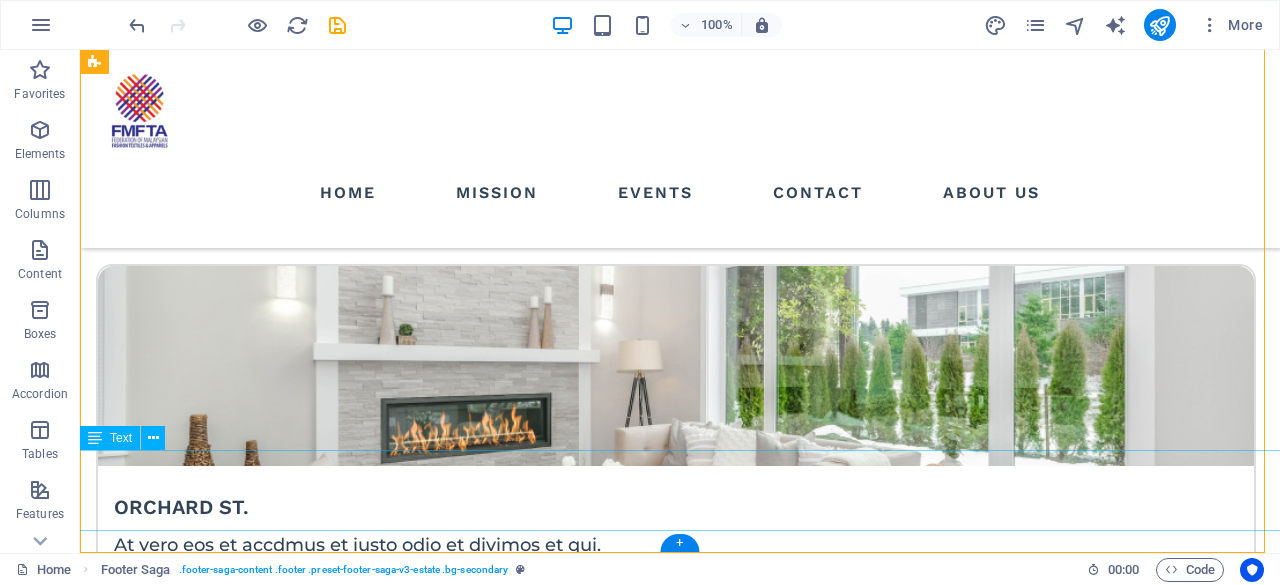 click on "© 2025 Federation of Malaysian Fashion, Textiles & Apparels (FMFTA). All rights reserved. Privacy Policy   |   Legal Notice" at bounding box center [676, 3695] 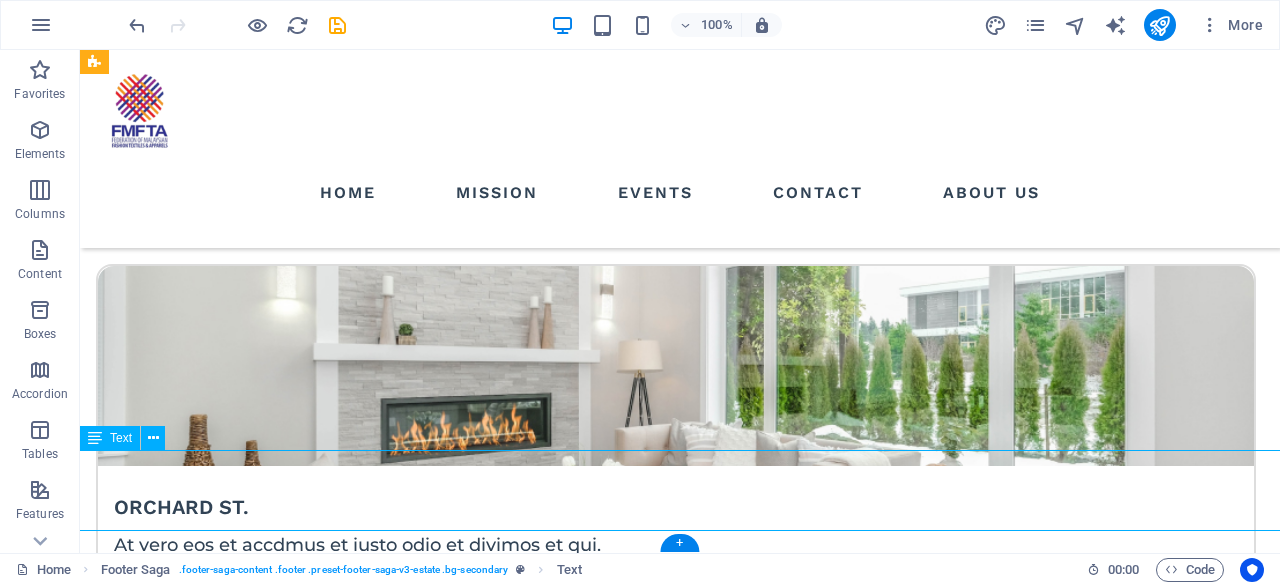 click on "© 2025 Federation of Malaysian Fashion, Textiles & Apparels (FMFTA). All rights reserved. Privacy Policy   |   Legal Notice" at bounding box center [676, 3695] 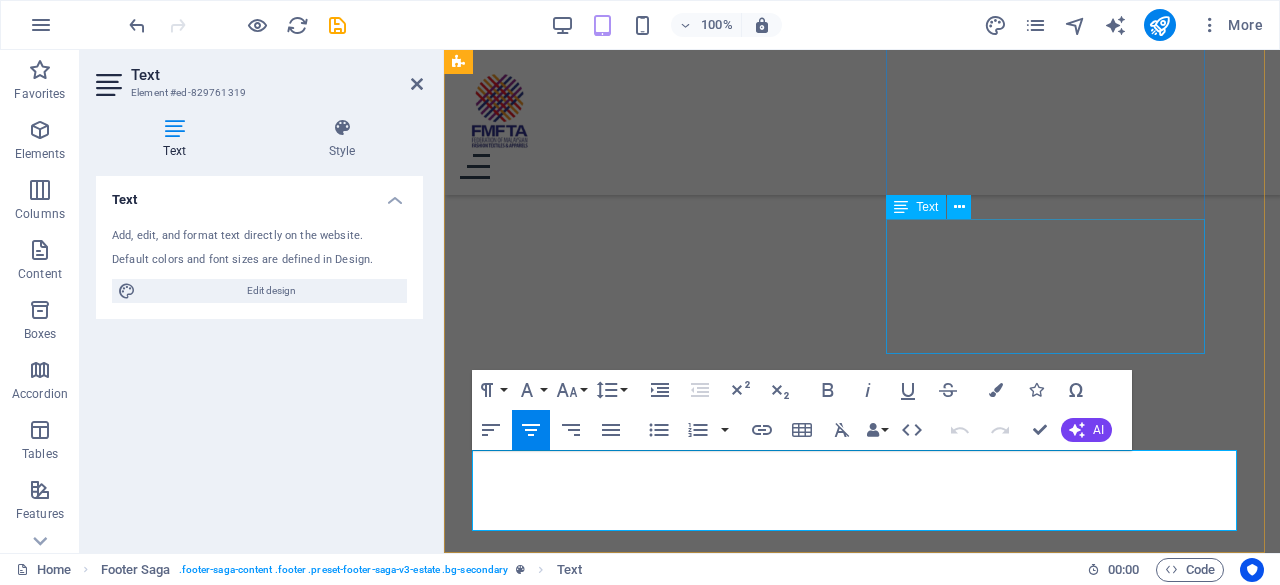 scroll, scrollTop: 5637, scrollLeft: 0, axis: vertical 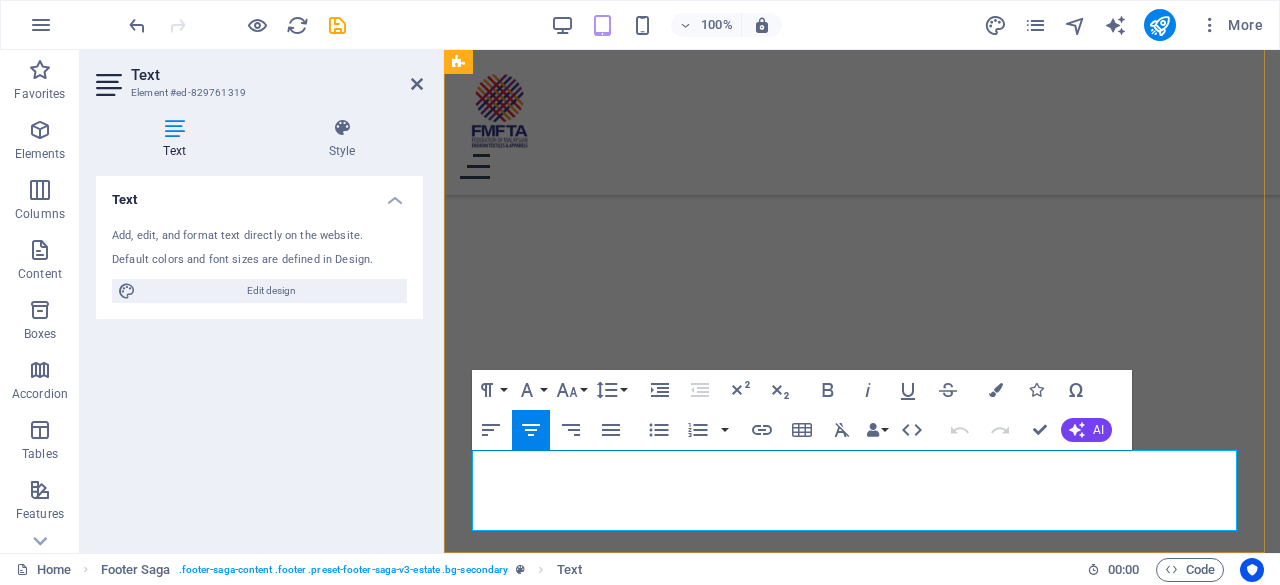 click at bounding box center (862, 2660) 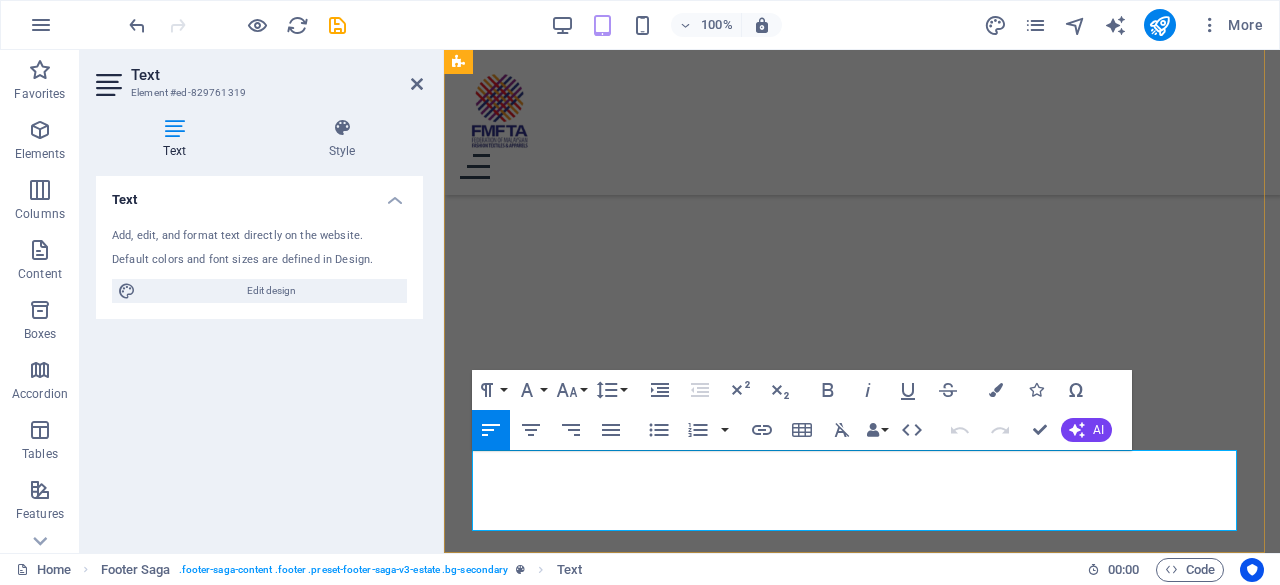 scroll, scrollTop: 5610, scrollLeft: 0, axis: vertical 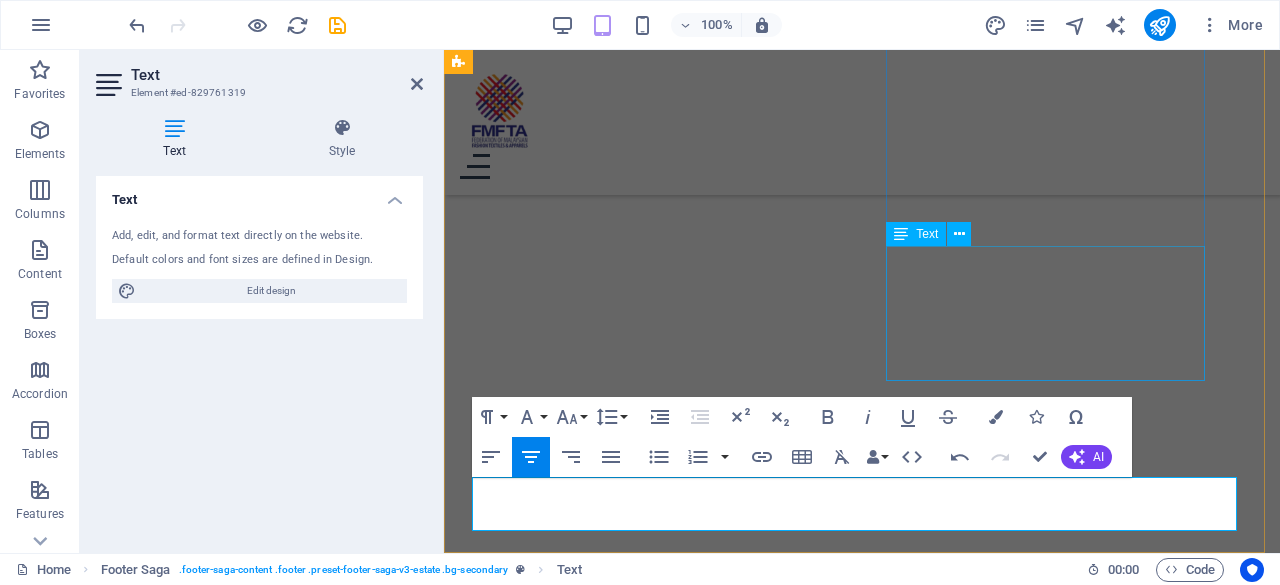 click on "PHONE NUMBER:
[PHONE] FAX: [PHONE]" at bounding box center [667, 2259] 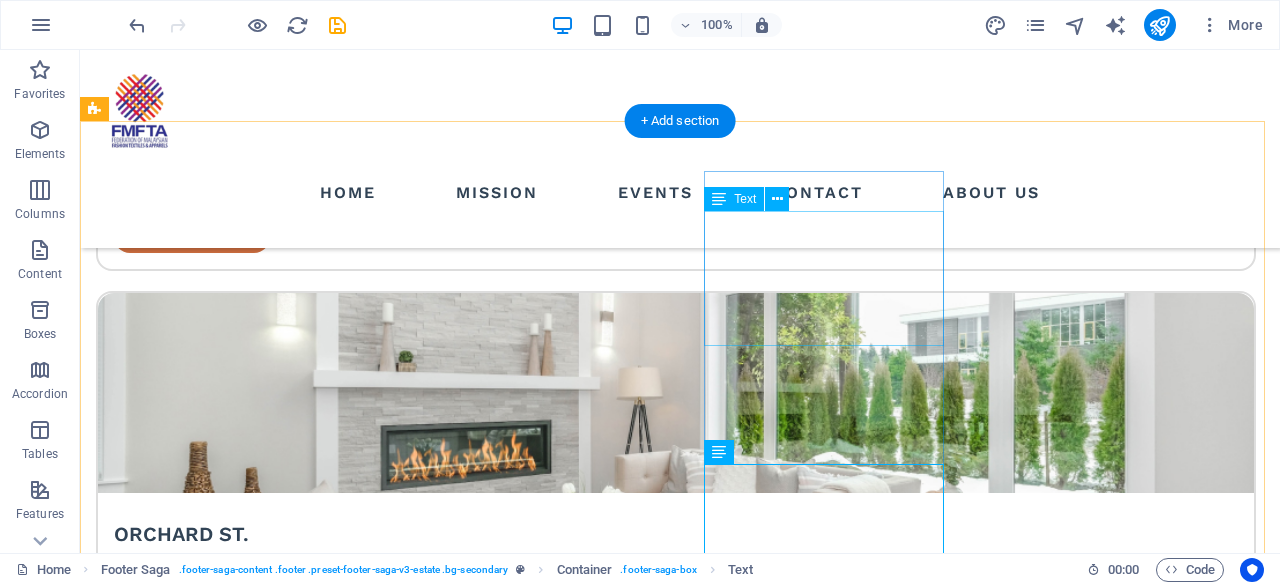 scroll, scrollTop: 3742, scrollLeft: 0, axis: vertical 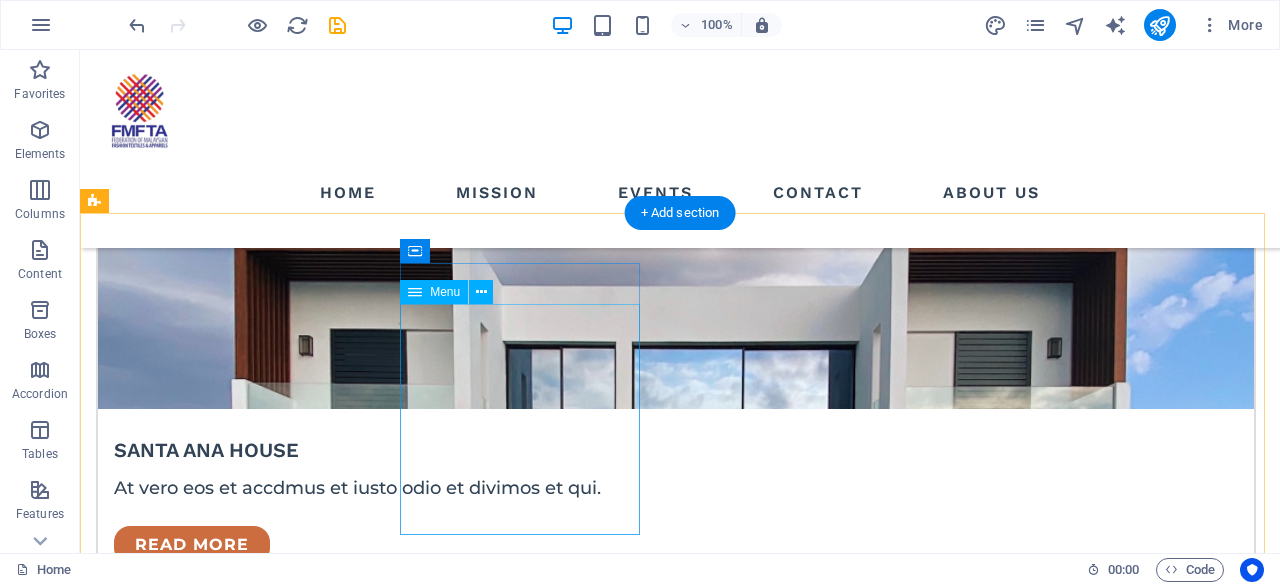 click on "Home Mission Events Contact About Us" at bounding box center [217, 3103] 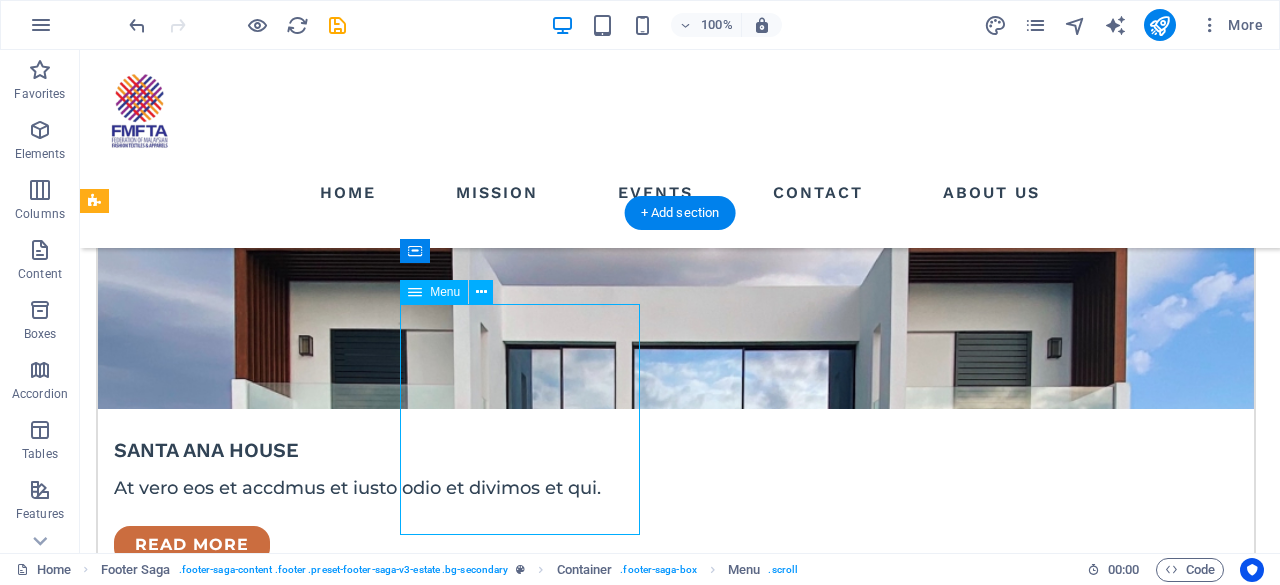 click on "Home Mission Events Contact About Us" at bounding box center (217, 3103) 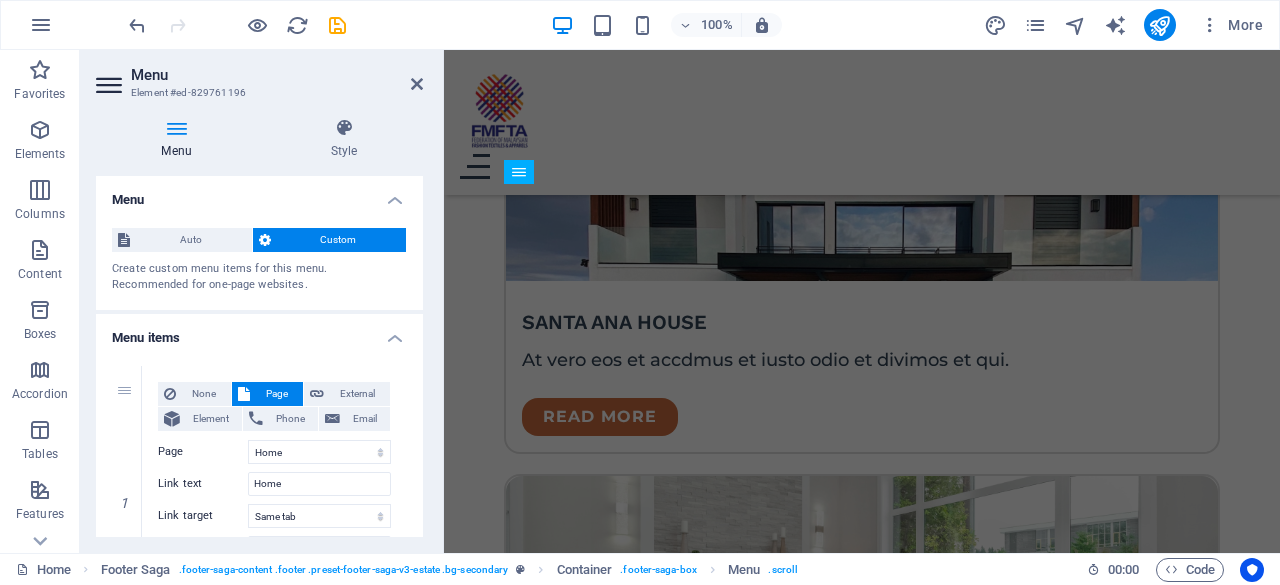 scroll, scrollTop: 5468, scrollLeft: 0, axis: vertical 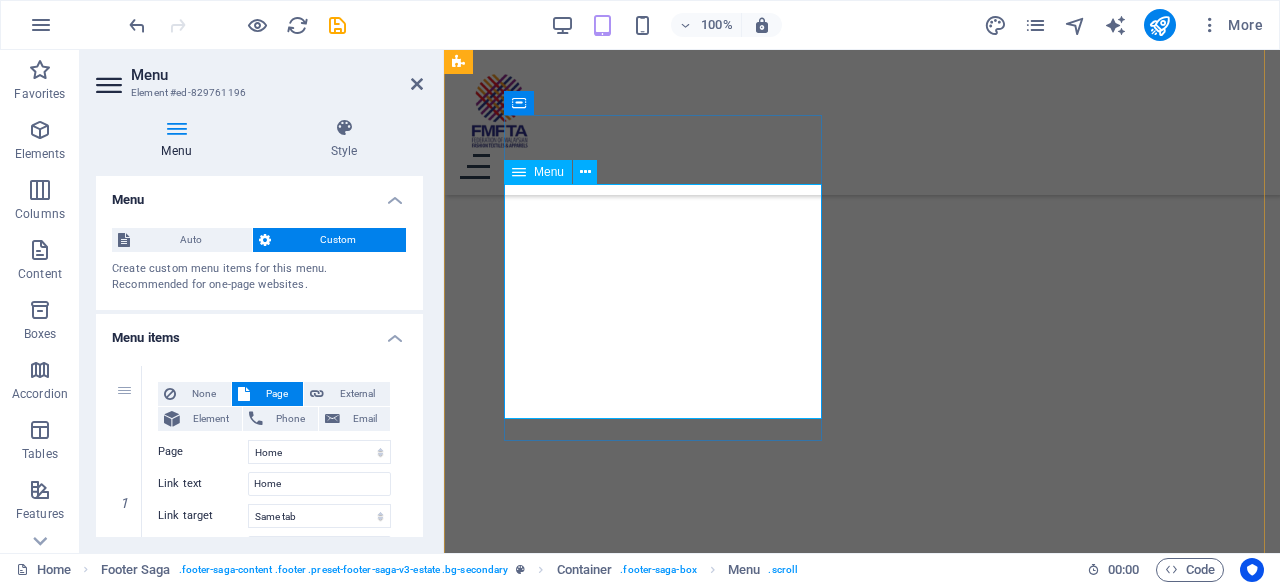 click on "Home Mission Events Contact About Us" at bounding box center (667, 1889) 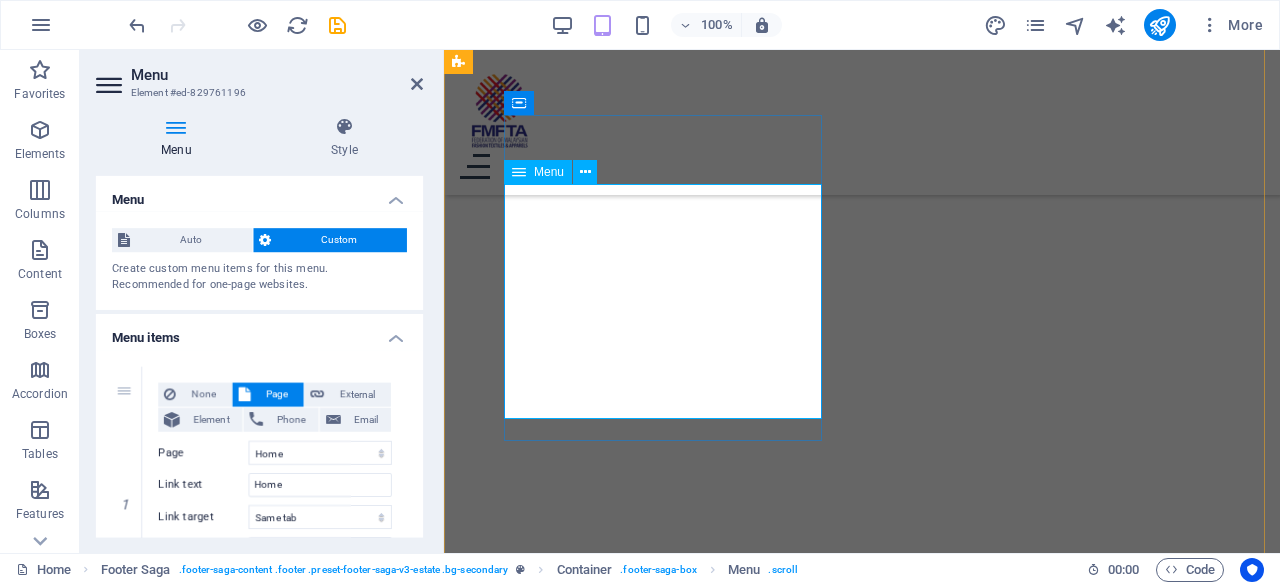click on "Home Mission Events Contact About Us" at bounding box center [667, 1889] 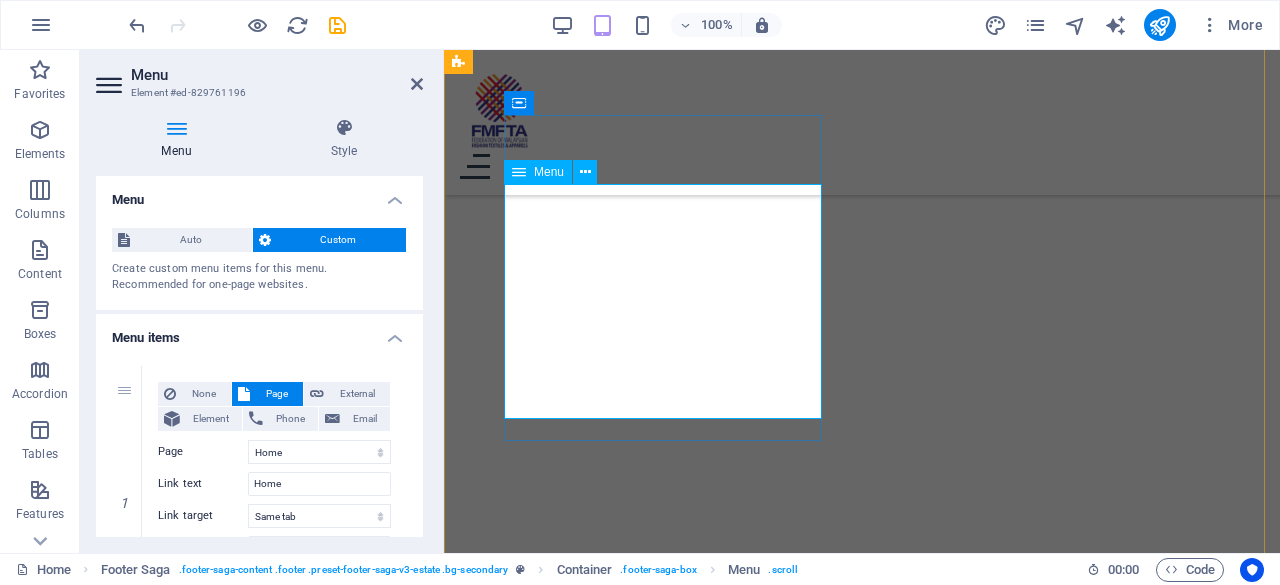 click on "Home Mission Events Contact About Us" at bounding box center (667, 1889) 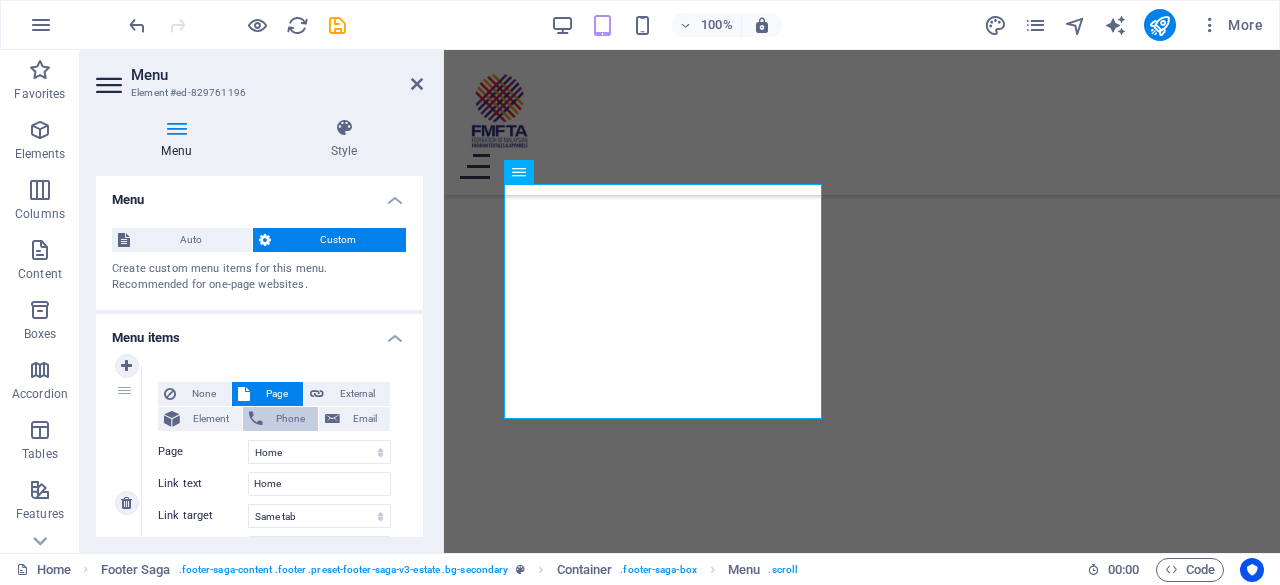 scroll, scrollTop: 58, scrollLeft: 0, axis: vertical 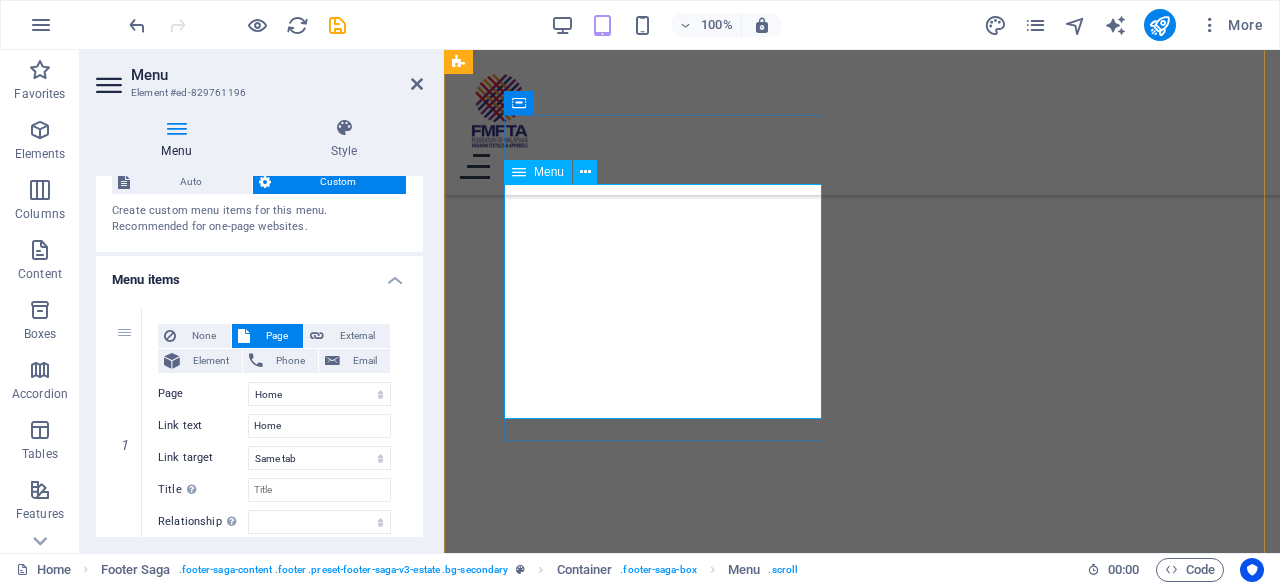 click on "Home Mission Events Contact About Us" at bounding box center [667, 1889] 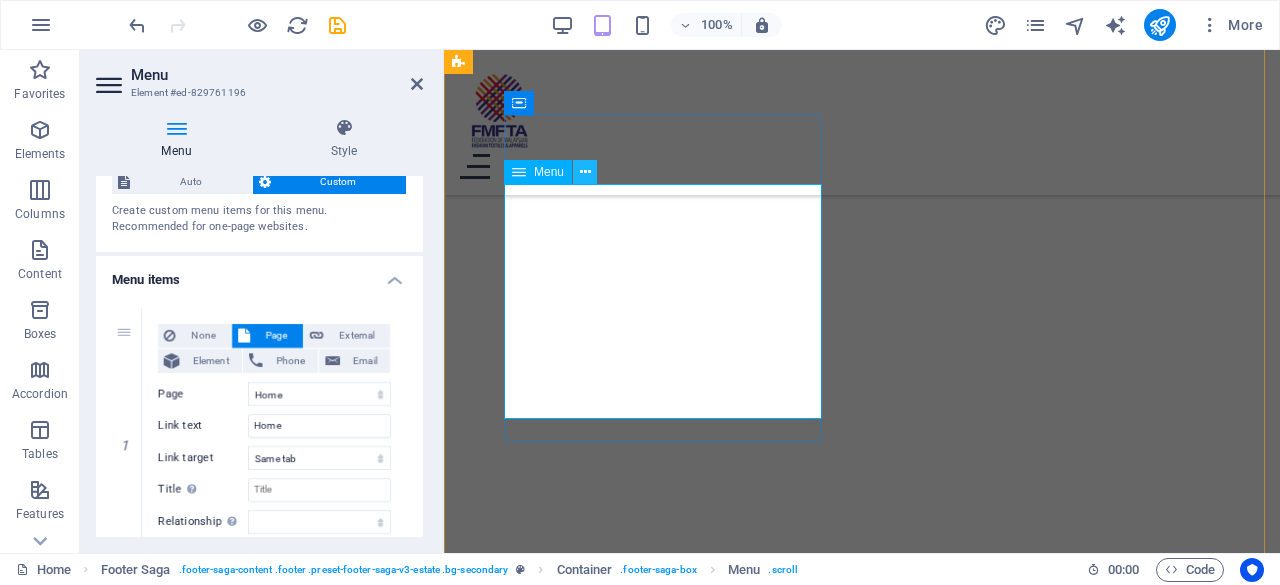 click at bounding box center (585, 172) 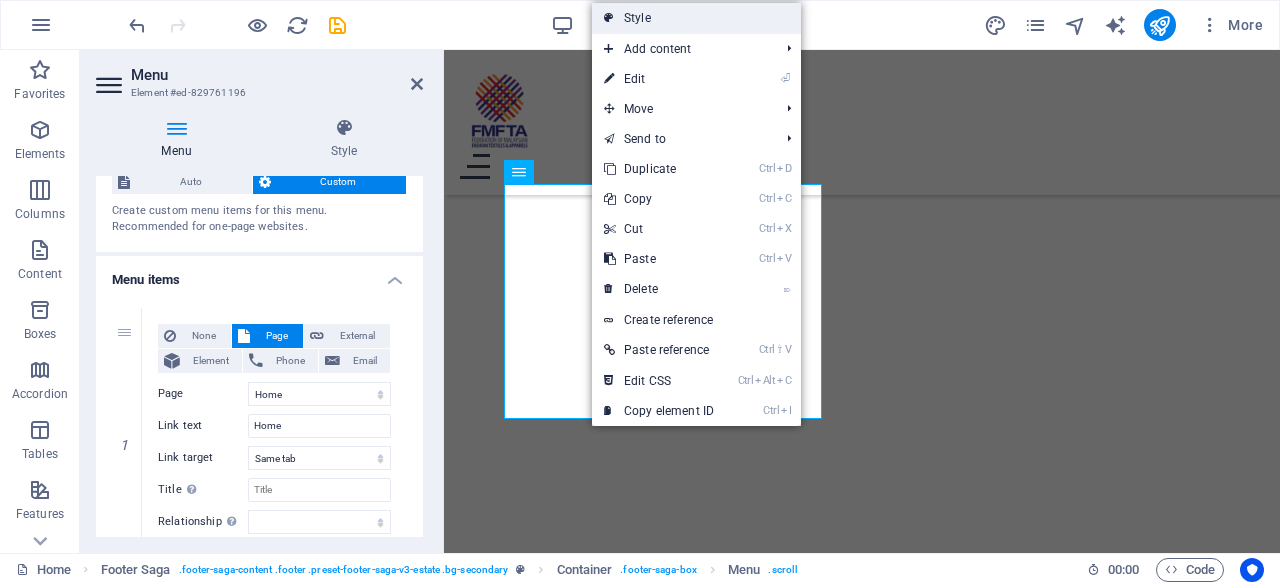click on "Style" at bounding box center [696, 18] 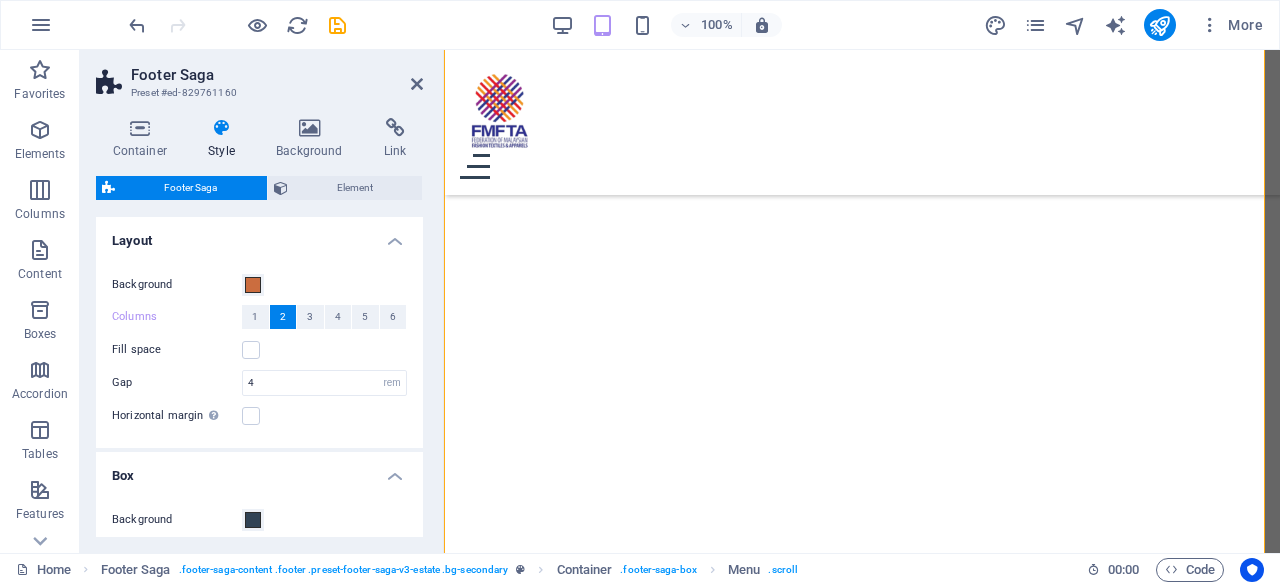 scroll, scrollTop: 5468, scrollLeft: 0, axis: vertical 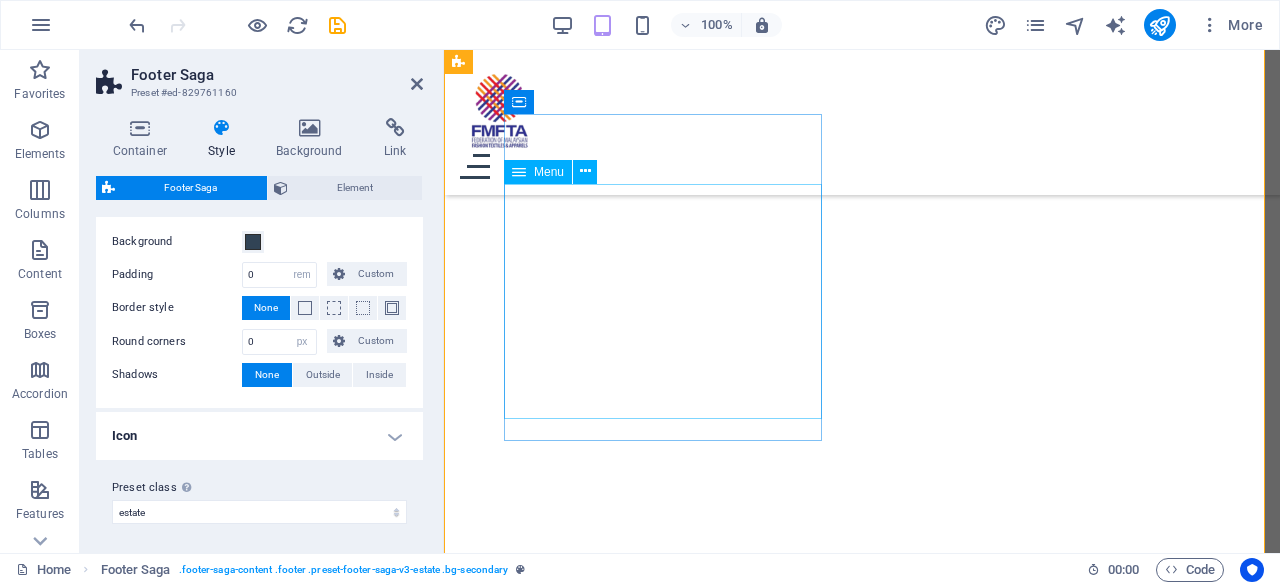 click on "Home Mission Events Contact About Us" at bounding box center (667, 1889) 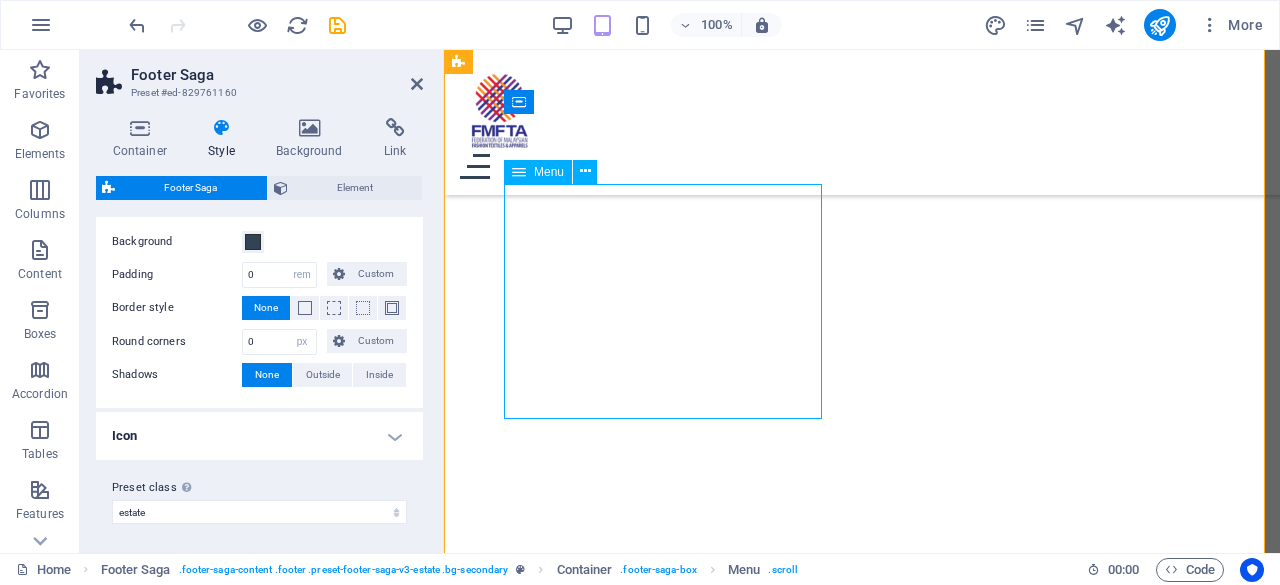 click on "Home Mission Events Contact About Us" at bounding box center (667, 1889) 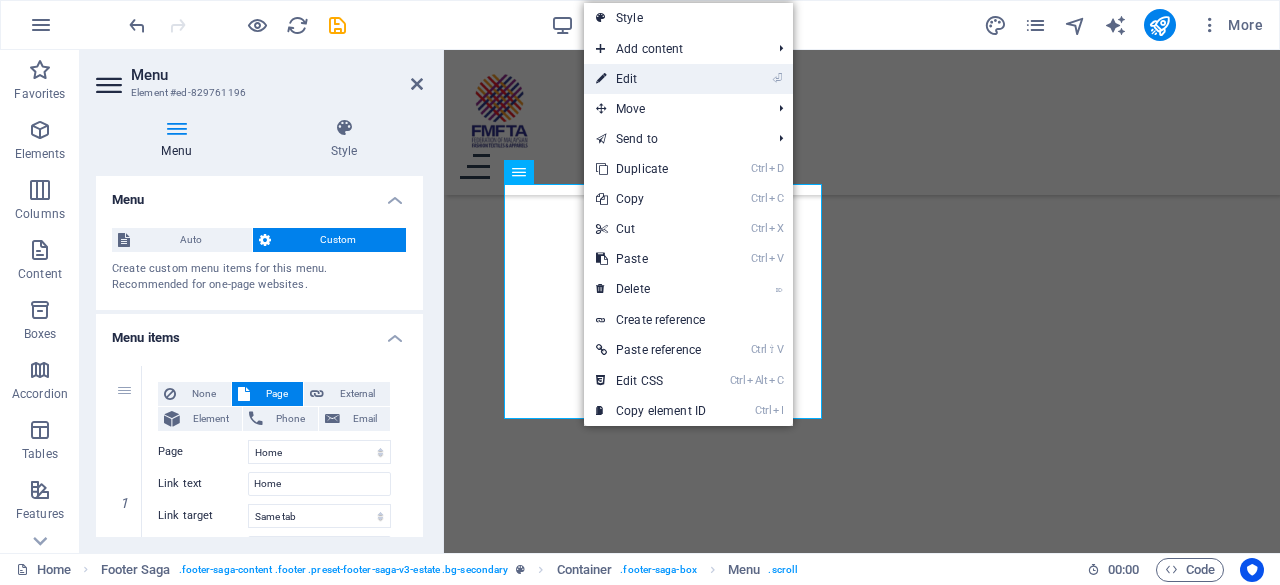 click on "⏎  Edit" at bounding box center [651, 79] 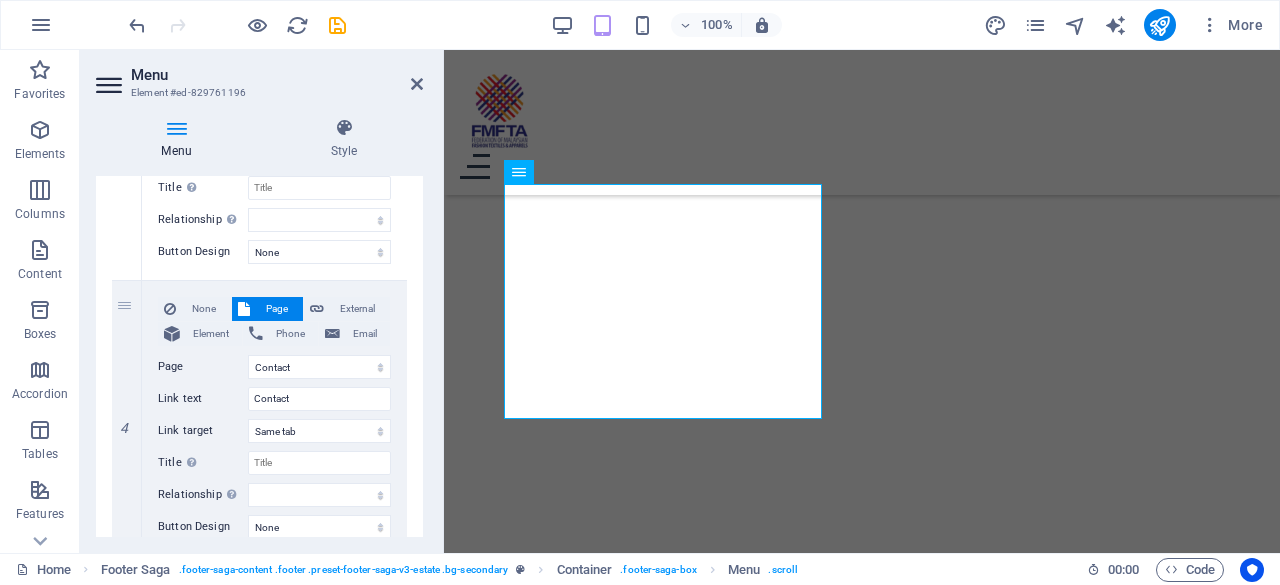 scroll, scrollTop: 1257, scrollLeft: 0, axis: vertical 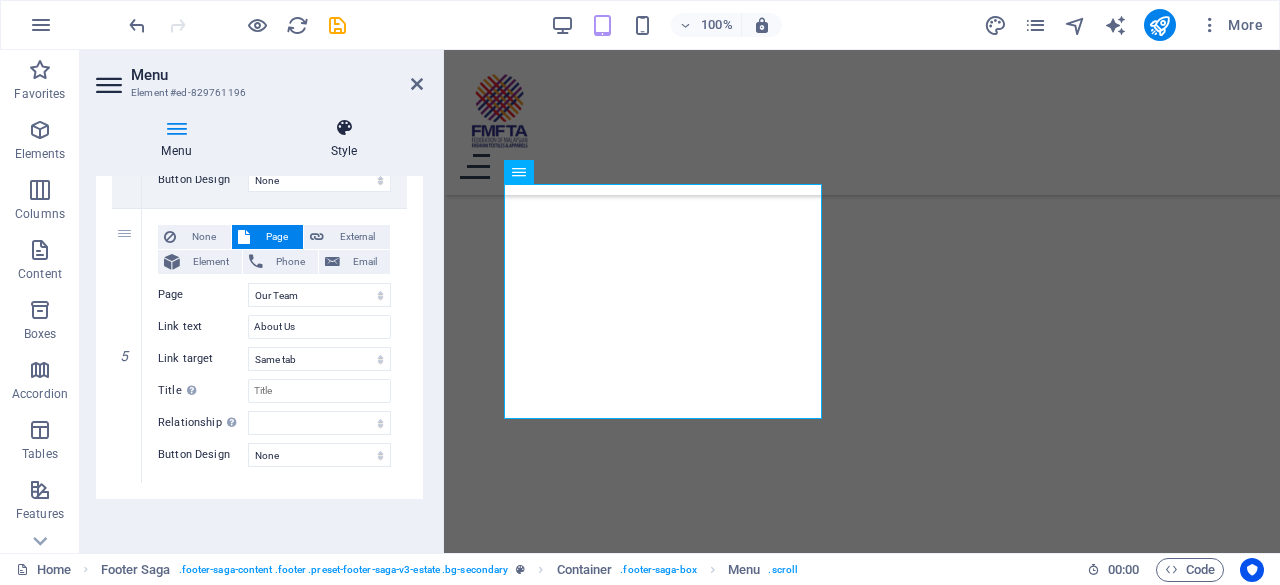 click at bounding box center [344, 128] 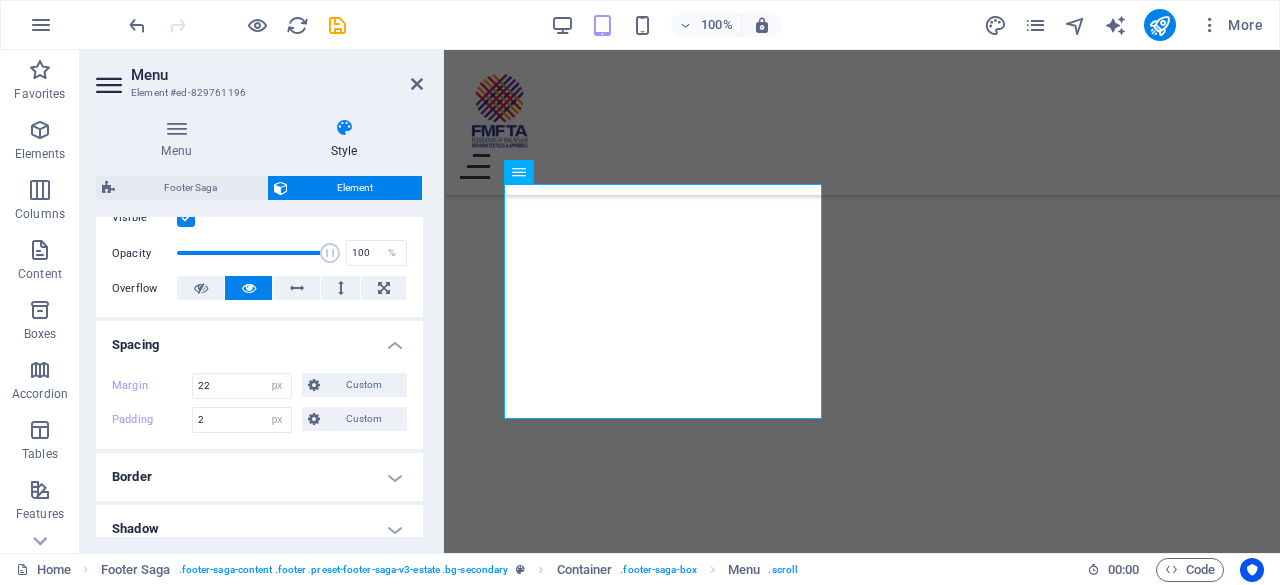 scroll, scrollTop: 288, scrollLeft: 0, axis: vertical 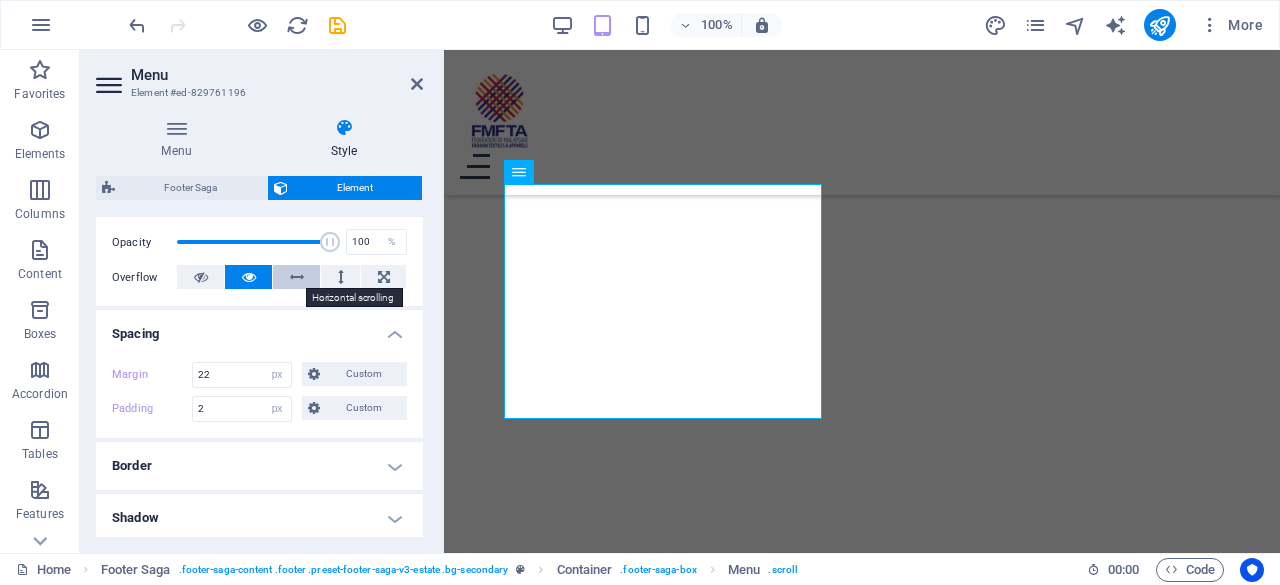click at bounding box center (297, 277) 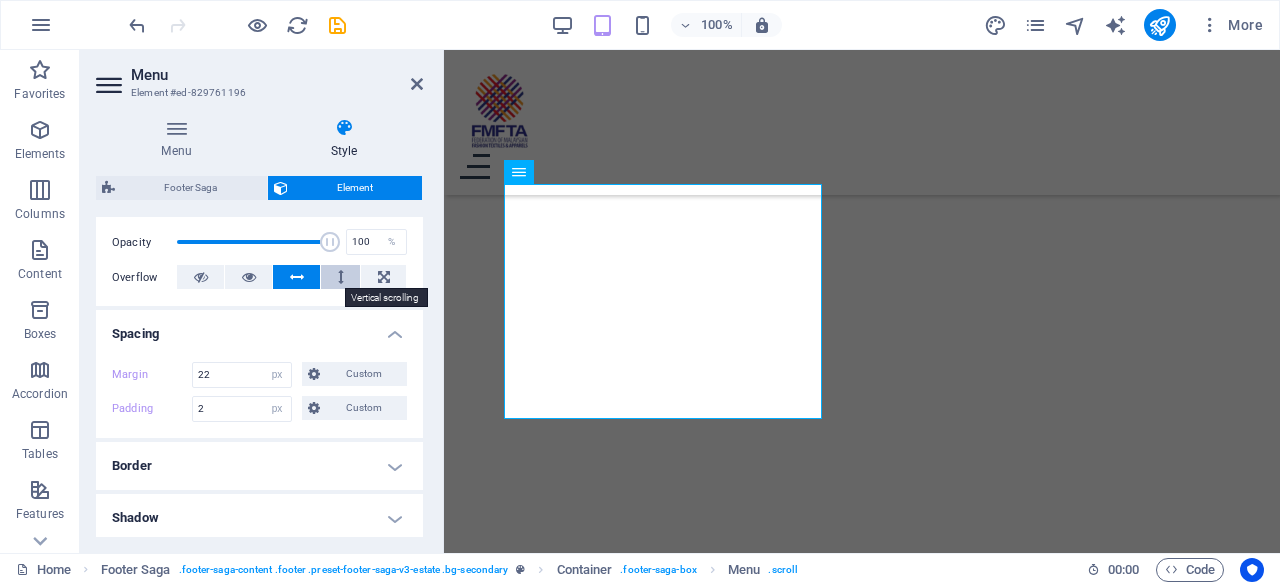 click at bounding box center [340, 277] 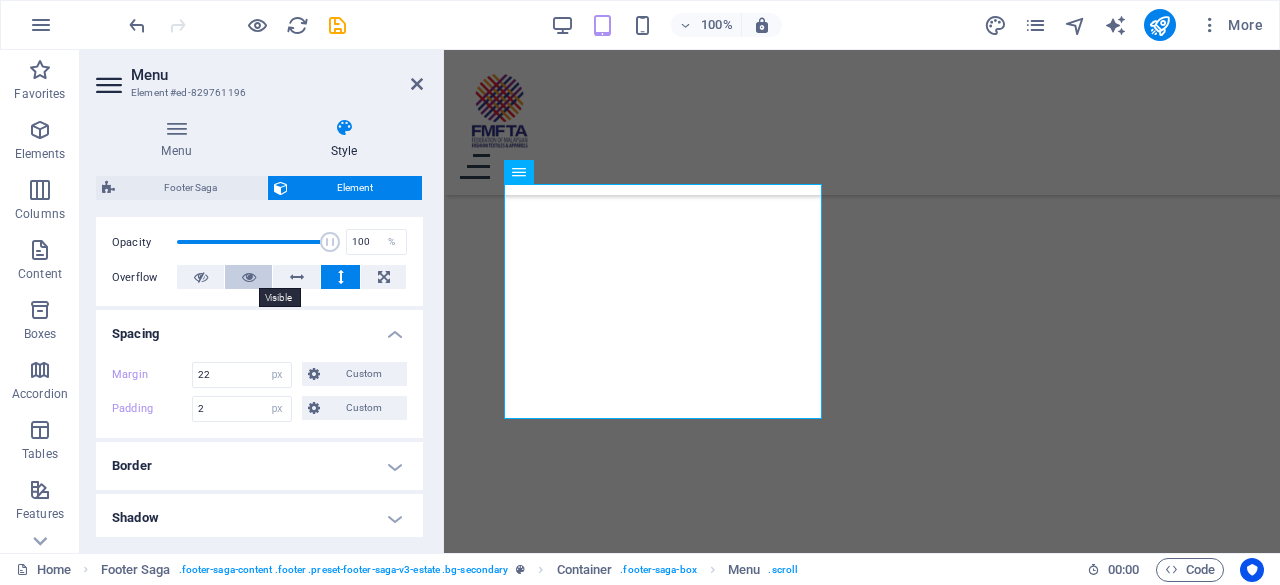 click at bounding box center (249, 277) 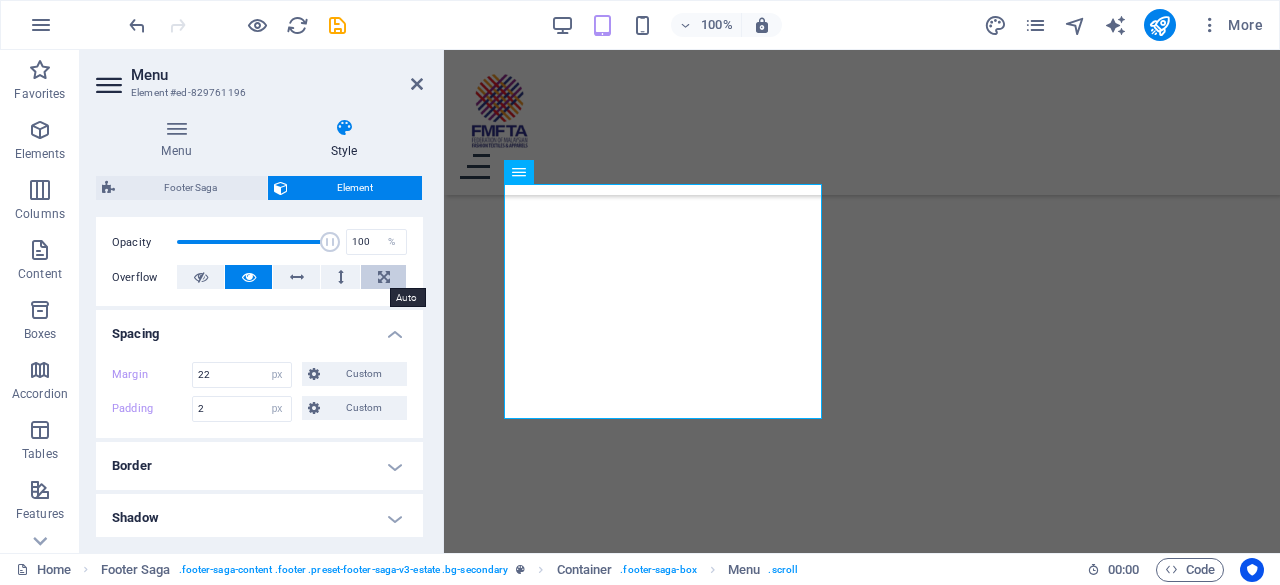 click at bounding box center (384, 277) 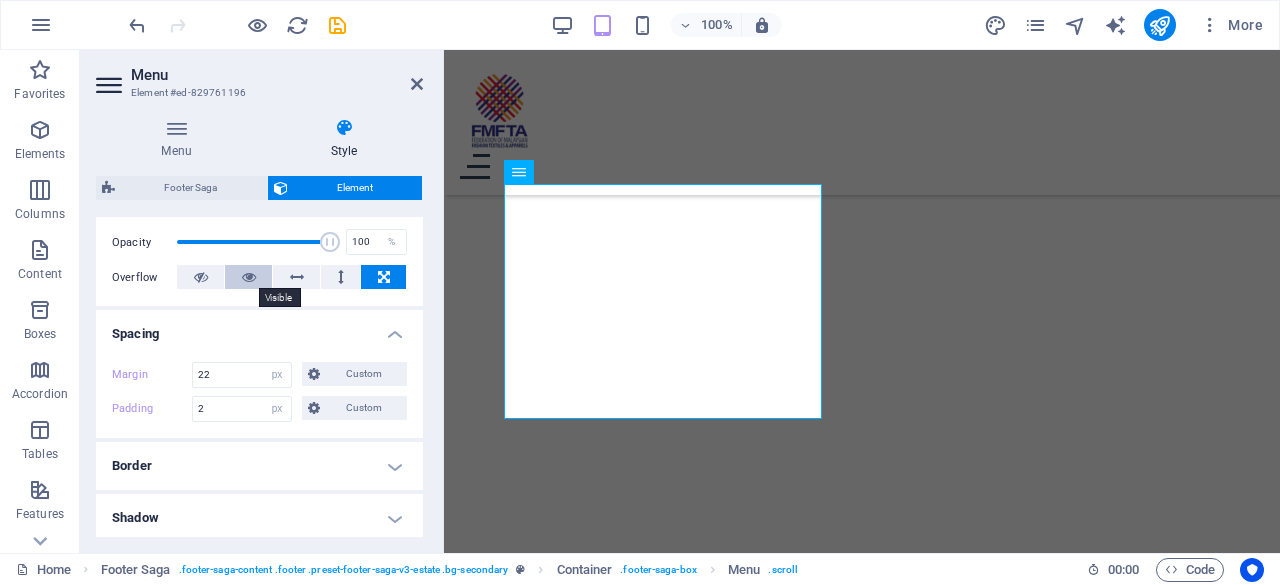 click at bounding box center (249, 277) 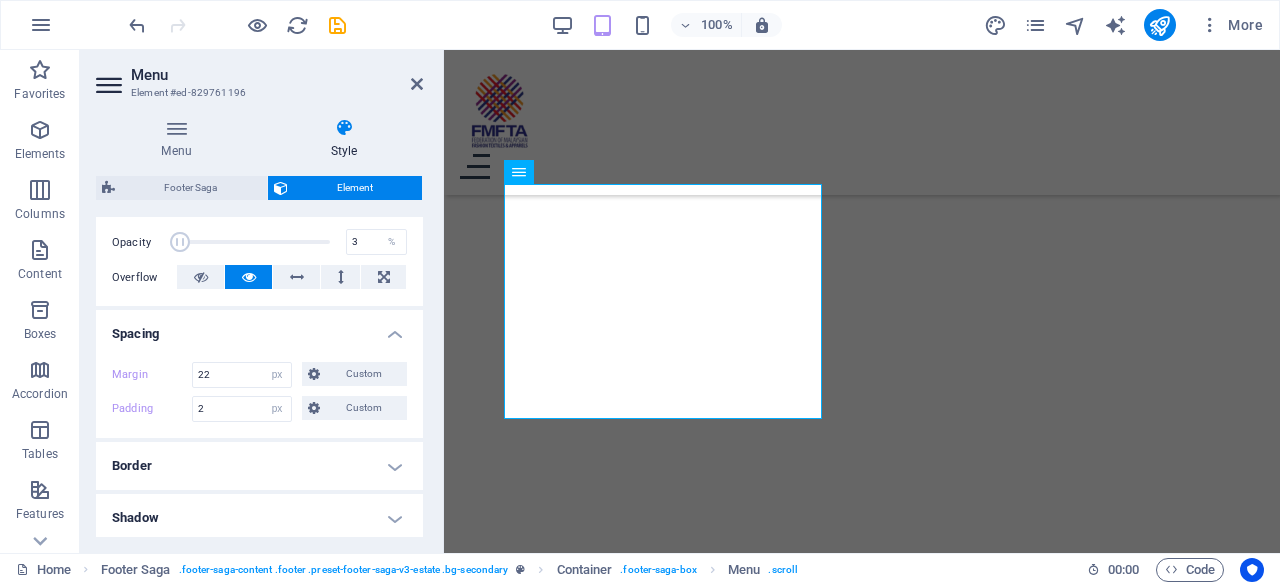 drag, startPoint x: 326, startPoint y: 245, endPoint x: 180, endPoint y: 313, distance: 161.05899 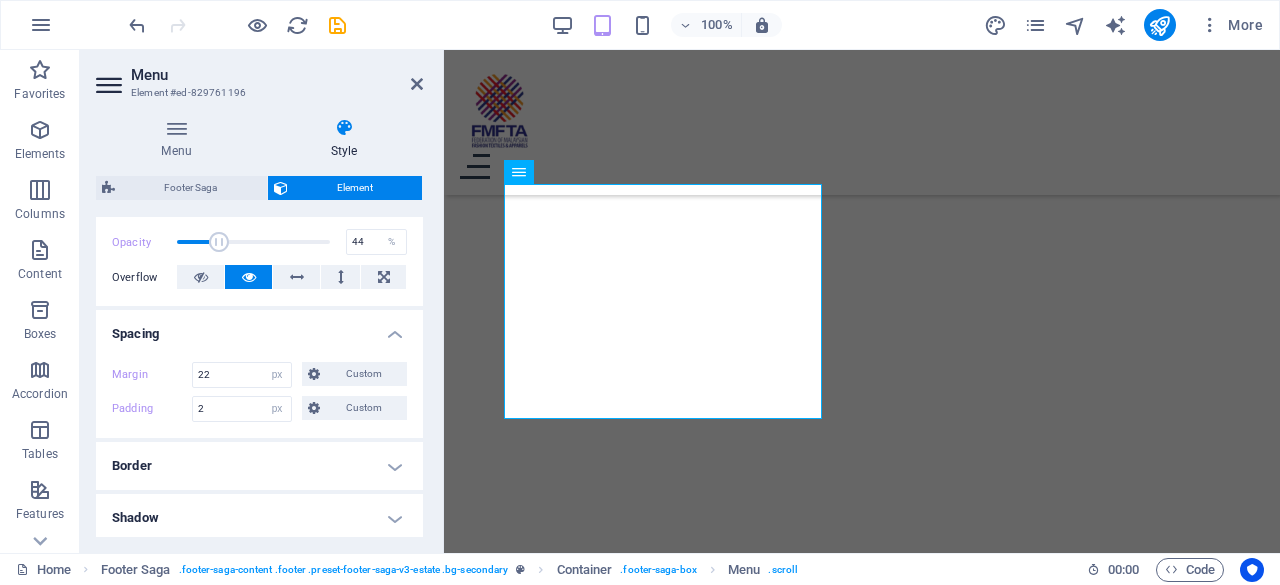 drag, startPoint x: 187, startPoint y: 243, endPoint x: 243, endPoint y: 240, distance: 56.0803 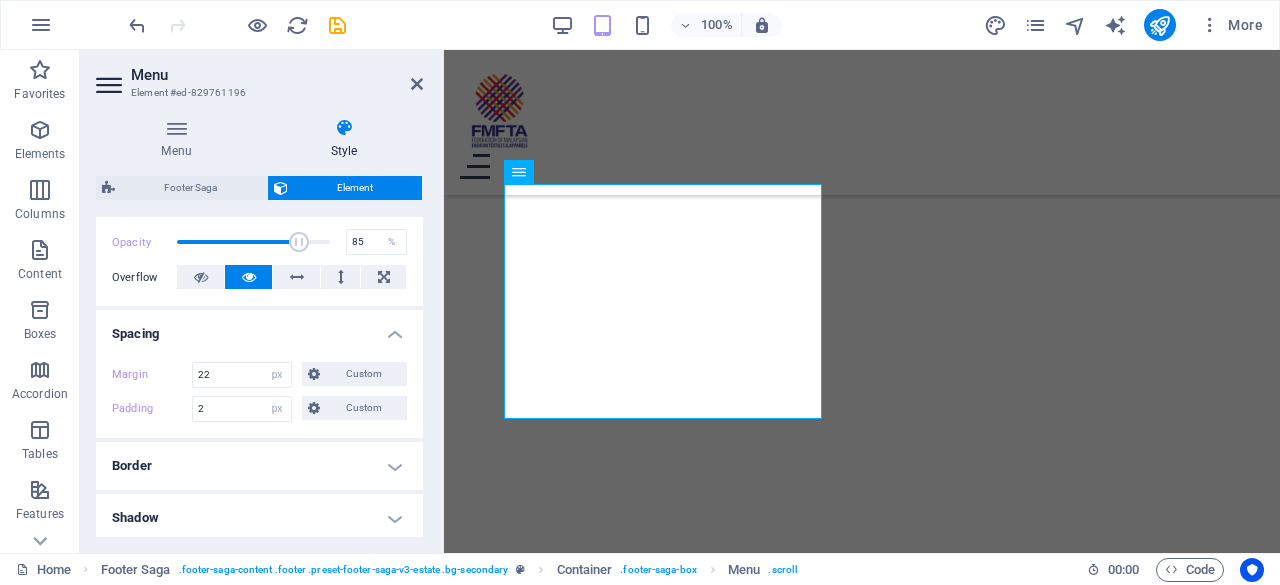 drag, startPoint x: 243, startPoint y: 240, endPoint x: 304, endPoint y: 228, distance: 62.169125 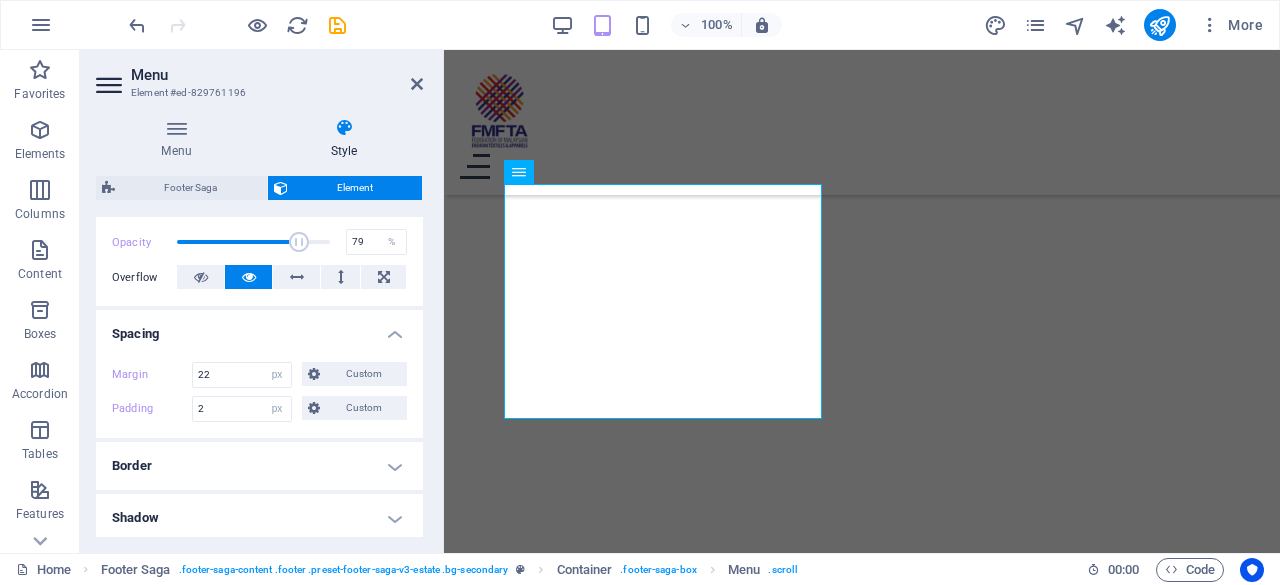 drag, startPoint x: 304, startPoint y: 228, endPoint x: 294, endPoint y: 231, distance: 10.440307 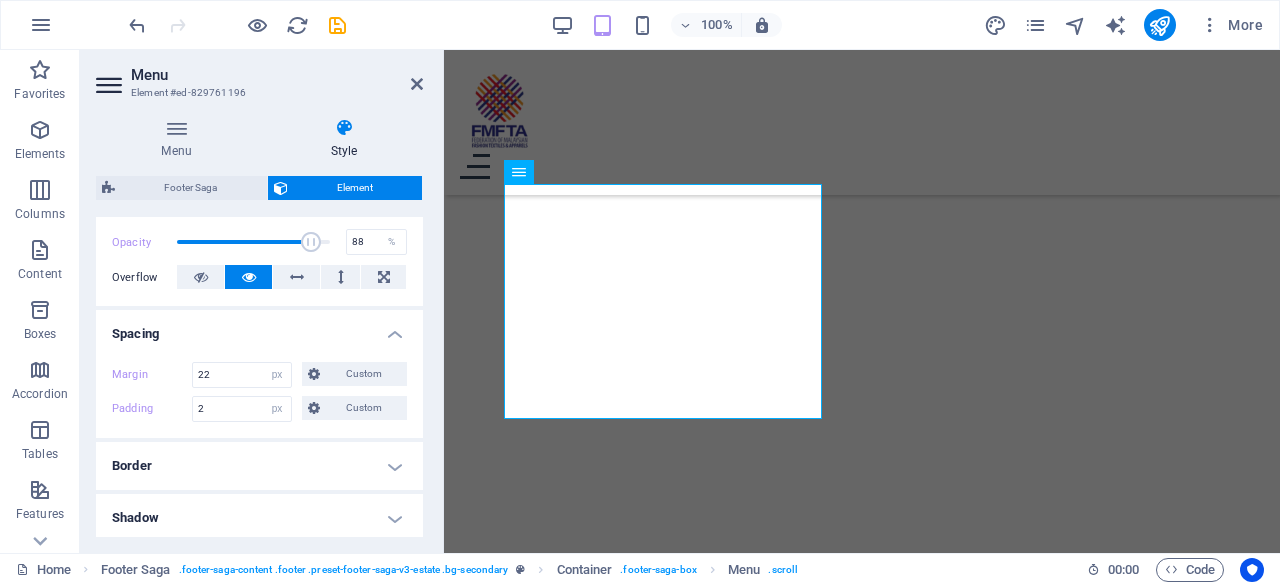 click at bounding box center [311, 242] 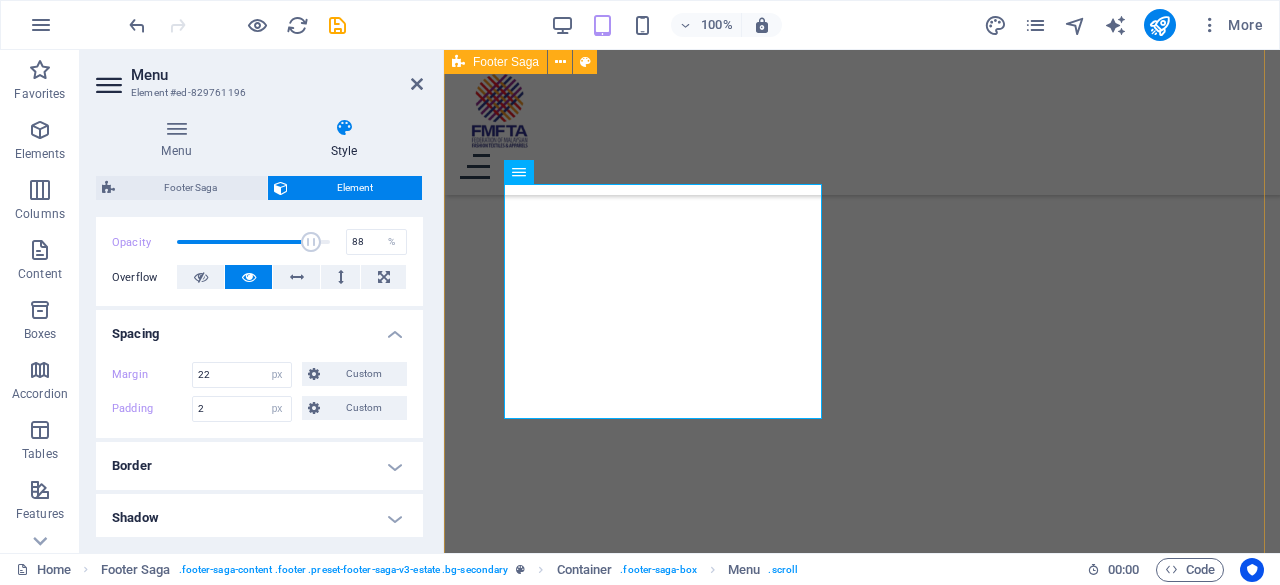 click on "pages Home Mission Events Contact About Us Contact LOCATION:
No. [NUMBER], [STREET], [STREET_NAME], [AREA], [POSTAL_CODE] [CITY], [COUNTRY] EMAIL:
[EMAIL] PHONE NUMBER:
[PHONE] FAX: [PHONE] Social media   © 2025 Federation of Malaysian Fashion, Textiles & Apparels (FMFTA). All rights reserved. Privacy Policy   |   Legal Notice" at bounding box center [862, 2181] 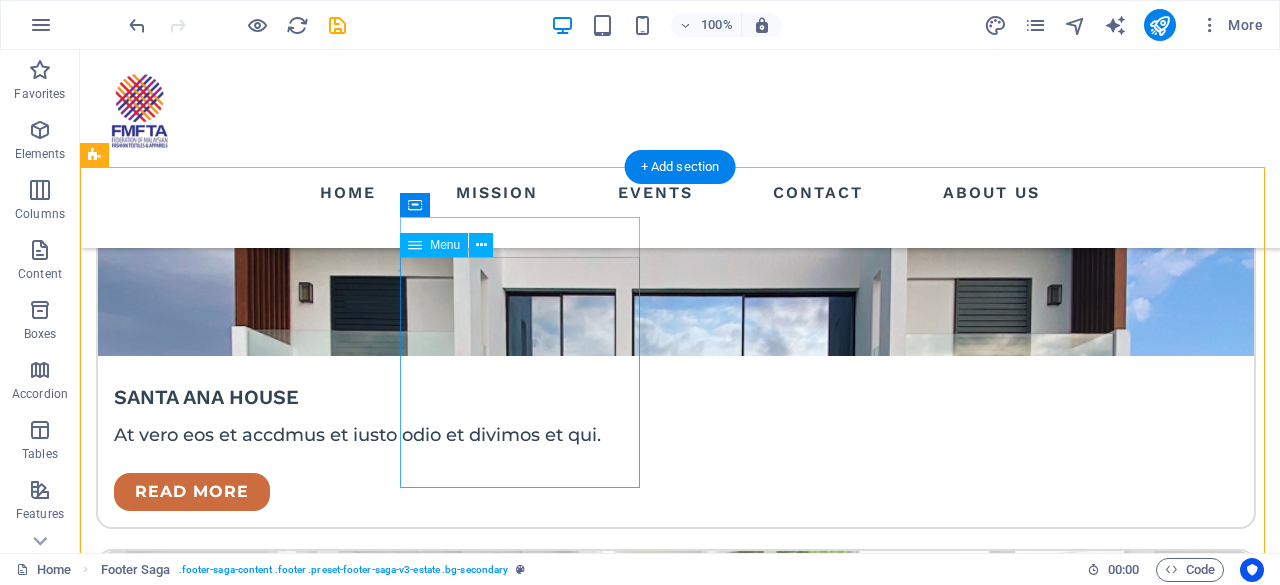 scroll, scrollTop: 3789, scrollLeft: 0, axis: vertical 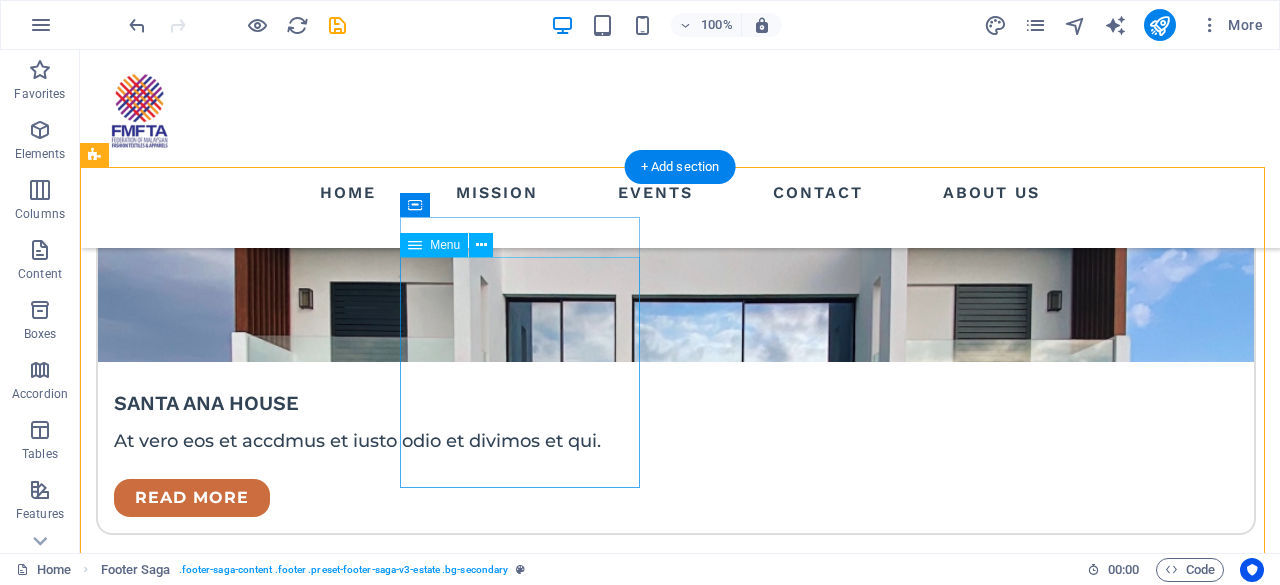 click on "Home Mission Events Contact About Us" at bounding box center (217, 3056) 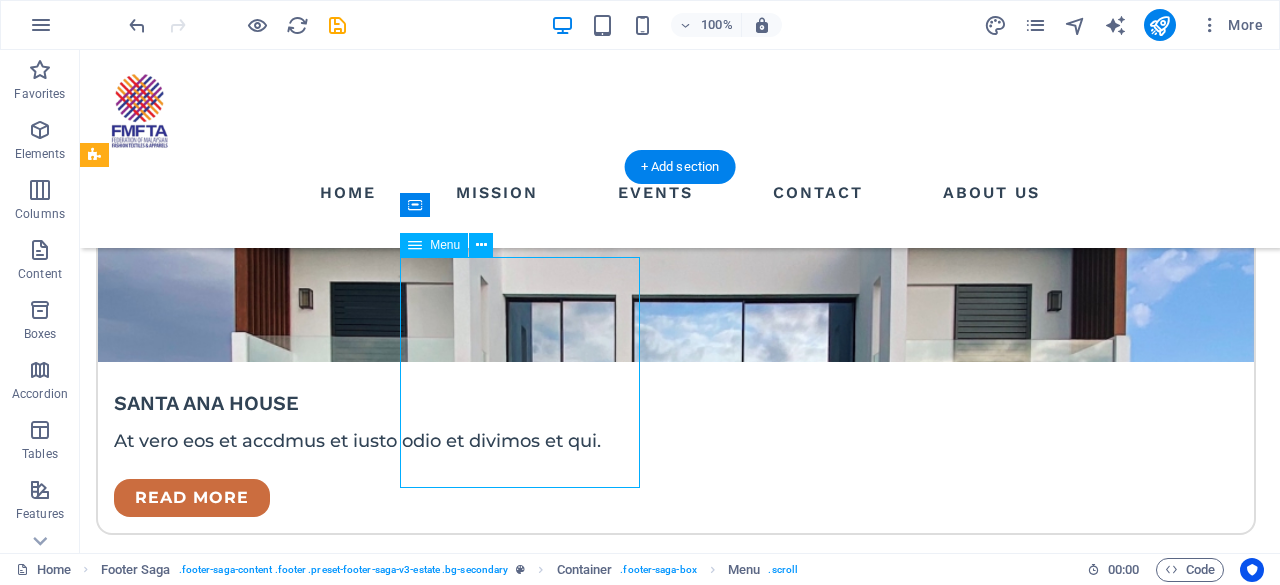 click on "Home Mission Events Contact About Us" at bounding box center (217, 3056) 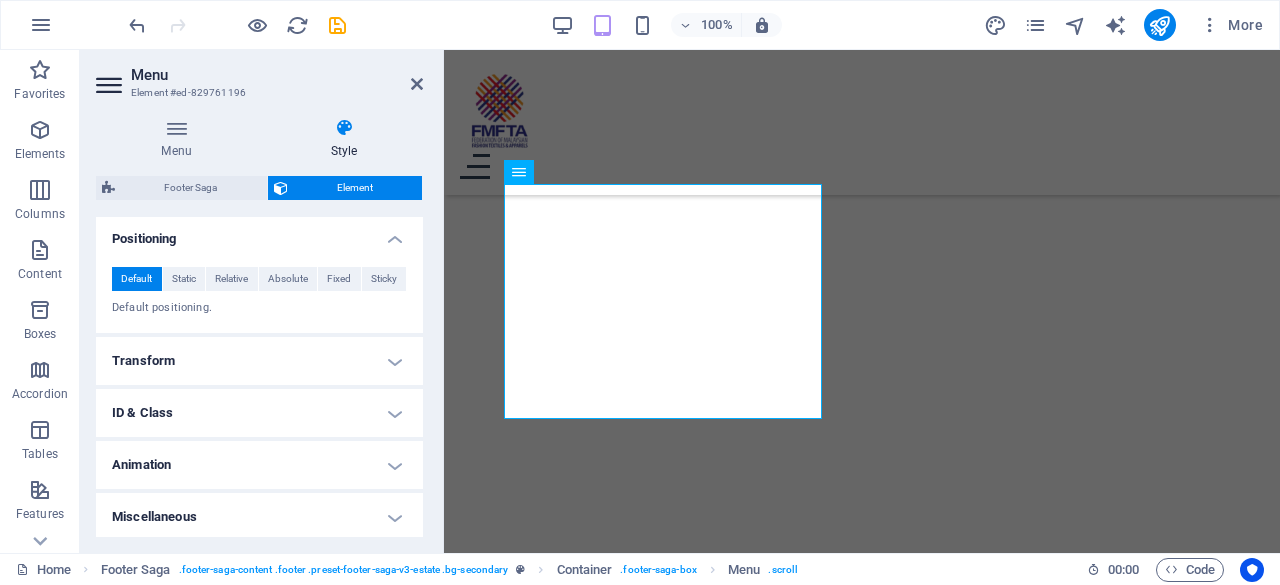 scroll, scrollTop: 672, scrollLeft: 0, axis: vertical 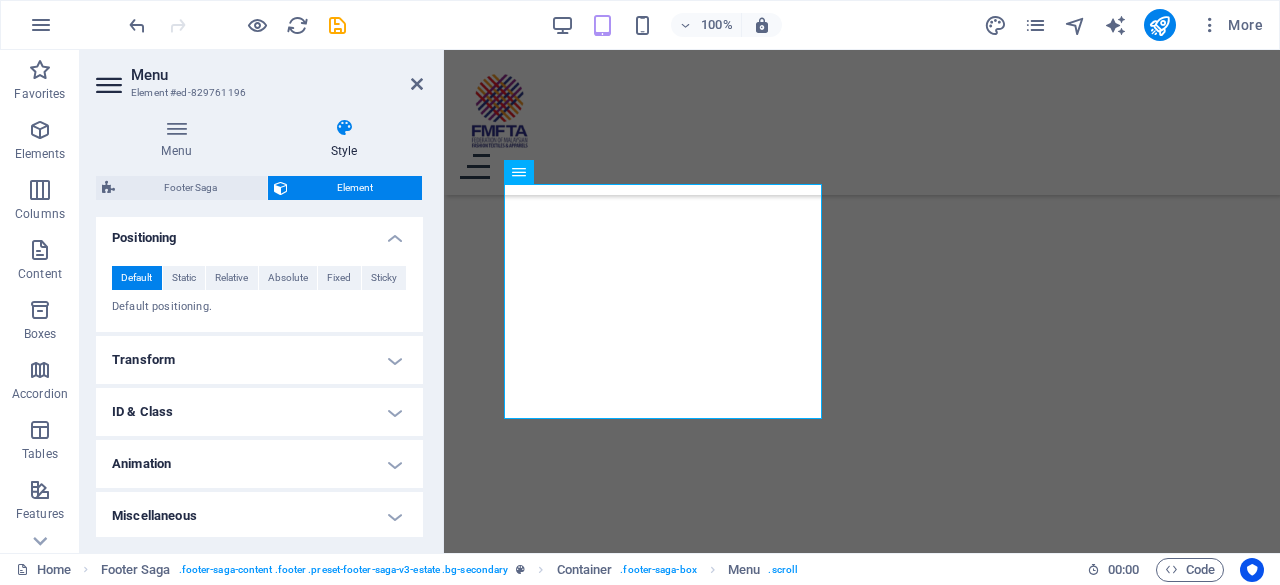click on "Miscellaneous" at bounding box center (259, 516) 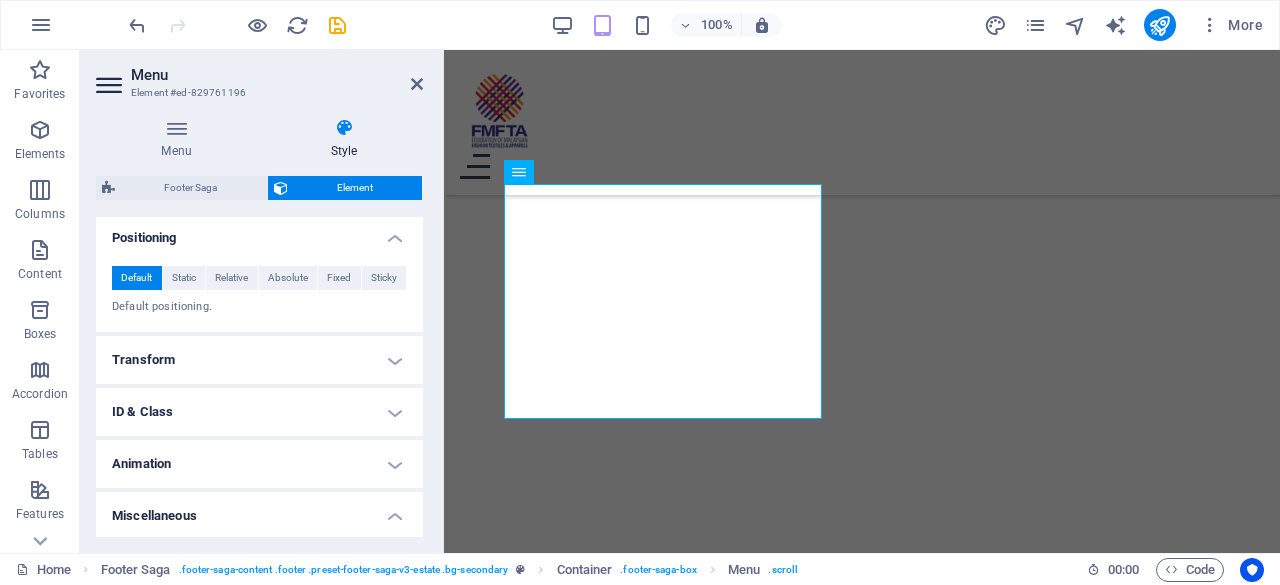 click on "Miscellaneous" at bounding box center (259, 510) 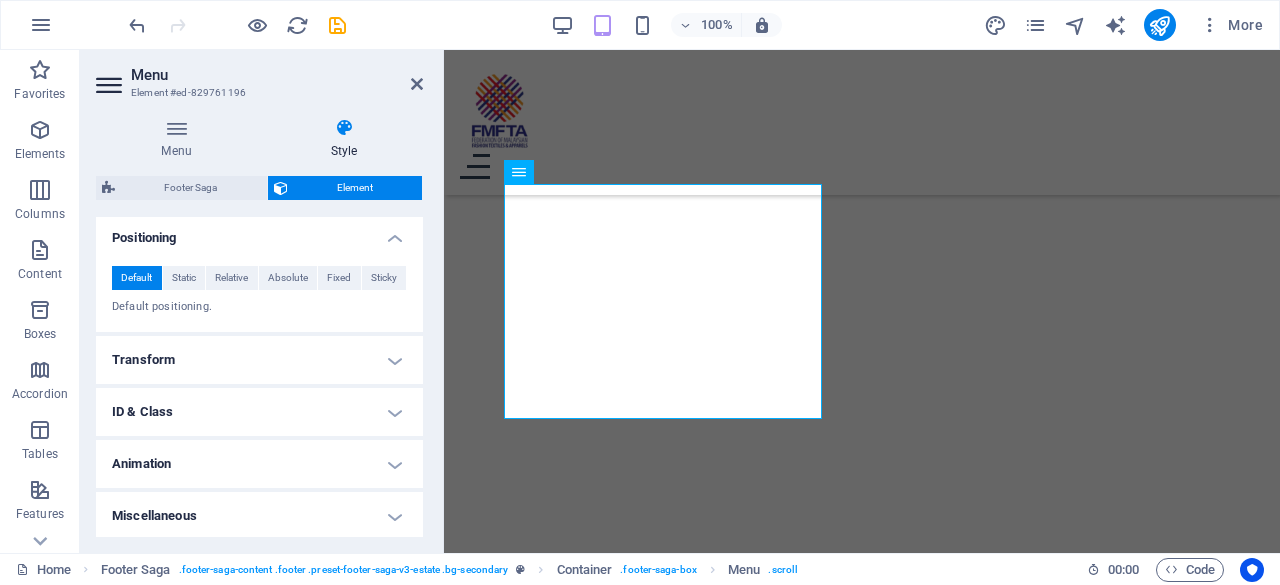 click on "Miscellaneous" at bounding box center [259, 516] 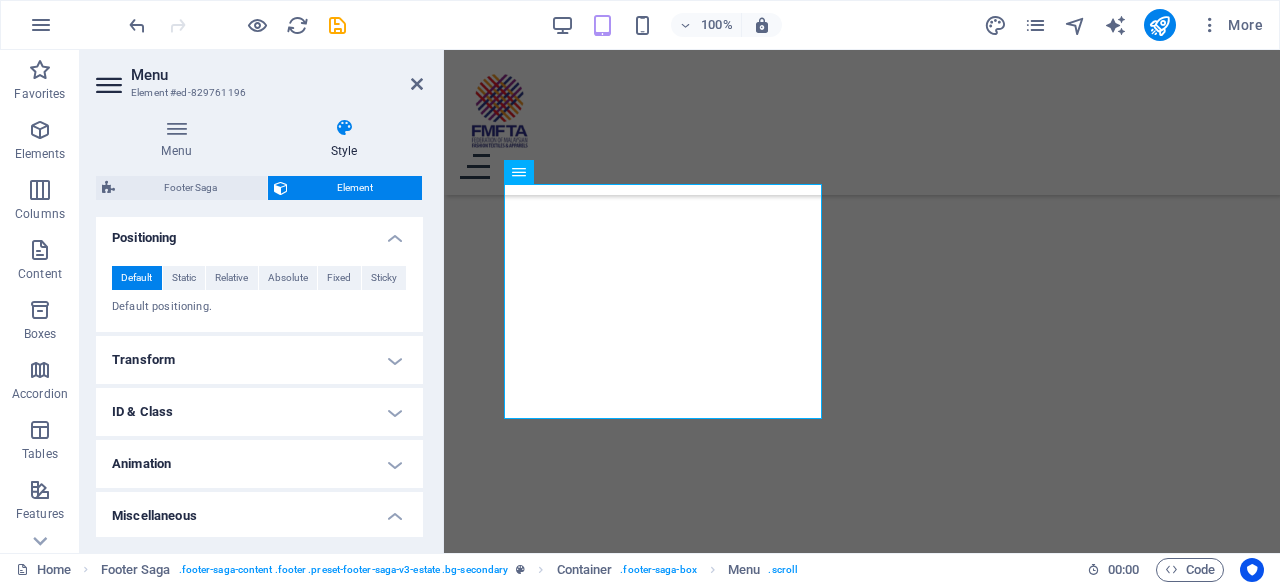 scroll, scrollTop: 794, scrollLeft: 0, axis: vertical 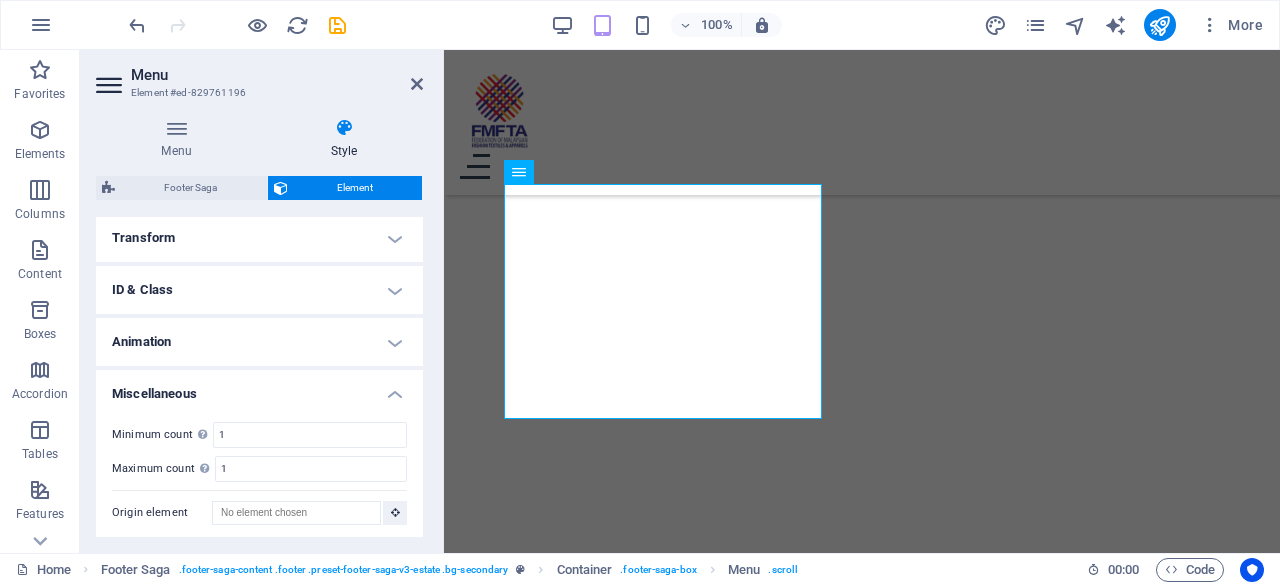 click on "Miscellaneous" at bounding box center (259, 388) 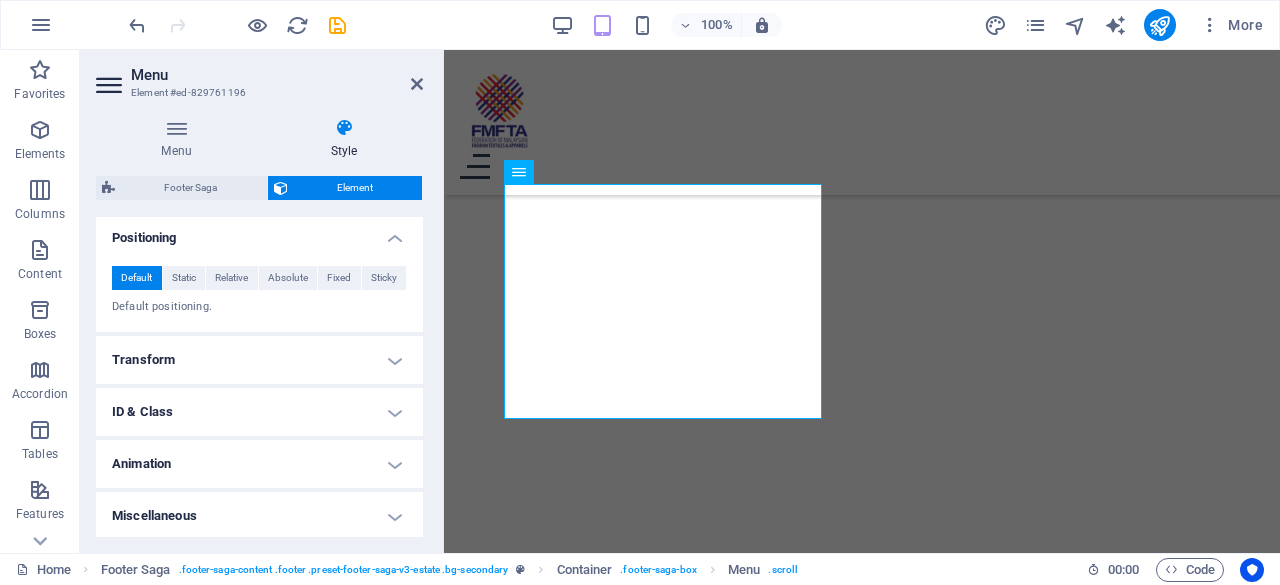 click on "ID & Class" at bounding box center [259, 412] 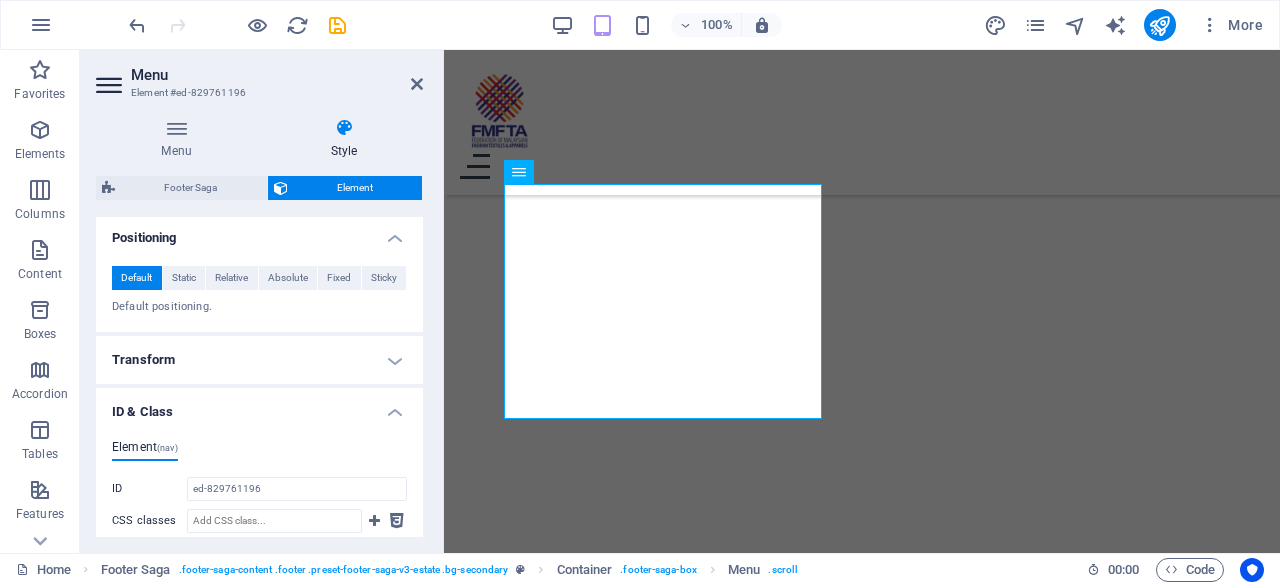 scroll, scrollTop: 794, scrollLeft: 0, axis: vertical 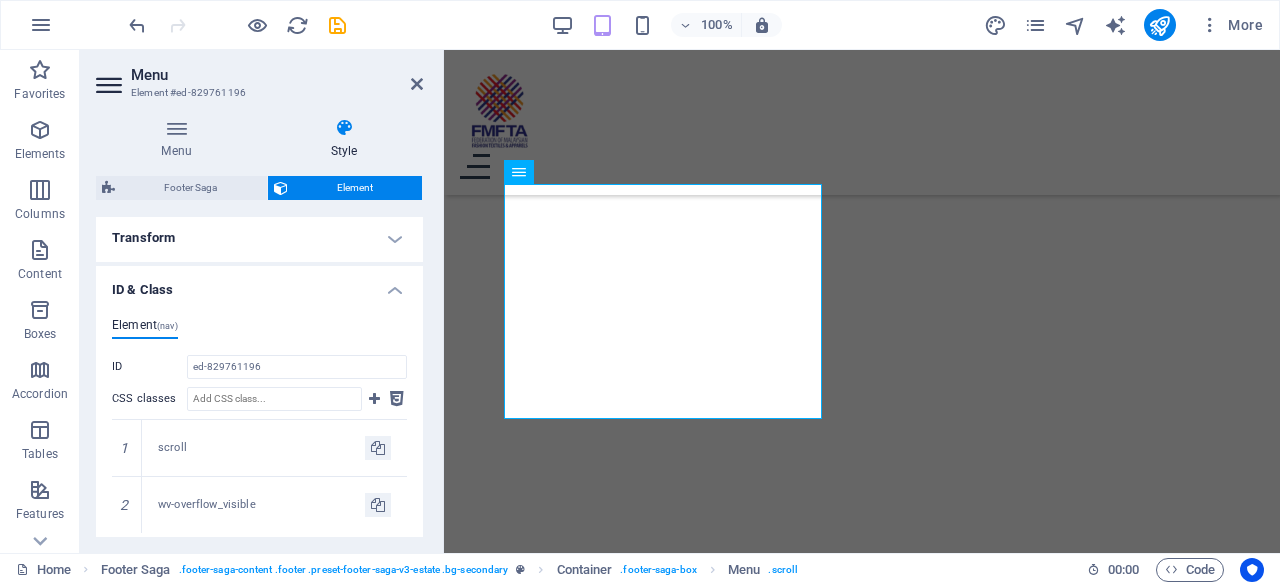 click on "ID & Class" at bounding box center [259, 284] 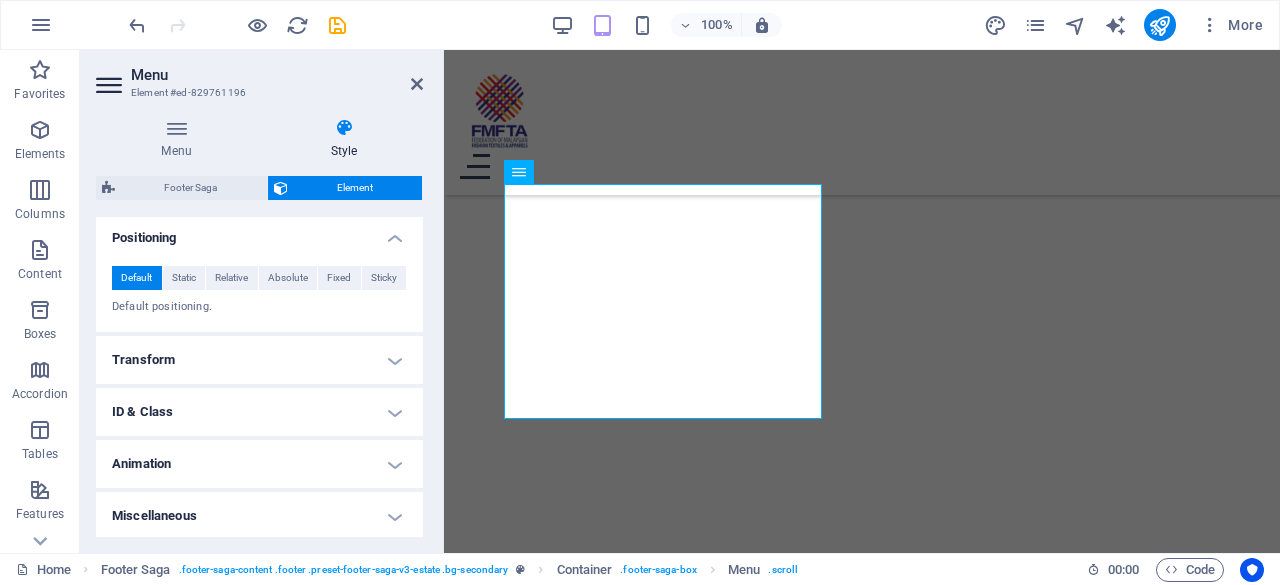 click on "Transform" at bounding box center [259, 360] 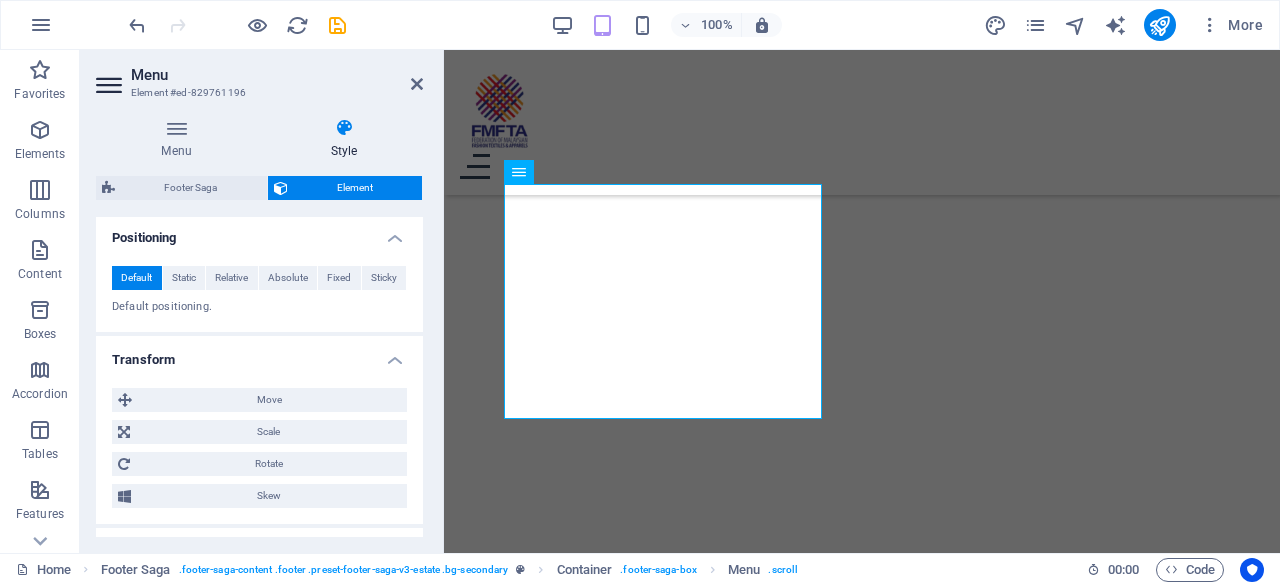 click on "Transform" at bounding box center (259, 354) 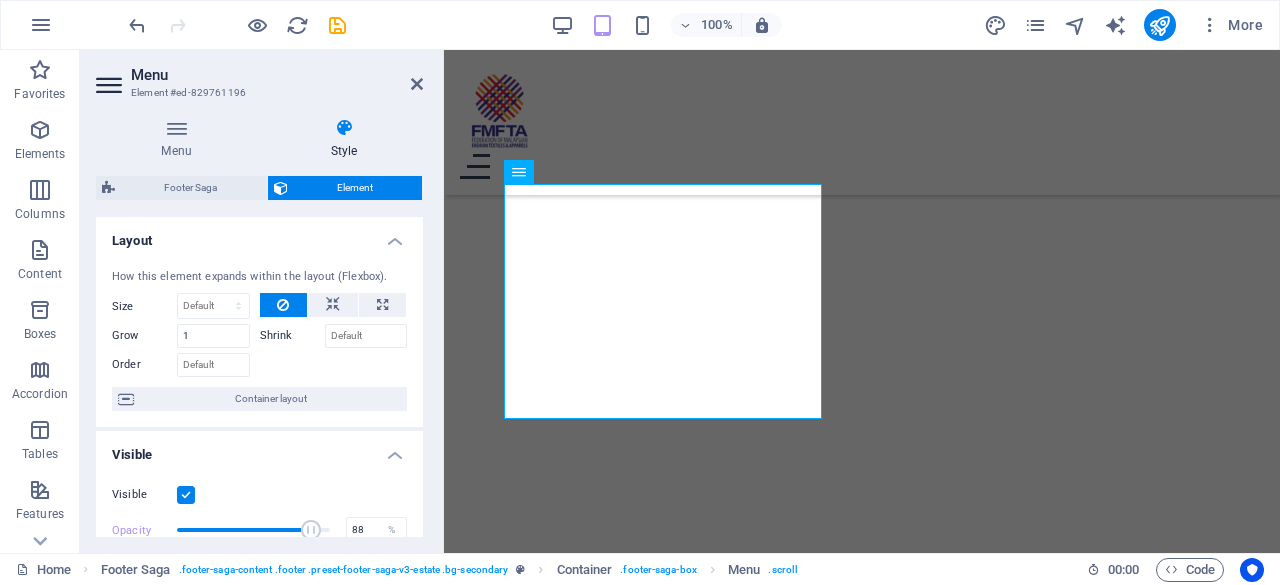 scroll, scrollTop: 112, scrollLeft: 0, axis: vertical 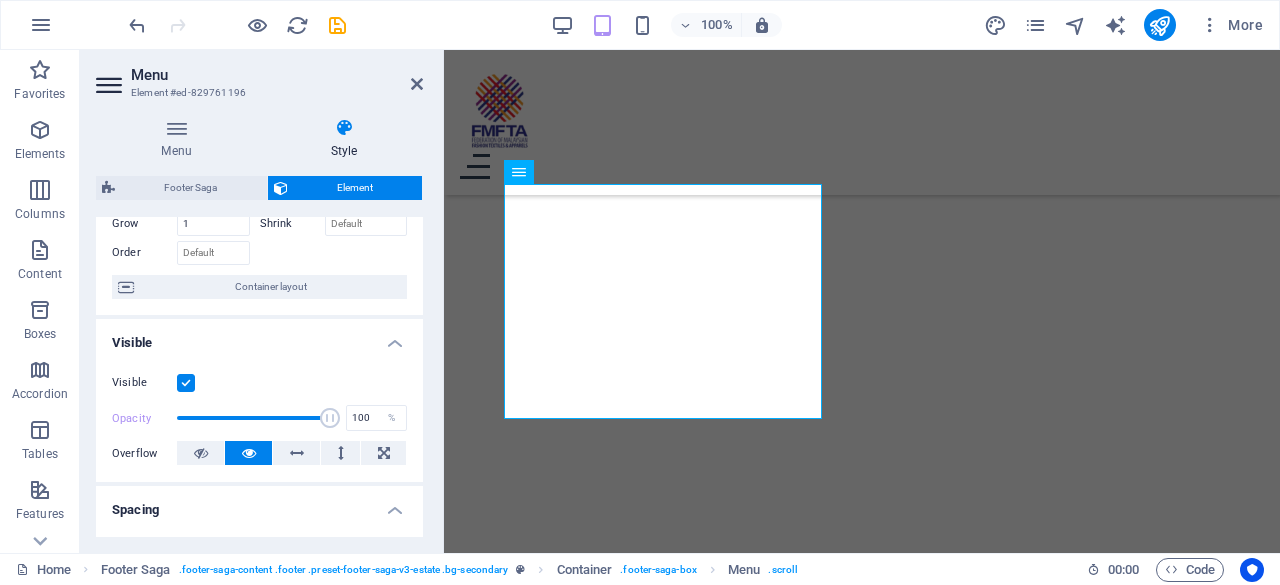drag, startPoint x: 310, startPoint y: 418, endPoint x: 372, endPoint y: 435, distance: 64.288414 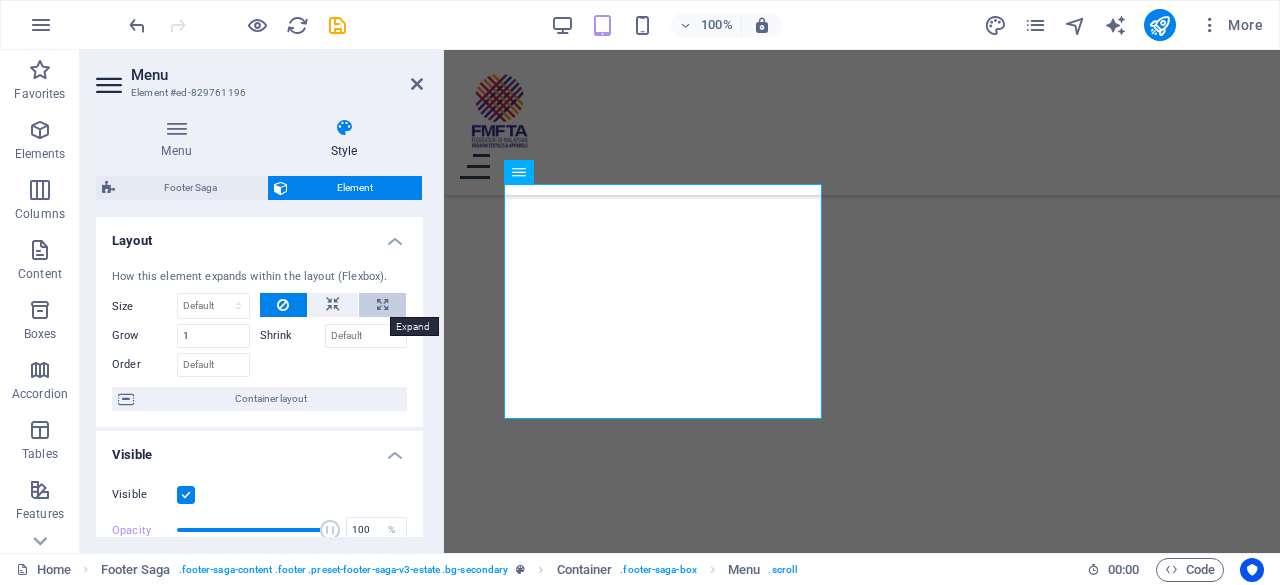 click at bounding box center [382, 305] 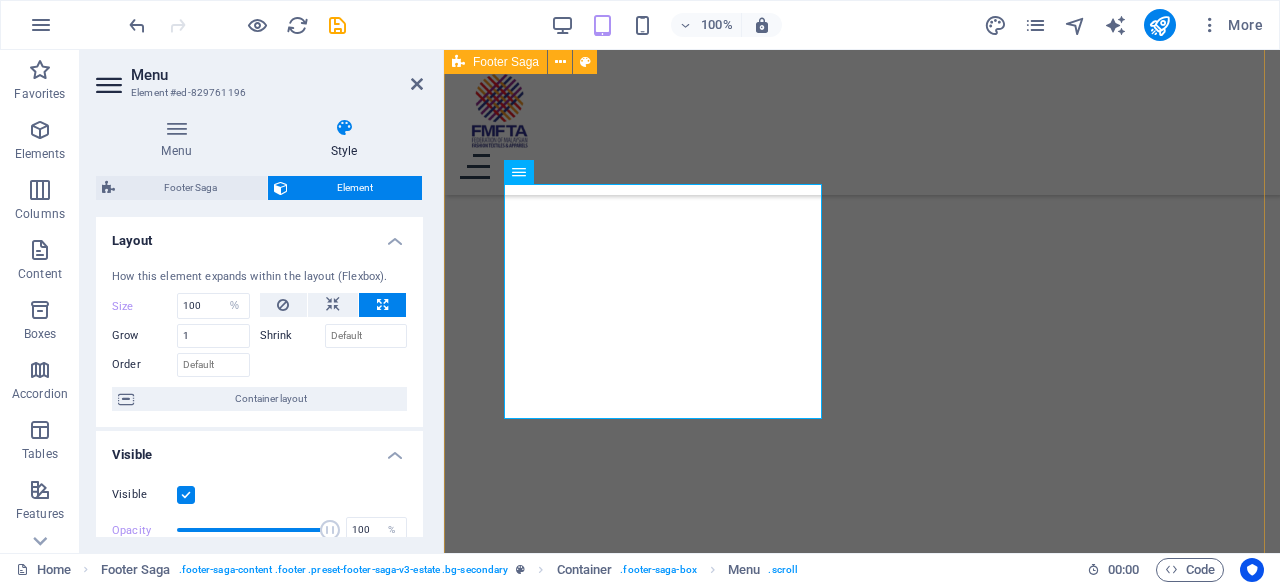 click on "pages Home Mission Events Contact About Us Contact LOCATION:
No. [NUMBER], [STREET], [STREET_NAME], [AREA], [POSTAL_CODE] [CITY], [COUNTRY] EMAIL:
[EMAIL] PHONE NUMBER:
[PHONE] FAX: [PHONE] Social media   © 2025 Federation of Malaysian Fashion, Textiles & Apparels (FMFTA). All rights reserved. Privacy Policy   |   Legal Notice" at bounding box center [862, 2181] 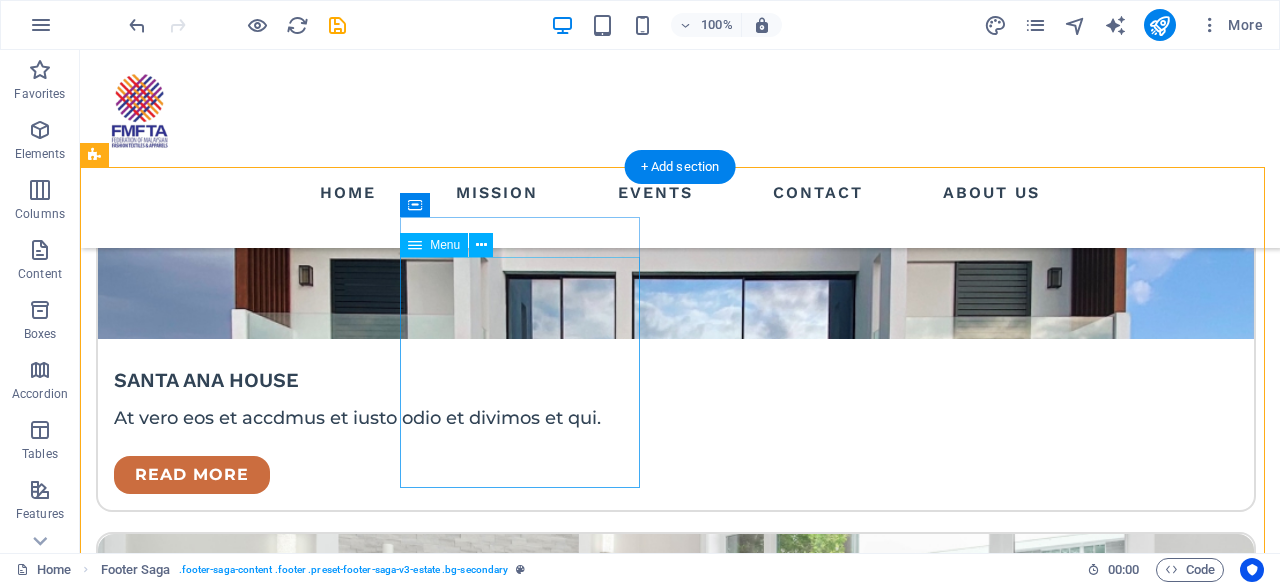 scroll, scrollTop: 3784, scrollLeft: 0, axis: vertical 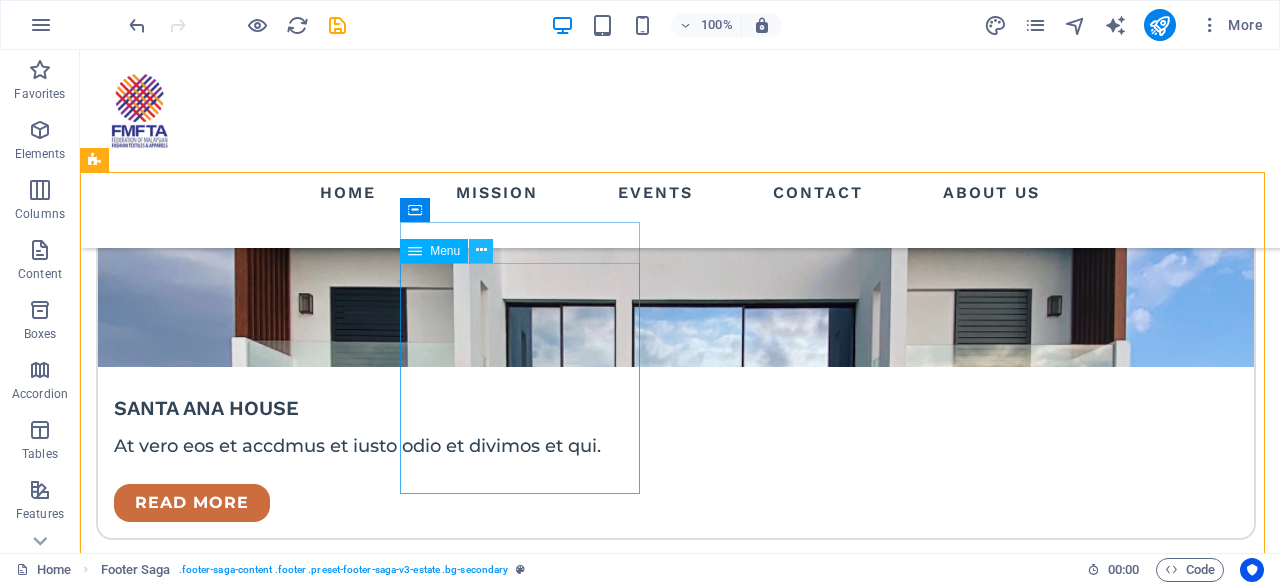 click at bounding box center (481, 250) 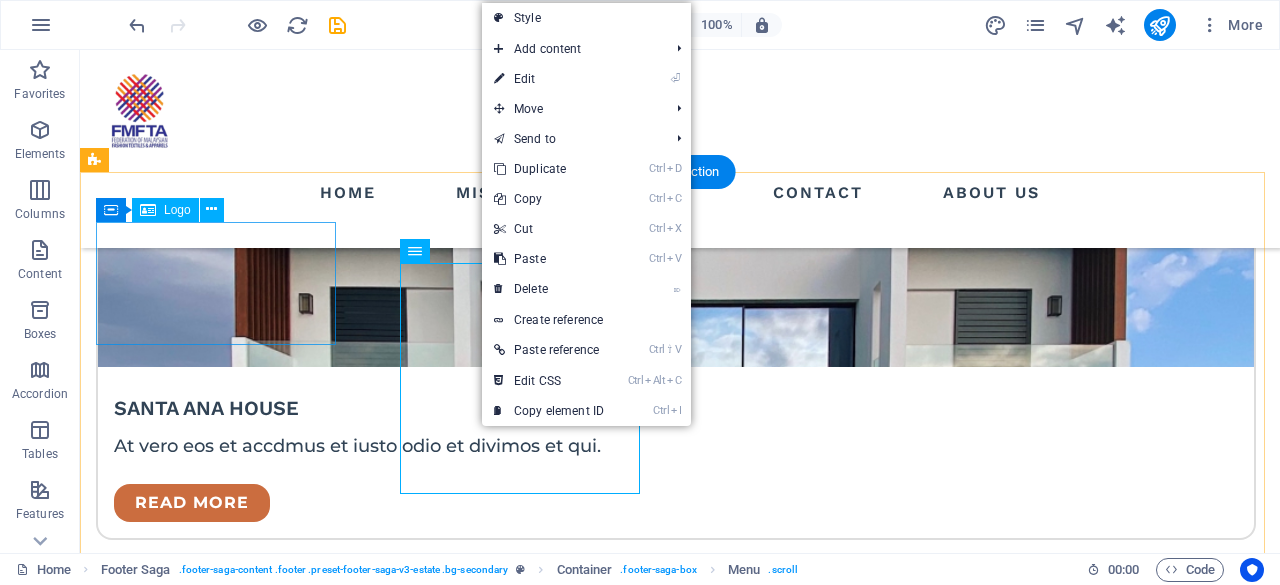 click at bounding box center [217, 2811] 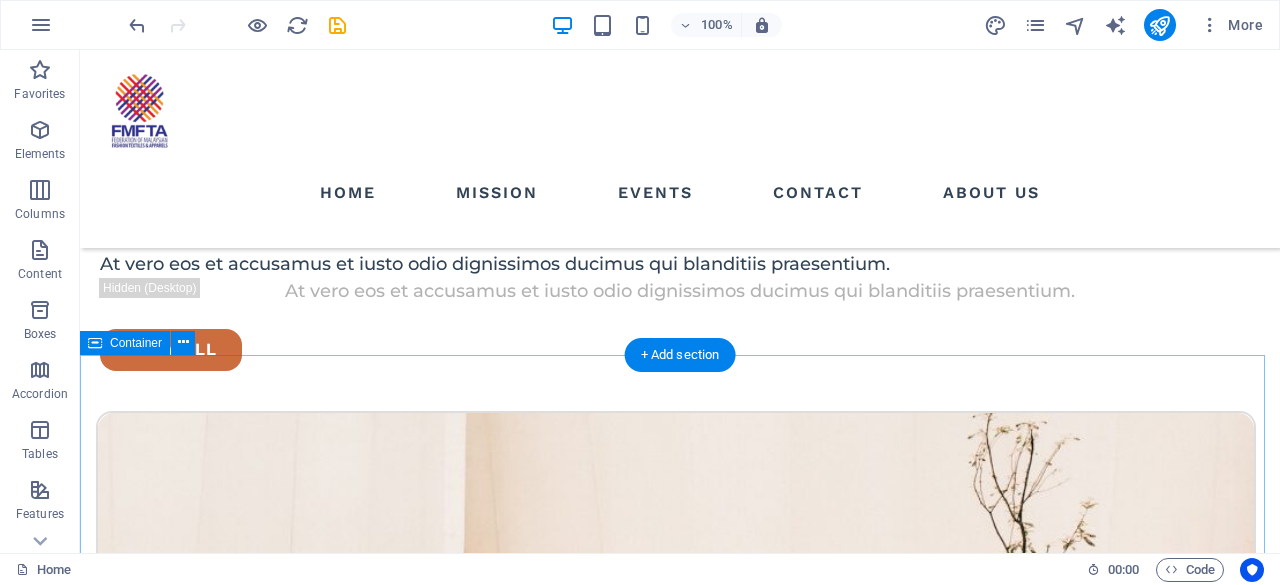 scroll, scrollTop: 3145, scrollLeft: 0, axis: vertical 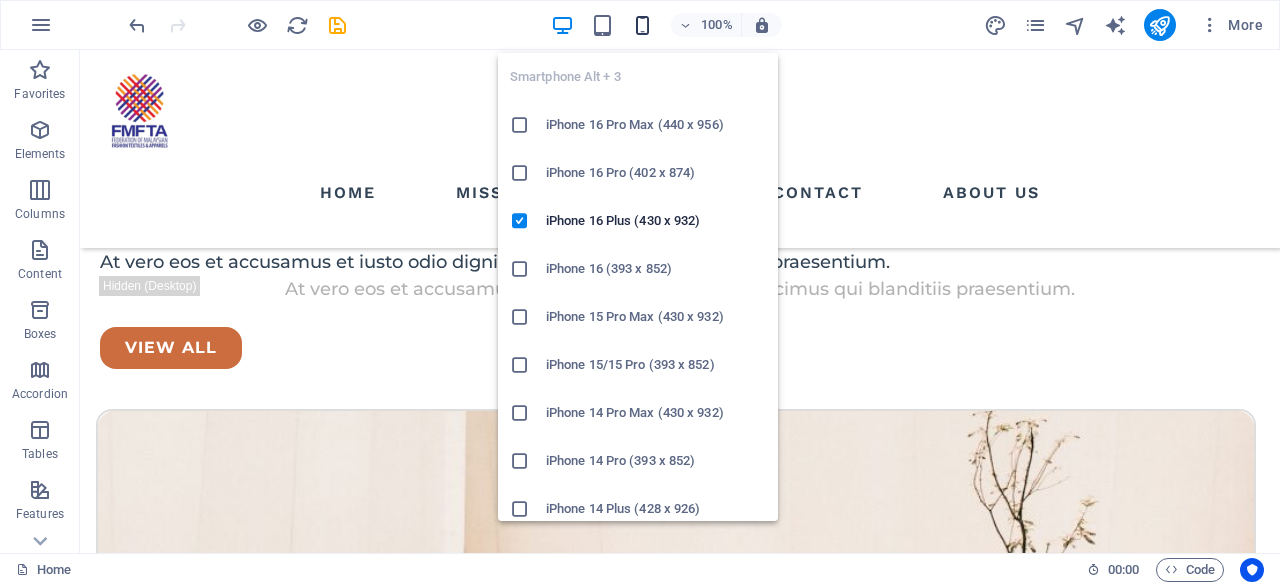 click at bounding box center (642, 25) 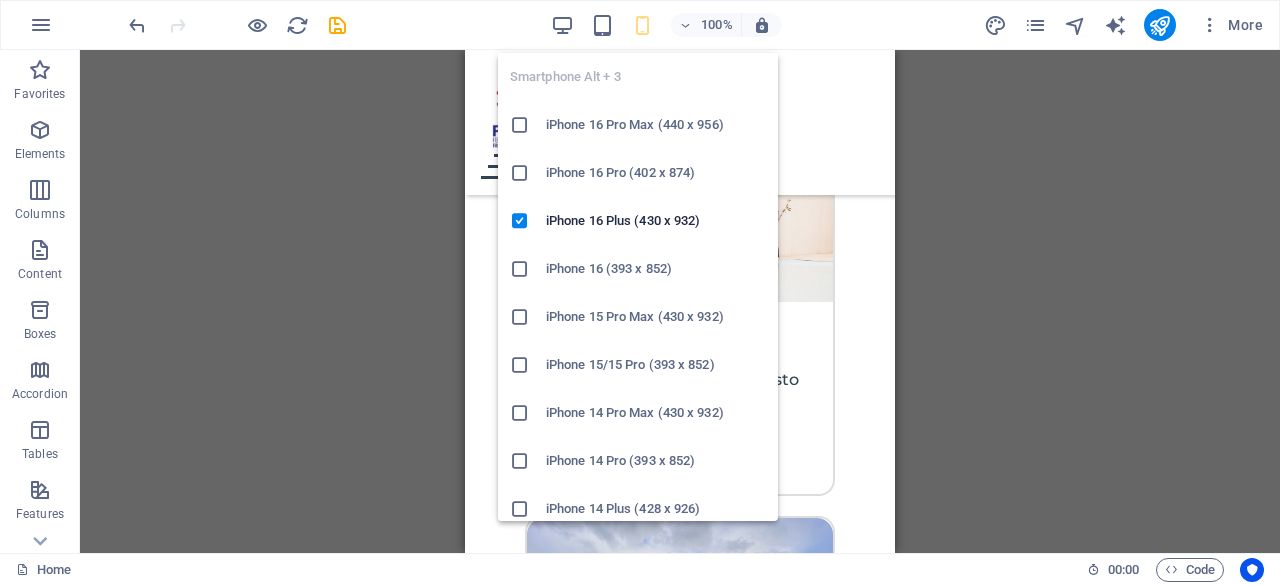 click at bounding box center (642, 25) 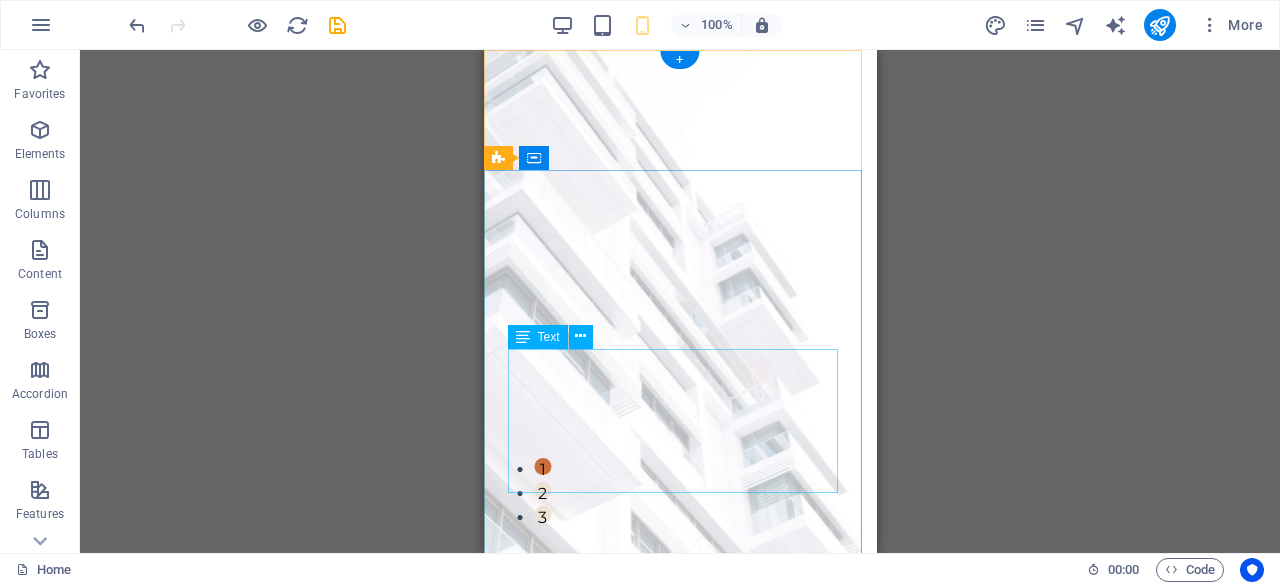 scroll, scrollTop: 0, scrollLeft: 0, axis: both 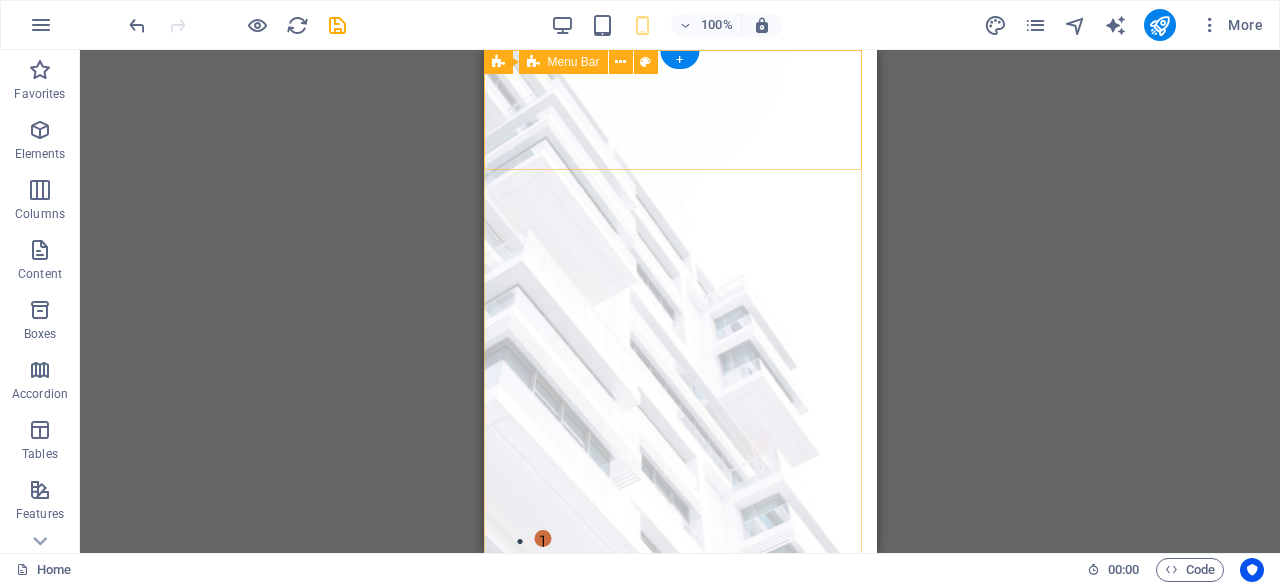 click on "Home Mission Events Contact About Us" at bounding box center (679, 711) 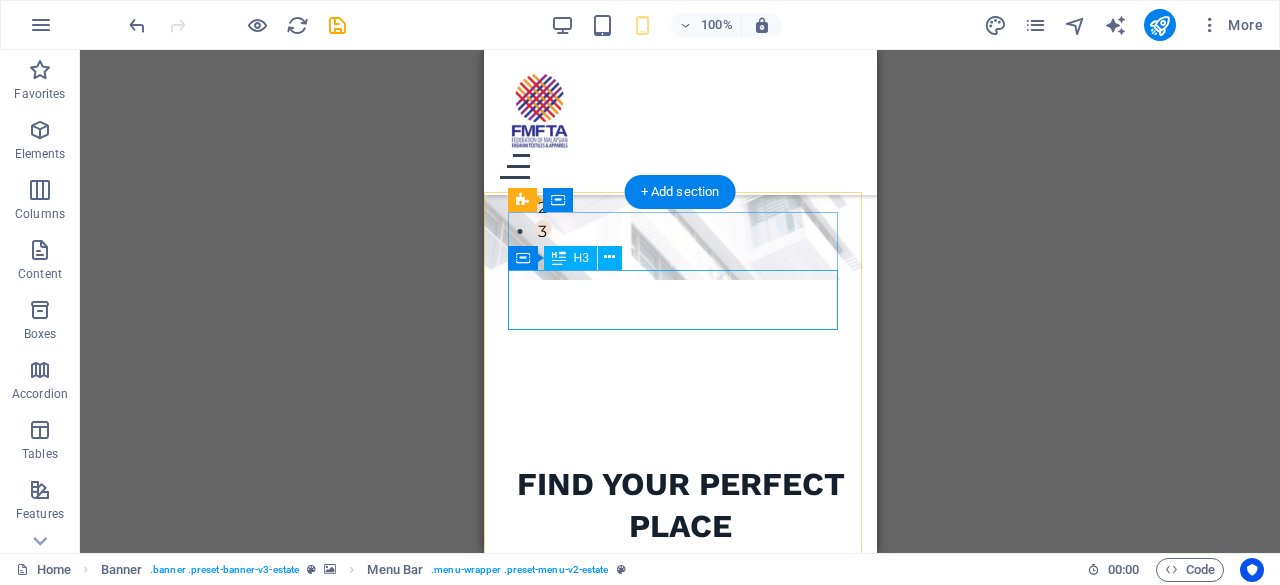 scroll, scrollTop: 679, scrollLeft: 0, axis: vertical 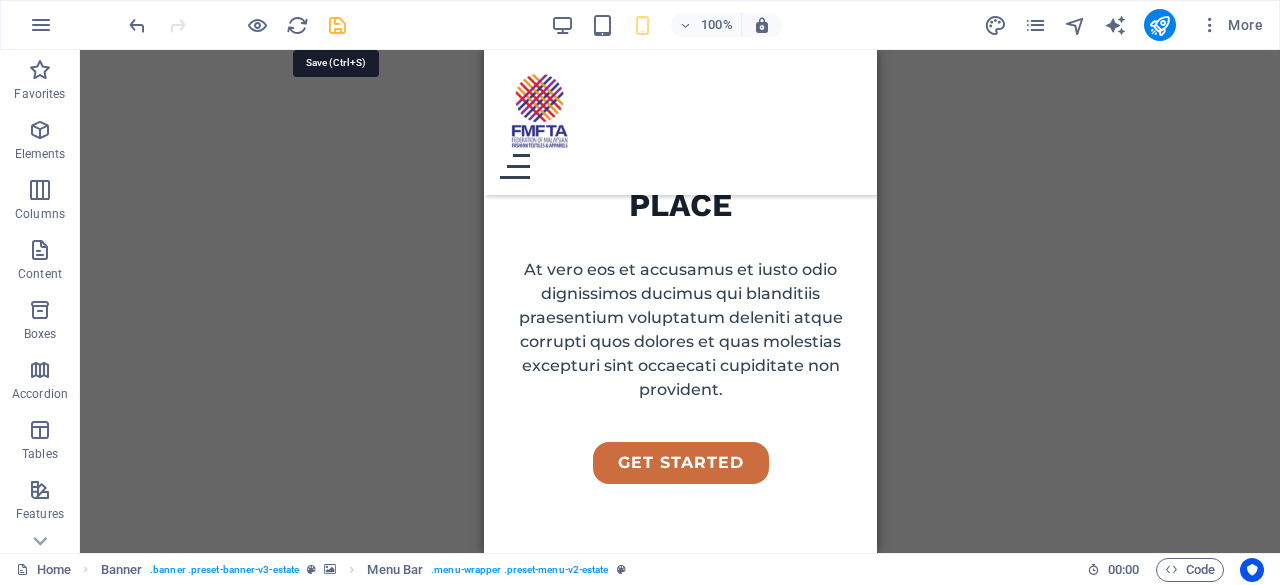click at bounding box center (337, 25) 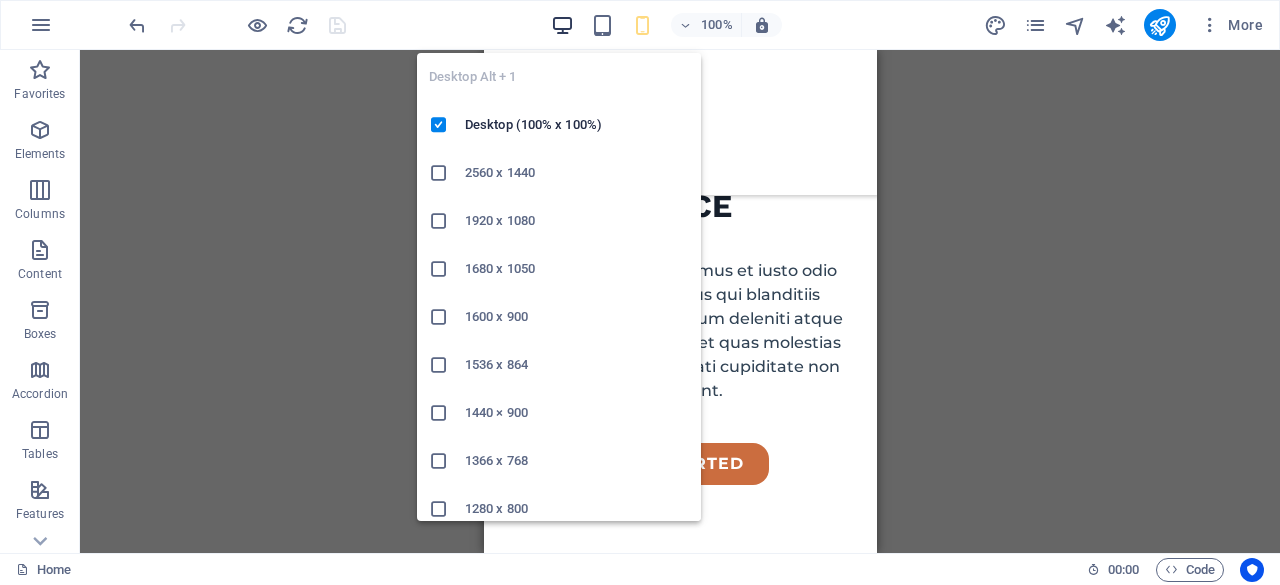 click at bounding box center (562, 25) 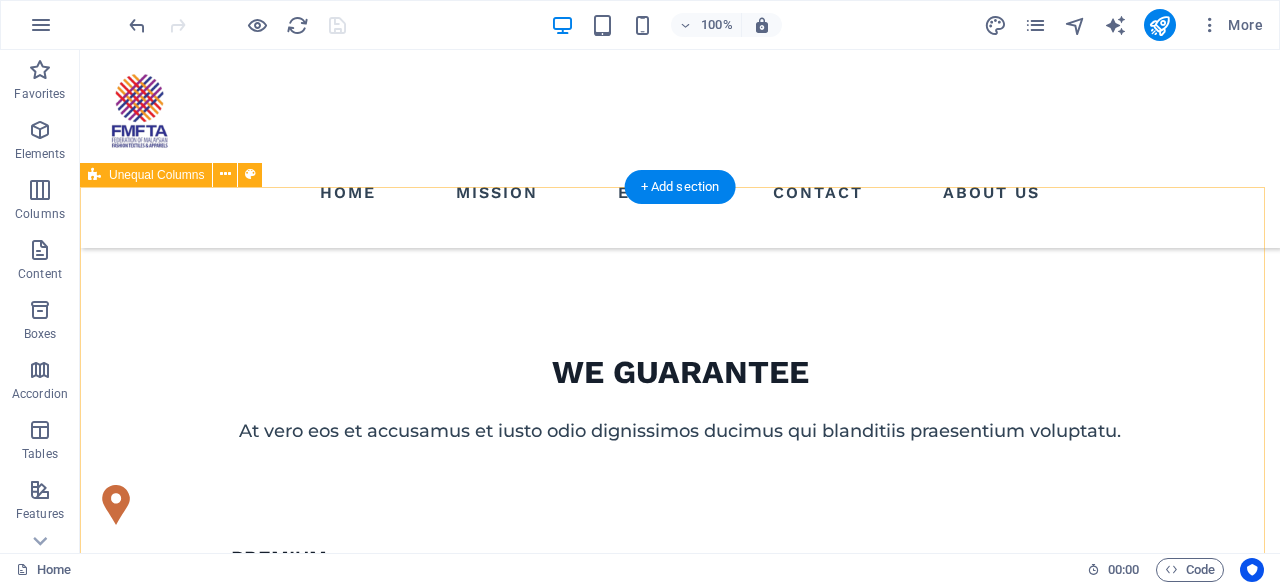 scroll, scrollTop: 906, scrollLeft: 0, axis: vertical 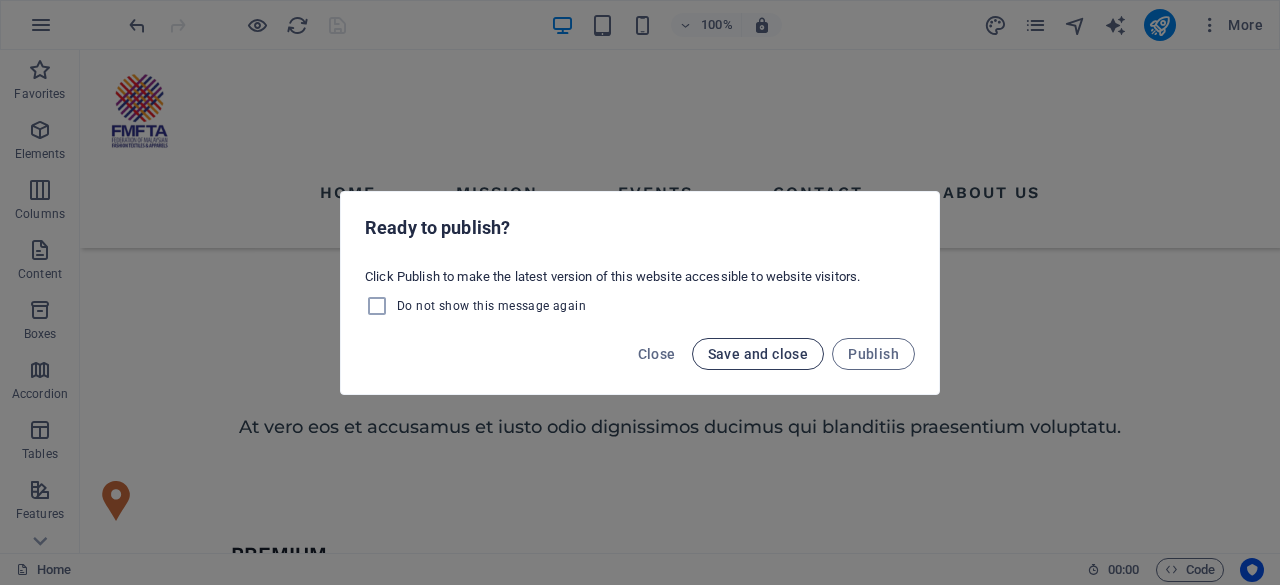 click on "Save and close" at bounding box center (758, 354) 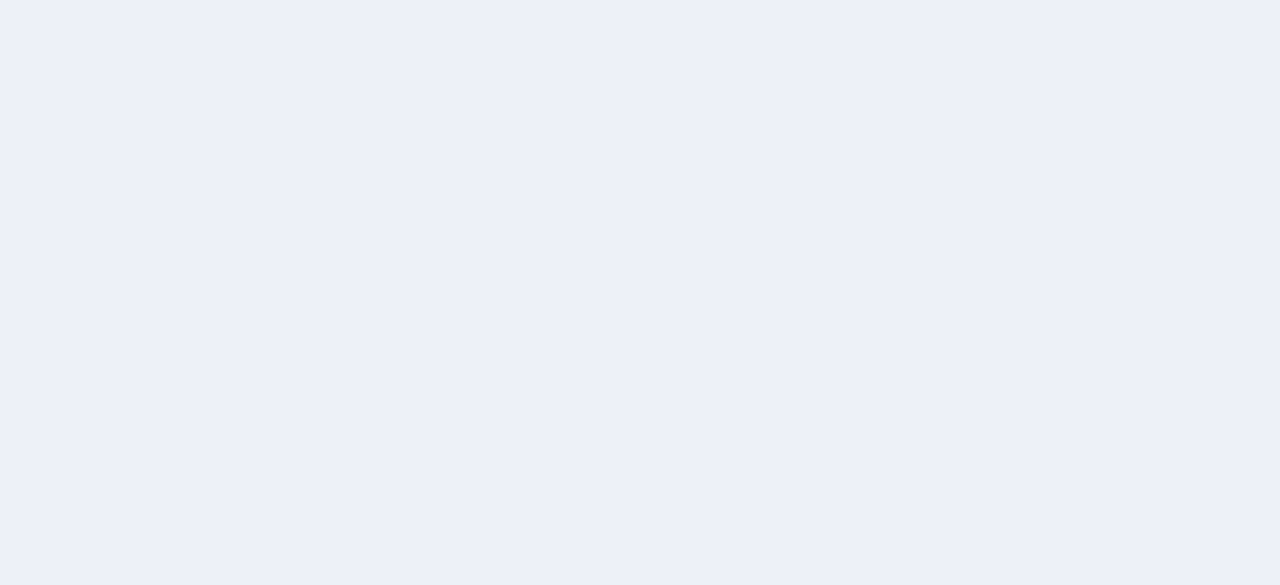 scroll, scrollTop: 0, scrollLeft: 0, axis: both 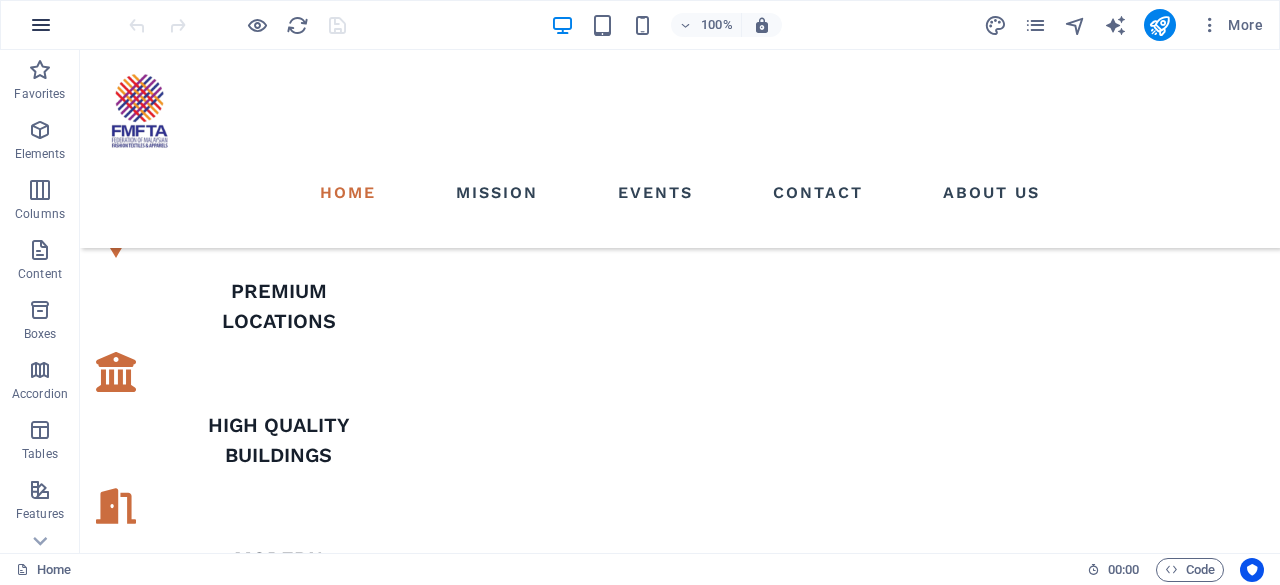 click at bounding box center (41, 25) 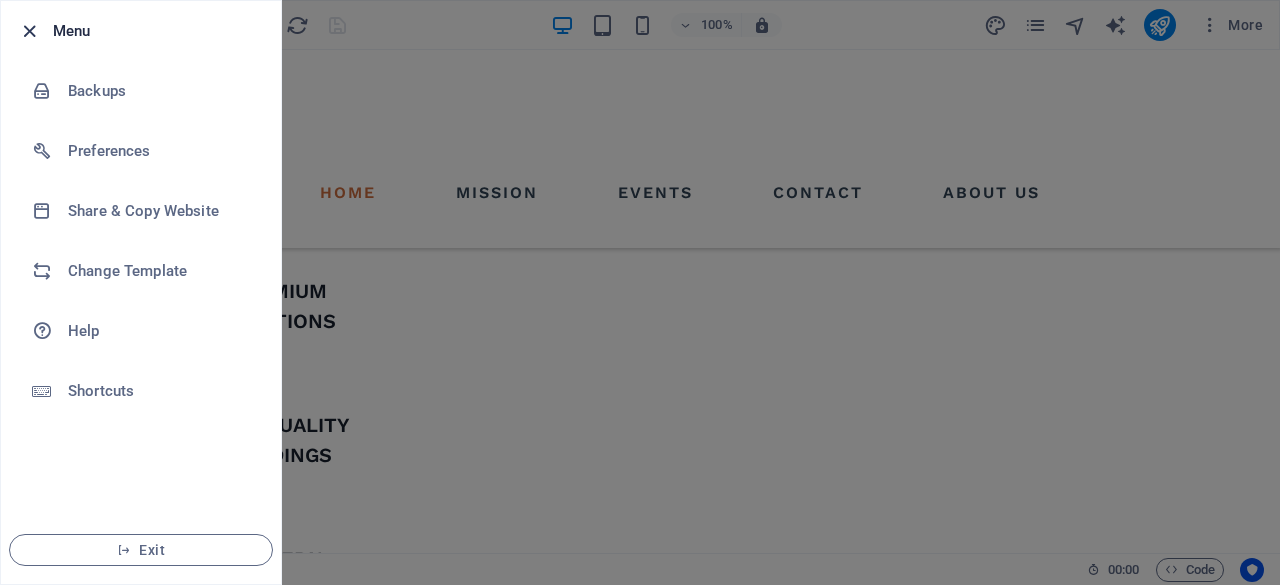 click at bounding box center [29, 31] 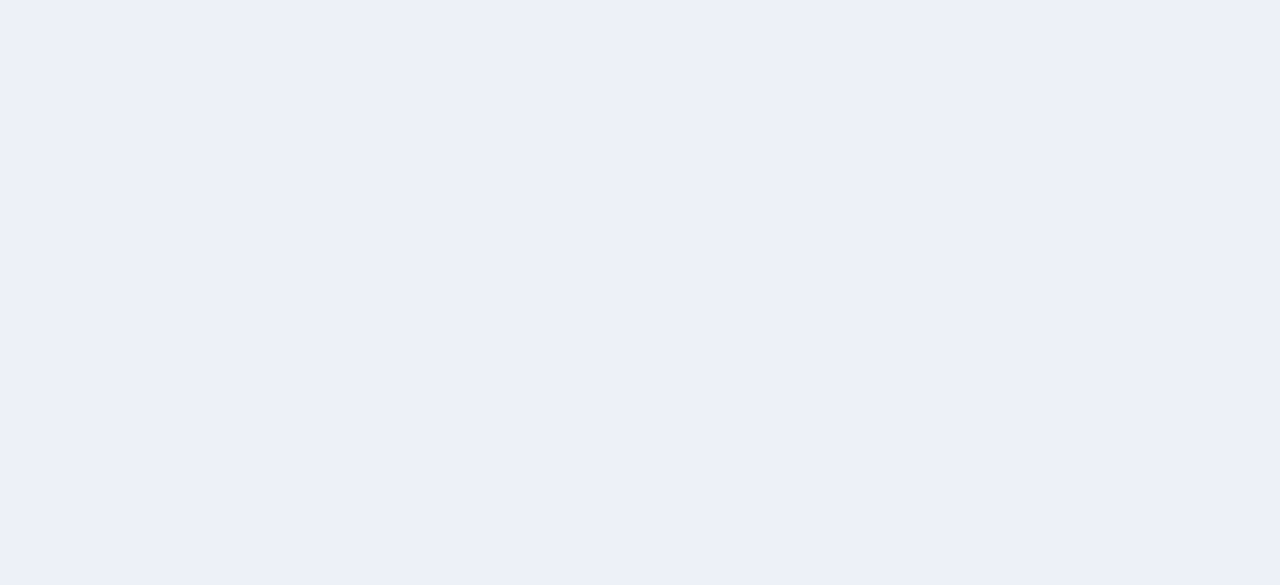 scroll, scrollTop: 0, scrollLeft: 0, axis: both 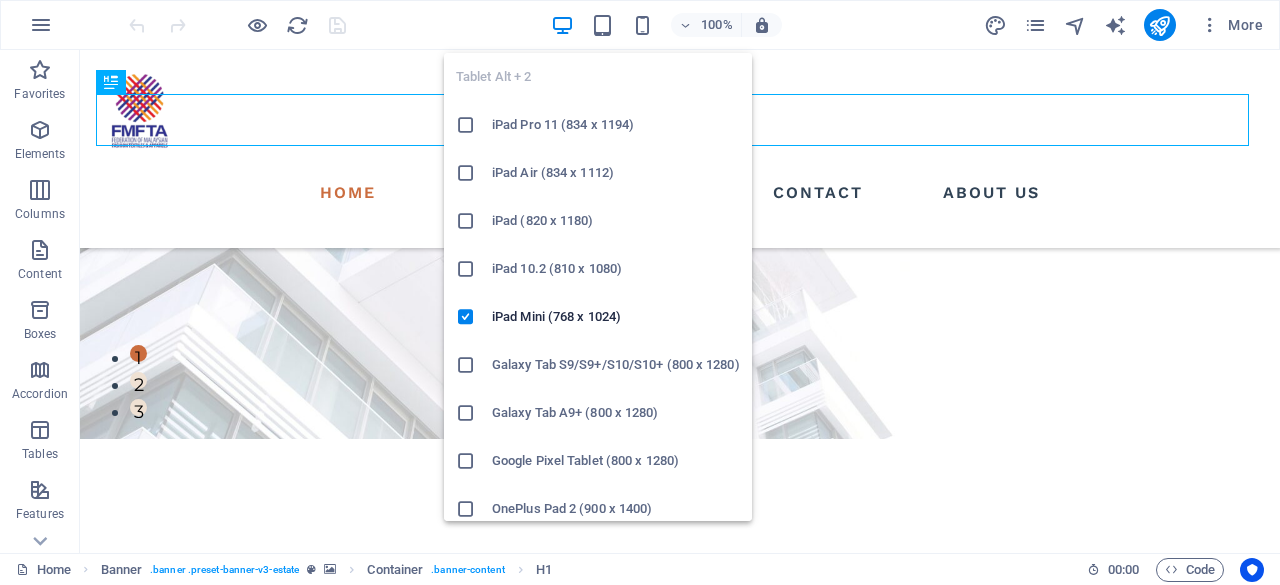 click on "iPad Pro 11 (834 x 1194)" at bounding box center (598, 125) 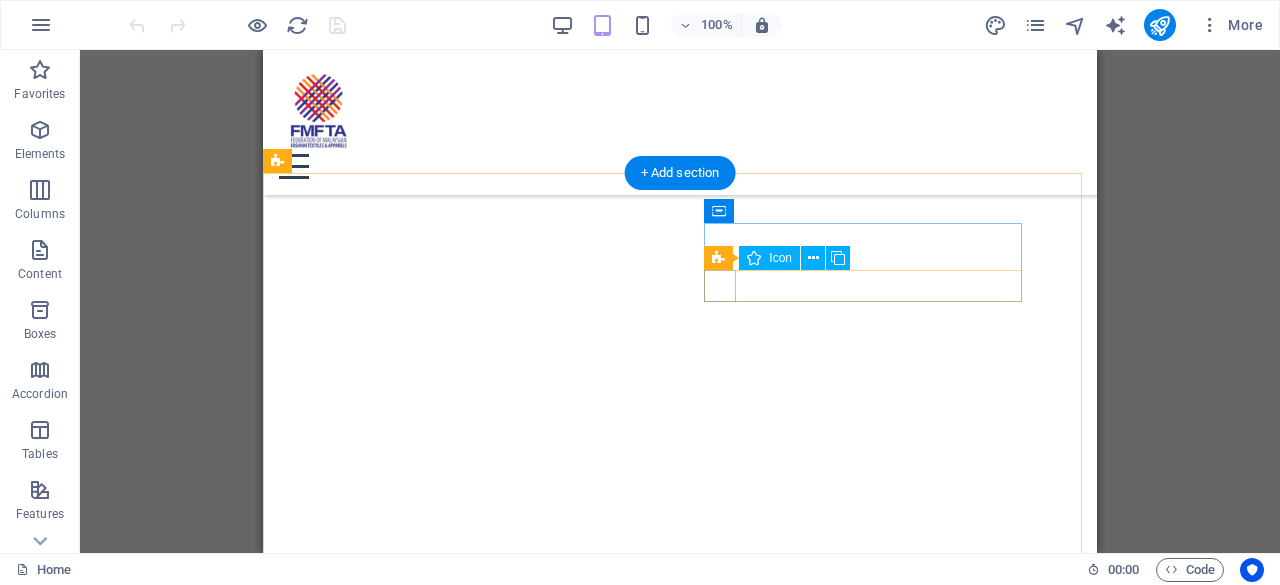 scroll, scrollTop: 5414, scrollLeft: 0, axis: vertical 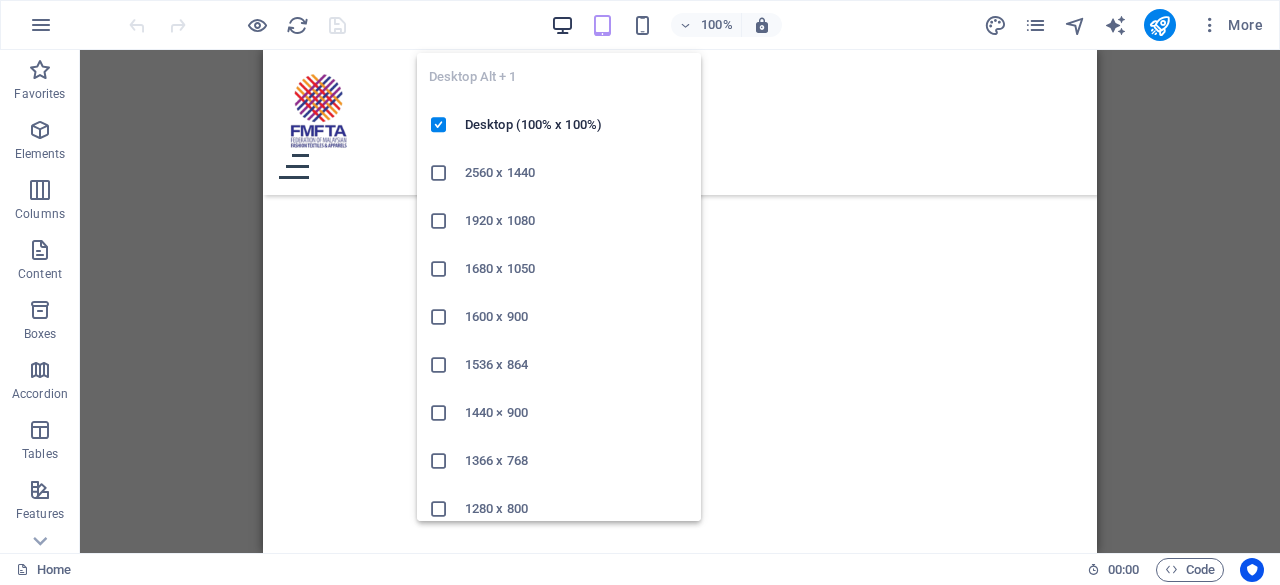 click at bounding box center [562, 25] 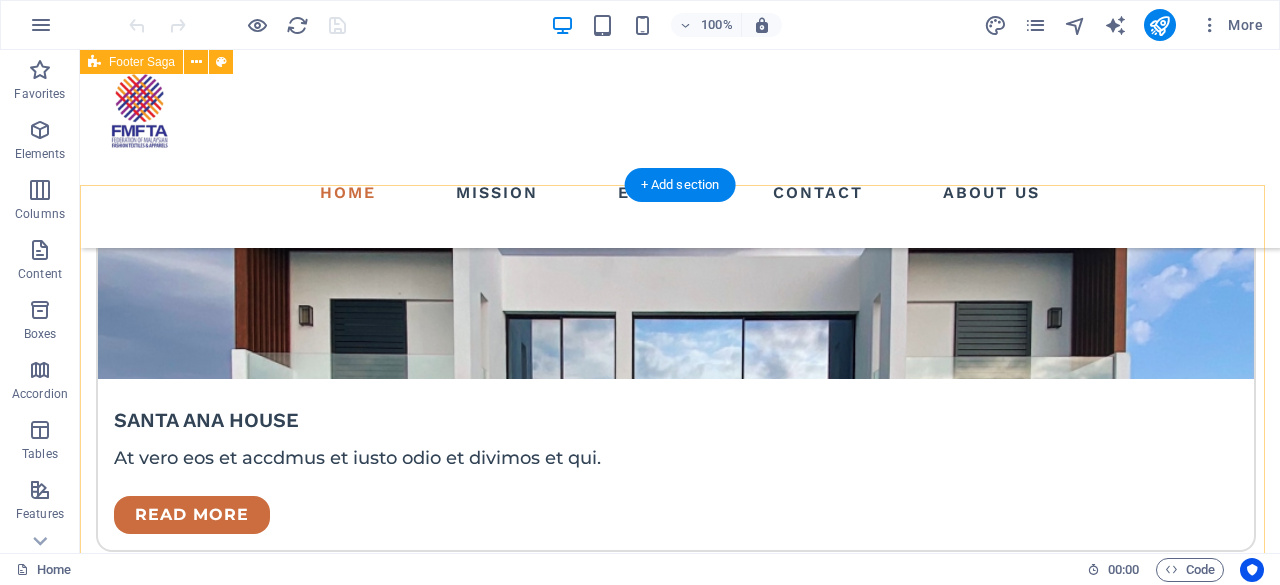 scroll, scrollTop: 3771, scrollLeft: 0, axis: vertical 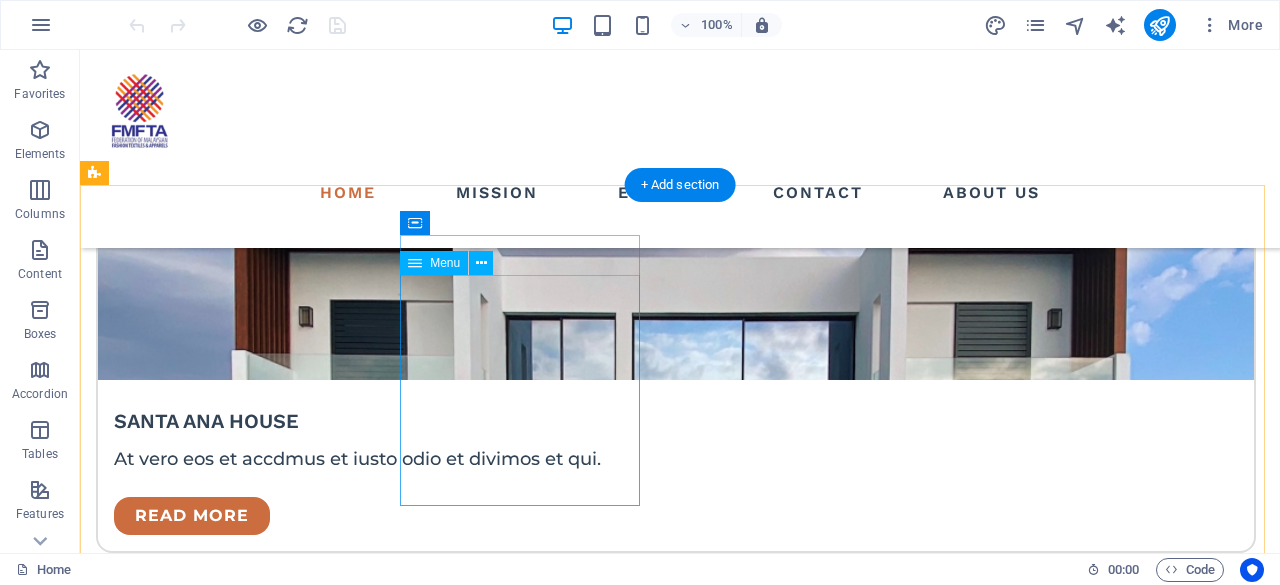 click on "Home Mission Events Contact About Us" at bounding box center [217, 3074] 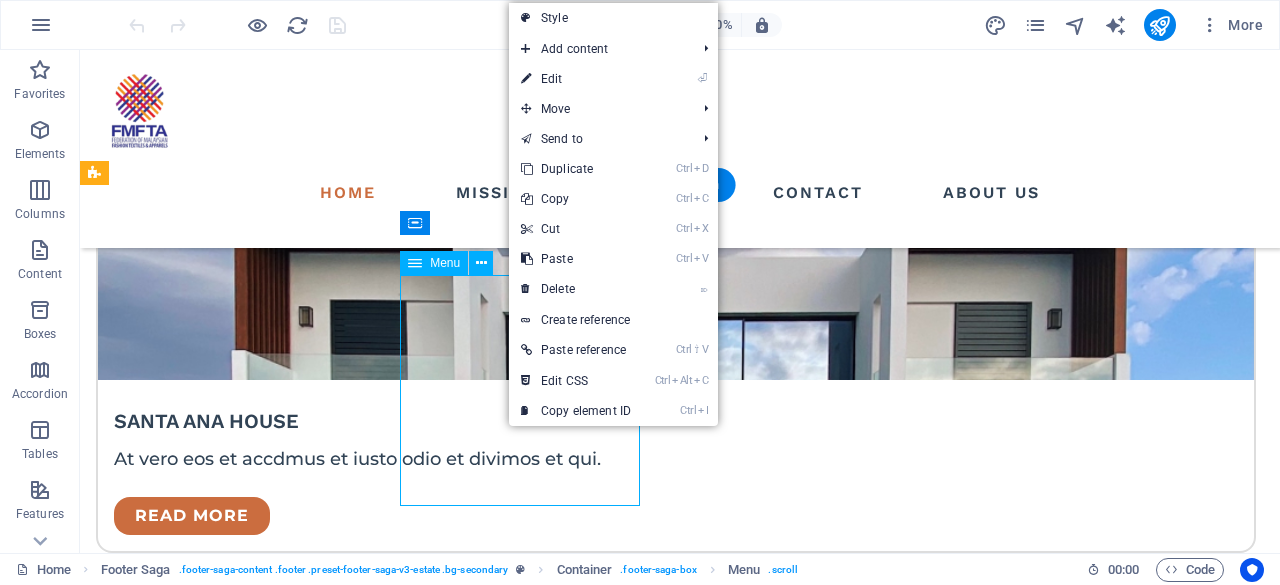 click on "Home Mission Events Contact About Us" at bounding box center [217, 3074] 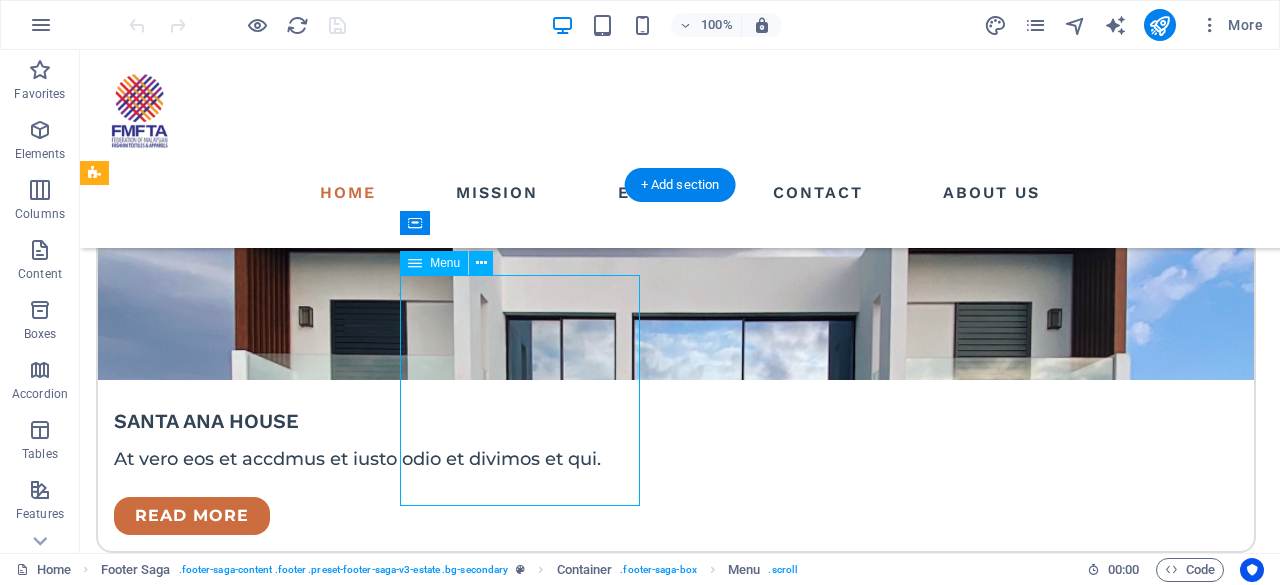click on "Home Mission Events Contact About Us" at bounding box center [217, 3074] 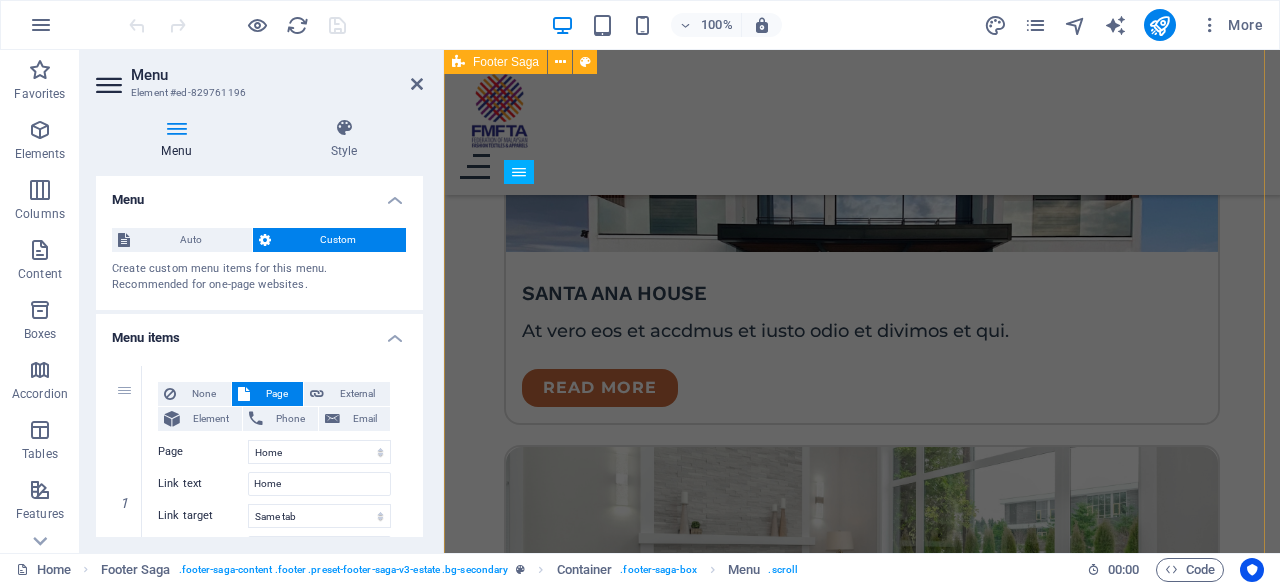 scroll, scrollTop: 5468, scrollLeft: 0, axis: vertical 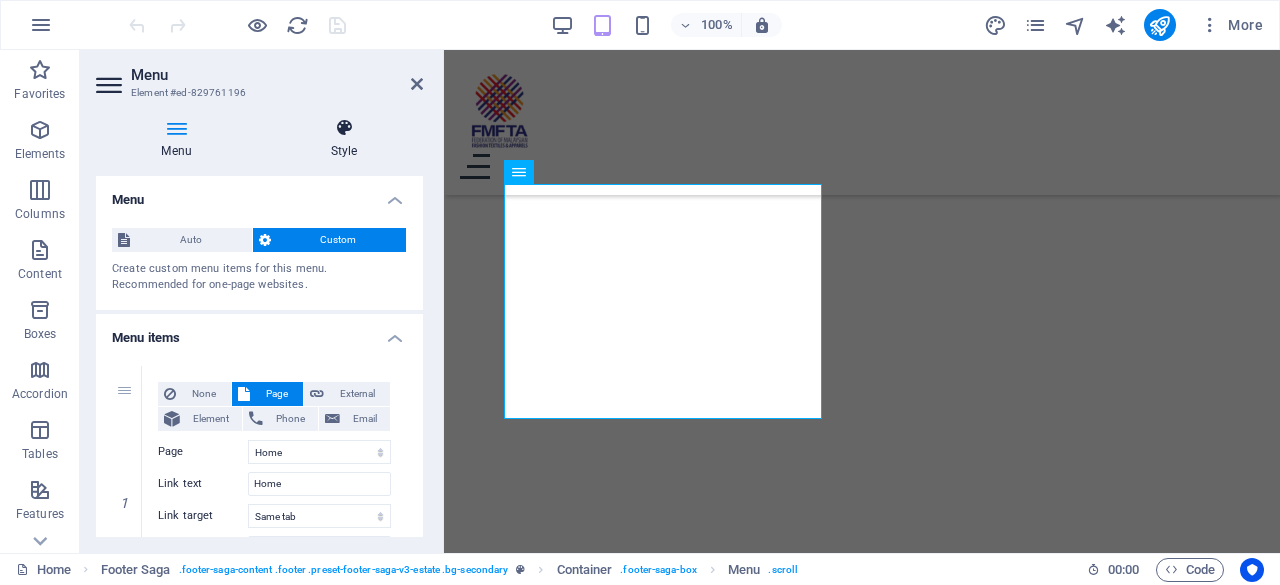 click at bounding box center [344, 128] 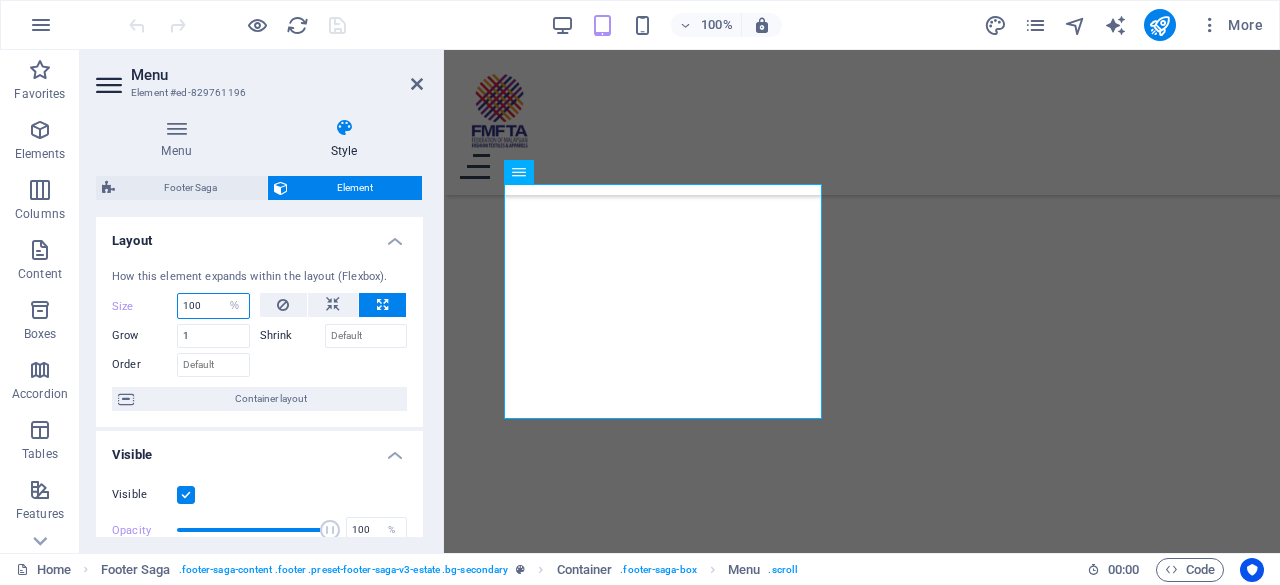 click on "100" at bounding box center (213, 306) 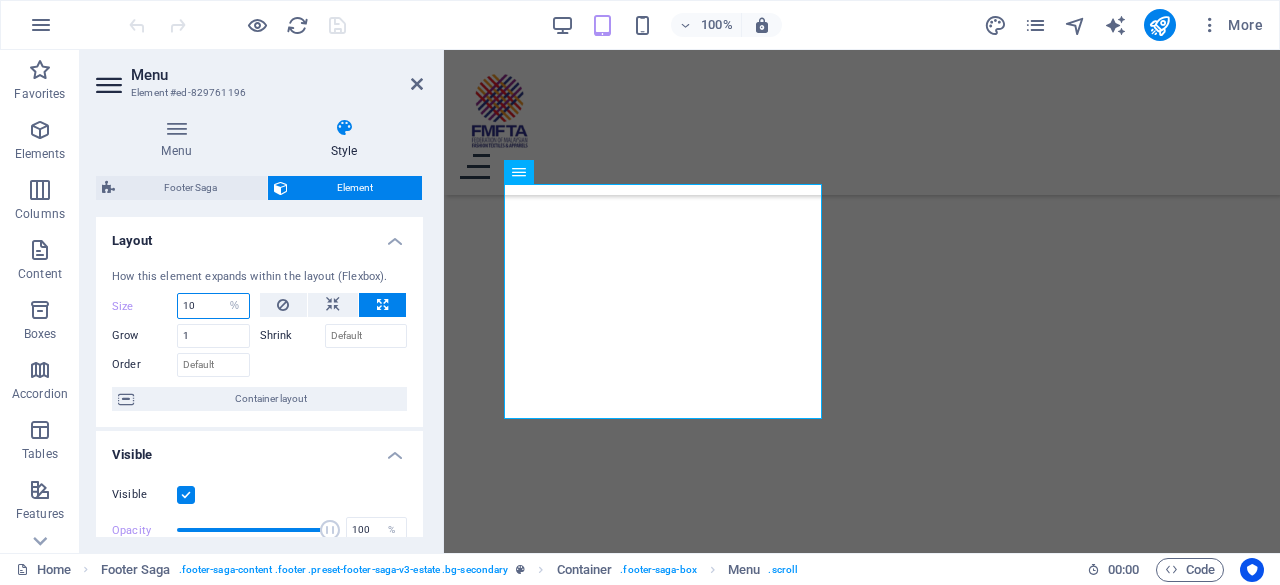 type on "1" 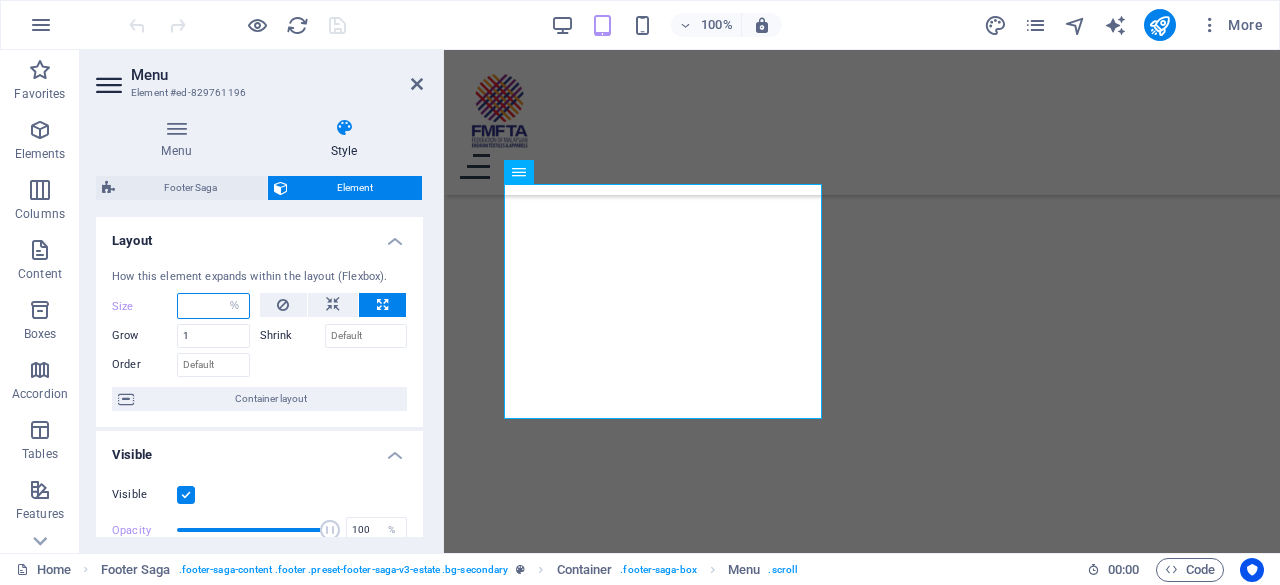 type on "8" 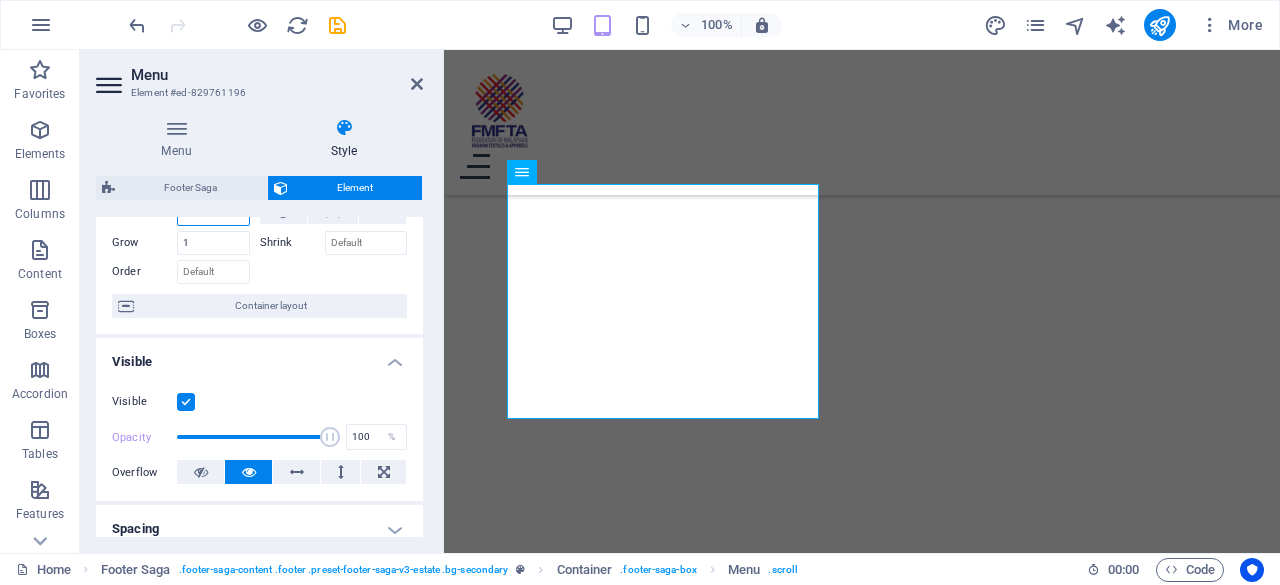 scroll, scrollTop: 97, scrollLeft: 0, axis: vertical 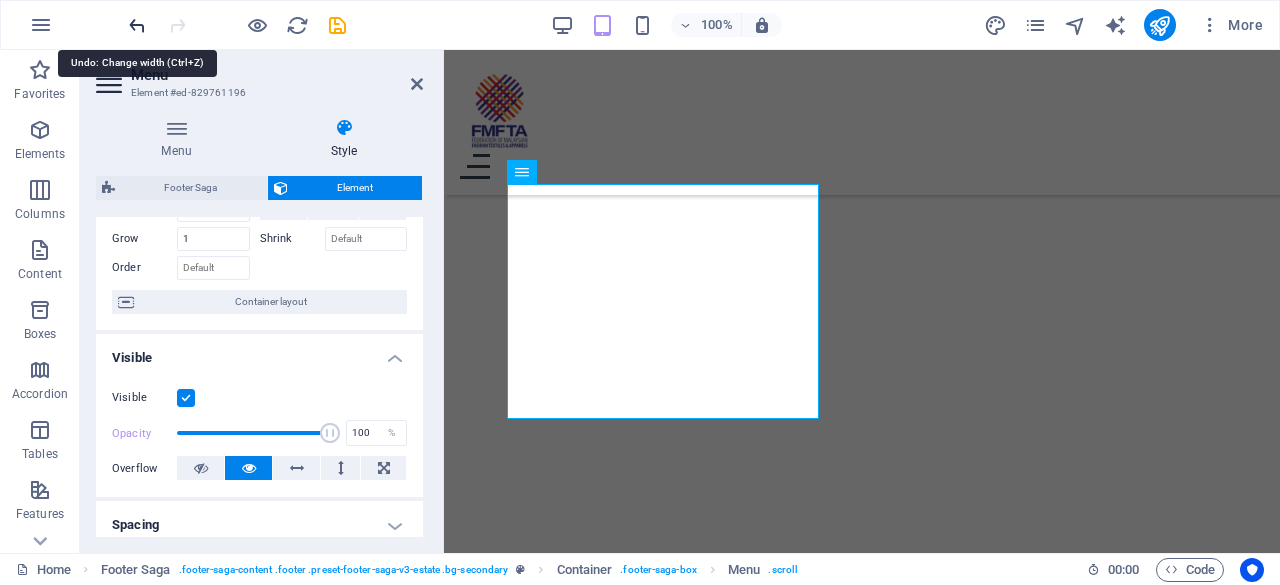 click at bounding box center [137, 25] 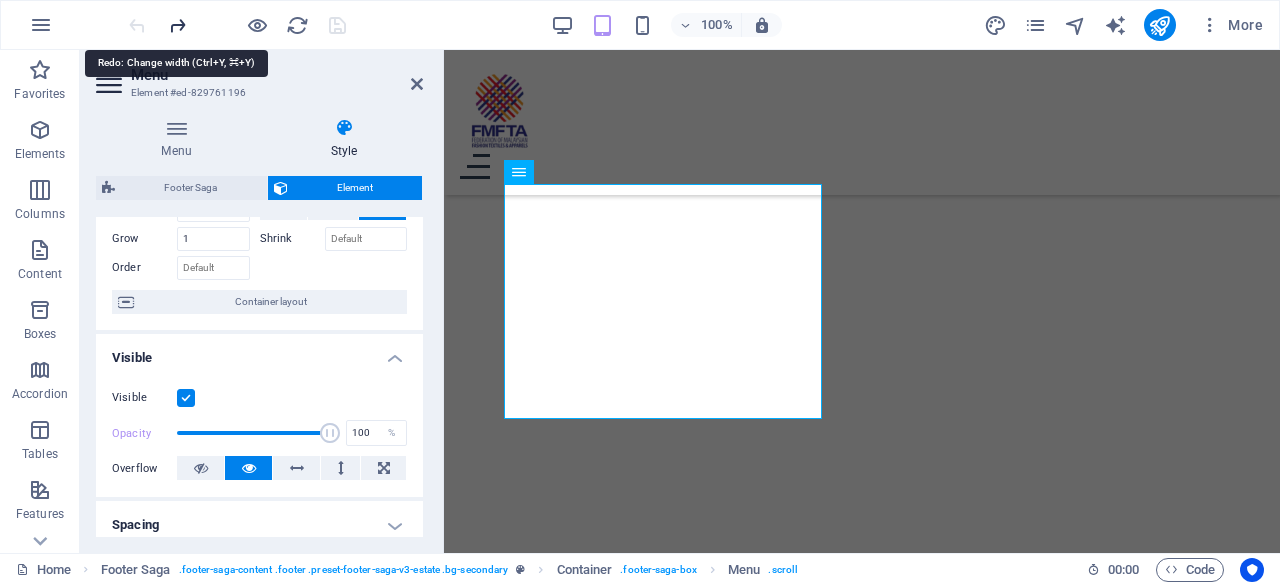 click at bounding box center (177, 25) 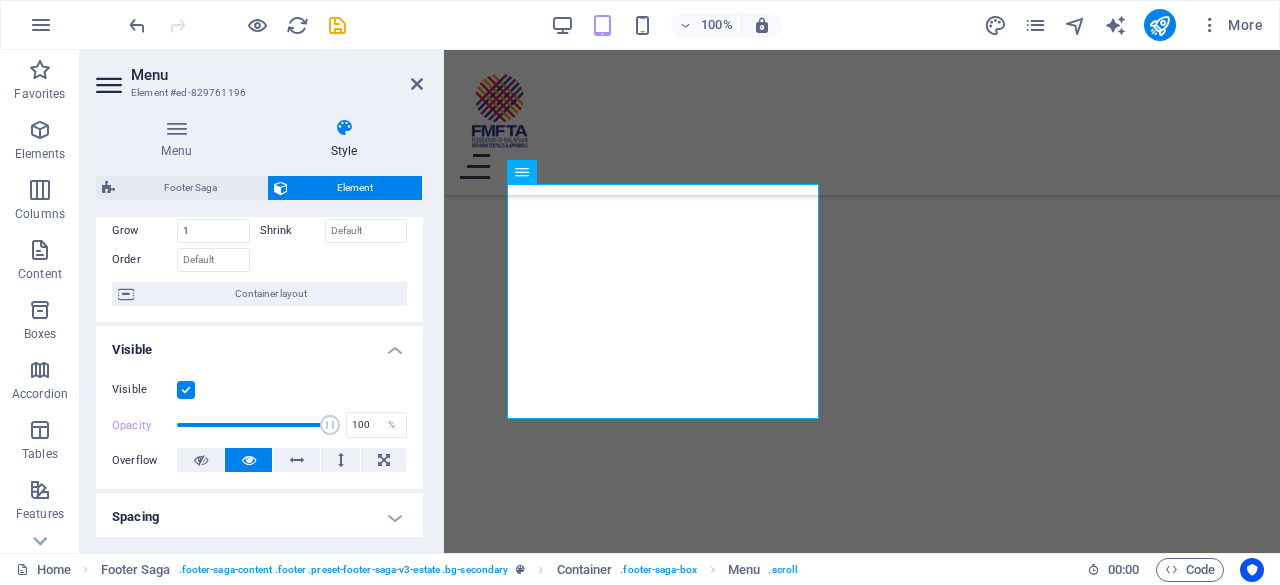 scroll, scrollTop: 123, scrollLeft: 0, axis: vertical 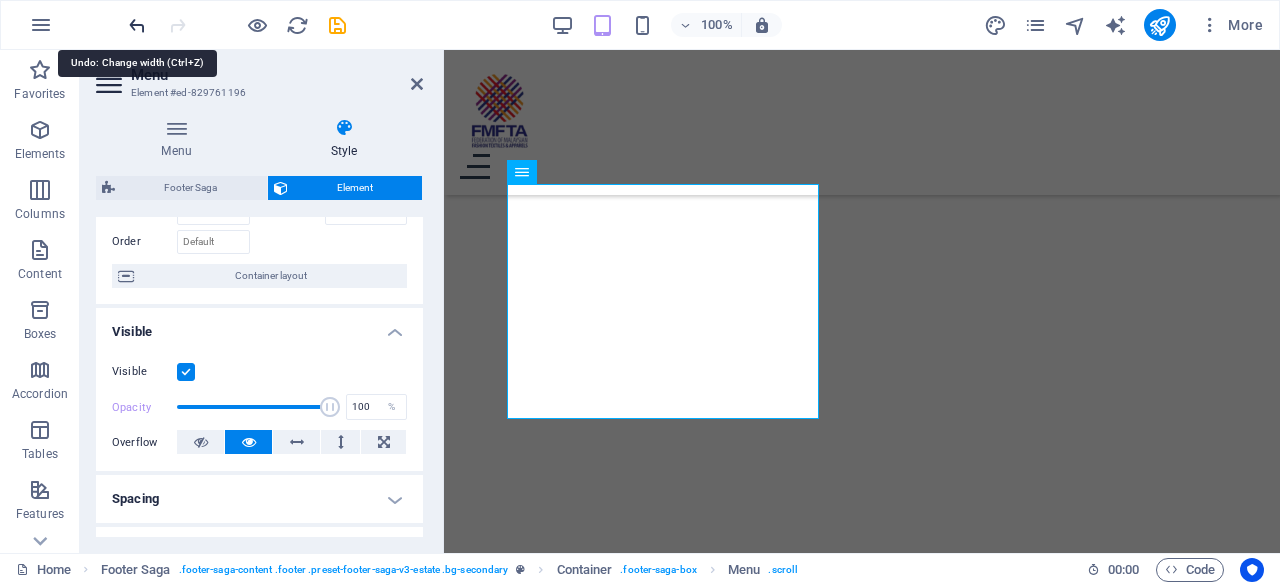 click at bounding box center [137, 25] 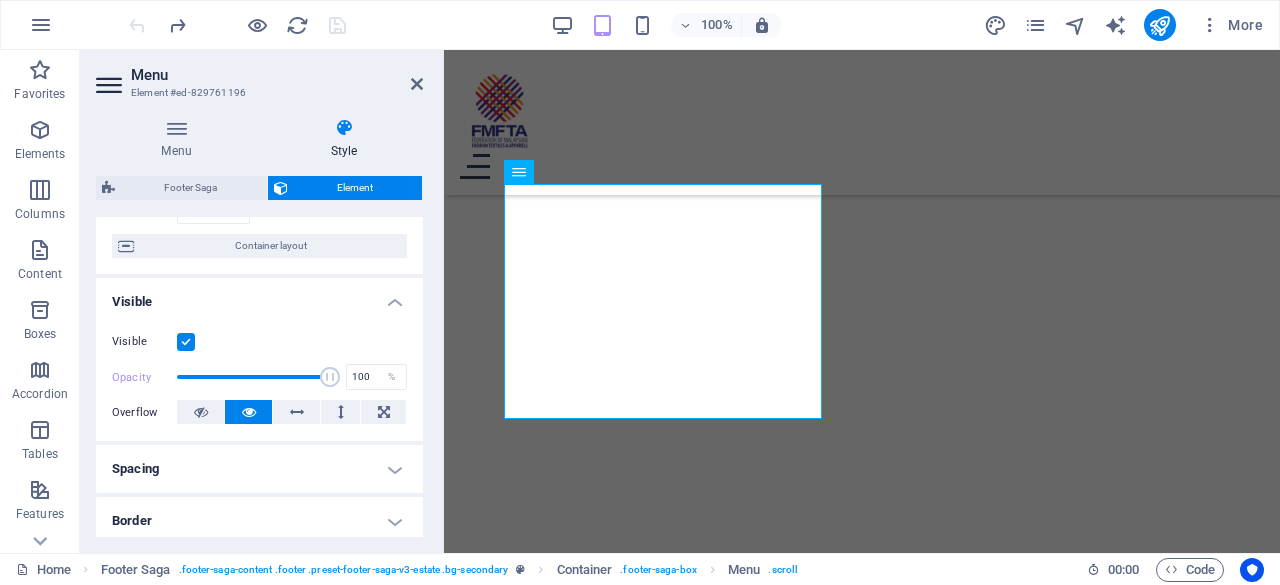 scroll, scrollTop: 255, scrollLeft: 0, axis: vertical 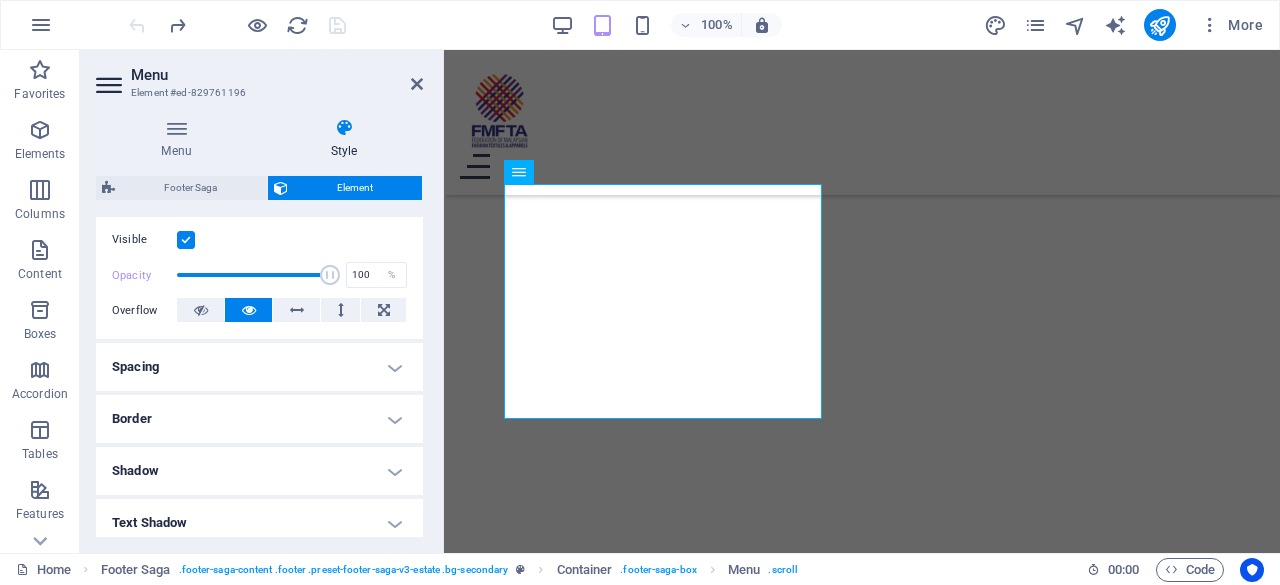 click on "Spacing" at bounding box center (259, 367) 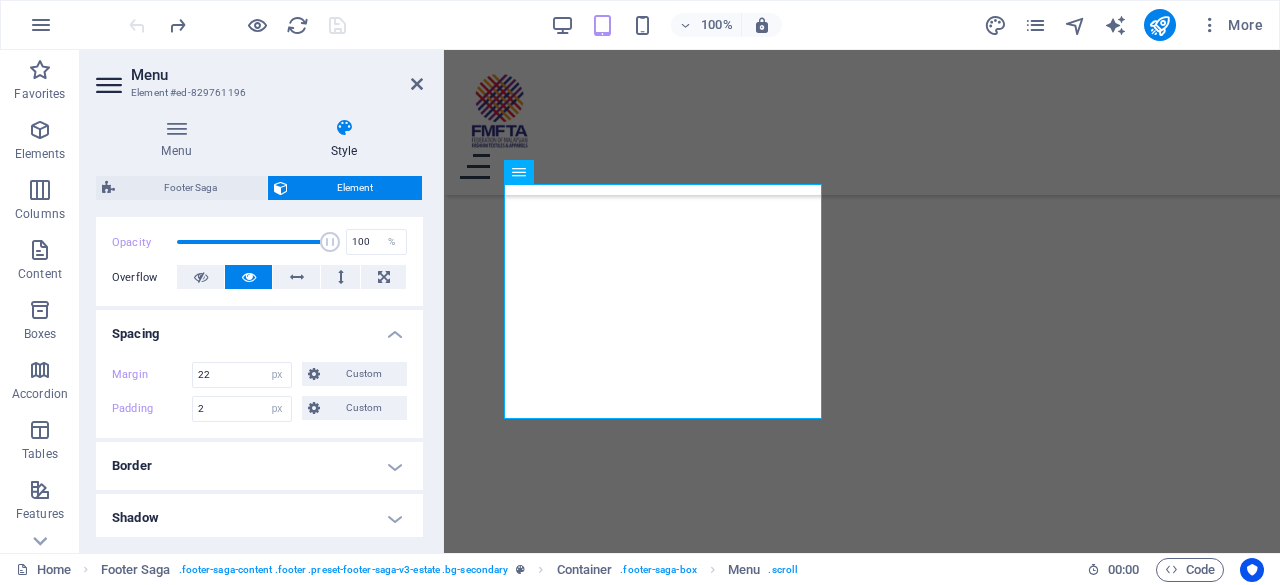 scroll, scrollTop: 289, scrollLeft: 0, axis: vertical 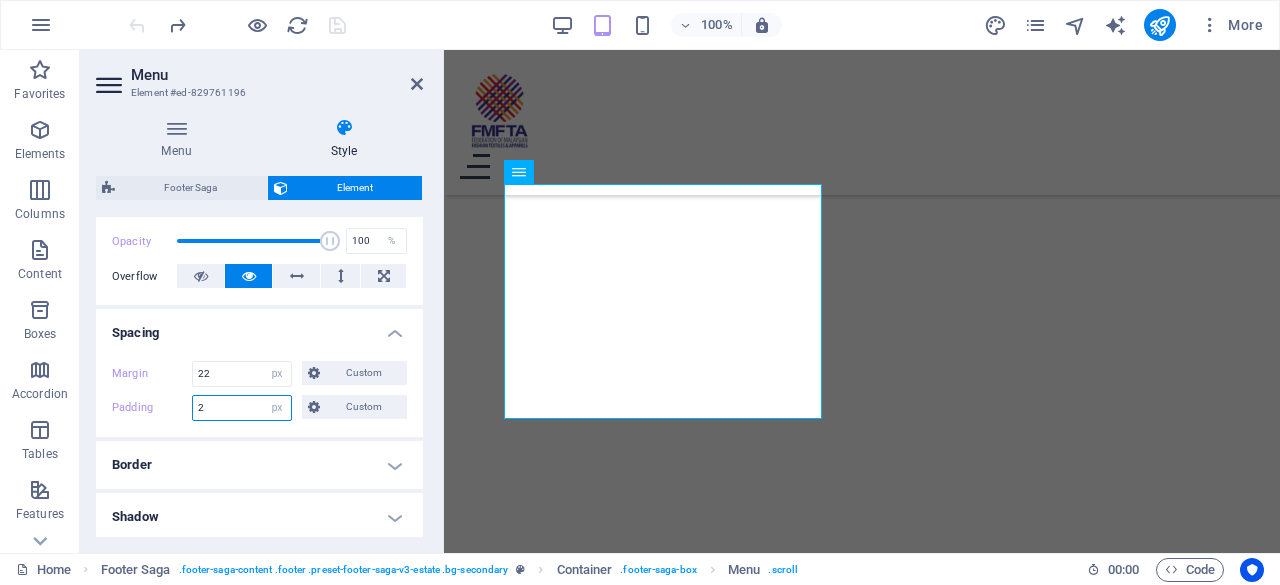 click on "2" at bounding box center [242, 408] 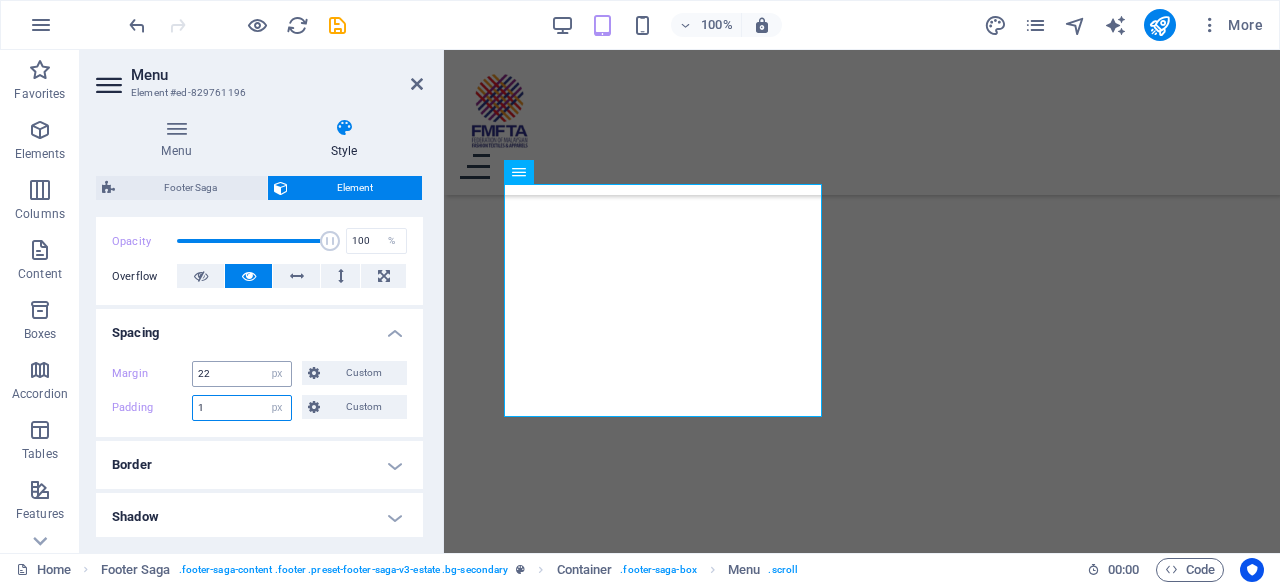 type on "1" 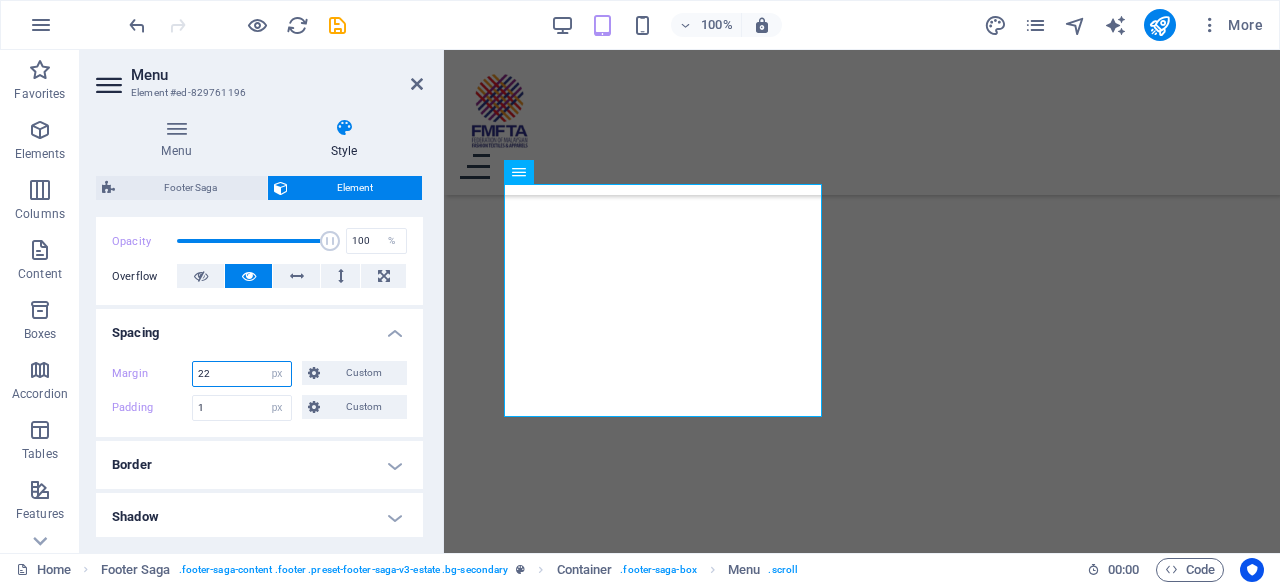 click on "22" at bounding box center (242, 374) 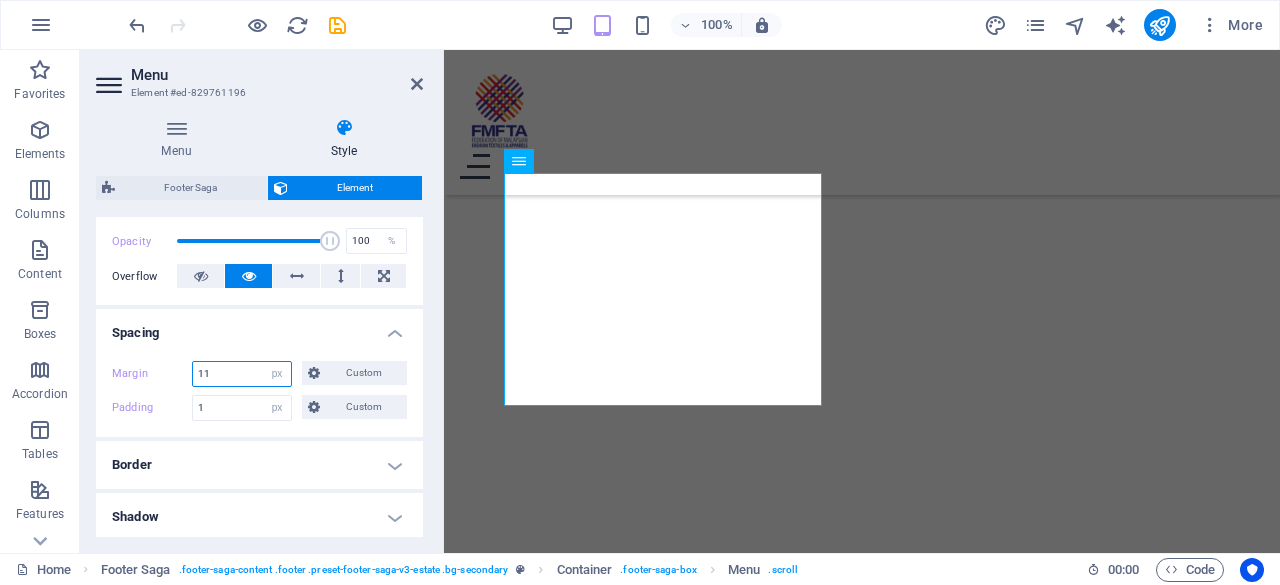 type on "1" 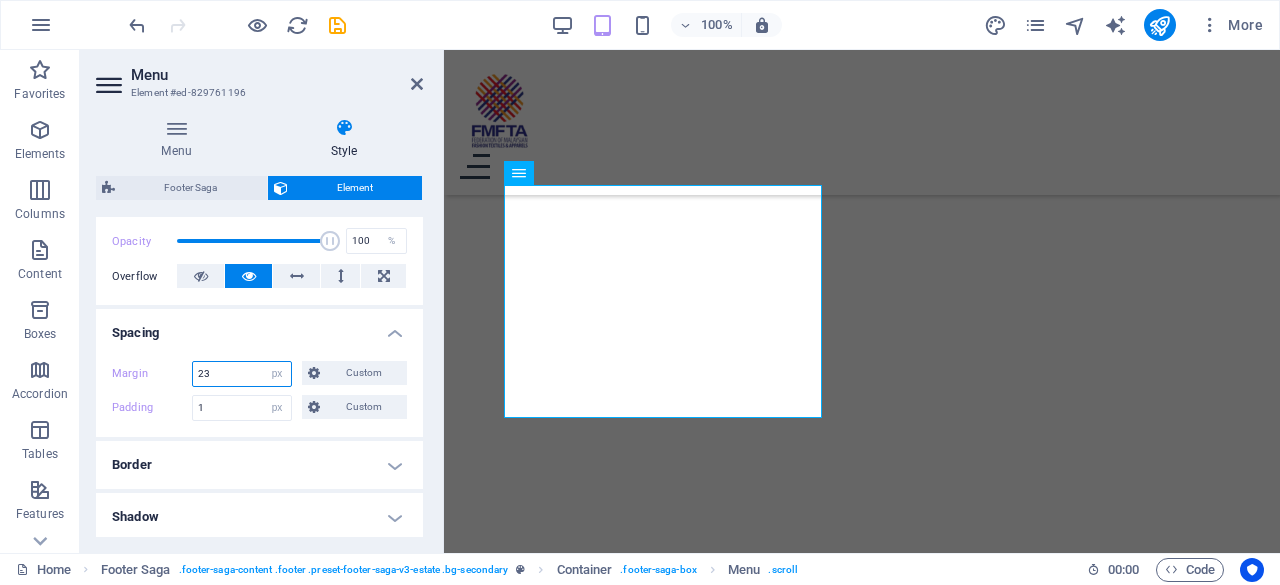type on "2" 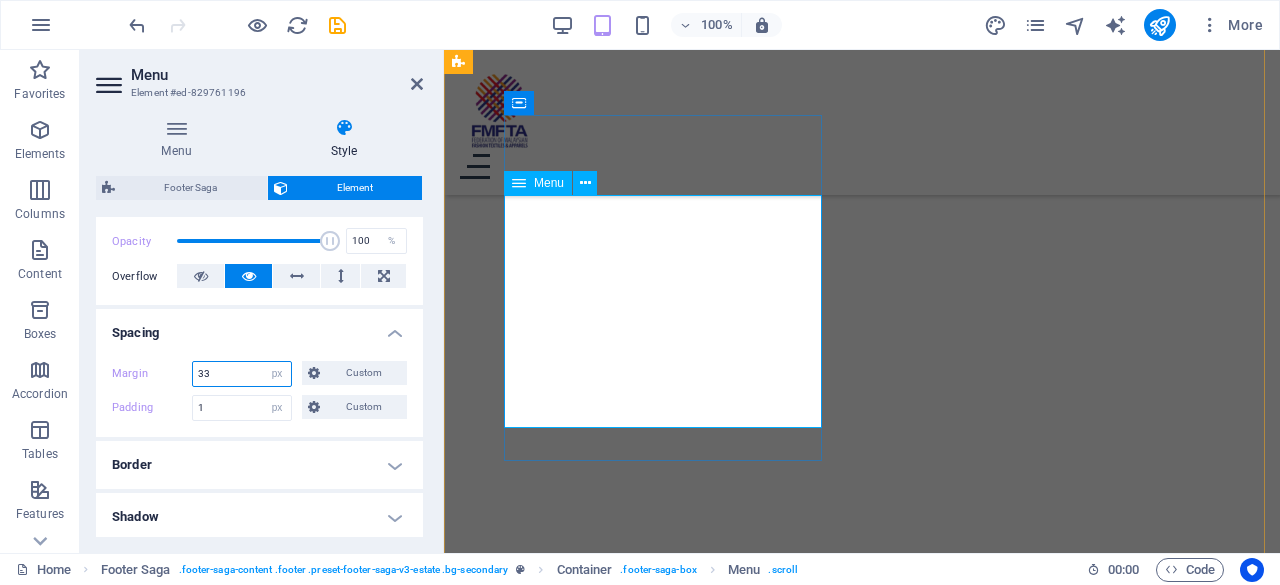 type on "33" 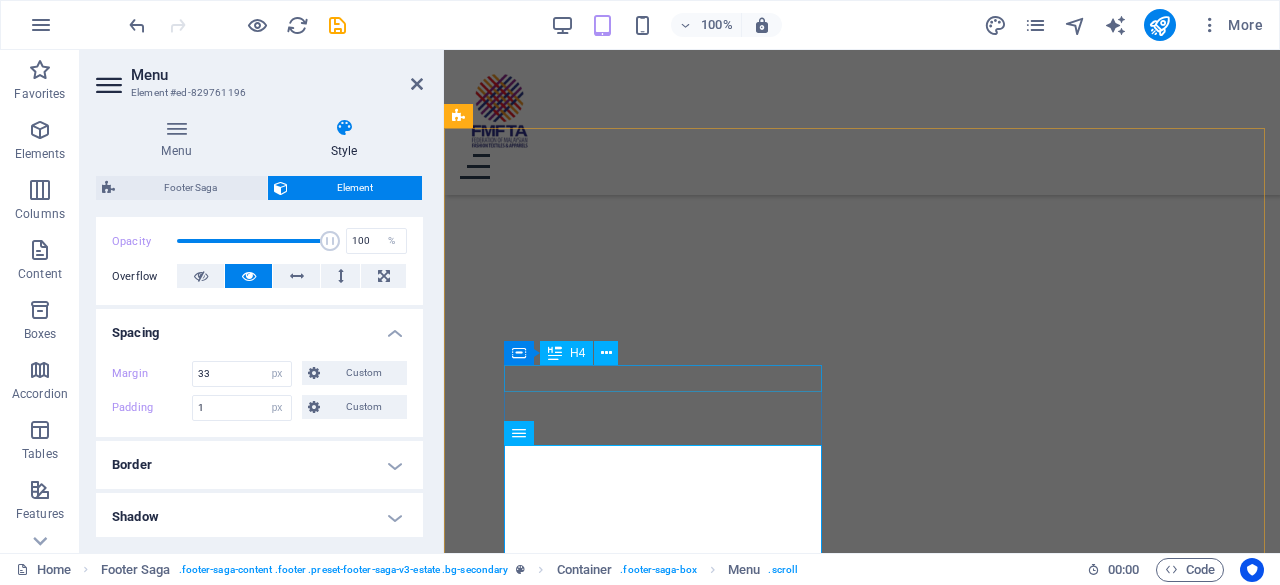 scroll, scrollTop: 5220, scrollLeft: 0, axis: vertical 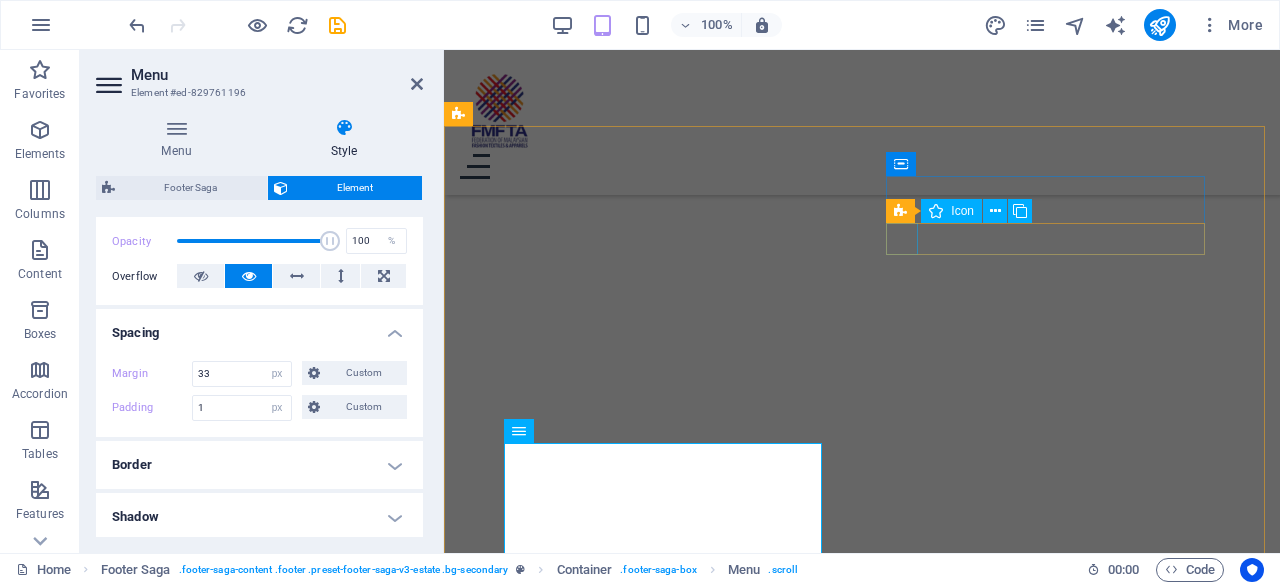 click at bounding box center [667, 2833] 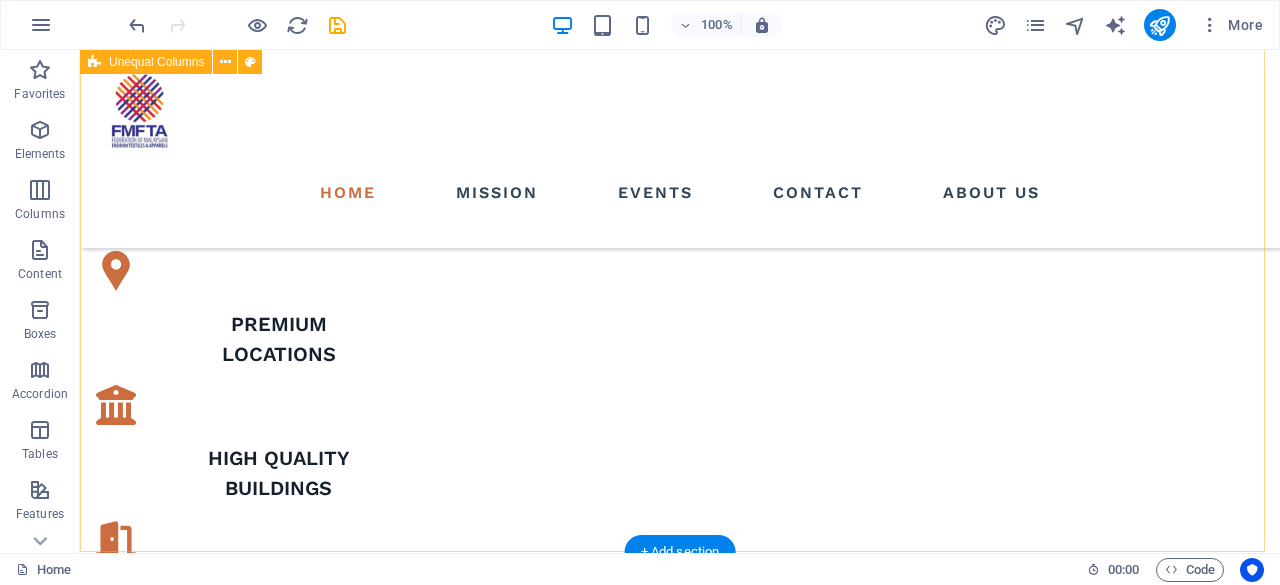 scroll, scrollTop: 1135, scrollLeft: 0, axis: vertical 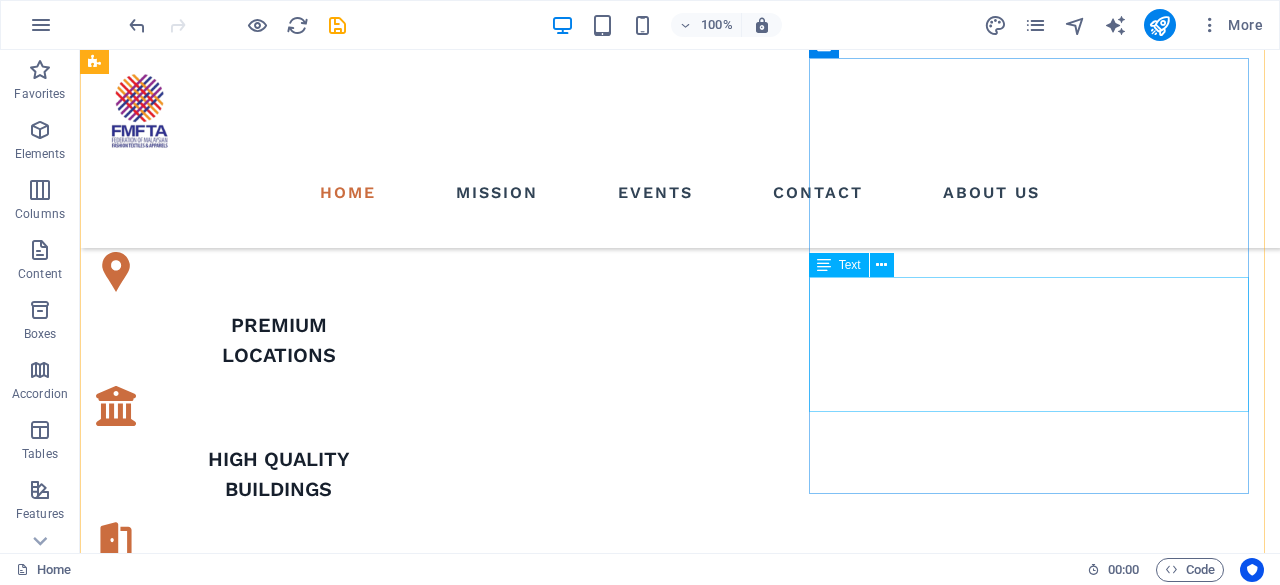 click on "At vero eos et accusamus et iusto odio dignissimos ducimus qui blanditiis praesentium voluptatum deleniti atque corrupti quos dolores et quas molestias excepturi sint occaecati cupiditate non provident." at bounding box center (676, 1866) 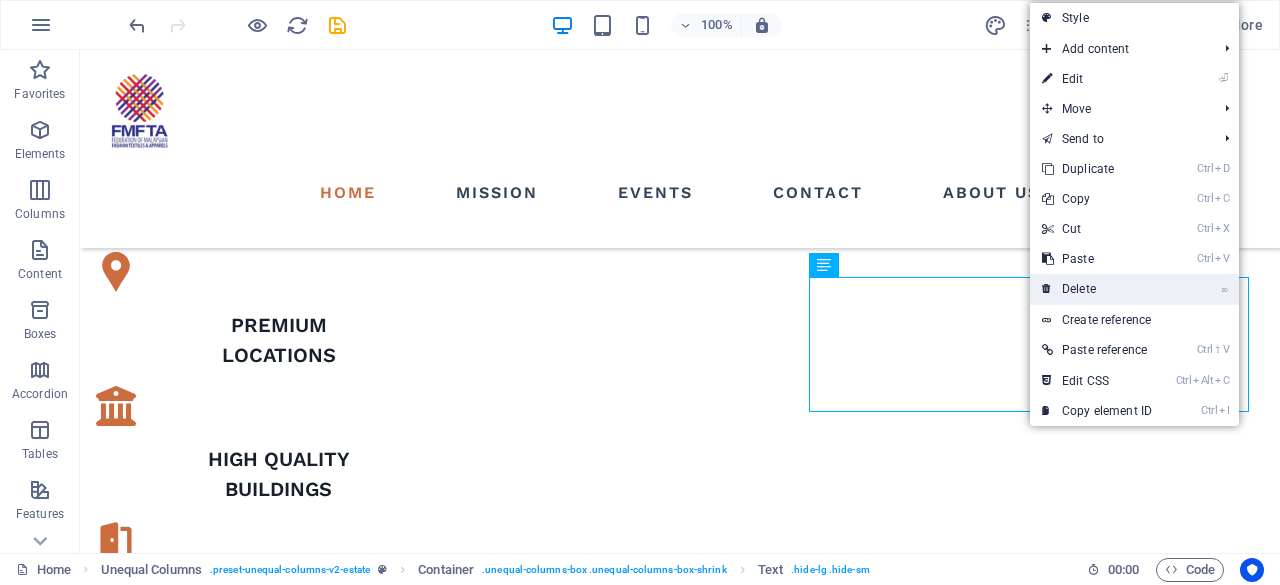 click on "⌦  Delete" at bounding box center (1097, 289) 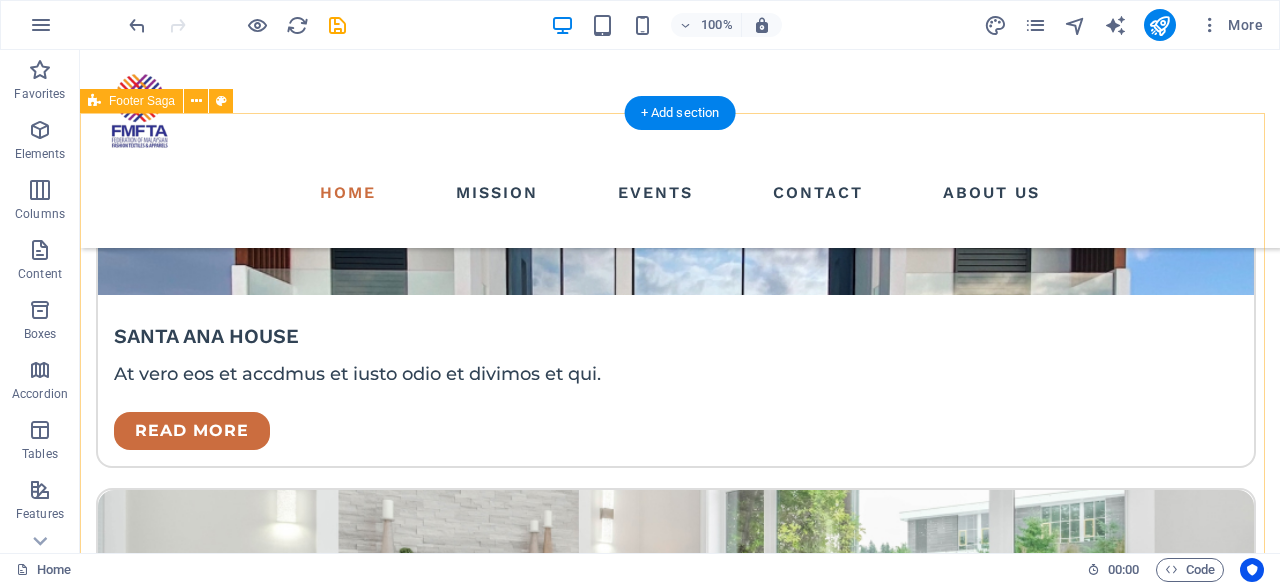 scroll, scrollTop: 3799, scrollLeft: 0, axis: vertical 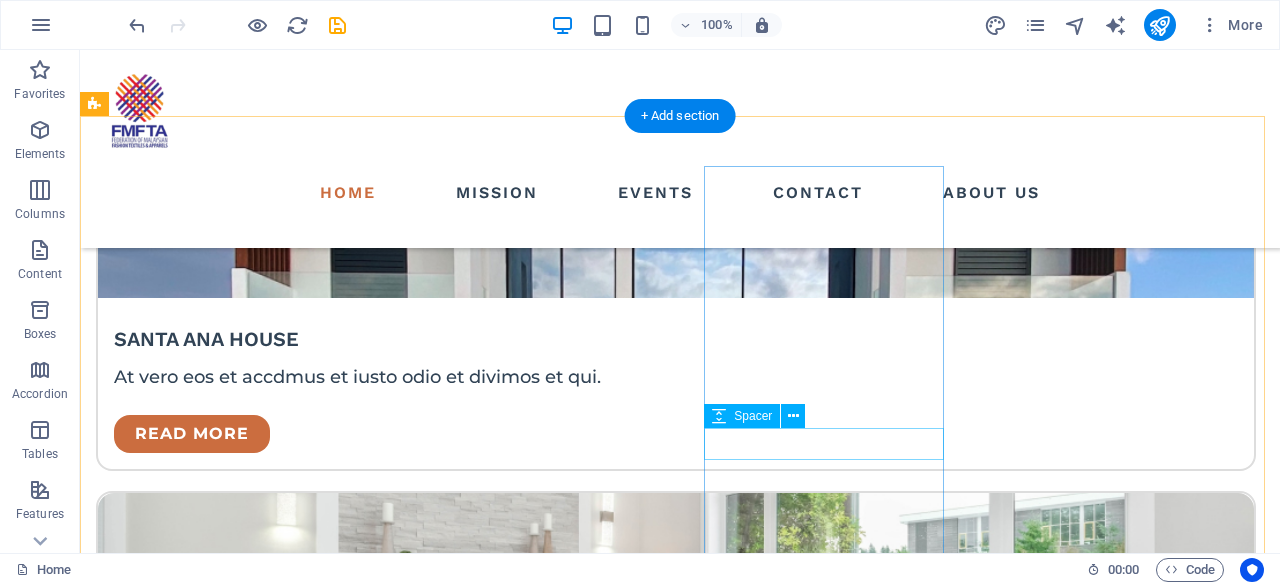 click at bounding box center (217, 3418) 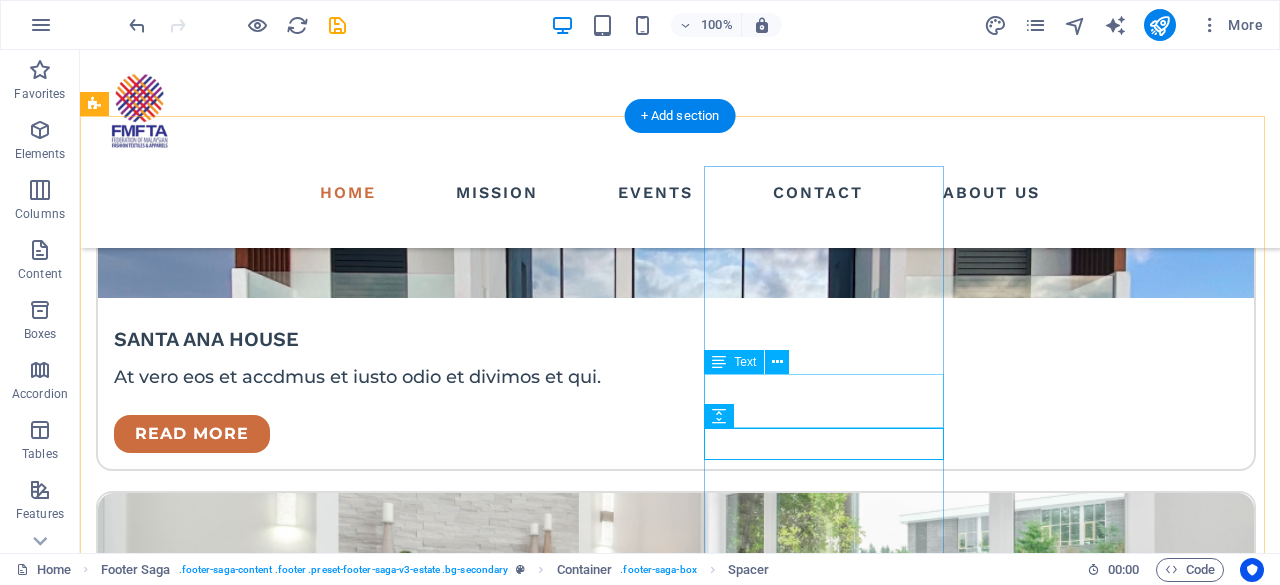 click on "EMAIL:
[EMAIL]" at bounding box center [217, 3375] 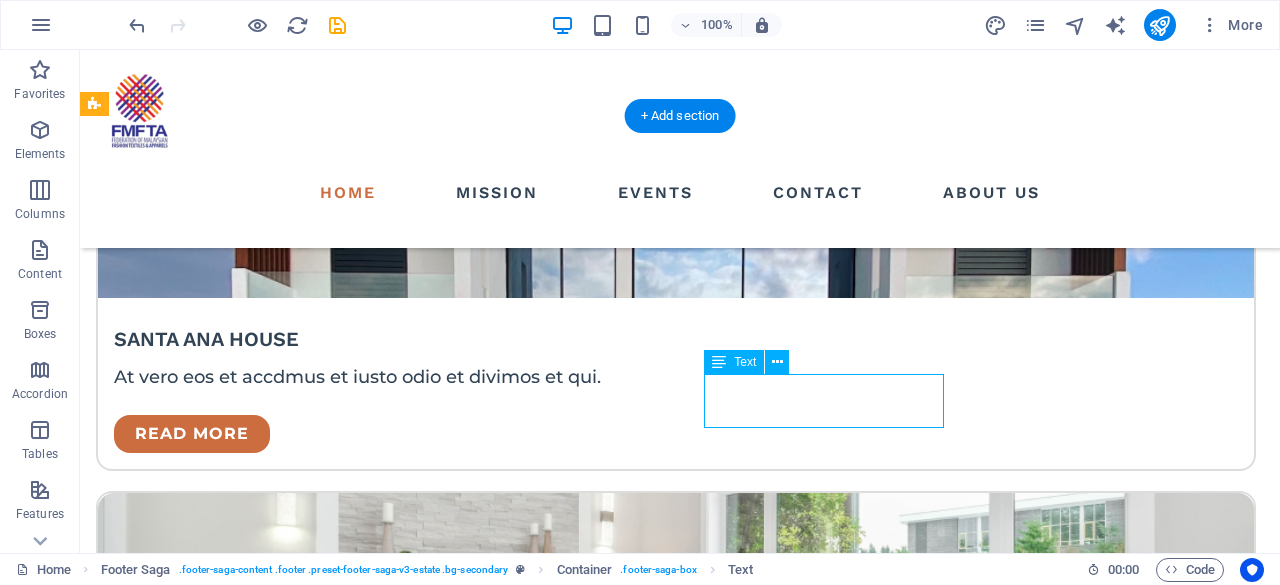 click on "EMAIL:
[EMAIL]" at bounding box center [217, 3375] 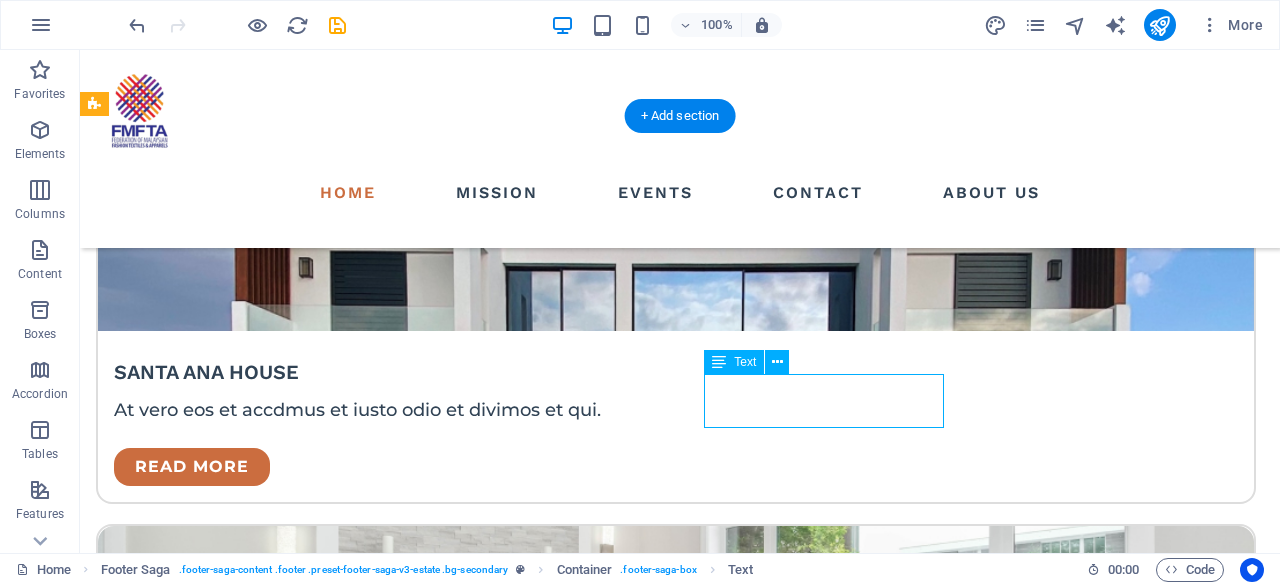 scroll, scrollTop: 5387, scrollLeft: 0, axis: vertical 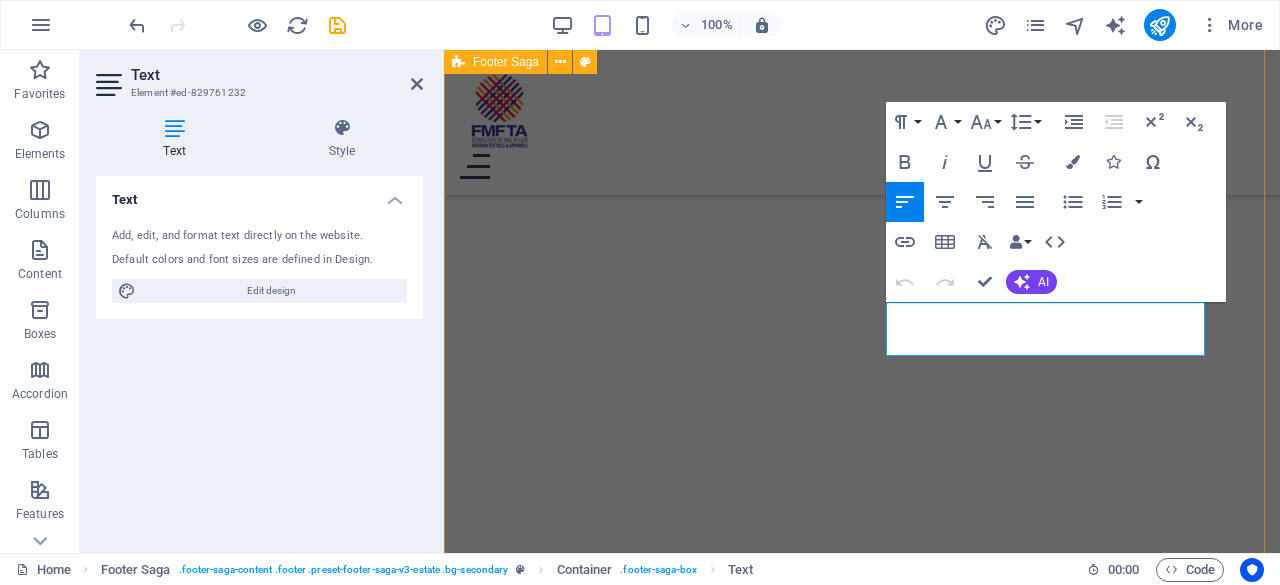 click on "pages Home Mission Events Contact About Us Contact LOCATION:
No. [NUMBER], [STREET], [STREET_NAME], [AREA], [POSTAL_CODE] [CITY], [COUNTRY] EMAIL:
[EMAIL] PHONE NUMBER:
[PHONE] FAX: [PHONE] Social media   © 2025 Federation of Malaysian Fashion, Textiles & Apparels (FMFTA). All rights reserved. Privacy Policy   |   Legal Notice" at bounding box center (862, 2191) 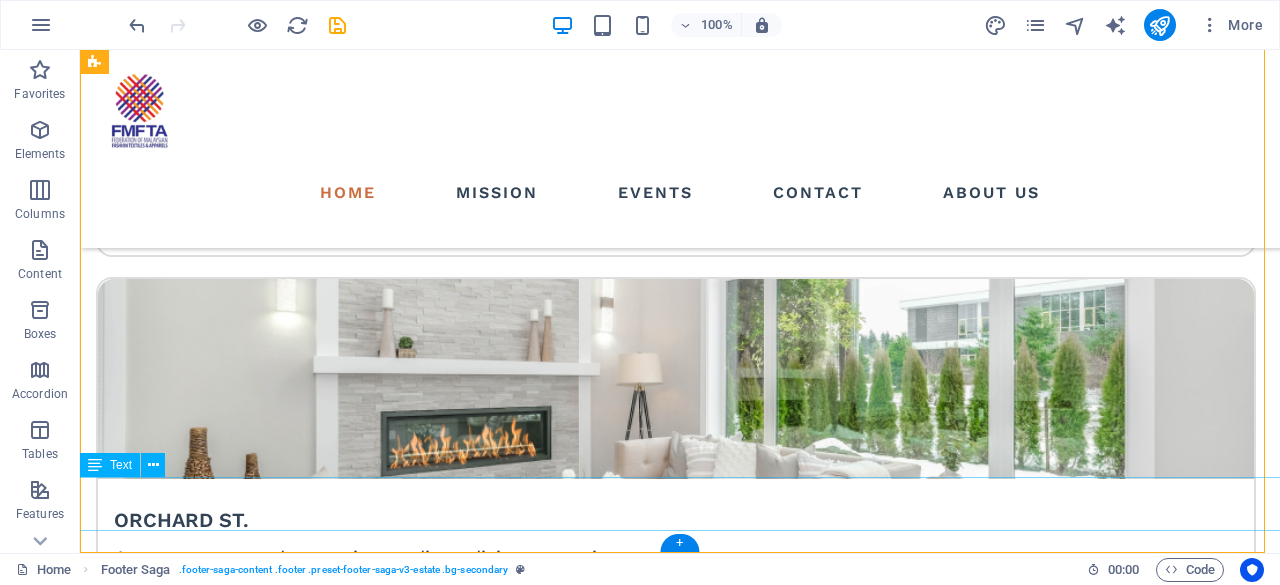 scroll, scrollTop: 3902, scrollLeft: 0, axis: vertical 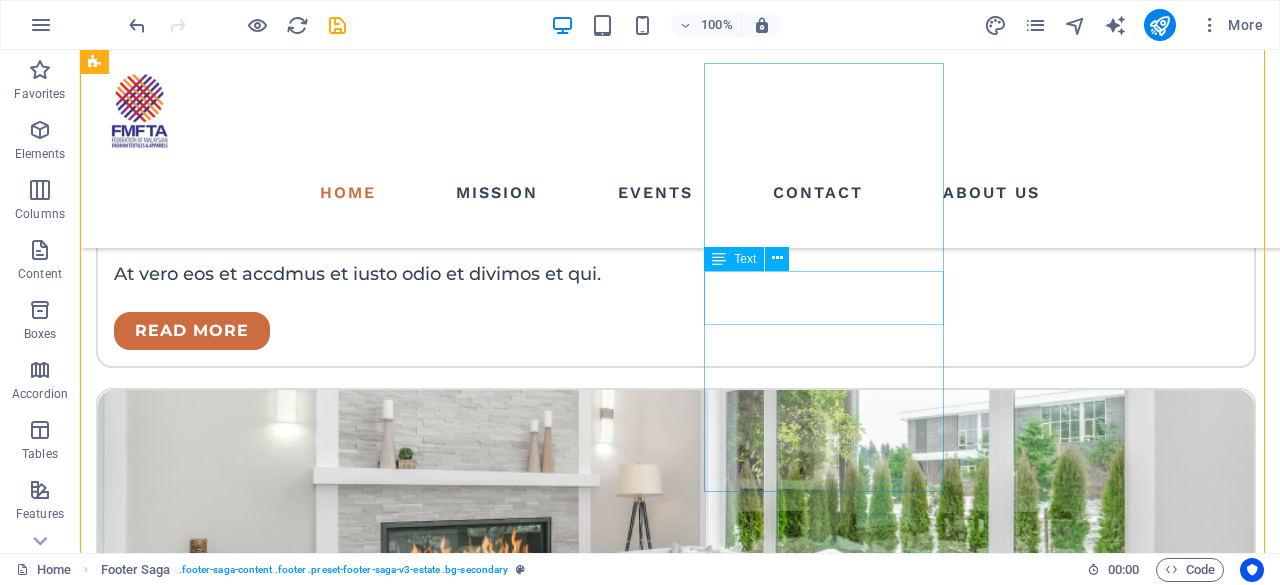 click on "EMAIL:
[EMAIL]" at bounding box center (217, 3272) 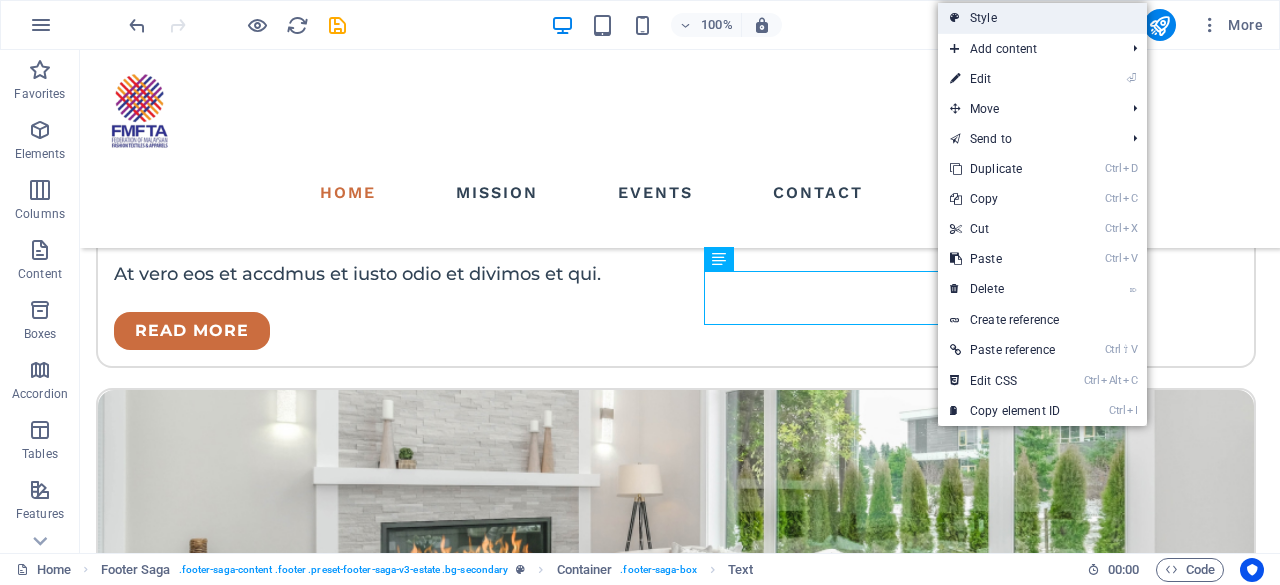 click on "Style" at bounding box center [1042, 18] 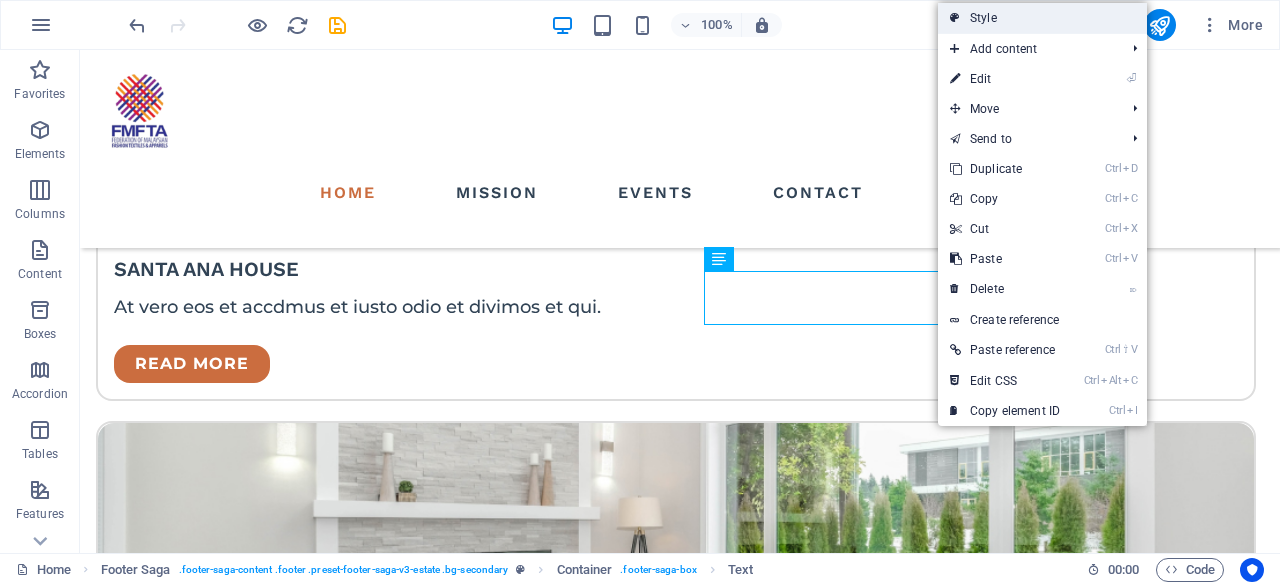 select on "rem" 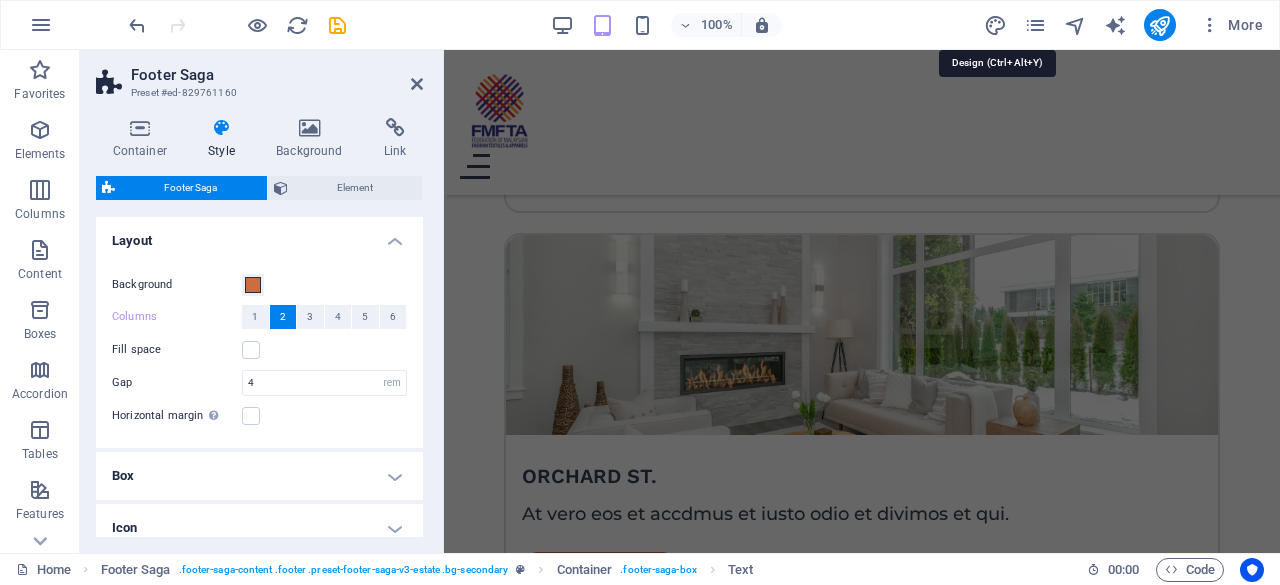 scroll, scrollTop: 5414, scrollLeft: 0, axis: vertical 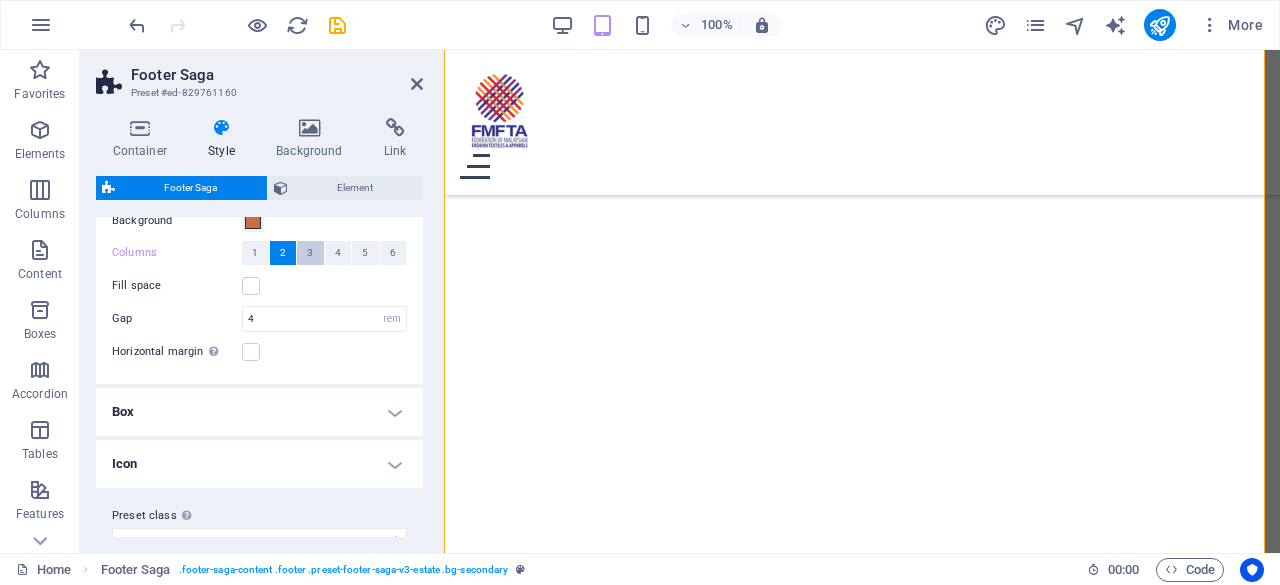 click on "3" at bounding box center [310, 253] 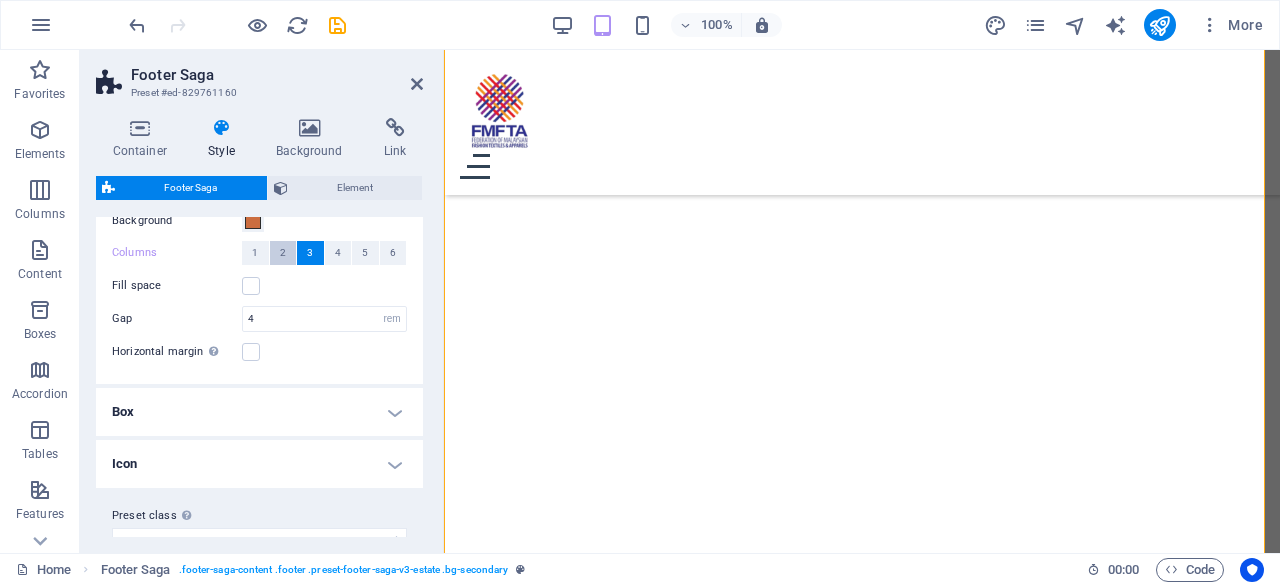 click on "2" at bounding box center (283, 253) 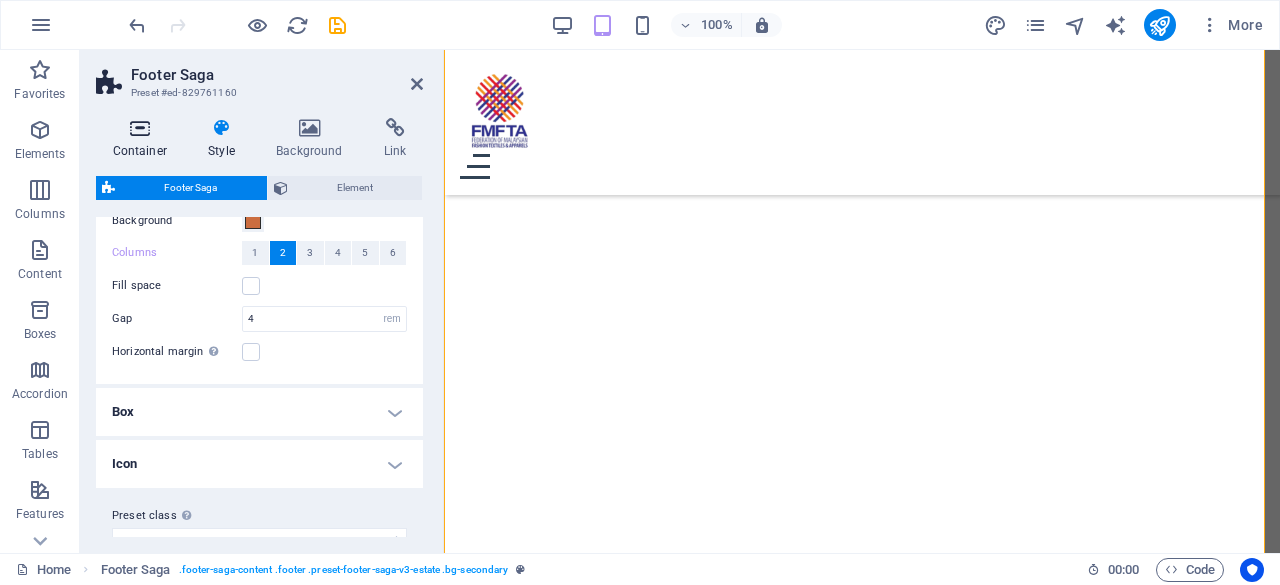 click on "Container" at bounding box center [144, 139] 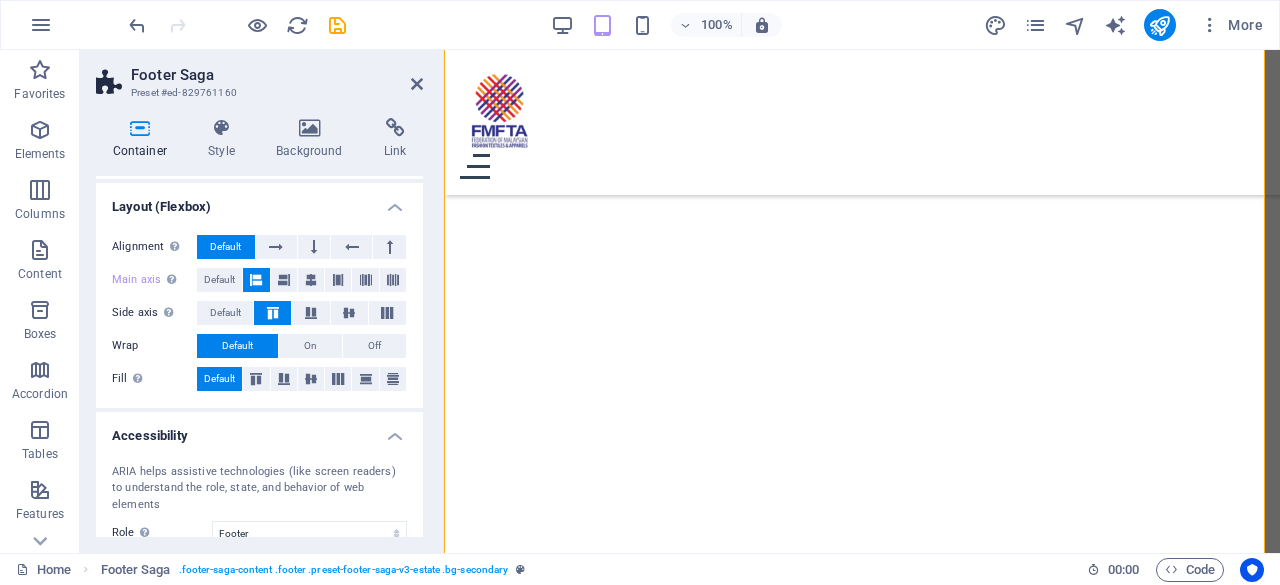 scroll, scrollTop: 0, scrollLeft: 0, axis: both 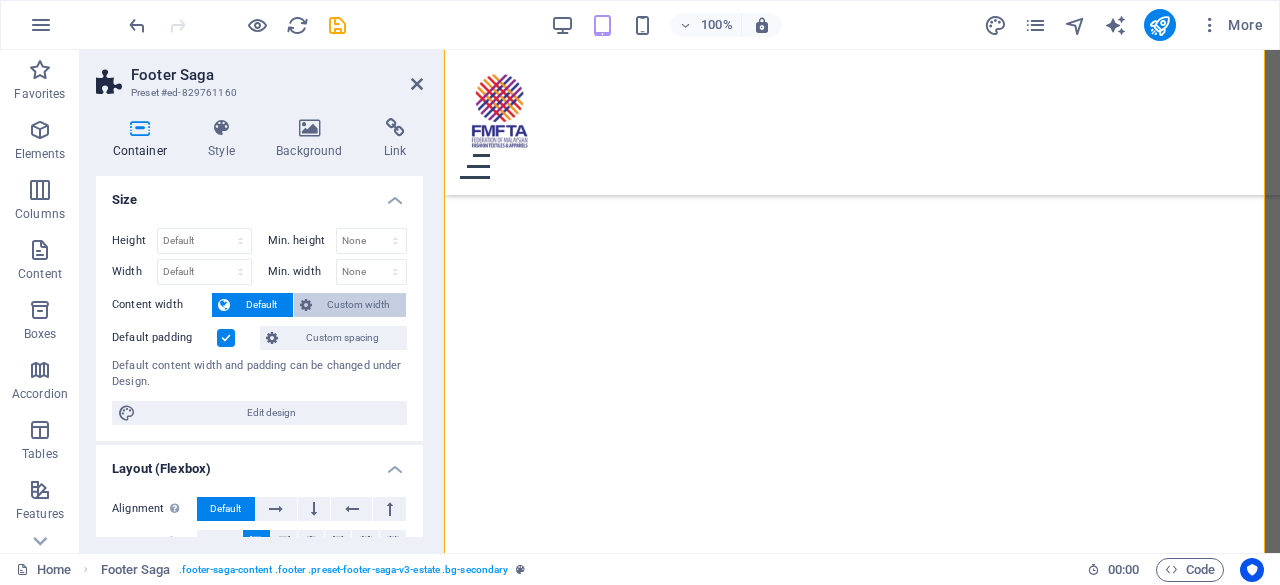 click on "Custom width" at bounding box center (359, 305) 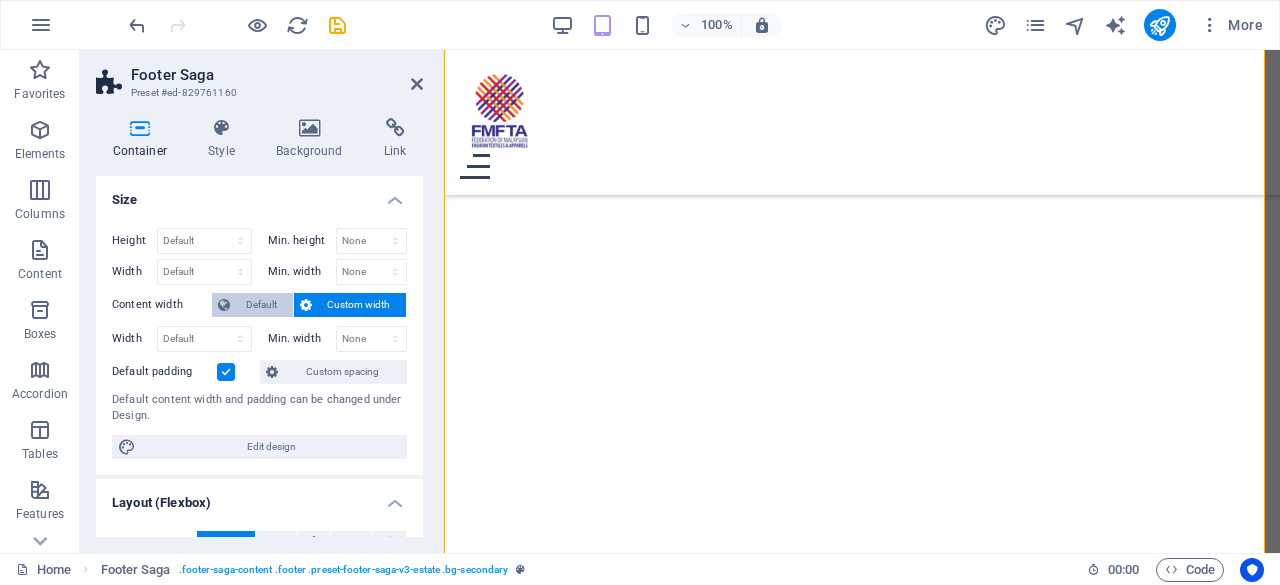 click on "Default" at bounding box center (261, 305) 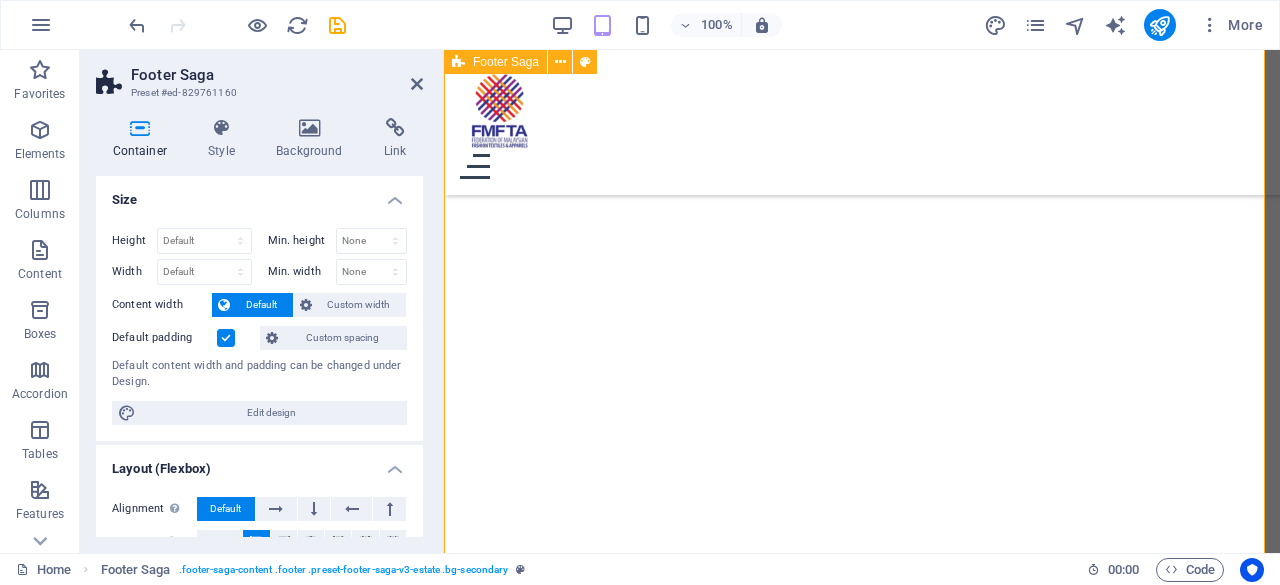 scroll, scrollTop: 5476, scrollLeft: 0, axis: vertical 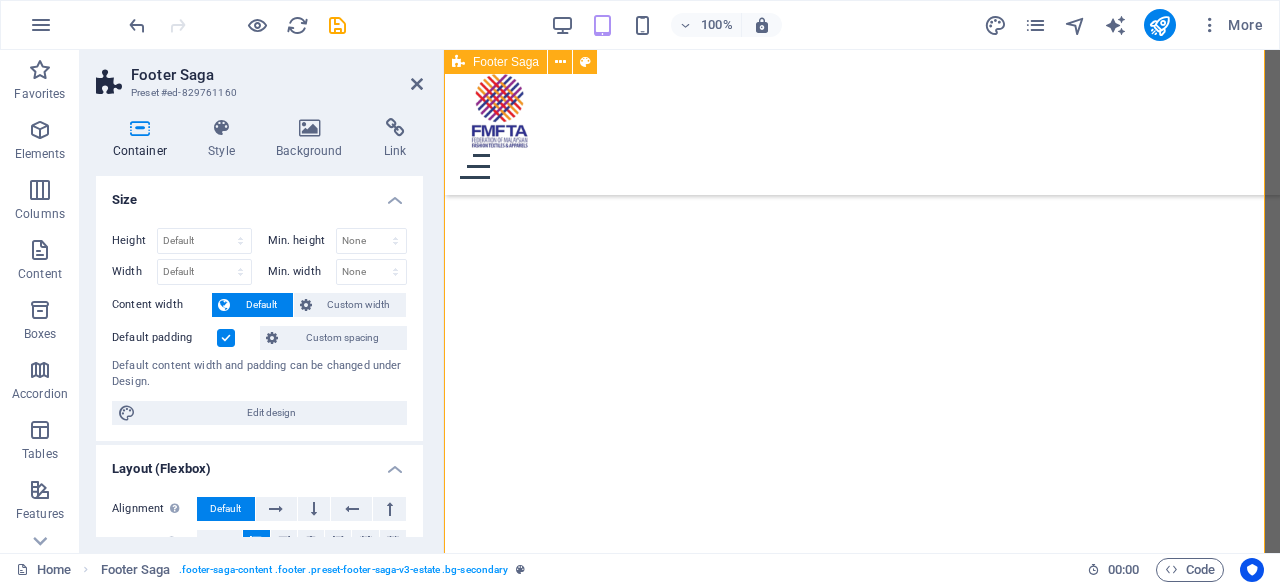 click on "pages Home Mission Events Contact About Us Contact LOCATION:
No. [NUMBER], [STREET], [STREET_NAME], [AREA], [POSTAL_CODE] [CITY], [COUNTRY] EMAIL:
[EMAIL] PHONE NUMBER:
[PHONE] FAX: [PHONE] Social media   © 2025 Federation of Malaysian Fashion, Textiles & Apparels (FMFTA). All rights reserved. Privacy Policy   |   Legal Notice" at bounding box center [862, 2129] 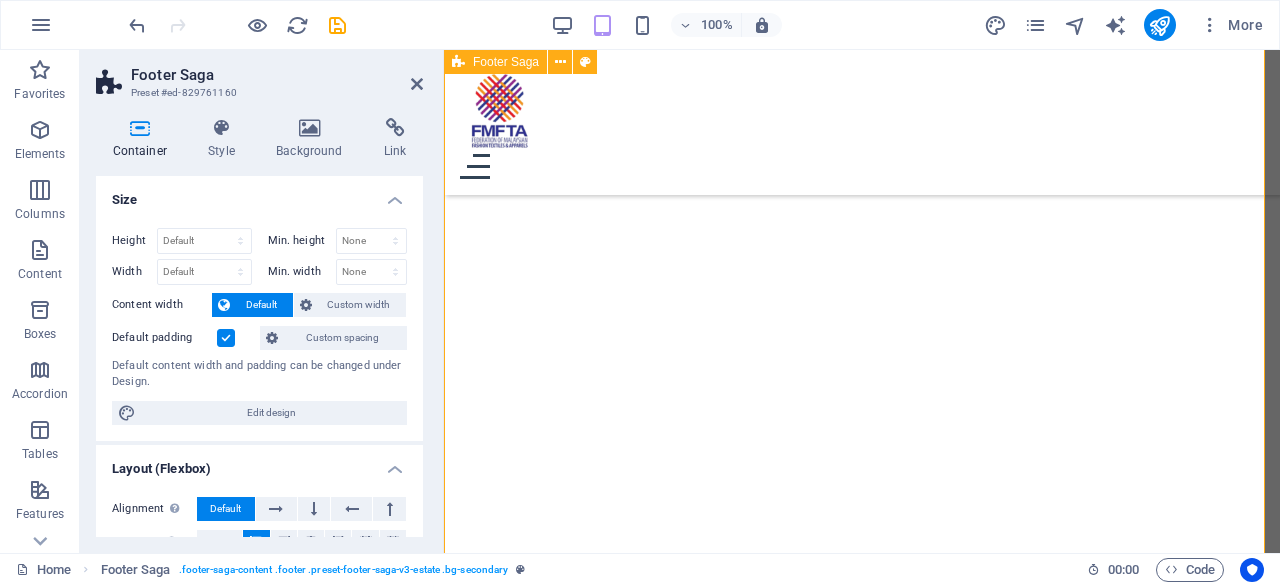 click on "pages Home Mission Events Contact About Us Contact LOCATION:
No. [NUMBER], [STREET], [STREET_NAME], [AREA], [POSTAL_CODE] [CITY], [COUNTRY] EMAIL:
[EMAIL] PHONE NUMBER:
[PHONE] FAX: [PHONE] Social media   © 2025 Federation of Malaysian Fashion, Textiles & Apparels (FMFTA). All rights reserved. Privacy Policy   |   Legal Notice" at bounding box center (862, 2129) 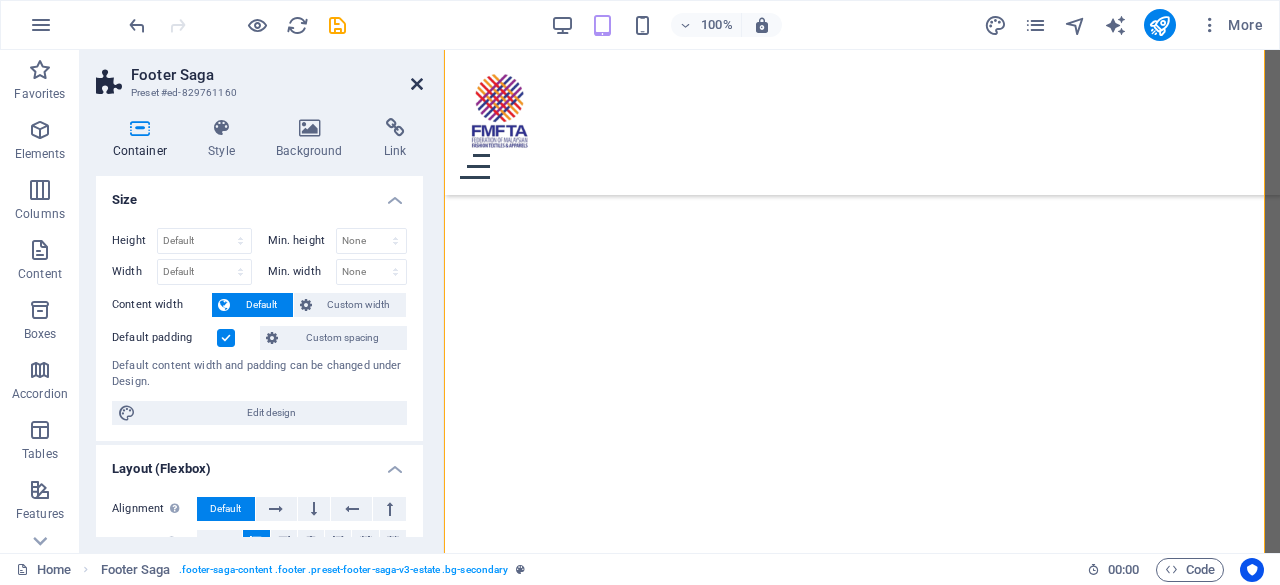 click at bounding box center (417, 84) 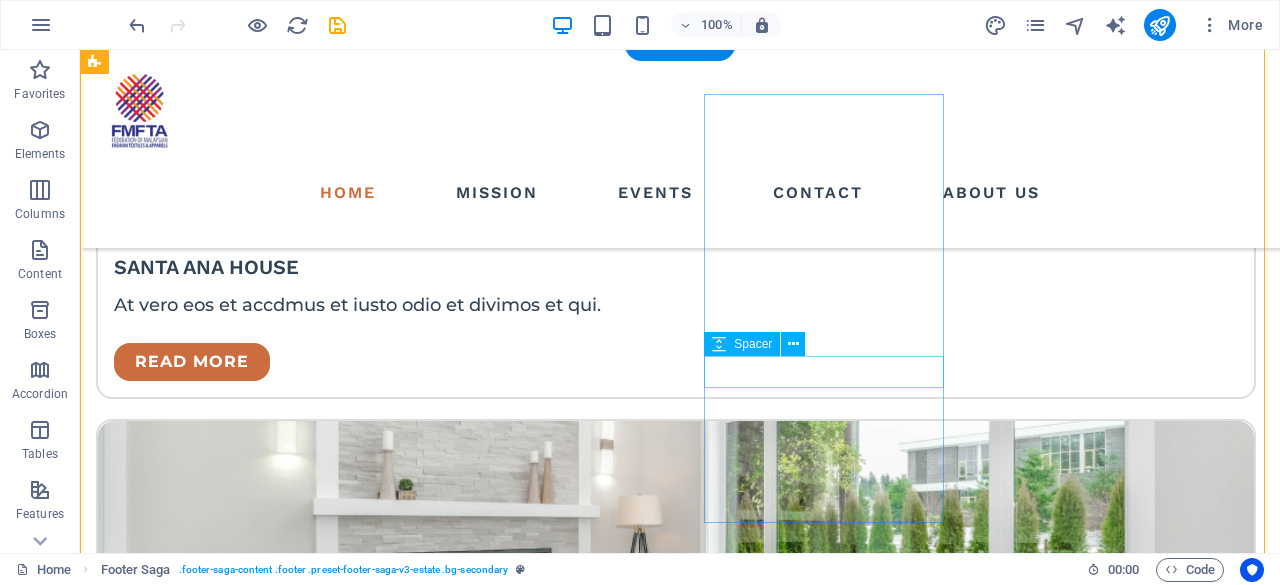 scroll, scrollTop: 3683, scrollLeft: 0, axis: vertical 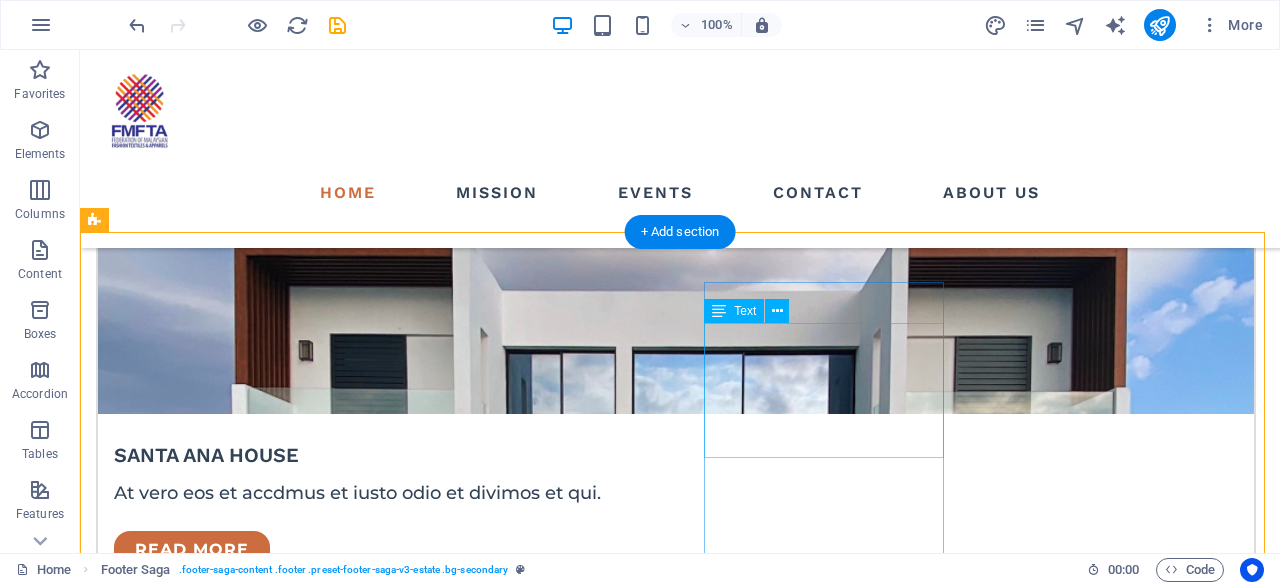 click on "LOCATION:
No. [NUMBER], [STREET], [STREET_NAME], [AREA], [POSTAL_CODE] [CITY], [COUNTRY]" at bounding box center [217, 3364] 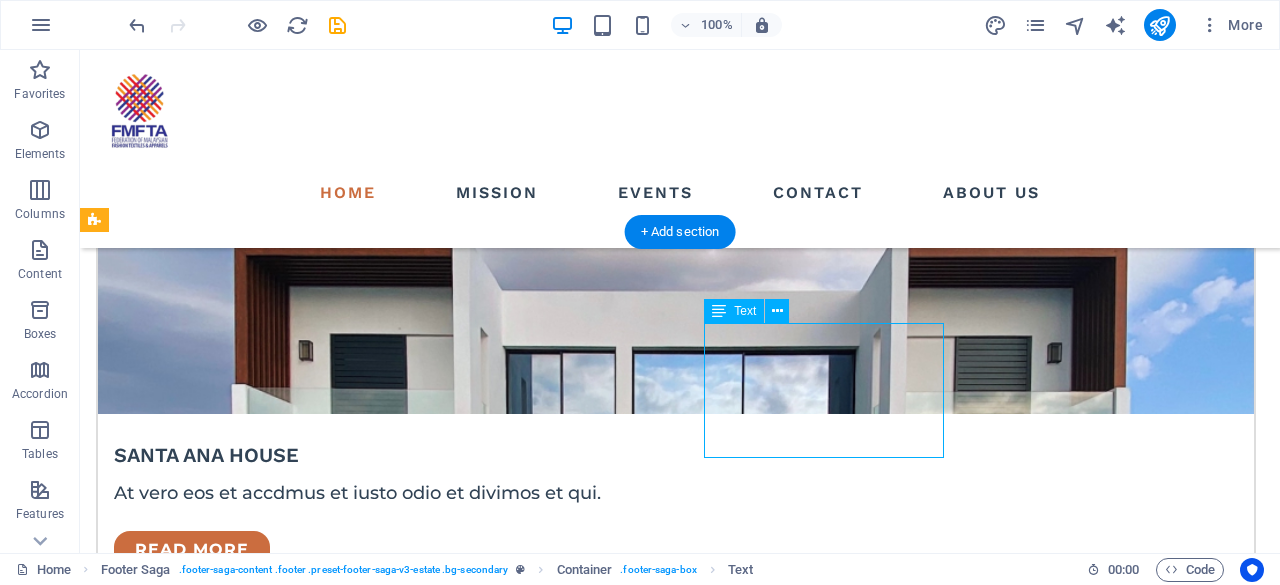 click on "LOCATION:
No. [NUMBER], [STREET], [STREET_NAME], [AREA], [POSTAL_CODE] [CITY], [COUNTRY]" at bounding box center (217, 3364) 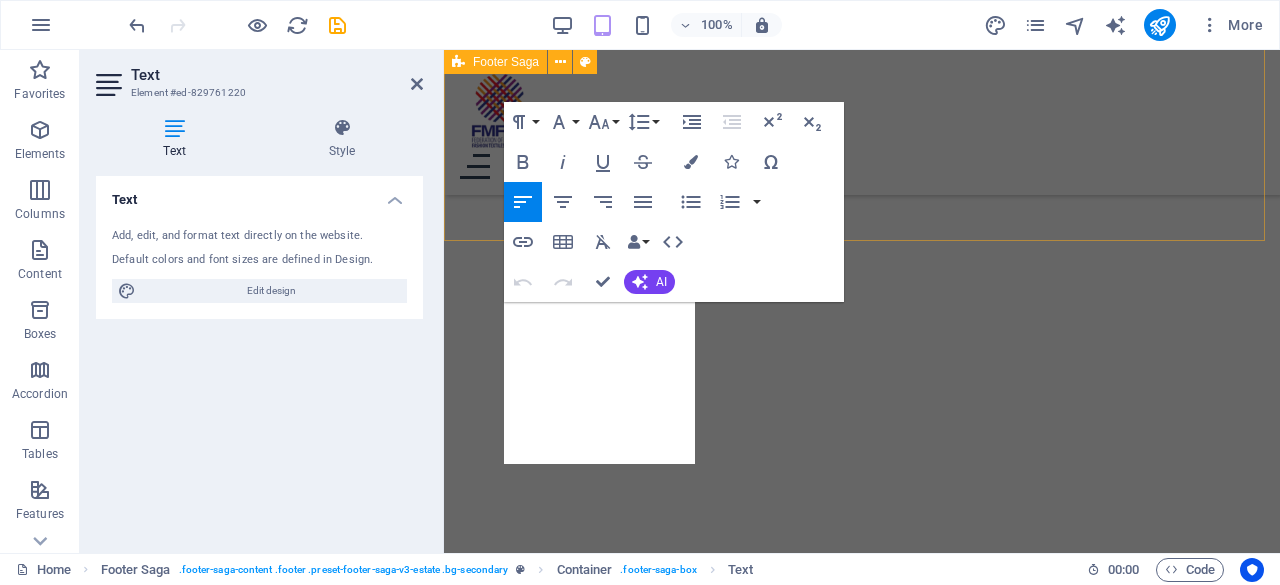 scroll, scrollTop: 5470, scrollLeft: 0, axis: vertical 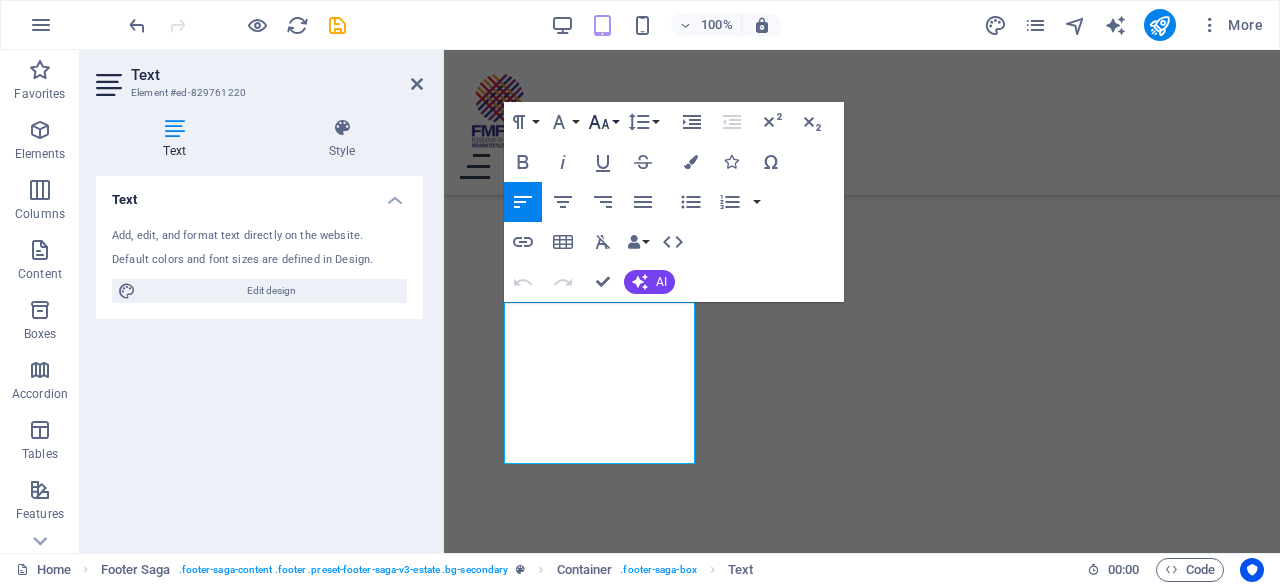 click 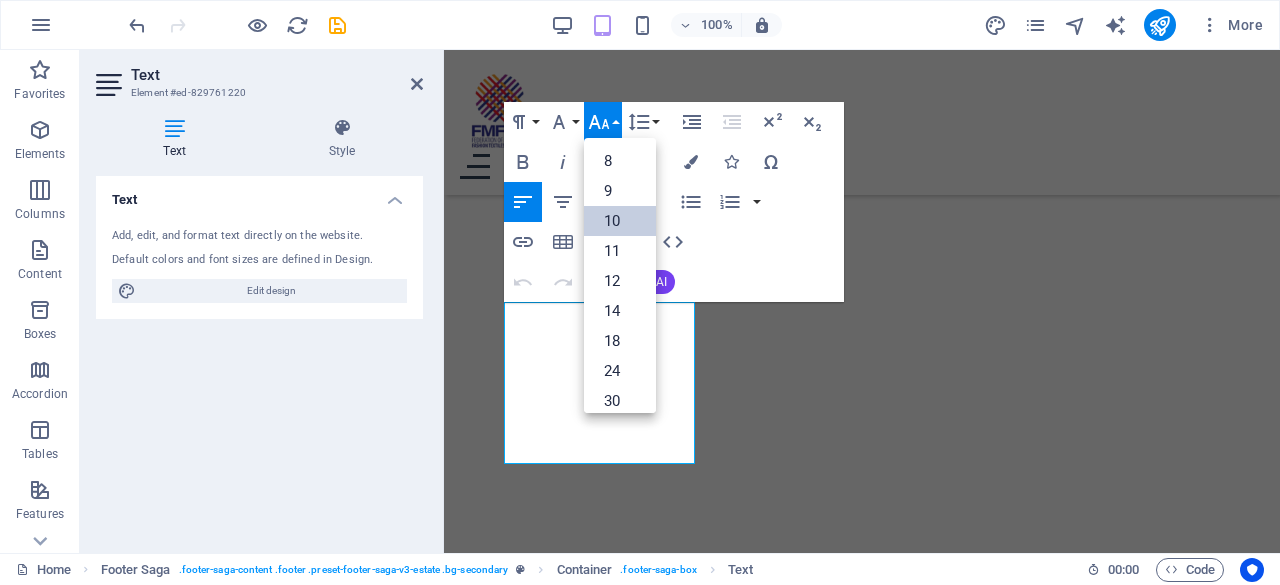 click on "10" at bounding box center [620, 221] 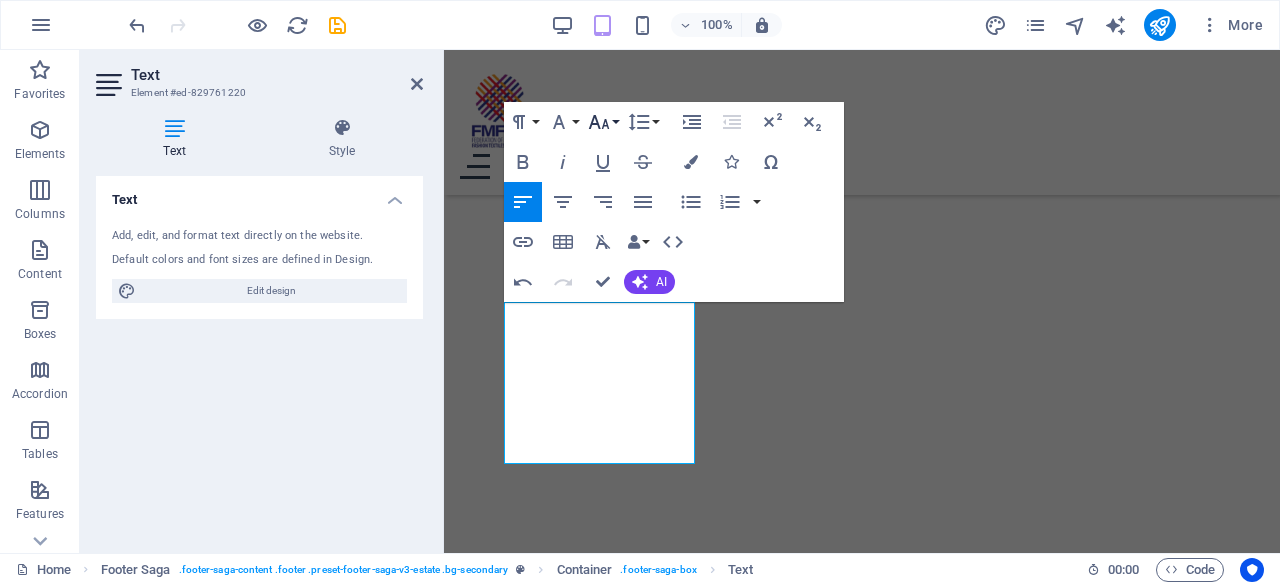 click 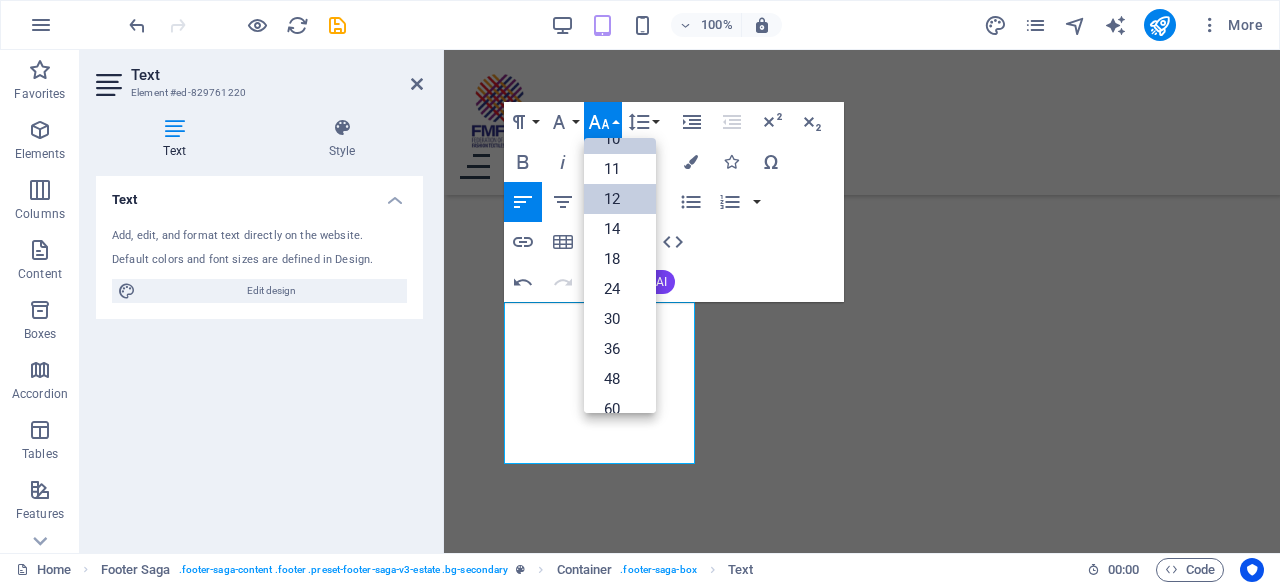scroll, scrollTop: 0, scrollLeft: 0, axis: both 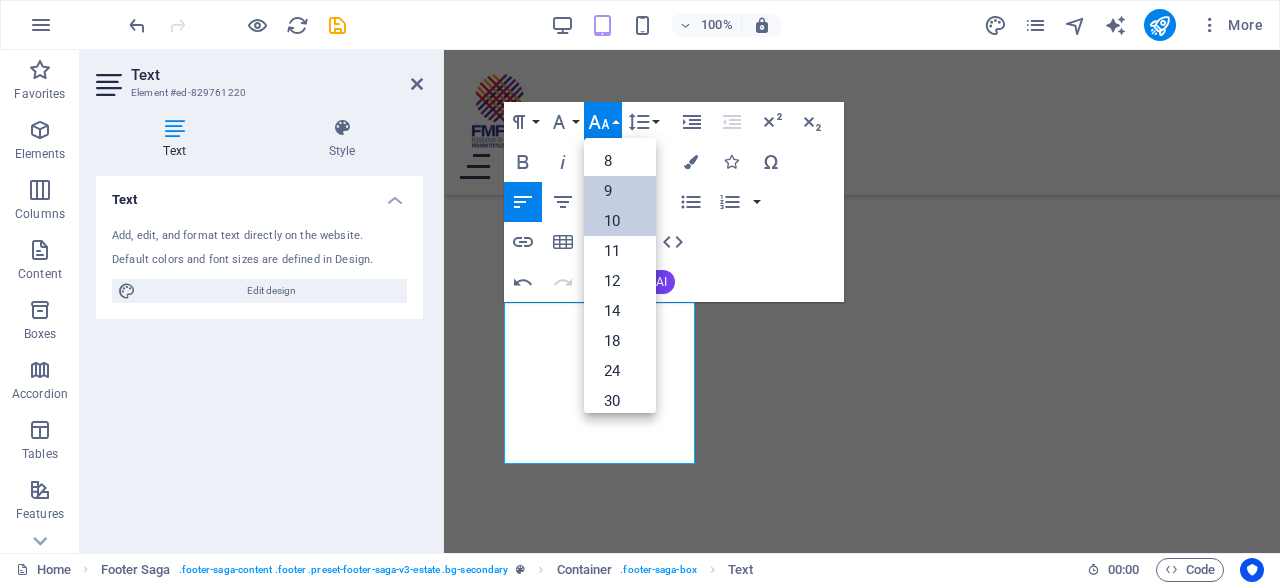 click on "9" at bounding box center (620, 191) 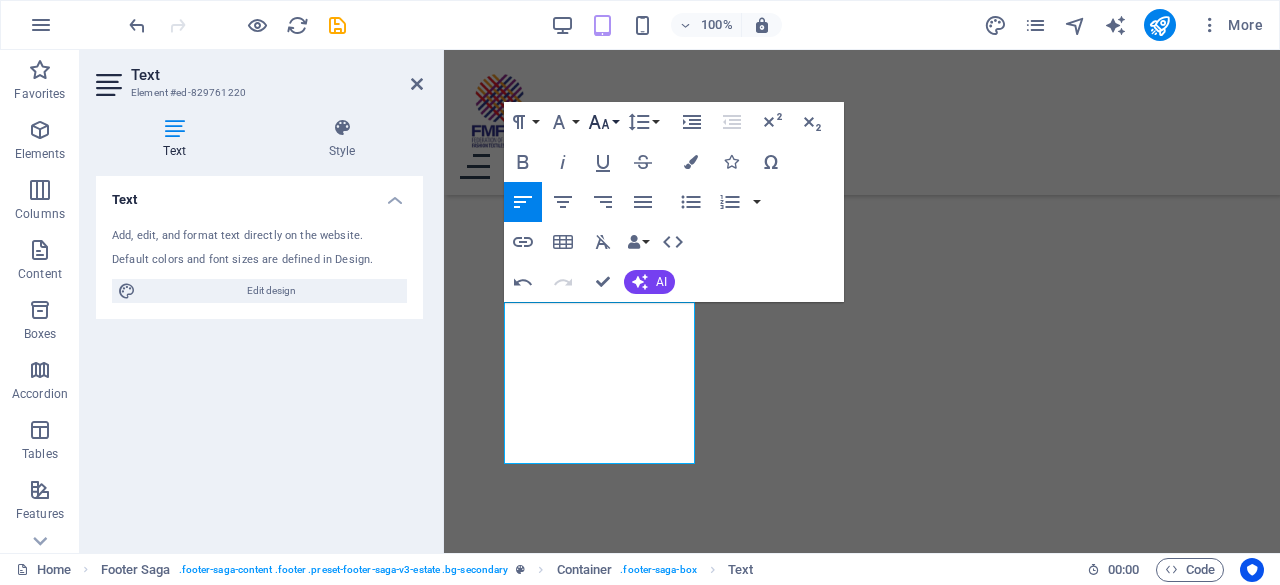 click 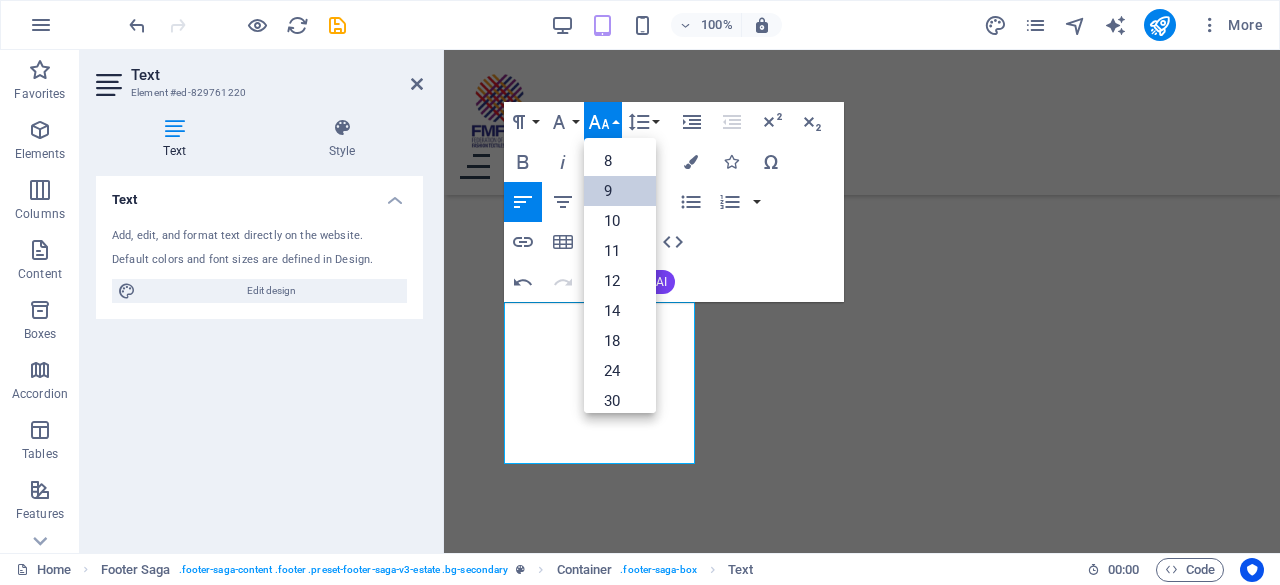 scroll, scrollTop: 52, scrollLeft: 0, axis: vertical 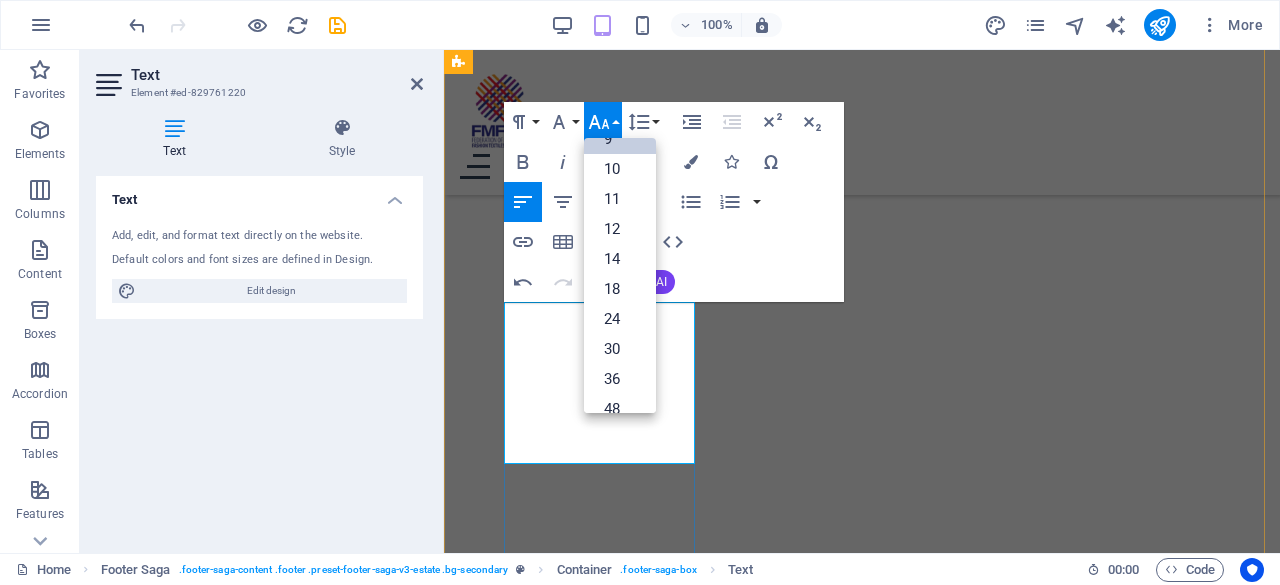 drag, startPoint x: 592, startPoint y: 459, endPoint x: 509, endPoint y: 308, distance: 172.30786 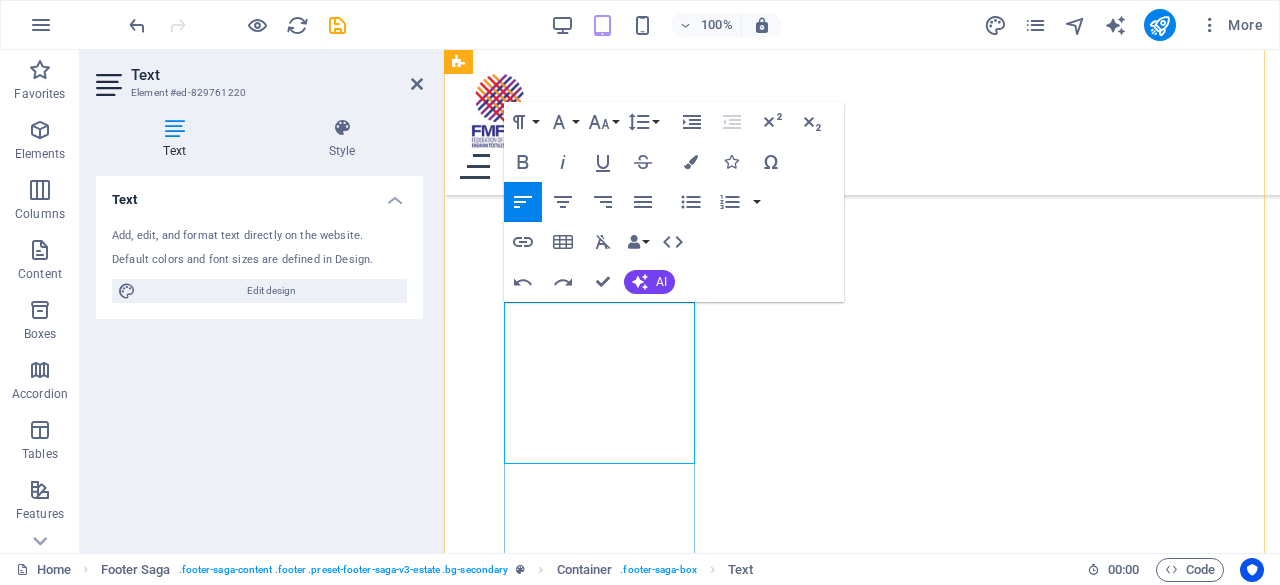 click on "No. [NUMBER], [STREET], [STREET_NAME], [AREA], [POSTAL_CODE] [CITY], [COUNTRY]" at bounding box center [602, 2139] 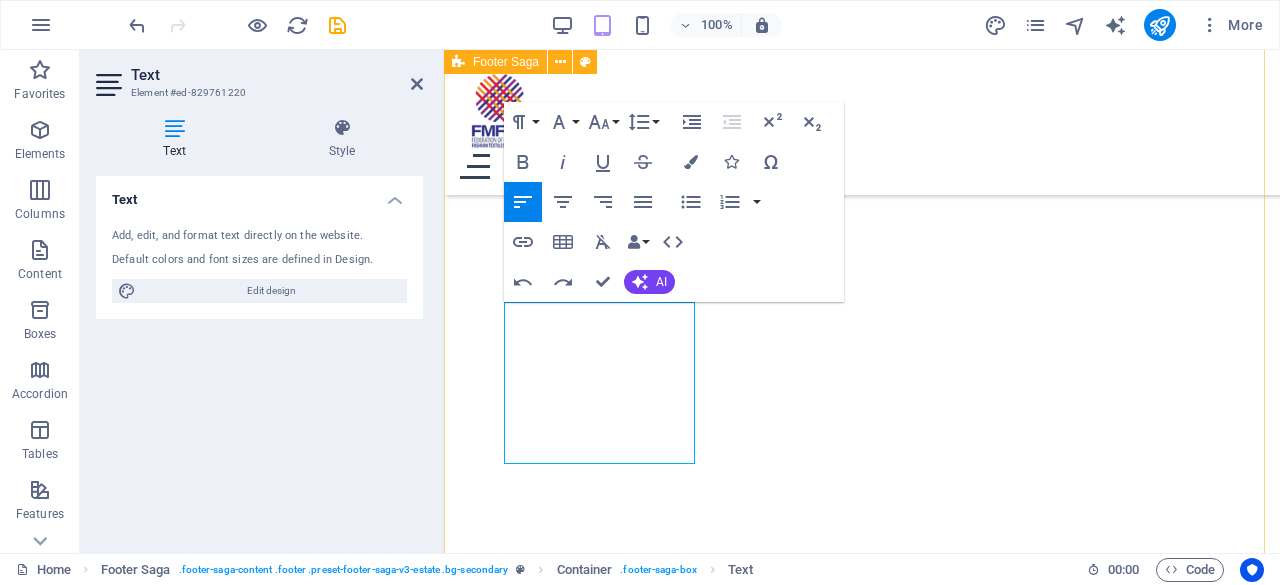 drag, startPoint x: 595, startPoint y: 455, endPoint x: 501, endPoint y: 345, distance: 144.69278 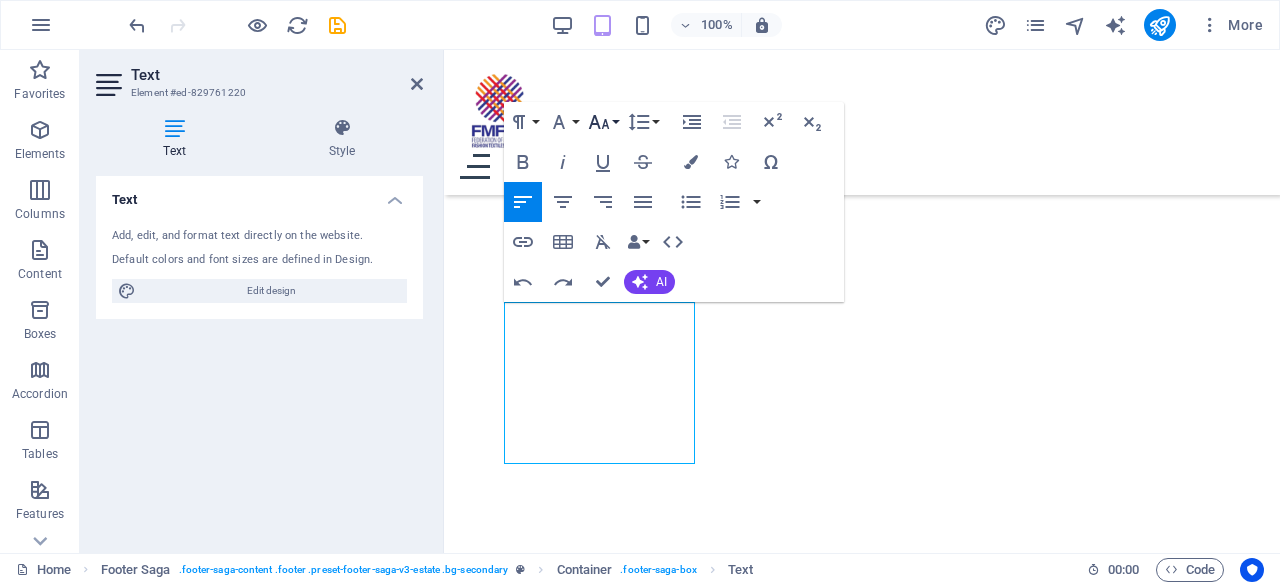 click 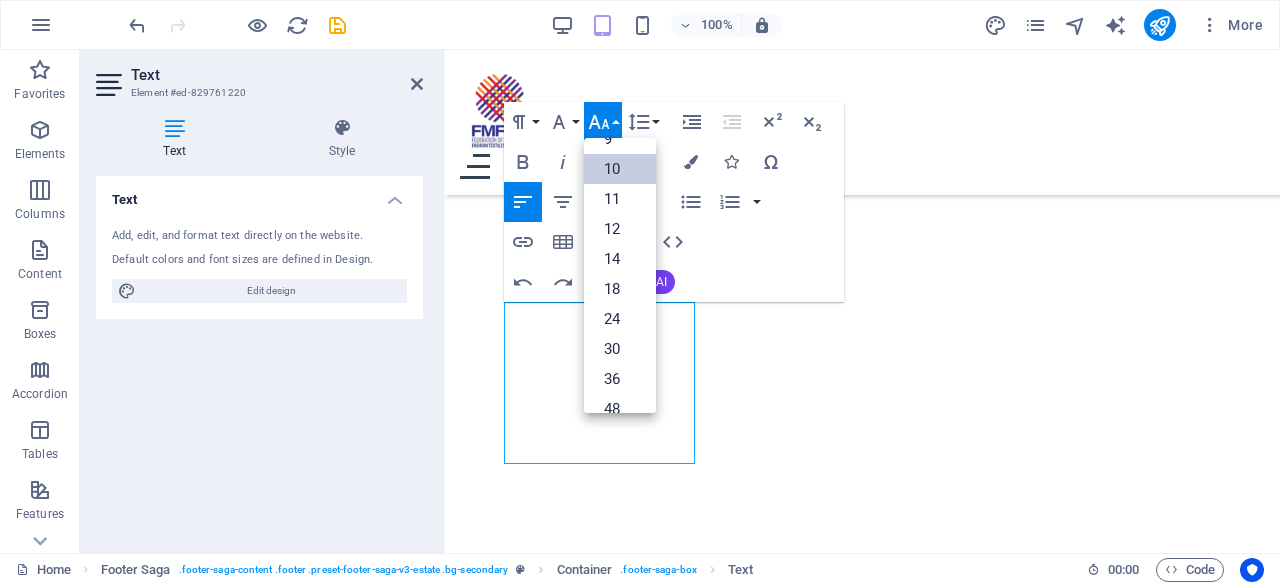 click on "10" at bounding box center (620, 169) 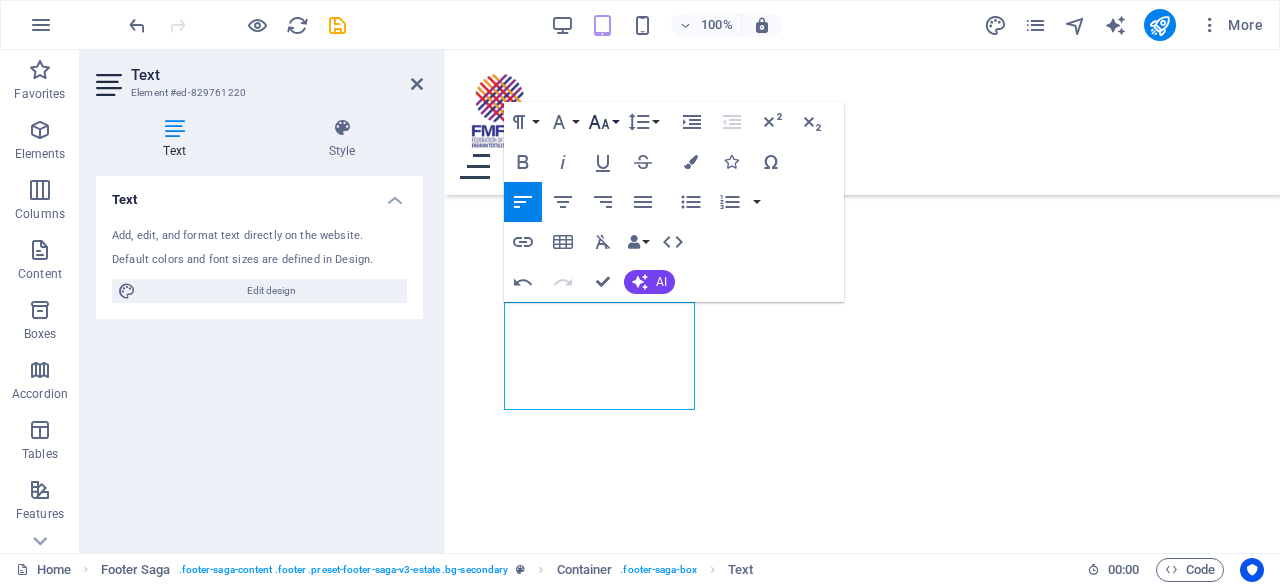 click 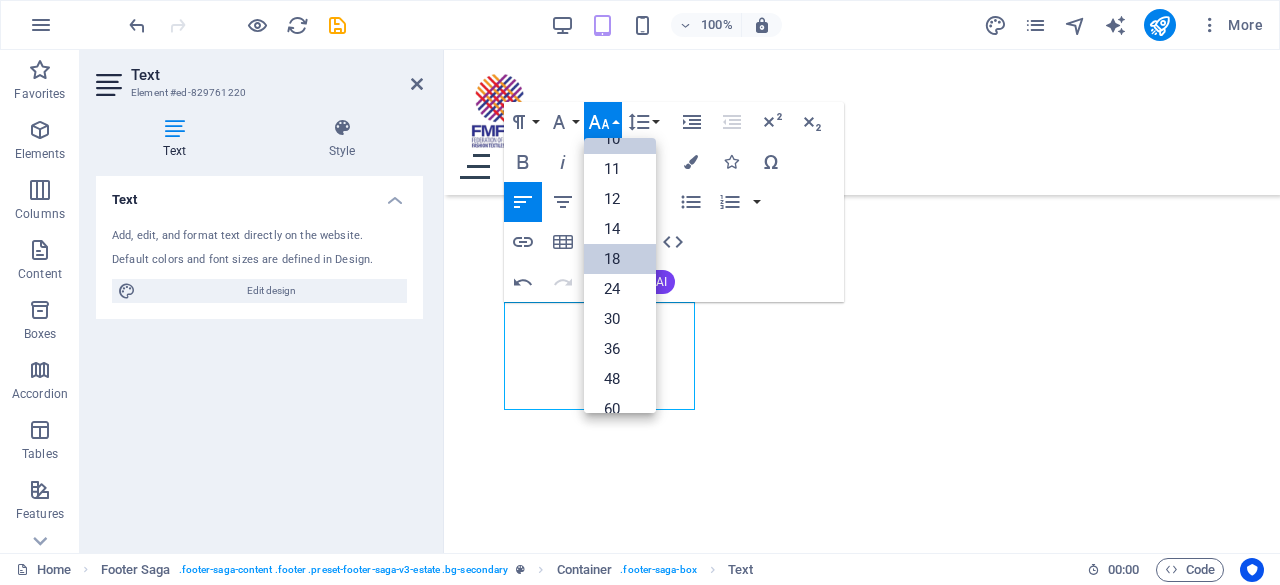 click on "18" at bounding box center (620, 259) 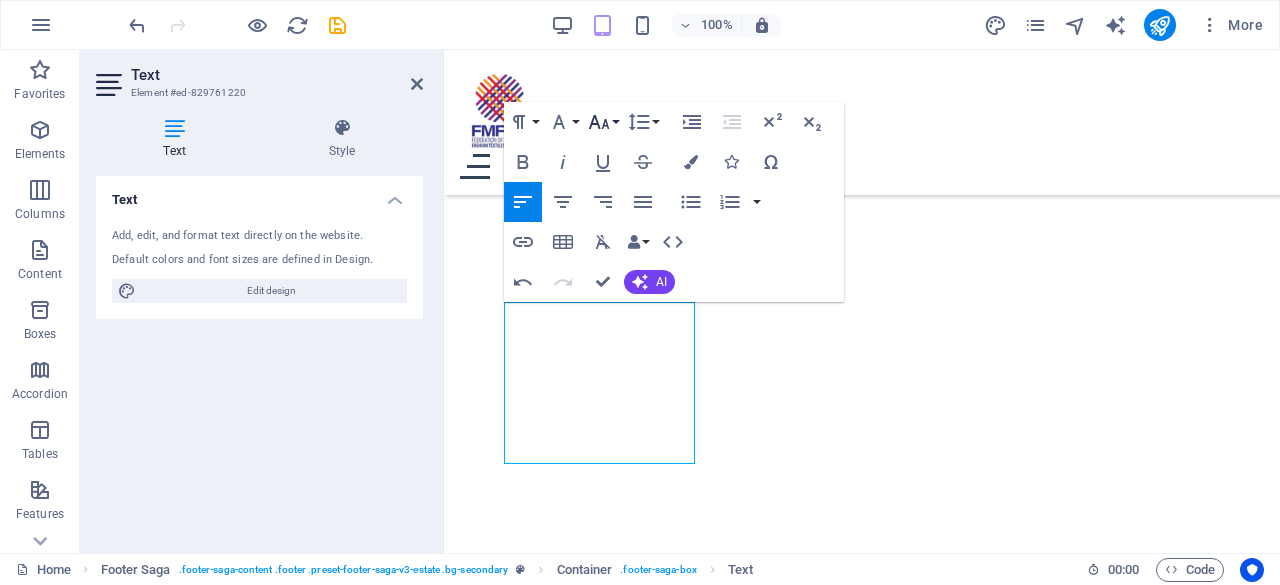 click 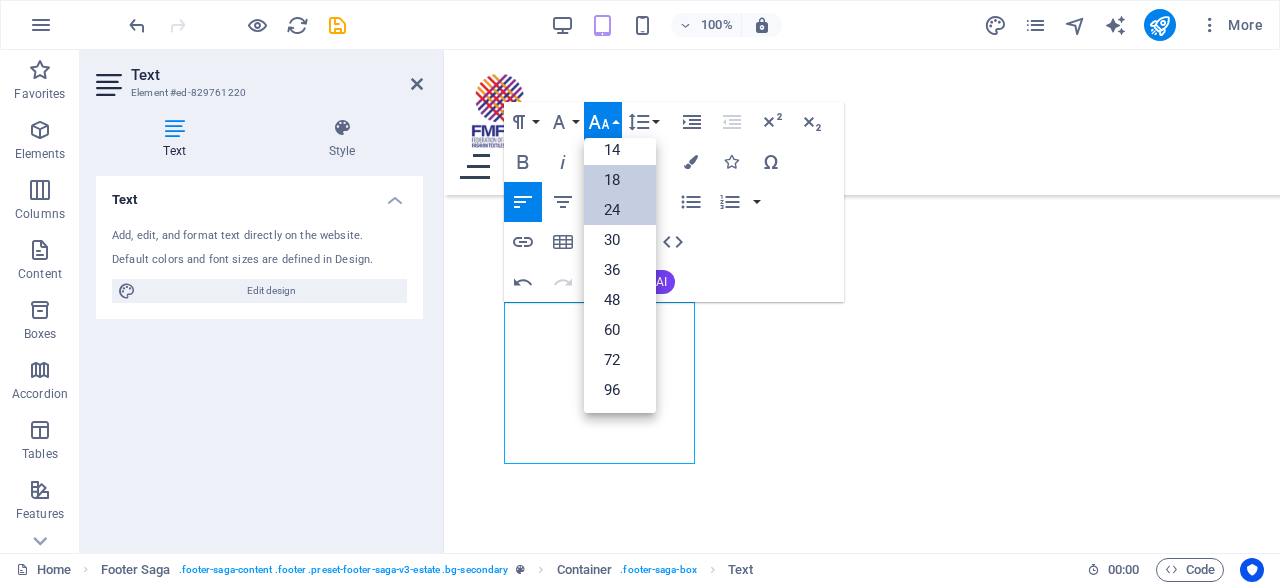 scroll, scrollTop: 160, scrollLeft: 0, axis: vertical 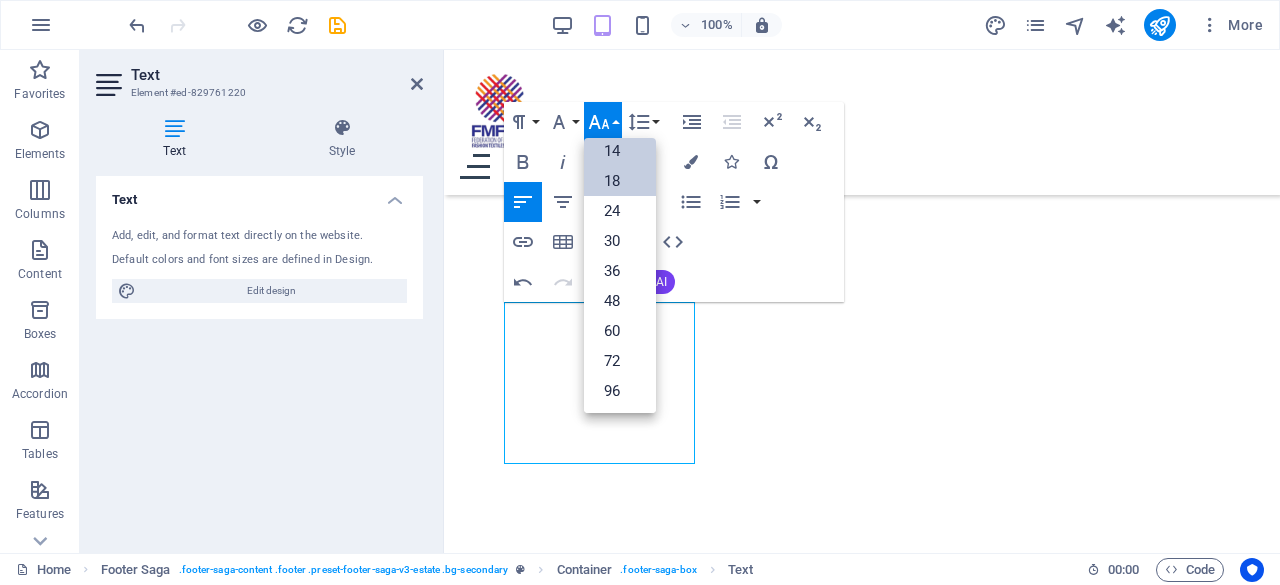 click on "14" at bounding box center (620, 151) 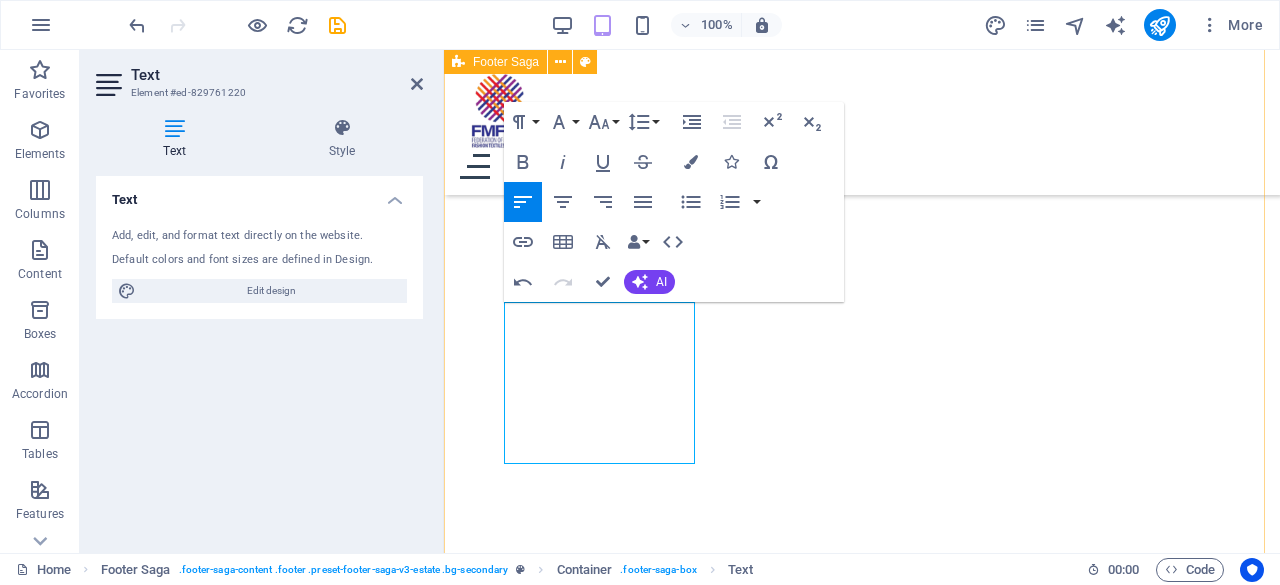 click on "pages Home Mission Events Contact About Us Contact ​ LOCATION:
No. [NUMBER], [STREET], [STREET_NAME], [AREA], [POSTAL_CODE] [CITY], [COUNTRY] EMAIL:
[EMAIL] PHONE NUMBER:
[PHONE] FAX: [PHONE] Social media   © 2025 Federation of Malaysian Fashion, Textiles & Apparels (FMFTA). All rights reserved. Privacy Policy   |   Legal Notice" at bounding box center (862, 2135) 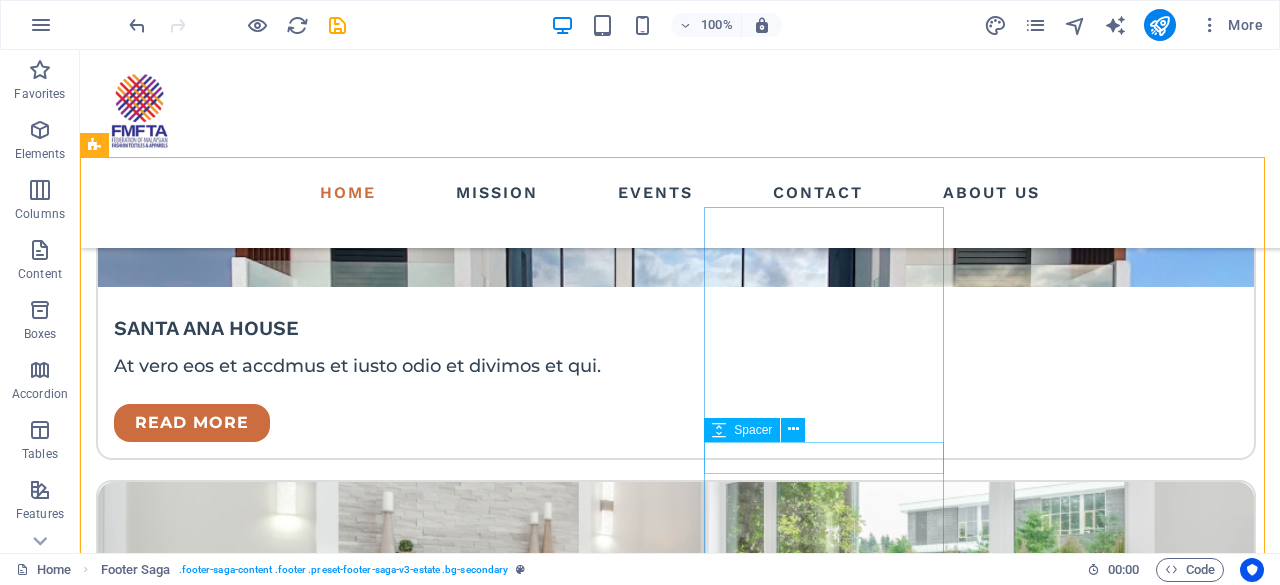 scroll, scrollTop: 3814, scrollLeft: 0, axis: vertical 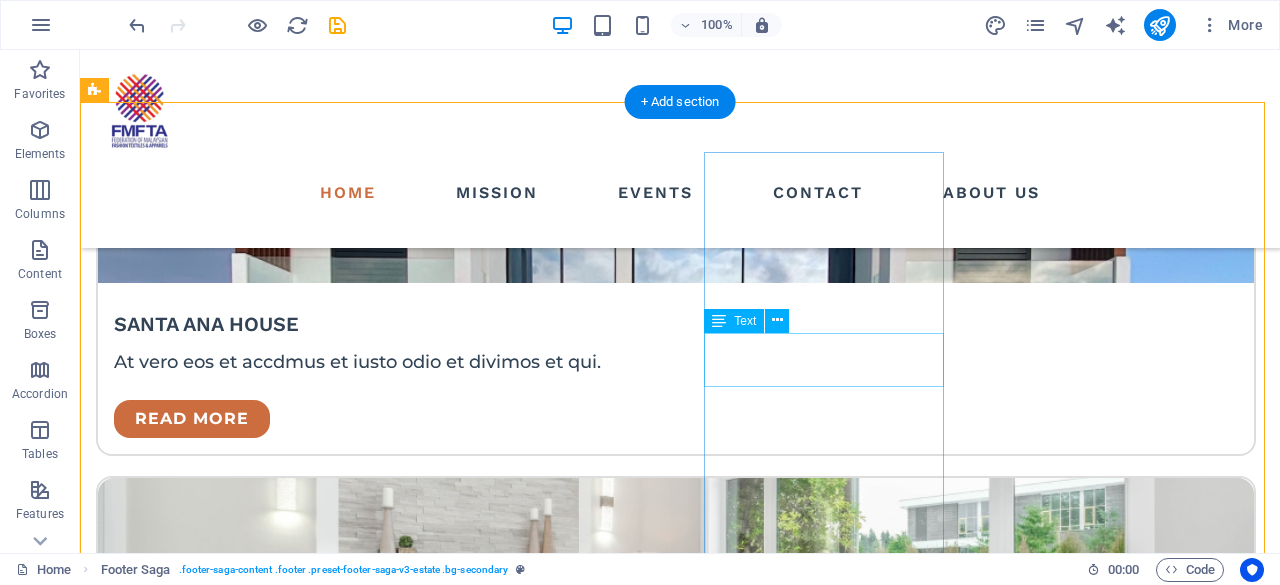 click on "EMAIL:
[EMAIL]" at bounding box center [217, 3360] 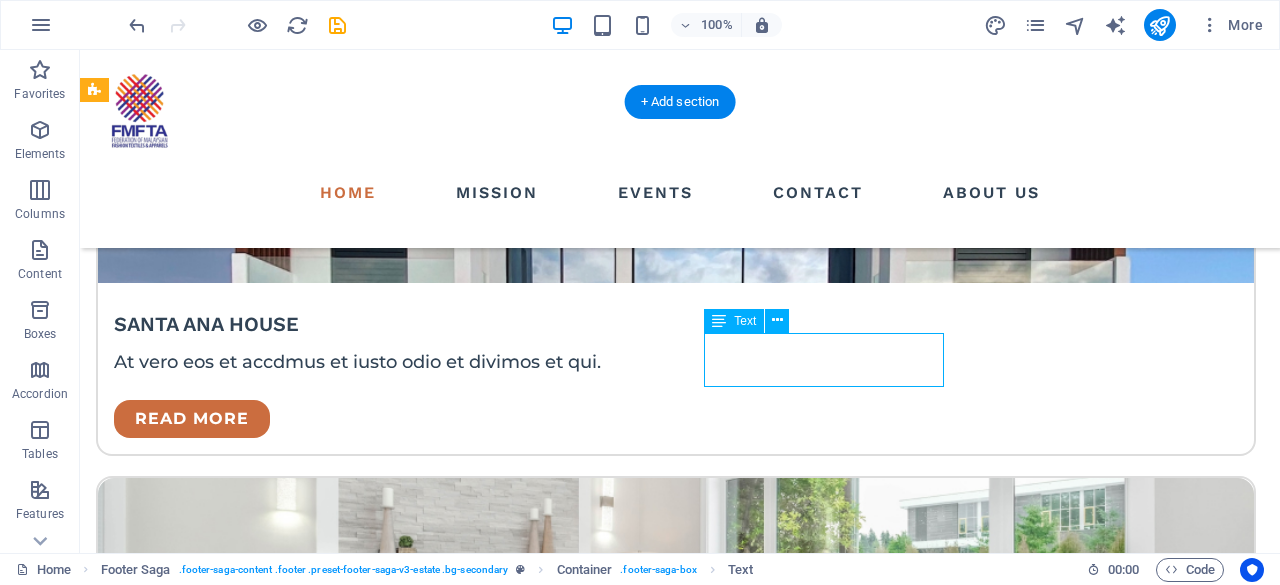 click on "EMAIL:
[EMAIL]" at bounding box center [217, 3360] 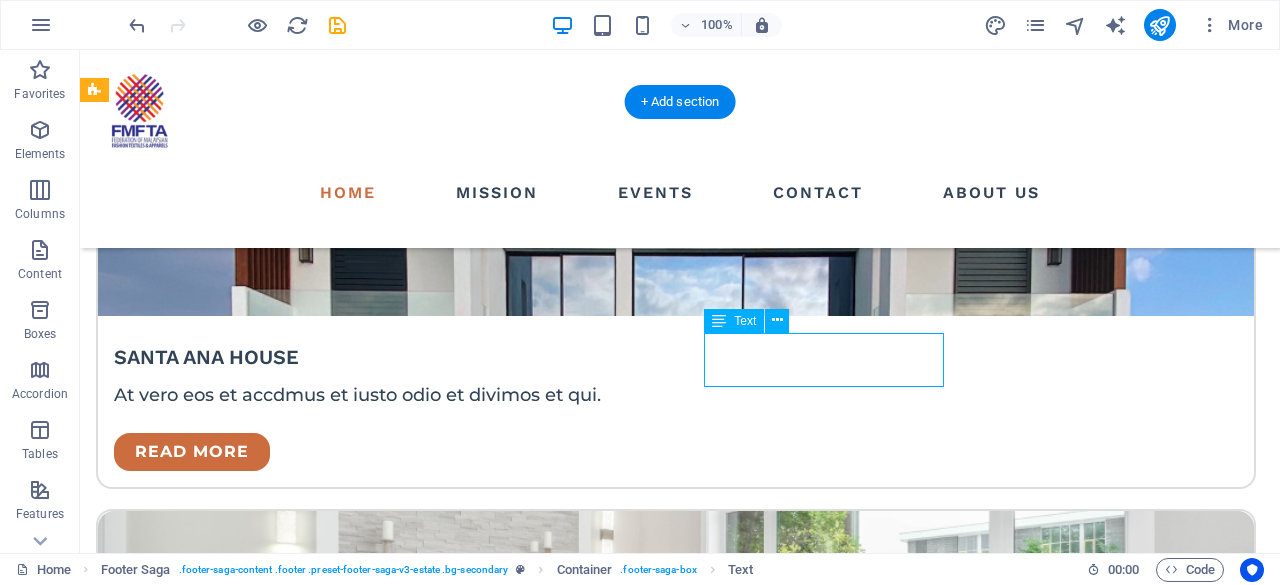 scroll, scrollTop: 5664, scrollLeft: 0, axis: vertical 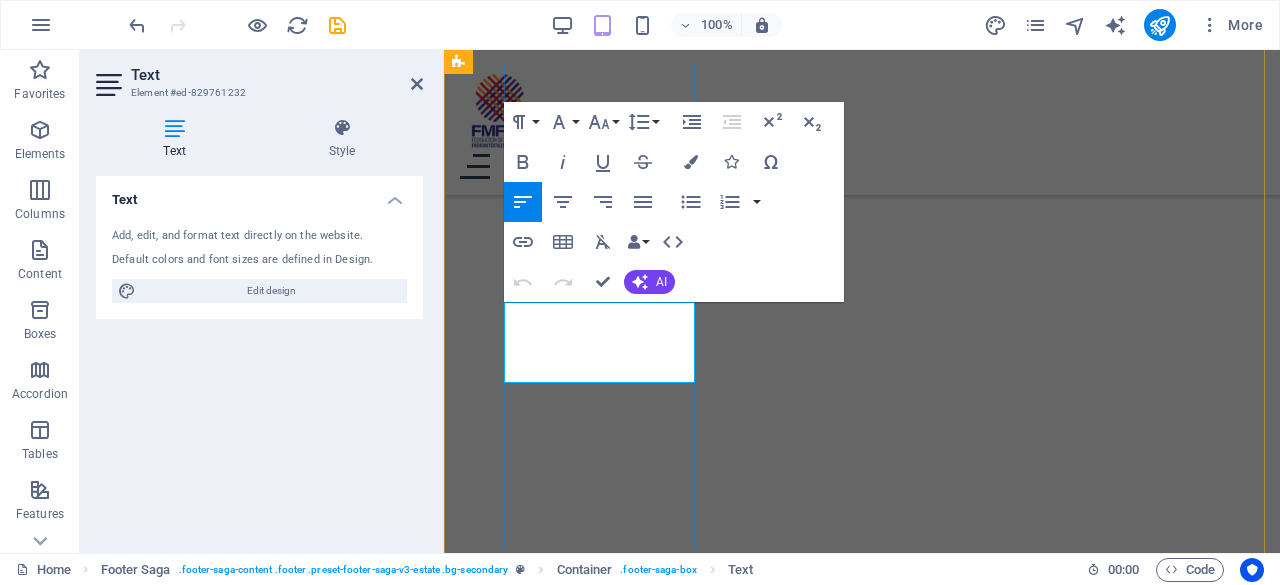 drag, startPoint x: 601, startPoint y: 362, endPoint x: 504, endPoint y: 345, distance: 98.478424 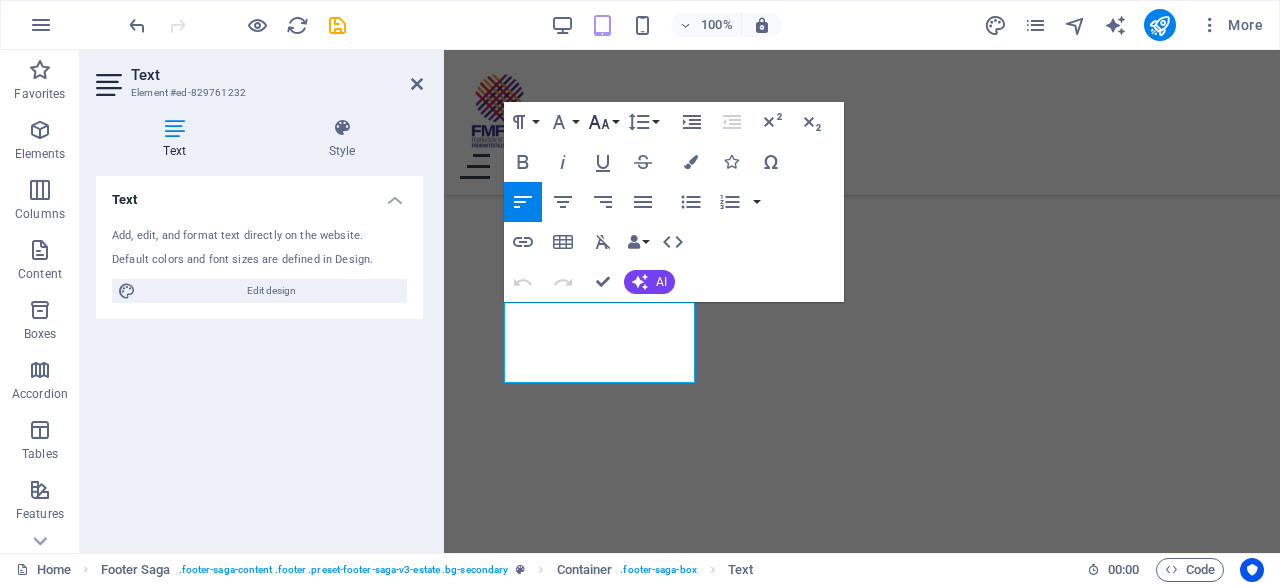 click on "Font Size" at bounding box center (603, 122) 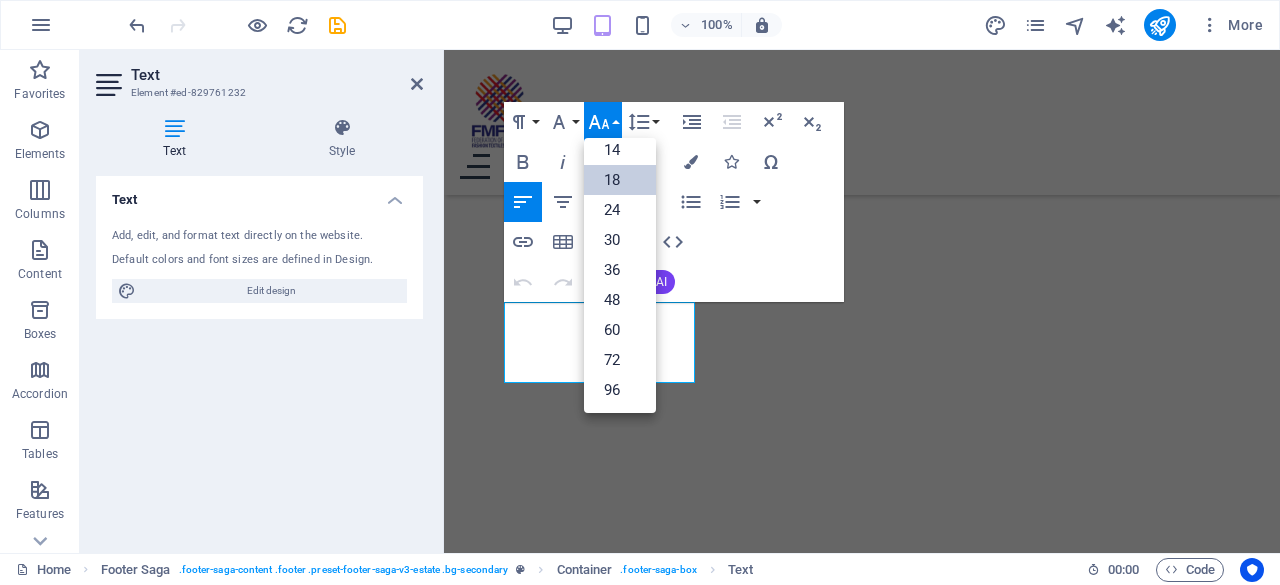 scroll, scrollTop: 160, scrollLeft: 0, axis: vertical 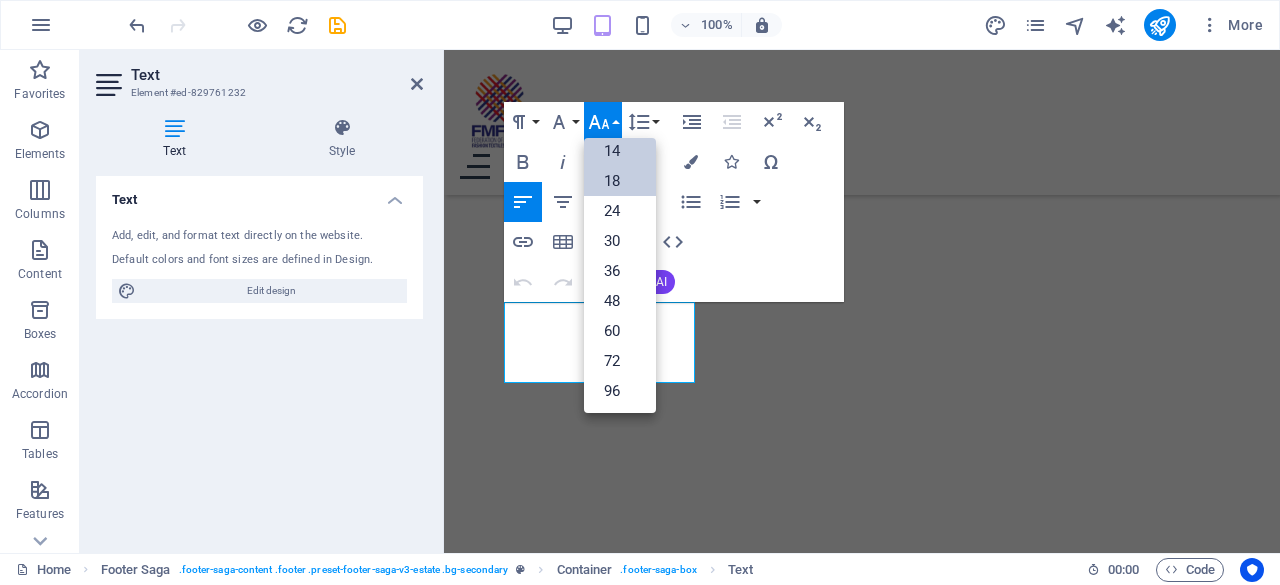 click on "14" at bounding box center (620, 151) 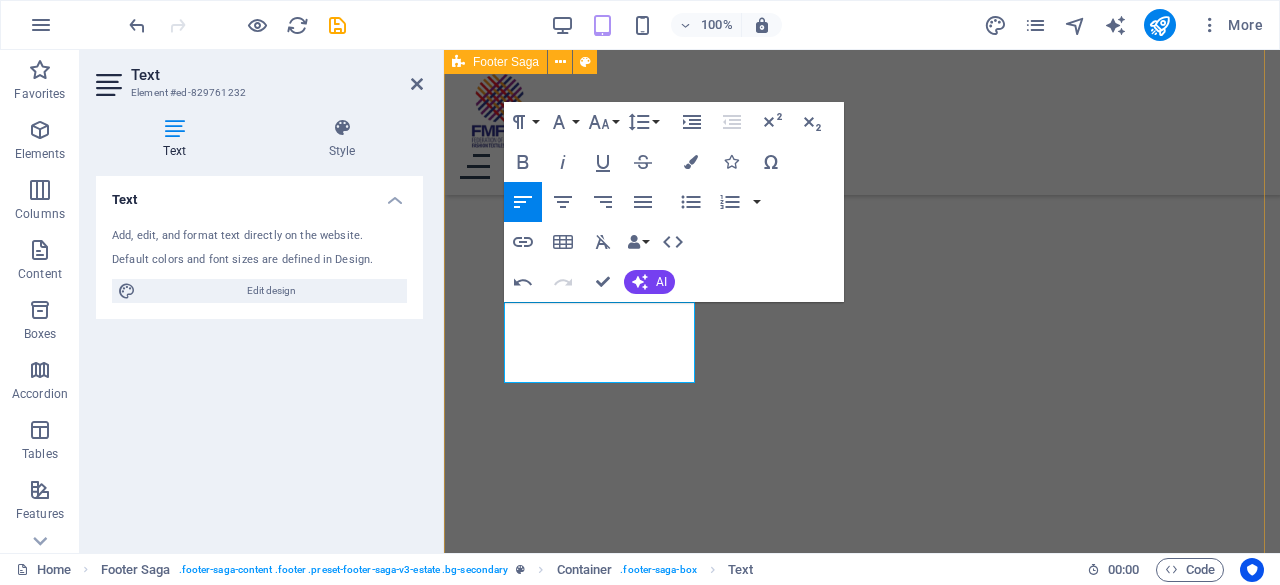 click on "pages Home Mission Events Contact About Us Contact LOCATION:
No. [NUMBER], [STREET], [STREET_NAME], [AREA], [POSTAL_CODE] [CITY], [COUNTRY] EMAIL:
[EMAIL] PHONE NUMBER:
[PHONE] FAX: [PHONE] Social media   © 2025 Federation of Malaysian Fashion, Textiles & Apparels (FMFTA). All rights reserved. Privacy Policy   |   Legal Notice" at bounding box center (862, 1941) 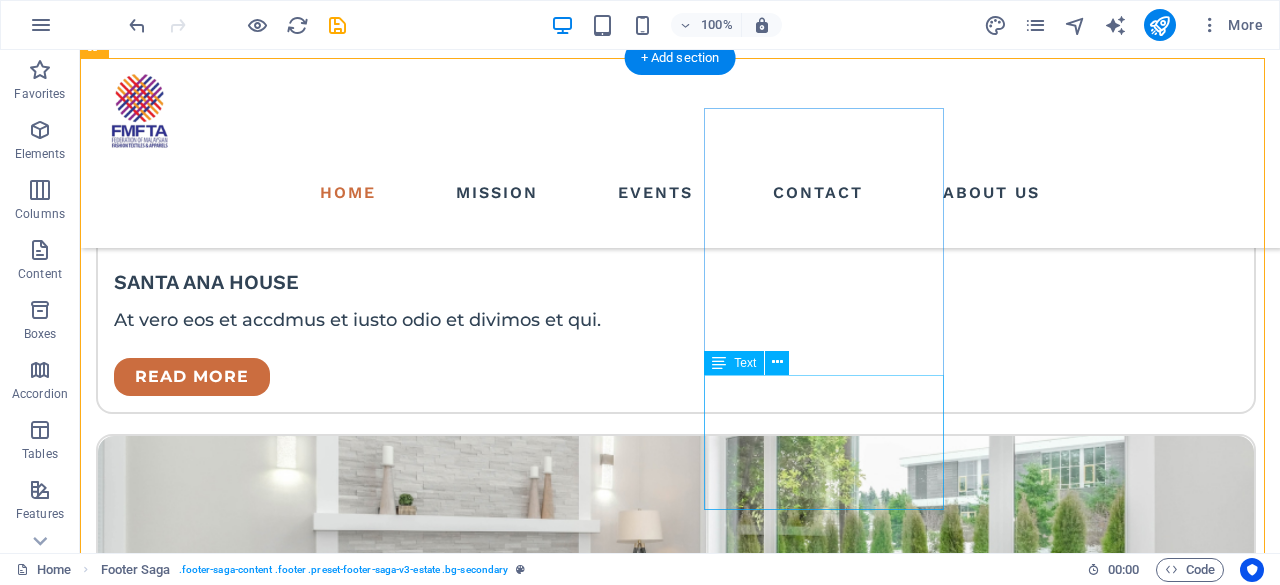 scroll, scrollTop: 3858, scrollLeft: 0, axis: vertical 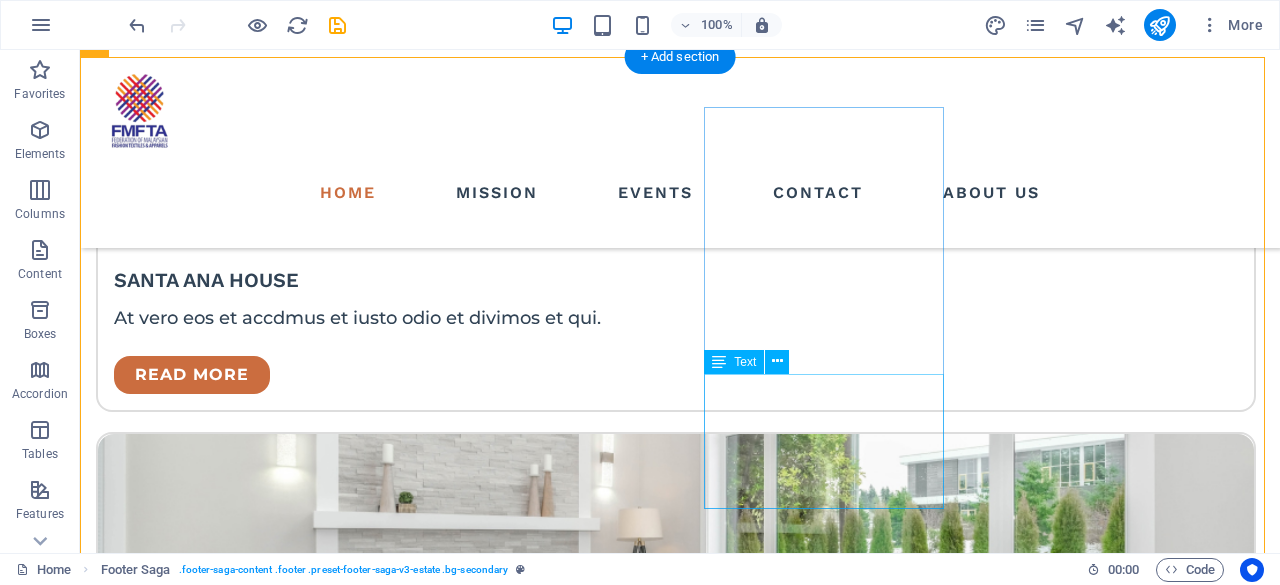 click on "PHONE NUMBER:
[PHONE] FAX: [PHONE]" at bounding box center [217, 3442] 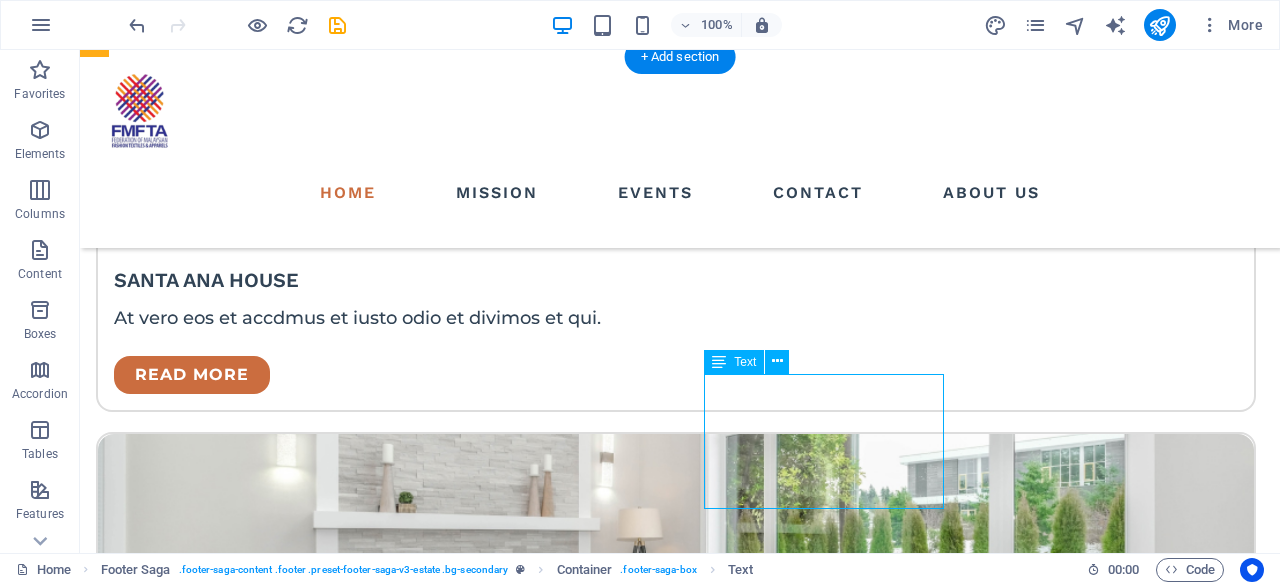 click on "PHONE NUMBER:
[PHONE] FAX: [PHONE]" at bounding box center (217, 3442) 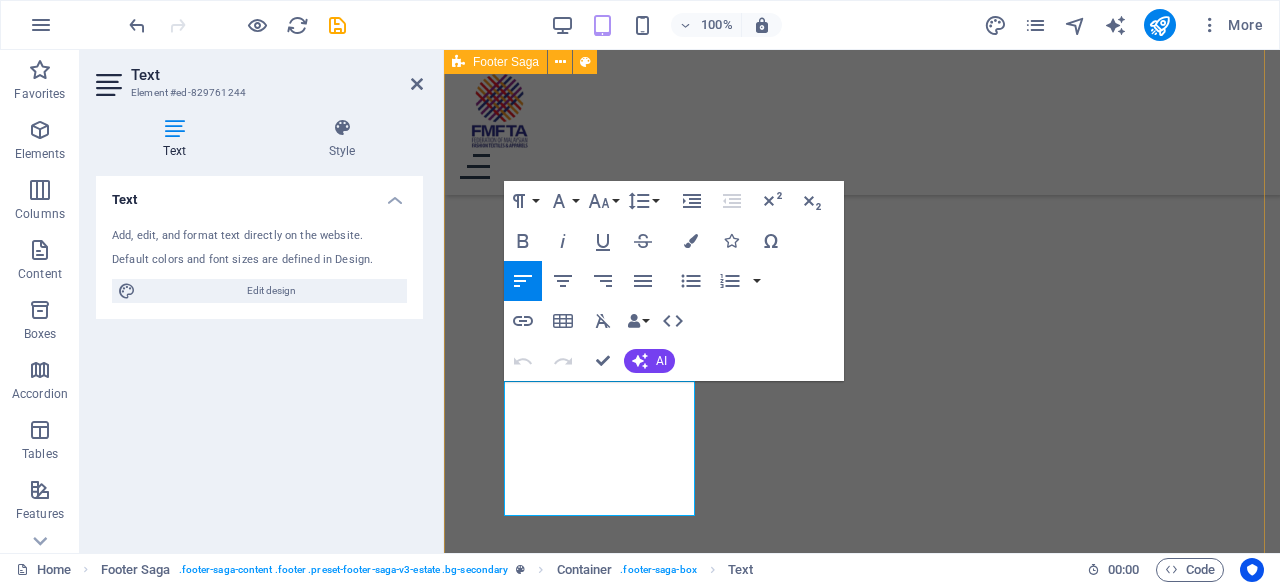 drag, startPoint x: 654, startPoint y: 426, endPoint x: 468, endPoint y: 402, distance: 187.54199 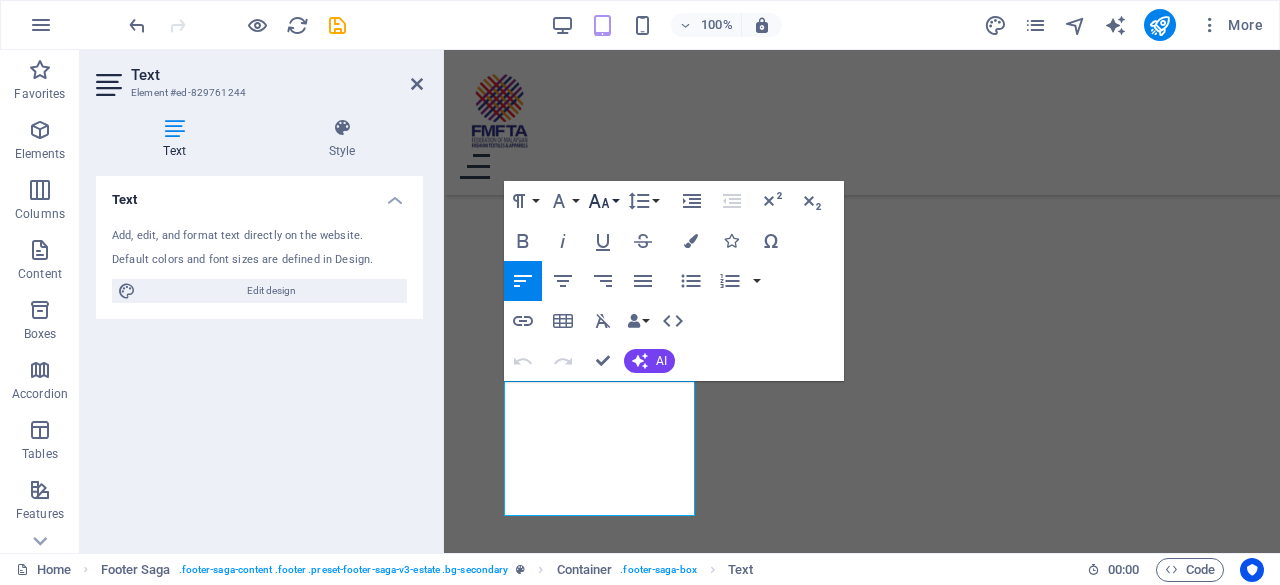 click 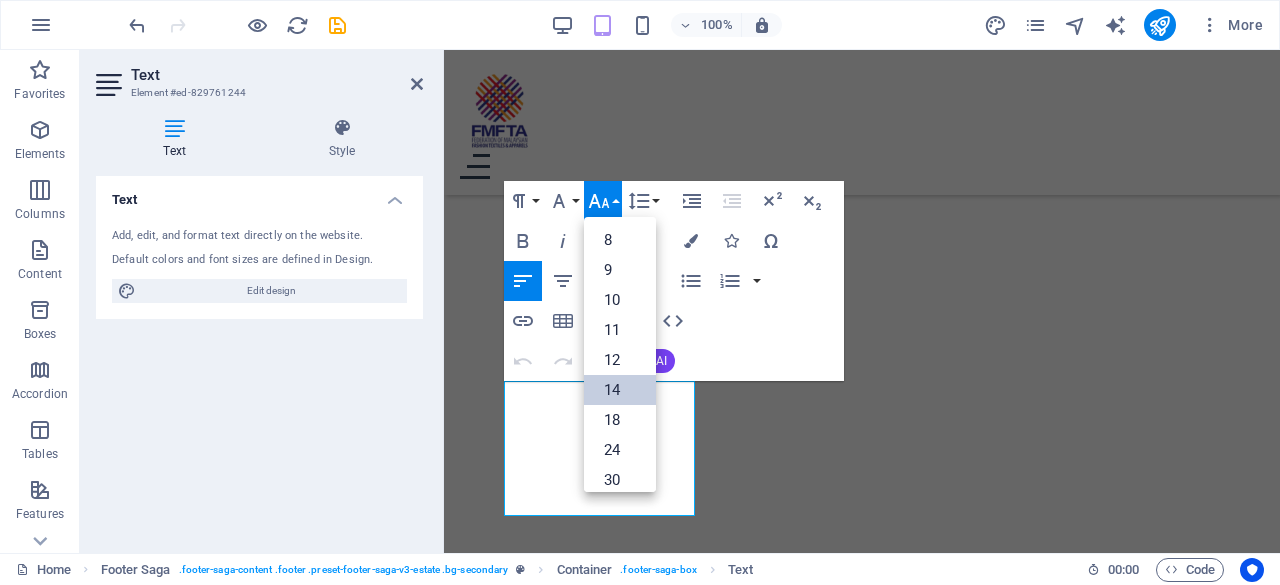 click on "14" at bounding box center [620, 390] 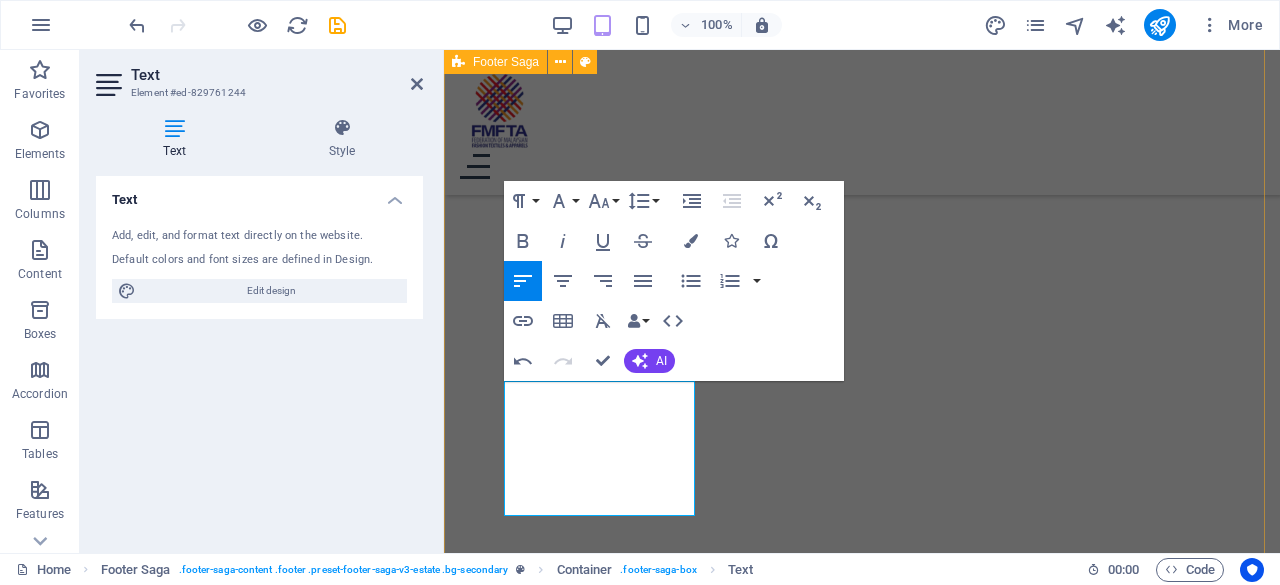 drag, startPoint x: 650, startPoint y: 501, endPoint x: 482, endPoint y: 485, distance: 168.76018 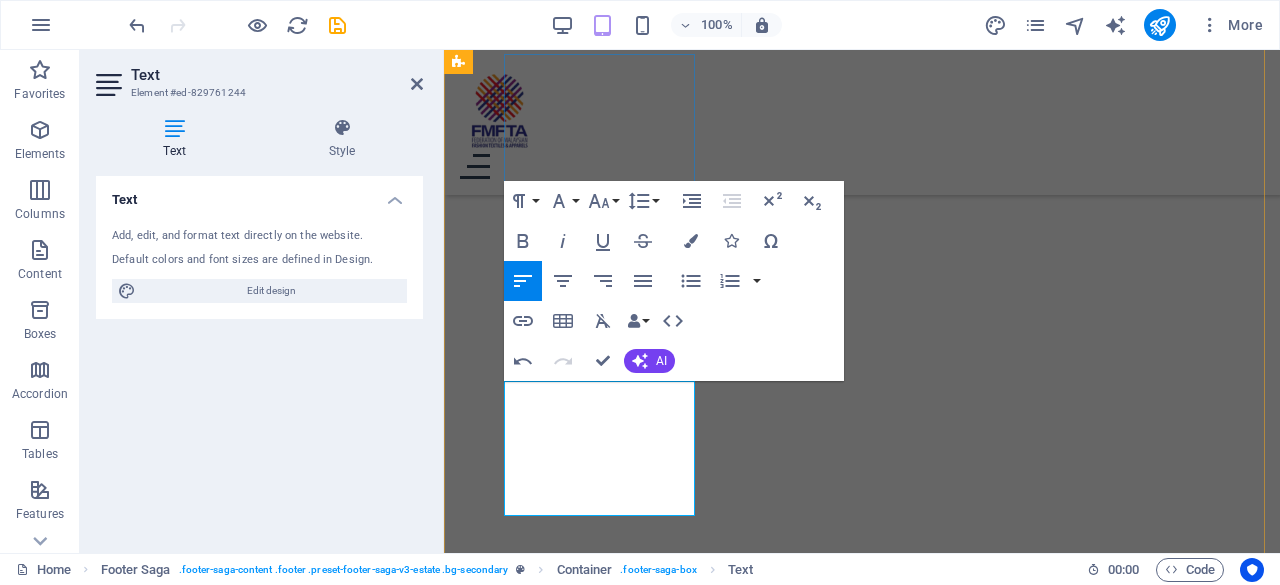 click on "[PHONE]" at bounding box center [602, 2245] 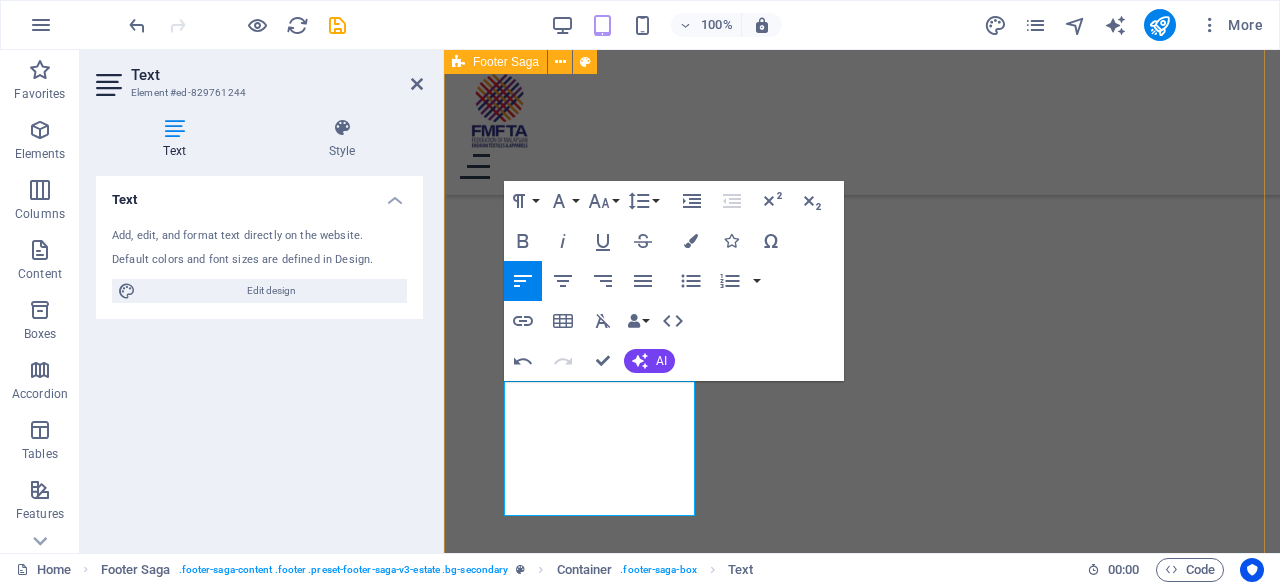 drag, startPoint x: 656, startPoint y: 499, endPoint x: 503, endPoint y: 507, distance: 153.20901 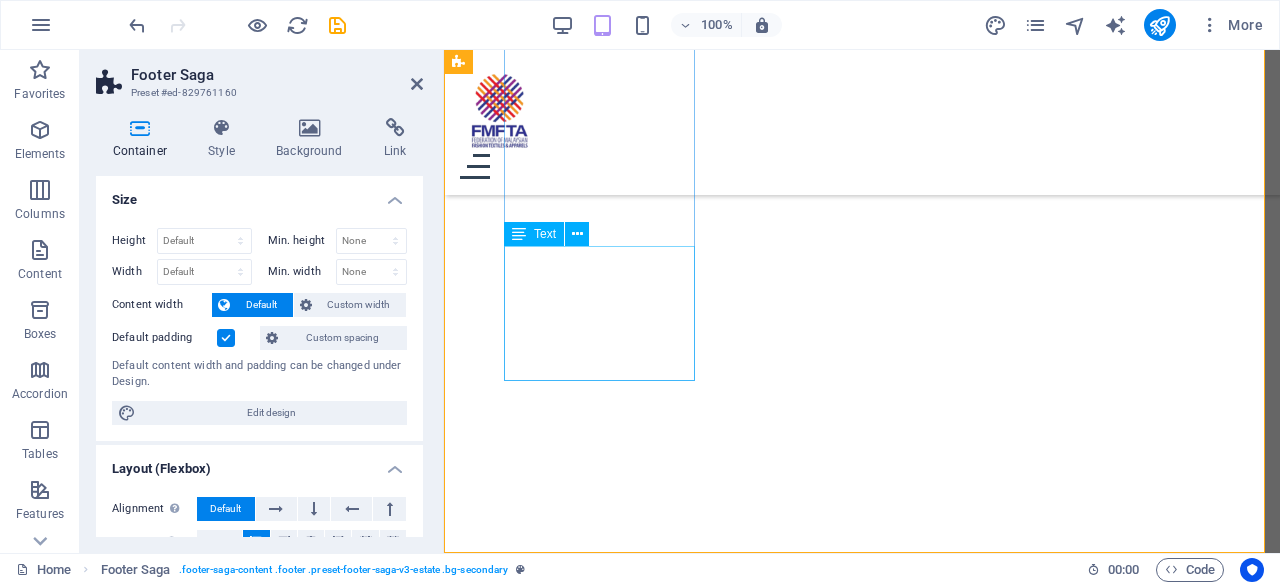 click on "PHONE NUMBER:
[PHONE] FAX: [PHONE]" at bounding box center [602, 2056] 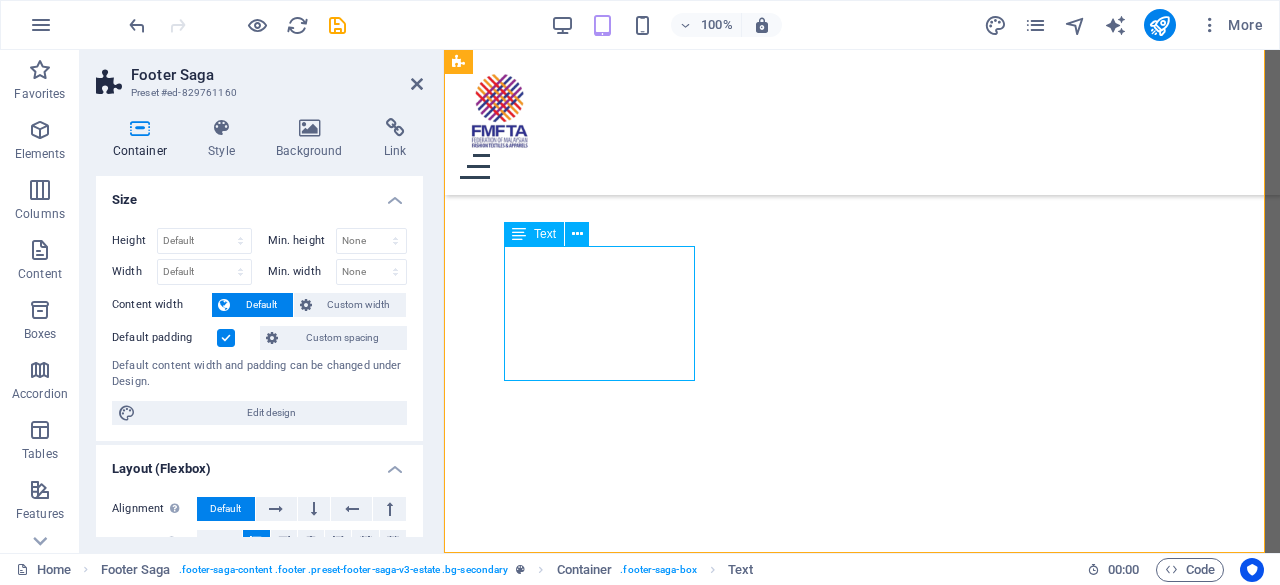 click on "PHONE NUMBER:
[PHONE] FAX: [PHONE]" at bounding box center [602, 2056] 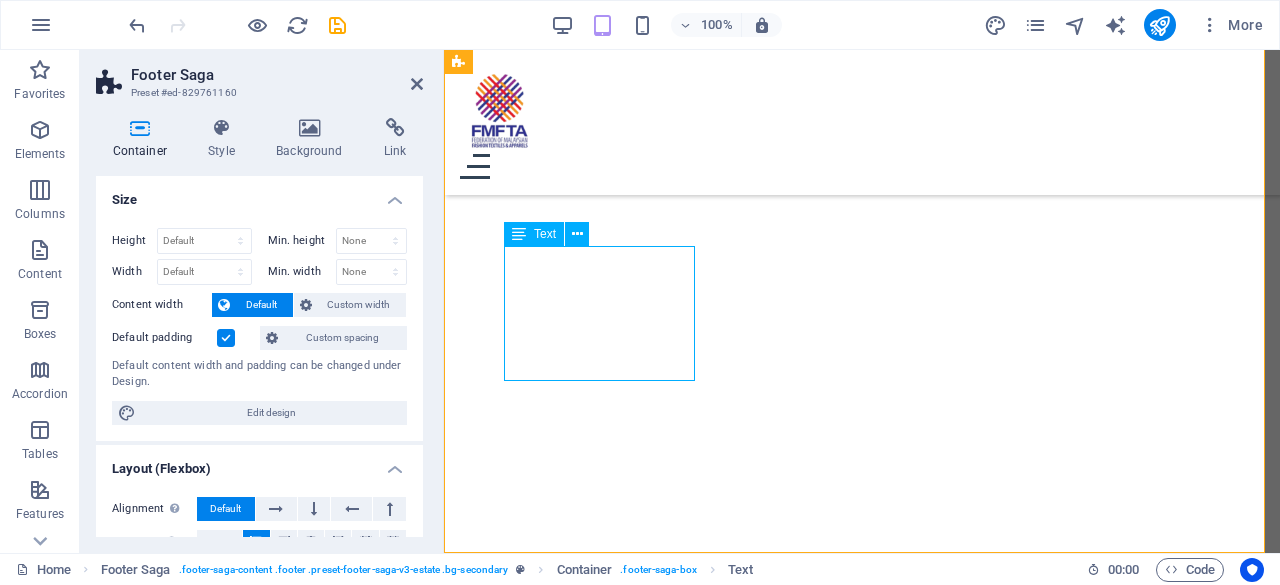 scroll, scrollTop: 5671, scrollLeft: 0, axis: vertical 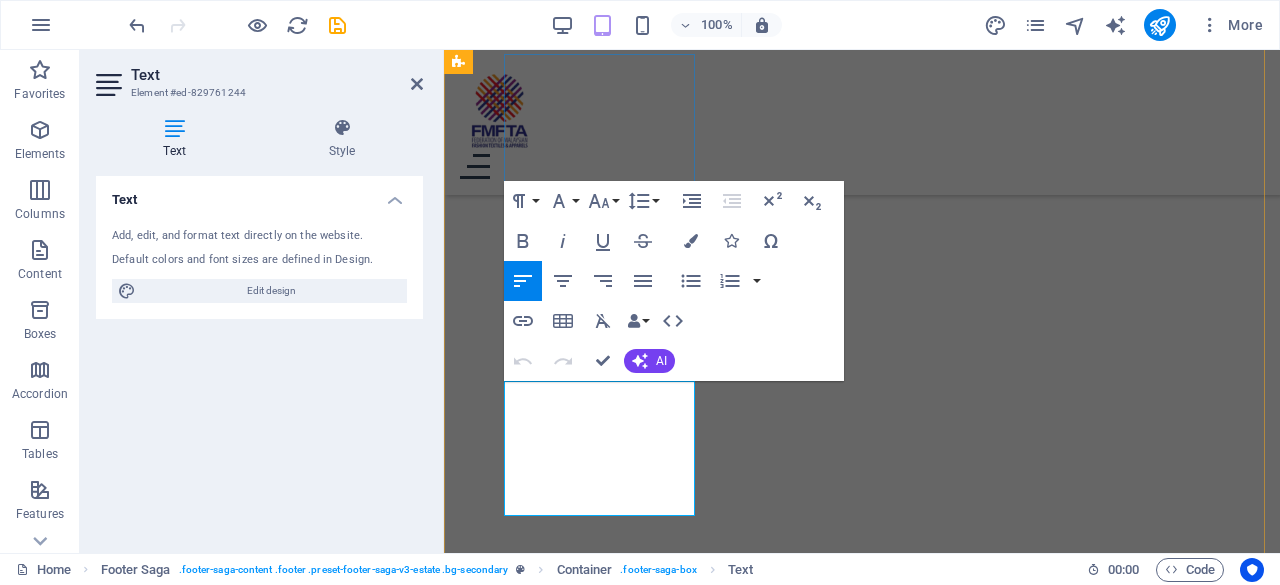 drag, startPoint x: 662, startPoint y: 497, endPoint x: 508, endPoint y: 503, distance: 154.11684 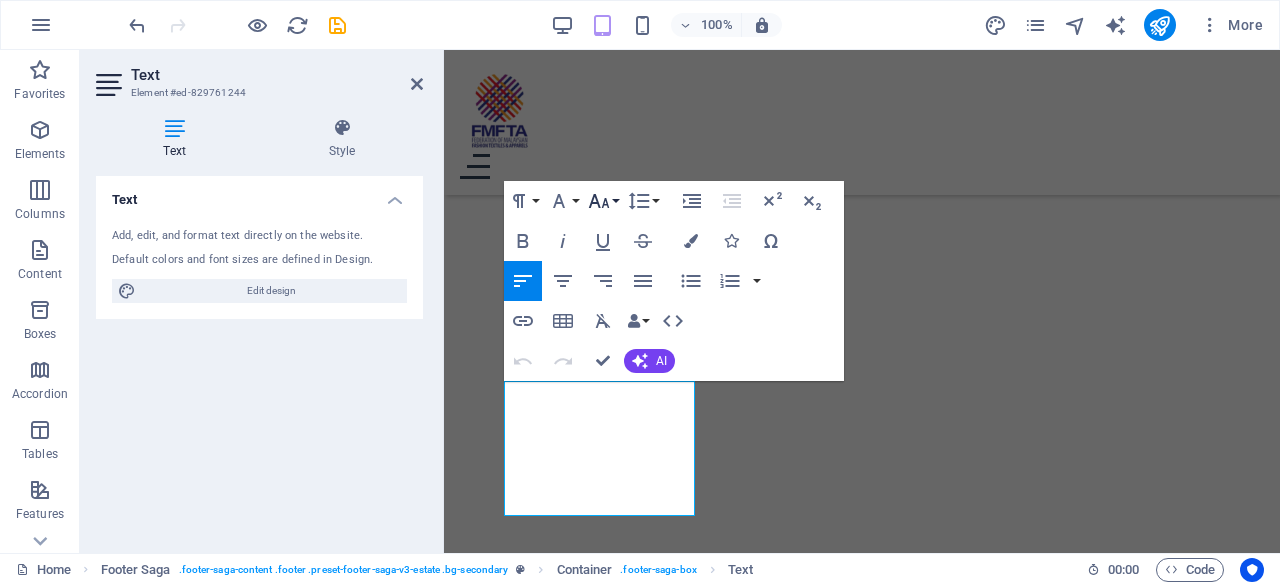 click 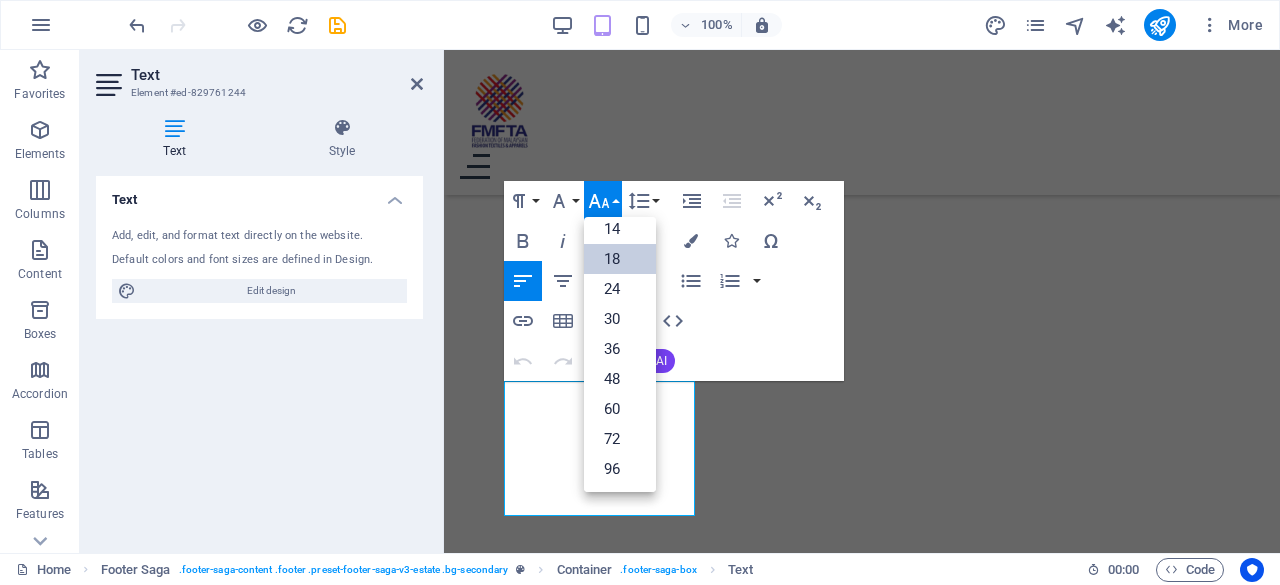 scroll, scrollTop: 160, scrollLeft: 0, axis: vertical 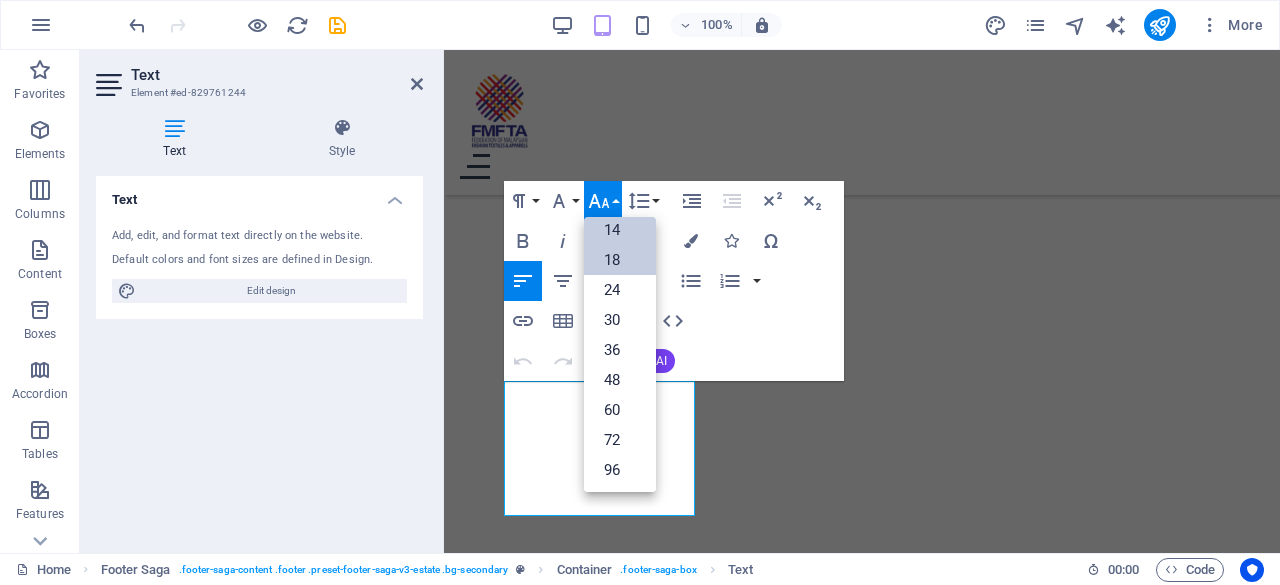 click on "14" at bounding box center [620, 230] 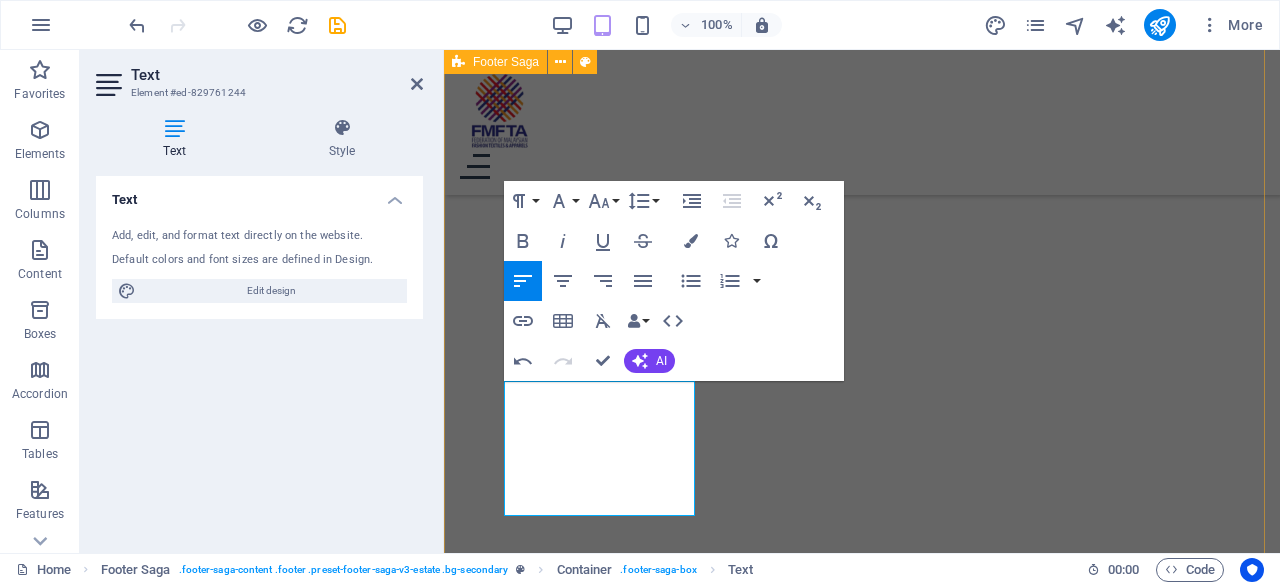click on "pages Home Mission Events Contact About Us Contact LOCATION:
No. [NUMBER], [STREET], [STREET_NAME], [AREA], [POSTAL_CODE] [CITY], [COUNTRY] EMAIL:
[EMAIL] PHONE NUMBER:
[PHONE] FAX: [PHONE] Social media   © 2025 Federation of Malaysian Fashion, Textiles & Apparels (FMFTA). All rights reserved. Privacy Policy   |   Legal Notice" at bounding box center [862, 1934] 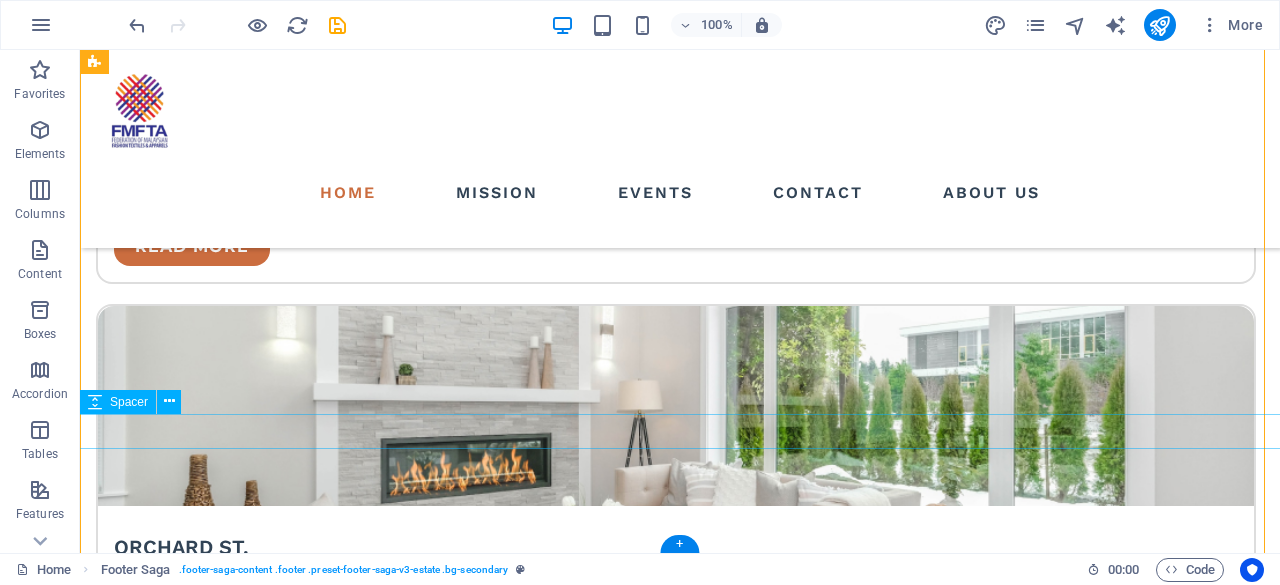 click at bounding box center (676, 3648) 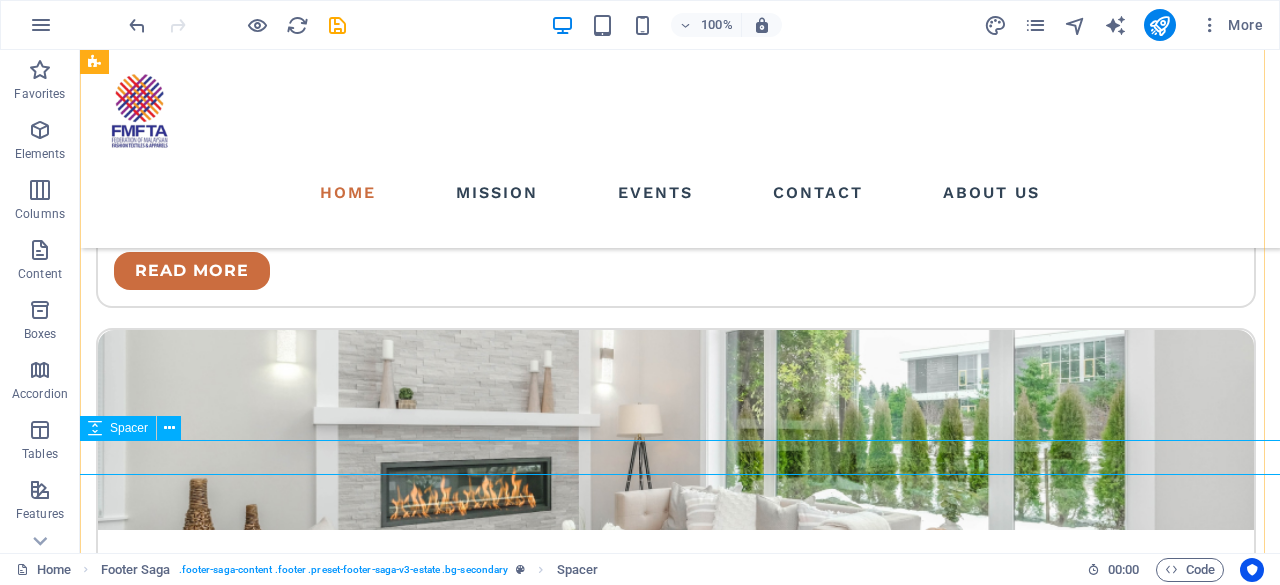 scroll, scrollTop: 3964, scrollLeft: 0, axis: vertical 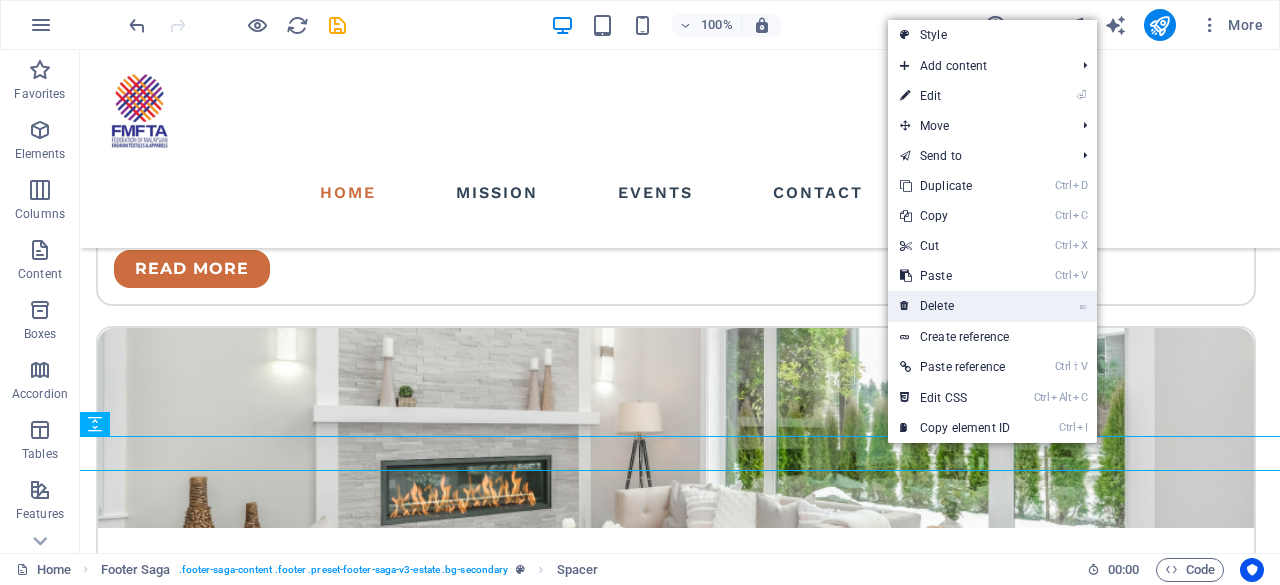 click on "⌦  Delete" at bounding box center [955, 306] 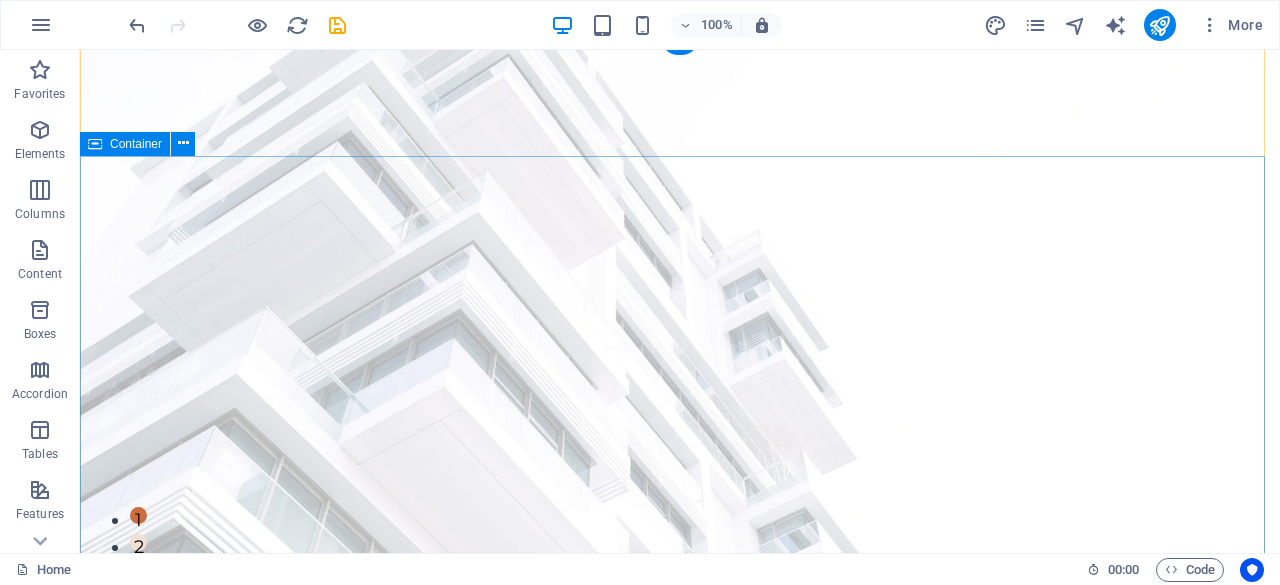 scroll, scrollTop: 0, scrollLeft: 0, axis: both 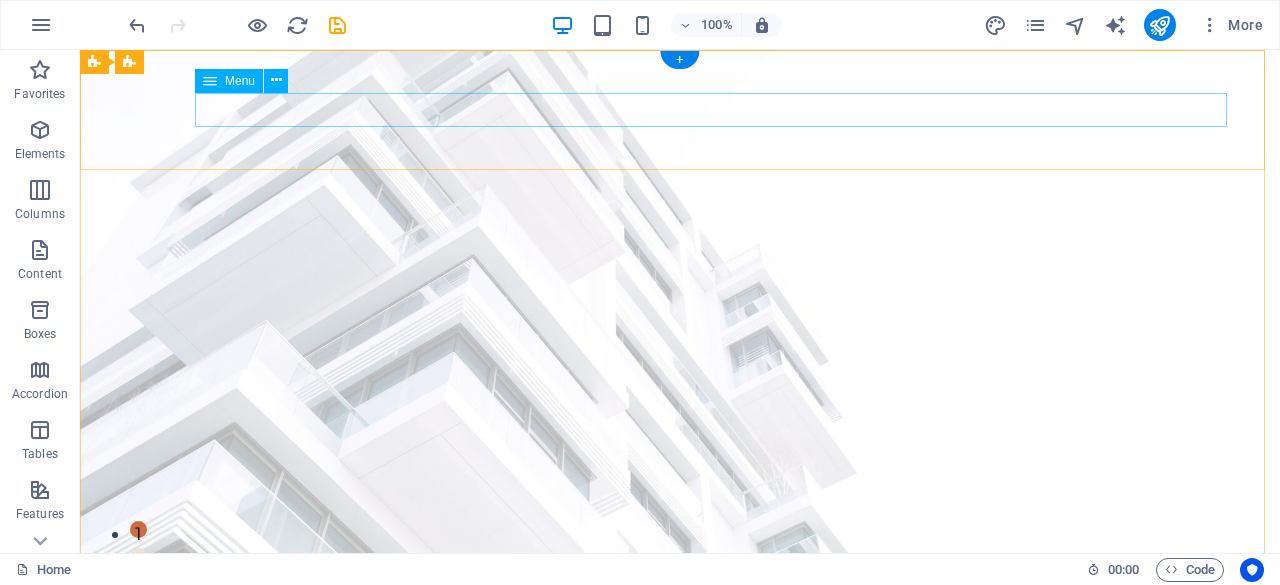 click on "Home Mission Events Contact About Us" at bounding box center [680, 758] 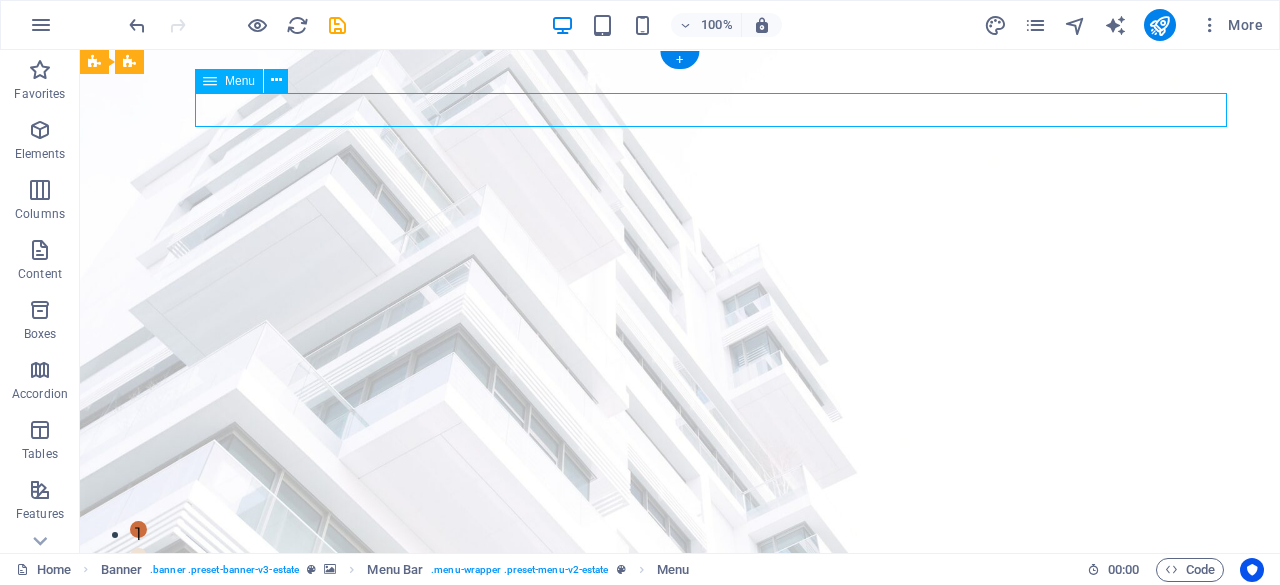 click on "Home Mission Events Contact About Us" at bounding box center [680, 758] 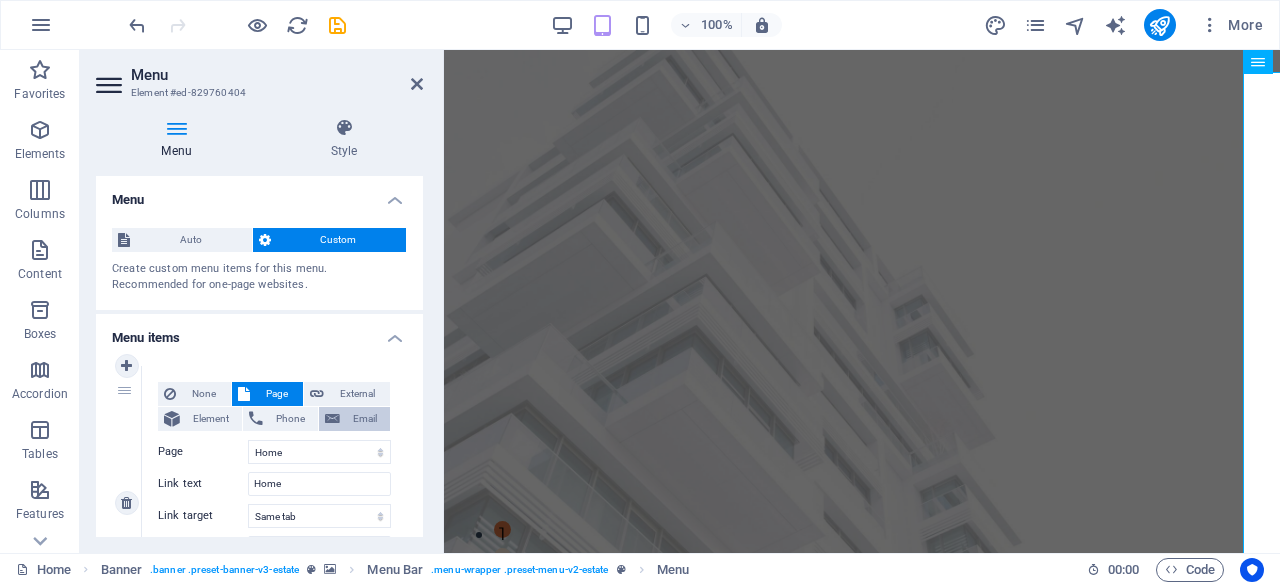 scroll, scrollTop: 144, scrollLeft: 0, axis: vertical 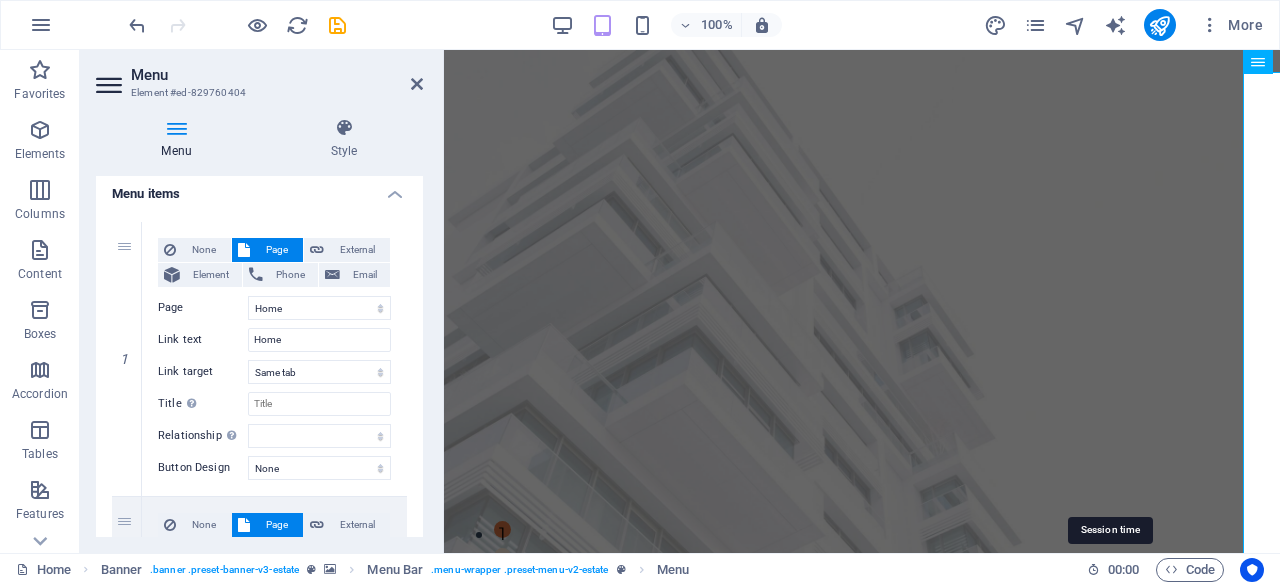 click at bounding box center [1093, 569] 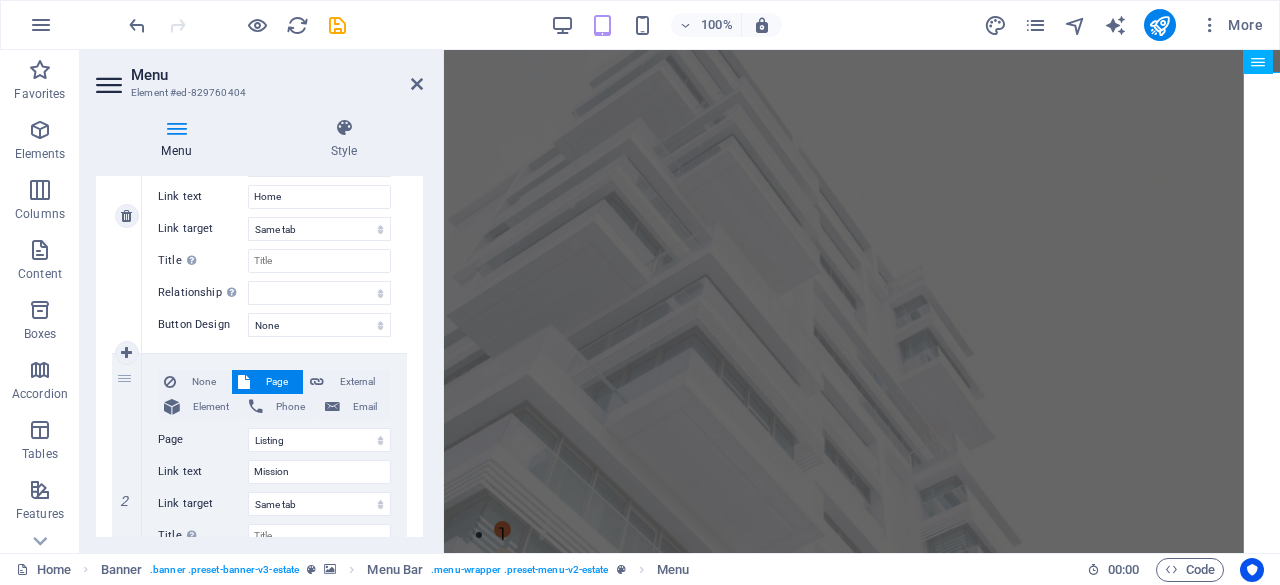 scroll, scrollTop: 0, scrollLeft: 0, axis: both 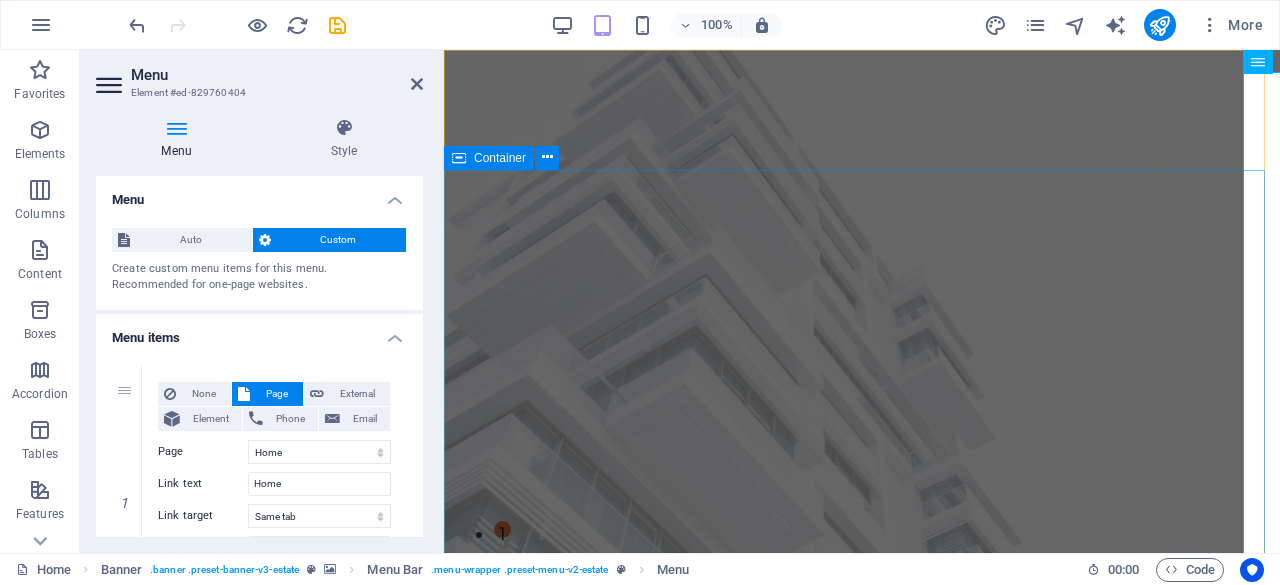 click on "FIND YOUR PERFECT PLACE At vero eos et accusamus et iusto odio dignissimos ducimus qui blanditiis praesentium voluptatum deleniti atque corrupti quos dolores et quas molestias excepturi sint occaecati cupiditate non provident. get started" at bounding box center [862, 968] 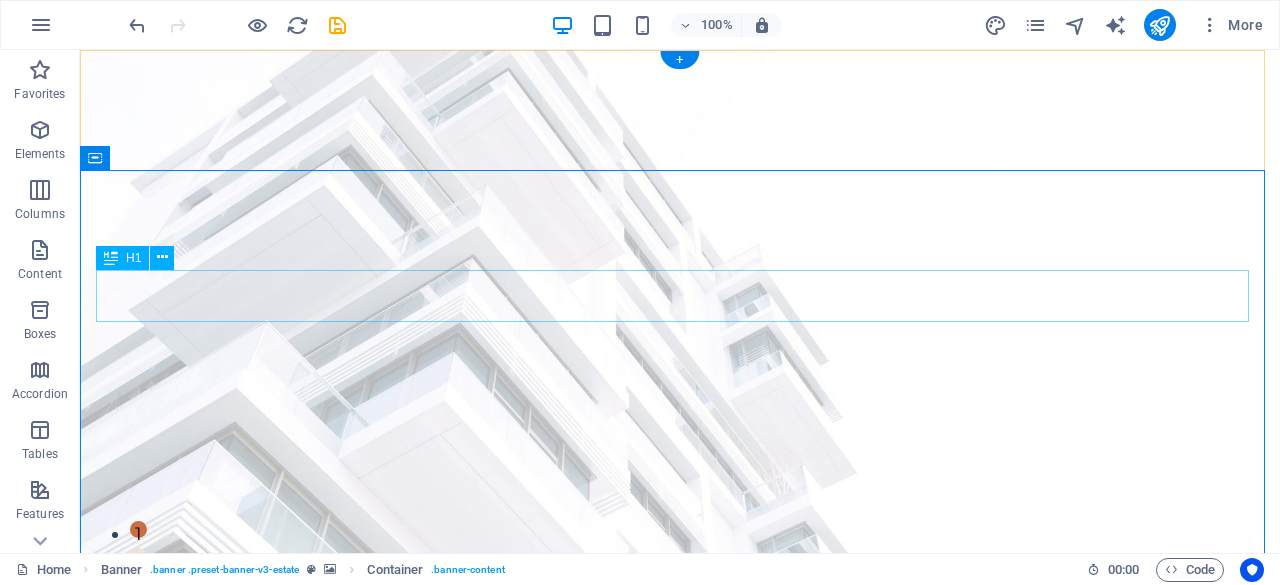 click on "FIND YOUR PERFECT PLACE" at bounding box center [680, 939] 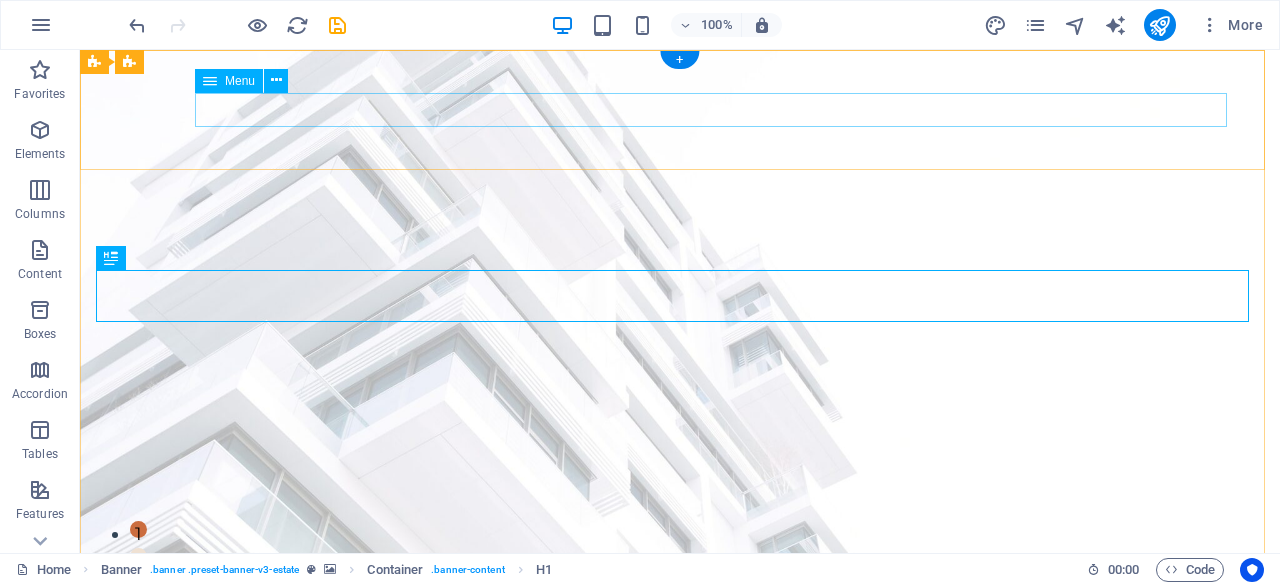 click on "Home Mission Events Contact About Us" at bounding box center (680, 758) 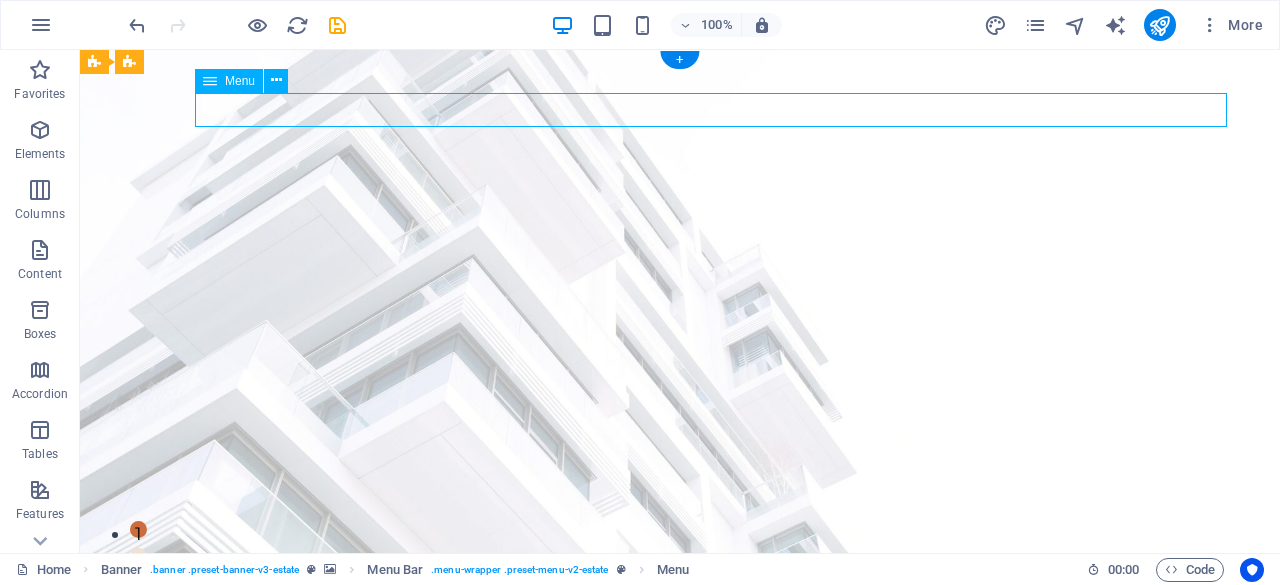 click on "Home Mission Events Contact About Us" at bounding box center [680, 758] 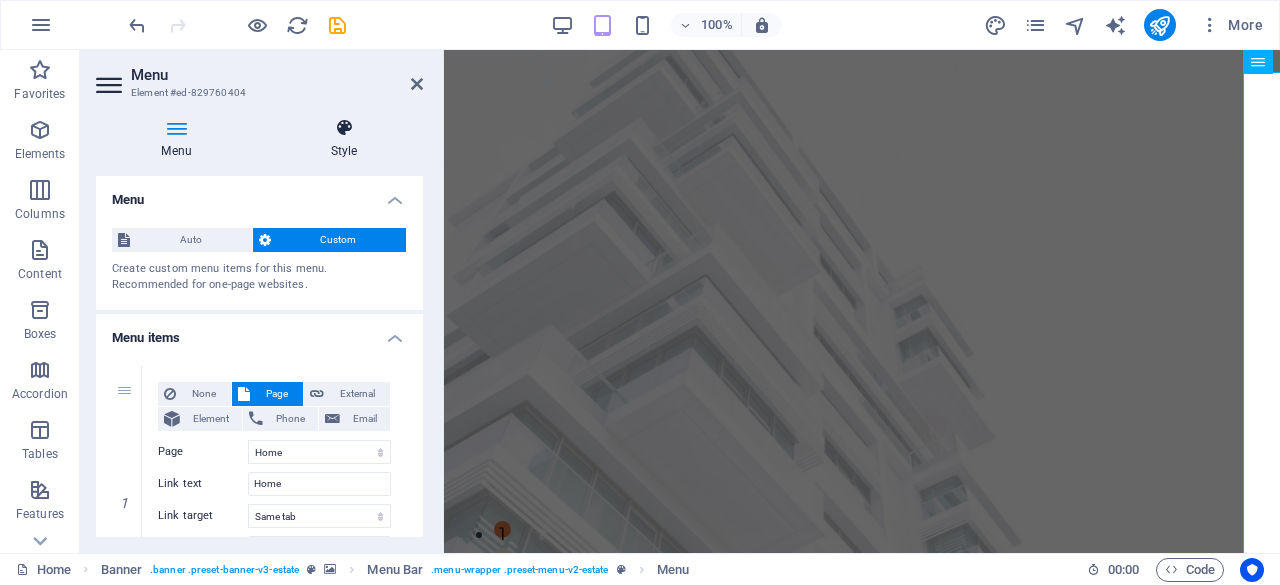 click on "Style" at bounding box center (344, 139) 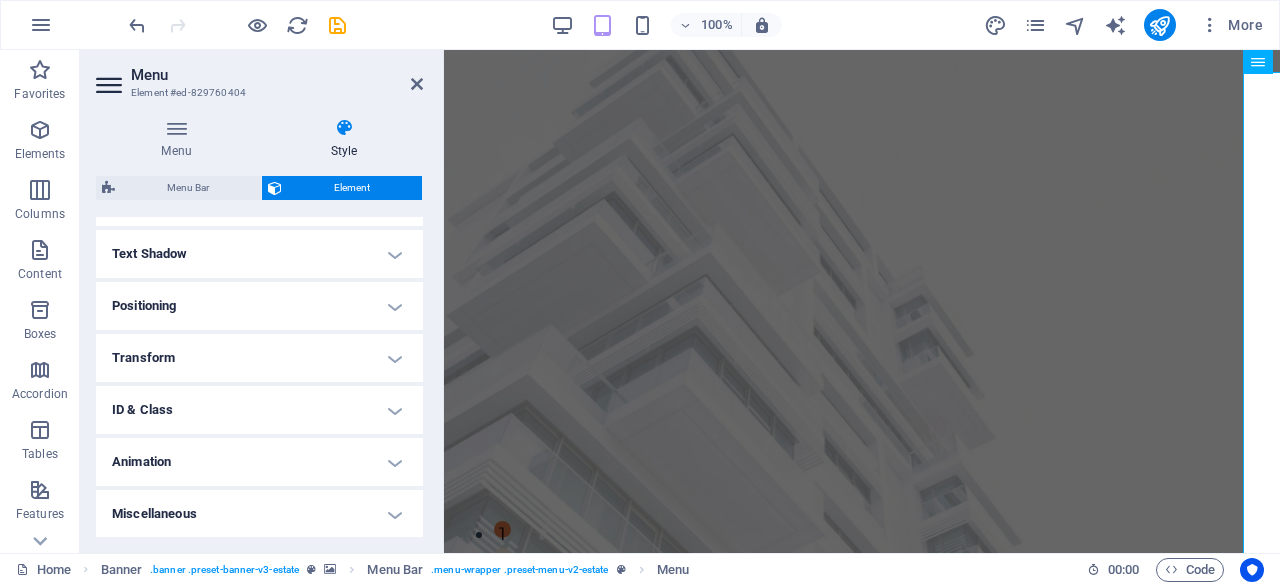 scroll, scrollTop: 523, scrollLeft: 0, axis: vertical 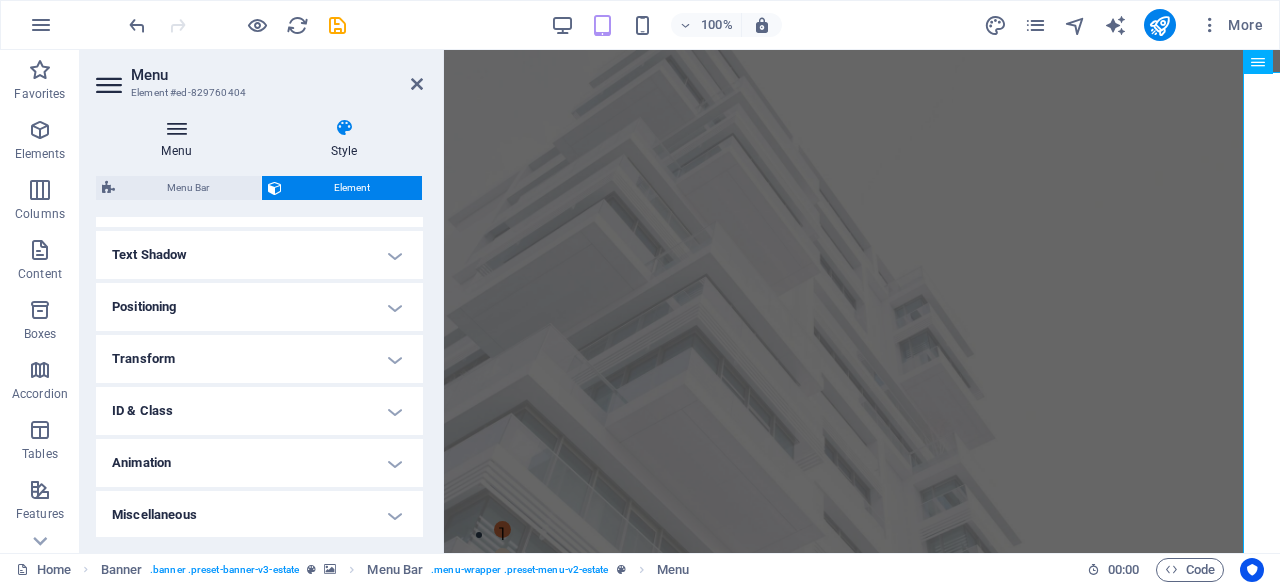 click on "Menu" at bounding box center [180, 139] 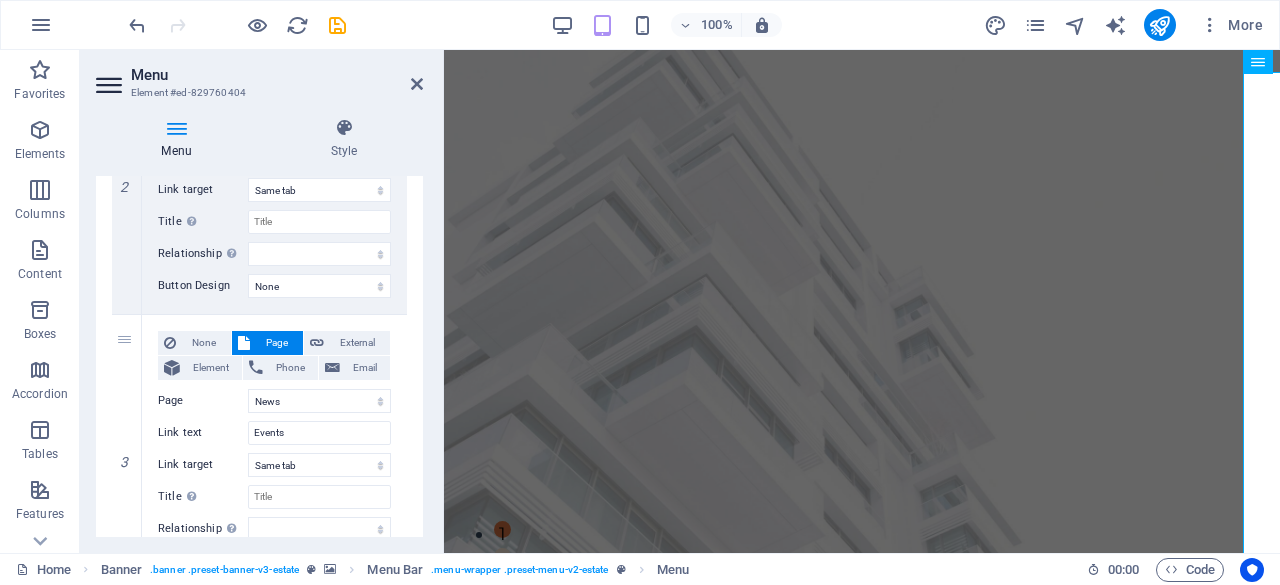 scroll, scrollTop: 601, scrollLeft: 0, axis: vertical 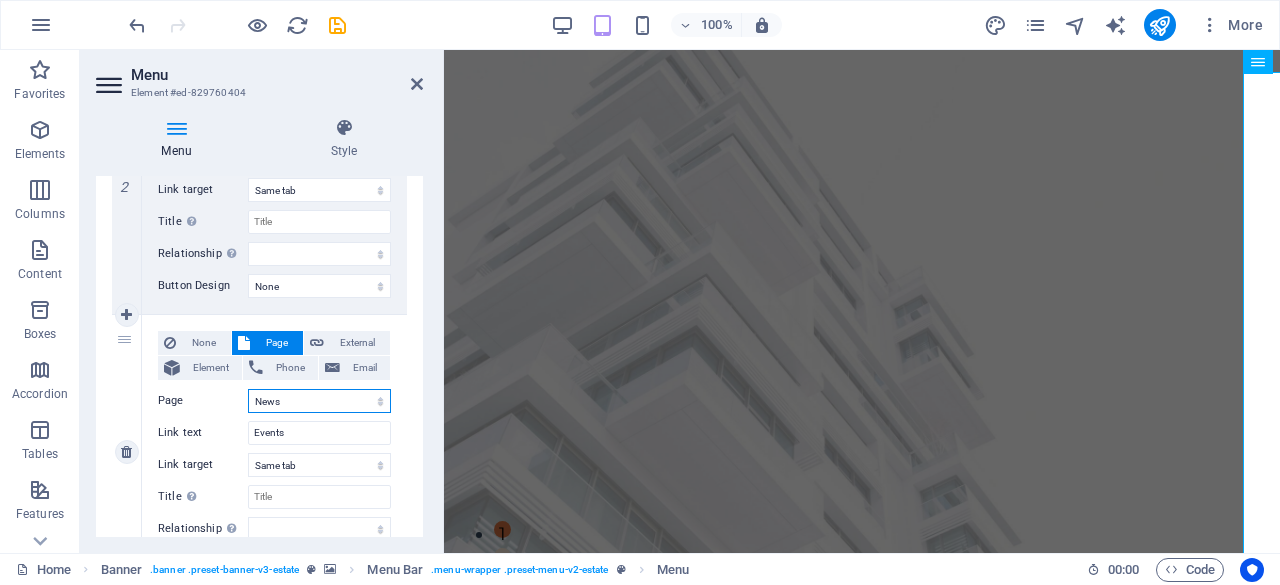 click on "Home Listing News Our Team Contact Legal Notice Privacy" at bounding box center [319, 401] 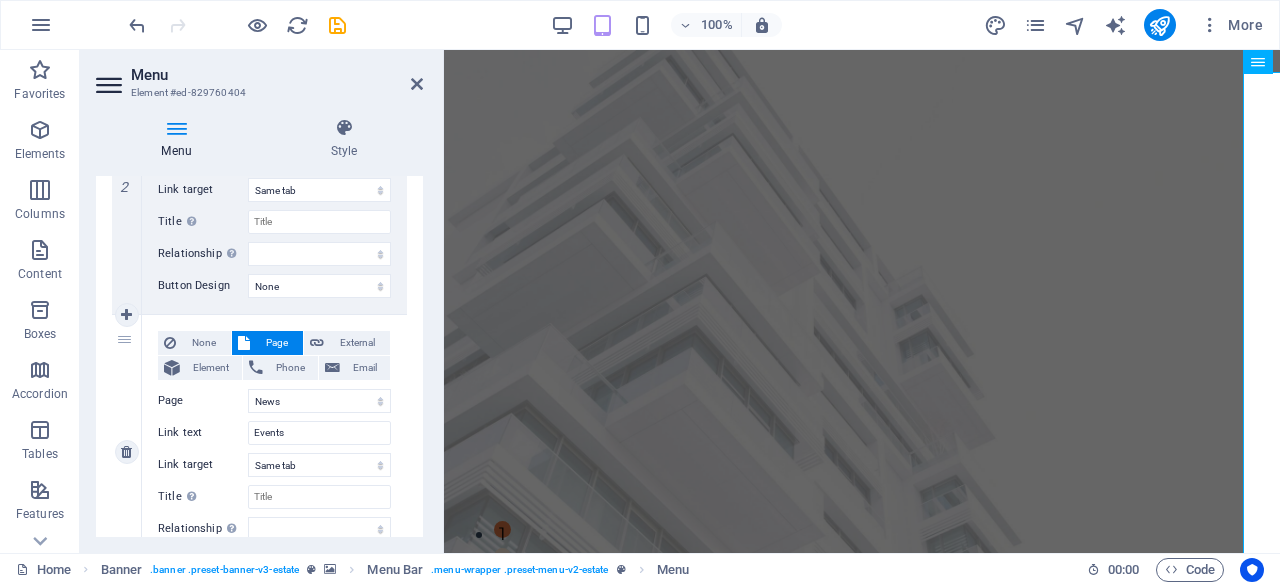 click on "None Page External Element Phone Email Page Home Listing News Our Team Contact Legal Notice Privacy Element
URL /15962209 Phone Email Link text Events Link target New tab Same tab Overlay Title Additional link description, should not be the same as the link text. The title is most often shown as a tooltip text when the mouse moves over the element. Leave empty if uncertain. Relationship Sets the  relationship of this link to the link target . For example, the value "nofollow" instructs search engines not to follow the link. Can be left empty. alternate author bookmark external help license next nofollow noreferrer noopener prev search tag Button Design None Default Primary Secondary" at bounding box center [274, 452] 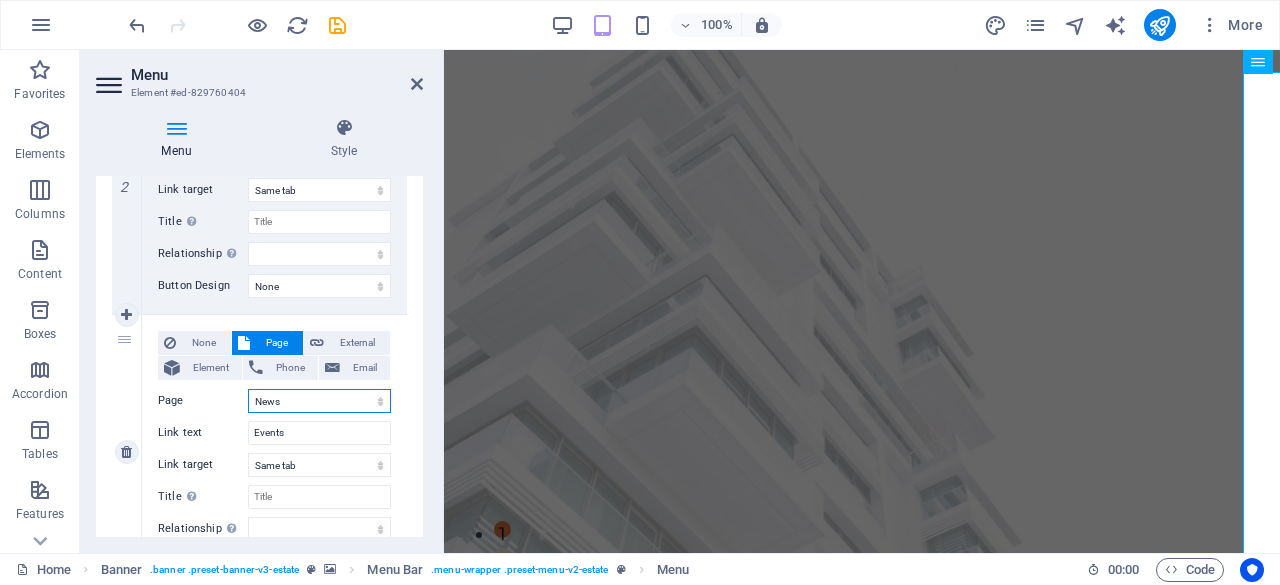 click on "Home Listing News Our Team Contact Legal Notice Privacy" at bounding box center (319, 401) 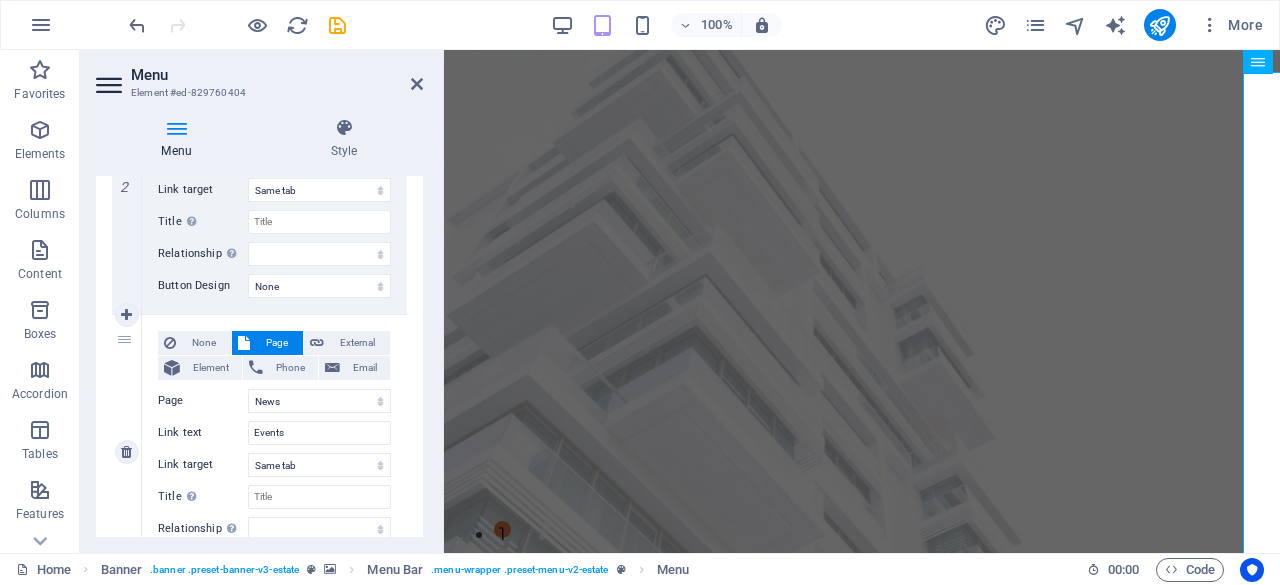 click on "None Page External Element Phone Email Page Home Listing News Our Team Contact Legal Notice Privacy Element
URL /15962209 Phone Email Link text Events Link target New tab Same tab Overlay Title Additional link description, should not be the same as the link text. The title is most often shown as a tooltip text when the mouse moves over the element. Leave empty if uncertain. Relationship Sets the  relationship of this link to the link target . For example, the value "nofollow" instructs search engines not to follow the link. Can be left empty. alternate author bookmark external help license next nofollow noreferrer noopener prev search tag Button Design None Default Primary Secondary" at bounding box center (274, 452) 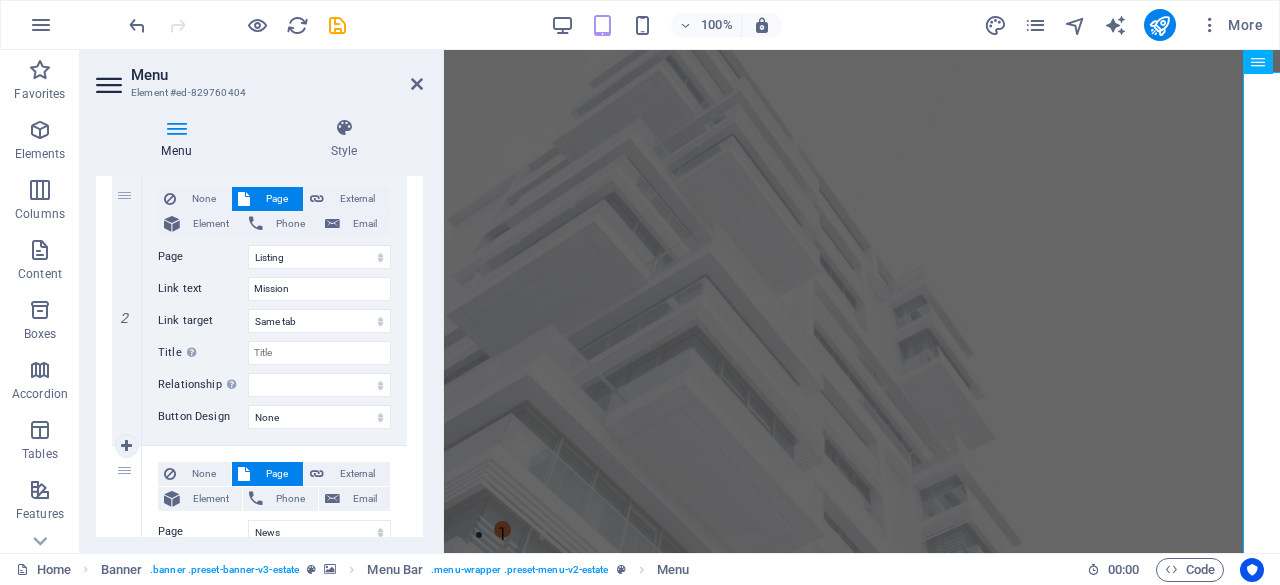 scroll, scrollTop: 453, scrollLeft: 0, axis: vertical 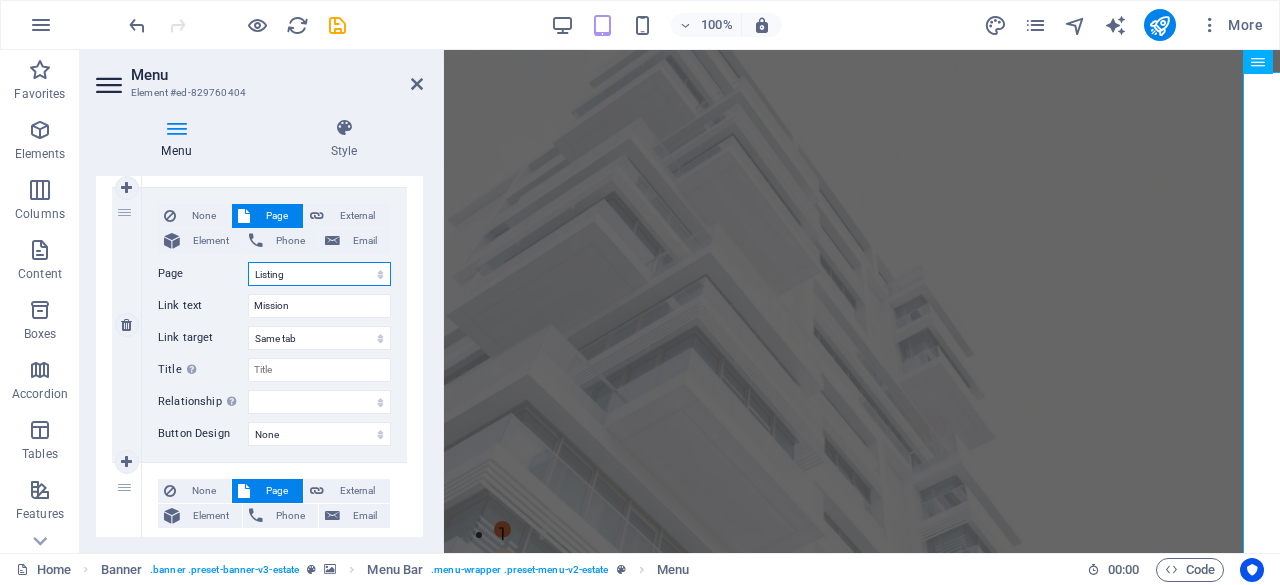 click on "Home Listing News Our Team Contact Legal Notice Privacy" at bounding box center (319, 274) 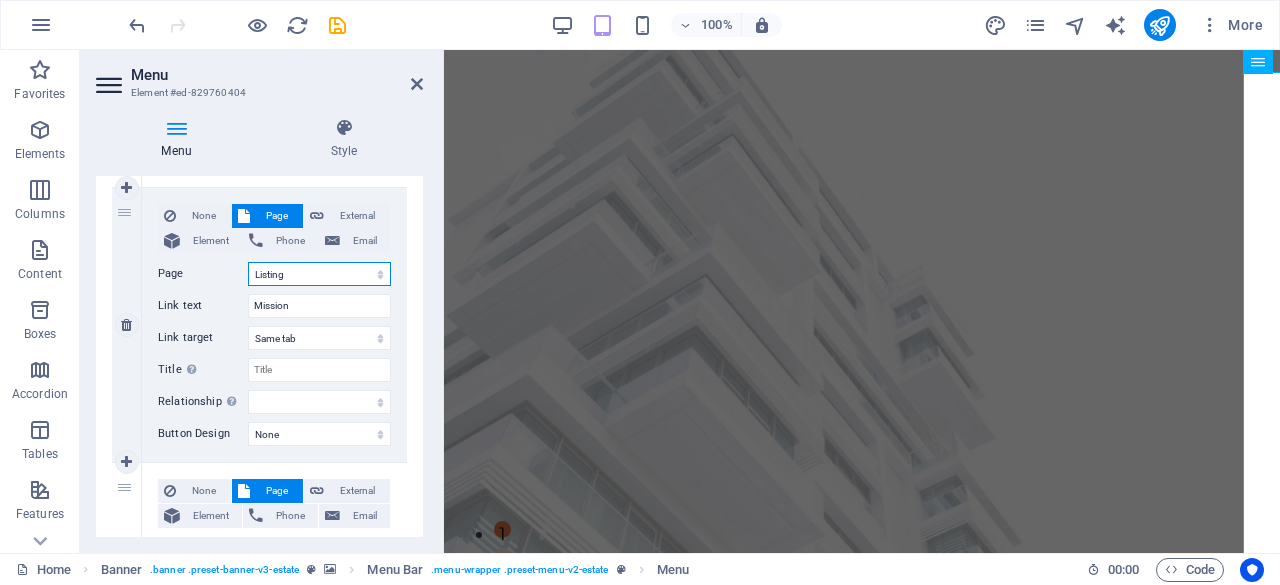 select on "3" 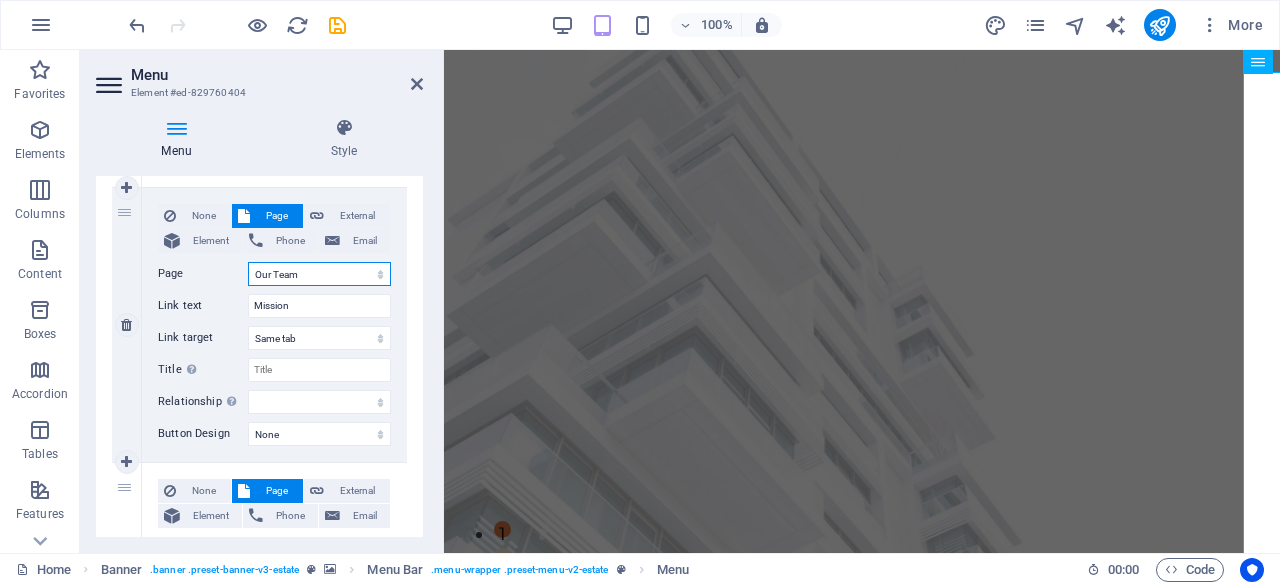 click on "Home Listing News Our Team Contact Legal Notice Privacy" at bounding box center (319, 274) 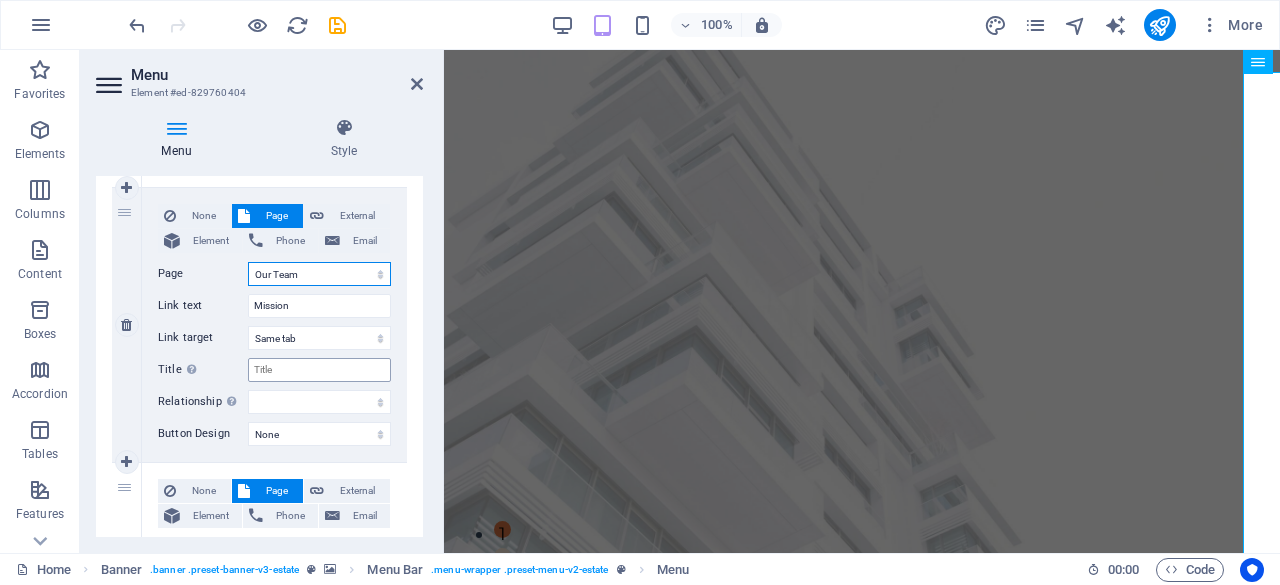 select 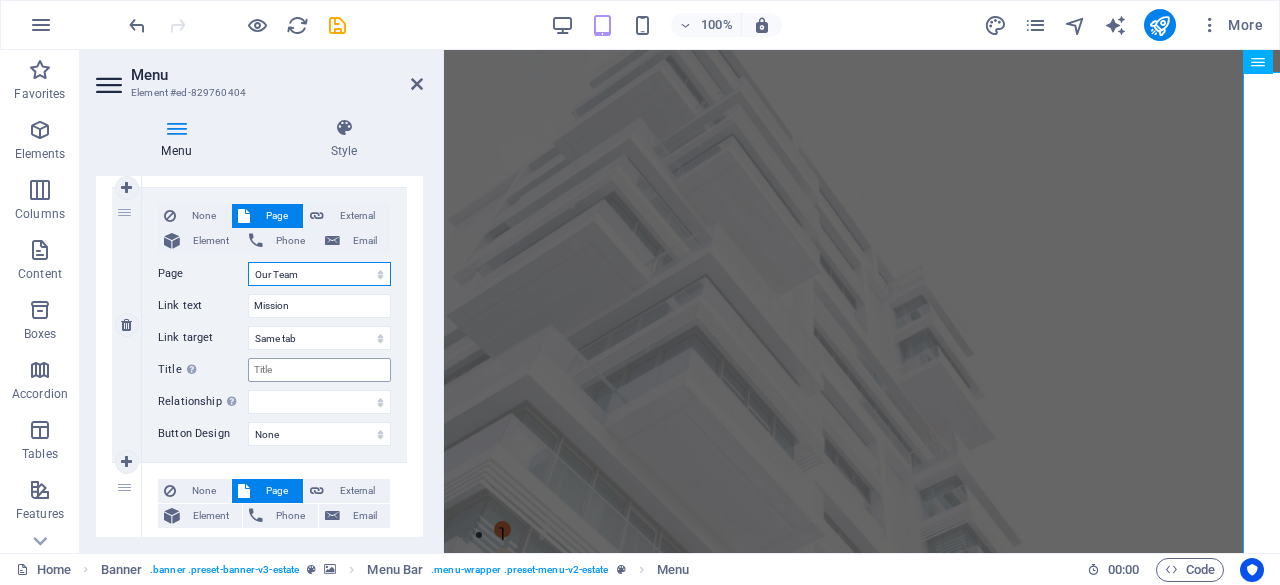 select 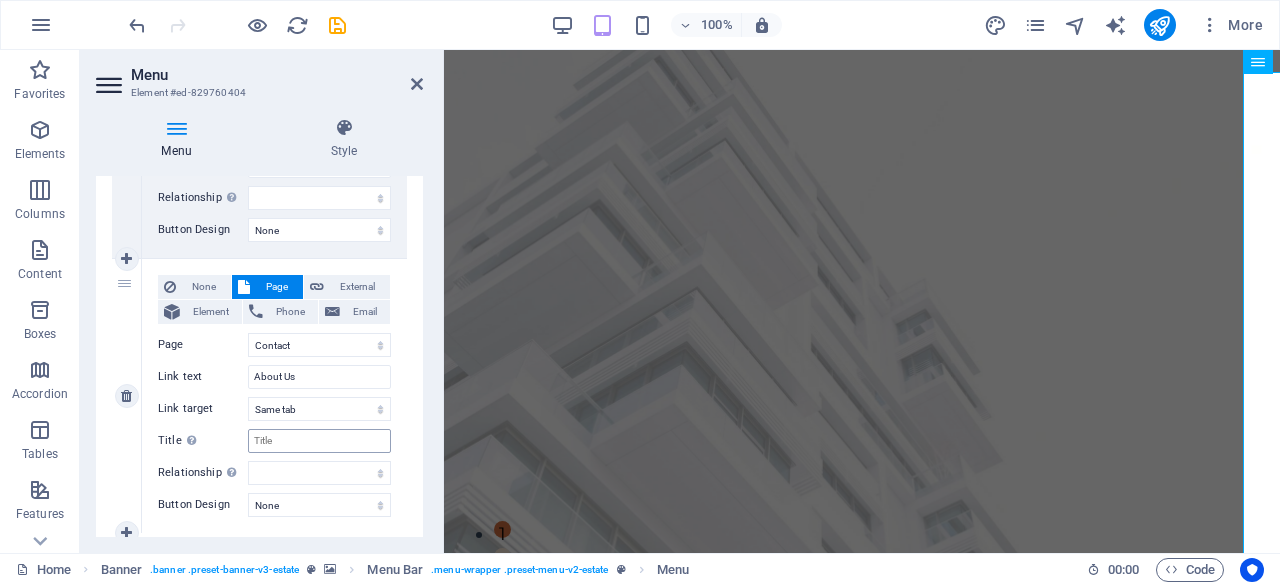 scroll, scrollTop: 896, scrollLeft: 0, axis: vertical 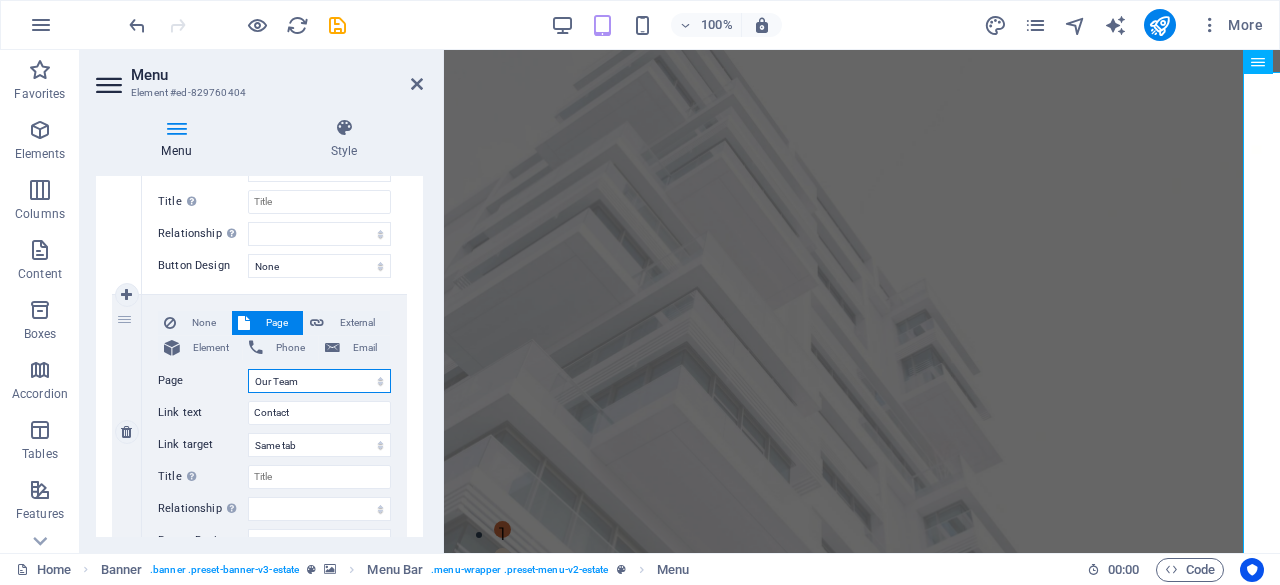 click on "Home Listing News Our Team Contact Legal Notice Privacy" at bounding box center [319, 381] 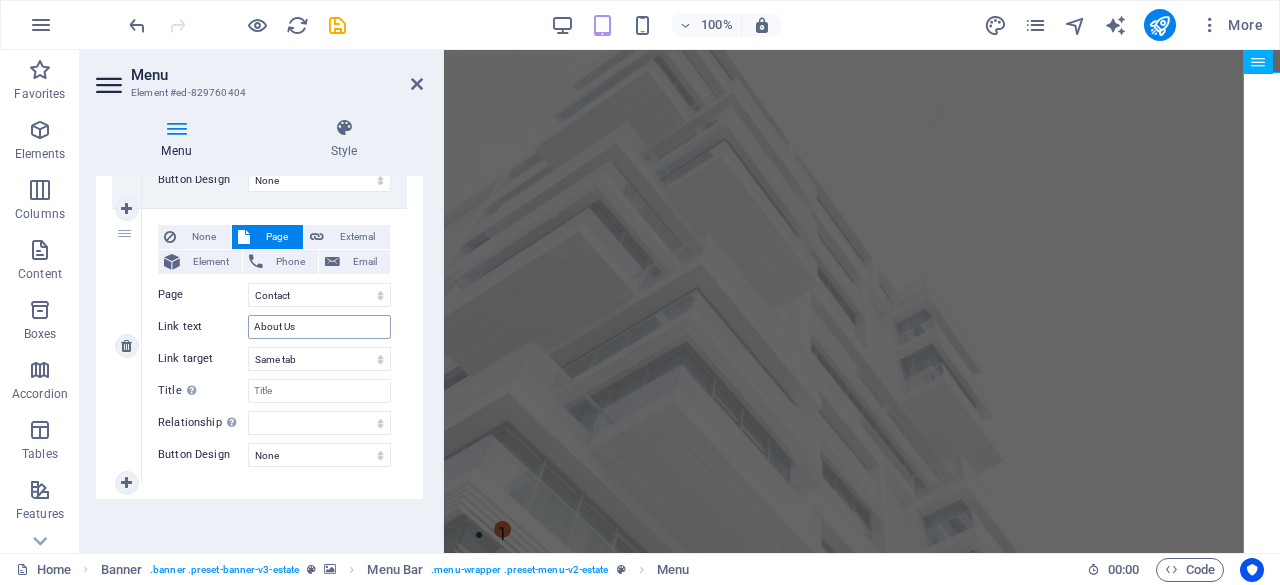 scroll, scrollTop: 1212, scrollLeft: 0, axis: vertical 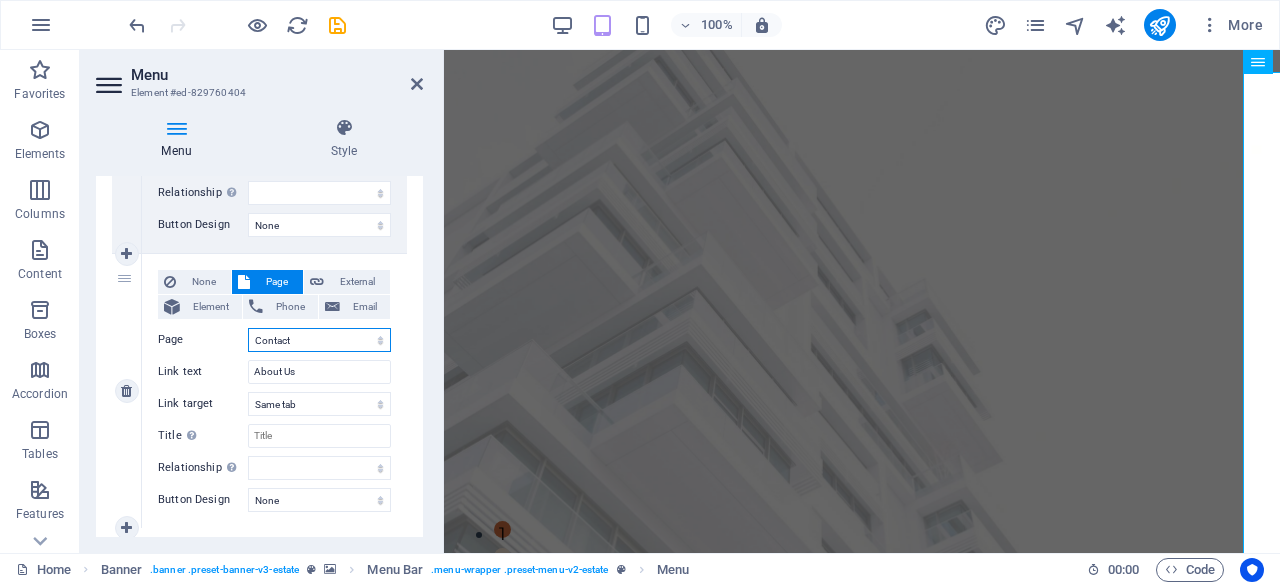 click on "Home Listing News Our Team Contact Legal Notice Privacy" at bounding box center (319, 340) 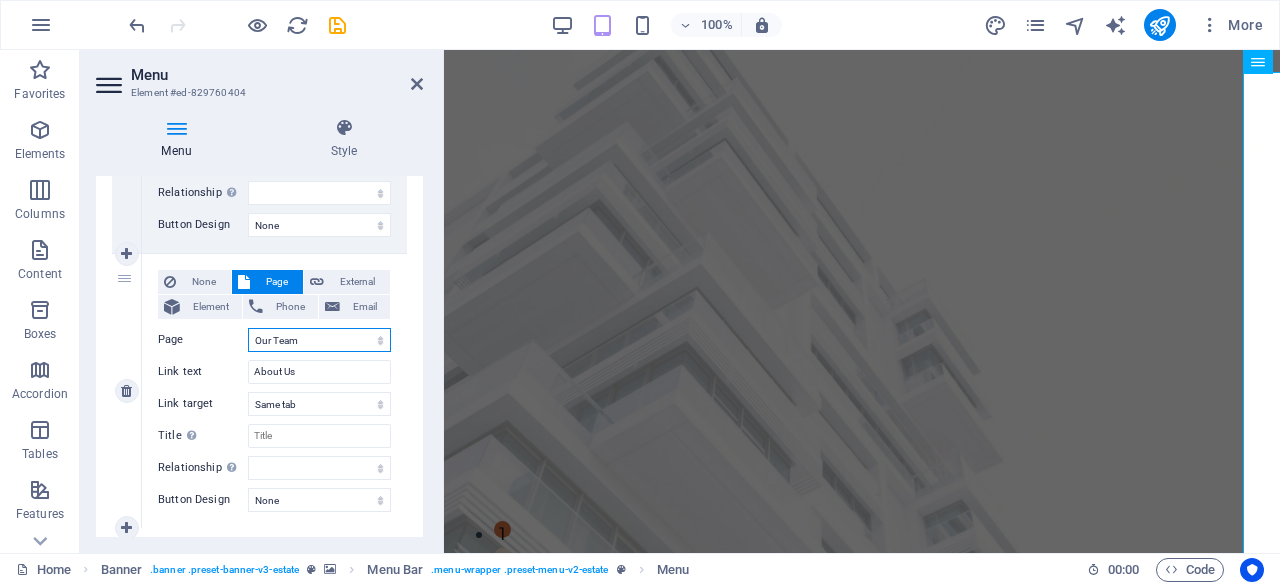 click on "Home Listing News Our Team Contact Legal Notice Privacy" at bounding box center (319, 340) 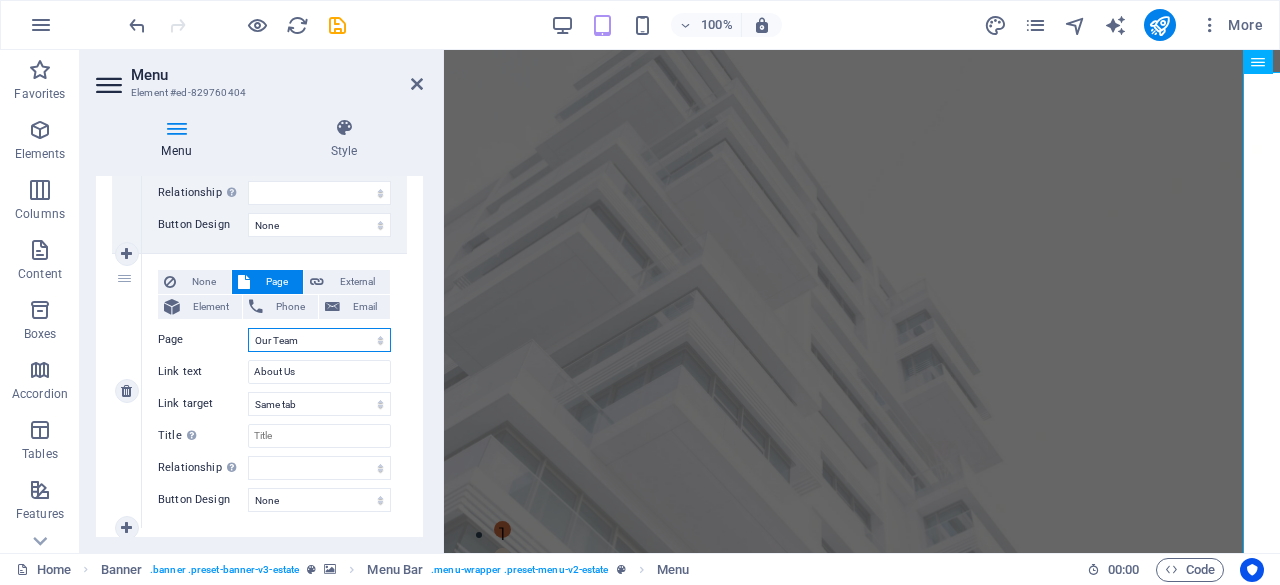 select 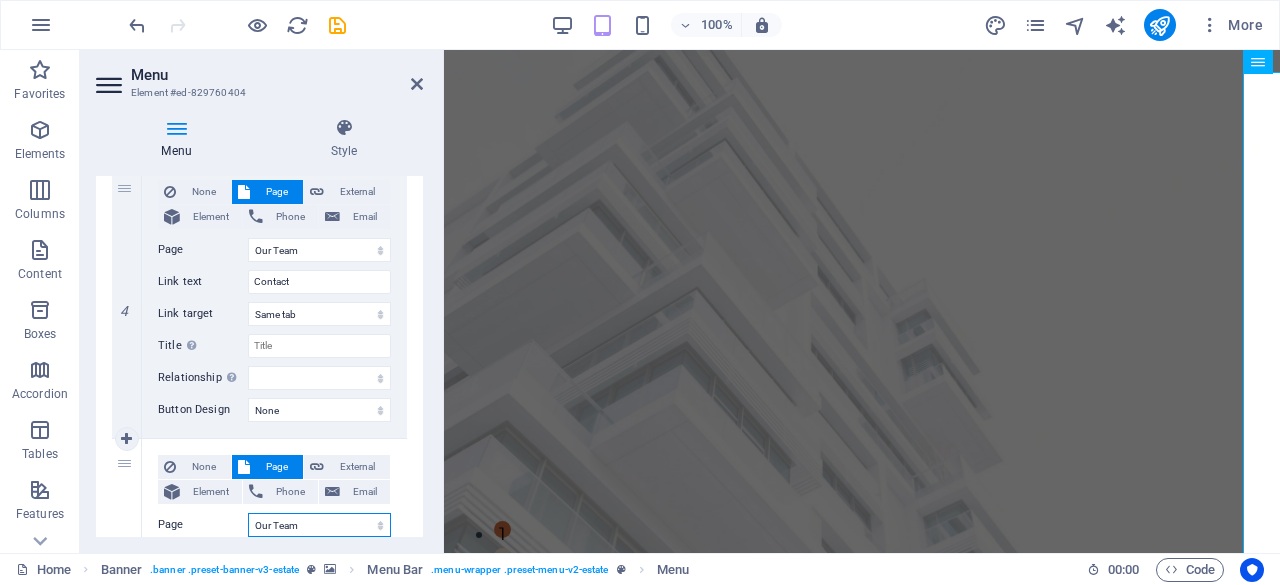 scroll, scrollTop: 1026, scrollLeft: 0, axis: vertical 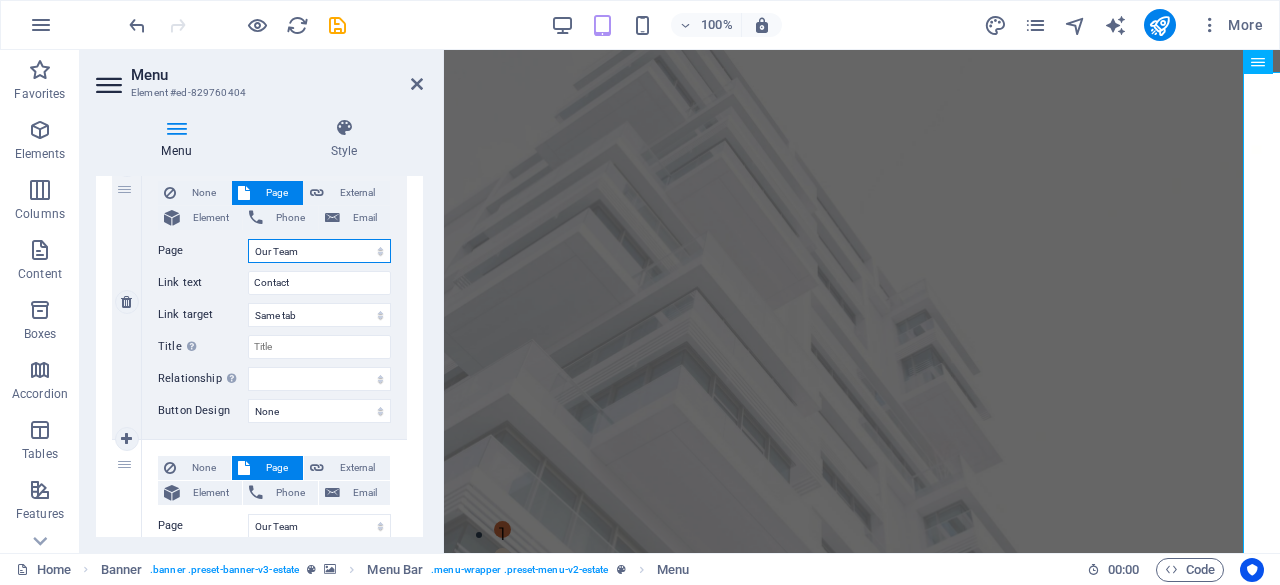 click on "Home Listing News Our Team Contact Legal Notice Privacy" at bounding box center [319, 251] 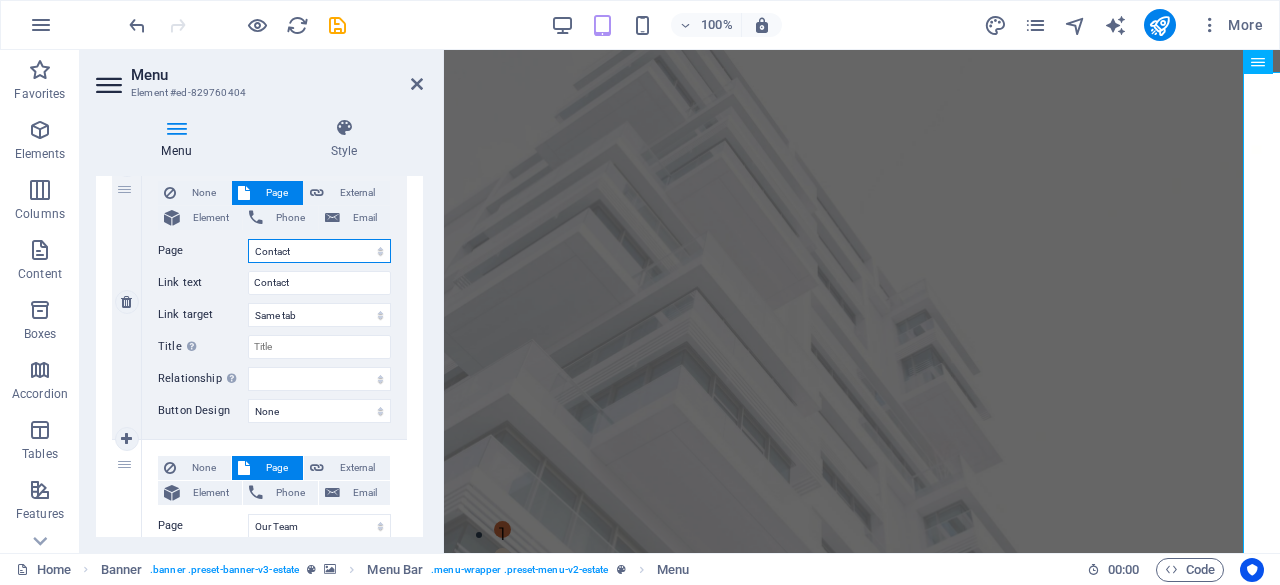 click on "Home Listing News Our Team Contact Legal Notice Privacy" at bounding box center [319, 251] 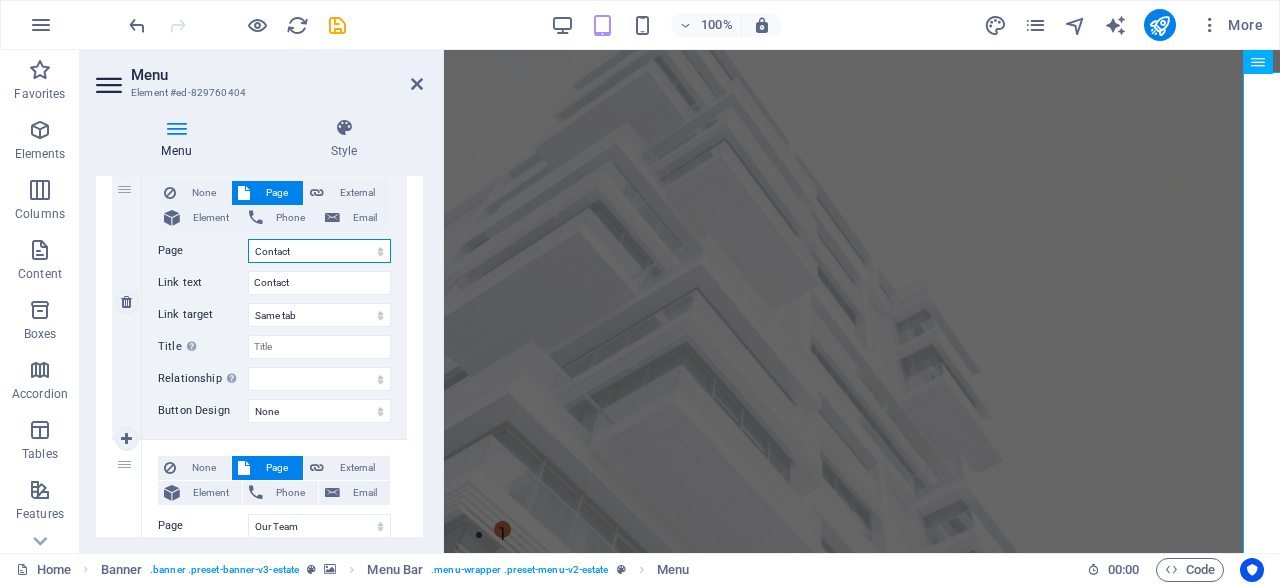 select 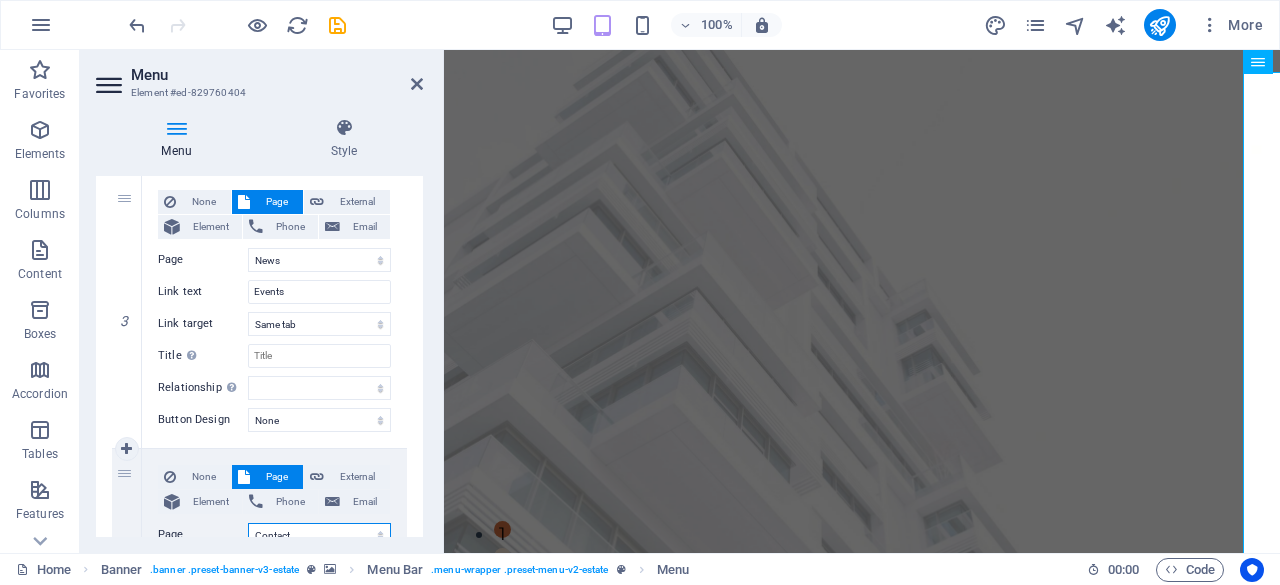 scroll, scrollTop: 705, scrollLeft: 0, axis: vertical 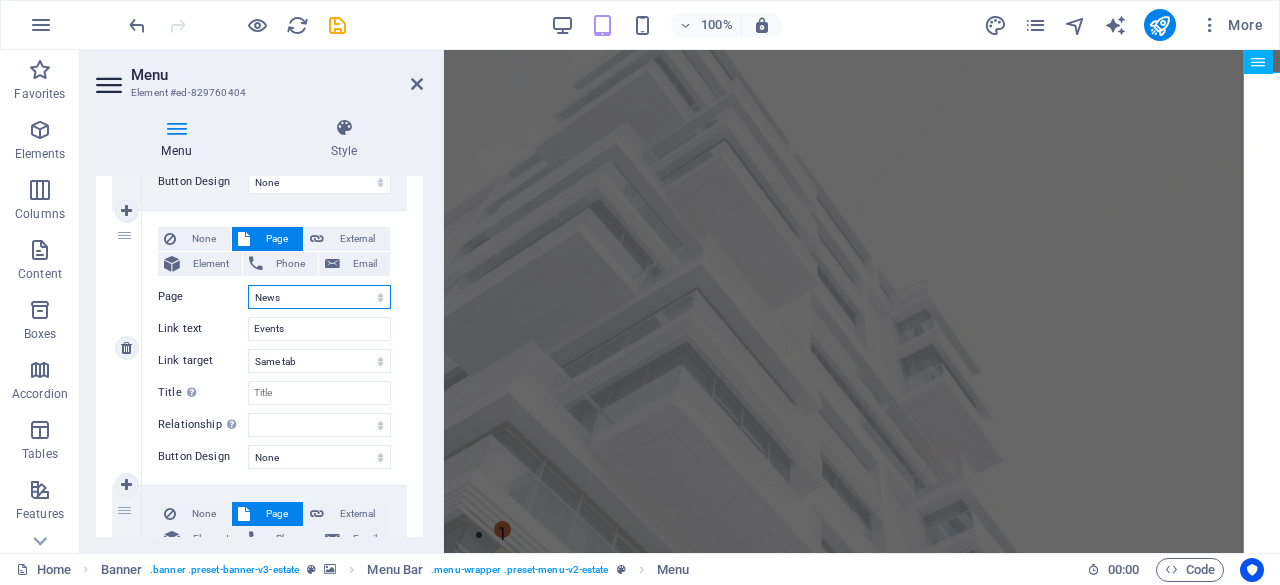 click on "Home Listing News Our Team Contact Legal Notice Privacy" at bounding box center (319, 297) 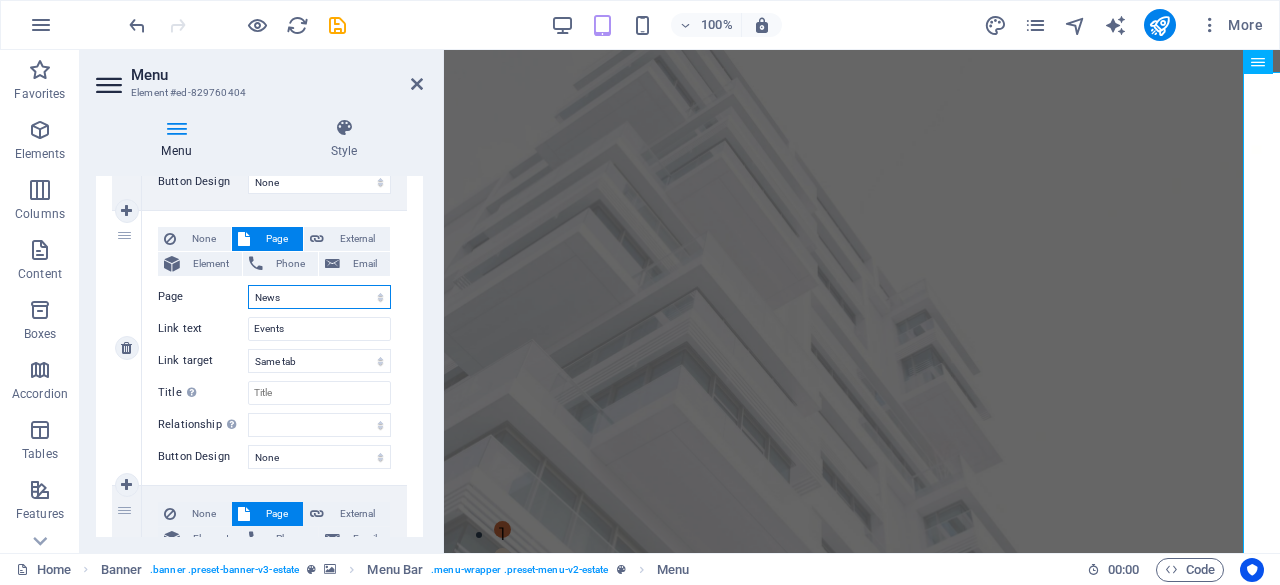 select on "1" 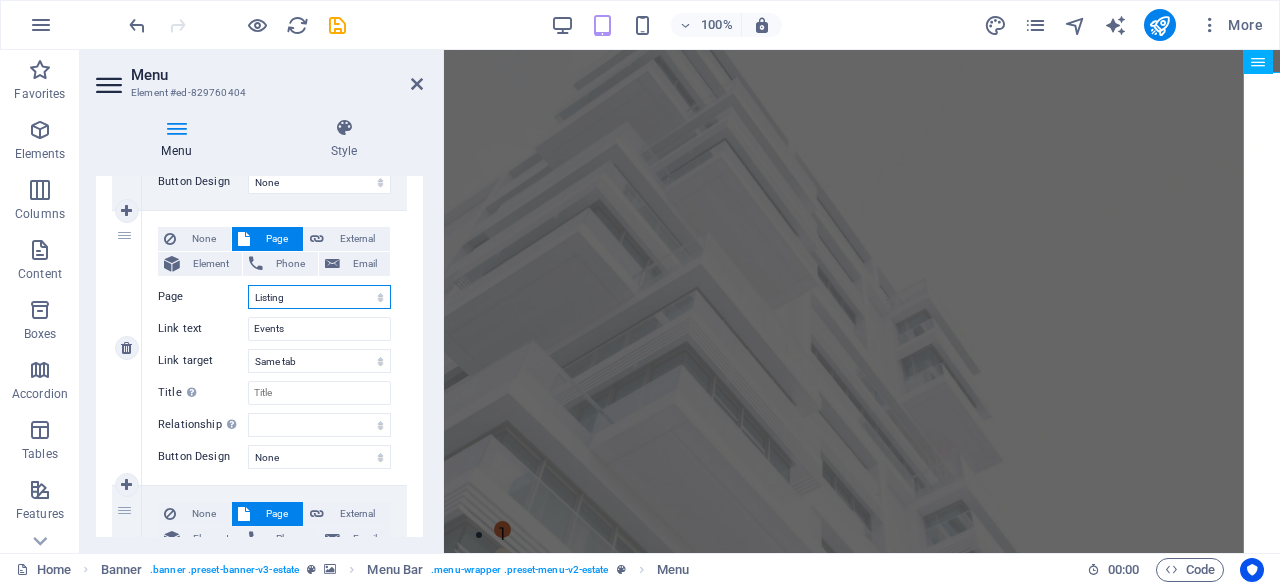 click on "Home Listing News Our Team Contact Legal Notice Privacy" at bounding box center [319, 297] 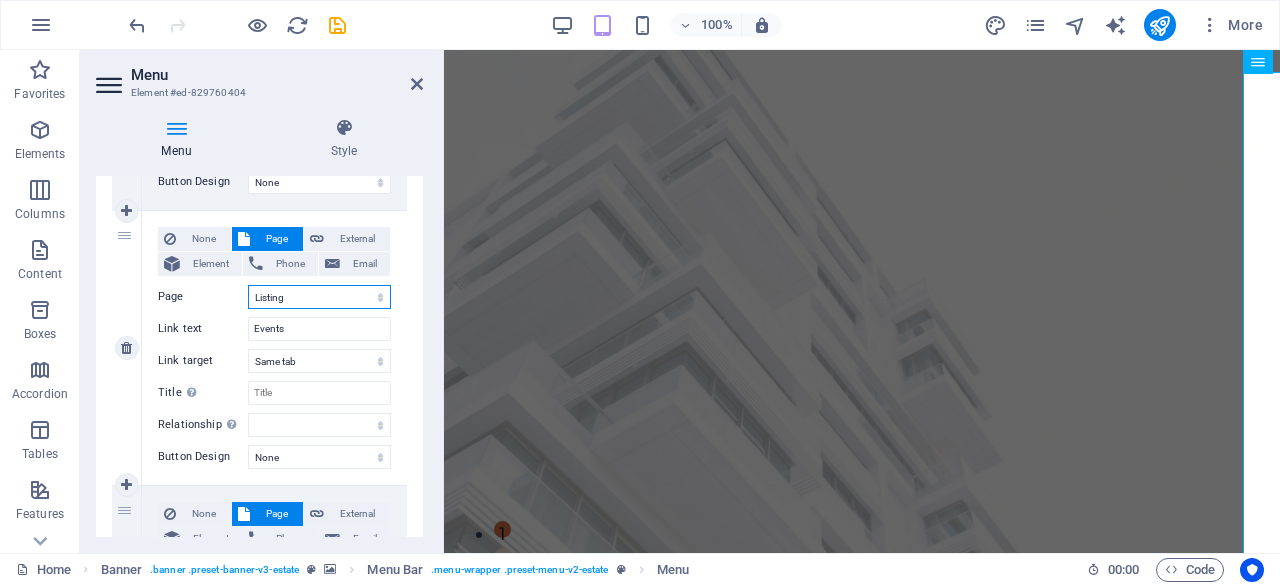 select 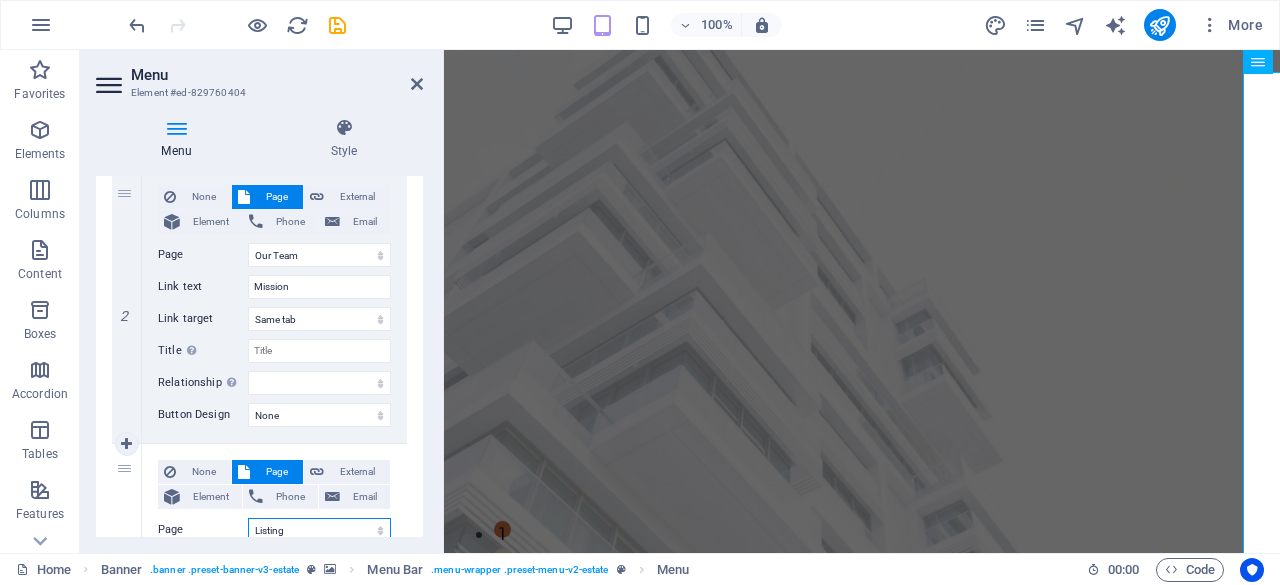 scroll, scrollTop: 435, scrollLeft: 0, axis: vertical 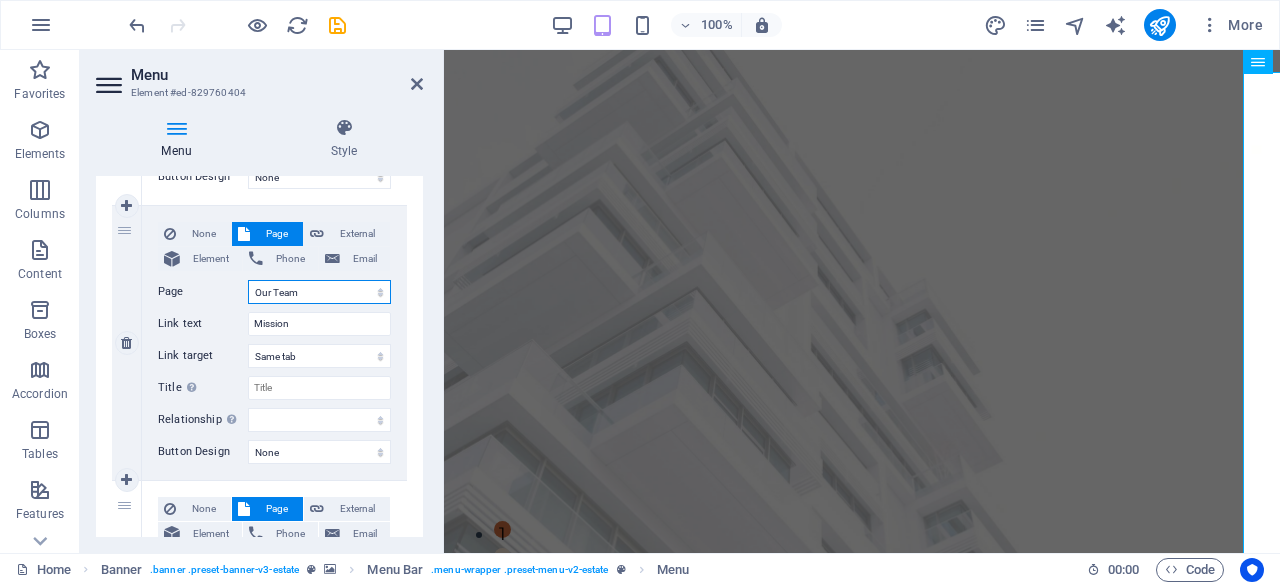 click on "Home Listing News Our Team Contact Legal Notice Privacy" at bounding box center (319, 292) 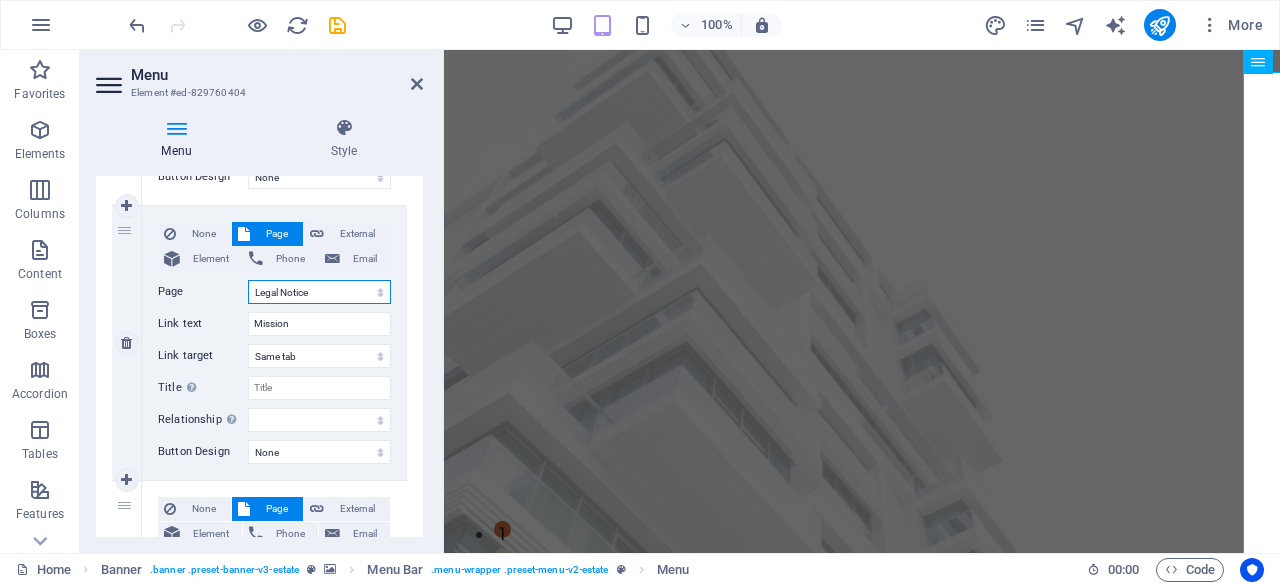 click on "Home Listing News Our Team Contact Legal Notice Privacy" at bounding box center [319, 292] 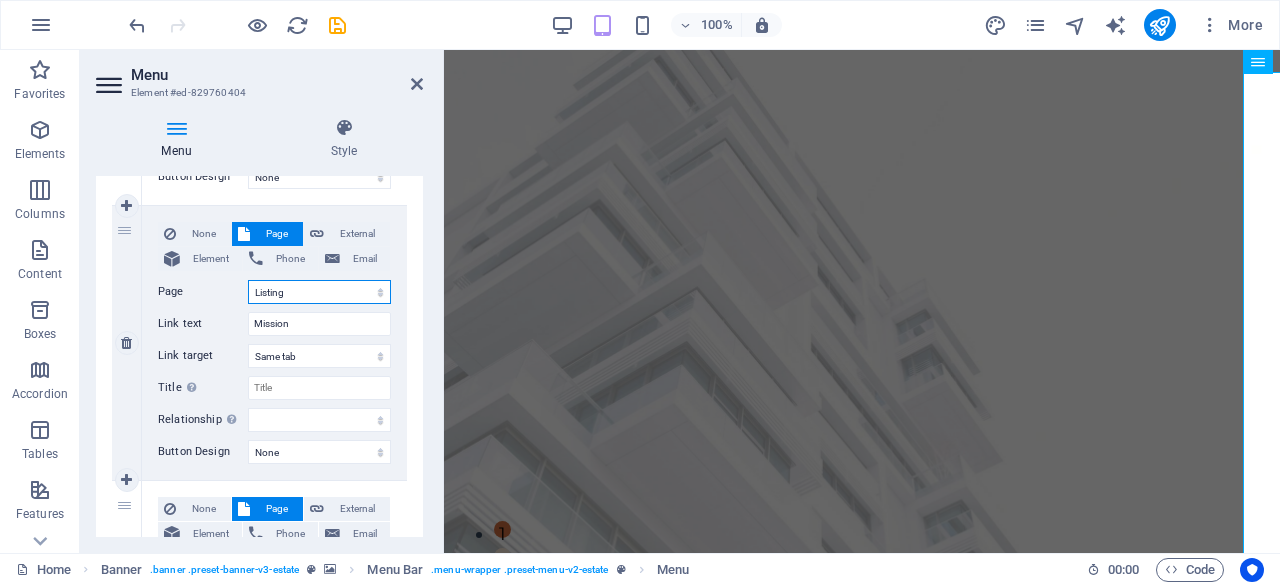click on "Home Listing News Our Team Contact Legal Notice Privacy" at bounding box center (319, 292) 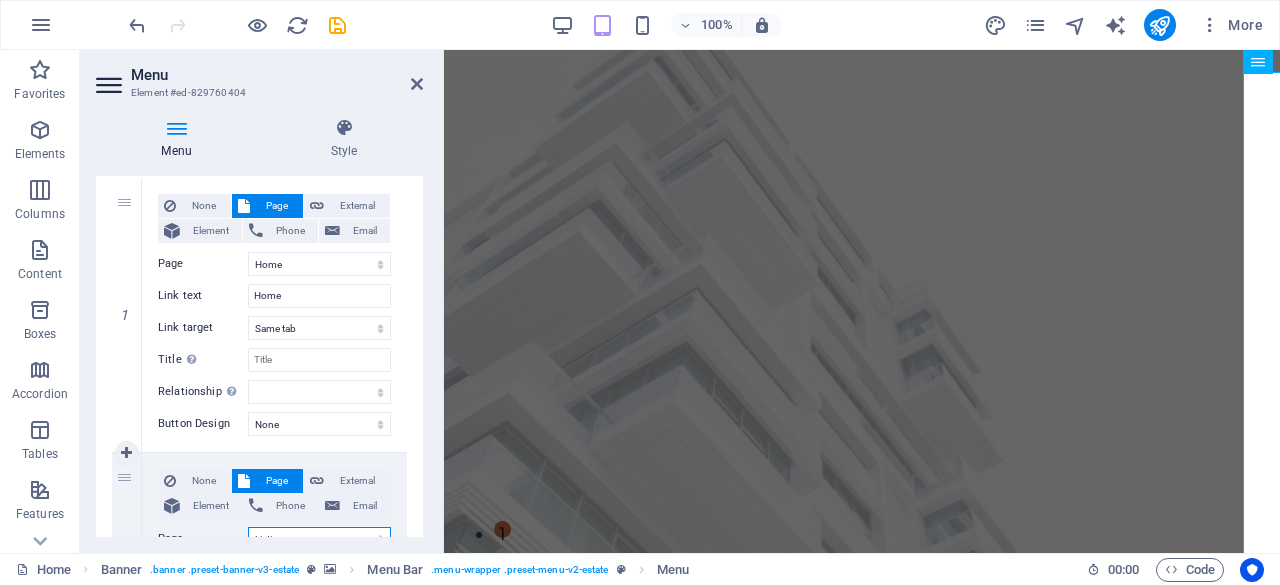scroll, scrollTop: 185, scrollLeft: 0, axis: vertical 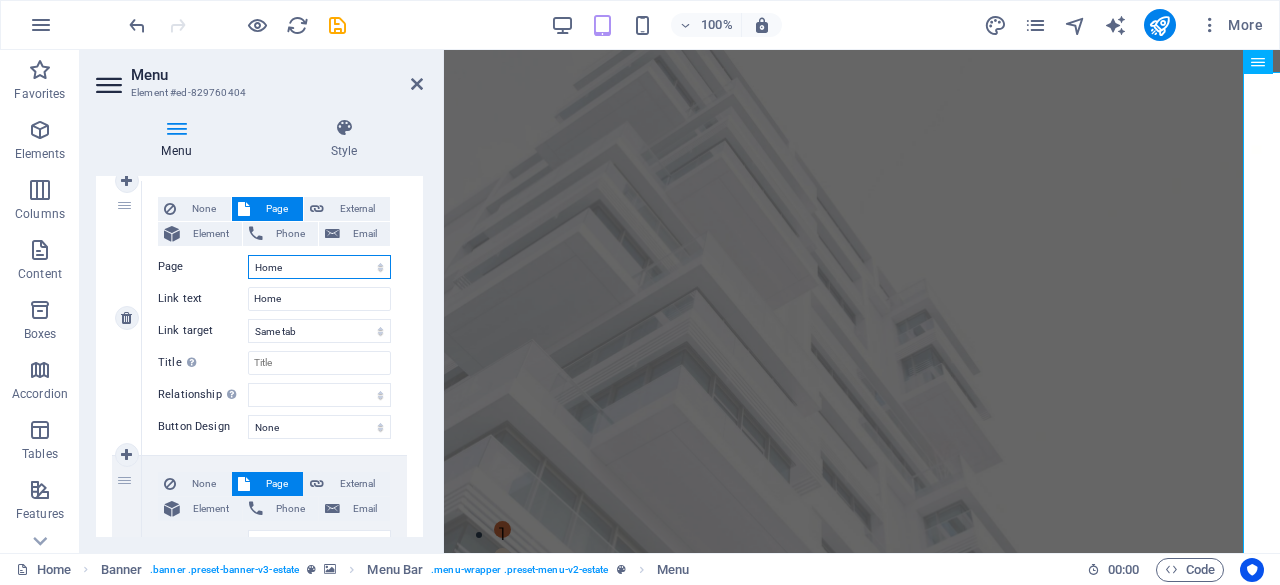 click on "Home Listing News Our Team Contact Legal Notice Privacy" at bounding box center (319, 267) 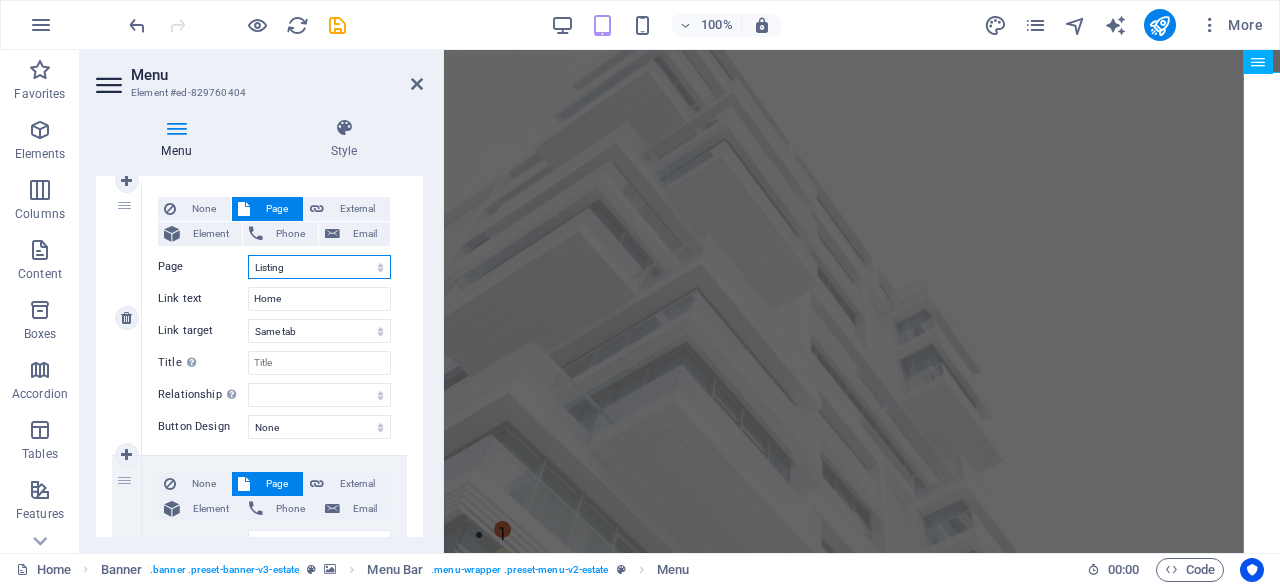 click on "Home Listing News Our Team Contact Legal Notice Privacy" at bounding box center [319, 267] 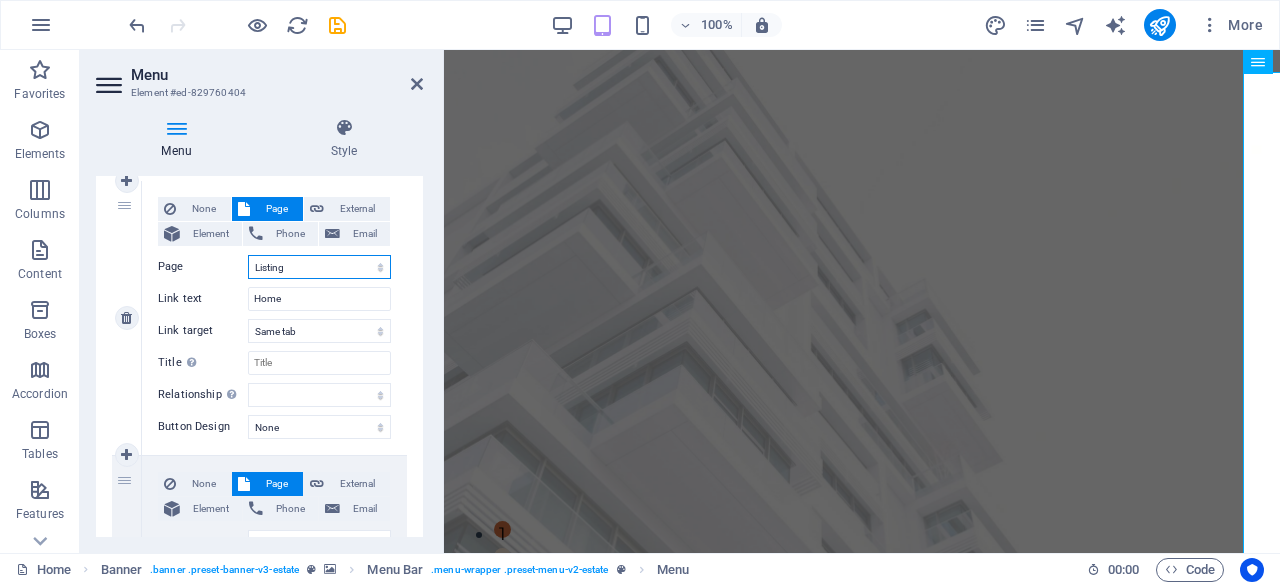 type on "Listing" 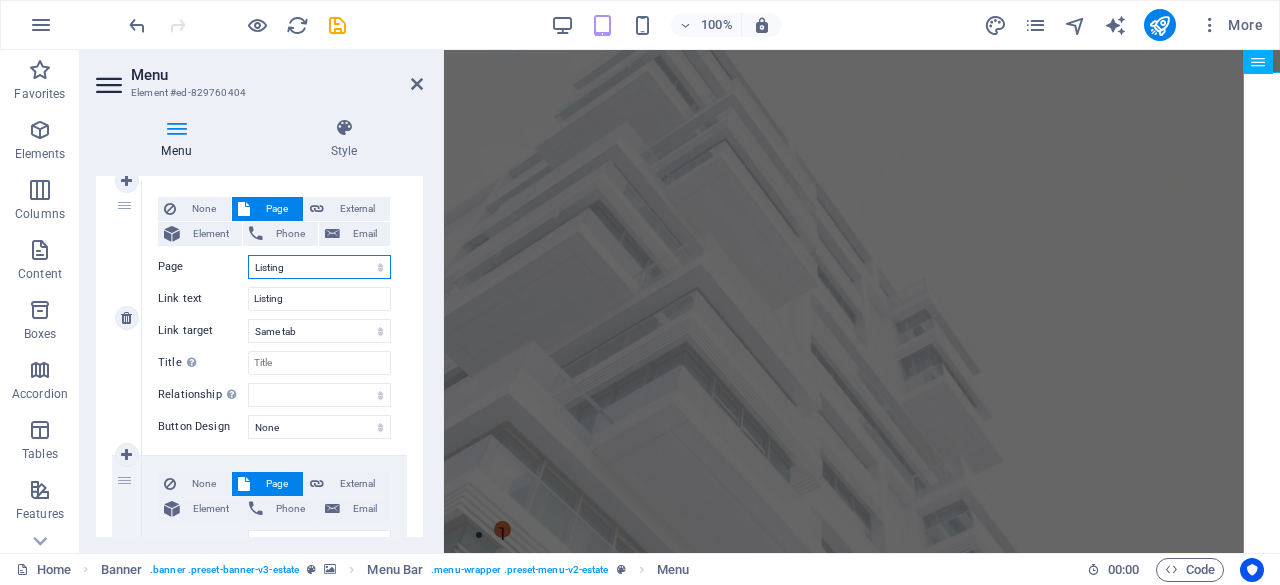 select 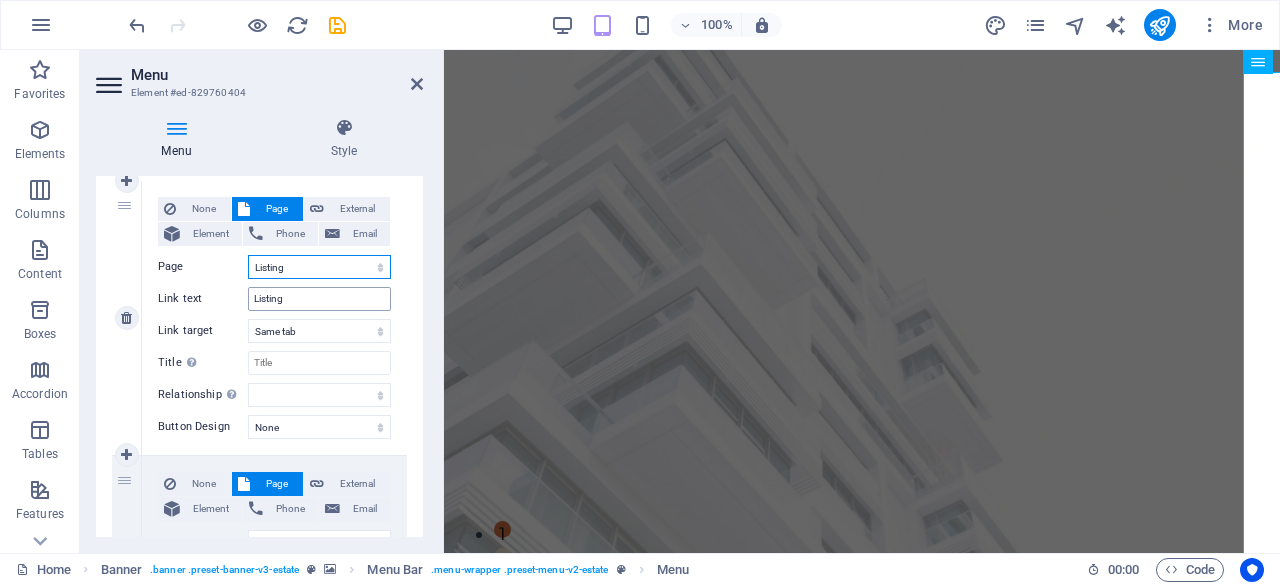 drag, startPoint x: 313, startPoint y: 273, endPoint x: 308, endPoint y: 300, distance: 27.45906 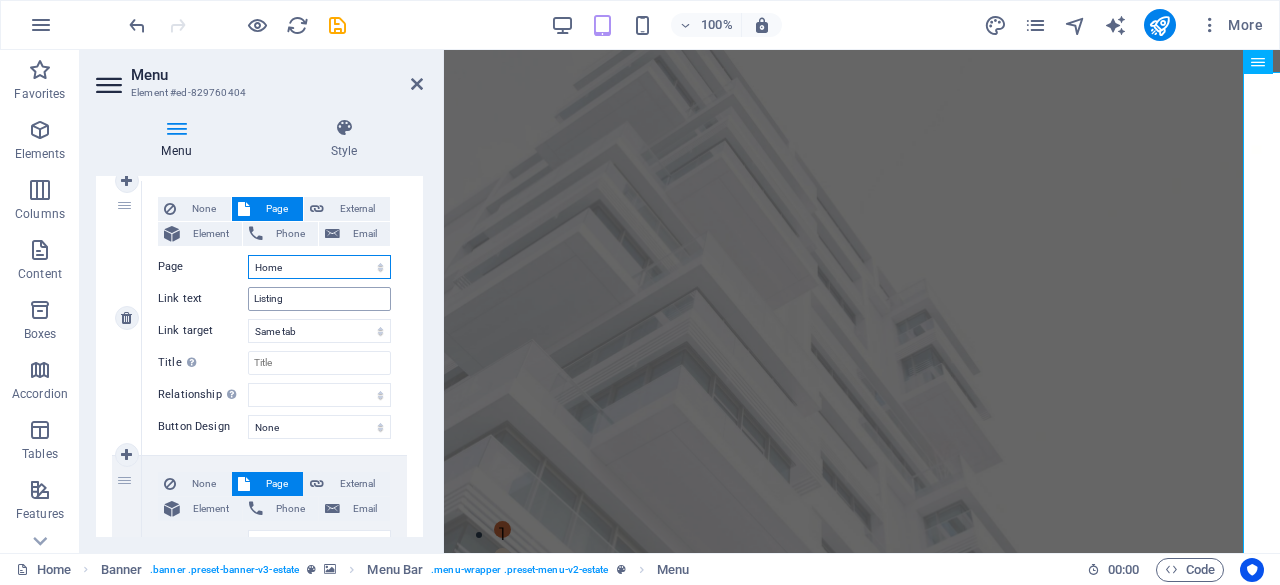 click on "Home Listing News Our Team Contact Legal Notice Privacy" at bounding box center [319, 267] 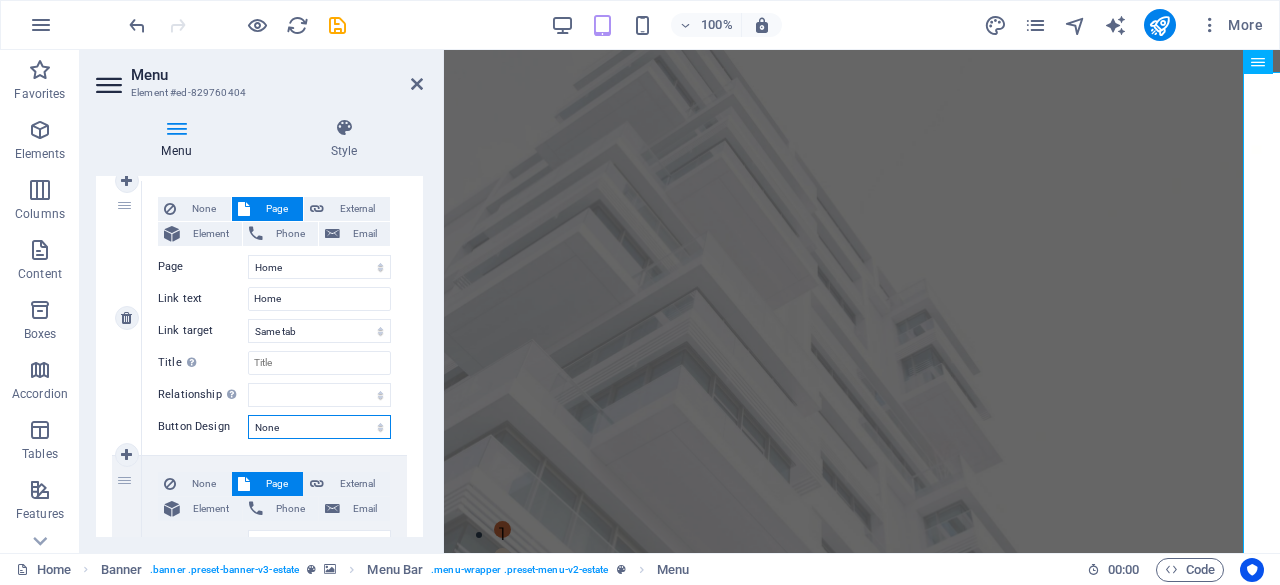 click on "None Default Primary Secondary" at bounding box center (319, 427) 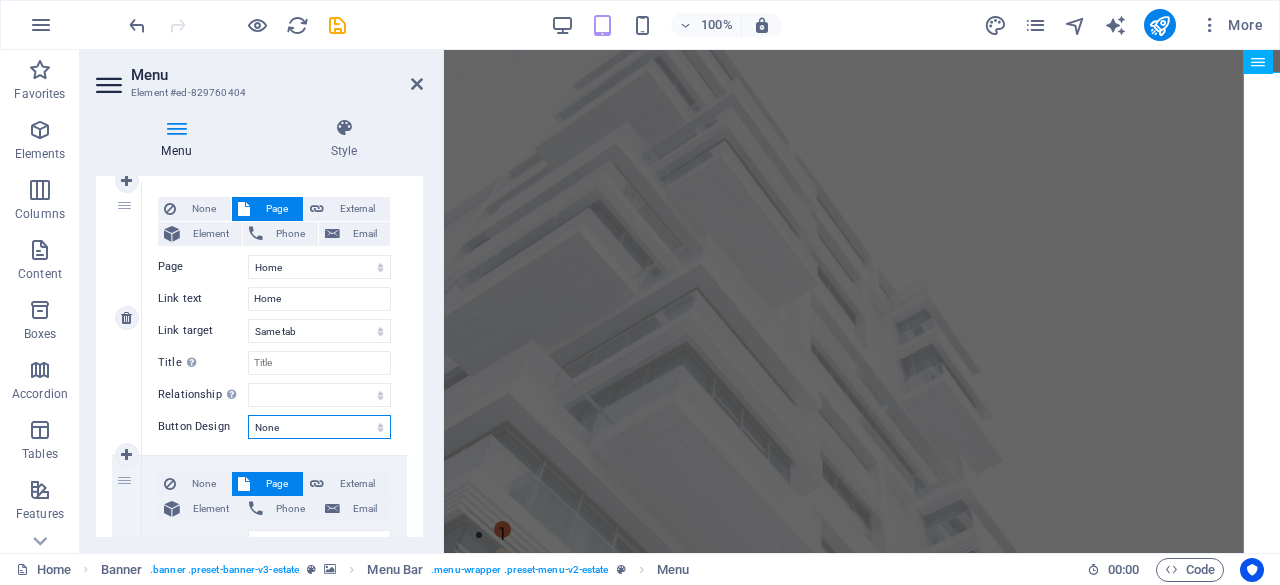 click on "None Default Primary Secondary" at bounding box center (319, 427) 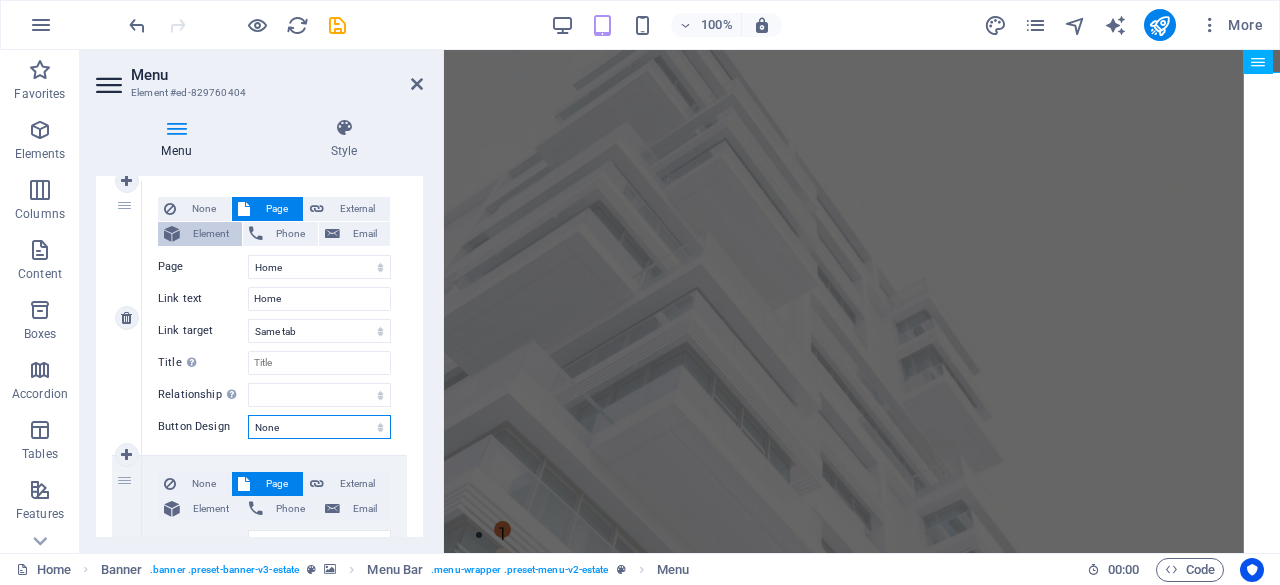 scroll, scrollTop: 133, scrollLeft: 0, axis: vertical 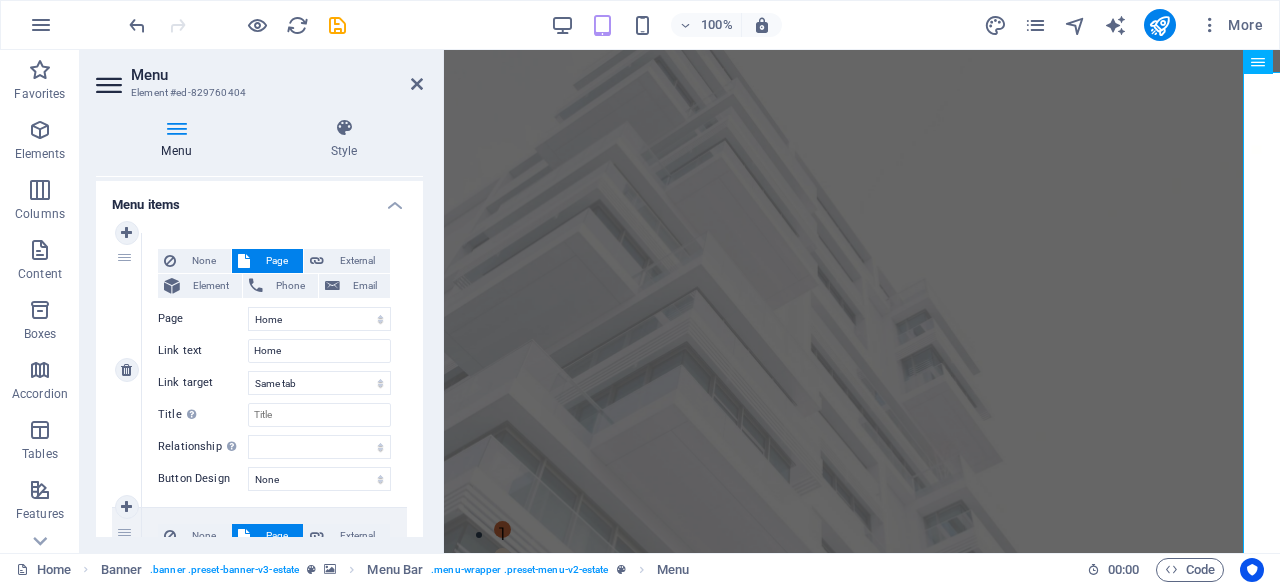 click on "1" at bounding box center (127, 370) 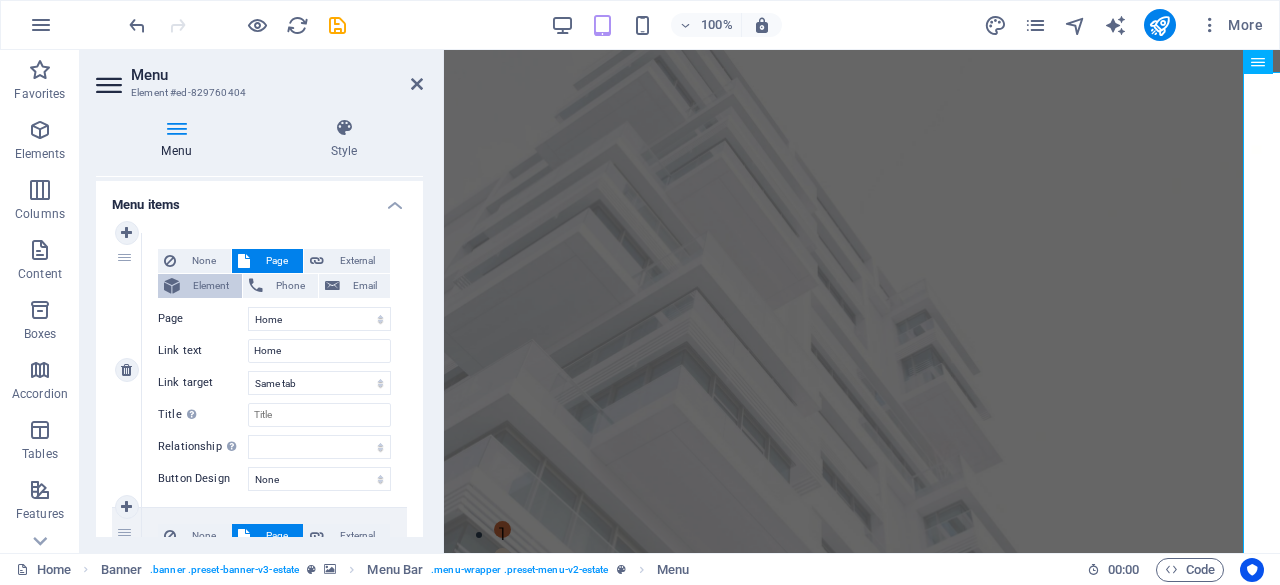 click on "Element" at bounding box center (211, 286) 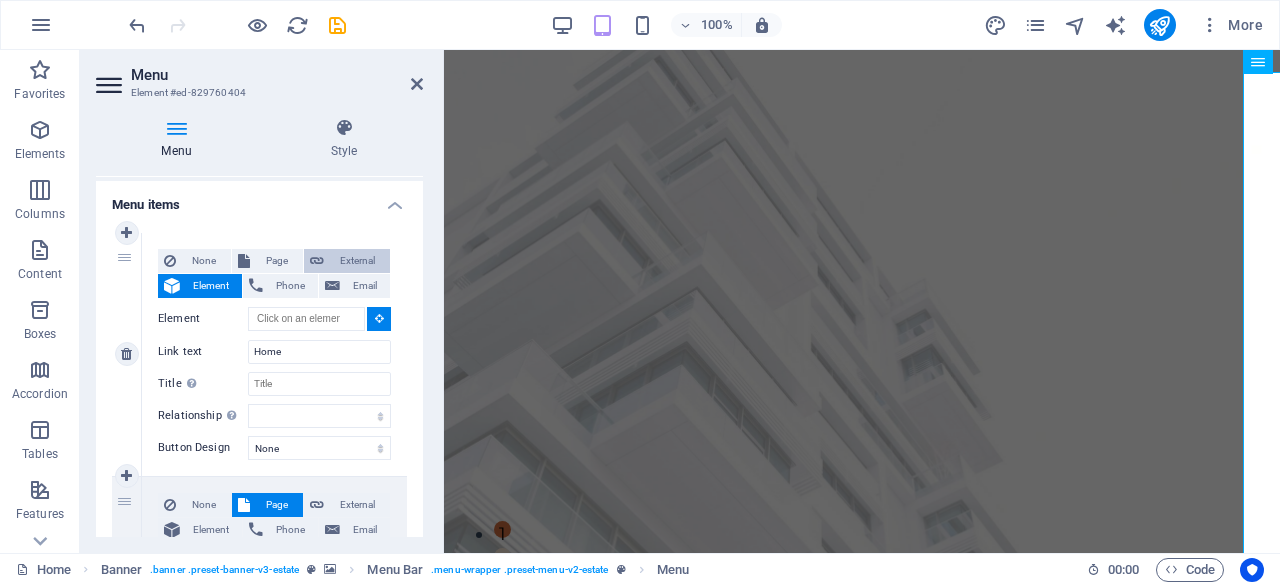 click on "External" at bounding box center (357, 261) 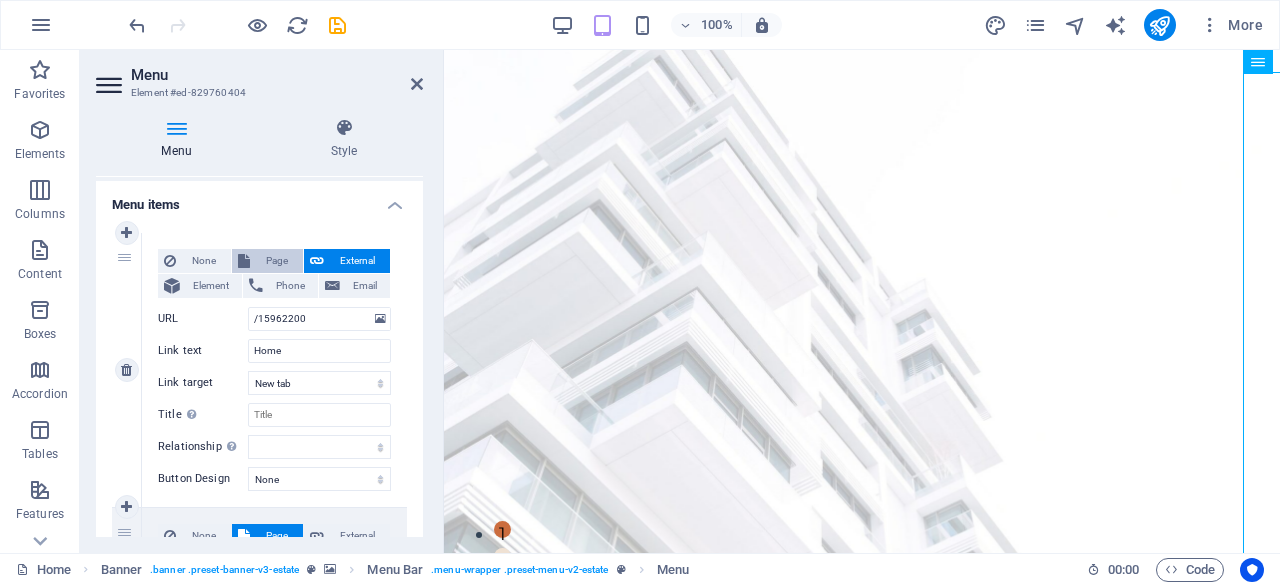 click on "Page" at bounding box center (267, 261) 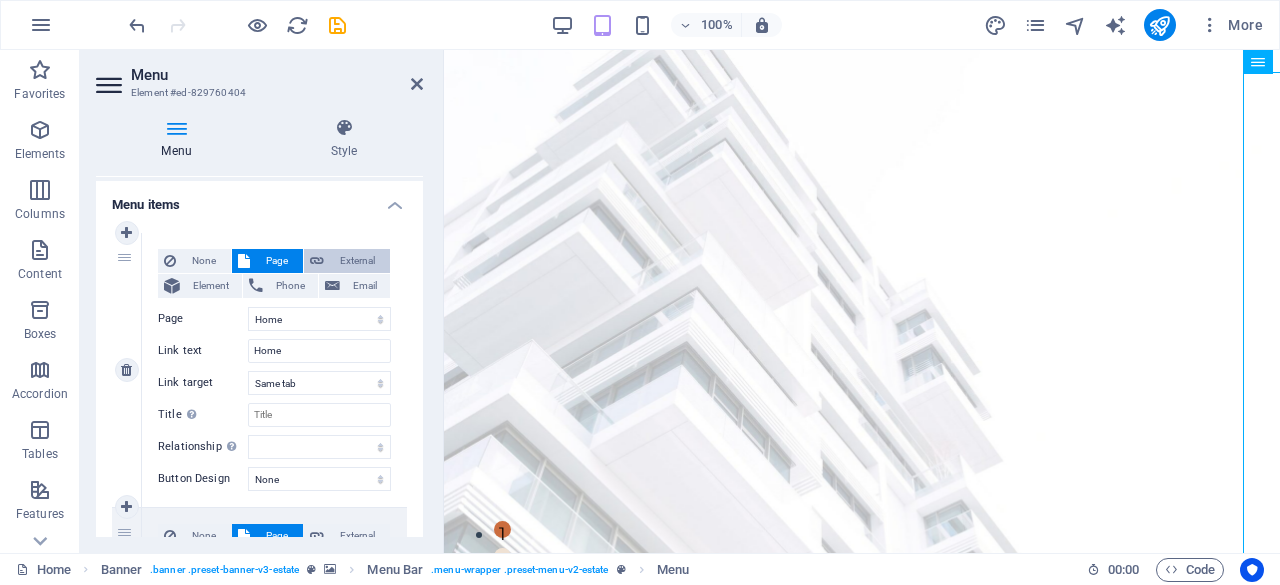 click on "External" at bounding box center (357, 261) 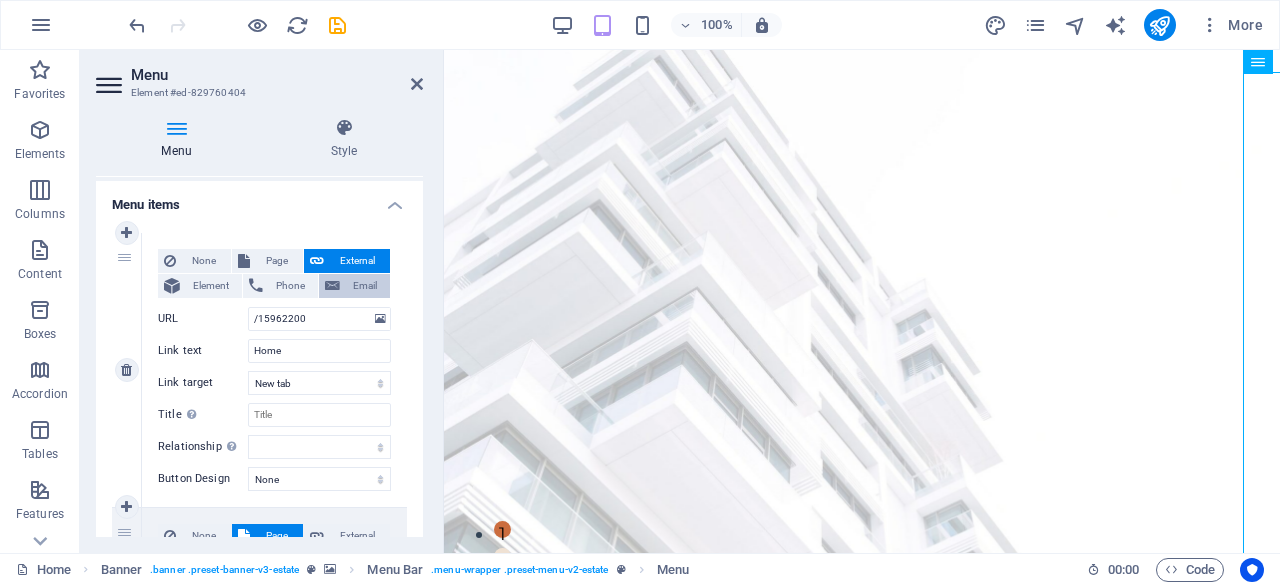 click on "Email" at bounding box center (365, 286) 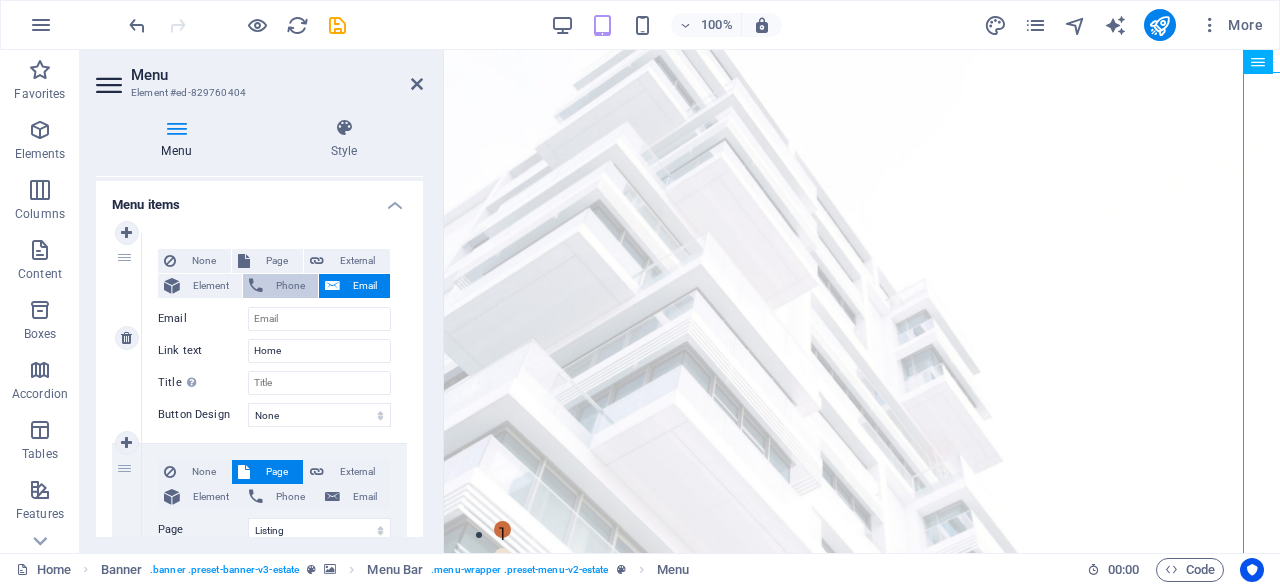 click on "Phone" at bounding box center (290, 286) 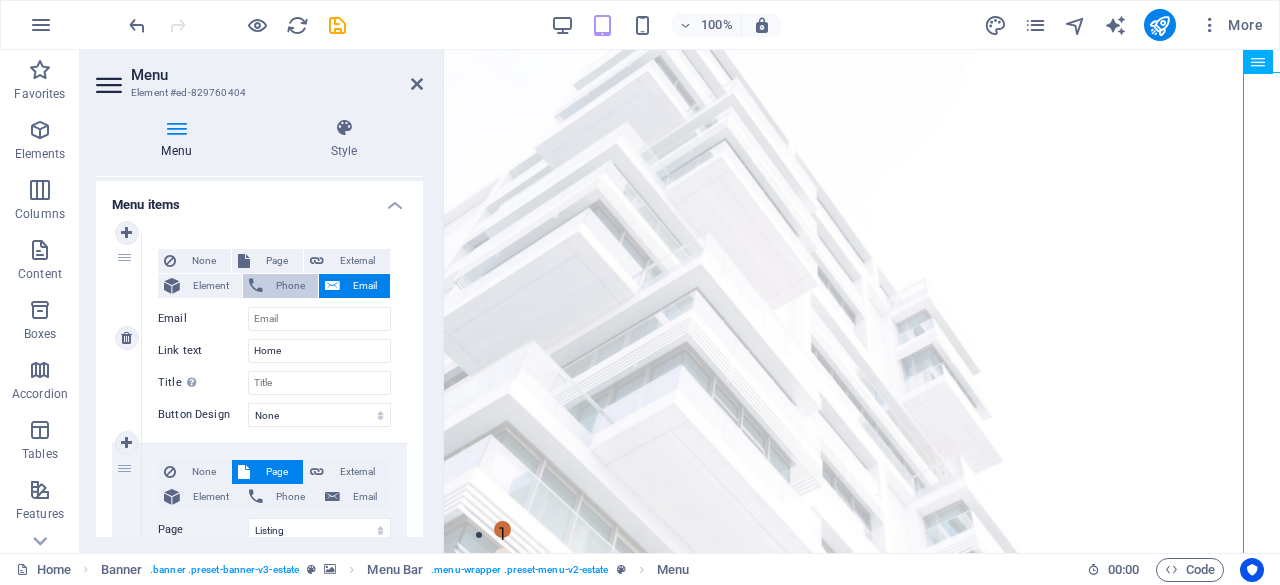 select 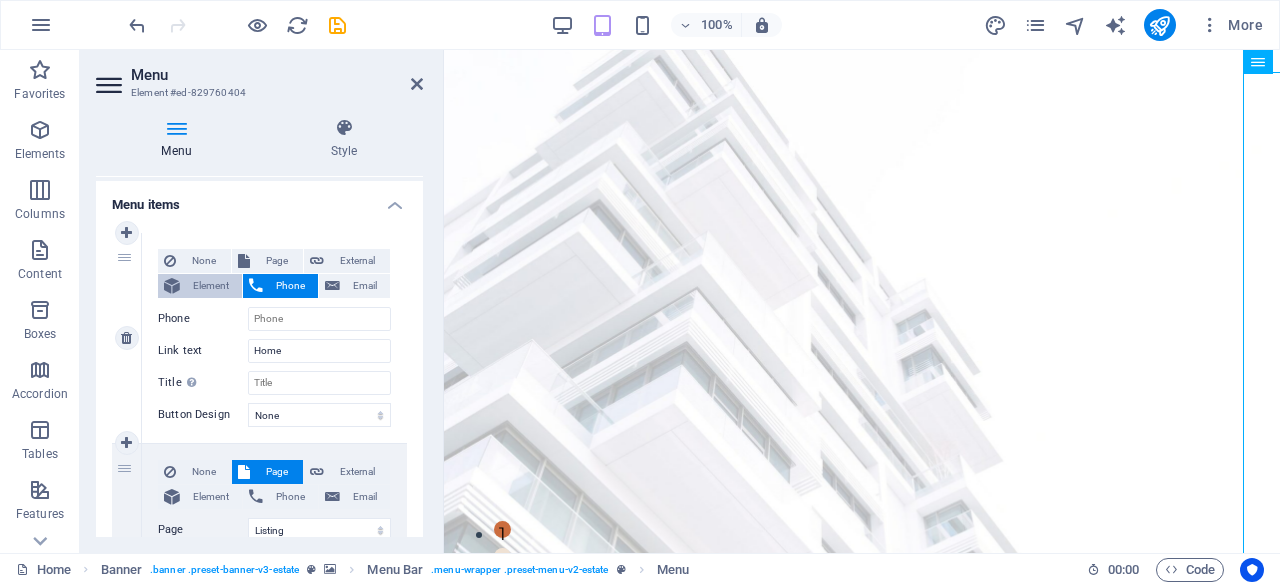 click on "Element" at bounding box center (211, 286) 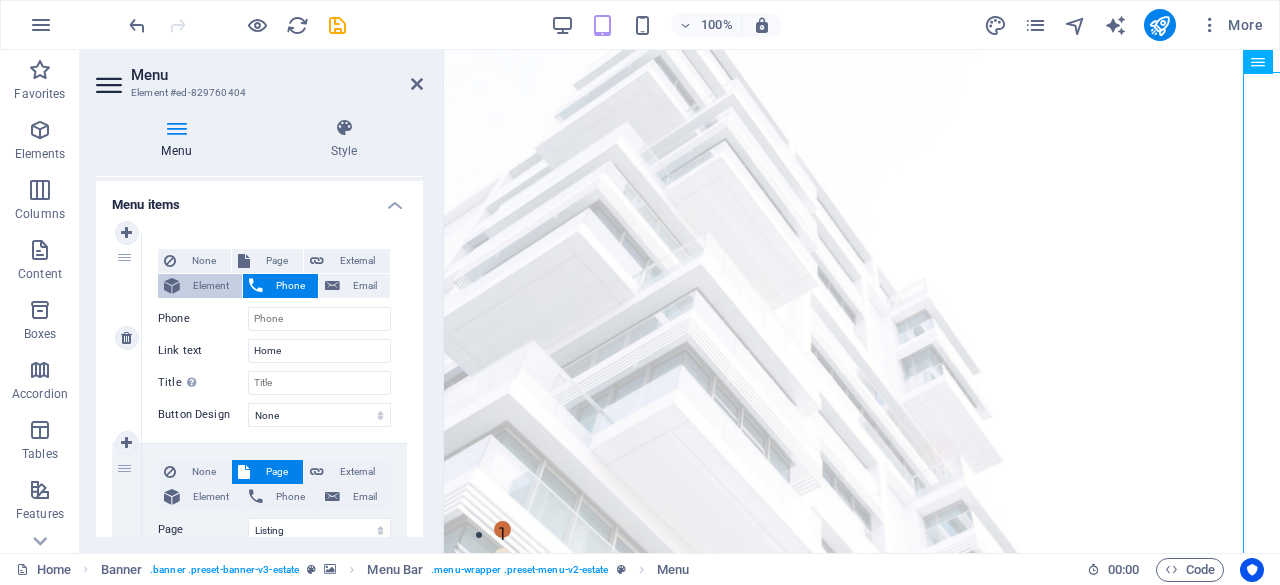 select 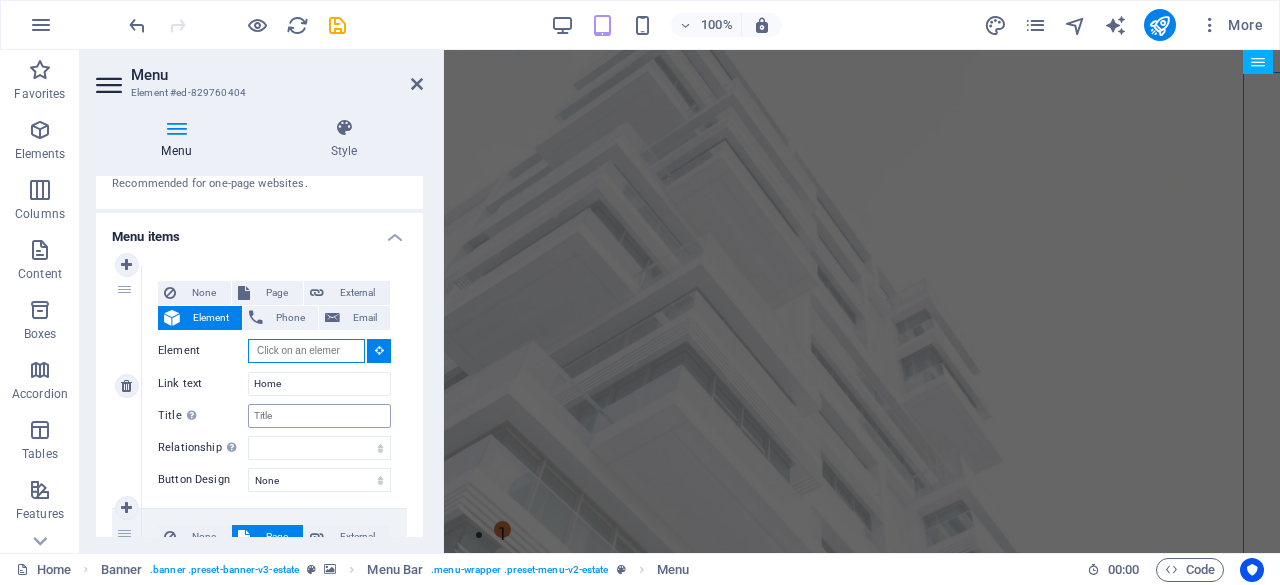 scroll, scrollTop: 94, scrollLeft: 0, axis: vertical 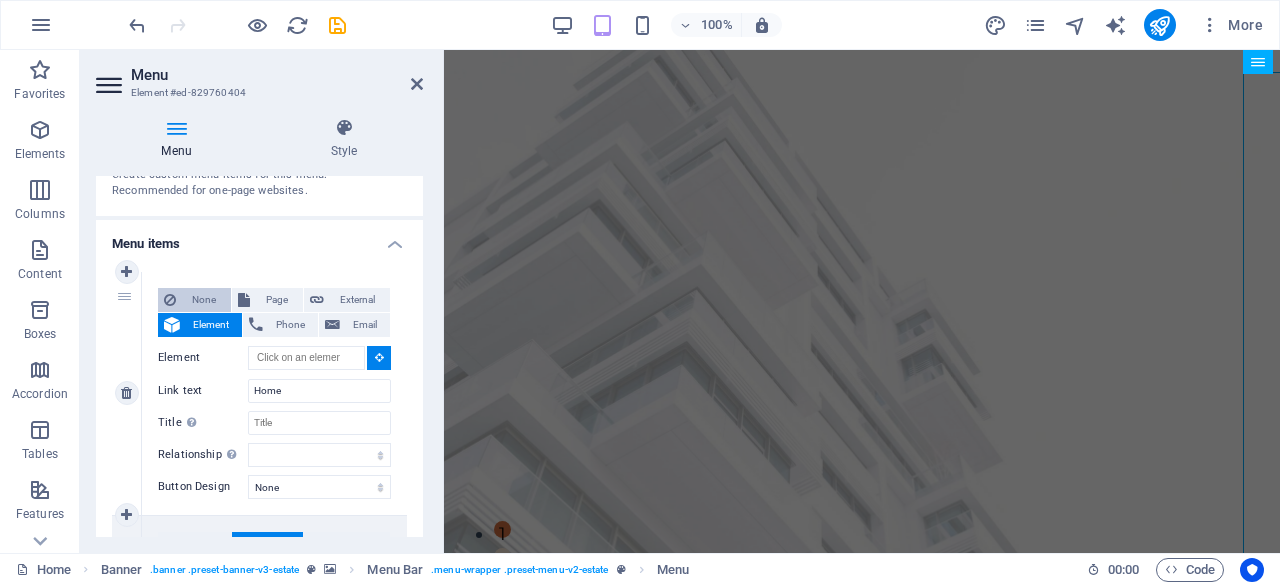 click on "None" at bounding box center [194, 300] 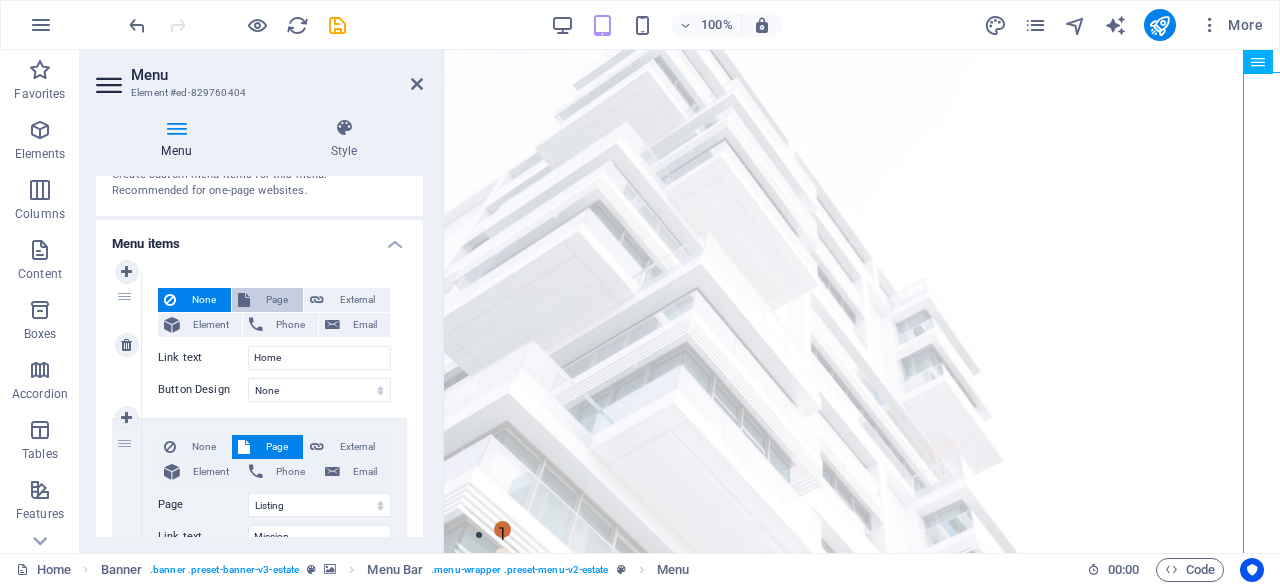 click on "Page" at bounding box center (276, 300) 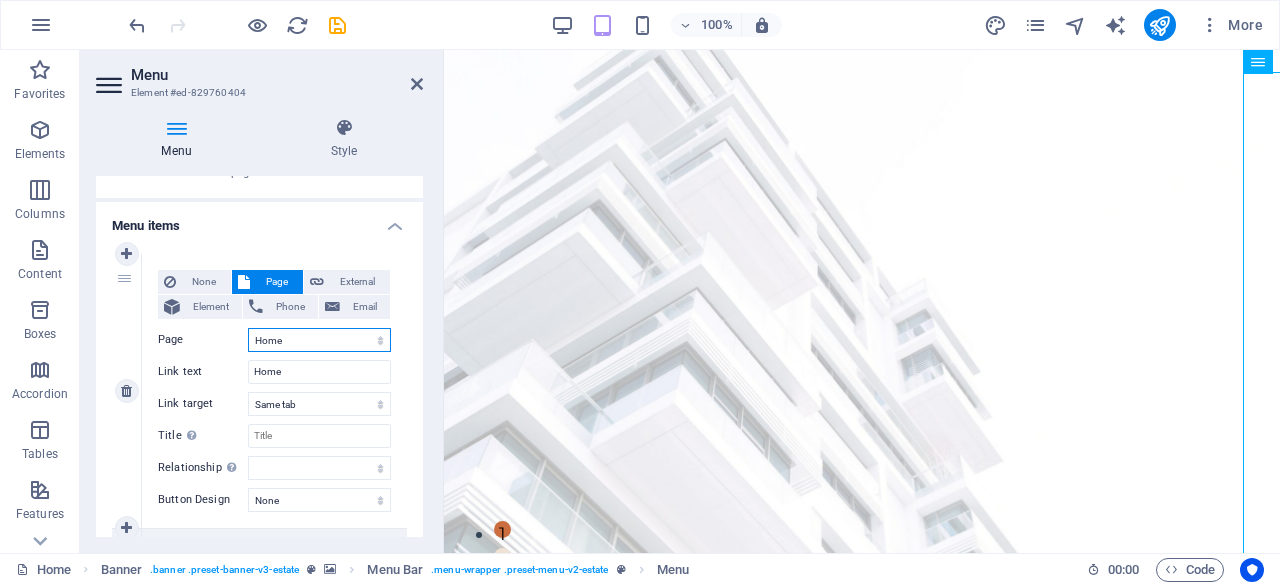 scroll, scrollTop: 113, scrollLeft: 0, axis: vertical 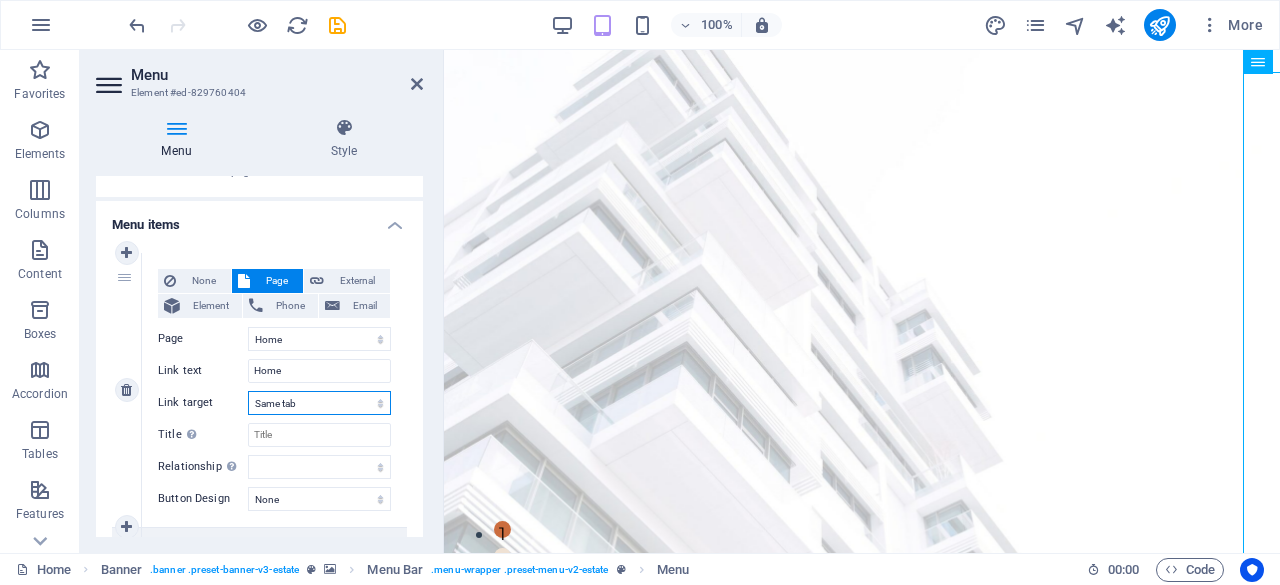 click on "New tab Same tab Overlay" at bounding box center [319, 403] 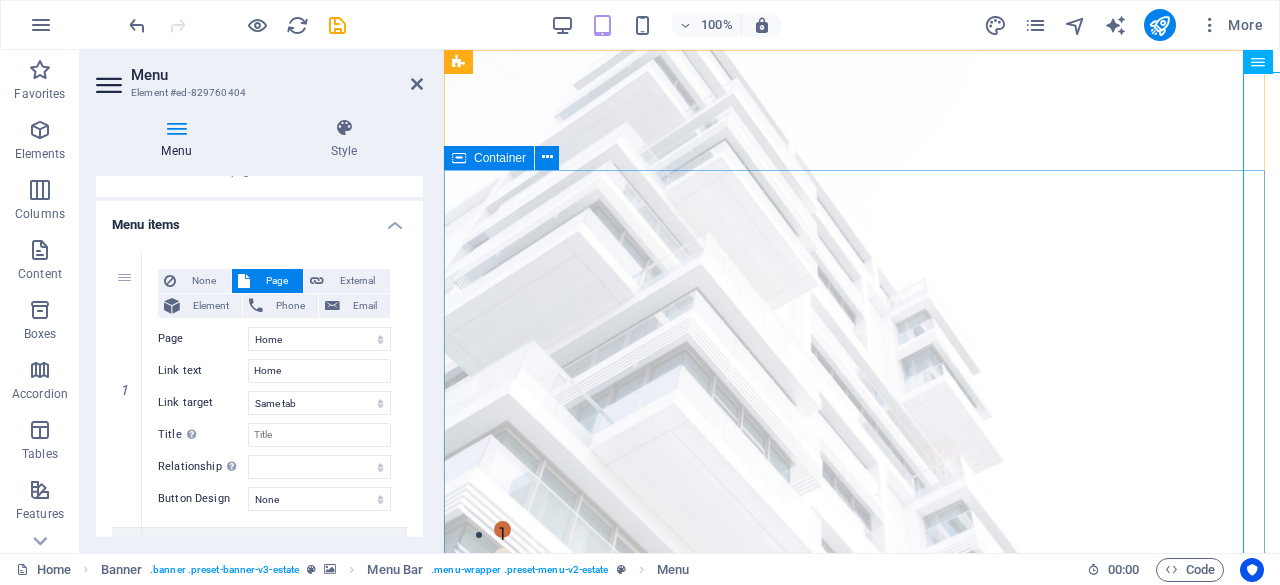 click on "FIND YOUR PERFECT PLACE At vero eos et accusamus et iusto odio dignissimos ducimus qui blanditiis praesentium voluptatum deleniti atque corrupti quos dolores et quas molestias excepturi sint occaecati cupiditate non provident. get started" at bounding box center [862, 1001] 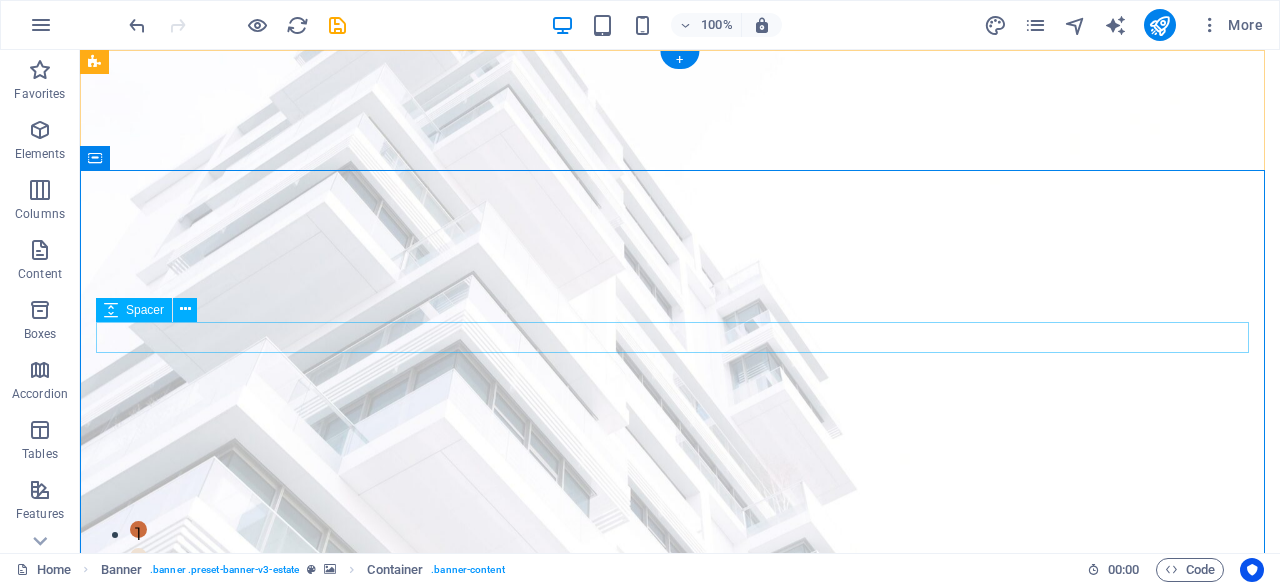click at bounding box center [680, 1013] 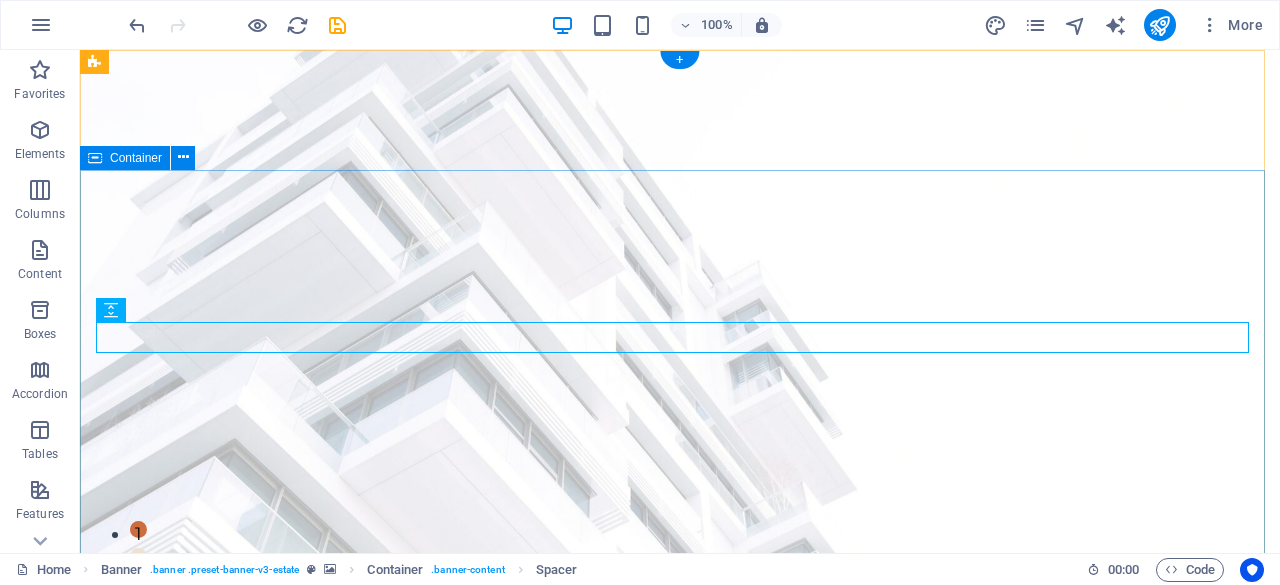 click on "FIND YOUR PERFECT PLACE At vero eos et accusamus et iusto odio dignissimos ducimus qui blanditiis praesentium voluptatum deleniti atque corrupti quos dolores et quas molestias excepturi sint occaecati cupiditate non provident. get started" at bounding box center [680, 1055] 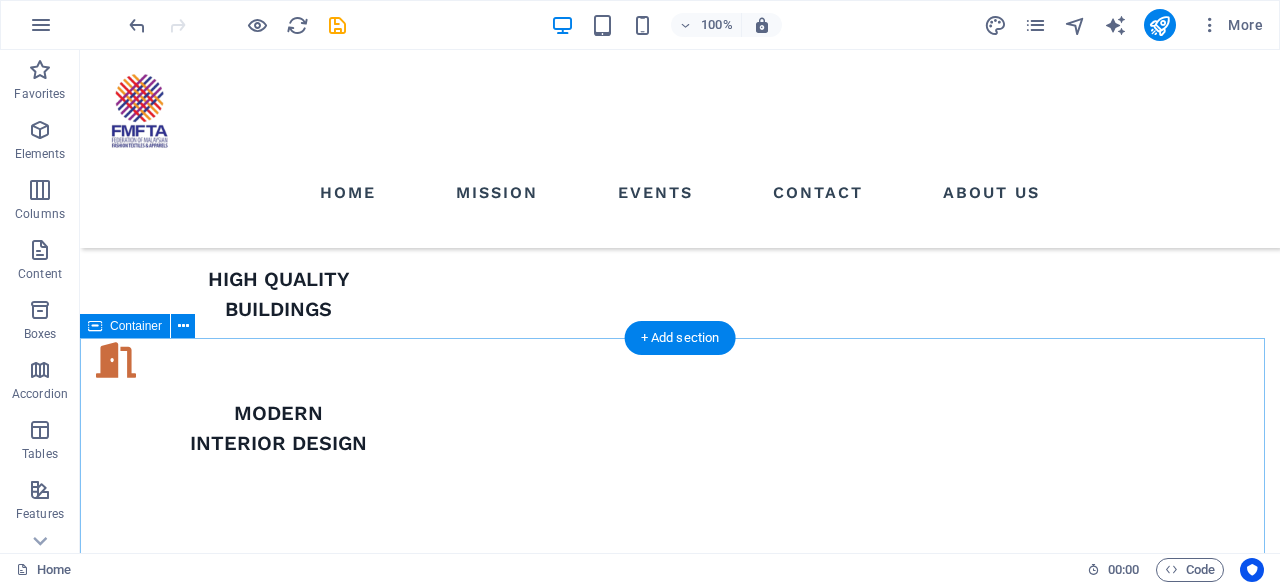 scroll, scrollTop: 0, scrollLeft: 0, axis: both 